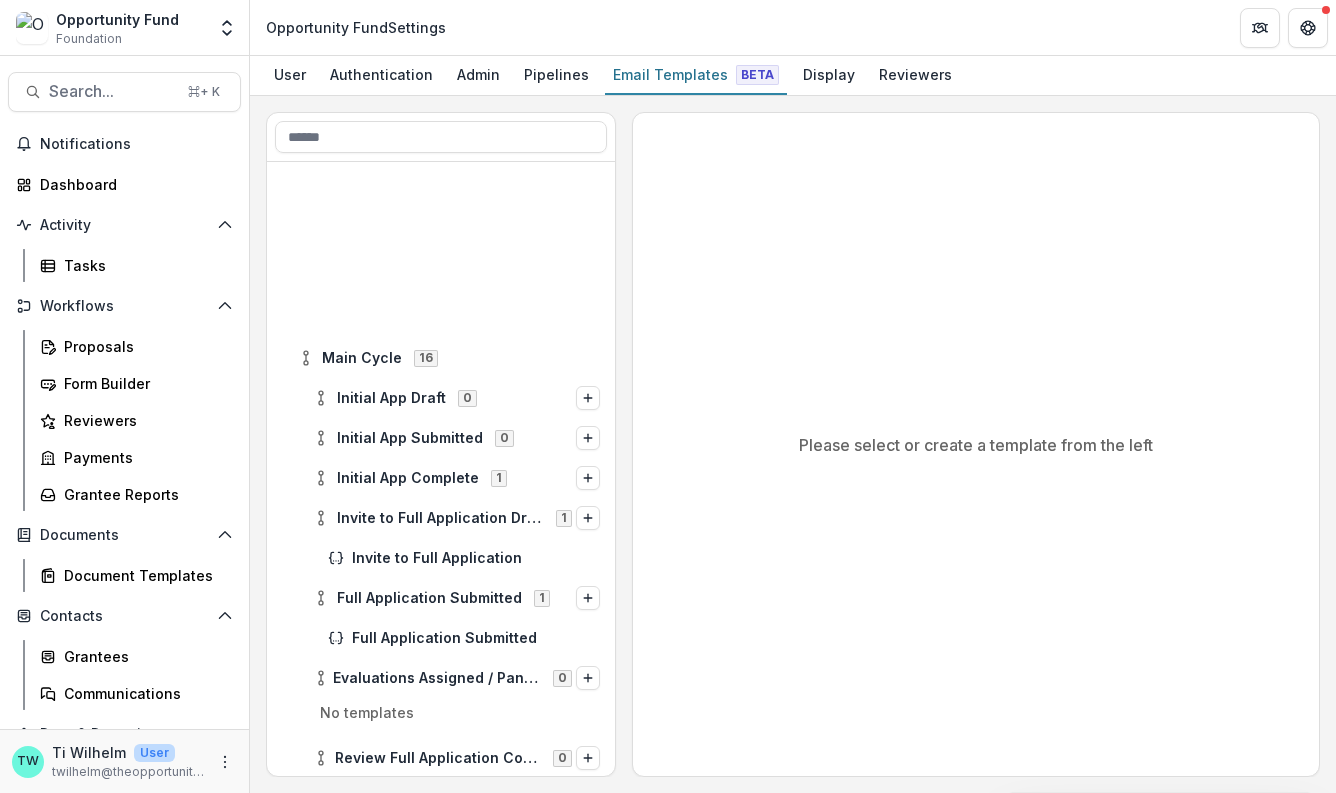 scroll, scrollTop: 0, scrollLeft: 0, axis: both 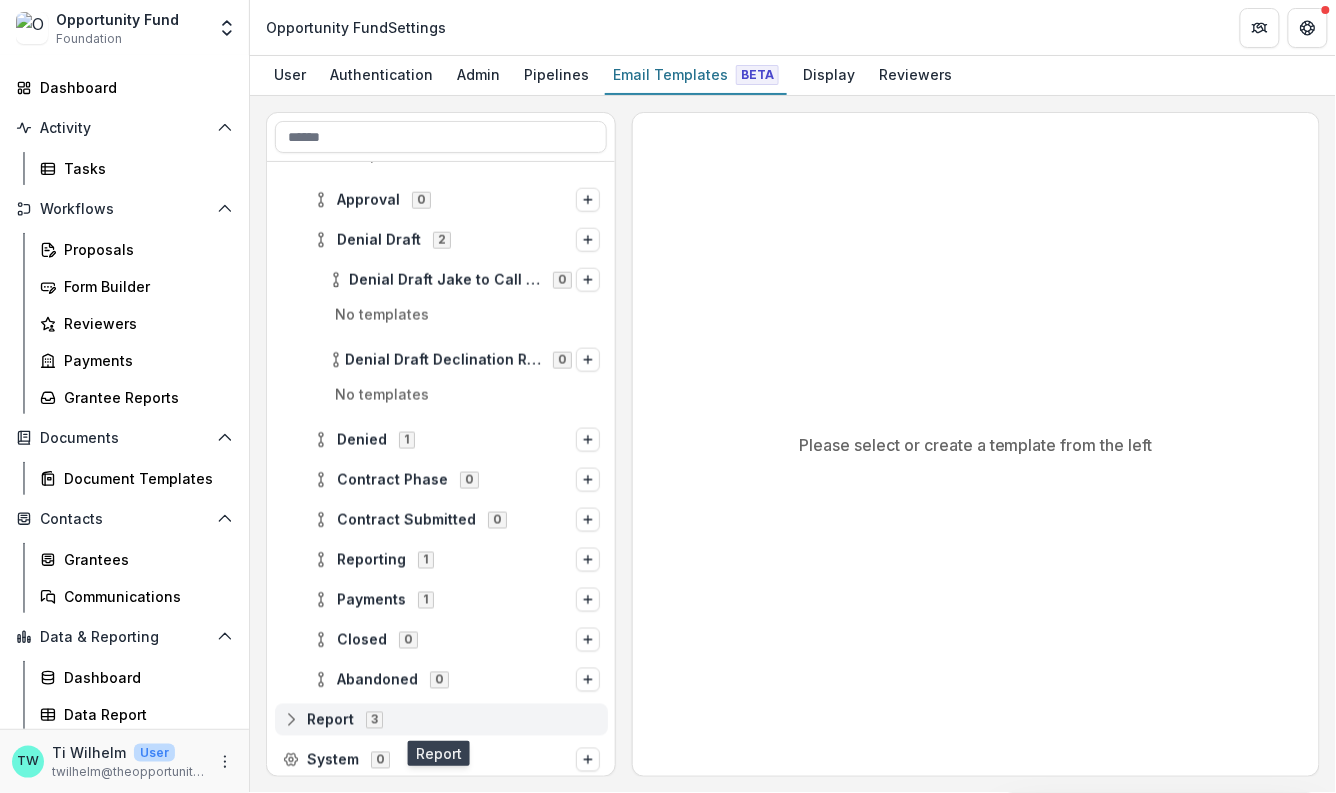 click on "Report" at bounding box center (330, 720) 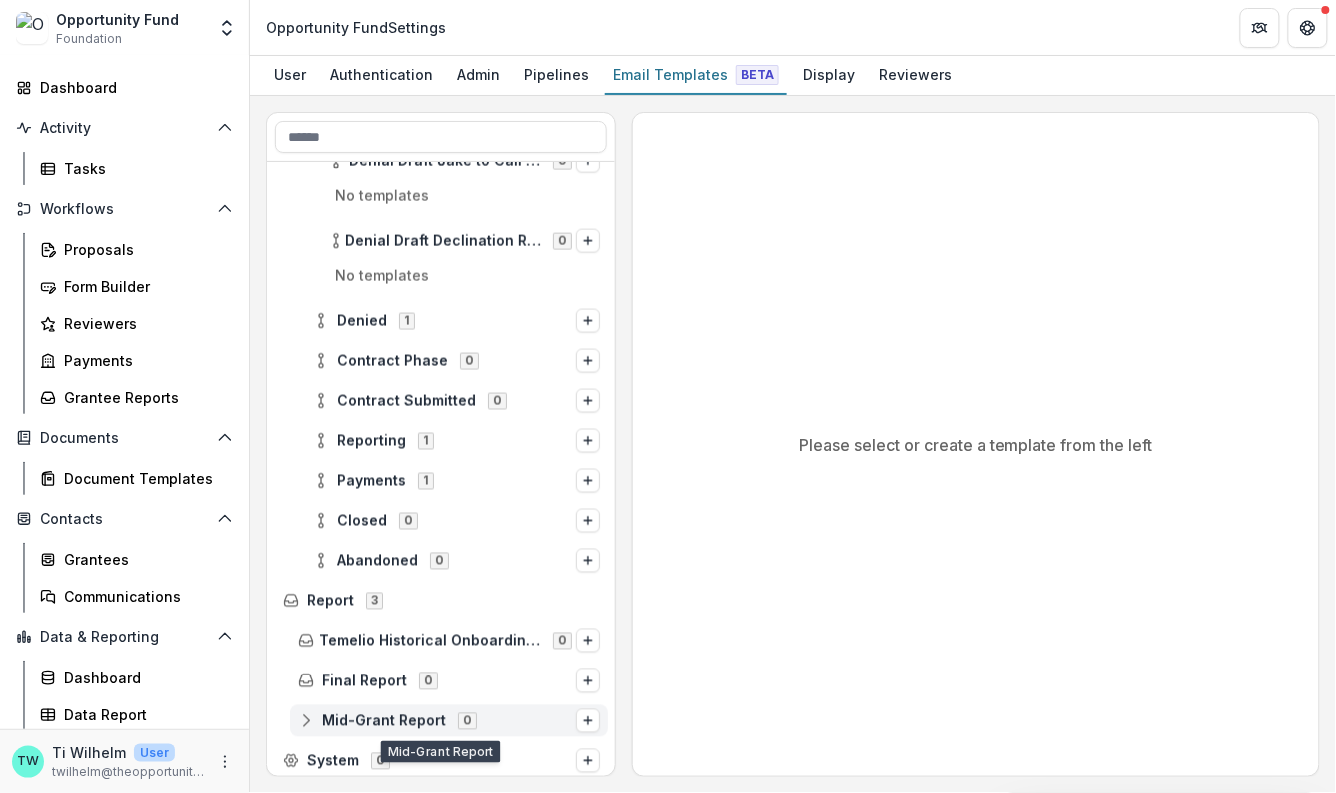 scroll, scrollTop: 758, scrollLeft: 0, axis: vertical 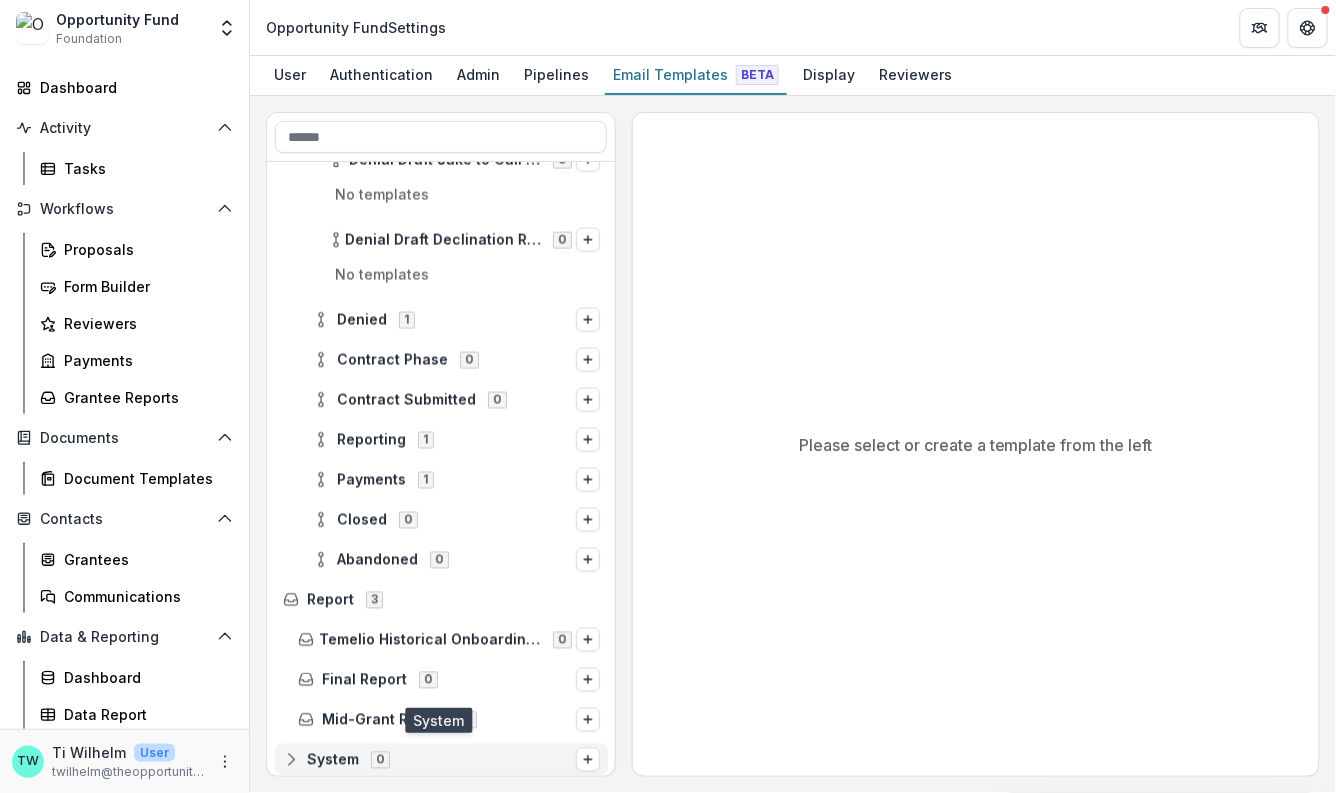click on "System" at bounding box center [333, 760] 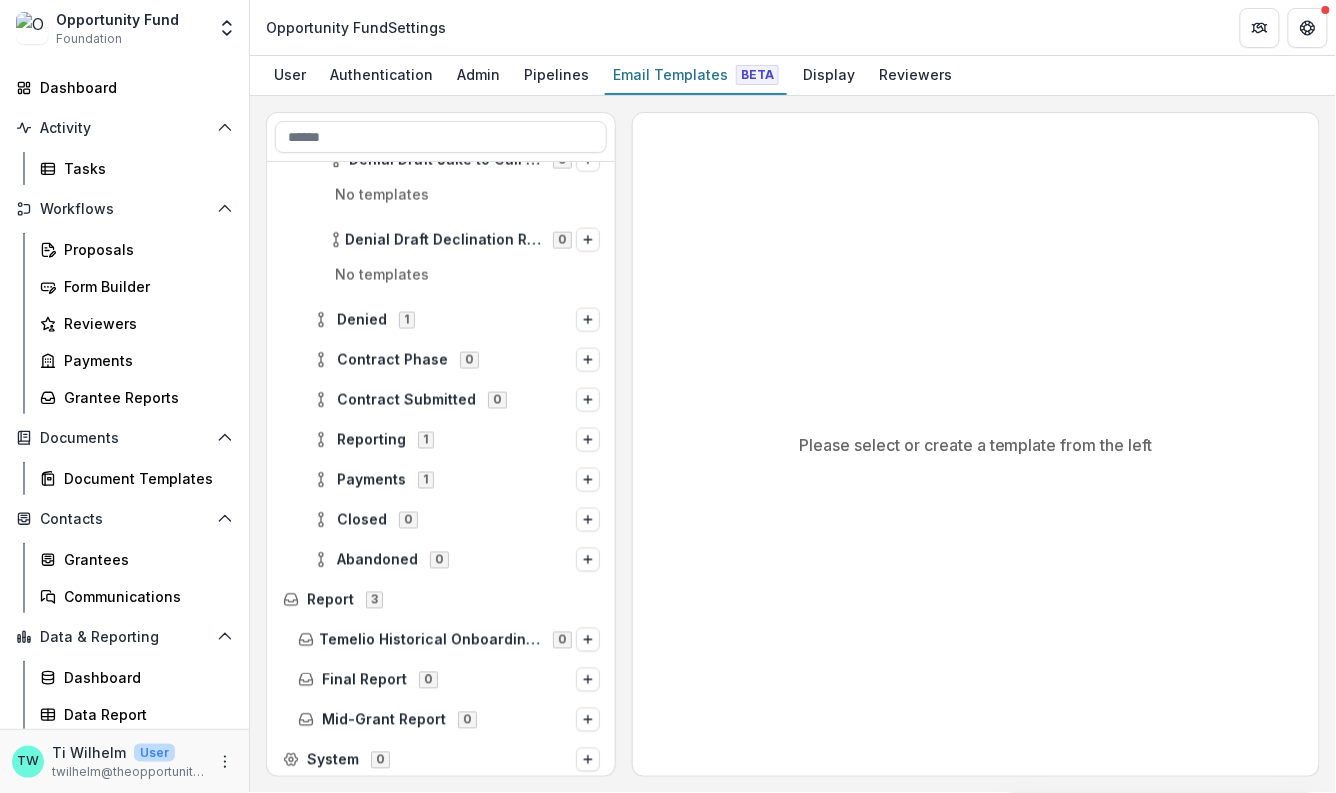 scroll, scrollTop: 798, scrollLeft: 0, axis: vertical 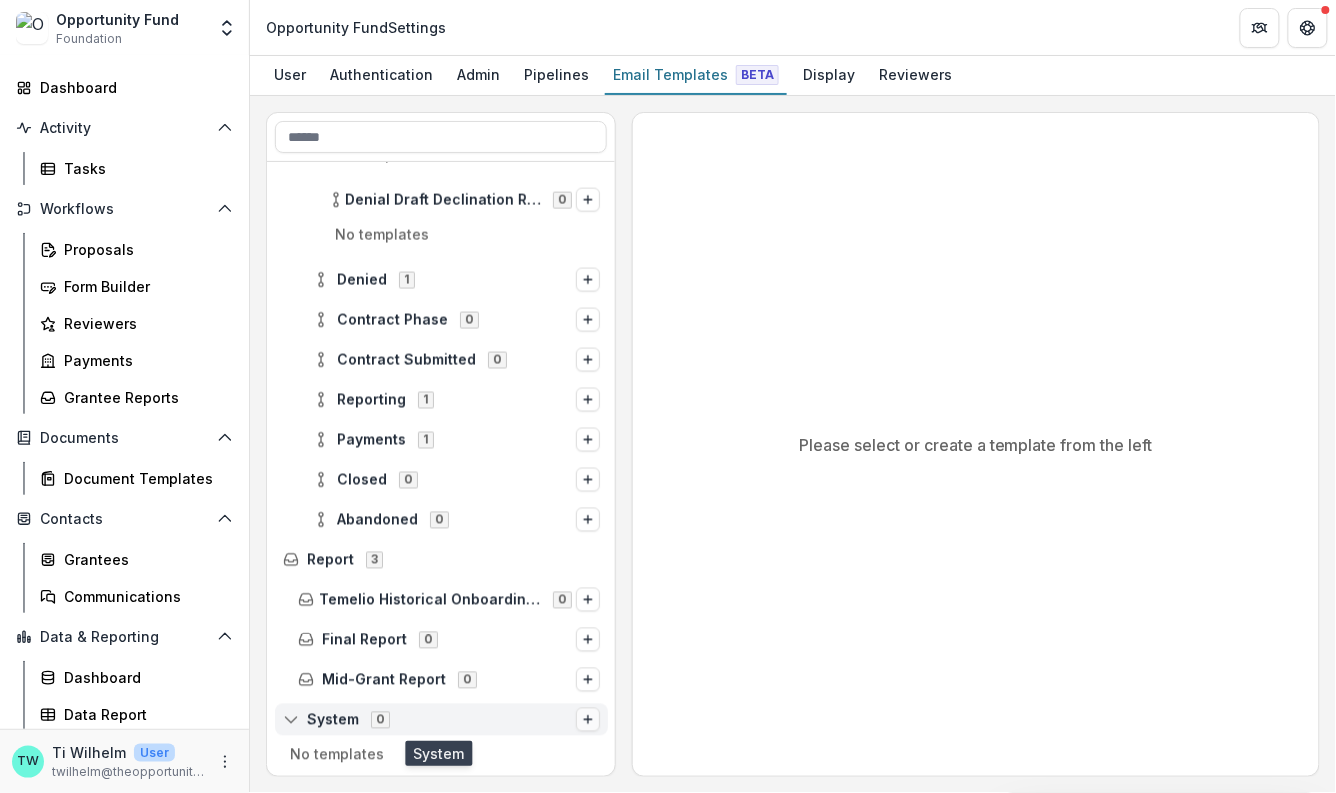 click 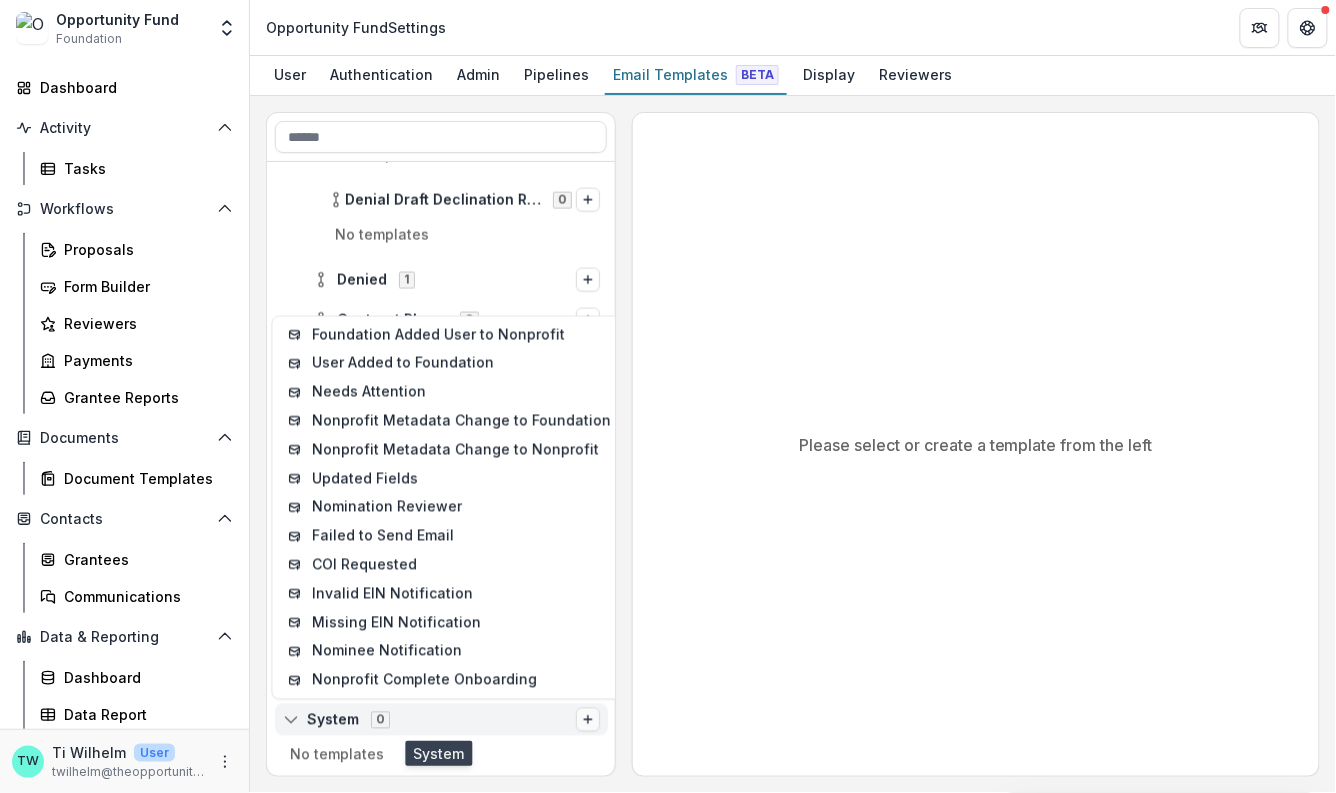 click 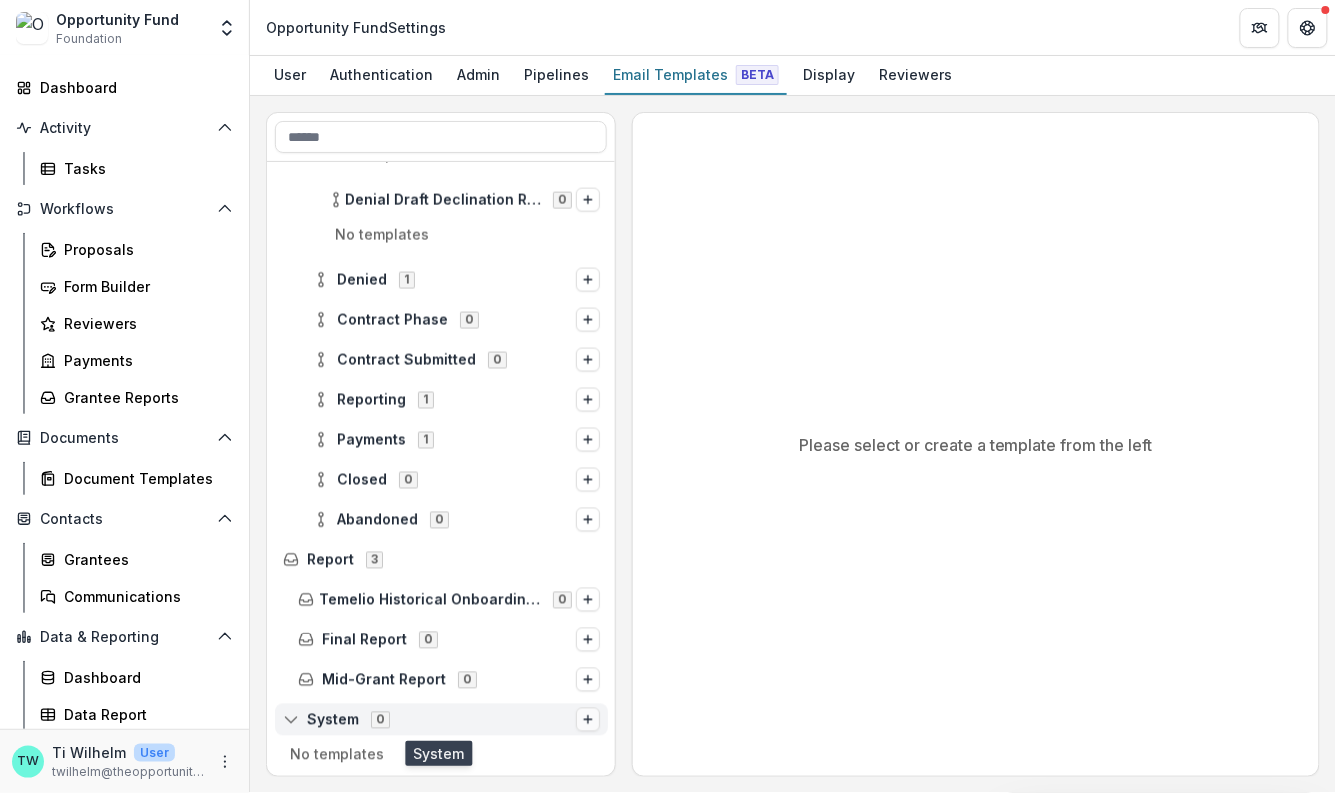 click 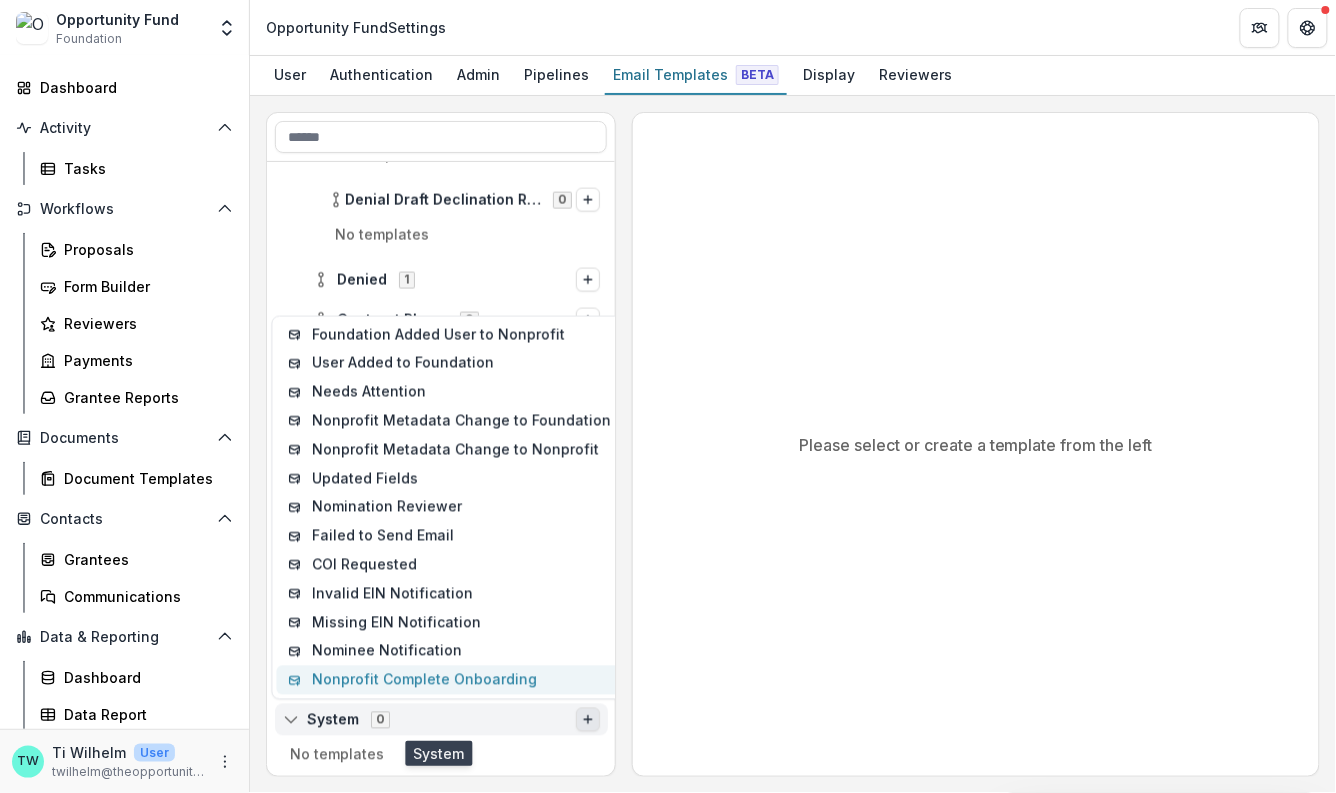 click on "Nonprofit Complete Onboarding" at bounding box center [449, 680] 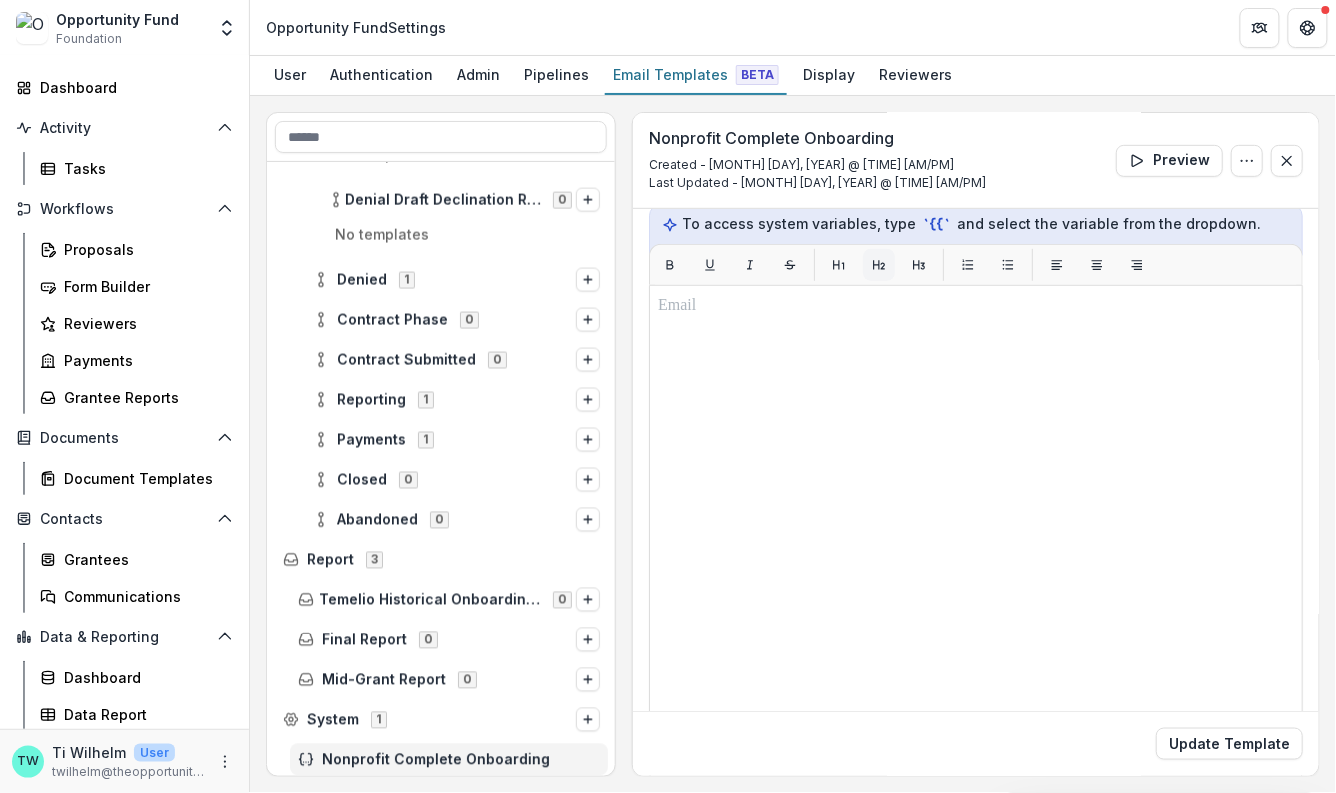 scroll, scrollTop: 0, scrollLeft: 0, axis: both 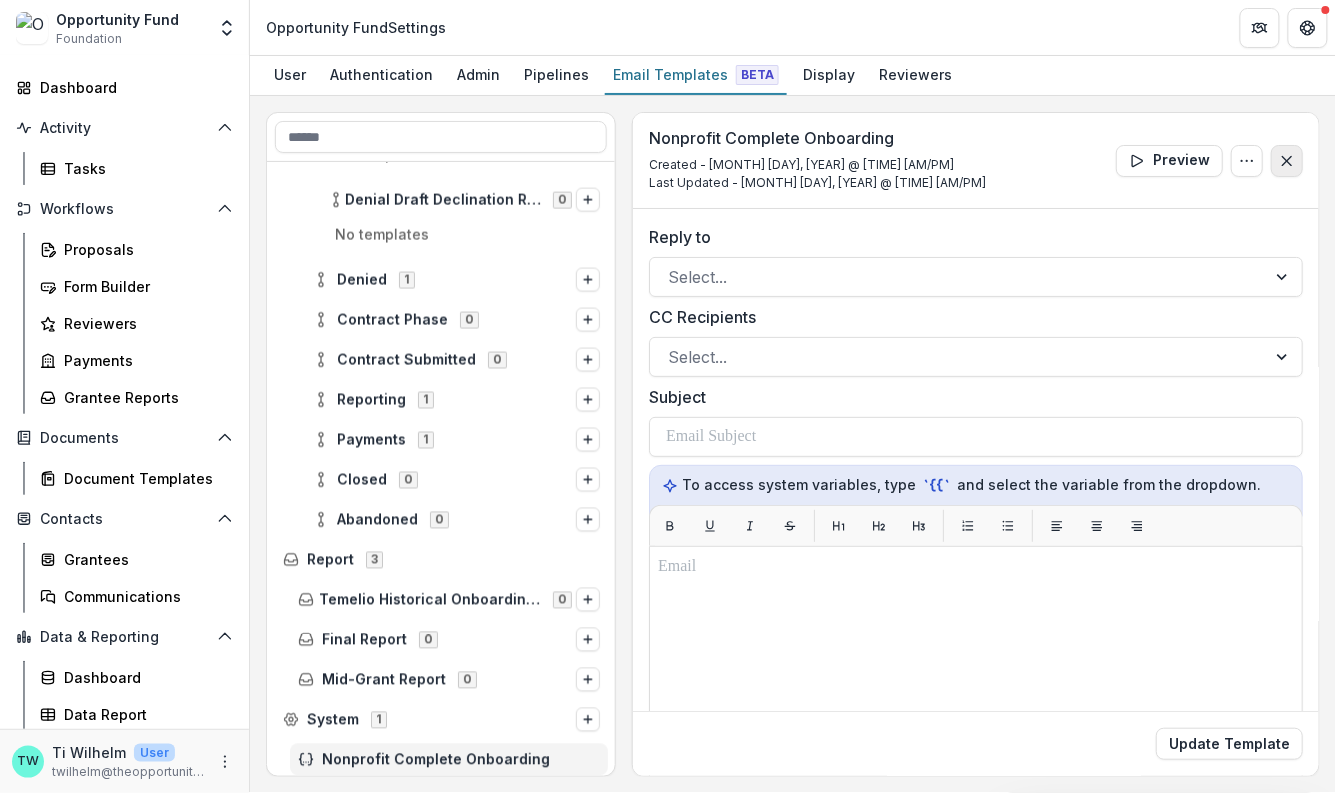 click 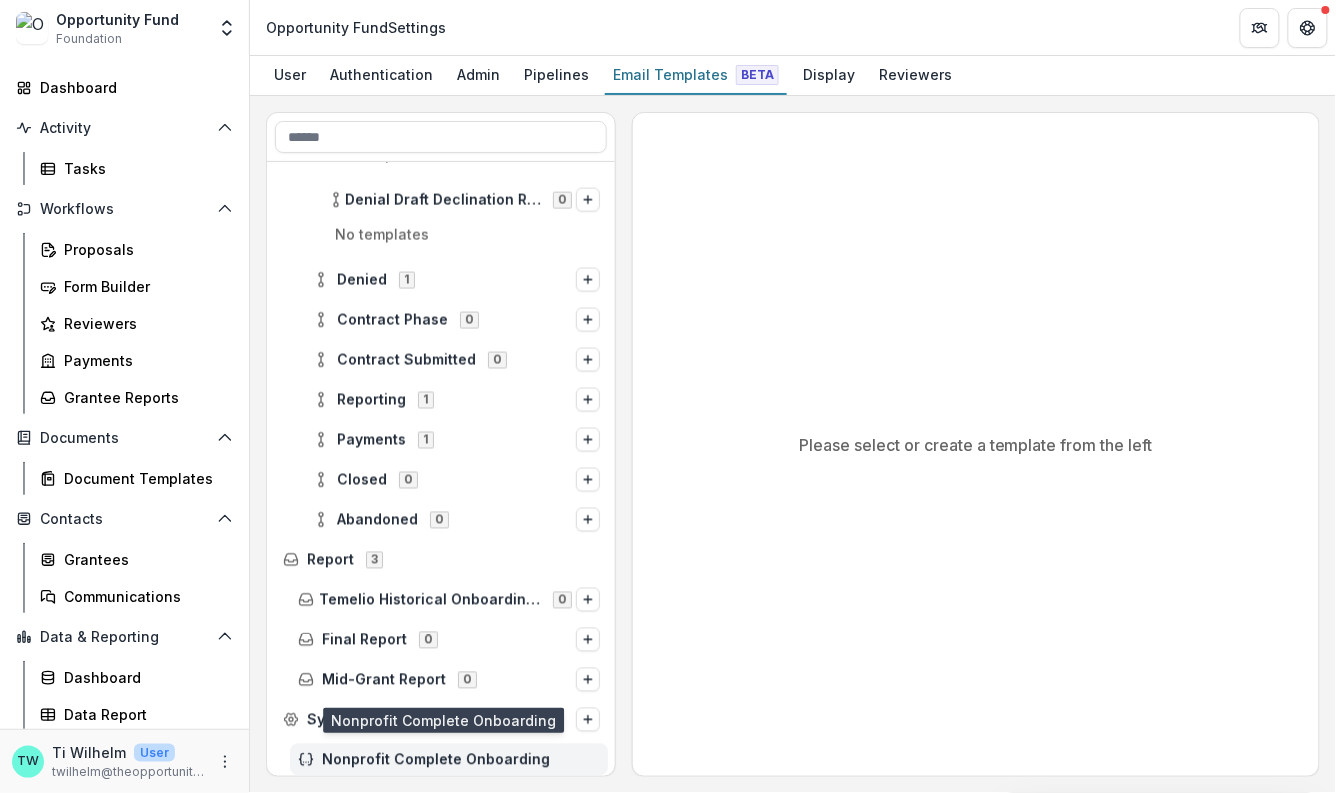 click on "Nonprofit Complete Onboarding" at bounding box center [461, 760] 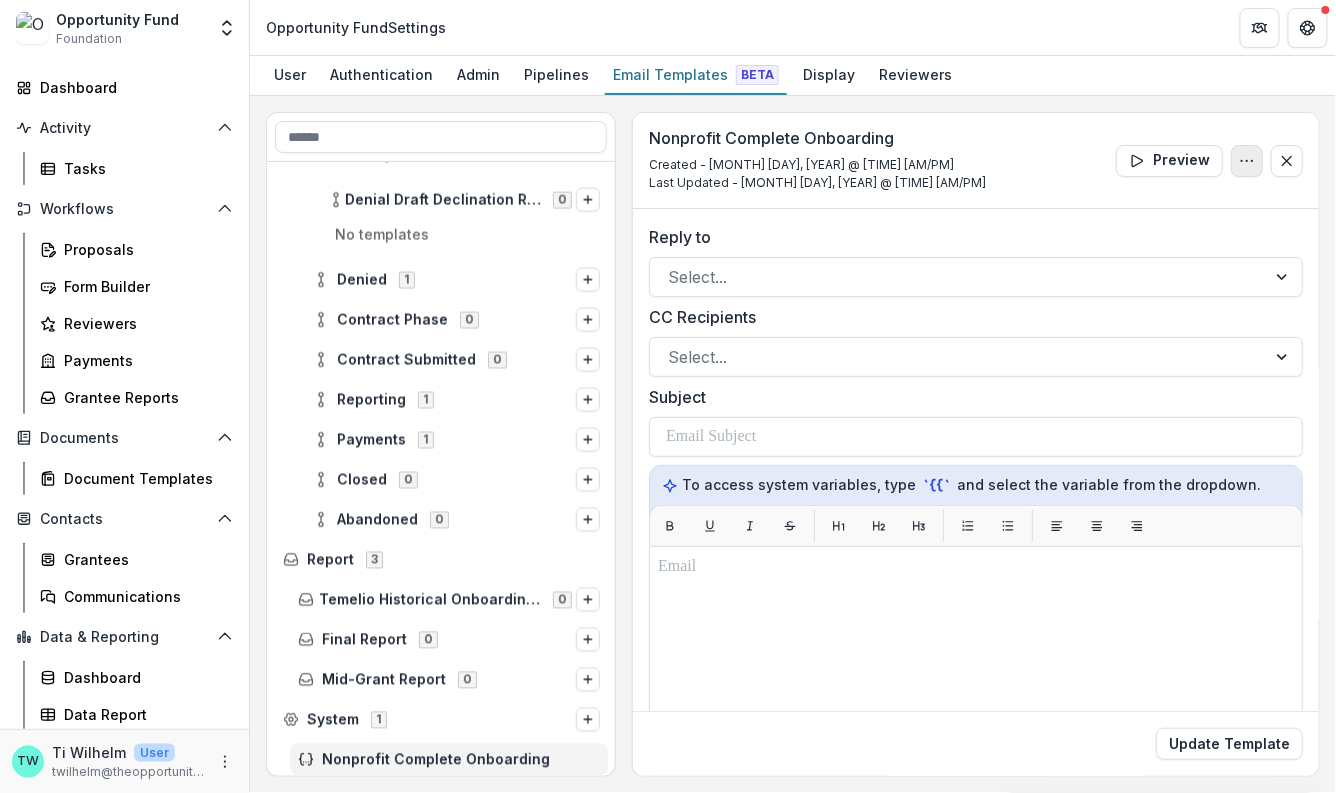 click at bounding box center (1247, 161) 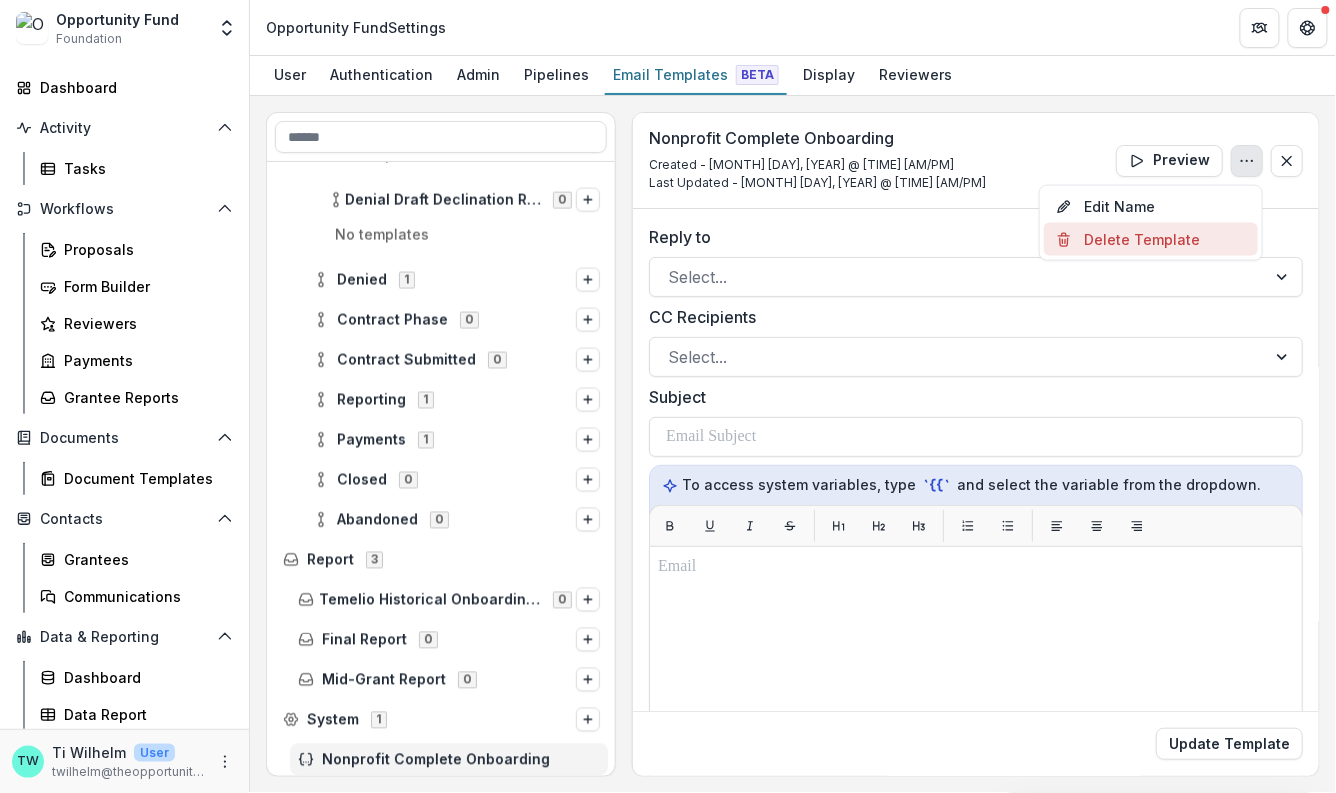 click on "Delete Template" at bounding box center [1151, 239] 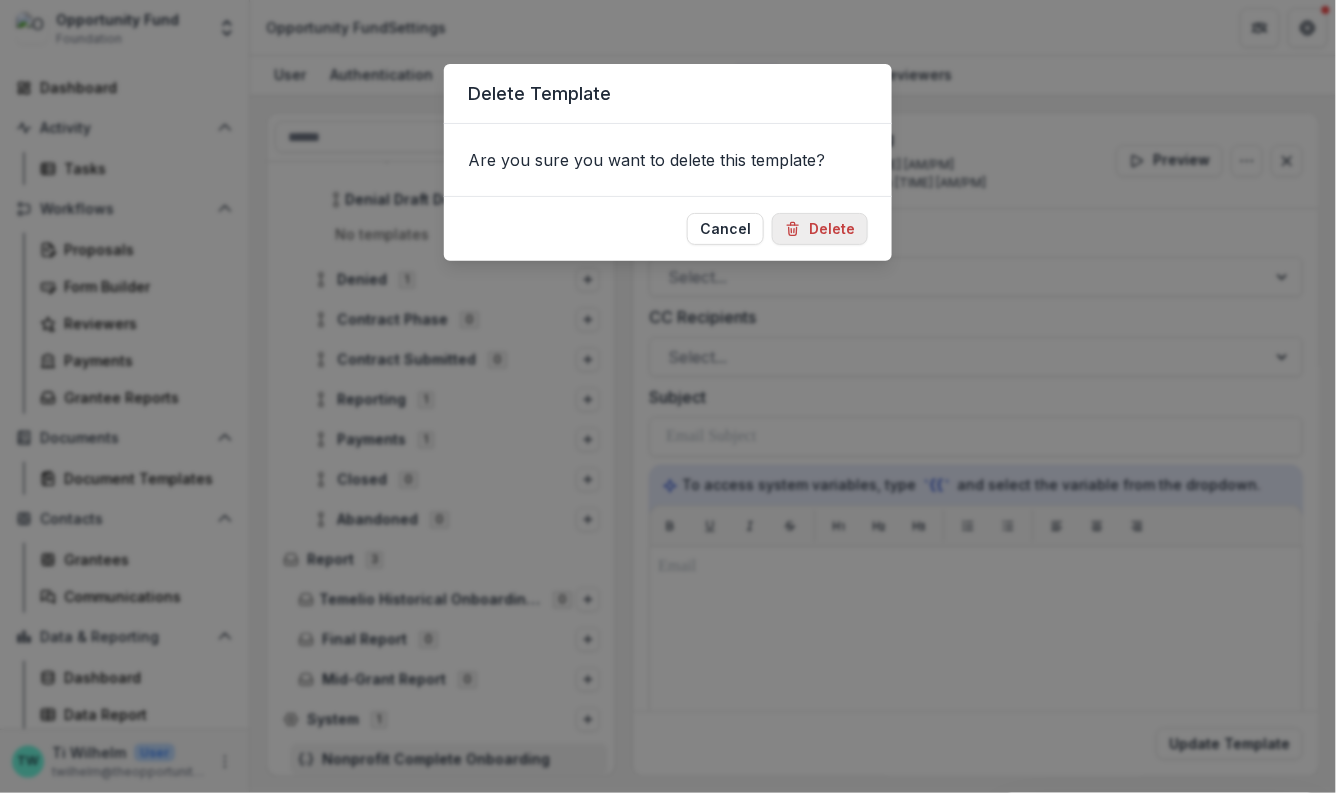 click on "Delete" at bounding box center [820, 229] 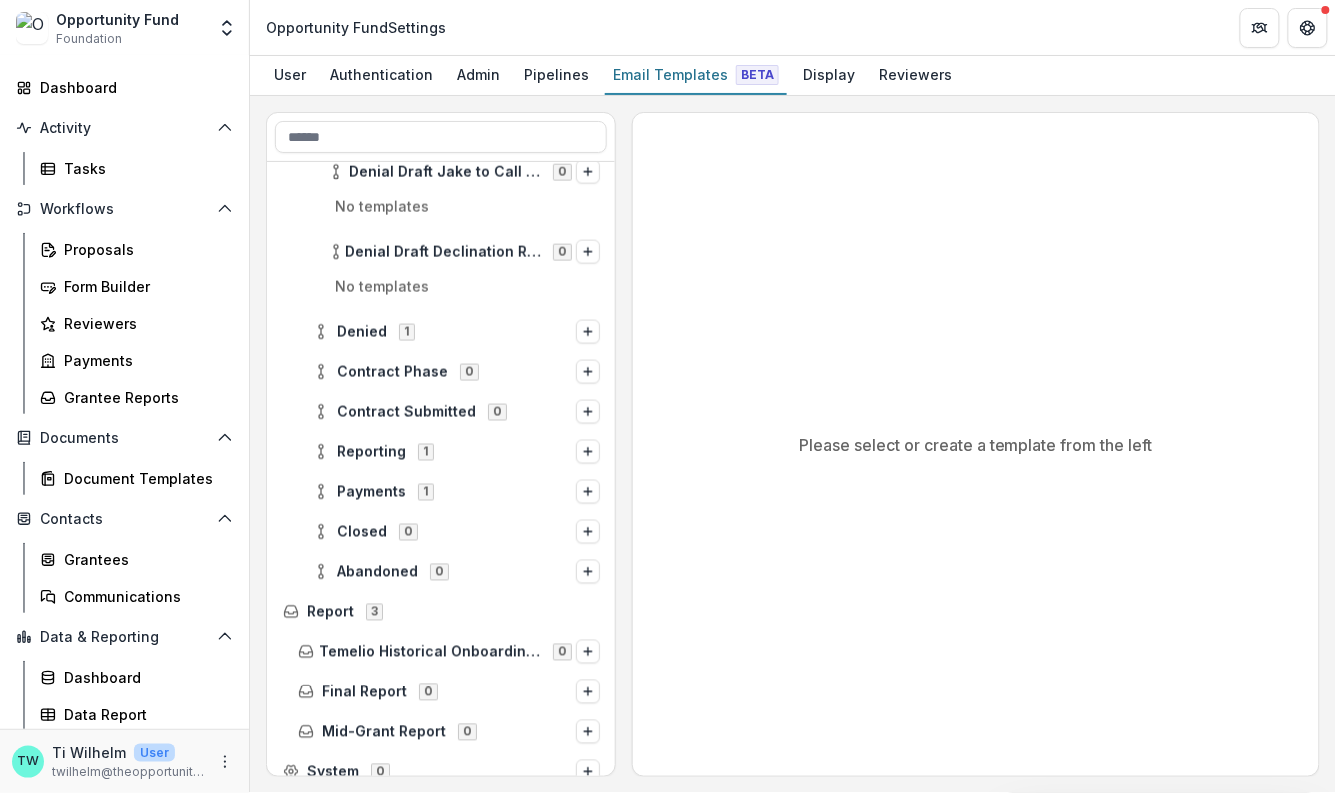 scroll, scrollTop: 798, scrollLeft: 0, axis: vertical 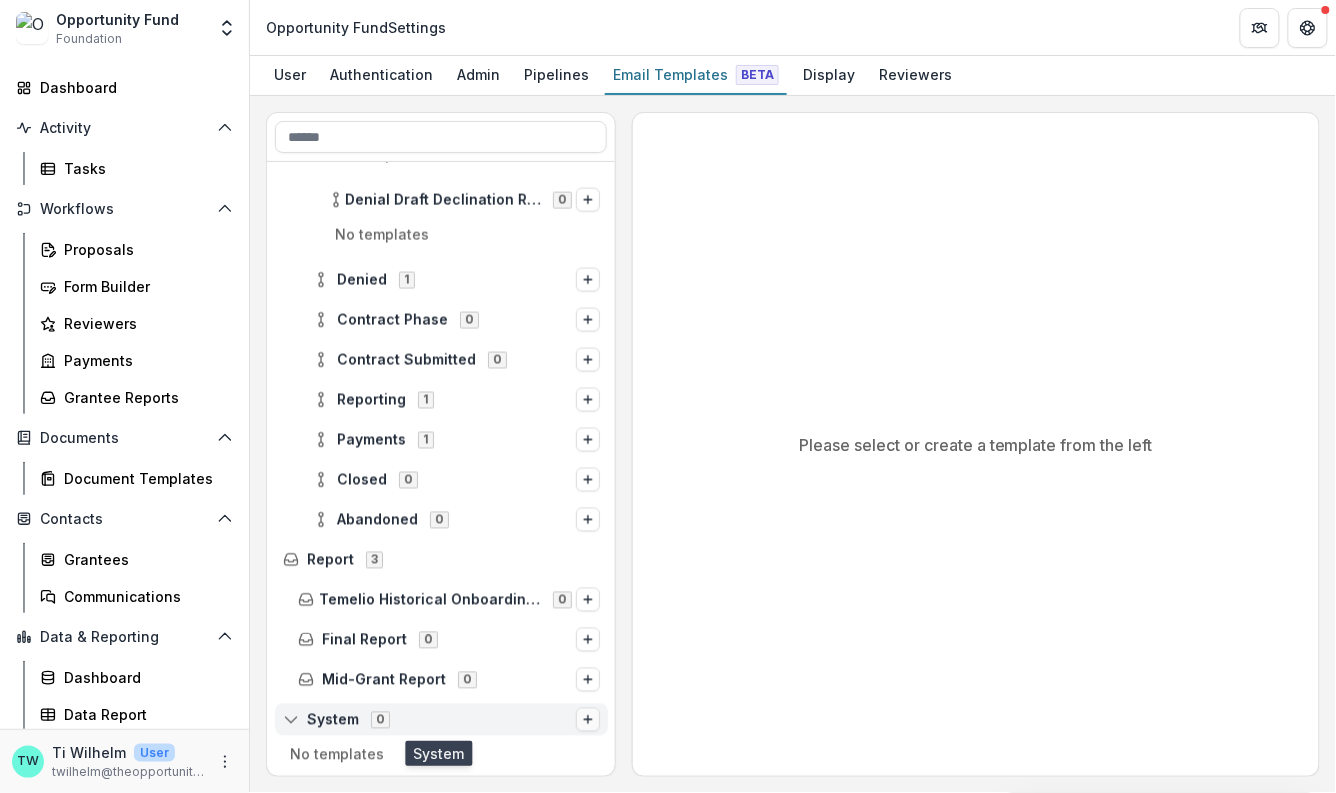 click 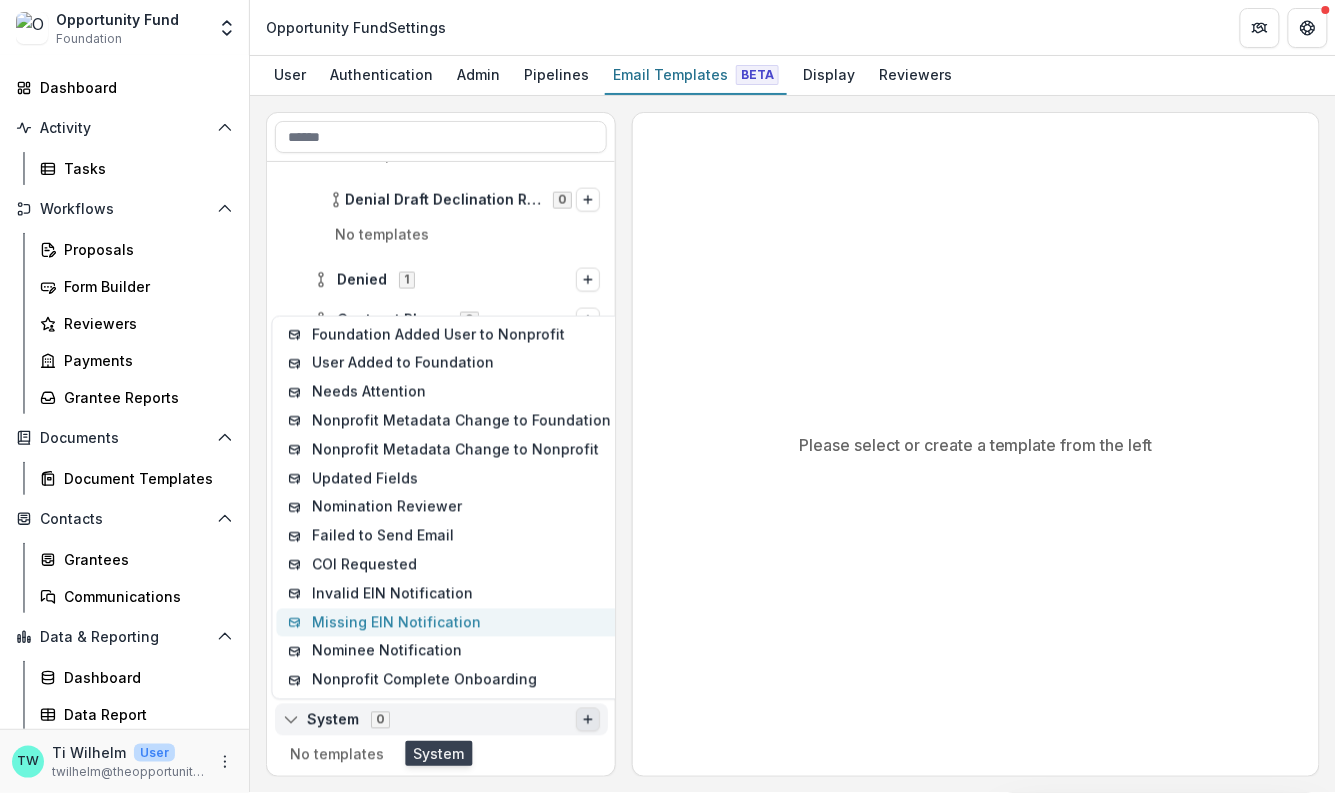 click on "Missing EIN Notification" at bounding box center [449, 623] 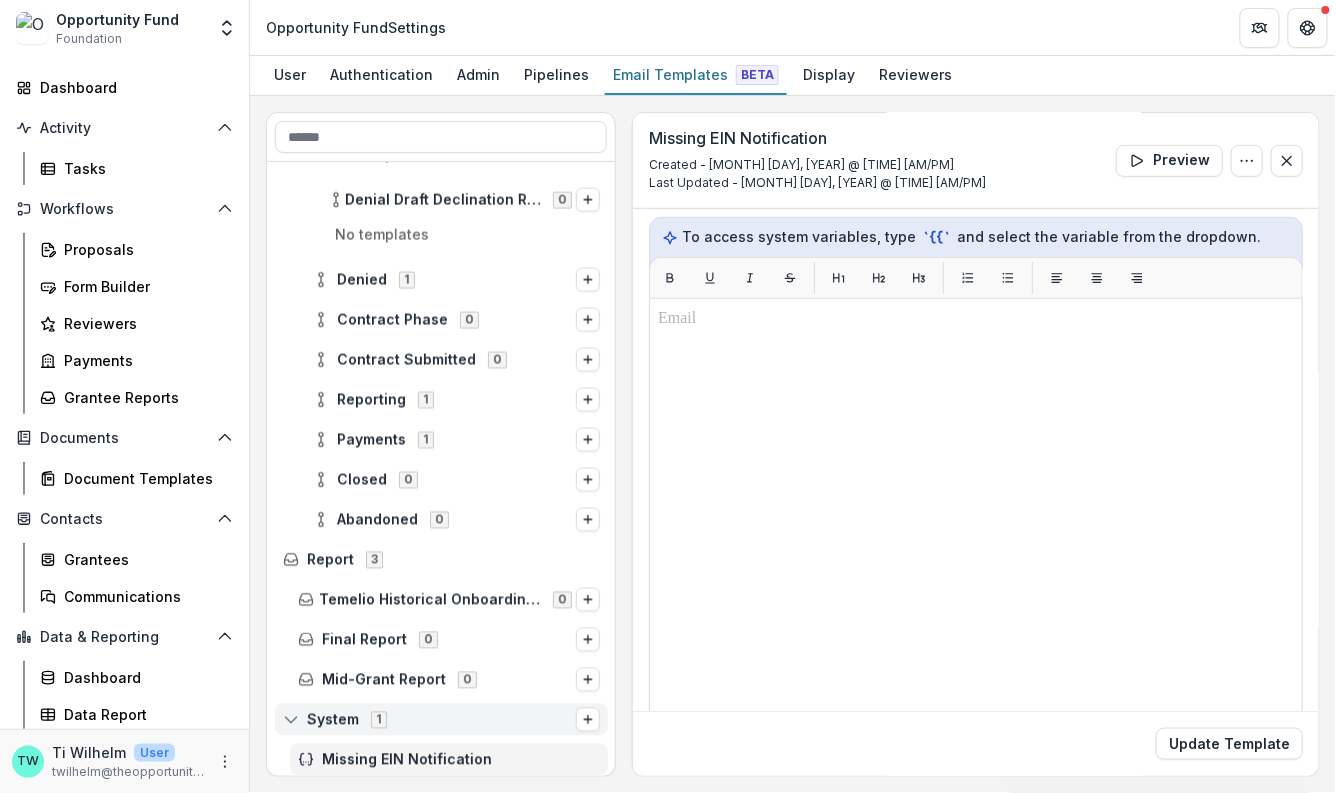 scroll, scrollTop: 0, scrollLeft: 0, axis: both 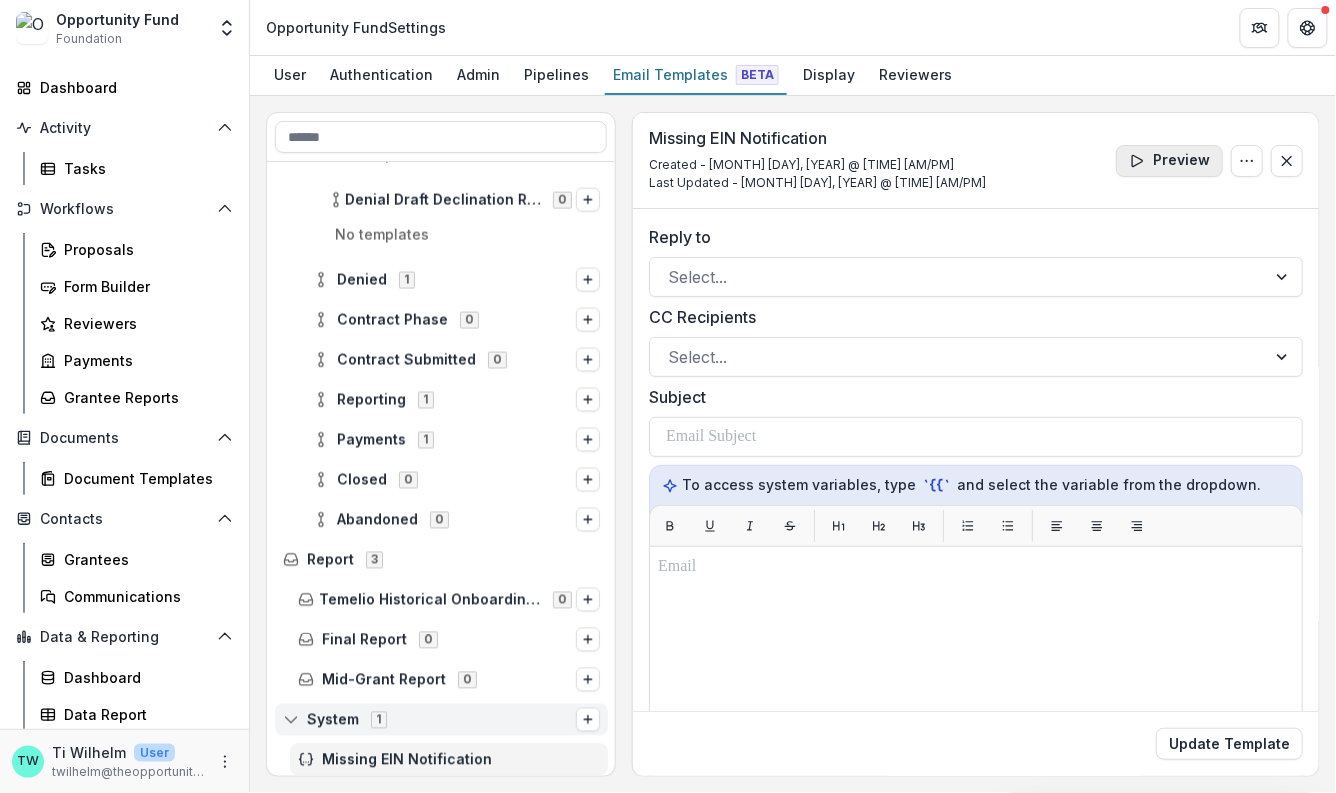 click on "Preview" at bounding box center [1169, 161] 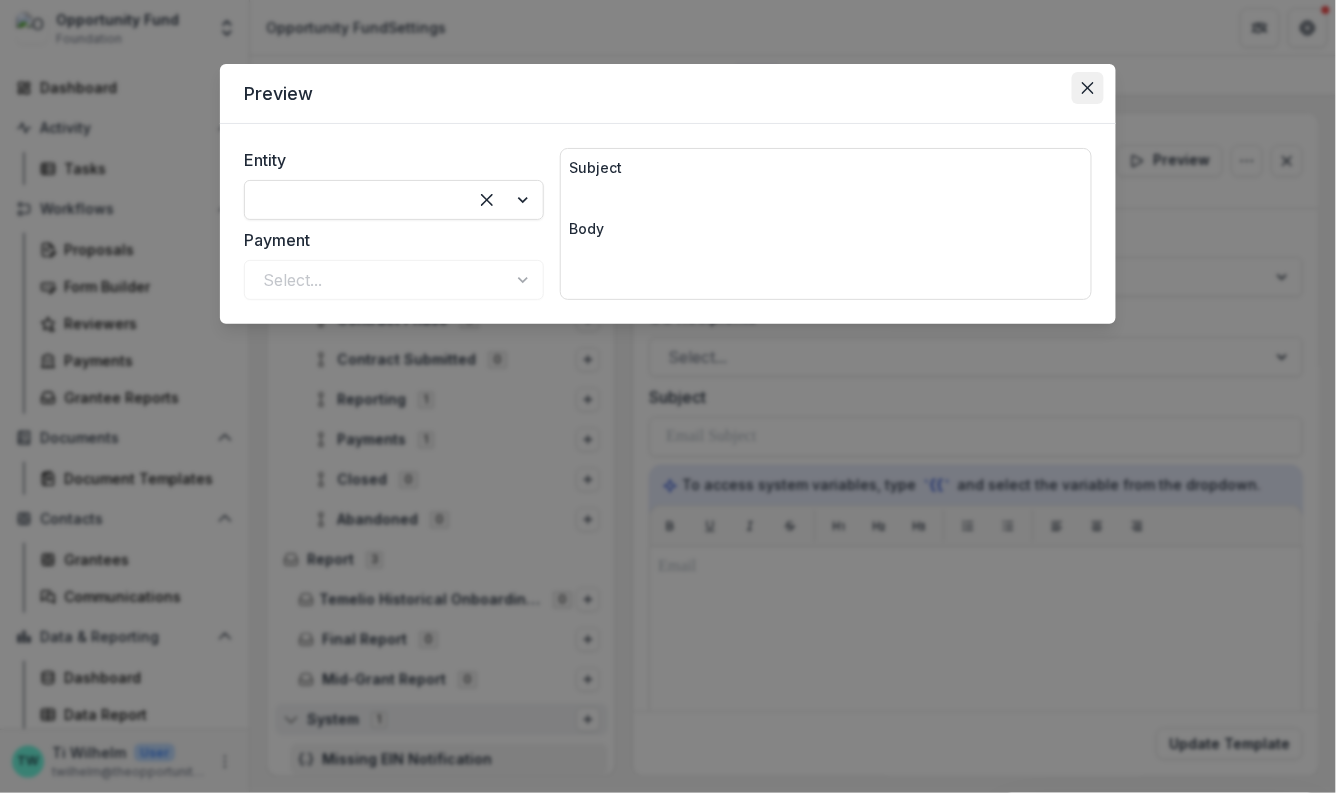 click 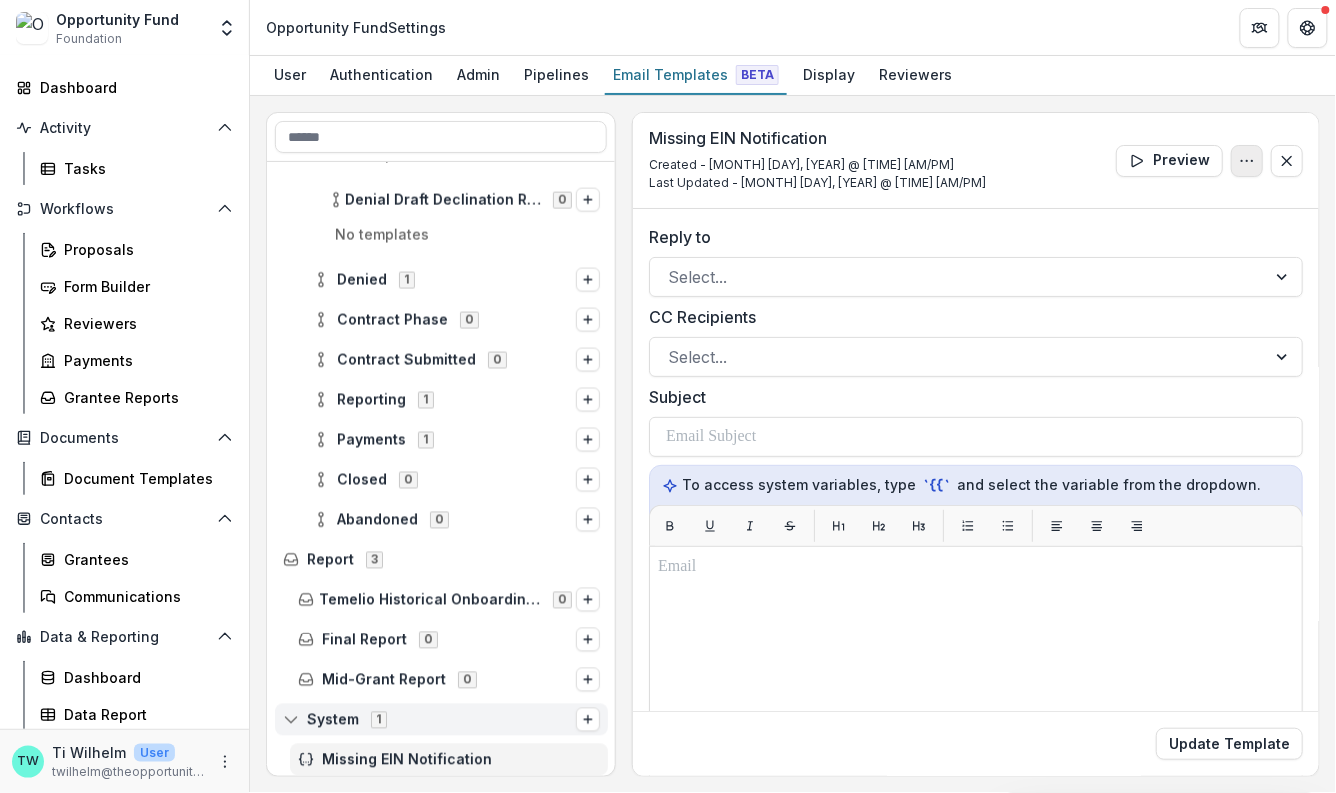click 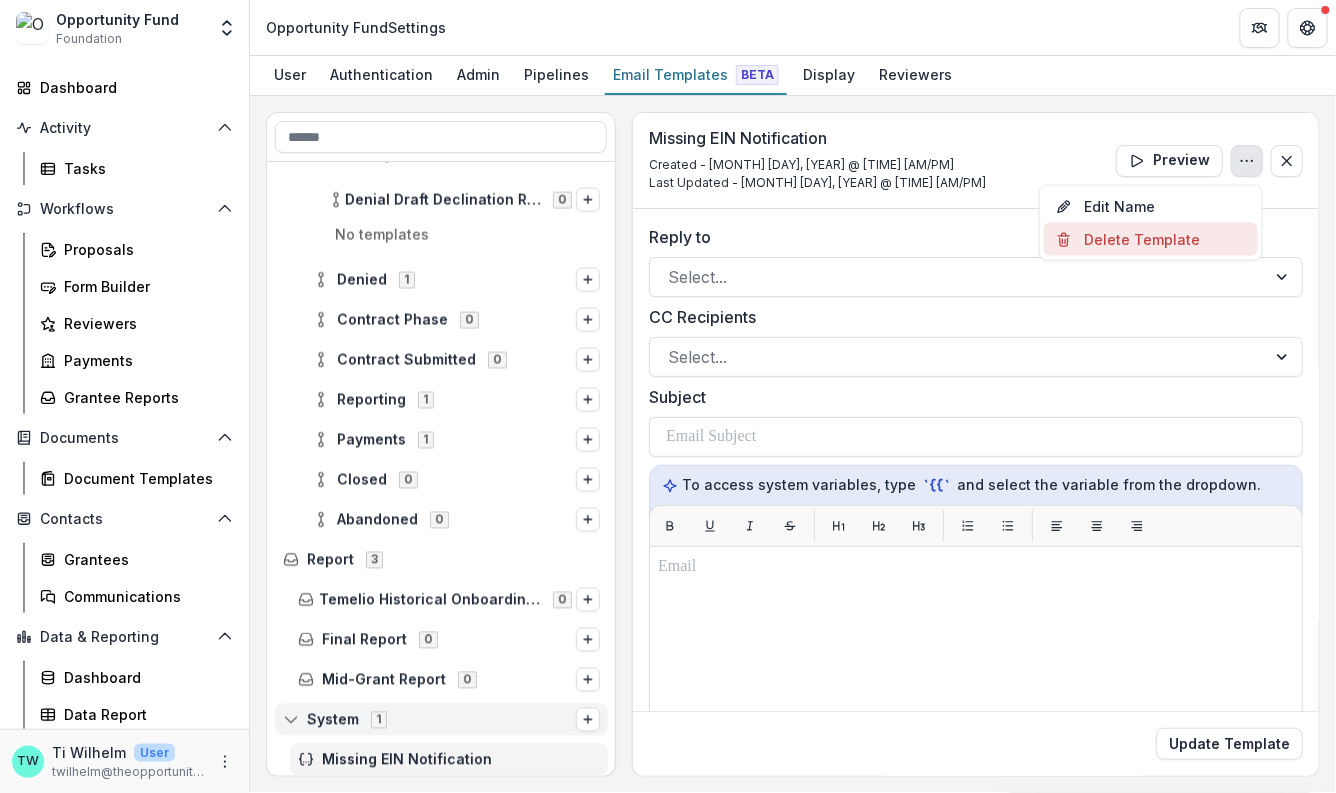 click on "Delete Template" at bounding box center (1151, 239) 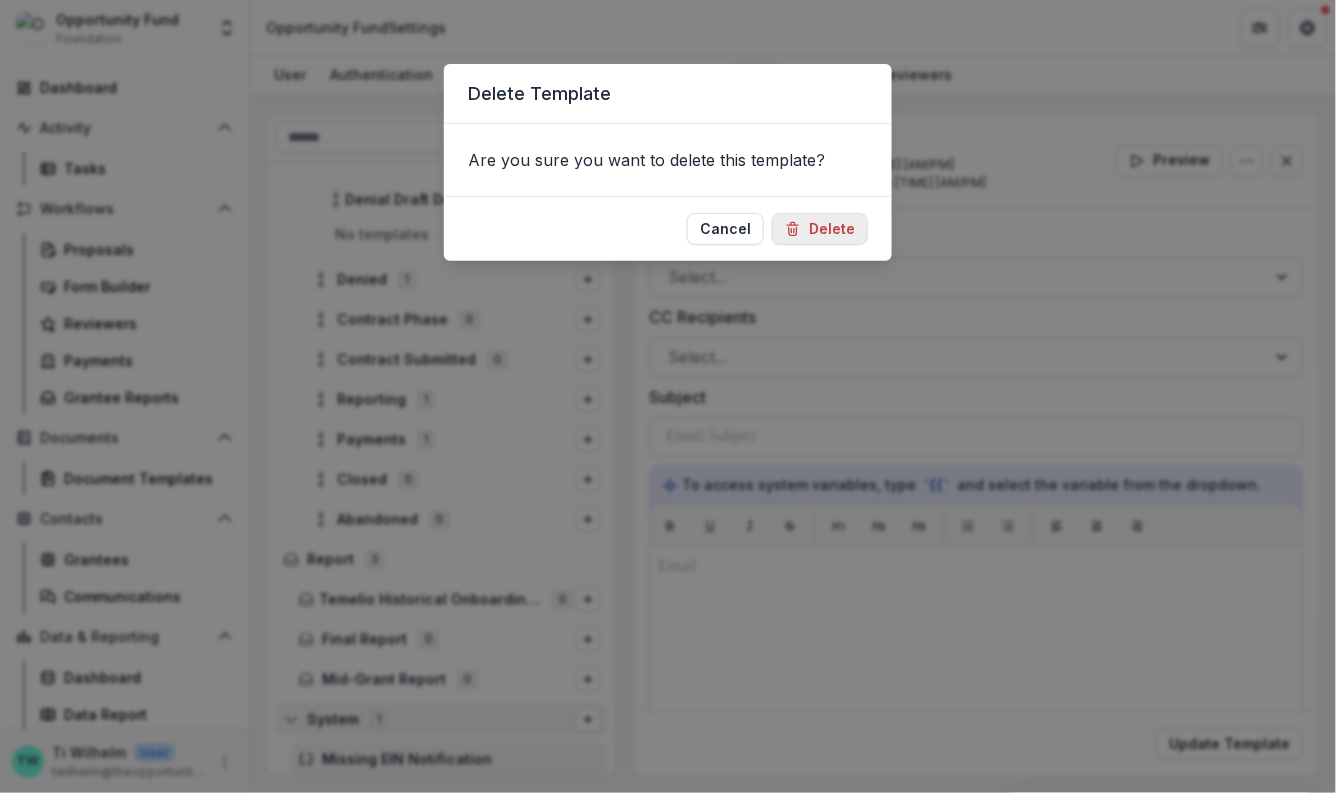 click on "Delete" at bounding box center (820, 229) 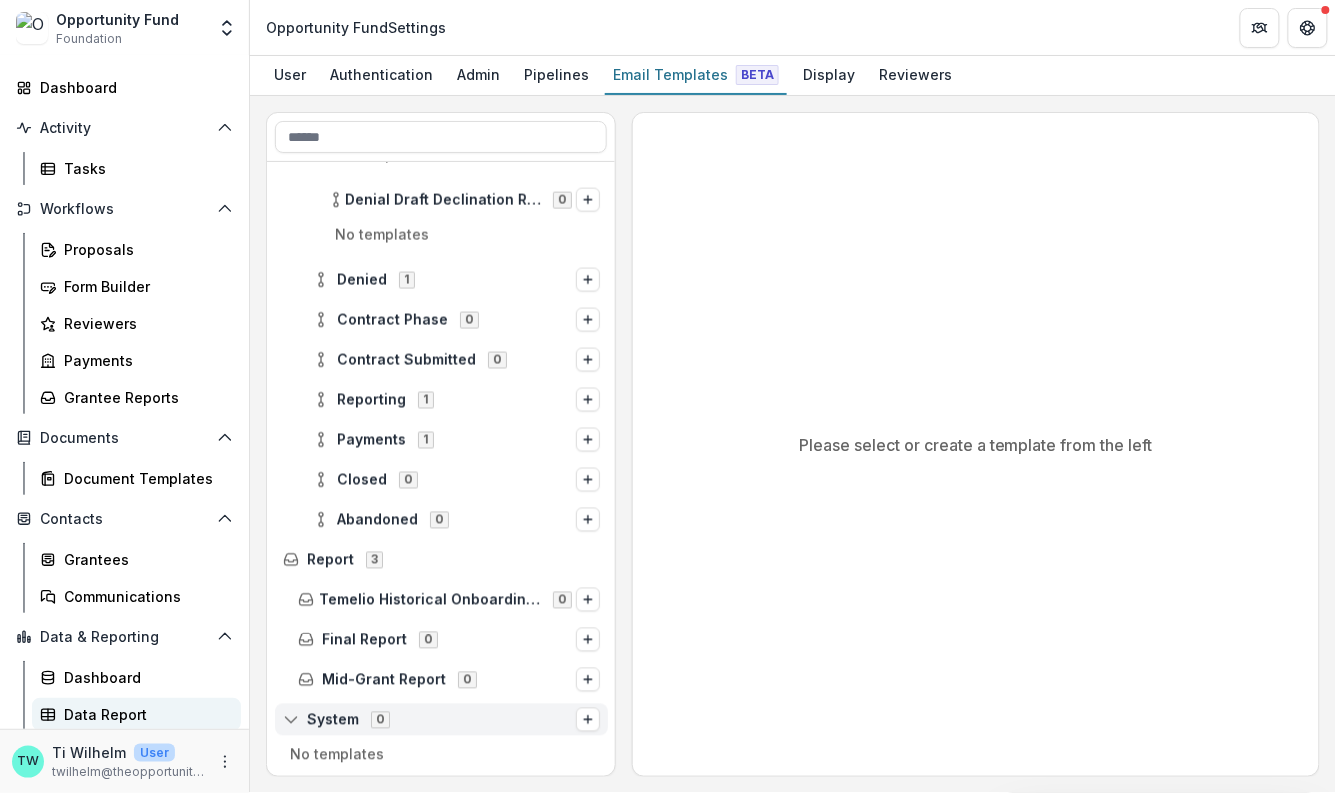 click on "Data Report" at bounding box center (144, 714) 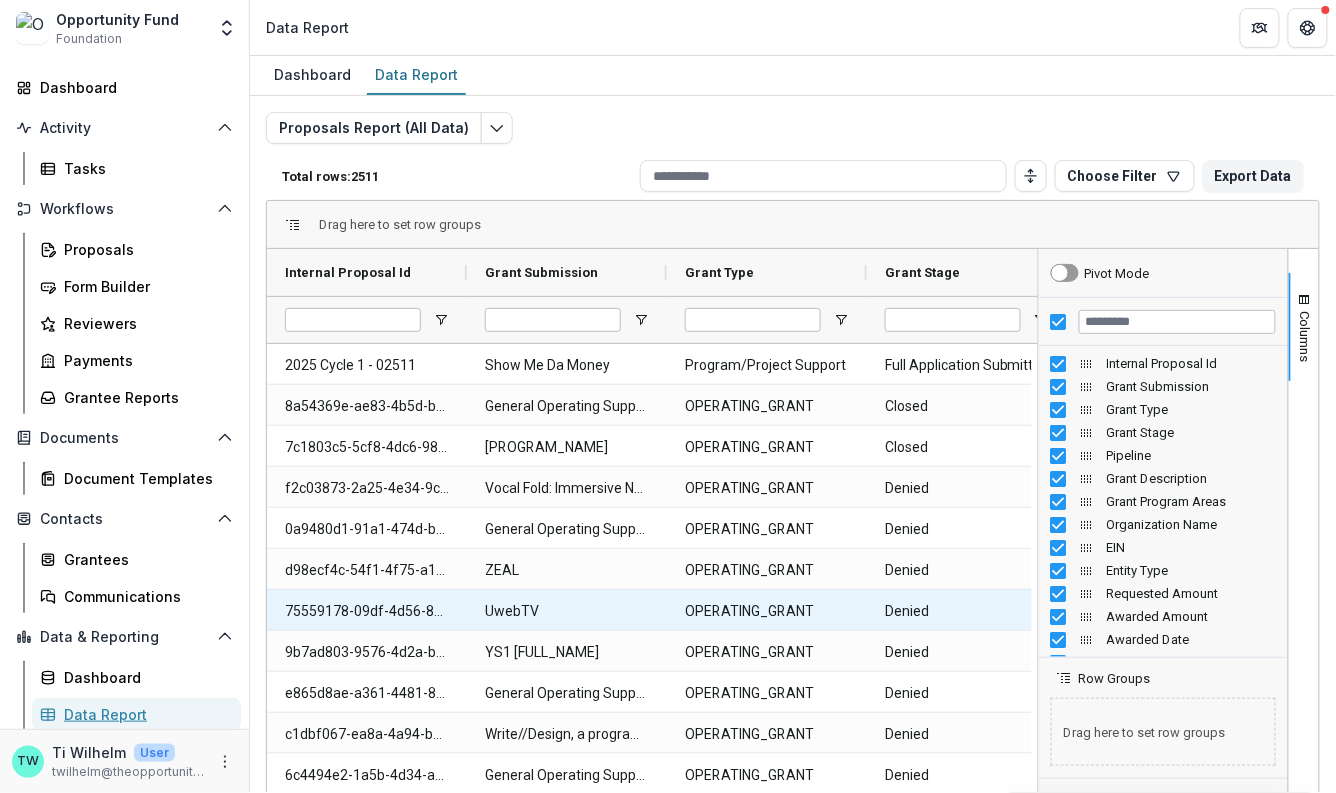 scroll, scrollTop: 0, scrollLeft: 8, axis: horizontal 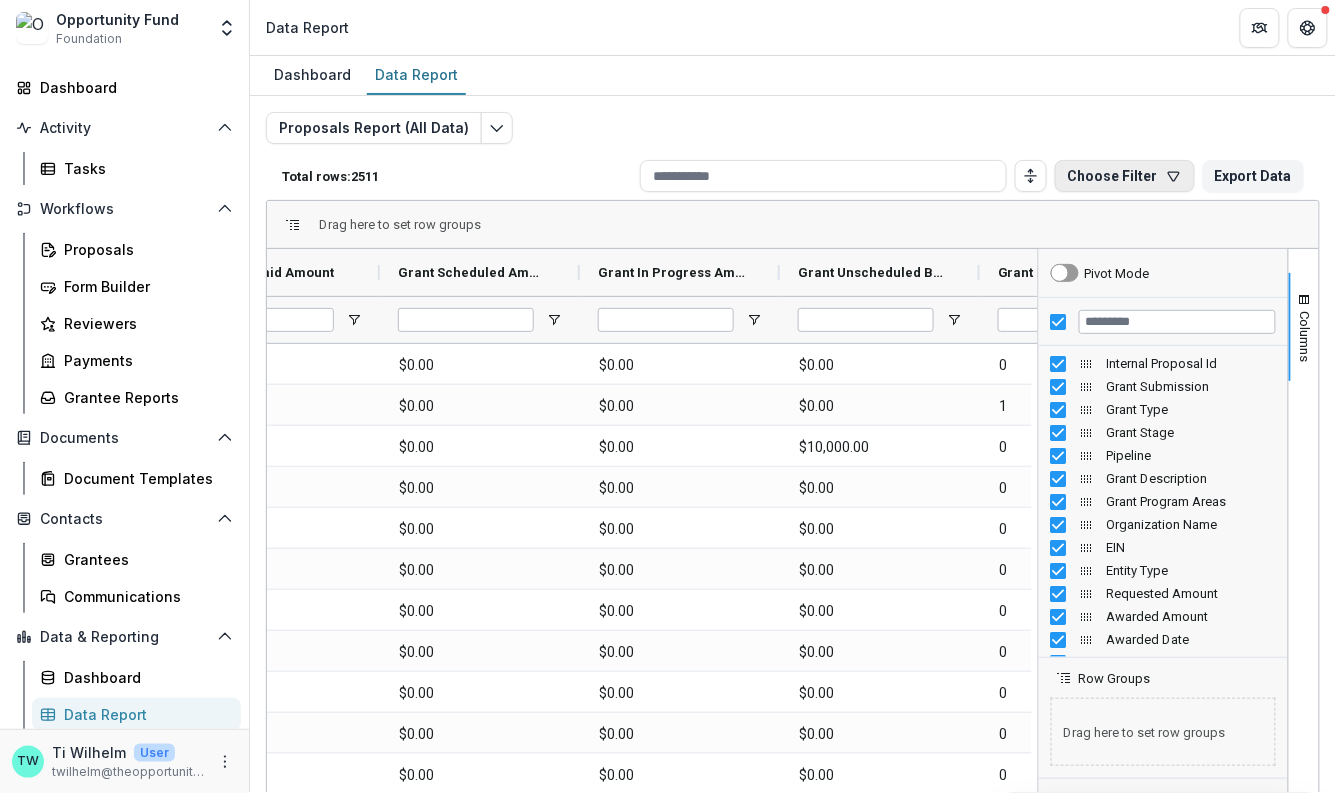 click 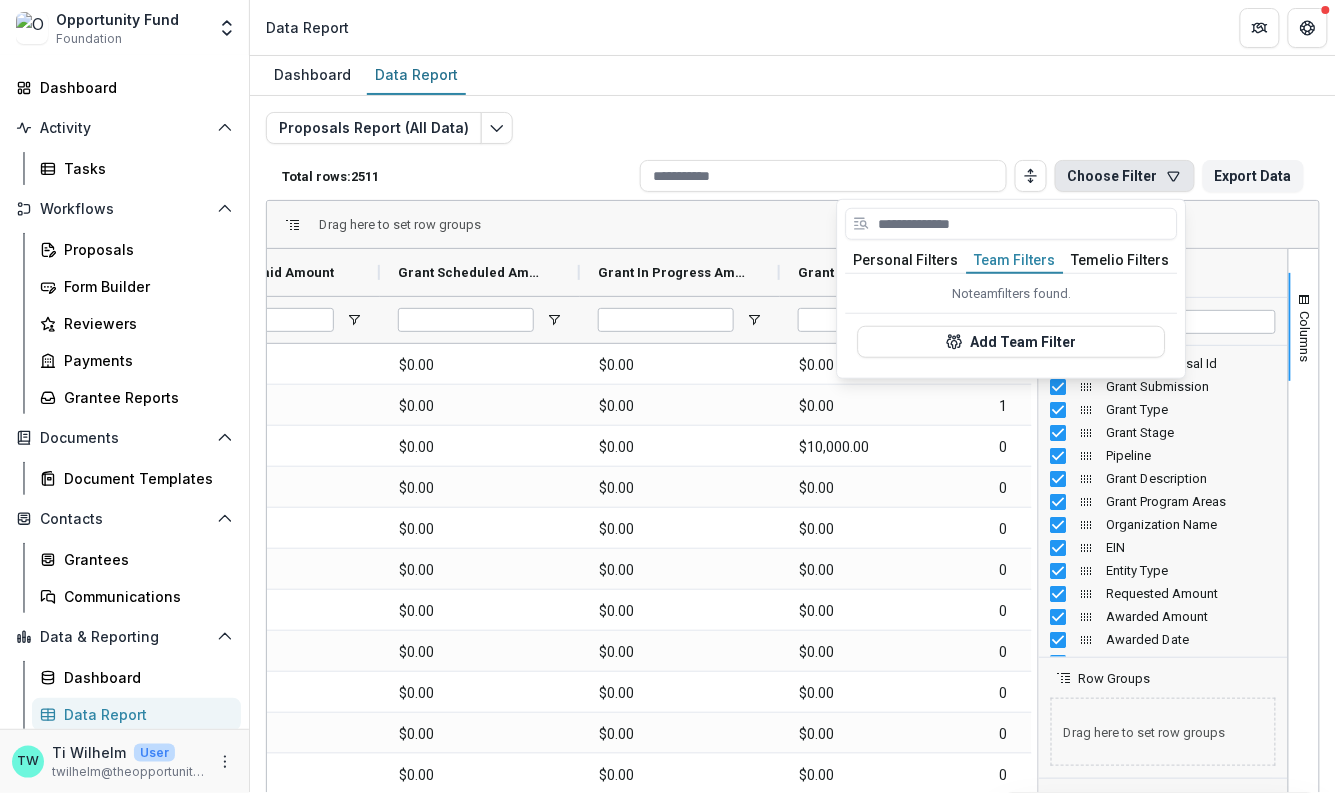 click on "Team Filters" at bounding box center [1015, 261] 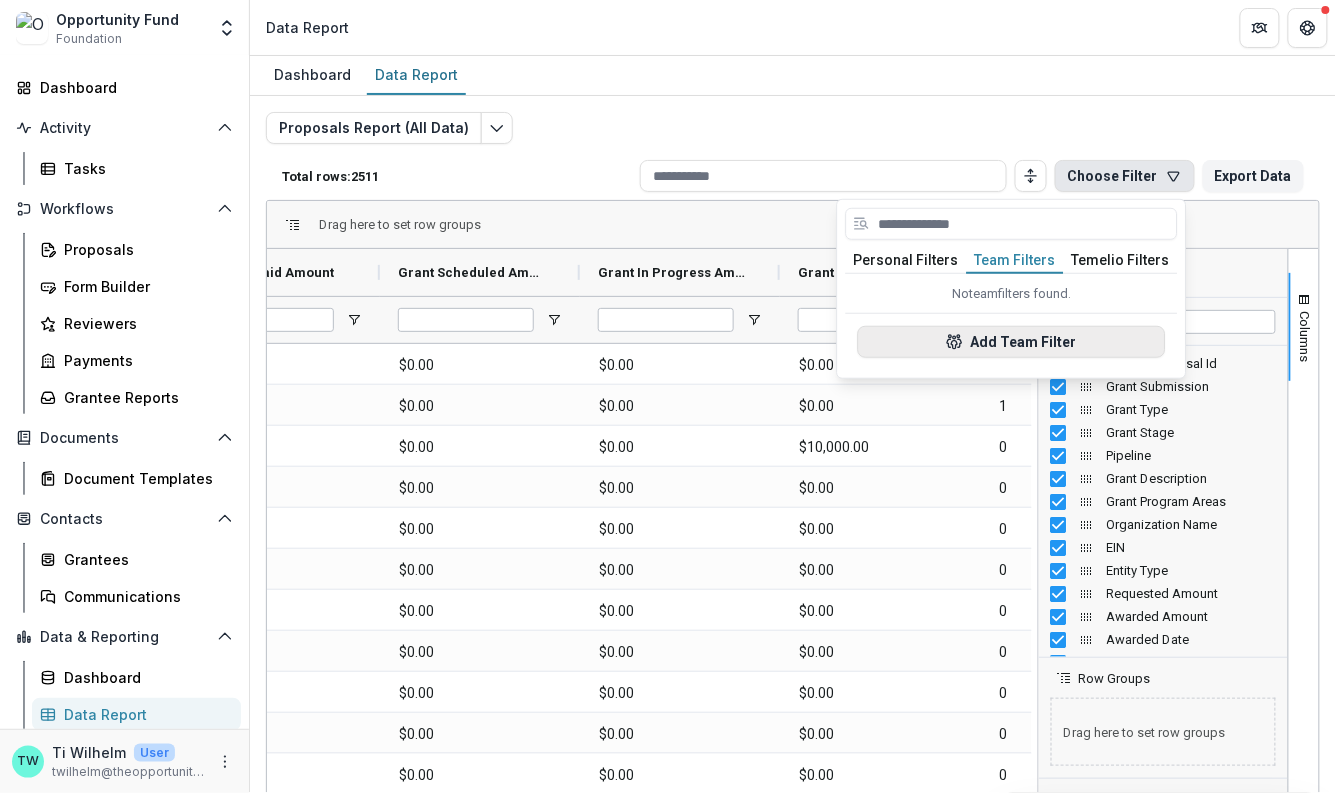 click on "Add Team Filter" at bounding box center (1012, 342) 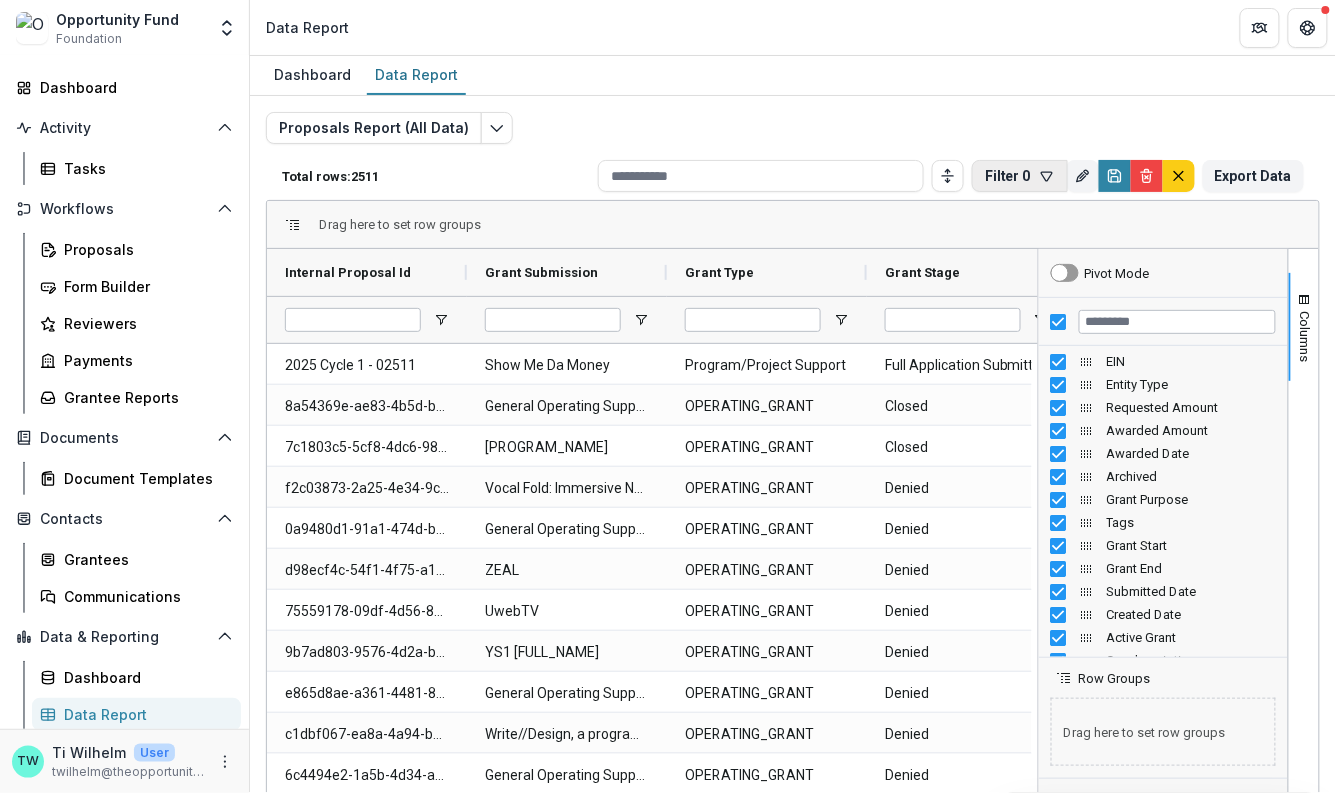 click 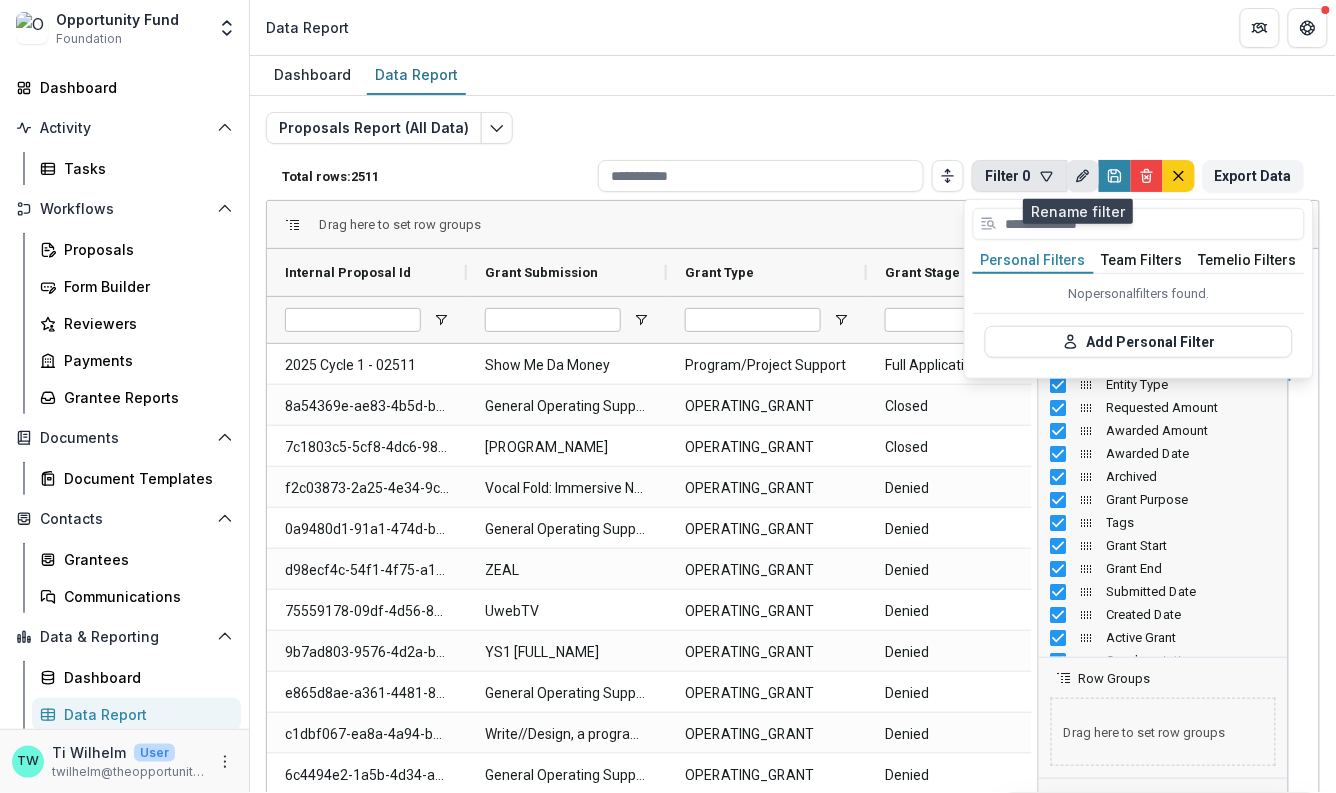 click 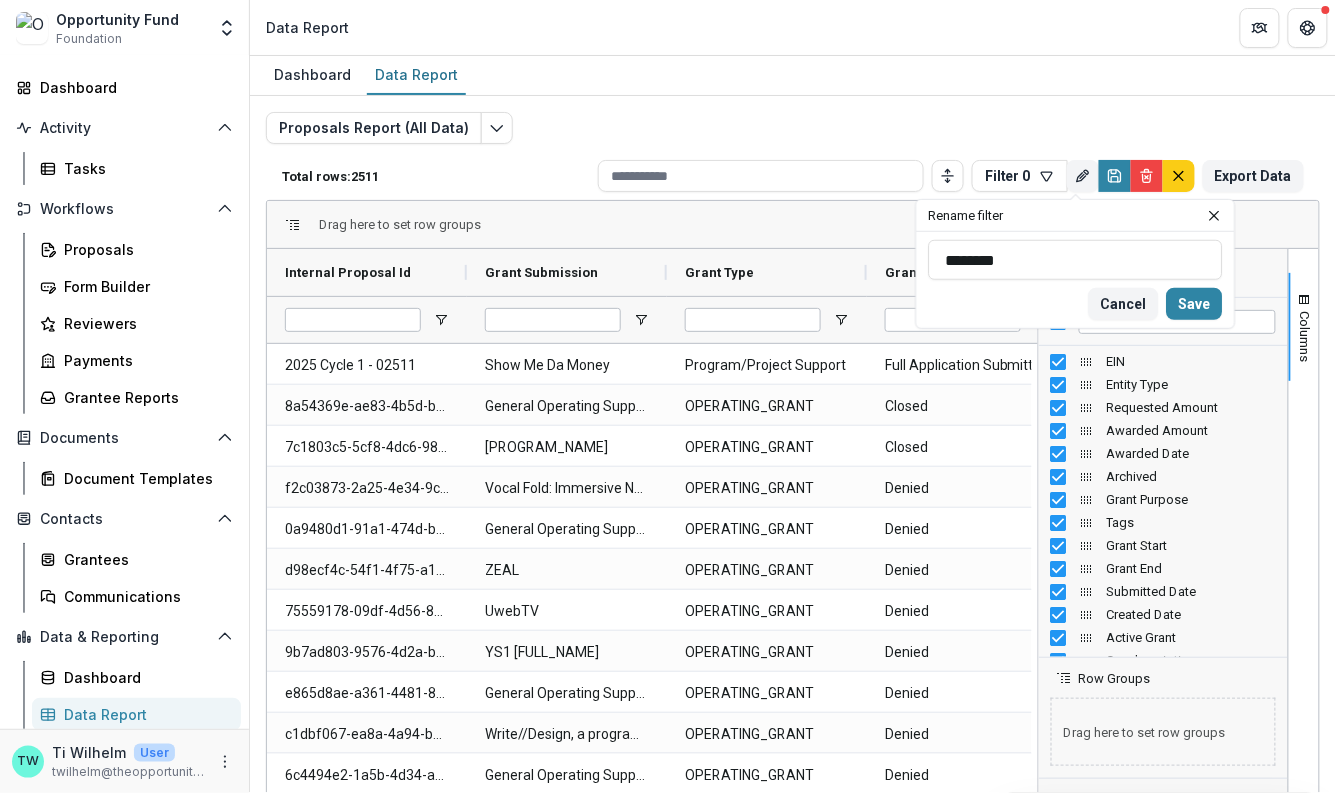 drag, startPoint x: 1010, startPoint y: 263, endPoint x: 918, endPoint y: 243, distance: 94.14882 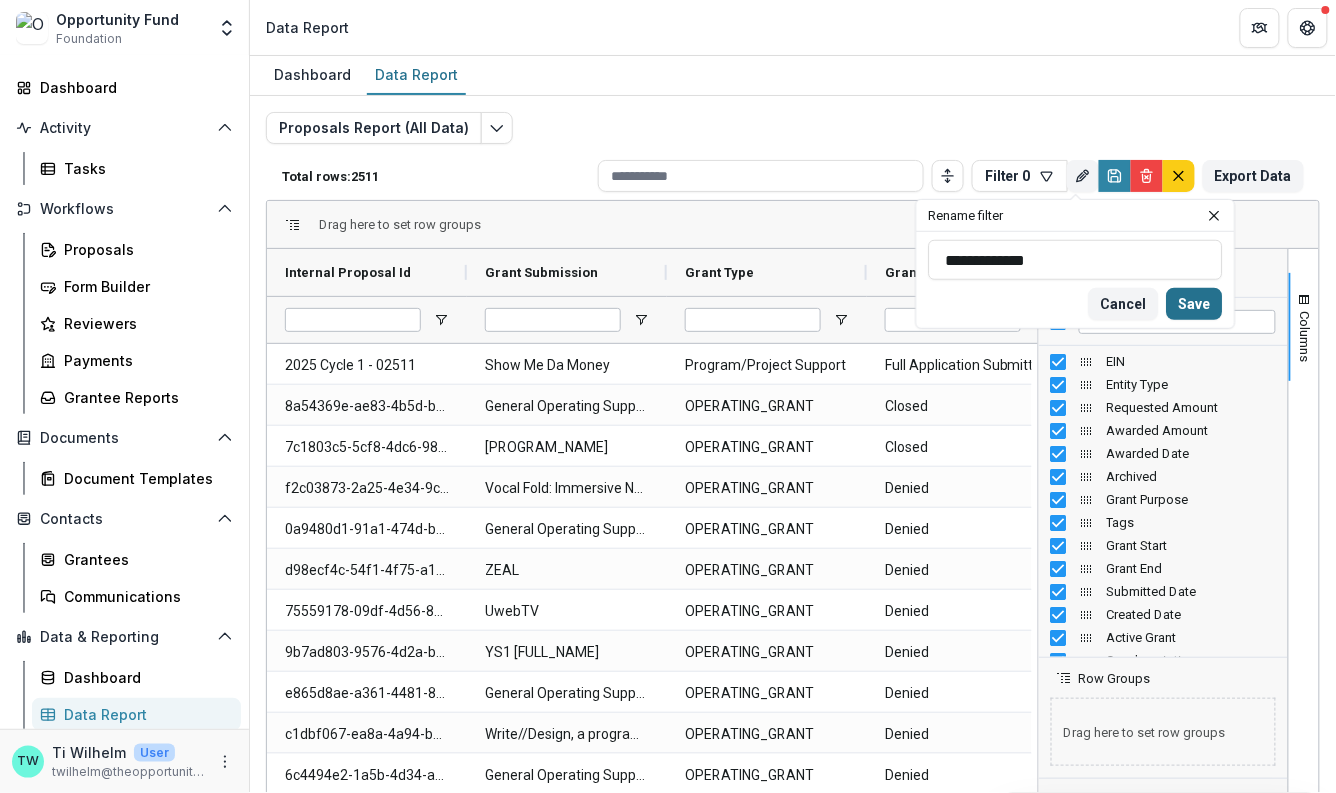 type on "**********" 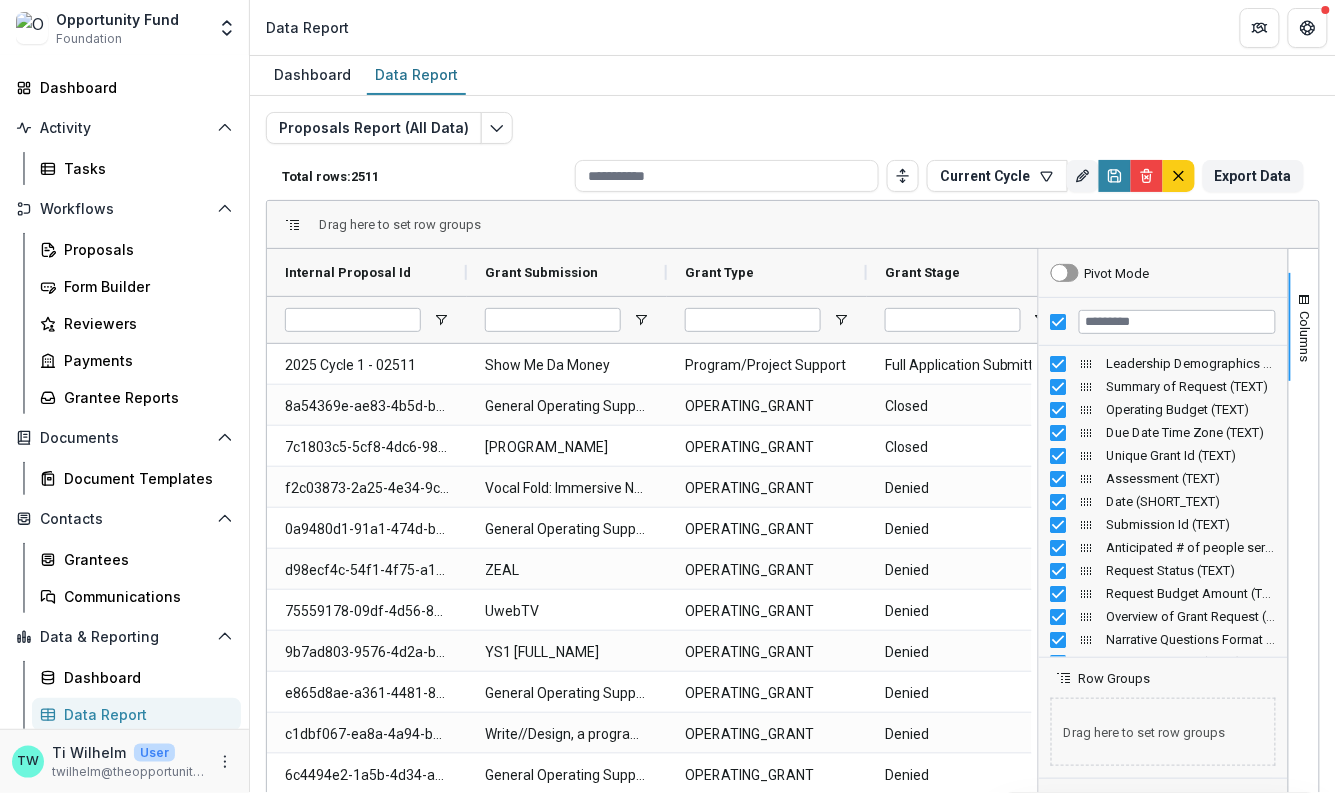 scroll, scrollTop: 2061, scrollLeft: 0, axis: vertical 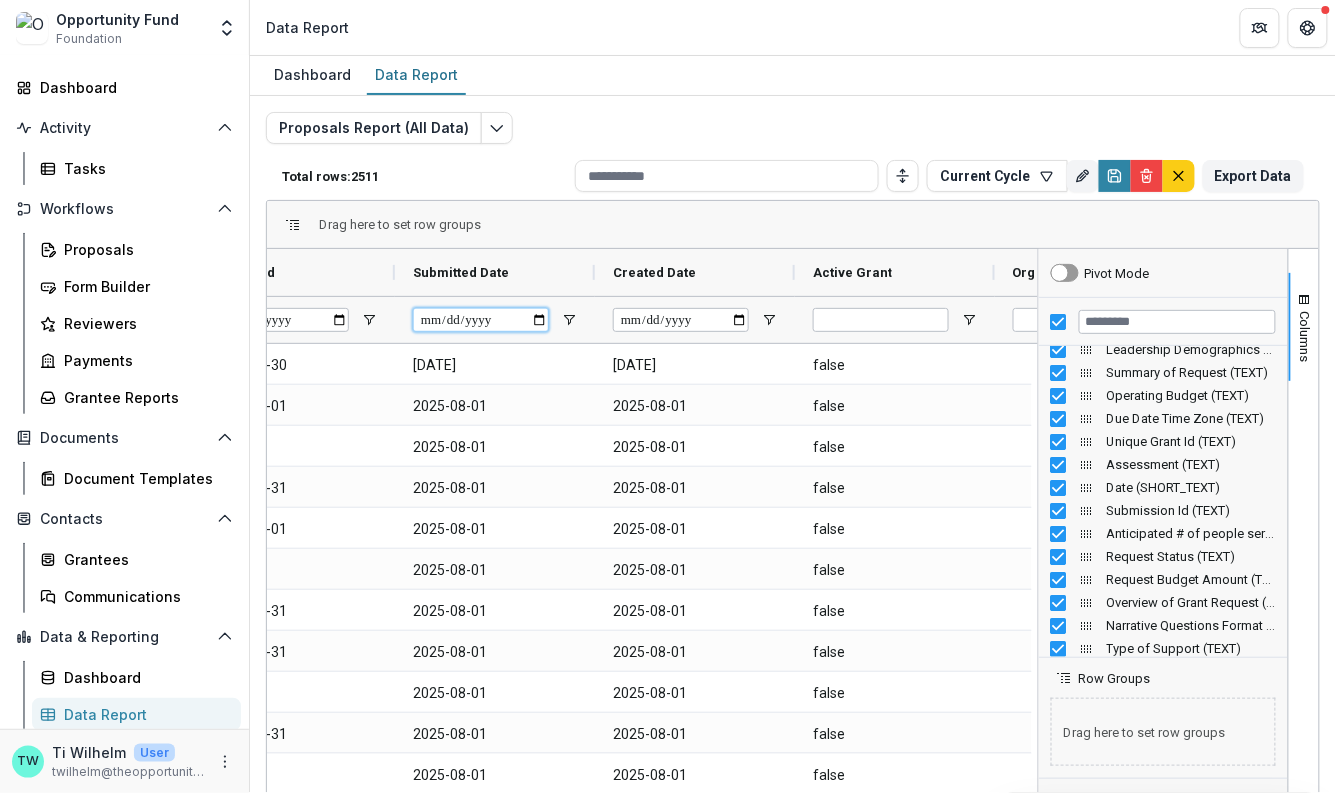 click at bounding box center (481, 320) 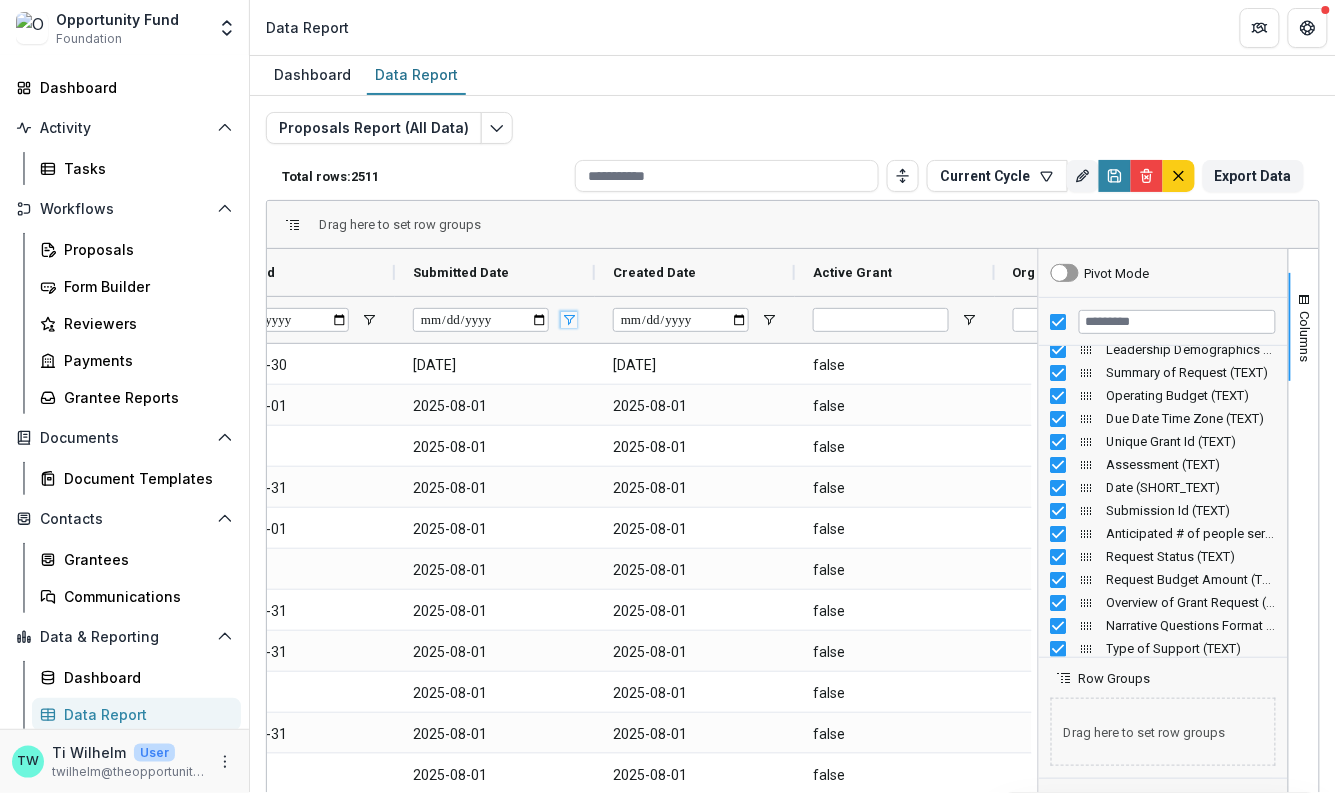 click at bounding box center [569, 320] 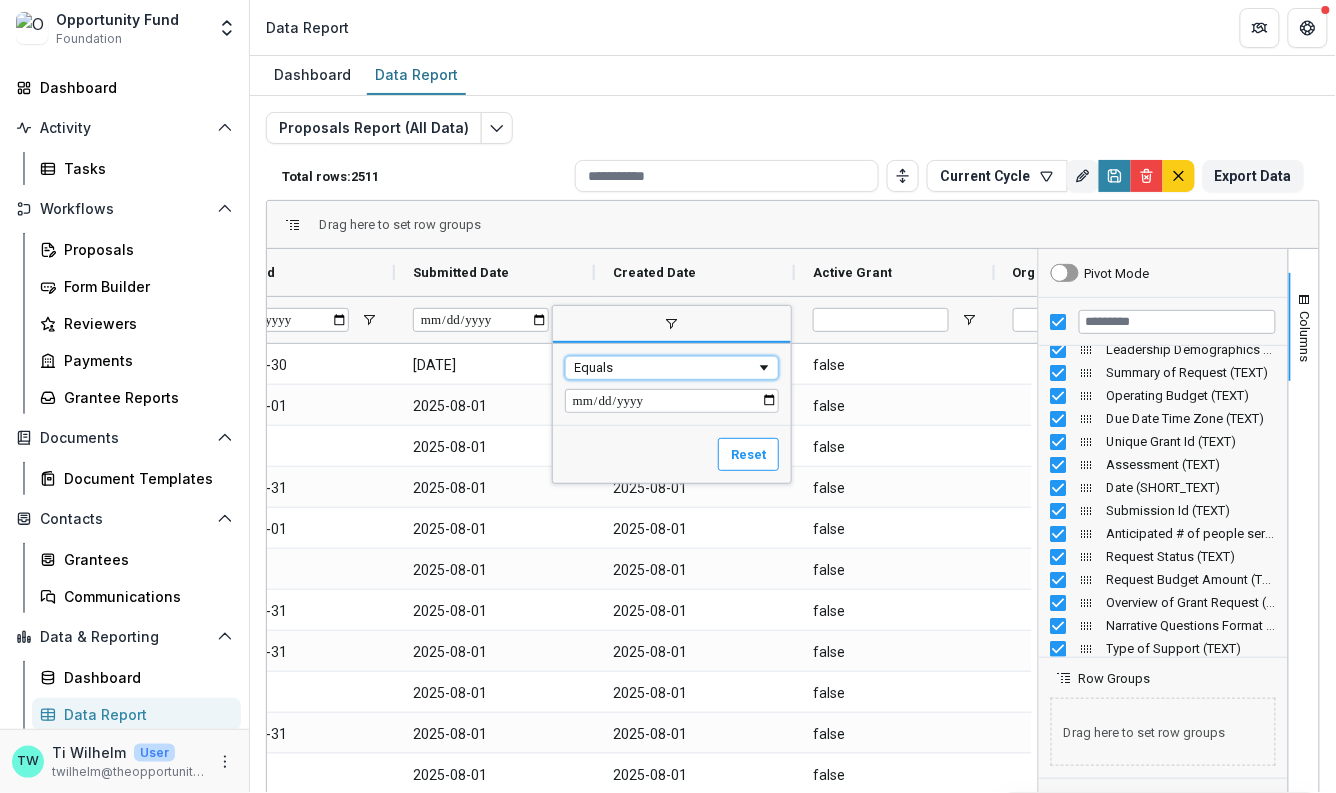 click on "Equals" at bounding box center (672, 368) 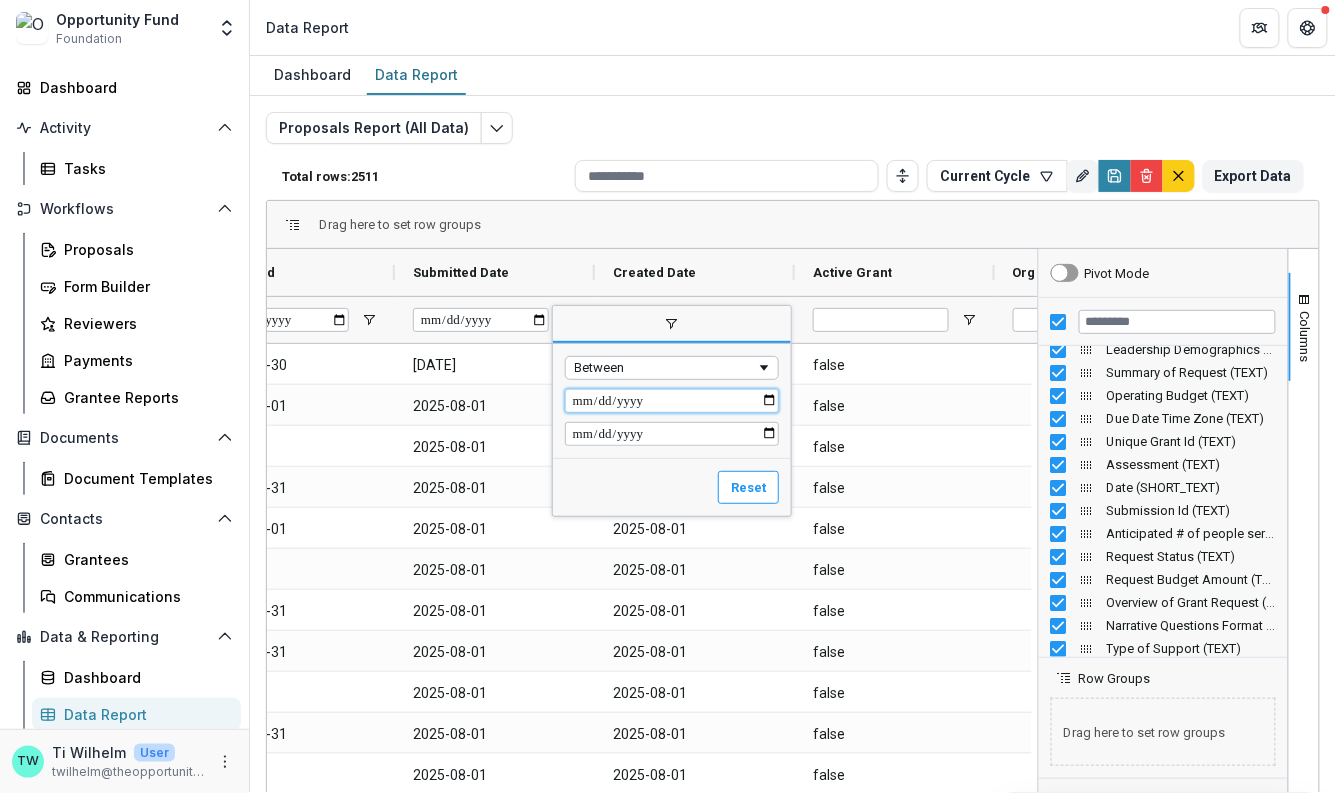 click at bounding box center [672, 401] 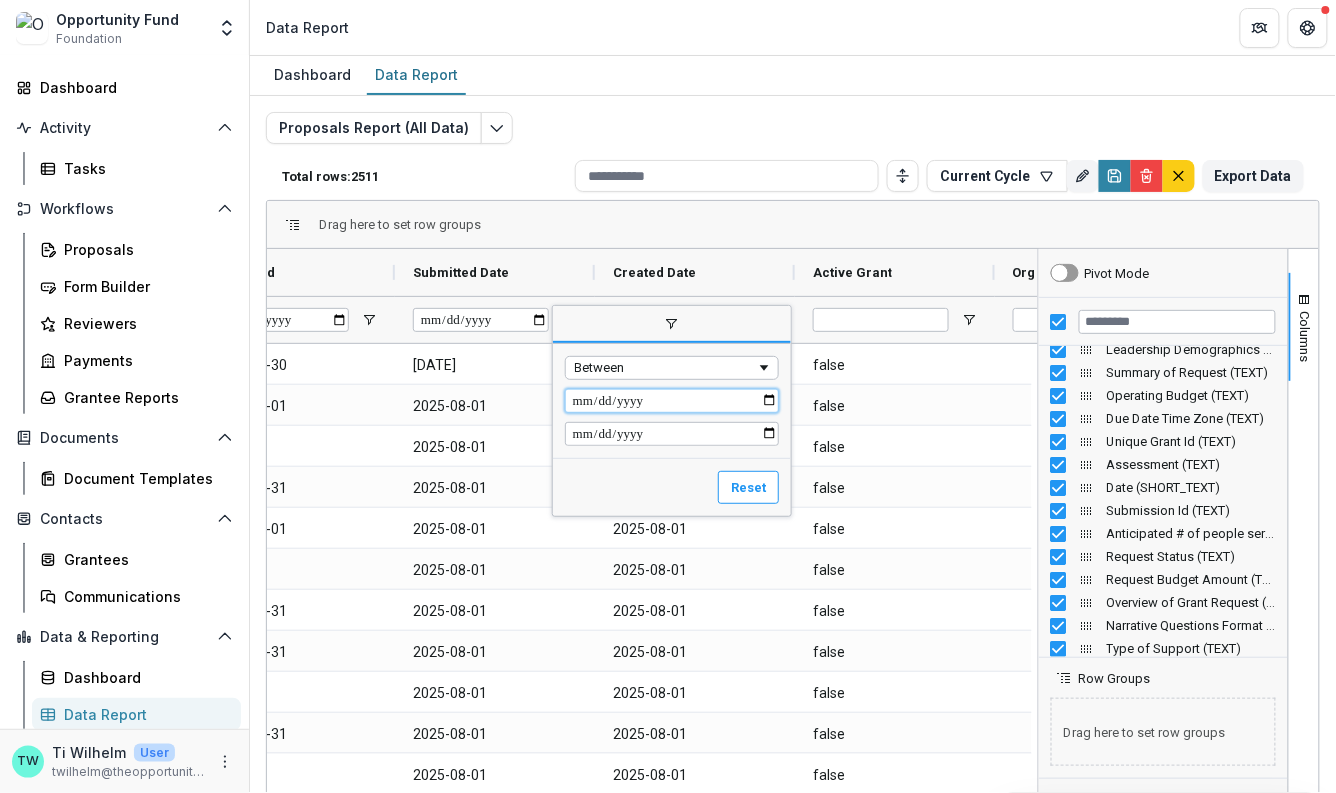 type on "**********" 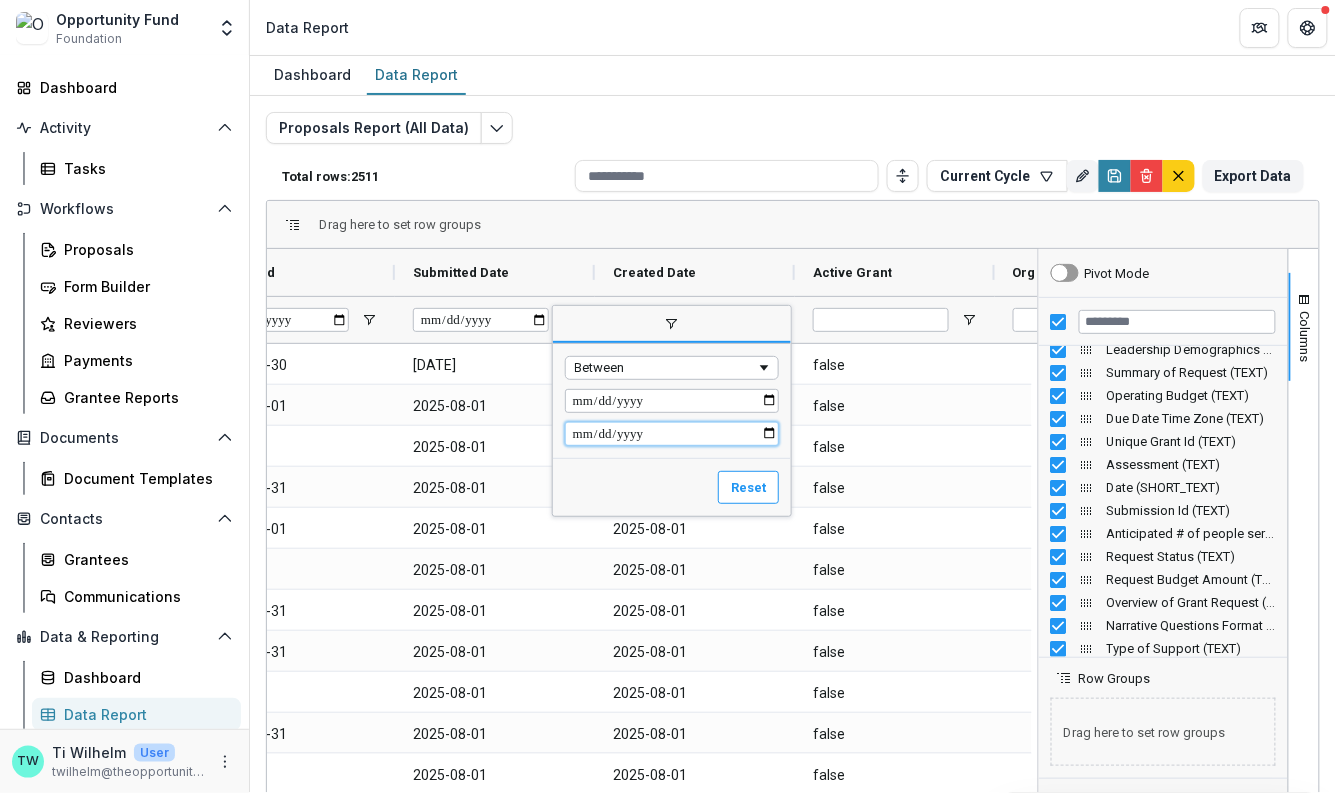 click at bounding box center (672, 434) 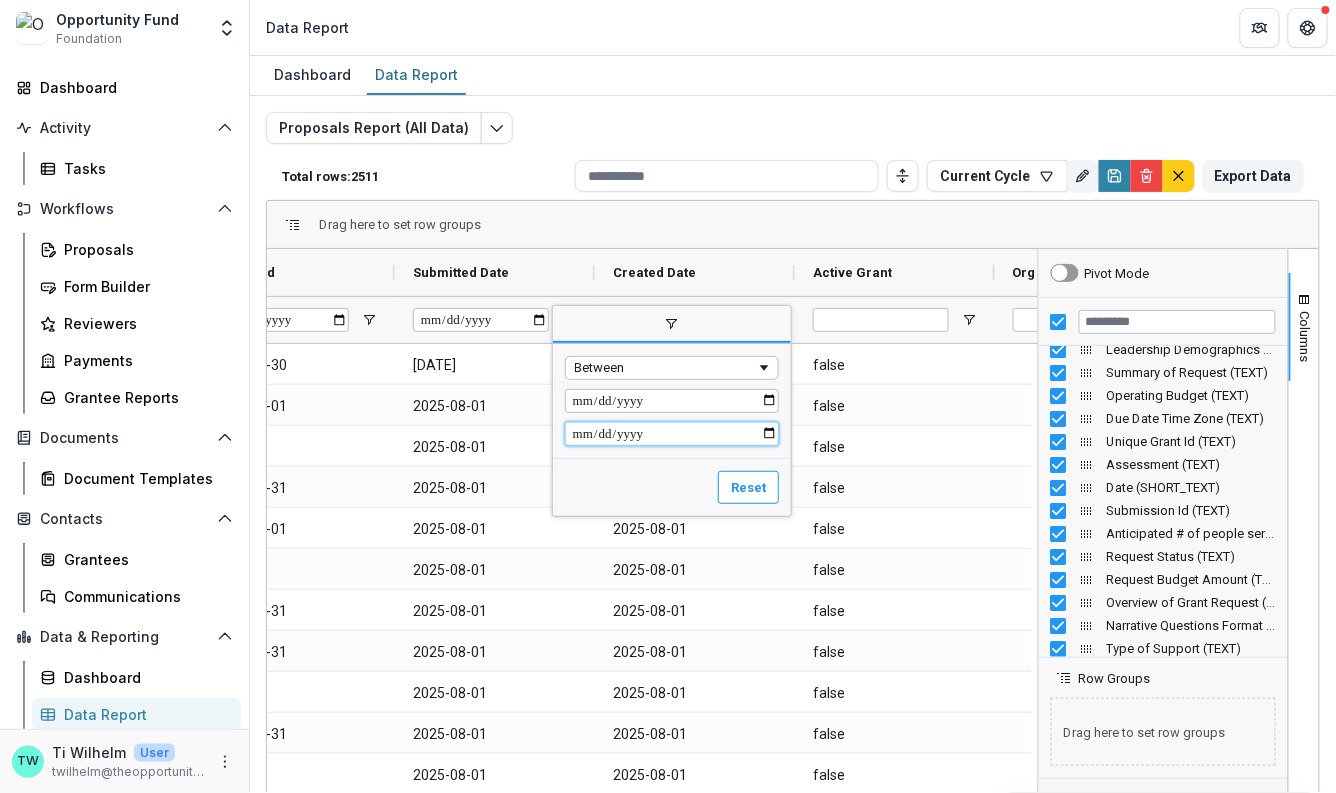 type on "**********" 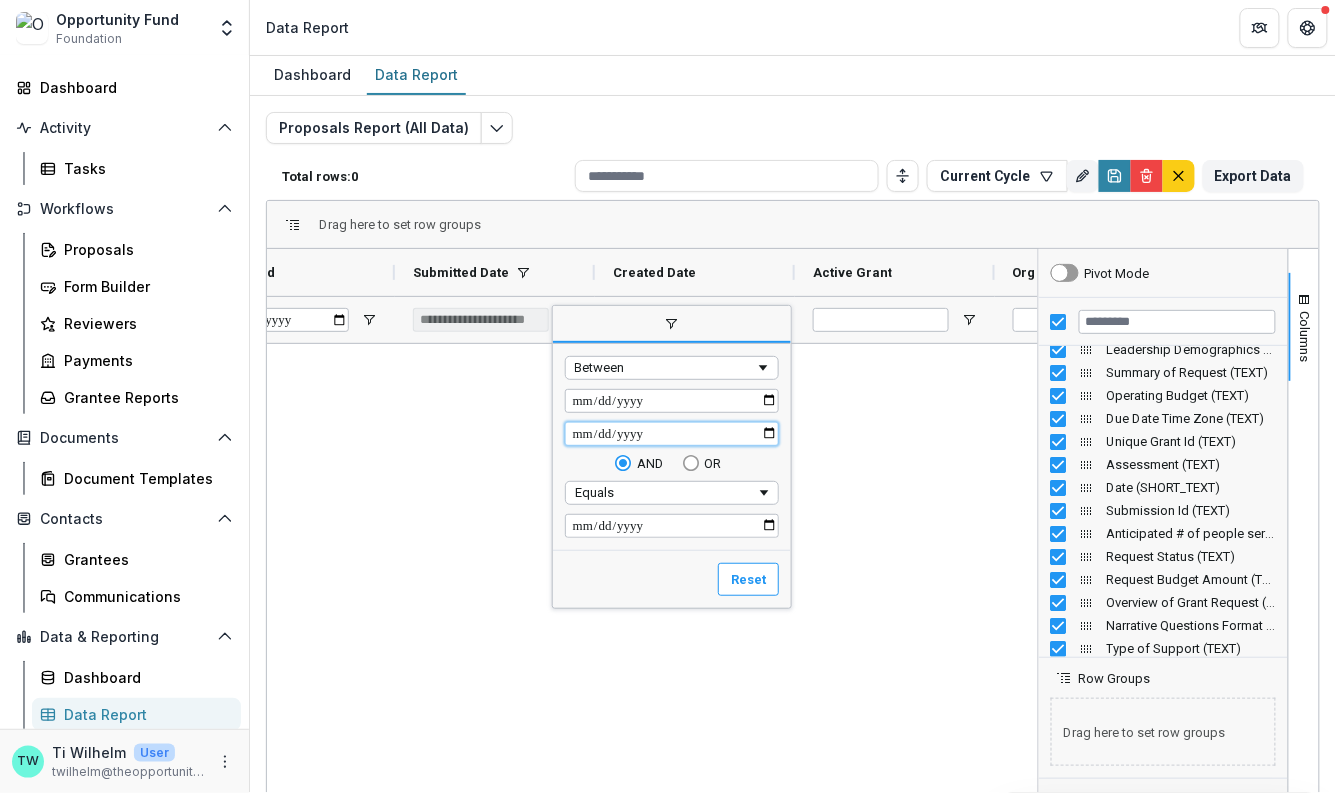 type on "**********" 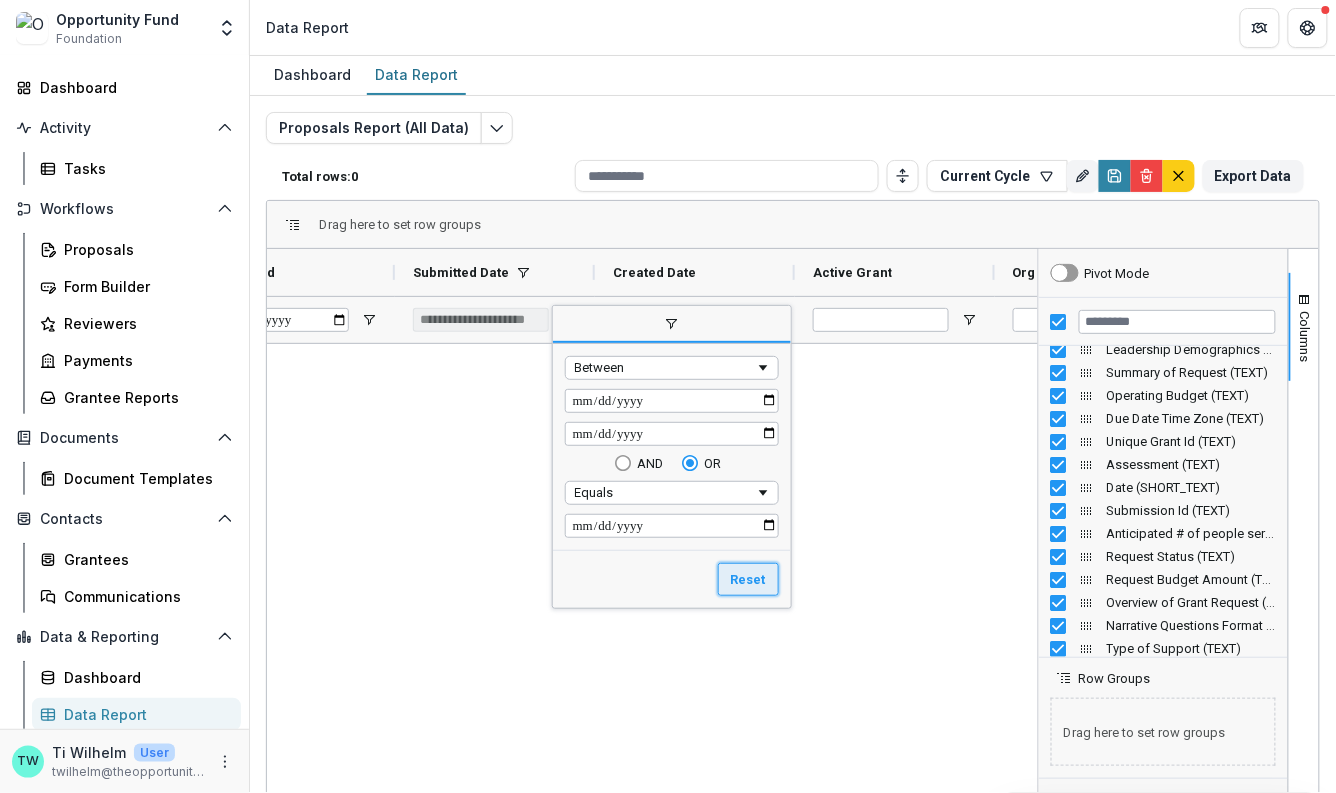 click on "Reset" at bounding box center (748, 580) 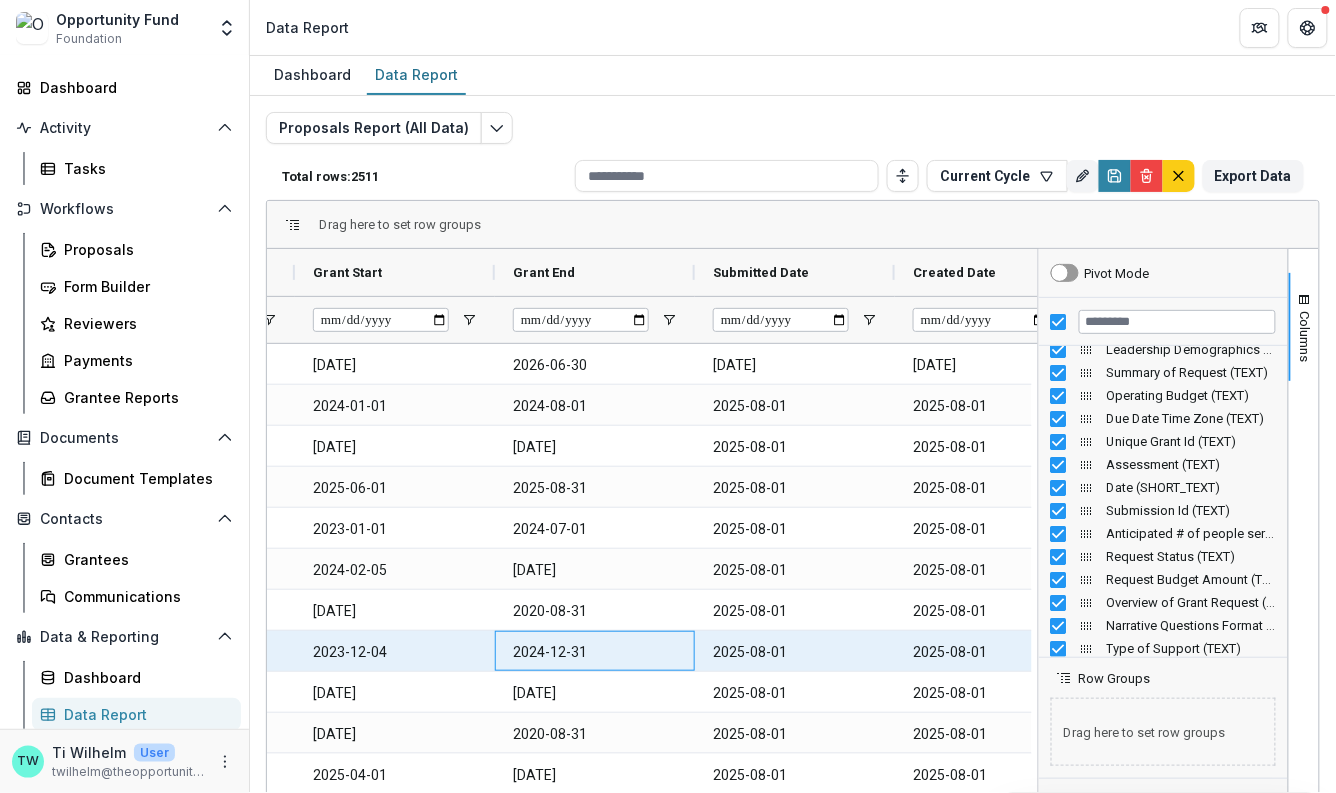 click on "2024-12-31" at bounding box center [595, 652] 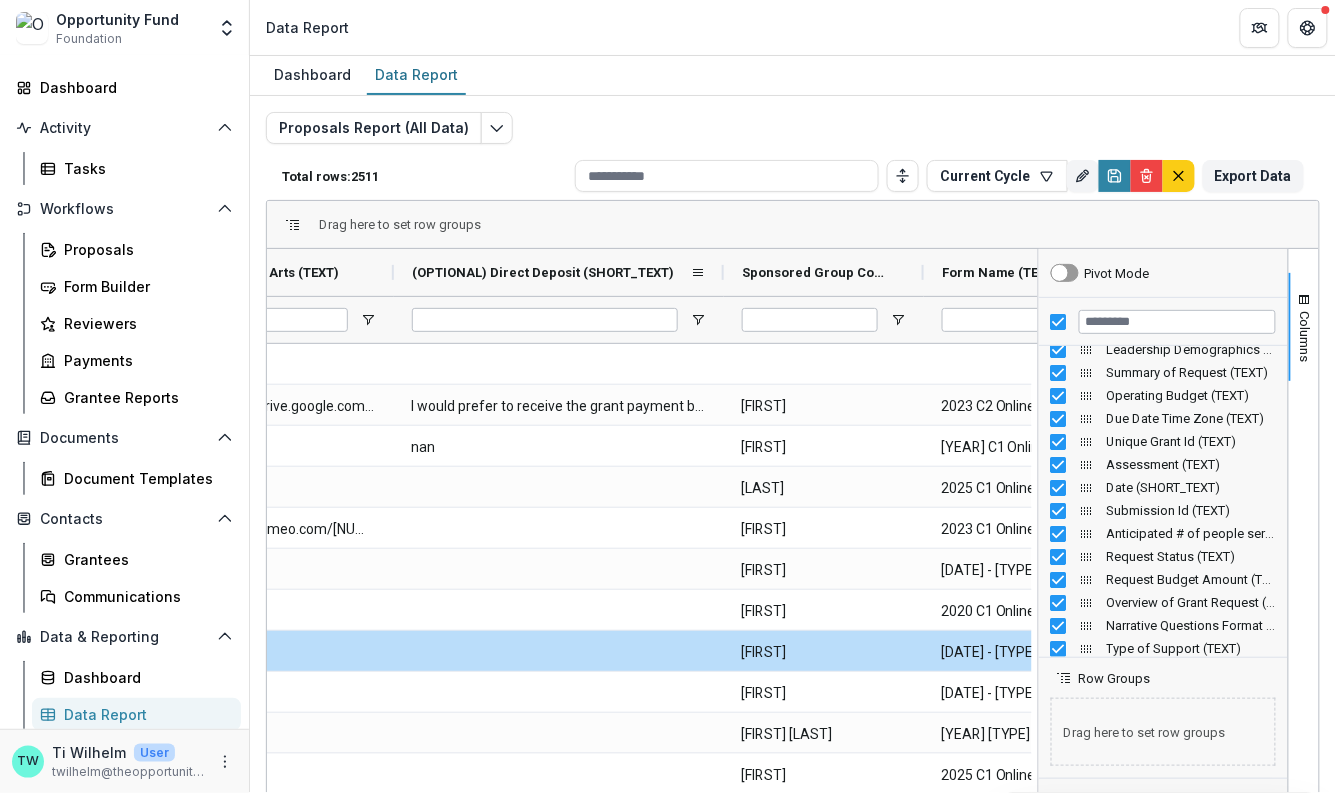 drag, startPoint x: 591, startPoint y: 272, endPoint x: 721, endPoint y: 265, distance: 130.18832 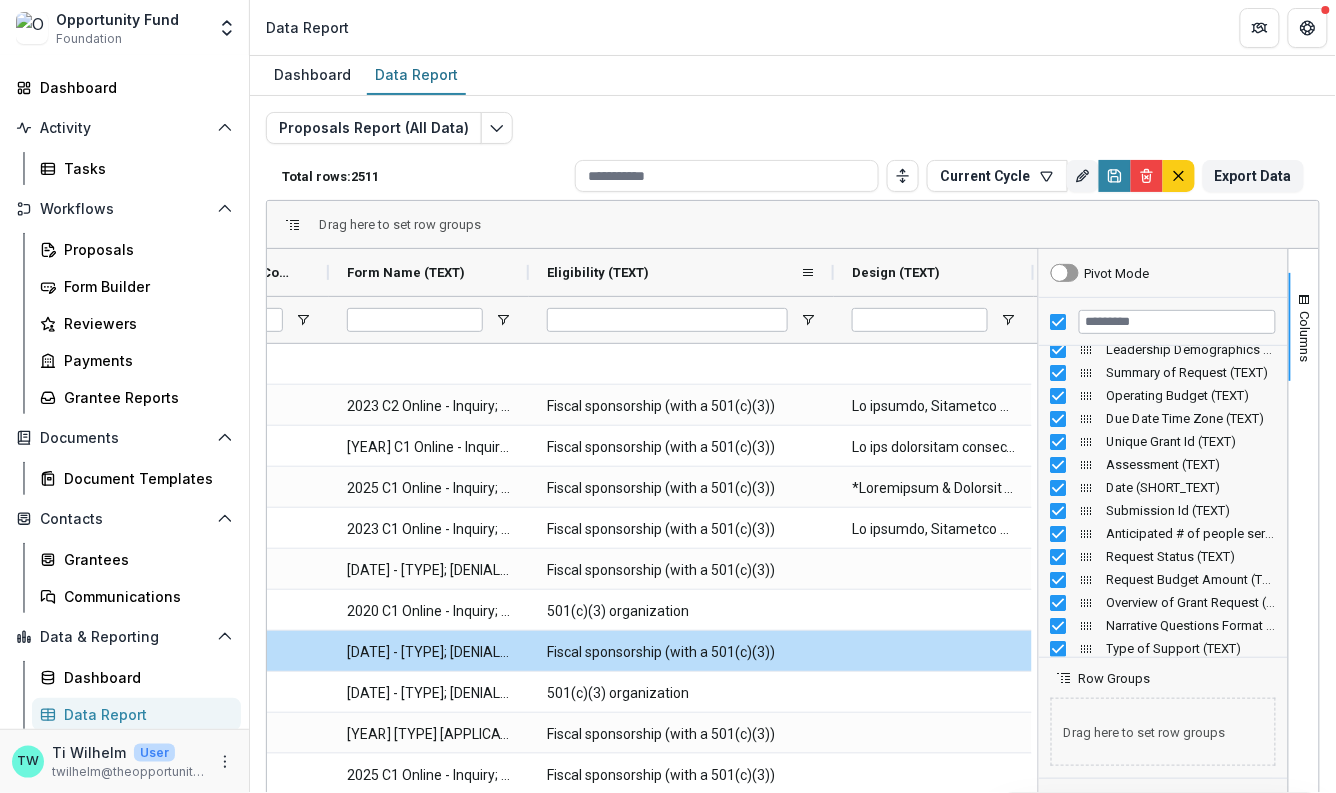 drag, startPoint x: 729, startPoint y: 267, endPoint x: 840, endPoint y: 269, distance: 111.01801 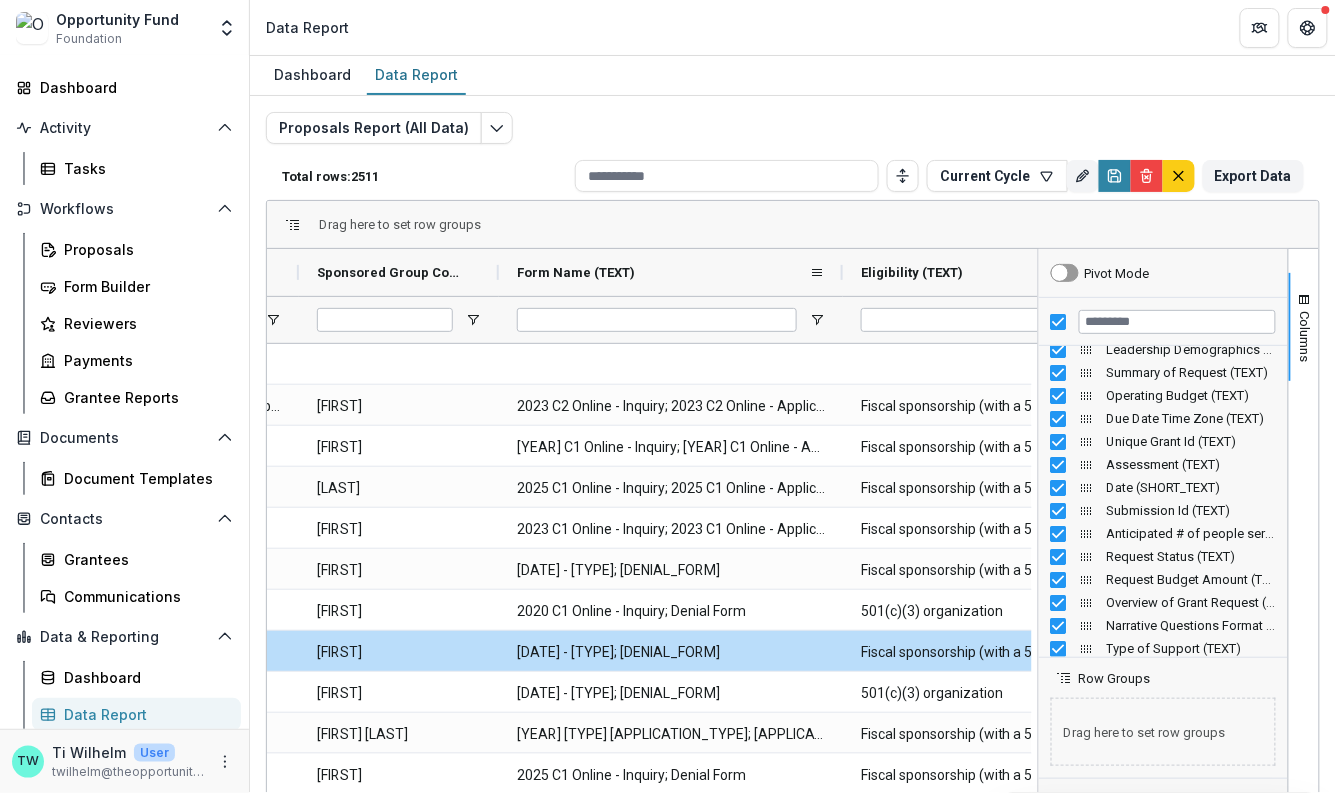 drag, startPoint x: 695, startPoint y: 268, endPoint x: 839, endPoint y: 269, distance: 144.00348 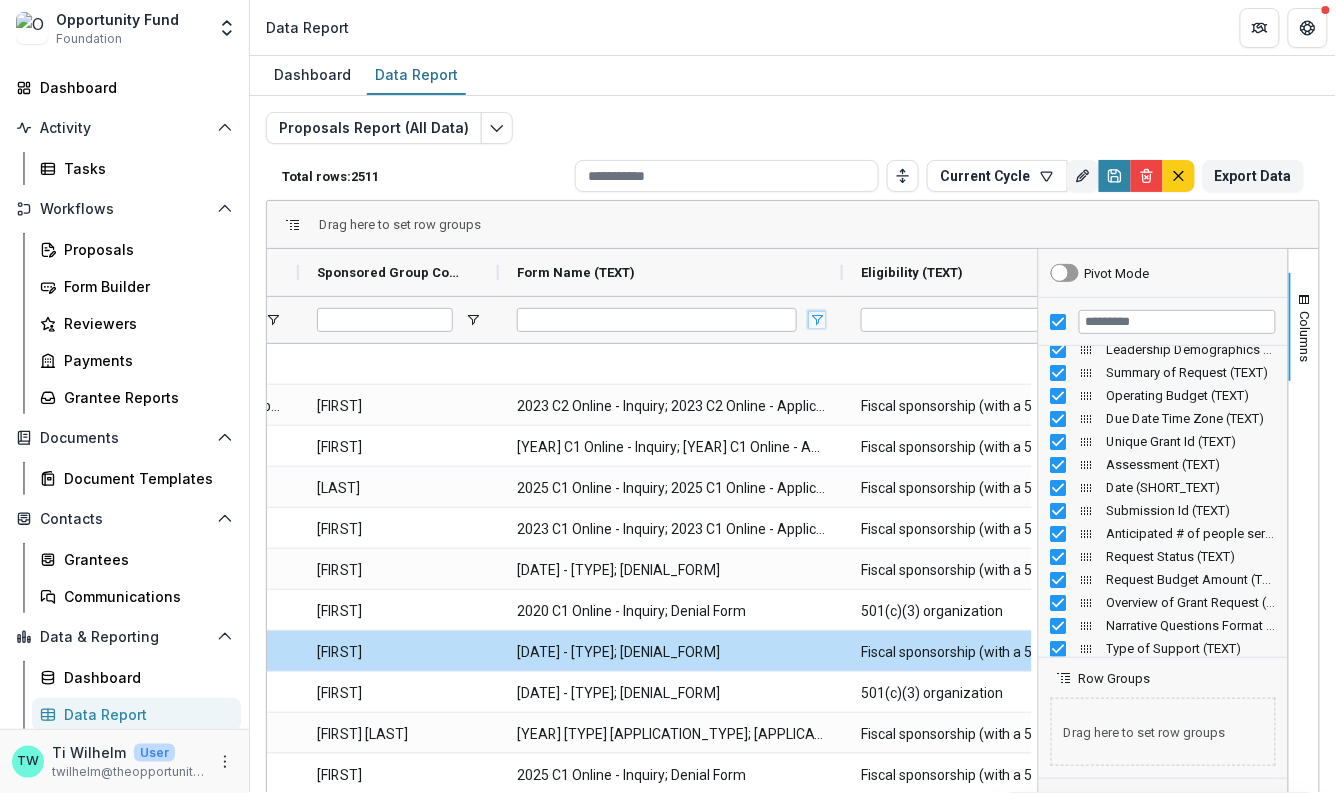 click at bounding box center [817, 320] 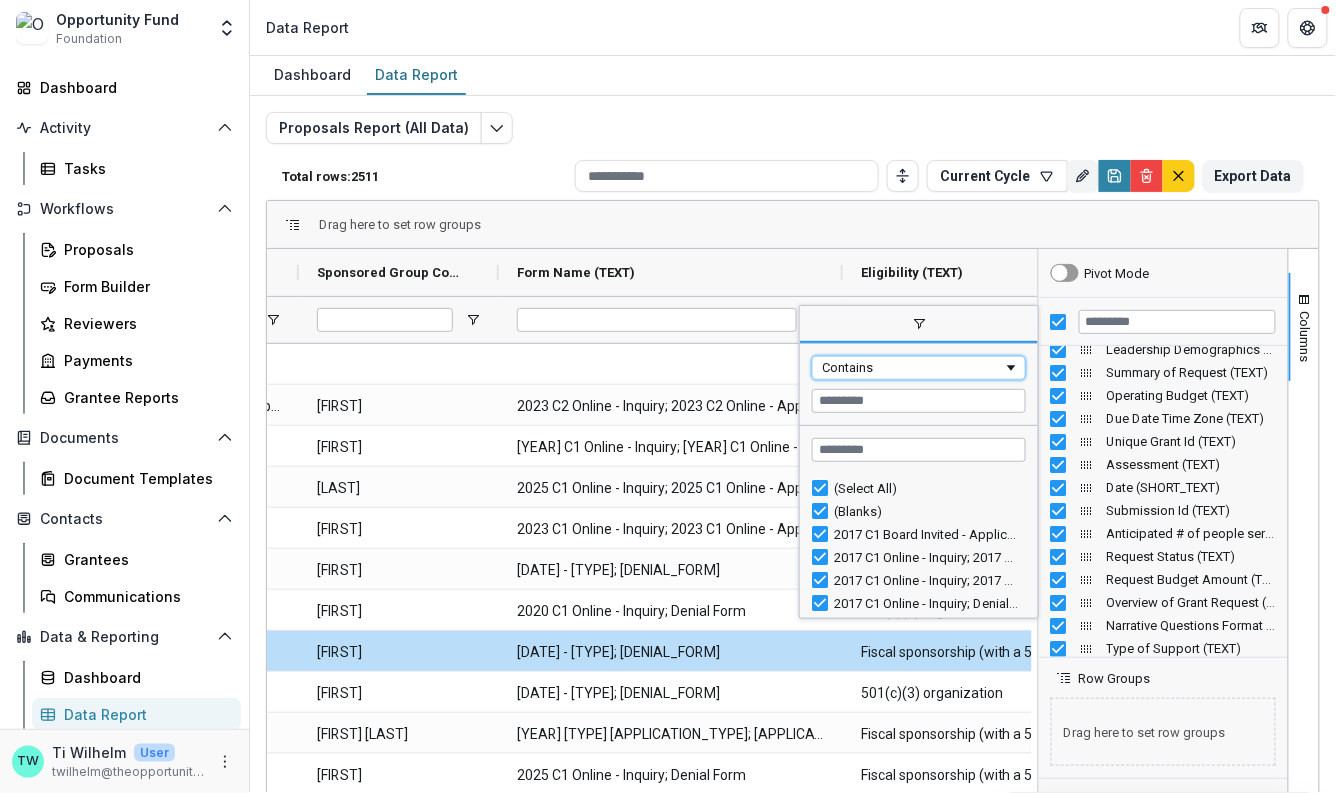 click at bounding box center [1011, 368] 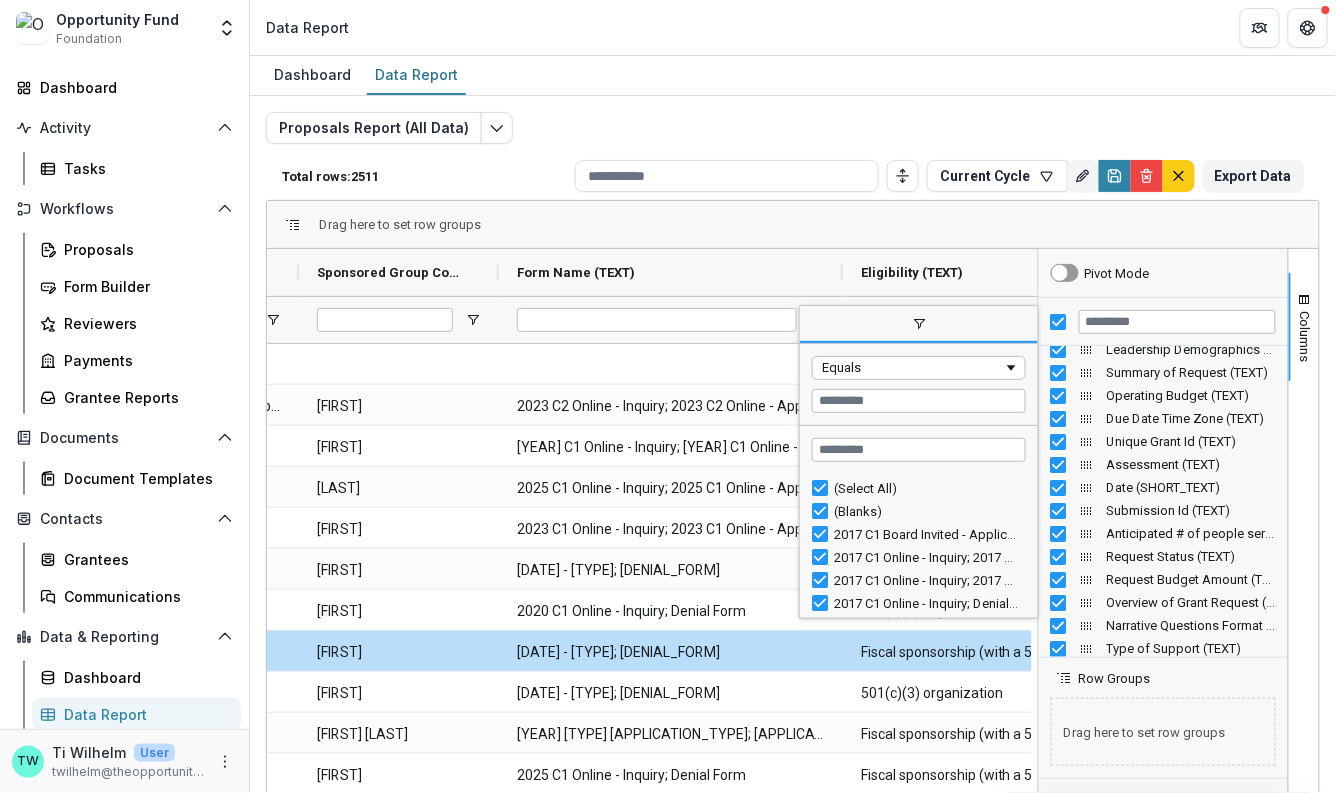 click on "(Select All)" at bounding box center (927, 488) 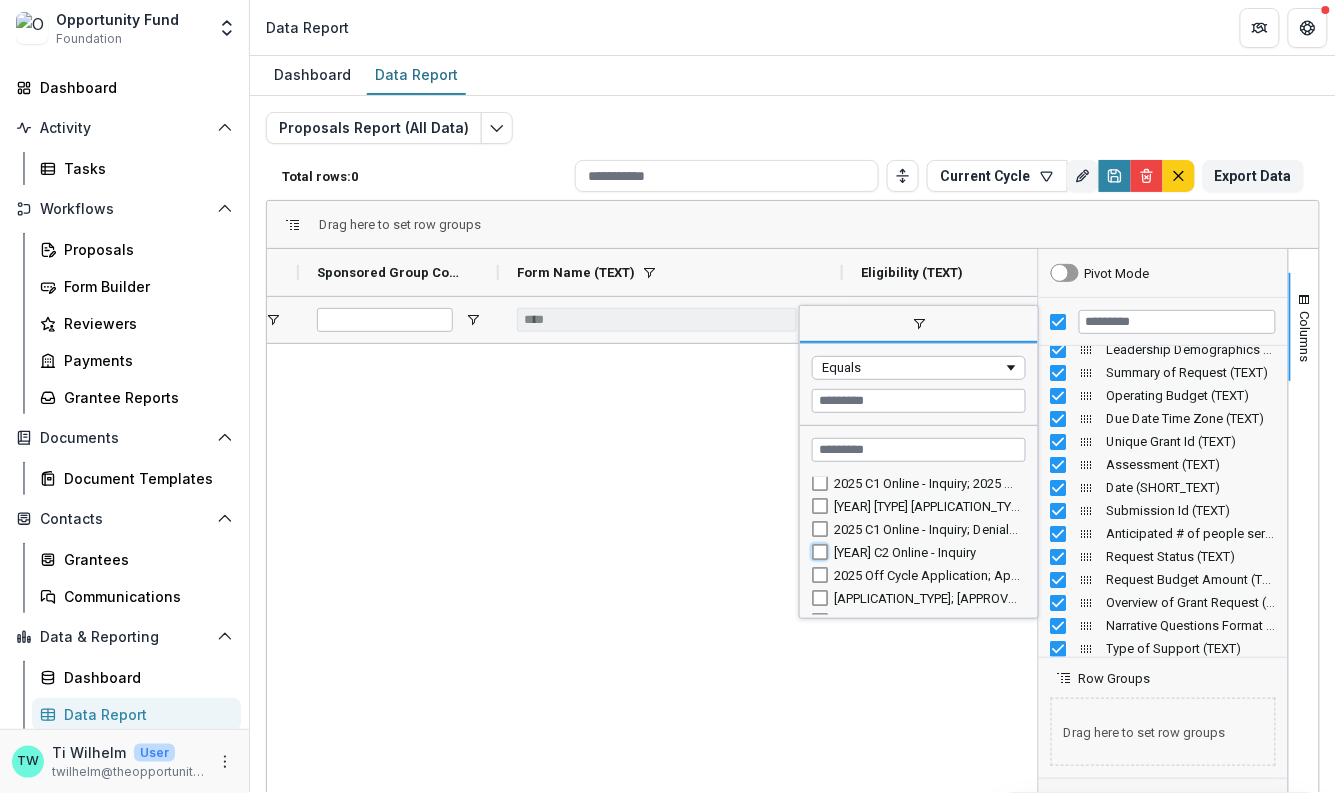type on "**********" 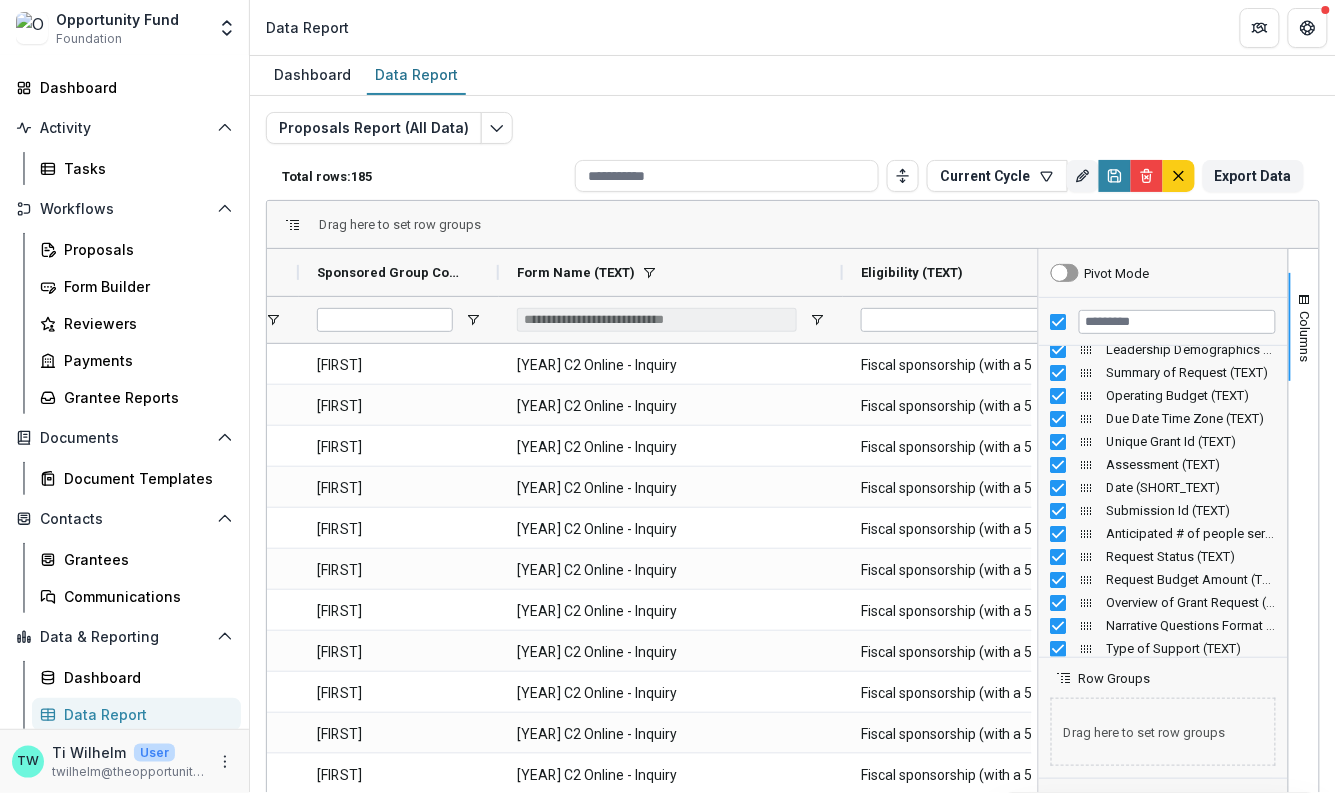 click on "Proposals Report (All Data) Total rows:  185 Current Cycle Personal Filters Team Filters Temelio Filters No  personal  filters found. Add Personal Filter Current Cycle  (Proposals Report (All Data)) Add Team Filter Declination Reason to Pull into Emails  ( Proposals Report (All Data) ) Full Application  ( Proposals Report (All Data) ) Grant Agreement Form  ( Proposals Report (All Data) ) Initial Application  ( Proposals Report (All Data) ) Internal Form Template  ( Proposals Report (All Data) ) Off Cycle App - ADMIN Version  ( Proposals Report (All Data) ) Temelio Historical Onboarding Form  ( Proposals Report (All Data) ) Reporting Schedule  ( Reporting Data ) Application Review  ( Review Responses ) Approval Form  ( Review Responses ) Denial Form  ( Review Responses ) Evaluation - Arts  ( Review Responses ) Evaluation - SEJ  ( Review Responses ) Jake to Call Decline  ( Review Responses ) Review Application  ( Review Responses ) Application Review  ( Review-only Tasks ) Approval Form  ( Review-only Tasks ) )" at bounding box center [793, 482] 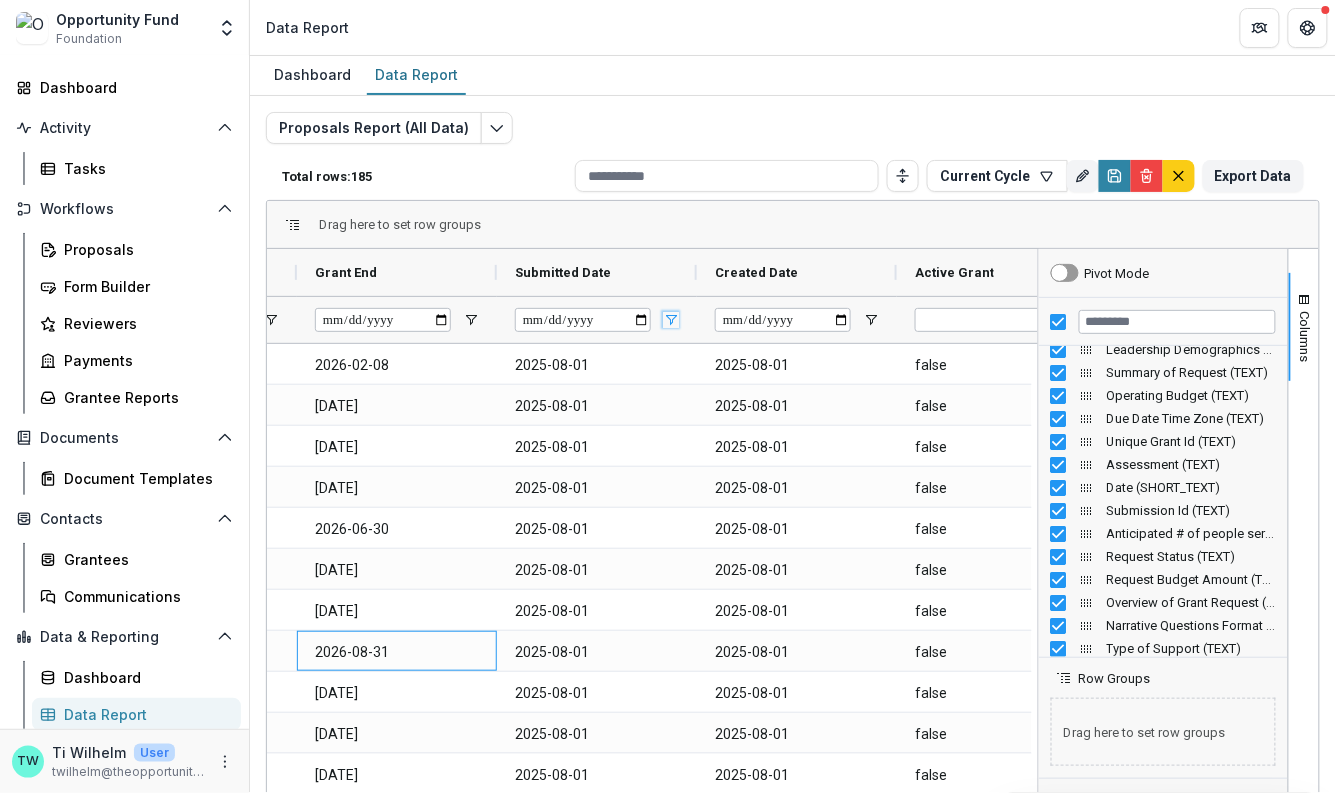 click at bounding box center (671, 320) 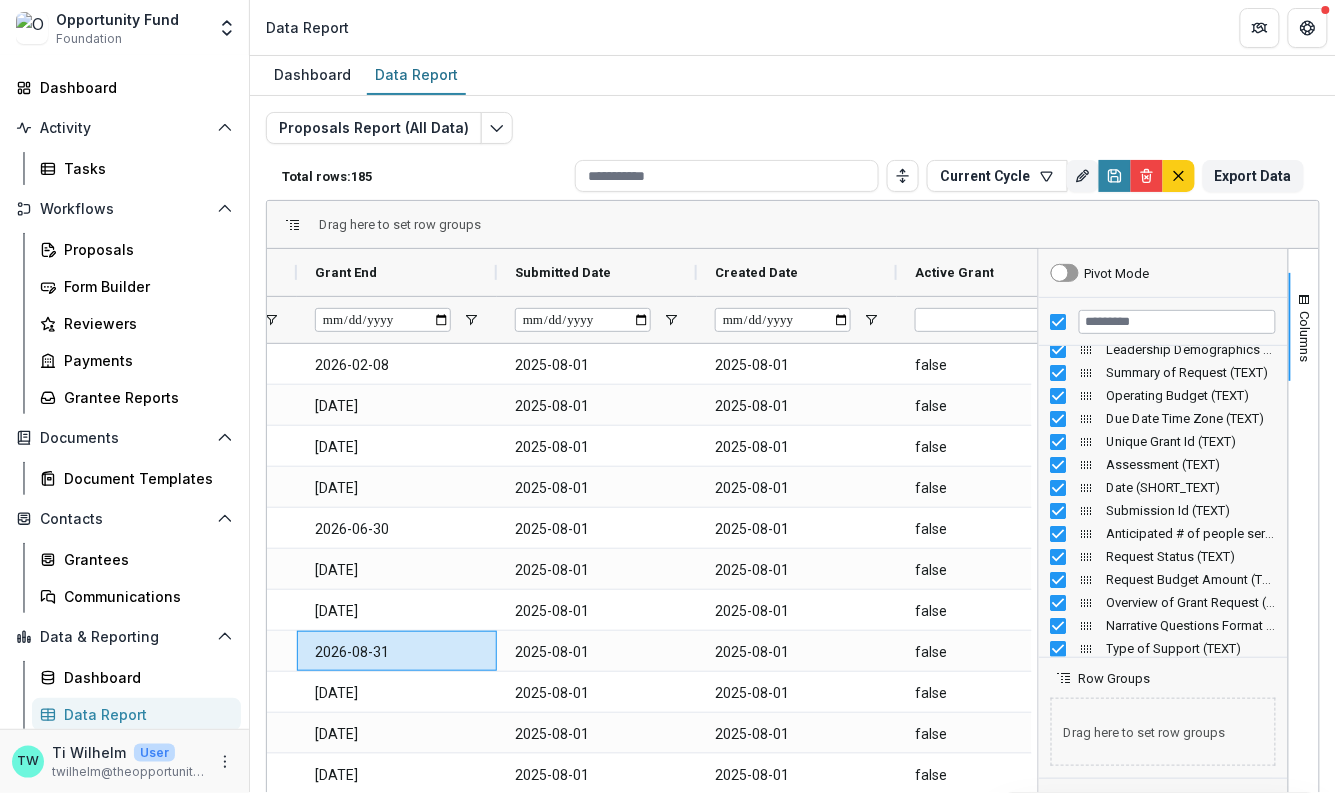 click on "Drag here to set row groups" at bounding box center (793, 225) 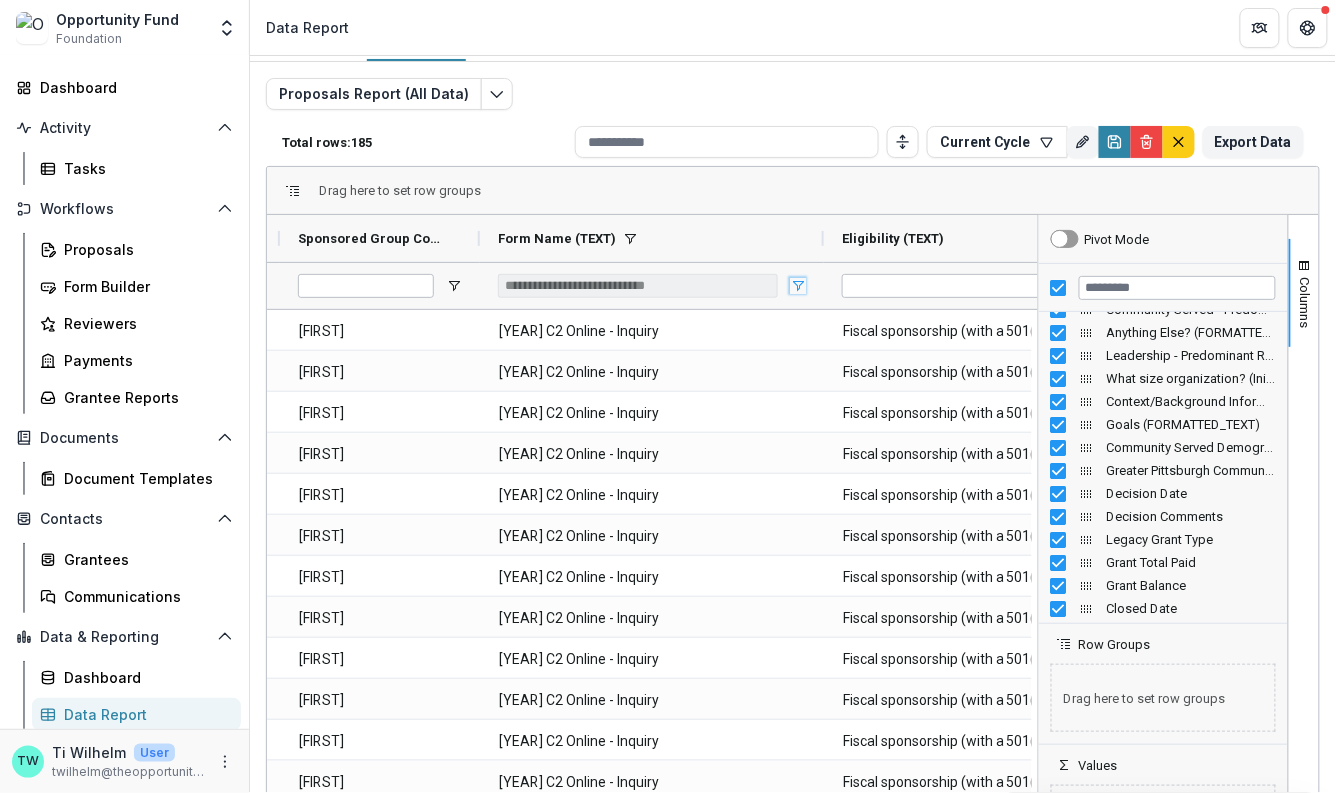 click at bounding box center (798, 286) 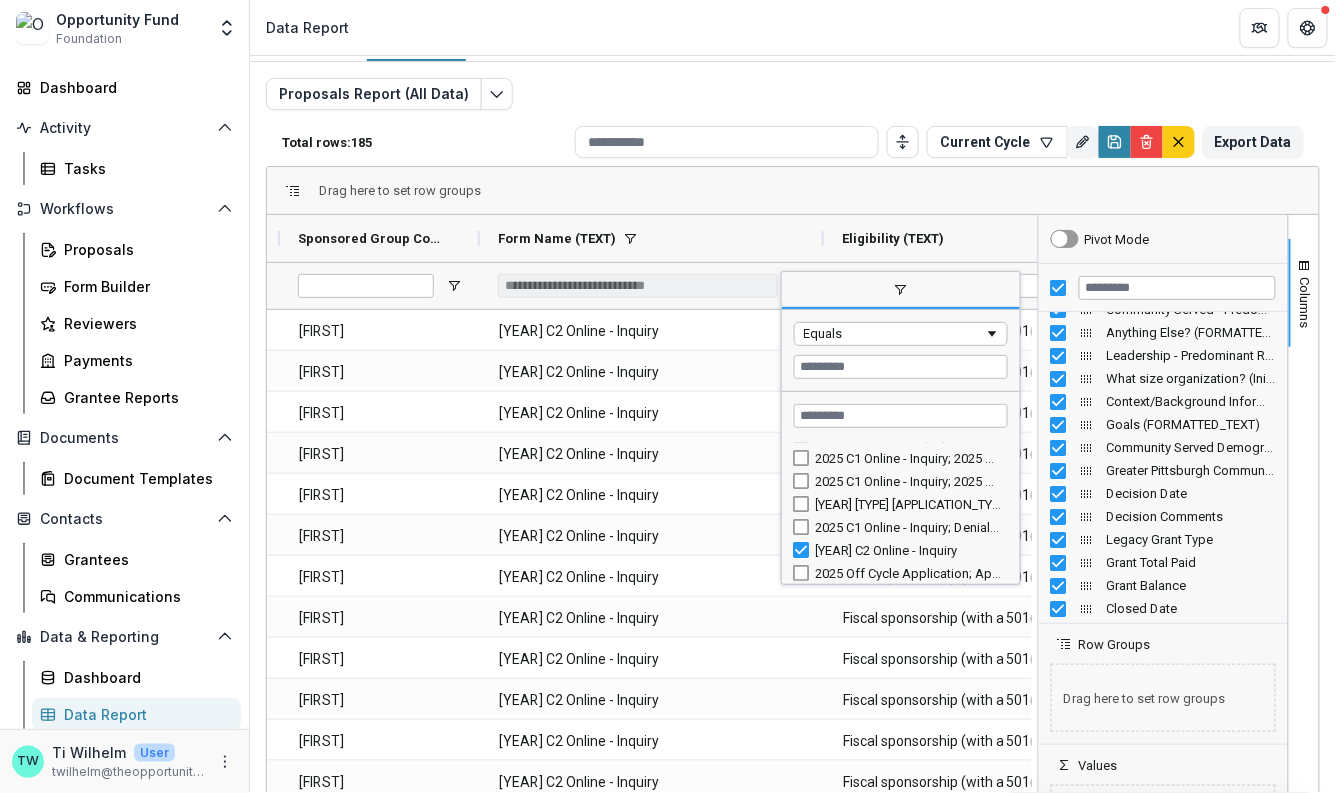 click on "Drag here to set row groups" at bounding box center [793, 191] 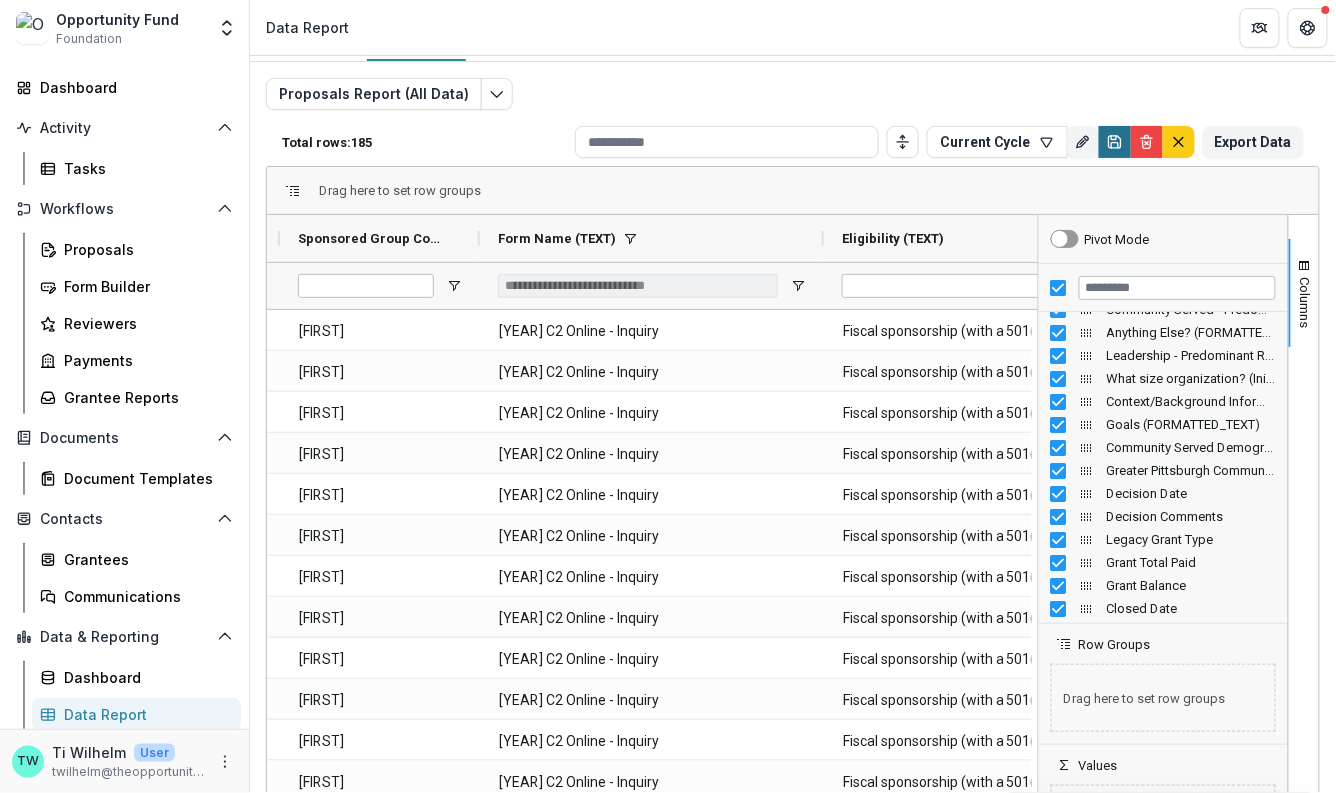 click 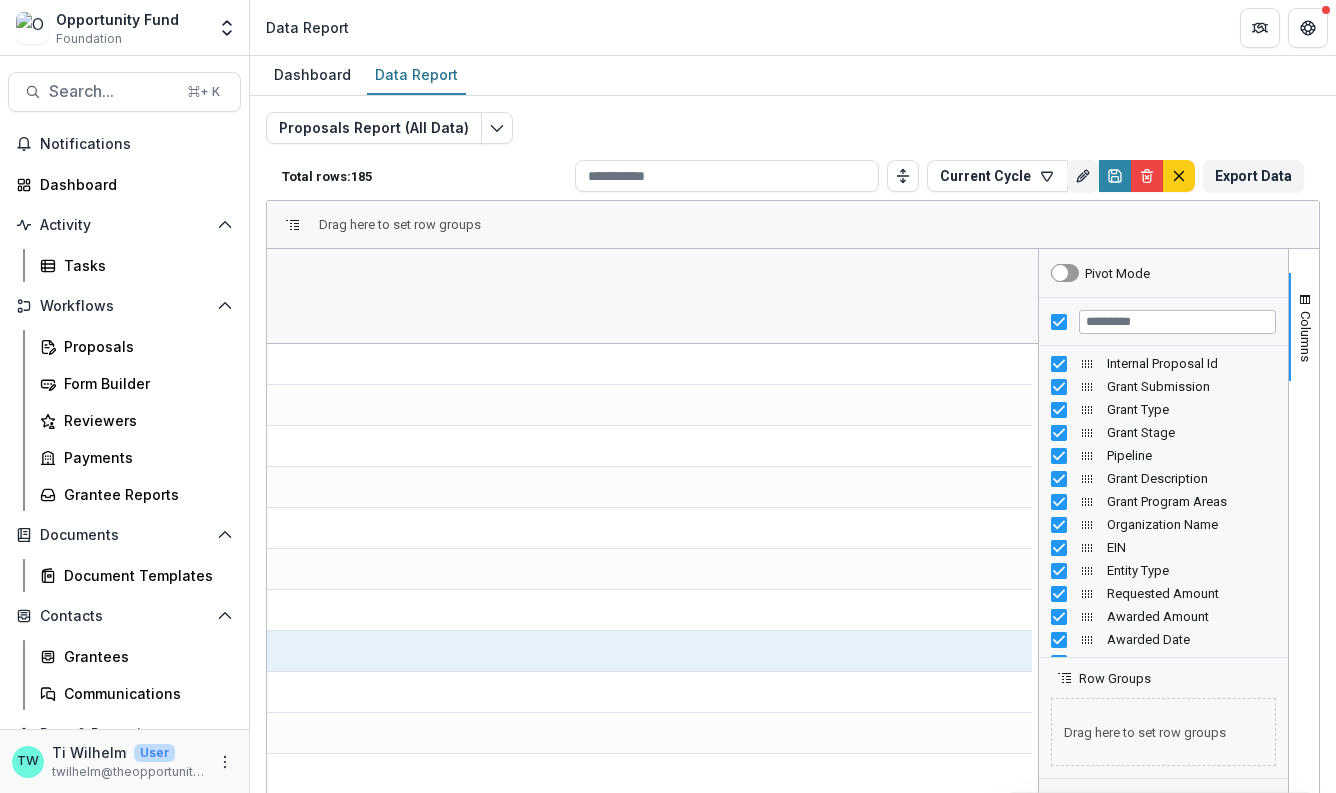 scroll, scrollTop: 0, scrollLeft: 0, axis: both 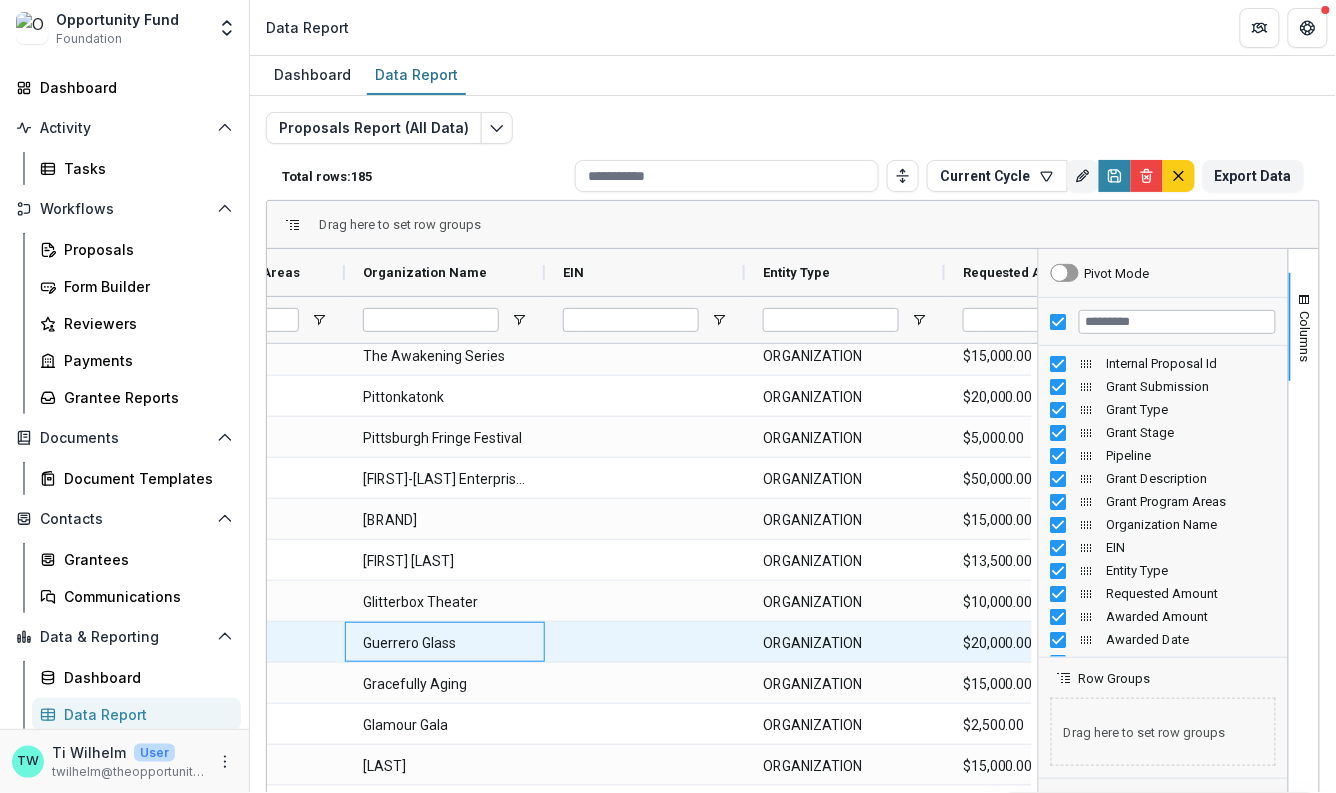 click on "Guerrero Glass" at bounding box center [445, 643] 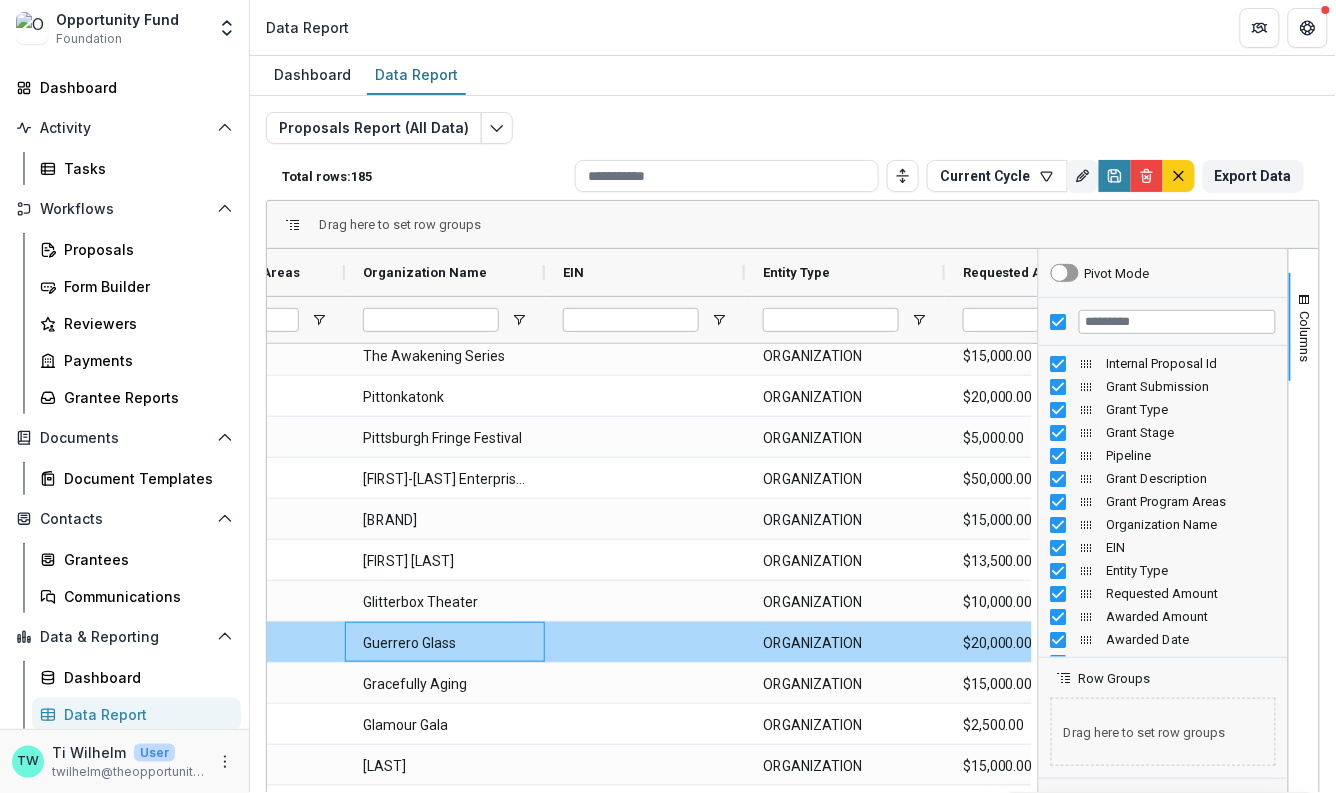 scroll, scrollTop: 0, scrollLeft: 676, axis: horizontal 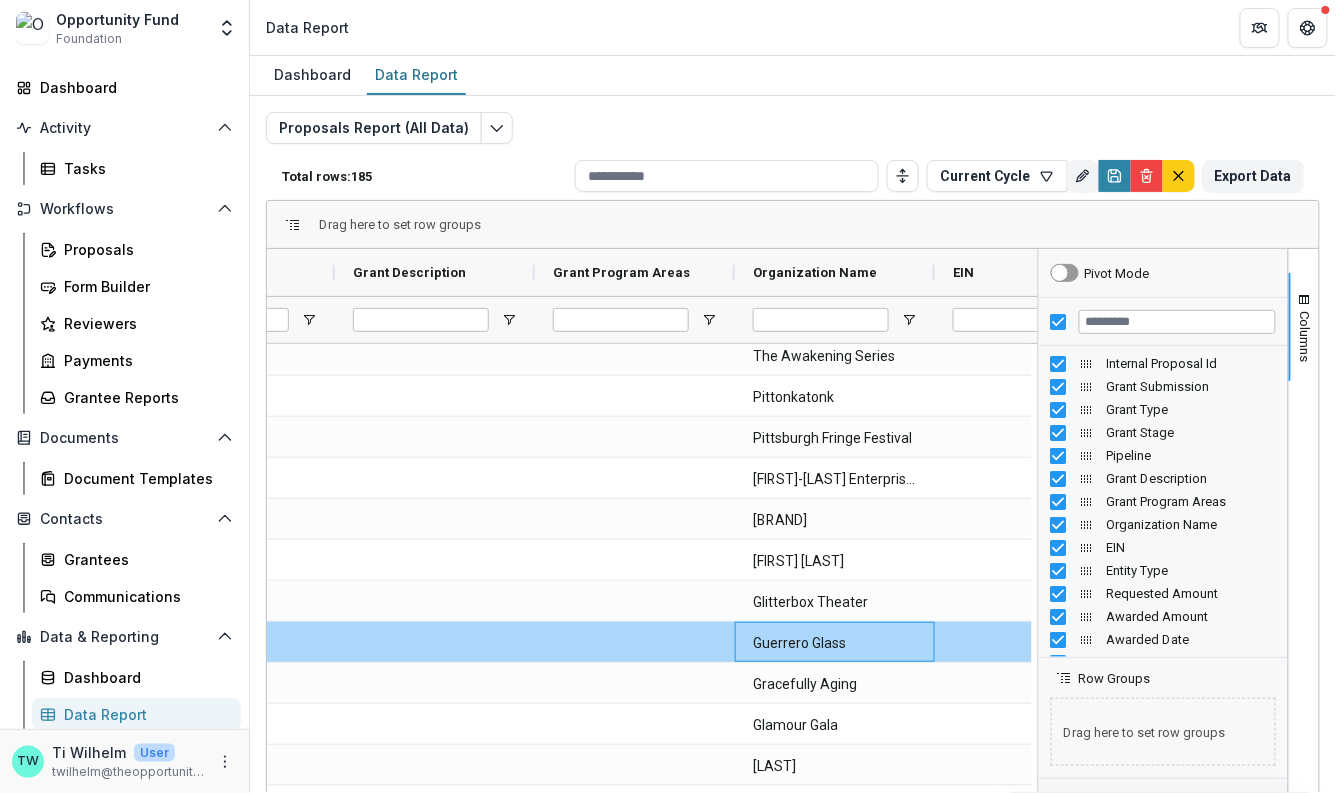 click on "Guerrero Glass" at bounding box center [835, 643] 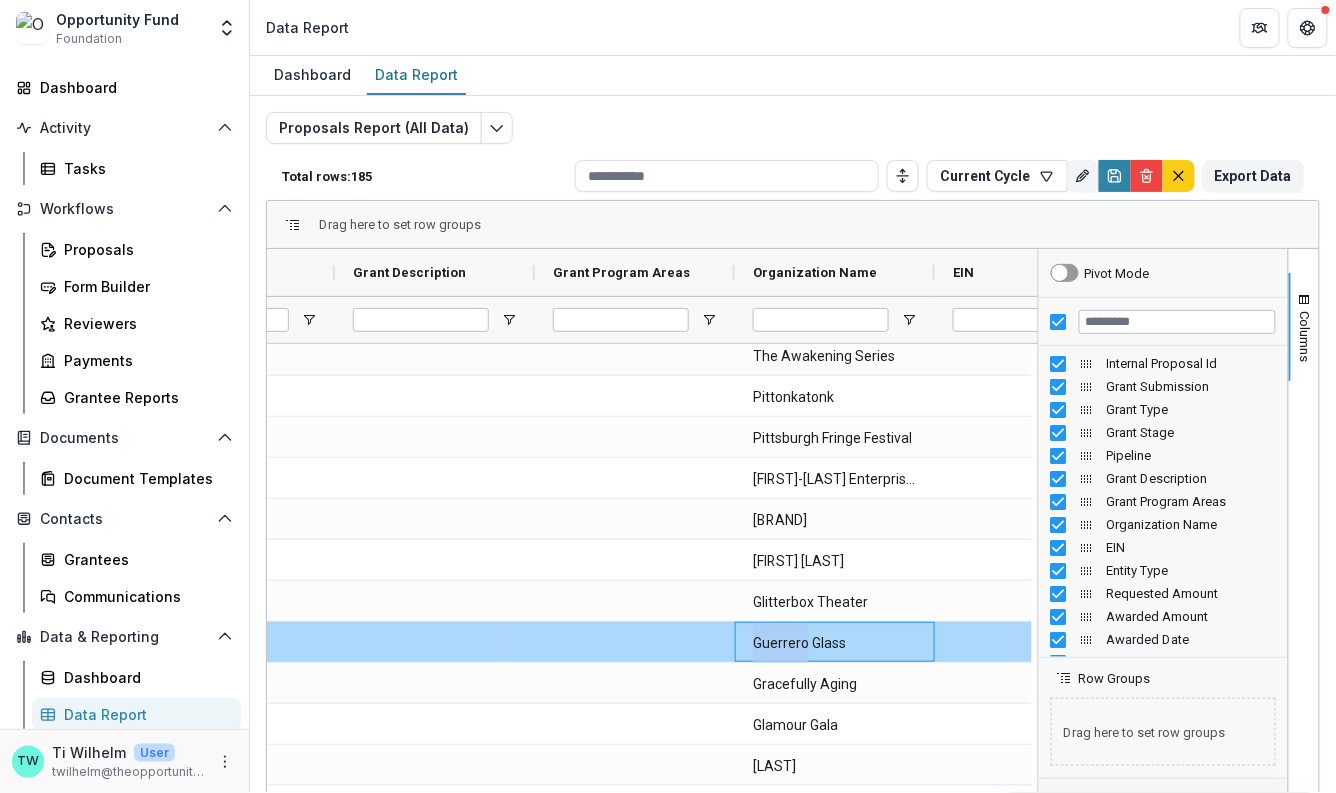 click on "Guerrero Glass" at bounding box center [835, 643] 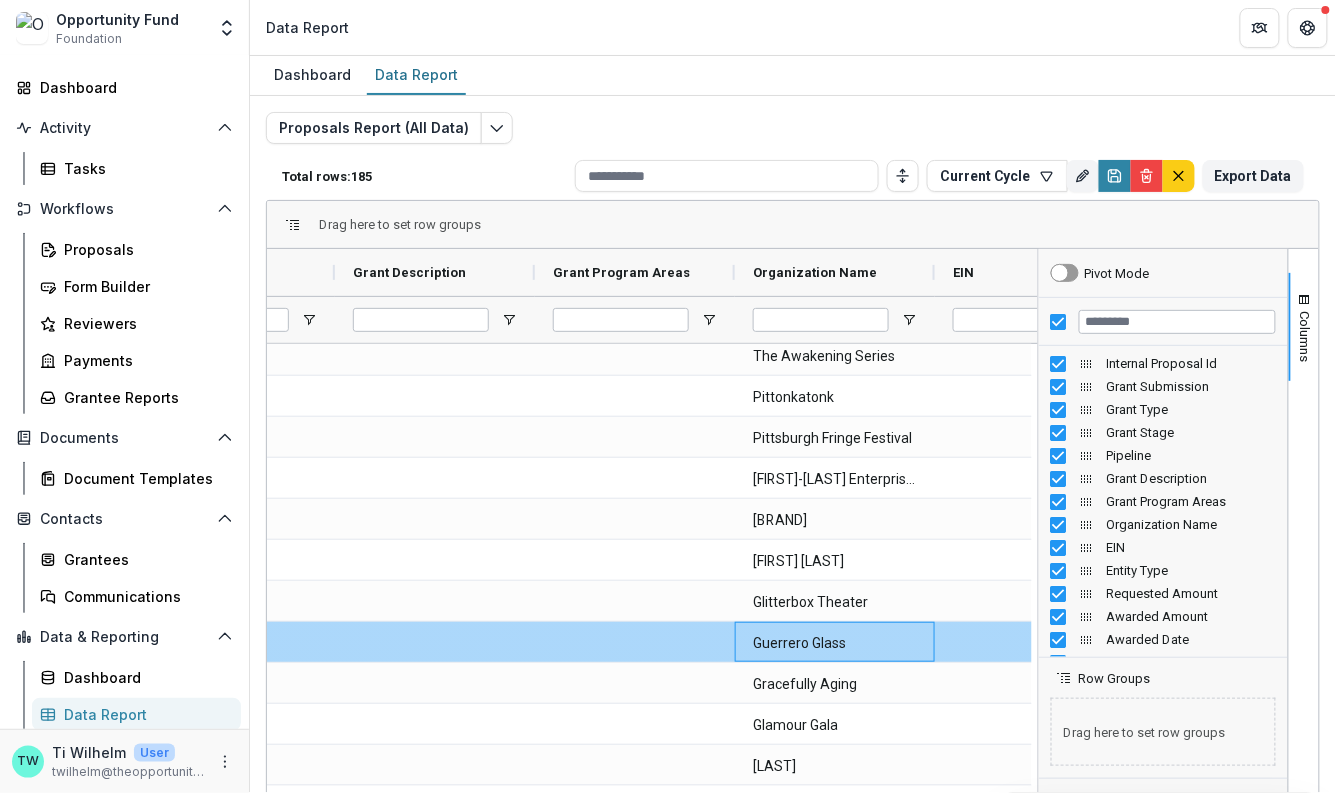 click on "Guerrero Glass" at bounding box center (835, 643) 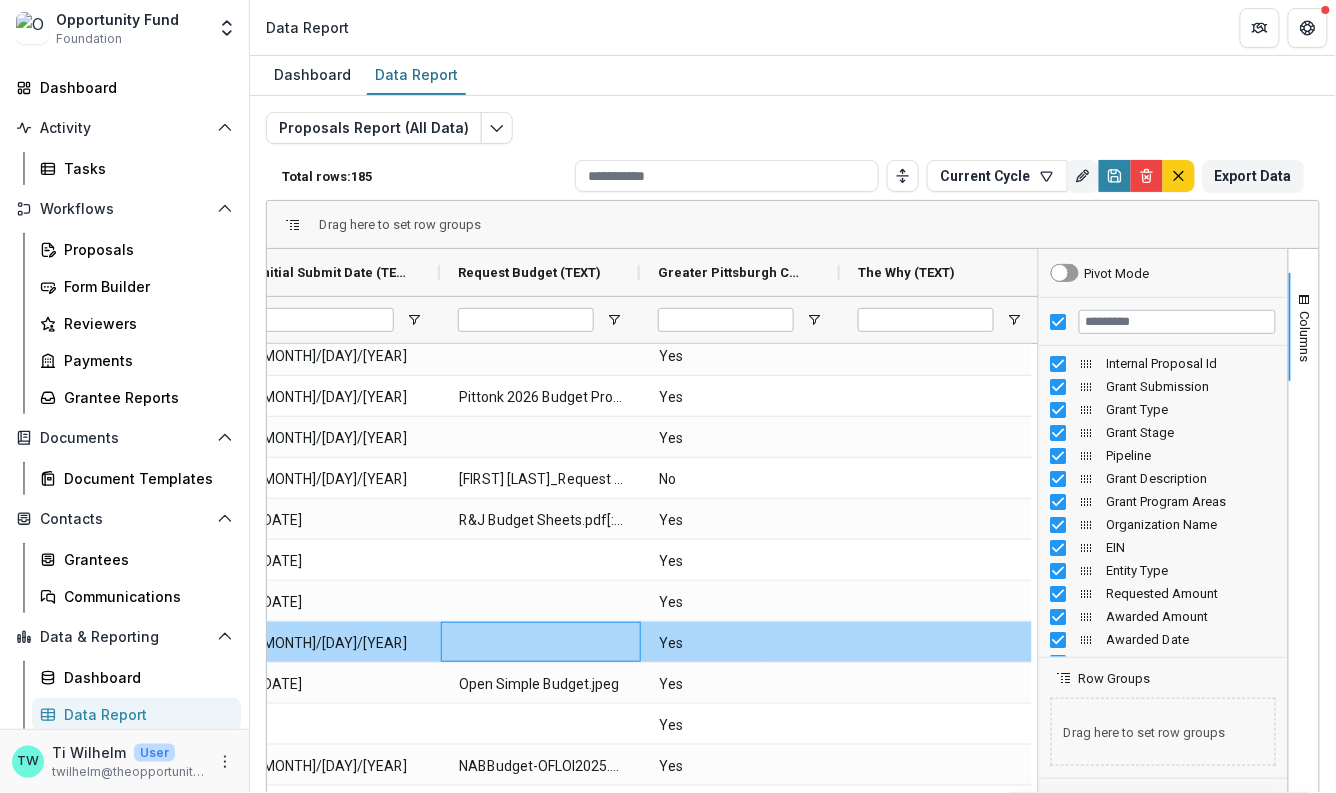 click at bounding box center [541, 642] 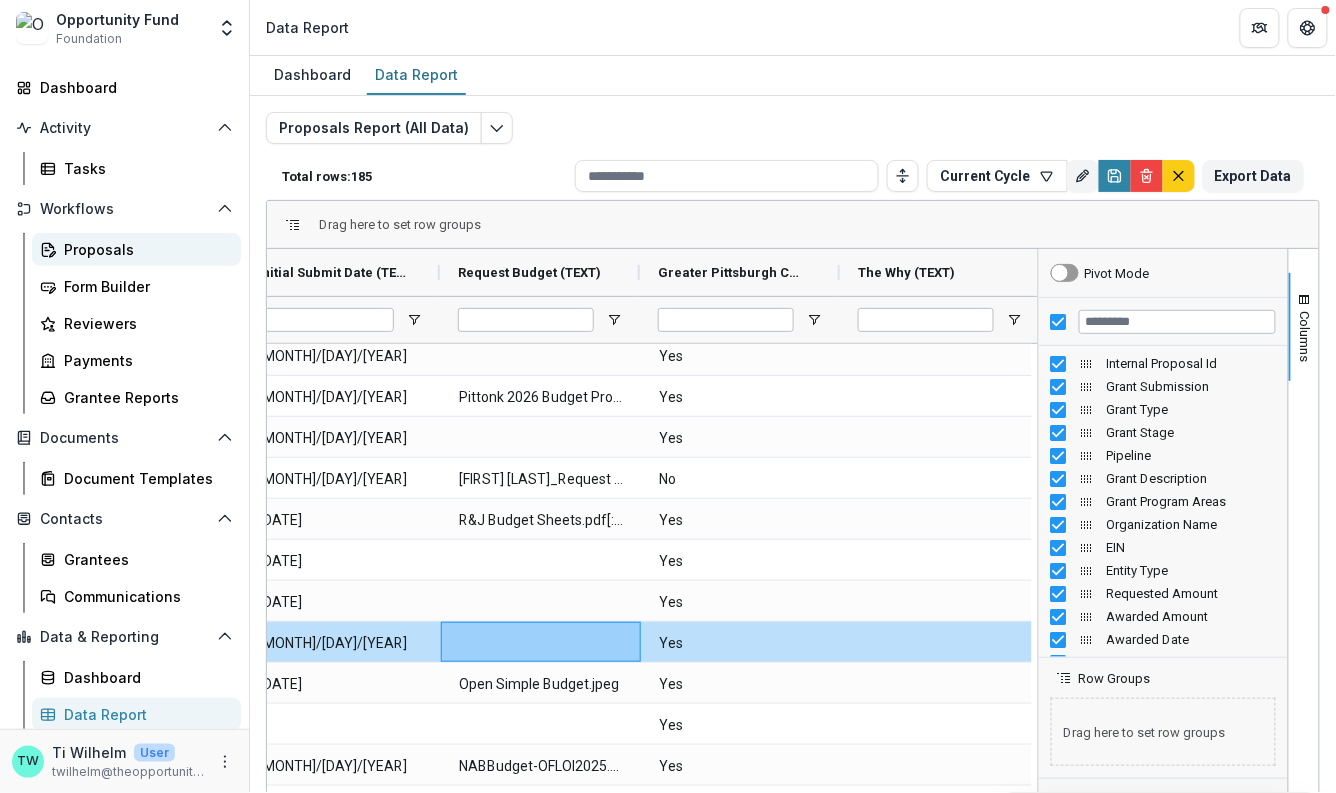 click on "Proposals" at bounding box center (144, 249) 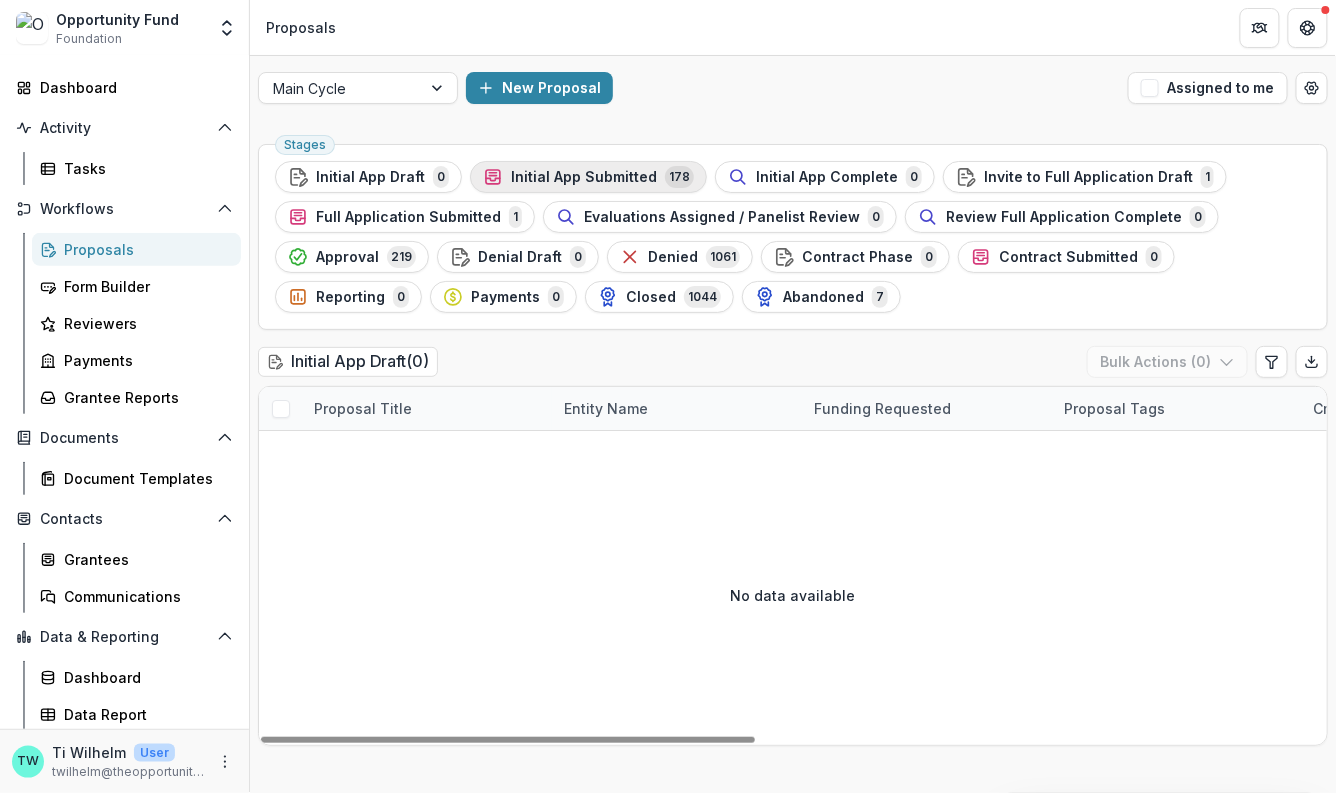 click on "Initial App Submitted" at bounding box center (584, 177) 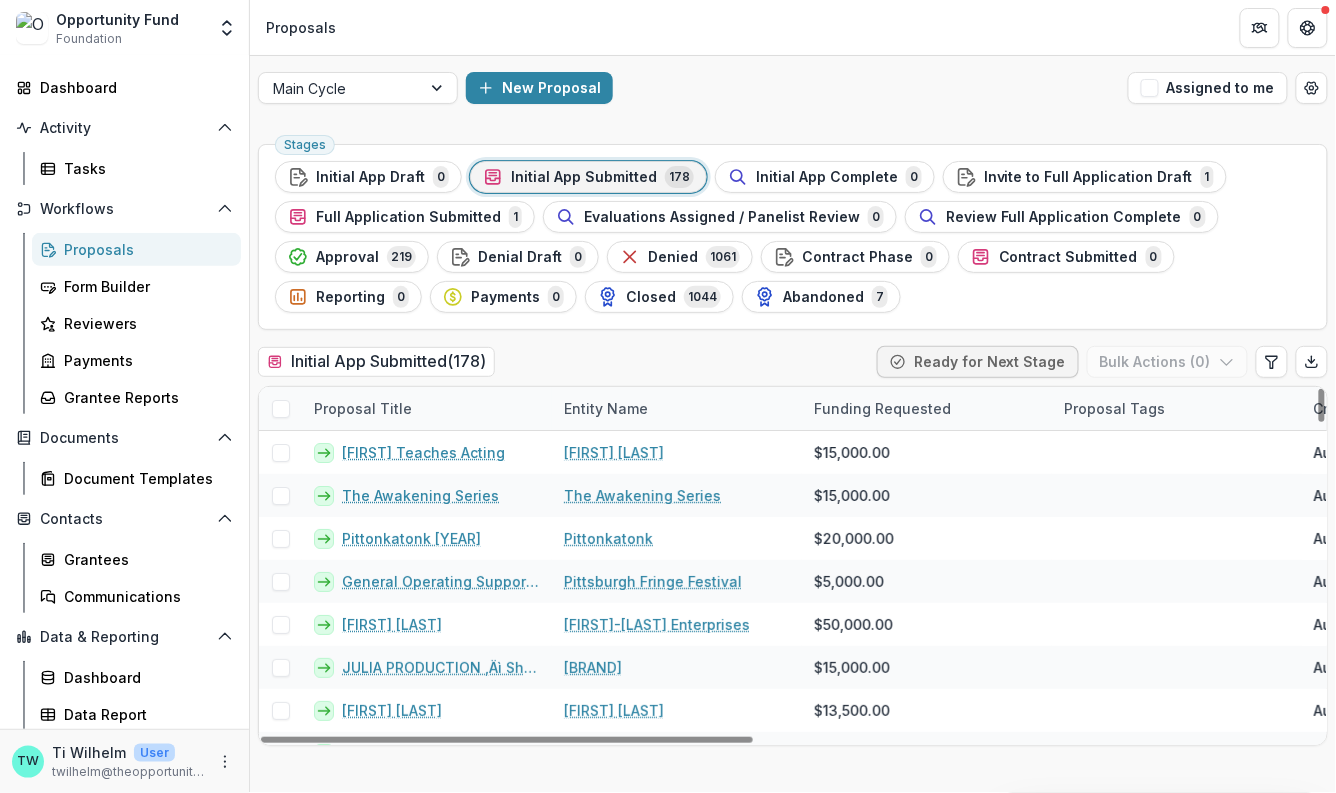 click on "Proposal Title" at bounding box center [363, 408] 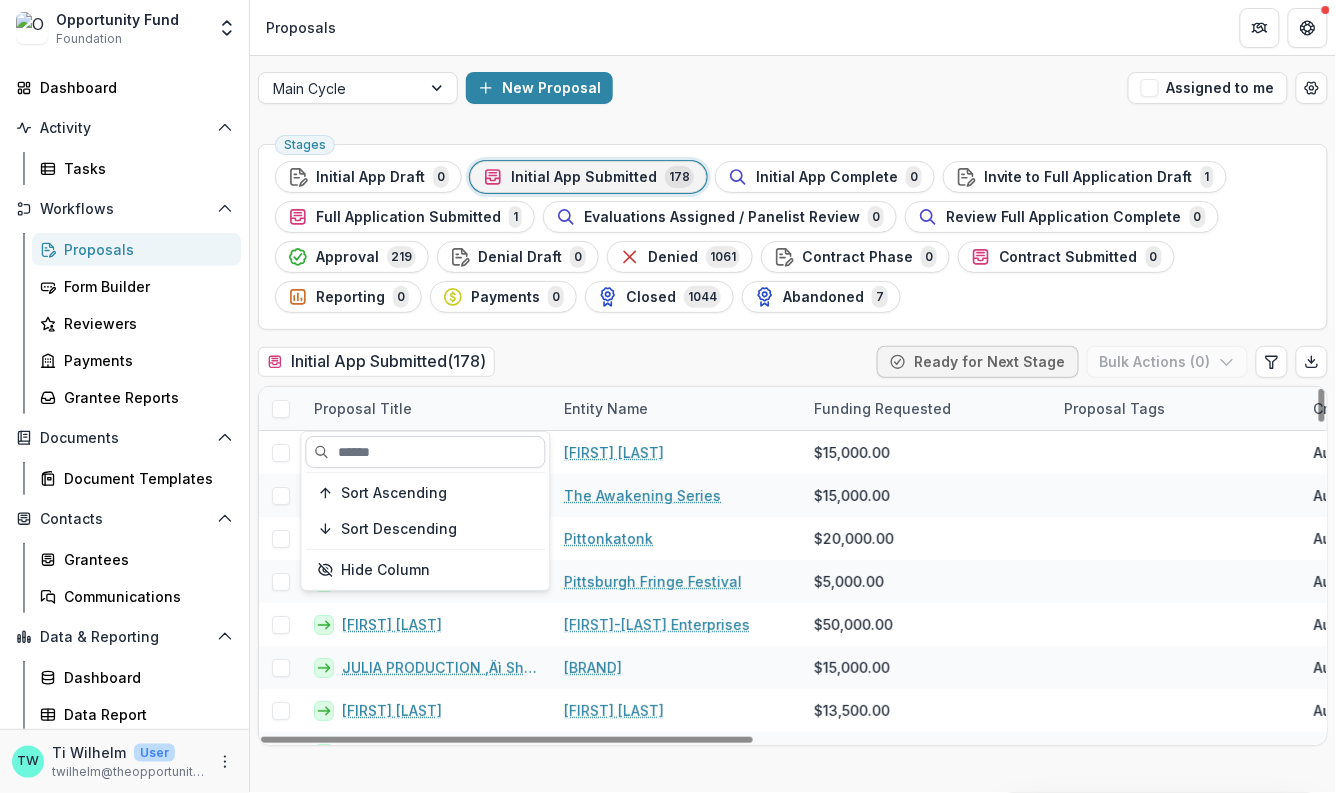 click at bounding box center (426, 452) 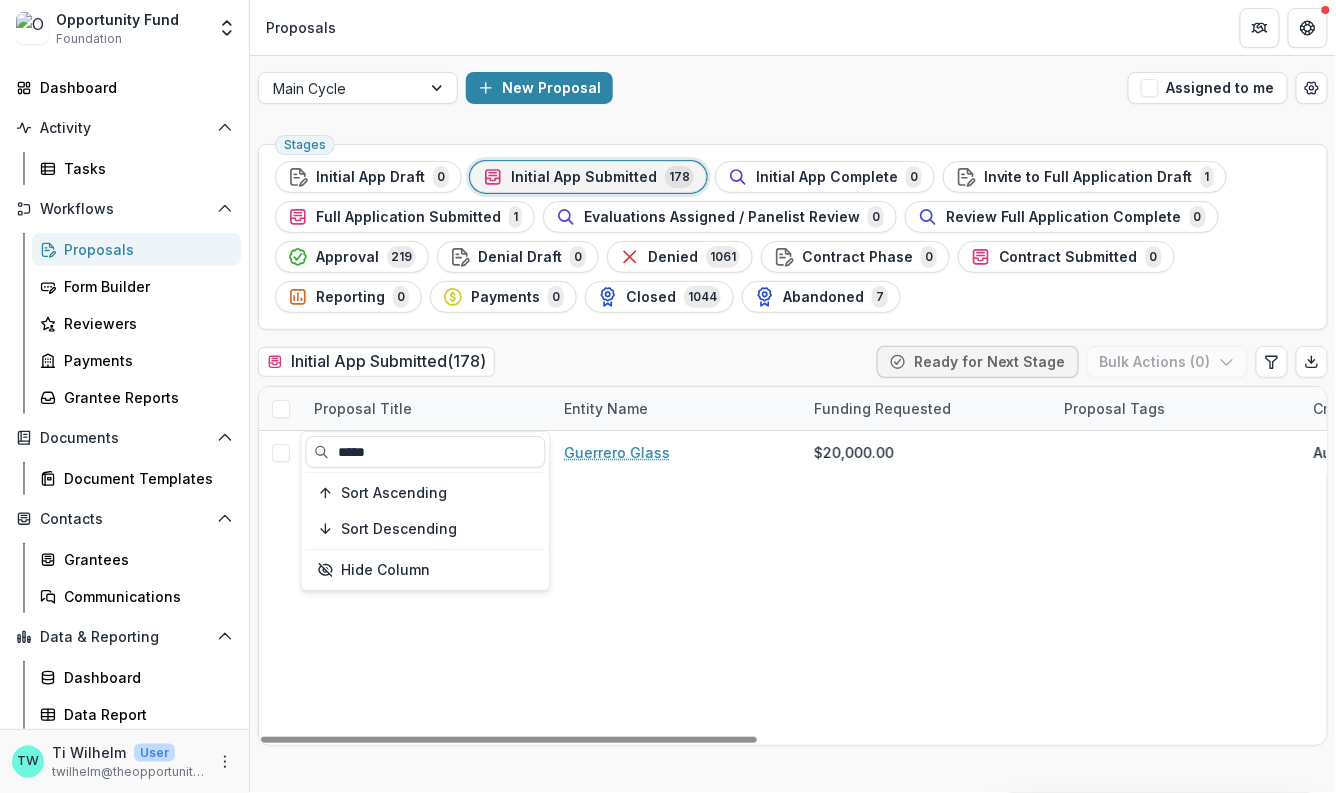 type on "*****" 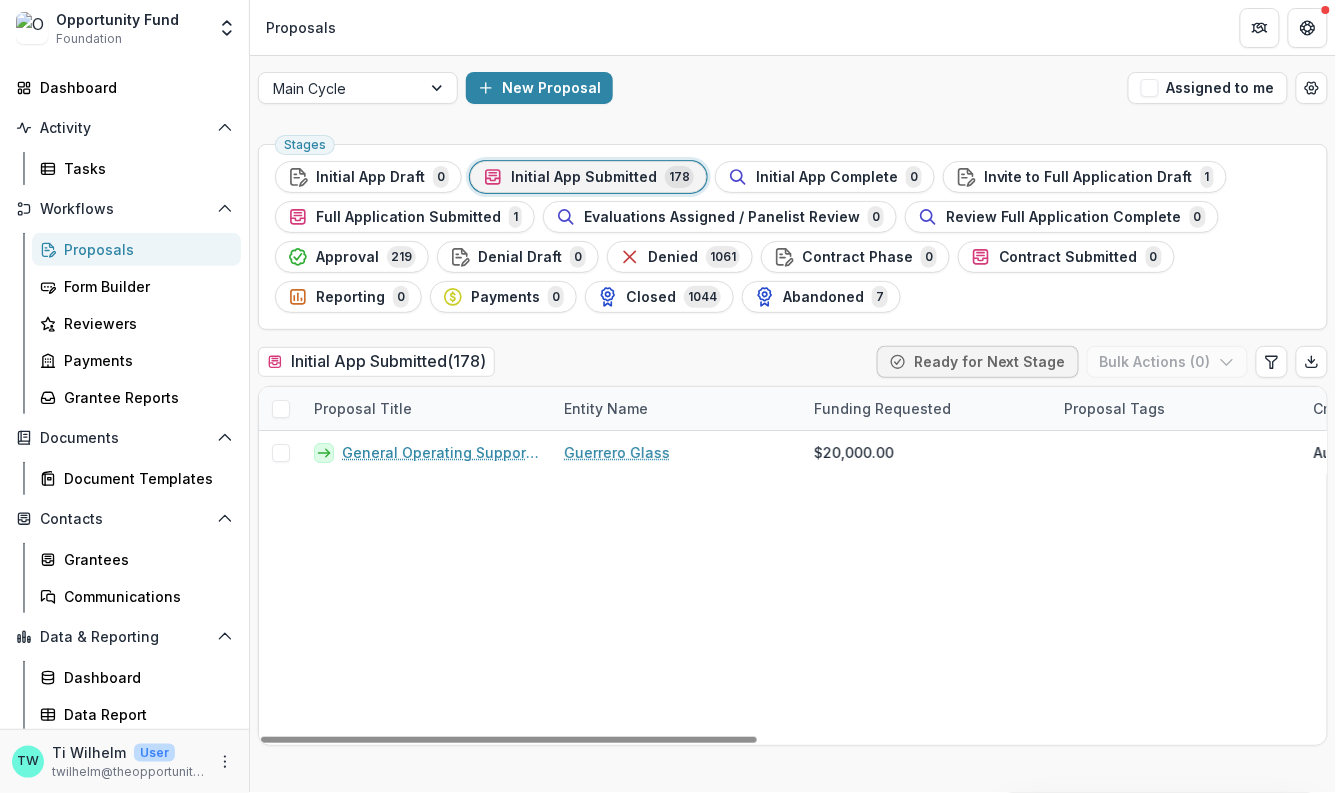 click on "General Operating Support for Guerrero Glass Guerrero Glass $20,000.00 Aug 1, 2025 -- Temelio Historical Onboarding Form 0" at bounding box center (1405, 588) 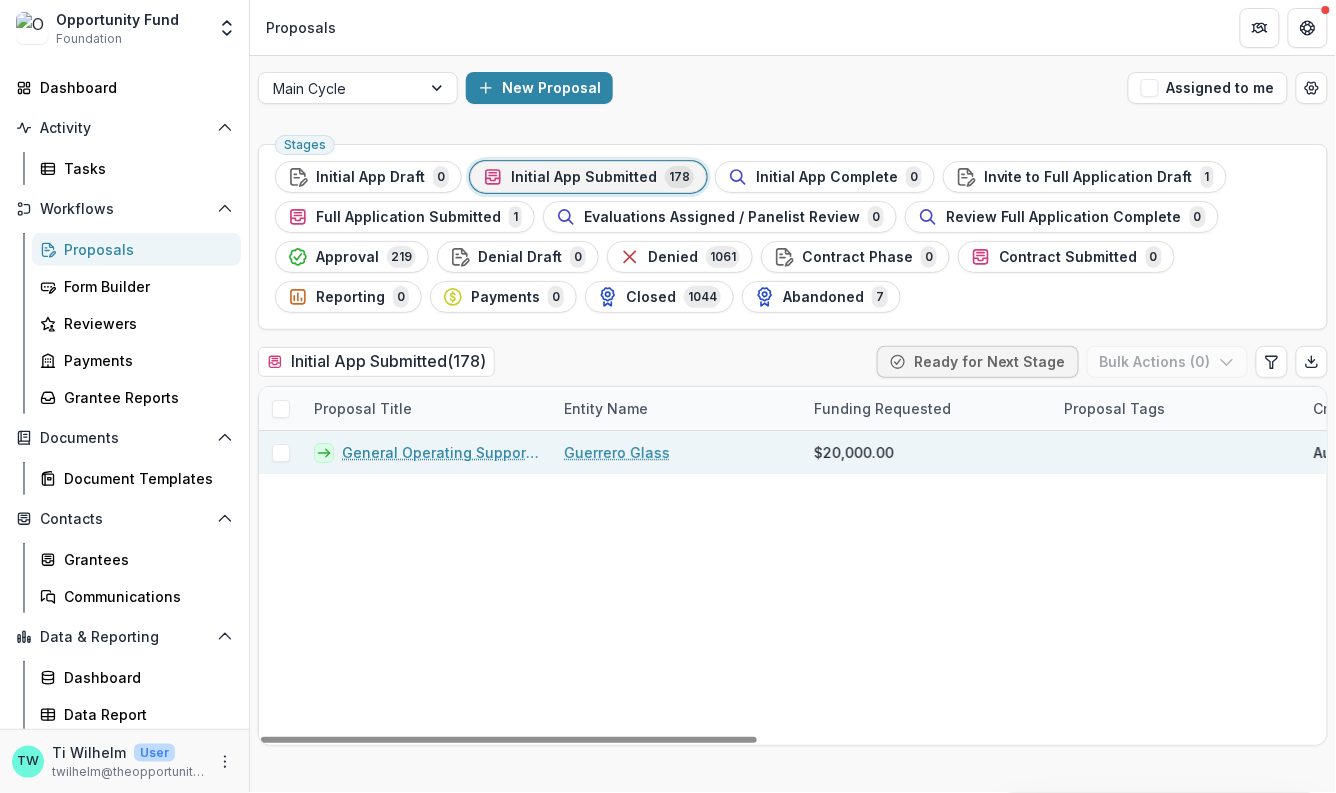 click on "General Operating Support for Guerrero Glass" at bounding box center [441, 452] 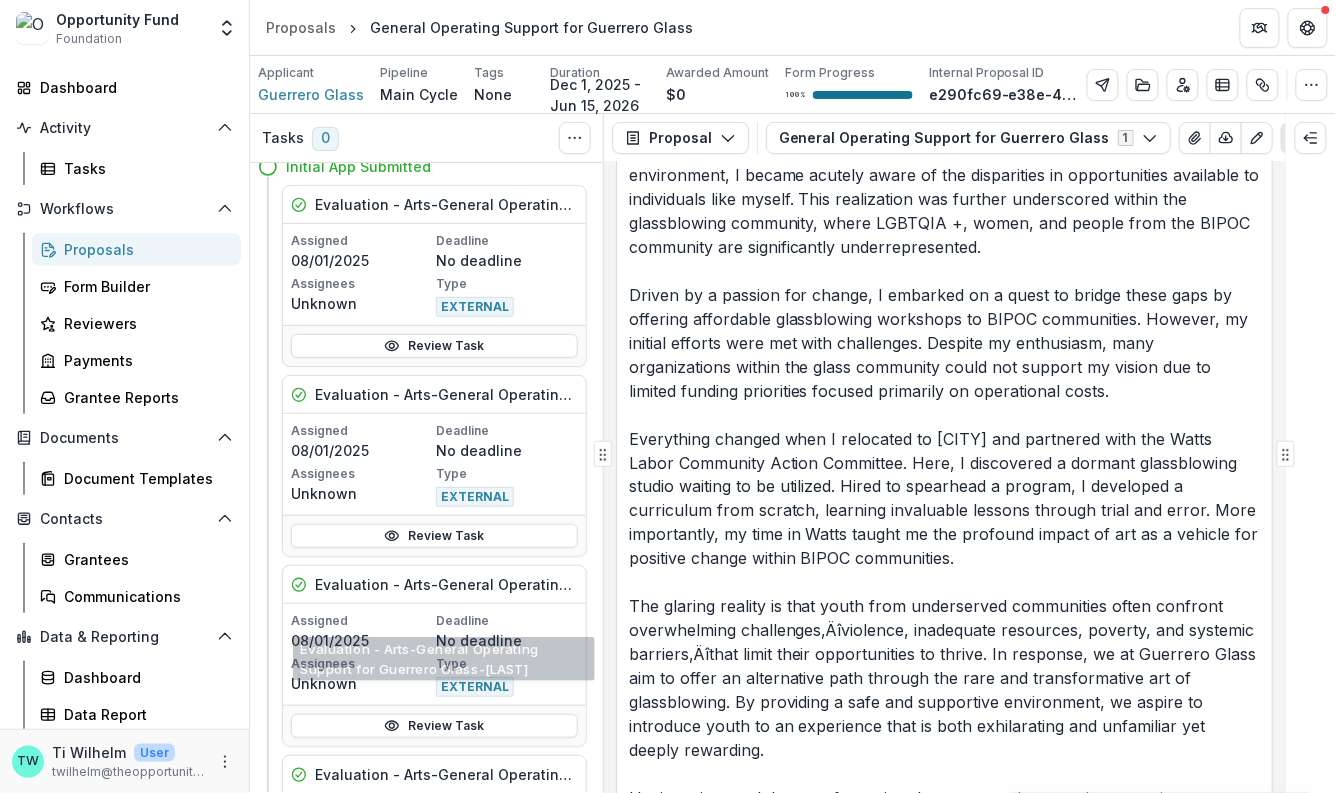 scroll, scrollTop: 0, scrollLeft: 0, axis: both 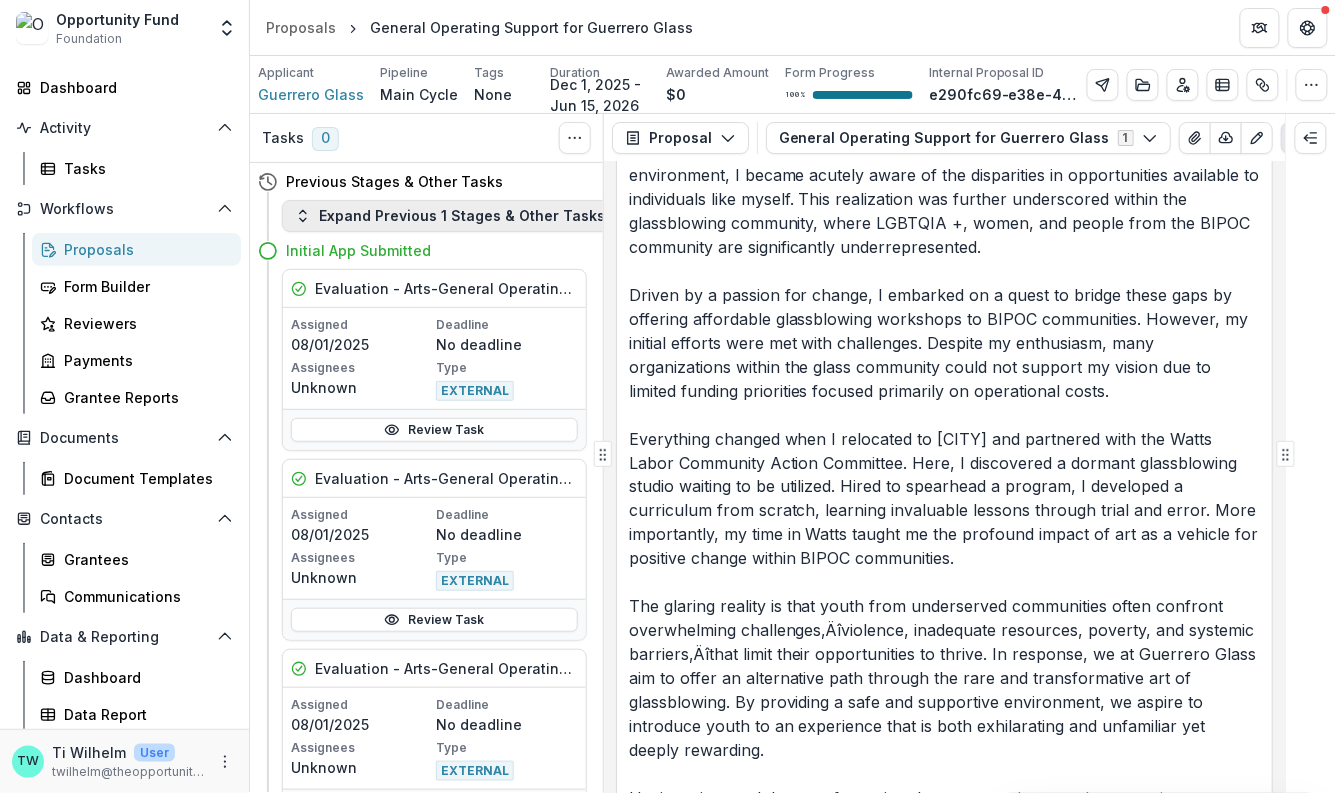 click on "Expand Previous 1 Stages & Other Tasks" at bounding box center (450, 216) 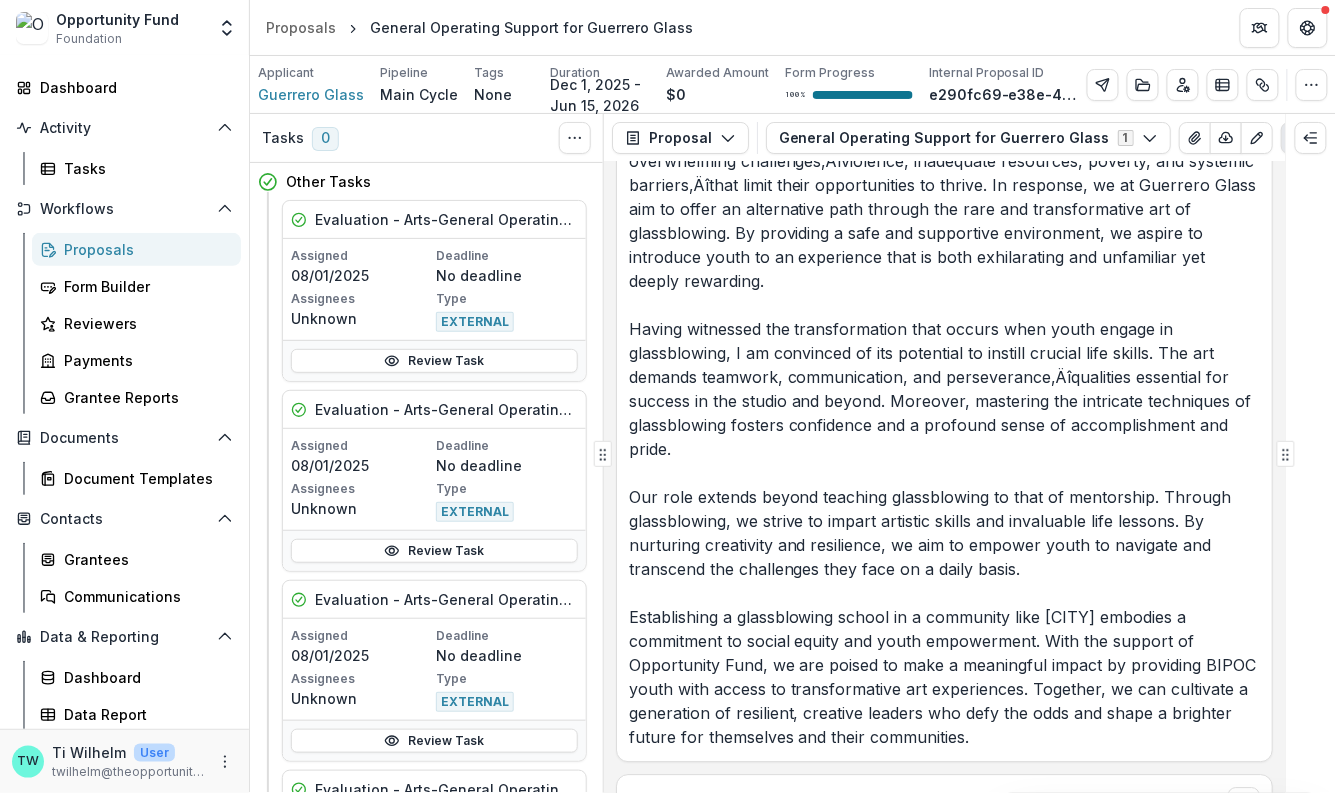 scroll, scrollTop: 5185, scrollLeft: 0, axis: vertical 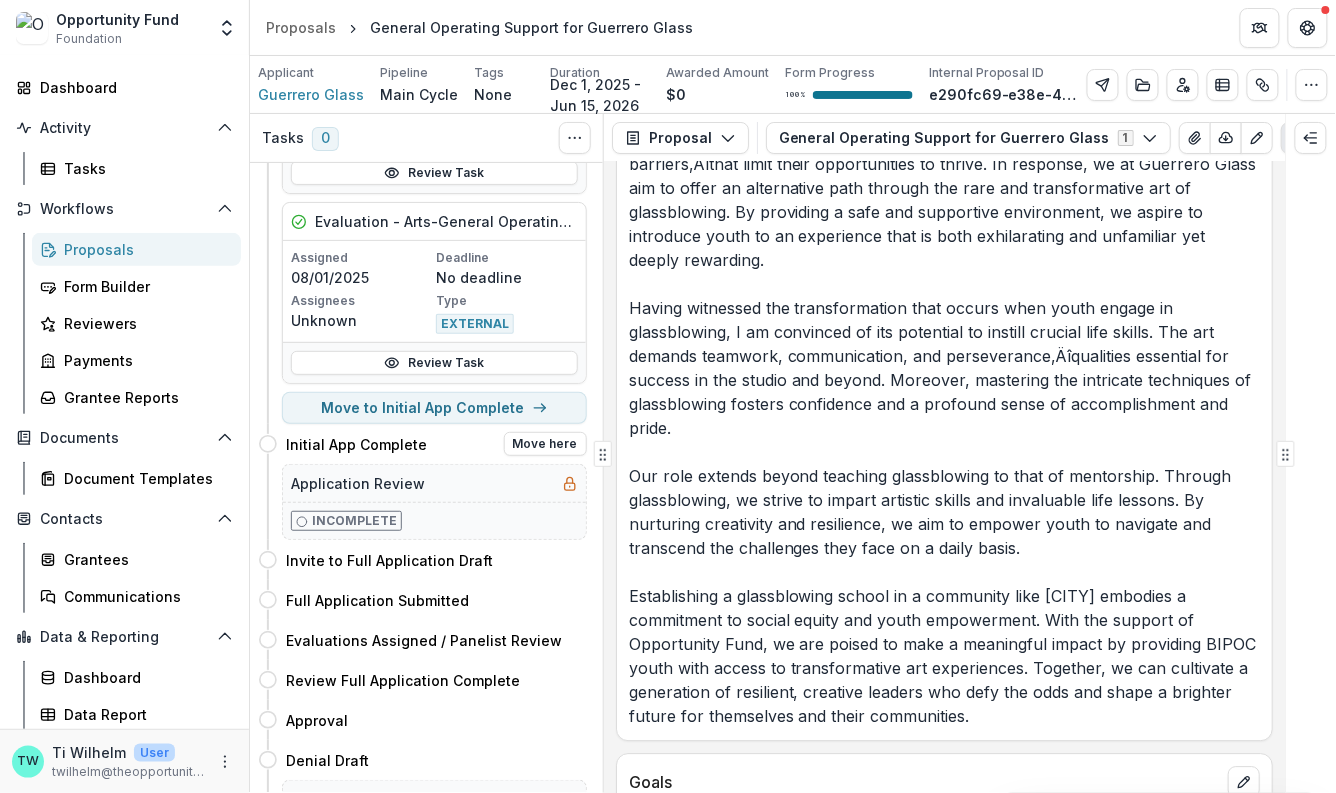 click on "Application Review" at bounding box center (358, 483) 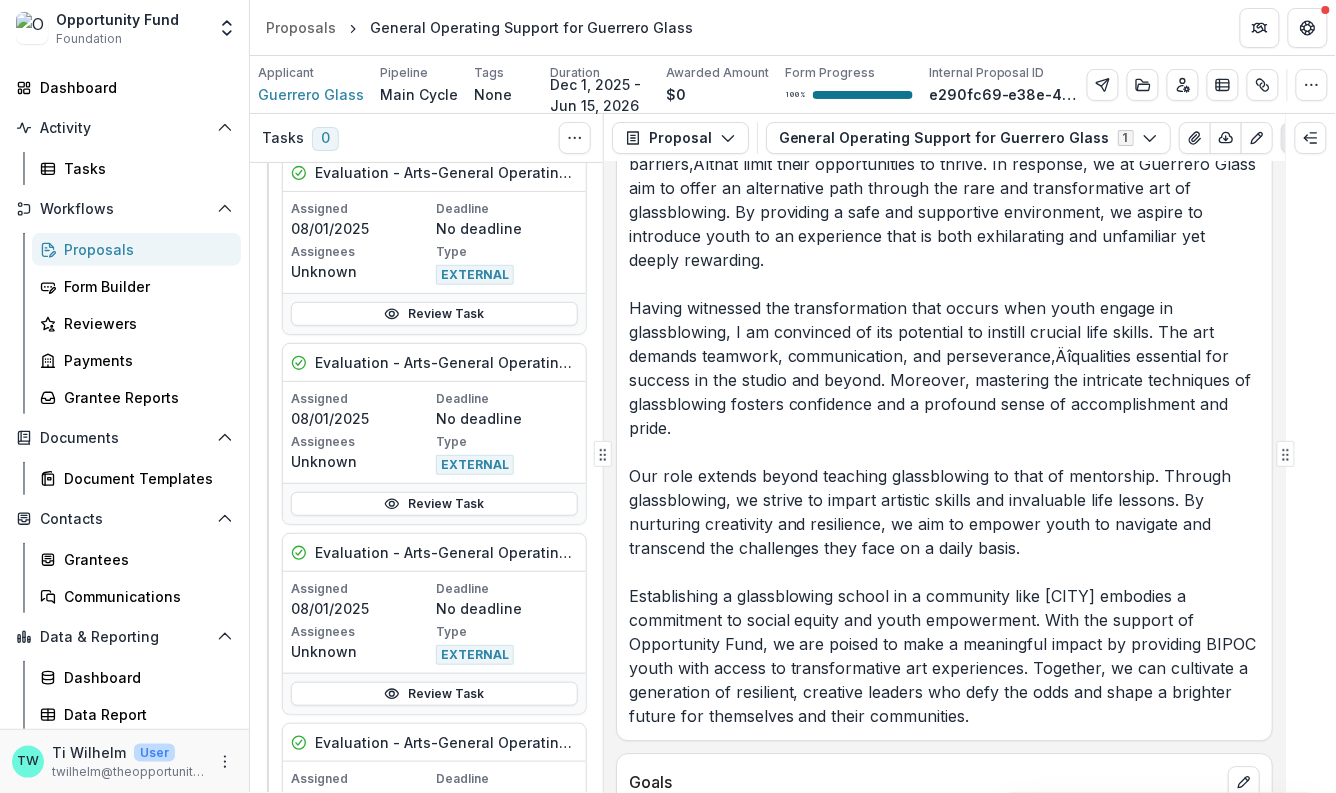 scroll, scrollTop: 0, scrollLeft: 0, axis: both 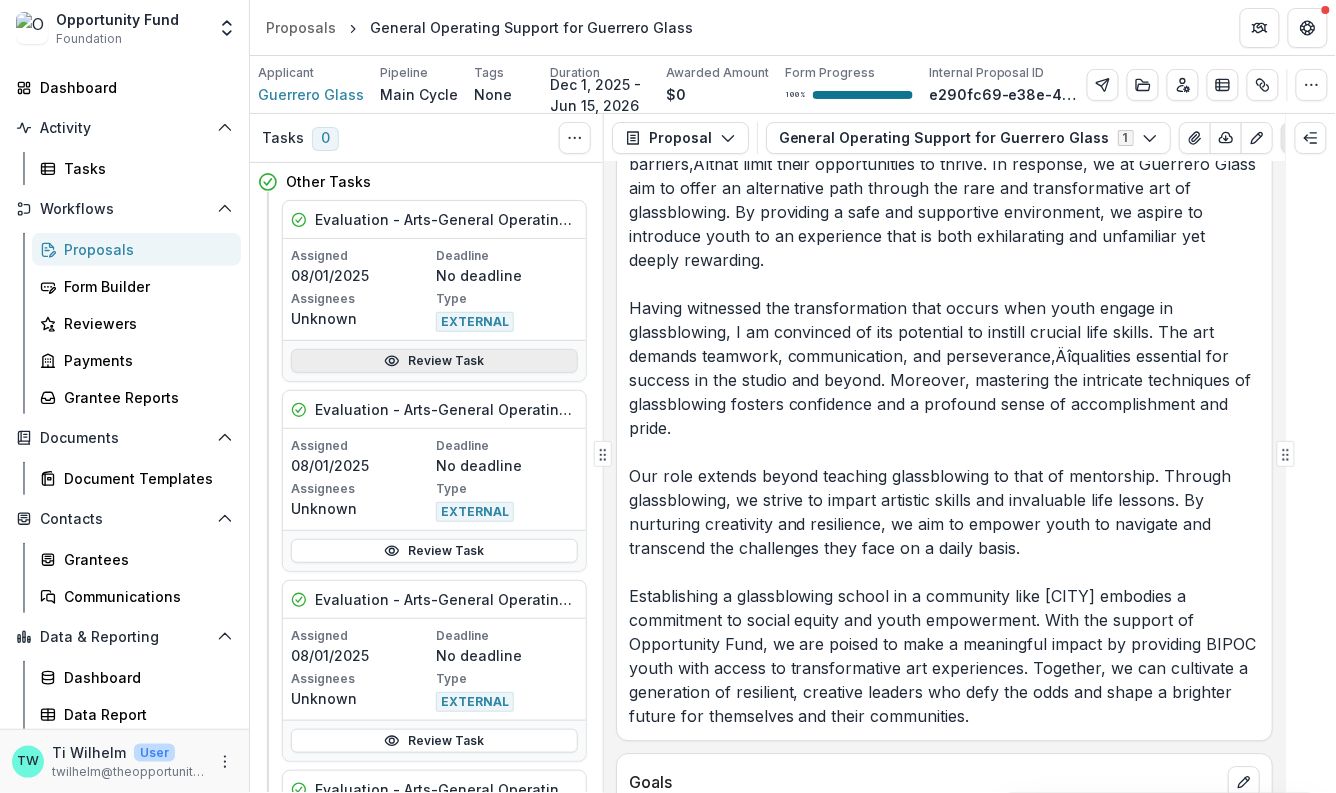 click on "Review Task" at bounding box center [434, 361] 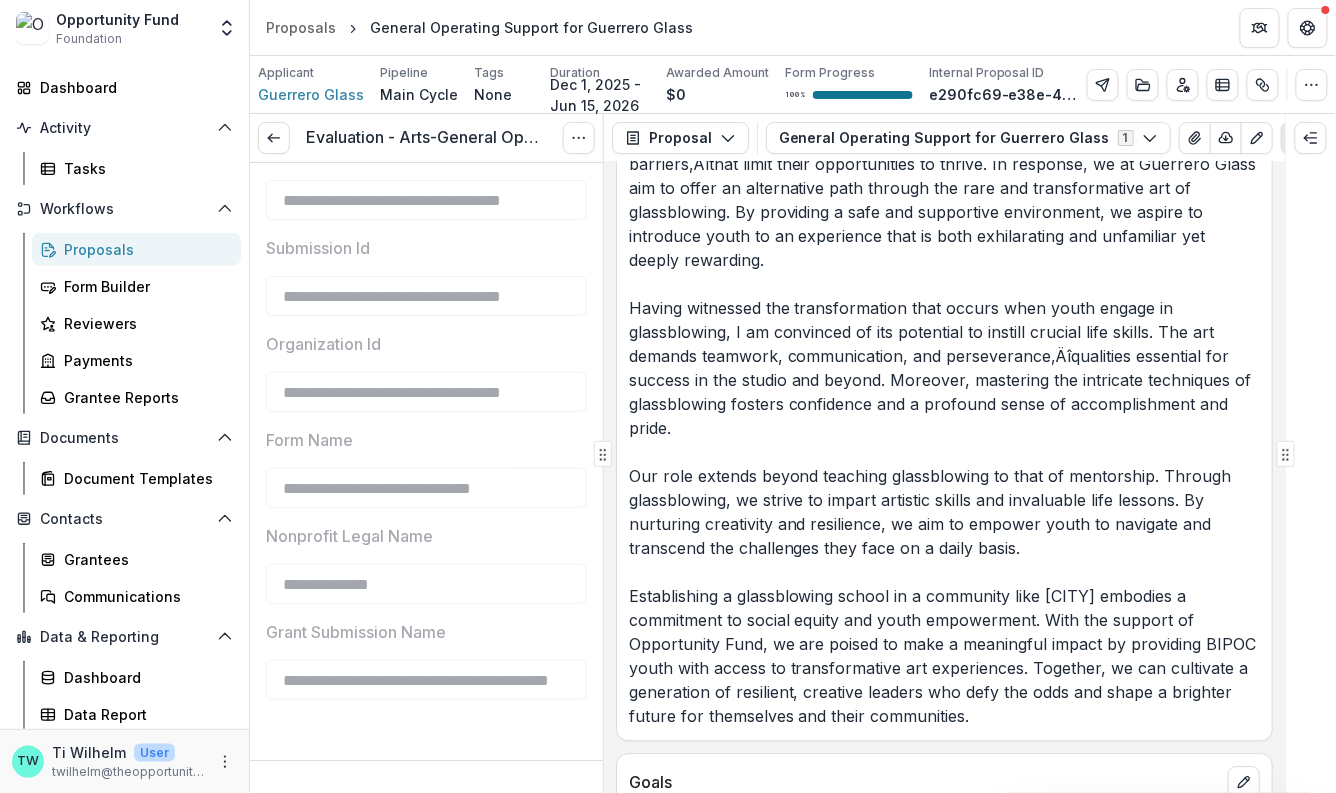 scroll, scrollTop: 1312, scrollLeft: 0, axis: vertical 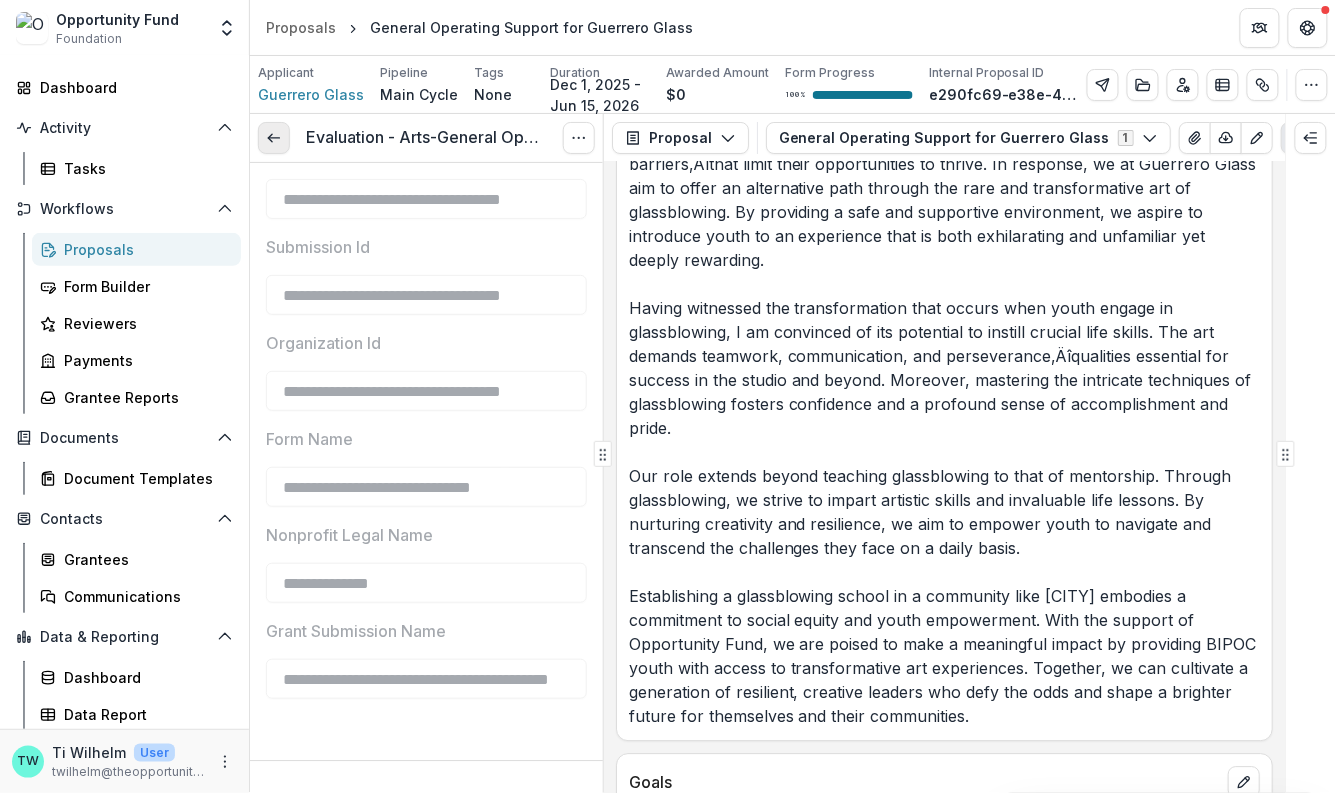 click 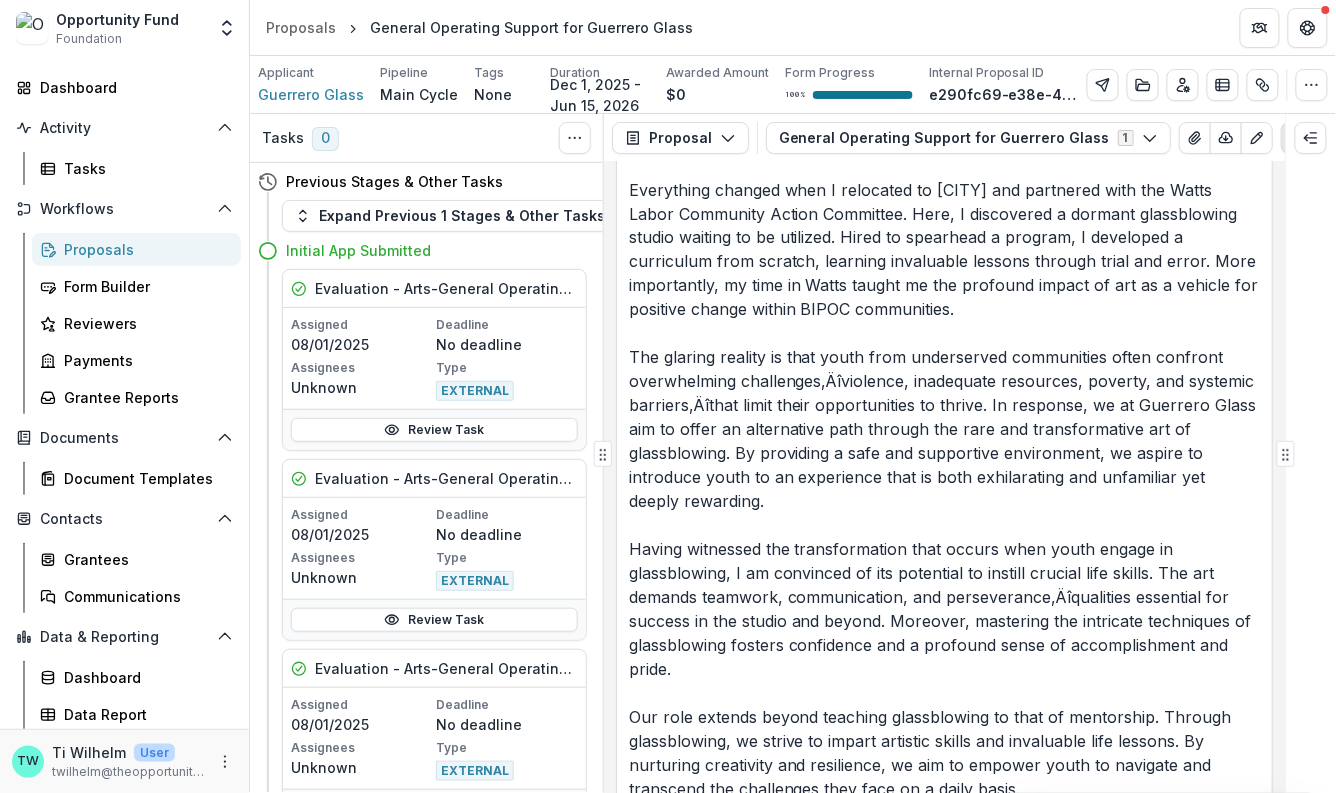 scroll, scrollTop: 4941, scrollLeft: 0, axis: vertical 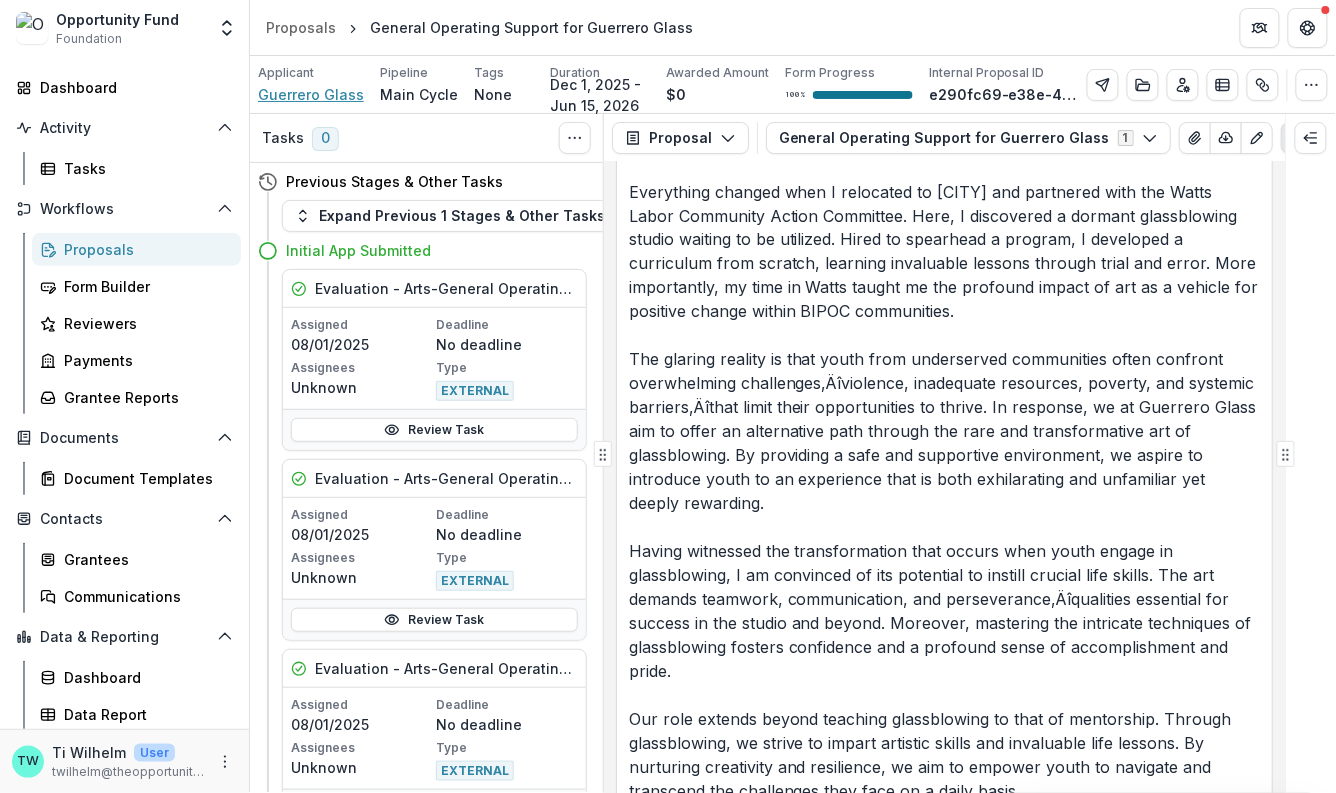 click on "Guerrero Glass" at bounding box center (311, 94) 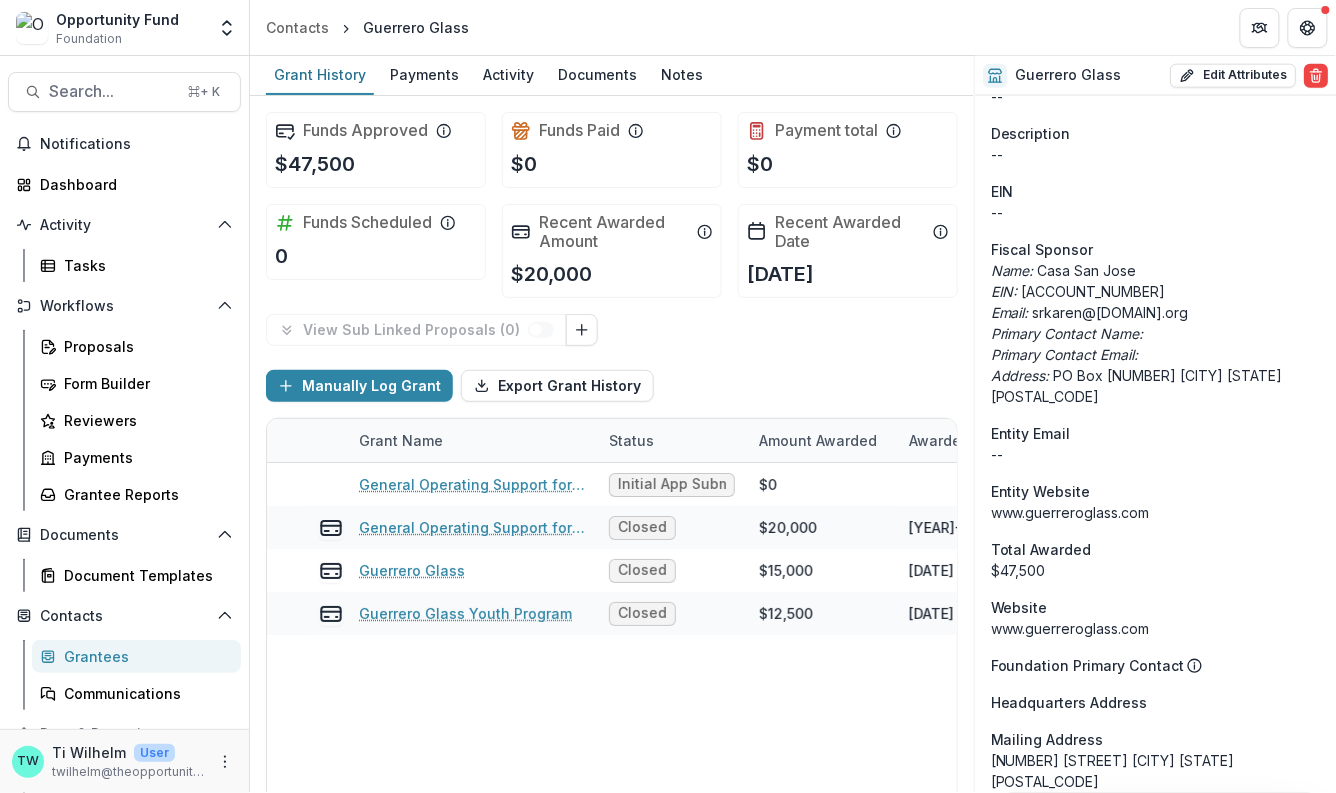 scroll, scrollTop: 673, scrollLeft: 0, axis: vertical 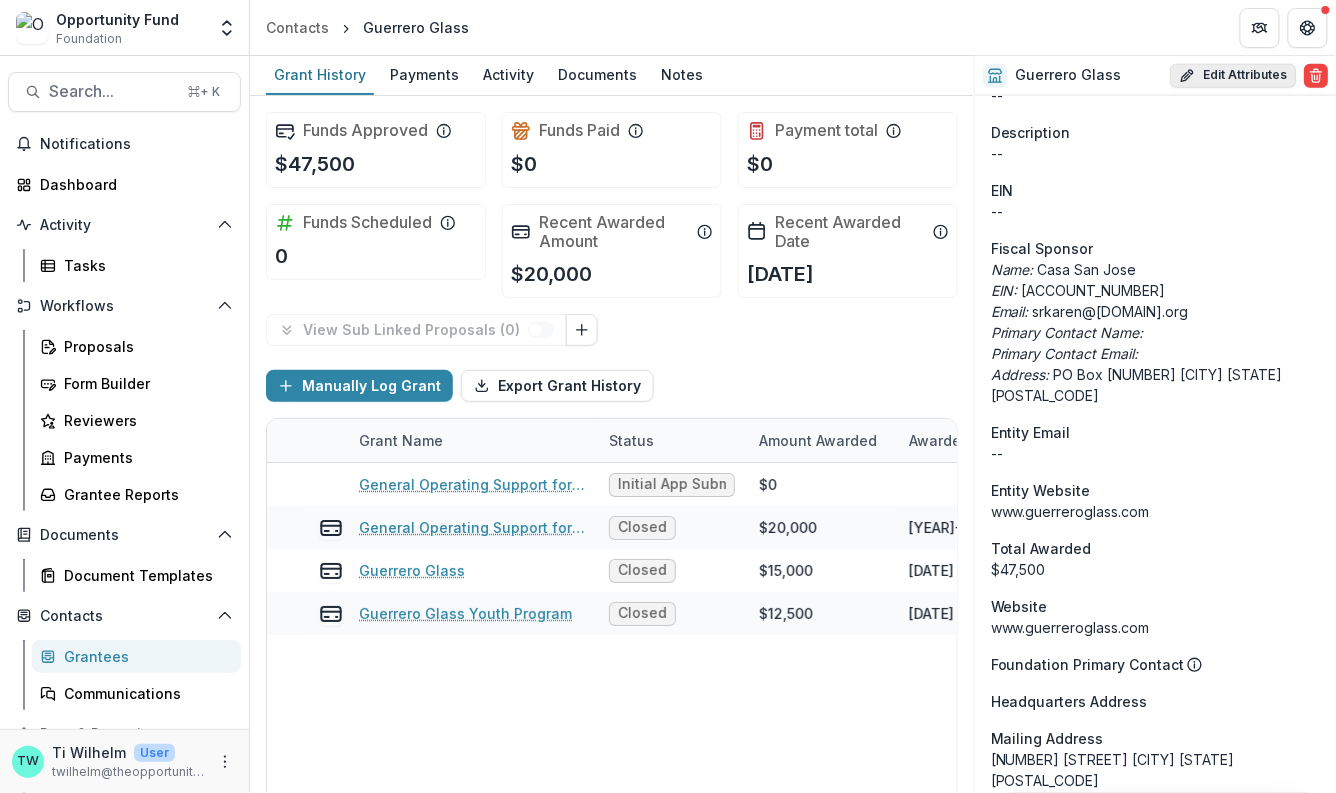 click on "Edit Attributes" at bounding box center [1233, 76] 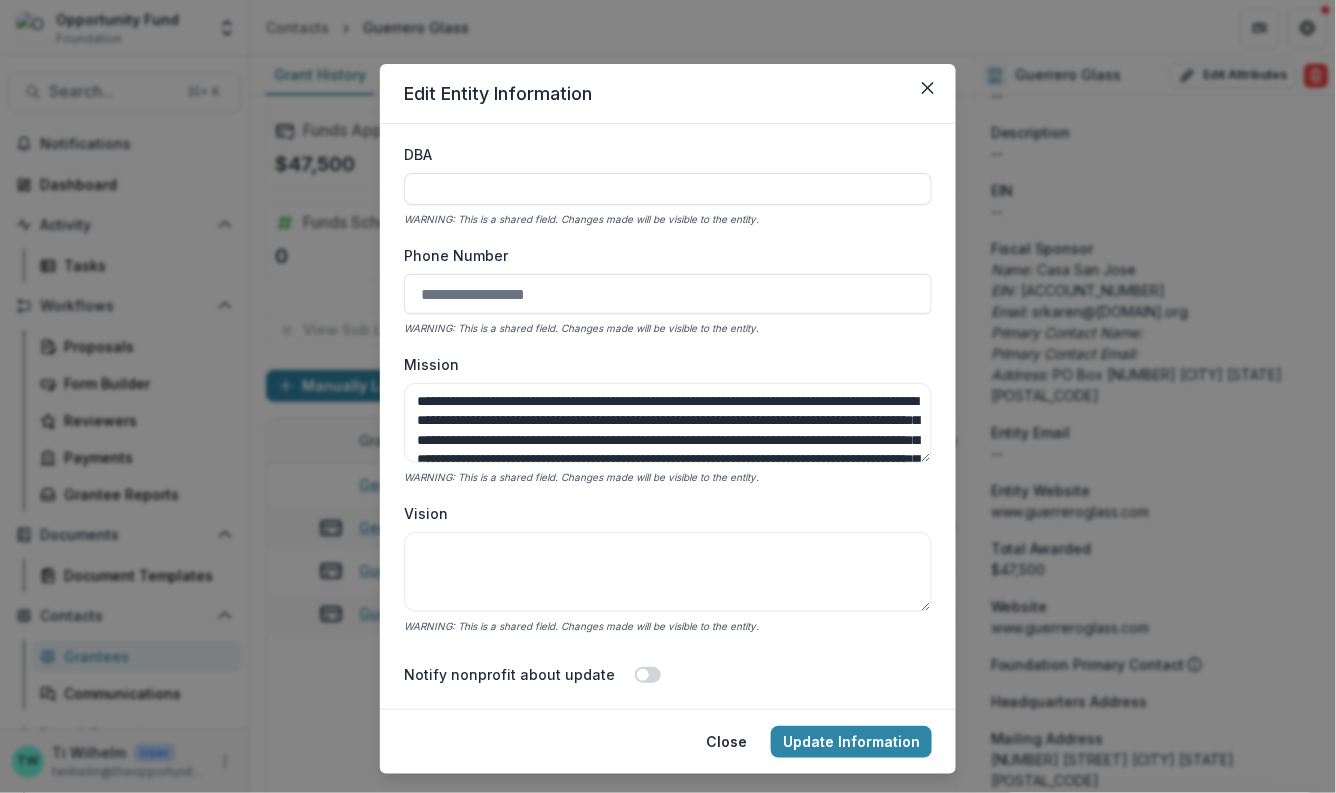 scroll, scrollTop: 110, scrollLeft: 0, axis: vertical 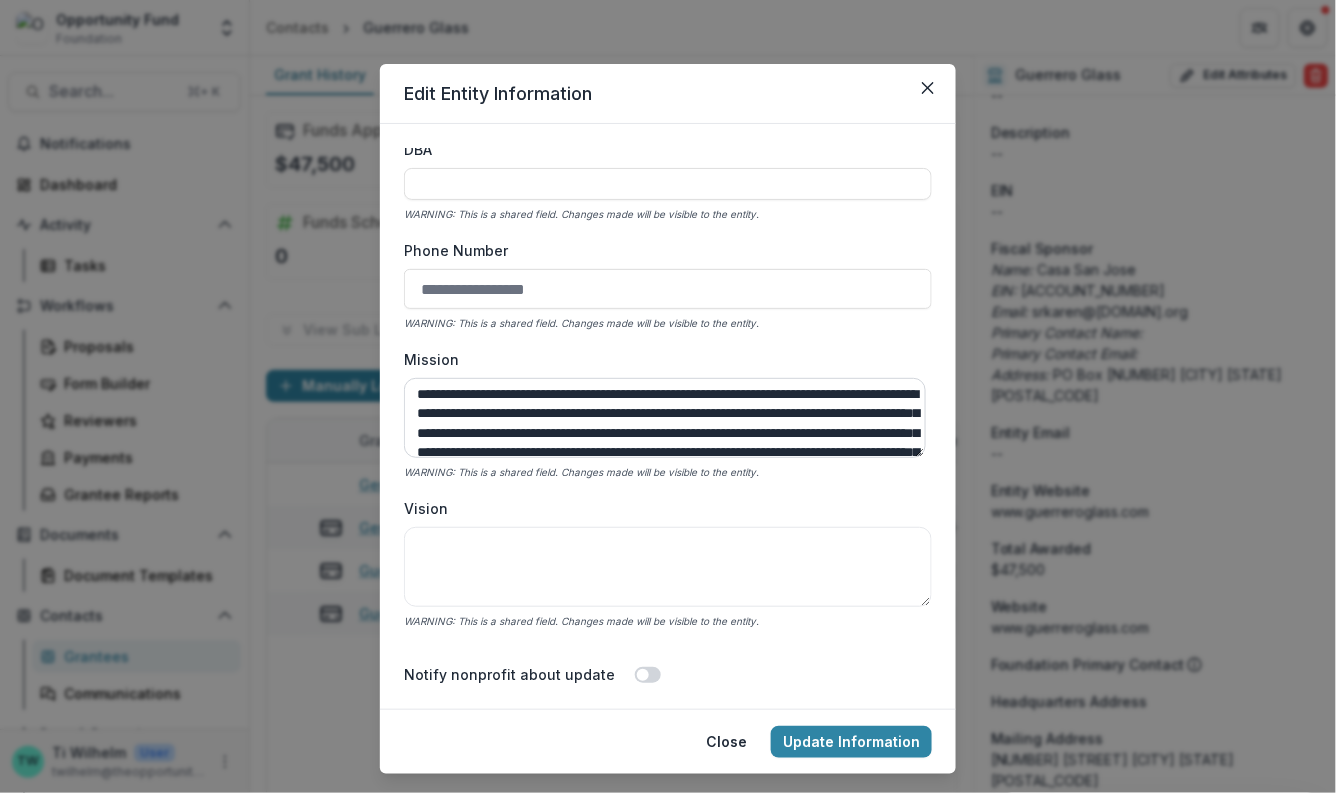 click on "**********" at bounding box center (665, 418) 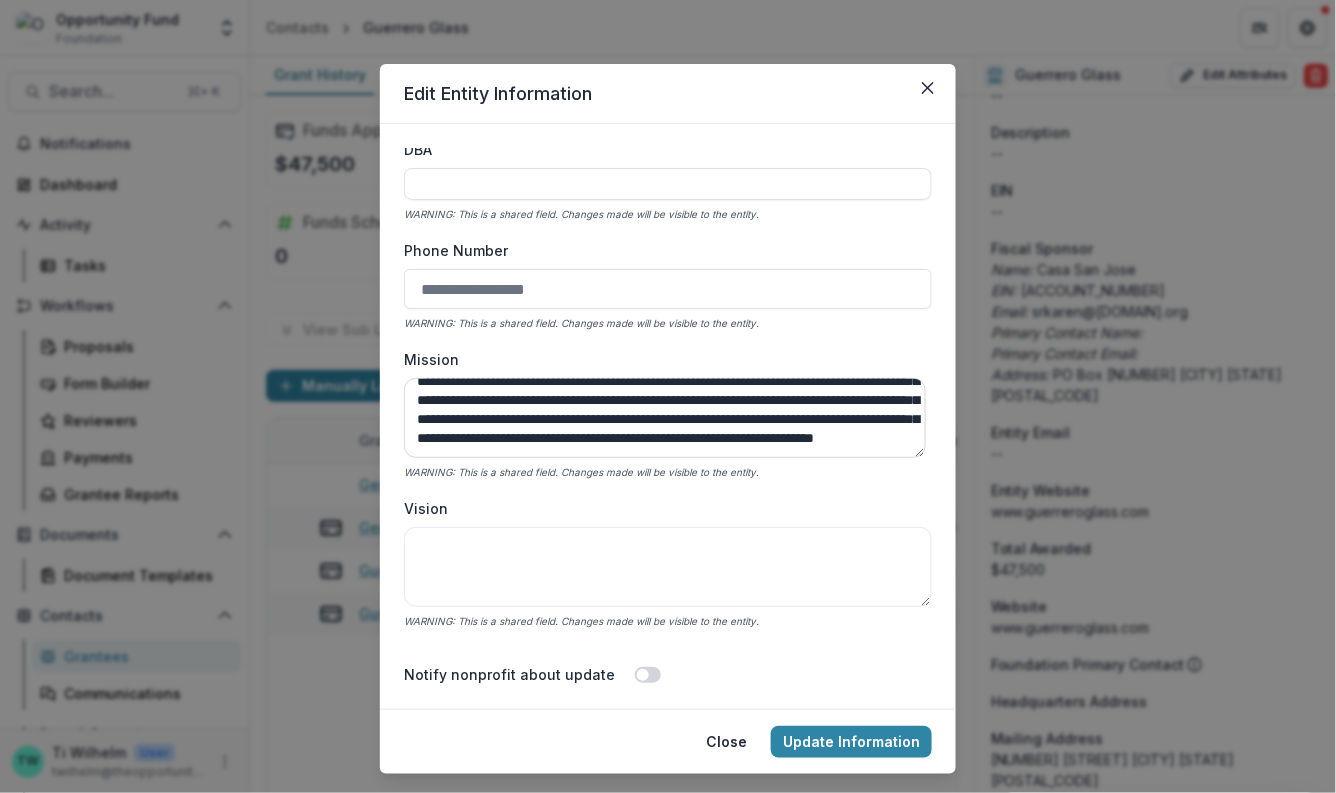 scroll, scrollTop: 110, scrollLeft: 0, axis: vertical 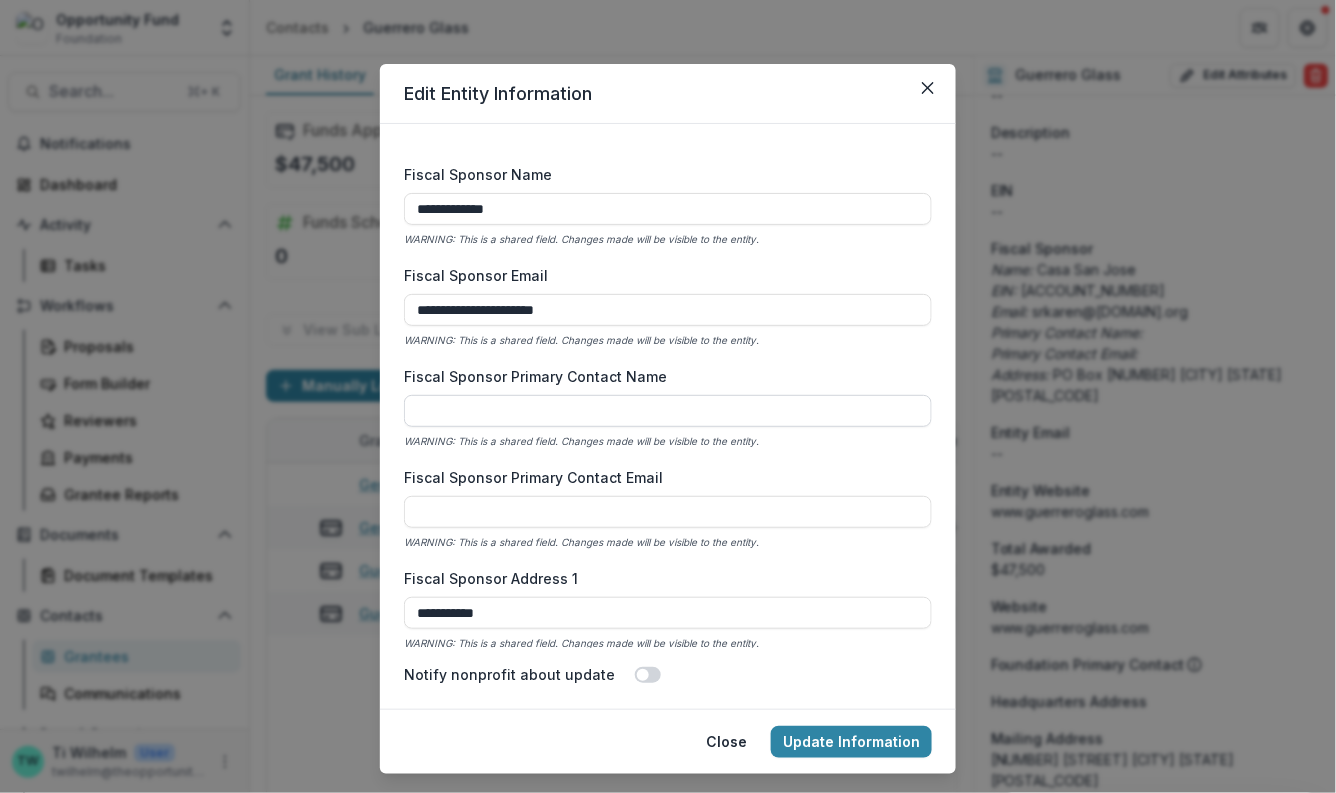 type on "**********" 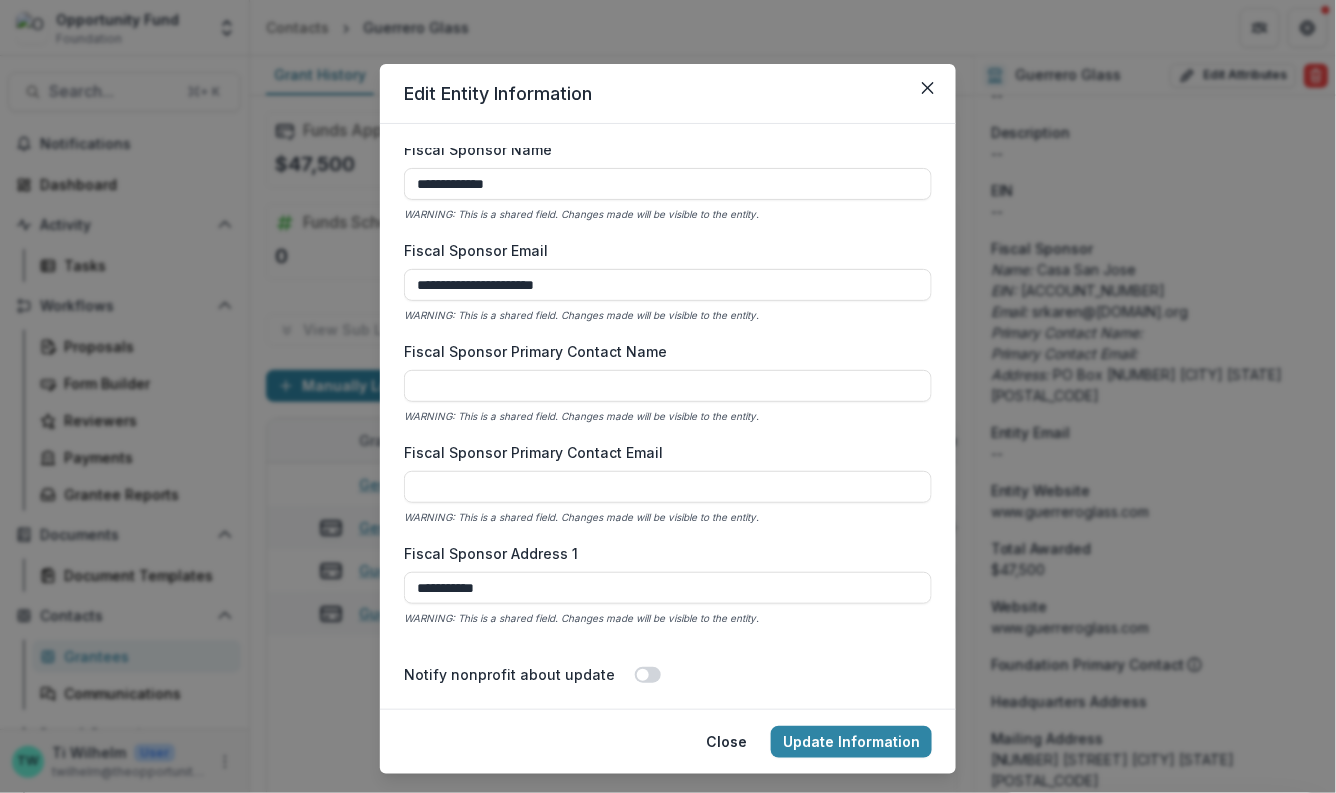 scroll, scrollTop: 1060, scrollLeft: 0, axis: vertical 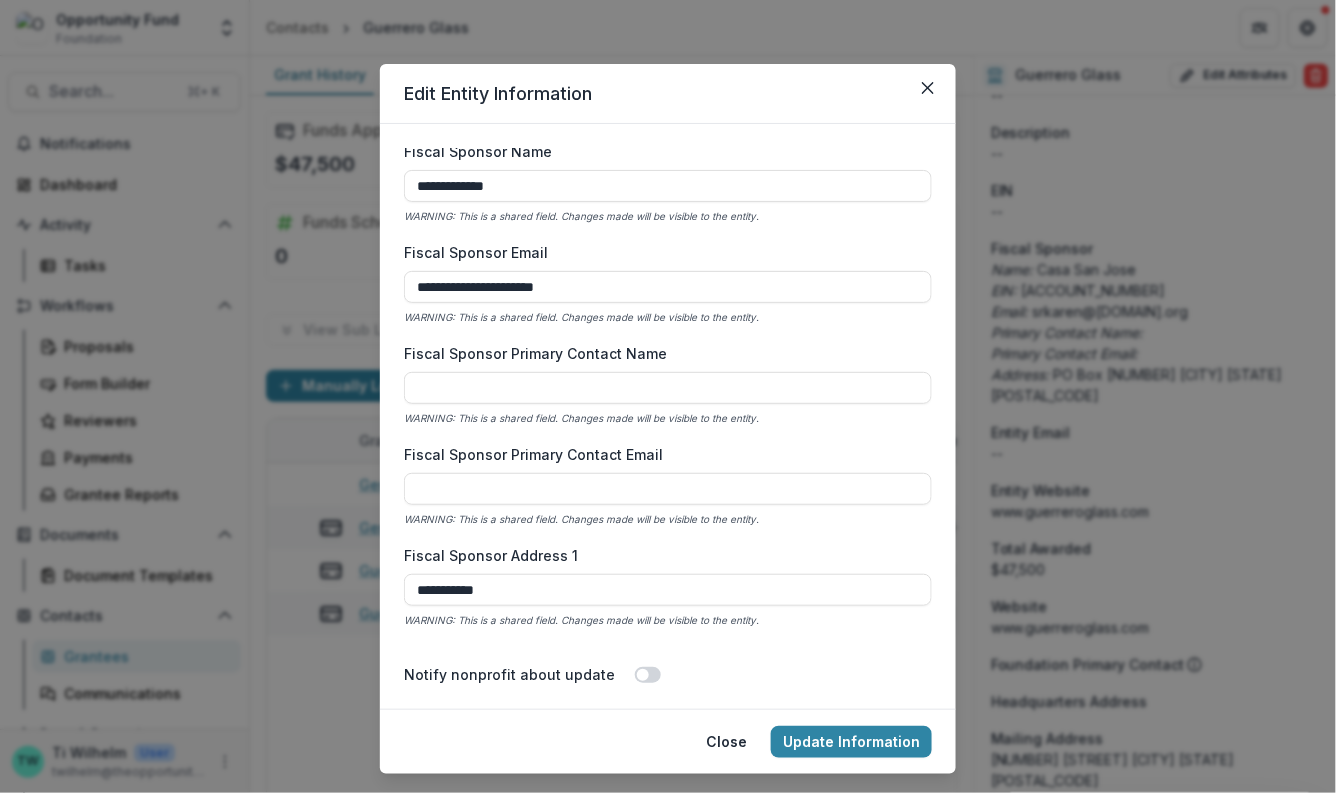 click on "**********" at bounding box center [668, 398] 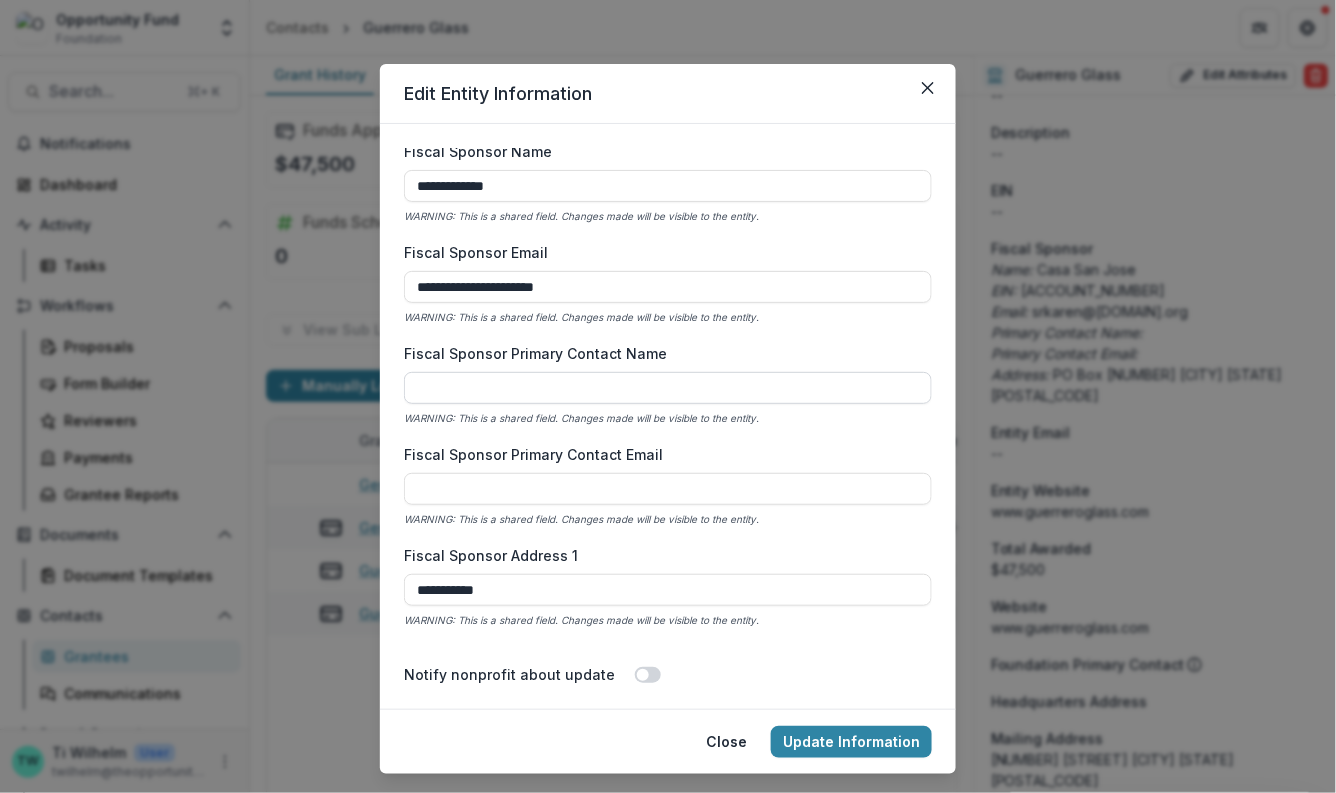 click on "Fiscal Sponsor Primary Contact Name" at bounding box center (668, 388) 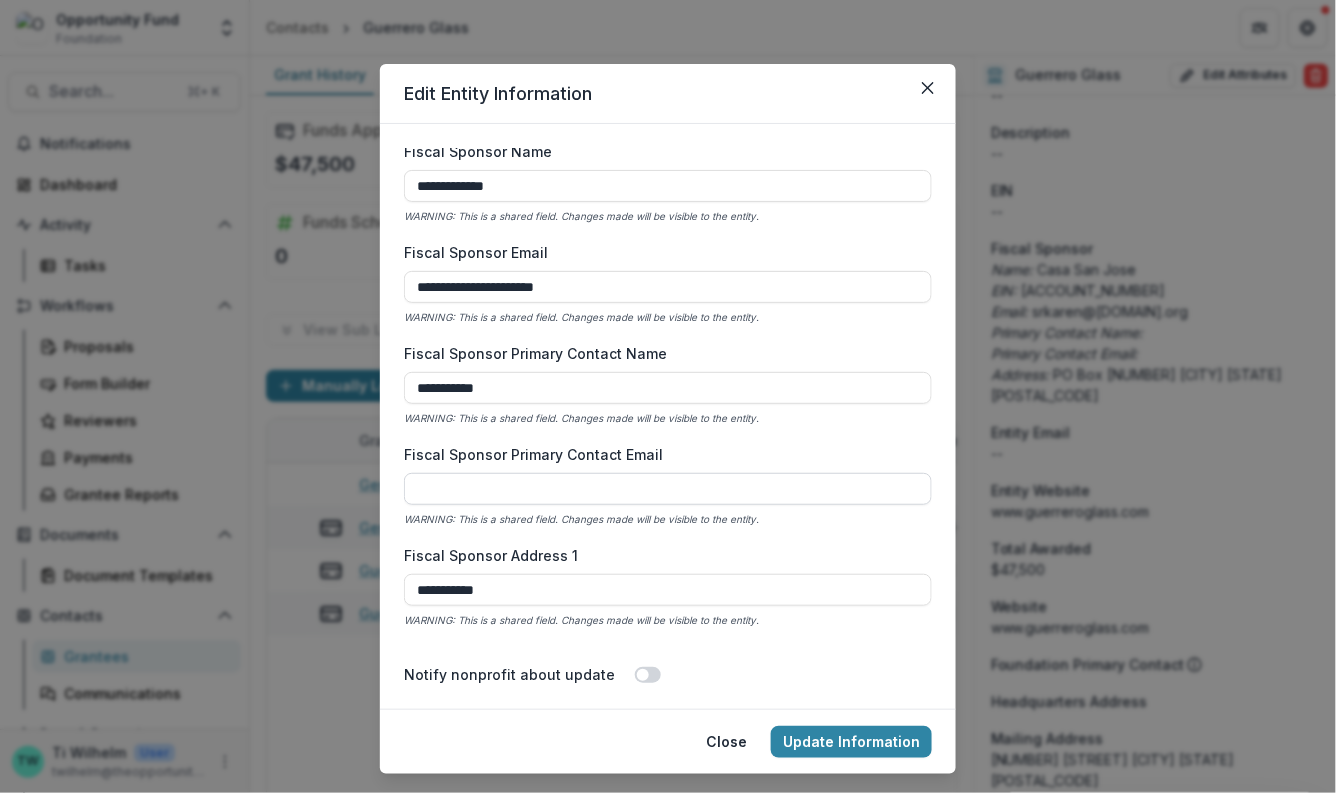 type on "**********" 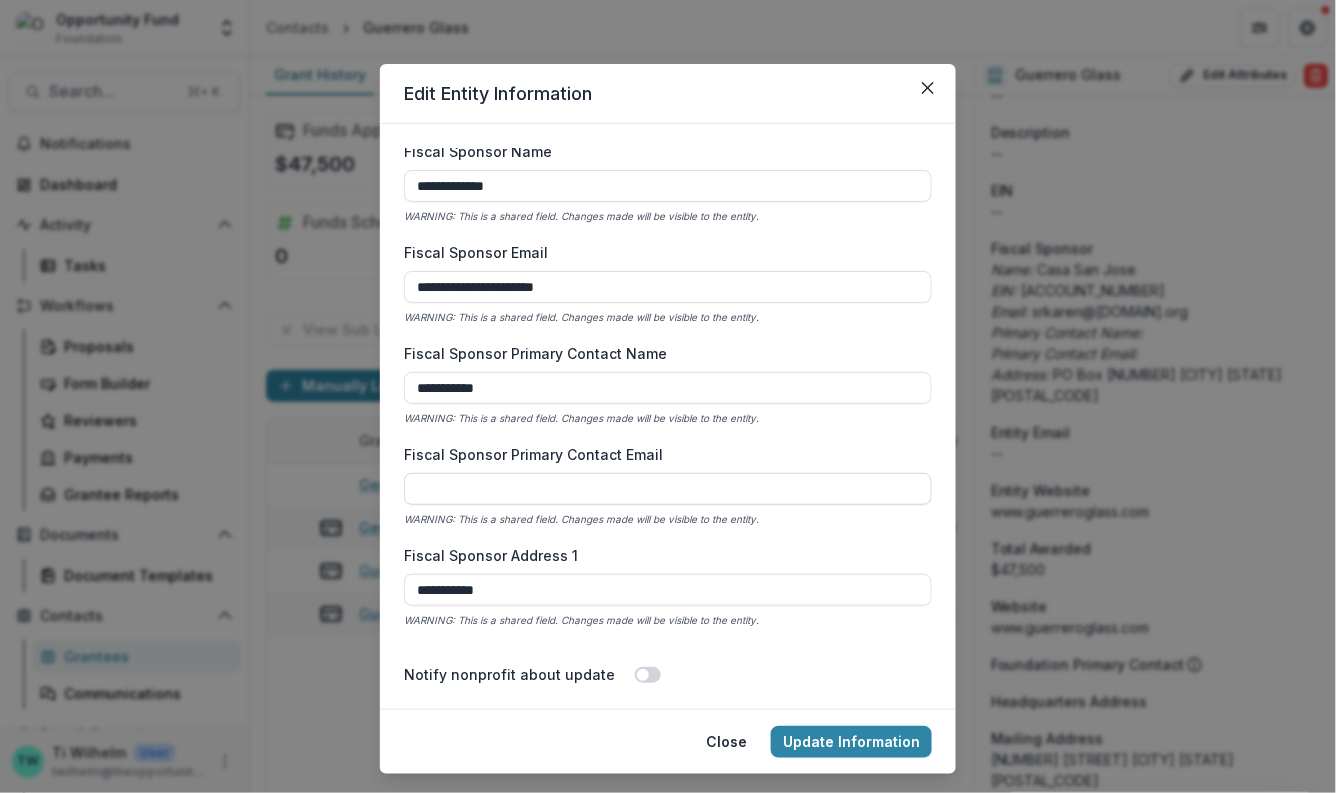 click on "Fiscal Sponsor Primary Contact Email" at bounding box center [668, 489] 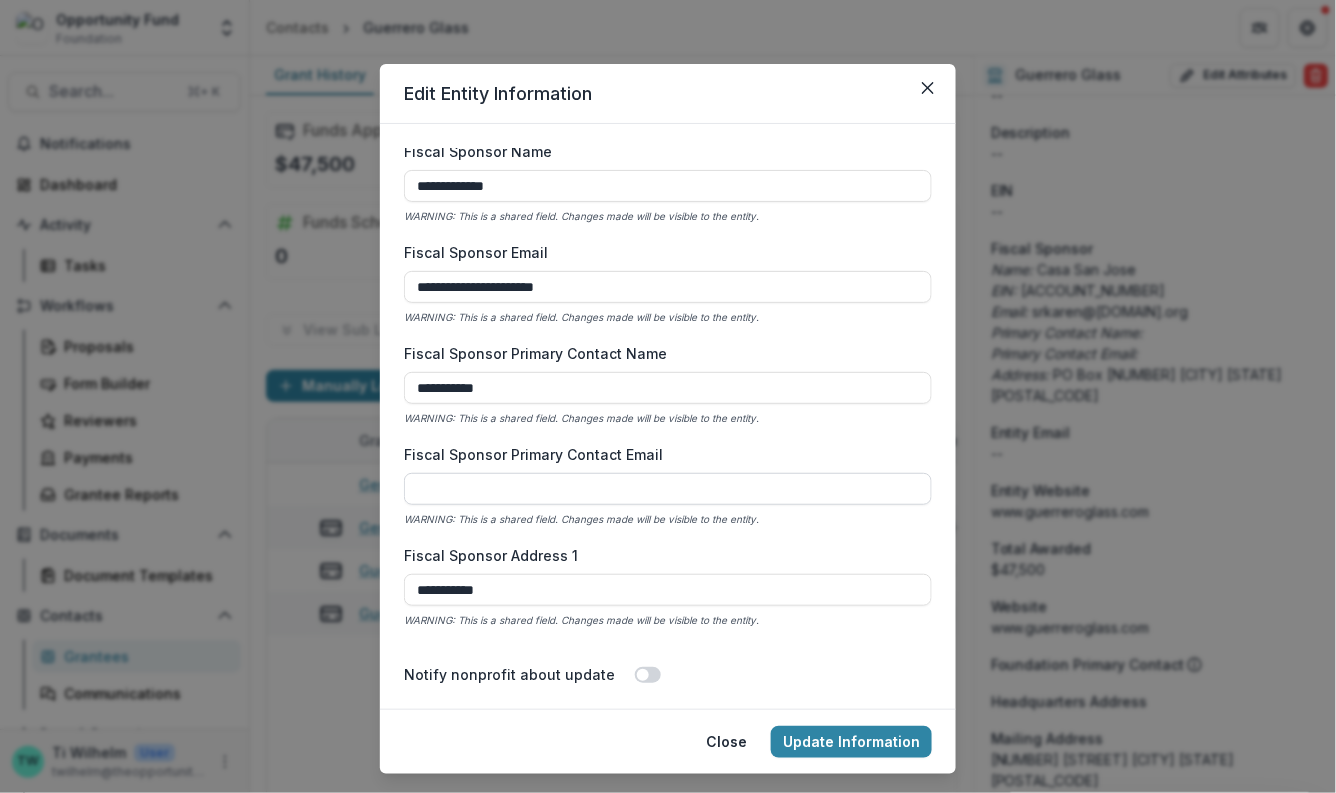 click on "Fiscal Sponsor Primary Contact Email" at bounding box center (668, 489) 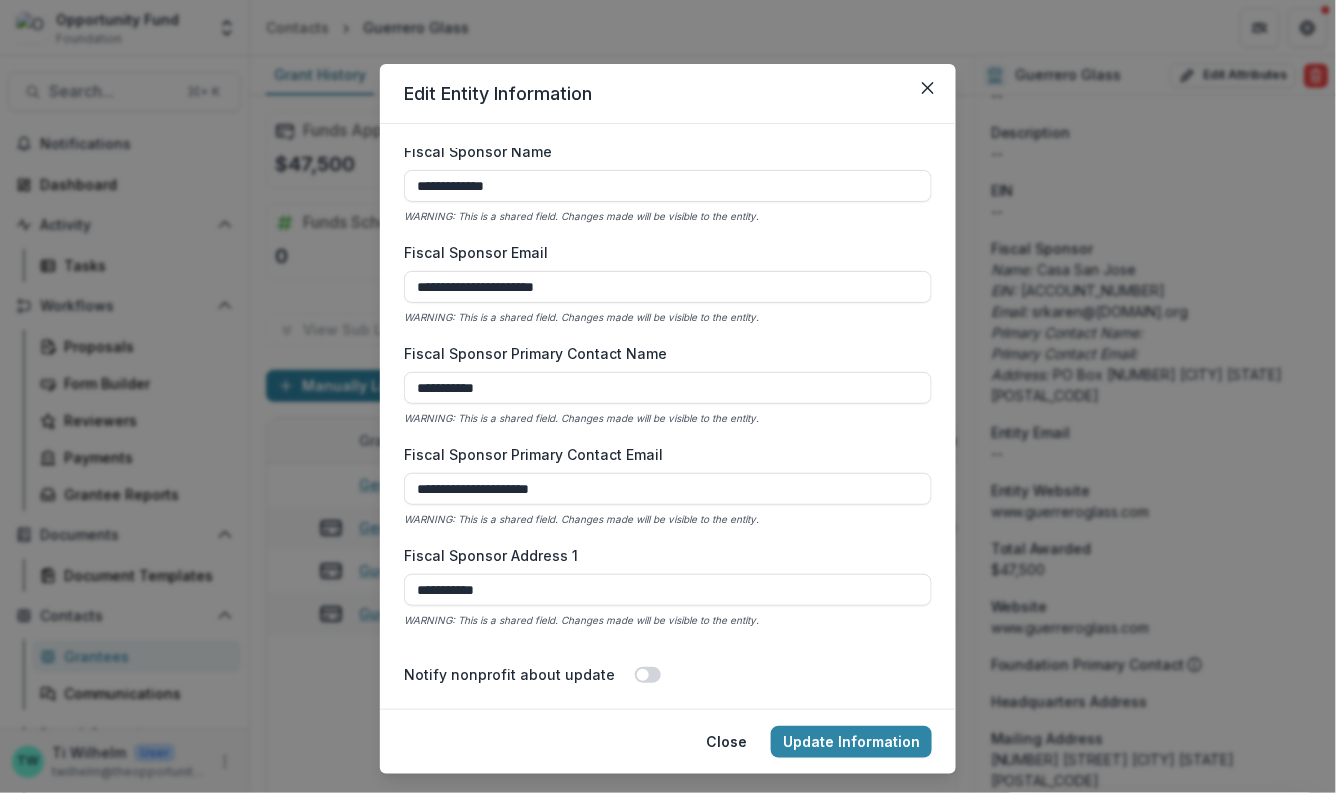 type on "**********" 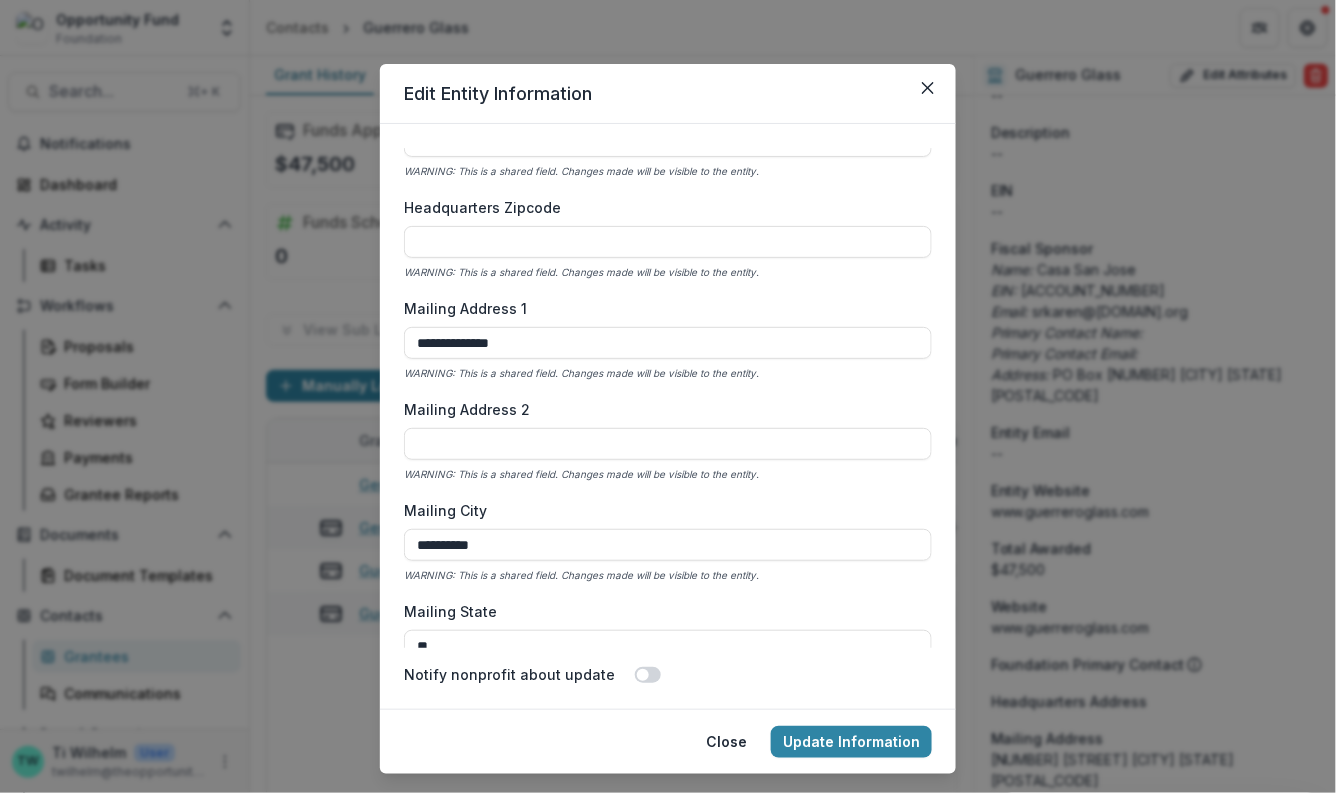 scroll, scrollTop: 2717, scrollLeft: 0, axis: vertical 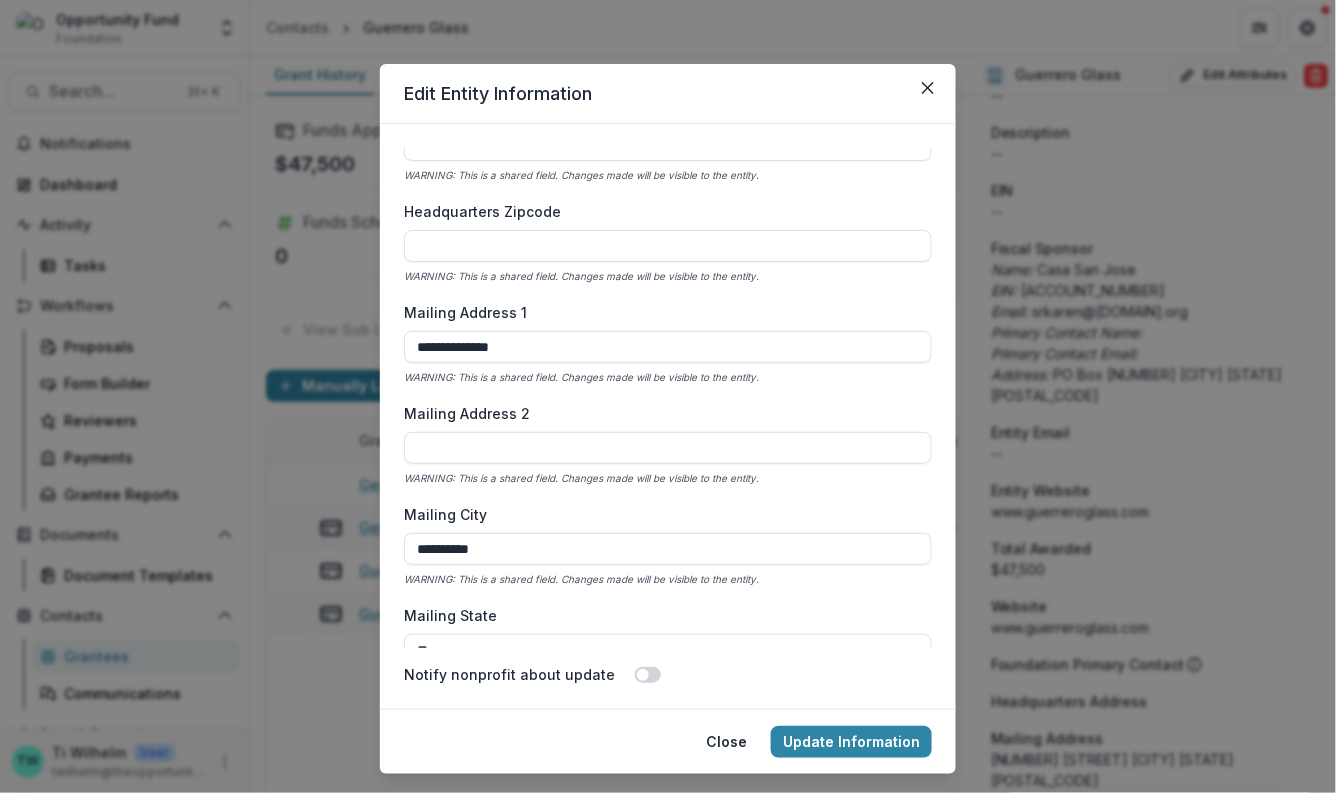 drag, startPoint x: 540, startPoint y: 341, endPoint x: 326, endPoint y: 347, distance: 214.08409 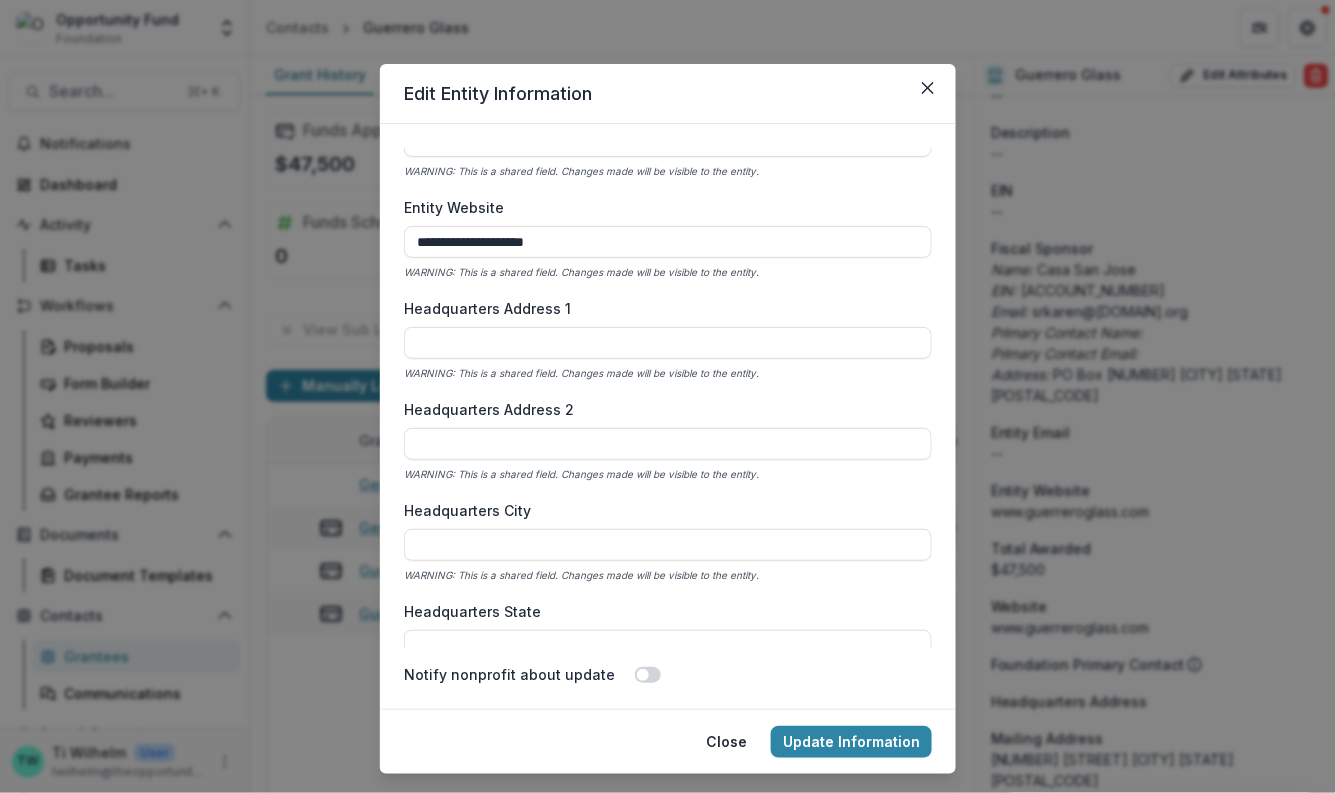 scroll, scrollTop: 2114, scrollLeft: 0, axis: vertical 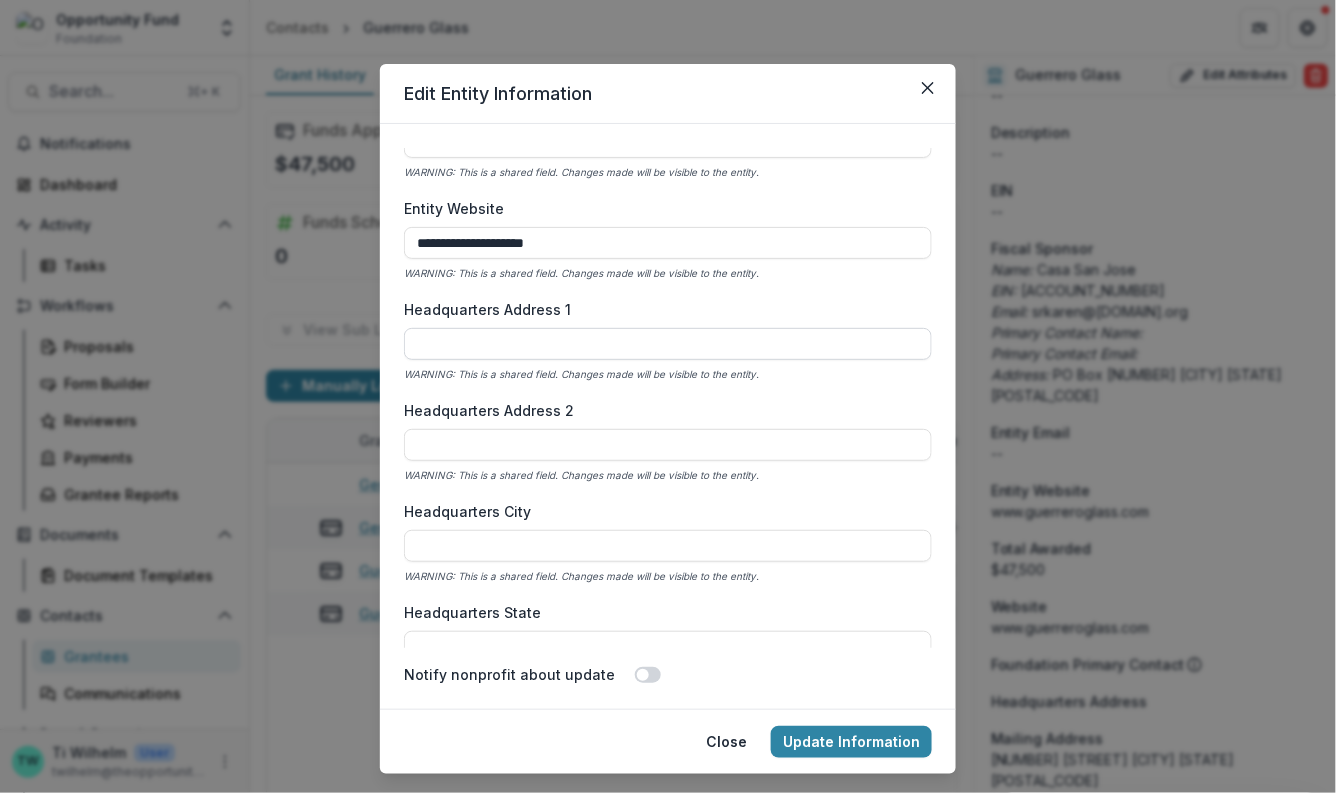 click on "Headquarters Address 1" at bounding box center (668, 344) 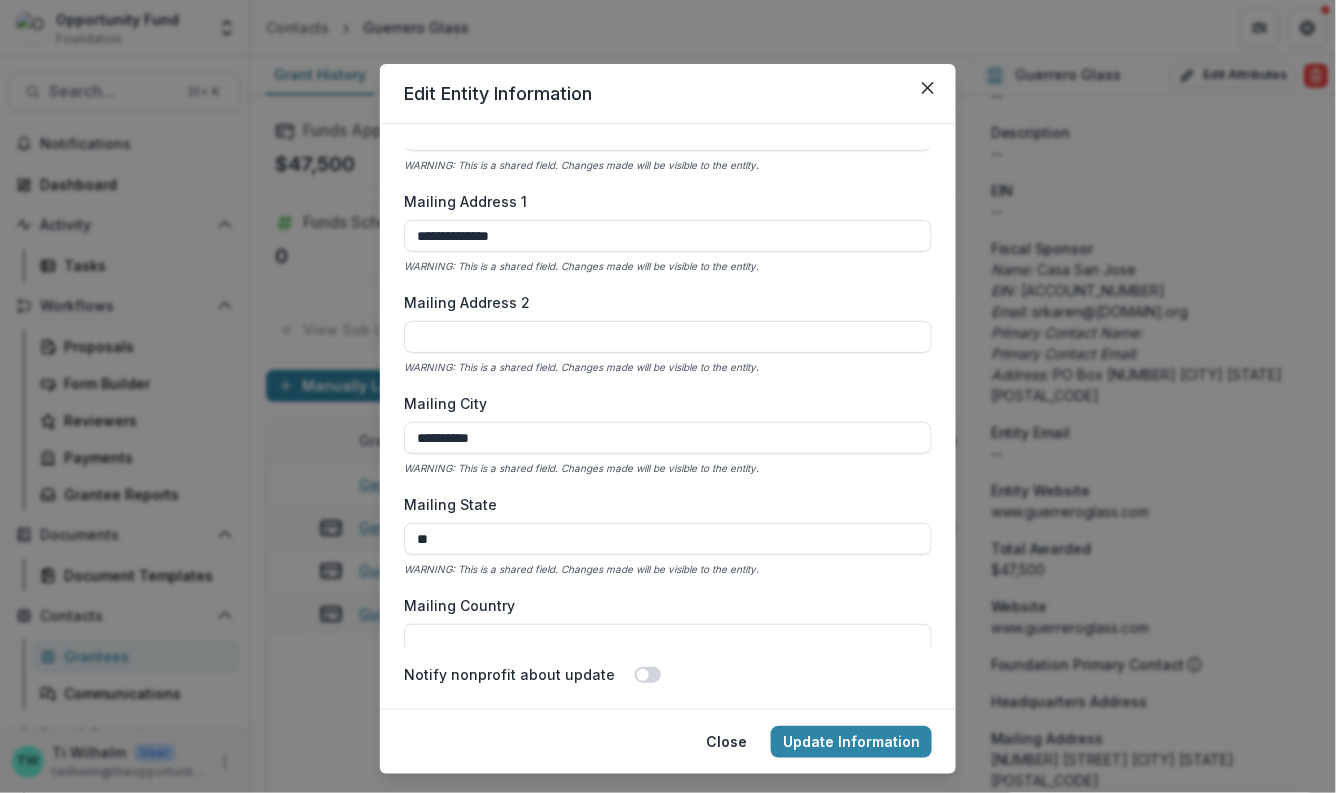 scroll, scrollTop: 2834, scrollLeft: 0, axis: vertical 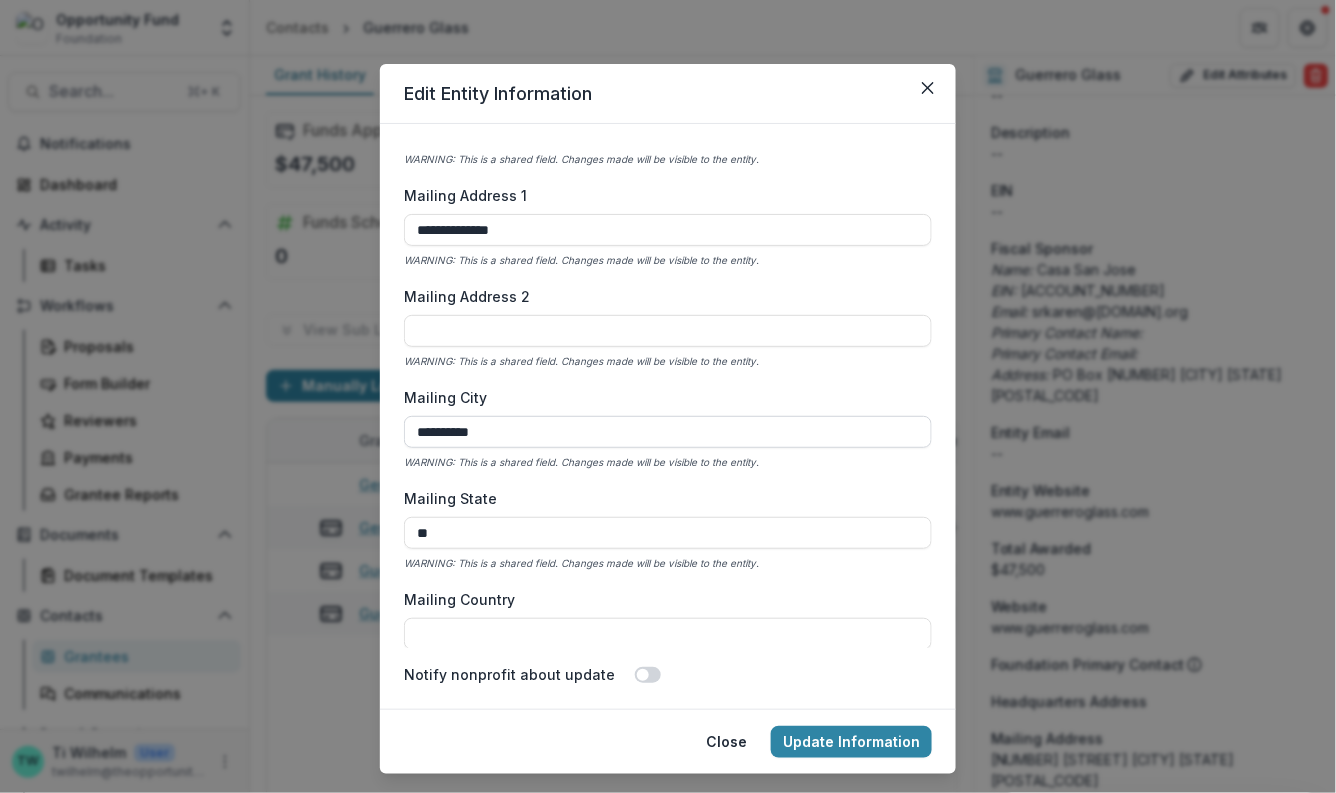 type on "**********" 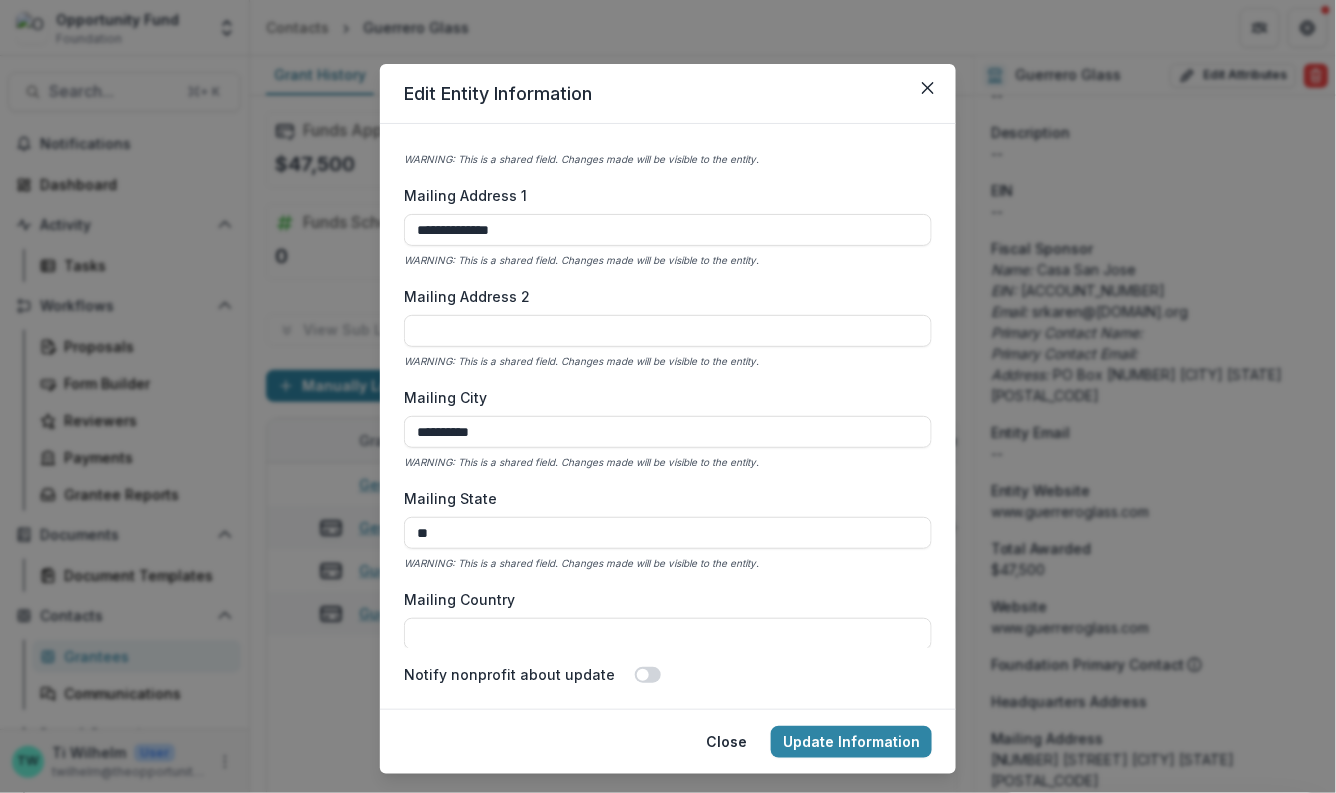 drag, startPoint x: 523, startPoint y: 427, endPoint x: 384, endPoint y: 418, distance: 139.29106 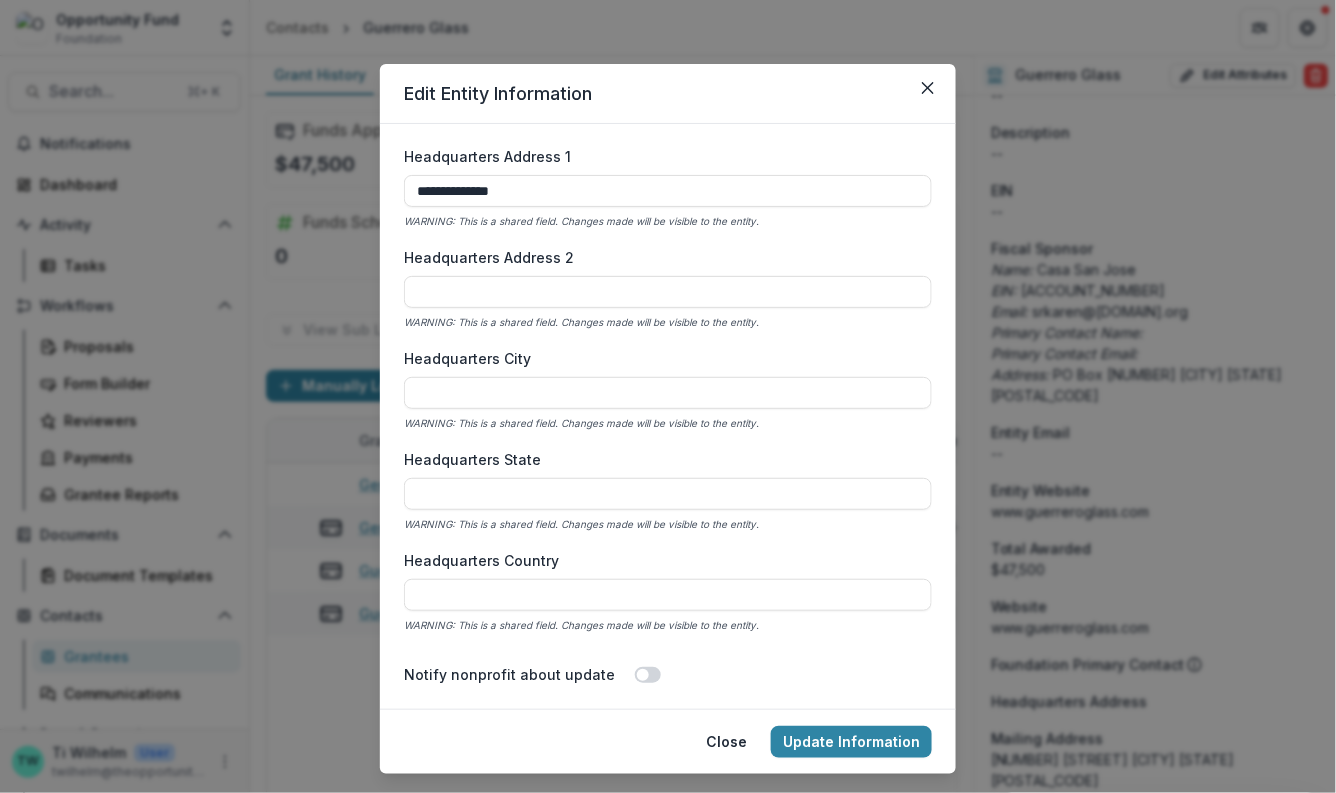 scroll, scrollTop: 2275, scrollLeft: 0, axis: vertical 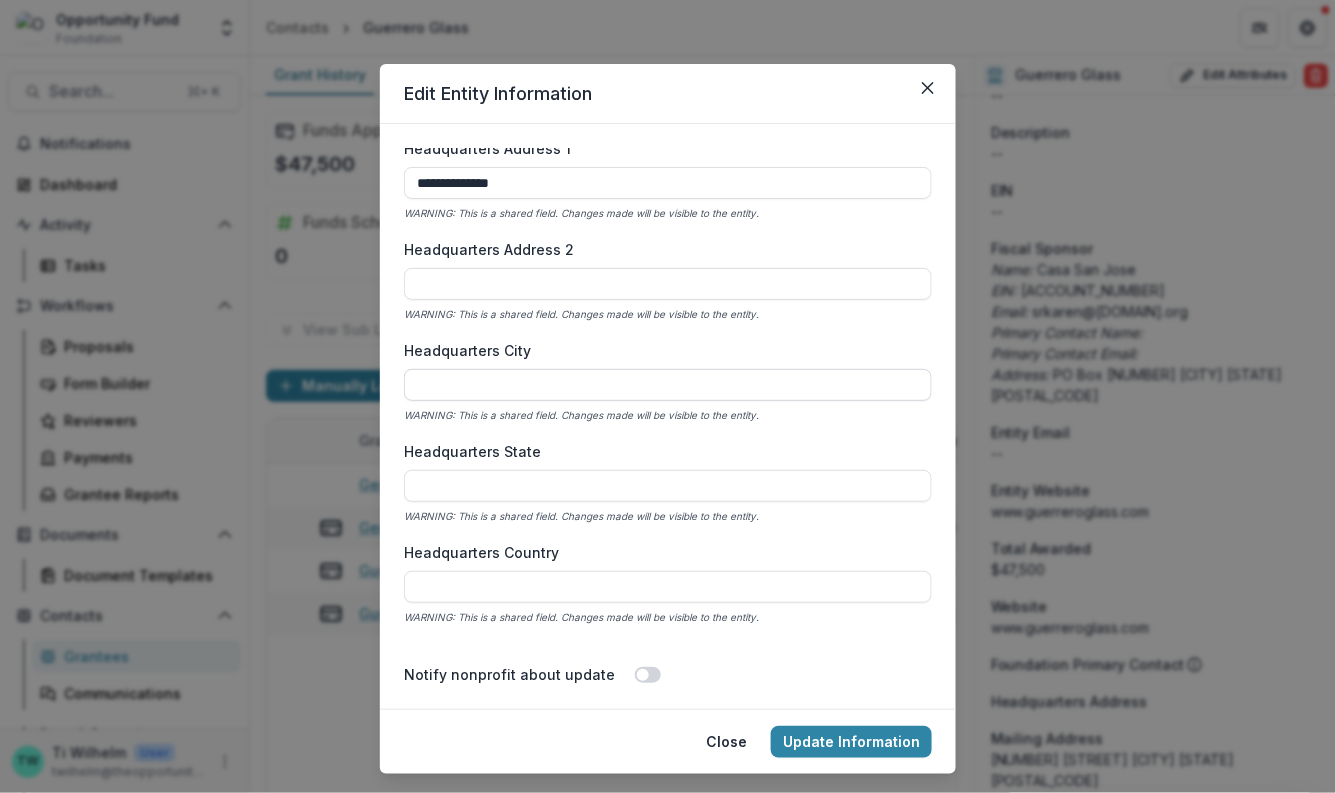 click on "Headquarters City" at bounding box center (668, 385) 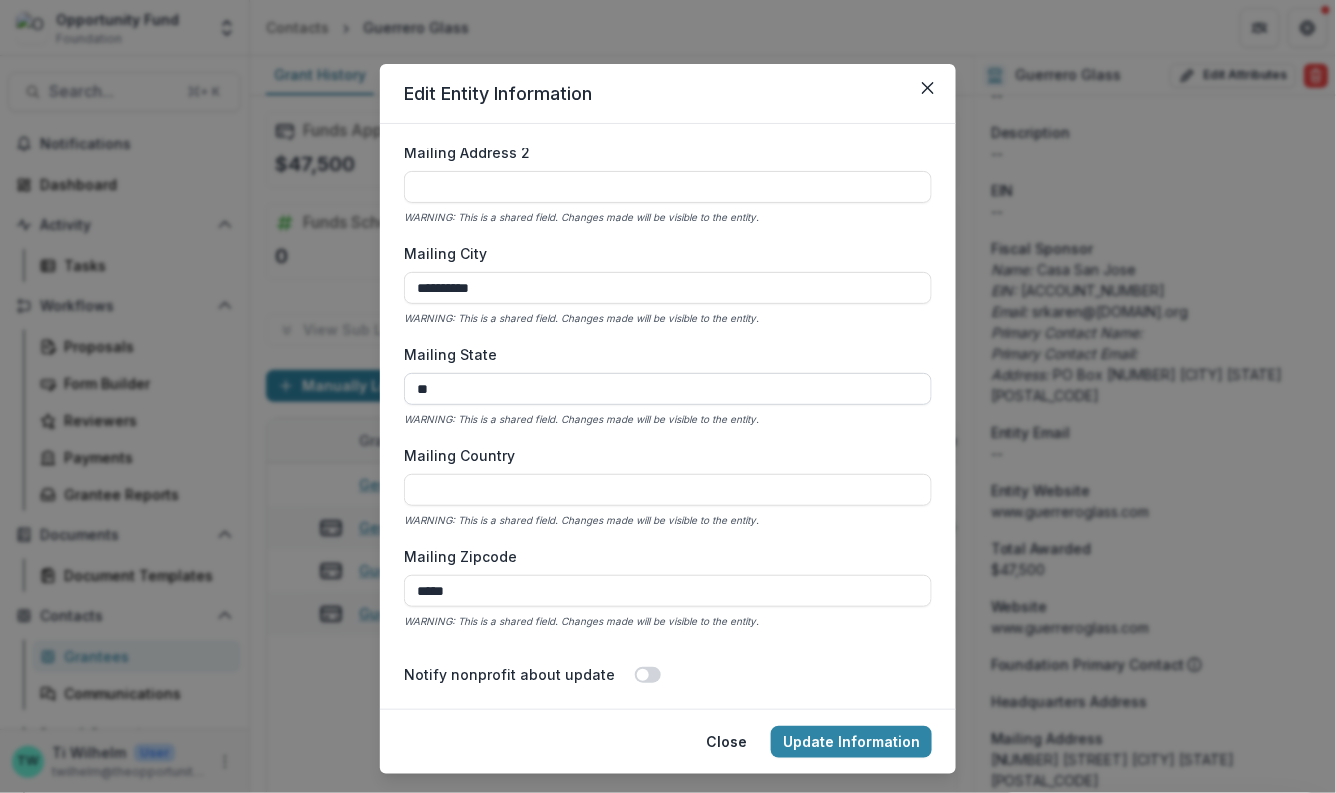scroll, scrollTop: 2983, scrollLeft: 0, axis: vertical 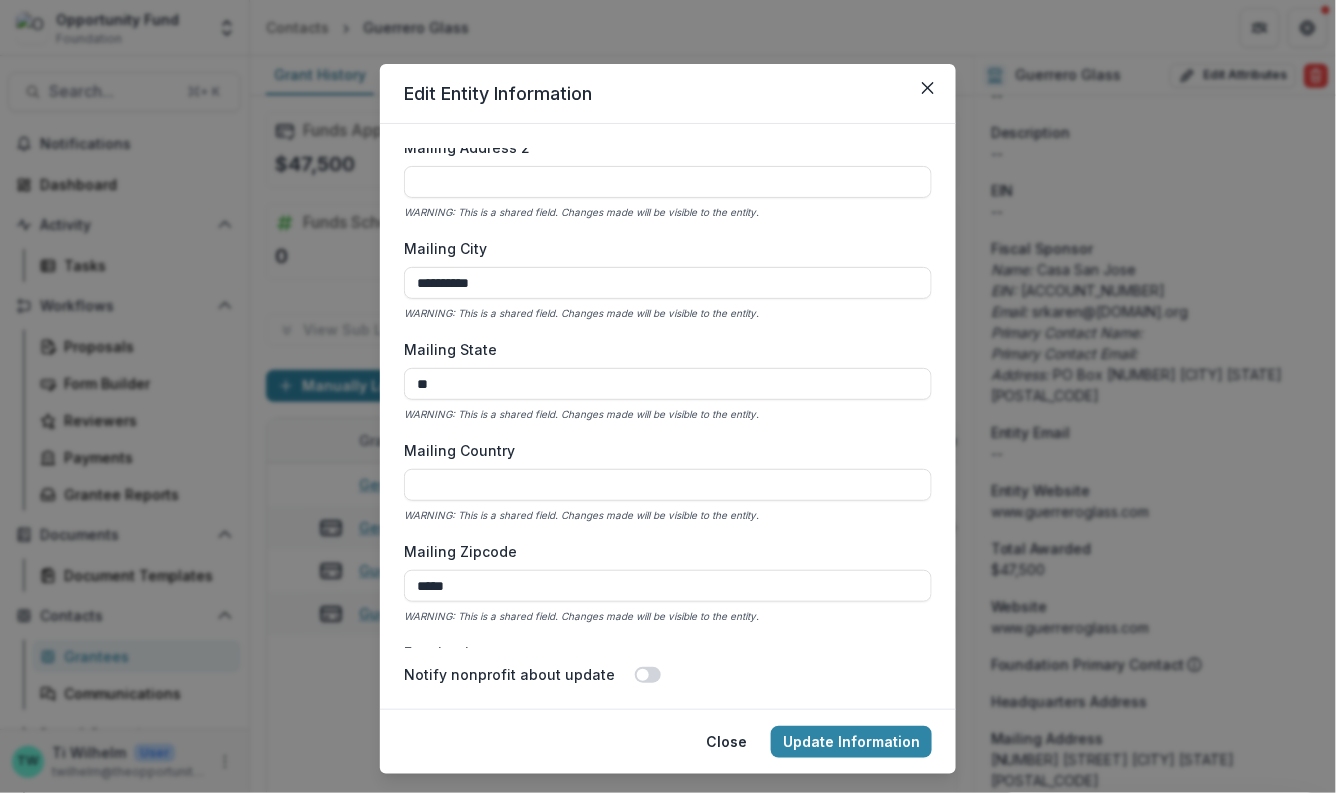 type on "**********" 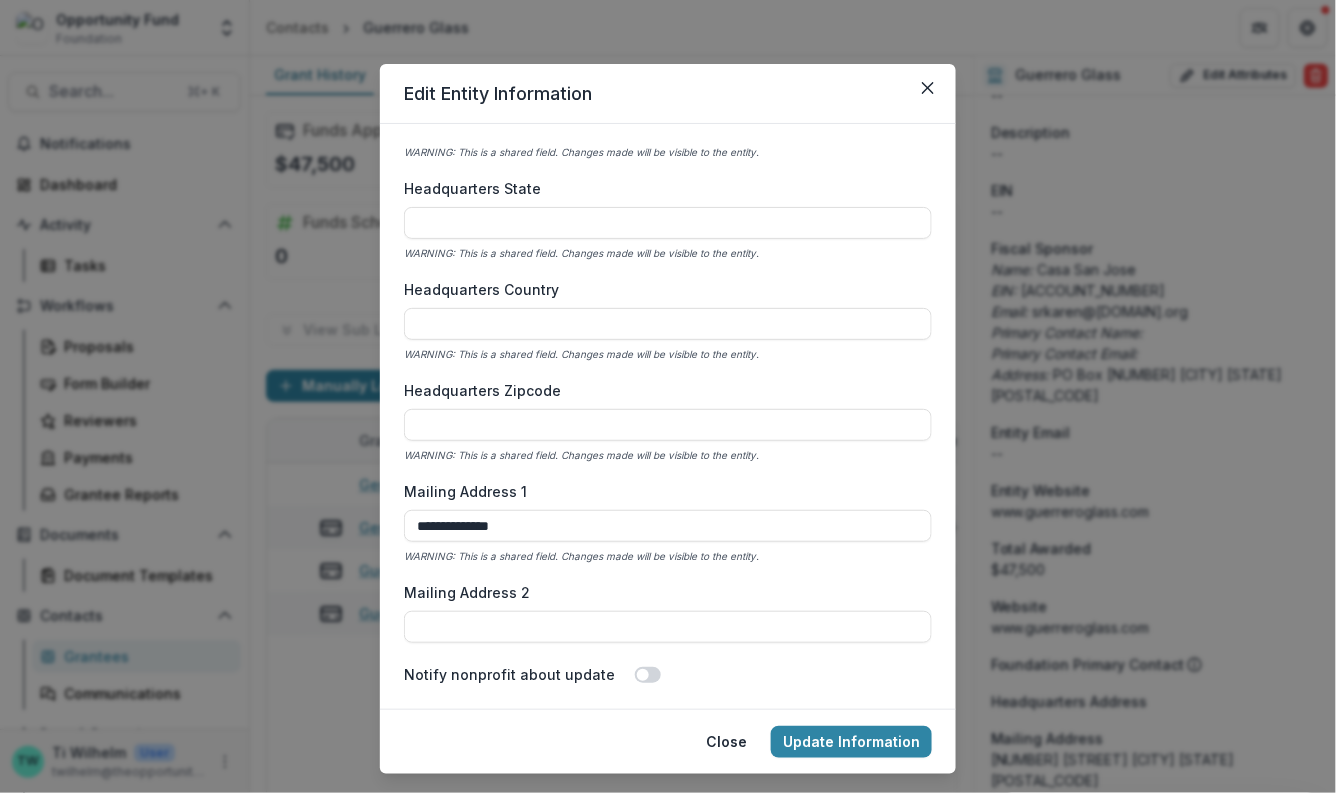 scroll, scrollTop: 2398, scrollLeft: 0, axis: vertical 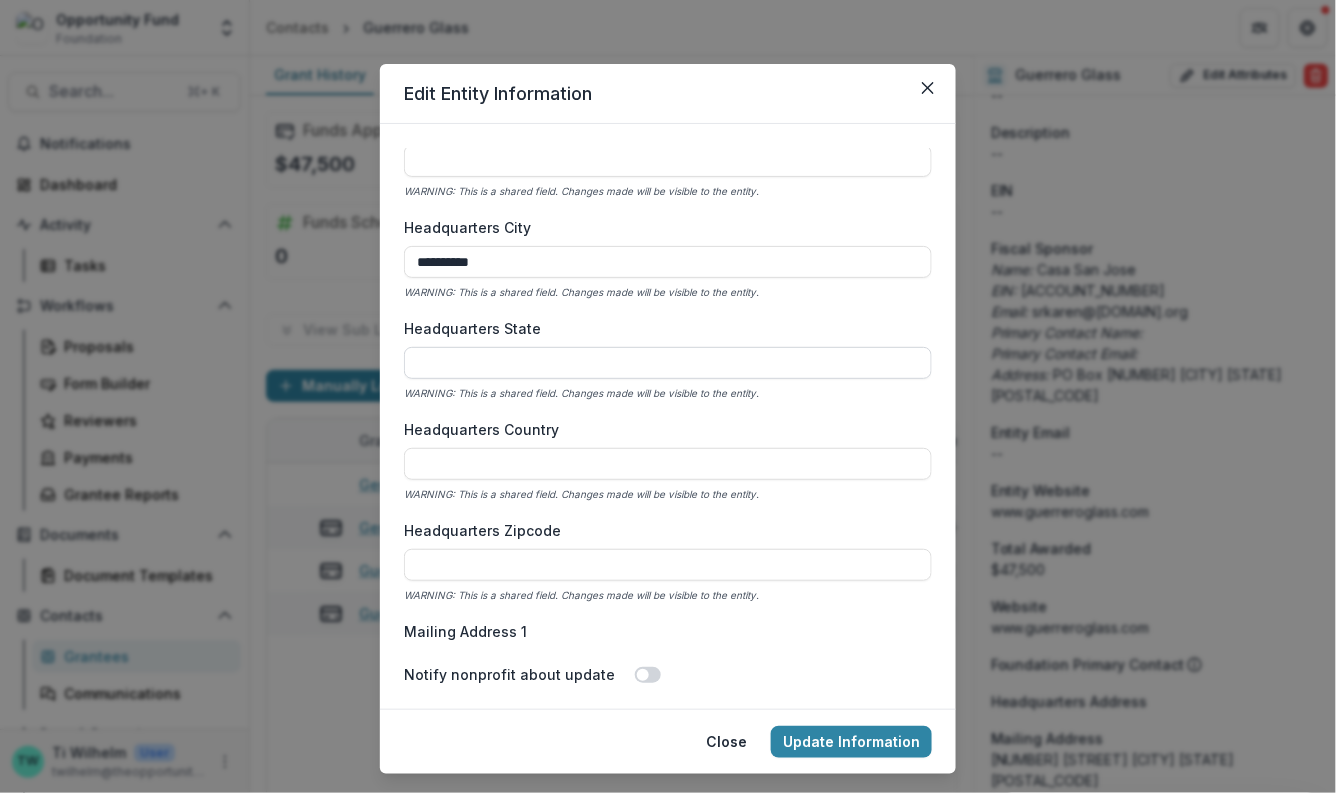 click on "Headquarters State" at bounding box center [668, 363] 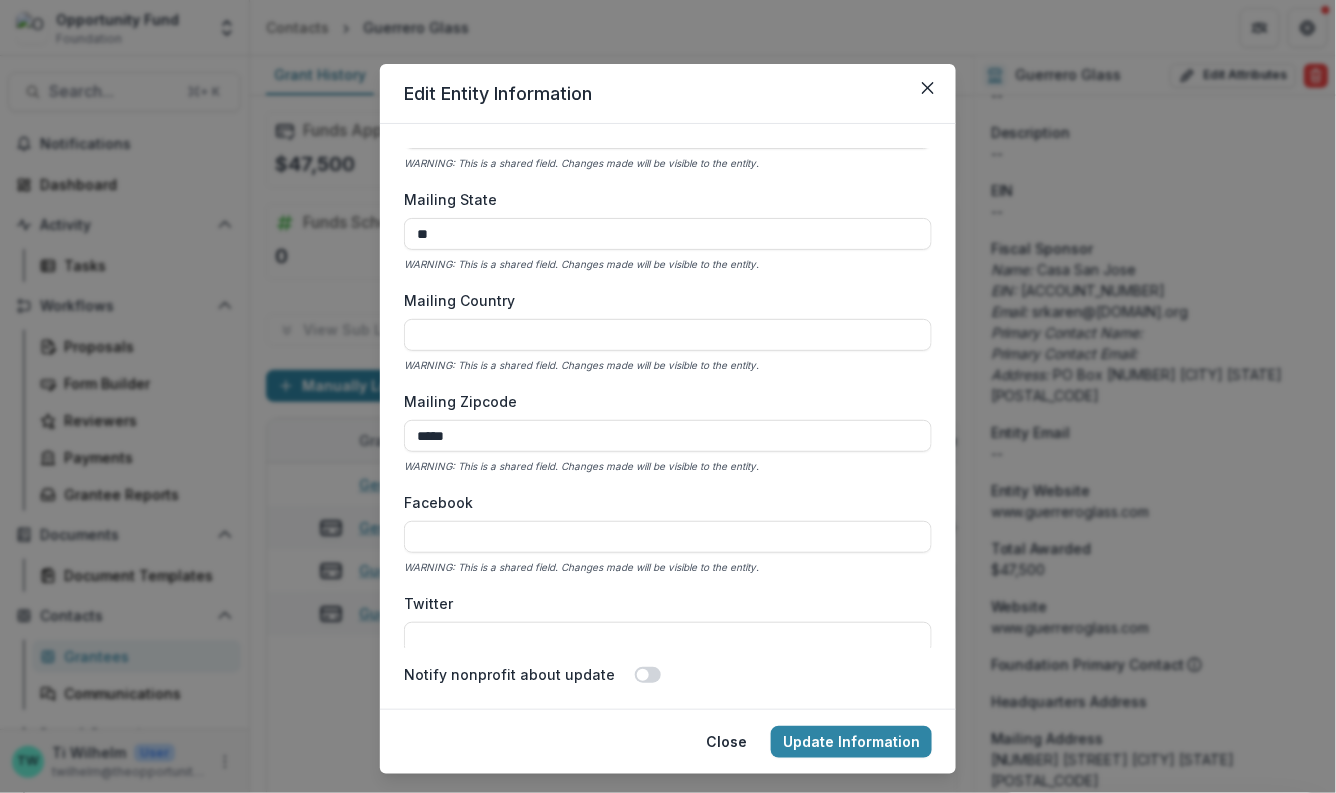 scroll, scrollTop: 3136, scrollLeft: 0, axis: vertical 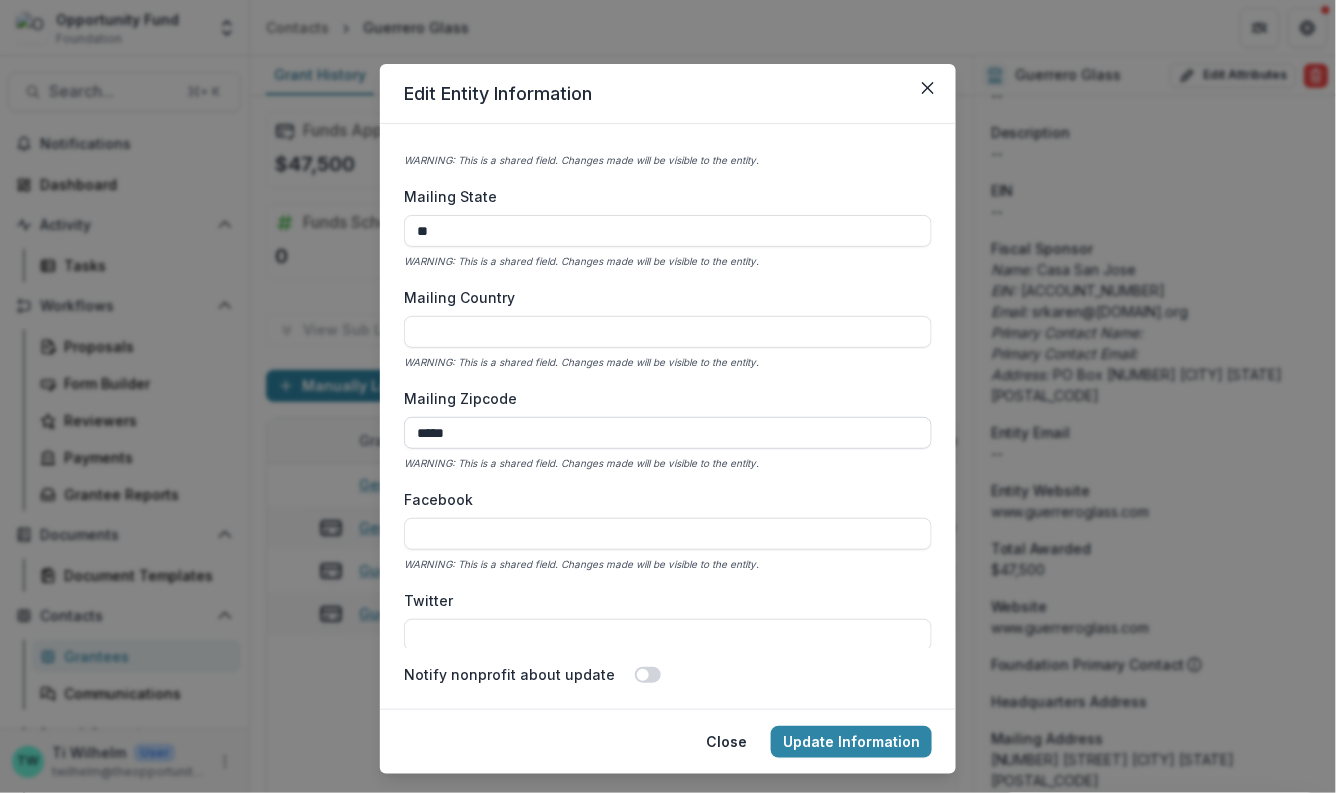 type on "**" 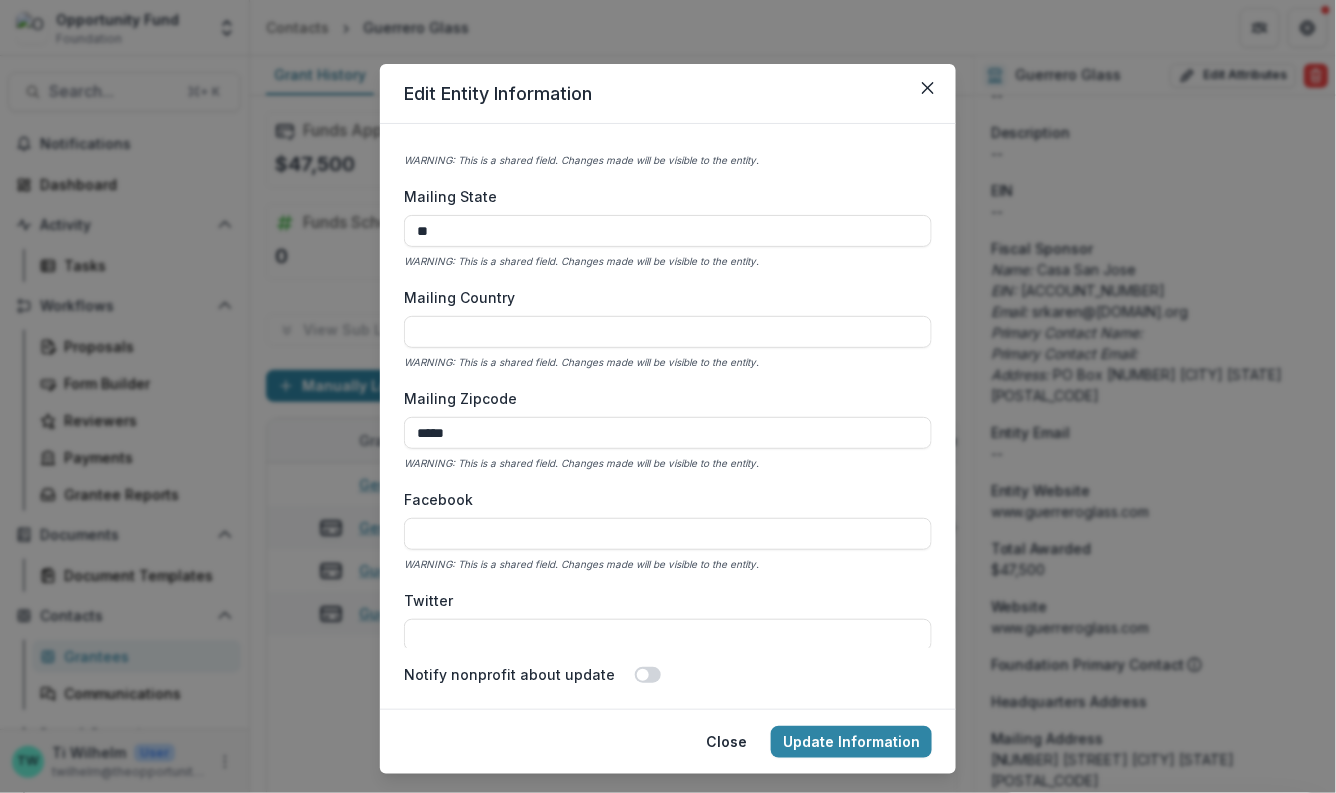 drag, startPoint x: 489, startPoint y: 435, endPoint x: 357, endPoint y: 425, distance: 132.37825 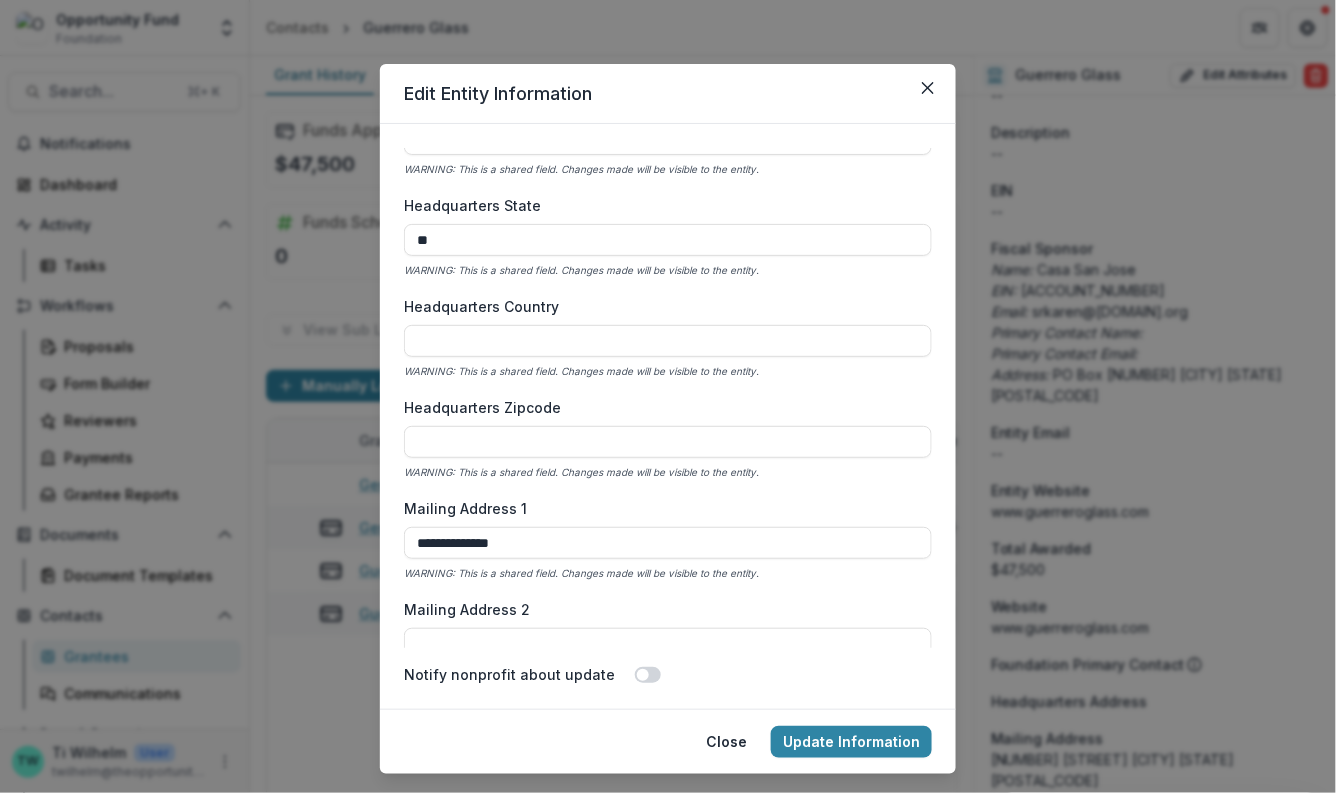 scroll, scrollTop: 2511, scrollLeft: 0, axis: vertical 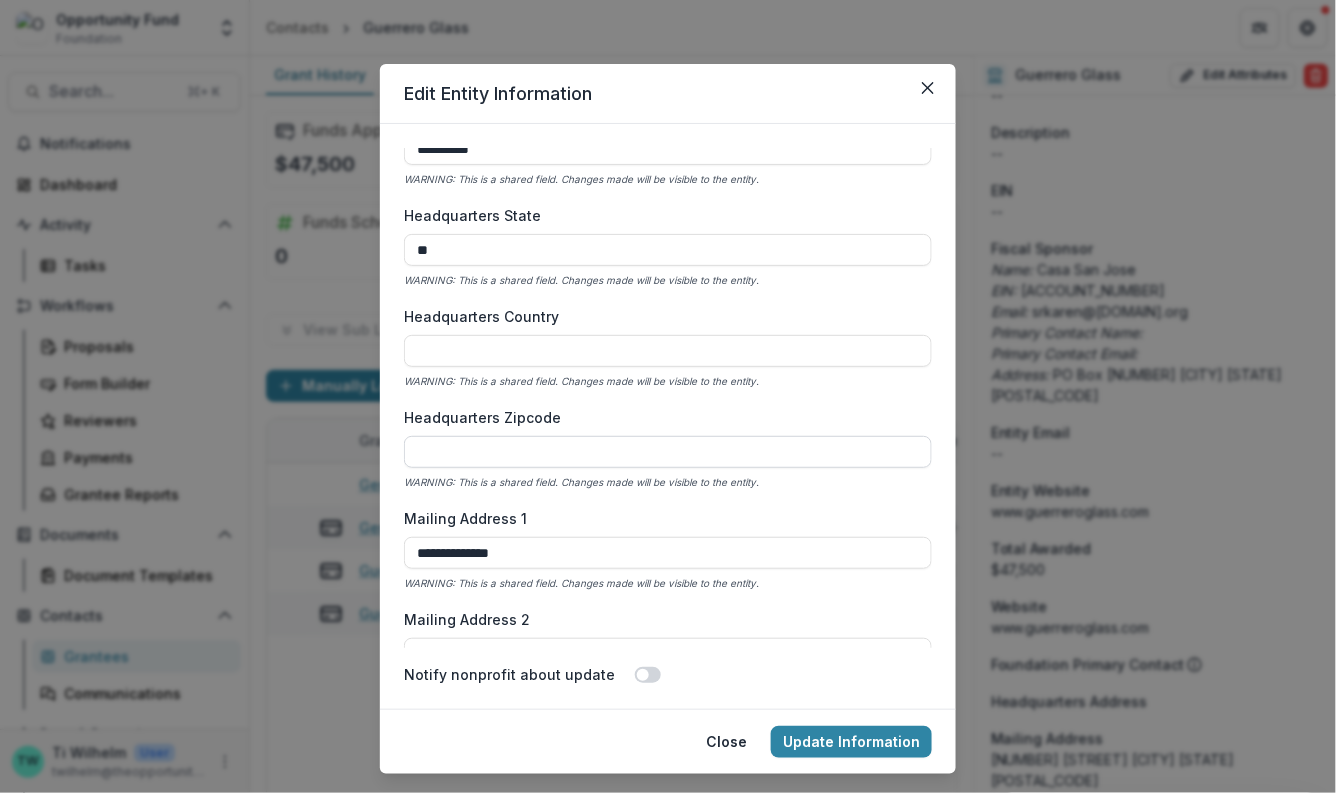 click on "Headquarters Zipcode" at bounding box center [668, 452] 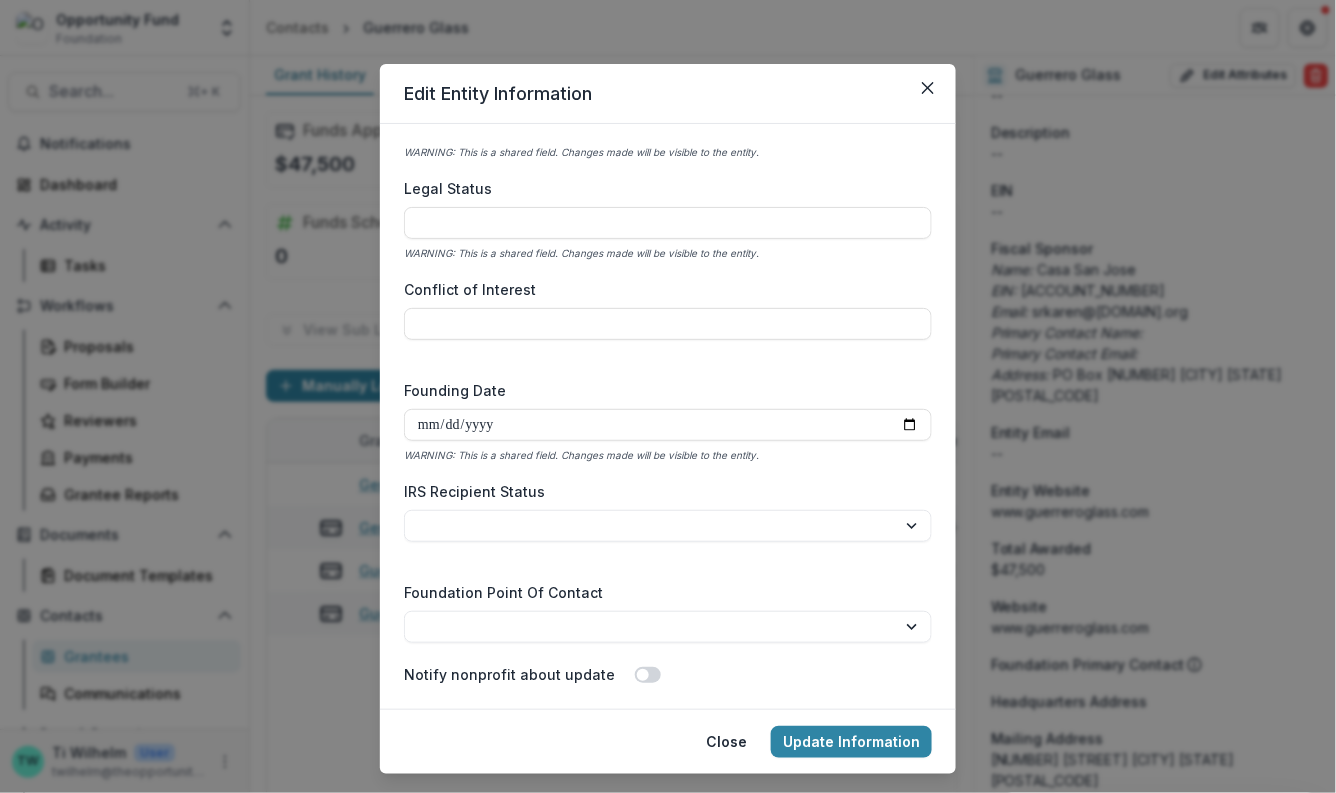 scroll, scrollTop: 3958, scrollLeft: 0, axis: vertical 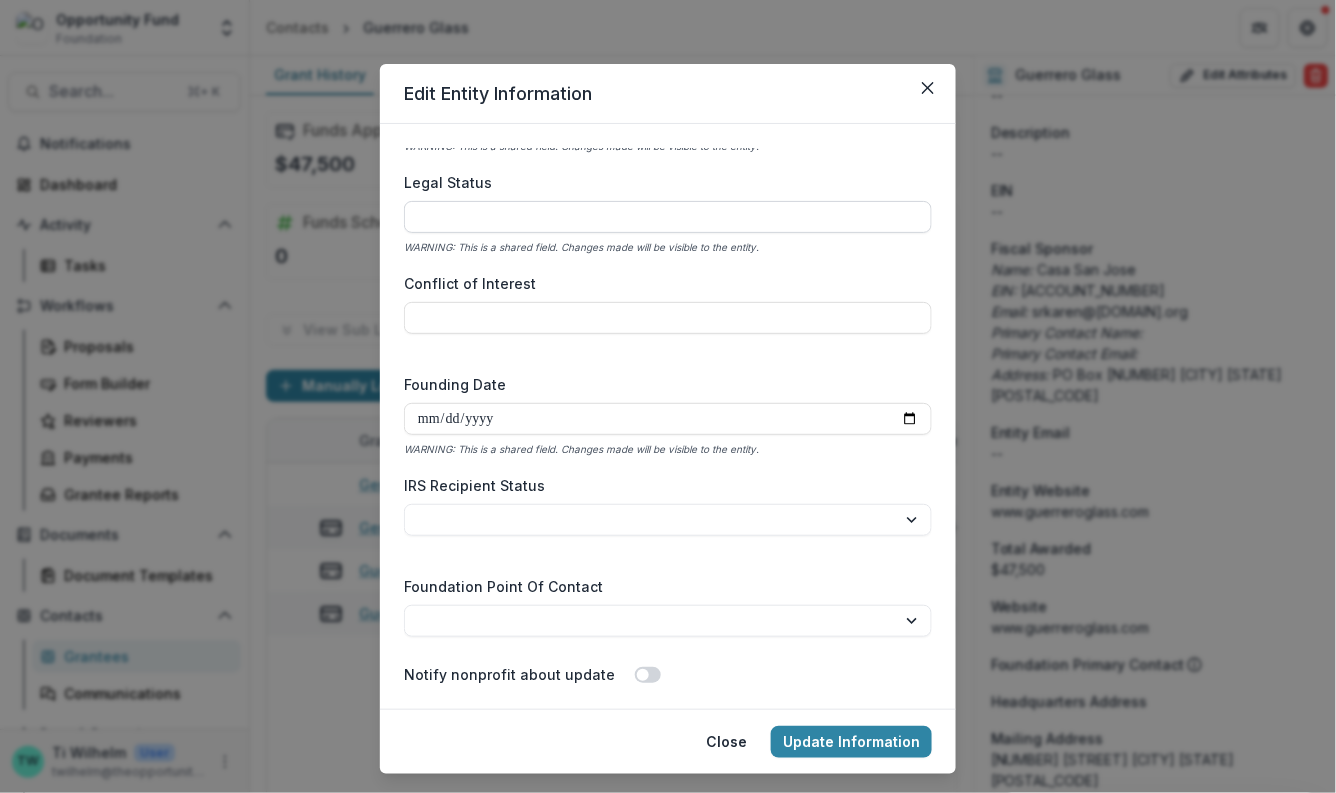 type on "*****" 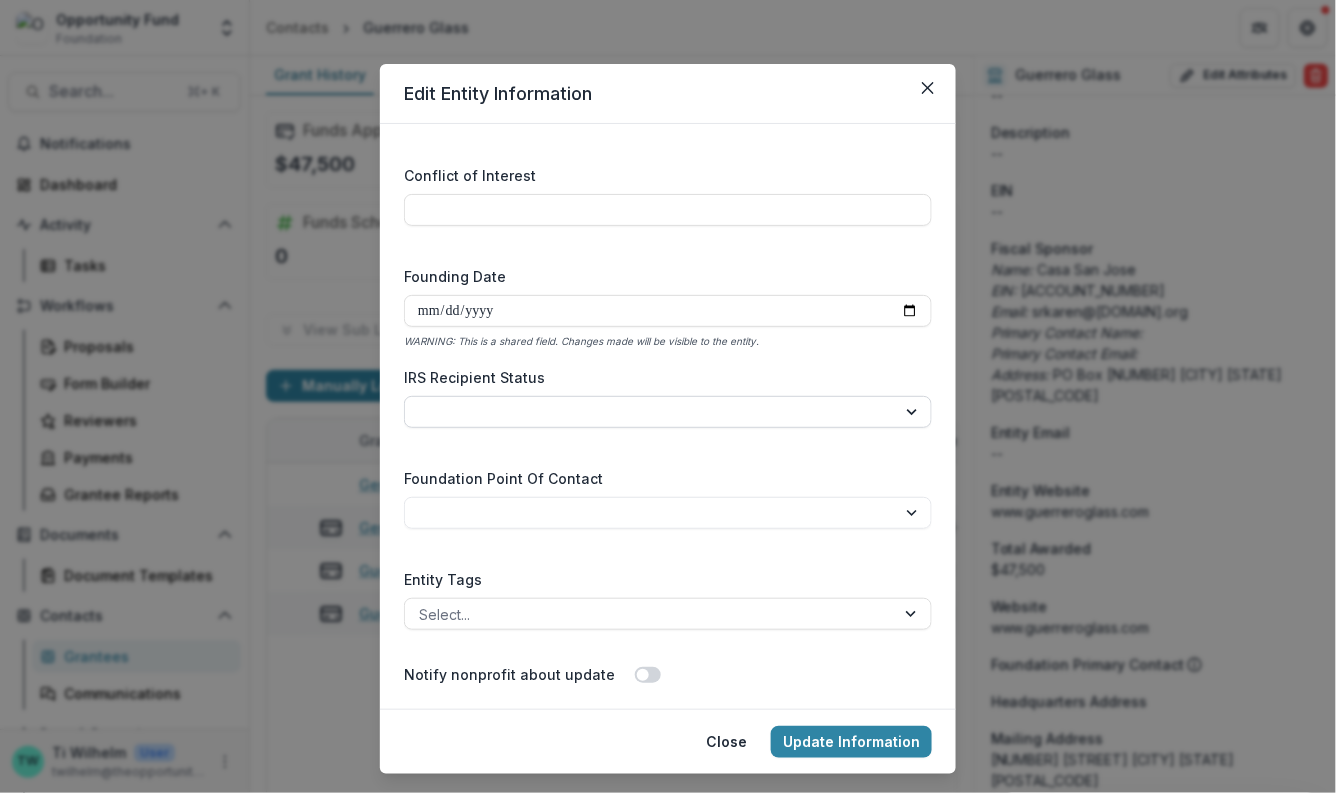 scroll, scrollTop: 4074, scrollLeft: 0, axis: vertical 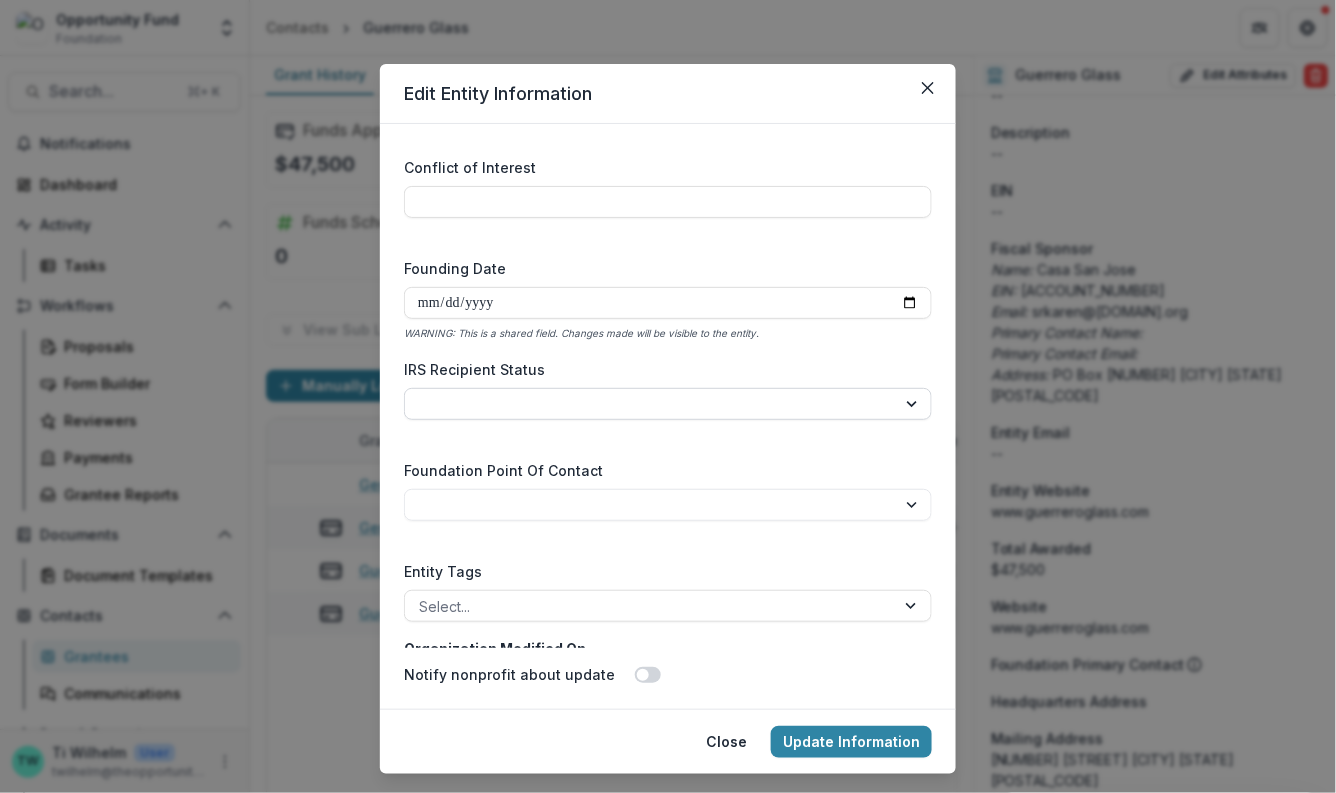 click on "**********" at bounding box center (668, 404) 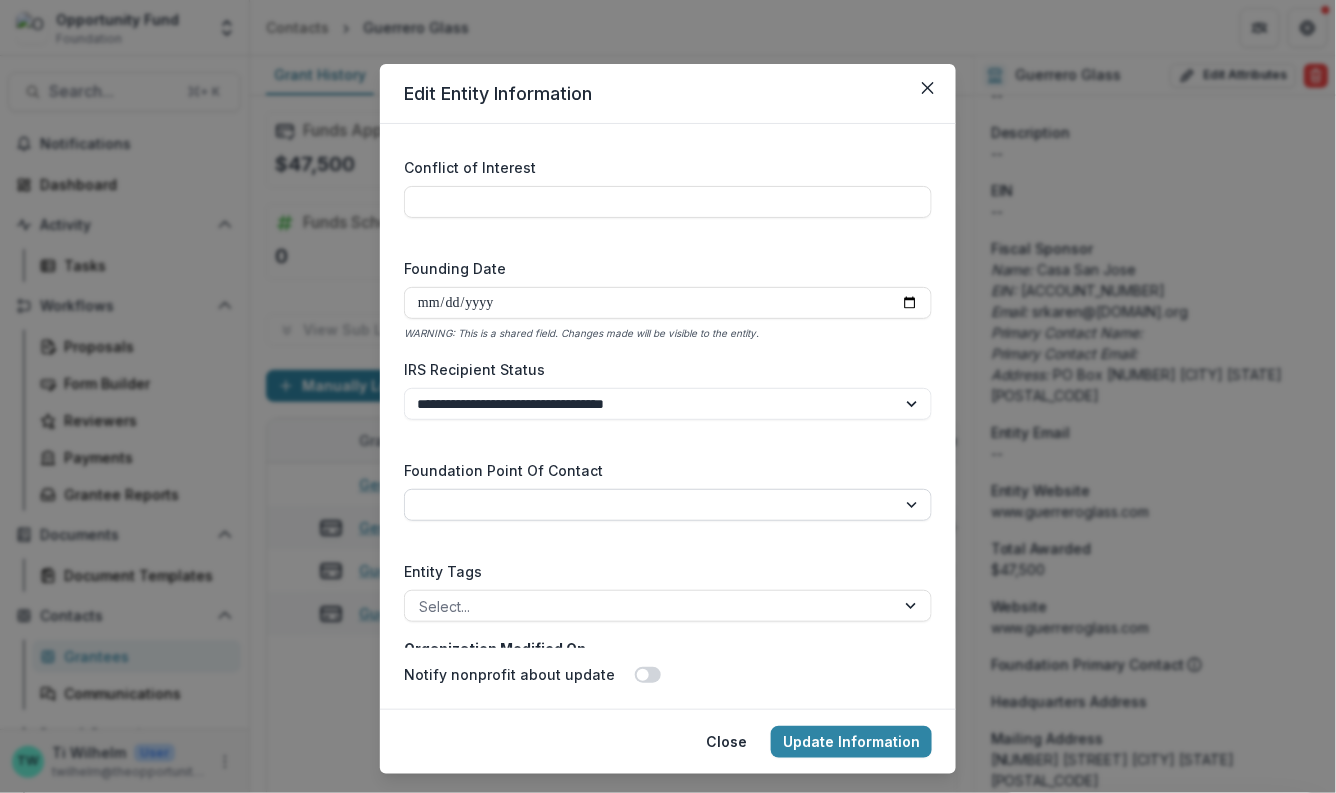 click on "**********" at bounding box center (668, 505) 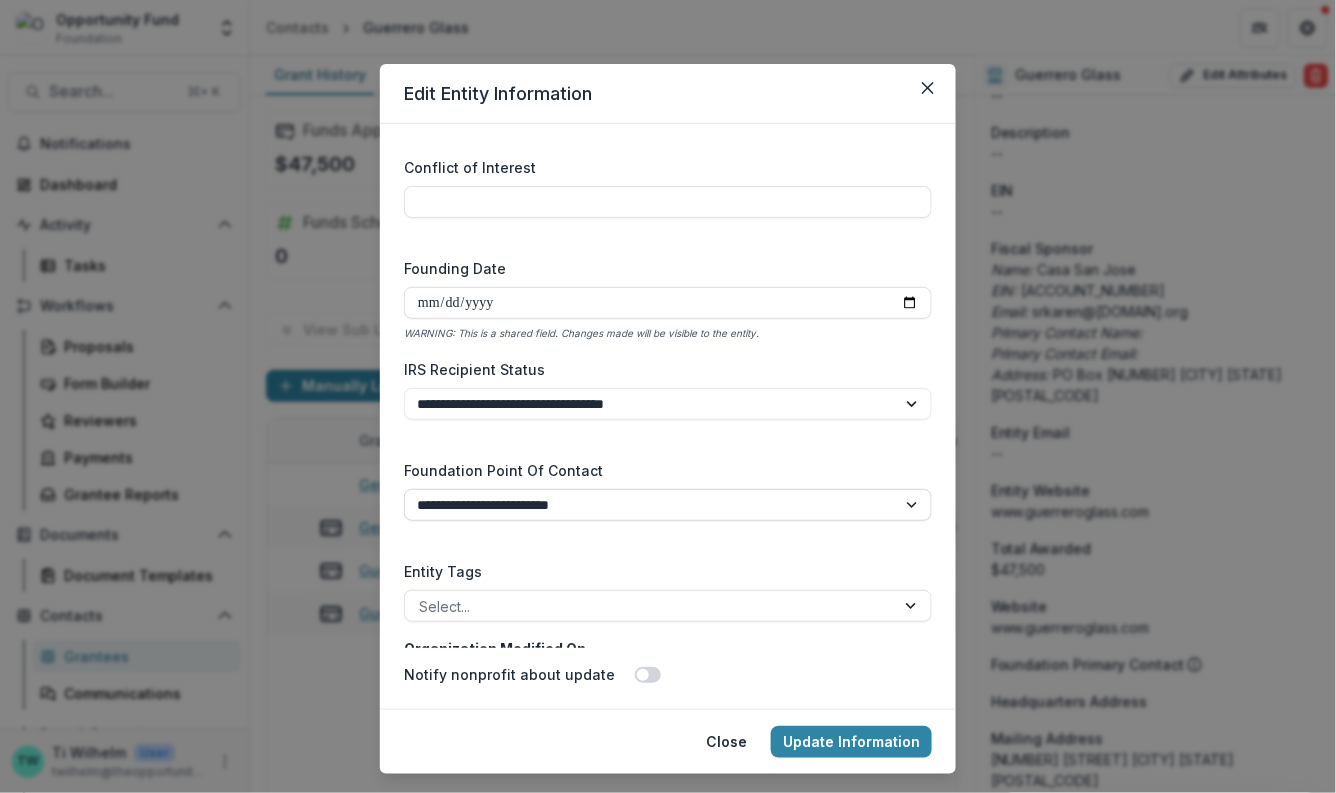 click on "**********" at bounding box center (668, 505) 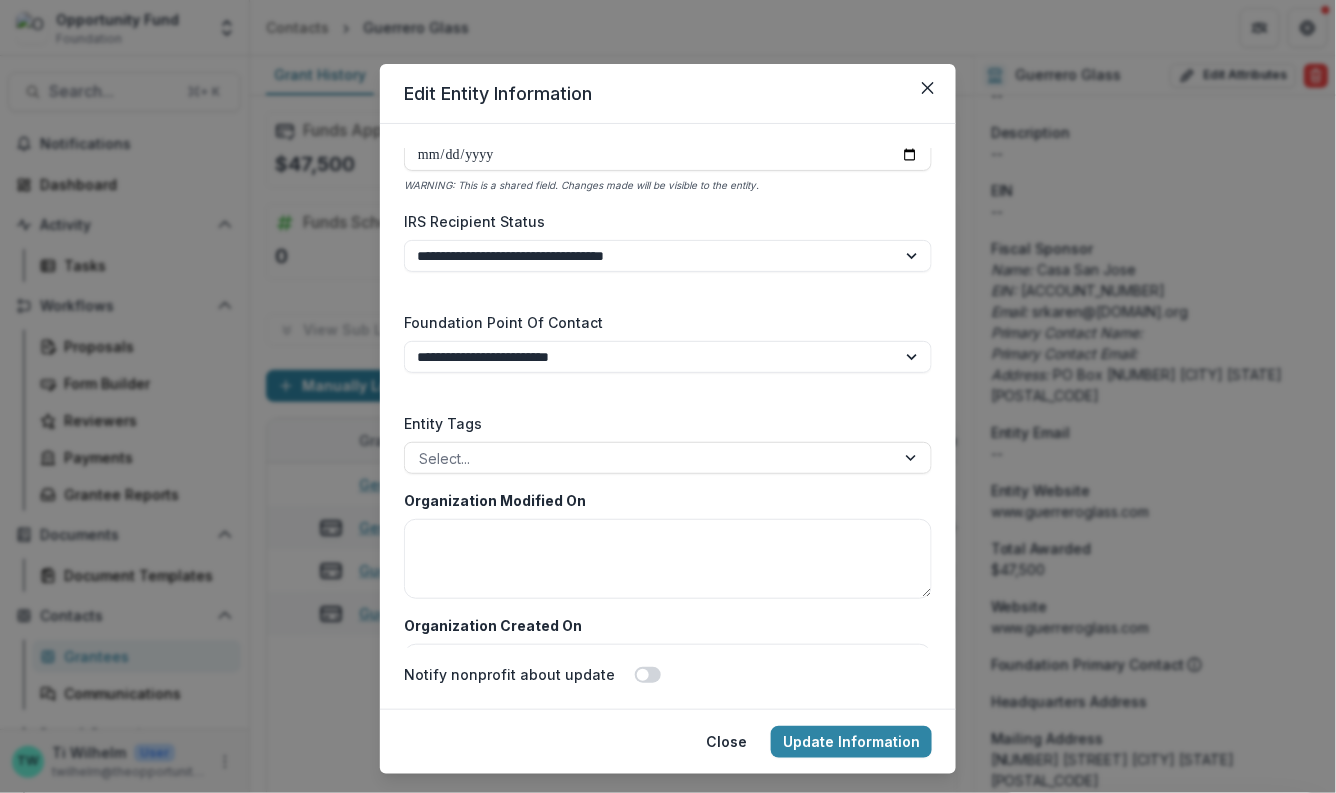 scroll, scrollTop: 4241, scrollLeft: 0, axis: vertical 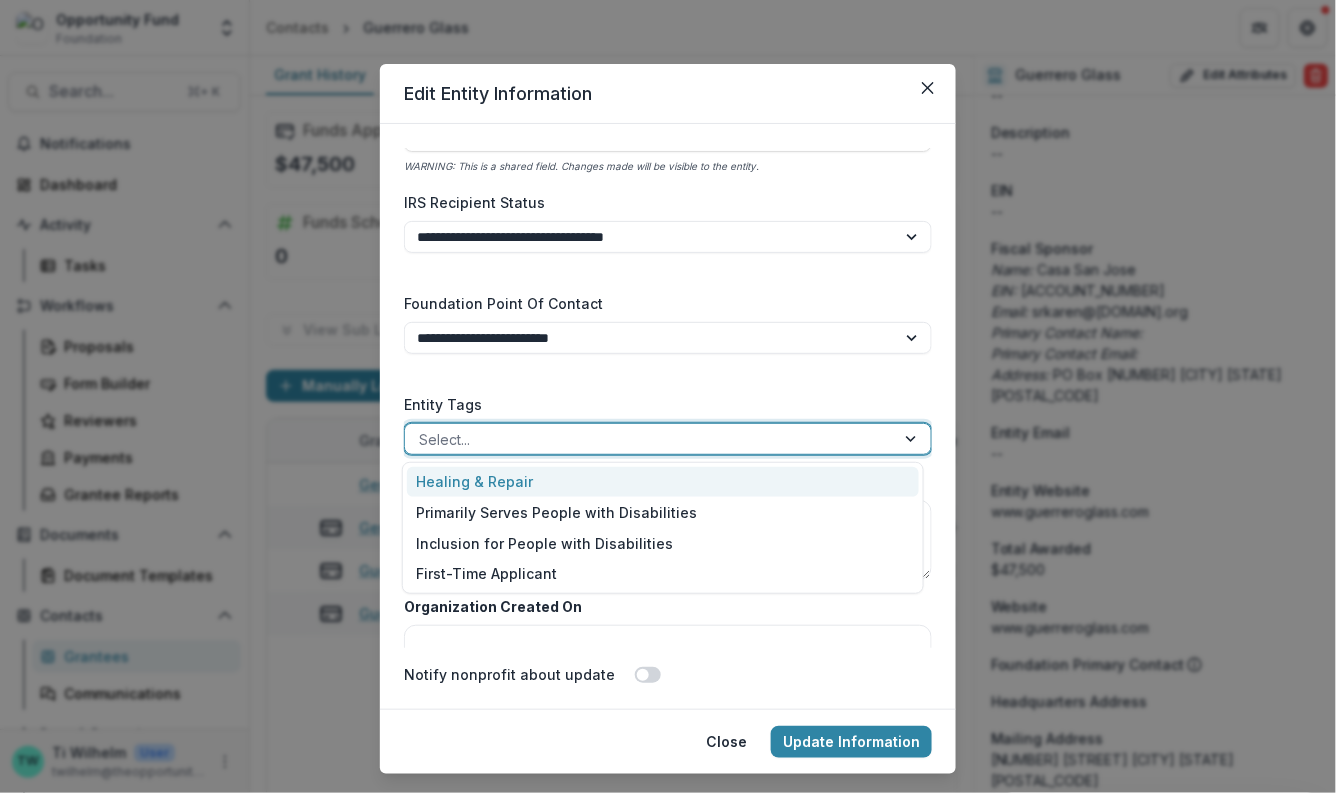 click at bounding box center (650, 439) 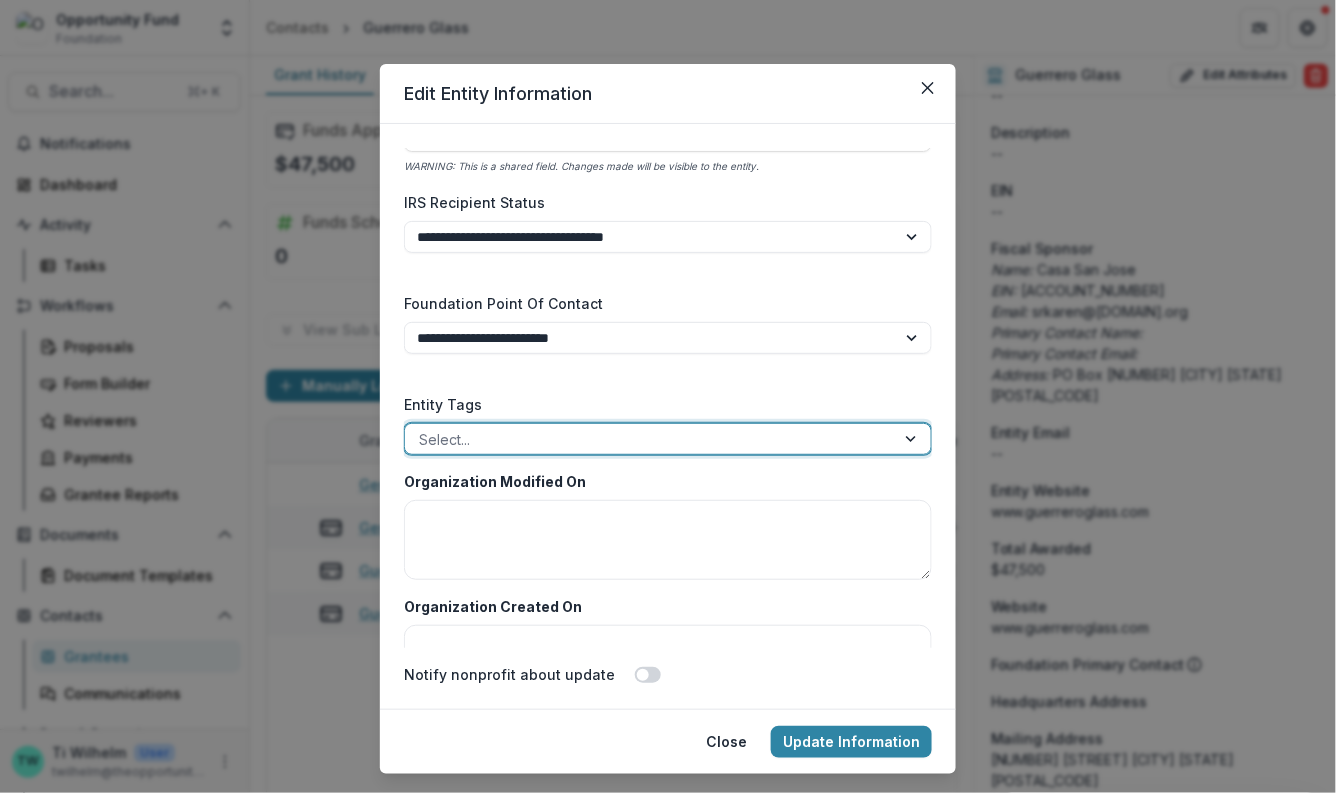 click at bounding box center [650, 439] 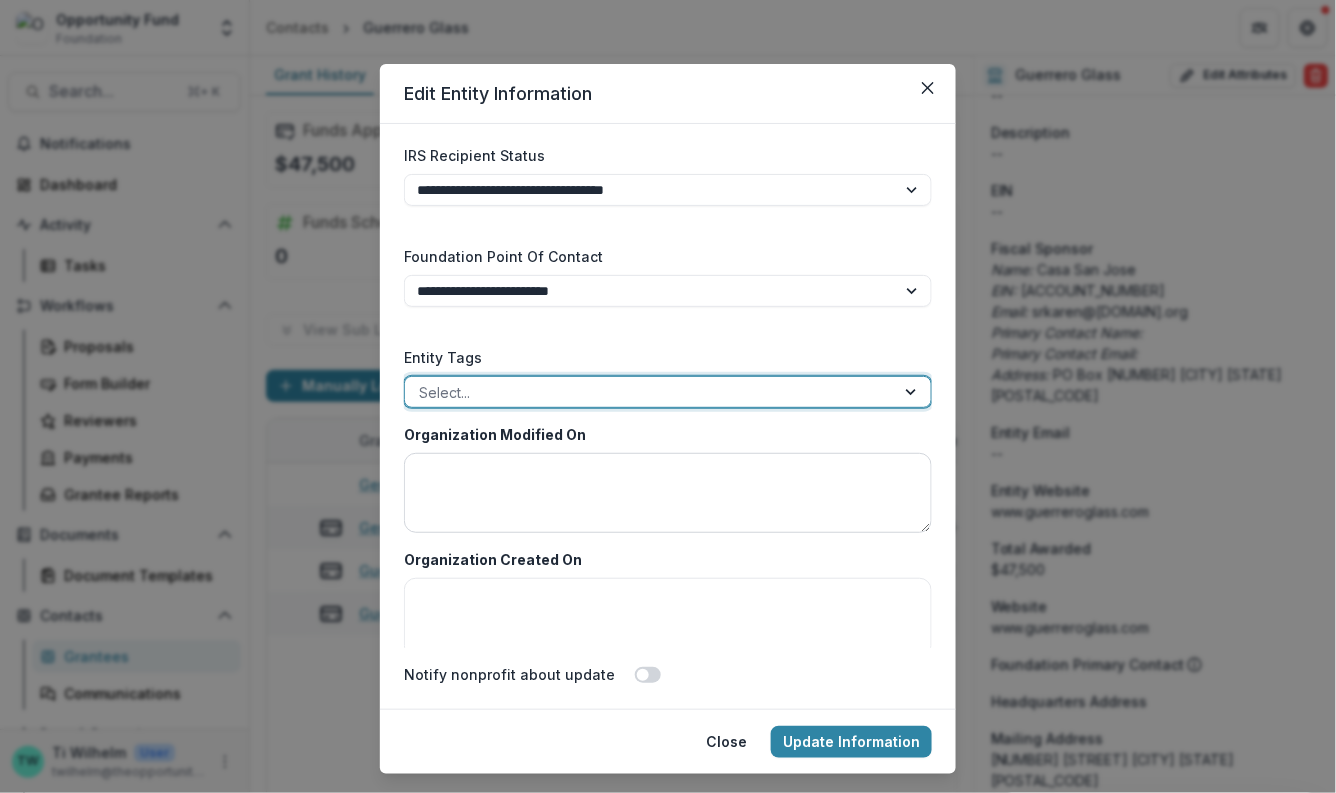 scroll, scrollTop: 4296, scrollLeft: 0, axis: vertical 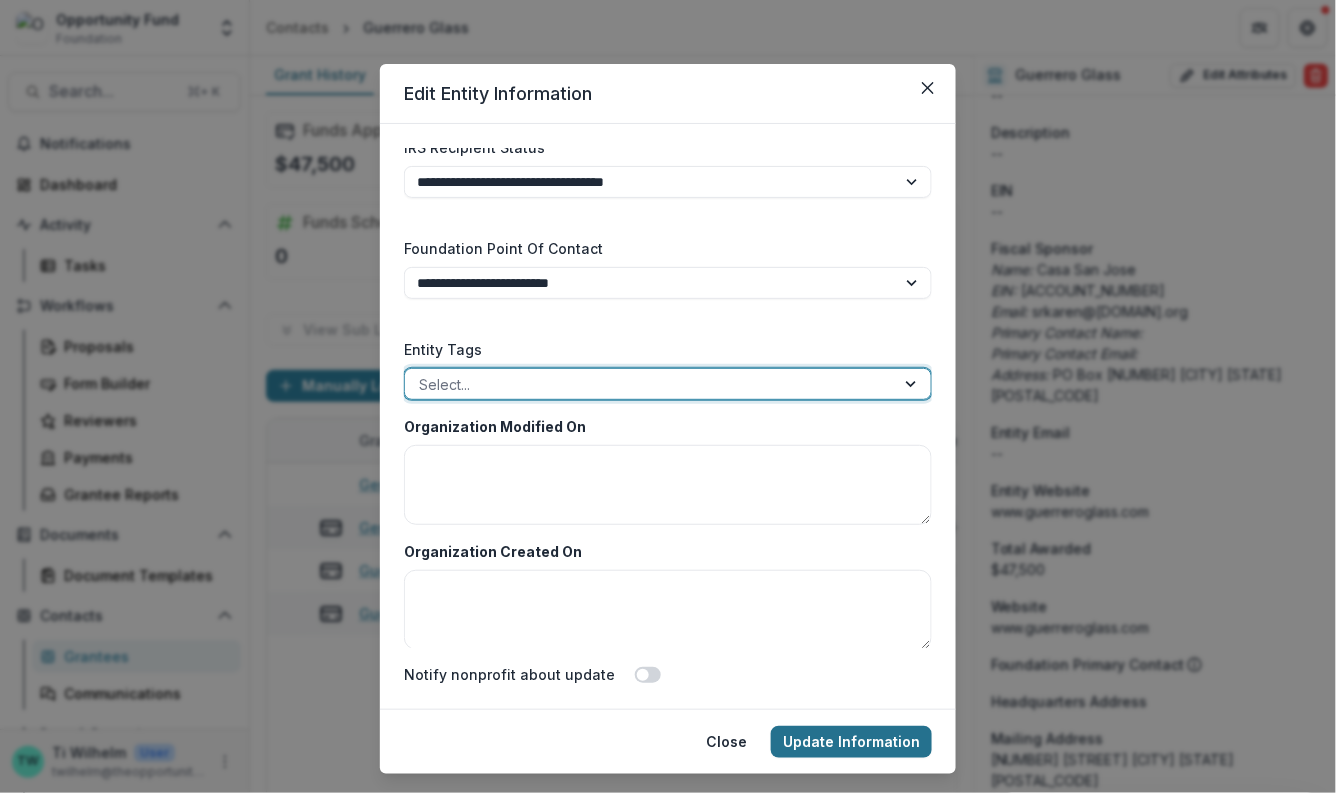 click on "Update Information" at bounding box center [851, 742] 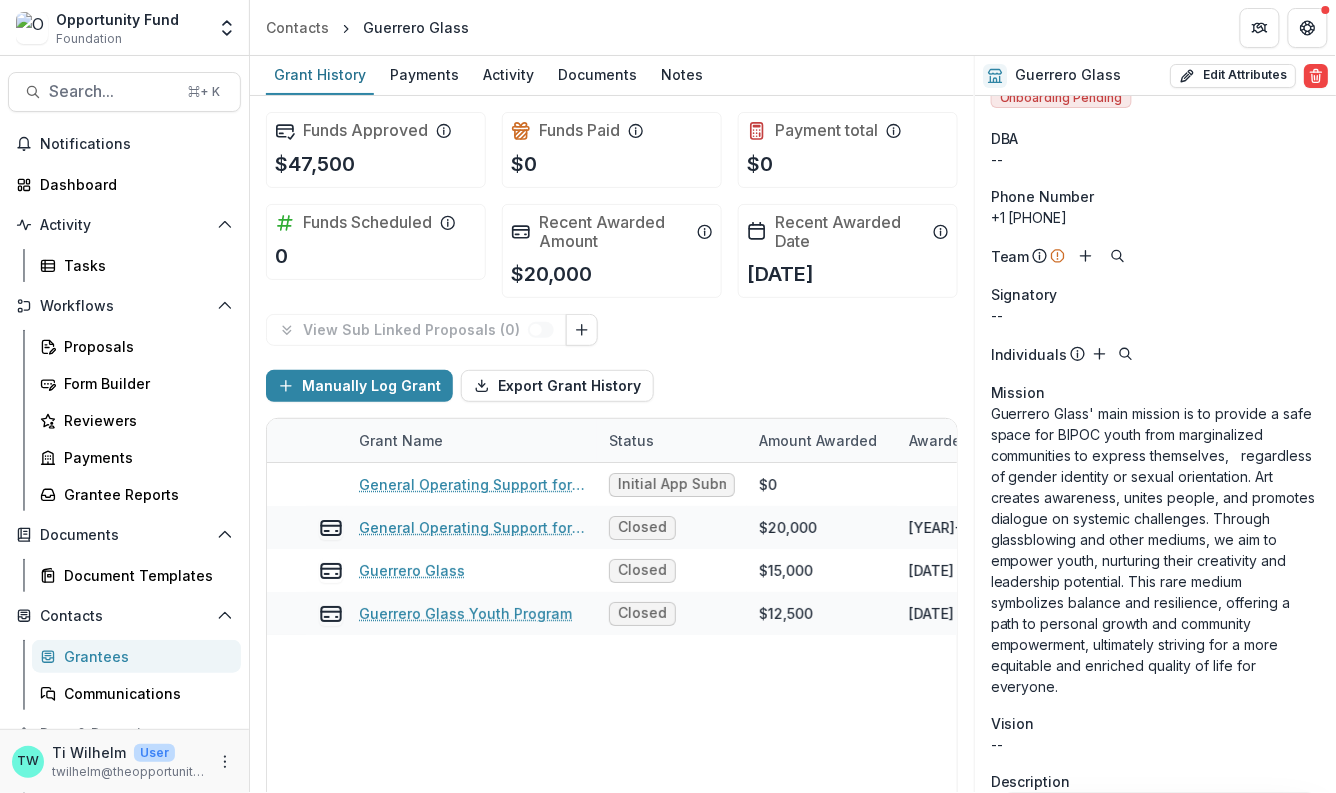 scroll, scrollTop: 0, scrollLeft: 0, axis: both 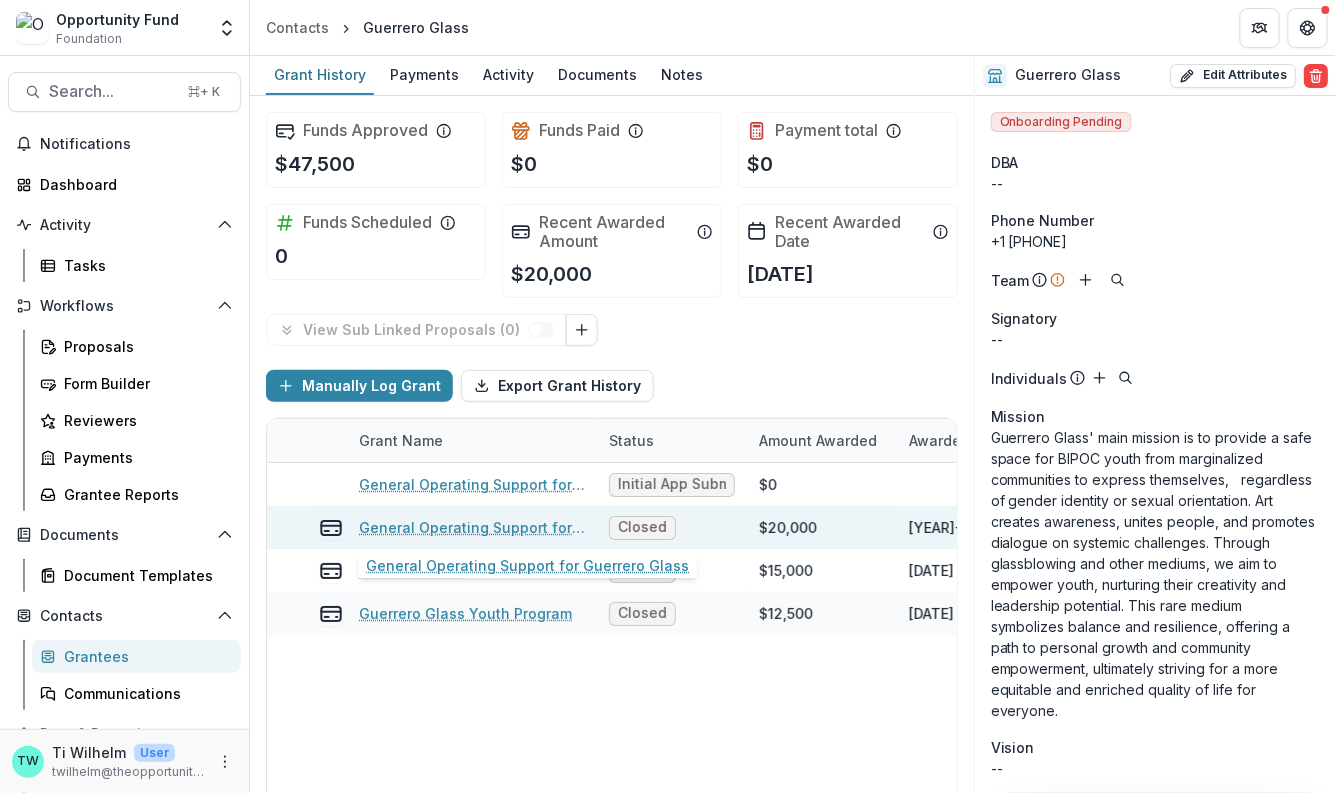 click on "General Operating Support for Guerrero Glass" at bounding box center [472, 527] 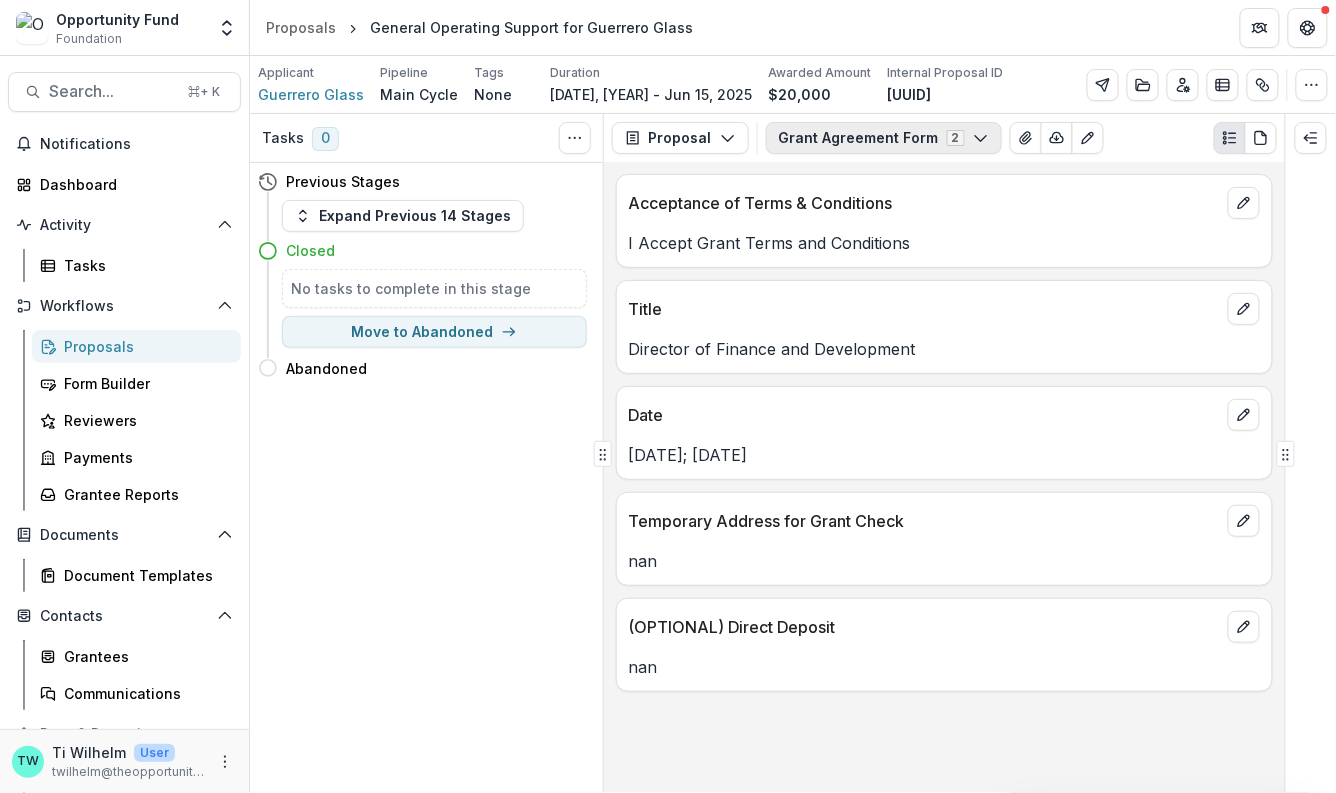 click 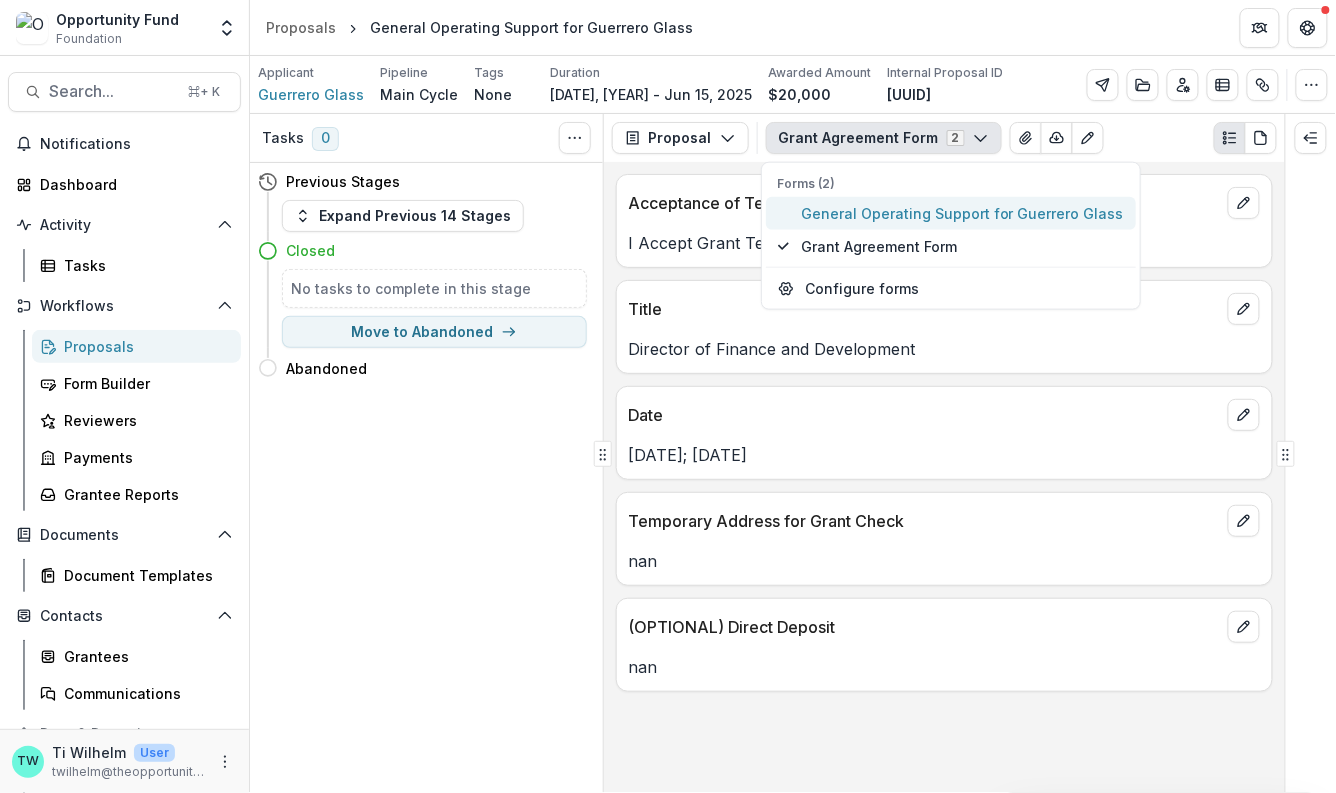 click on "General Operating Support for Guerrero Glass" at bounding box center (962, 213) 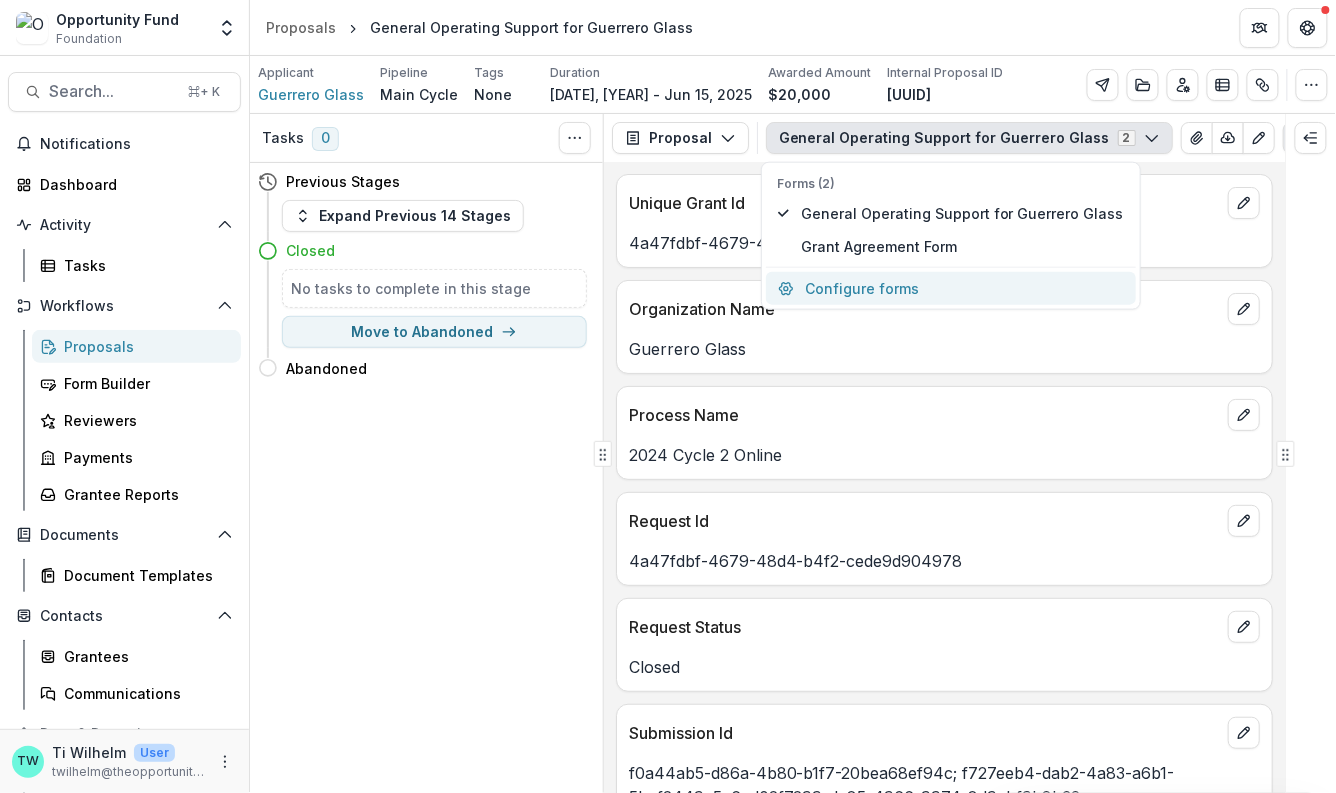 click on "Configure forms" at bounding box center [951, 288] 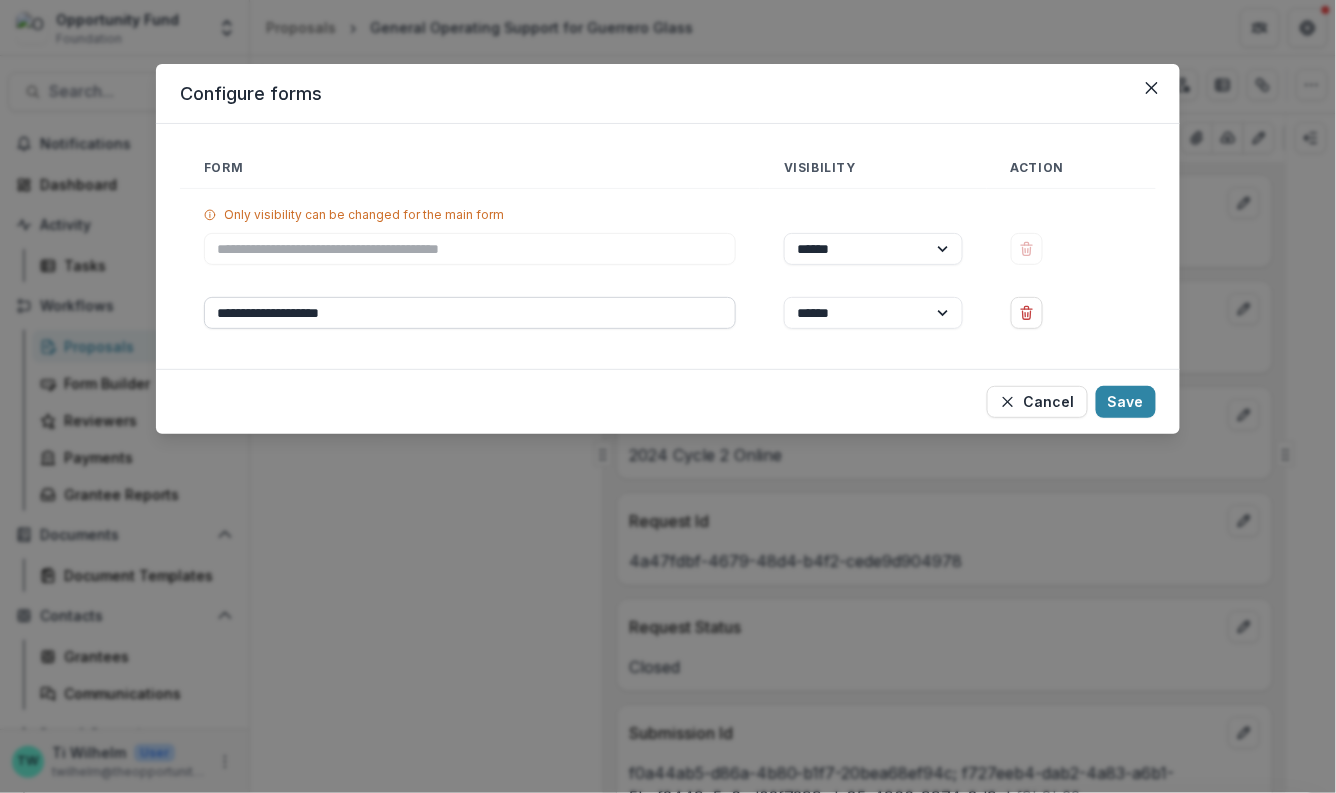 click on "**********" at bounding box center [470, 313] 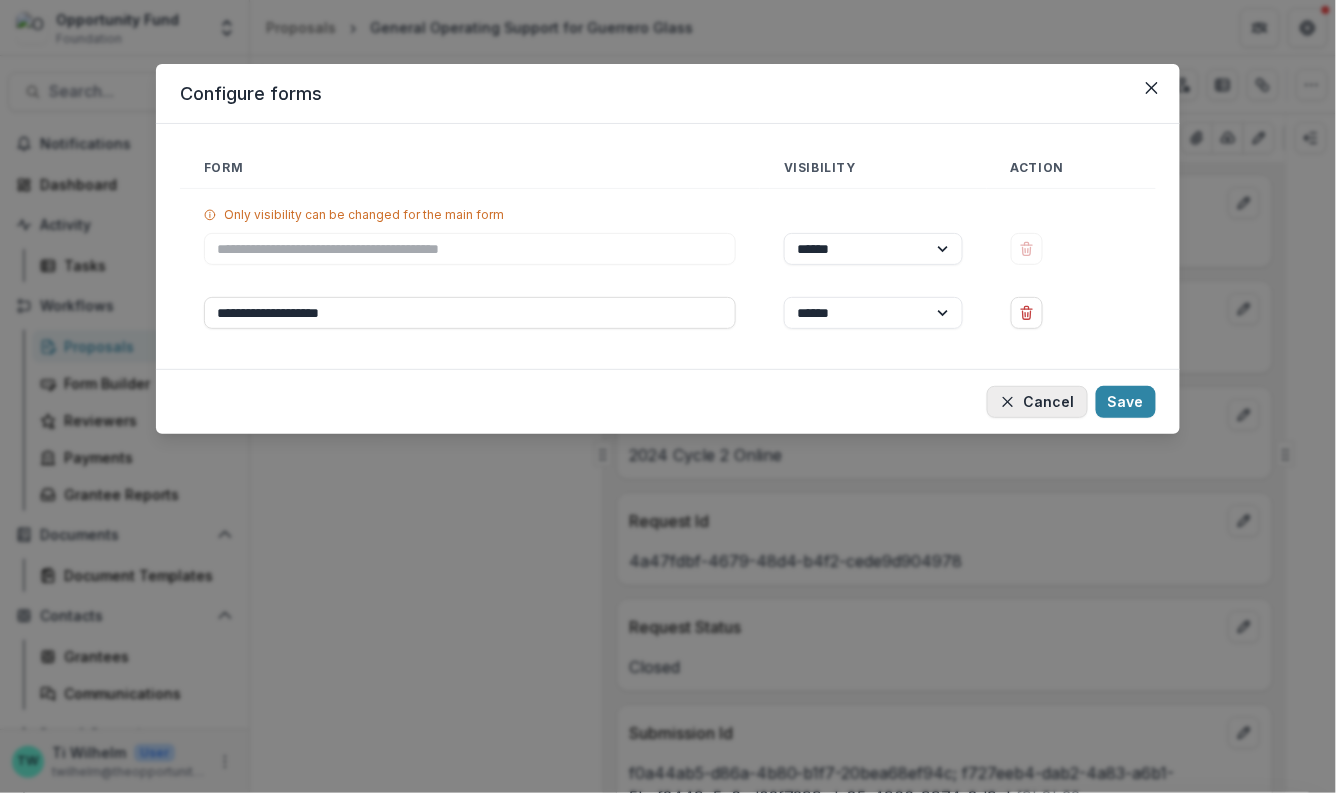 click on "Cancel" at bounding box center (1037, 402) 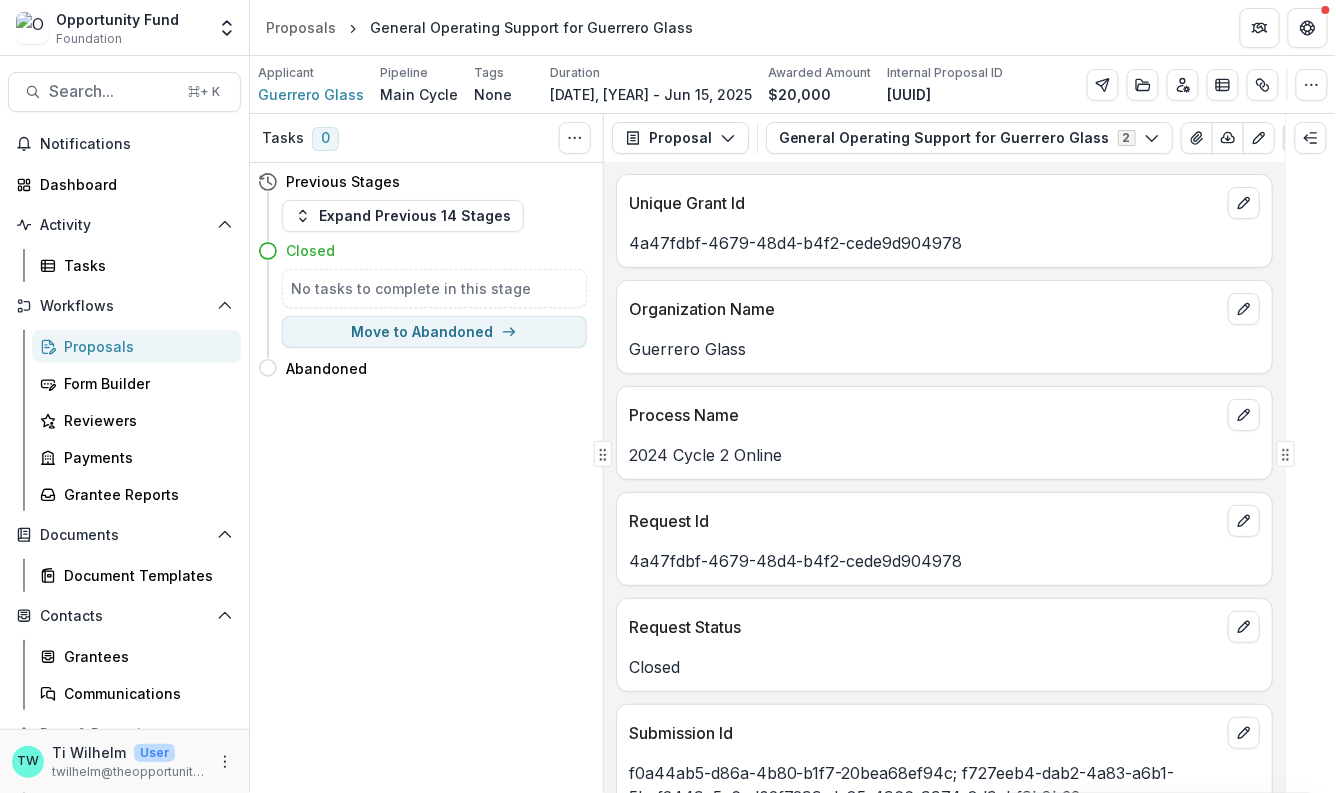 click 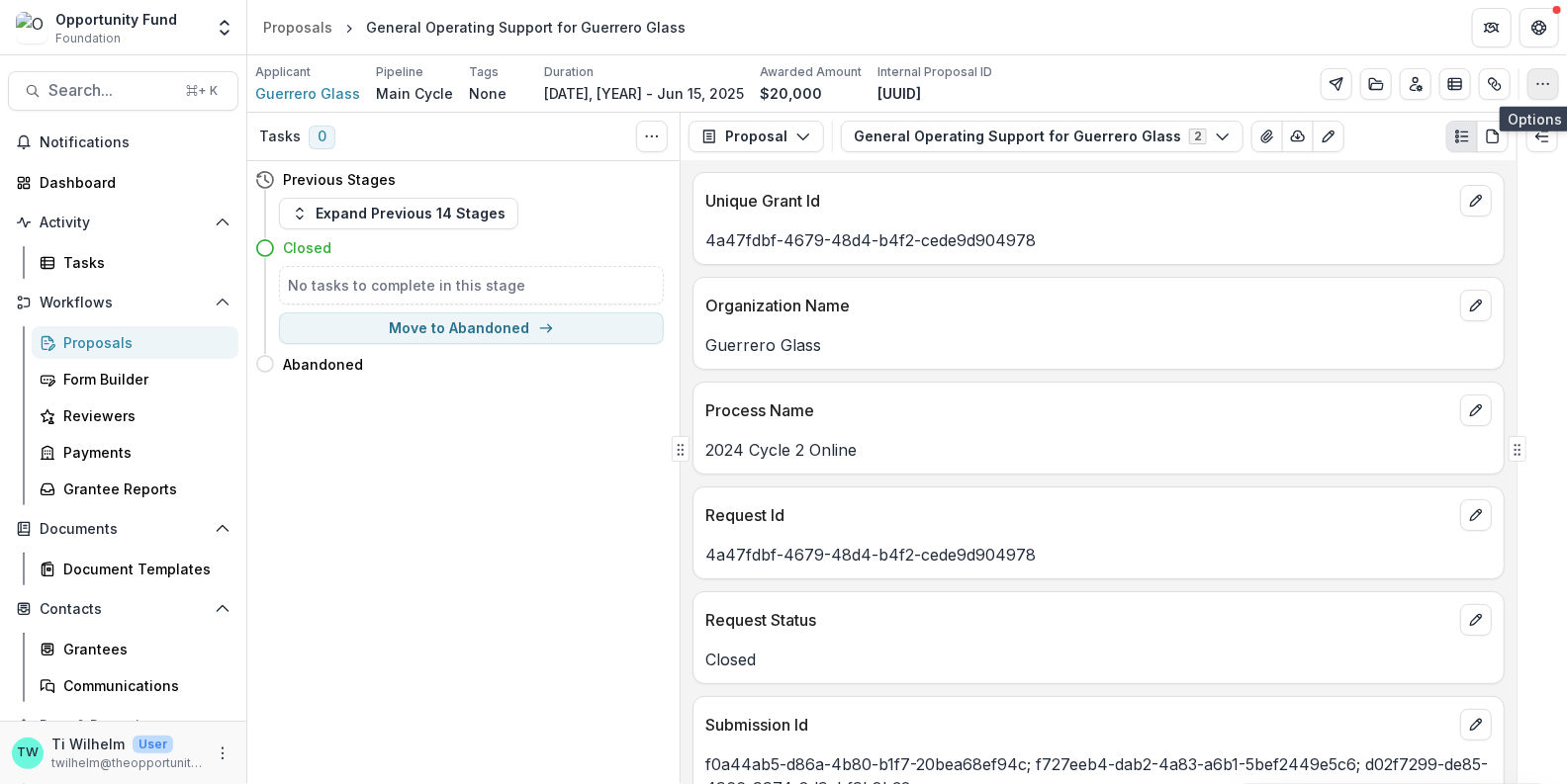 click 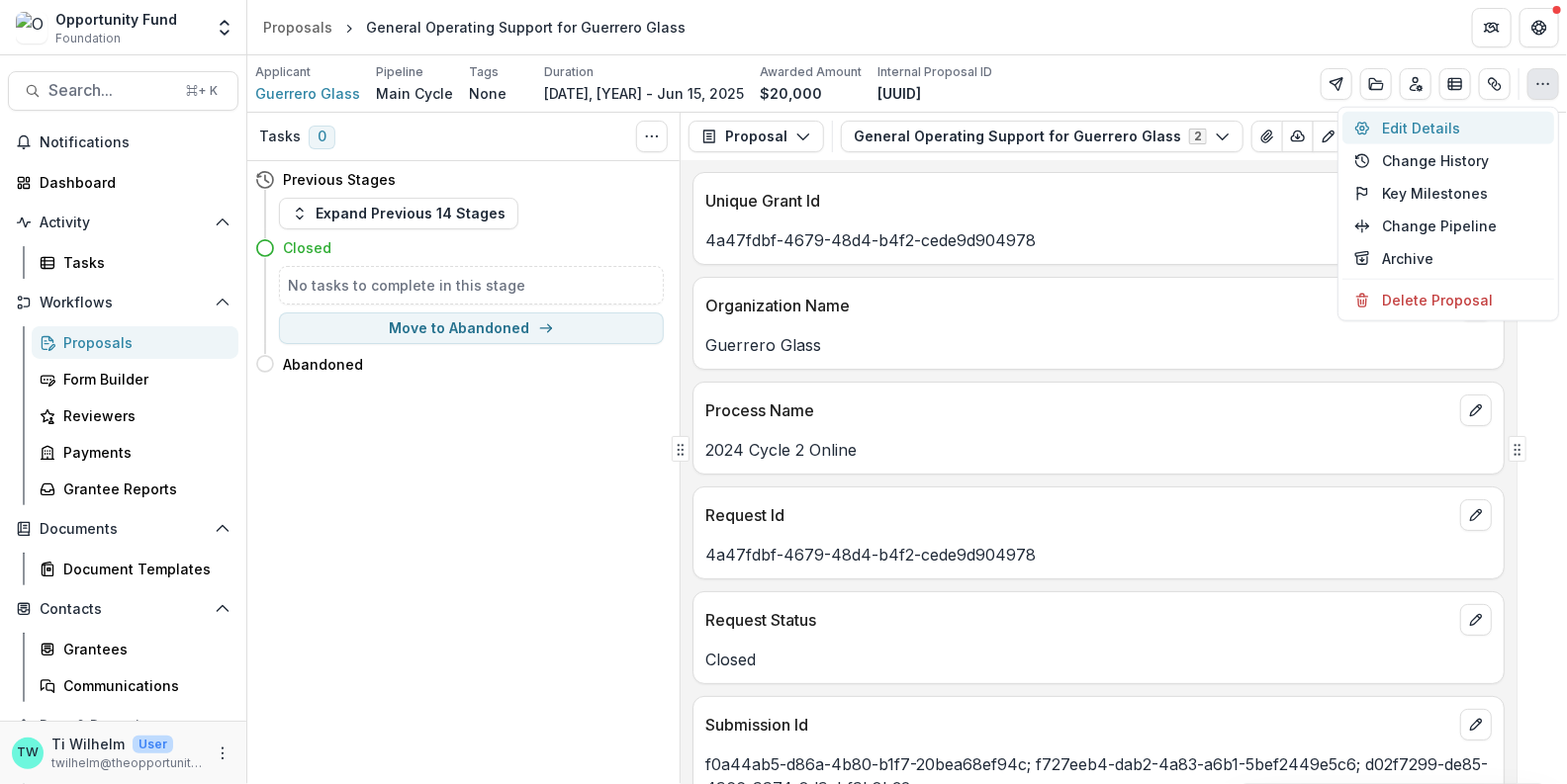 click on "Edit Details" at bounding box center (1448, 128) 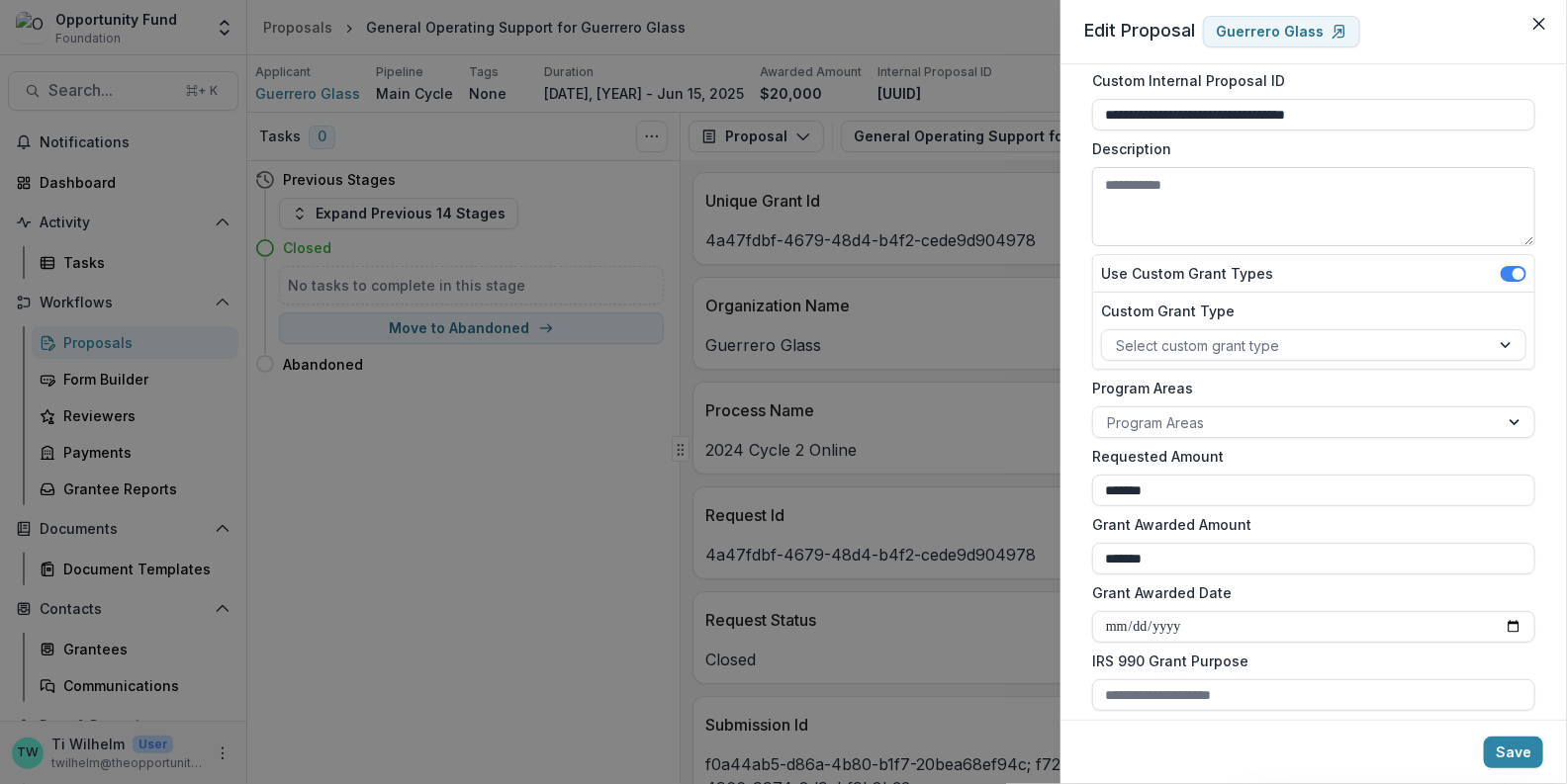 scroll, scrollTop: 154, scrollLeft: 0, axis: vertical 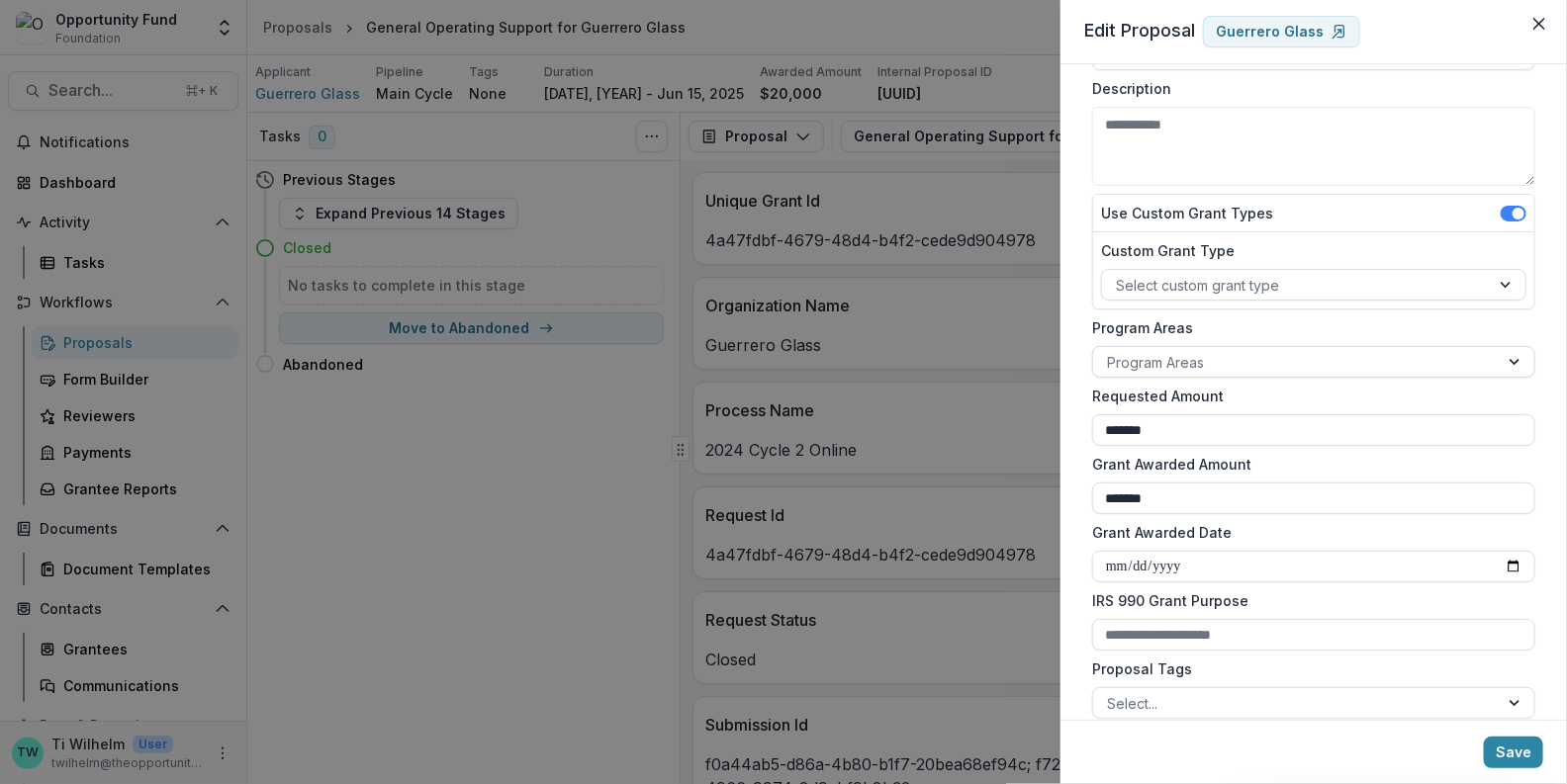 click at bounding box center [1296, 362] 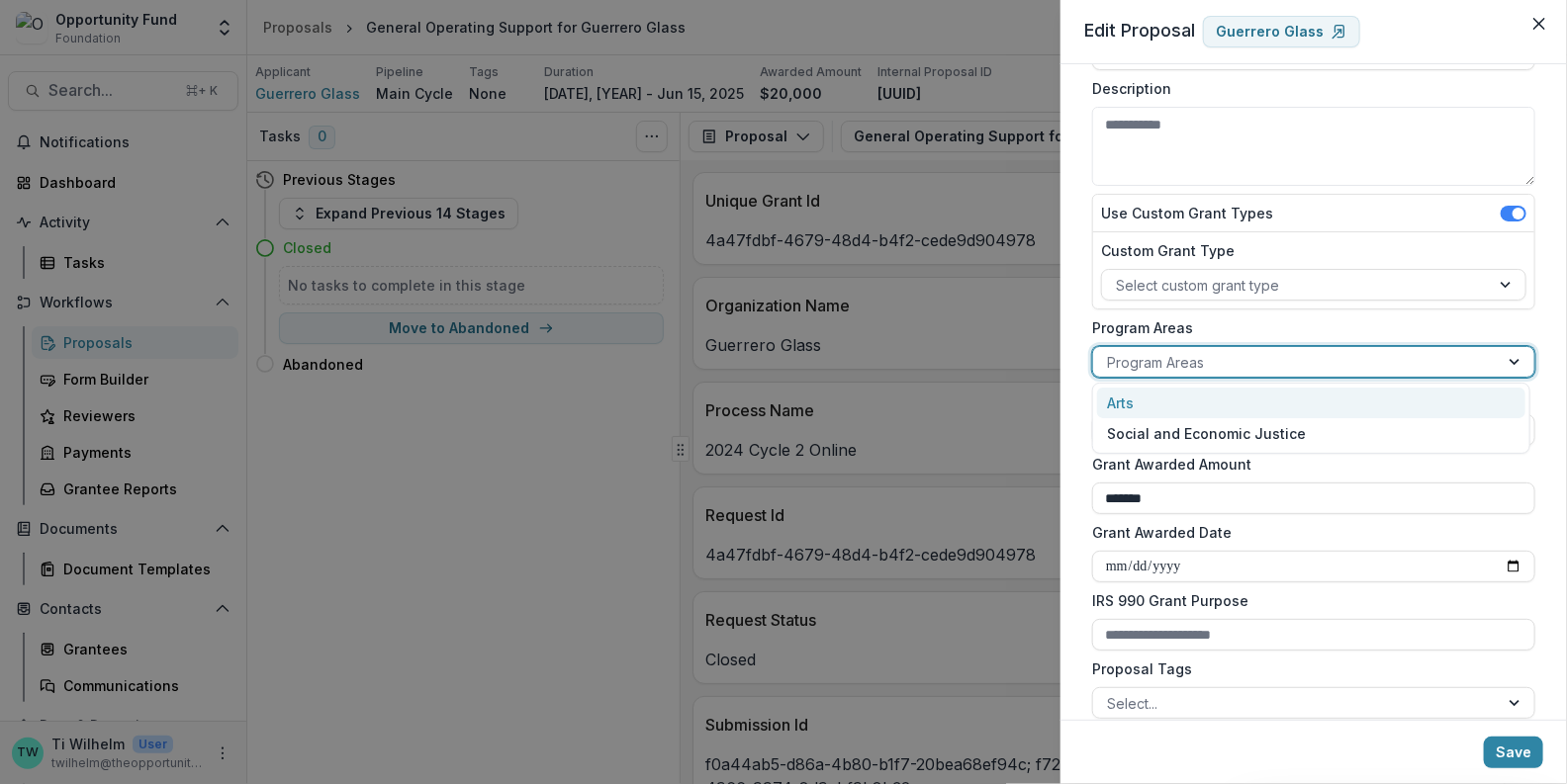 click on "Arts" at bounding box center [1311, 402] 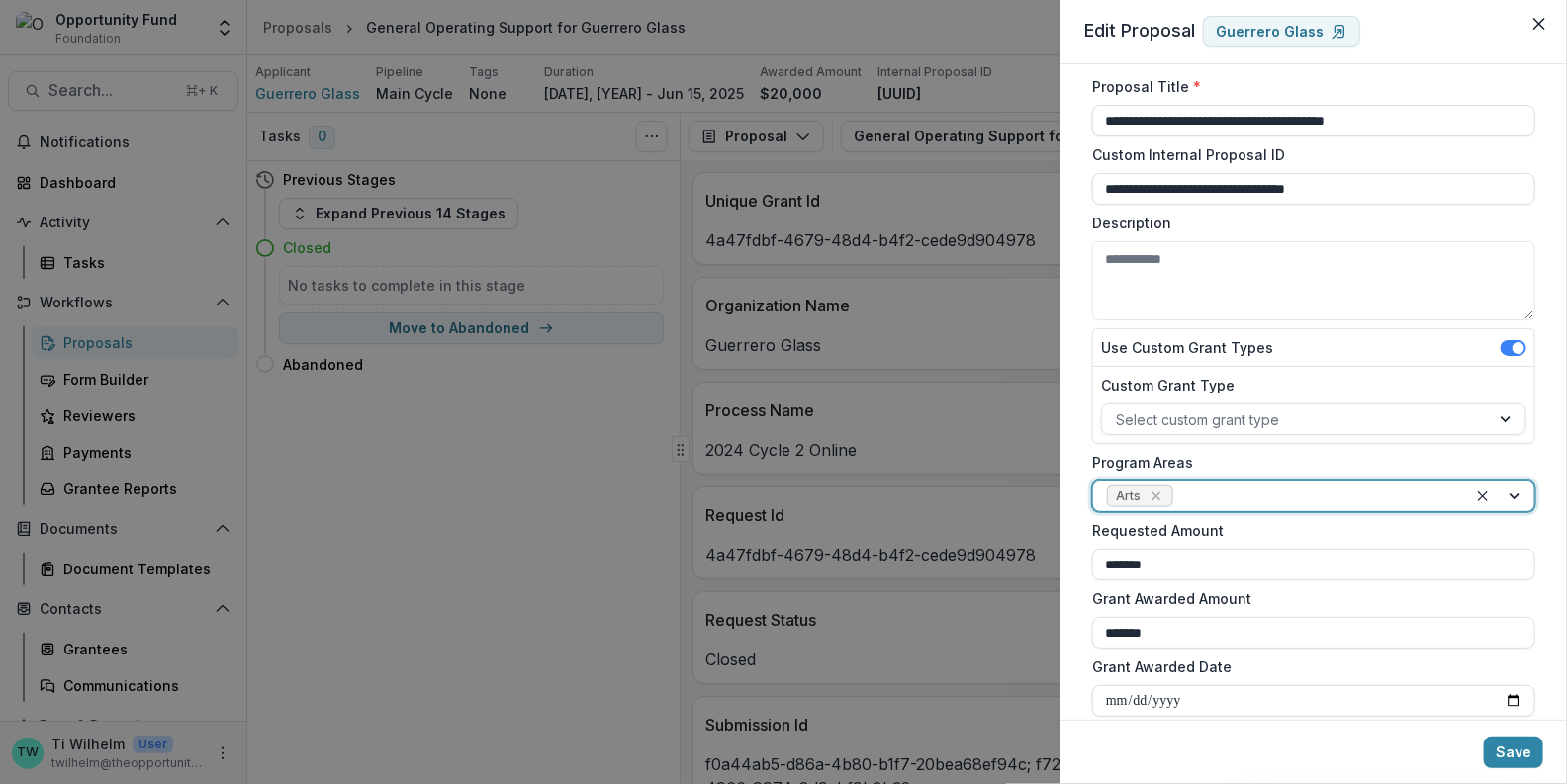 scroll, scrollTop: 5, scrollLeft: 0, axis: vertical 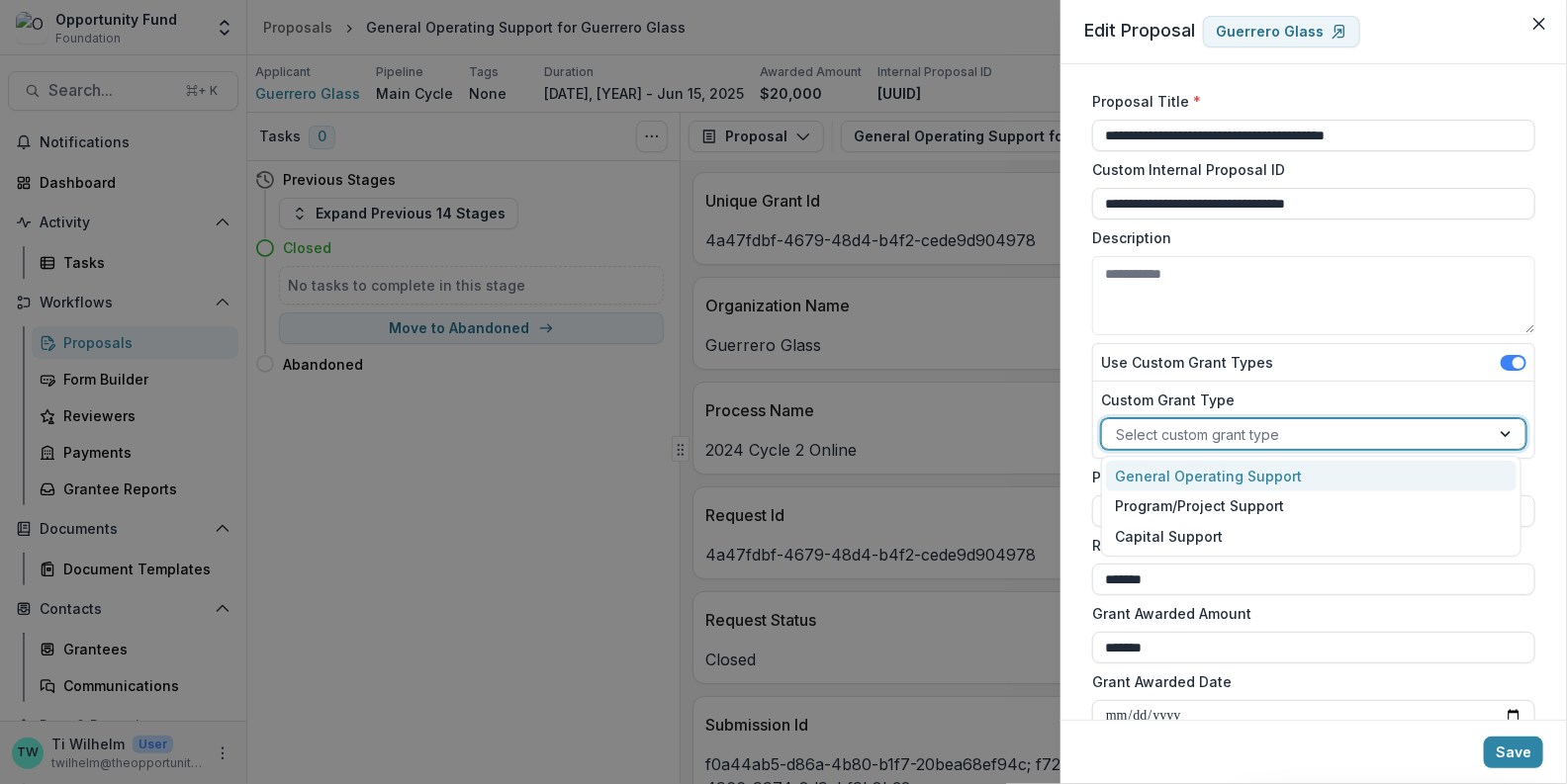 click at bounding box center [1296, 434] 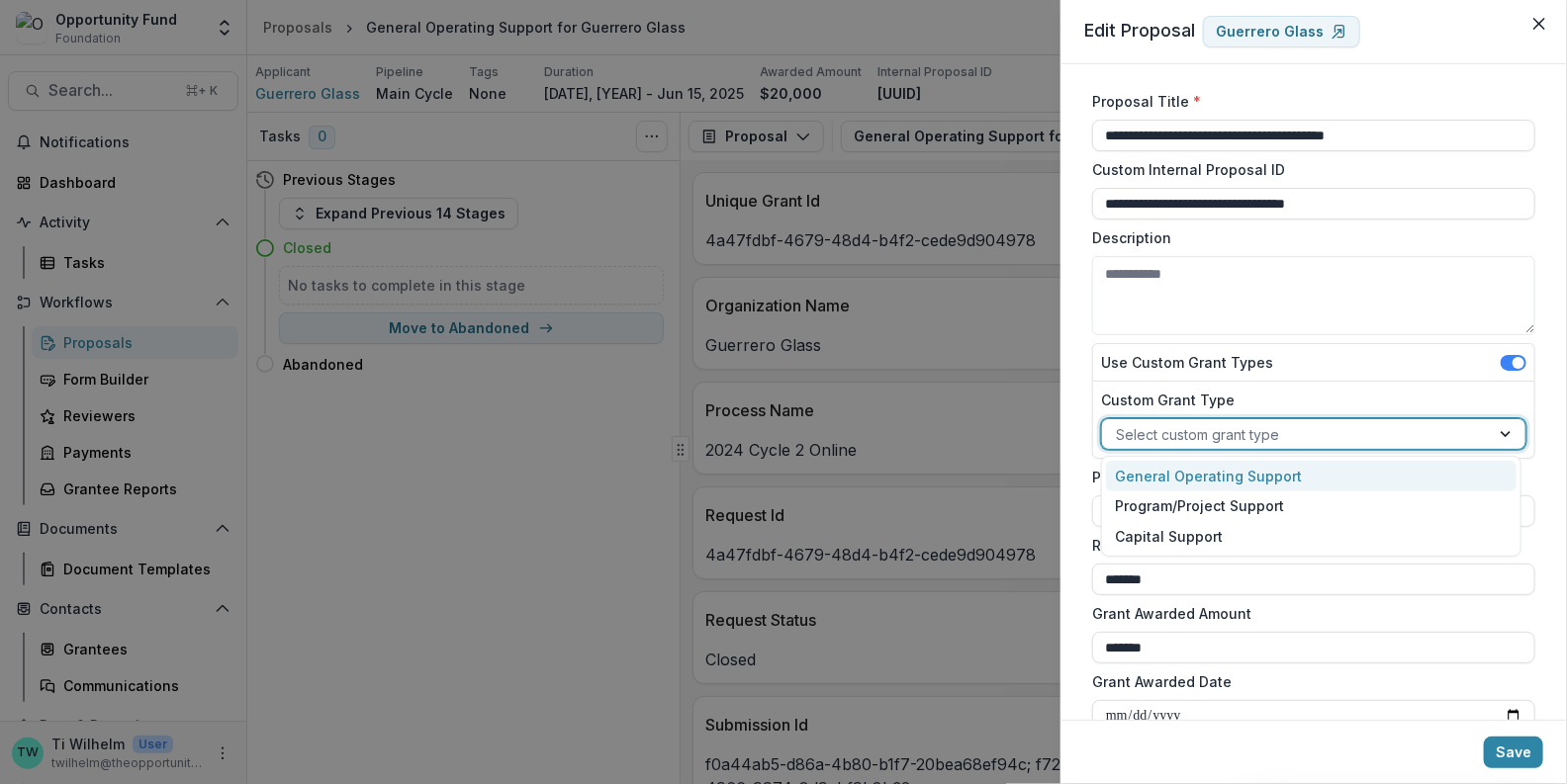 click on "General Operating Support" at bounding box center [1311, 476] 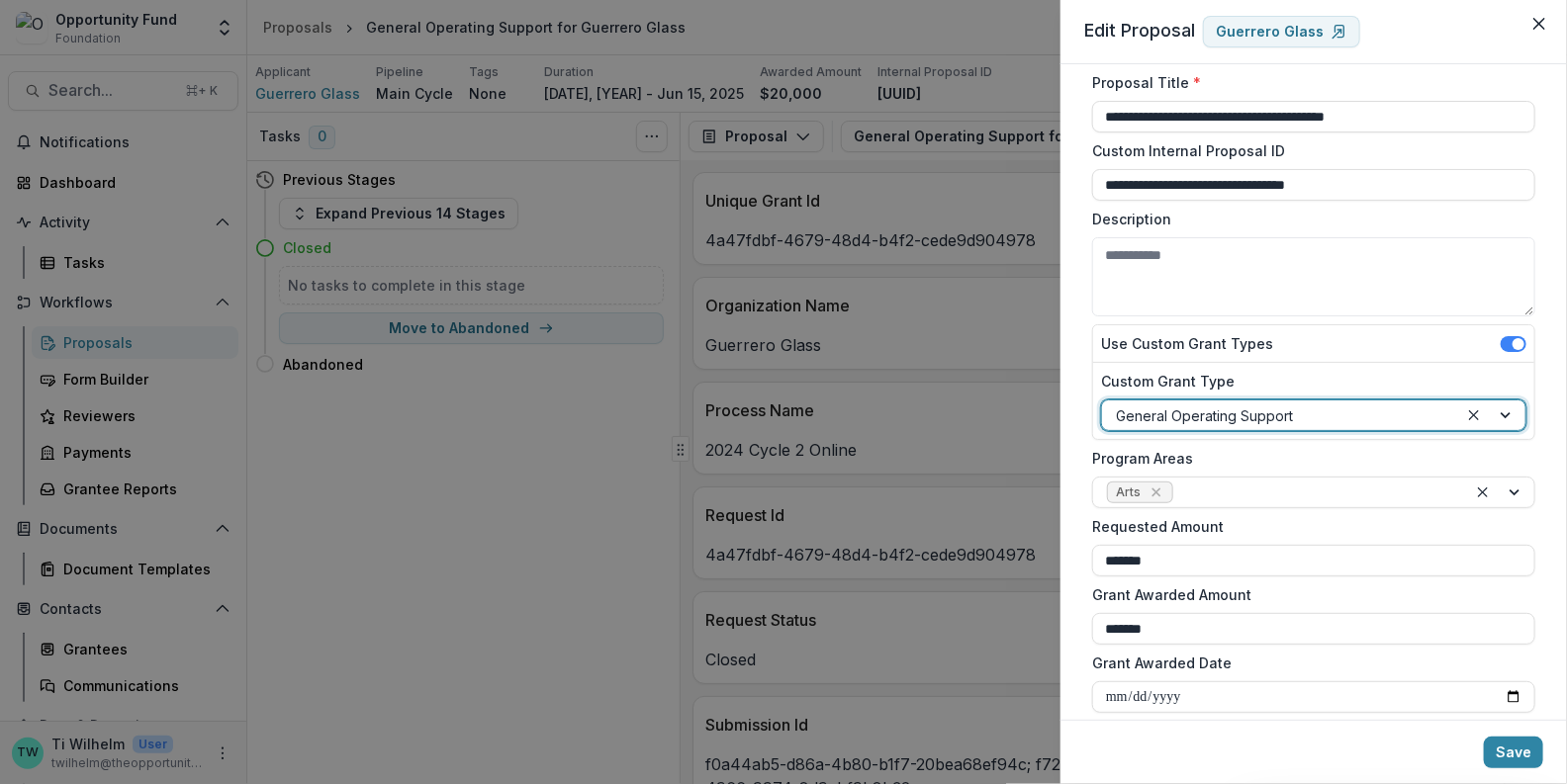 scroll, scrollTop: 0, scrollLeft: 0, axis: both 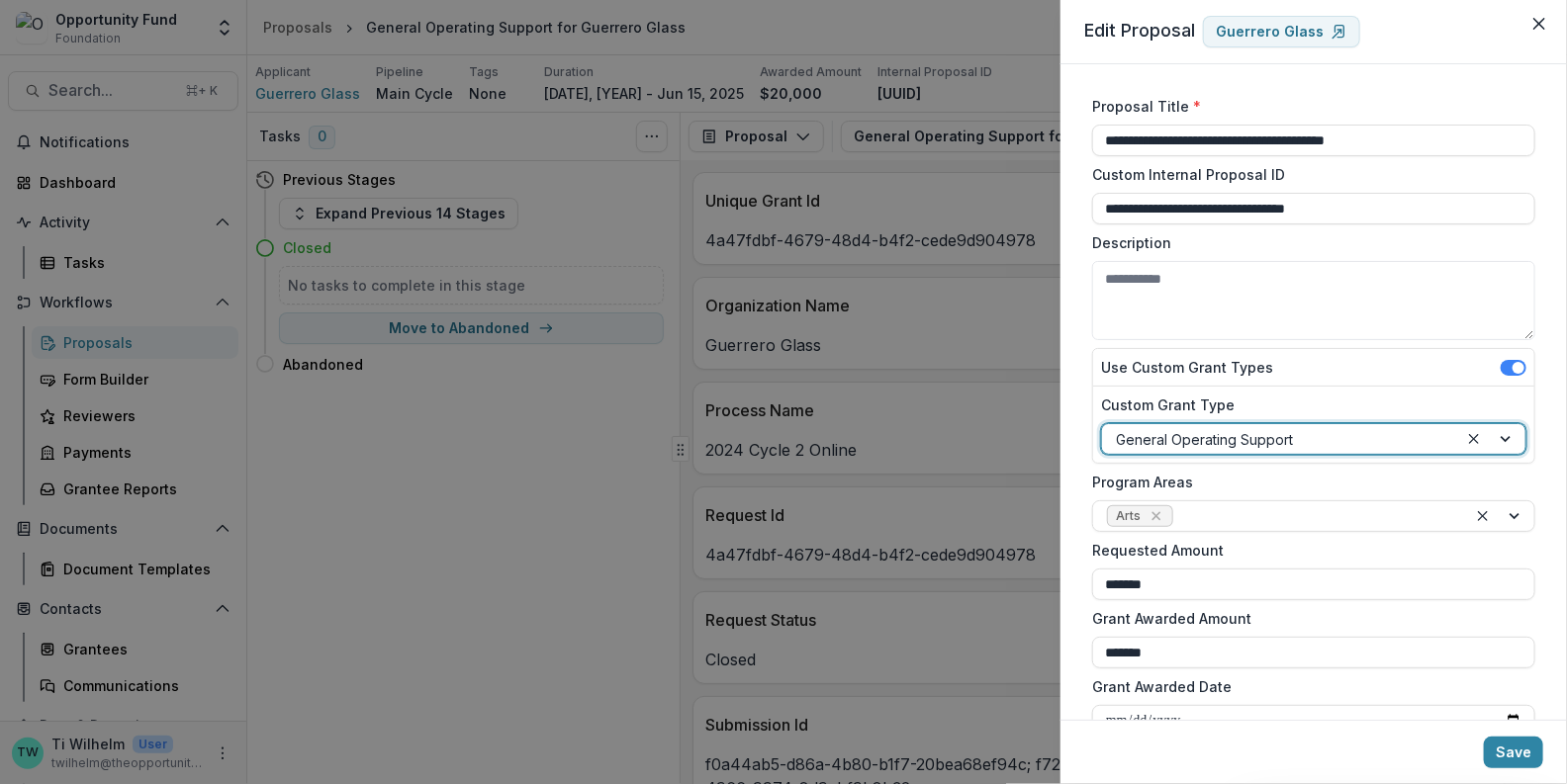 click on "**********" at bounding box center [1314, 922] 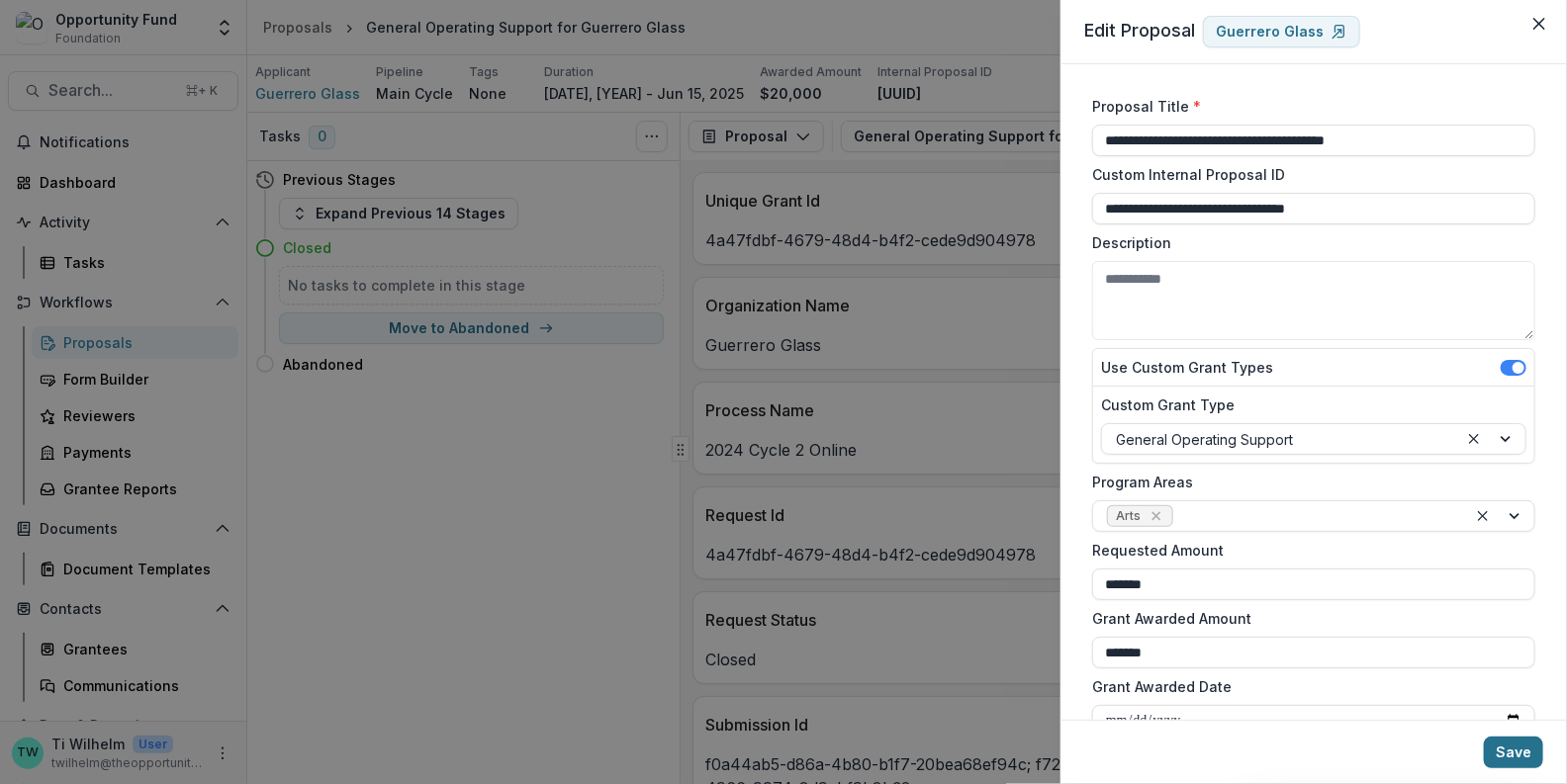 click on "Save" at bounding box center (1514, 752) 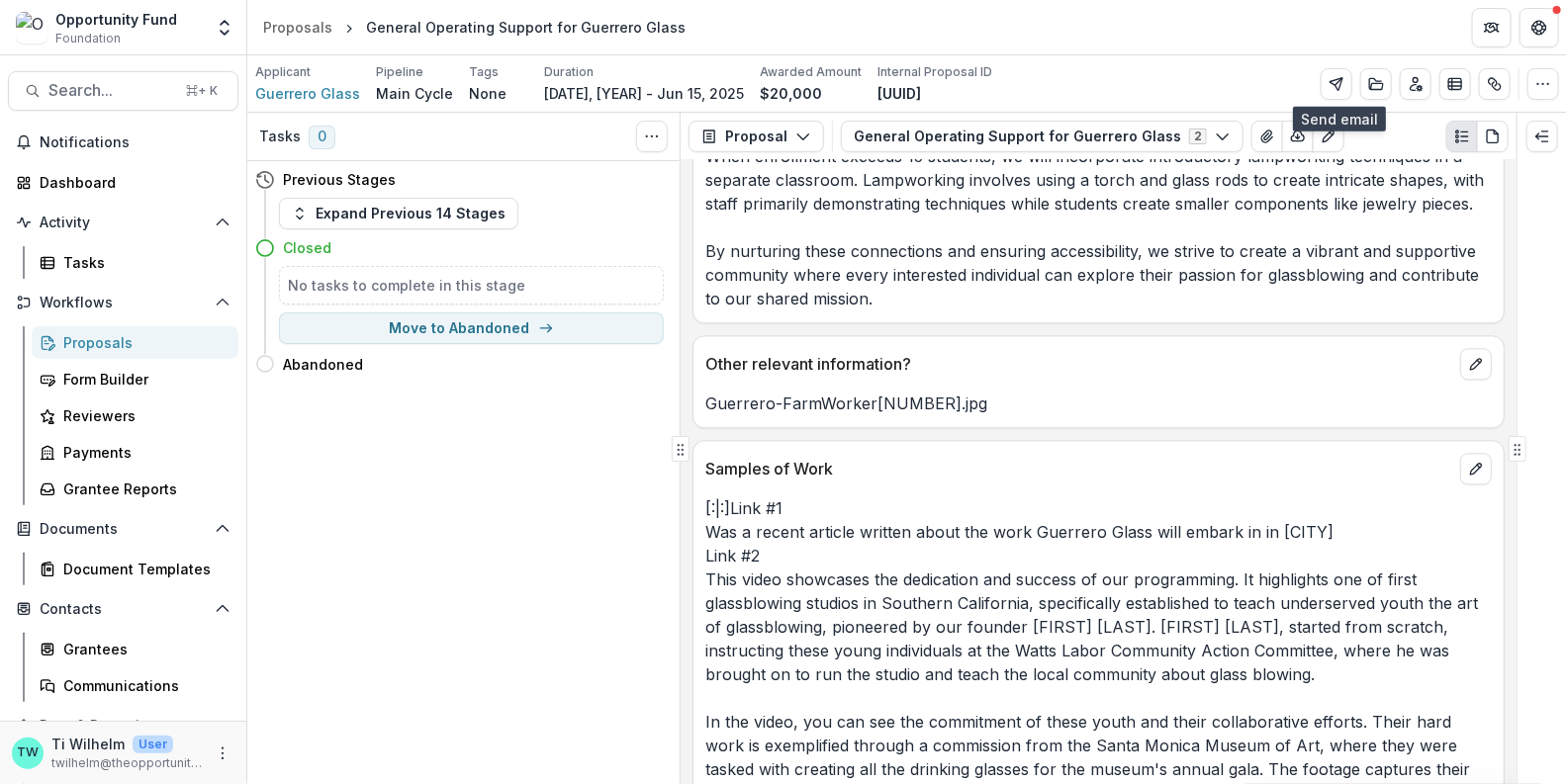 scroll, scrollTop: 9131, scrollLeft: 0, axis: vertical 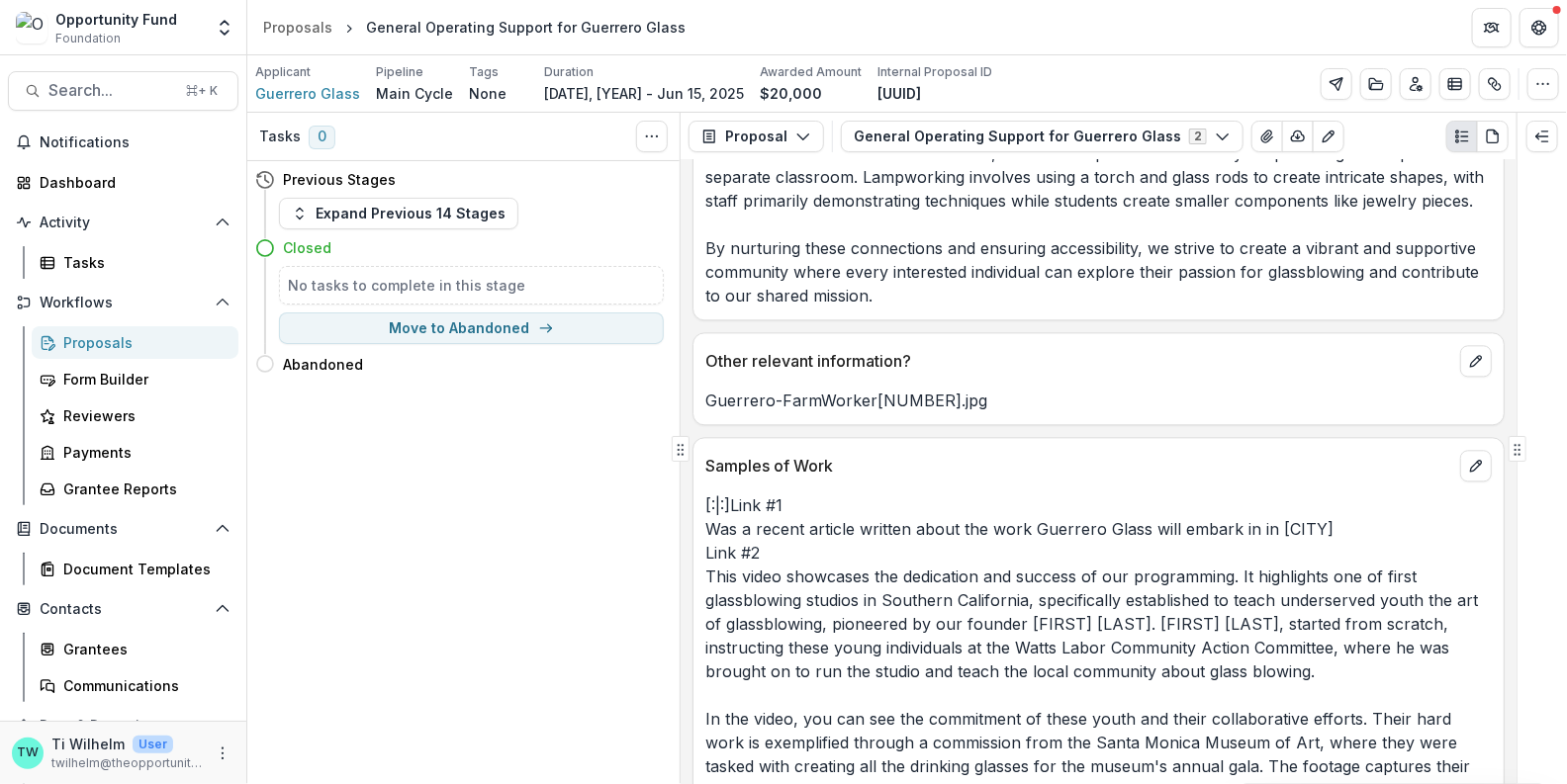 click on "Guerrero-FarmWorker01.jpg" at bounding box center [1098, 400] 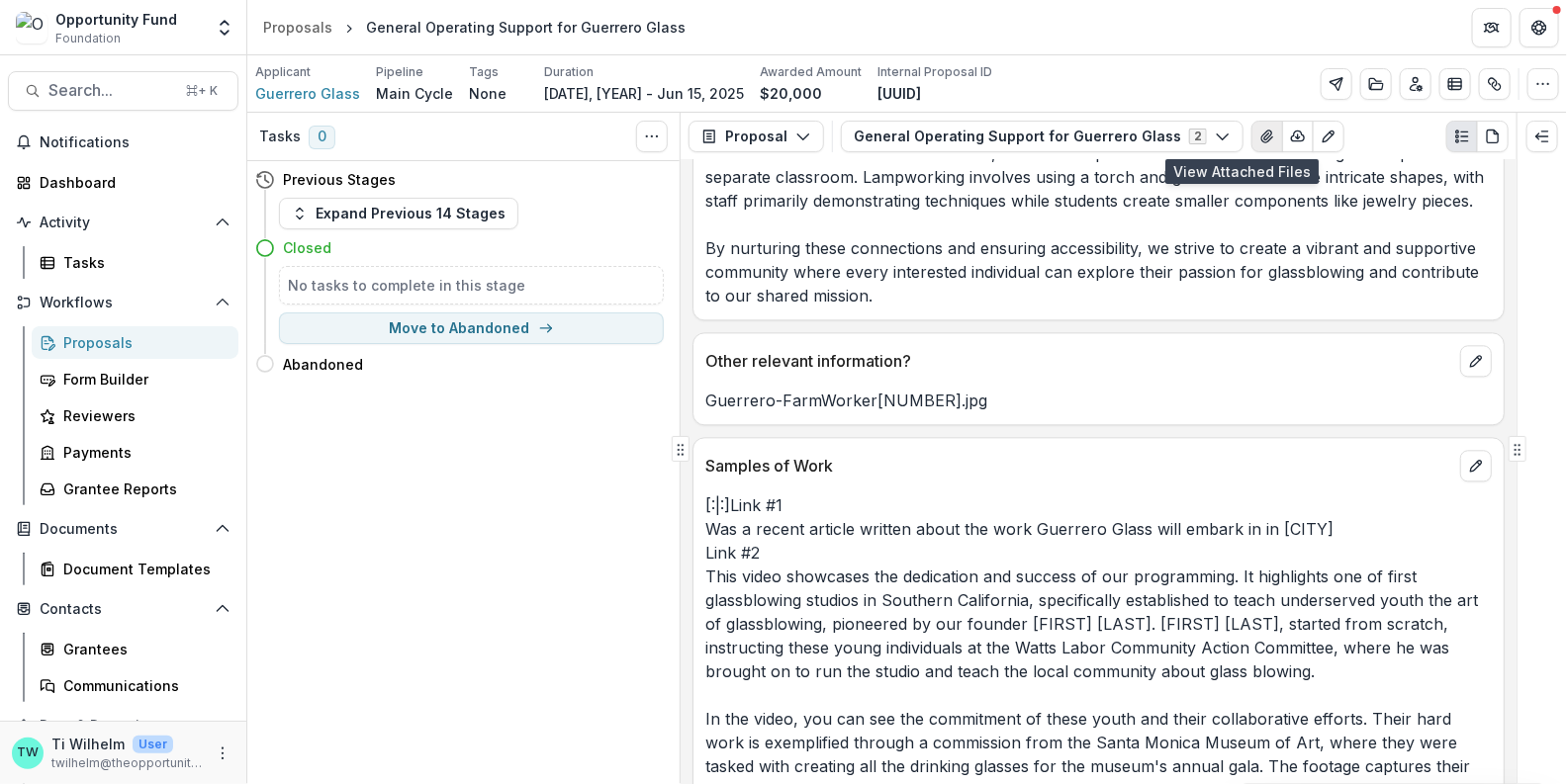 click 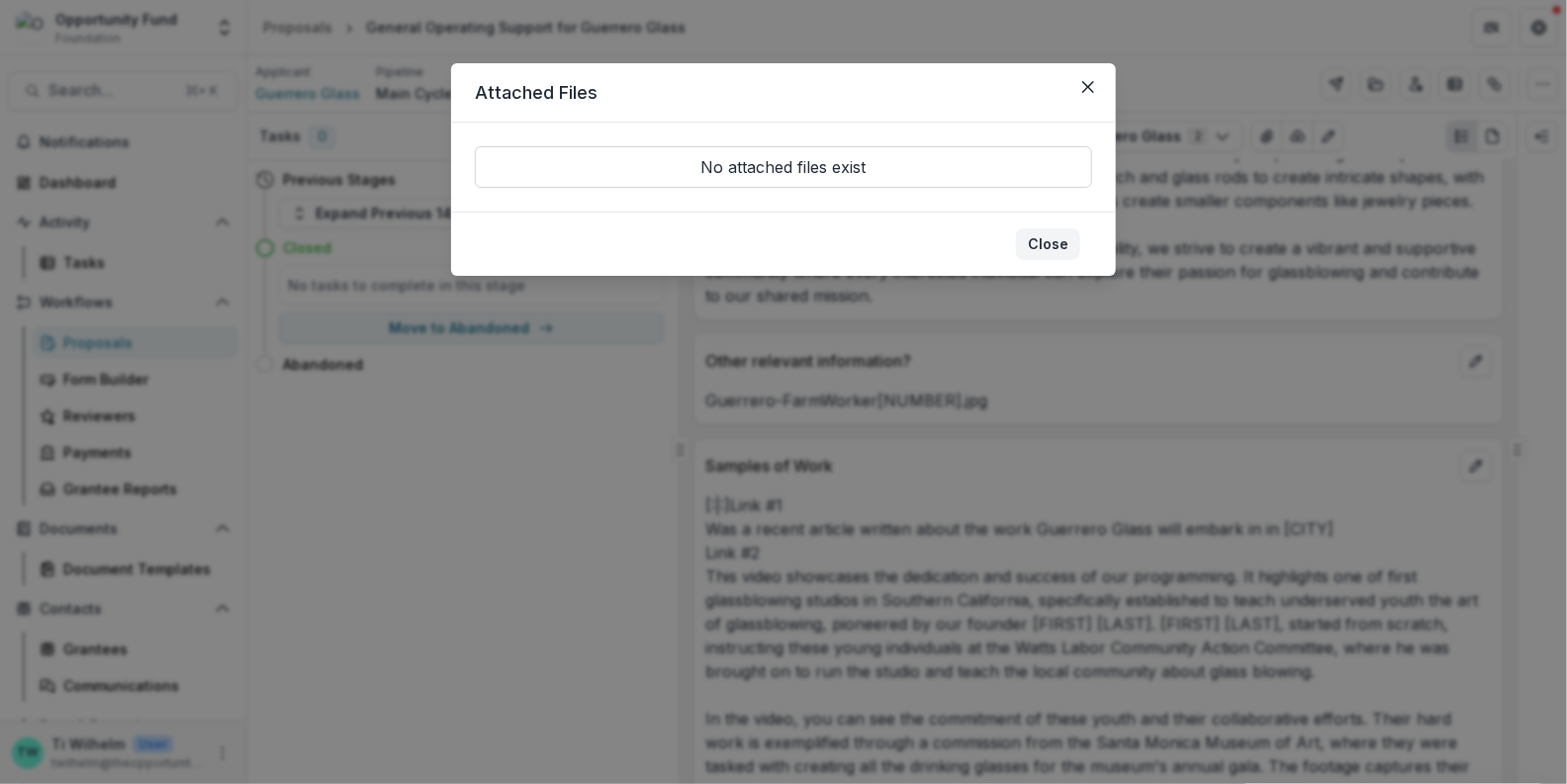 click on "Close" at bounding box center [1048, 244] 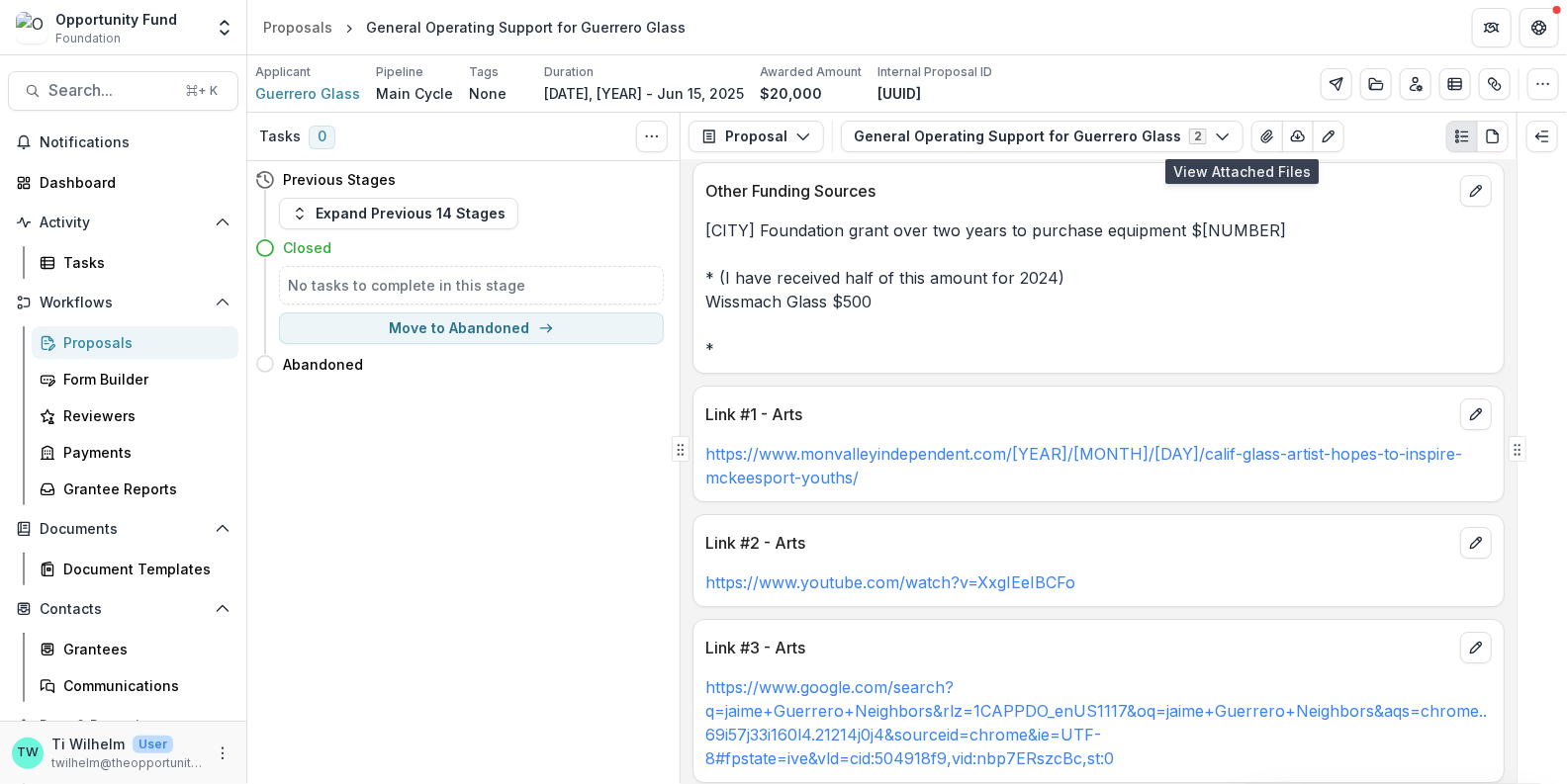 scroll, scrollTop: 13585, scrollLeft: 0, axis: vertical 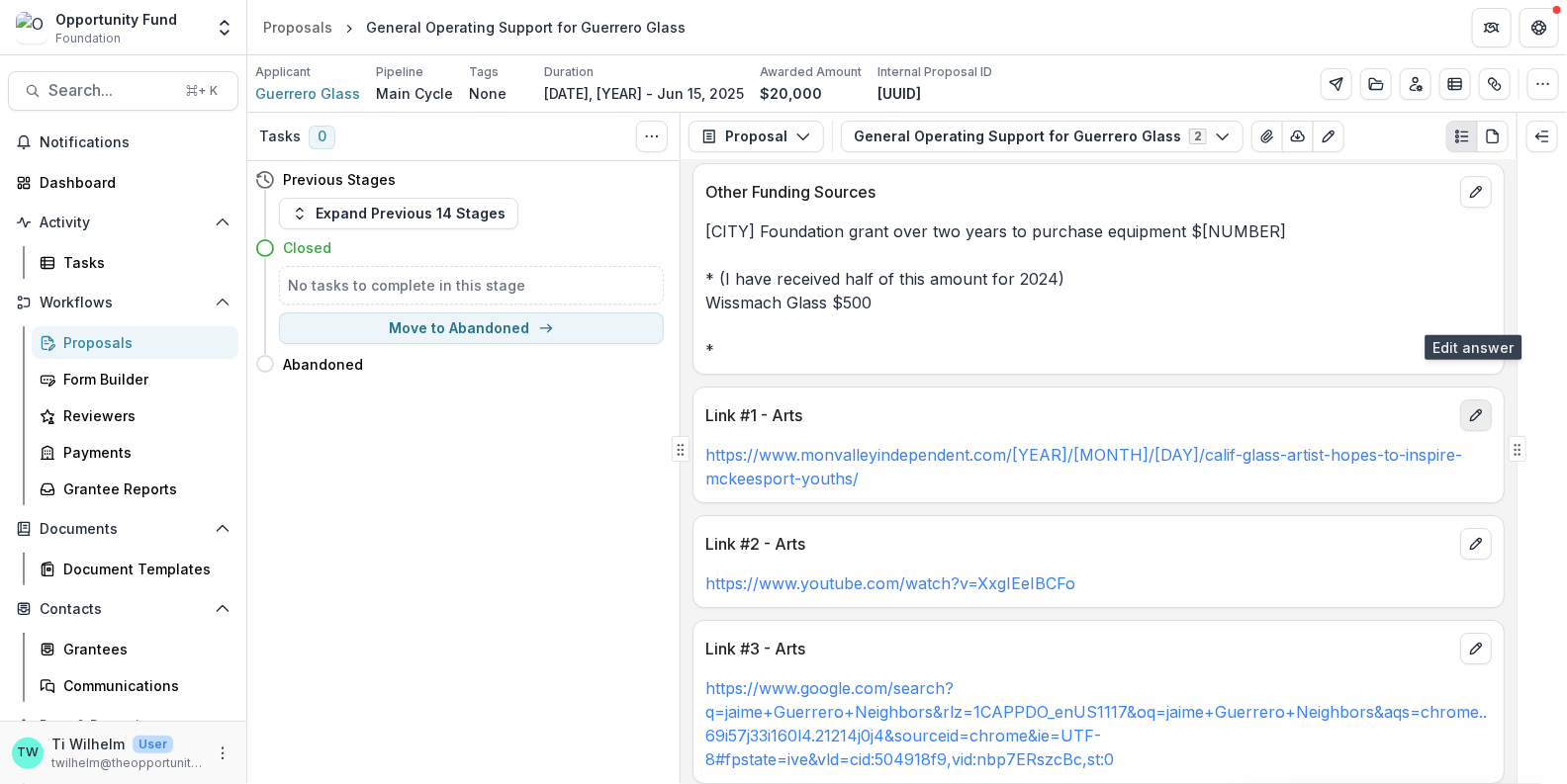 click 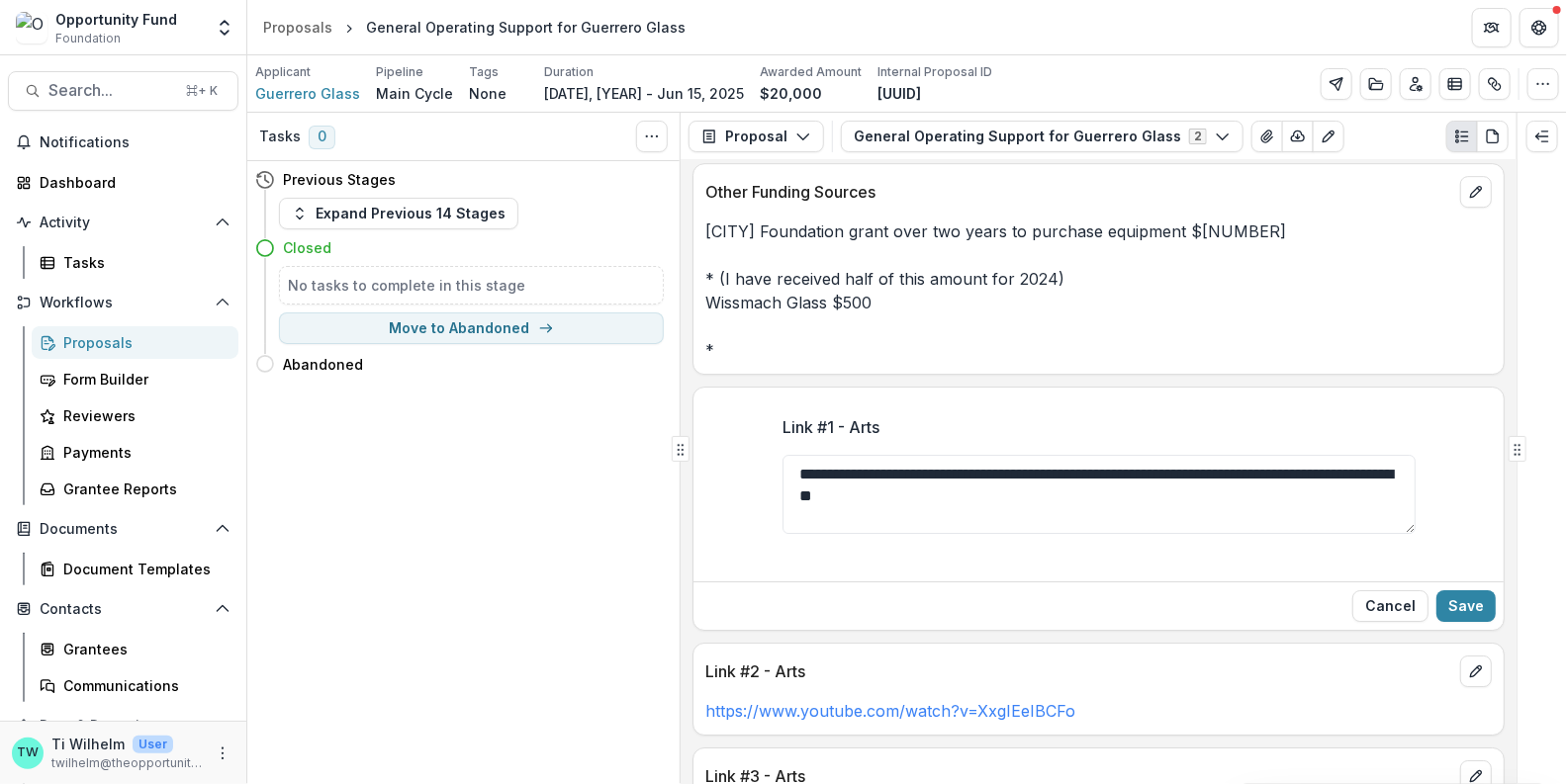 drag, startPoint x: 1072, startPoint y: 397, endPoint x: 760, endPoint y: 340, distance: 317.164 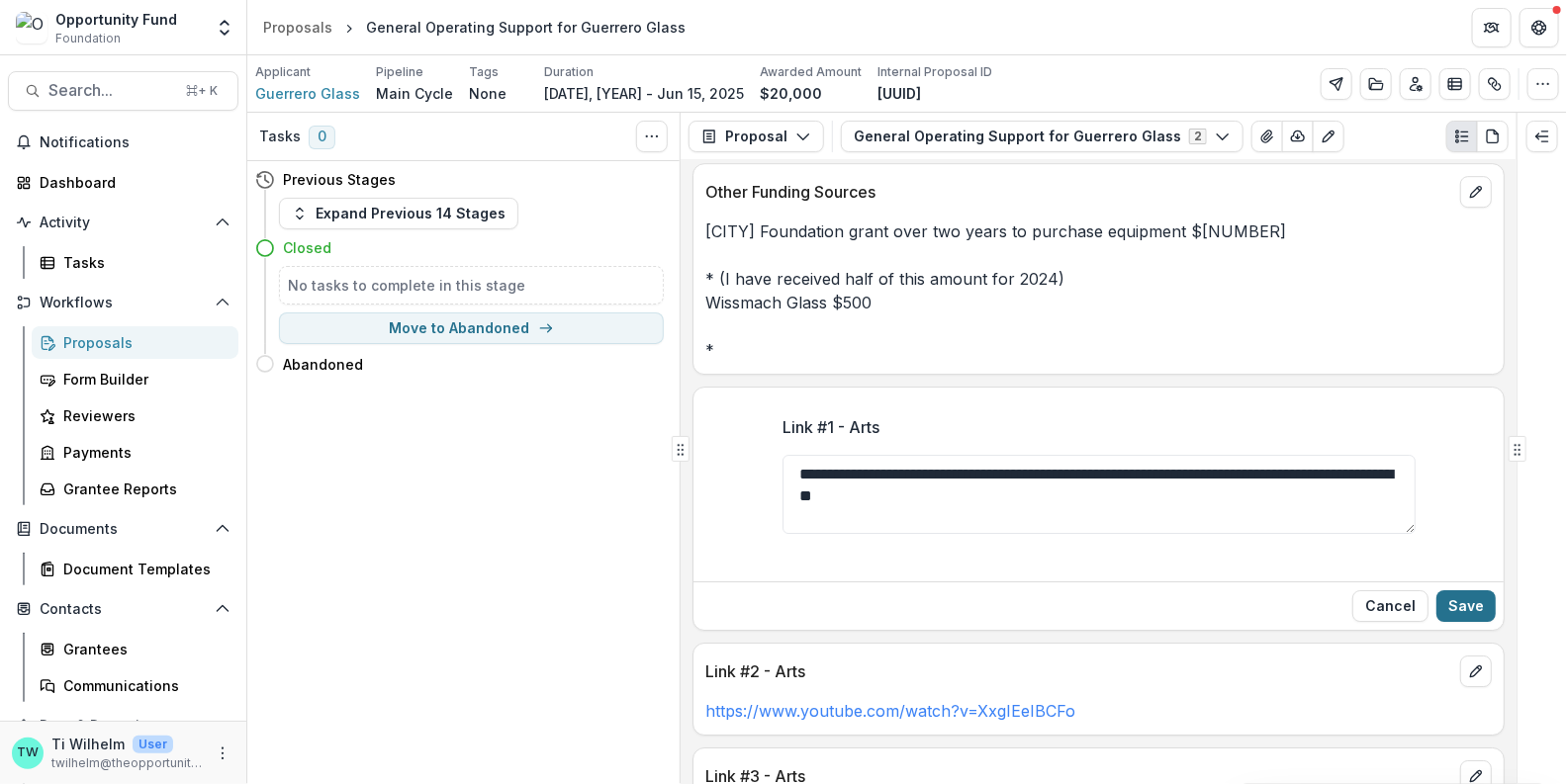 click on "Save" at bounding box center (1466, 606) 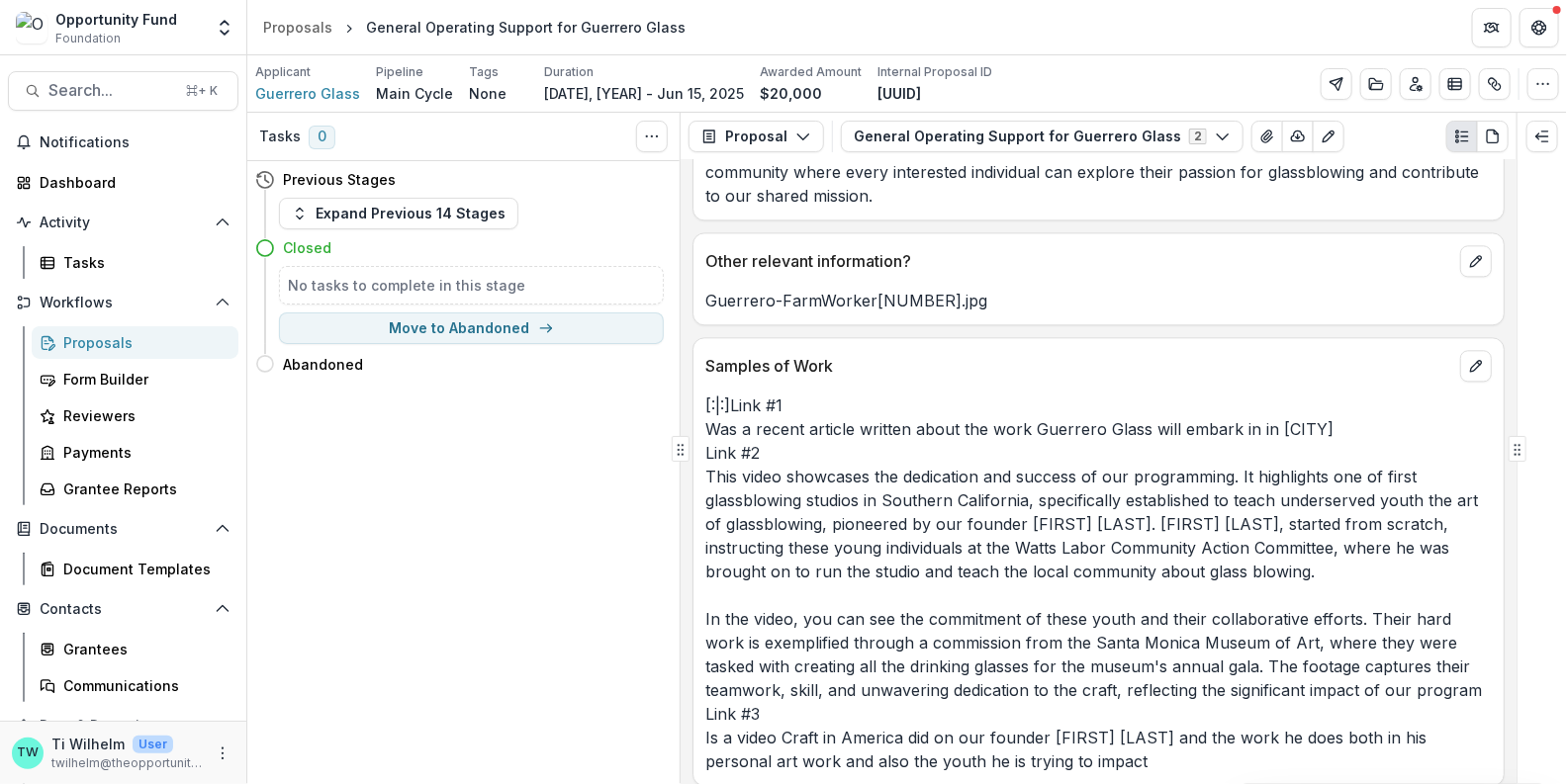 scroll, scrollTop: 9244, scrollLeft: 0, axis: vertical 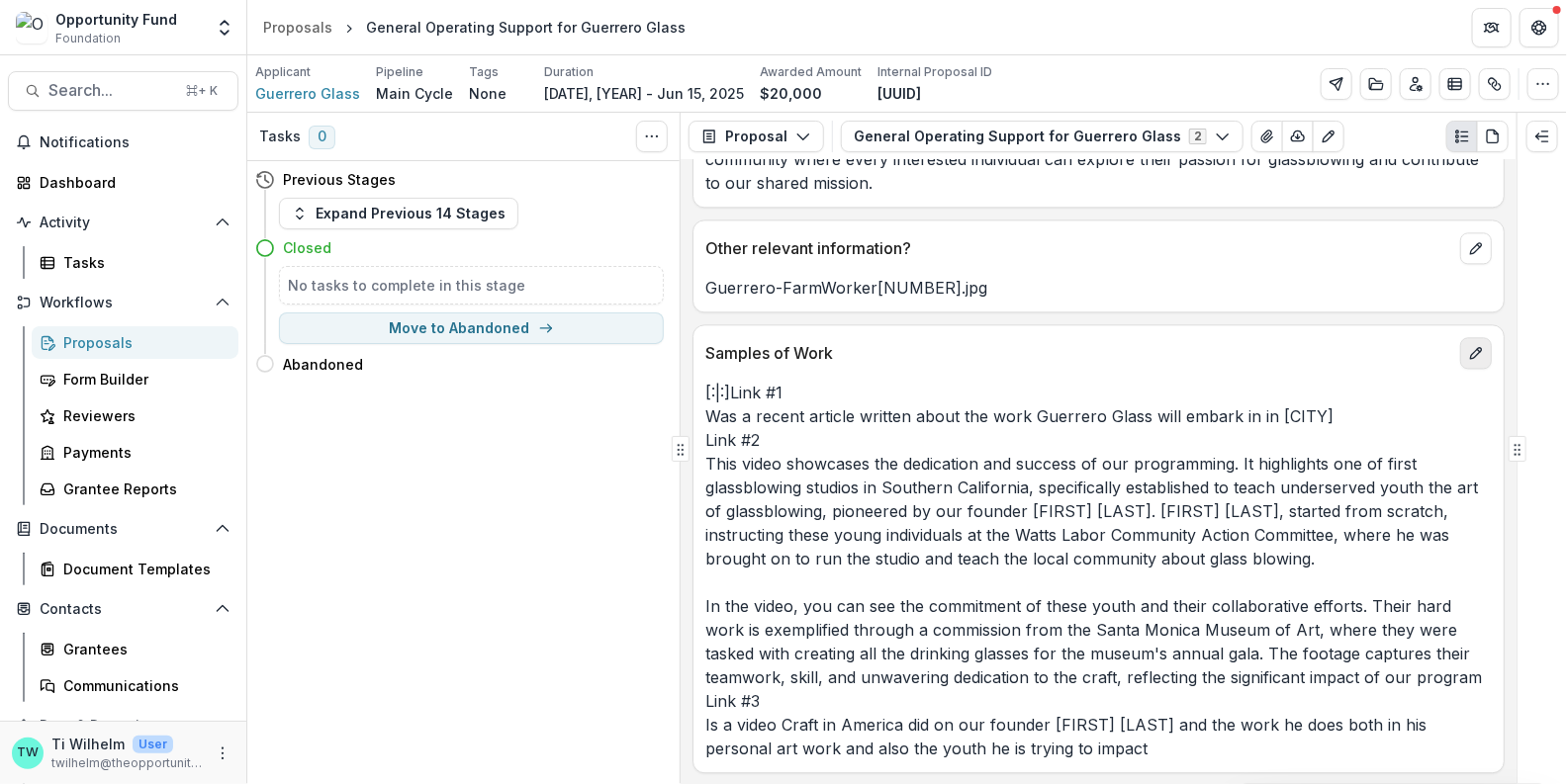 click 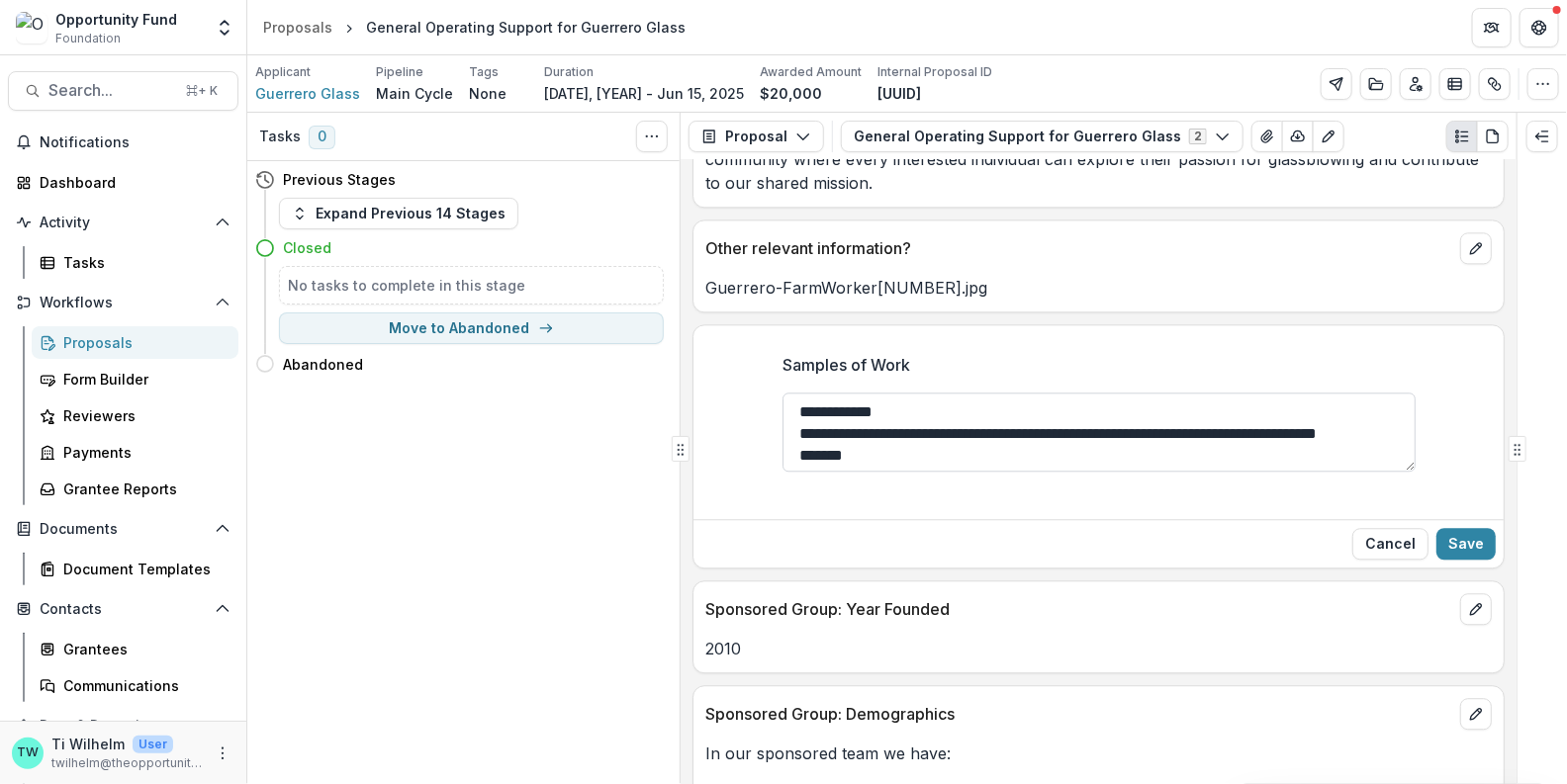 click on "Samples of Work" at bounding box center [1099, 432] 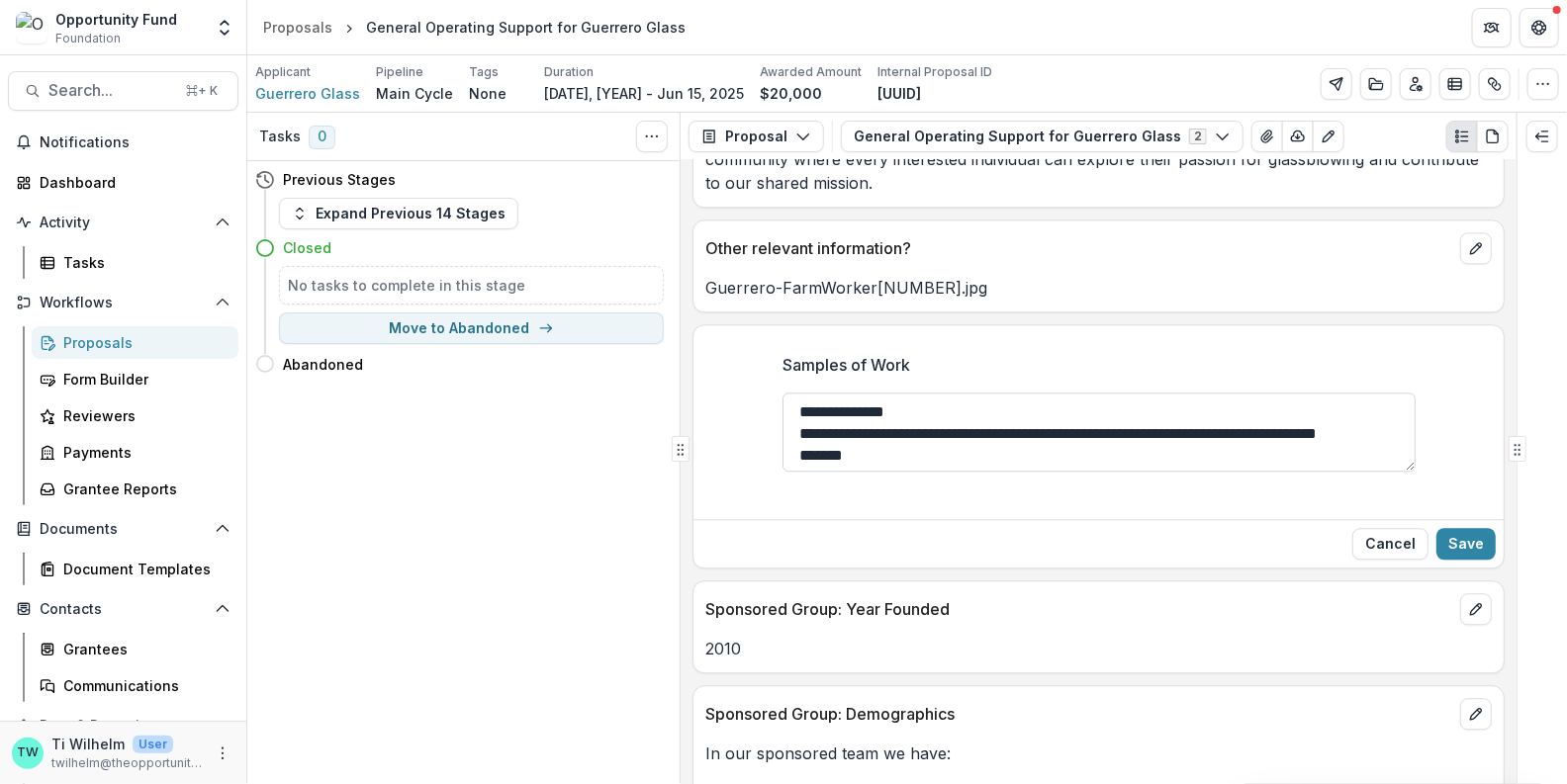 paste on "**********" 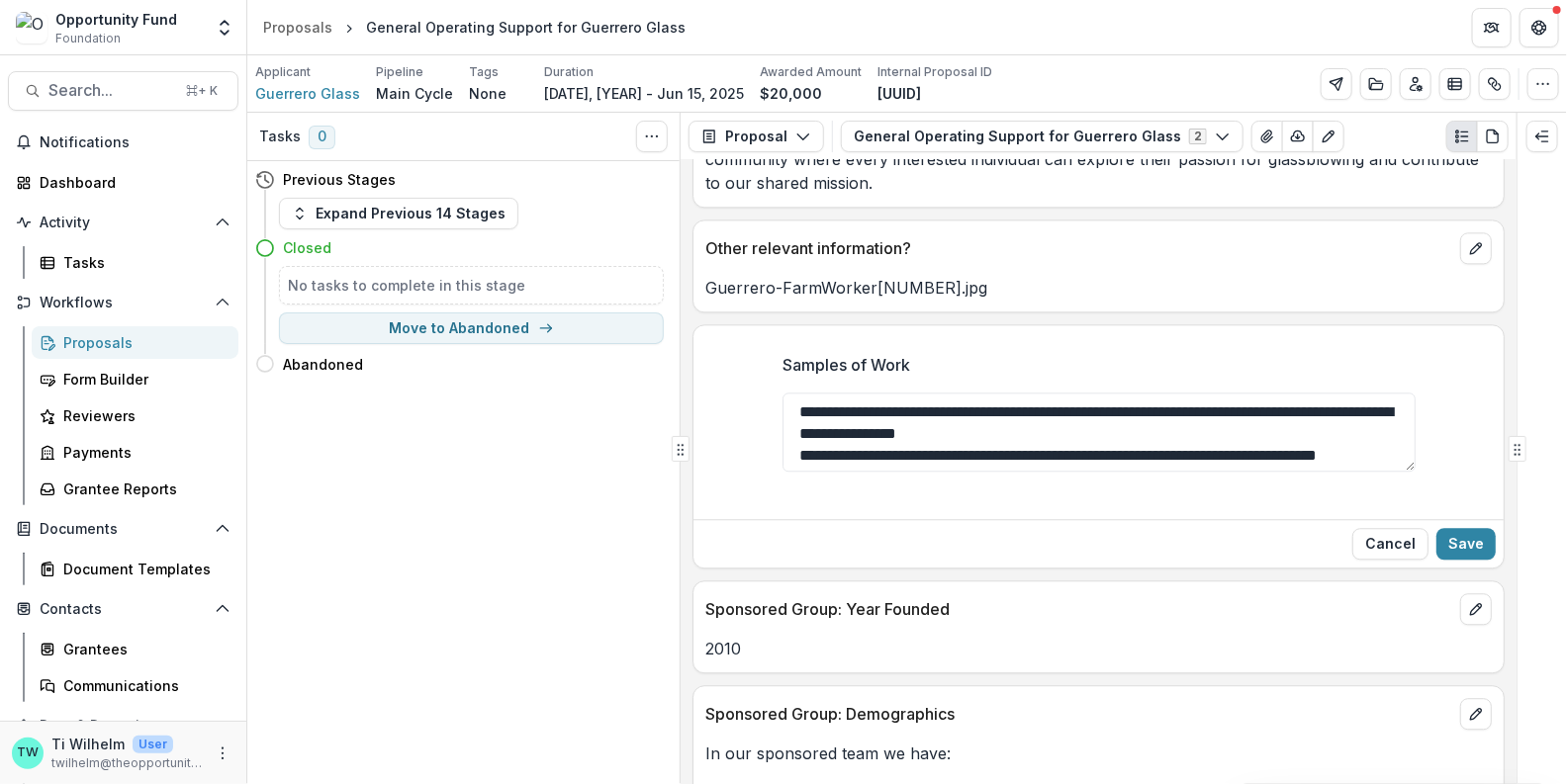 drag, startPoint x: 823, startPoint y: 319, endPoint x: 771, endPoint y: 319, distance: 52 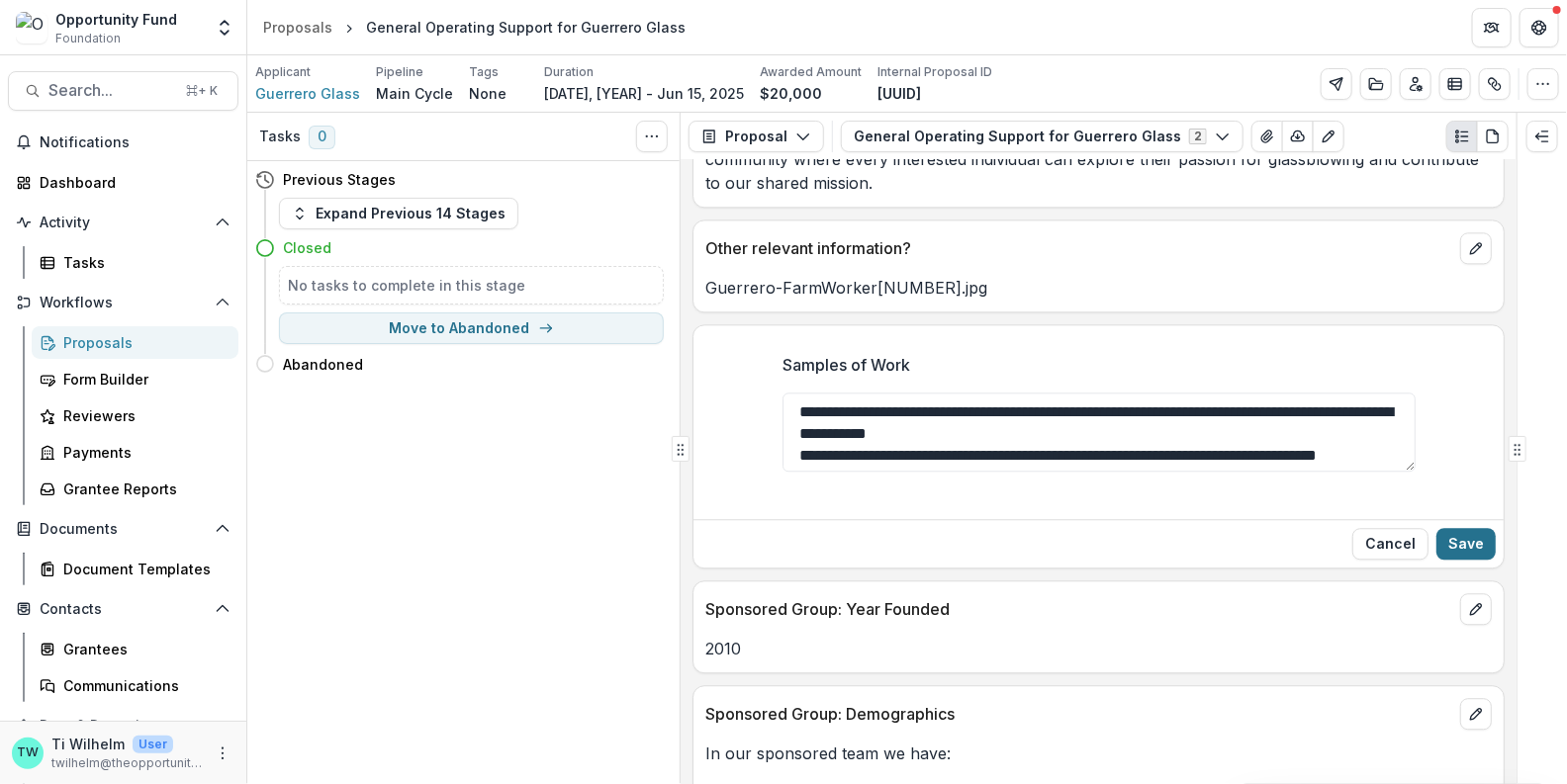 type on "**********" 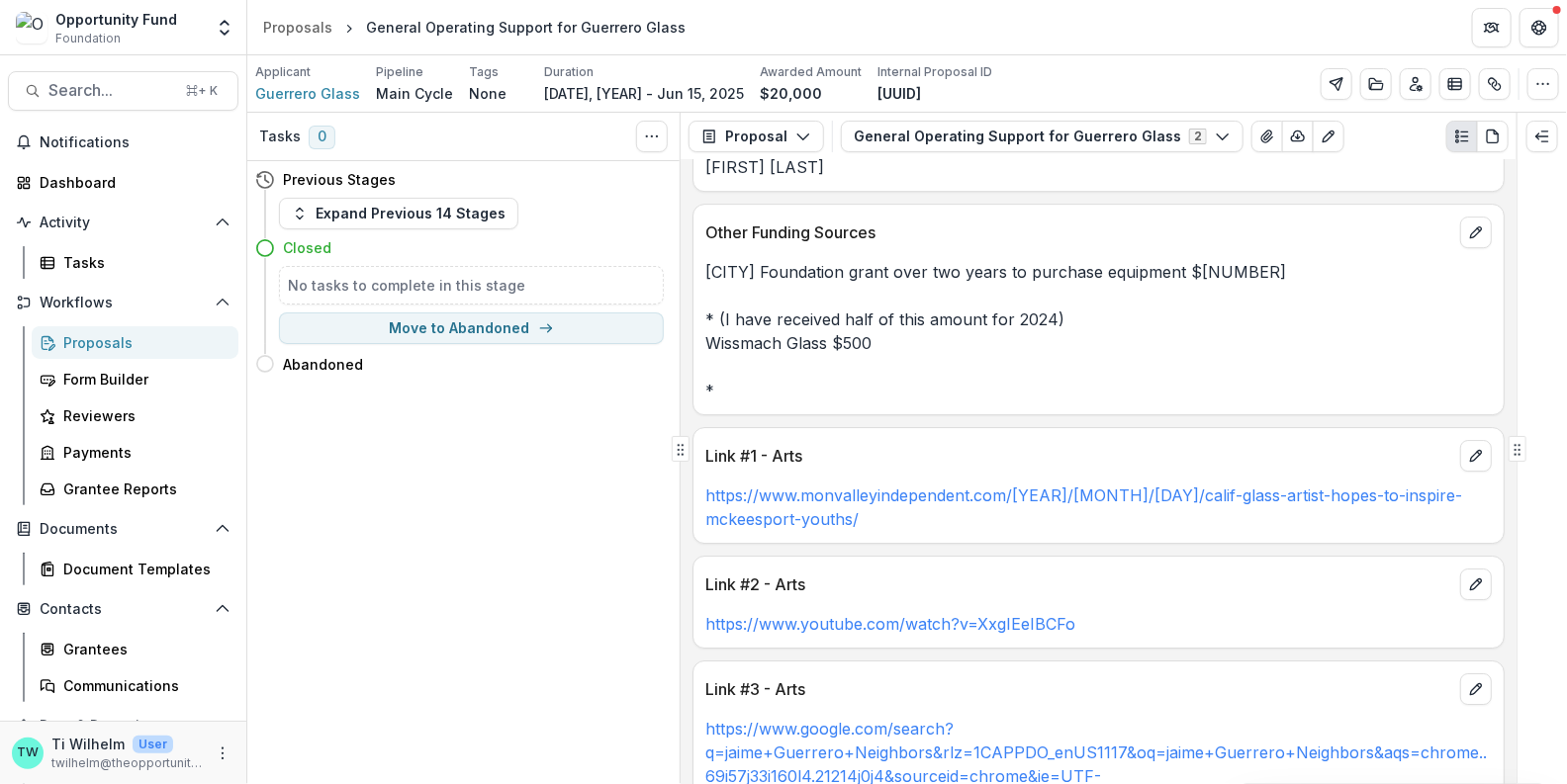 scroll, scrollTop: 13609, scrollLeft: 0, axis: vertical 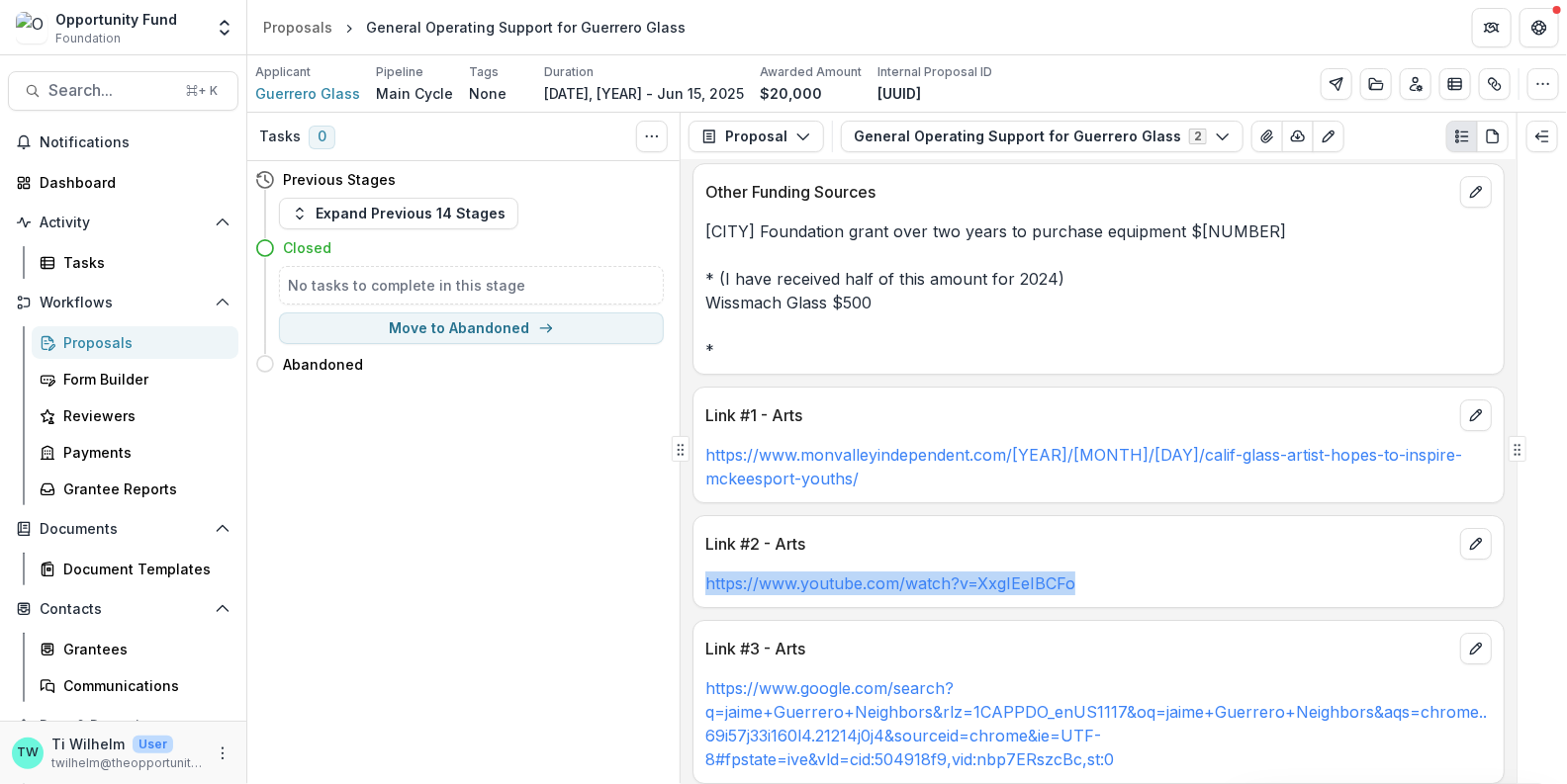 drag, startPoint x: 1137, startPoint y: 480, endPoint x: 704, endPoint y: 479, distance: 433.00115 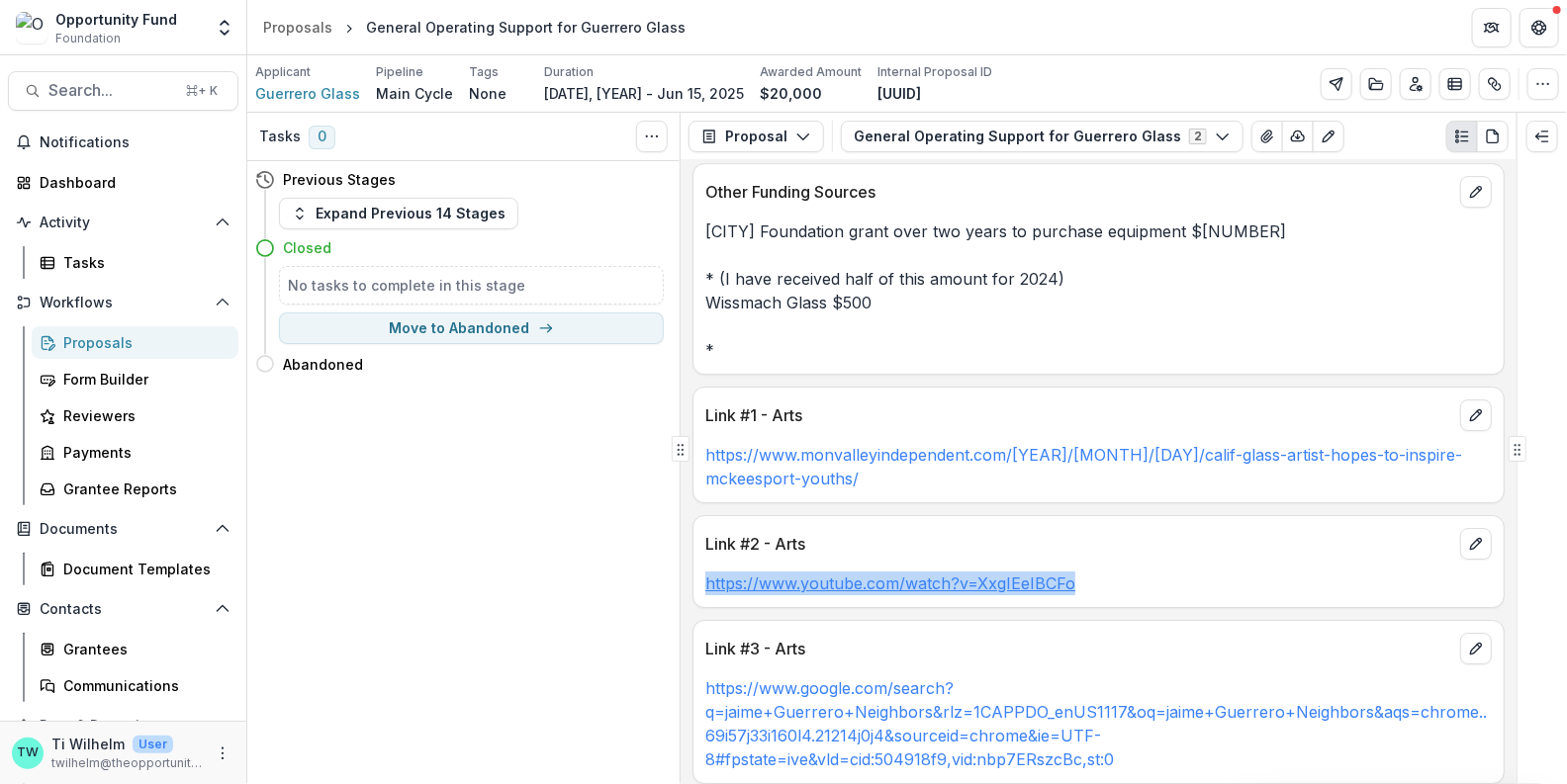 copy on "https://www.youtube.com/watch?v=XxgIEeIBCFo" 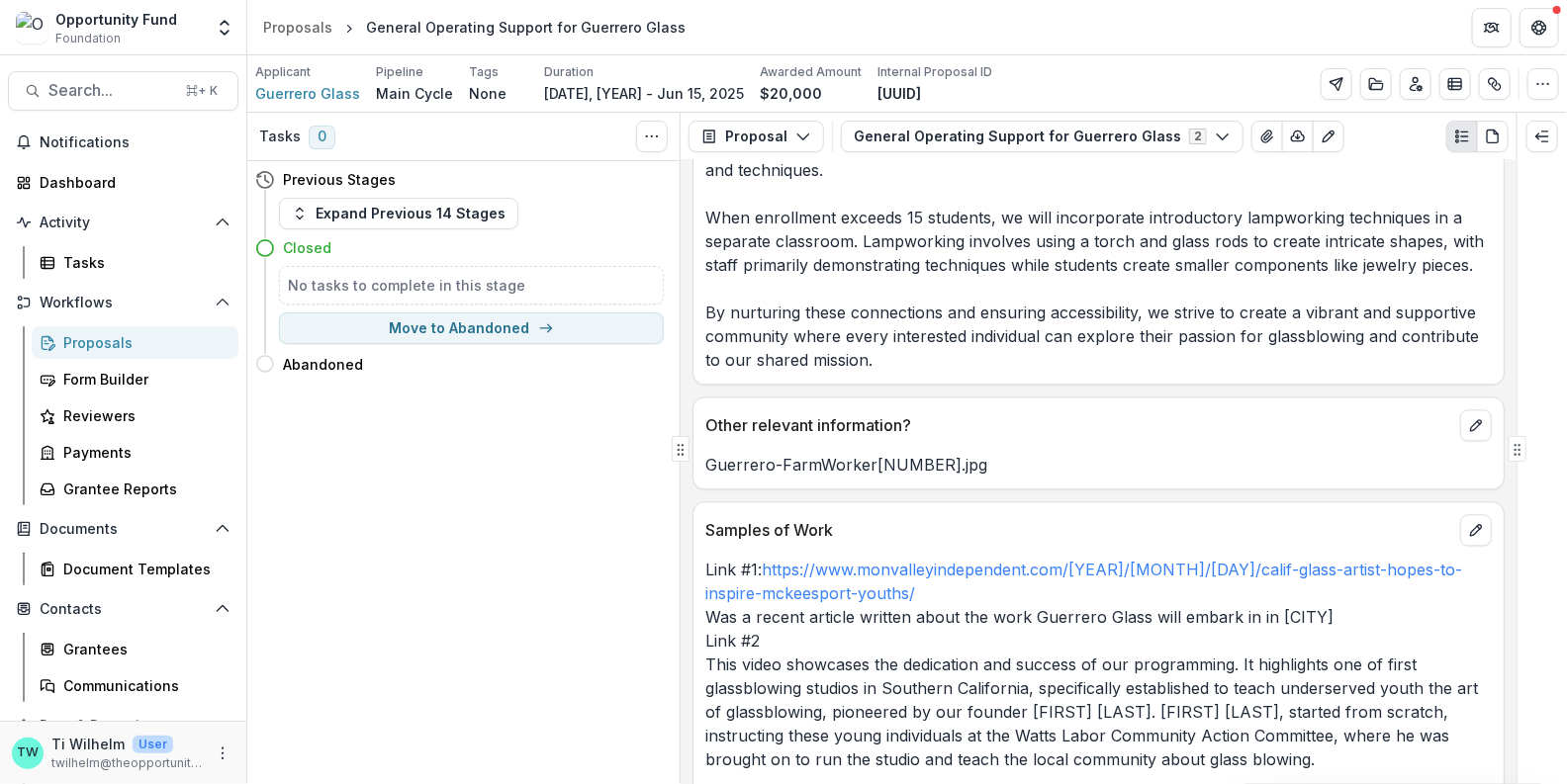 scroll, scrollTop: 9091, scrollLeft: 0, axis: vertical 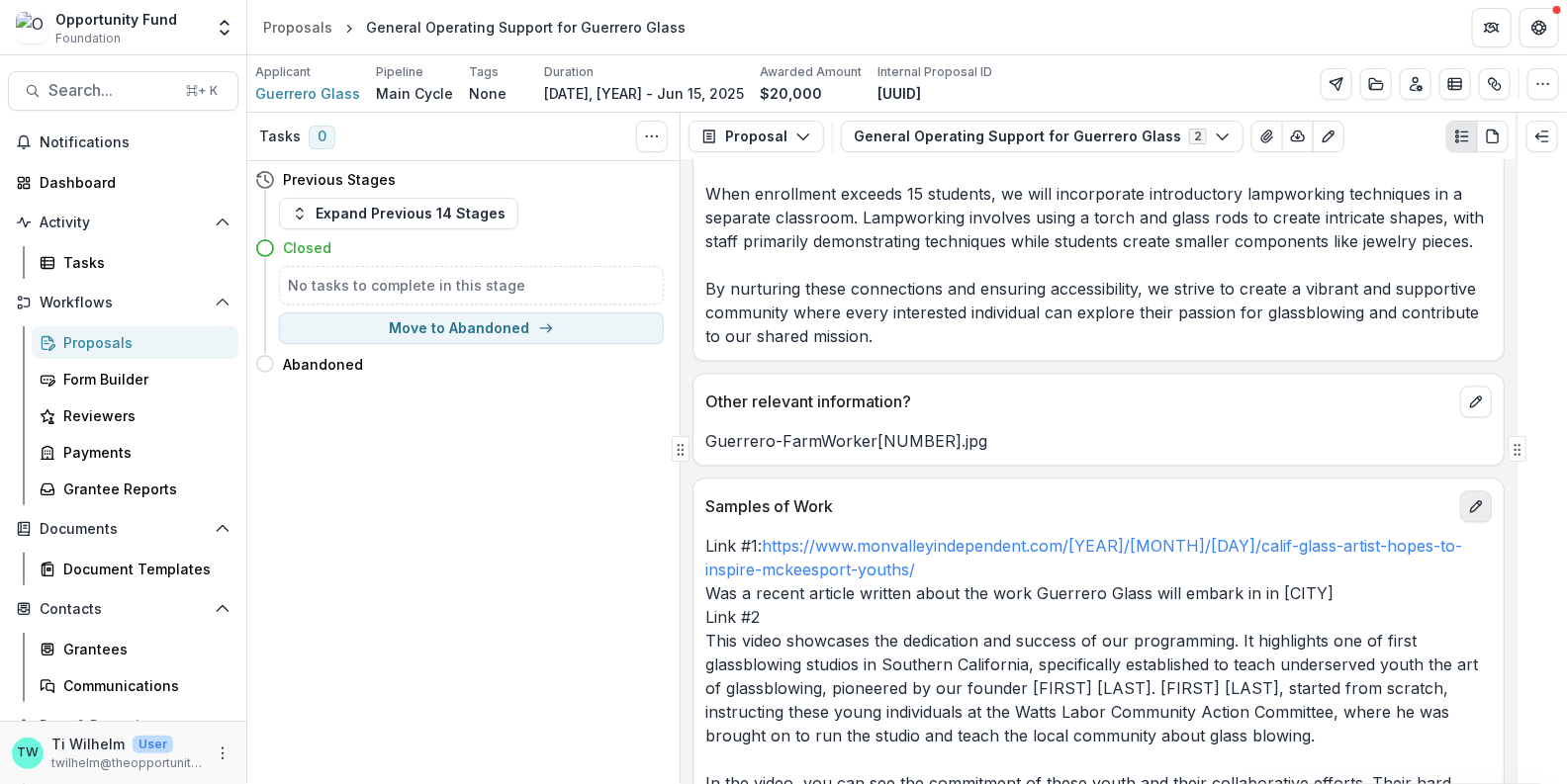 click 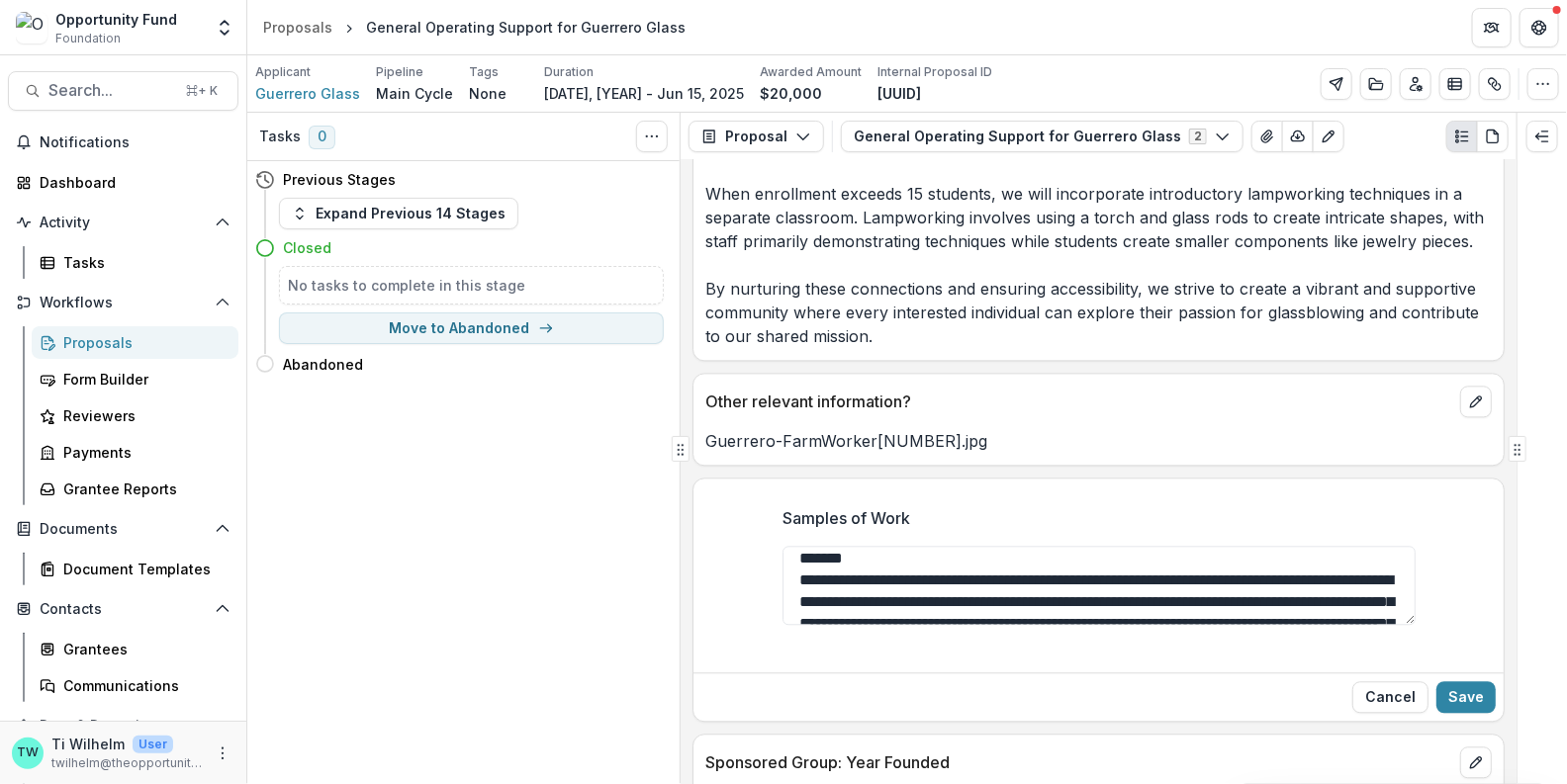 scroll, scrollTop: 77, scrollLeft: 0, axis: vertical 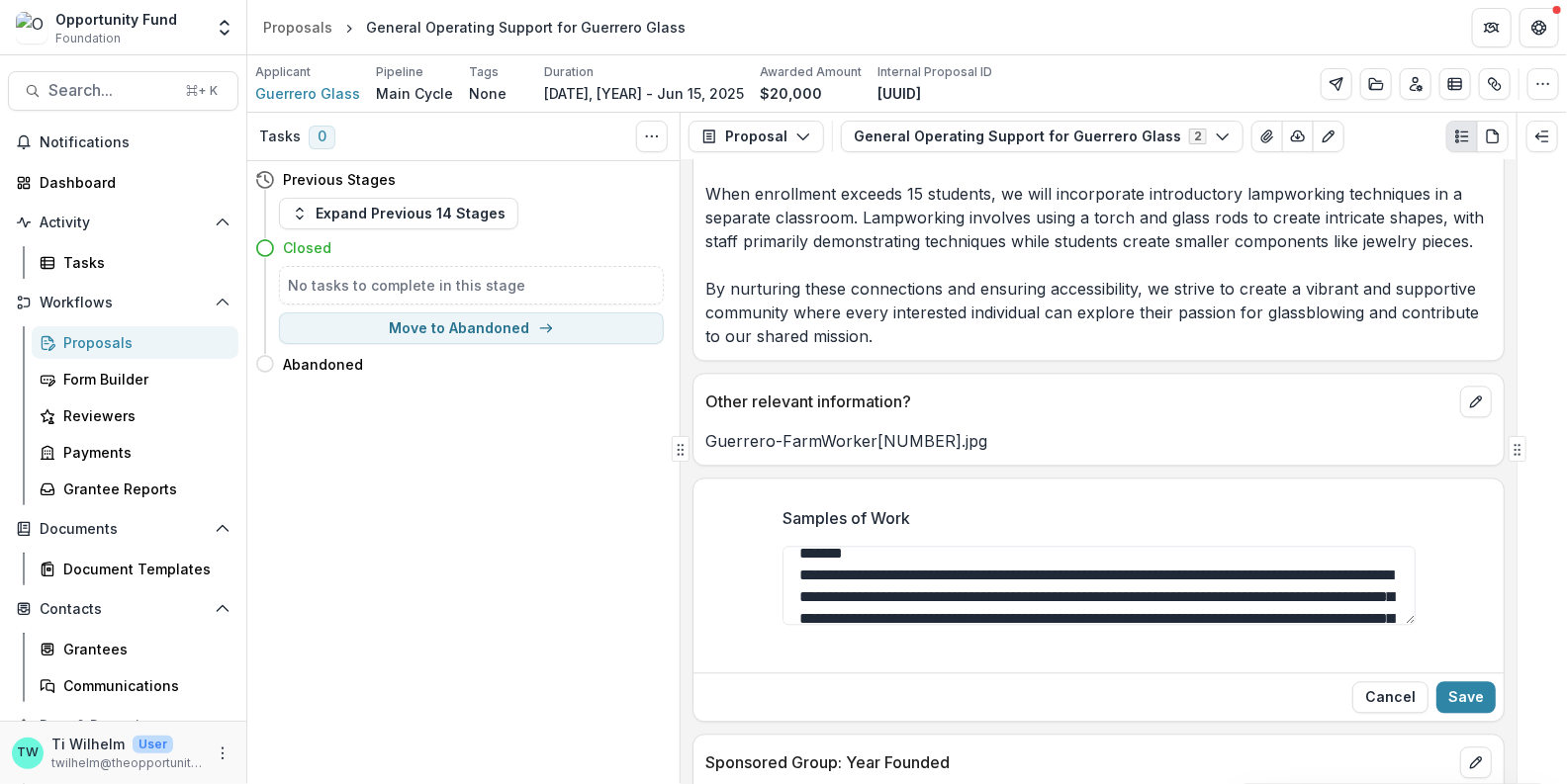 click on "Samples of Work" at bounding box center (1099, 585) 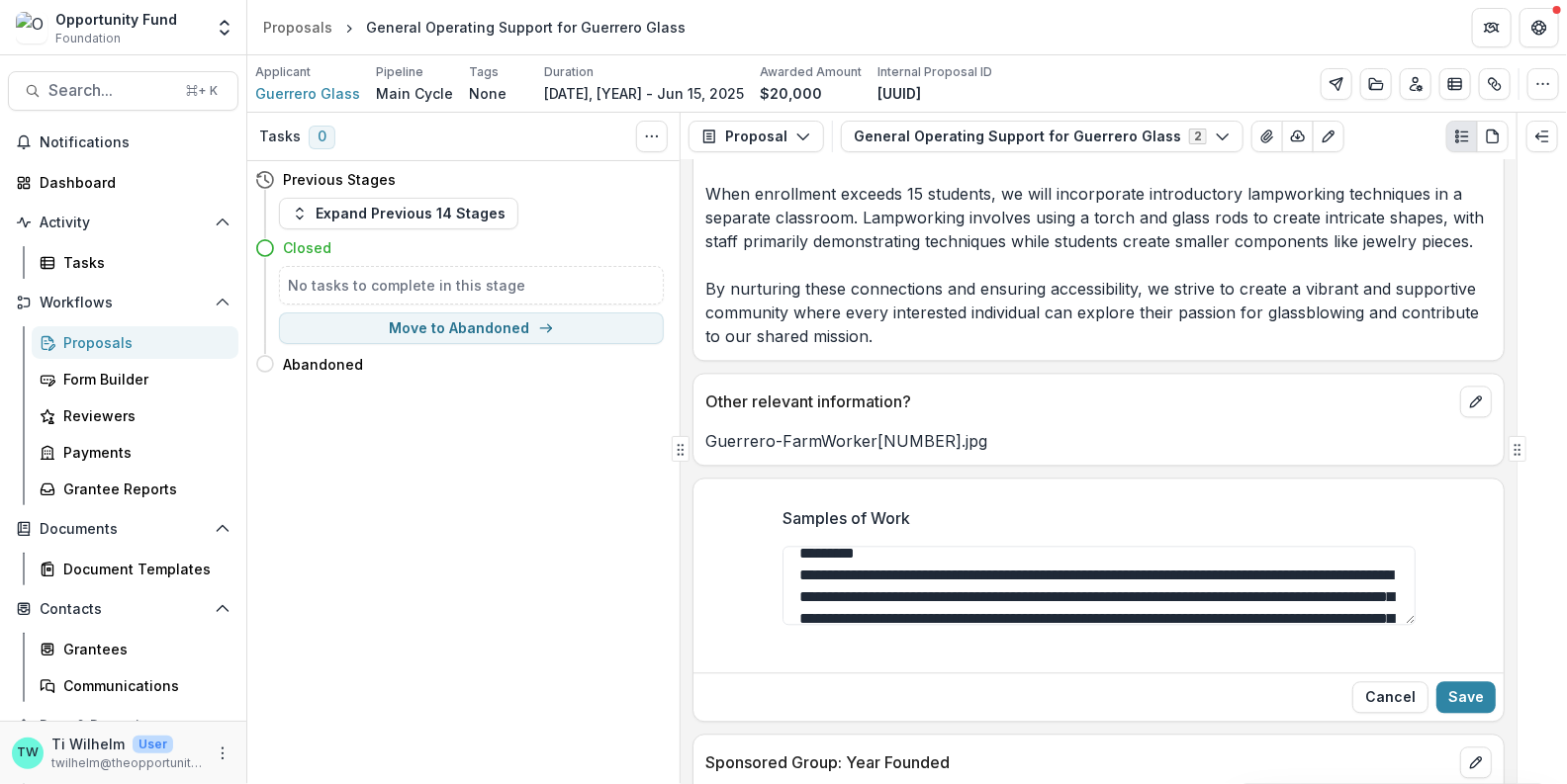 paste on "**********" 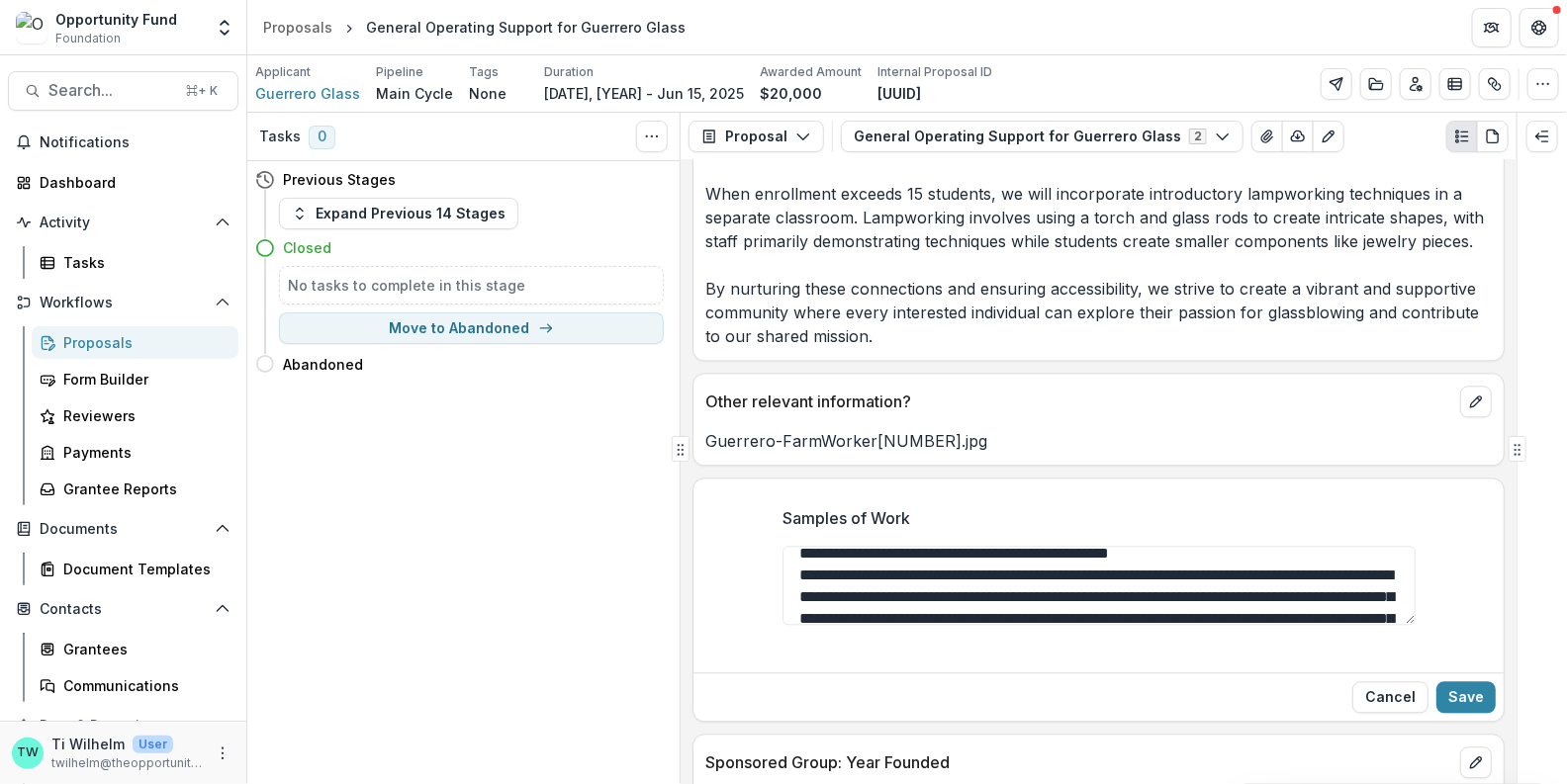 type on "**********" 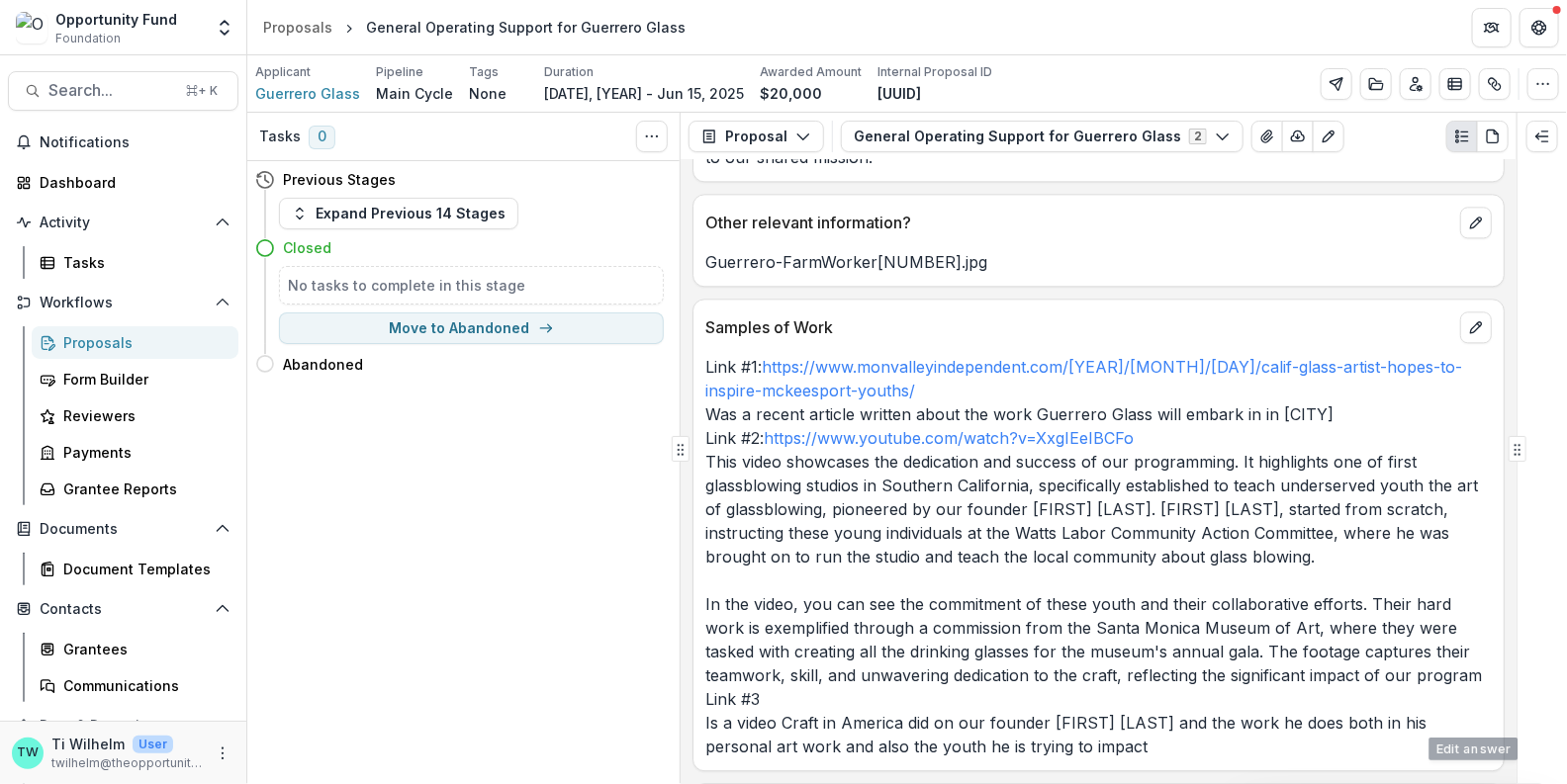 scroll, scrollTop: 9267, scrollLeft: 0, axis: vertical 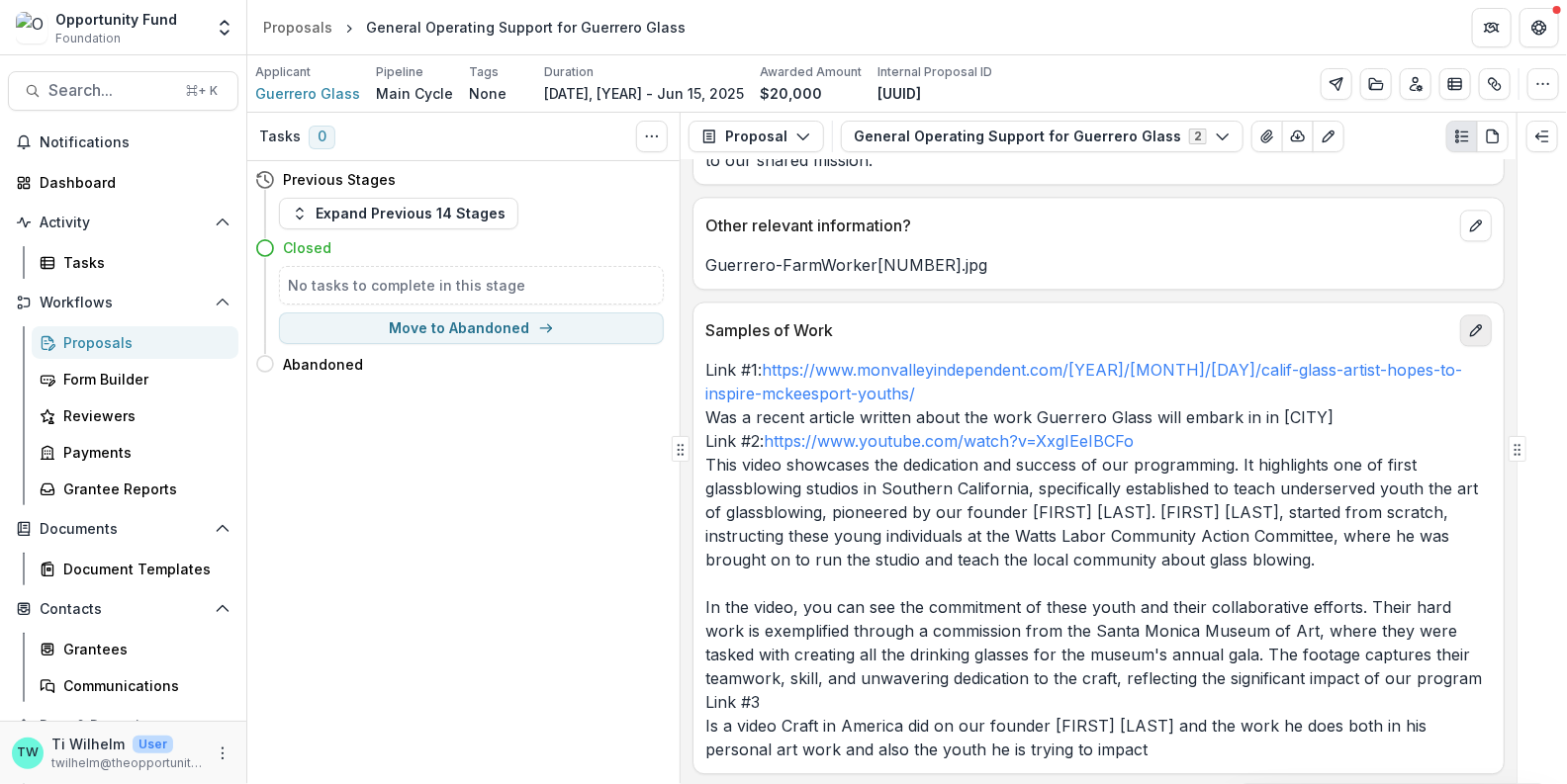 drag, startPoint x: 1477, startPoint y: 404, endPoint x: 1472, endPoint y: 242, distance: 162.0771 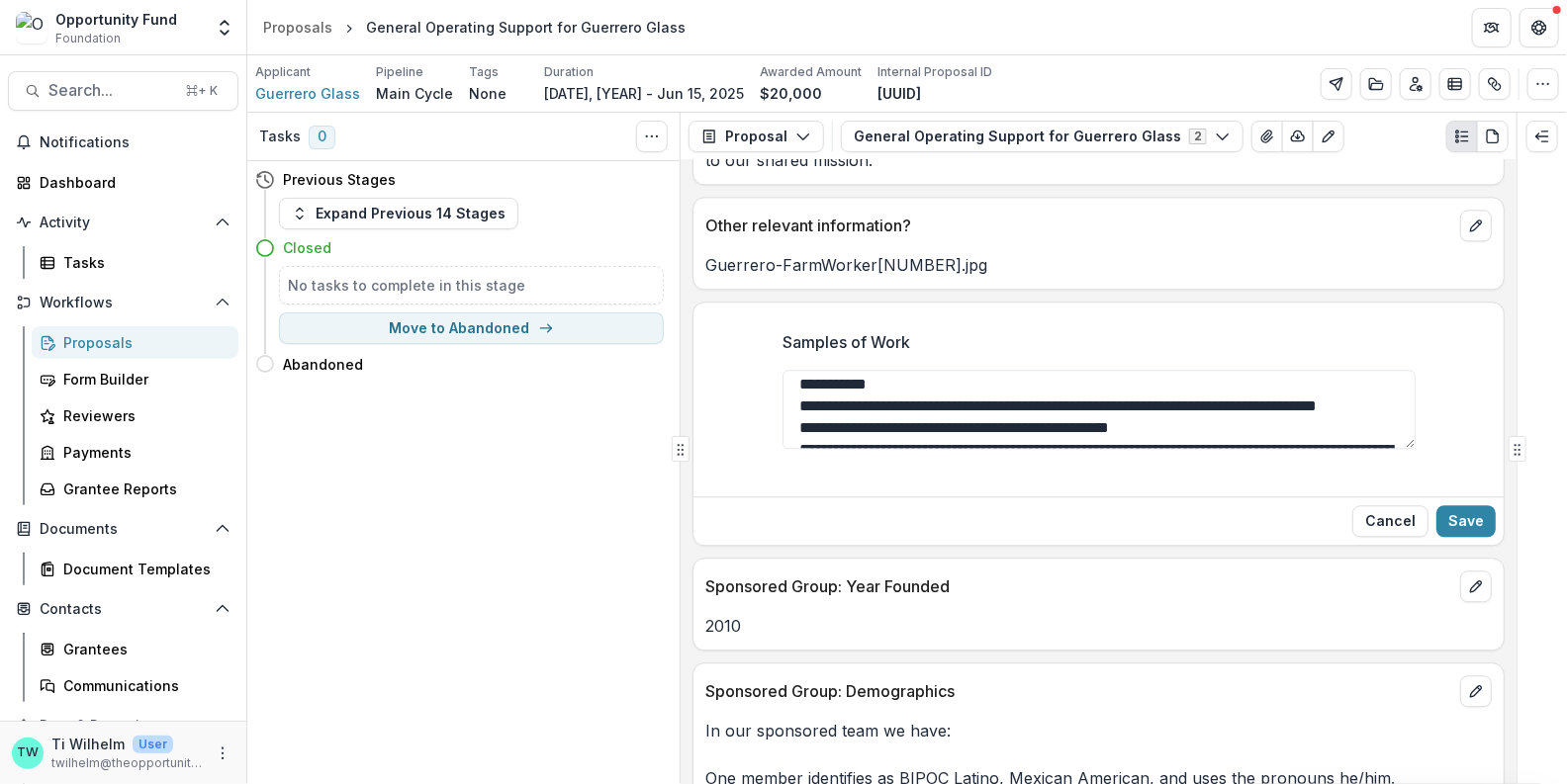 scroll, scrollTop: 42, scrollLeft: 0, axis: vertical 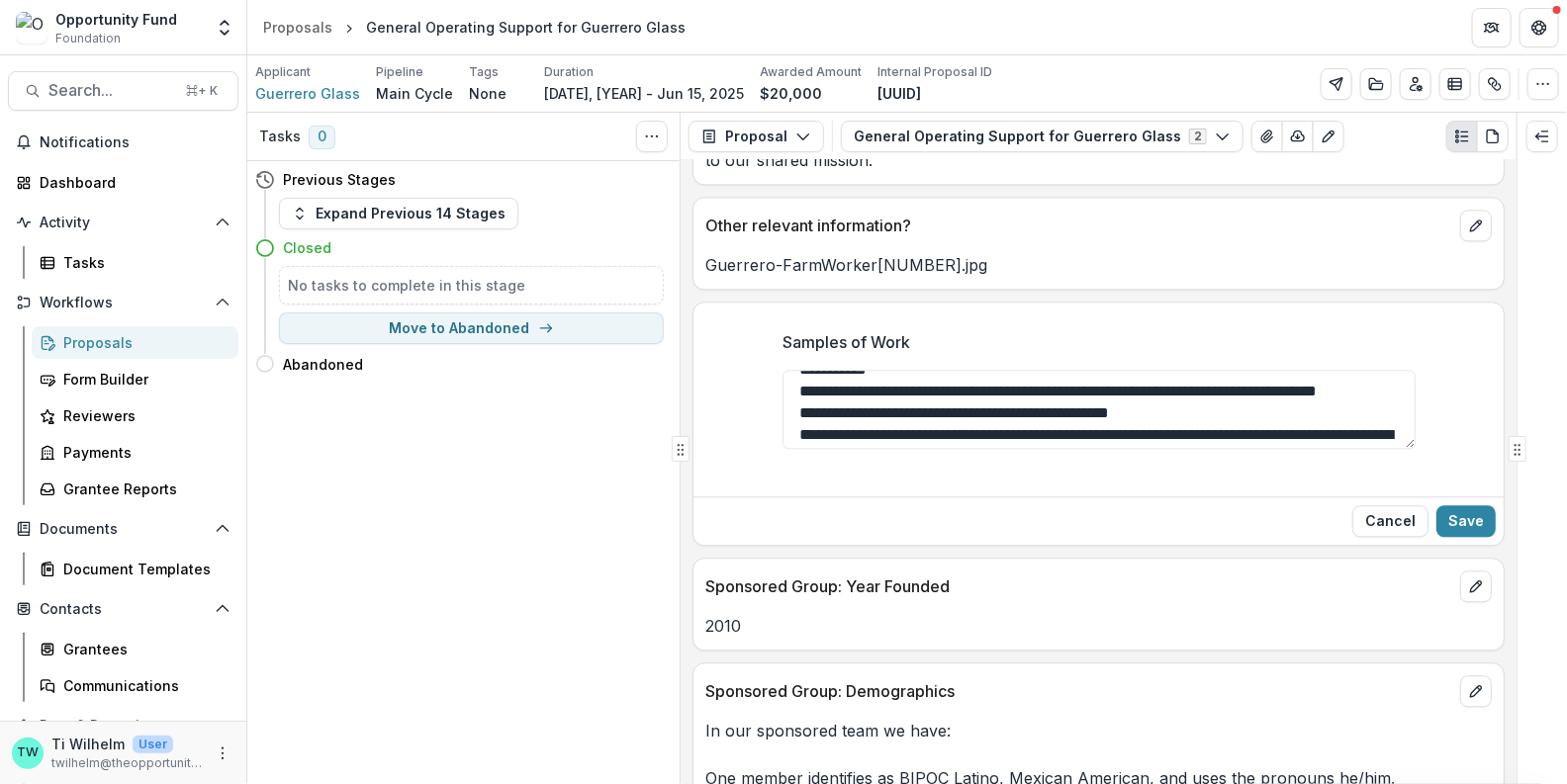 click on "Samples of Work" at bounding box center (1099, 409) 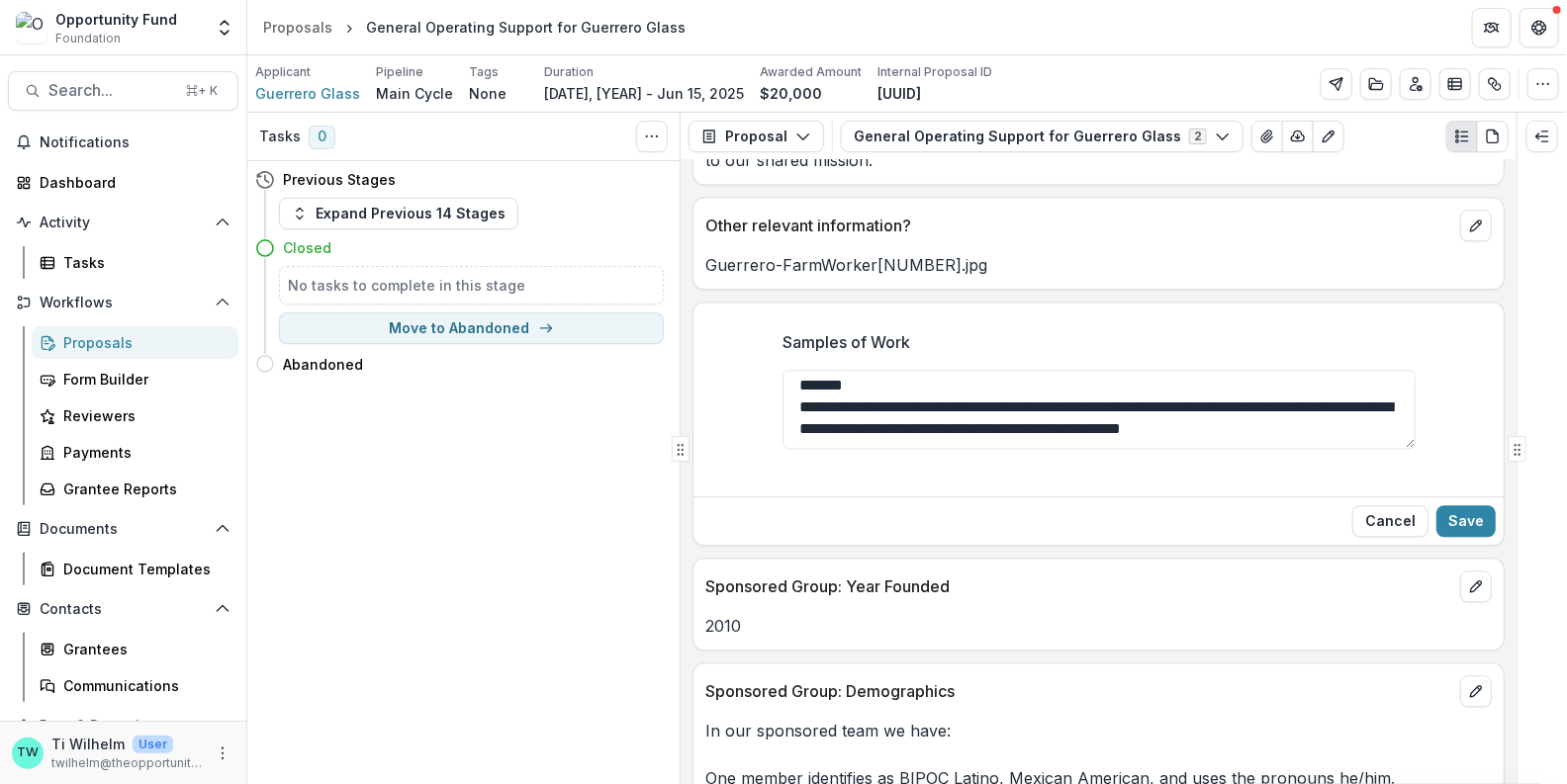 scroll, scrollTop: 402, scrollLeft: 0, axis: vertical 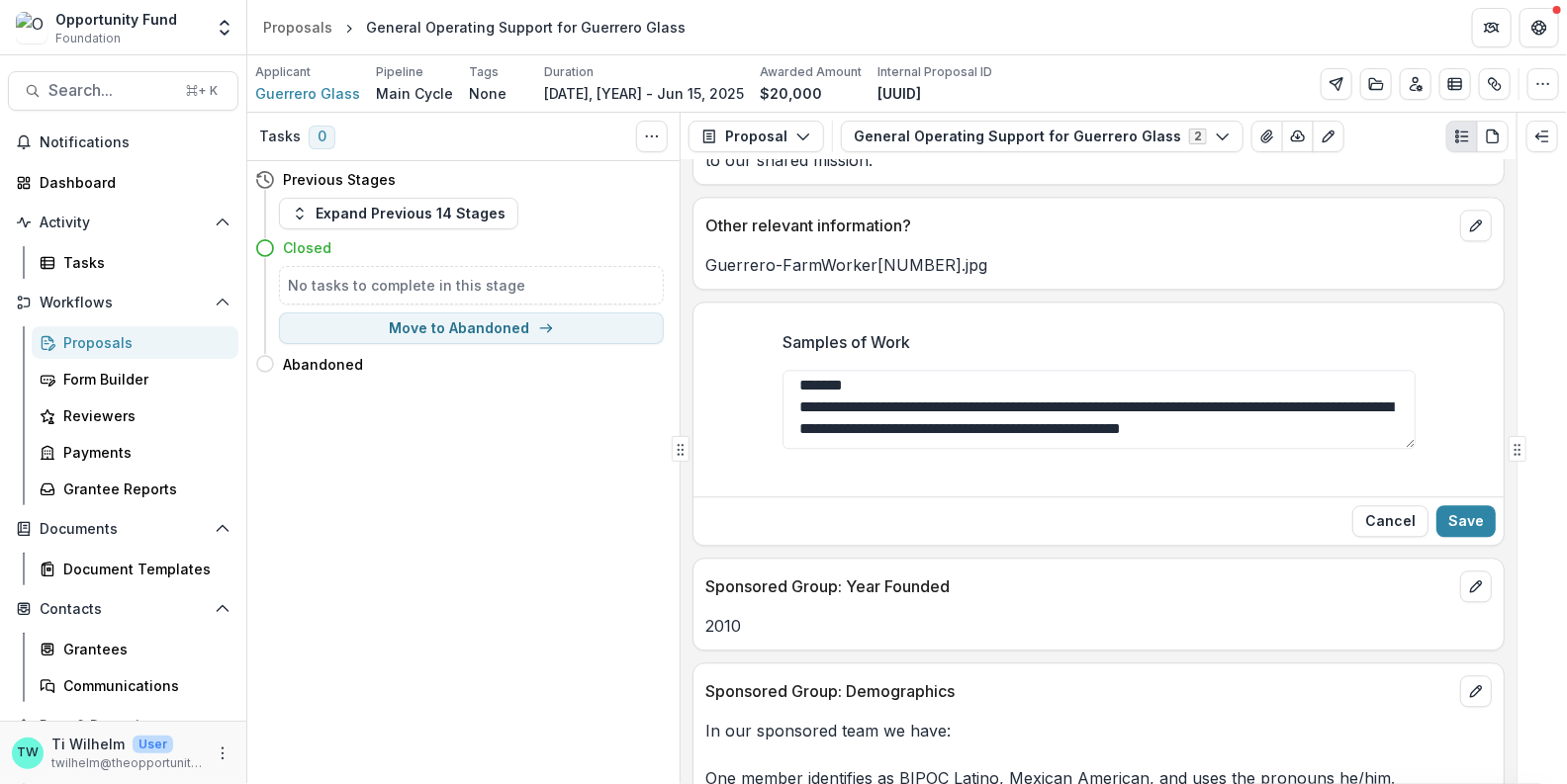 type on "**********" 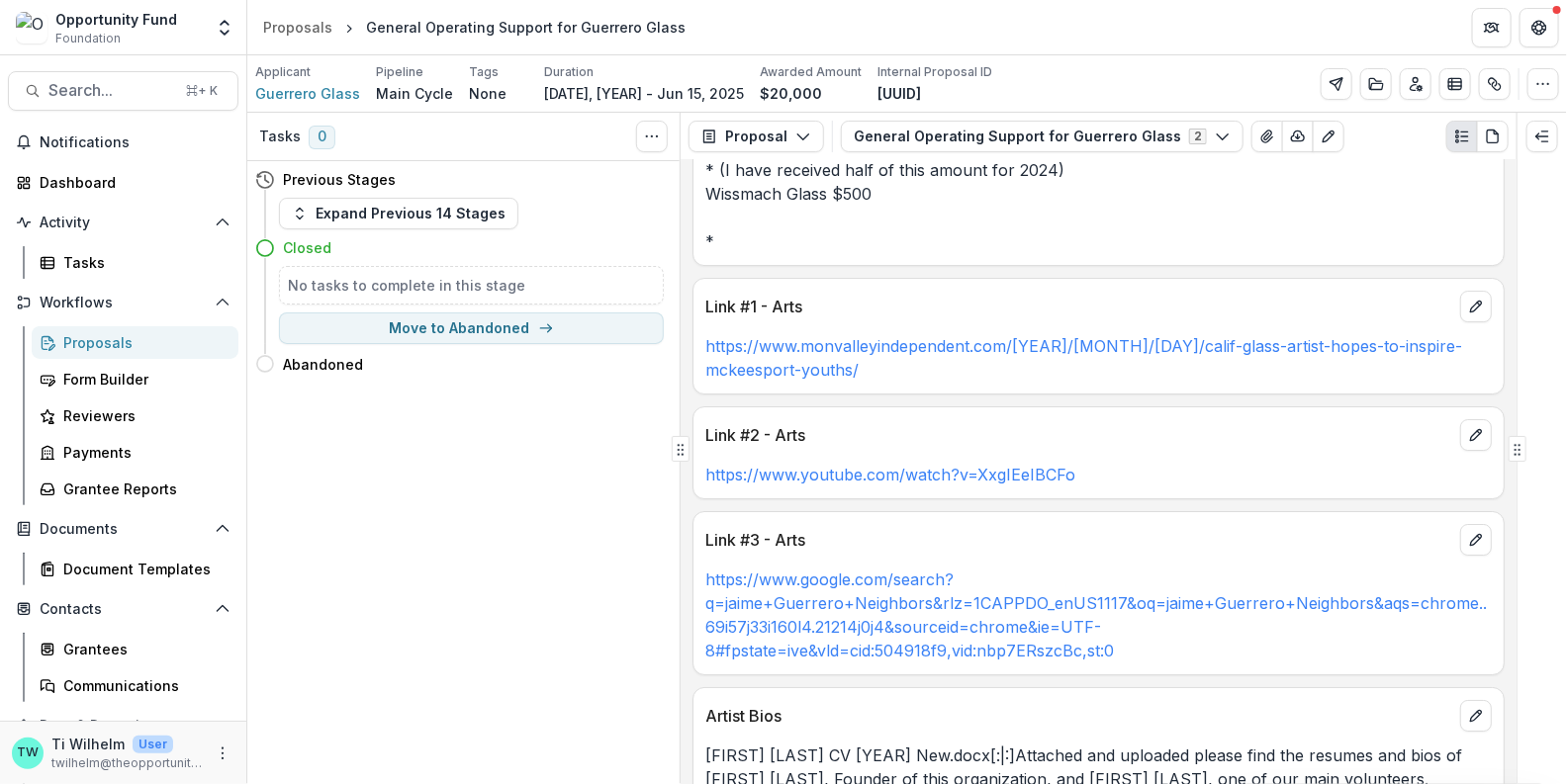 scroll, scrollTop: 13766, scrollLeft: 0, axis: vertical 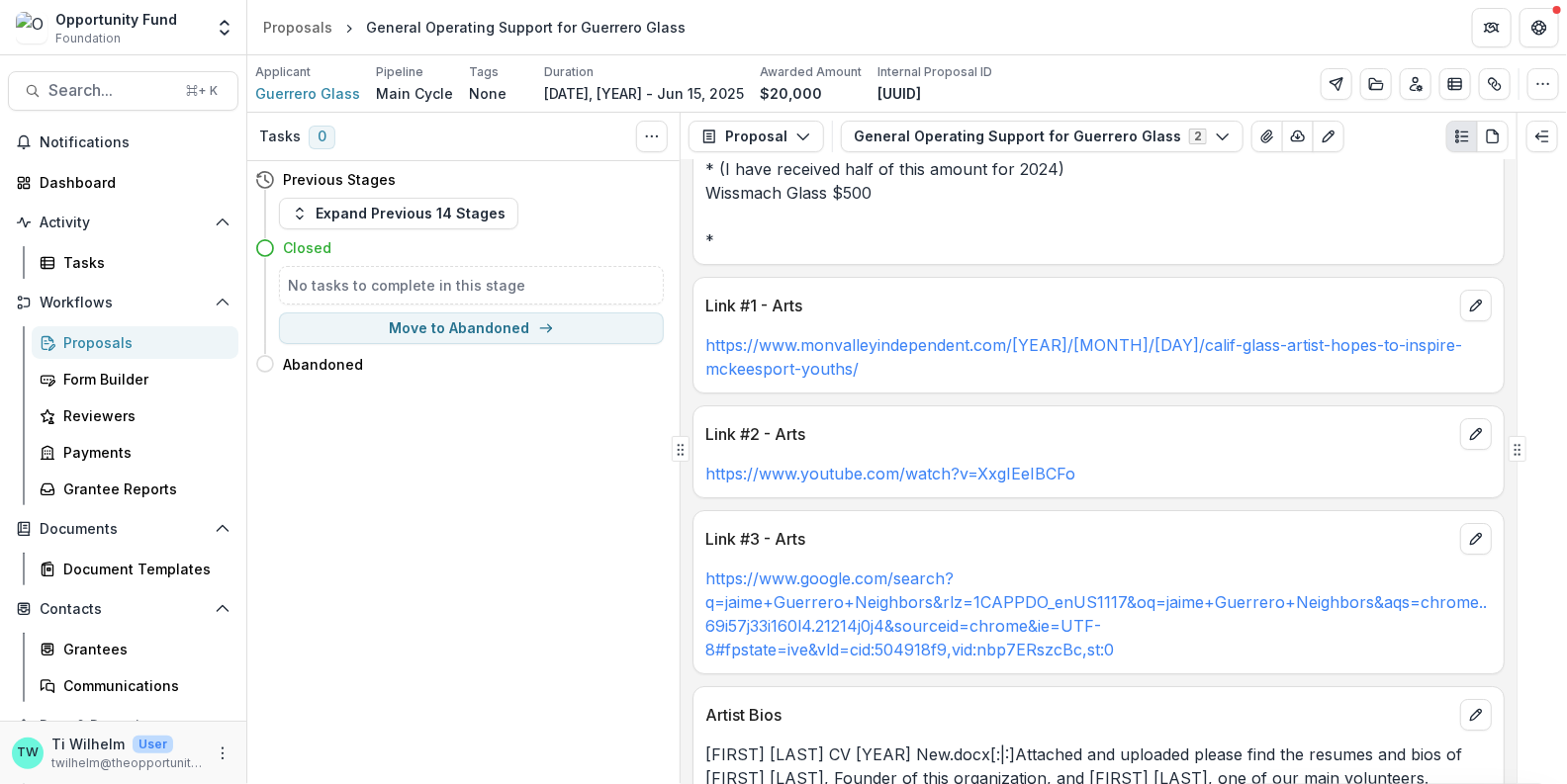 click on "https://www.google.com/search?q=jaime+Guerrero+Neighbors&rlz=1CAPPDO_enUS1117&oq=jaime+Guerrero+Neighbors&aqs=chrome..69i57j33i160l4.21214j0j4&sourceid=chrome&ie=UTF-8#fpstate=ive&vld=cid:504918f9,vid:nbp7ERszcBc,st:0" at bounding box center [1096, 614] 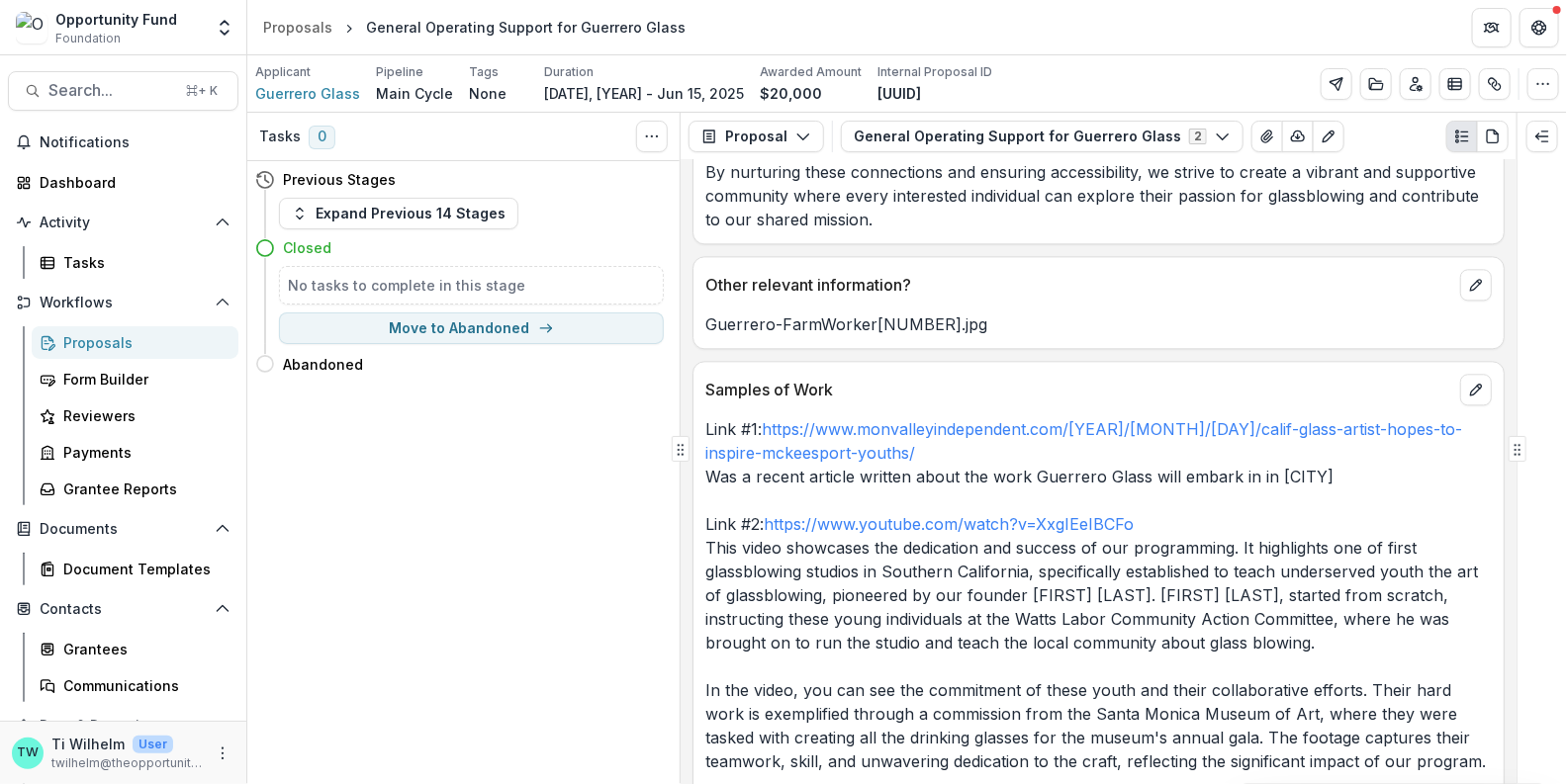 scroll, scrollTop: 9199, scrollLeft: 0, axis: vertical 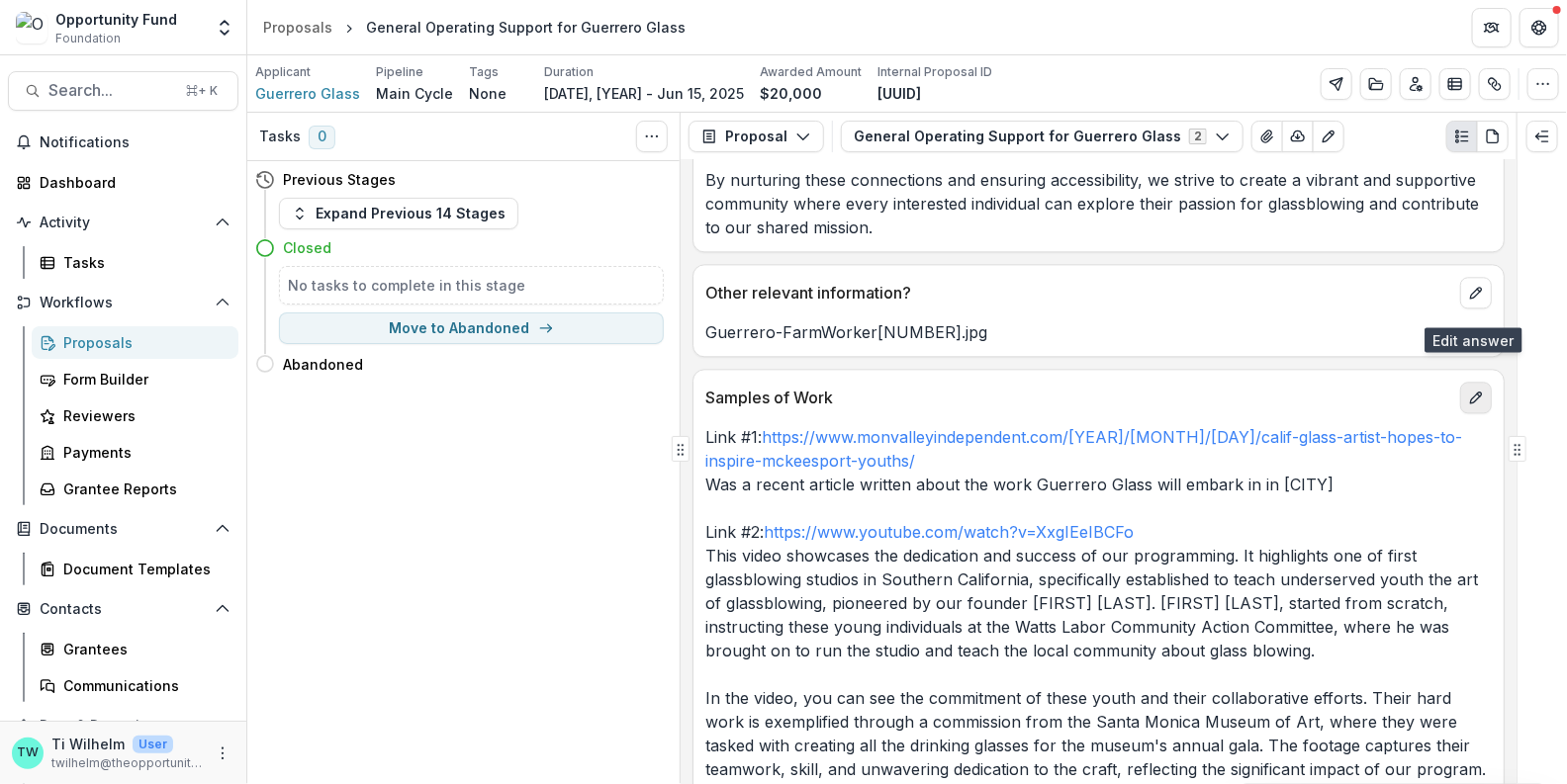 click 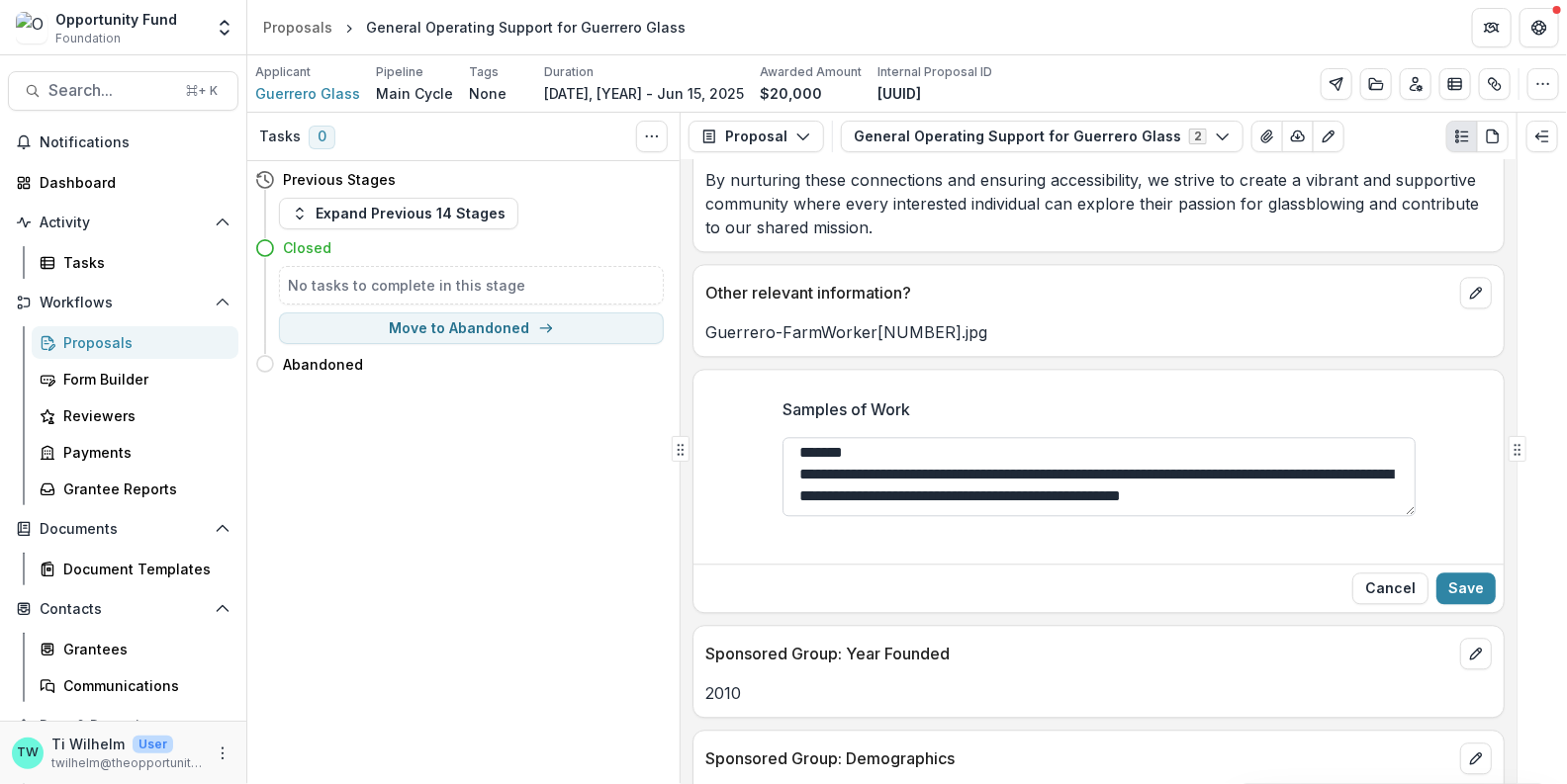scroll, scrollTop: 460, scrollLeft: 0, axis: vertical 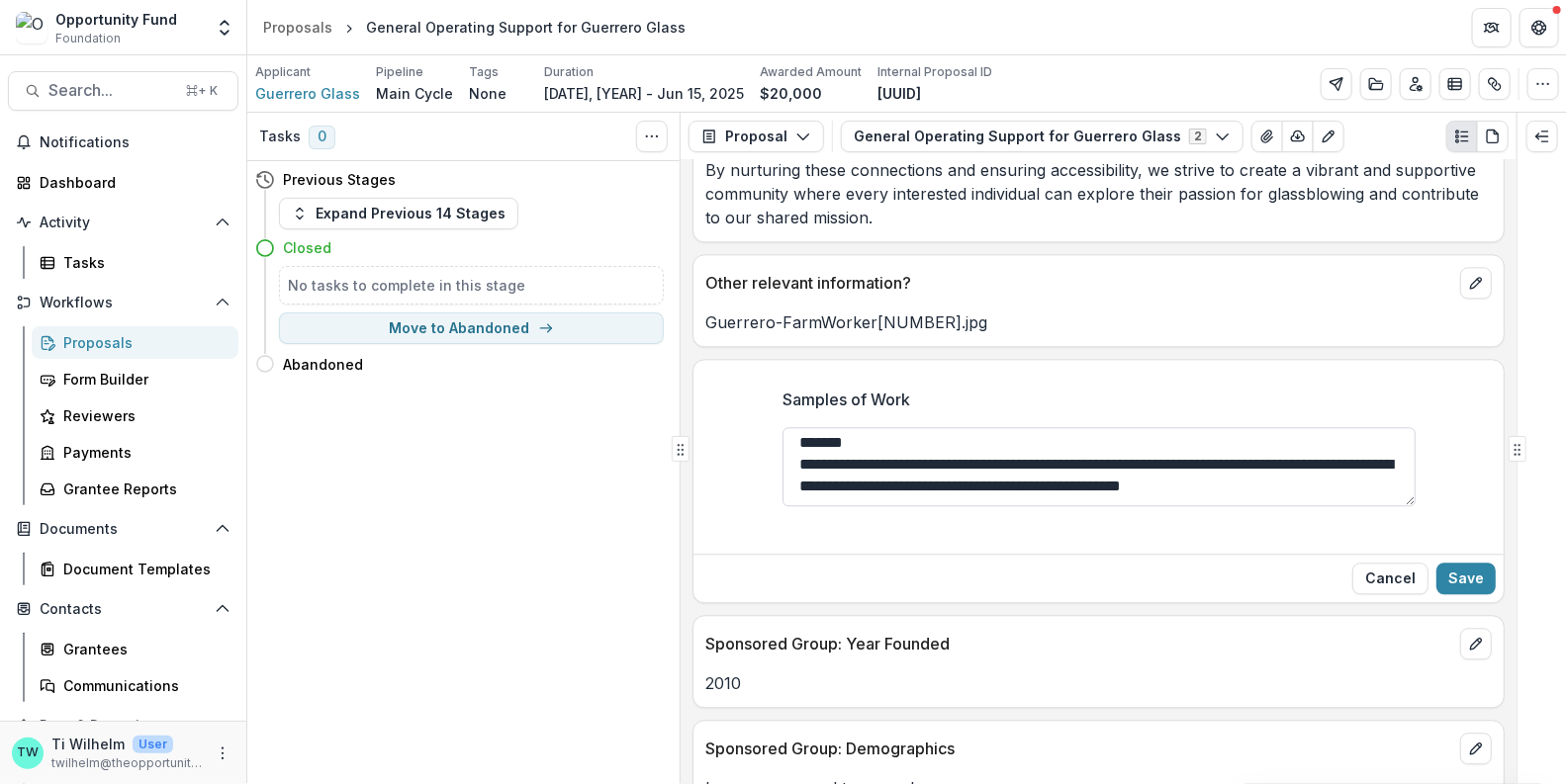 click on "Samples of Work" at bounding box center [1099, 467] 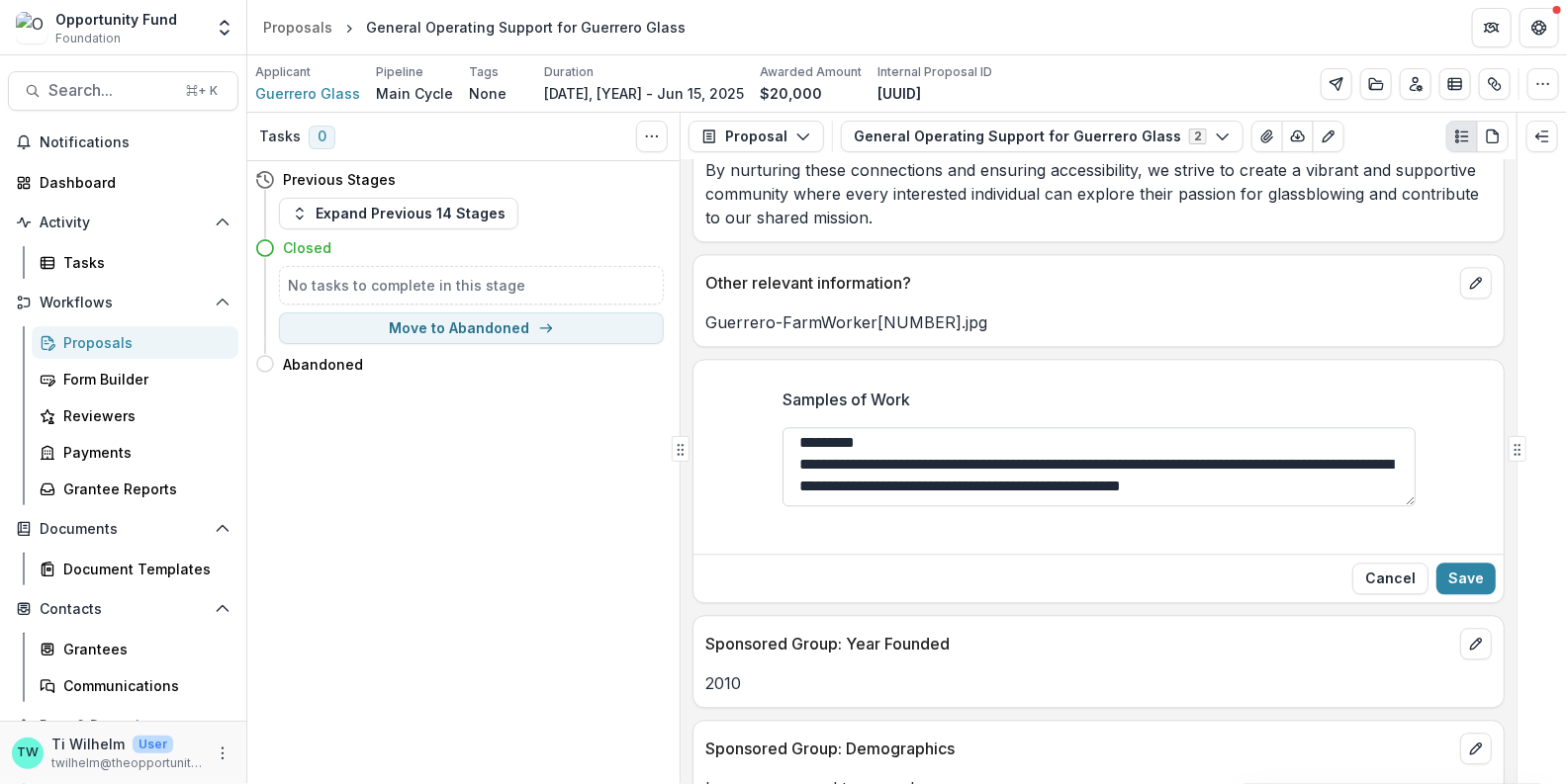 paste on "**********" 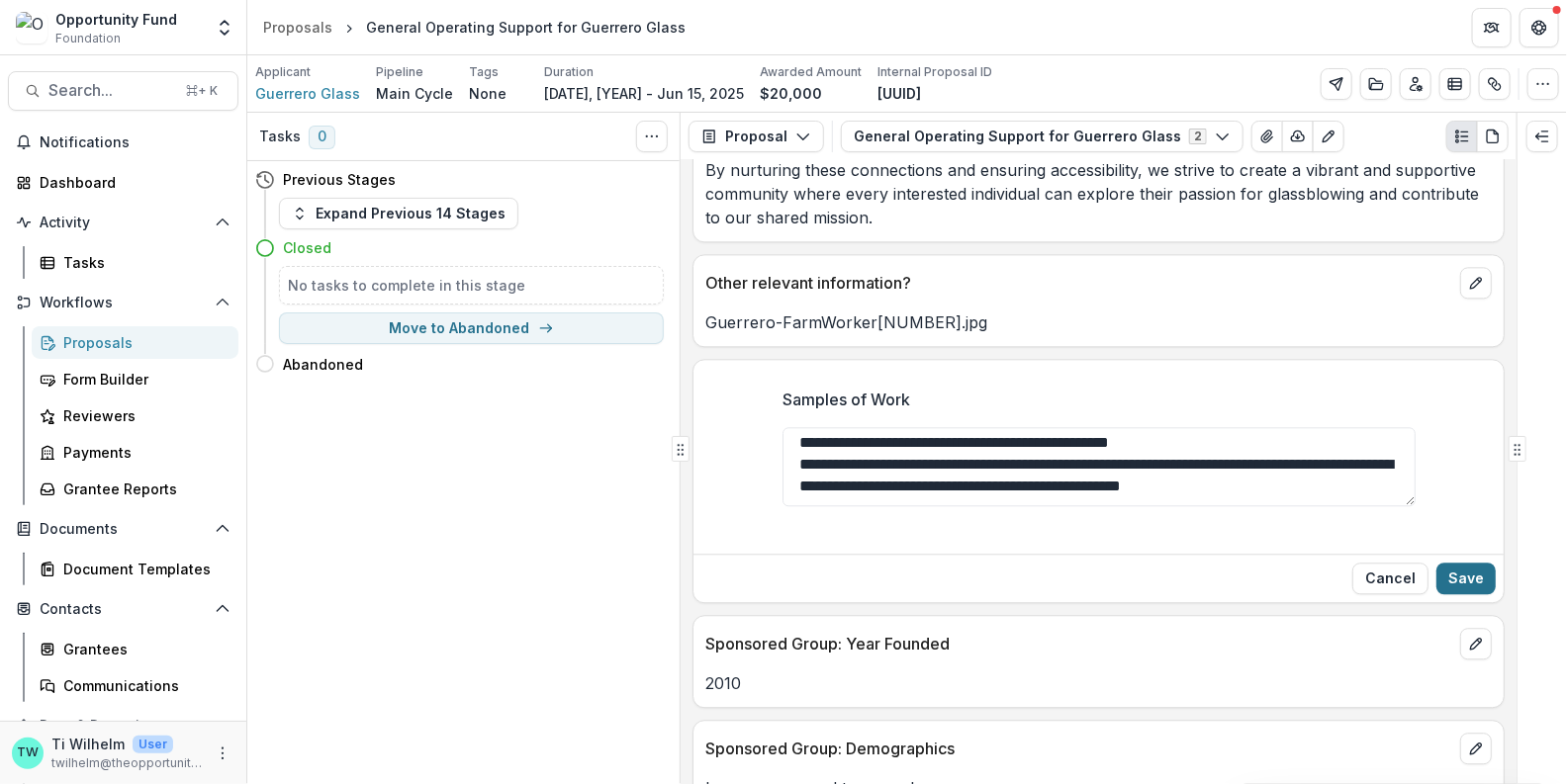 type on "**********" 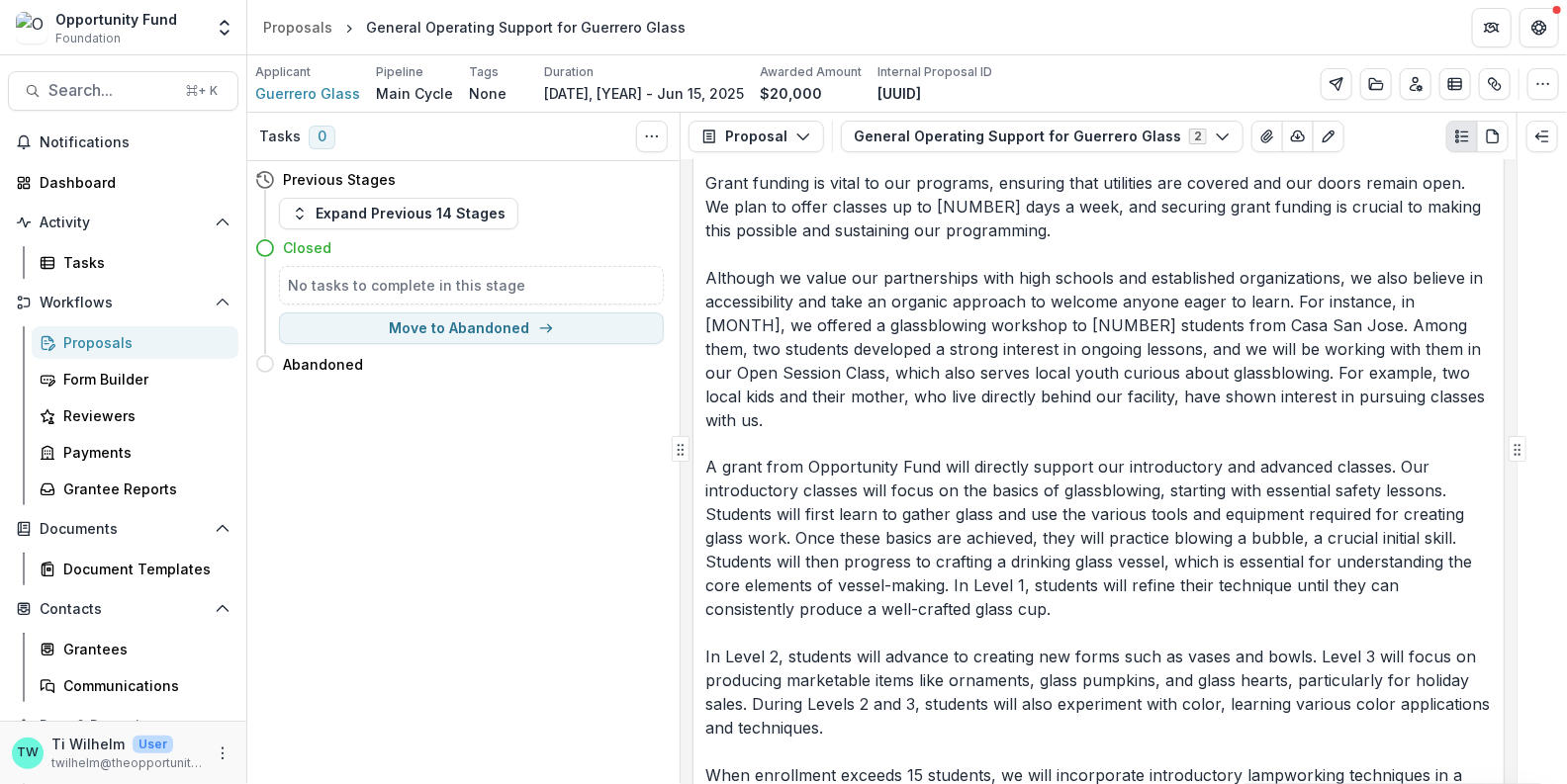 scroll, scrollTop: 8473, scrollLeft: 0, axis: vertical 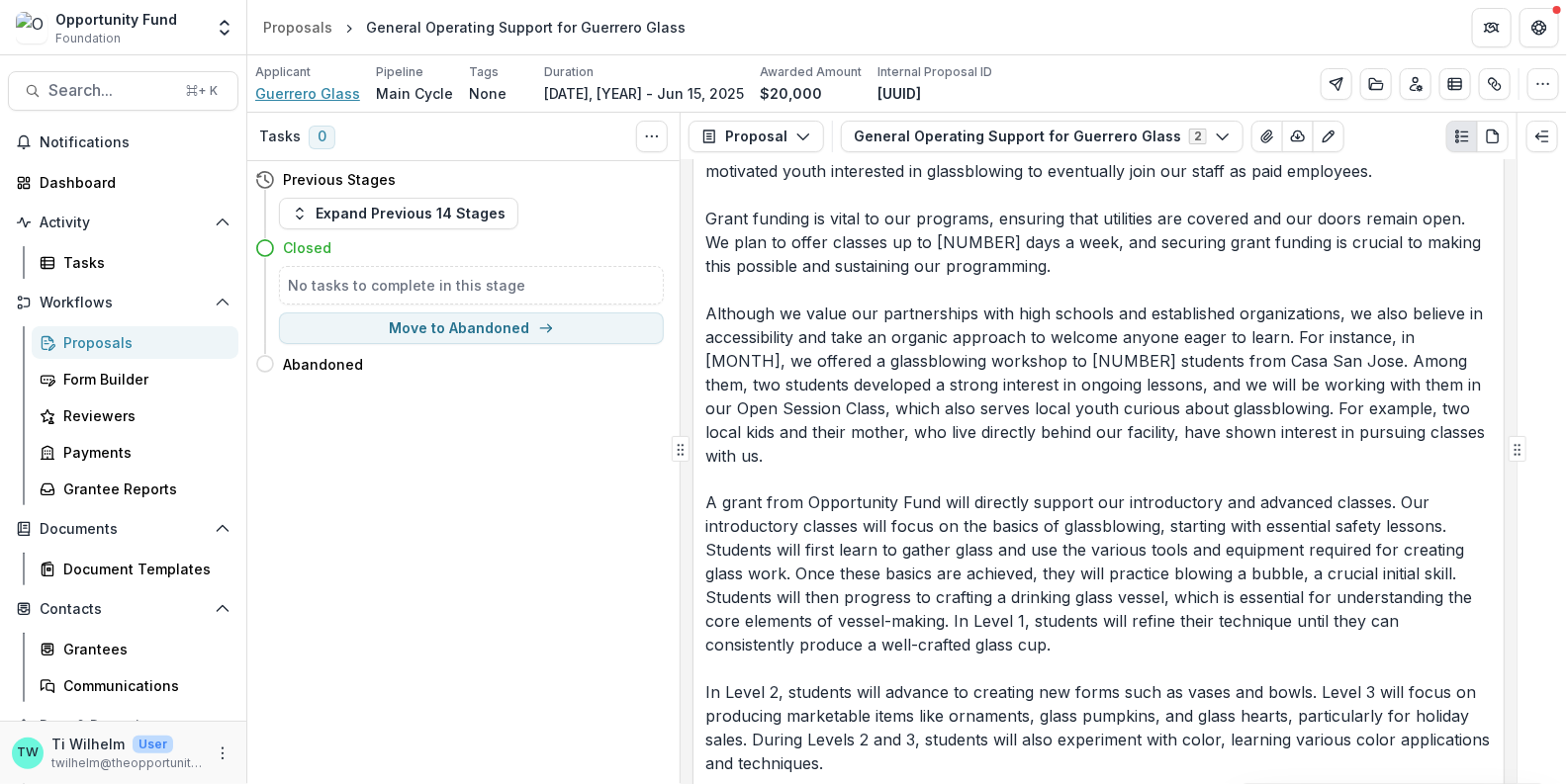 click on "Guerrero Glass" at bounding box center (308, 93) 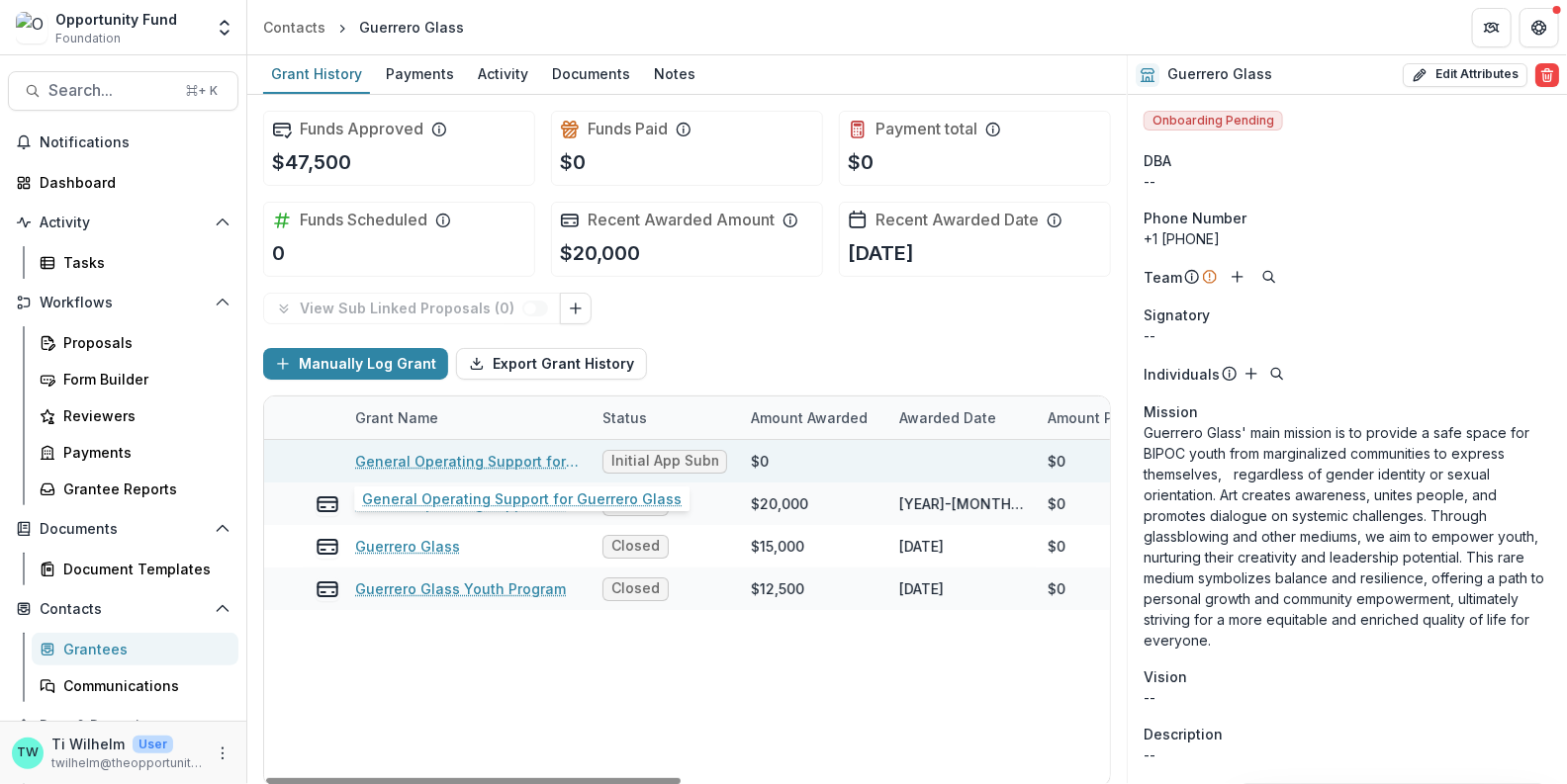 click on "General Operating Support for Guerrero Glass" at bounding box center (467, 461) 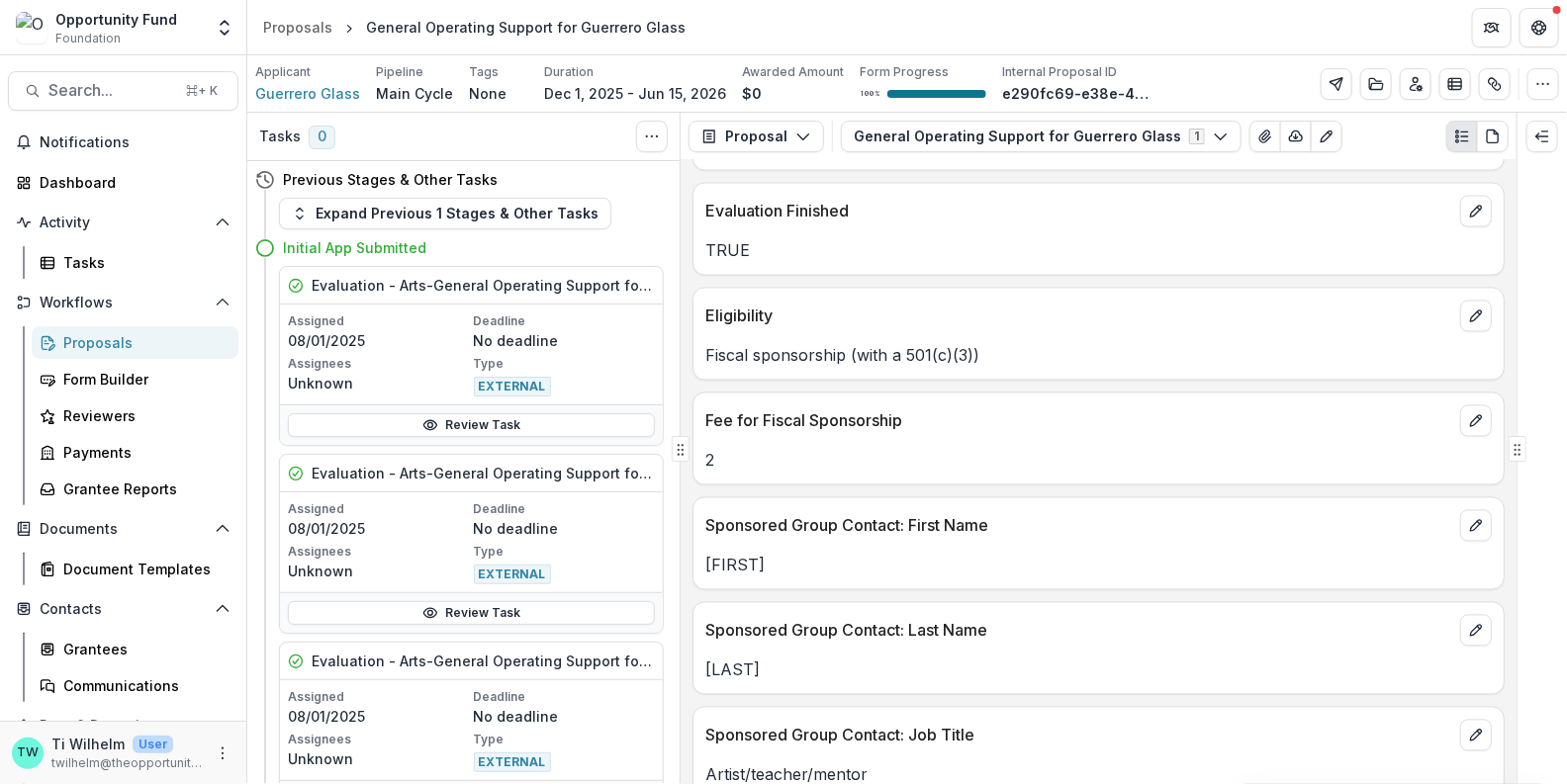 scroll, scrollTop: 1845, scrollLeft: 0, axis: vertical 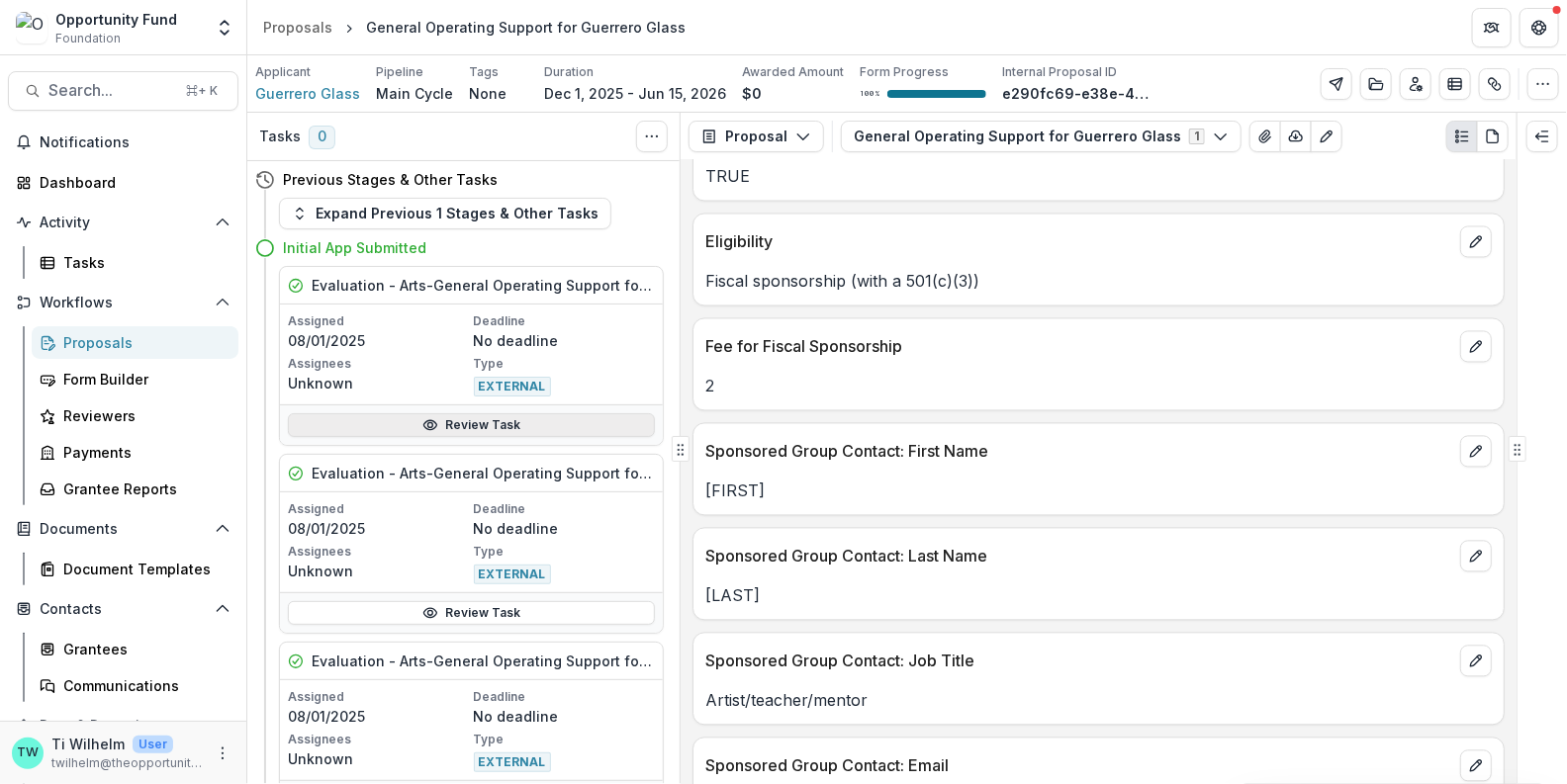 click on "Review Task" at bounding box center (471, 425) 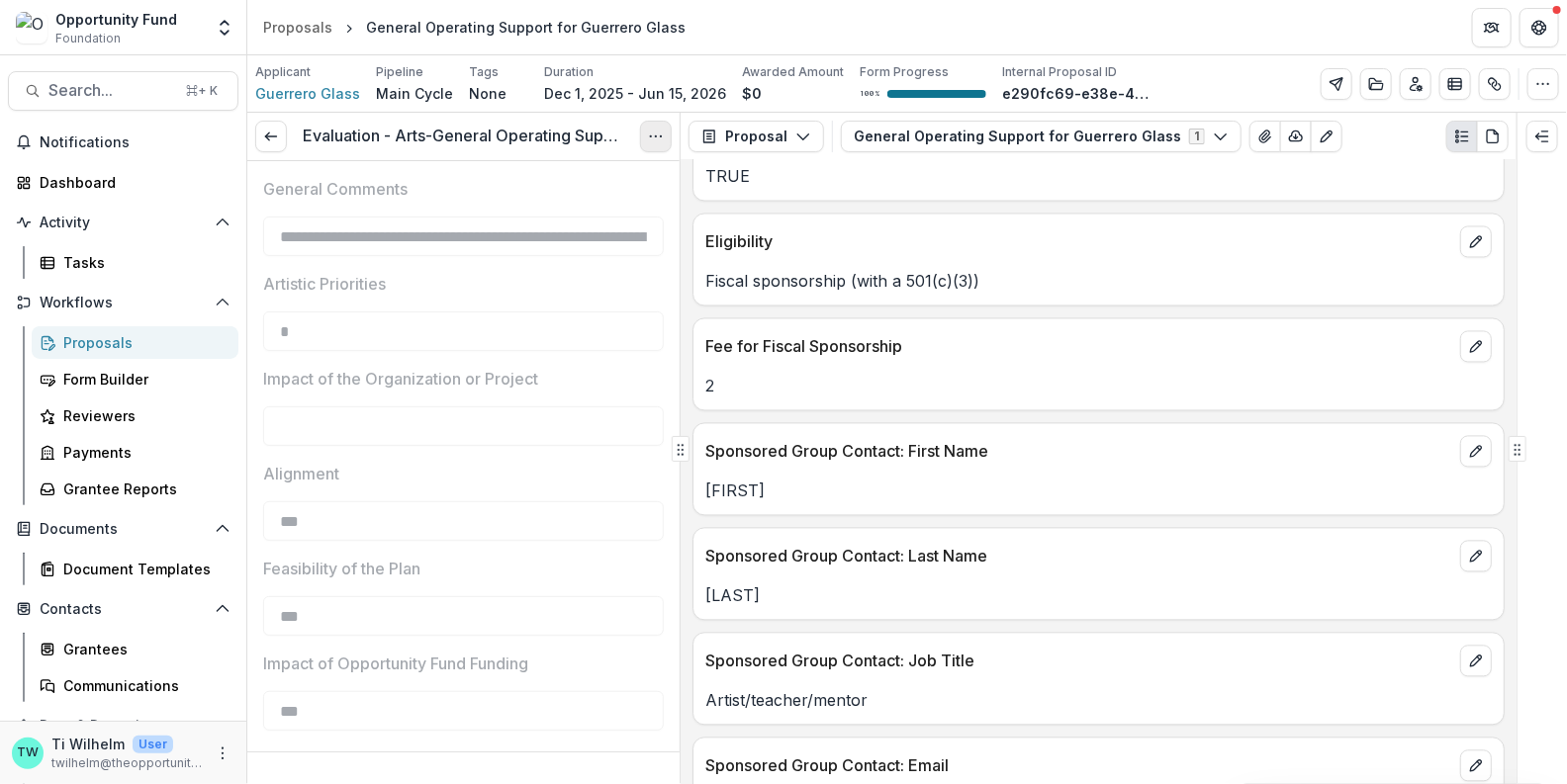 click 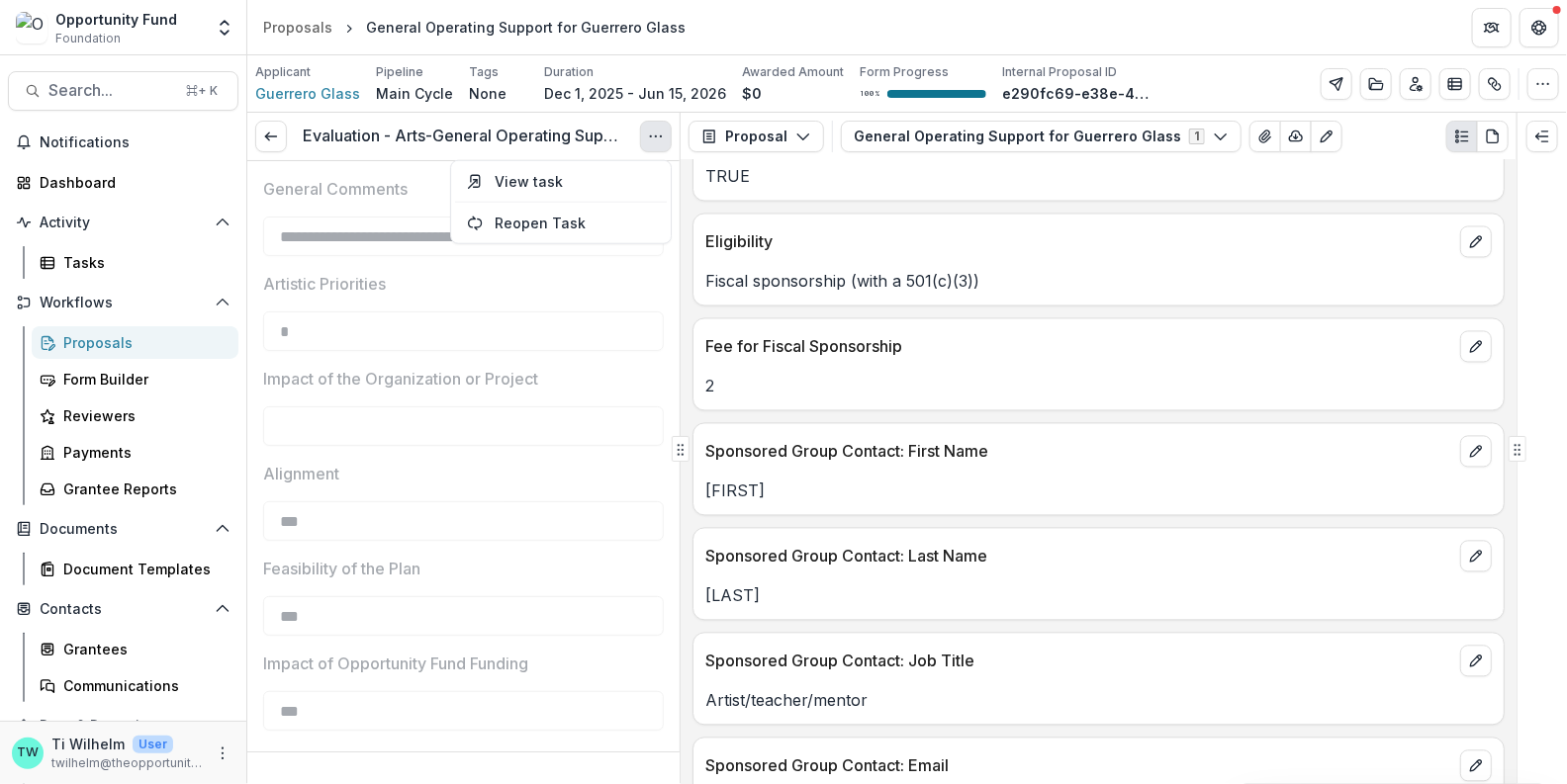 click on "Impact of the Organization or Project" at bounding box center (401, 379) 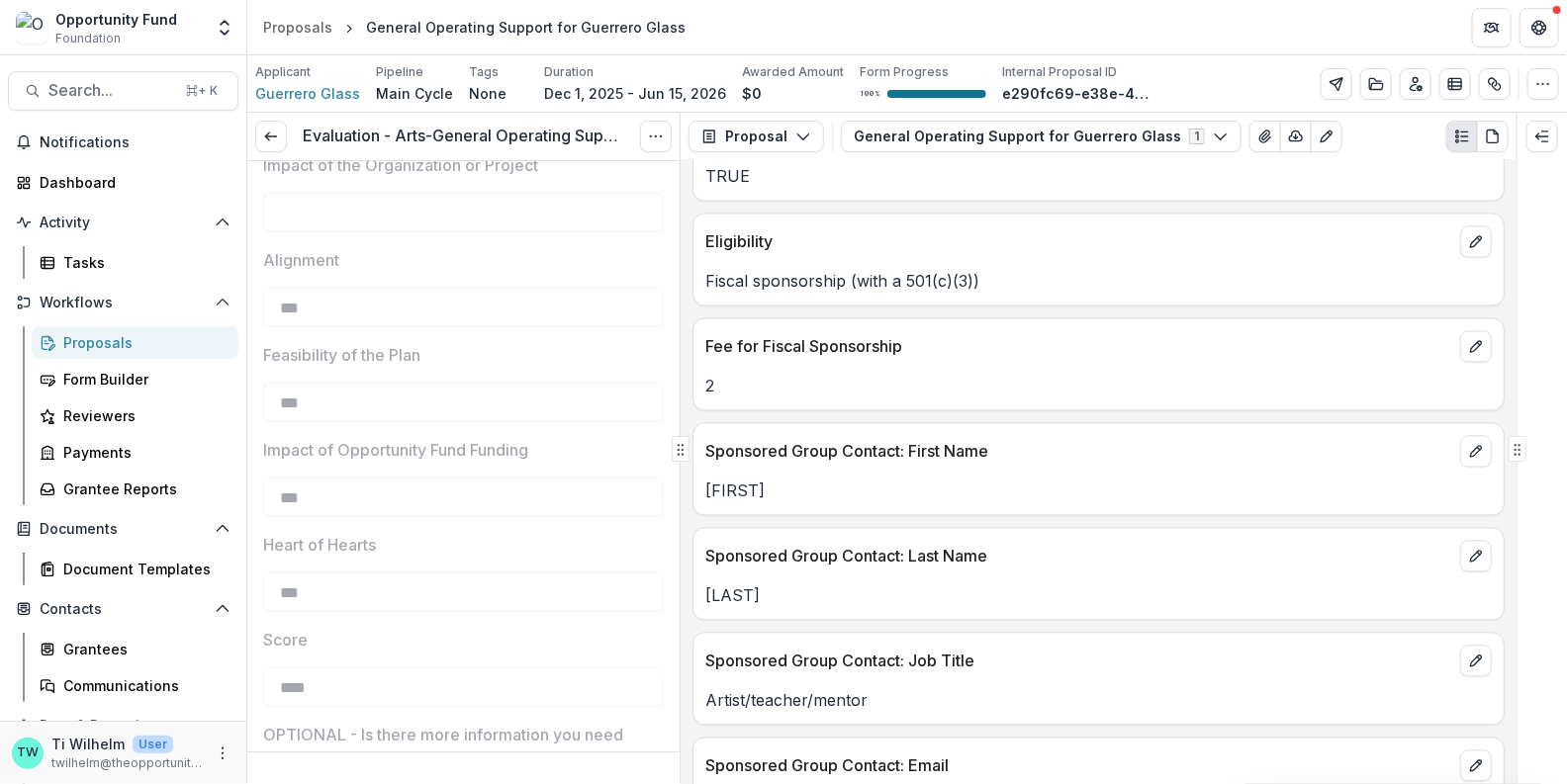 scroll, scrollTop: 0, scrollLeft: 0, axis: both 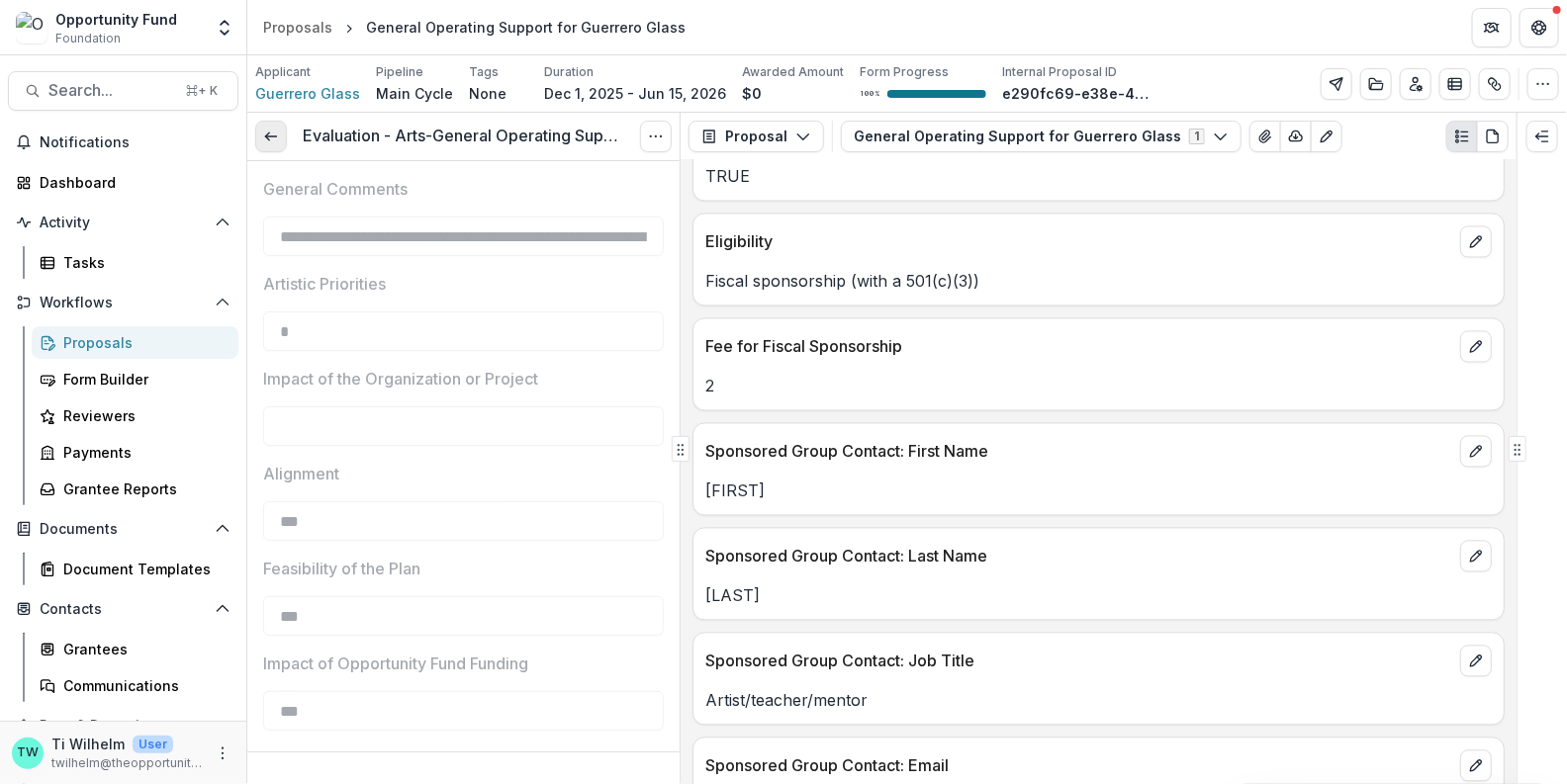 click 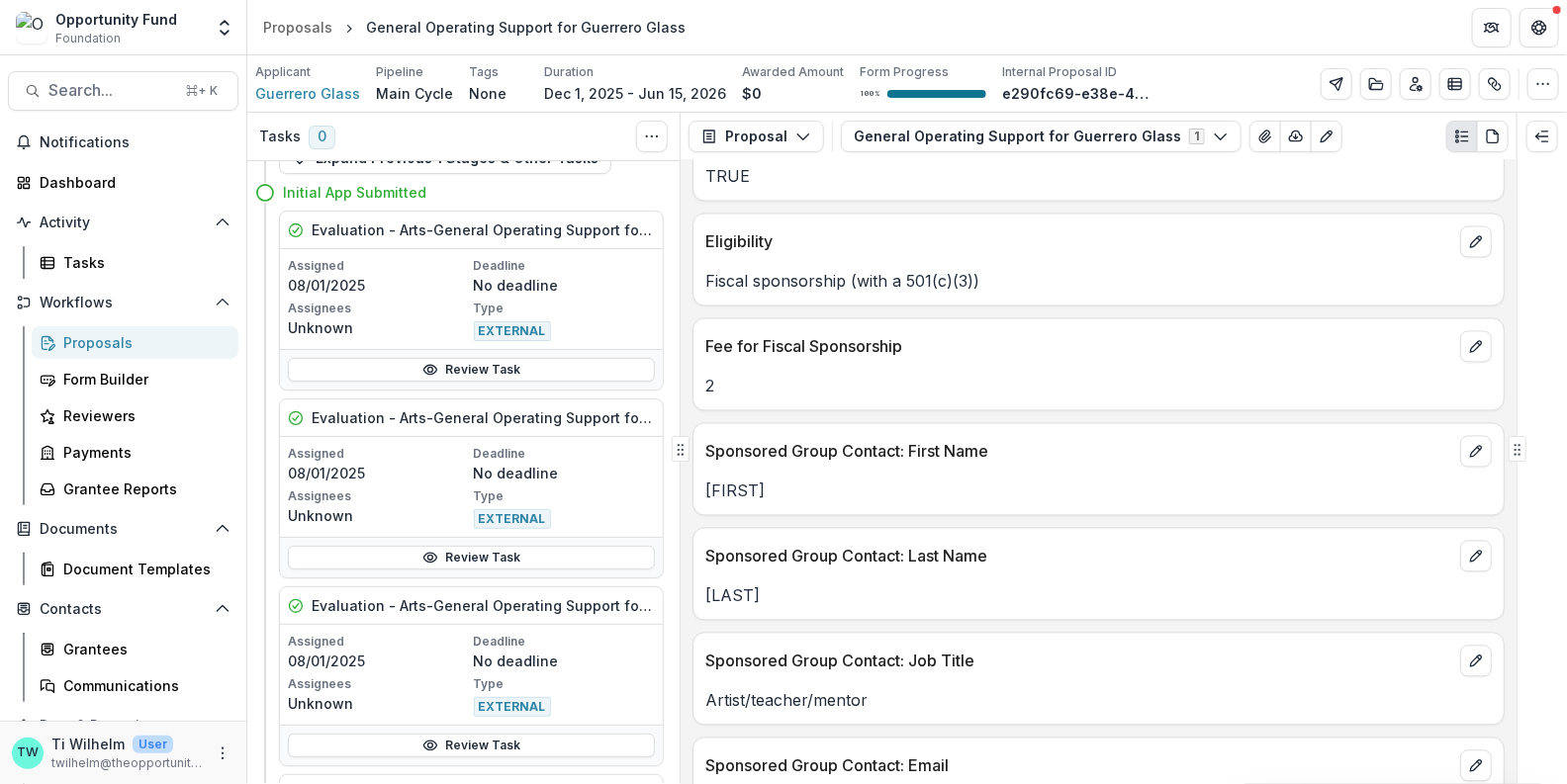 scroll, scrollTop: 0, scrollLeft: 0, axis: both 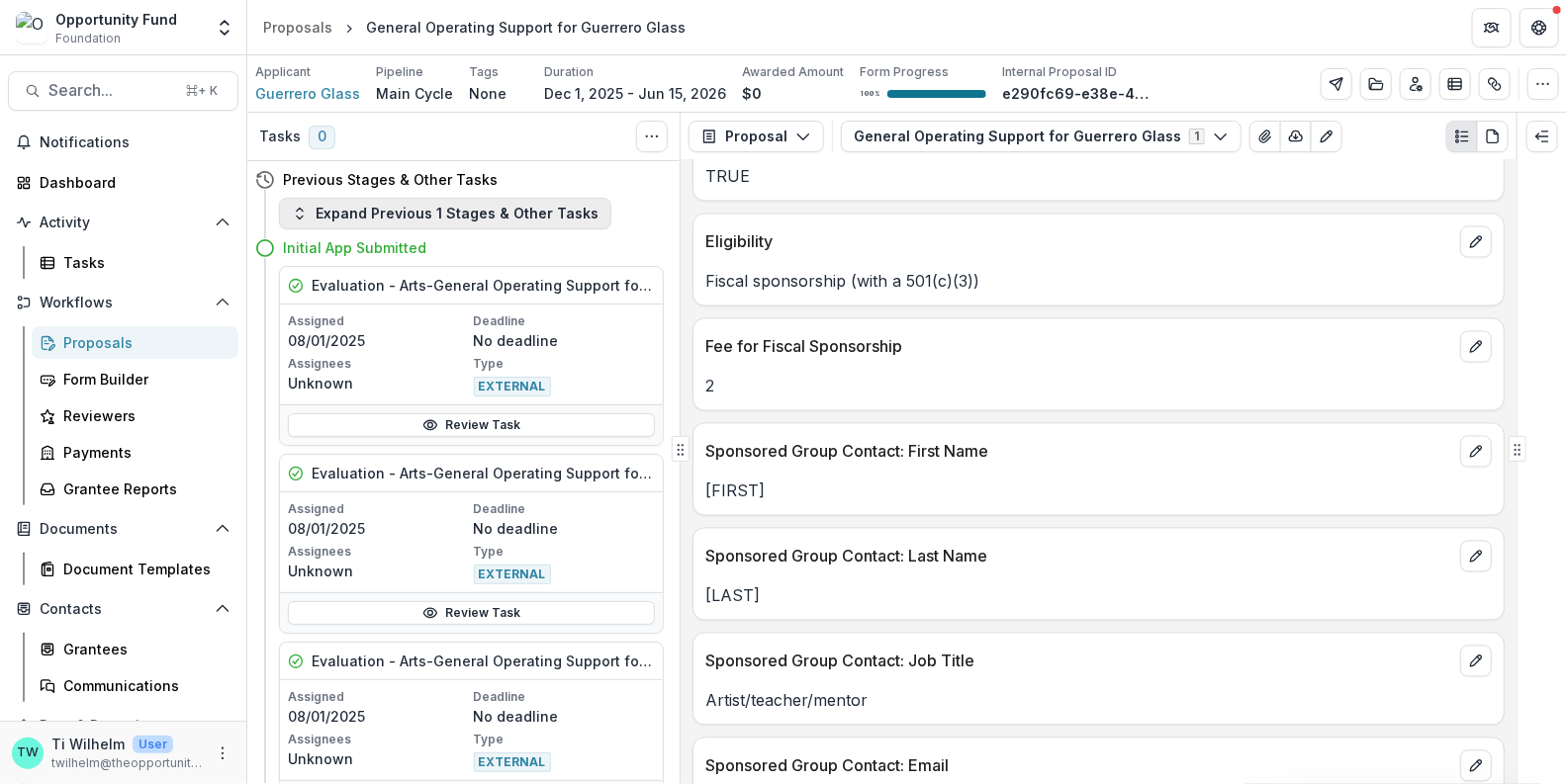 click on "Expand Previous 1 Stages & Other Tasks" at bounding box center (445, 214) 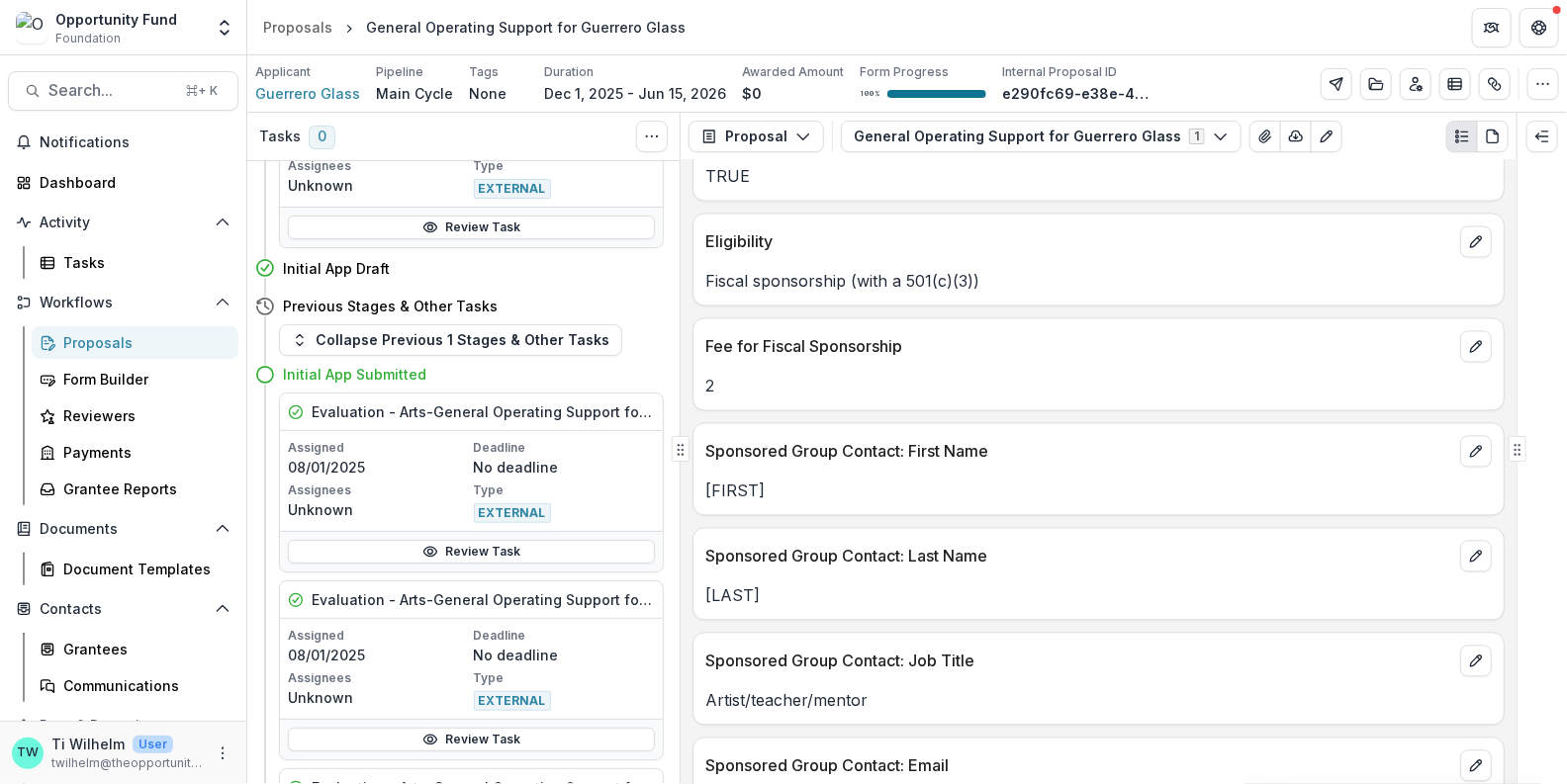 scroll, scrollTop: 1259, scrollLeft: 0, axis: vertical 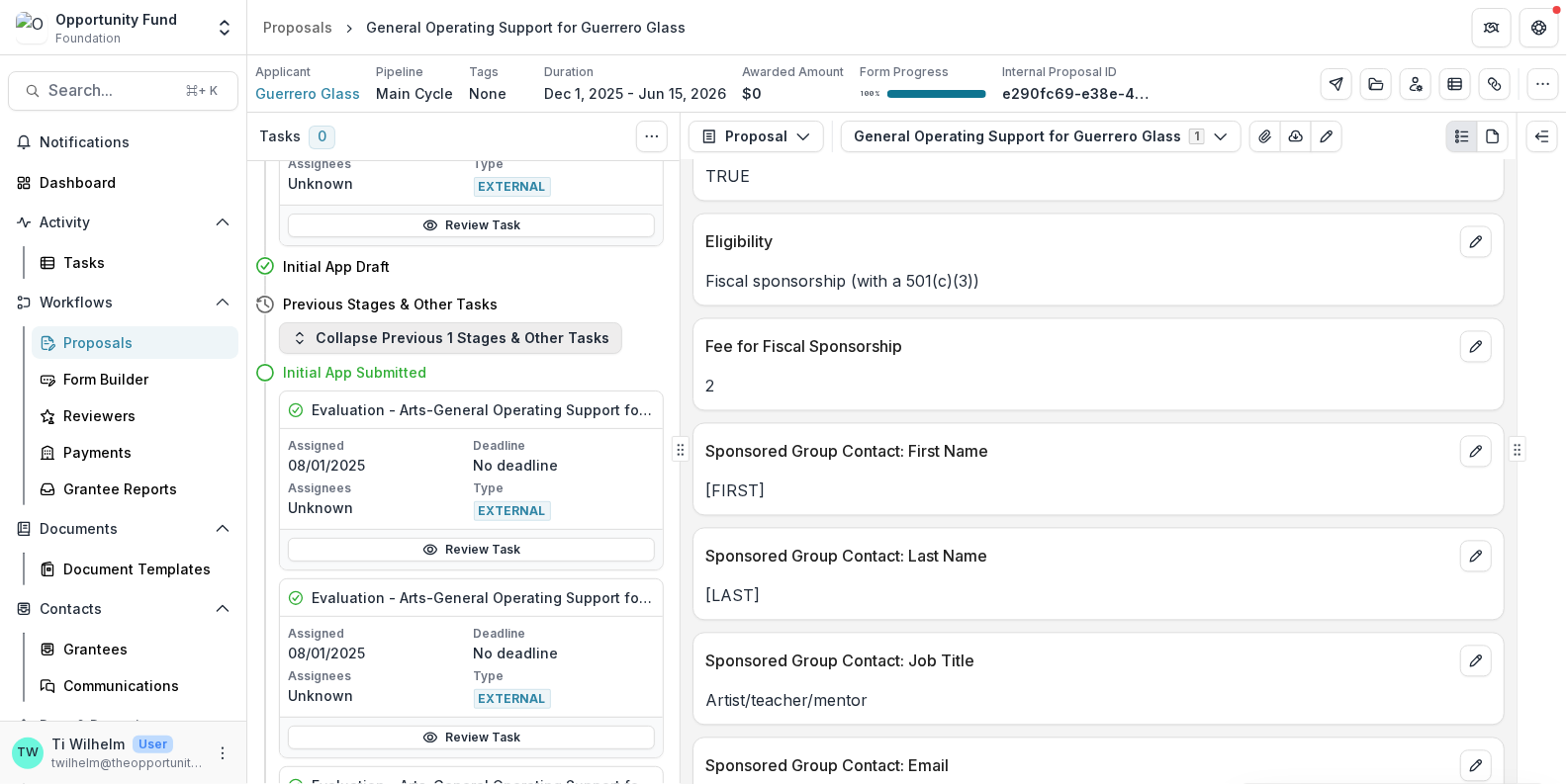 click on "Collapse Previous 1 Stages & Other Tasks" at bounding box center (450, 338) 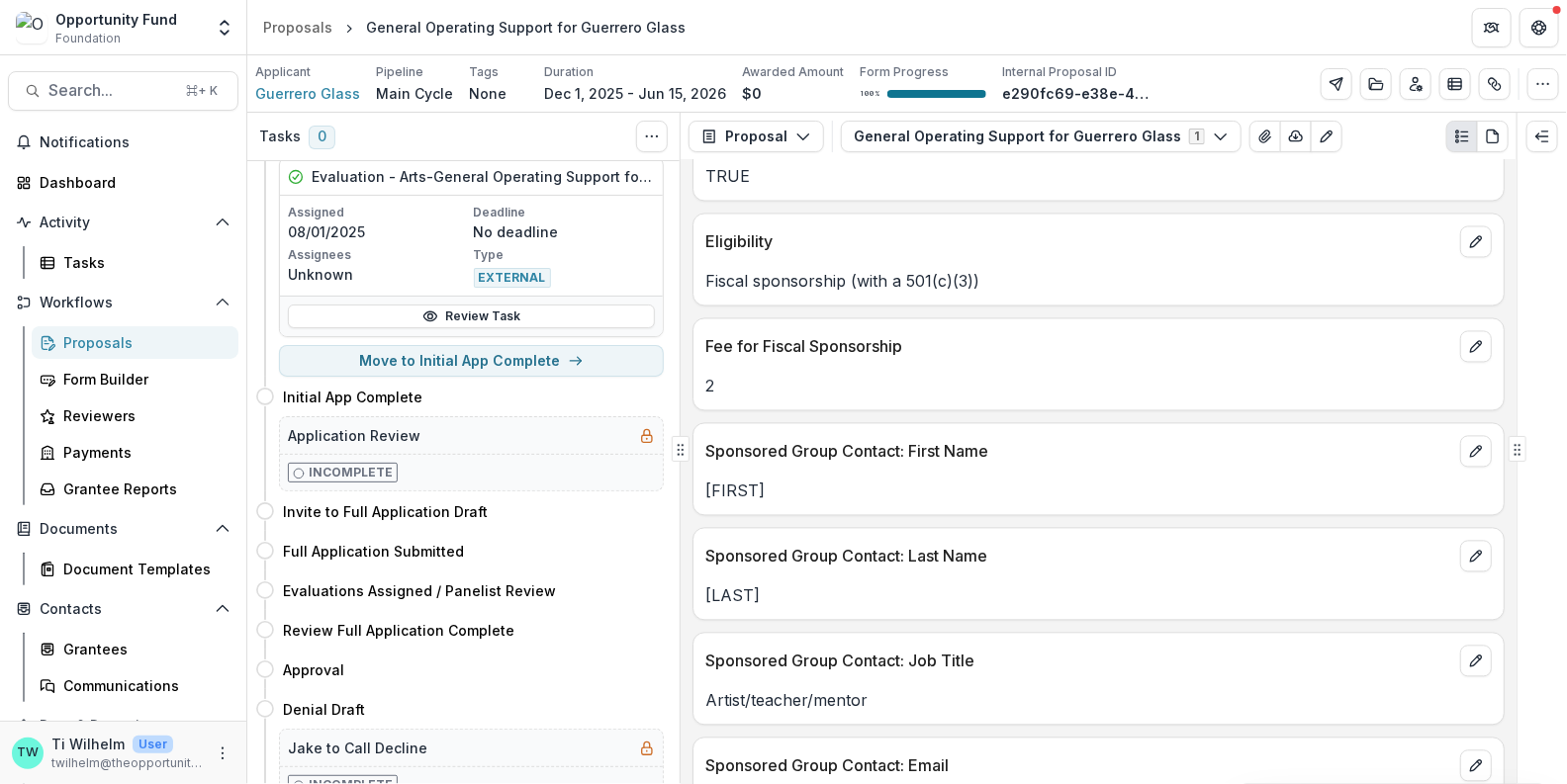 scroll, scrollTop: 1252, scrollLeft: 0, axis: vertical 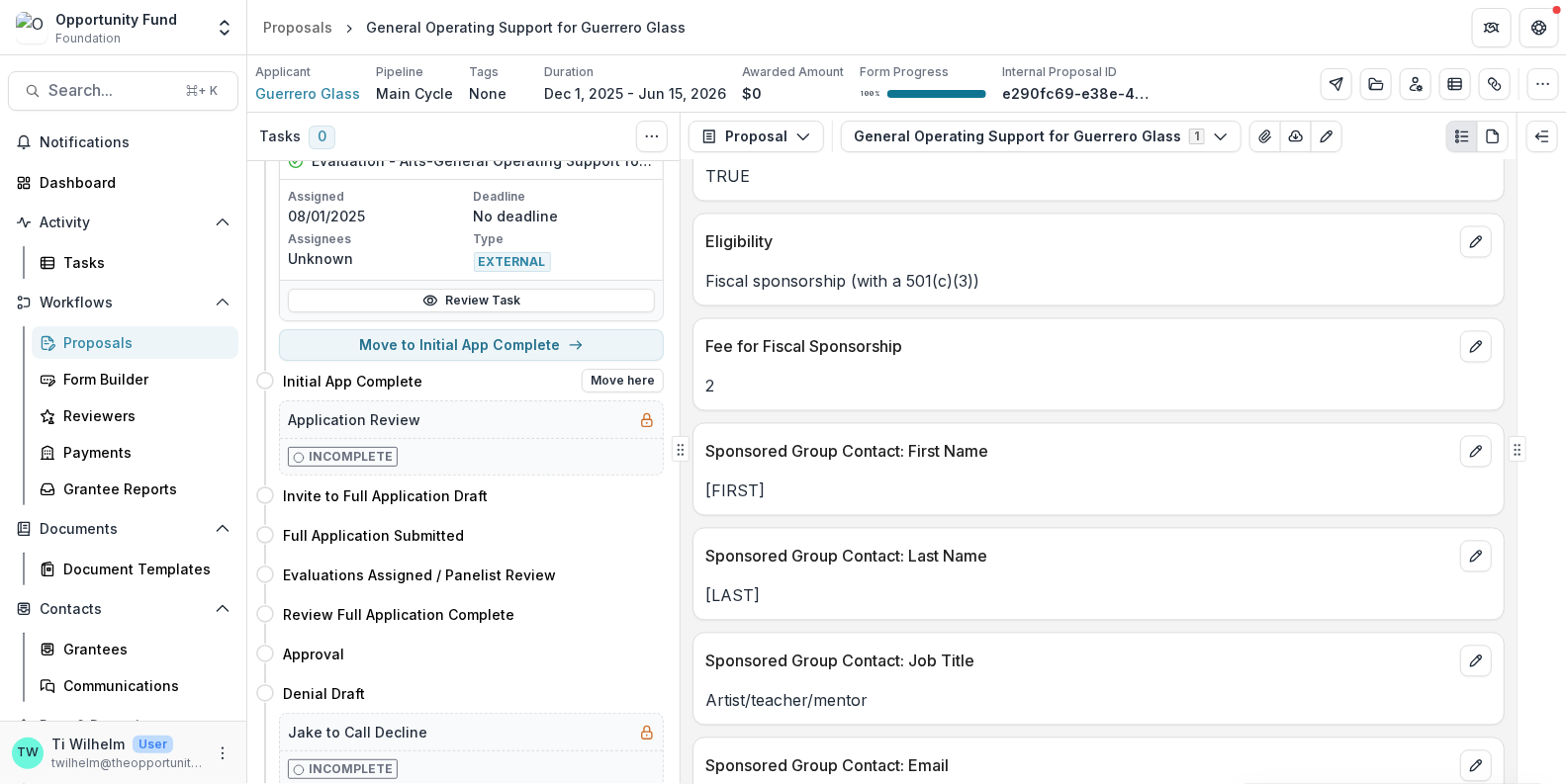 click on "Incomplete" at bounding box center (471, 456) 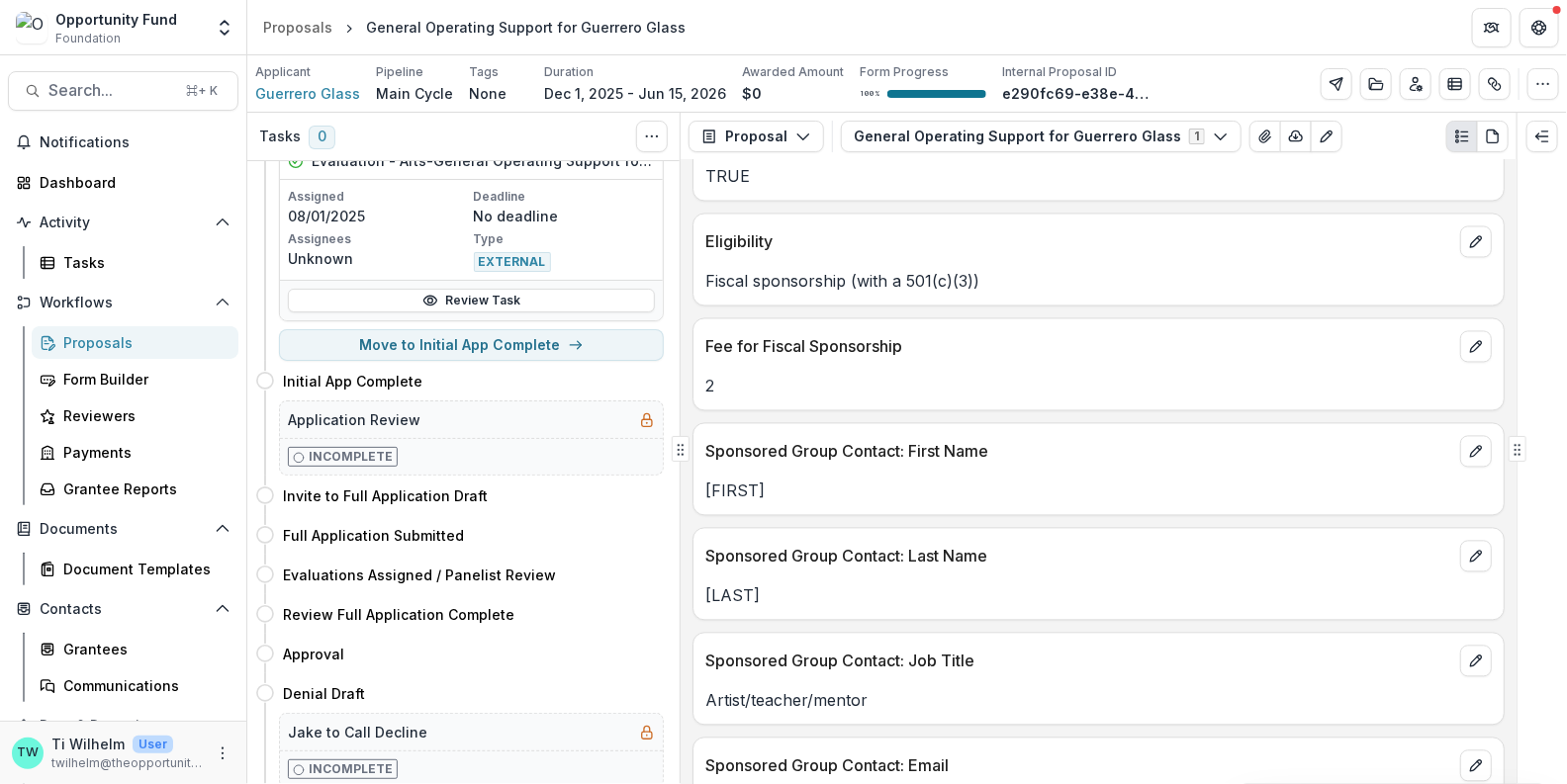 click on "Proposals" at bounding box center (142, 342) 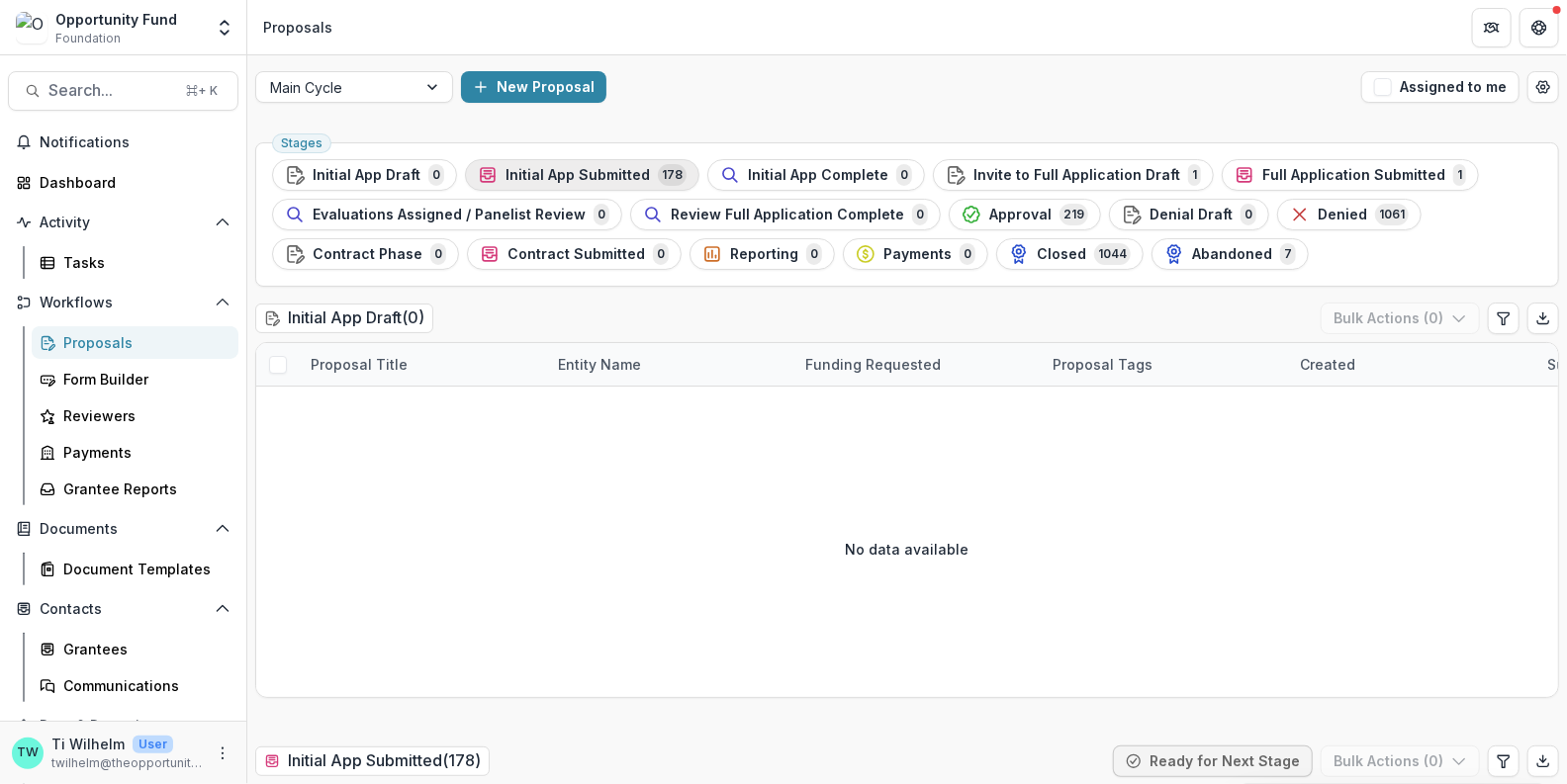 click on "Initial App Submitted" at bounding box center [578, 175] 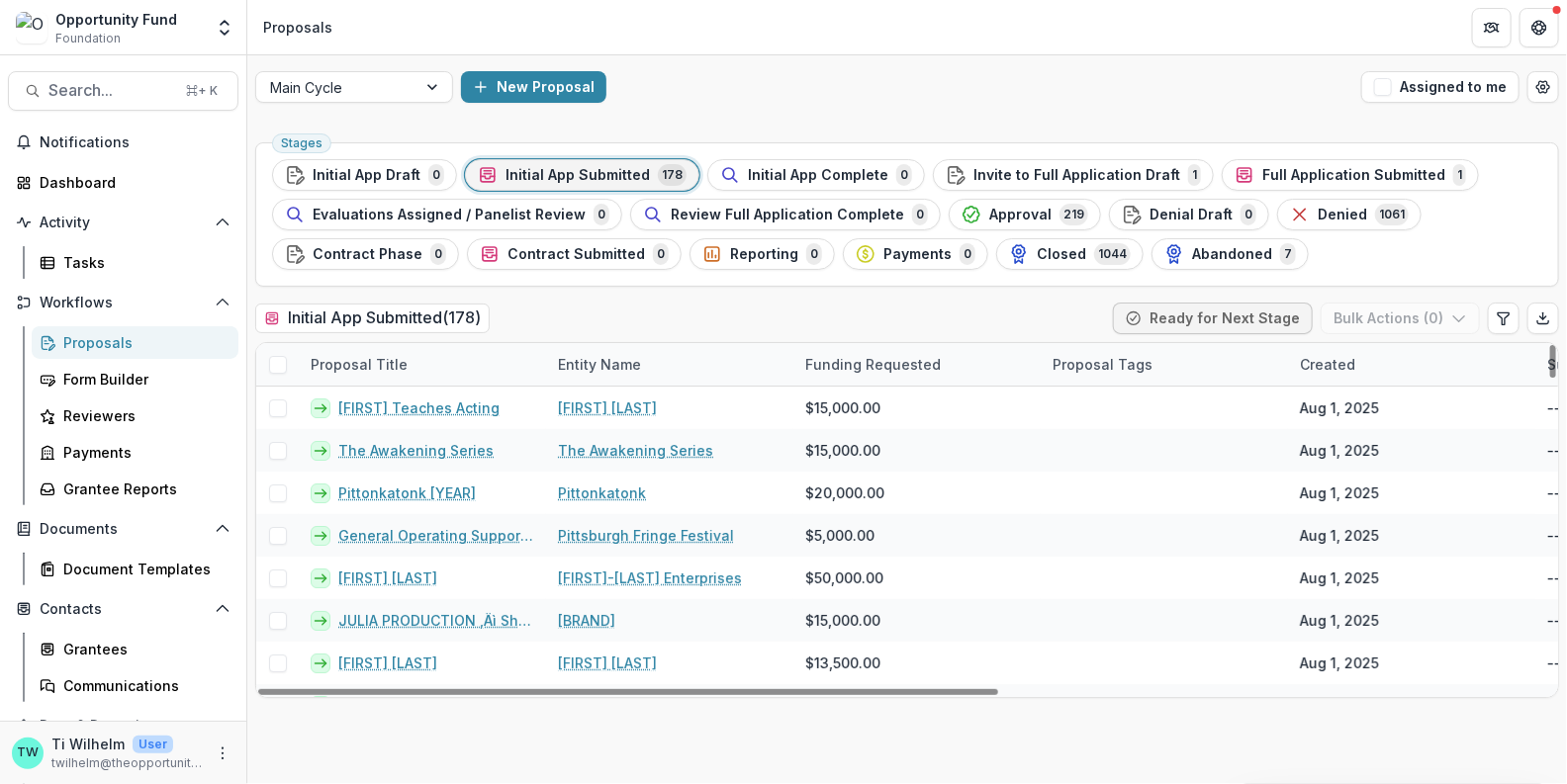 click at bounding box center (278, 365) 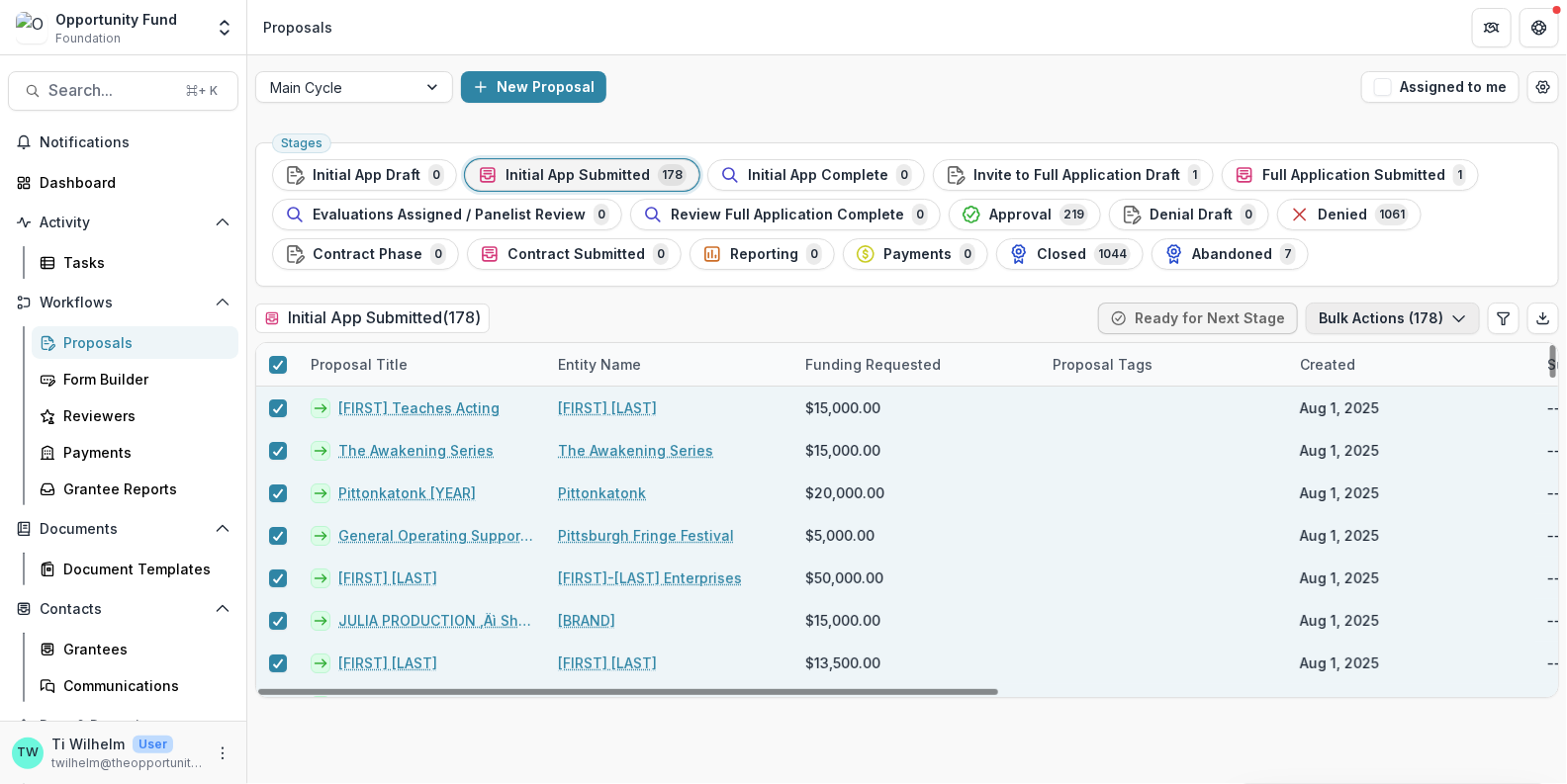 click 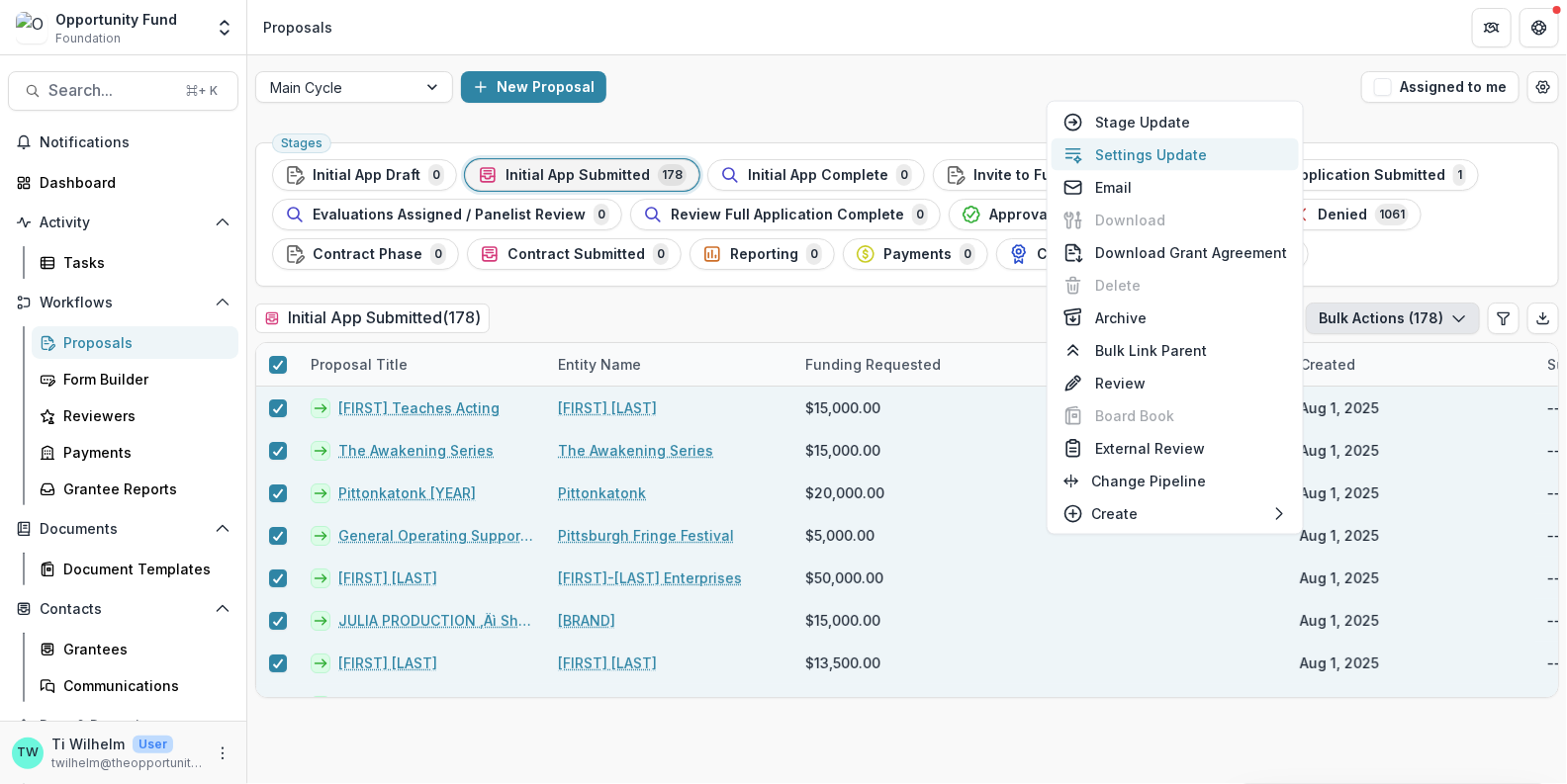 click on "Settings Update" at bounding box center [1175, 154] 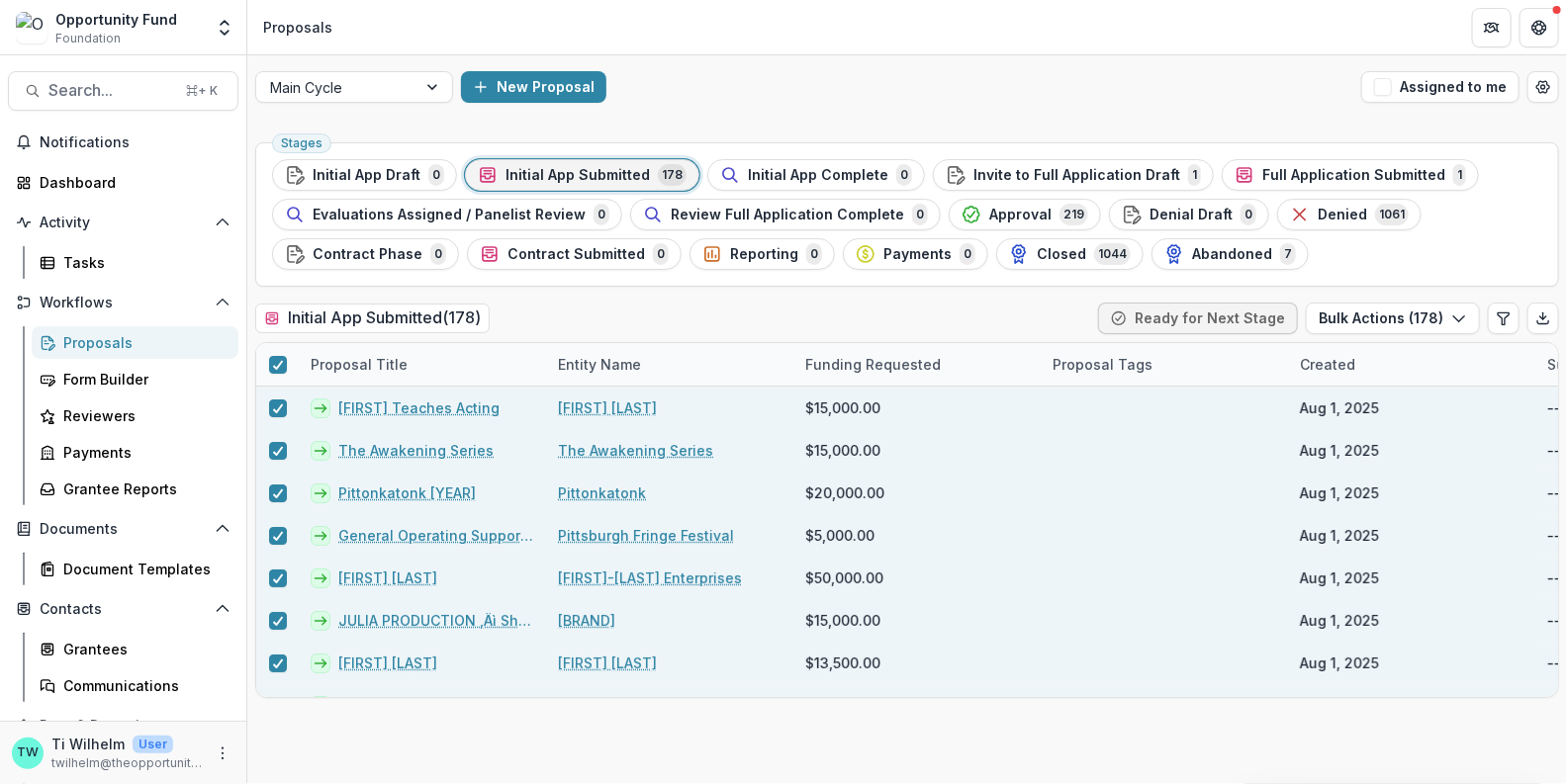type on "**" 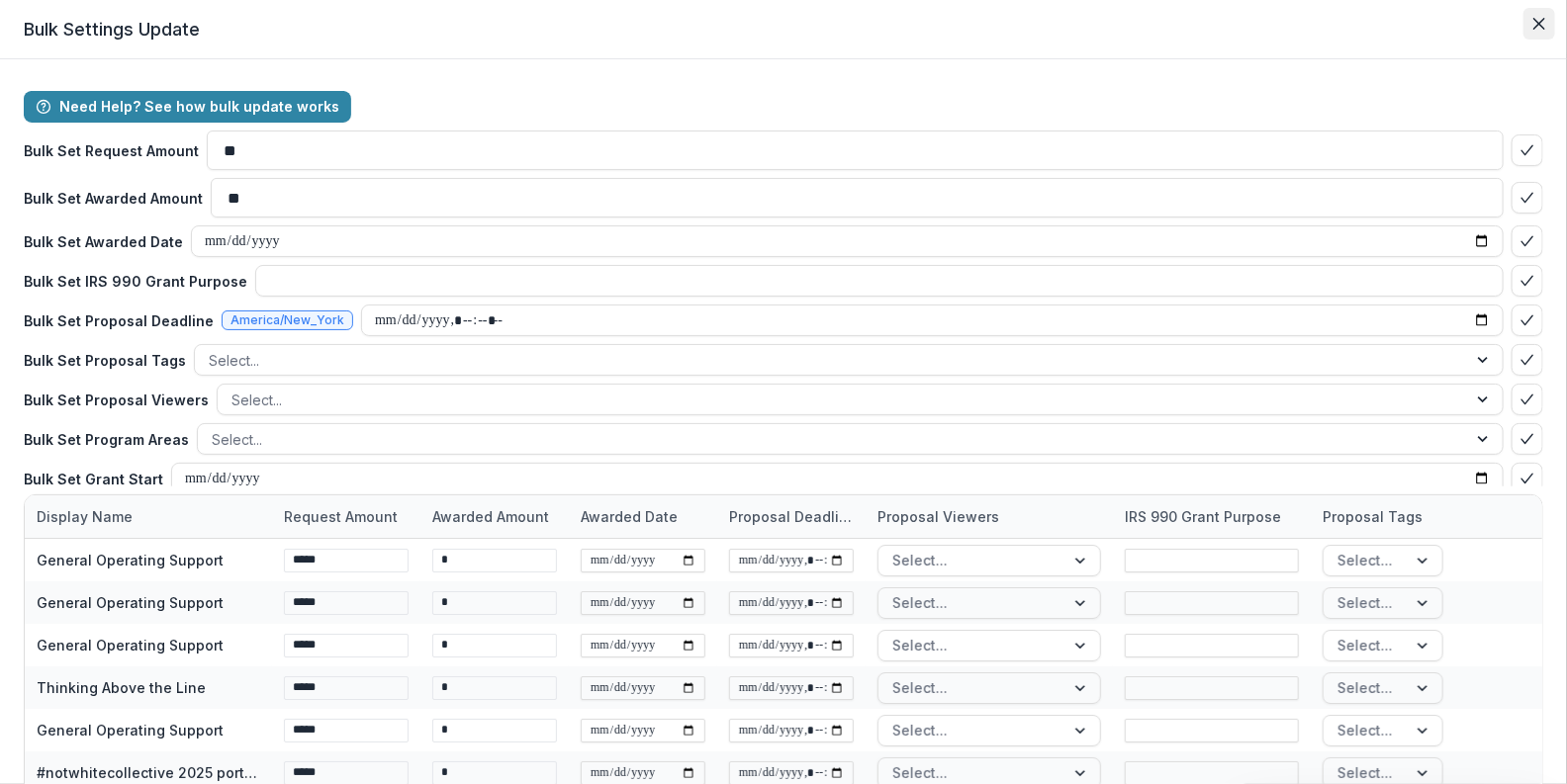 click 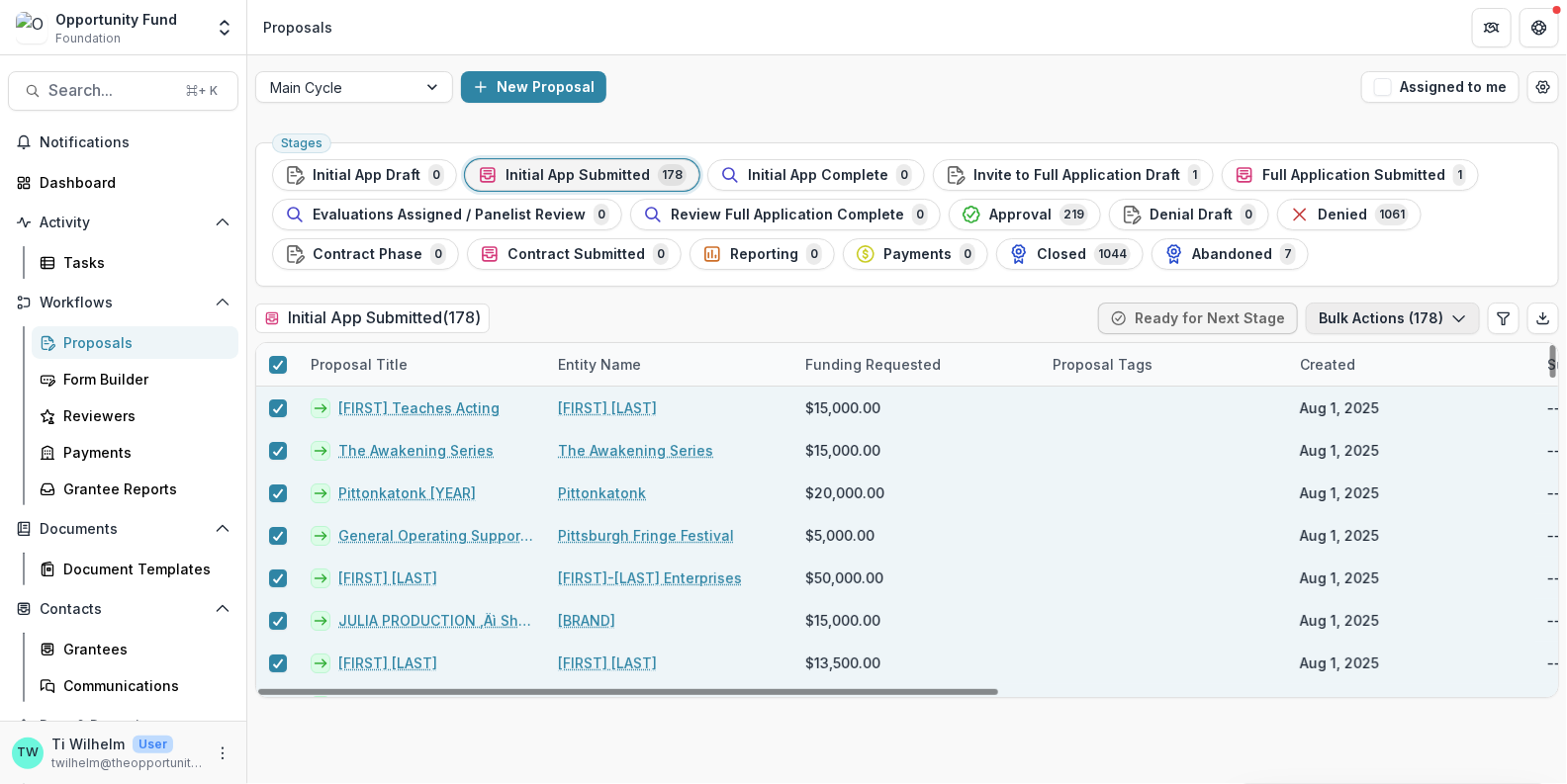click 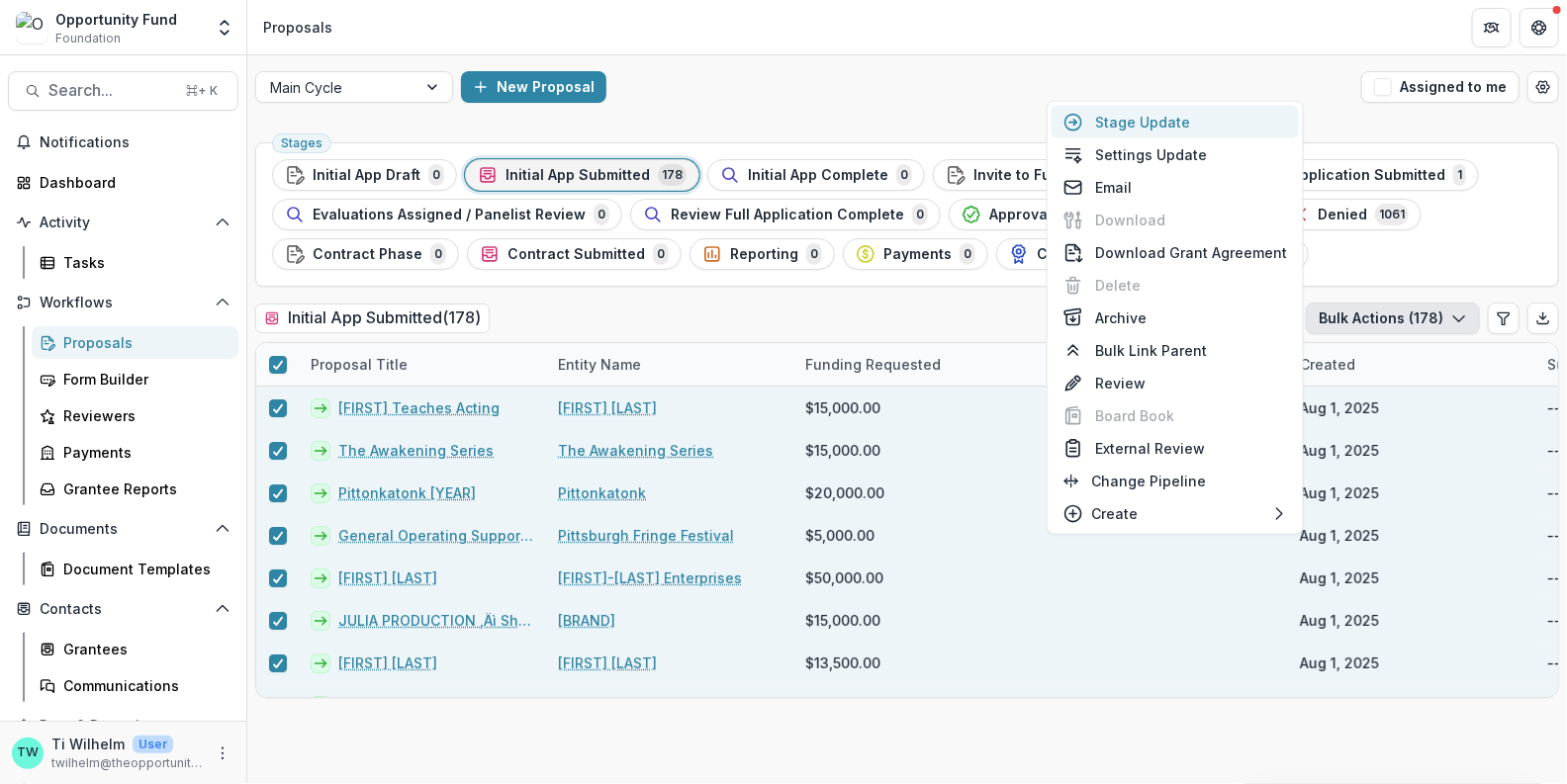 click on "Stage Update" at bounding box center (1175, 122) 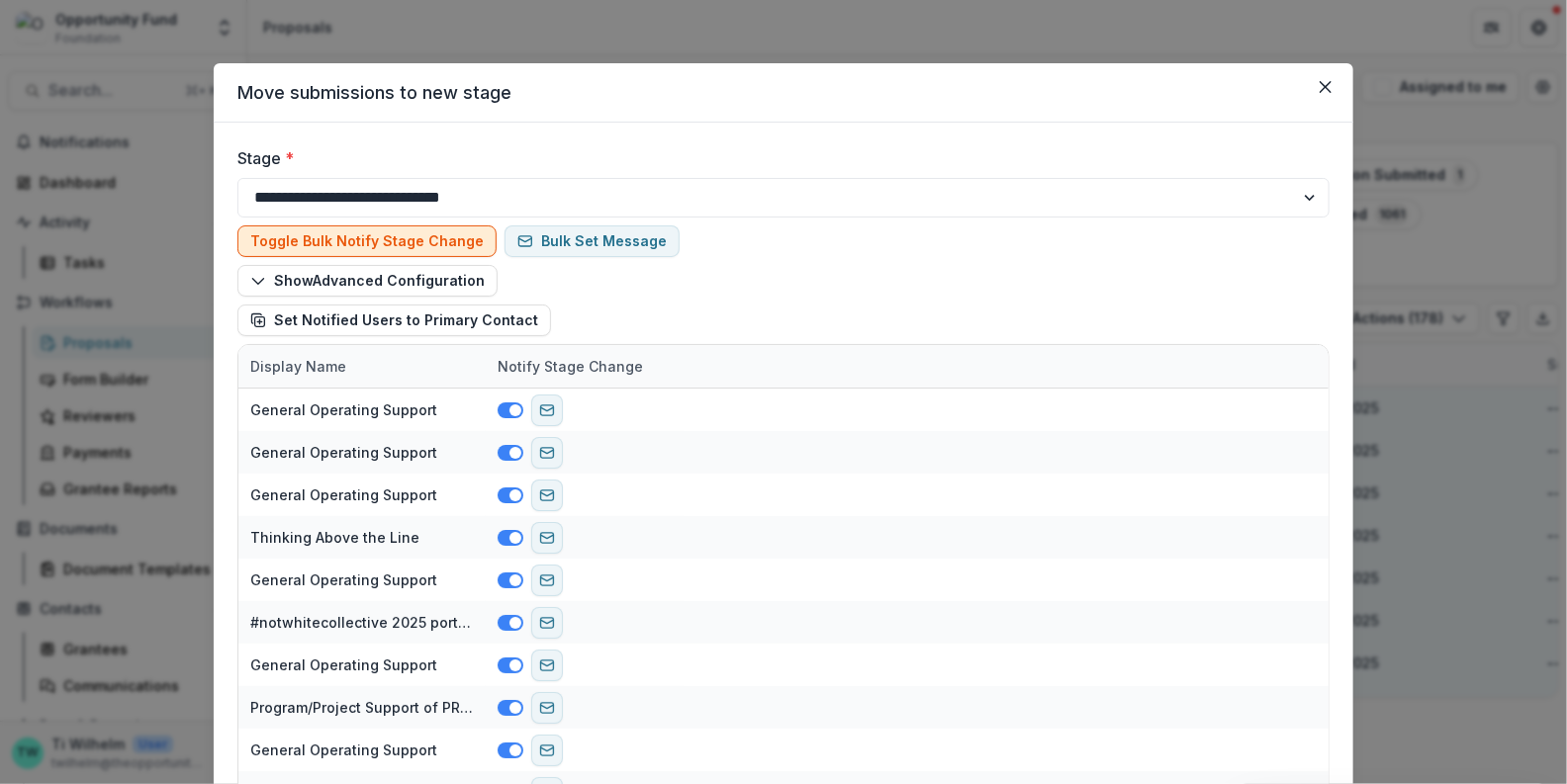 click on "Toggle Bulk Notify Stage Change" at bounding box center (367, 241) 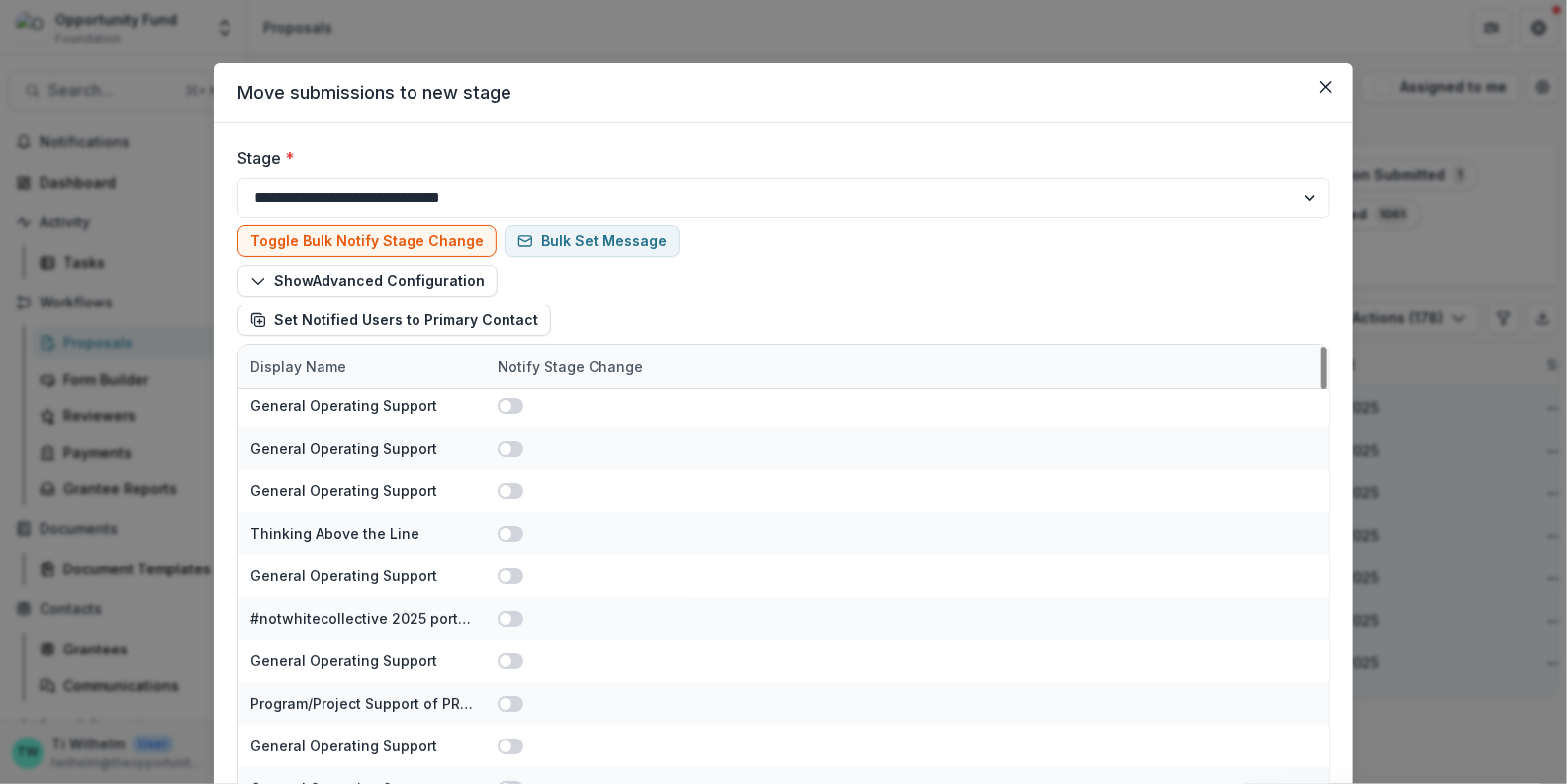 scroll, scrollTop: 0, scrollLeft: 0, axis: both 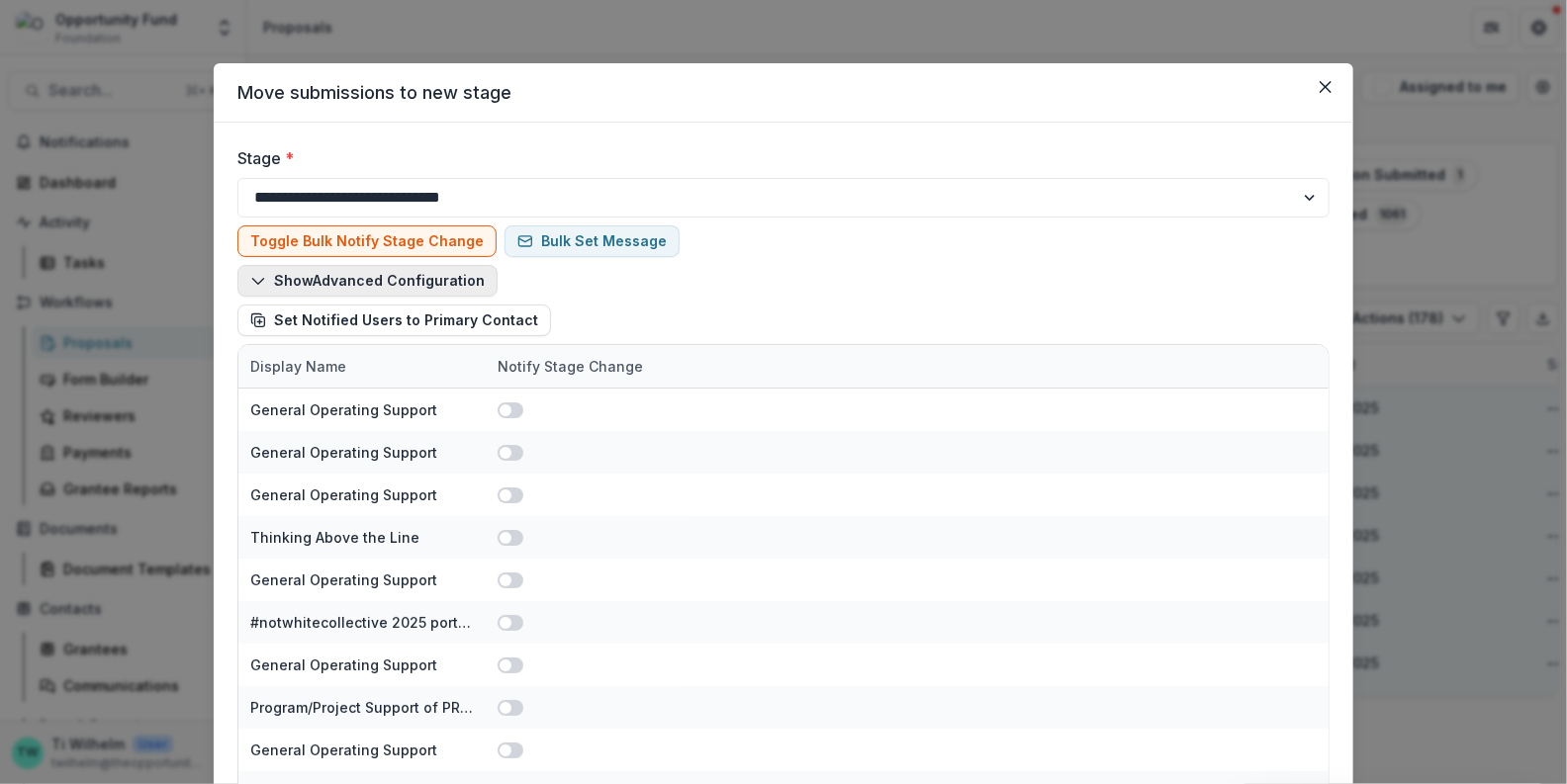 click on "Show  Advanced Configuration" at bounding box center [367, 281] 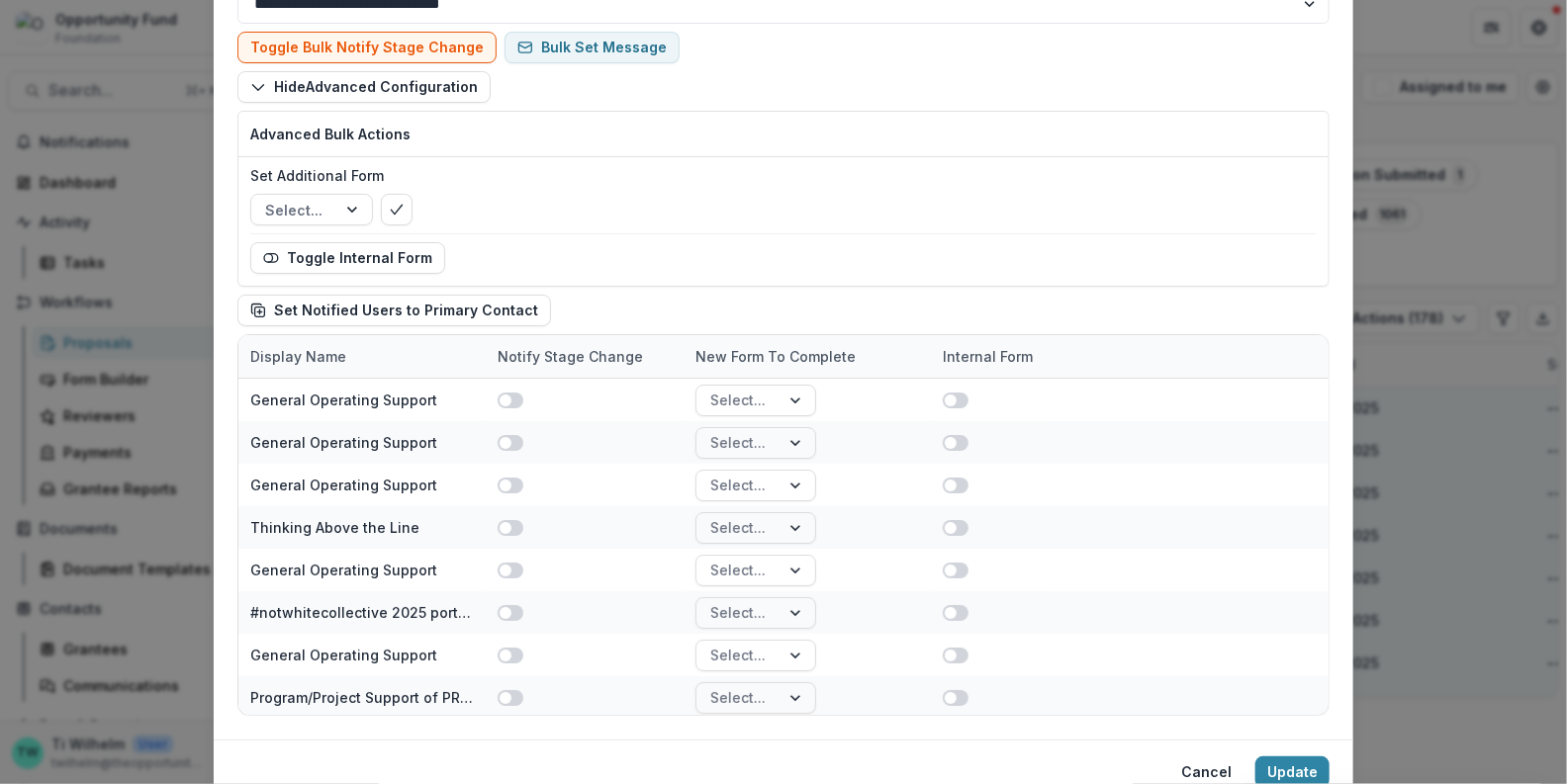 scroll, scrollTop: 275, scrollLeft: 0, axis: vertical 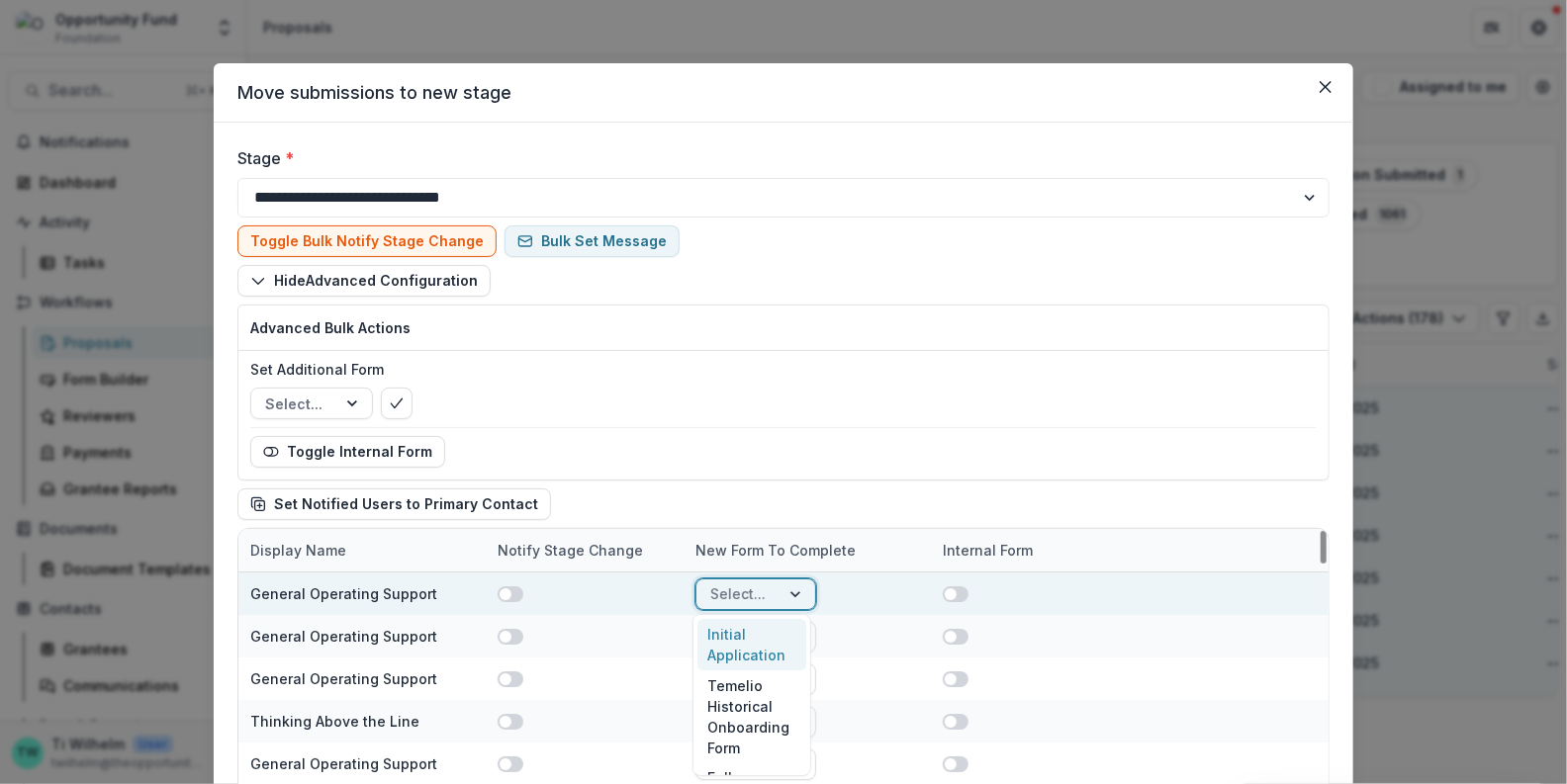 click at bounding box center (797, 594) 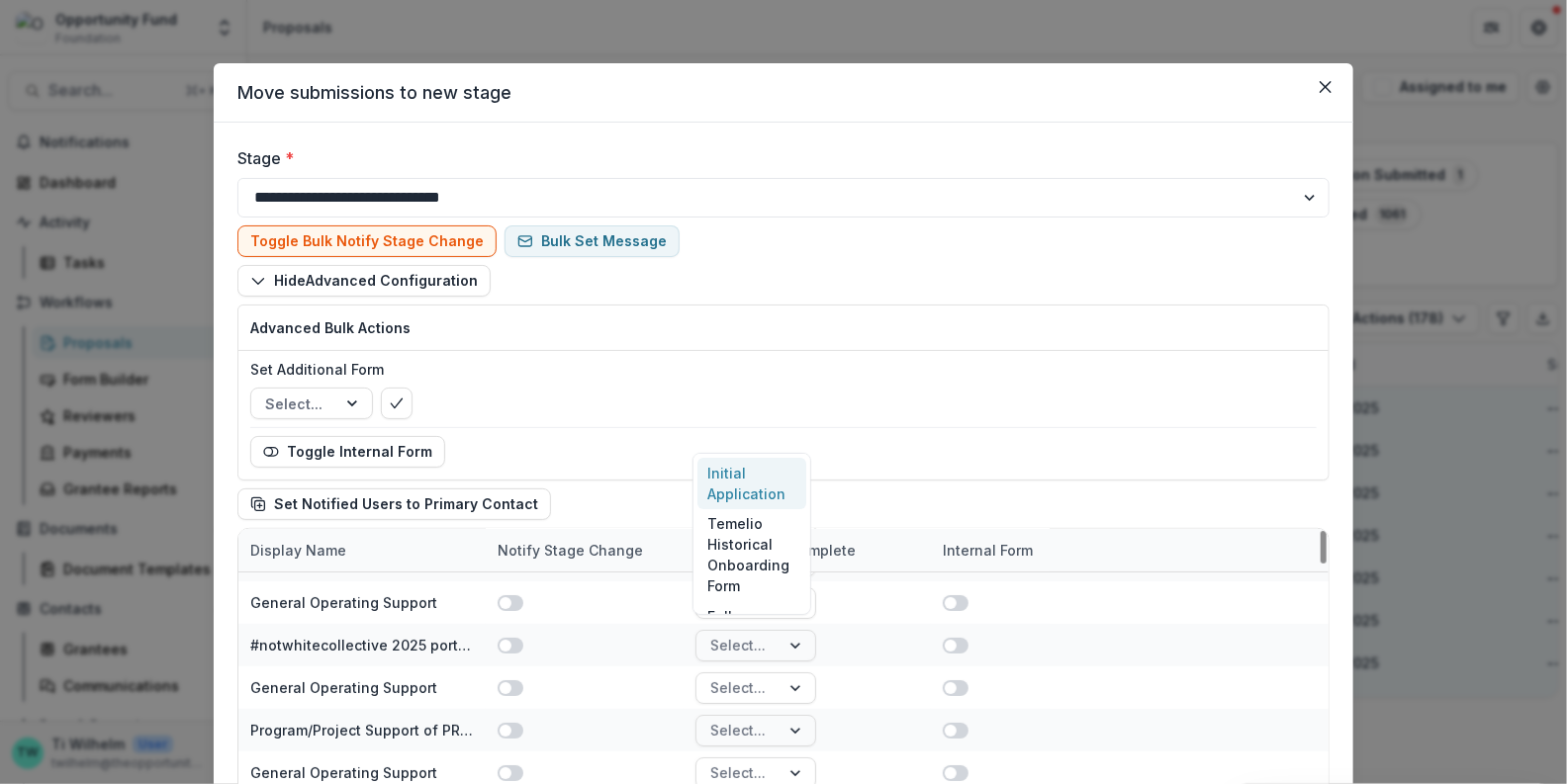 scroll, scrollTop: 162, scrollLeft: 0, axis: vertical 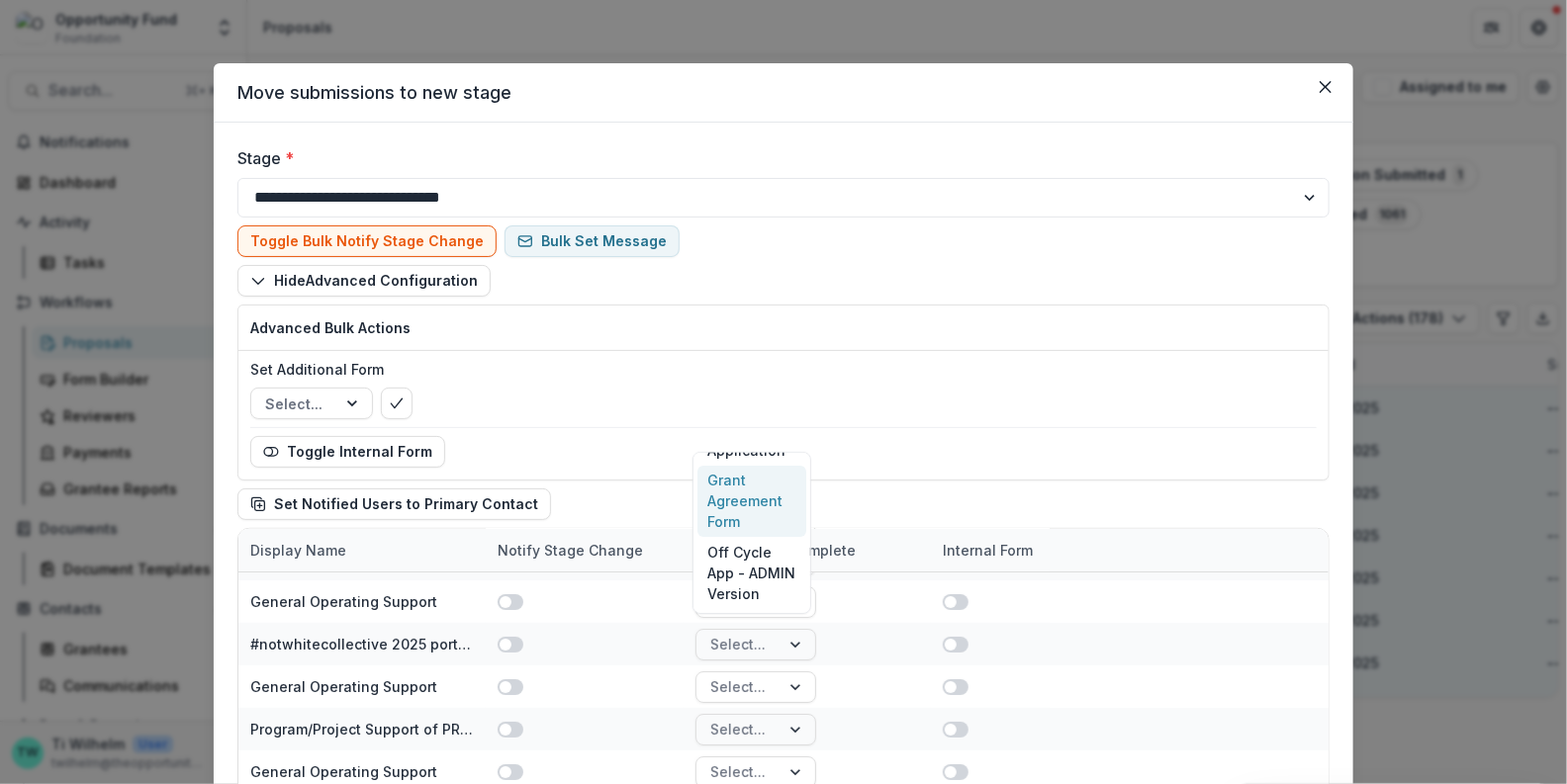 click on "Toggle Bulk Notify Stage Change Bulk Set Message Hide  Advanced Configuration Advanced Bulk Actions Set Additional Form Select... Toggle Internal Form Set Notified Users to Primary Contact" at bounding box center [784, 373] 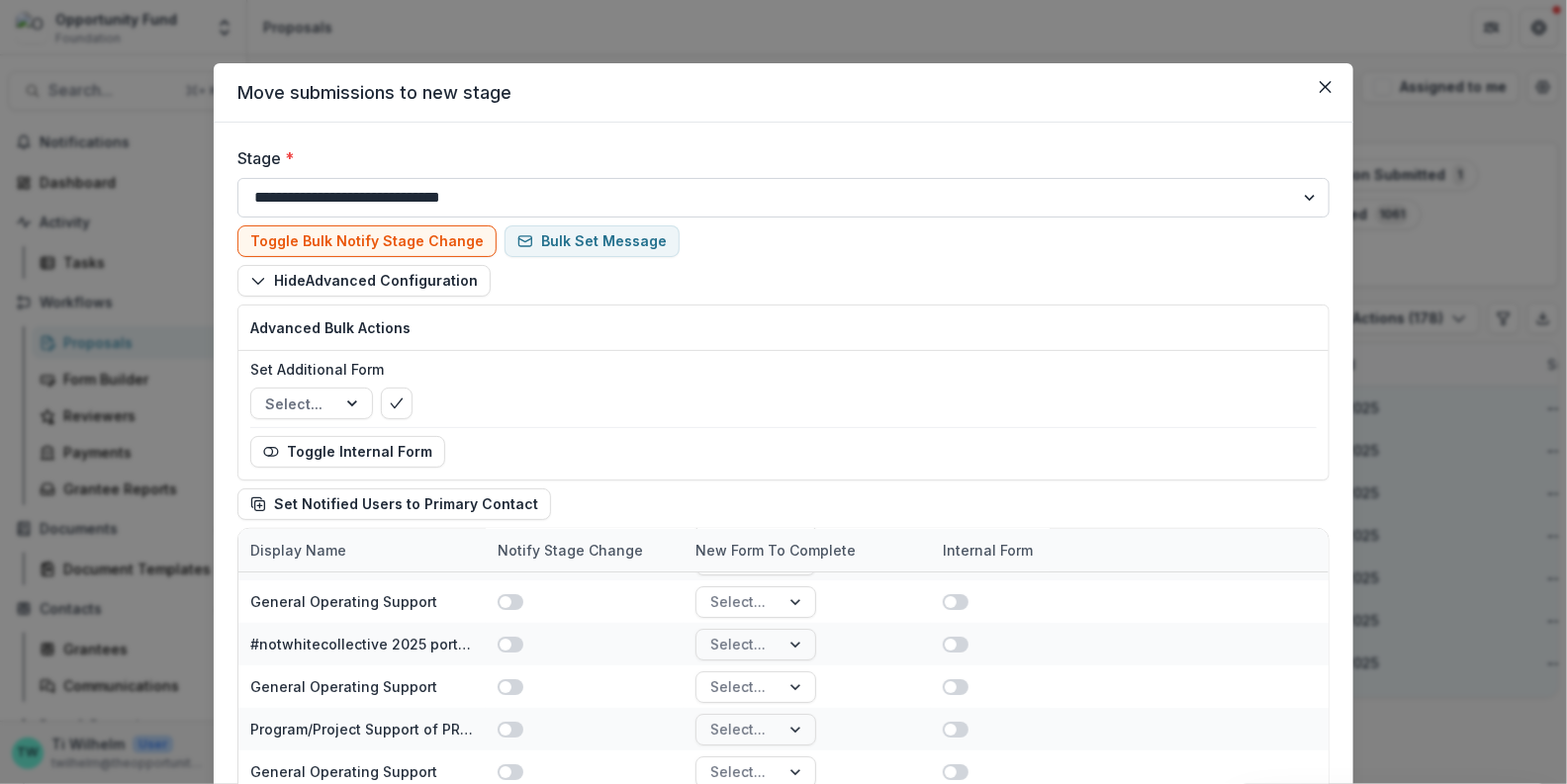 click on "**********" at bounding box center (784, 198) 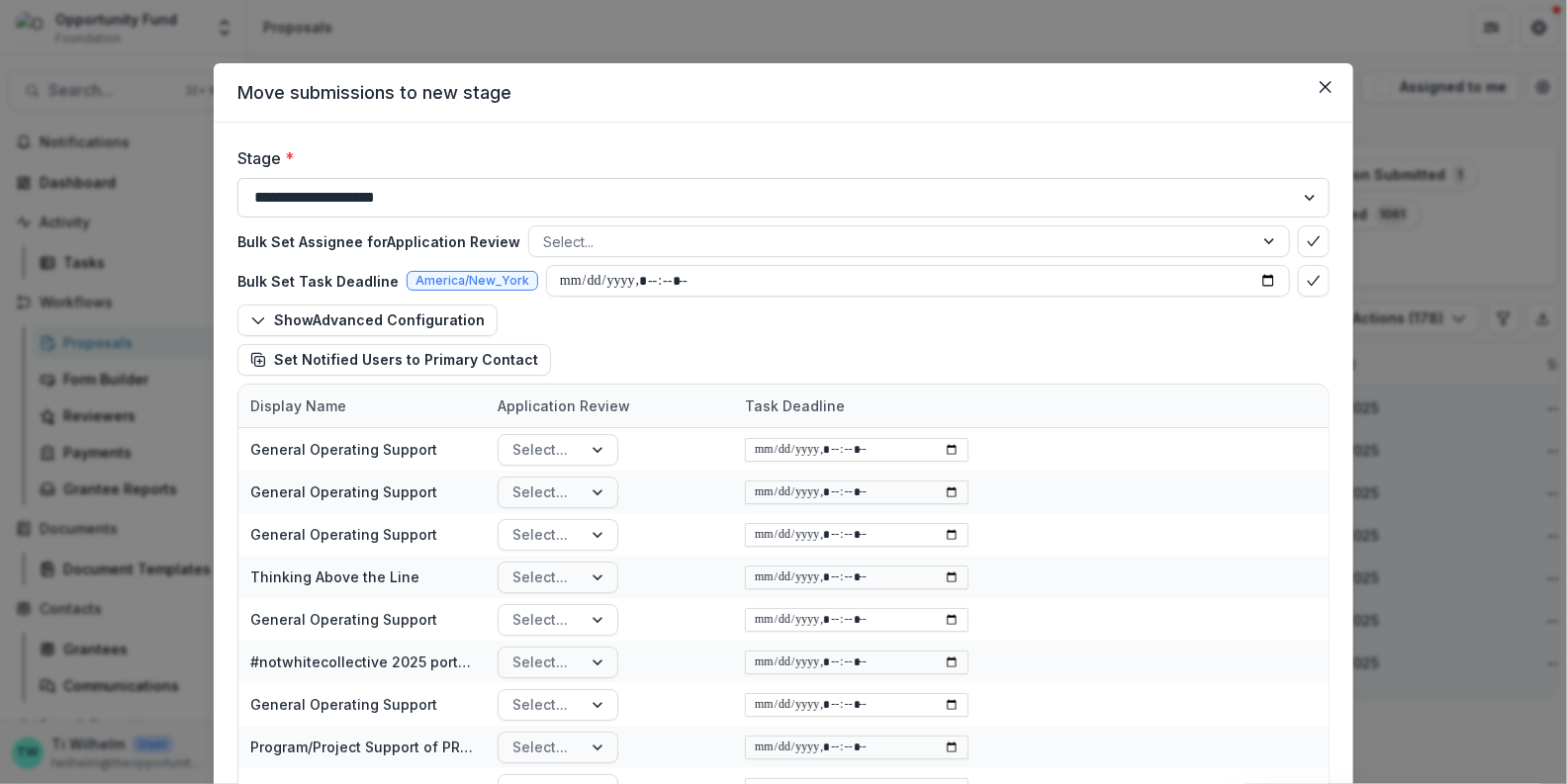 type 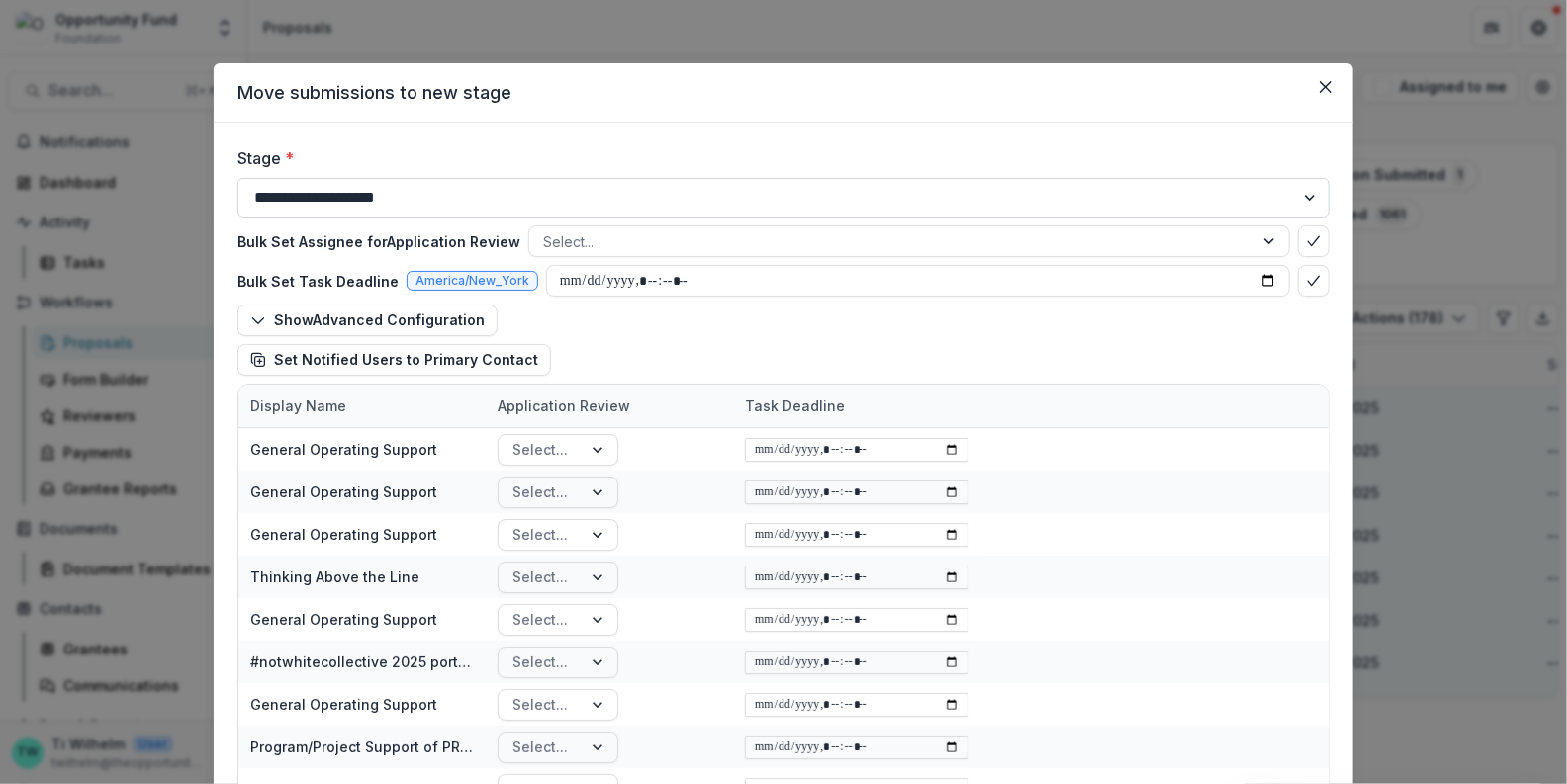 type 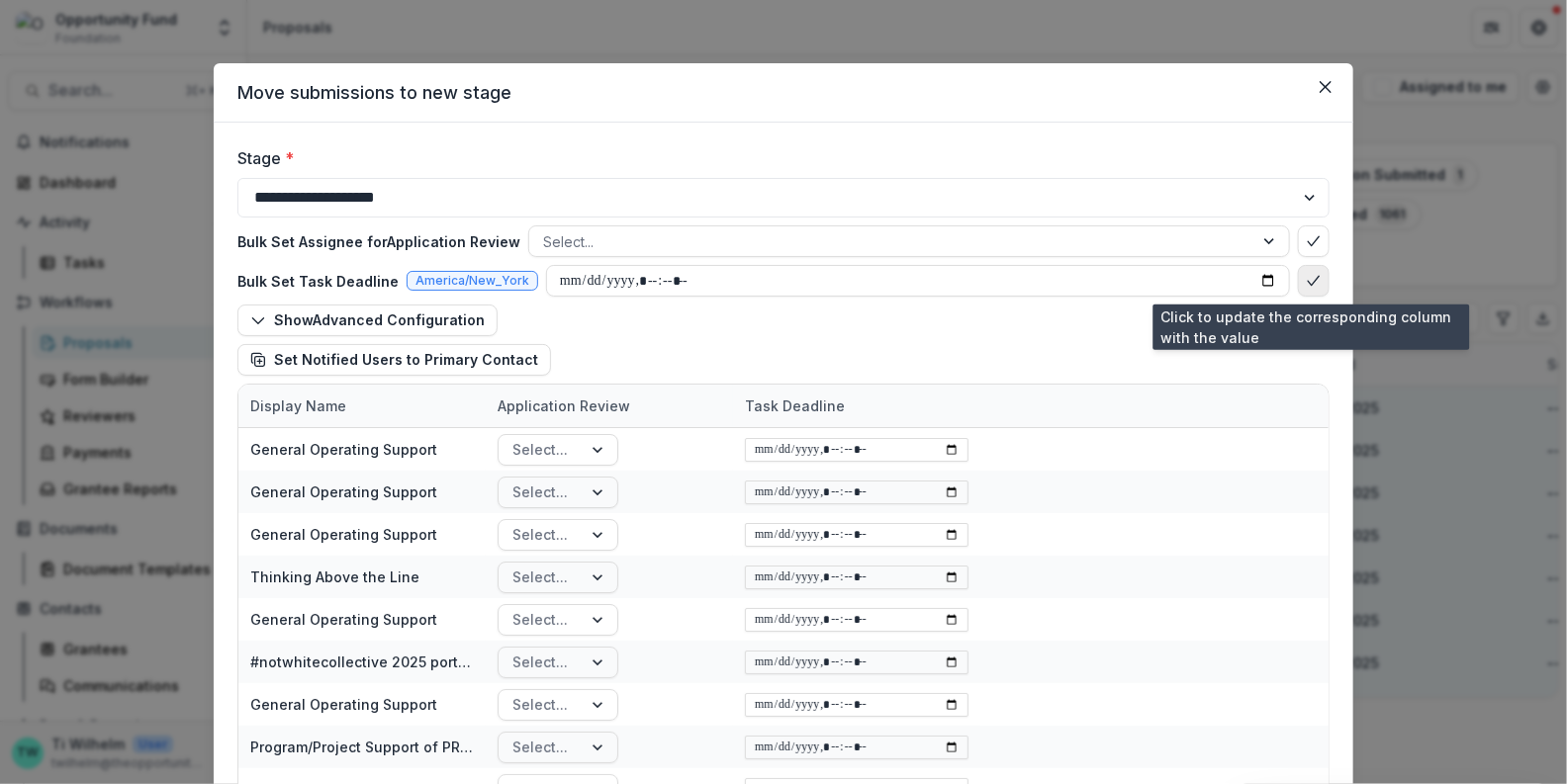 type 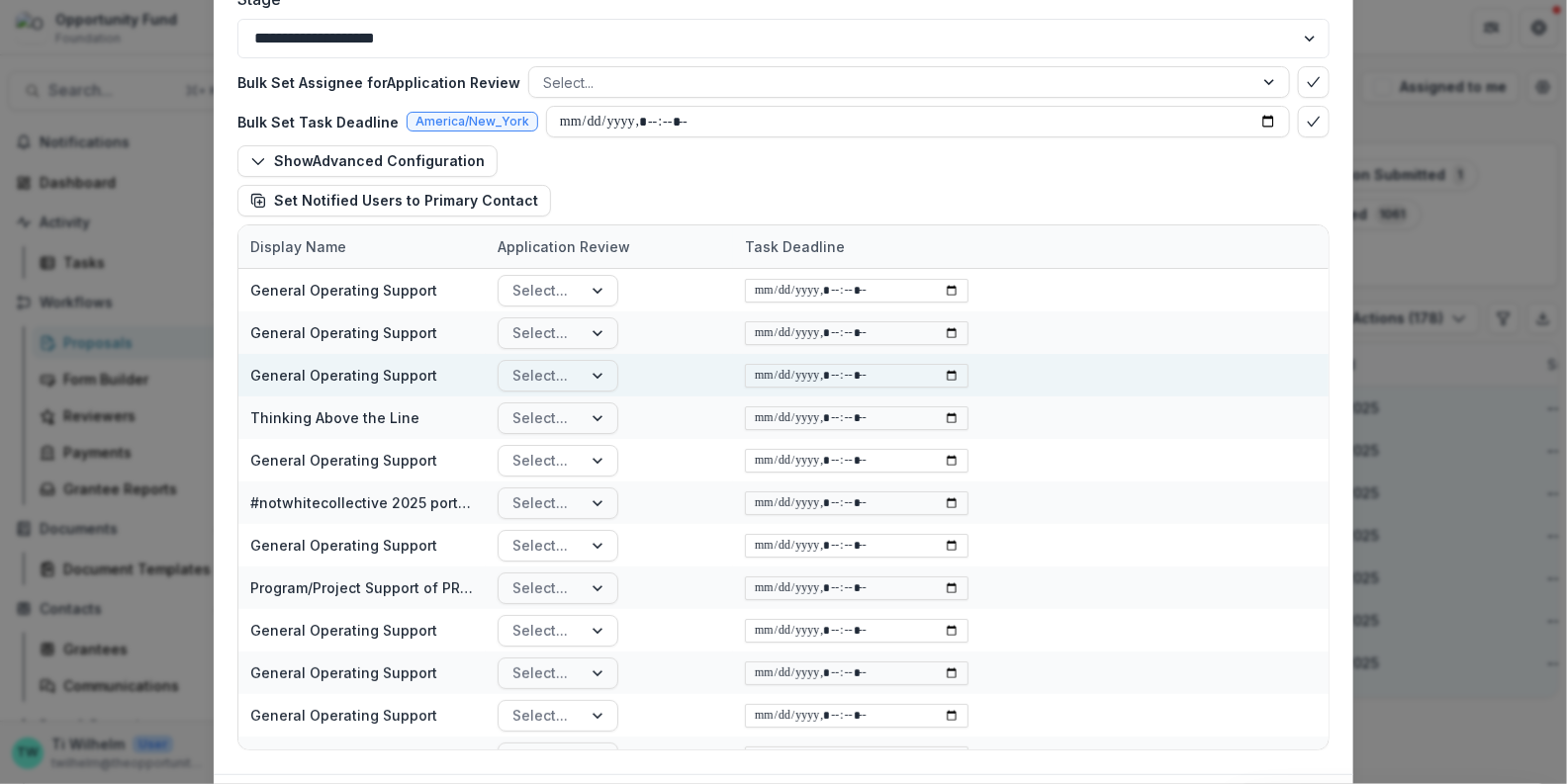 scroll, scrollTop: 275, scrollLeft: 0, axis: vertical 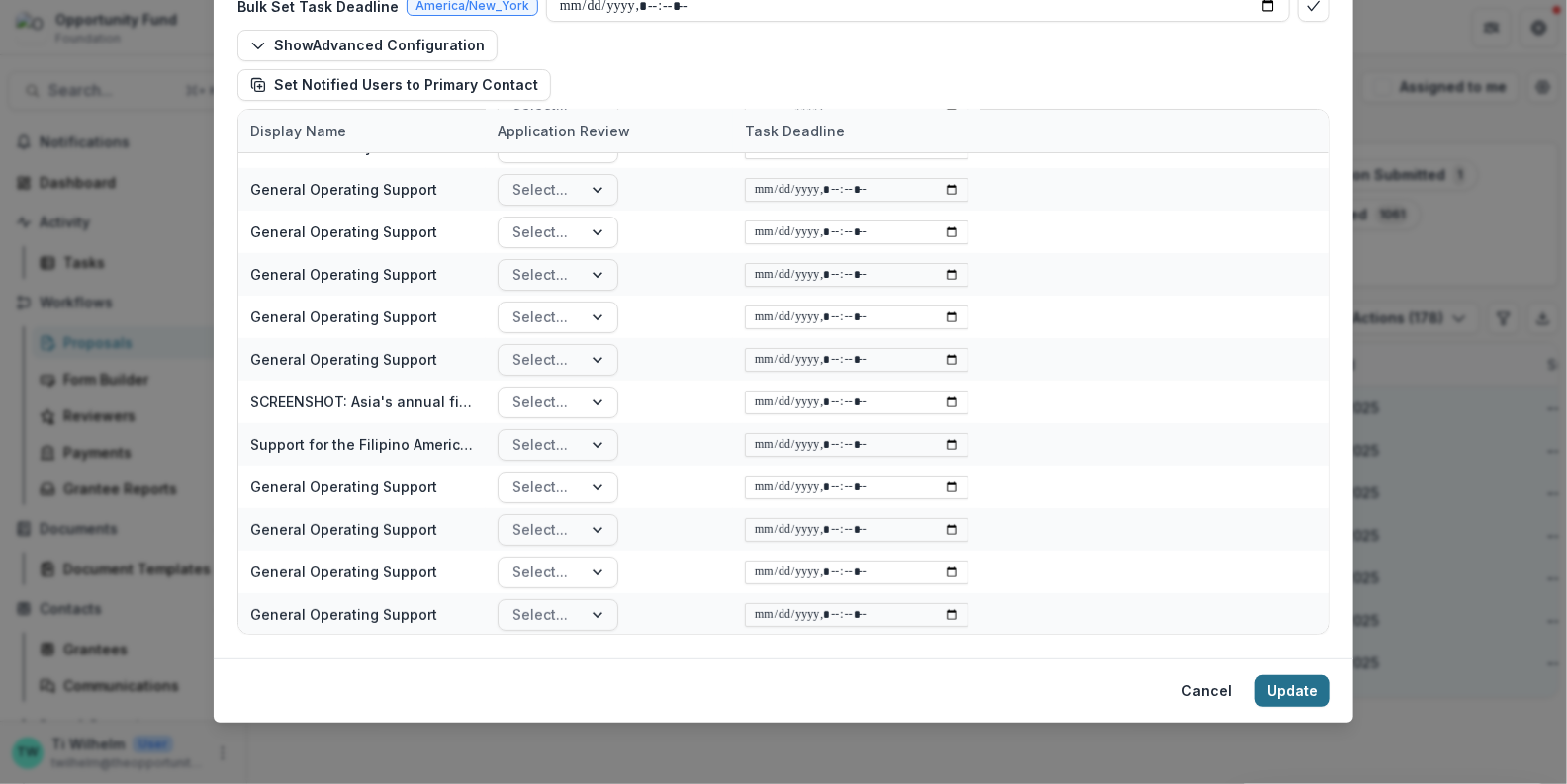 click on "Update" at bounding box center [1292, 691] 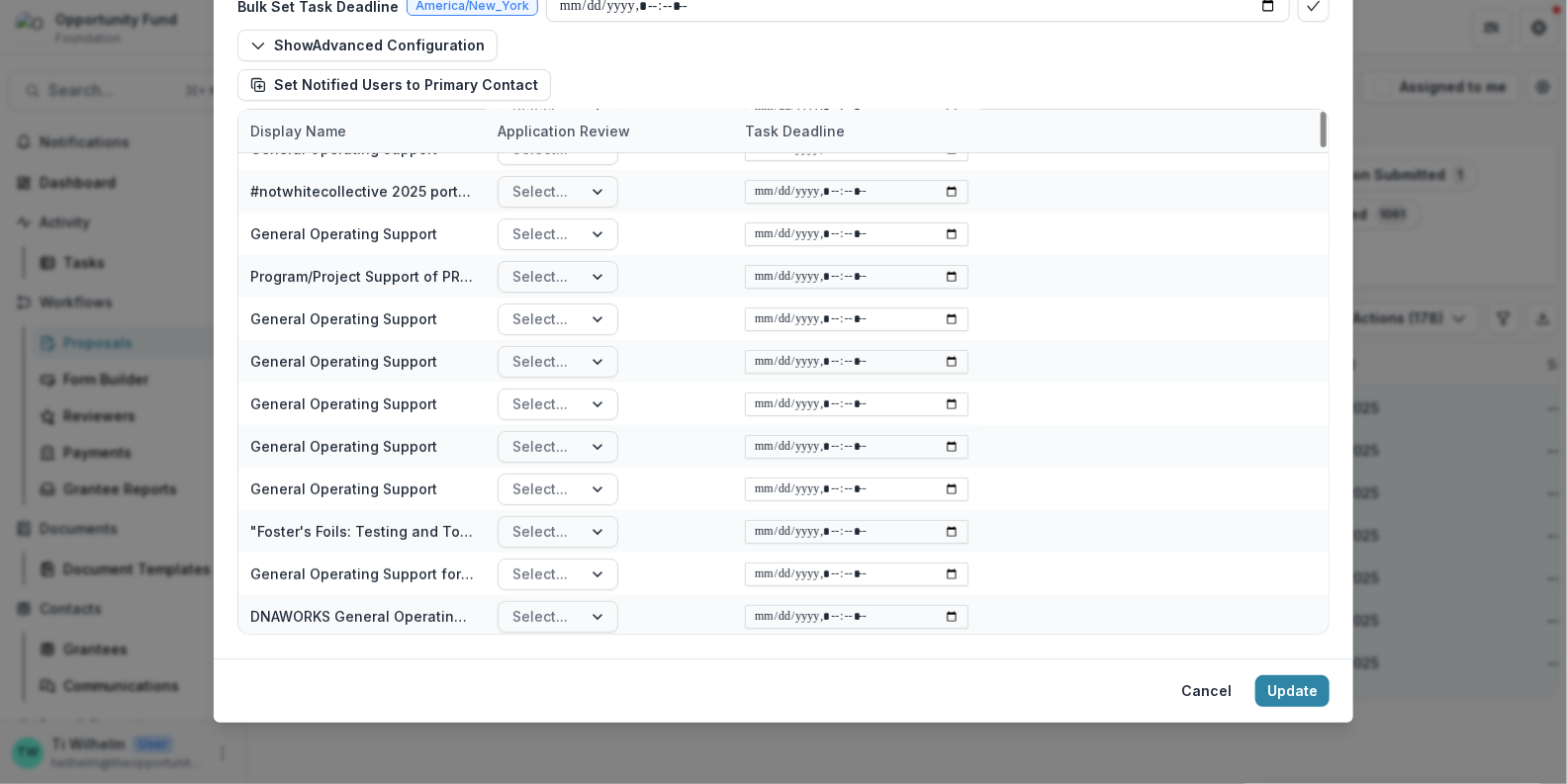 scroll, scrollTop: 0, scrollLeft: 0, axis: both 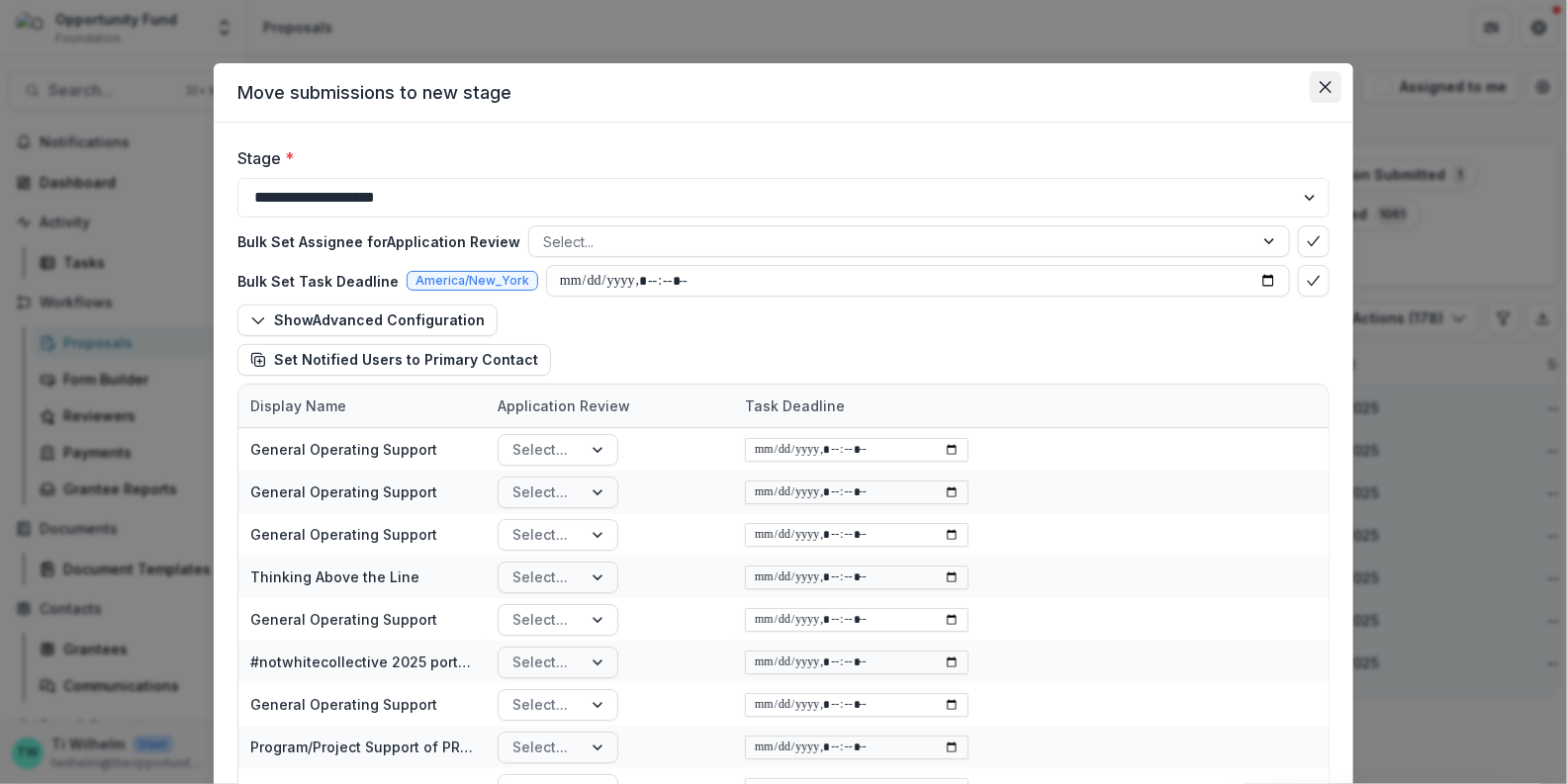 click 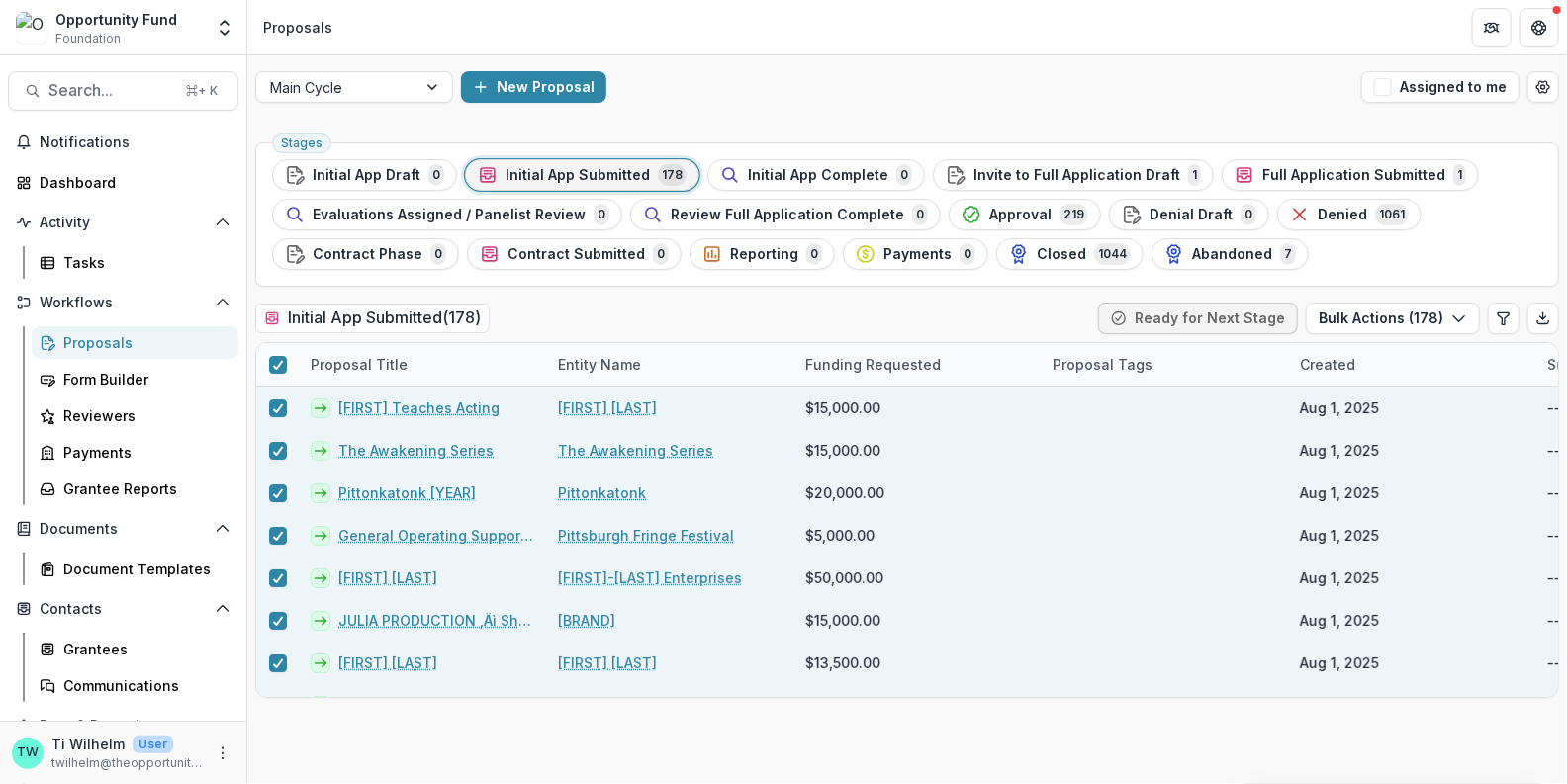click on "Opportunity Fund Foundation" at bounding box center [109, 28] 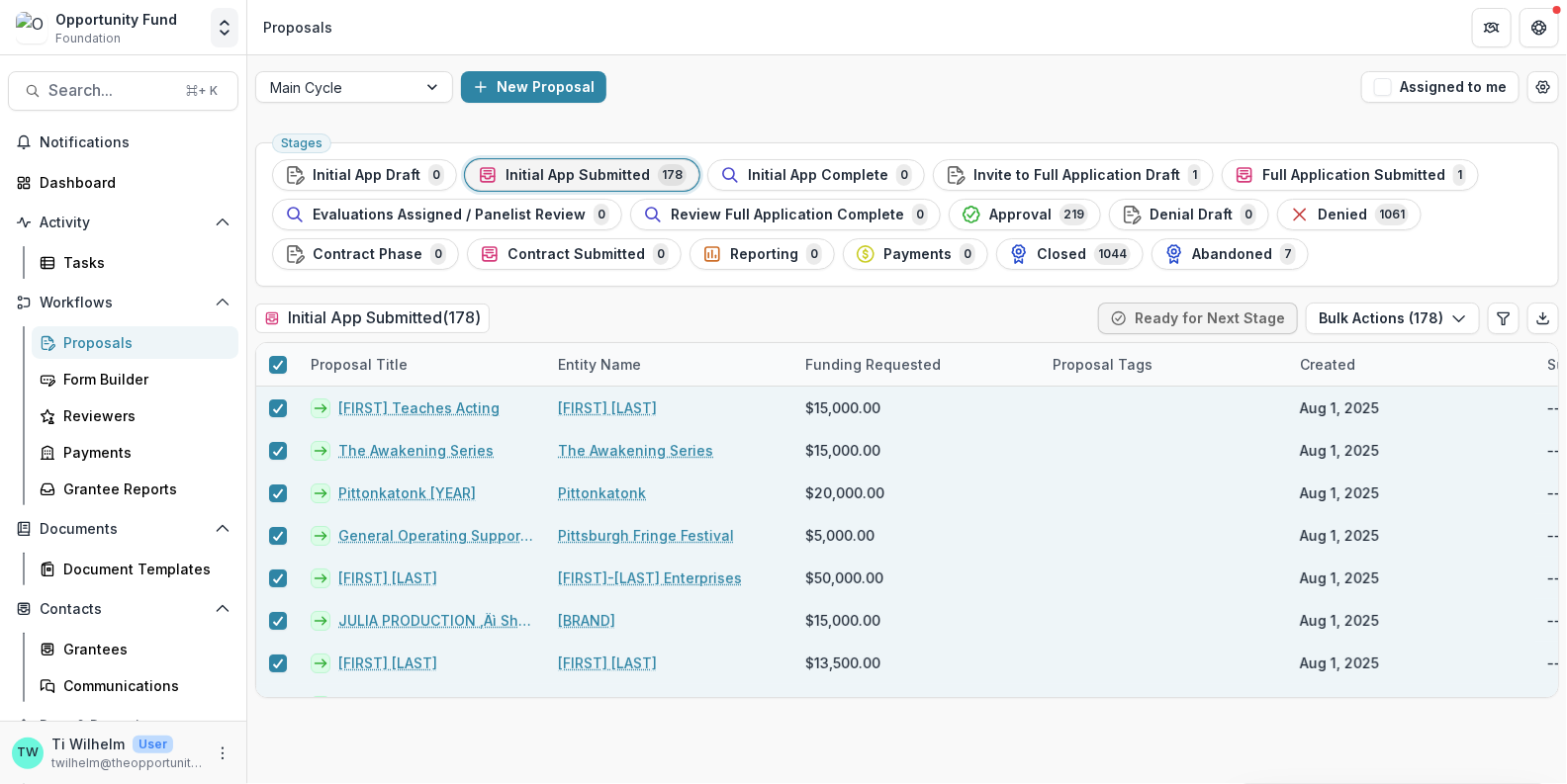 click 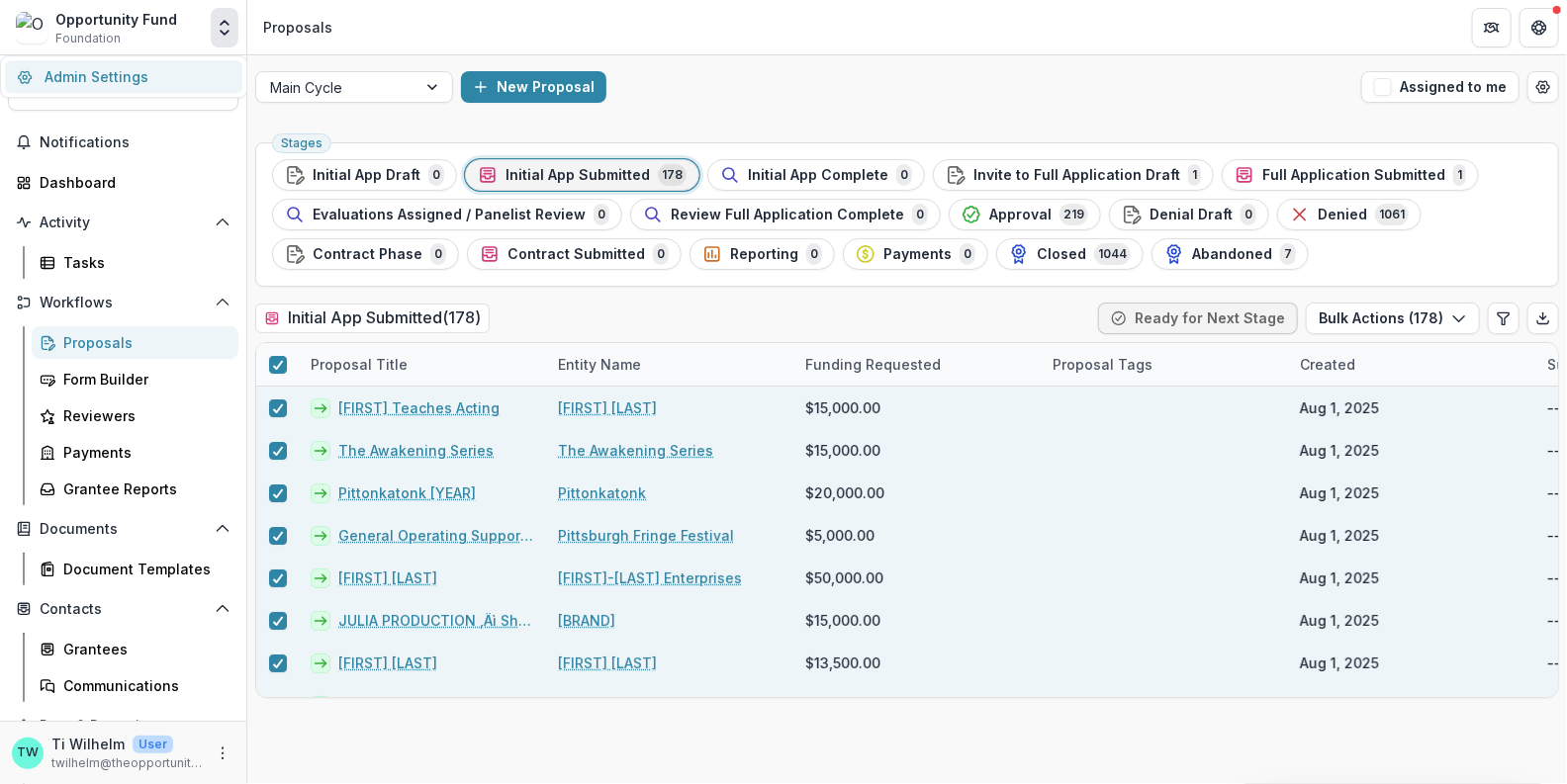 click on "Admin Settings" at bounding box center (124, 76) 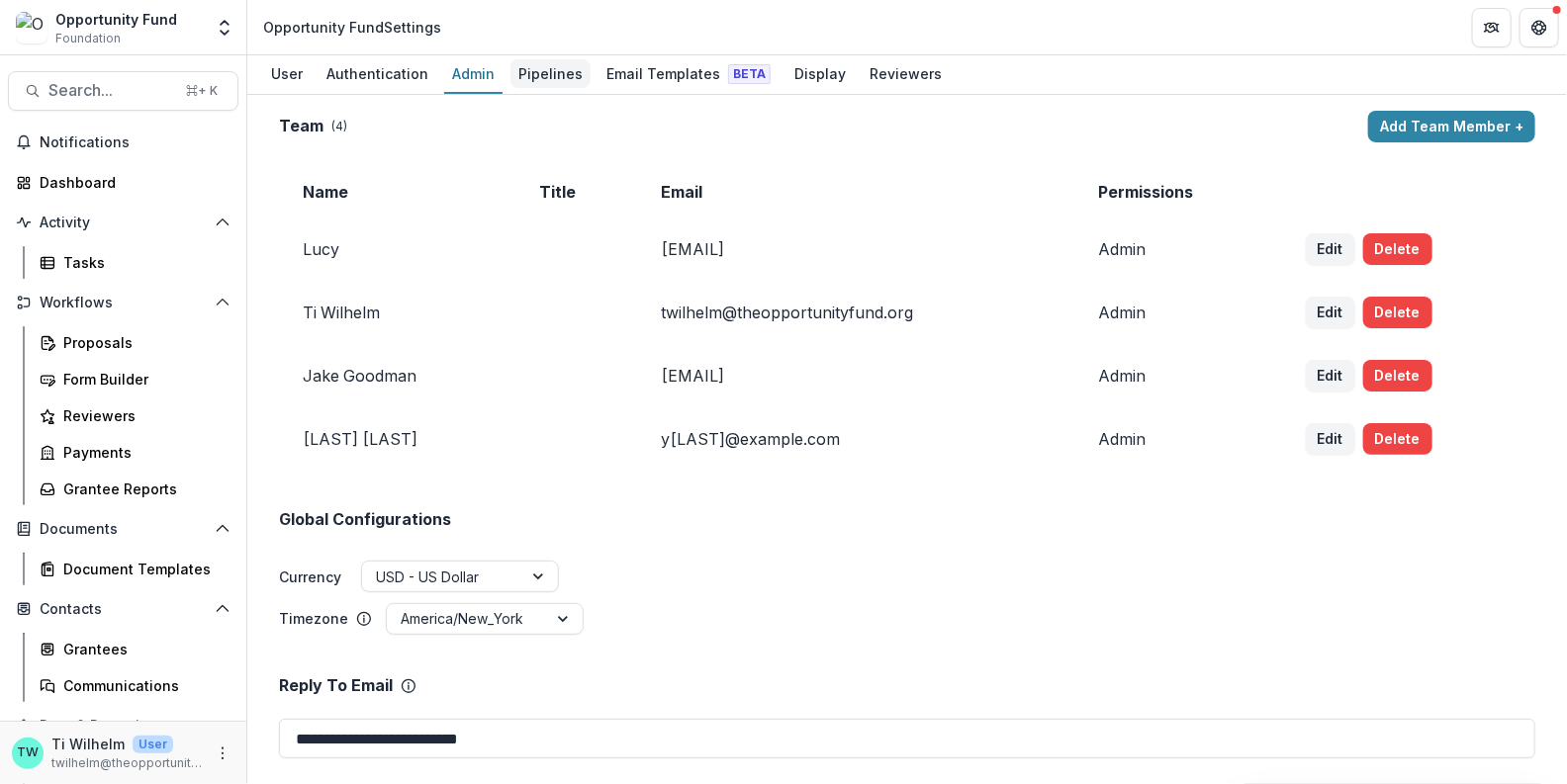 click on "Pipelines" at bounding box center (550, 73) 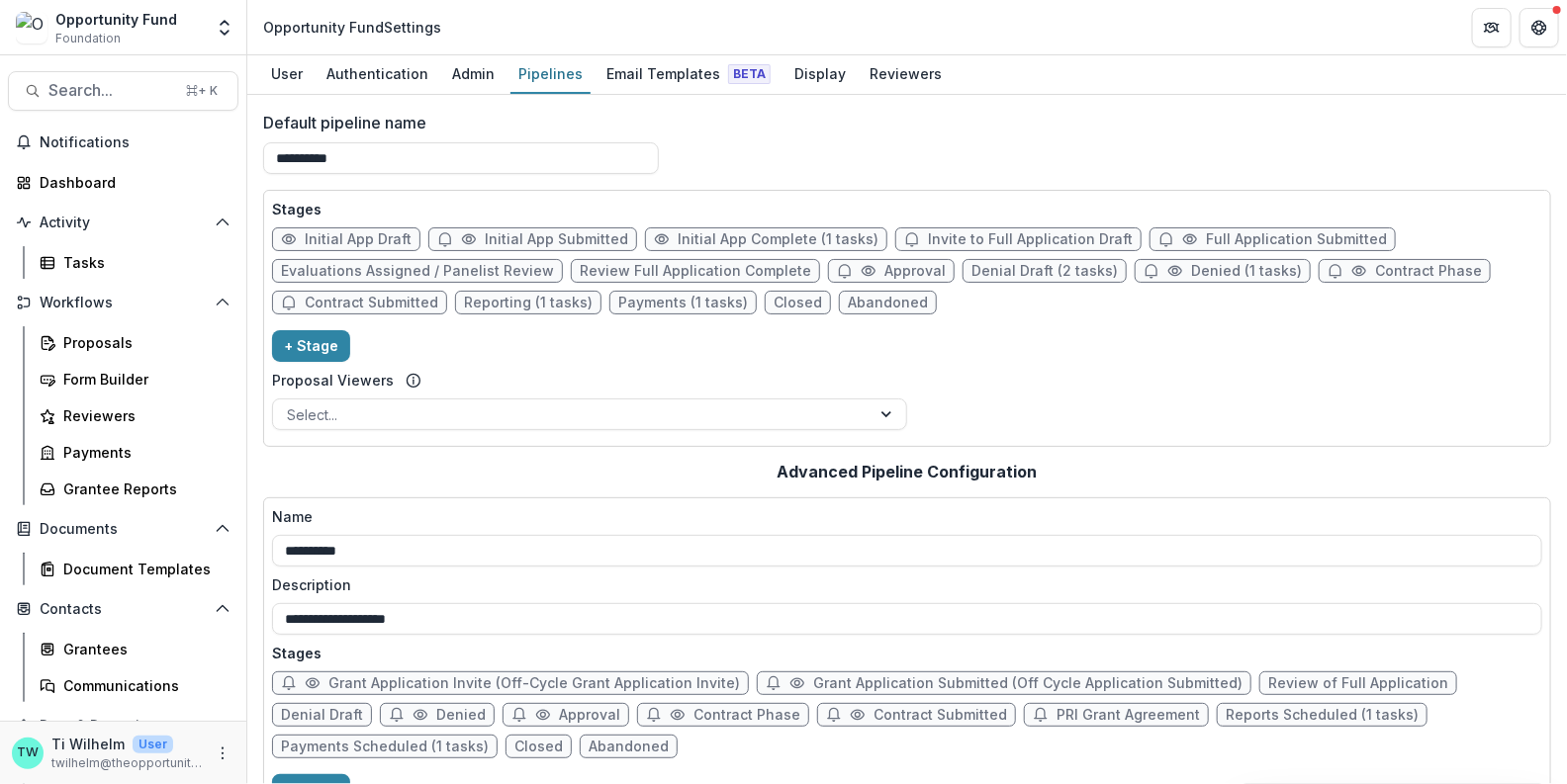 click on "Initial App Submitted" at bounding box center (556, 239) 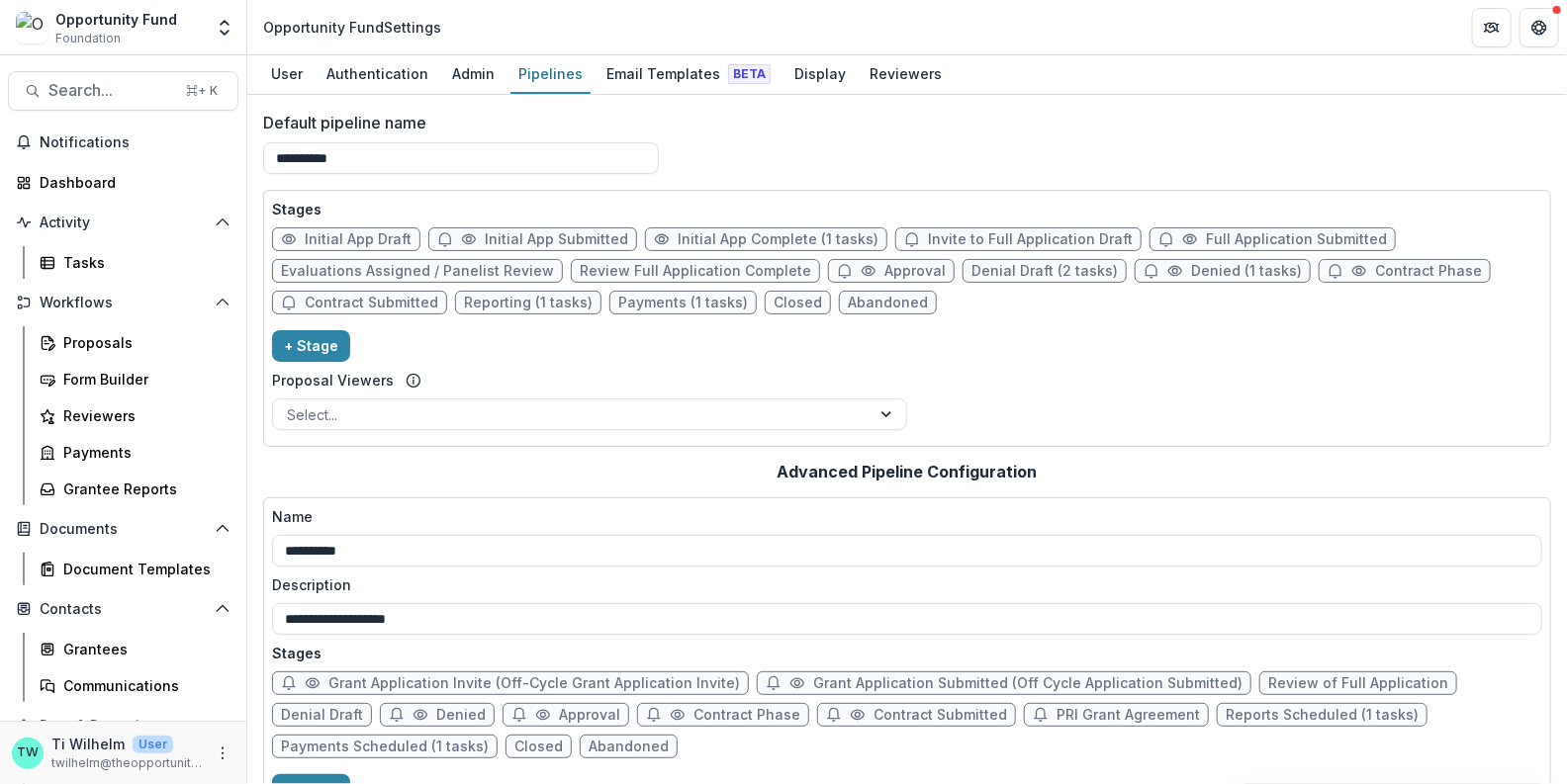 select on "*********" 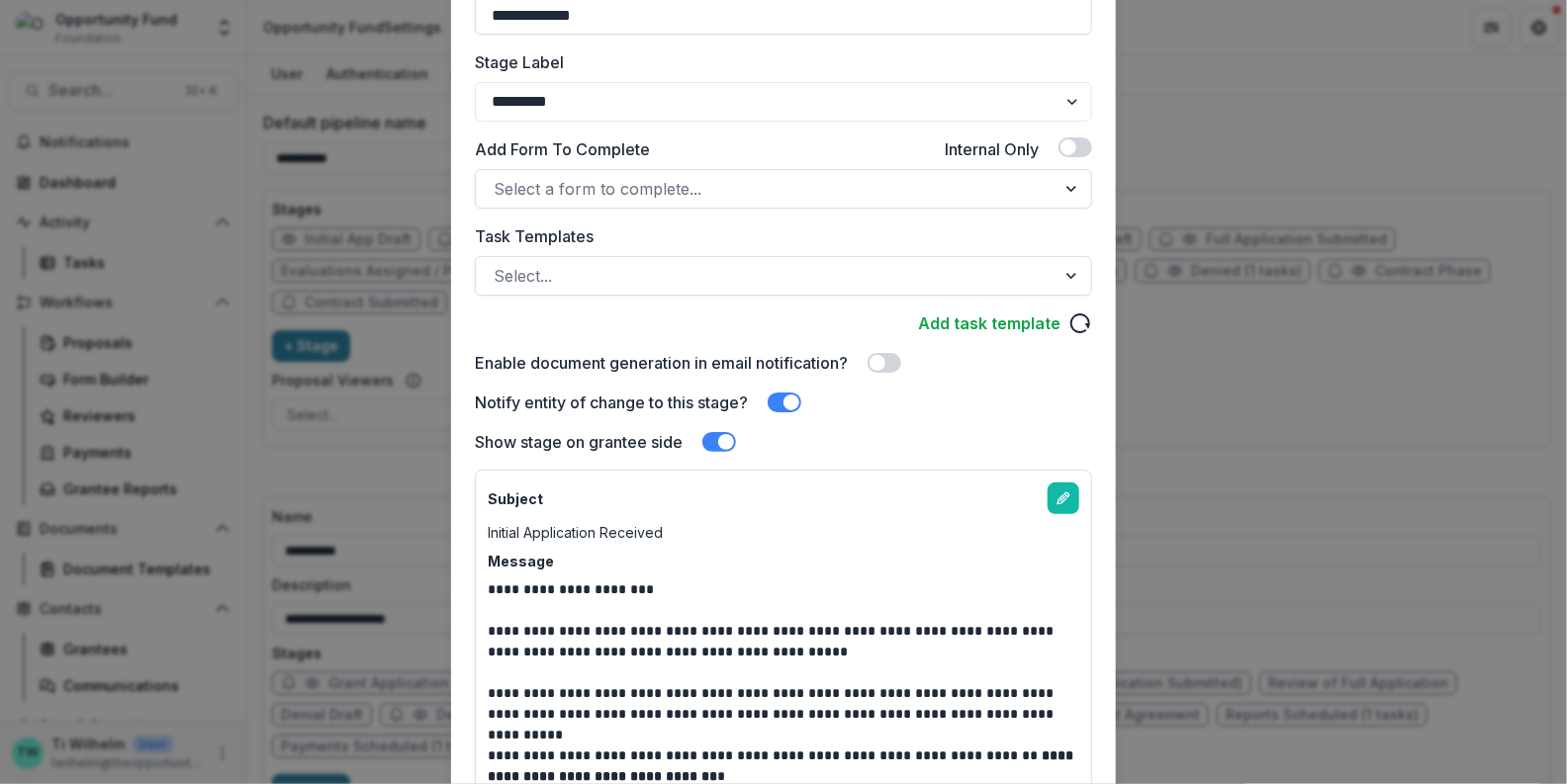 scroll, scrollTop: 0, scrollLeft: 0, axis: both 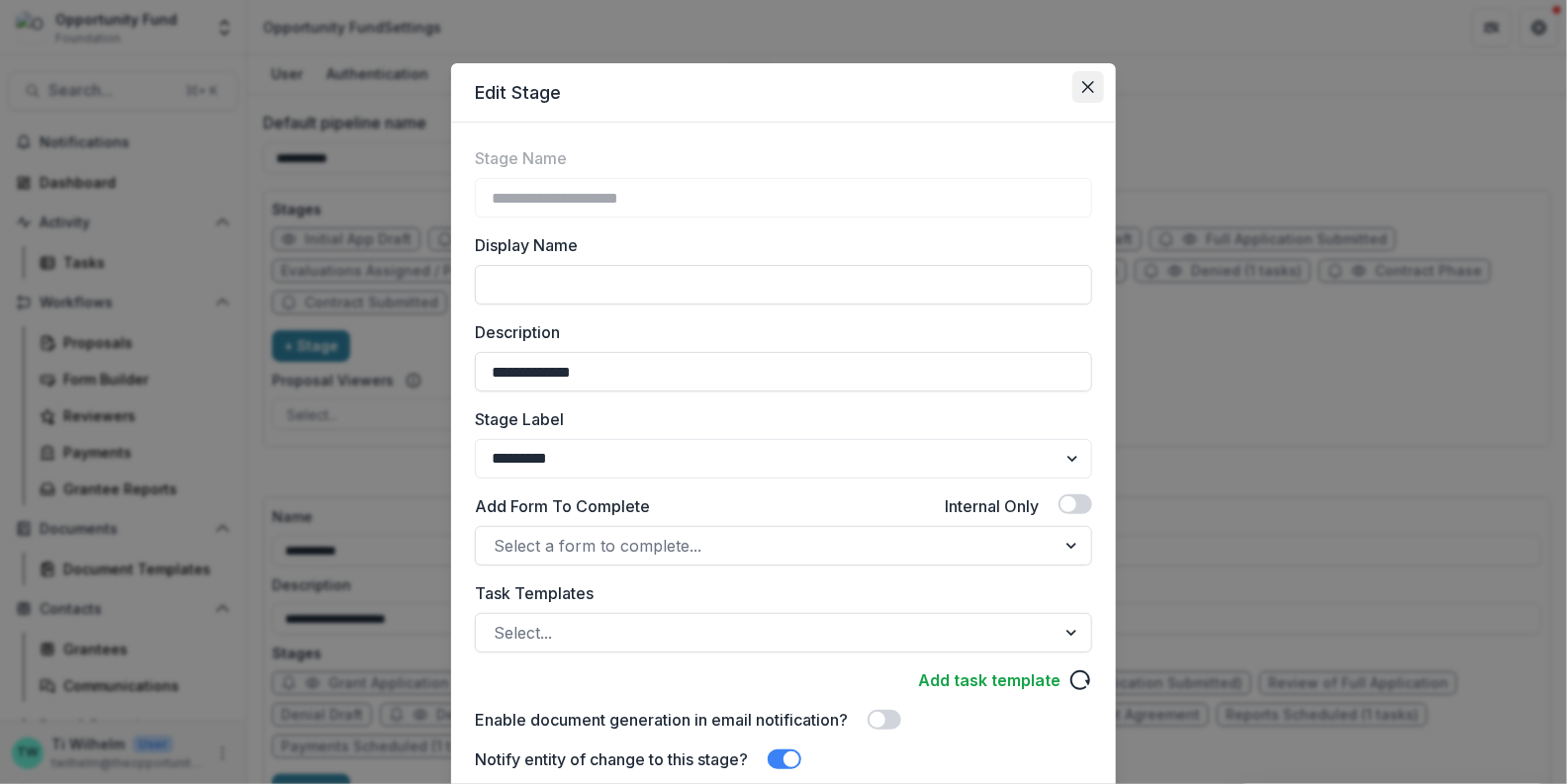 click 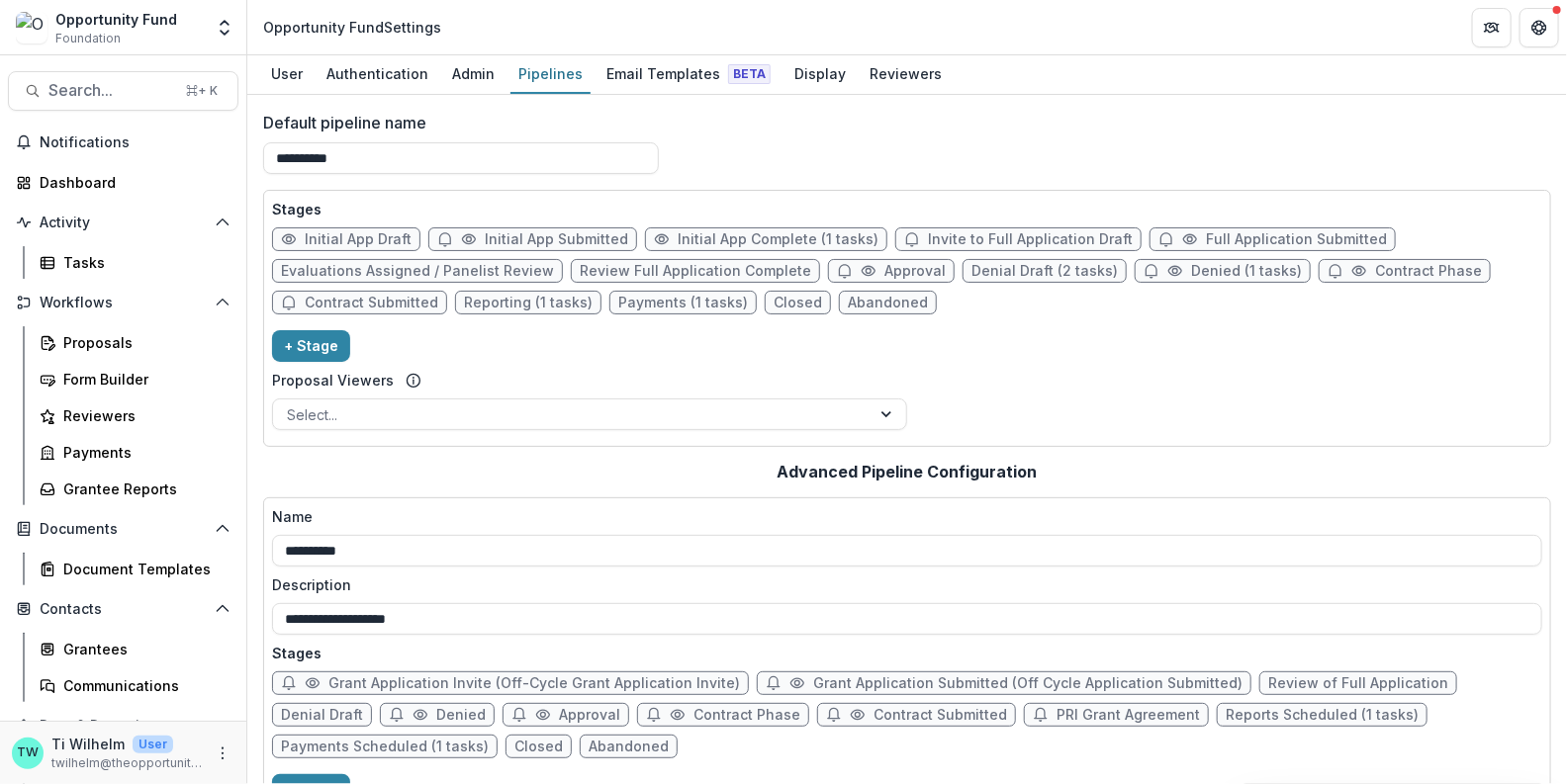 click on "Initial App Complete (1 tasks)" at bounding box center (778, 239) 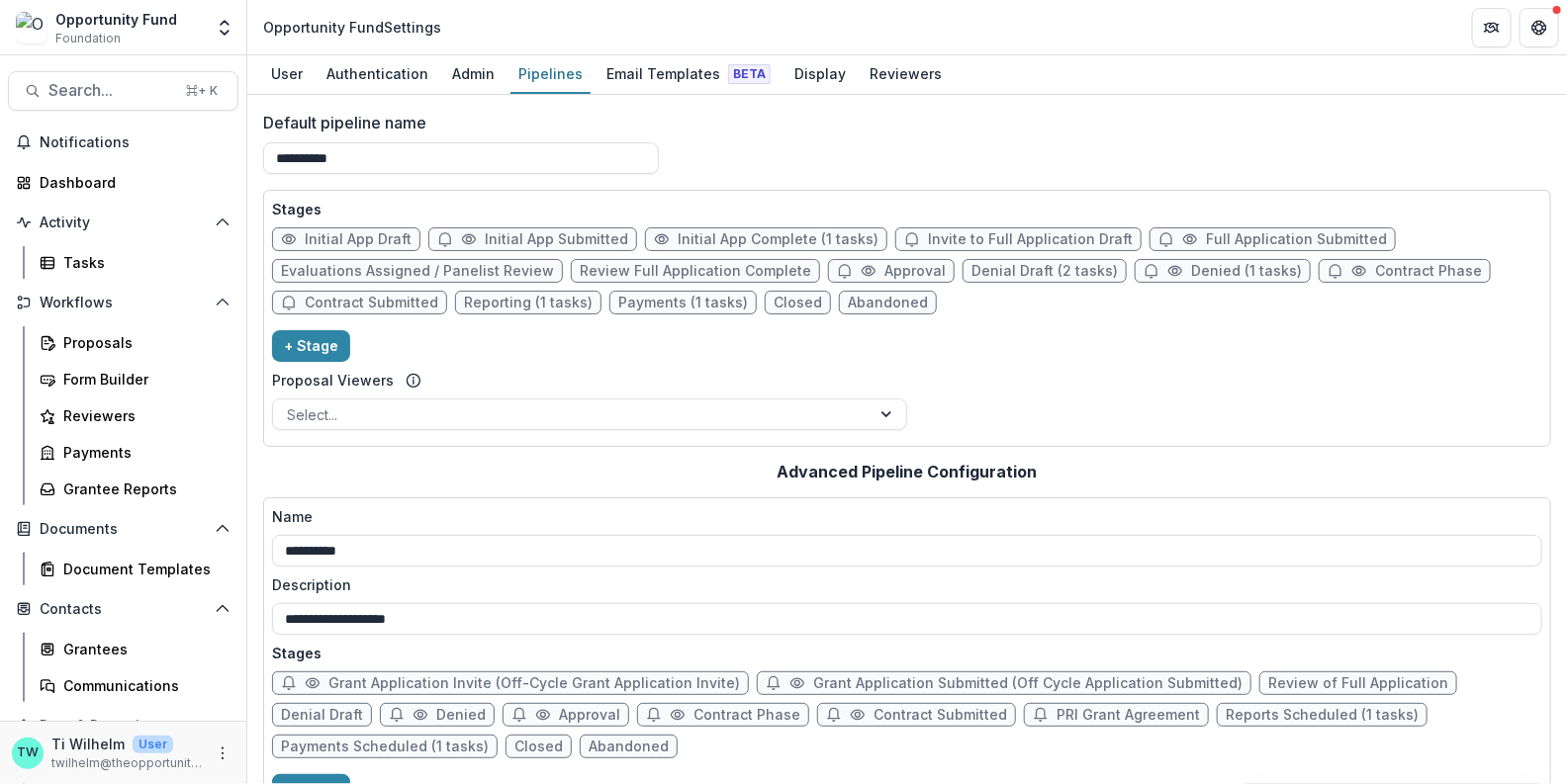 select on "******" 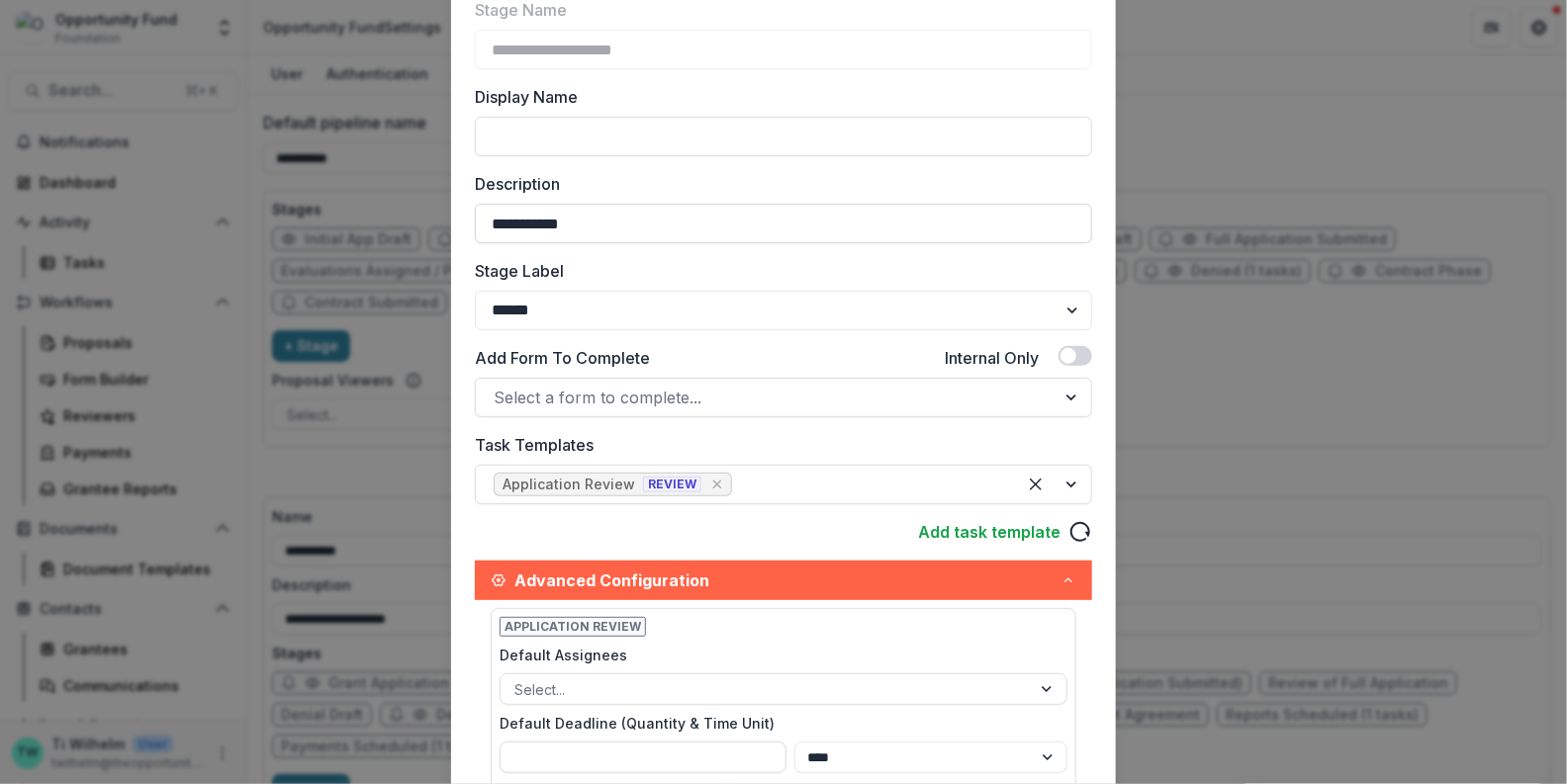 scroll, scrollTop: 154, scrollLeft: 0, axis: vertical 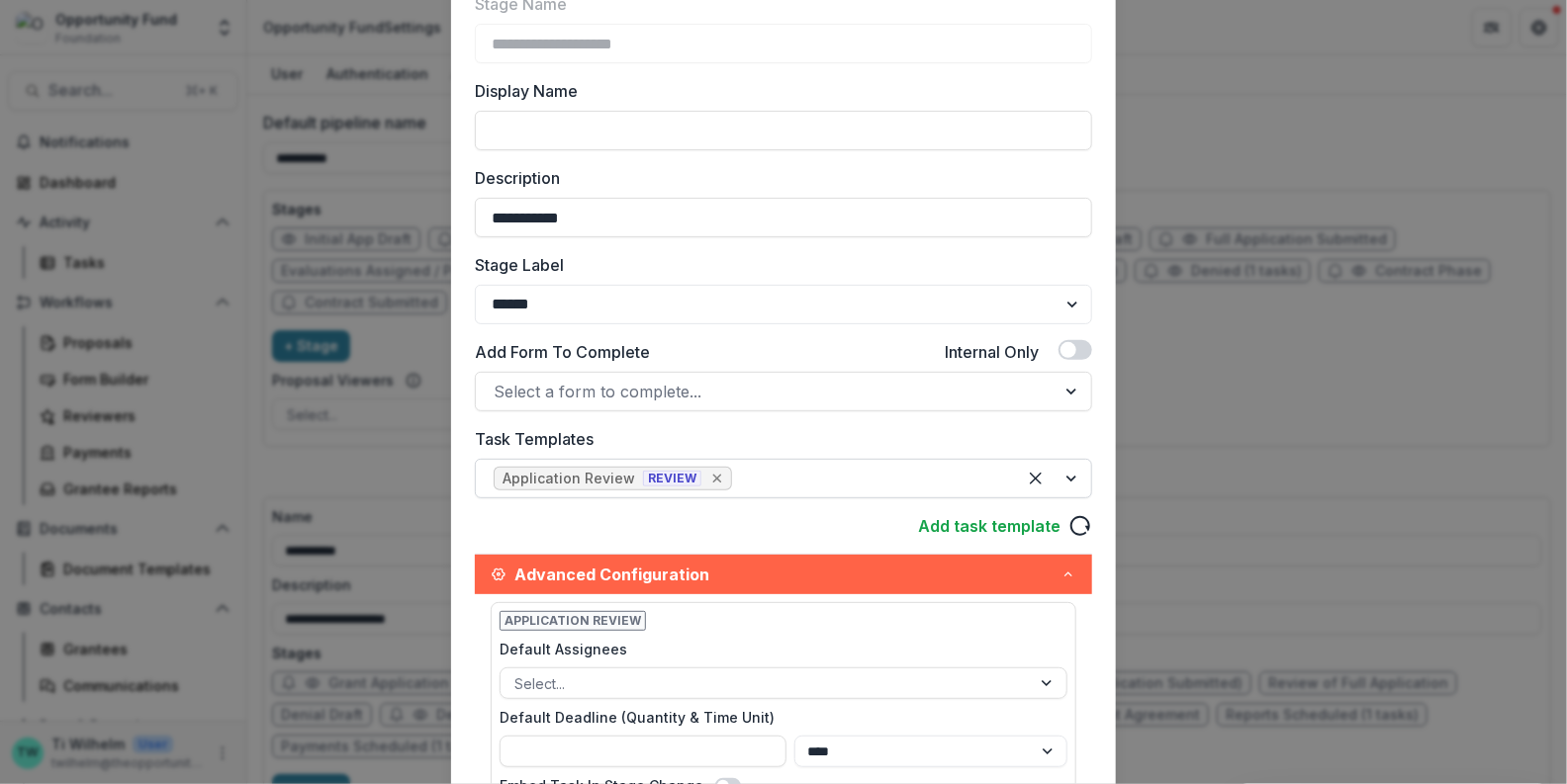 click 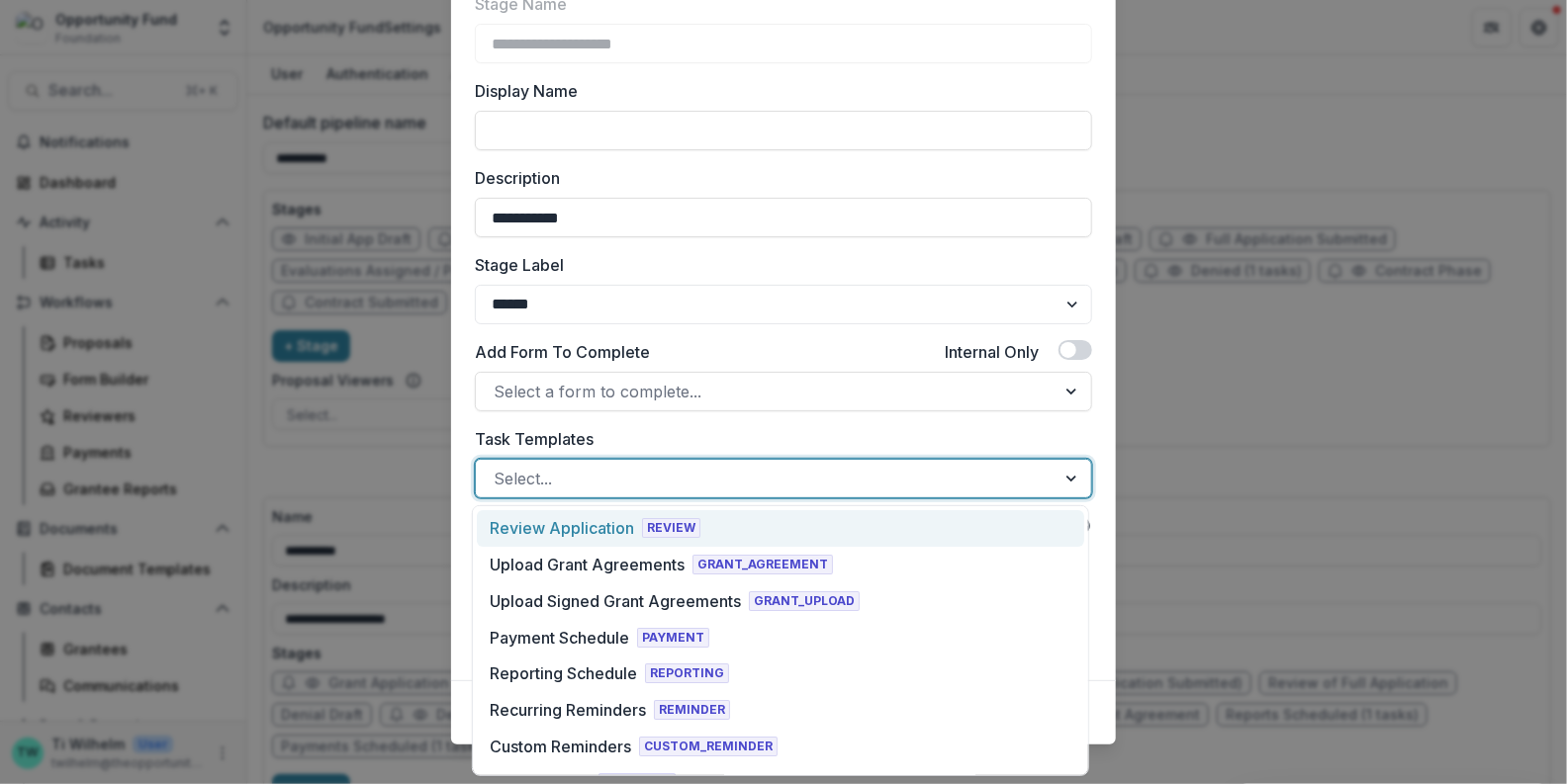 click at bounding box center (766, 479) 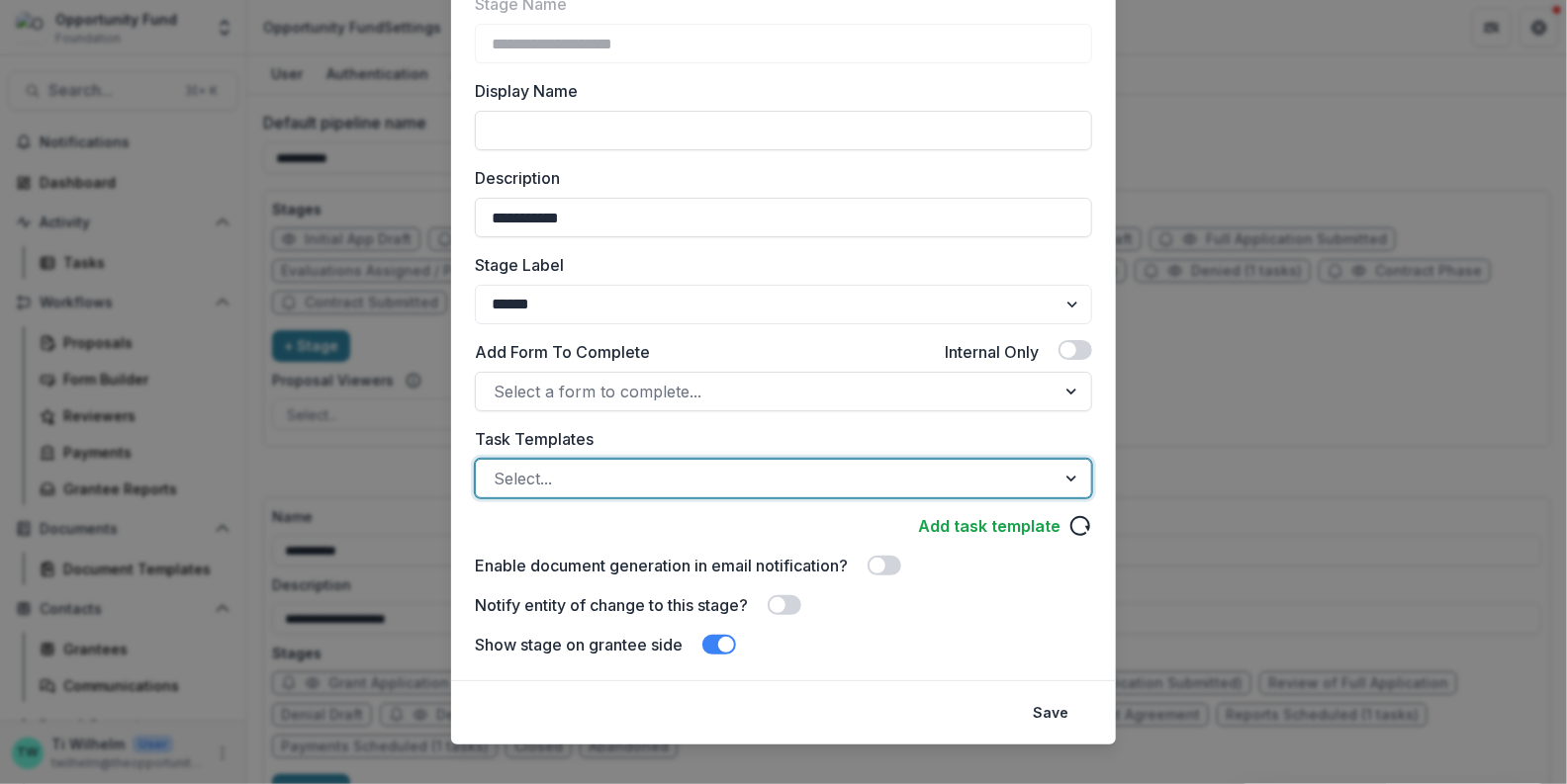click at bounding box center [766, 479] 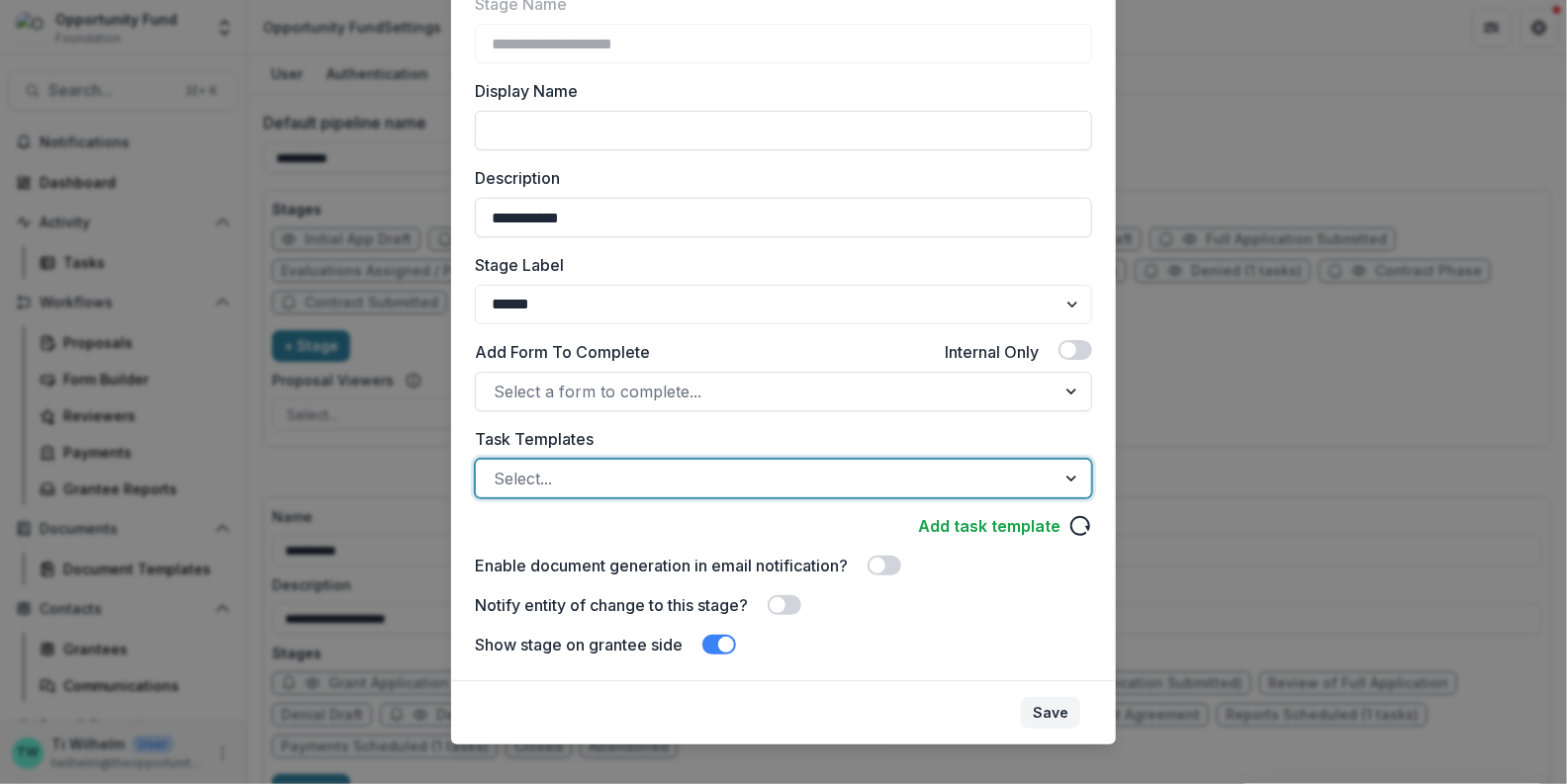 click on "Save" at bounding box center [1051, 713] 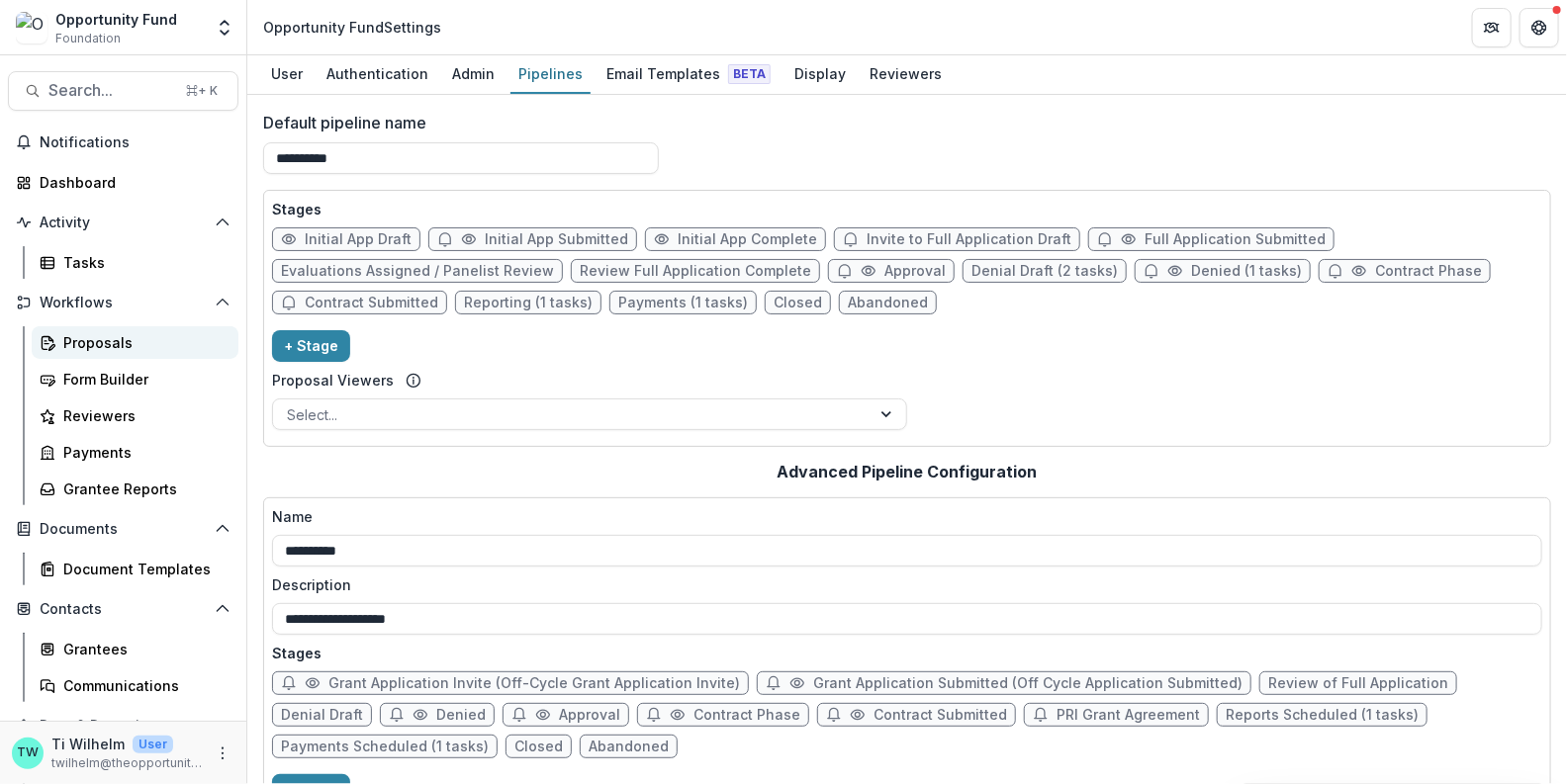 click on "Proposals" at bounding box center (142, 342) 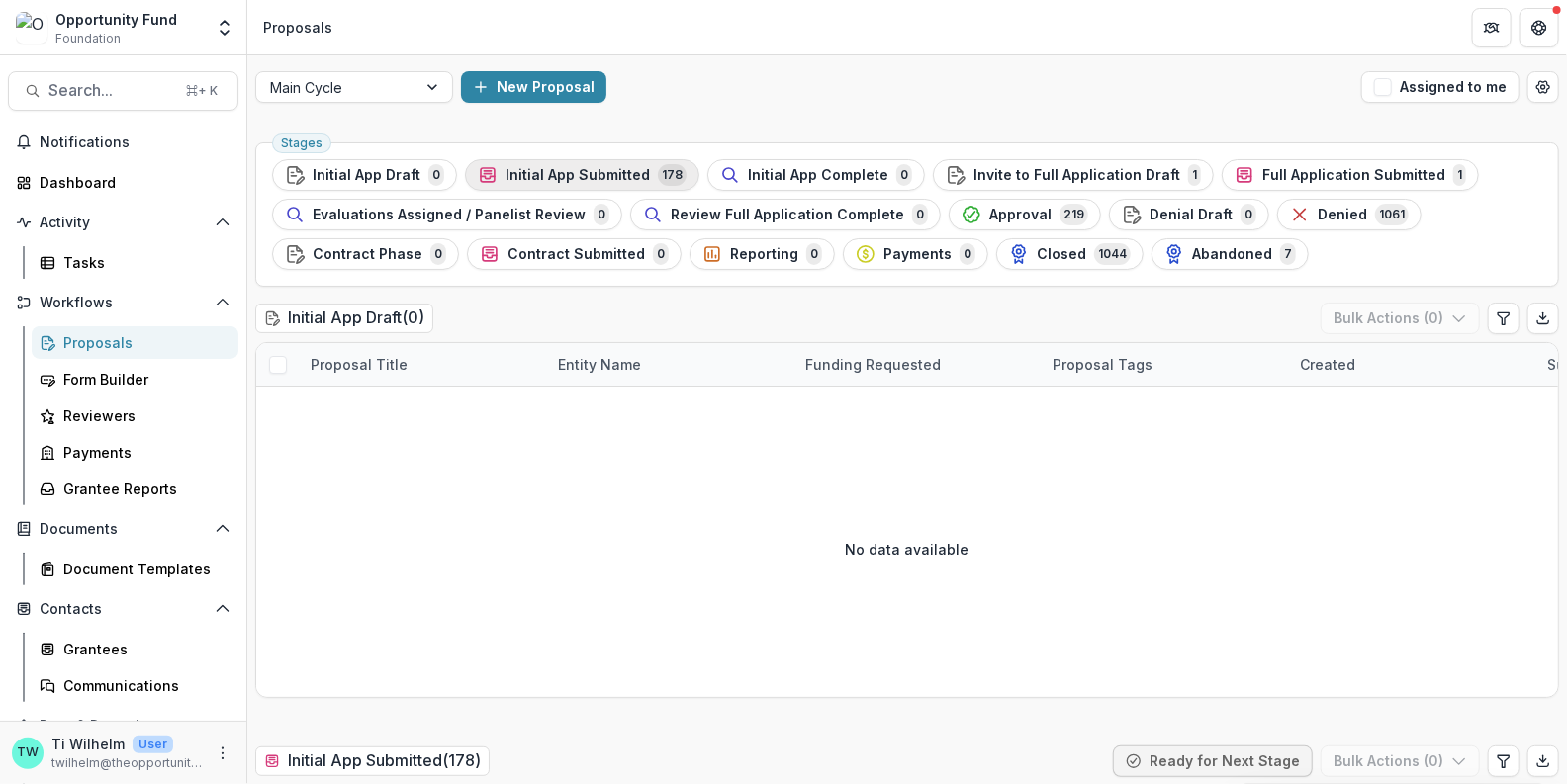 click on "Initial App Submitted" at bounding box center (578, 175) 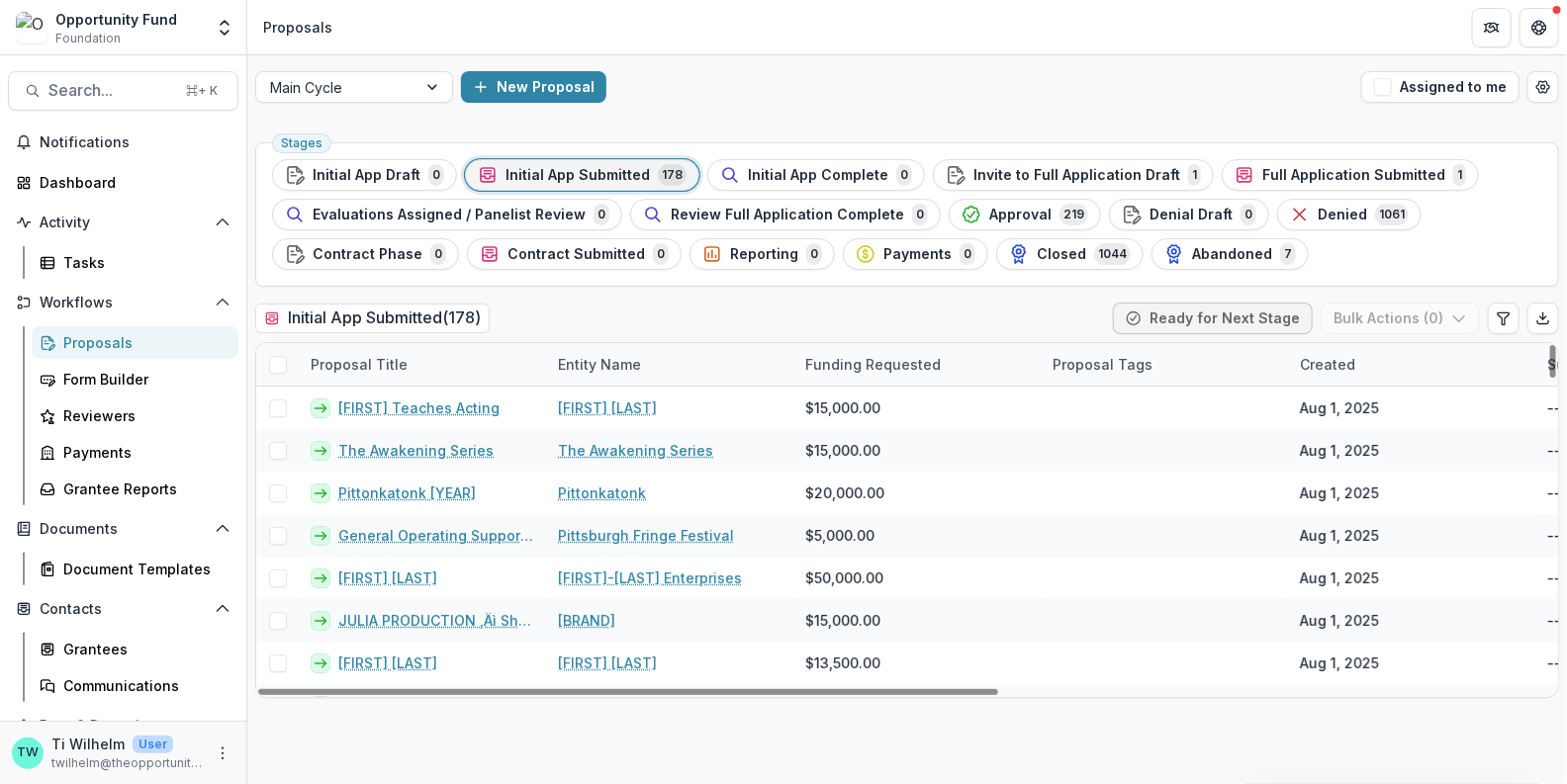 click at bounding box center [278, 365] 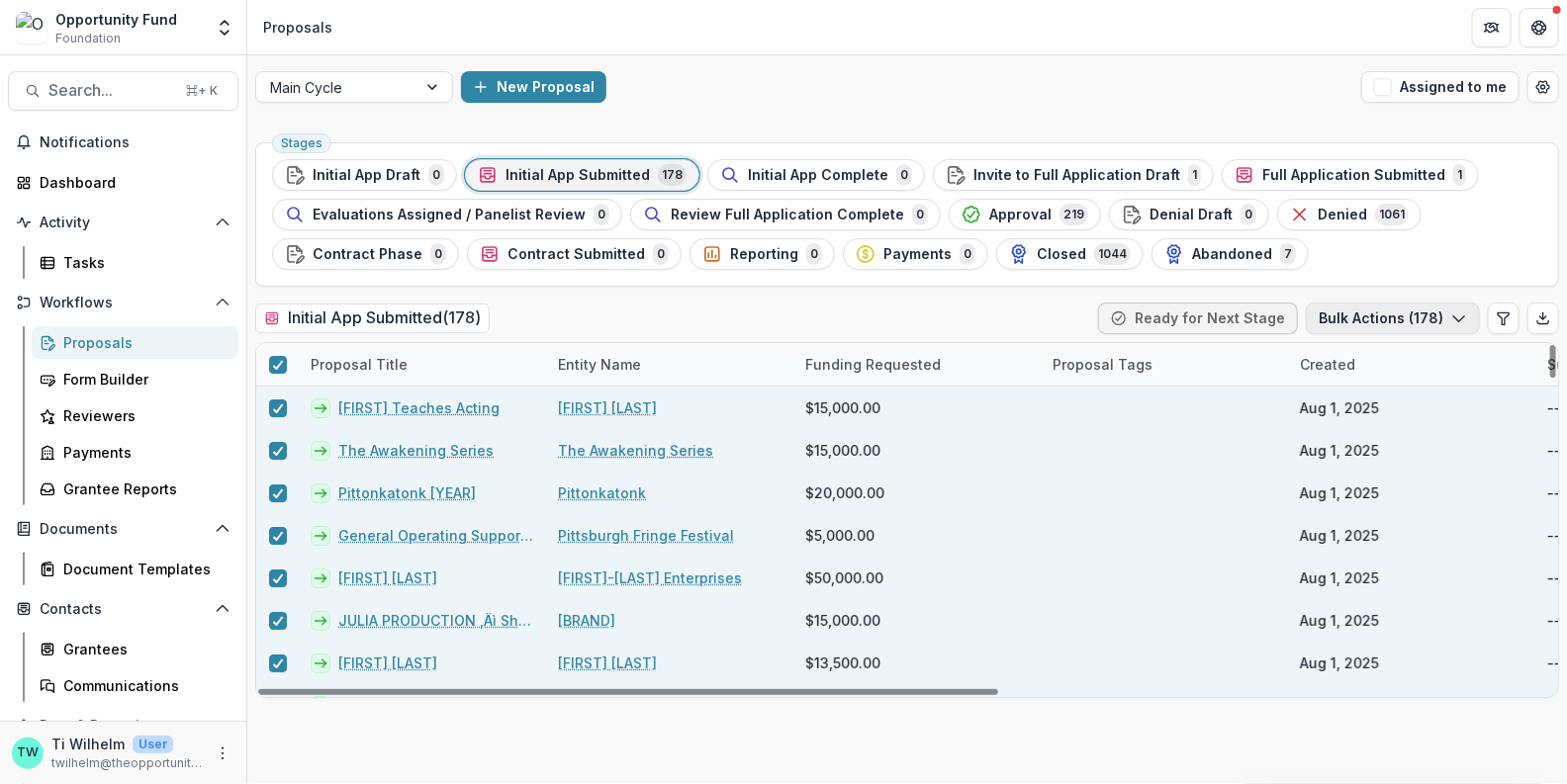 click on "Bulk Actions ( 178 )" at bounding box center (1393, 318) 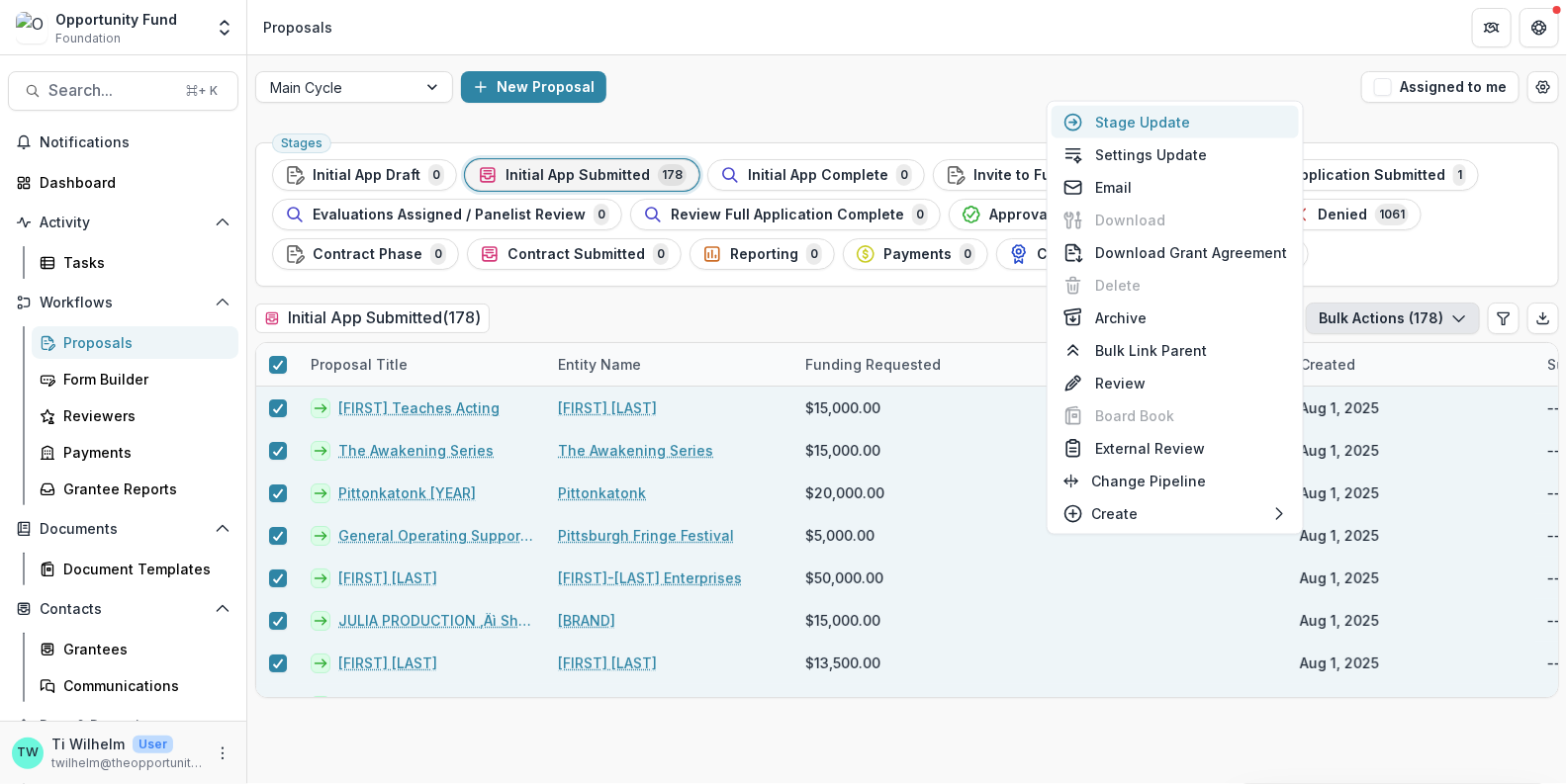 click on "Stage Update" at bounding box center [1175, 122] 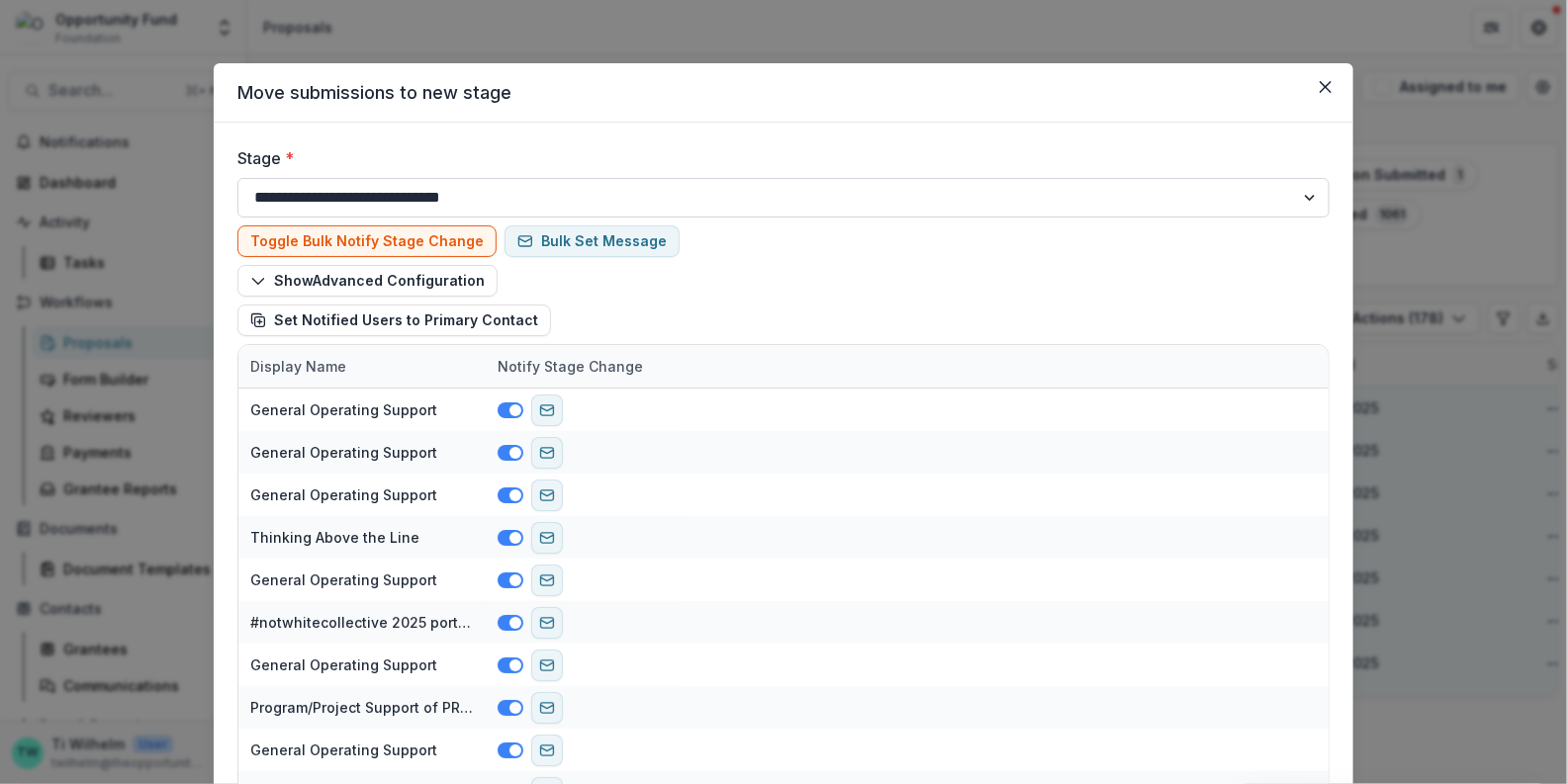 click on "**********" at bounding box center (784, 198) 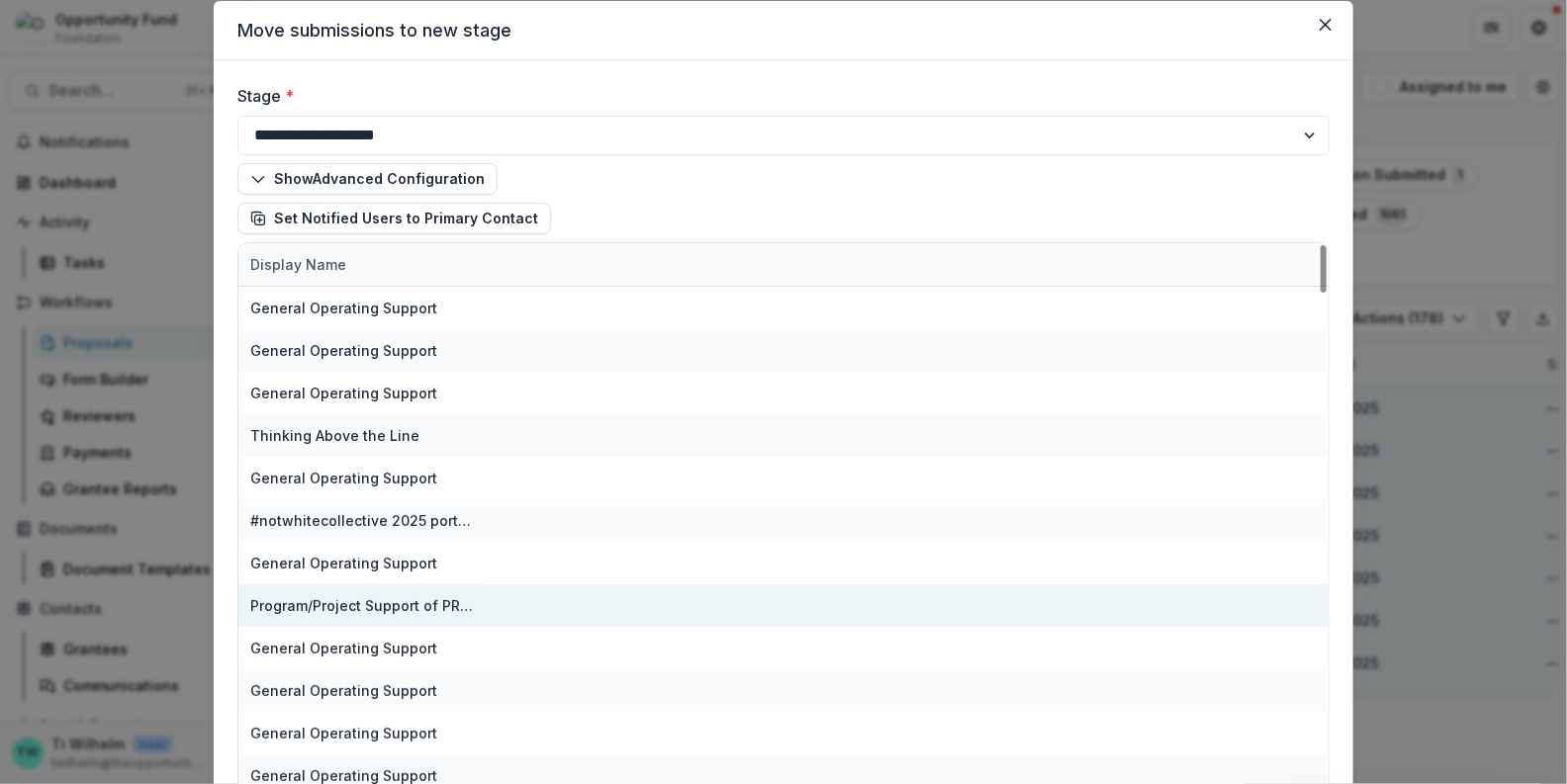 scroll, scrollTop: 0, scrollLeft: 0, axis: both 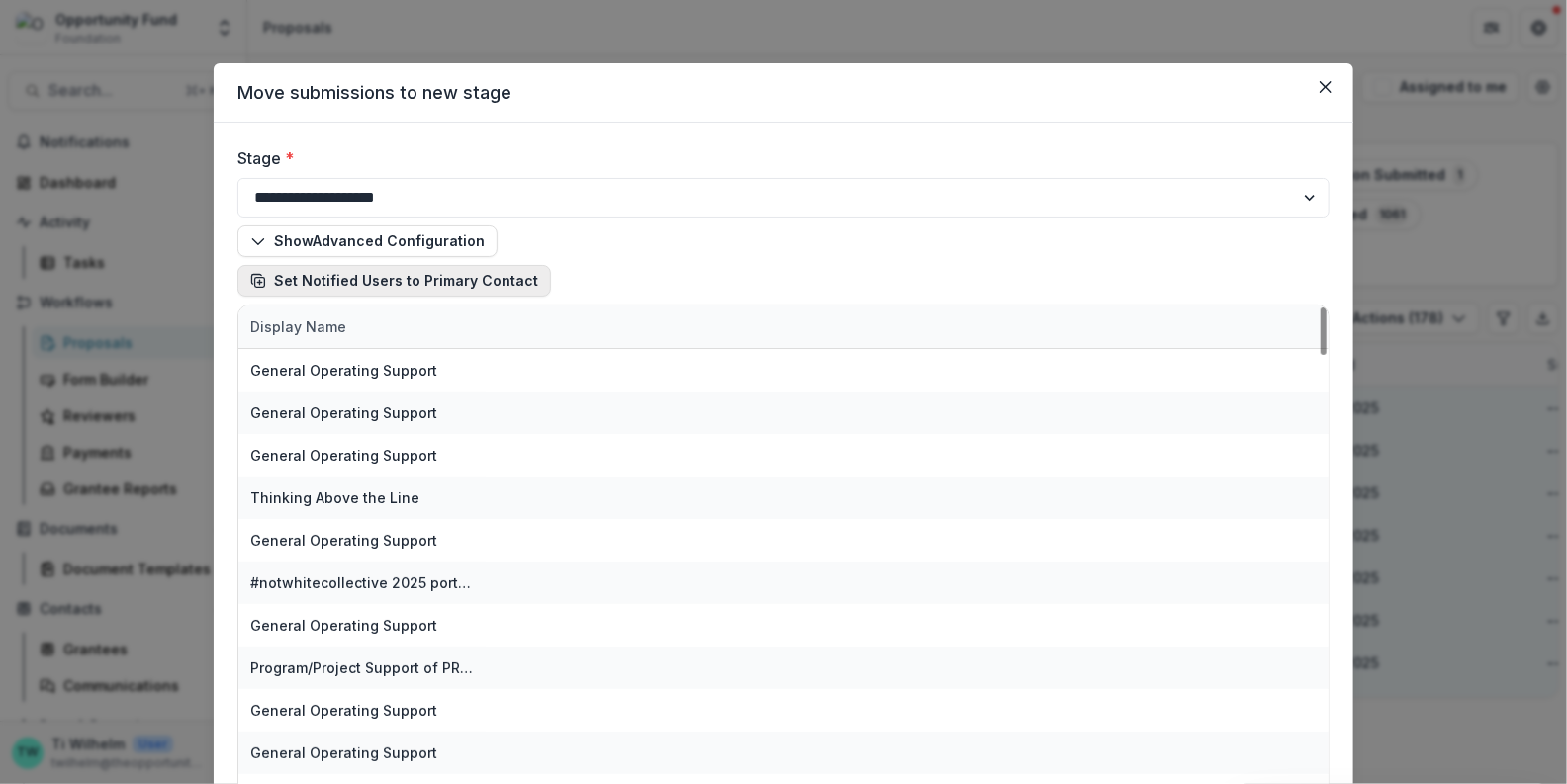 click on "Set Notified Users to Primary Contact" at bounding box center (394, 281) 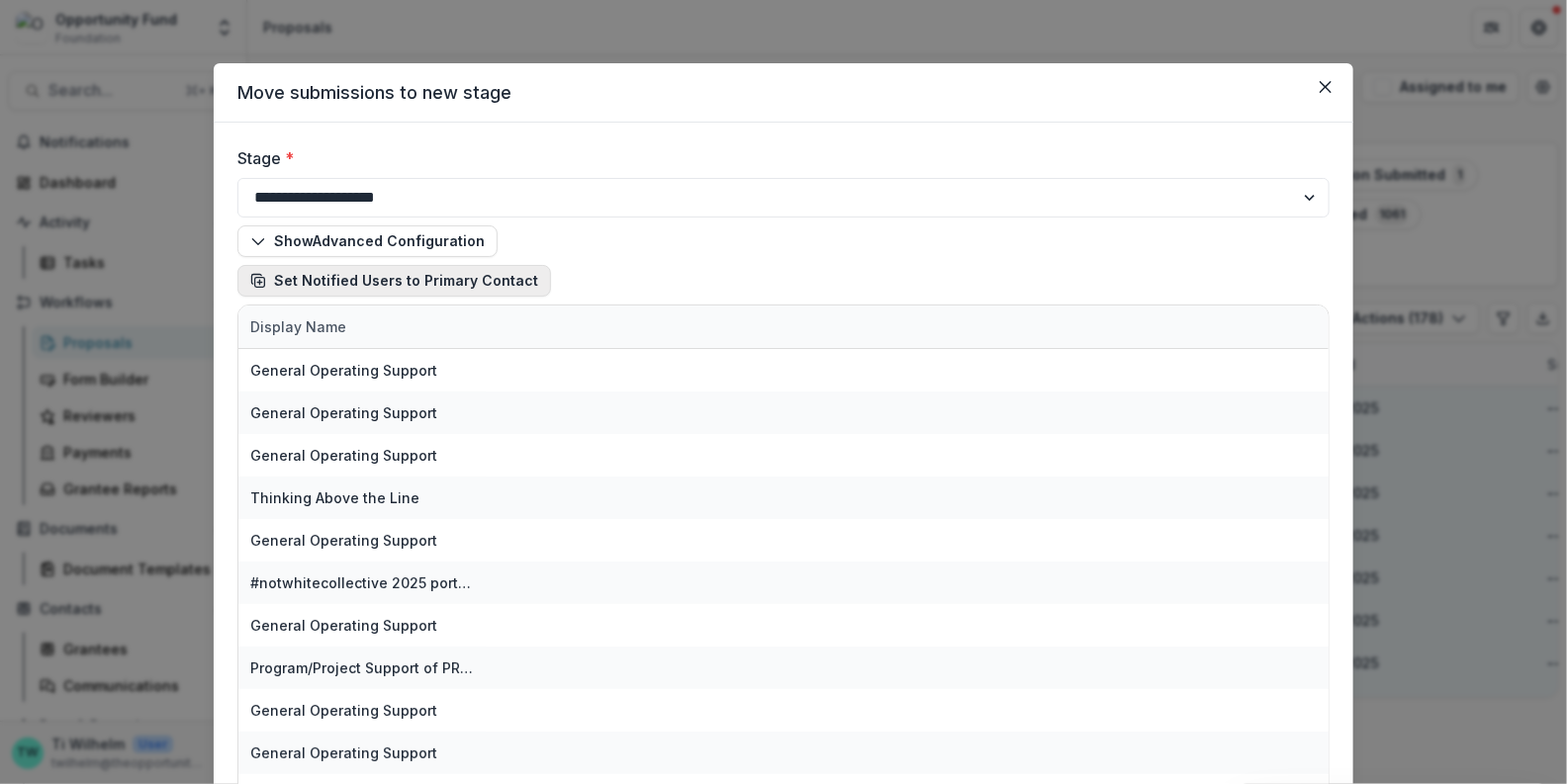 click 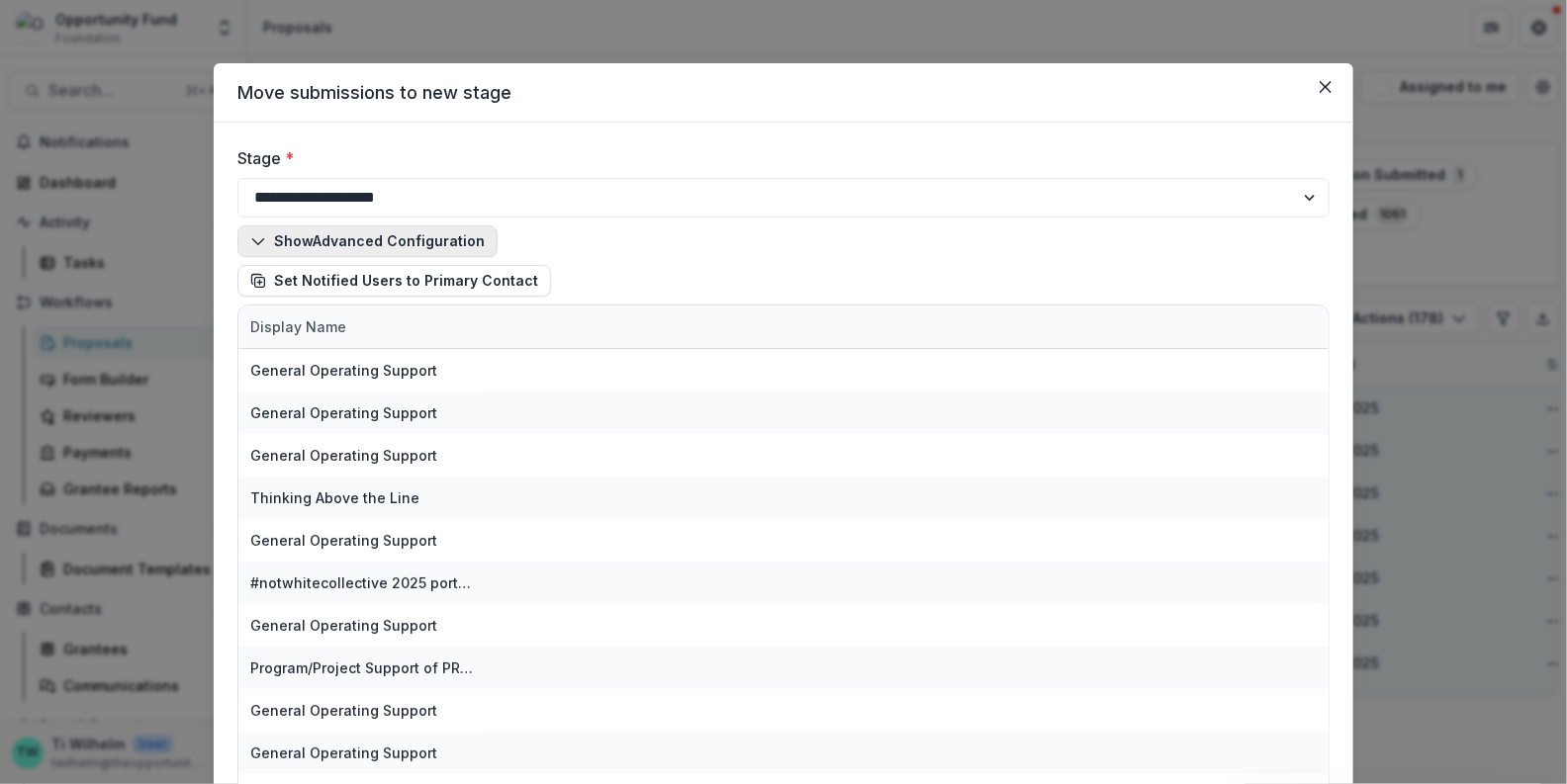click 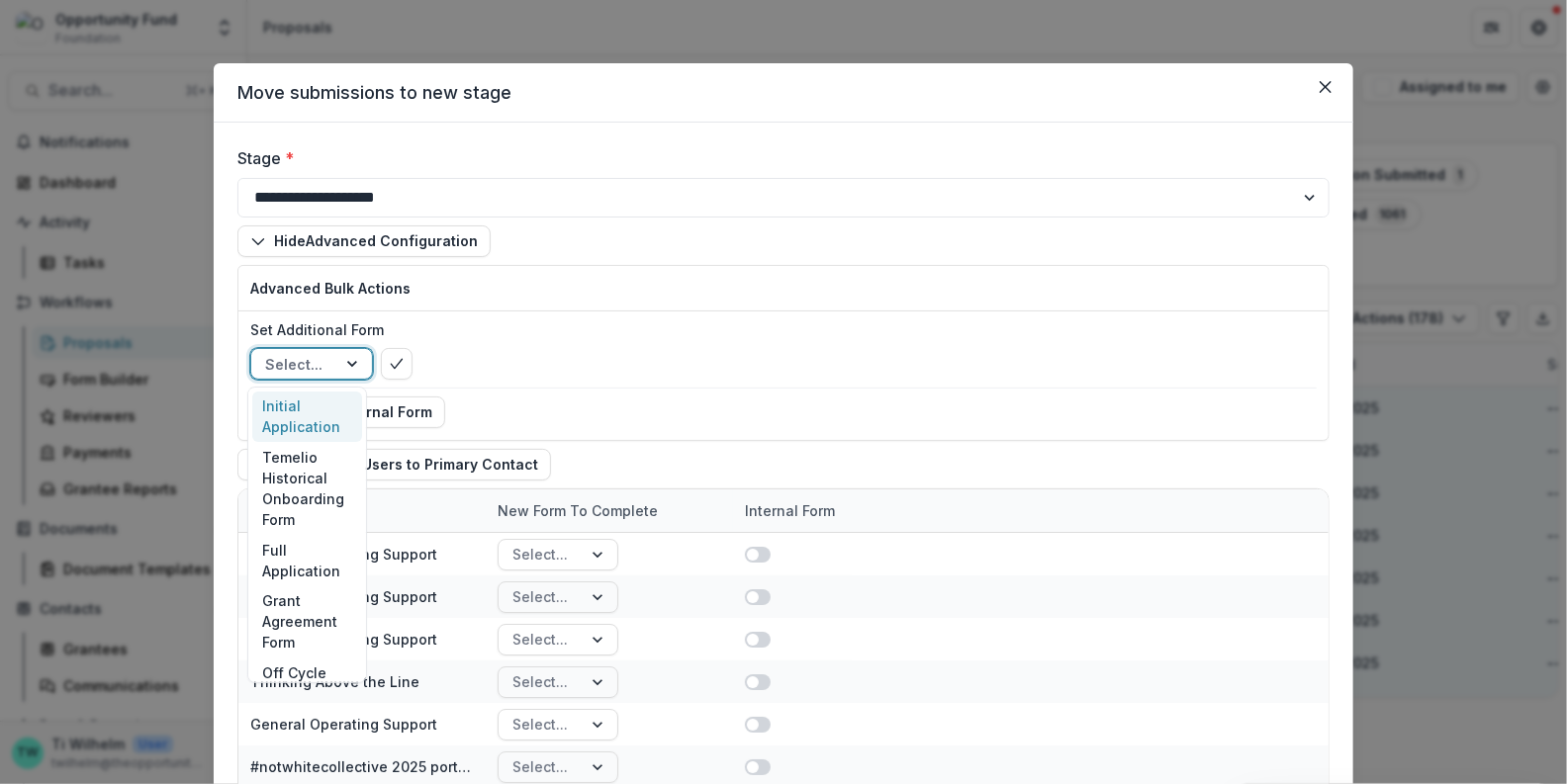 click at bounding box center [354, 364] 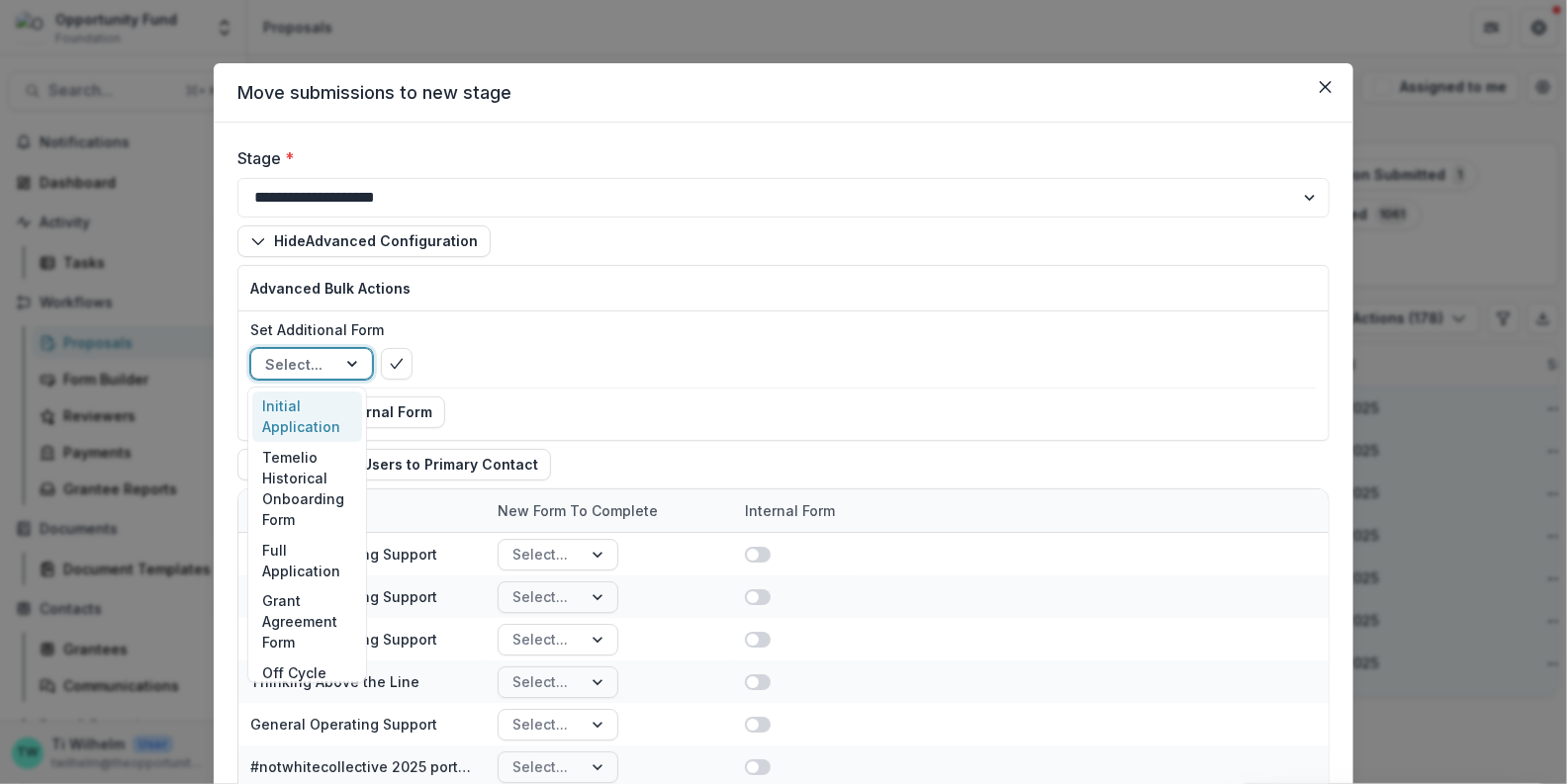 click on "Initial Application" at bounding box center [307, 417] 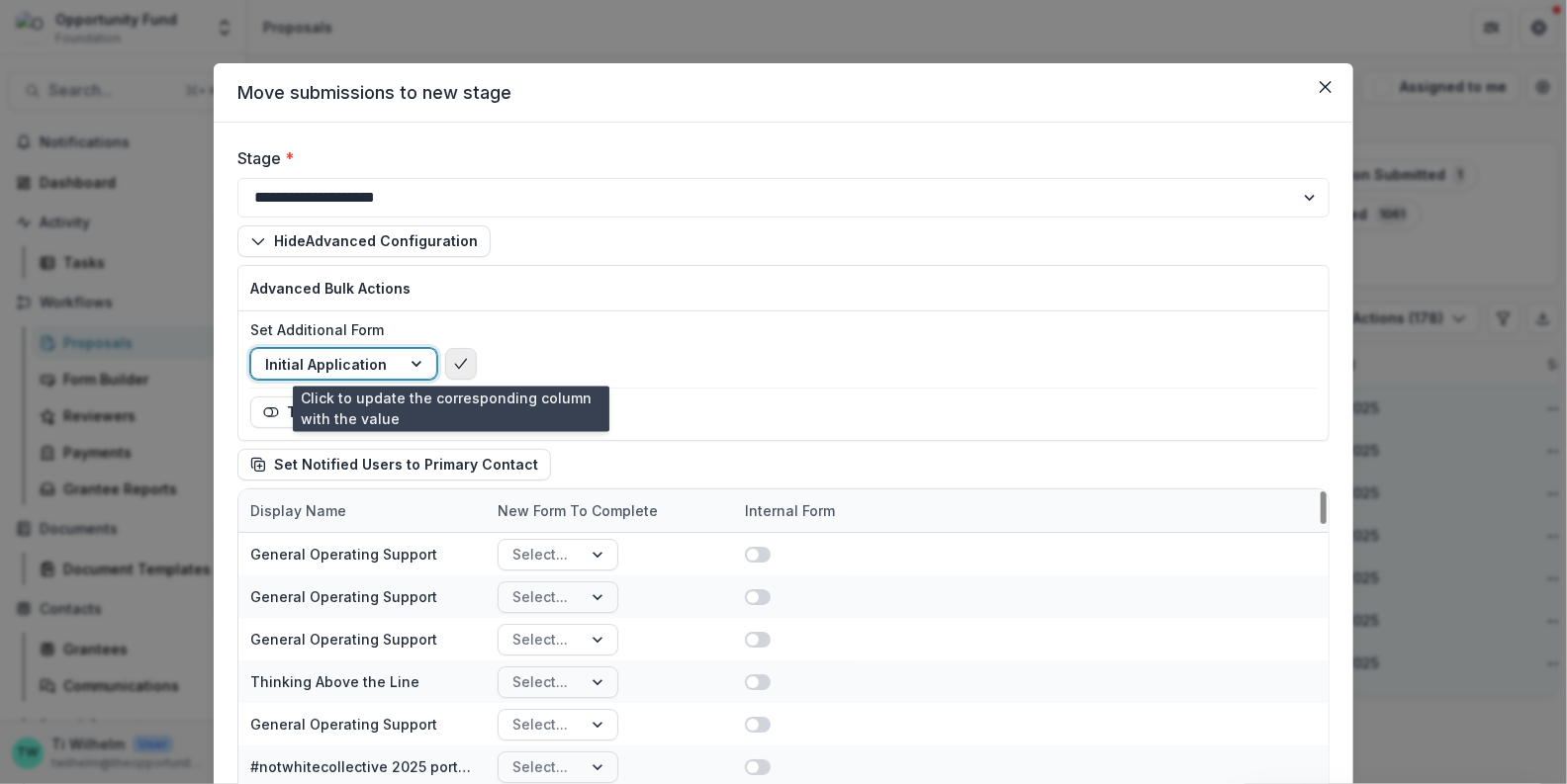 click 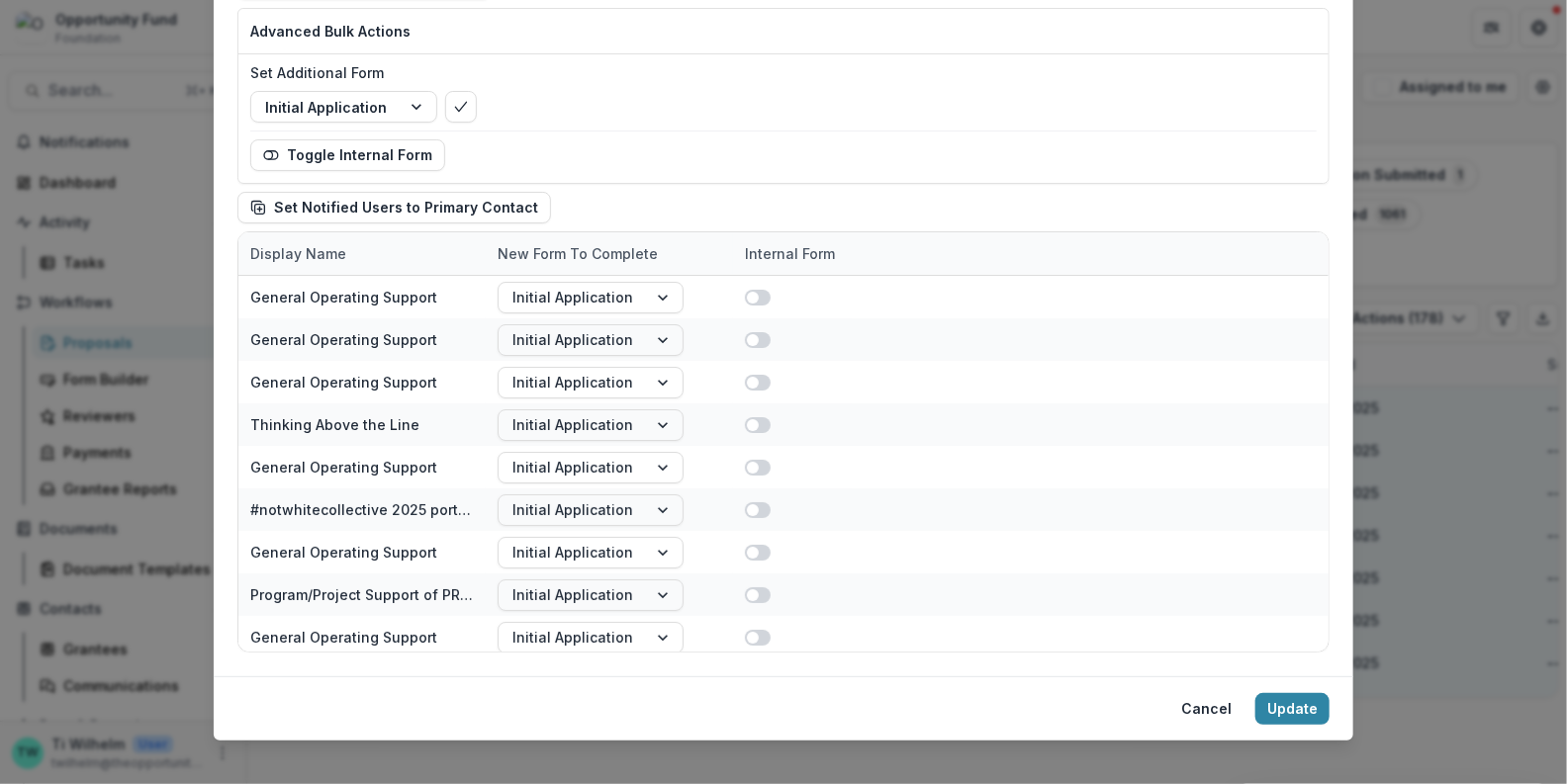 scroll, scrollTop: 275, scrollLeft: 0, axis: vertical 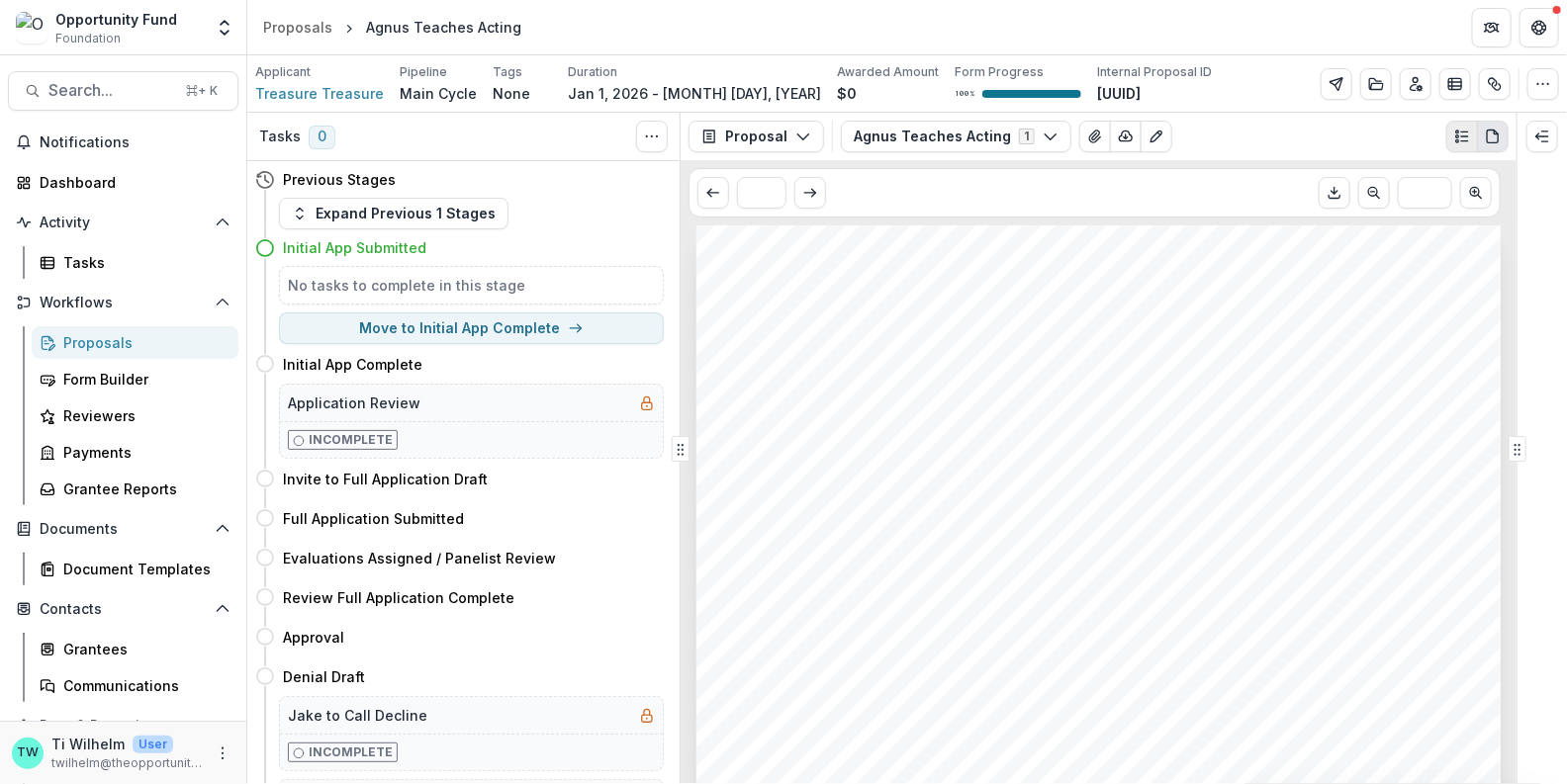 click 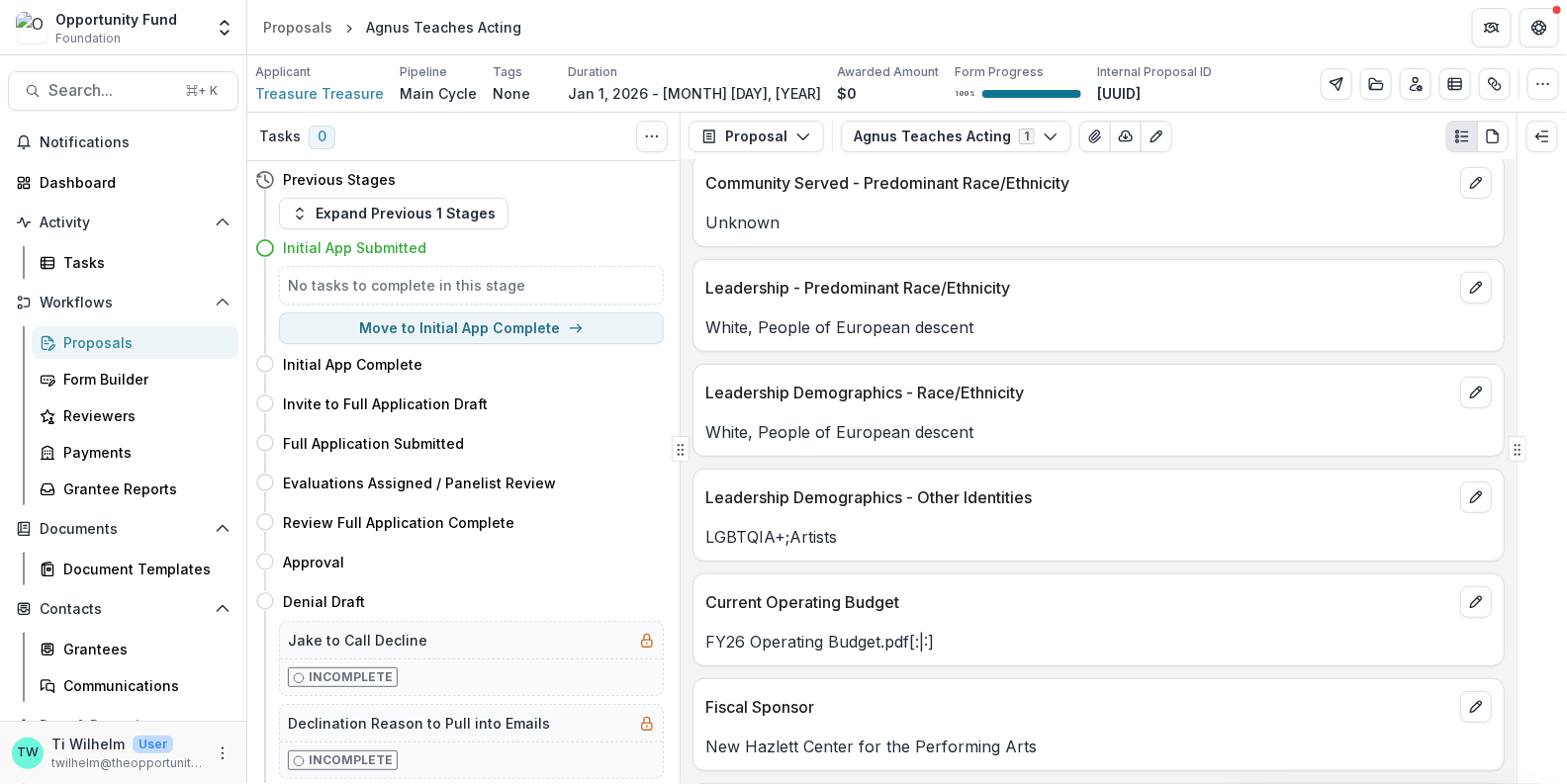 scroll, scrollTop: 4026, scrollLeft: 0, axis: vertical 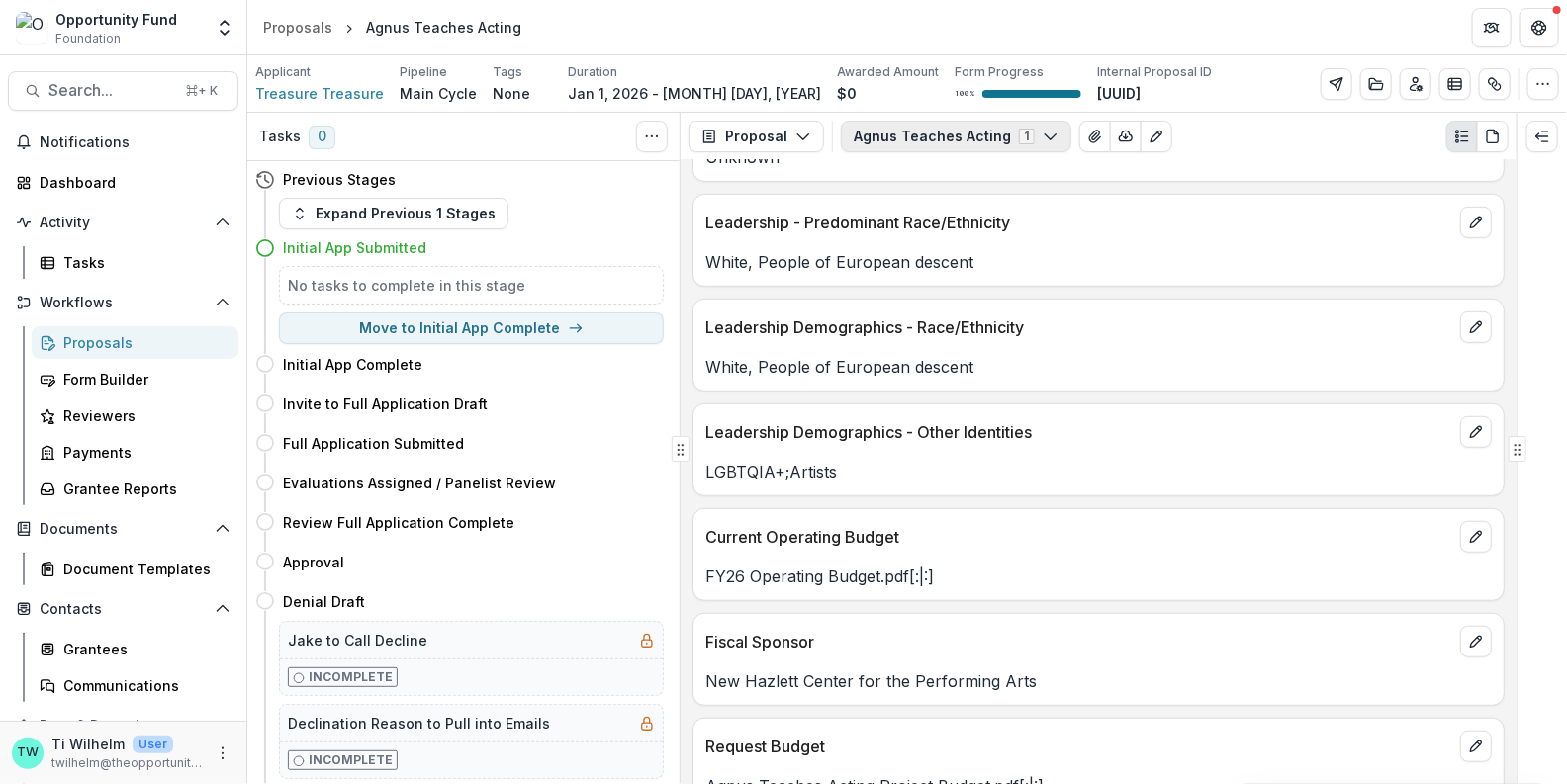 click on "[PERSON] Teaches Acting 1" at bounding box center [956, 136] 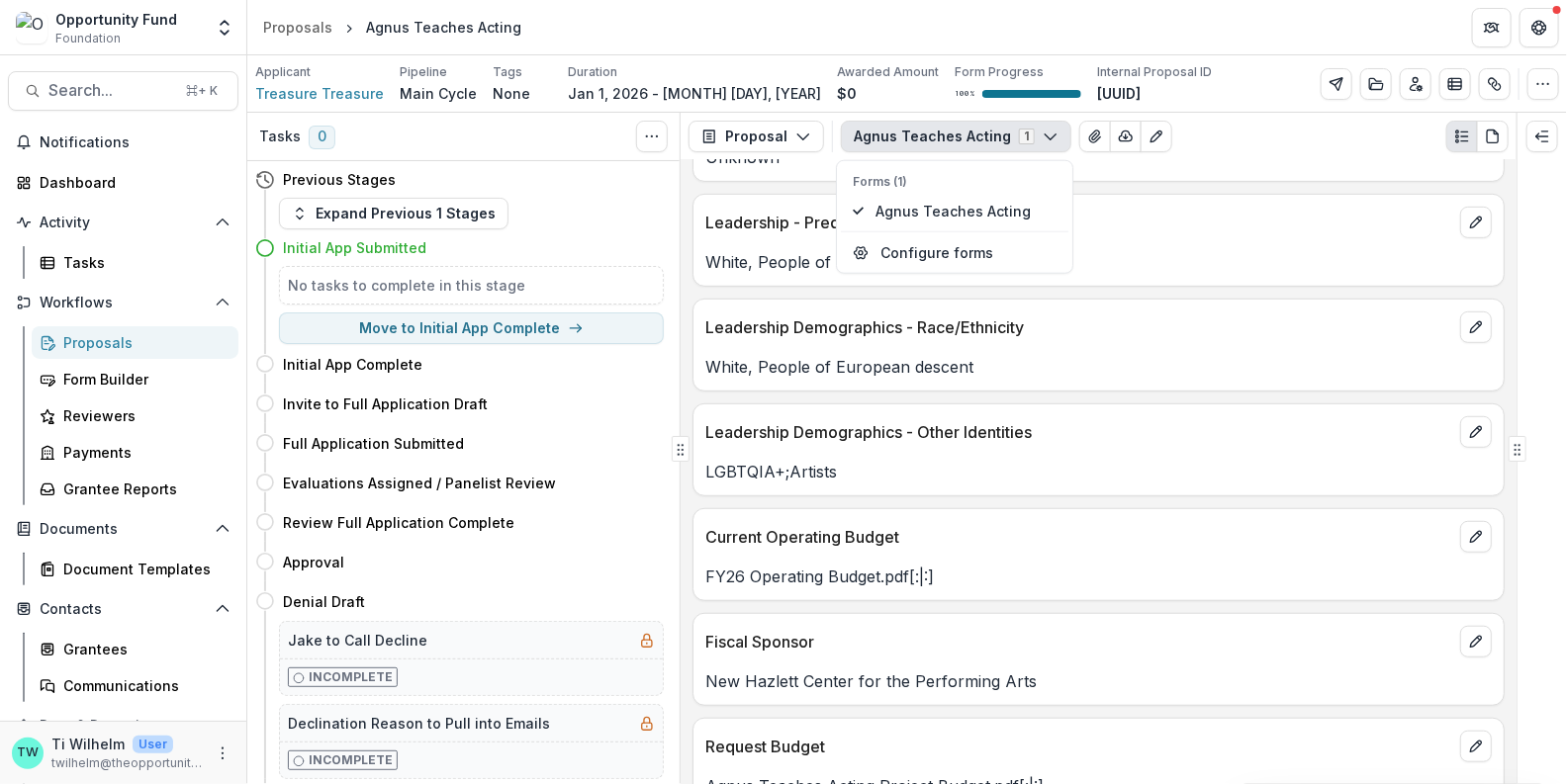 click on "Proposals" at bounding box center (142, 342) 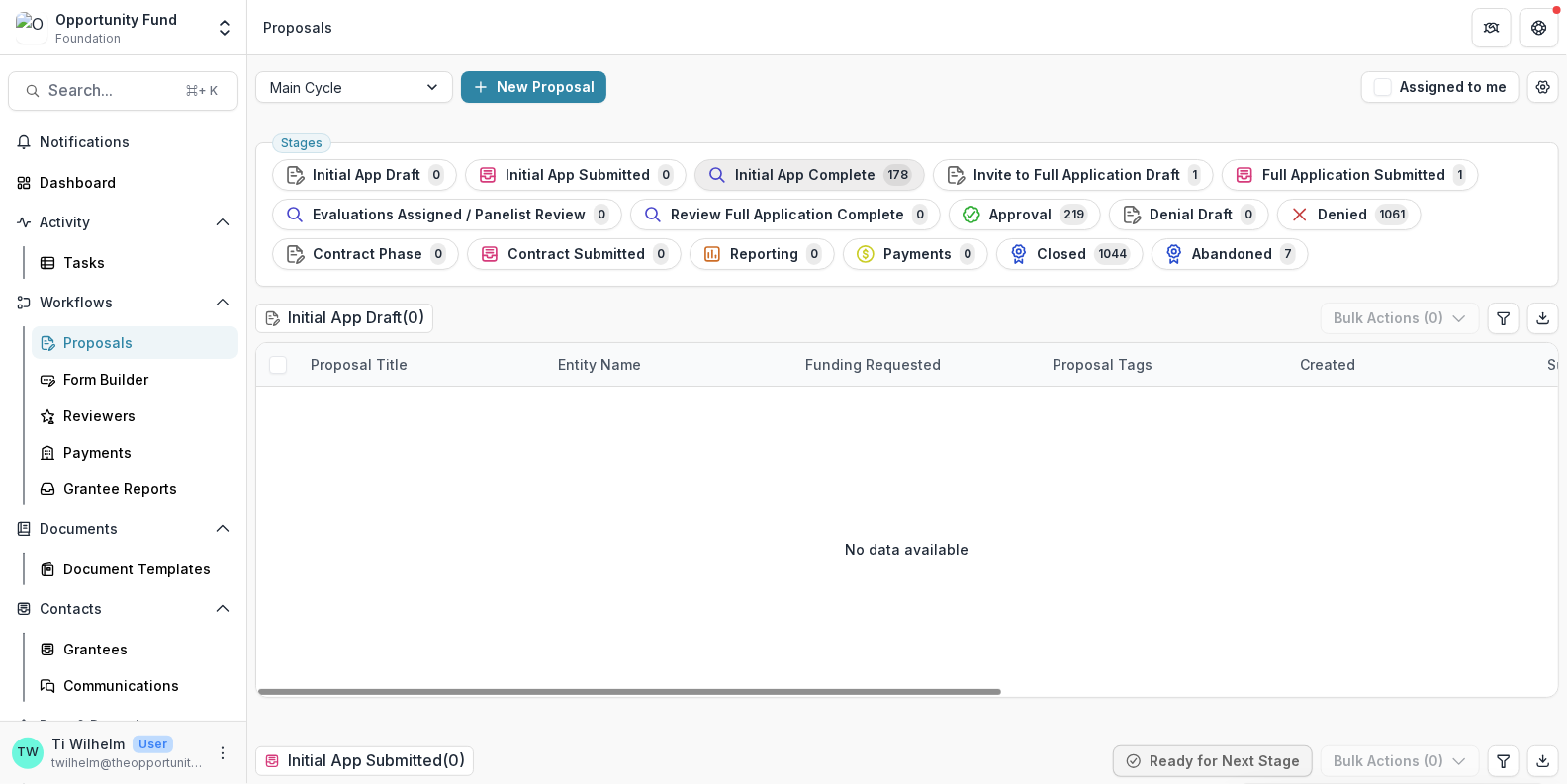 click on "Initial App Complete" at bounding box center (805, 175) 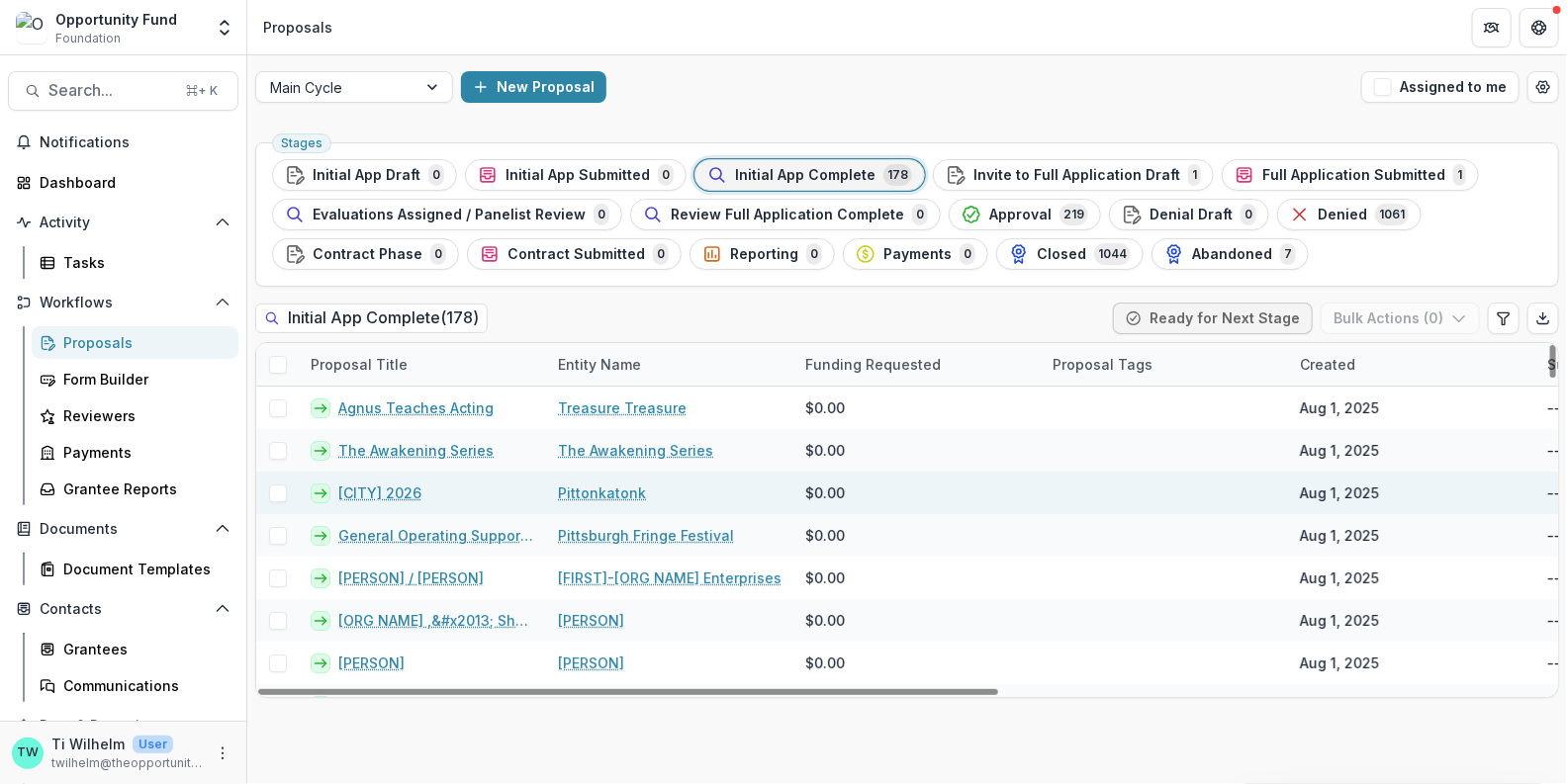 click on "Pittonkatonk [YEAR]" at bounding box center [380, 492] 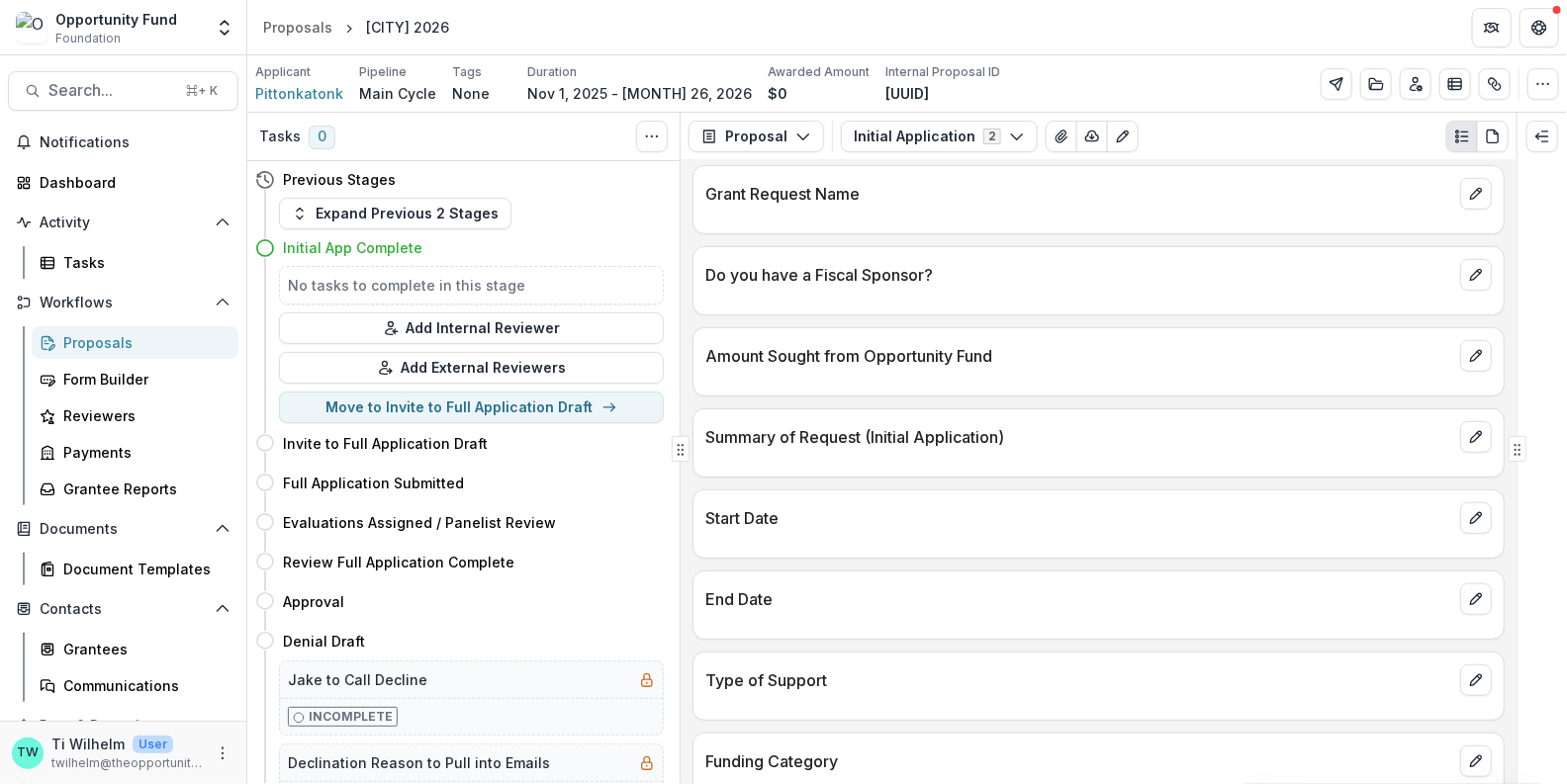 scroll, scrollTop: 0, scrollLeft: 0, axis: both 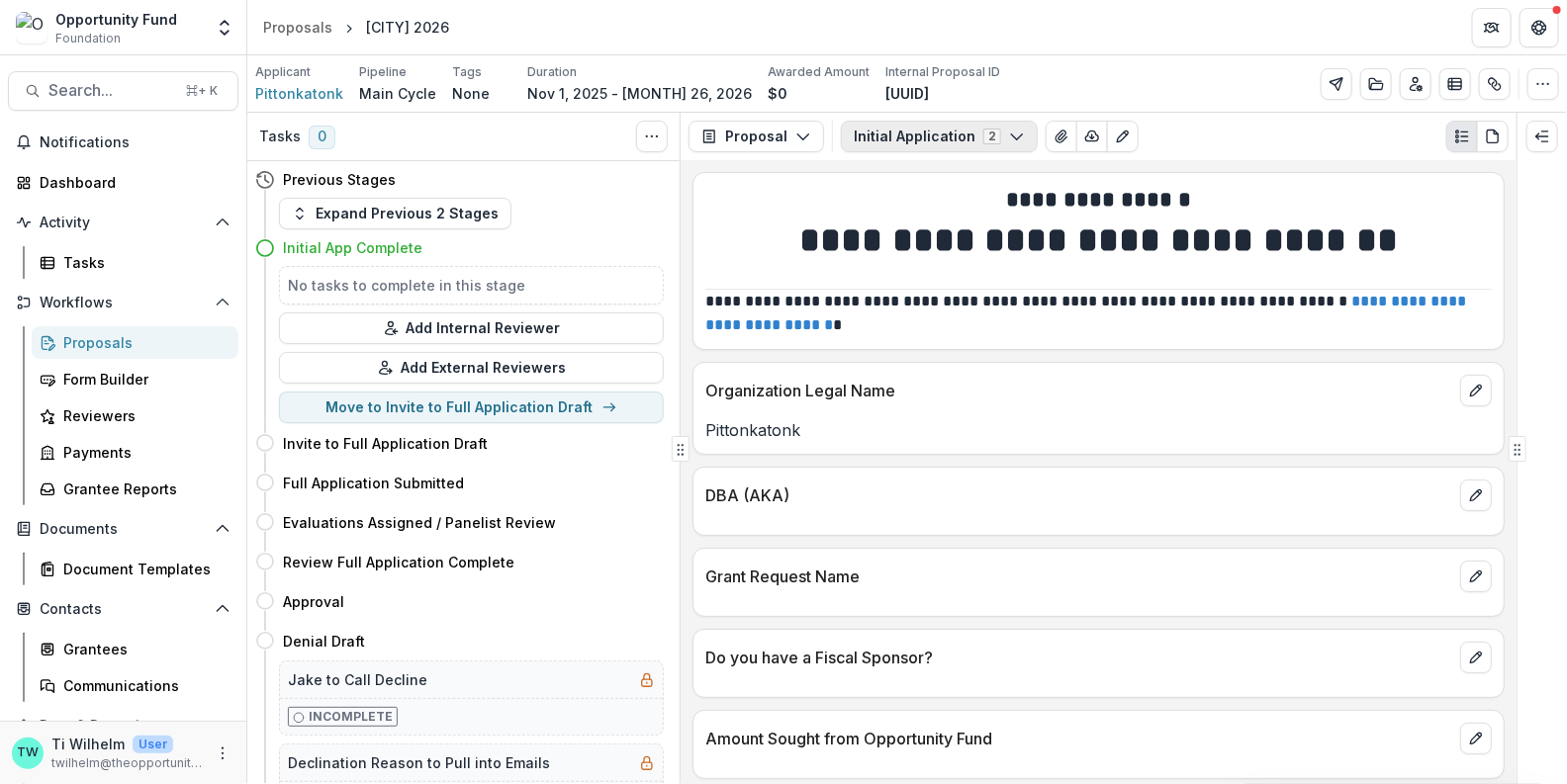 click 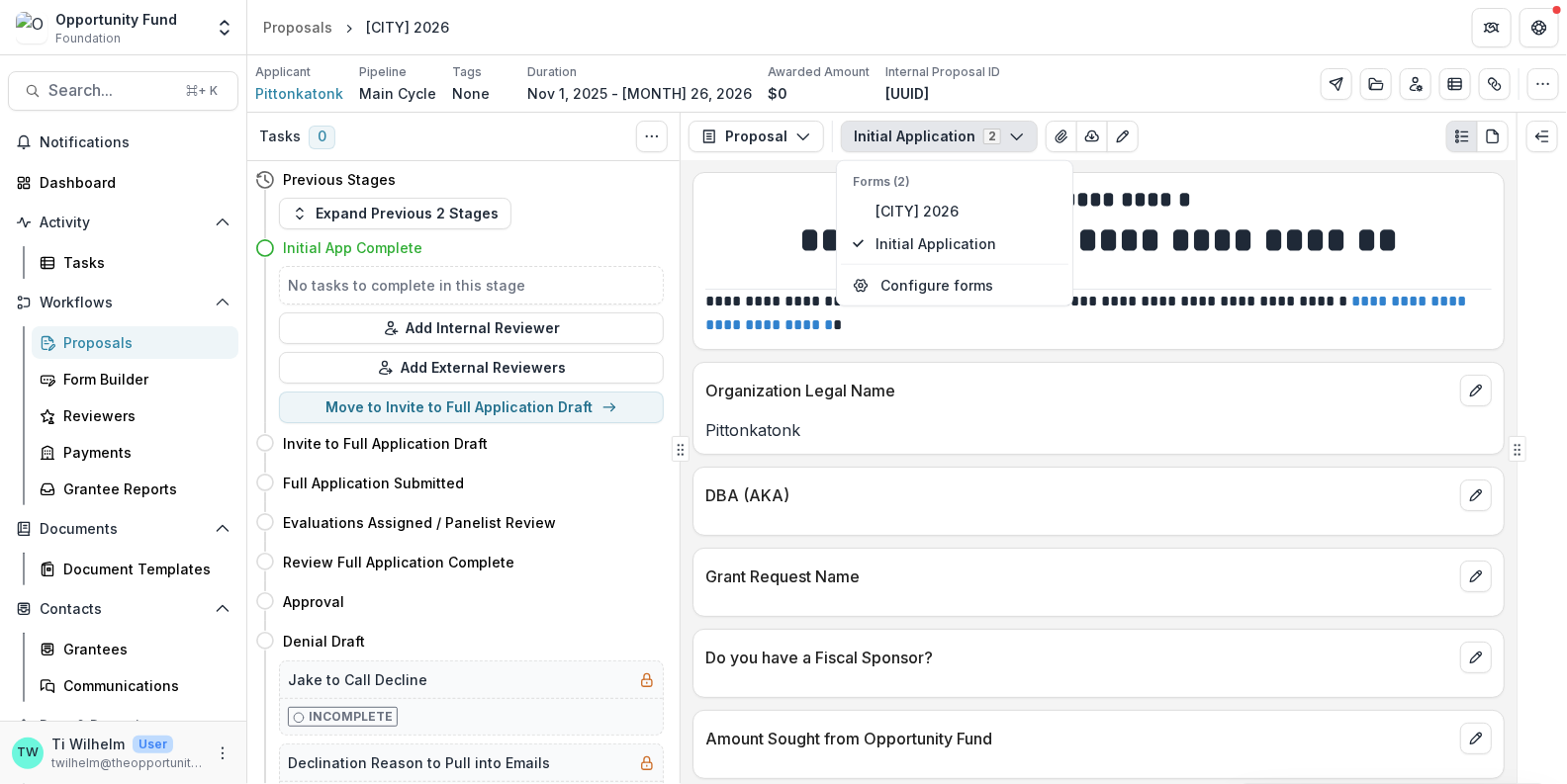 click on "DBA (AKA)" at bounding box center (1078, 495) 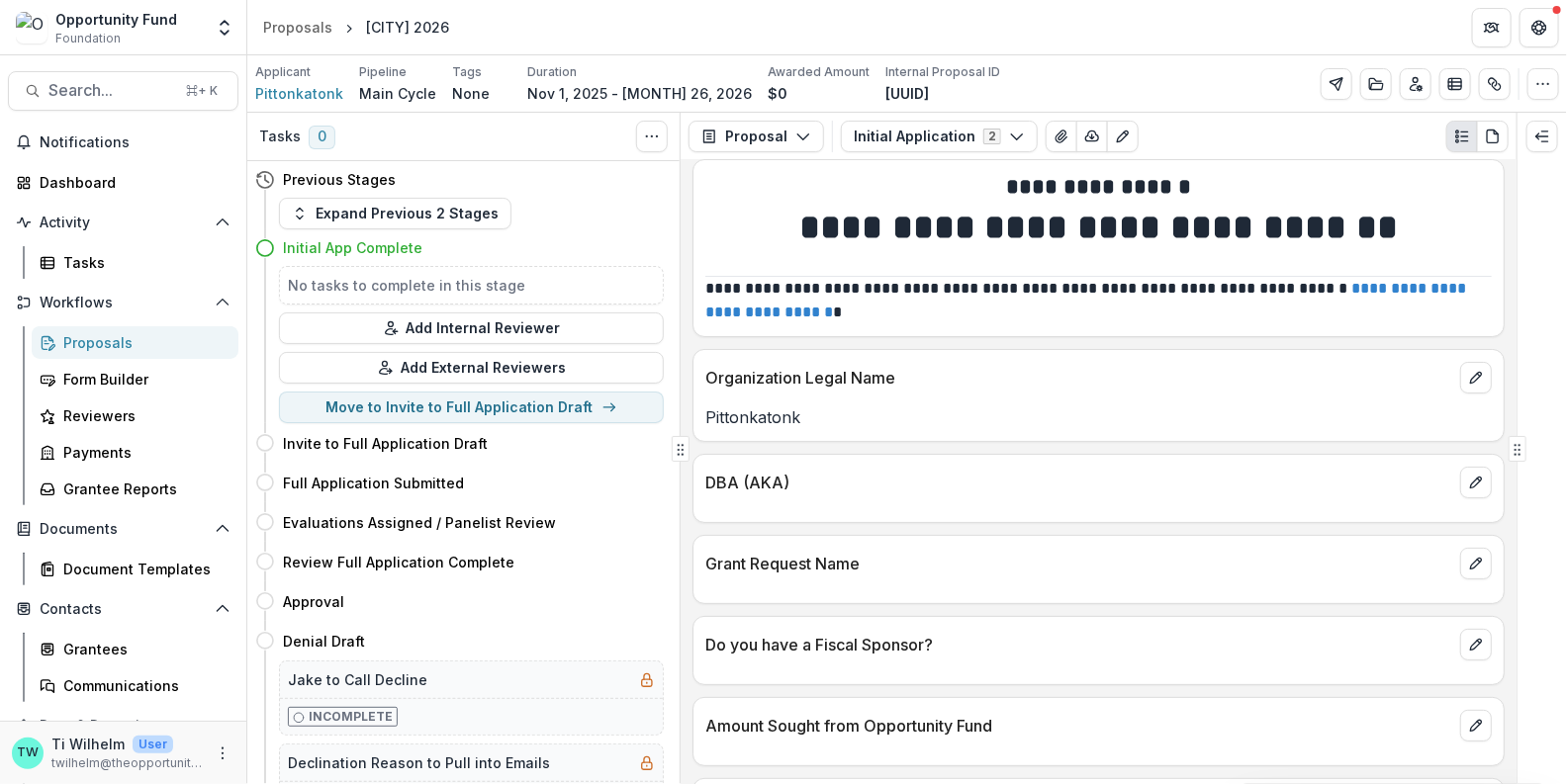 scroll, scrollTop: 0, scrollLeft: 0, axis: both 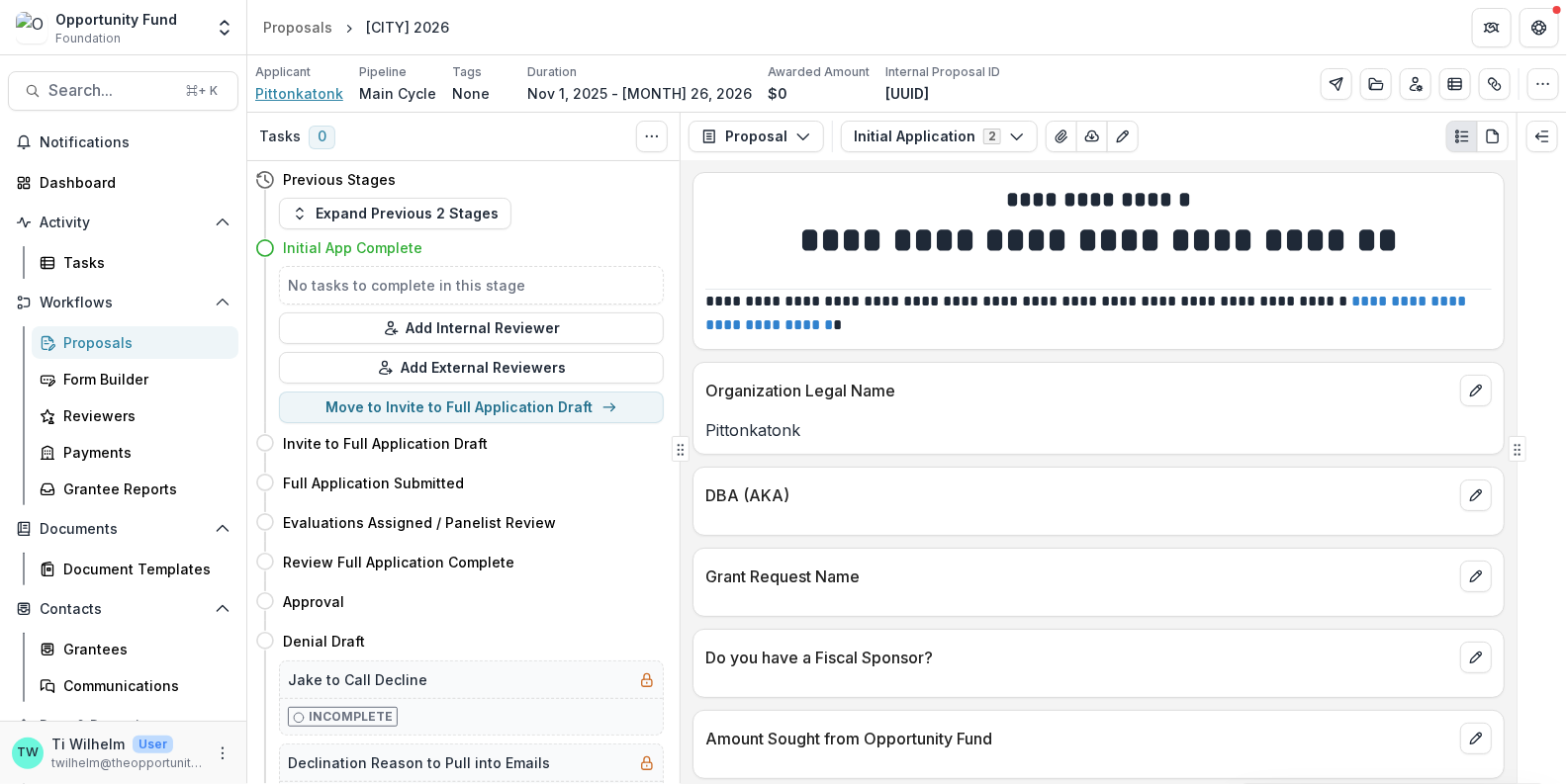 click on "Pittonkatonk" at bounding box center [299, 93] 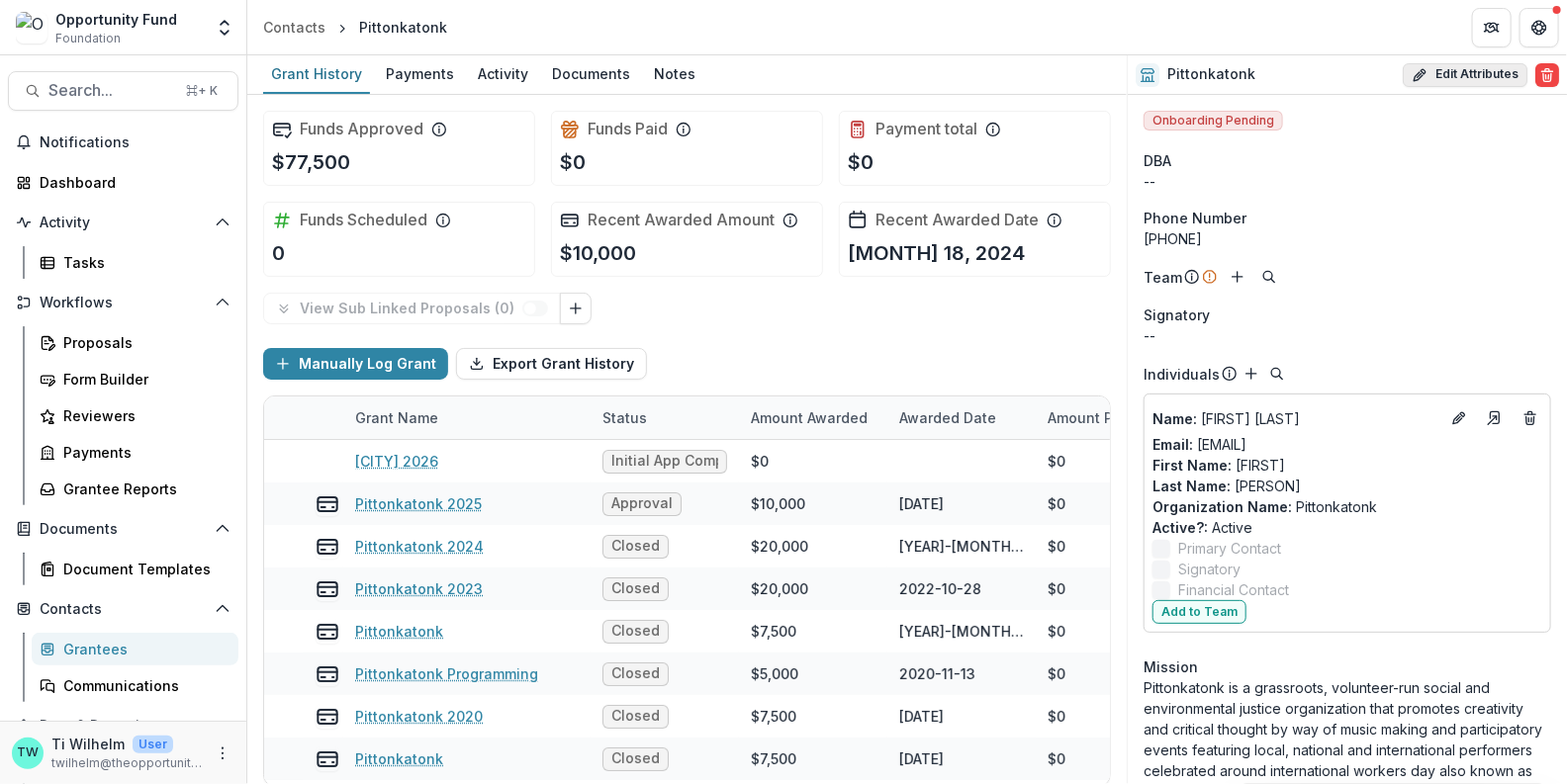 click on "Edit Attributes" at bounding box center (1465, 75) 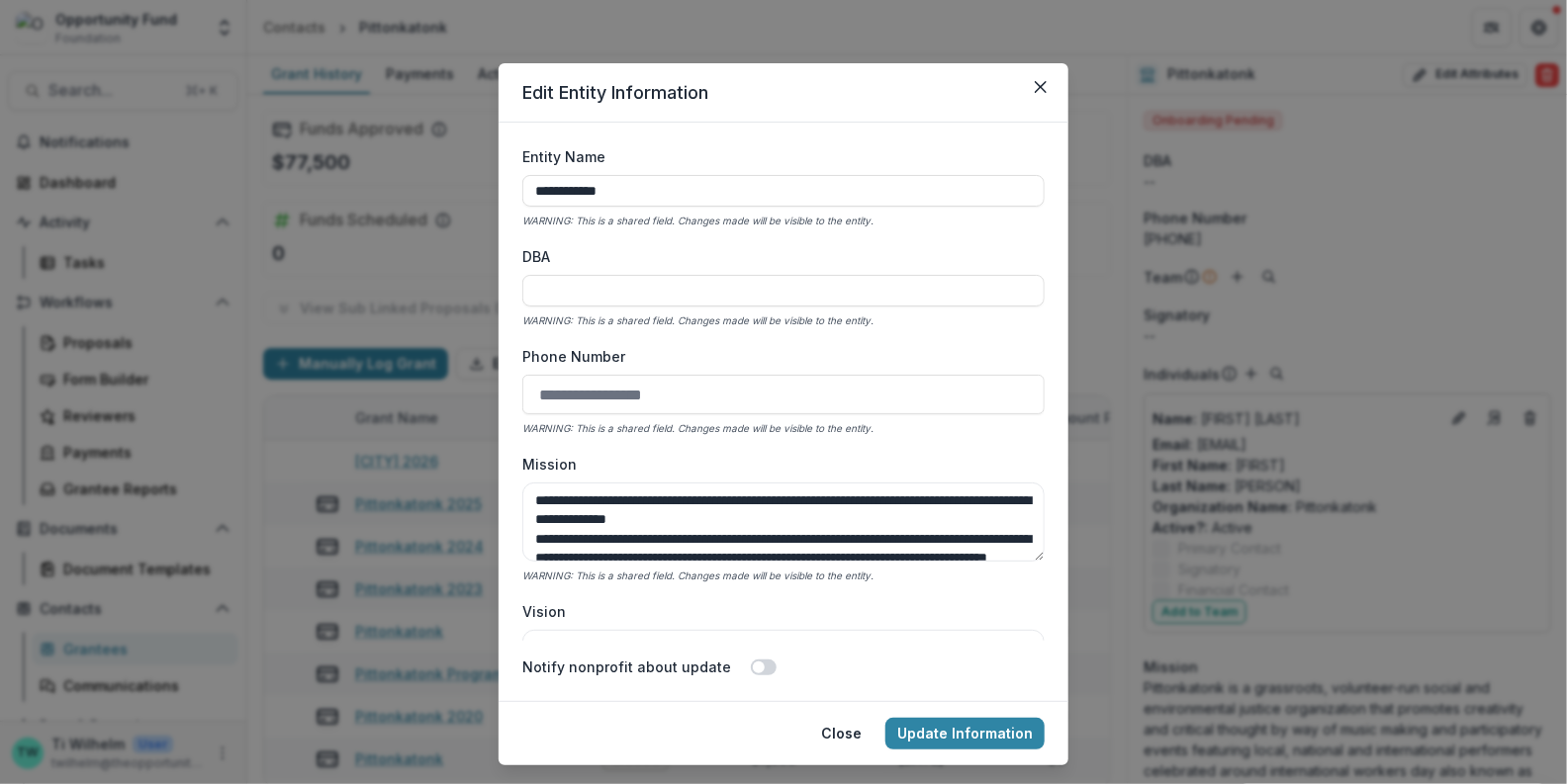 drag, startPoint x: 635, startPoint y: 188, endPoint x: 464, endPoint y: 173, distance: 171.65663 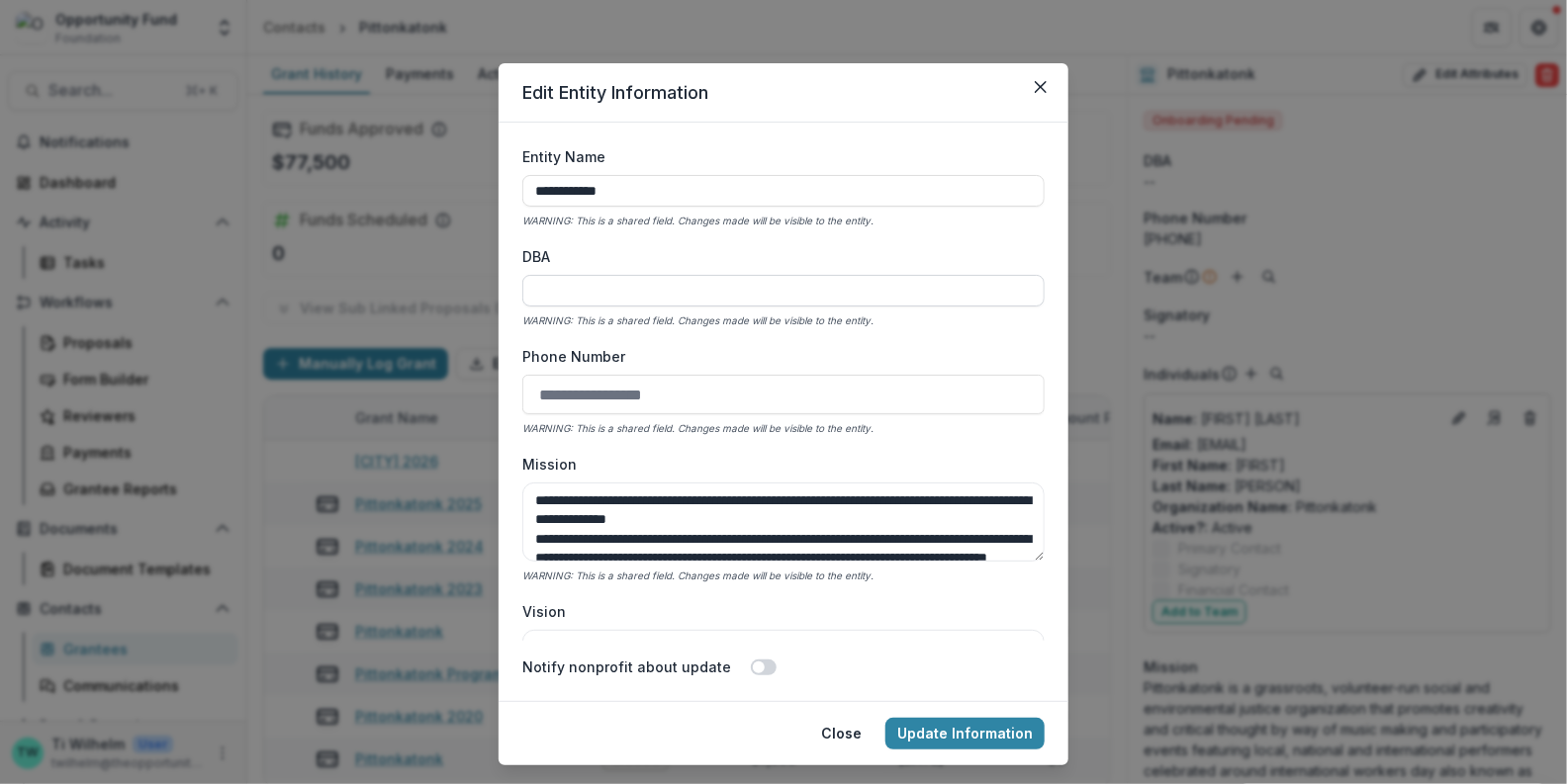 click on "DBA" at bounding box center (784, 291) 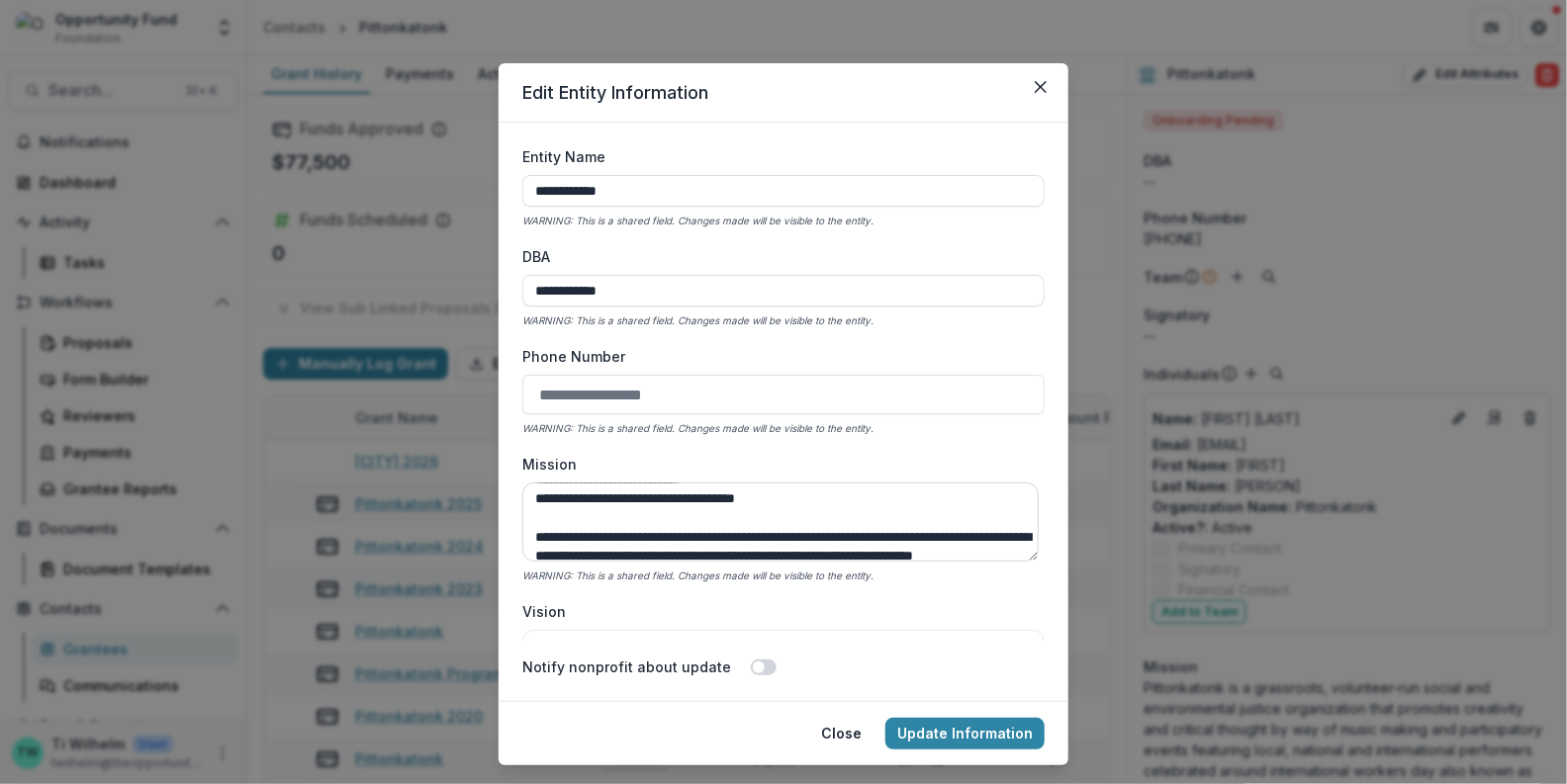 scroll, scrollTop: 204, scrollLeft: 0, axis: vertical 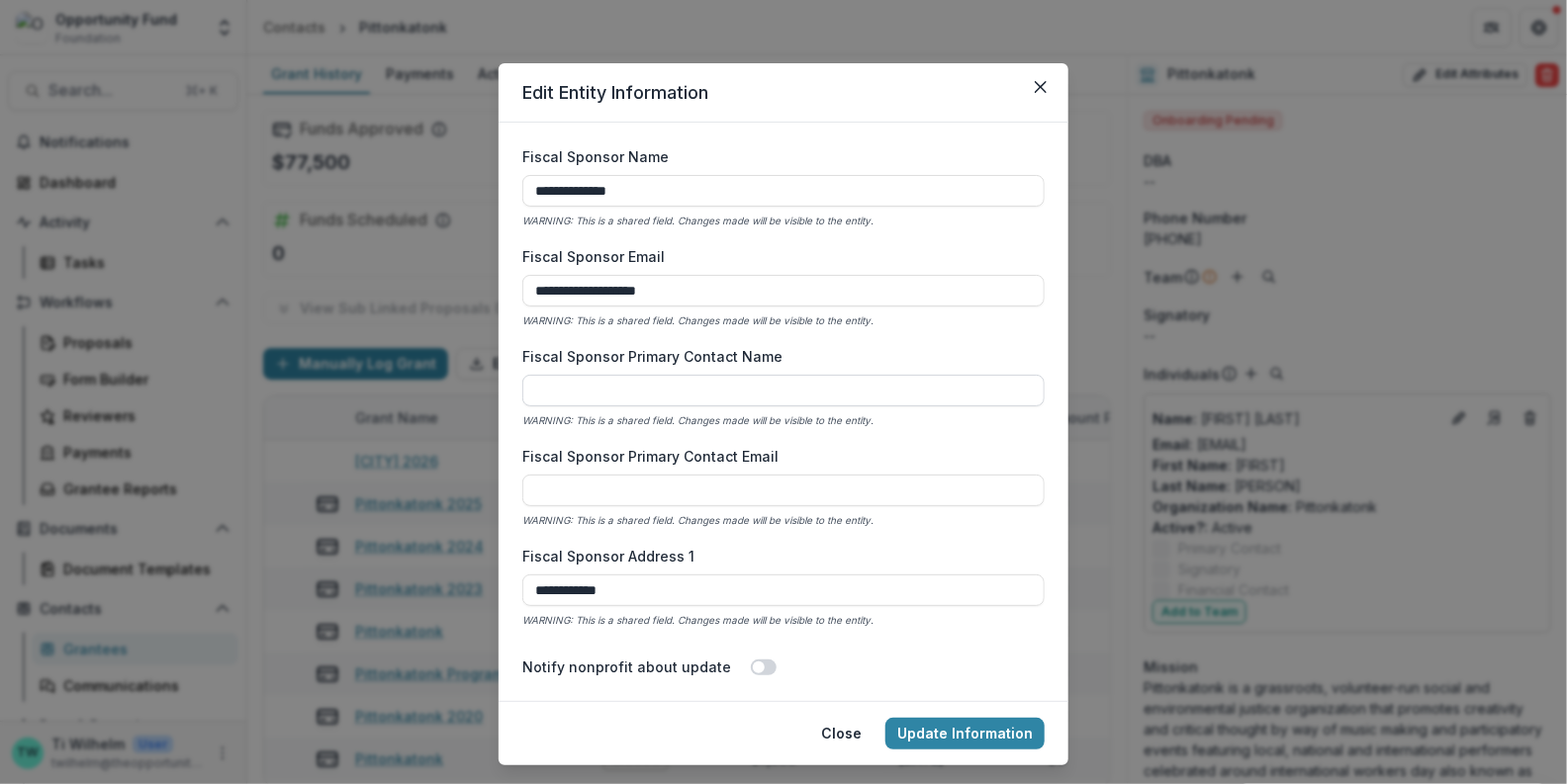 type on "**********" 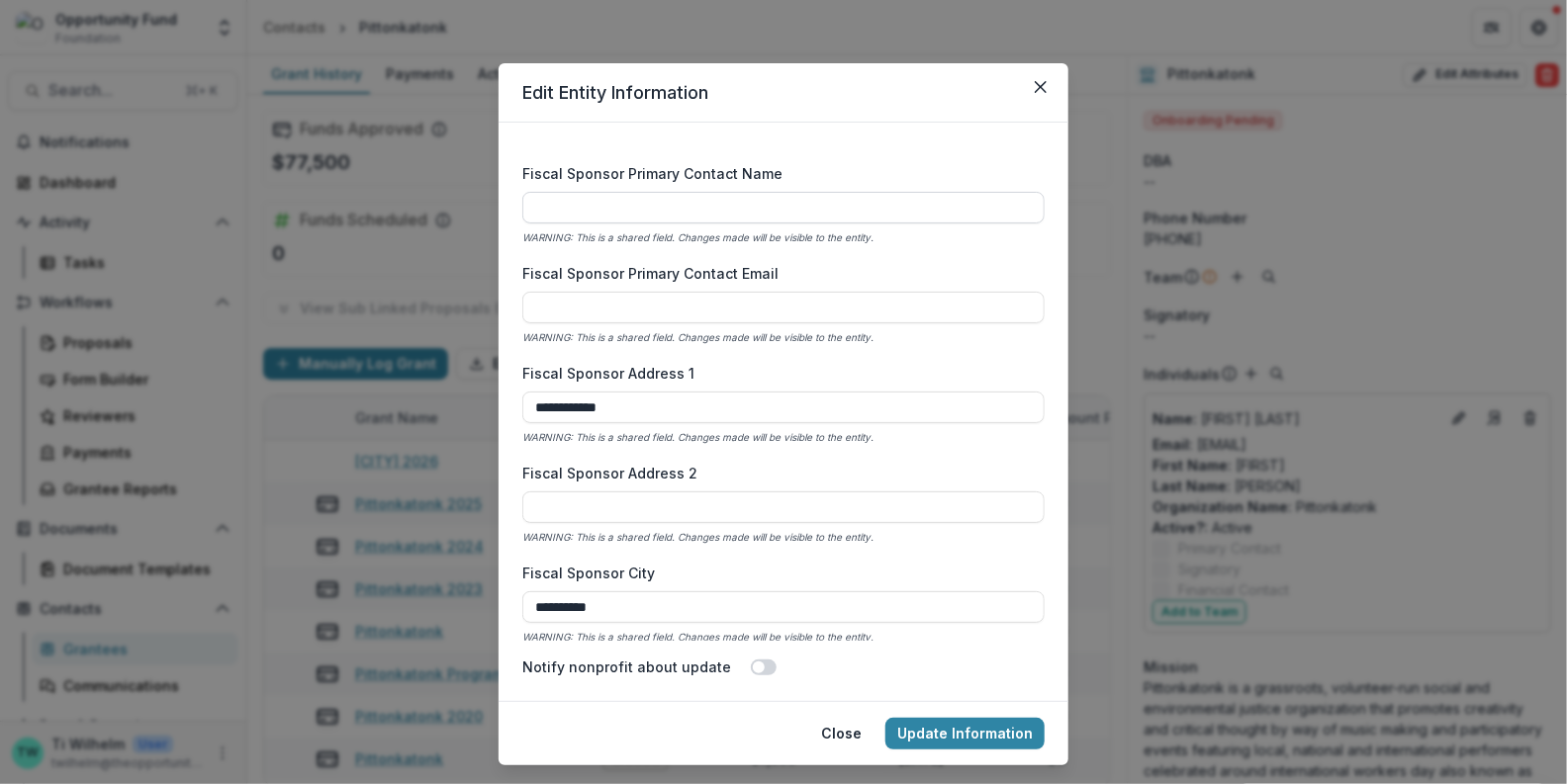 scroll, scrollTop: 1221, scrollLeft: 0, axis: vertical 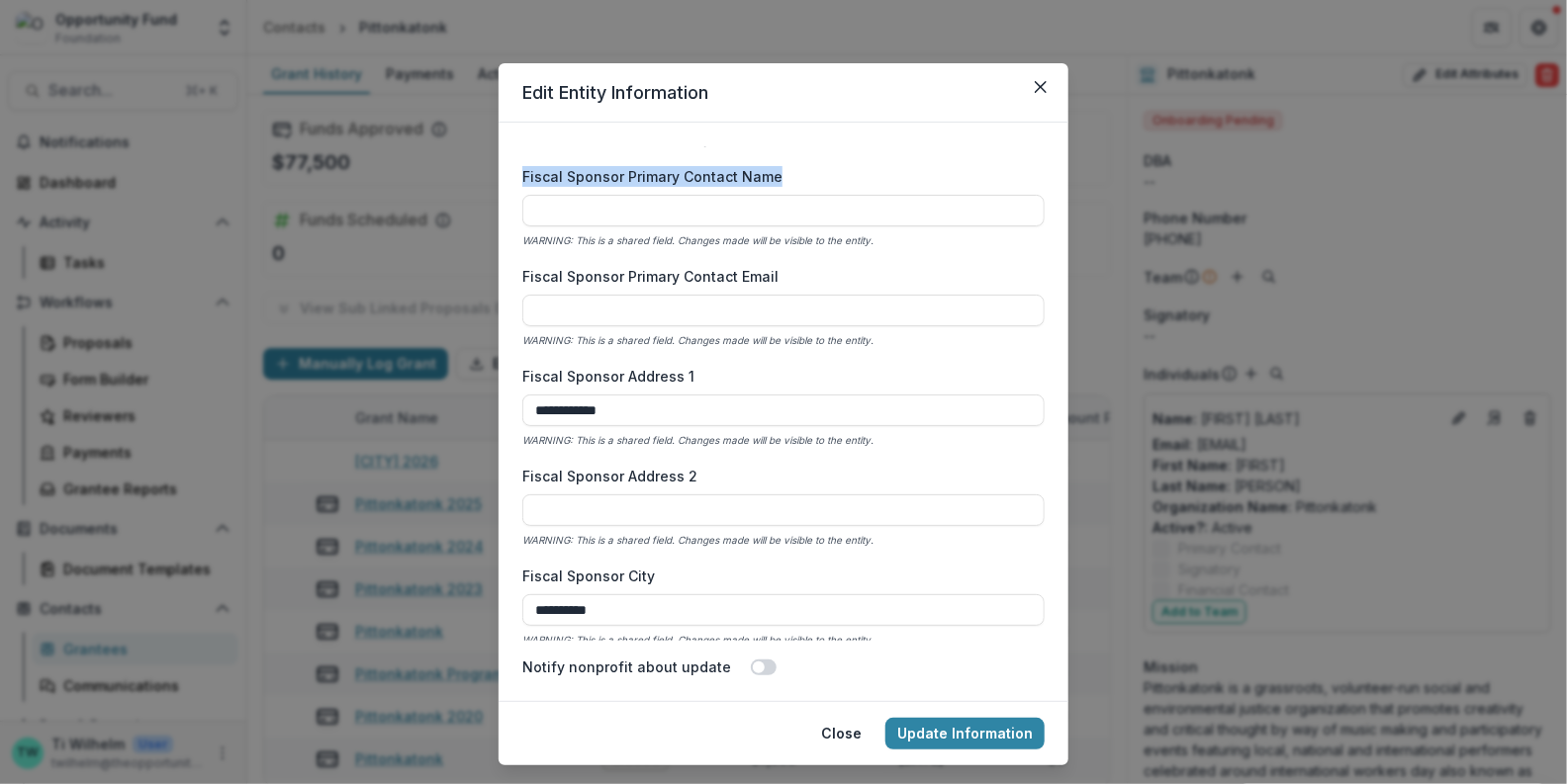 drag, startPoint x: 800, startPoint y: 184, endPoint x: 519, endPoint y: 173, distance: 281.21522 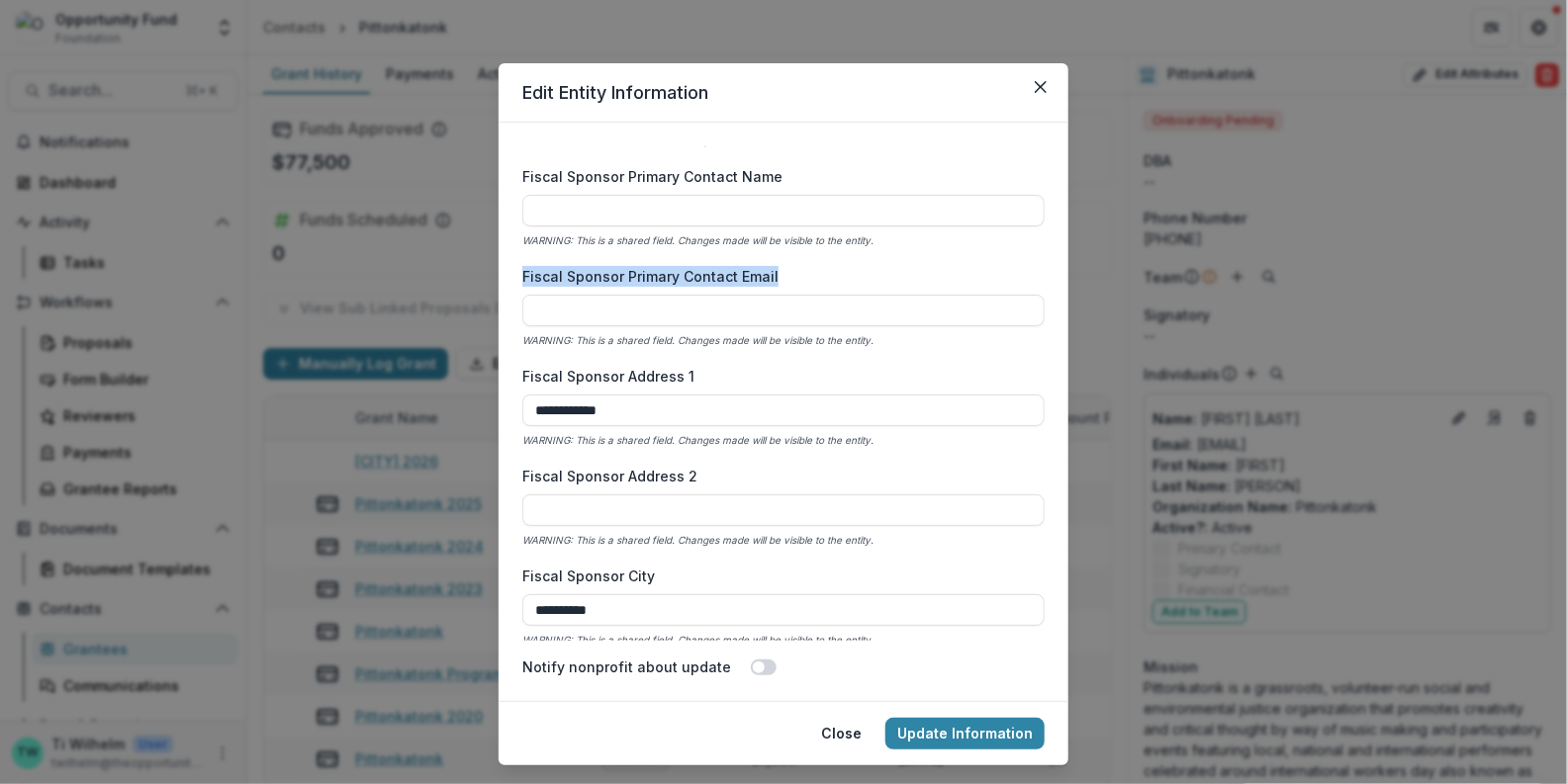 drag, startPoint x: 790, startPoint y: 275, endPoint x: 503, endPoint y: 267, distance: 287.11148 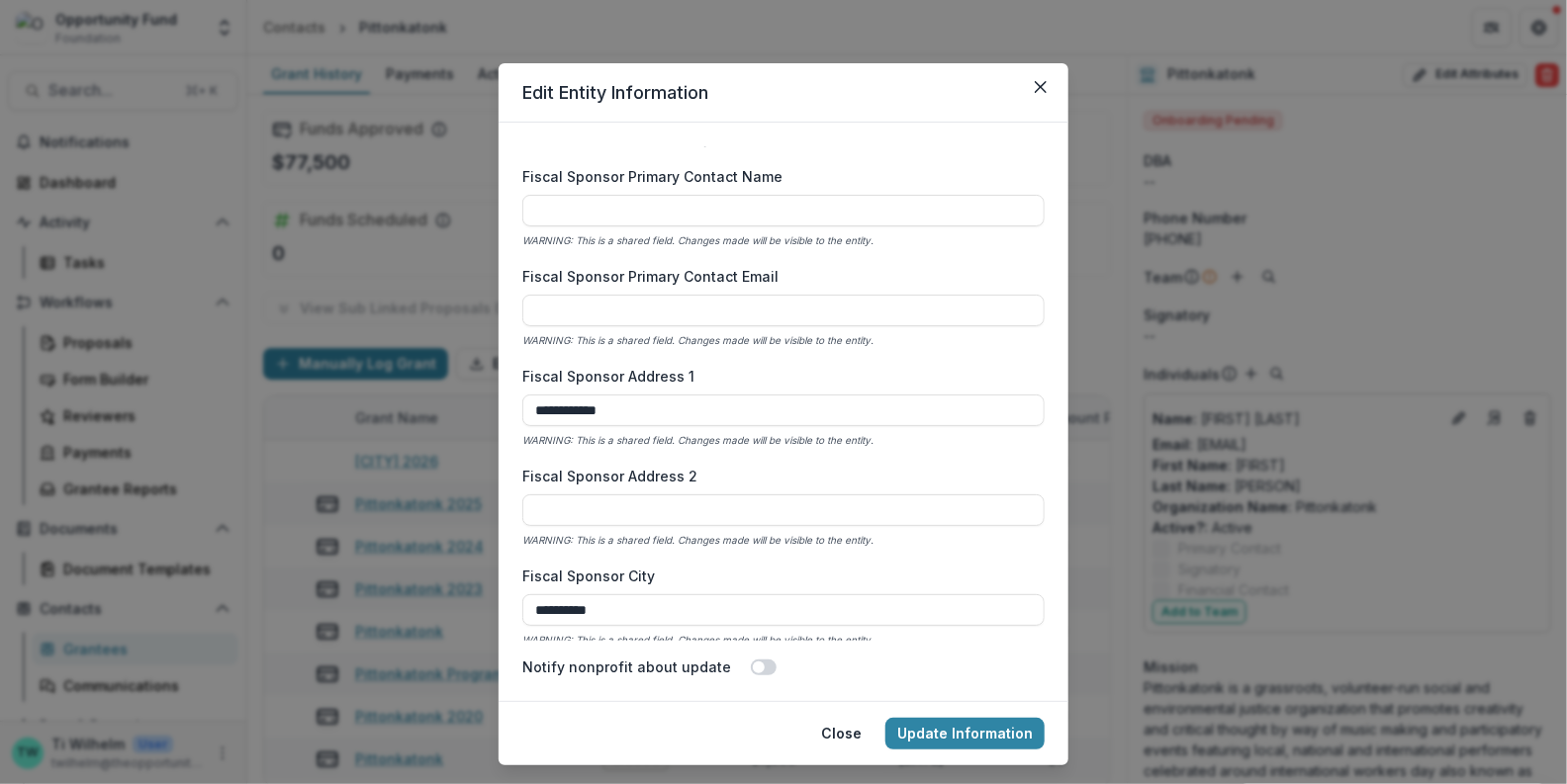 click on "**********" at bounding box center [784, 393] 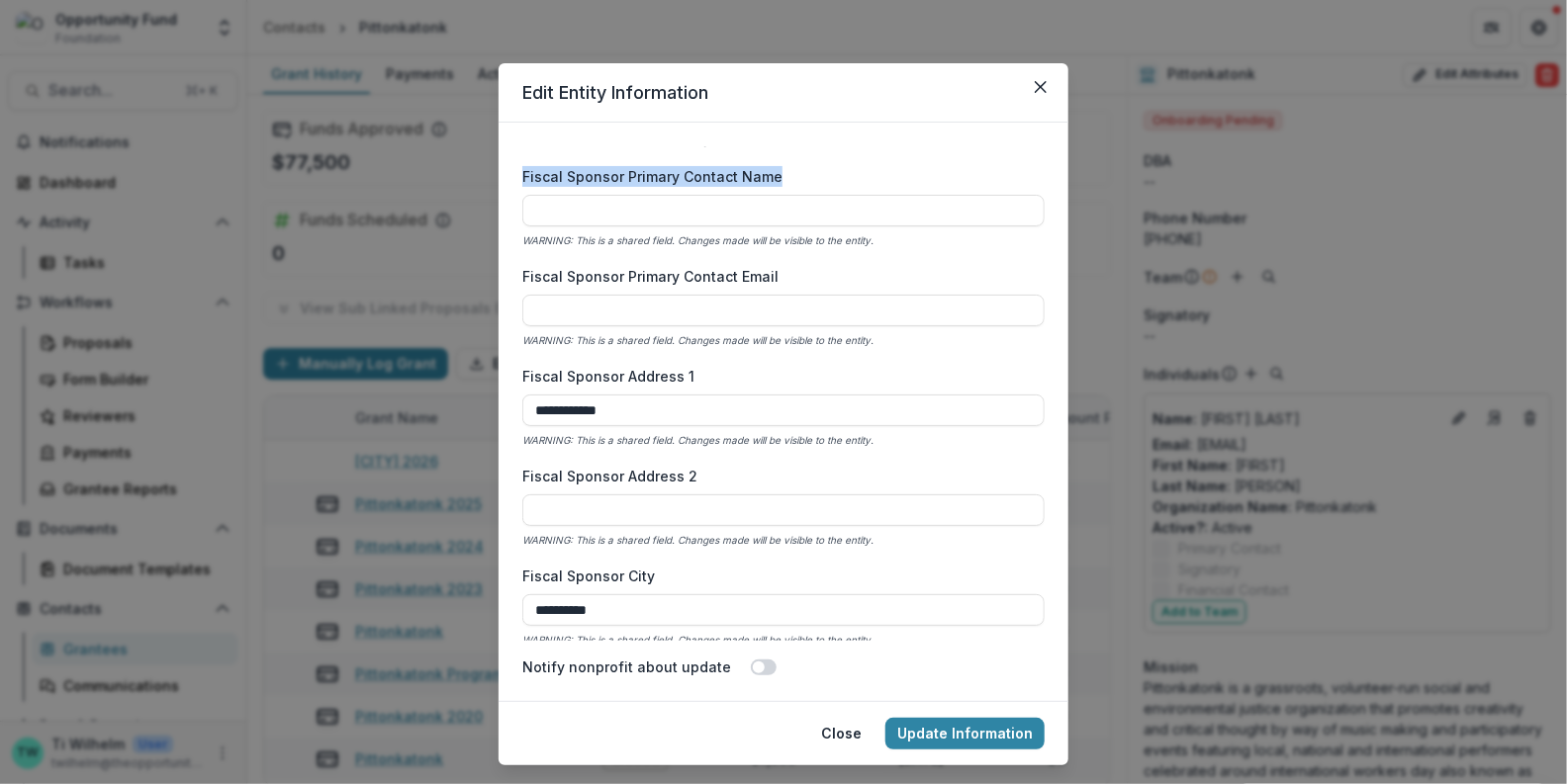 drag, startPoint x: 791, startPoint y: 169, endPoint x: 502, endPoint y: 166, distance: 289.01557 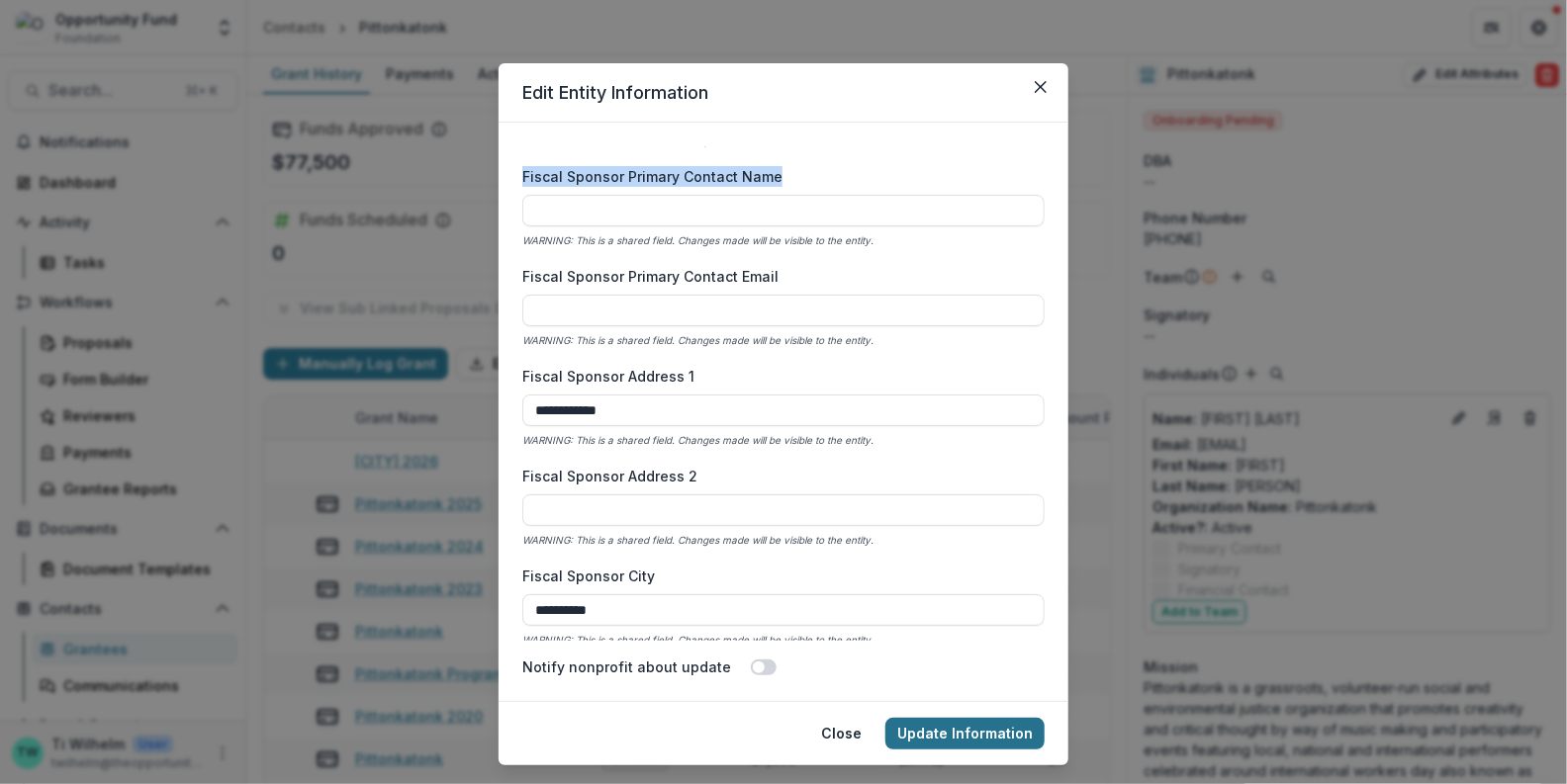 click on "Update Information" at bounding box center (965, 734) 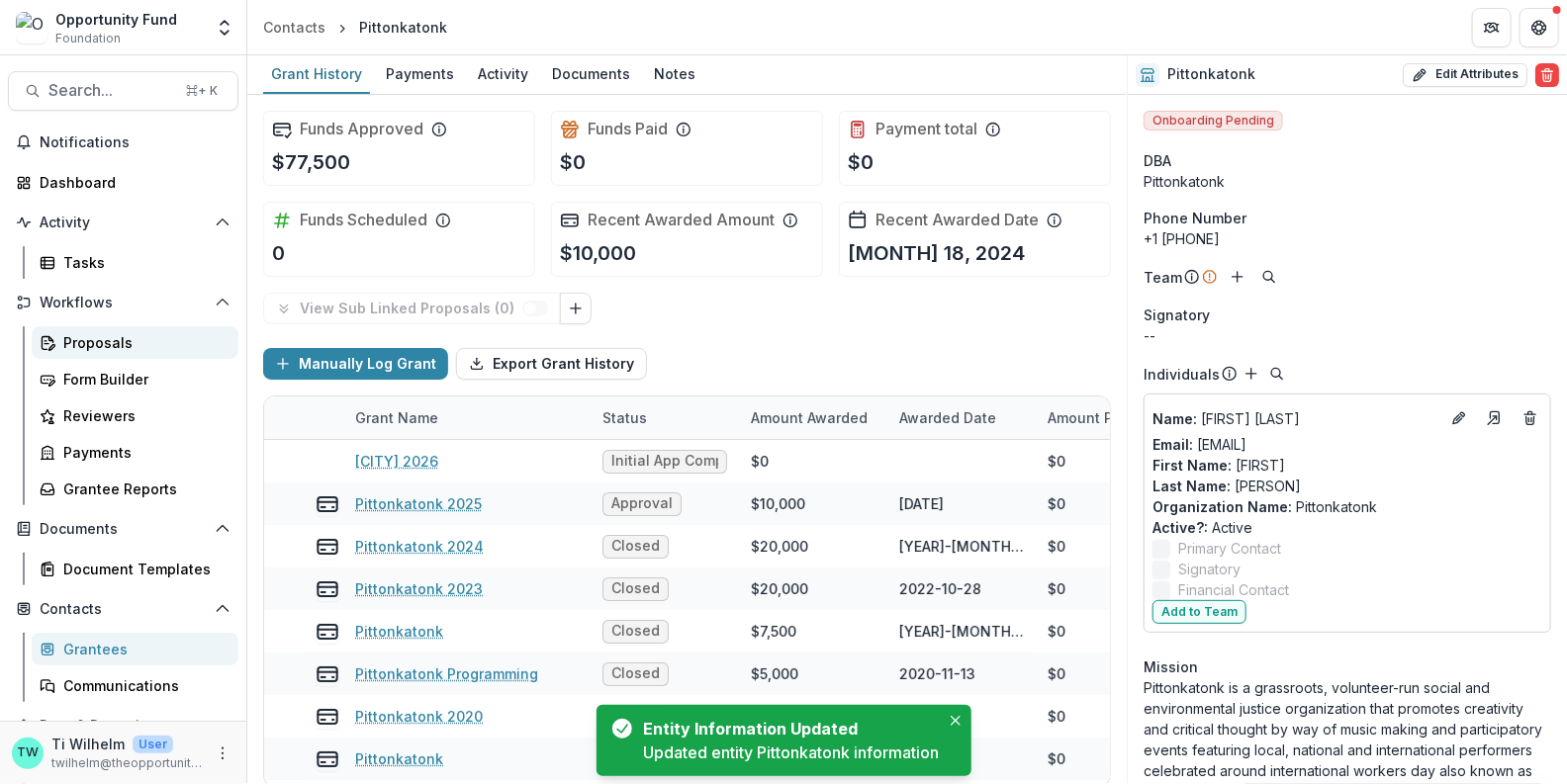 click on "Proposals" at bounding box center [142, 342] 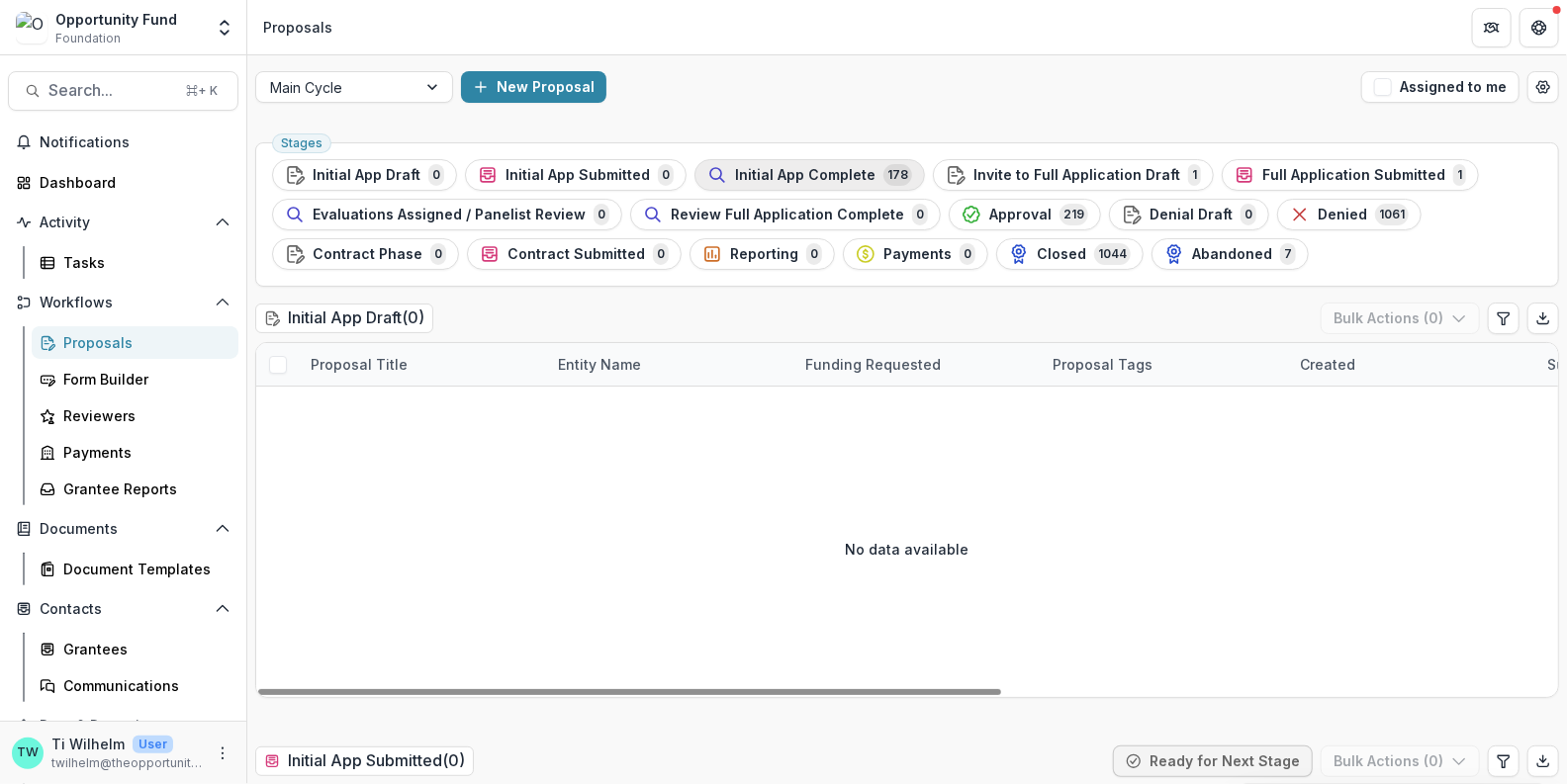 click on "Initial App Complete" at bounding box center [805, 175] 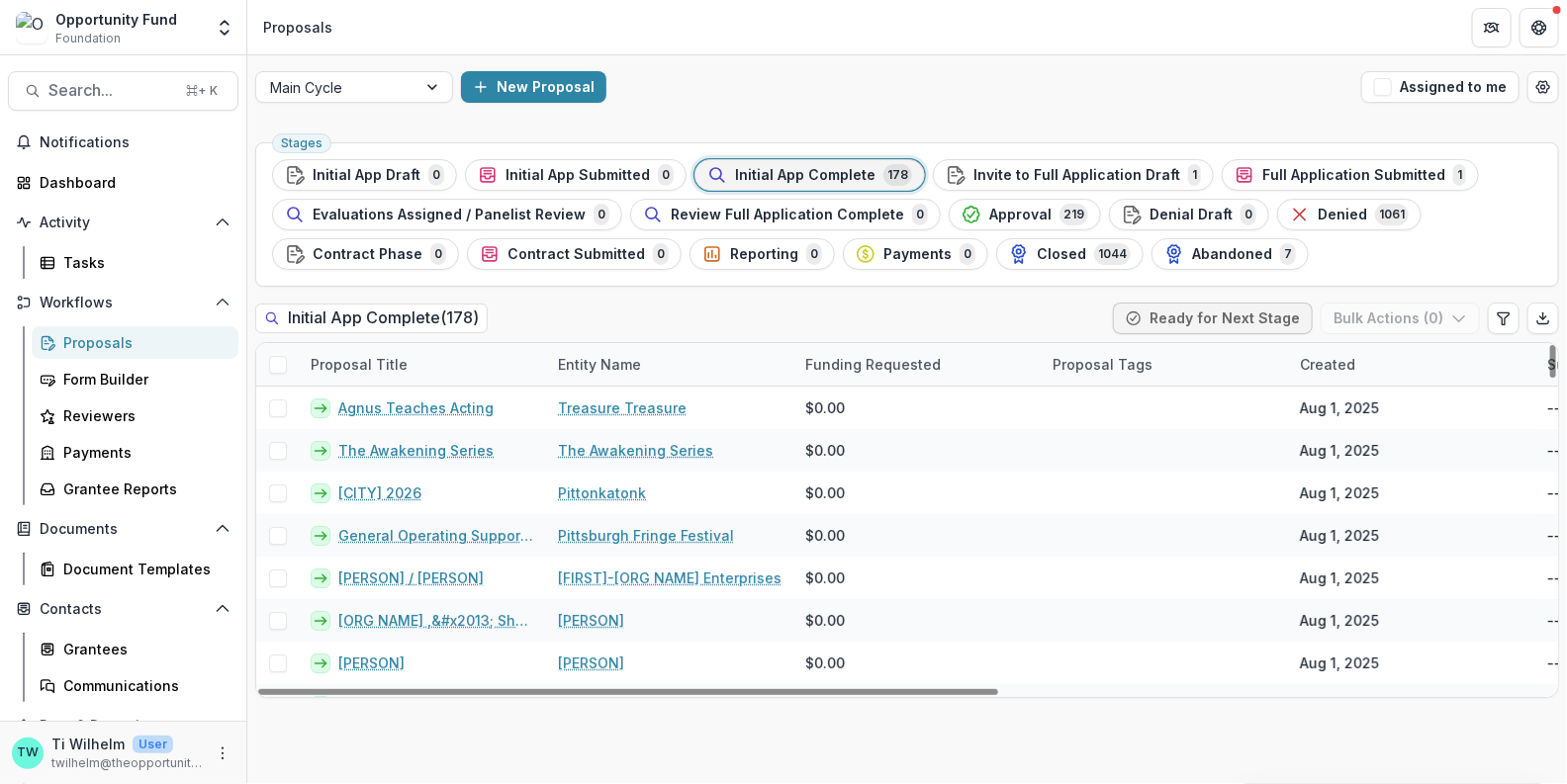click on "Proposal Title" at bounding box center [359, 364] 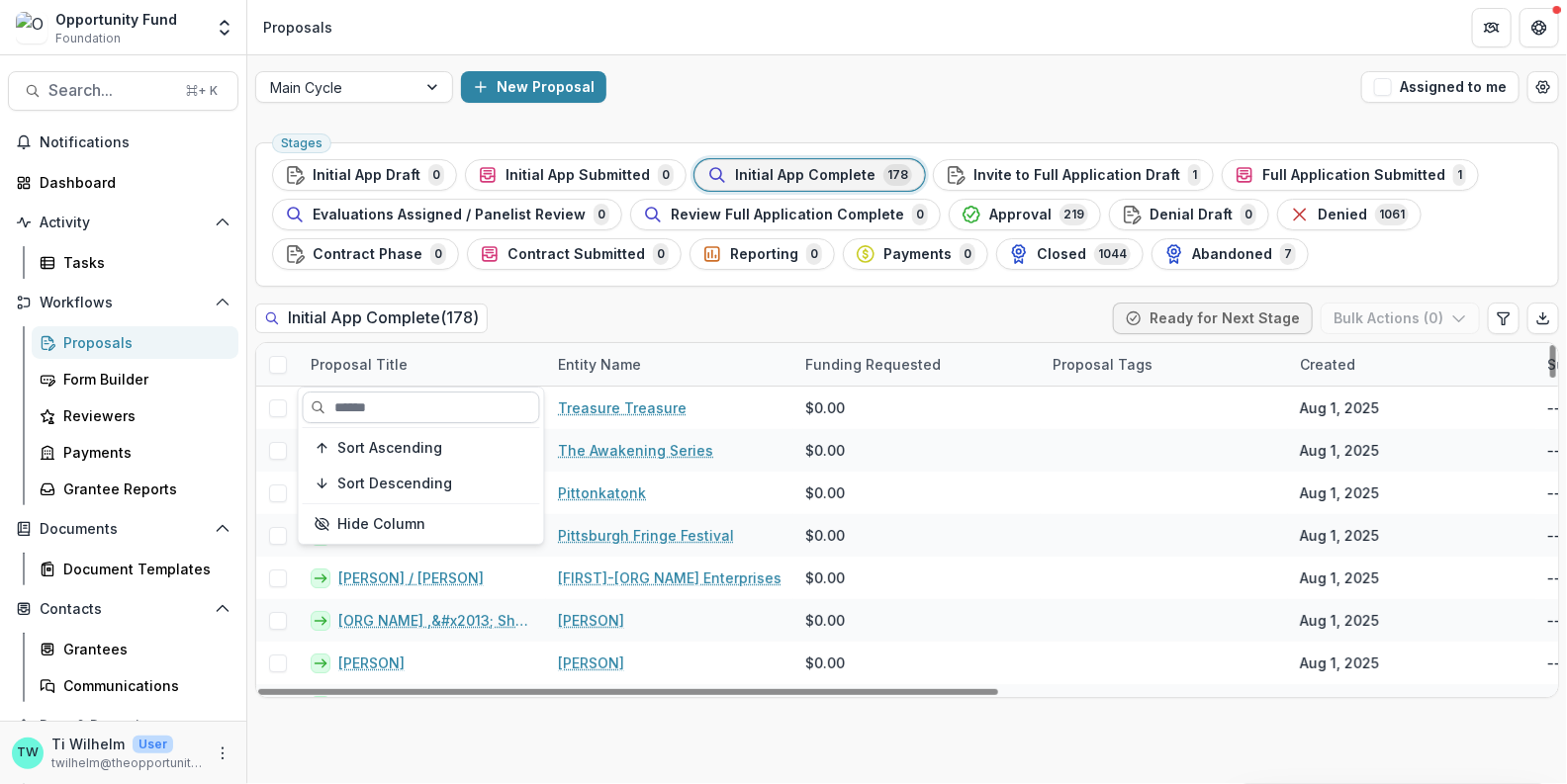 click at bounding box center [421, 407] 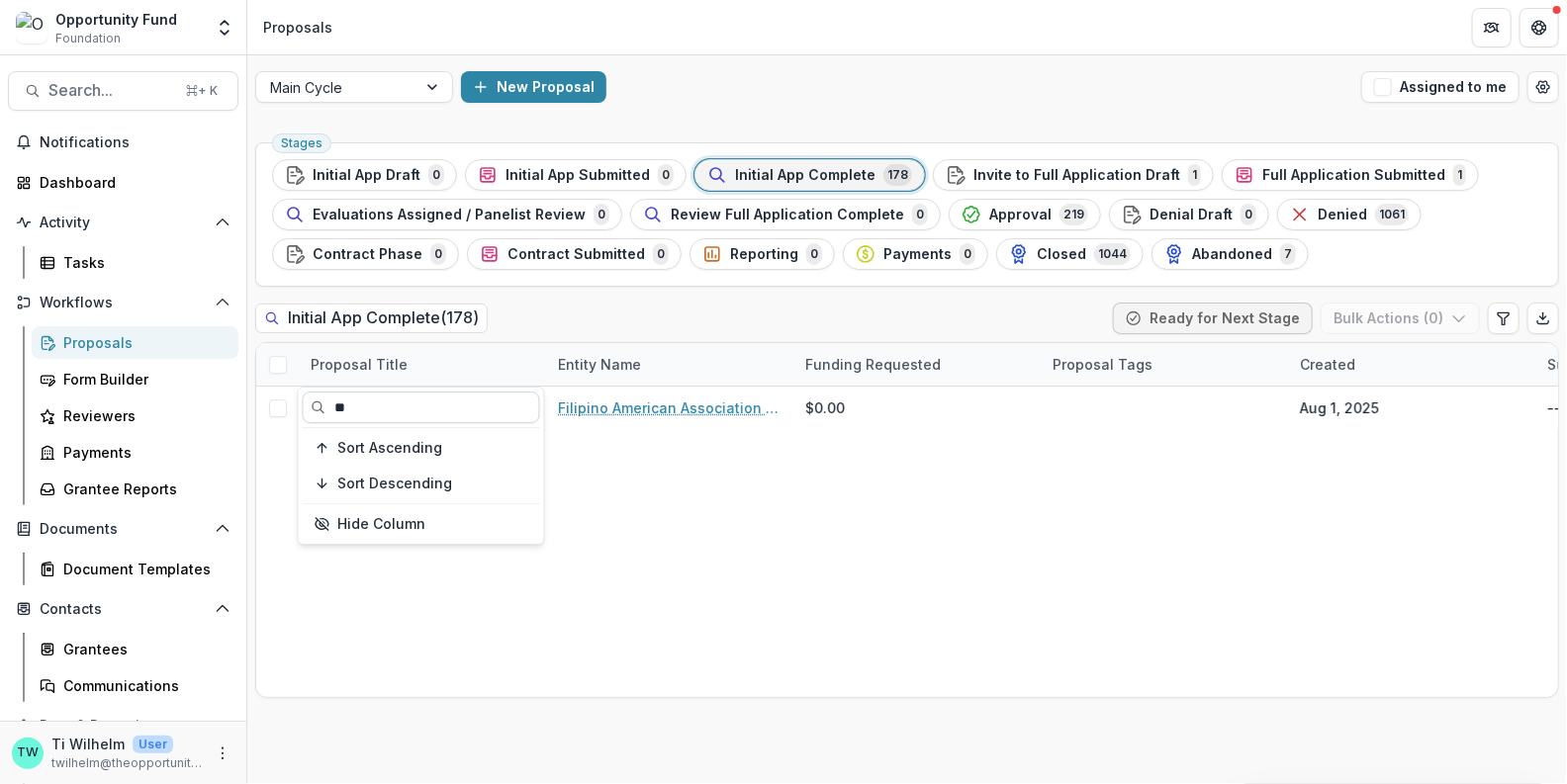 type on "*" 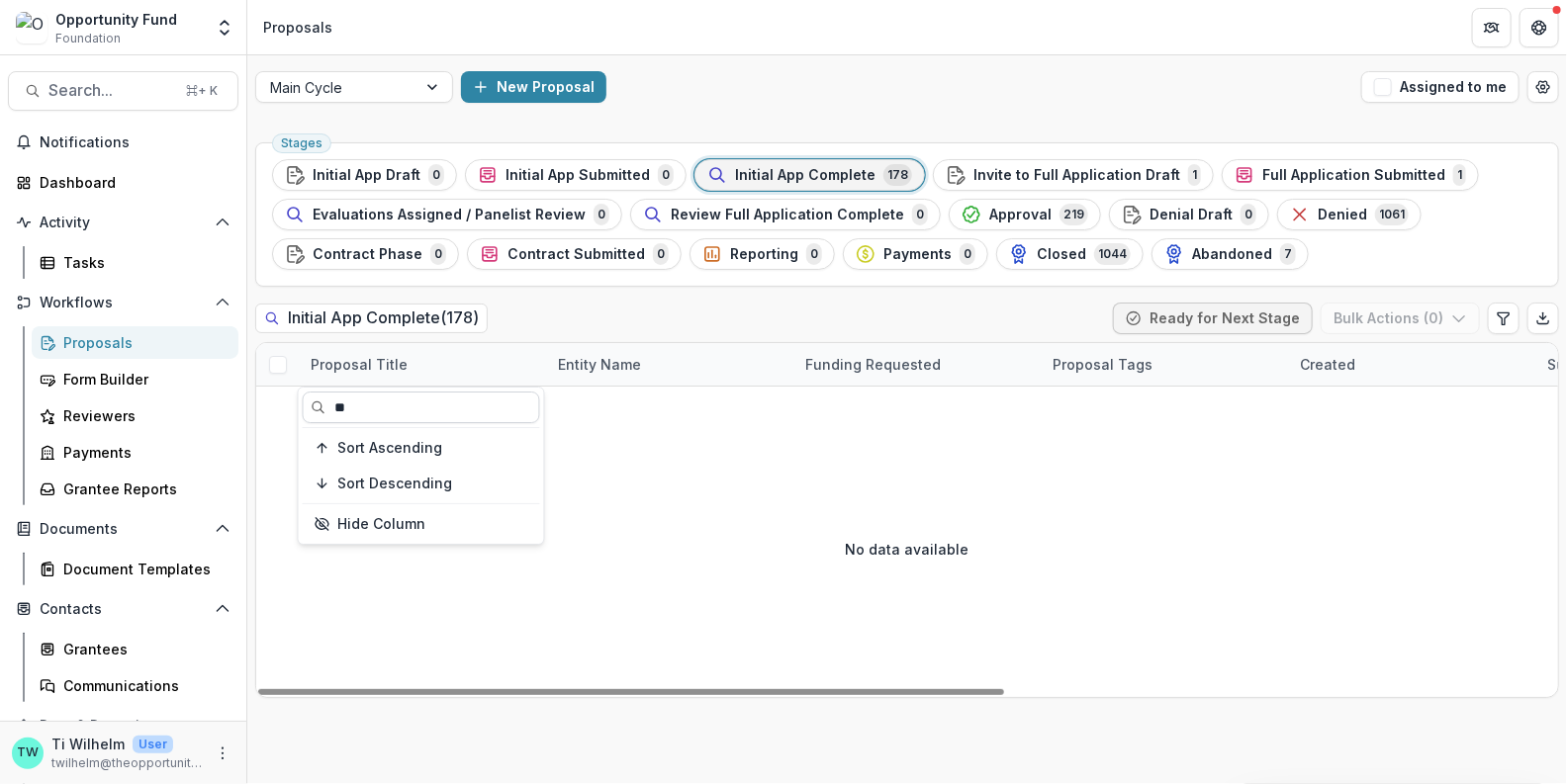 type on "*" 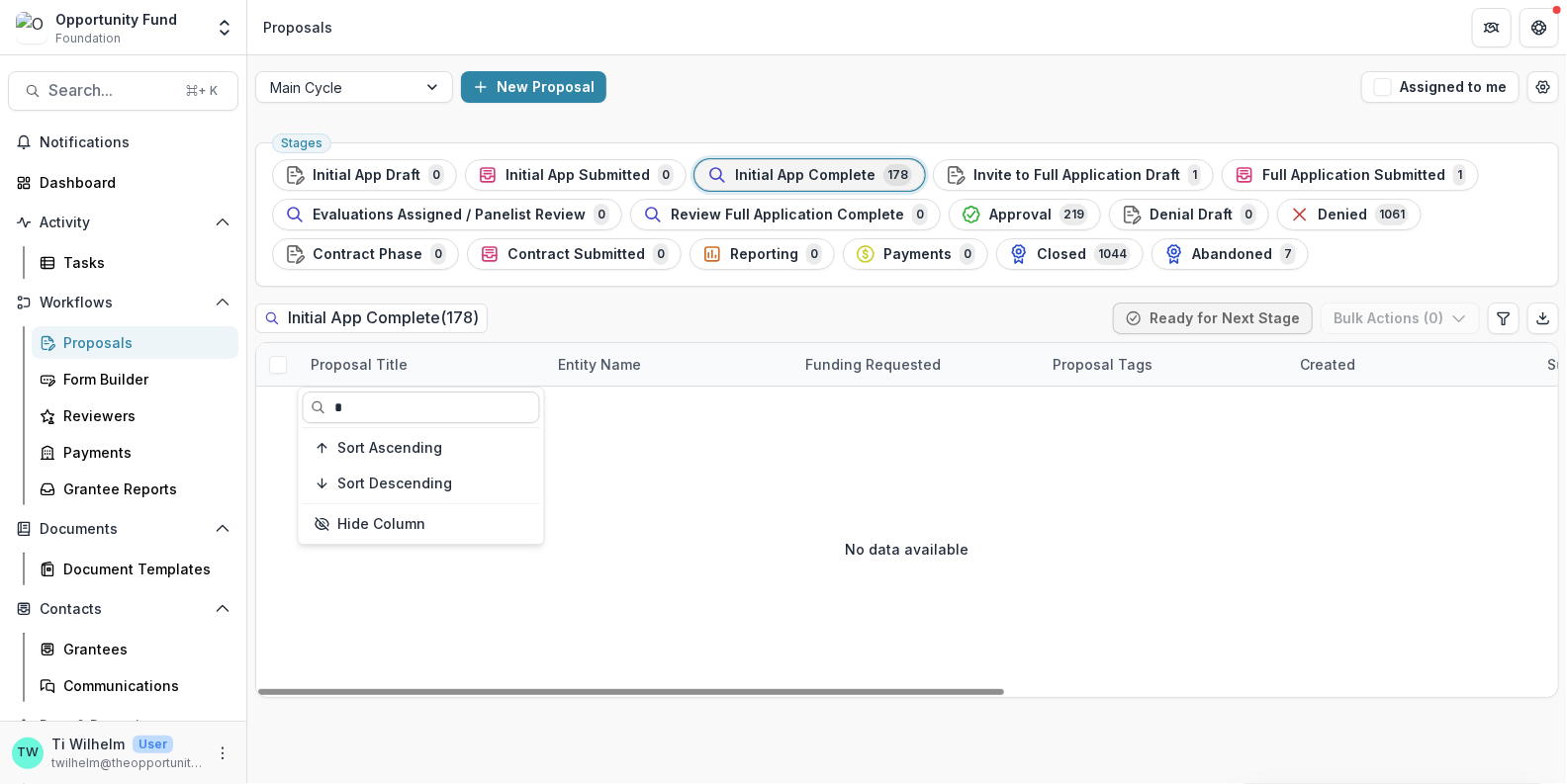type 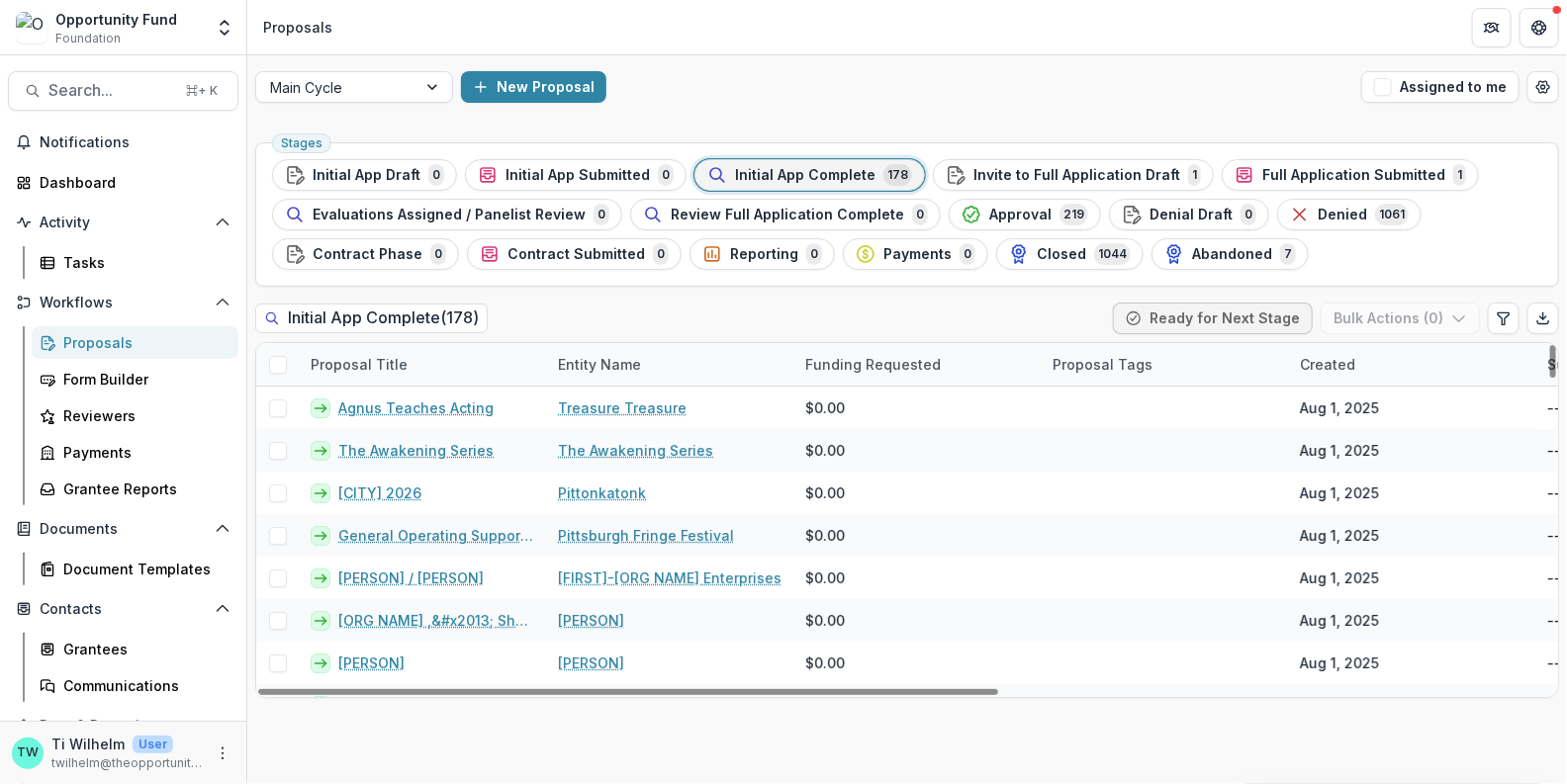 click on "Entity Name" at bounding box center (599, 364) 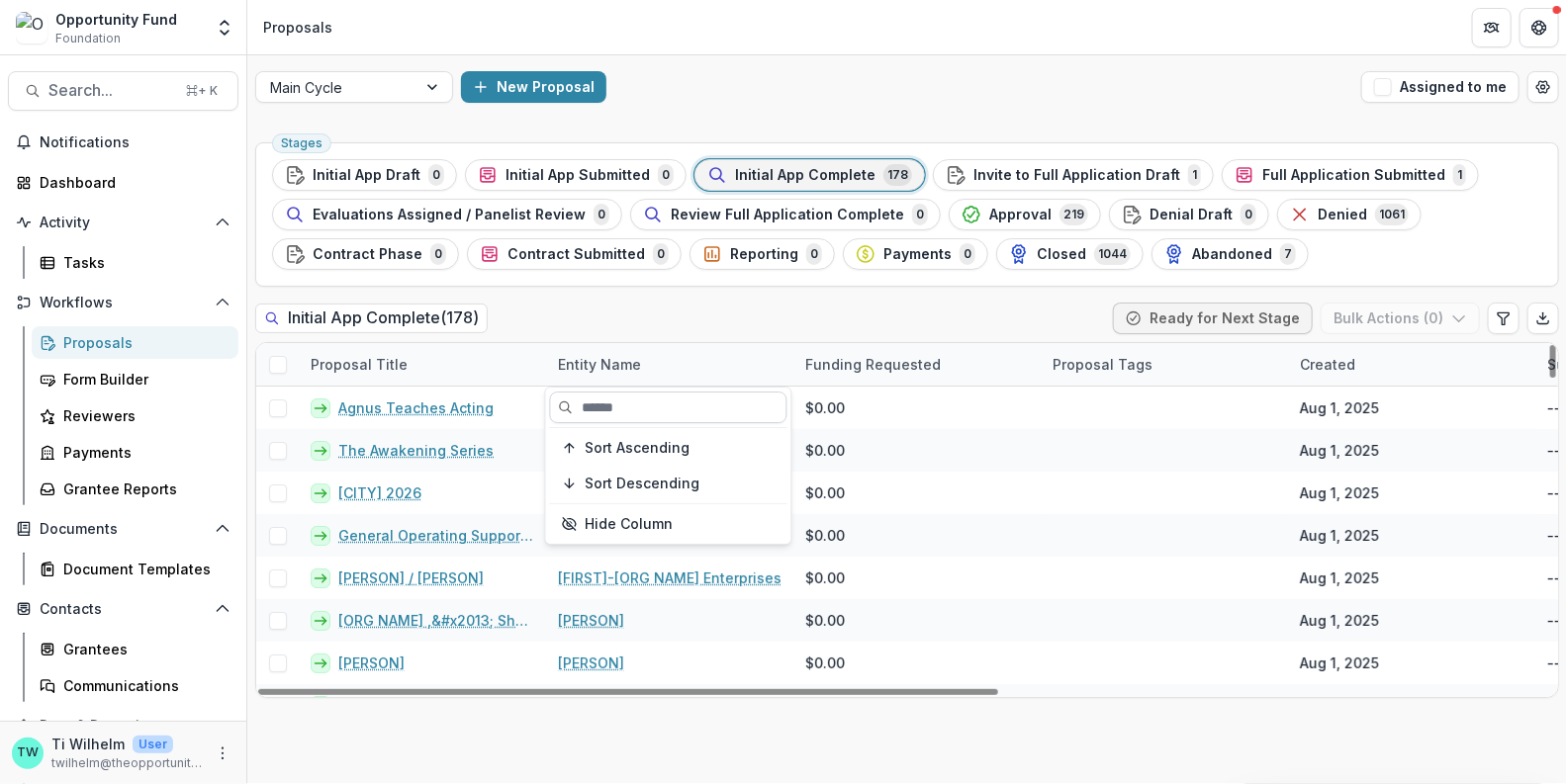click at bounding box center [669, 407] 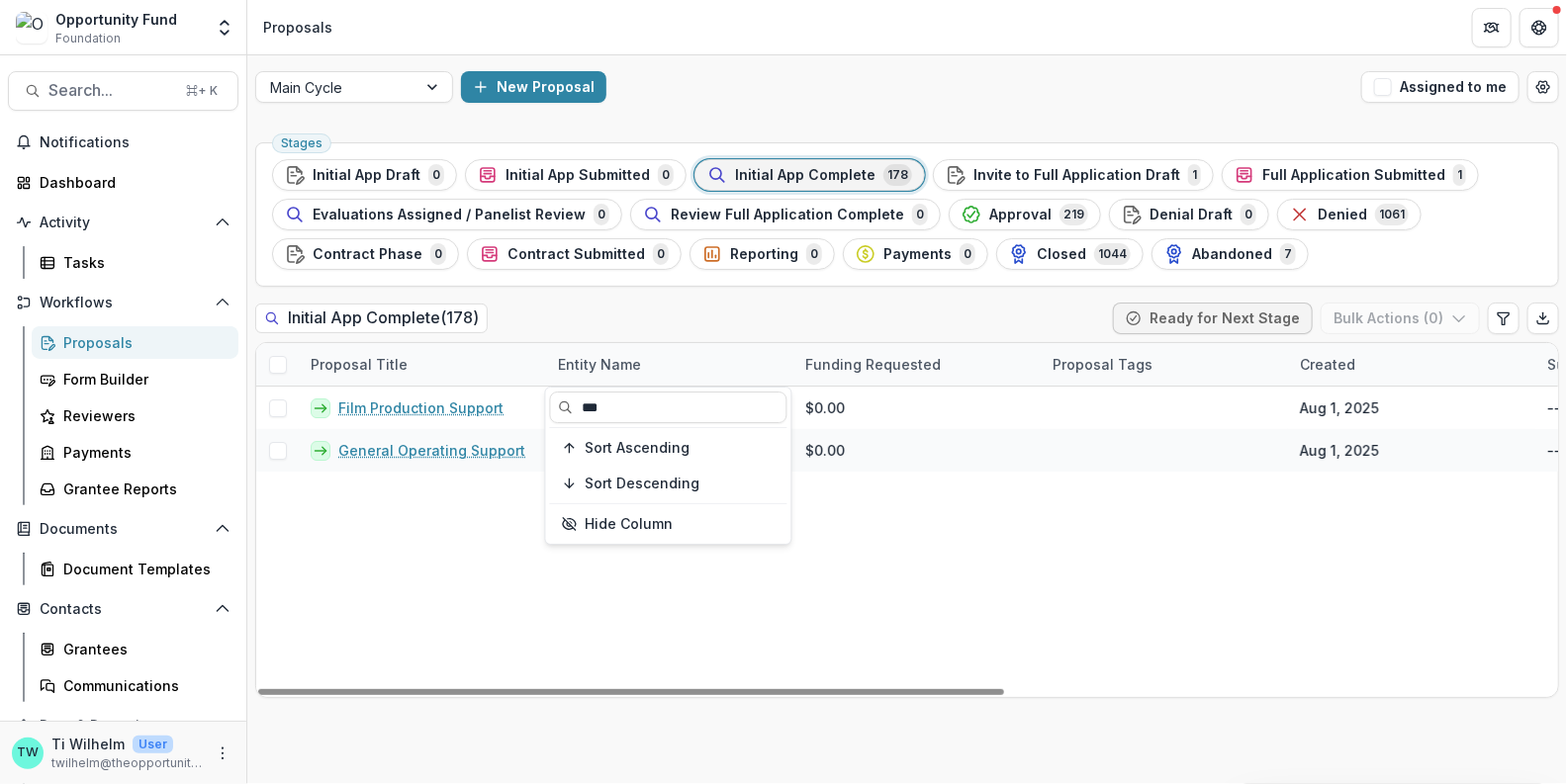 type on "***" 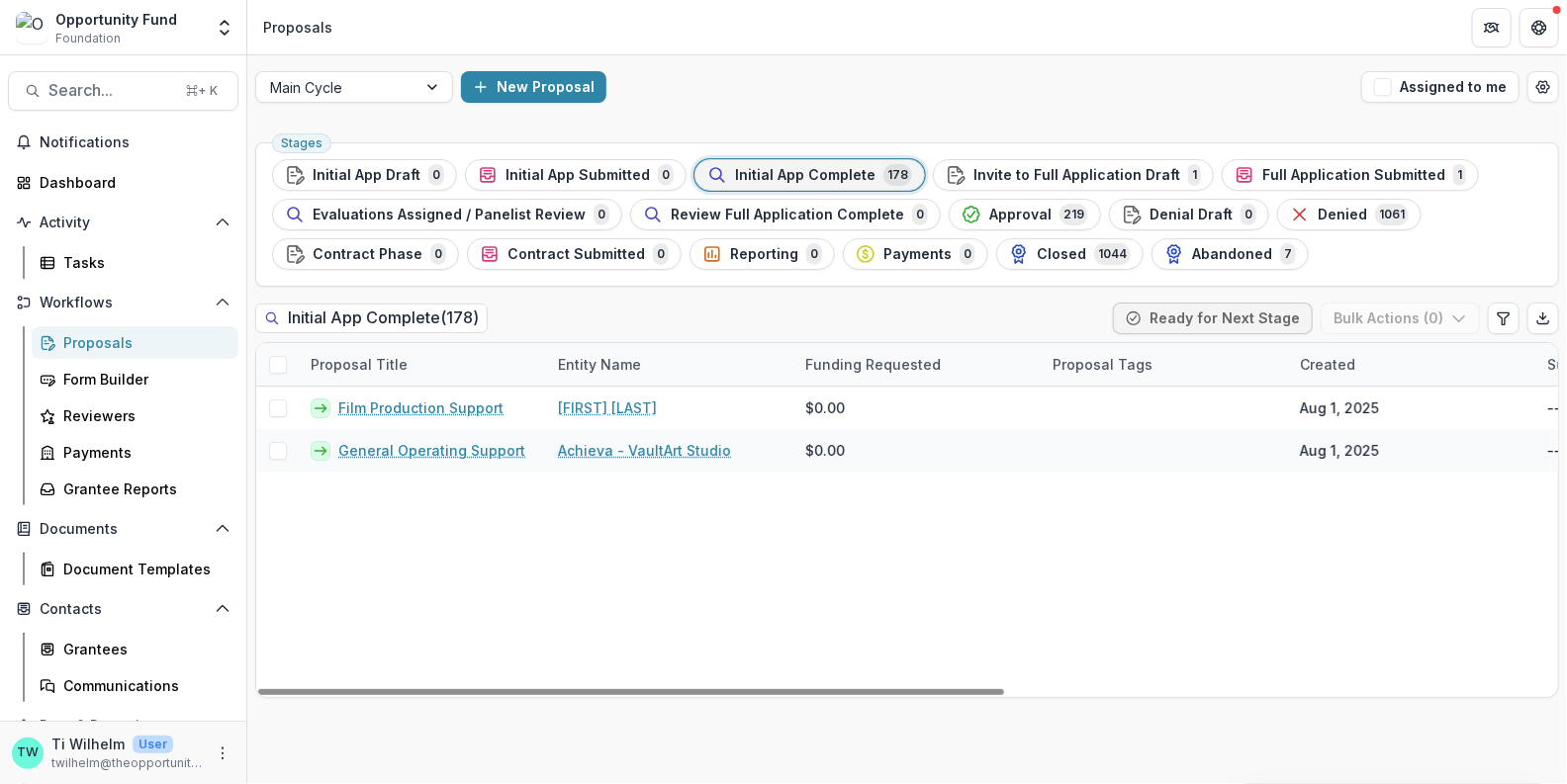 click on "Film Production Support Evangeline Mensah-Agyekum $0.00 Aug 1, 2025 -- Temelio Historical Onboarding Form 0 General Operating Support Achieva - VaultArt Studio $0.00 Aug 1, 2025 -- Temelio Historical Onboarding Form 0" at bounding box center (1390, 542) 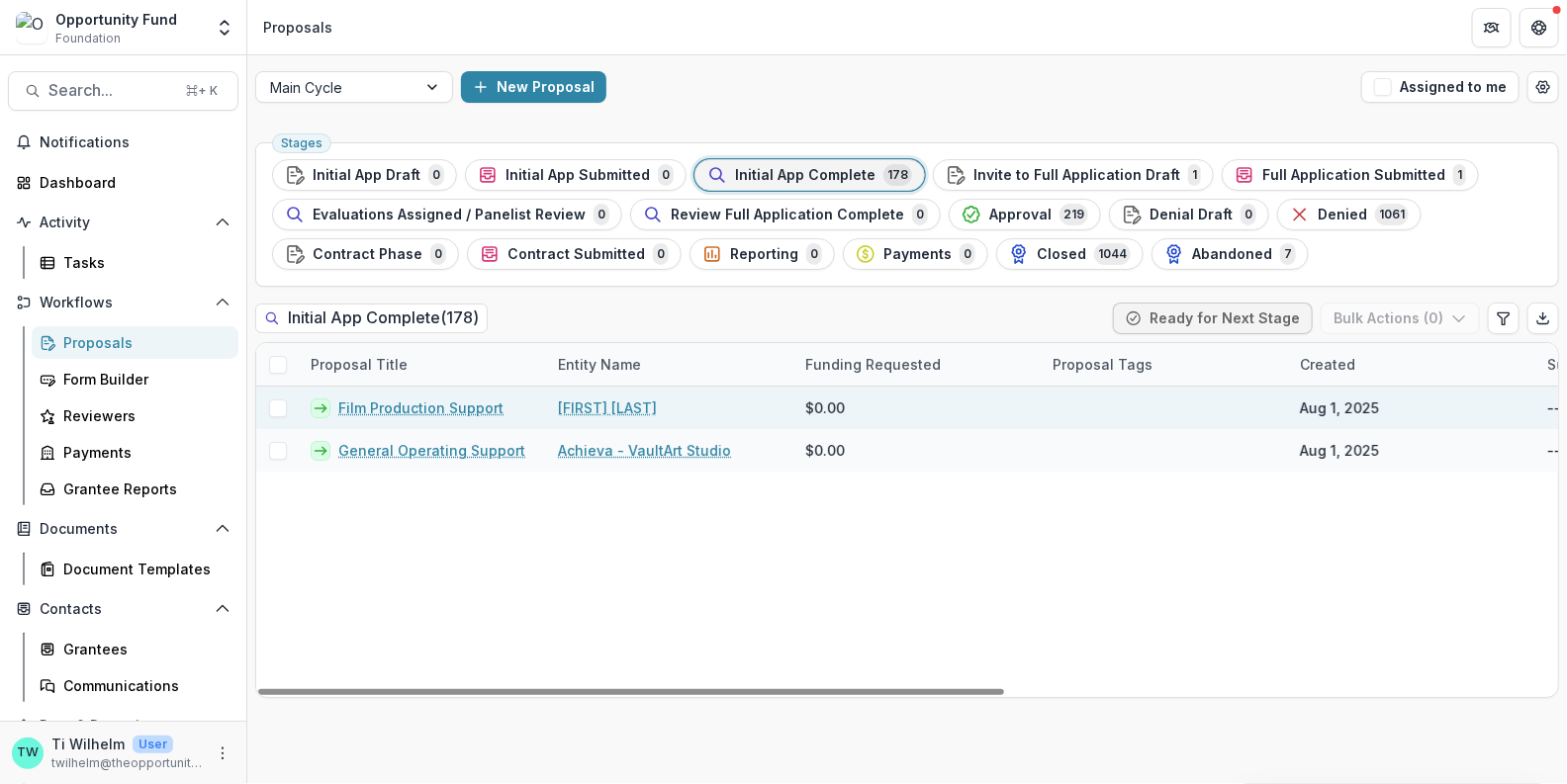 click on "Film Production Support" at bounding box center (420, 407) 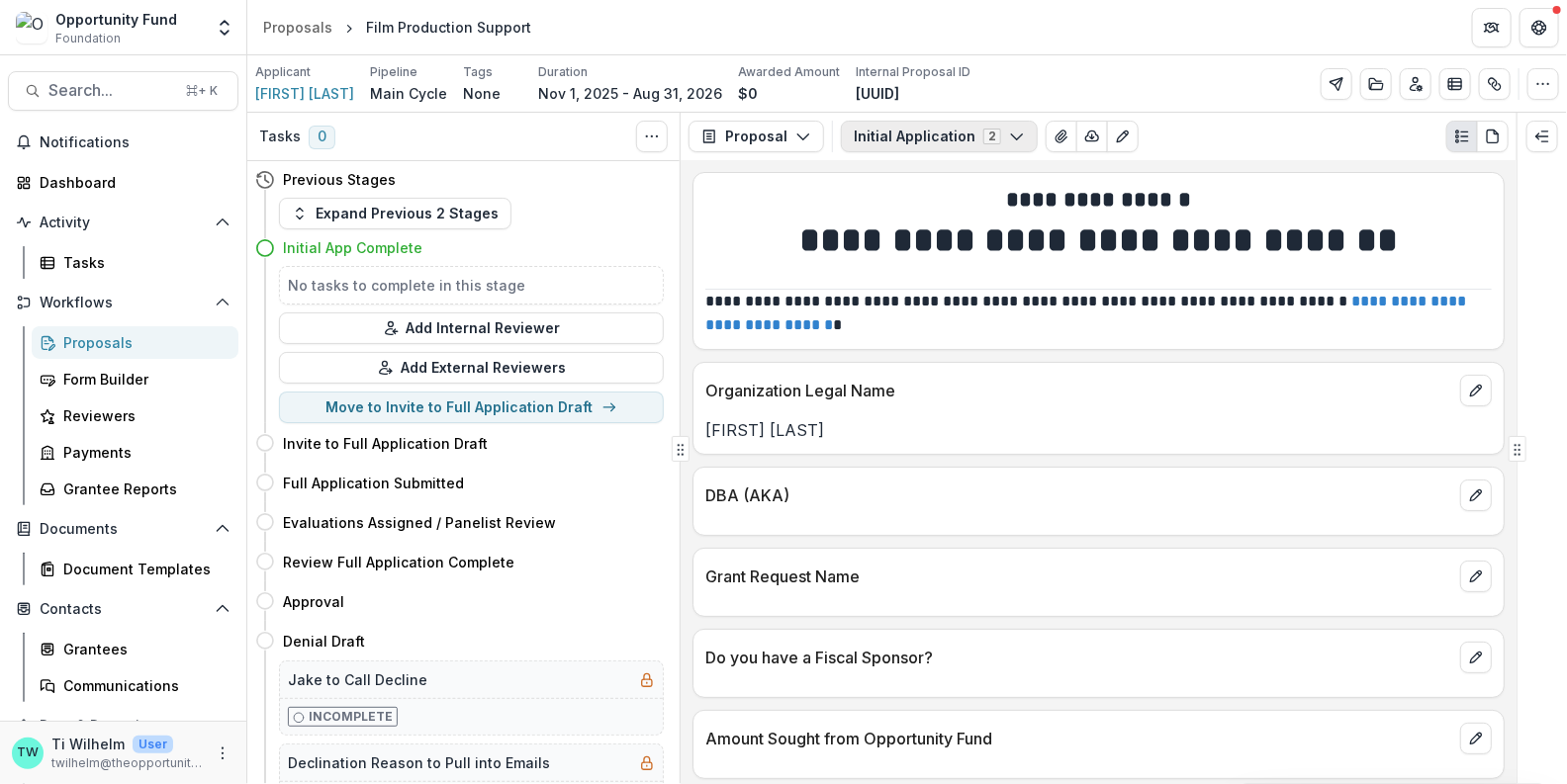 click on "Initial Application 2" at bounding box center [939, 136] 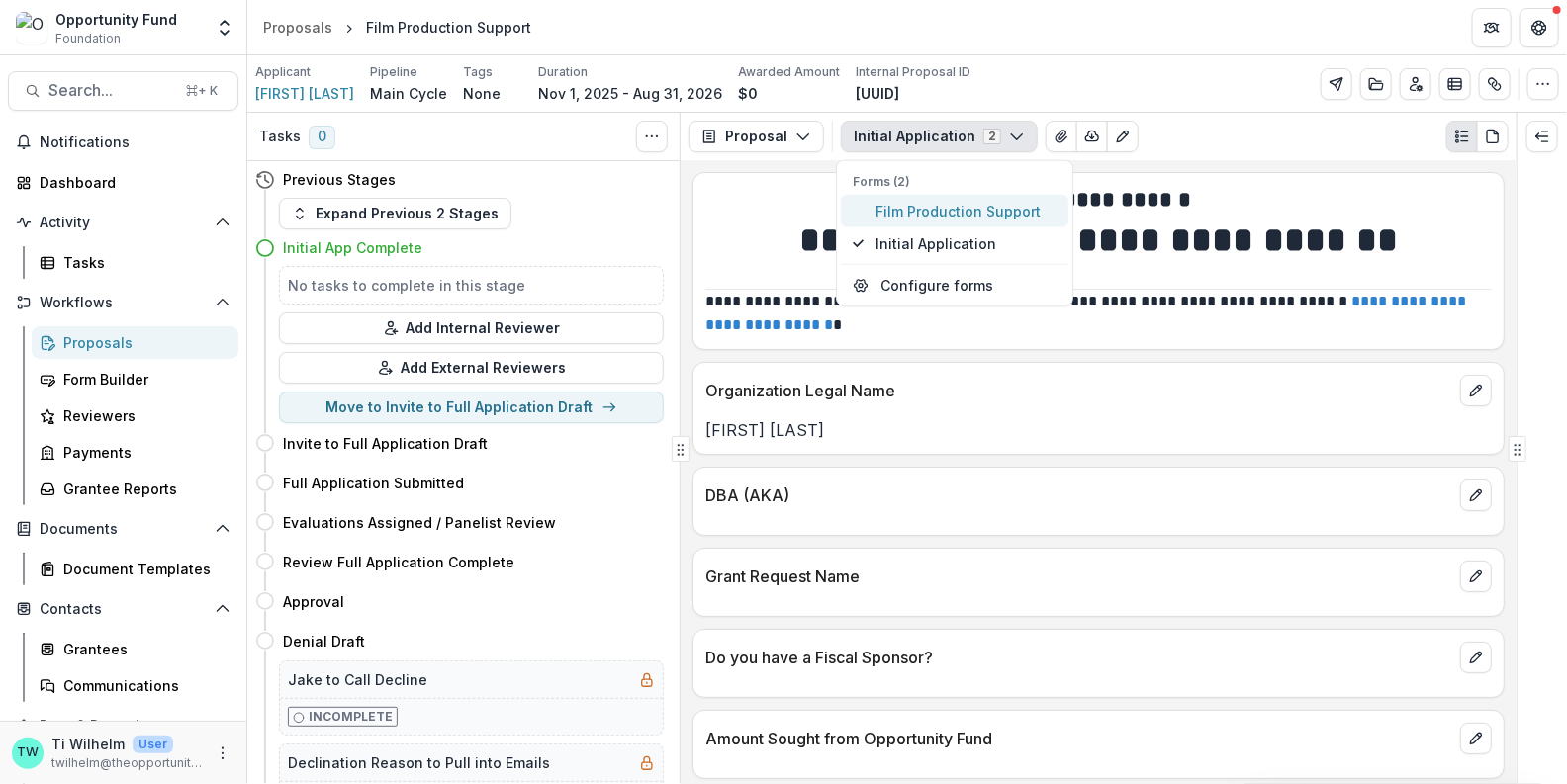click on "Film Production Support" at bounding box center [967, 211] 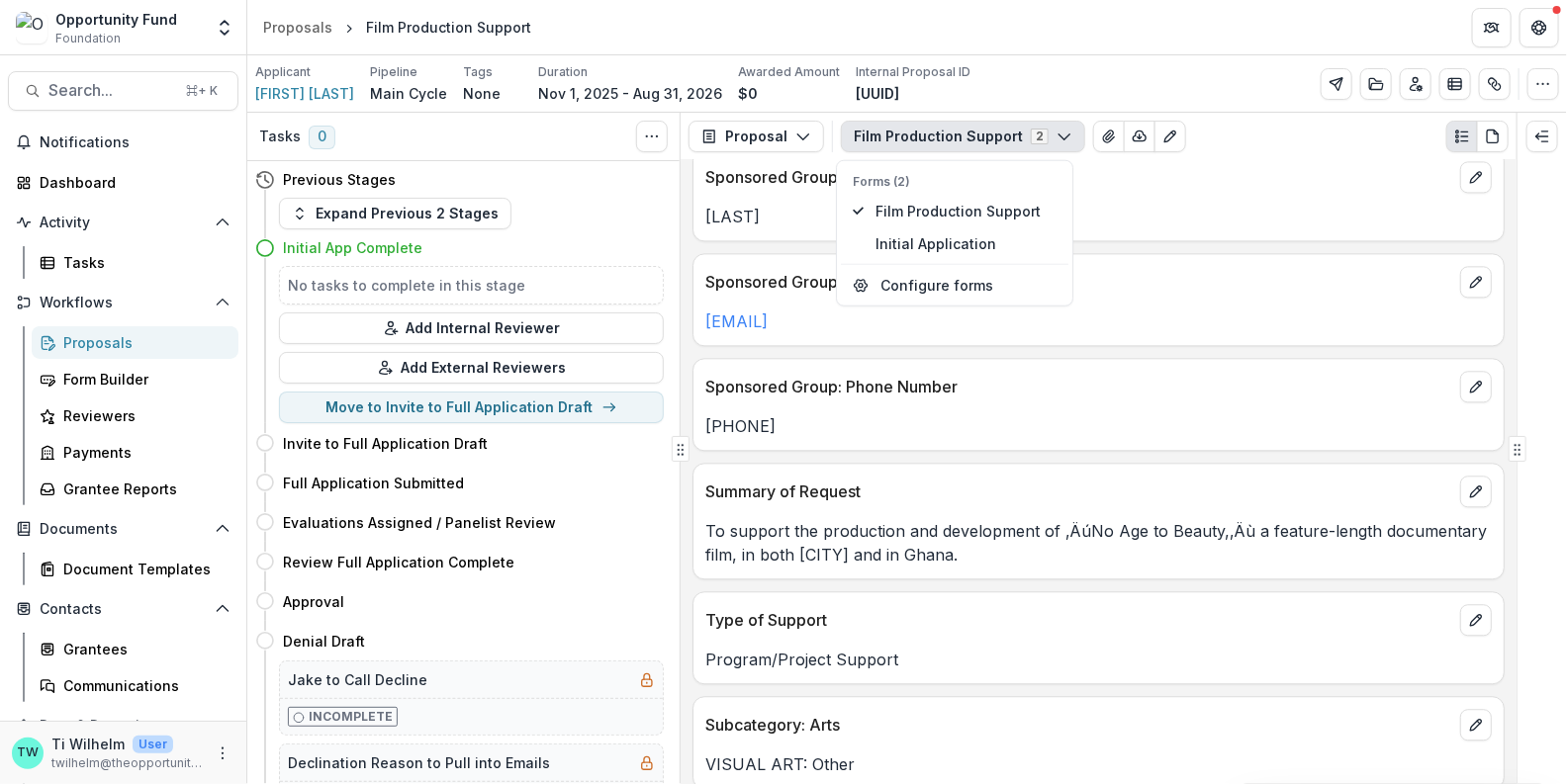 scroll, scrollTop: 2109, scrollLeft: 0, axis: vertical 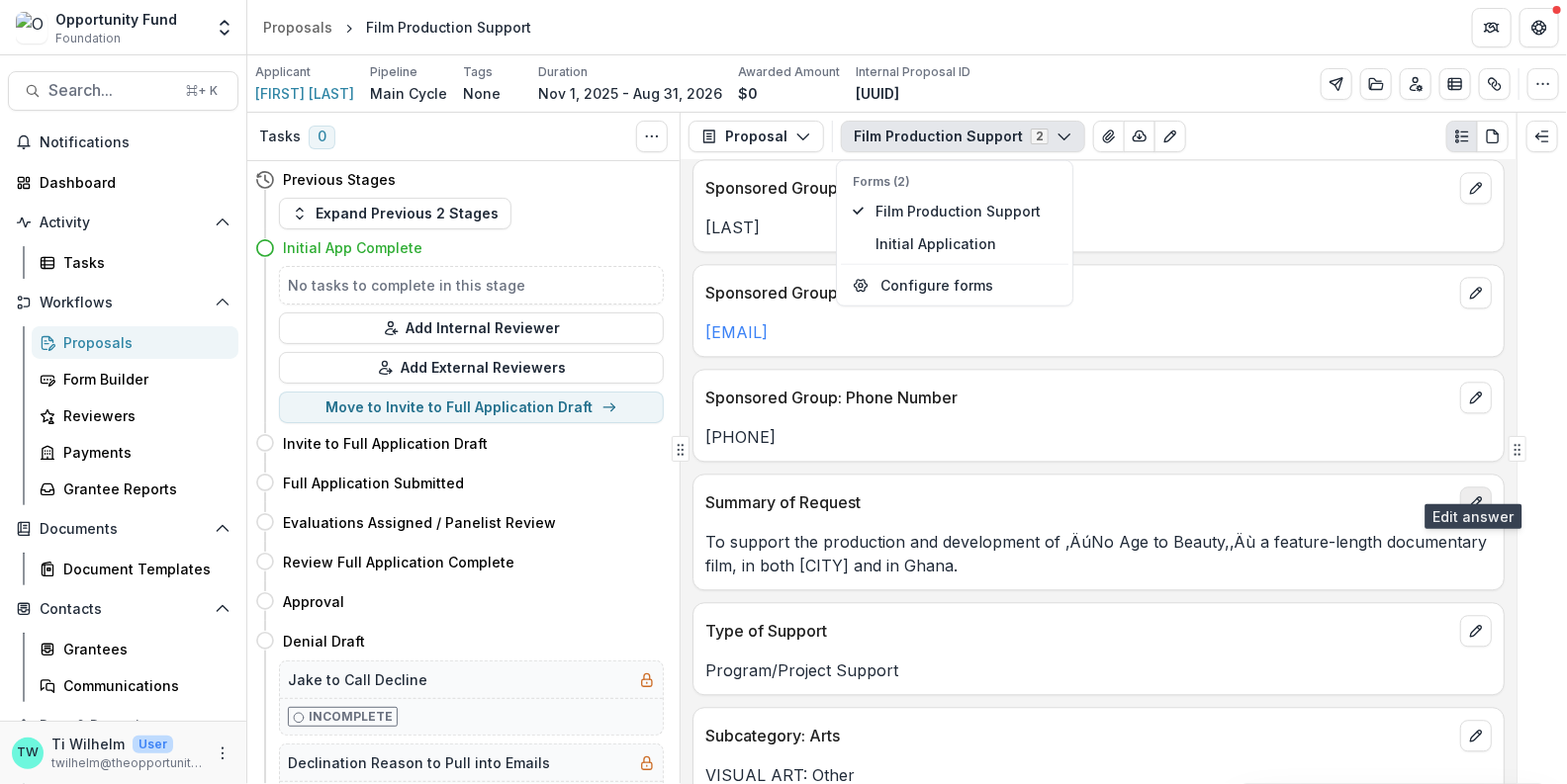 click 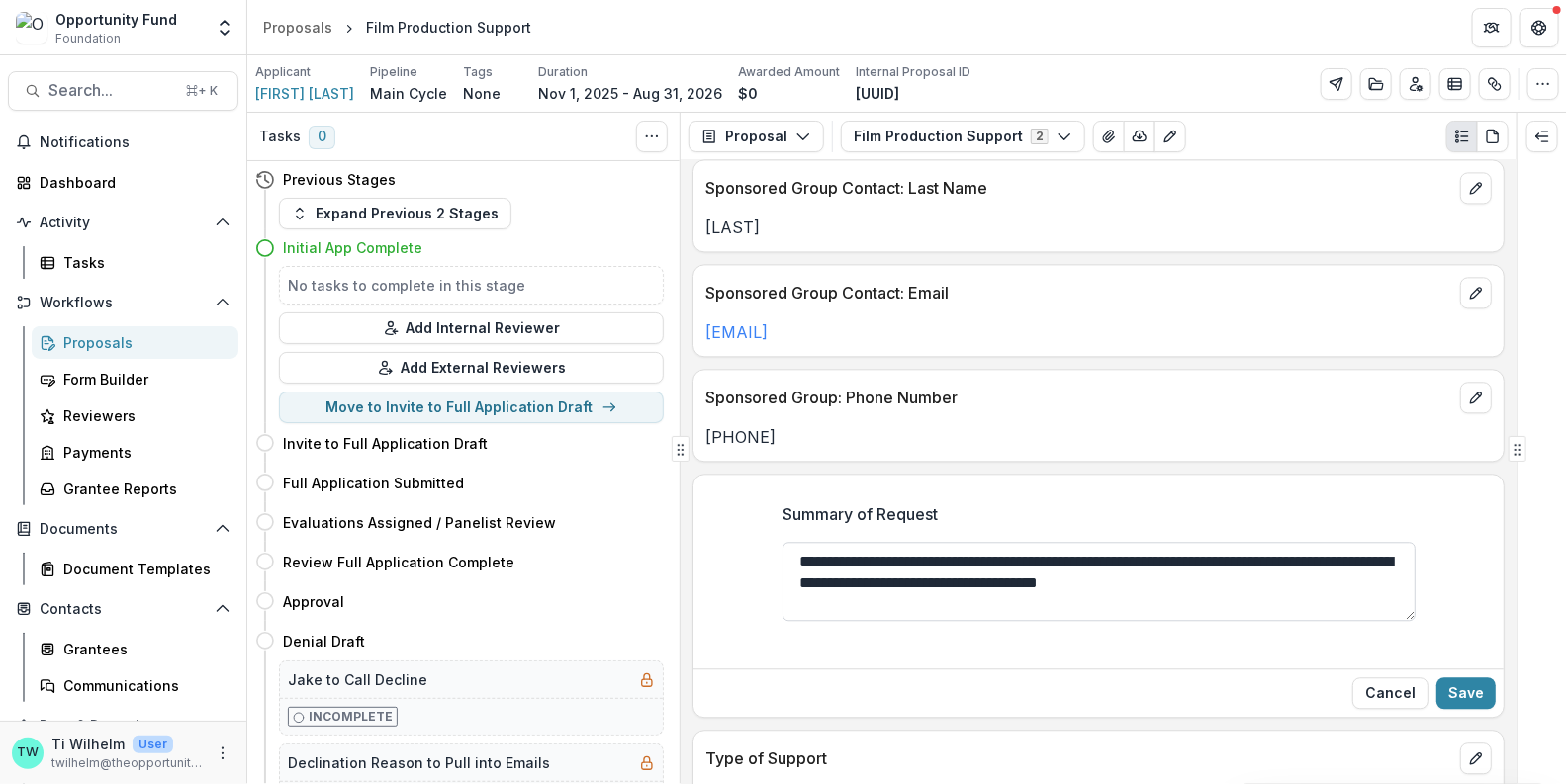 click on "**********" at bounding box center (1099, 581) 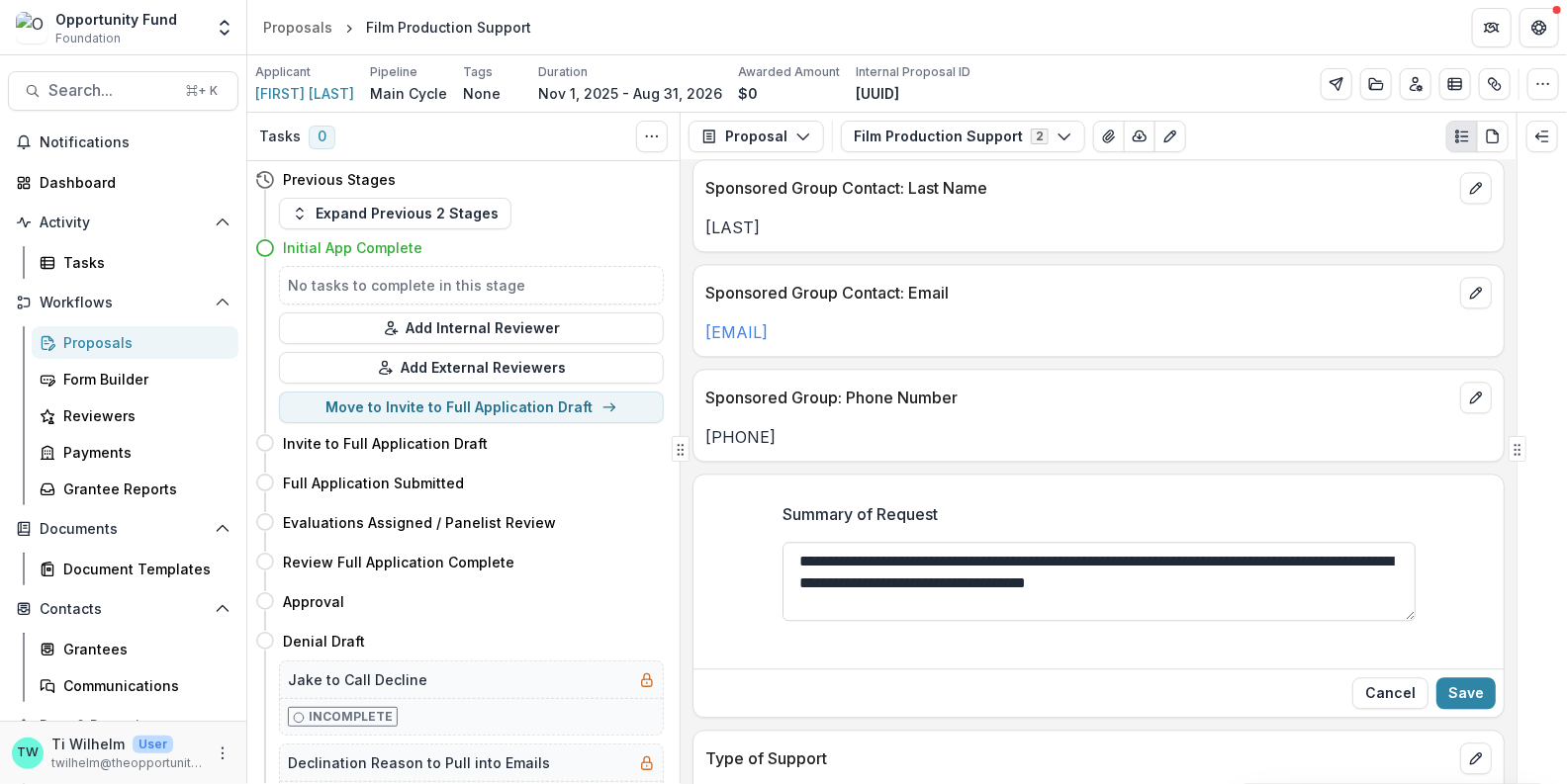 click on "**********" at bounding box center (1099, 581) 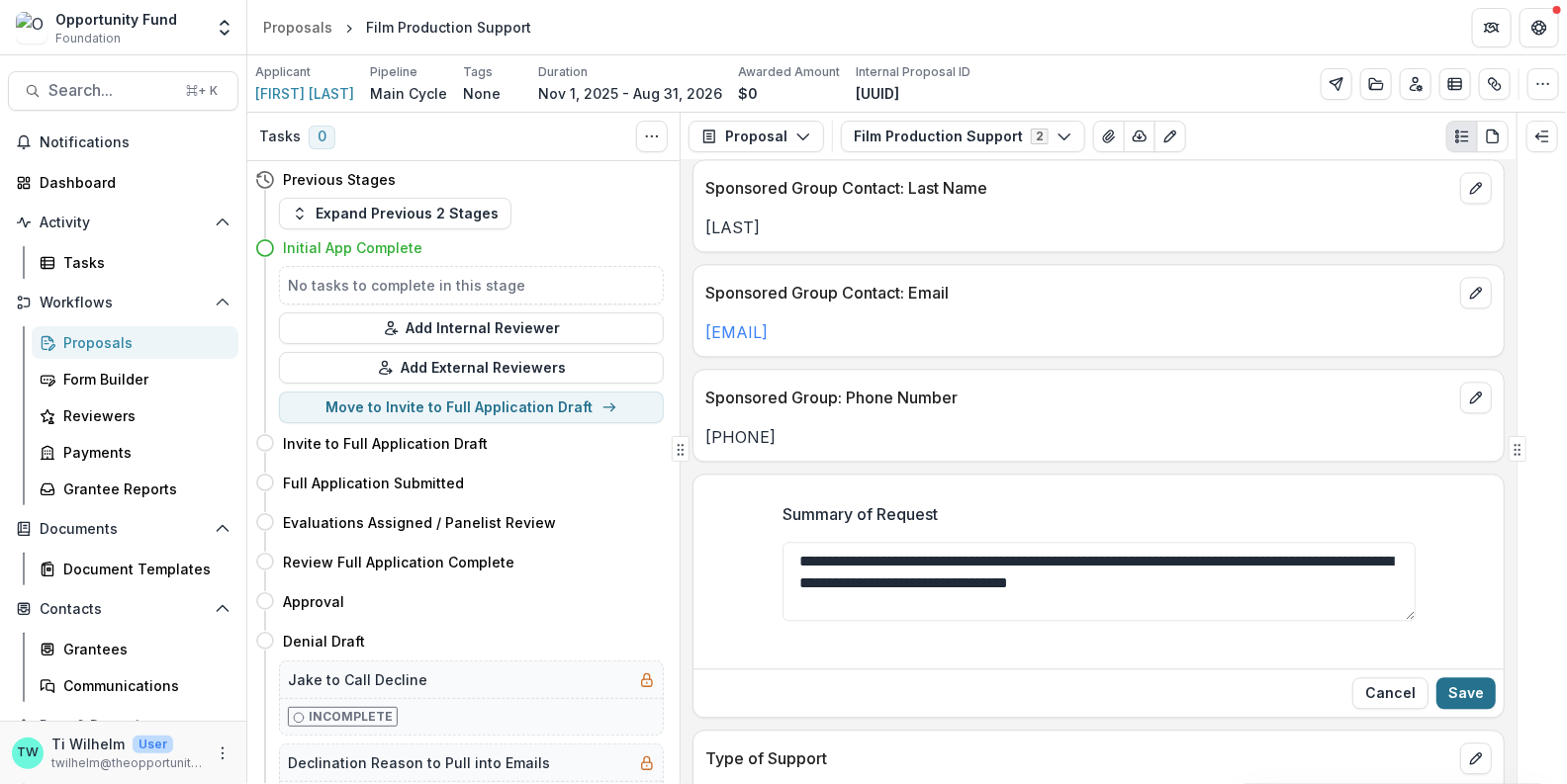 type on "**********" 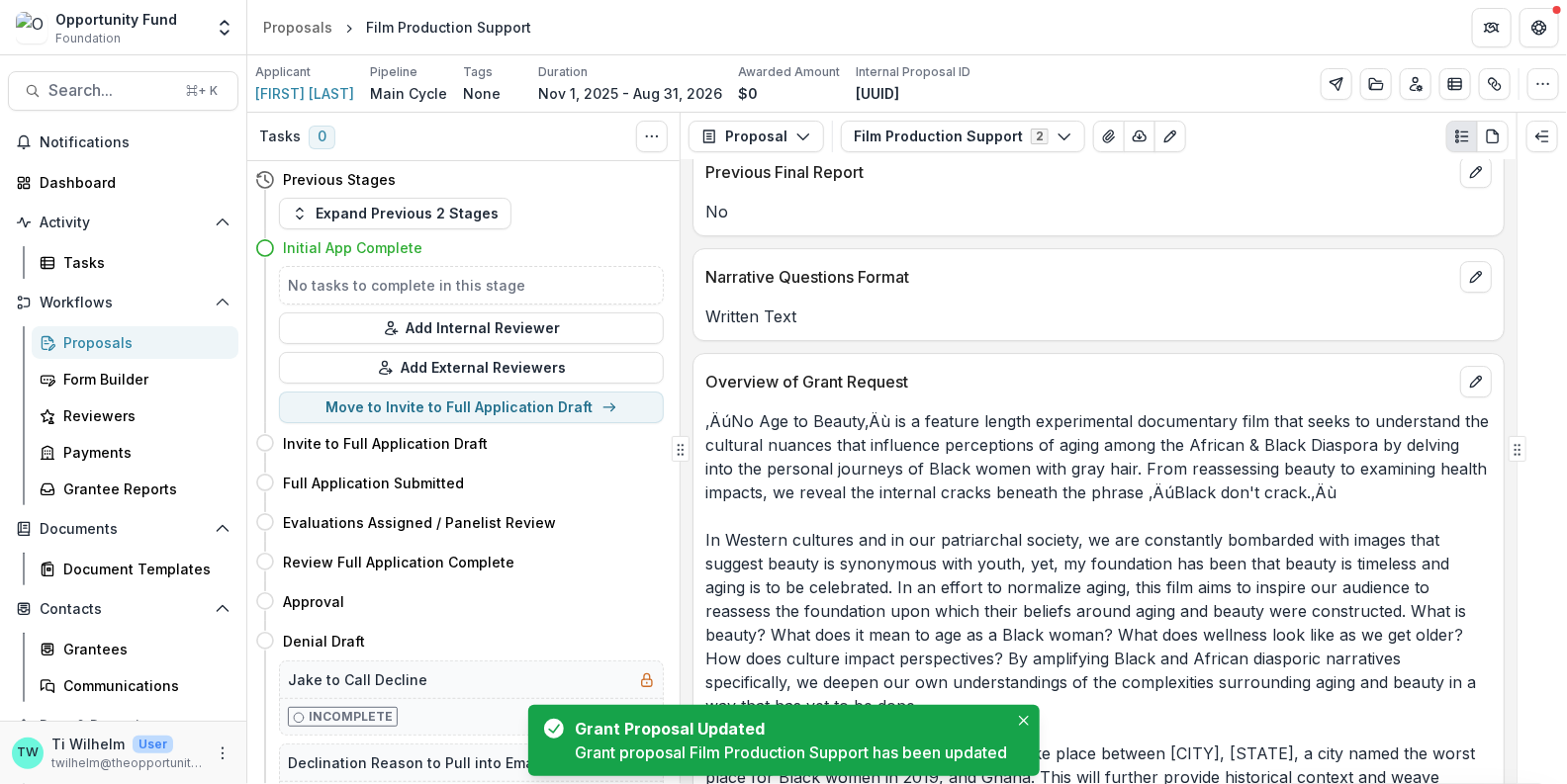 scroll, scrollTop: 3001, scrollLeft: 0, axis: vertical 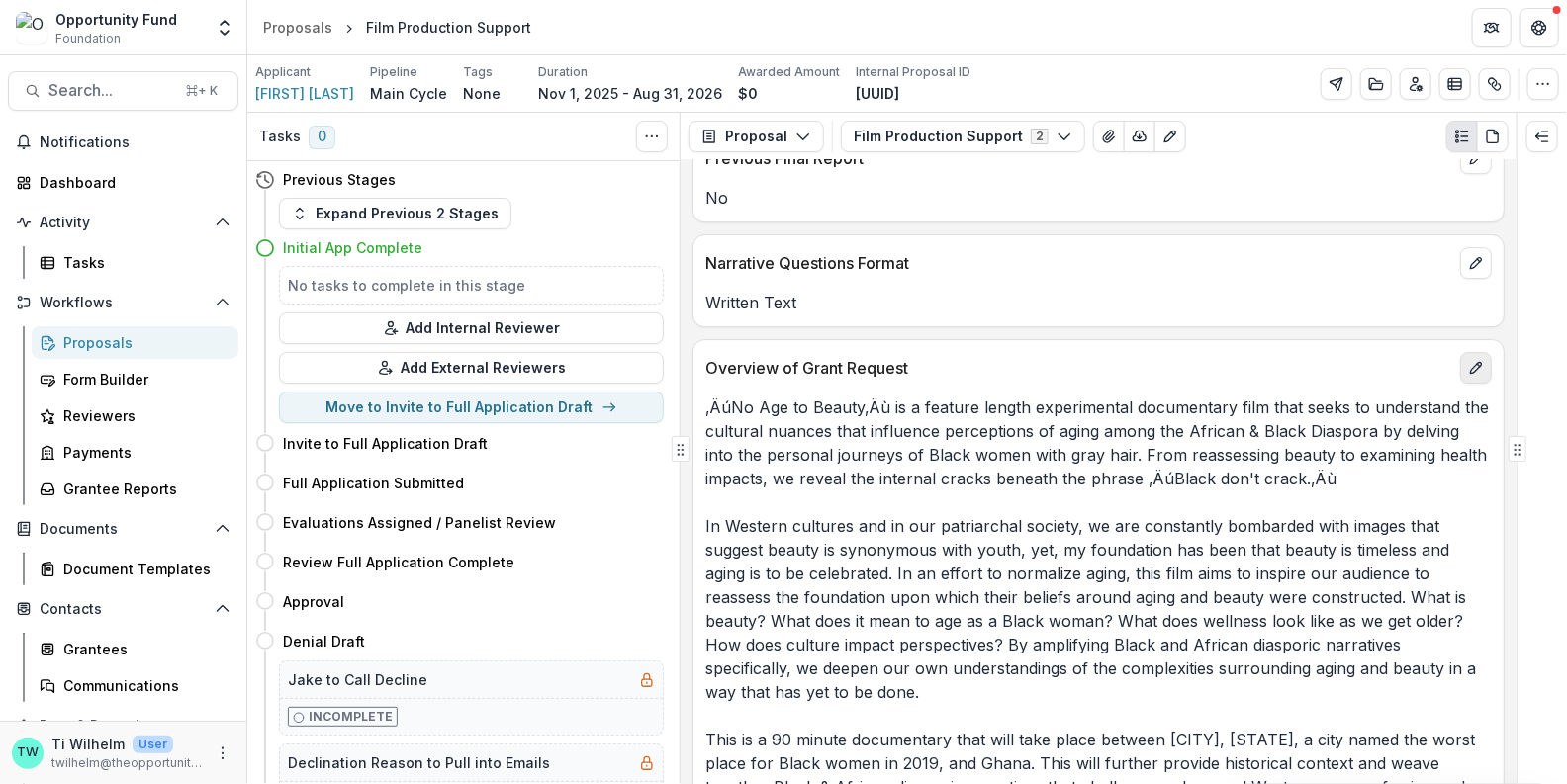 click 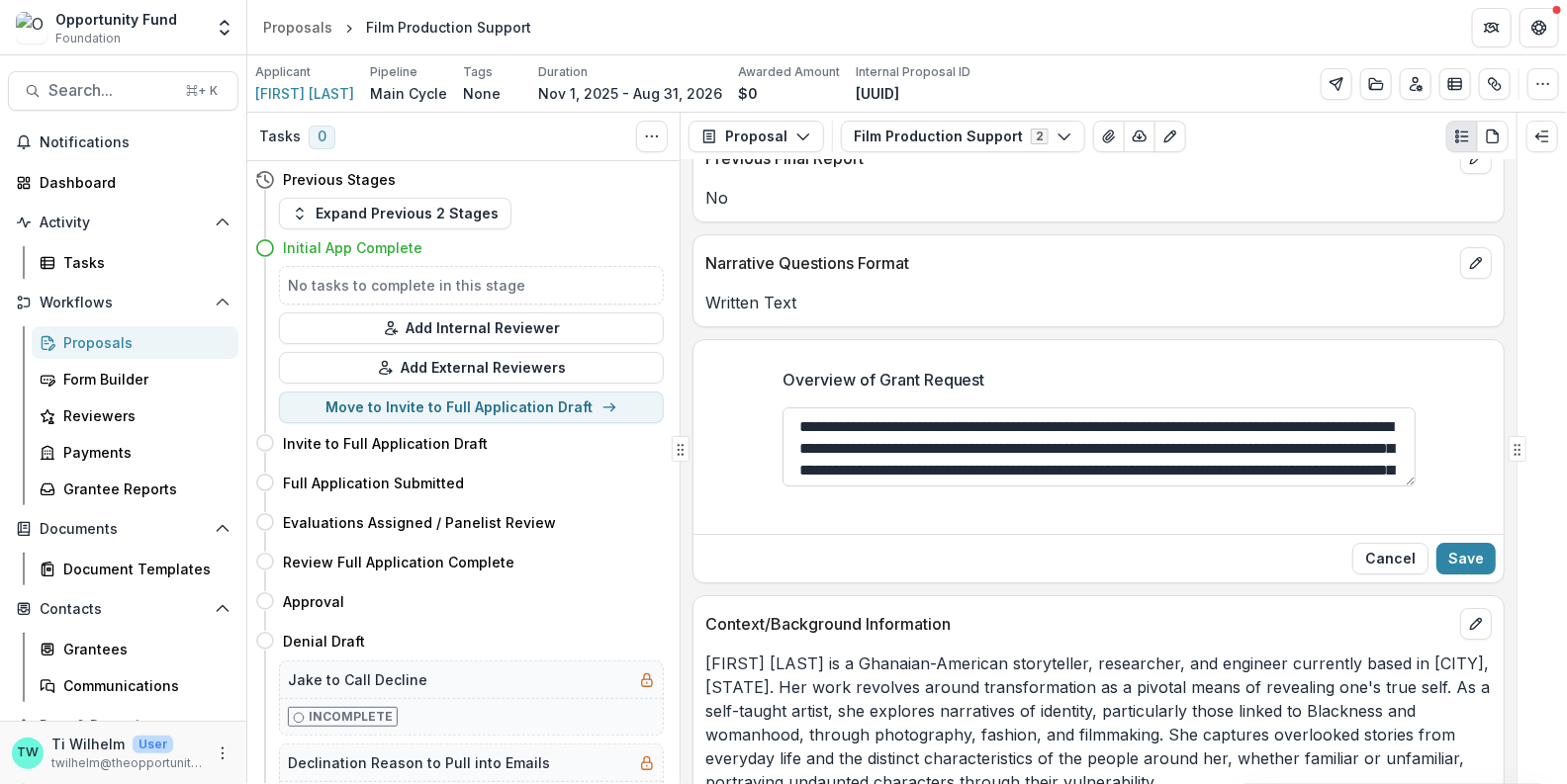 drag, startPoint x: 973, startPoint y: 398, endPoint x: 952, endPoint y: 398, distance: 21 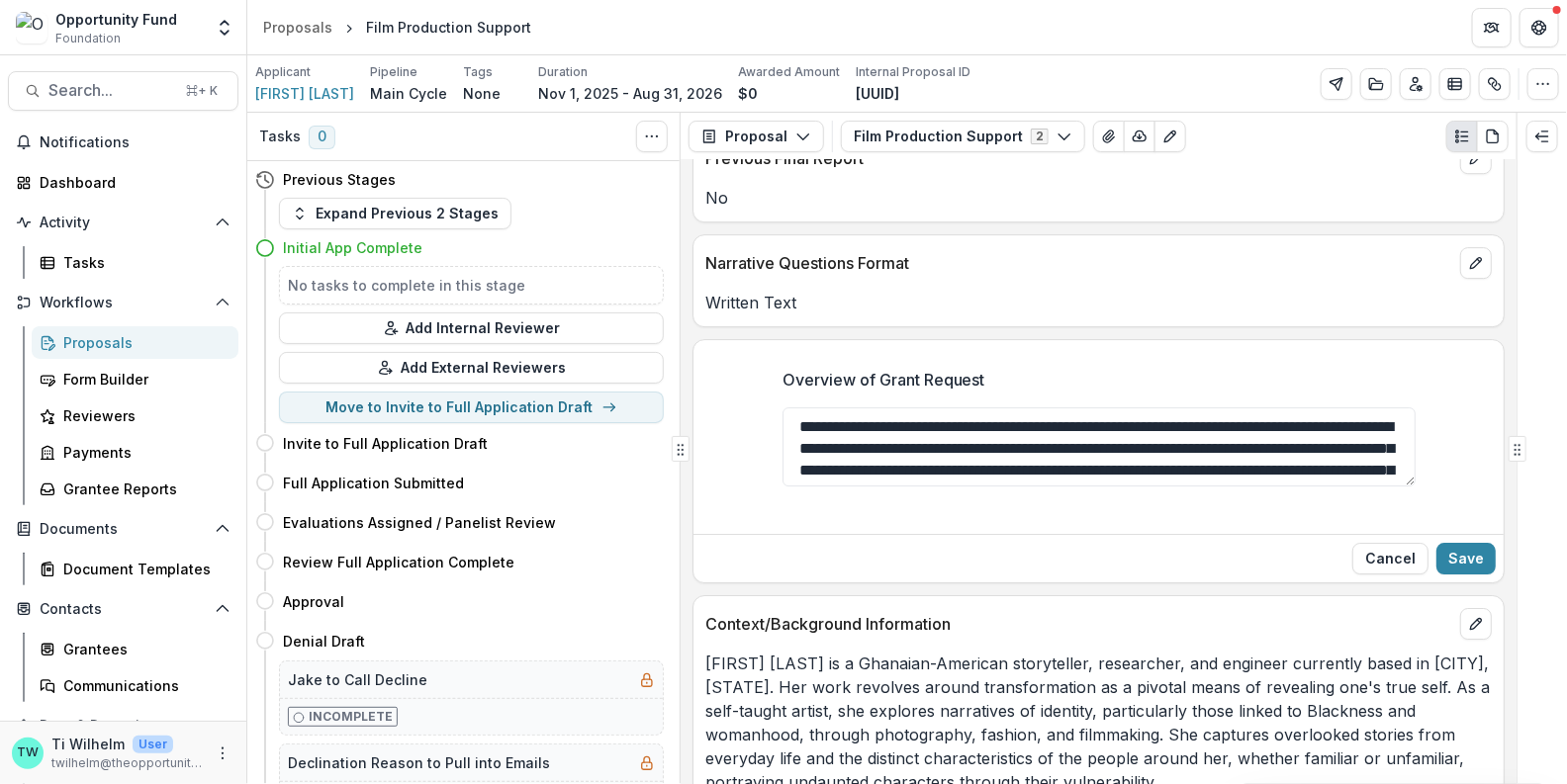 drag, startPoint x: 821, startPoint y: 402, endPoint x: 736, endPoint y: 394, distance: 85.37564 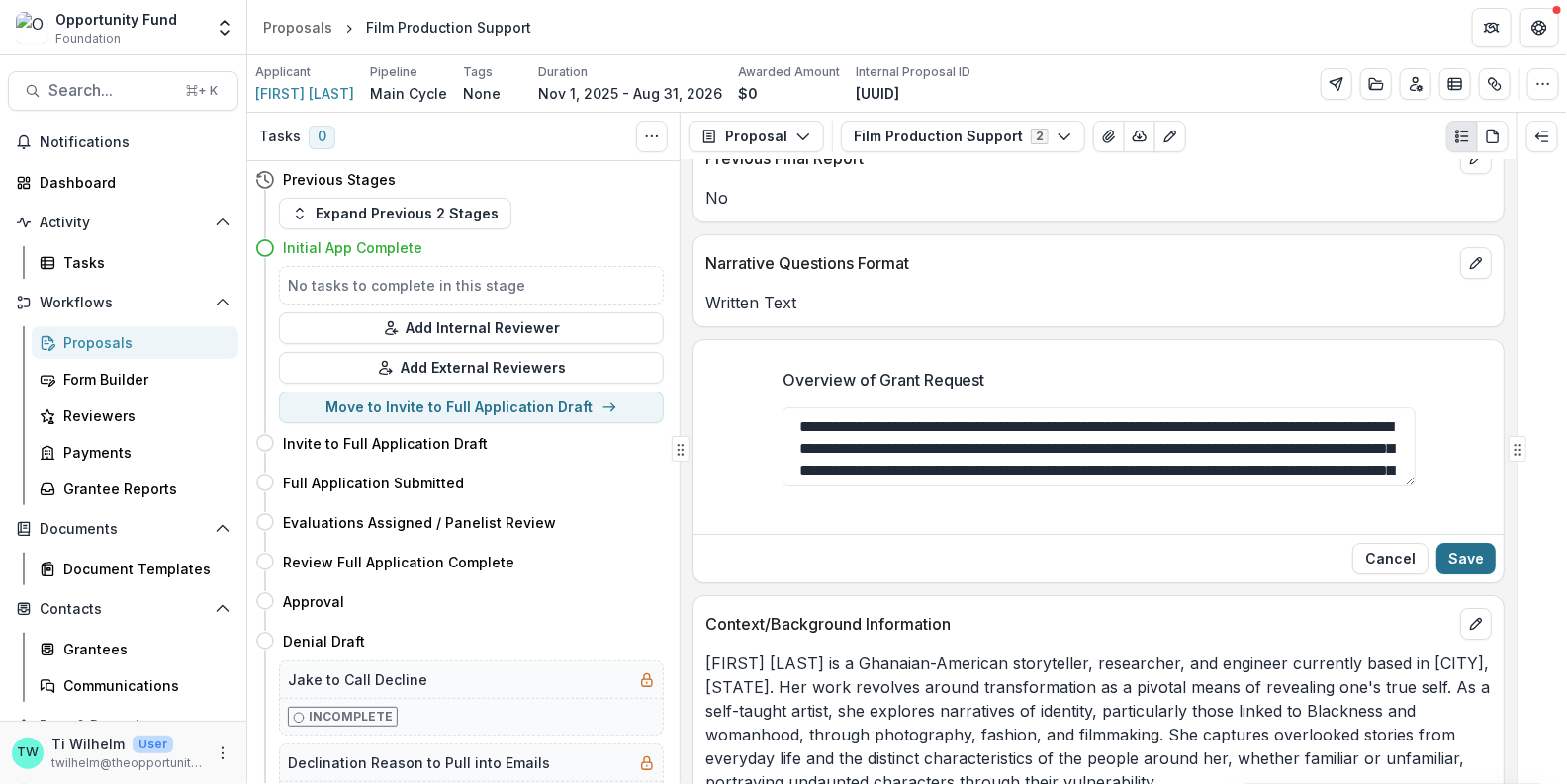 type on "**********" 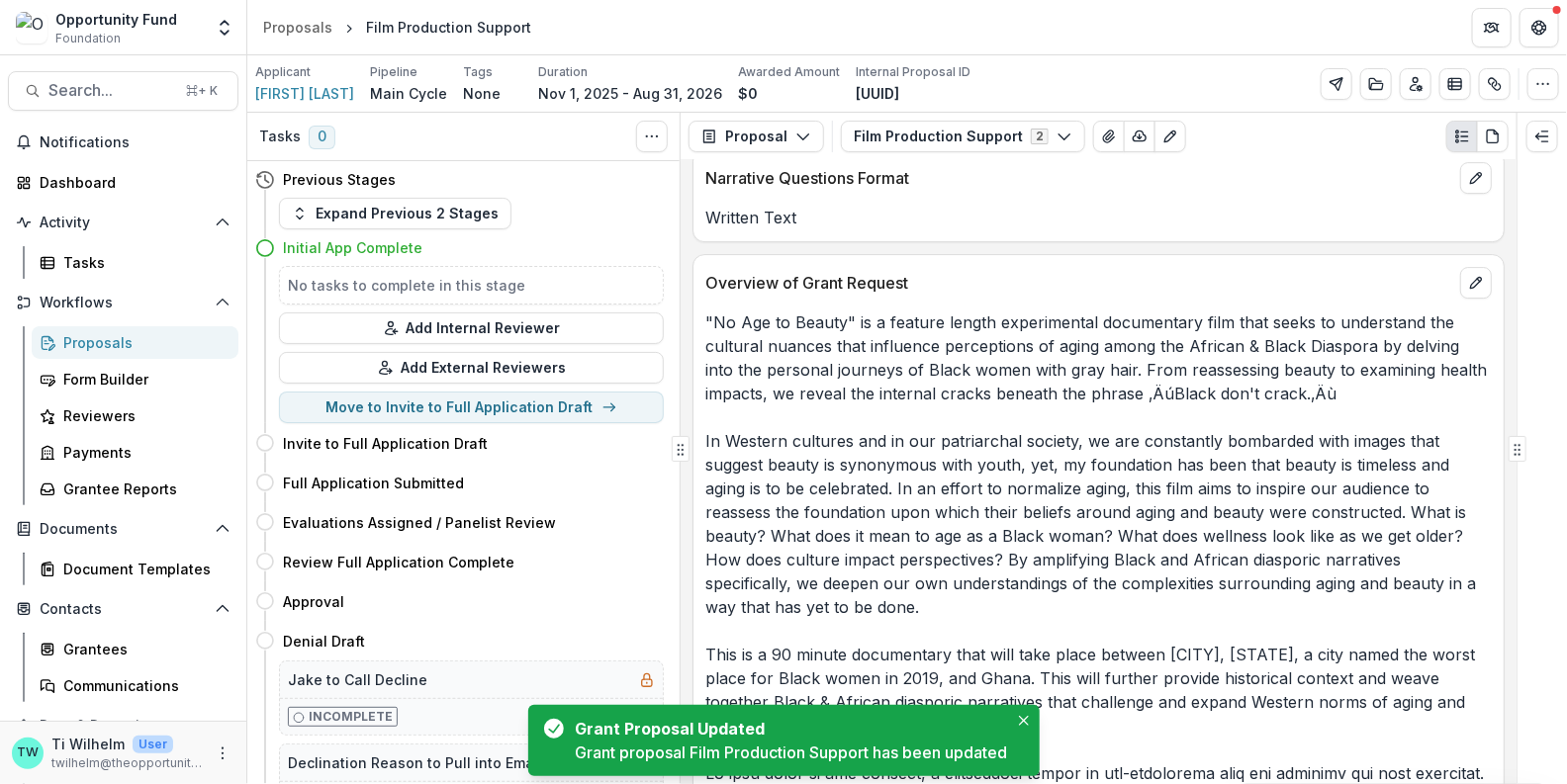 scroll, scrollTop: 3094, scrollLeft: 0, axis: vertical 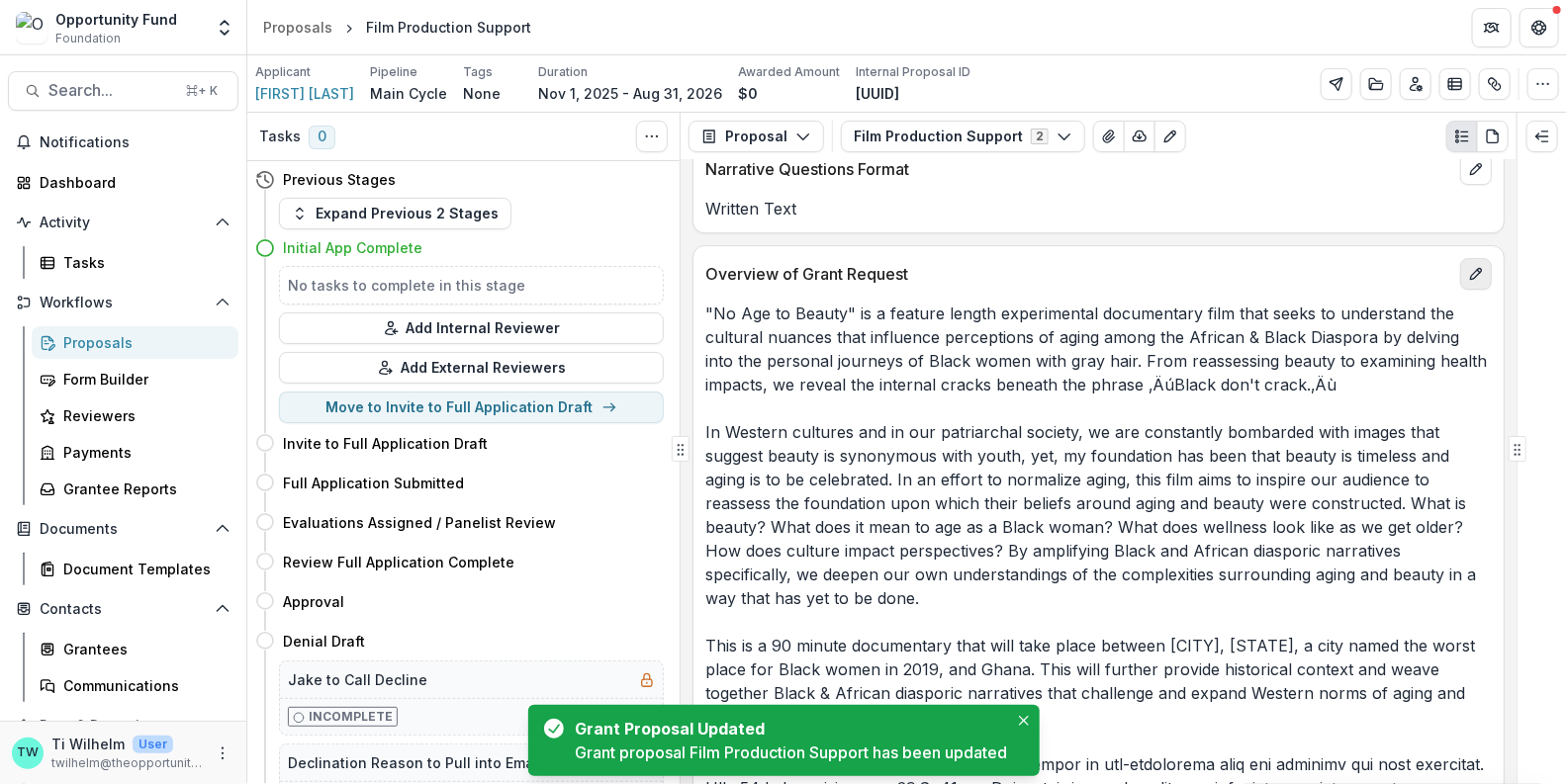 click 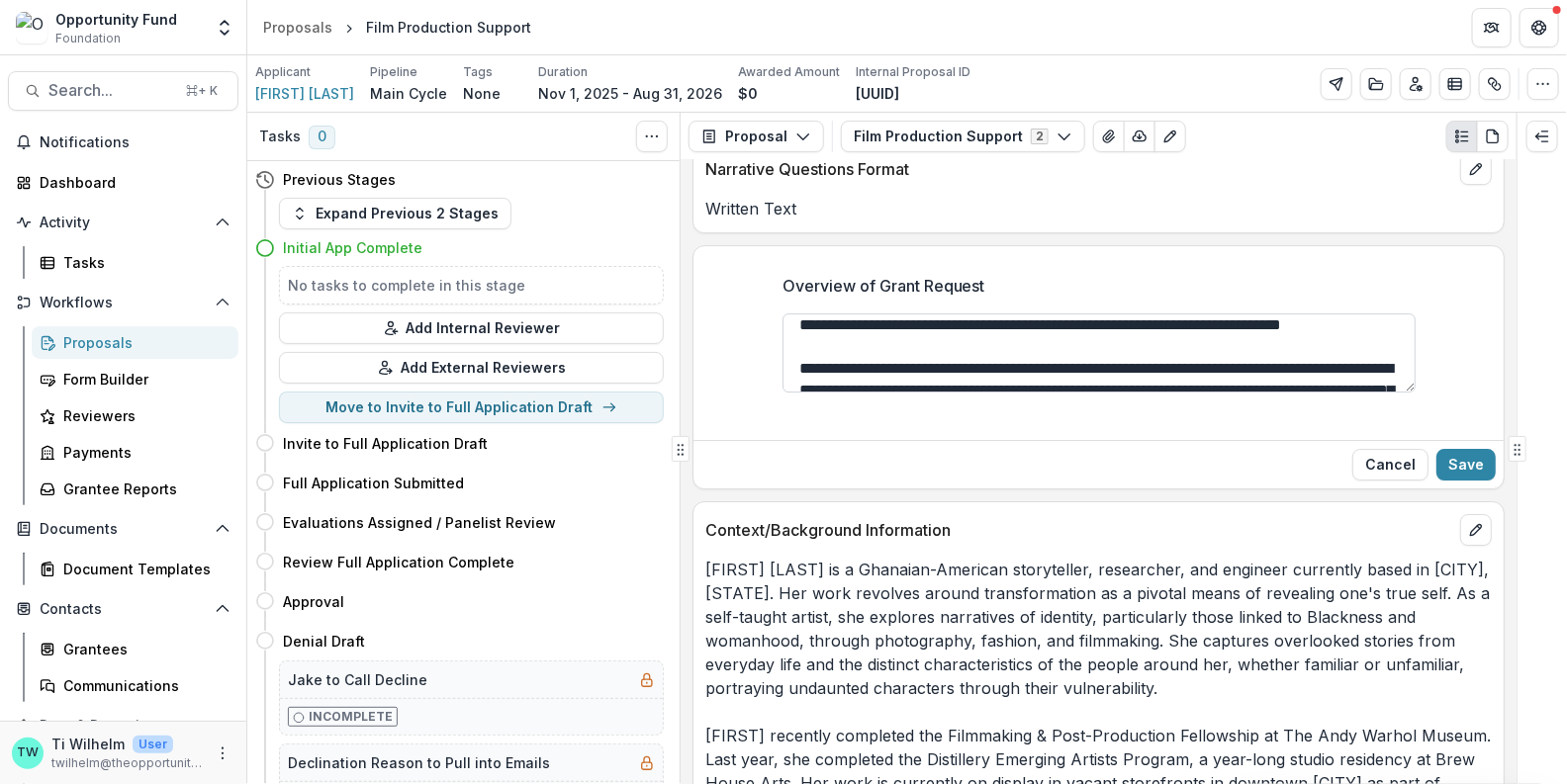 scroll, scrollTop: 75, scrollLeft: 0, axis: vertical 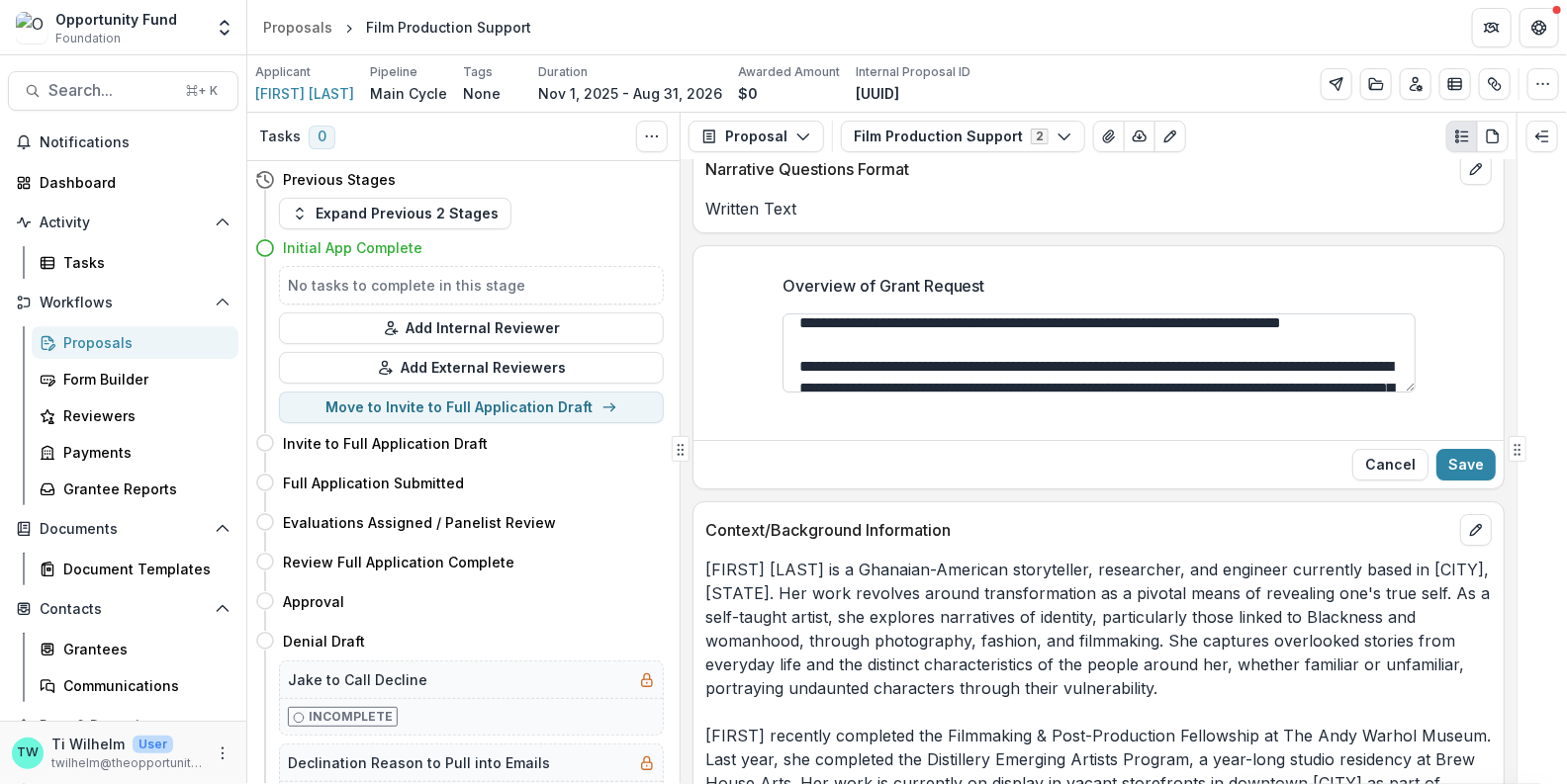 drag, startPoint x: 1255, startPoint y: 314, endPoint x: 1233, endPoint y: 317, distance: 22.203603 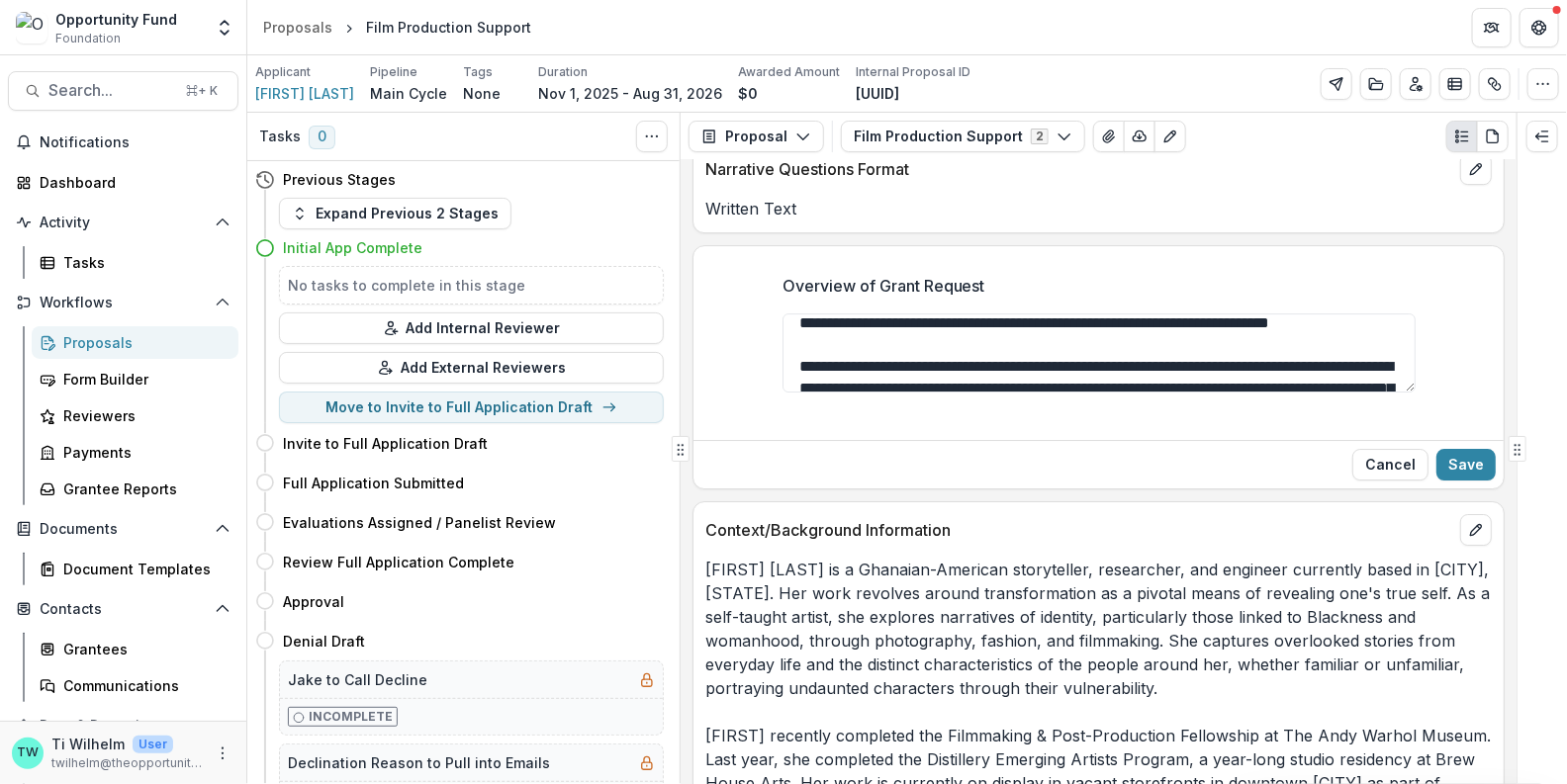 drag, startPoint x: 824, startPoint y: 339, endPoint x: 742, endPoint y: 341, distance: 82.02439 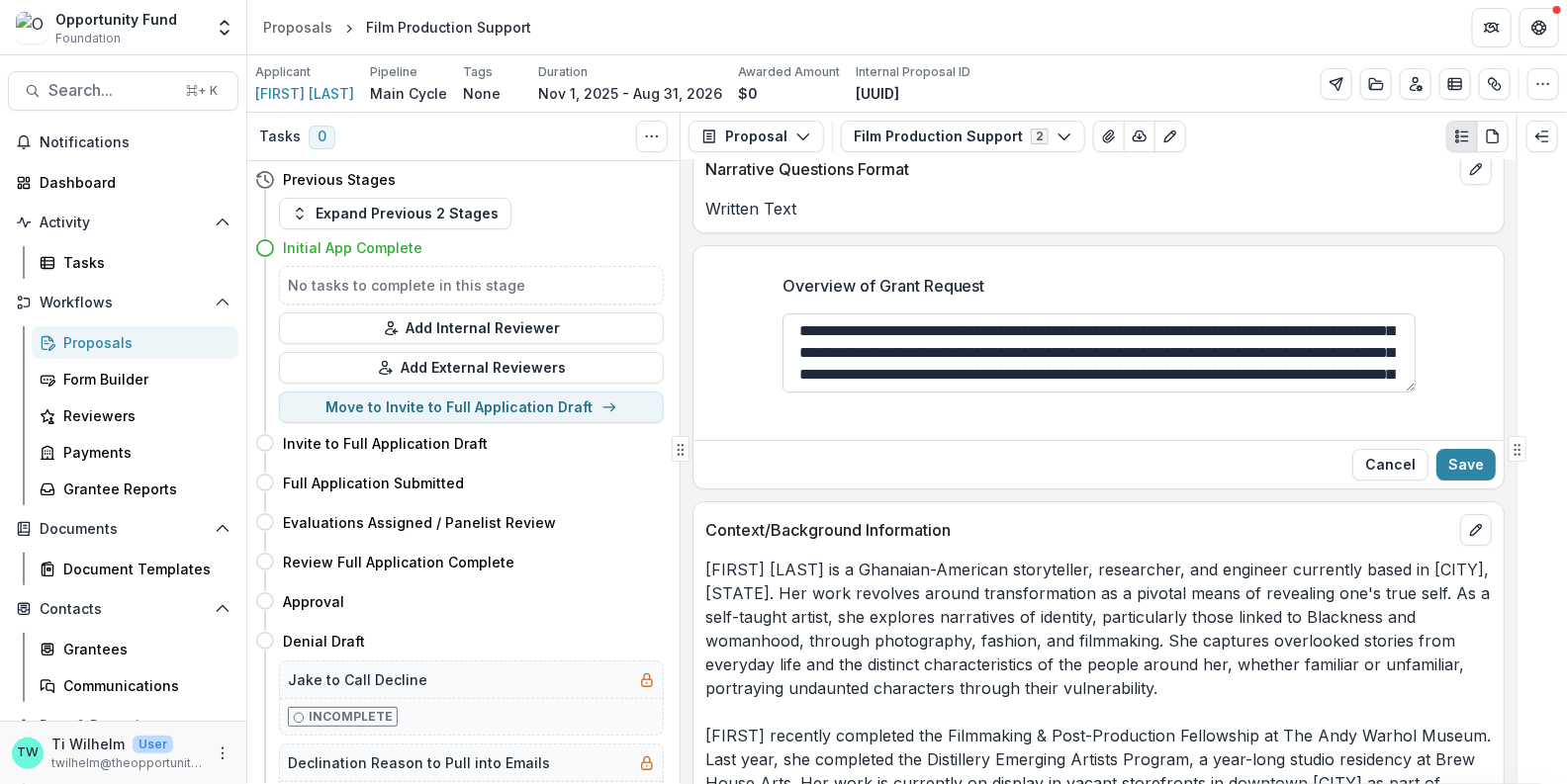 scroll, scrollTop: 479, scrollLeft: 0, axis: vertical 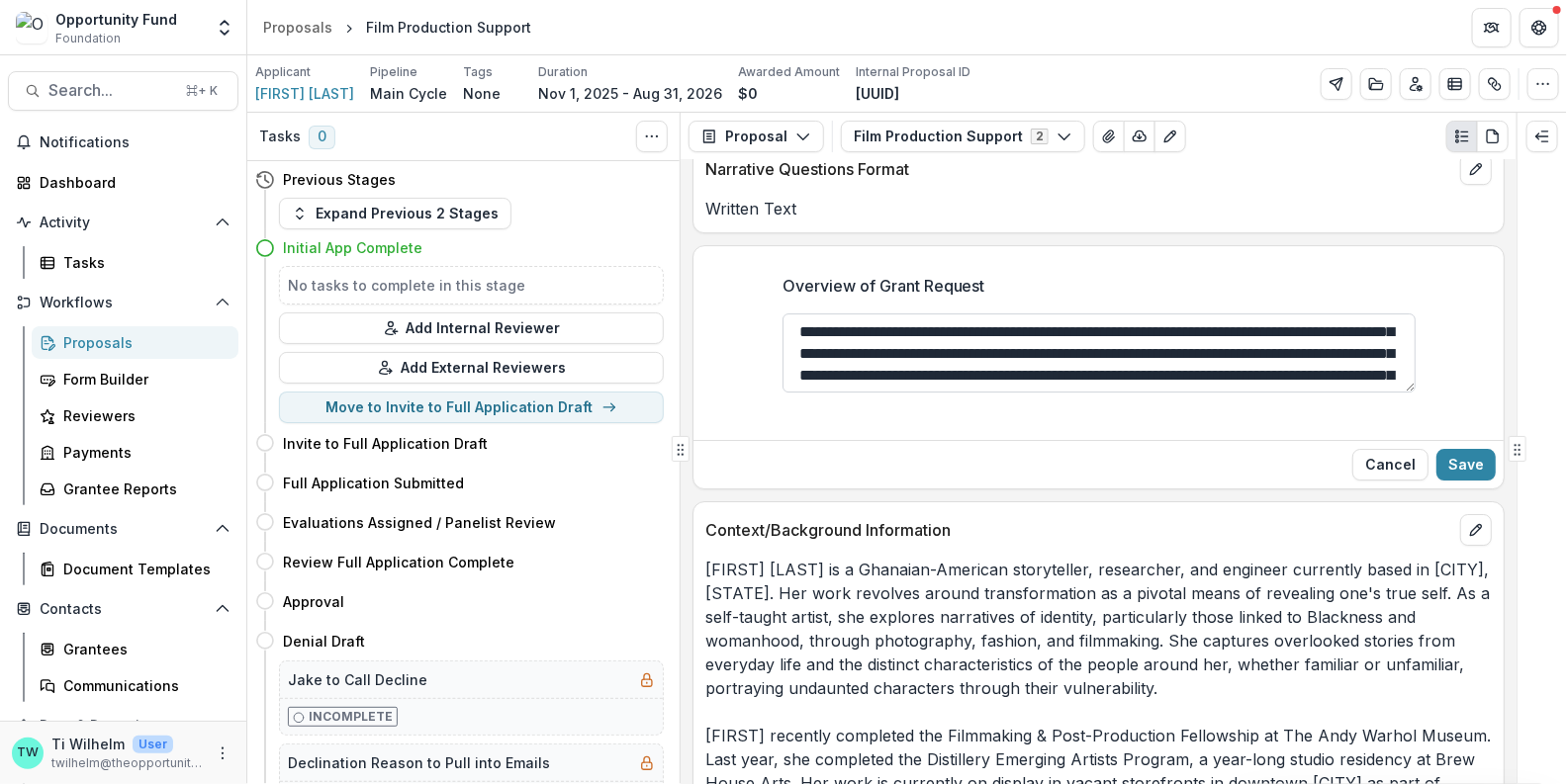 drag, startPoint x: 1291, startPoint y: 329, endPoint x: 1259, endPoint y: 331, distance: 32.06244 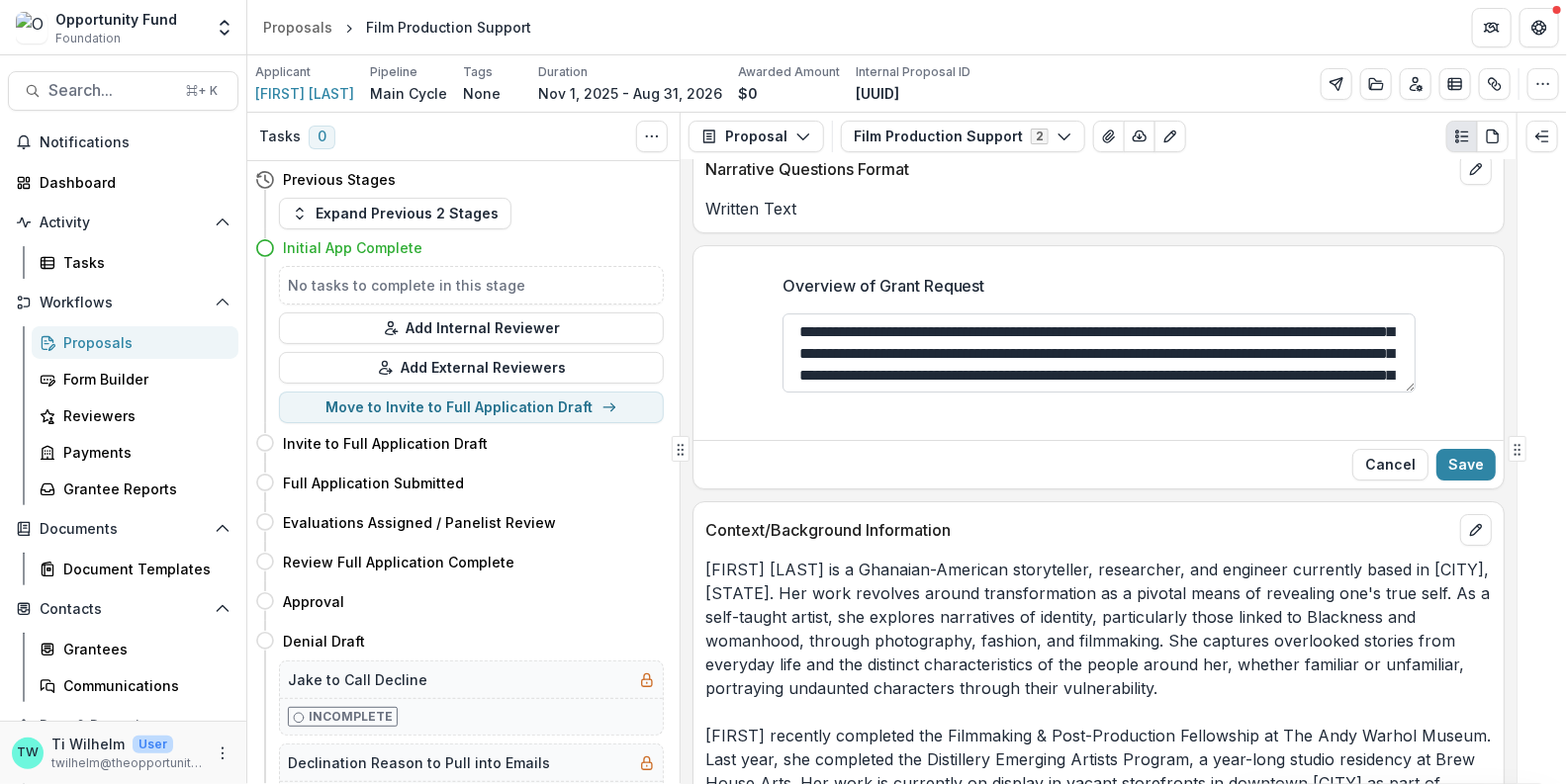 drag, startPoint x: 1278, startPoint y: 329, endPoint x: 1255, endPoint y: 331, distance: 23.086793 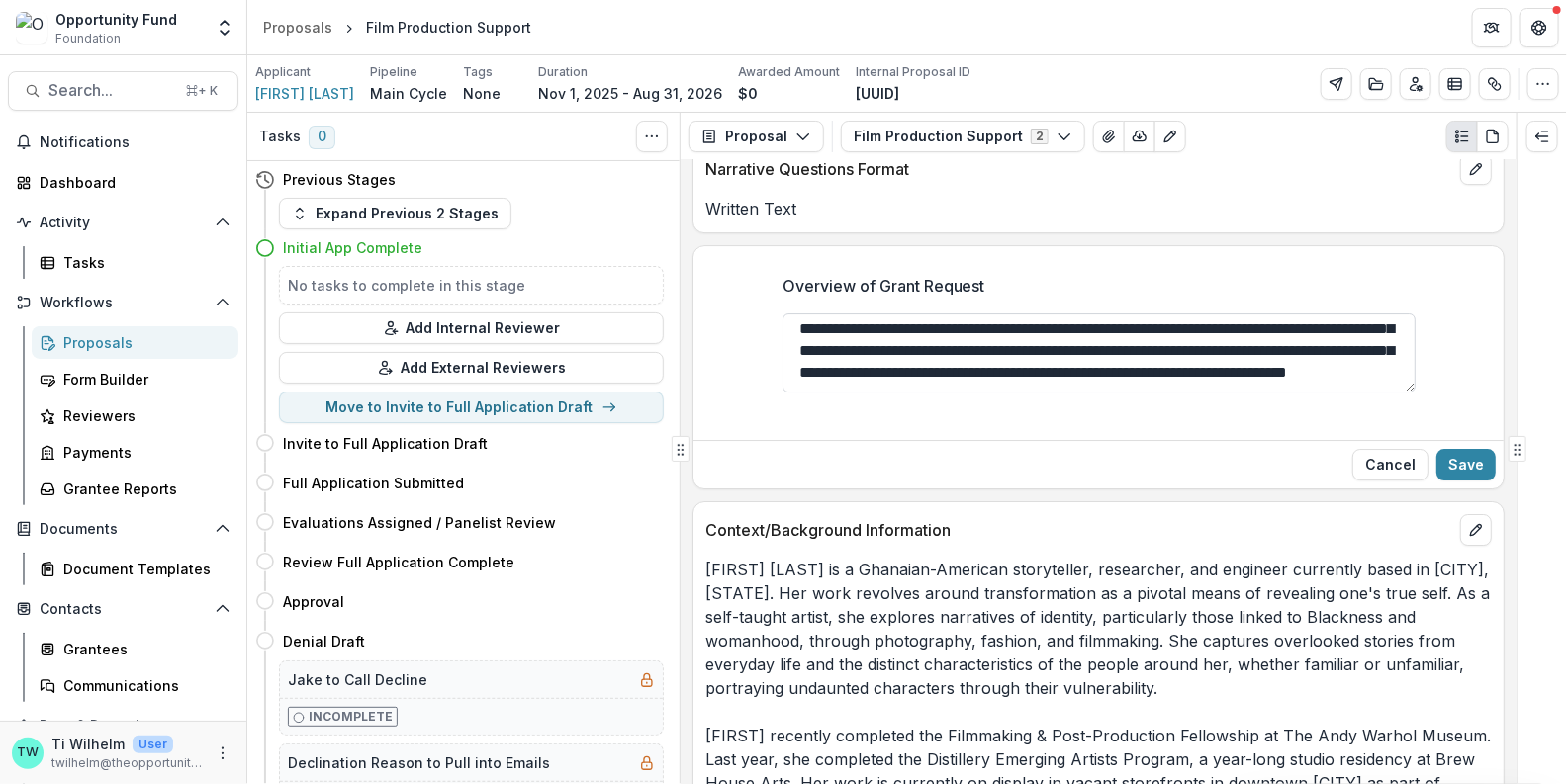 scroll, scrollTop: 743, scrollLeft: 0, axis: vertical 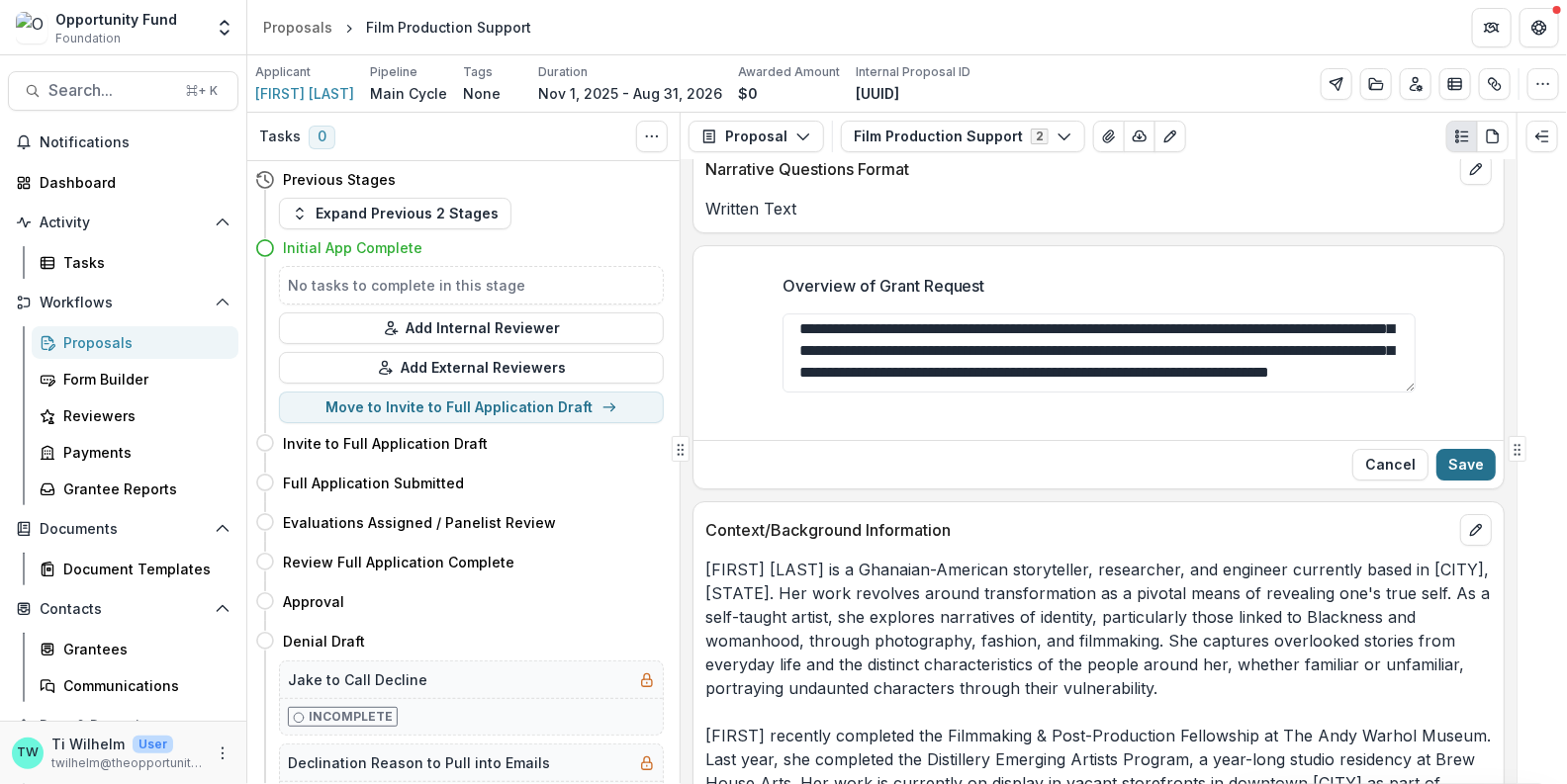 type on "**********" 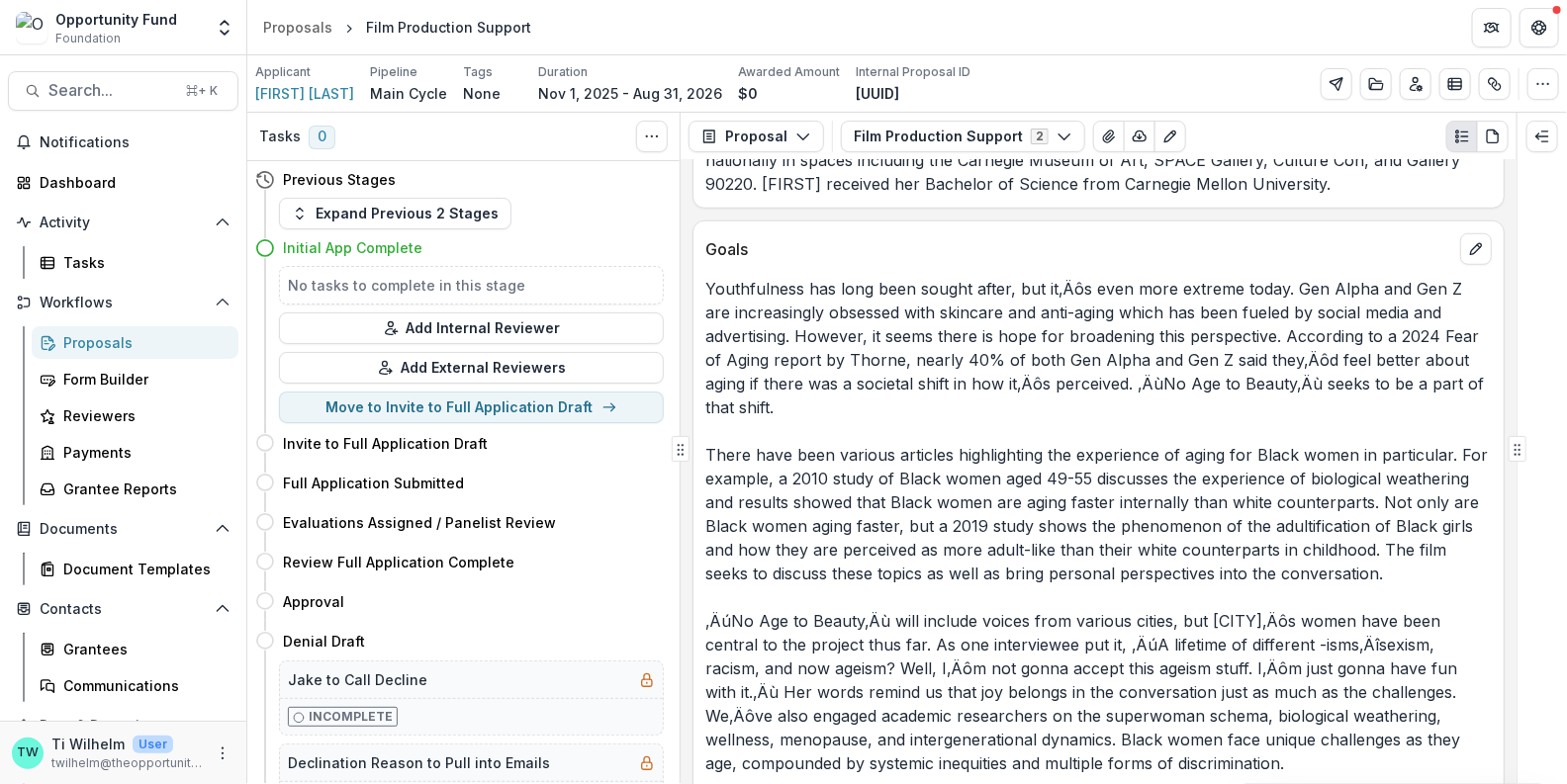 scroll, scrollTop: 4320, scrollLeft: 0, axis: vertical 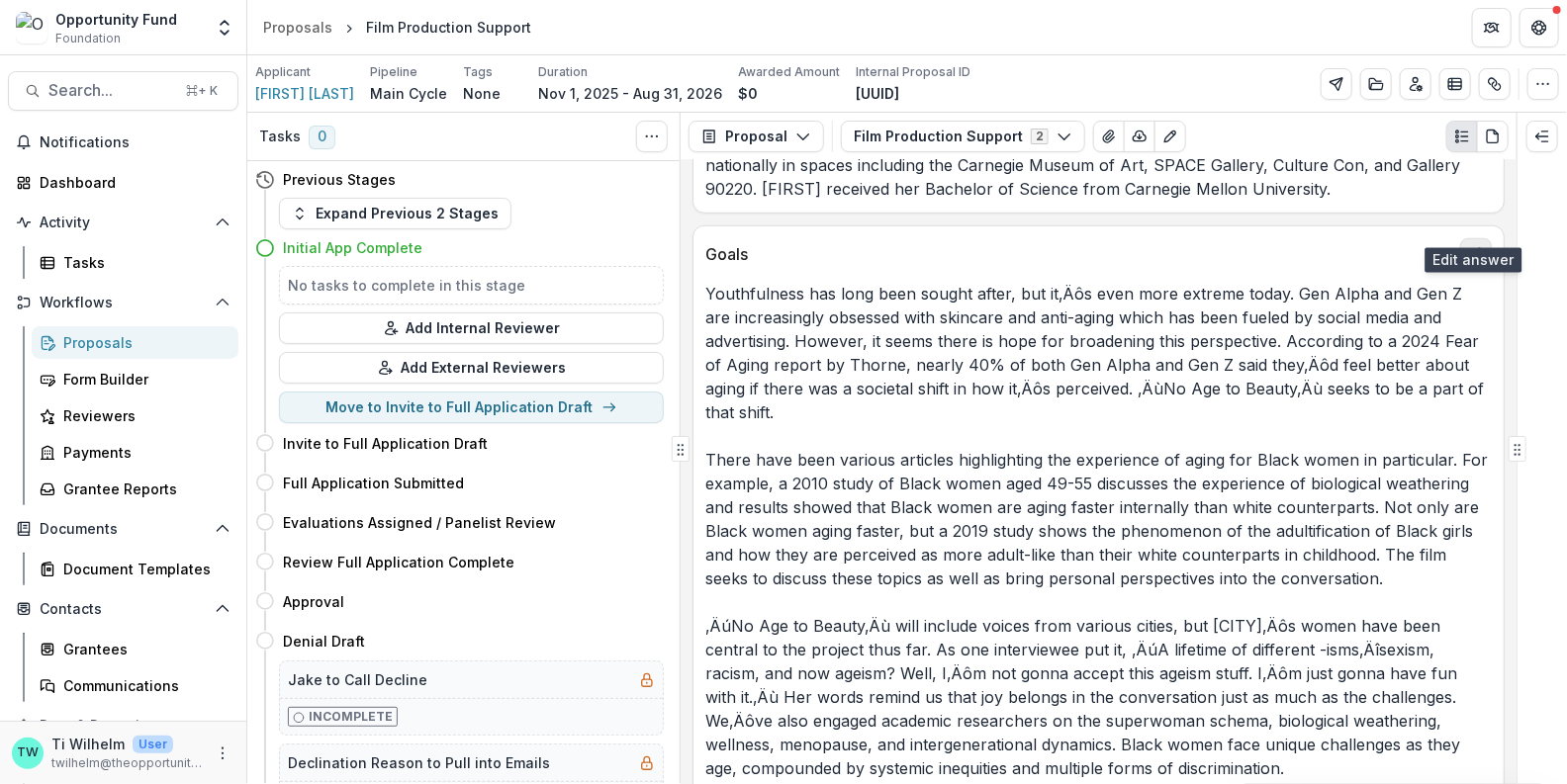 click 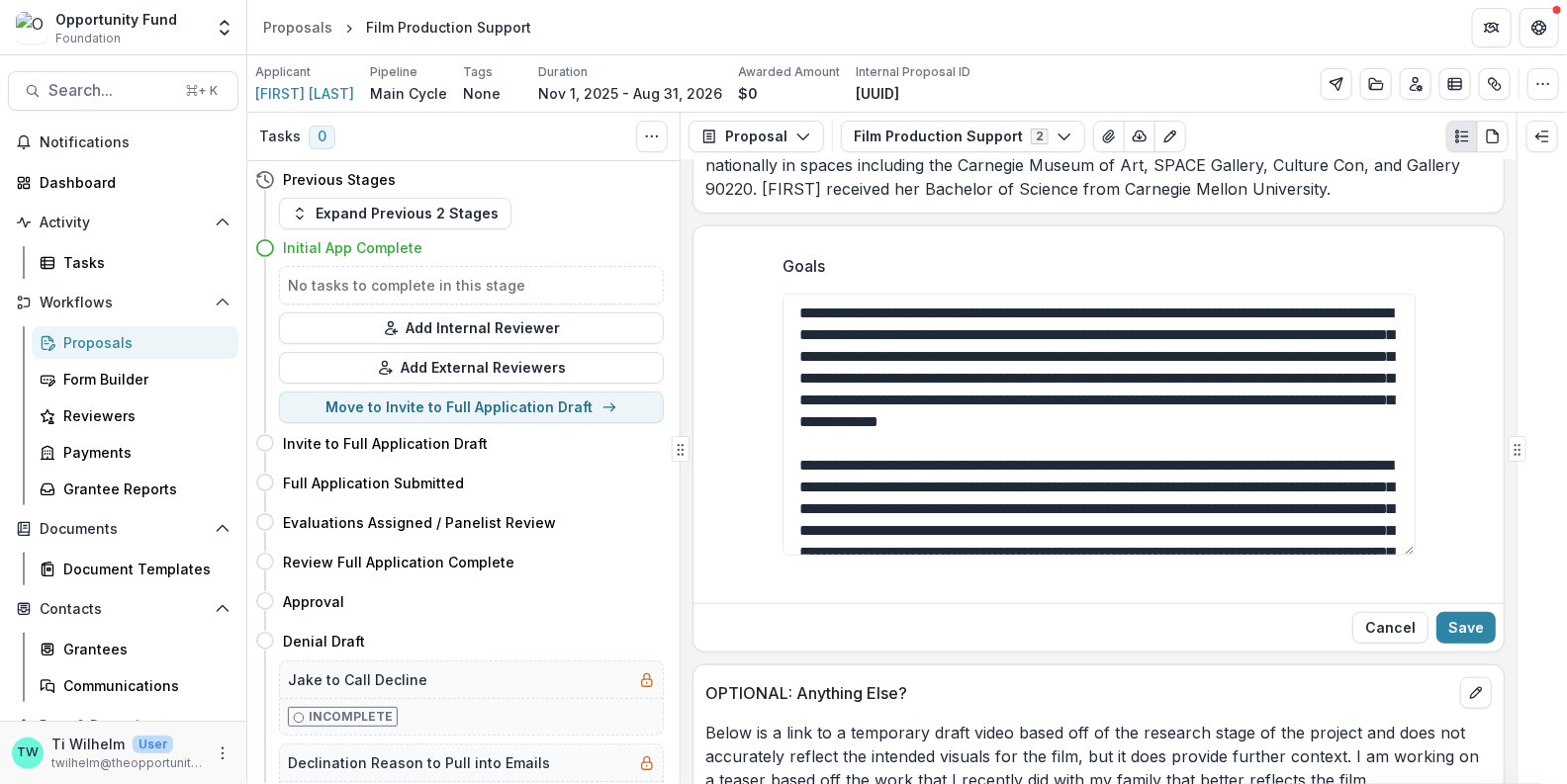 drag, startPoint x: 1410, startPoint y: 340, endPoint x: 1165, endPoint y: 260, distance: 257.7305 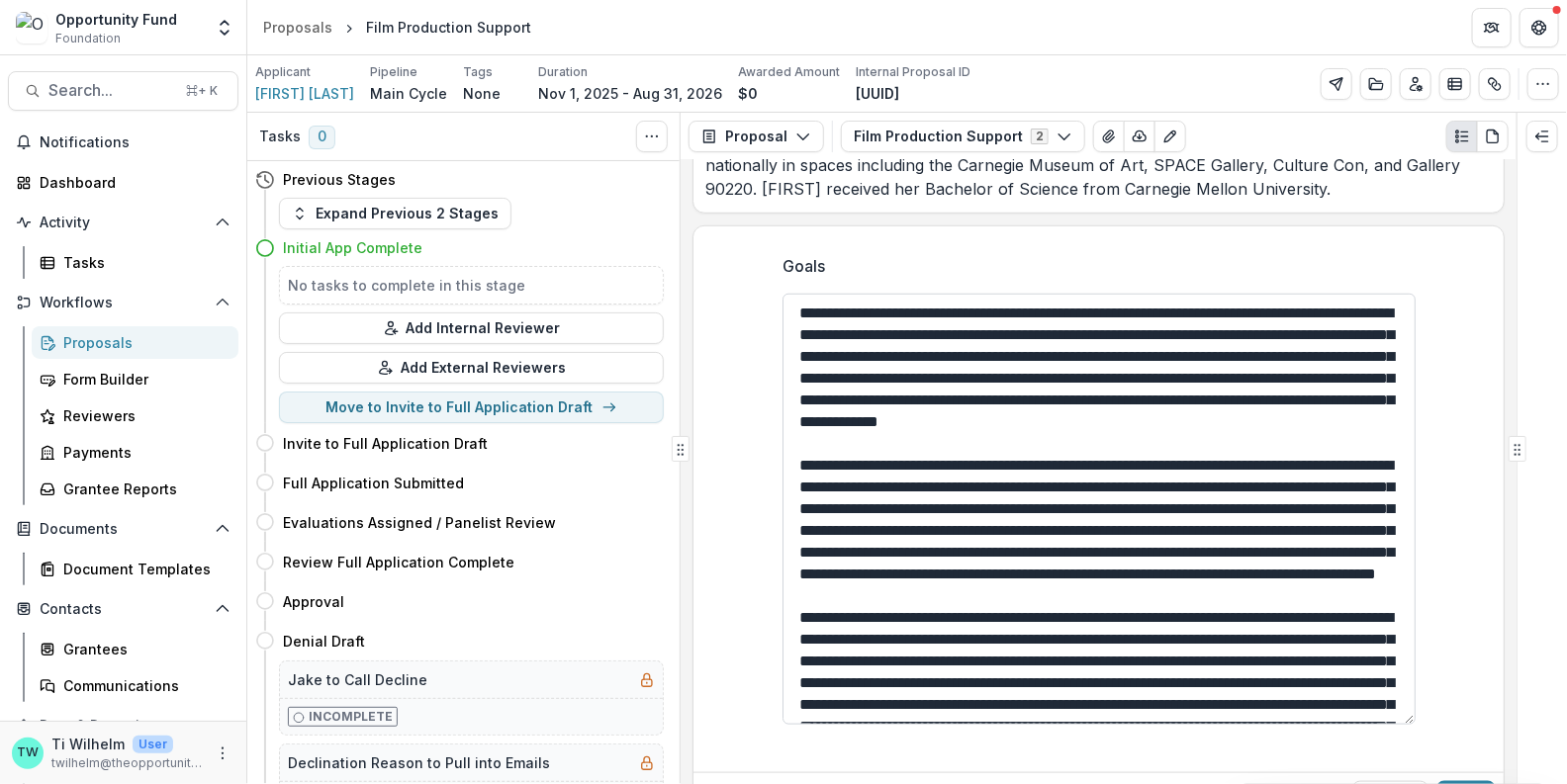 drag, startPoint x: 1167, startPoint y: 287, endPoint x: 1142, endPoint y: 287, distance: 25 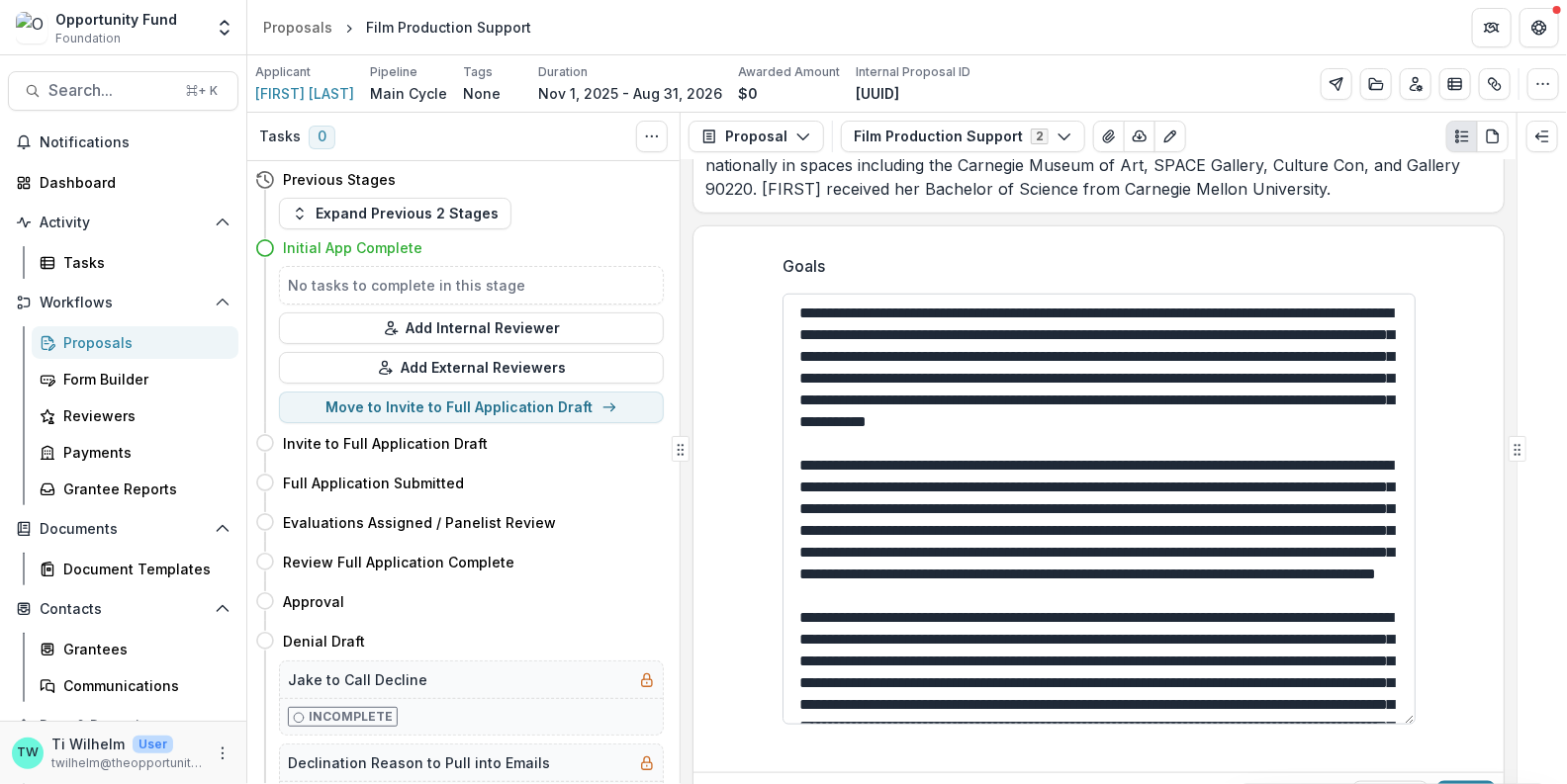 drag, startPoint x: 1284, startPoint y: 373, endPoint x: 1260, endPoint y: 373, distance: 24 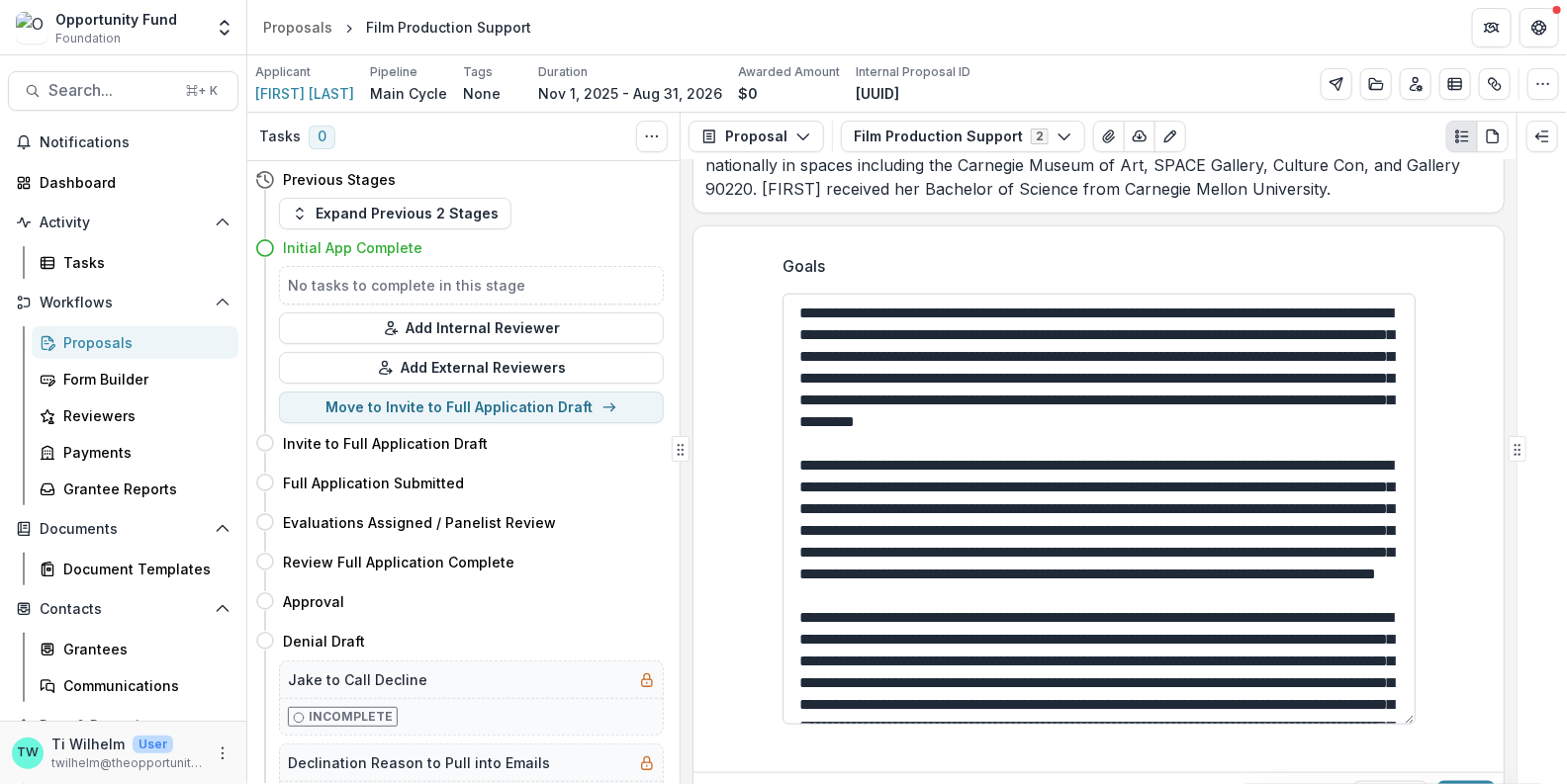 drag, startPoint x: 1303, startPoint y: 394, endPoint x: 1276, endPoint y: 396, distance: 27.073973 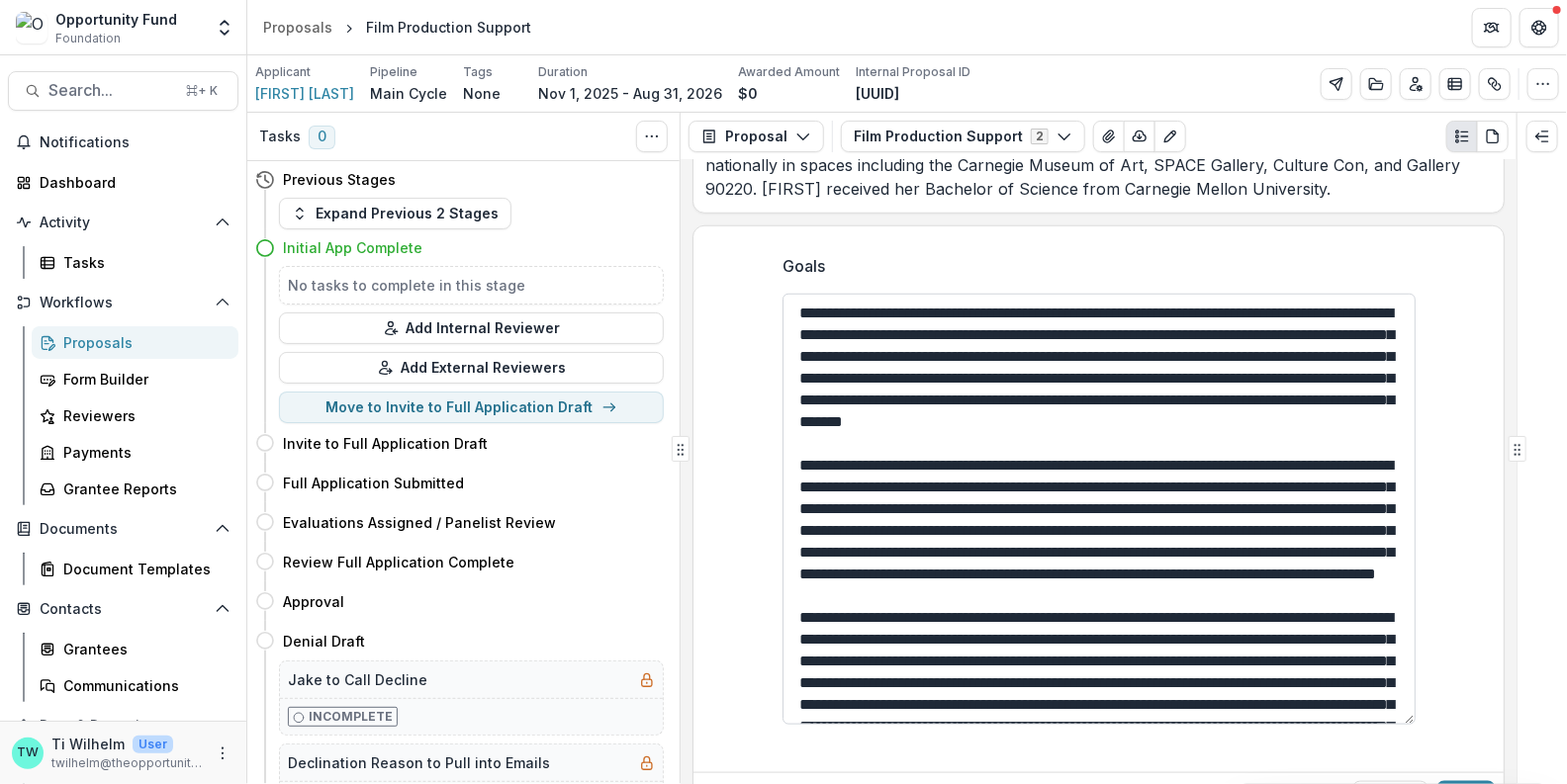 drag, startPoint x: 1178, startPoint y: 393, endPoint x: 1158, endPoint y: 397, distance: 20.396078 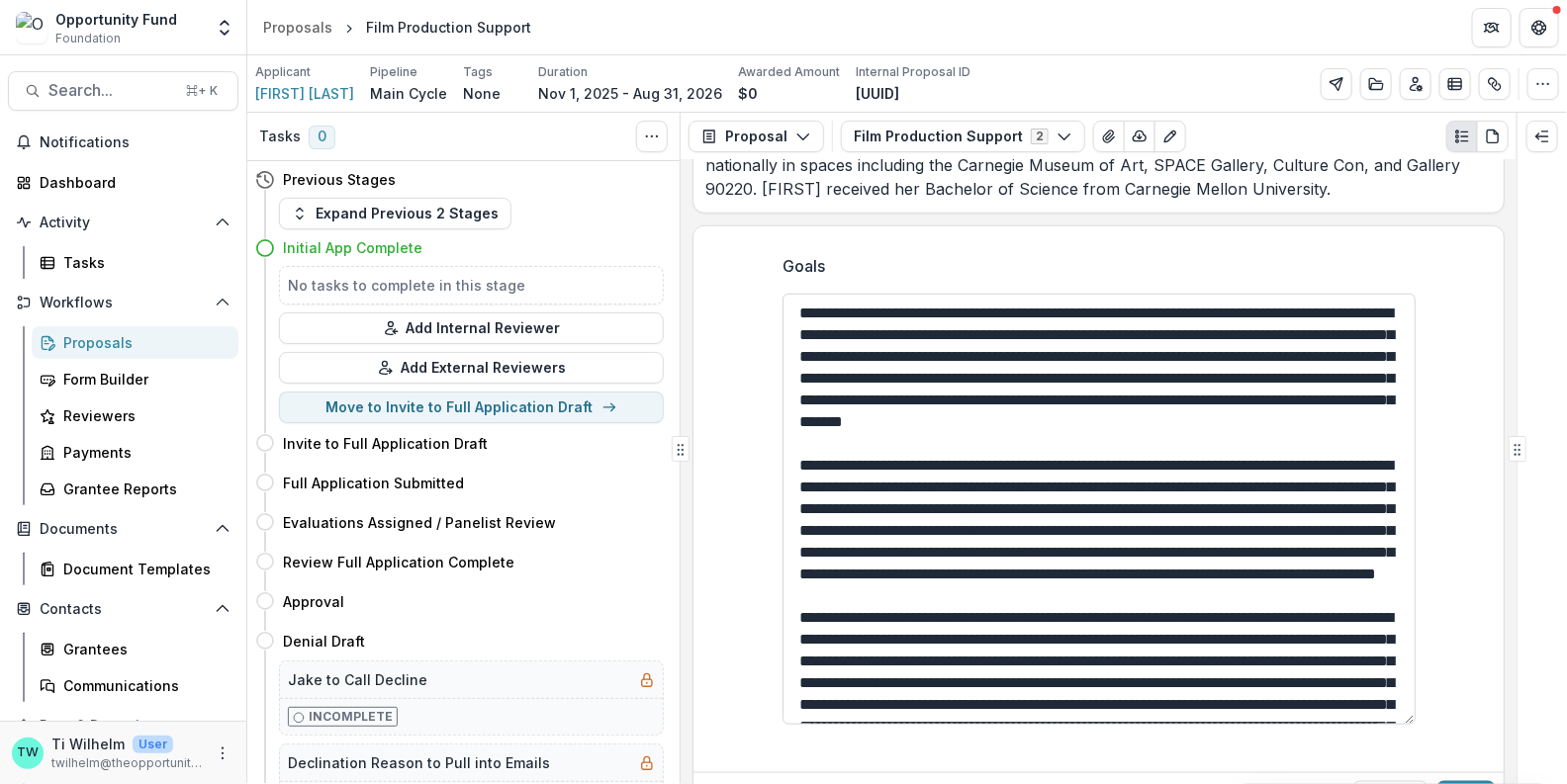 drag, startPoint x: 1179, startPoint y: 395, endPoint x: 1156, endPoint y: 396, distance: 23.021729 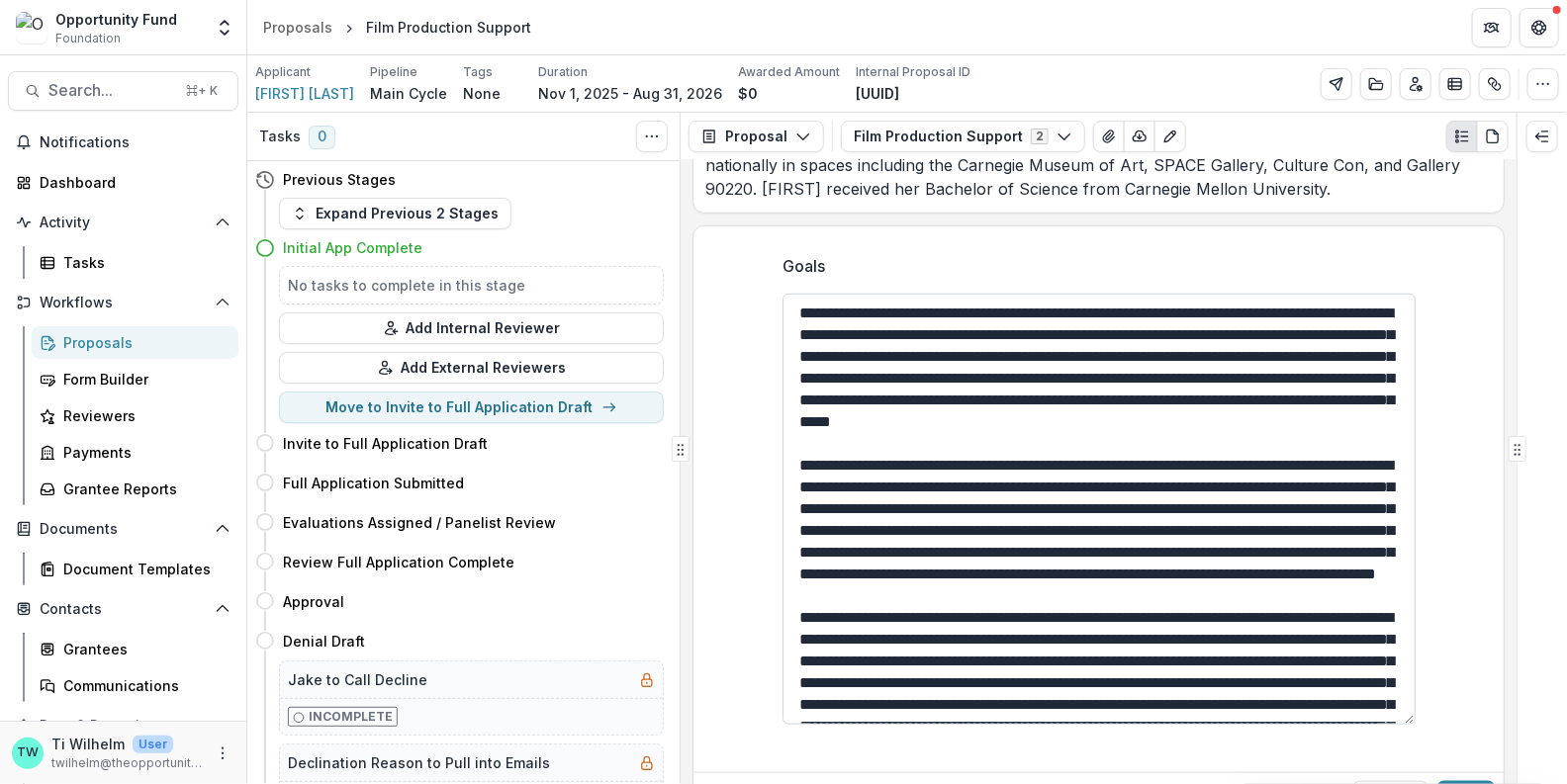 drag, startPoint x: 872, startPoint y: 416, endPoint x: 850, endPoint y: 415, distance: 22.022716 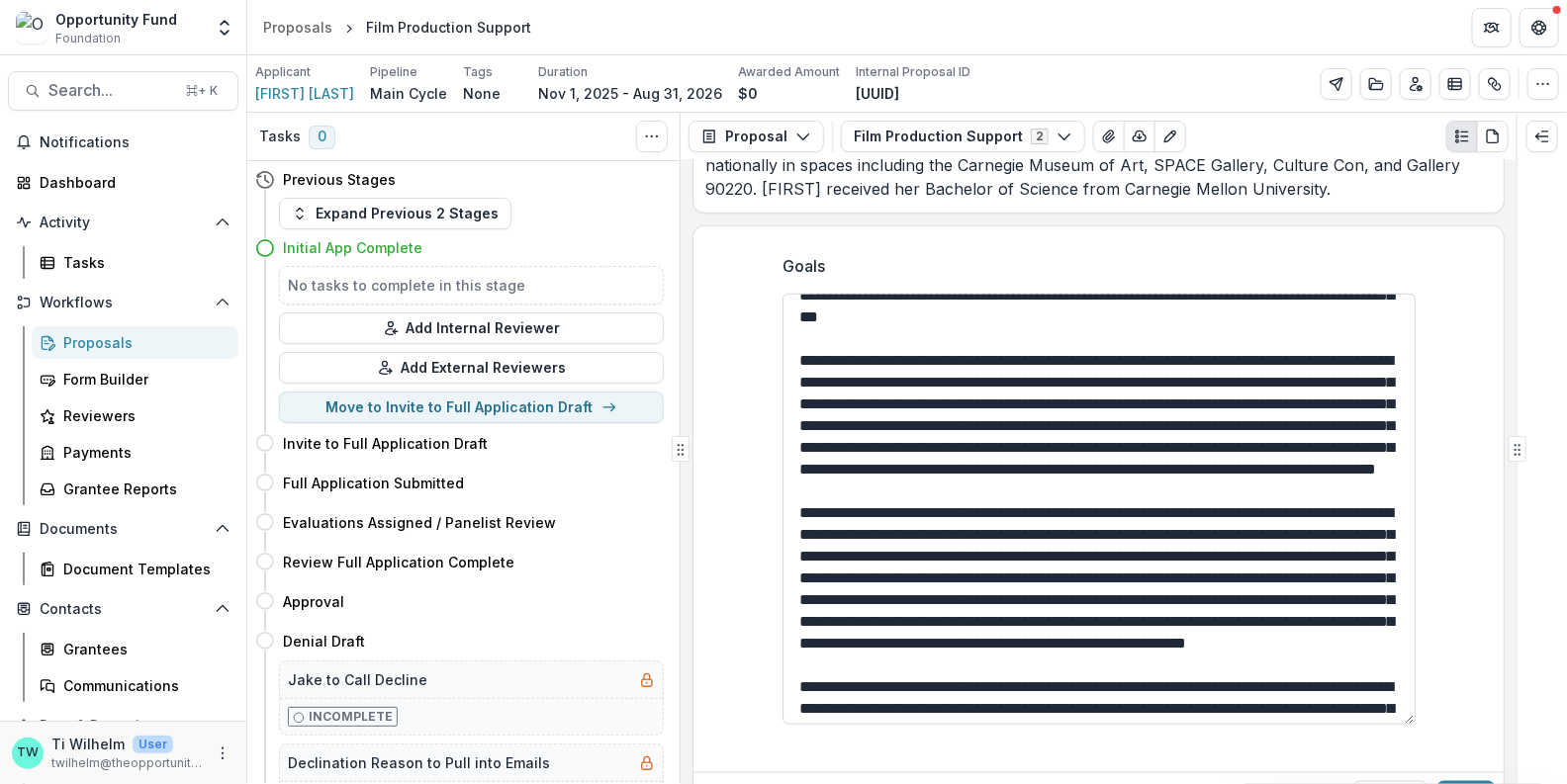 scroll, scrollTop: 122, scrollLeft: 0, axis: vertical 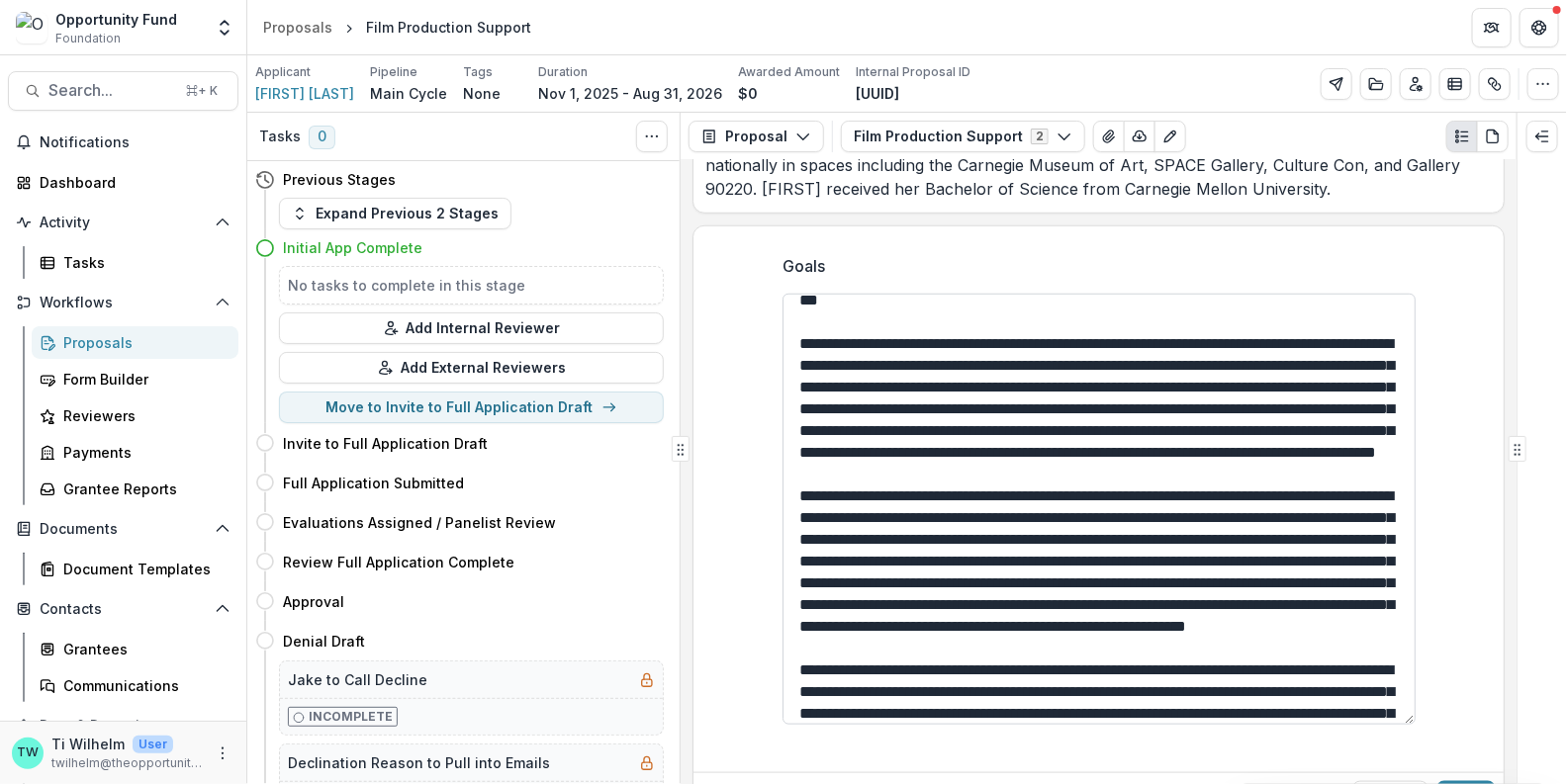 drag, startPoint x: 974, startPoint y: 536, endPoint x: 951, endPoint y: 538, distance: 23.086793 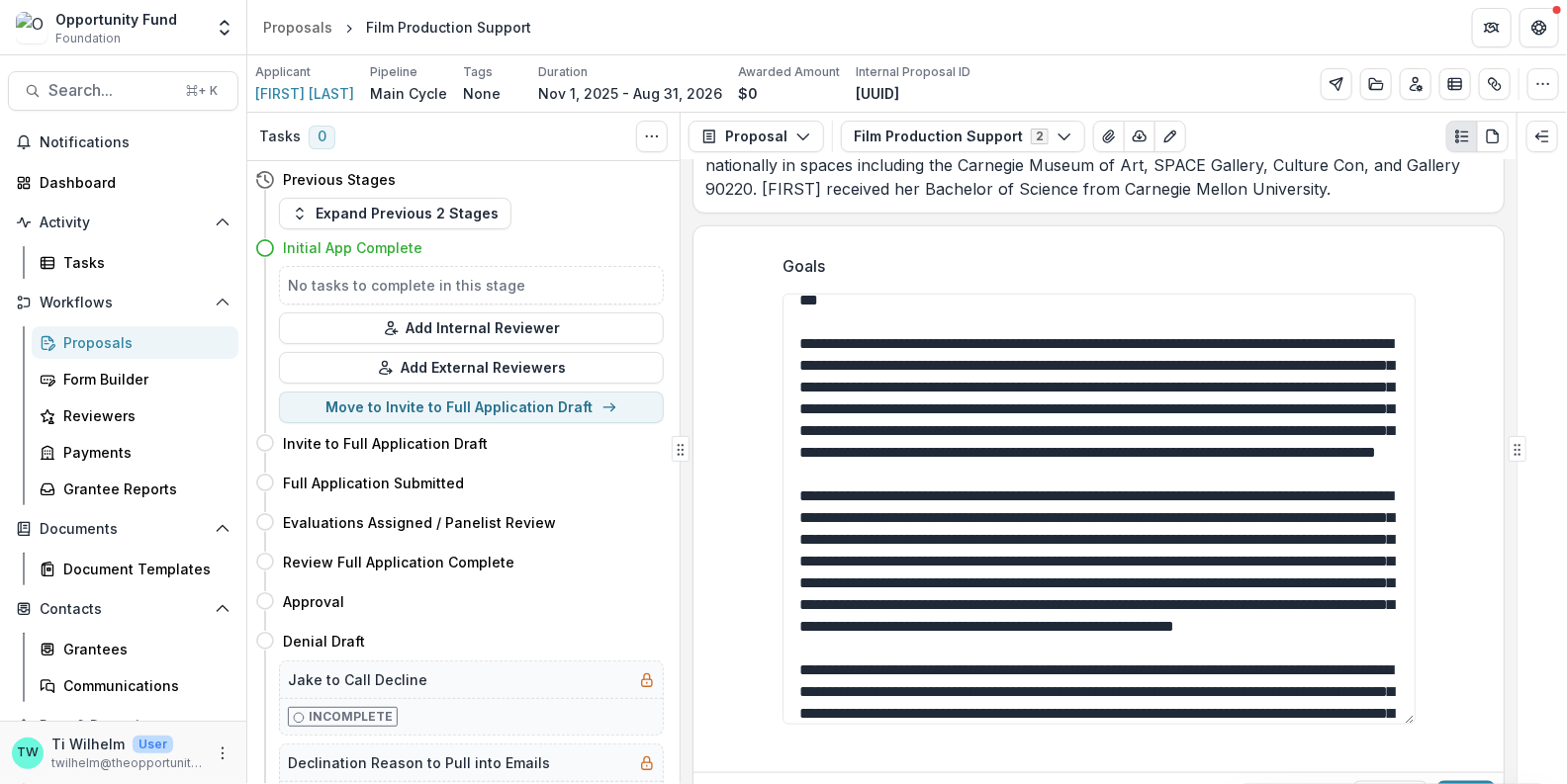 drag, startPoint x: 823, startPoint y: 531, endPoint x: 779, endPoint y: 529, distance: 44.045431 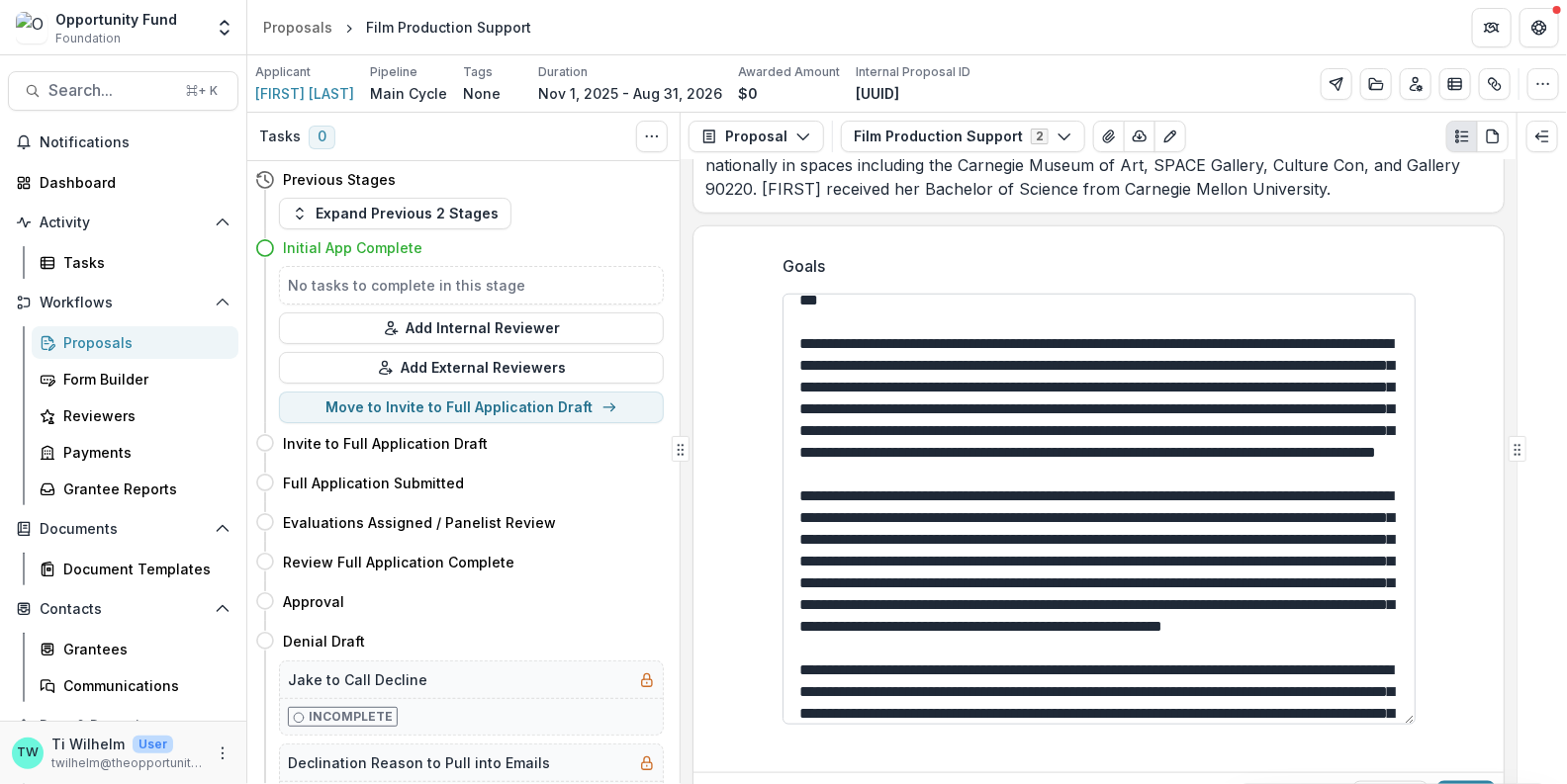 drag, startPoint x: 1365, startPoint y: 529, endPoint x: 1339, endPoint y: 534, distance: 26.476405 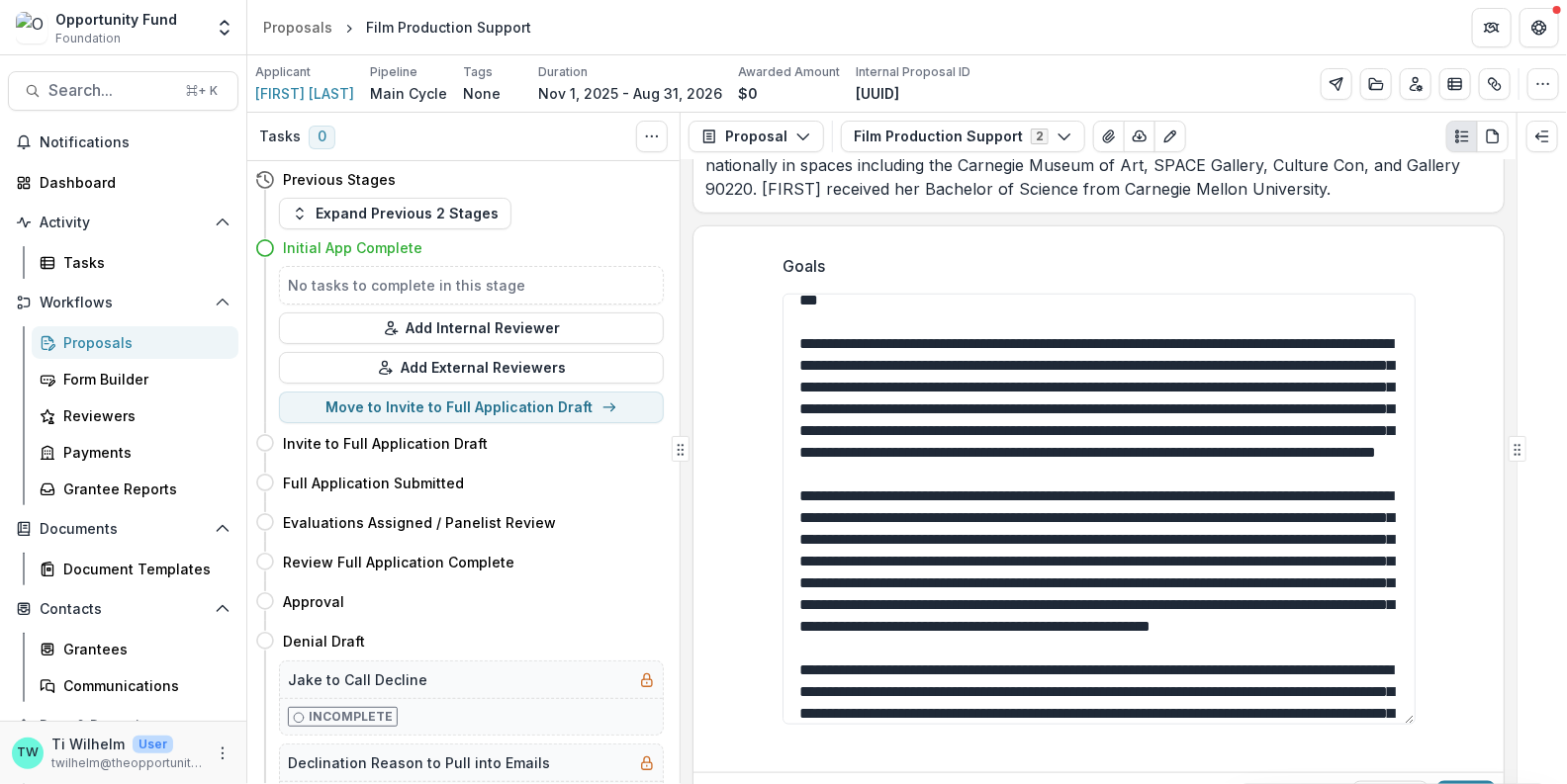 drag, startPoint x: 820, startPoint y: 576, endPoint x: 772, endPoint y: 579, distance: 48.09366 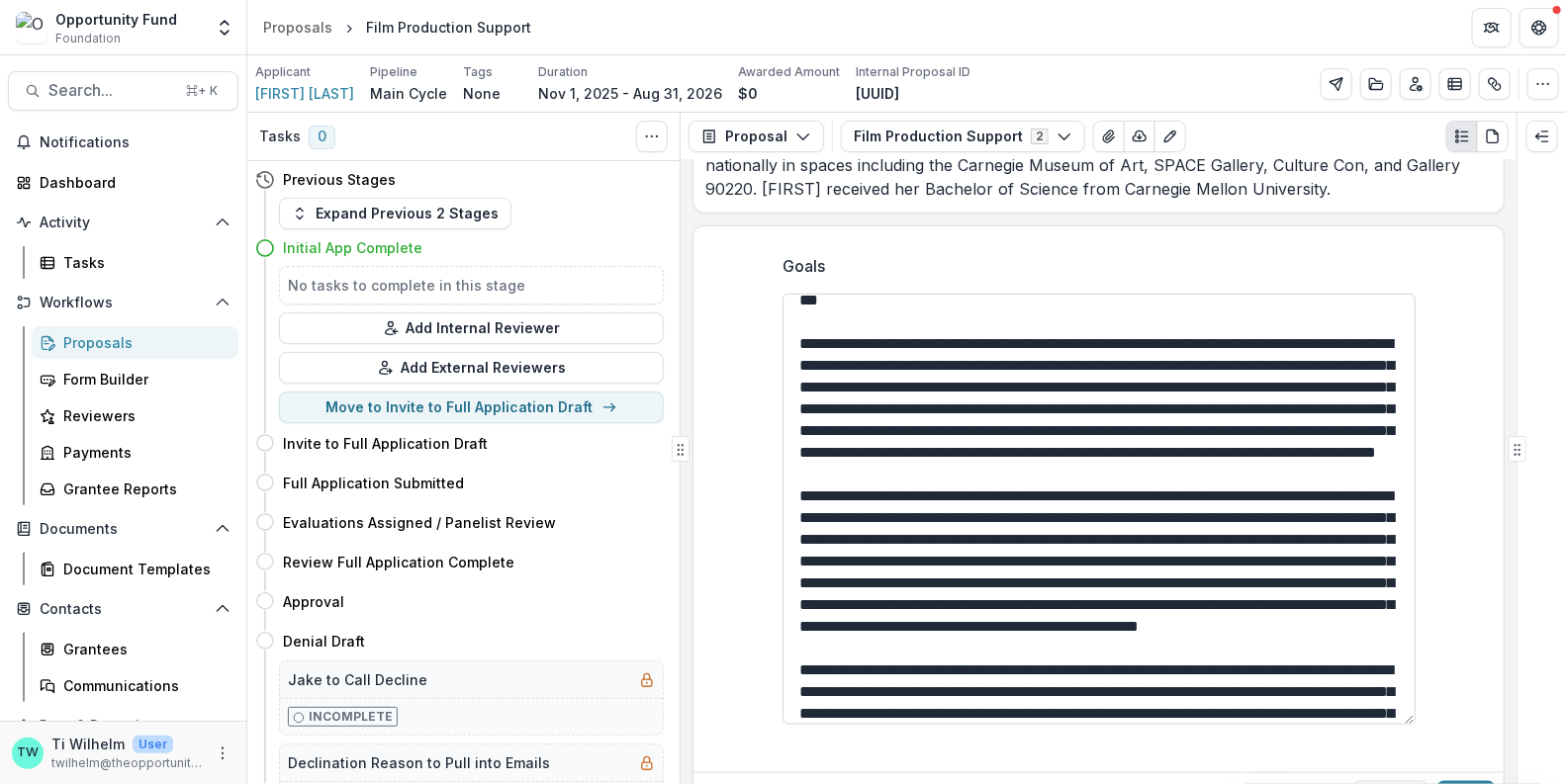 drag, startPoint x: 1004, startPoint y: 577, endPoint x: 989, endPoint y: 568, distance: 17.492856 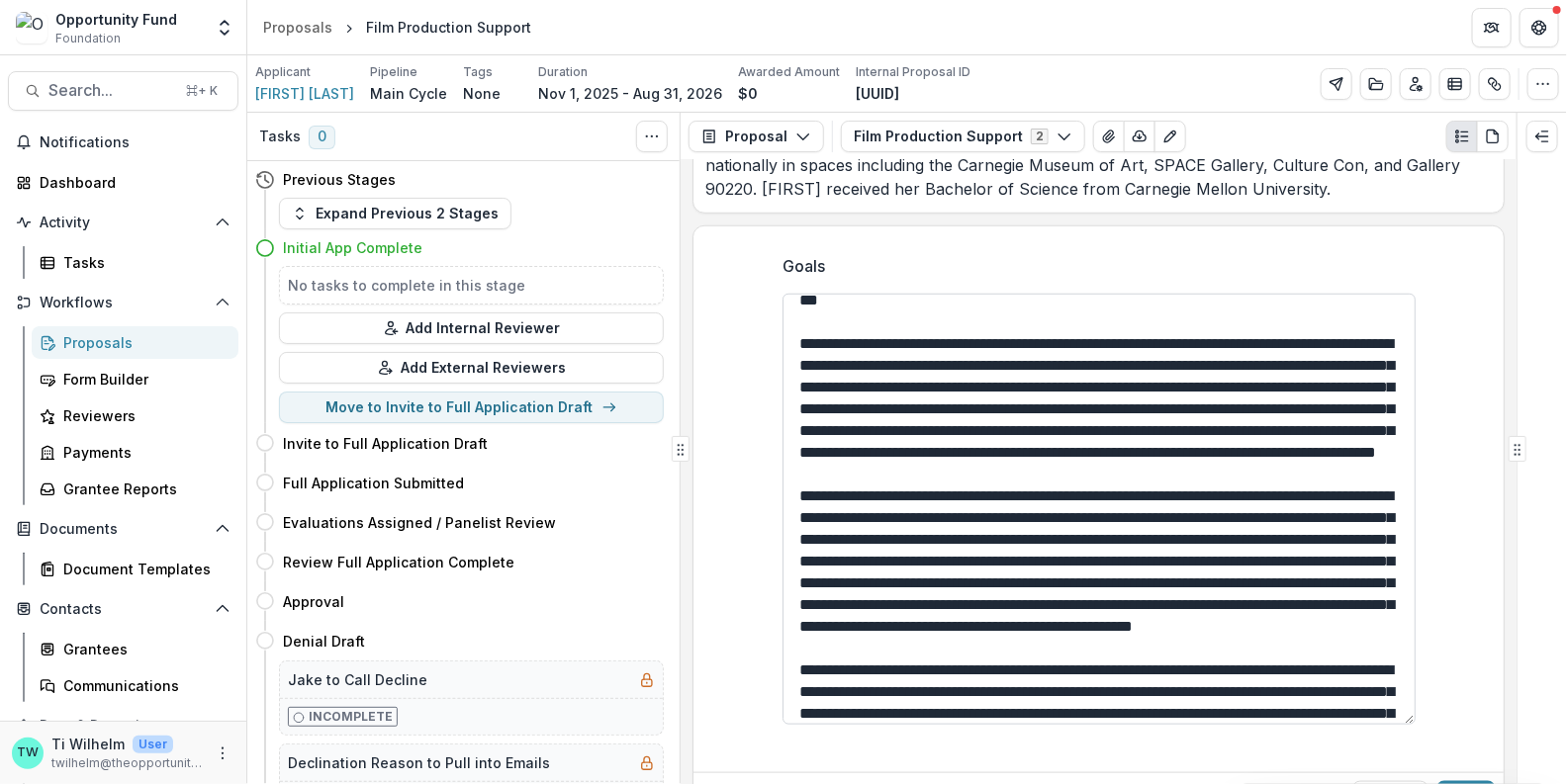 drag, startPoint x: 1314, startPoint y: 570, endPoint x: 1291, endPoint y: 582, distance: 25.942244 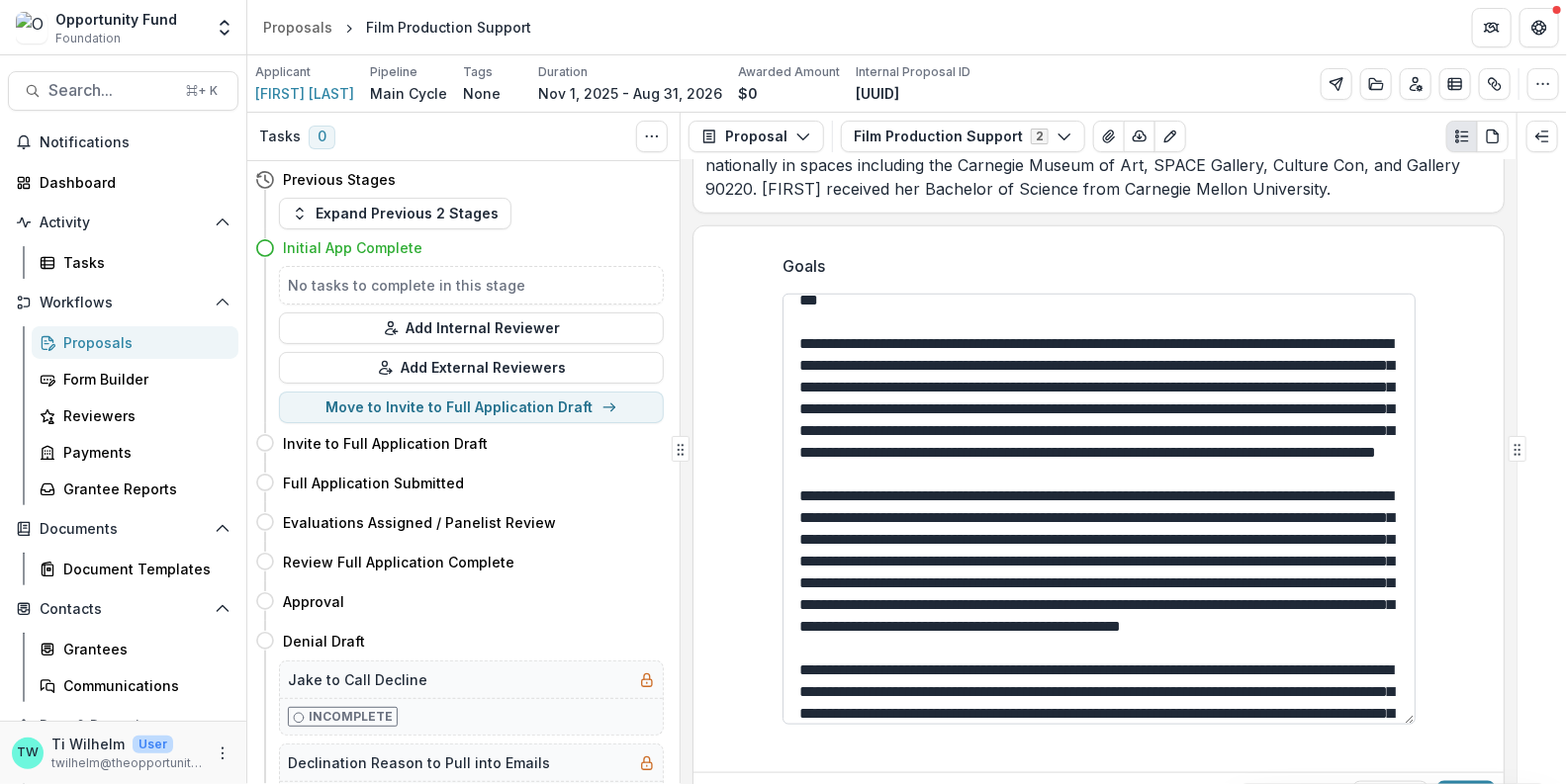 drag, startPoint x: 1011, startPoint y: 598, endPoint x: 987, endPoint y: 608, distance: 26 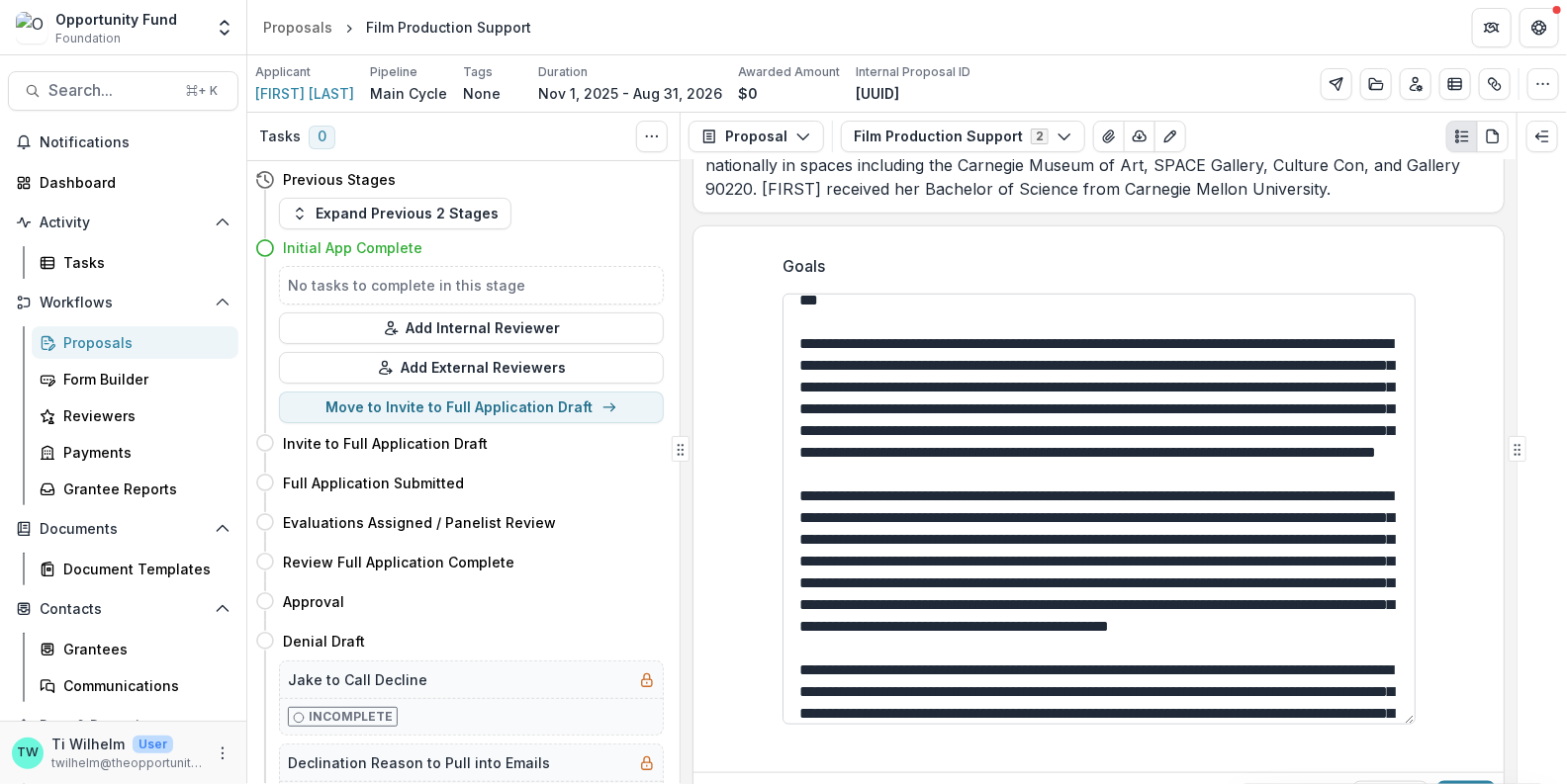 drag, startPoint x: 1238, startPoint y: 599, endPoint x: 1213, endPoint y: 602, distance: 25.179357 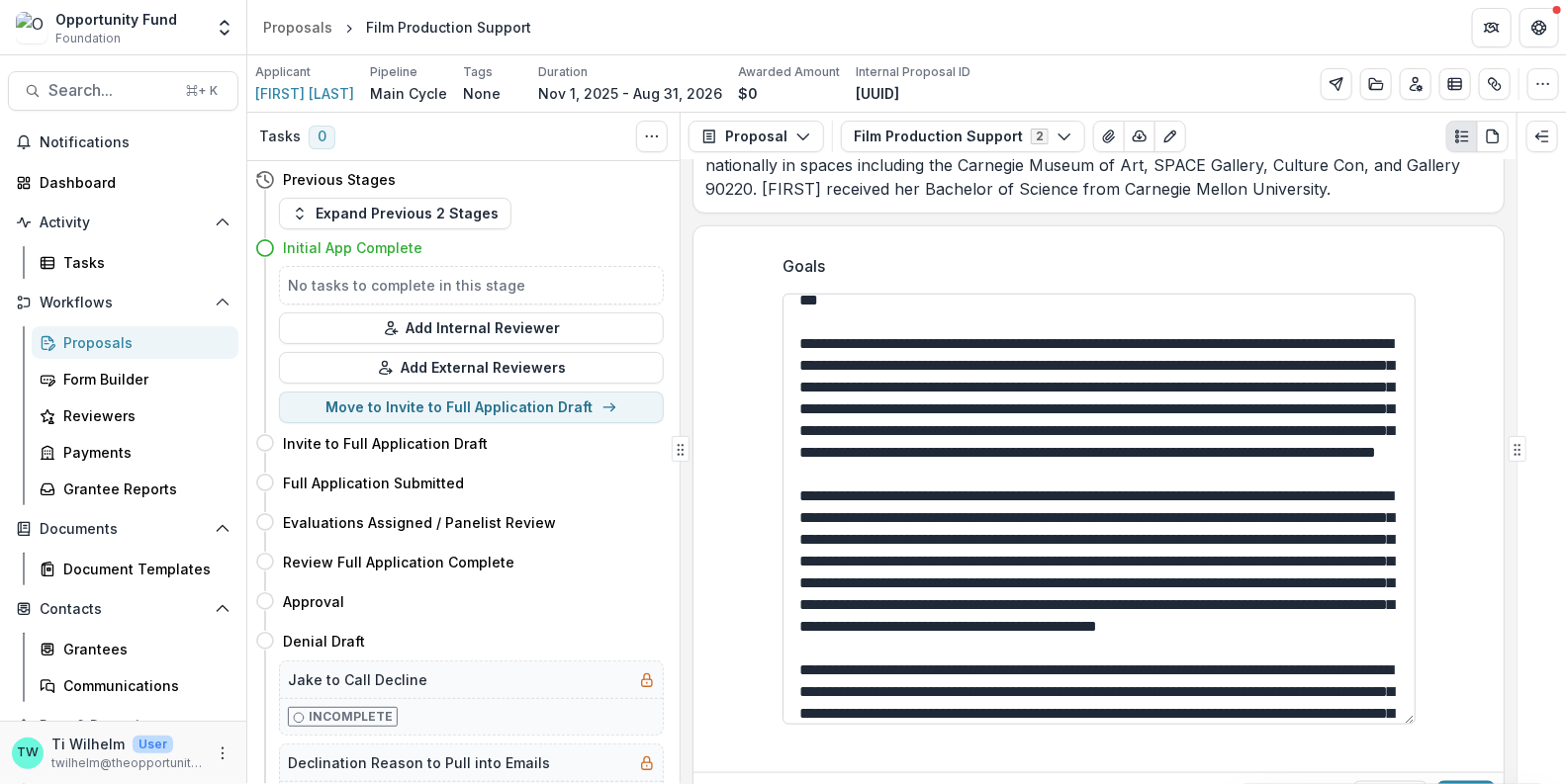 drag, startPoint x: 1350, startPoint y: 625, endPoint x: 1329, endPoint y: 624, distance: 21.023796 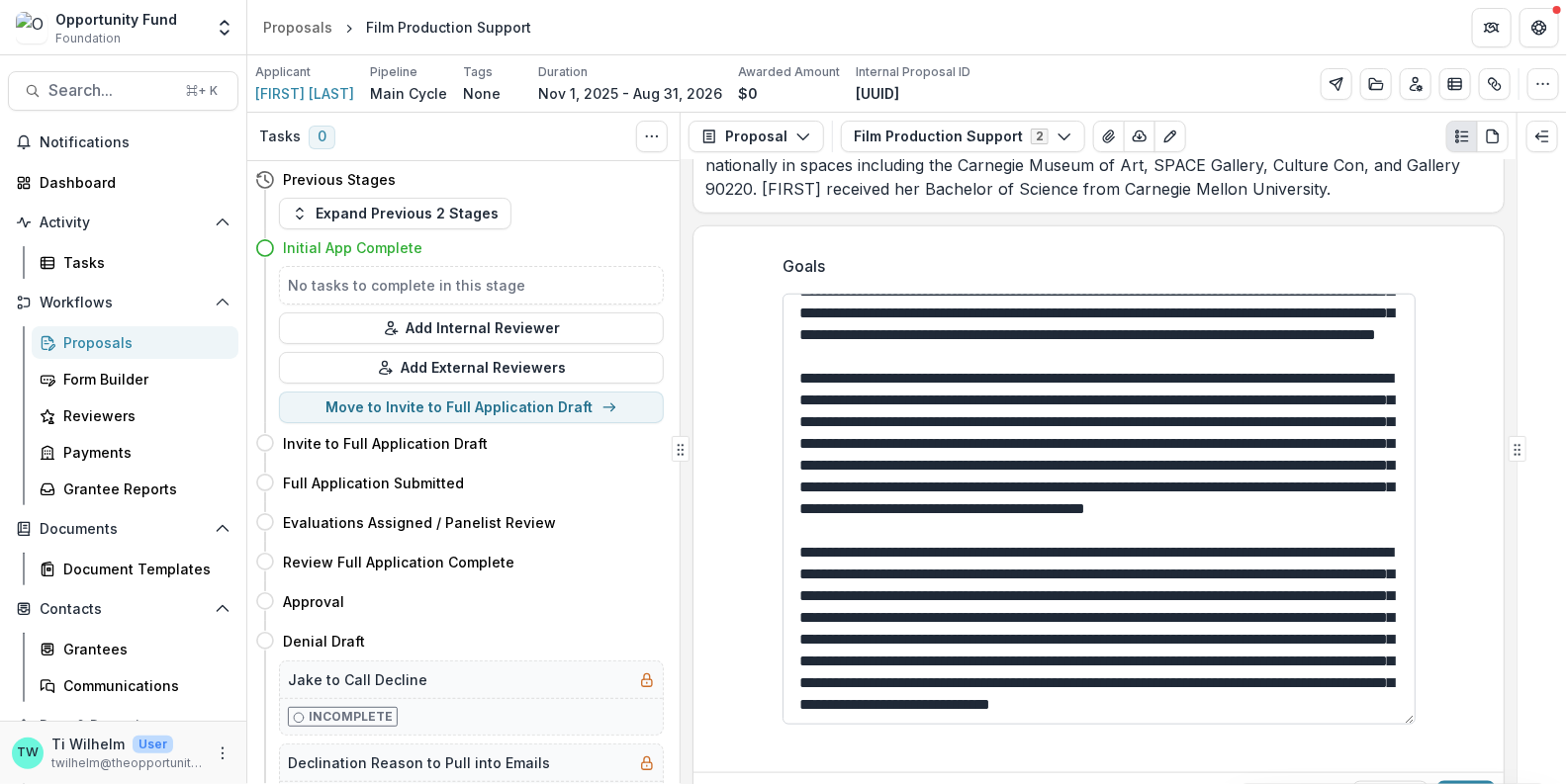 scroll, scrollTop: 320, scrollLeft: 0, axis: vertical 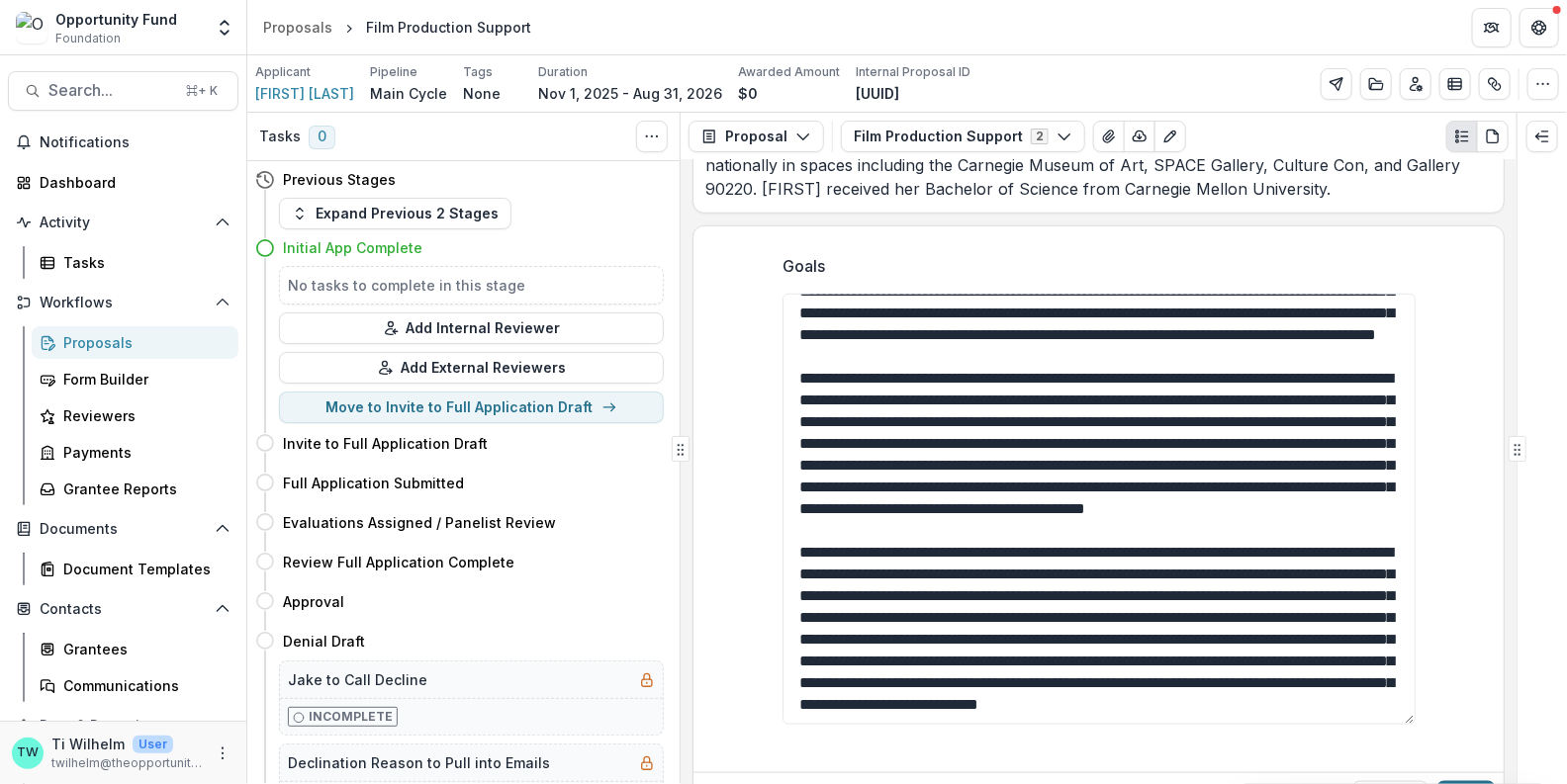 type on "**********" 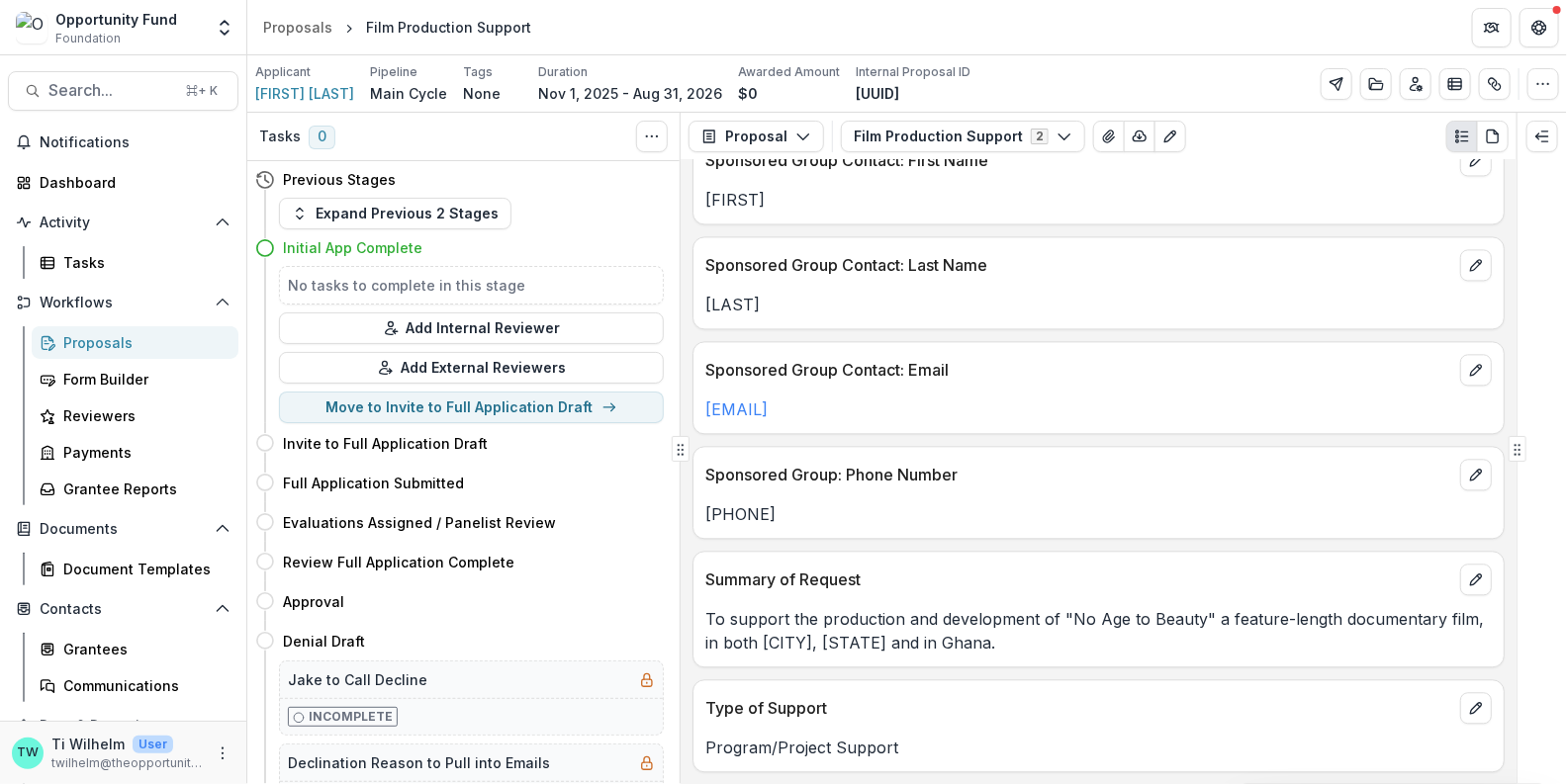 scroll, scrollTop: 1622, scrollLeft: 0, axis: vertical 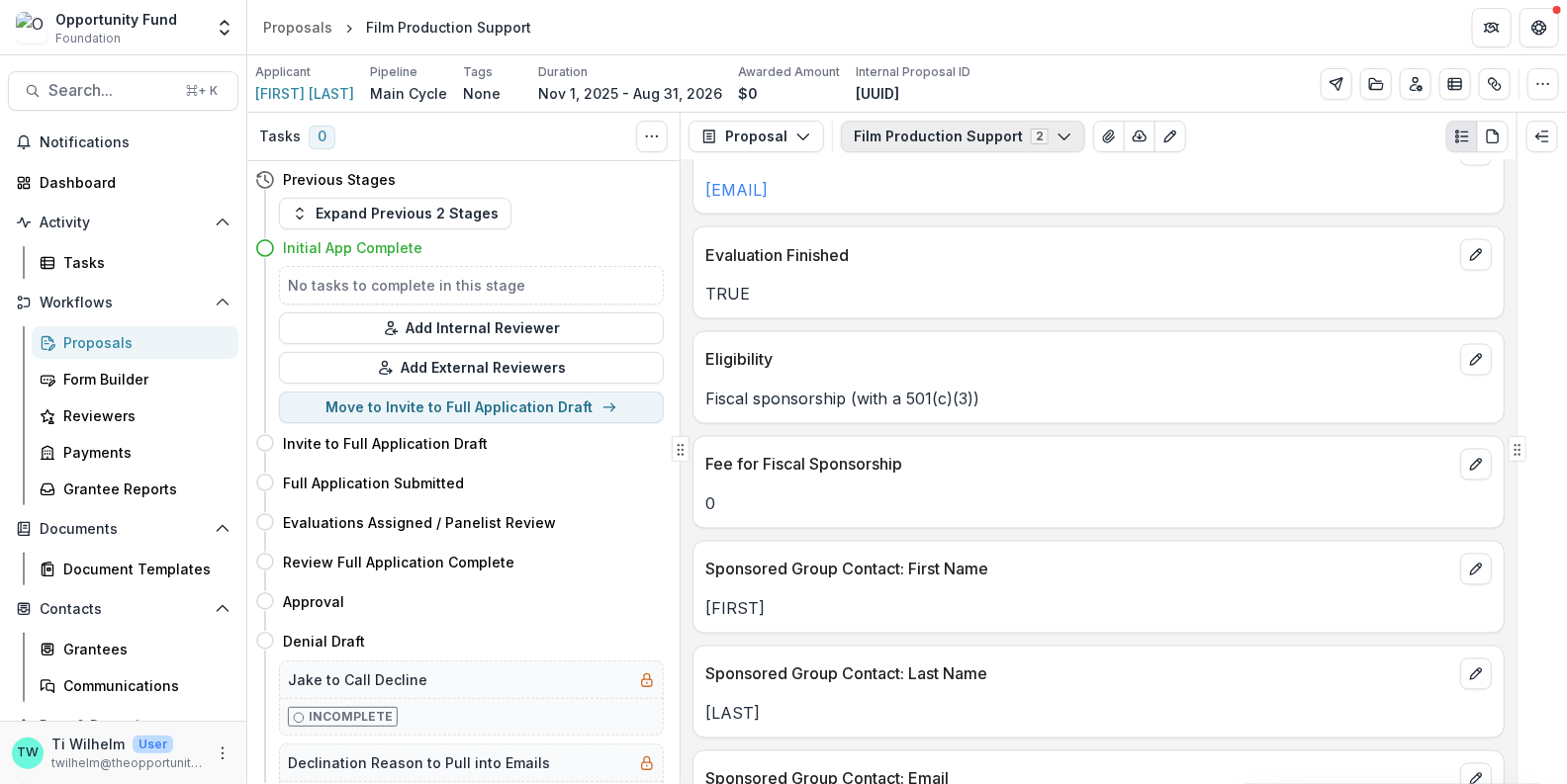 click 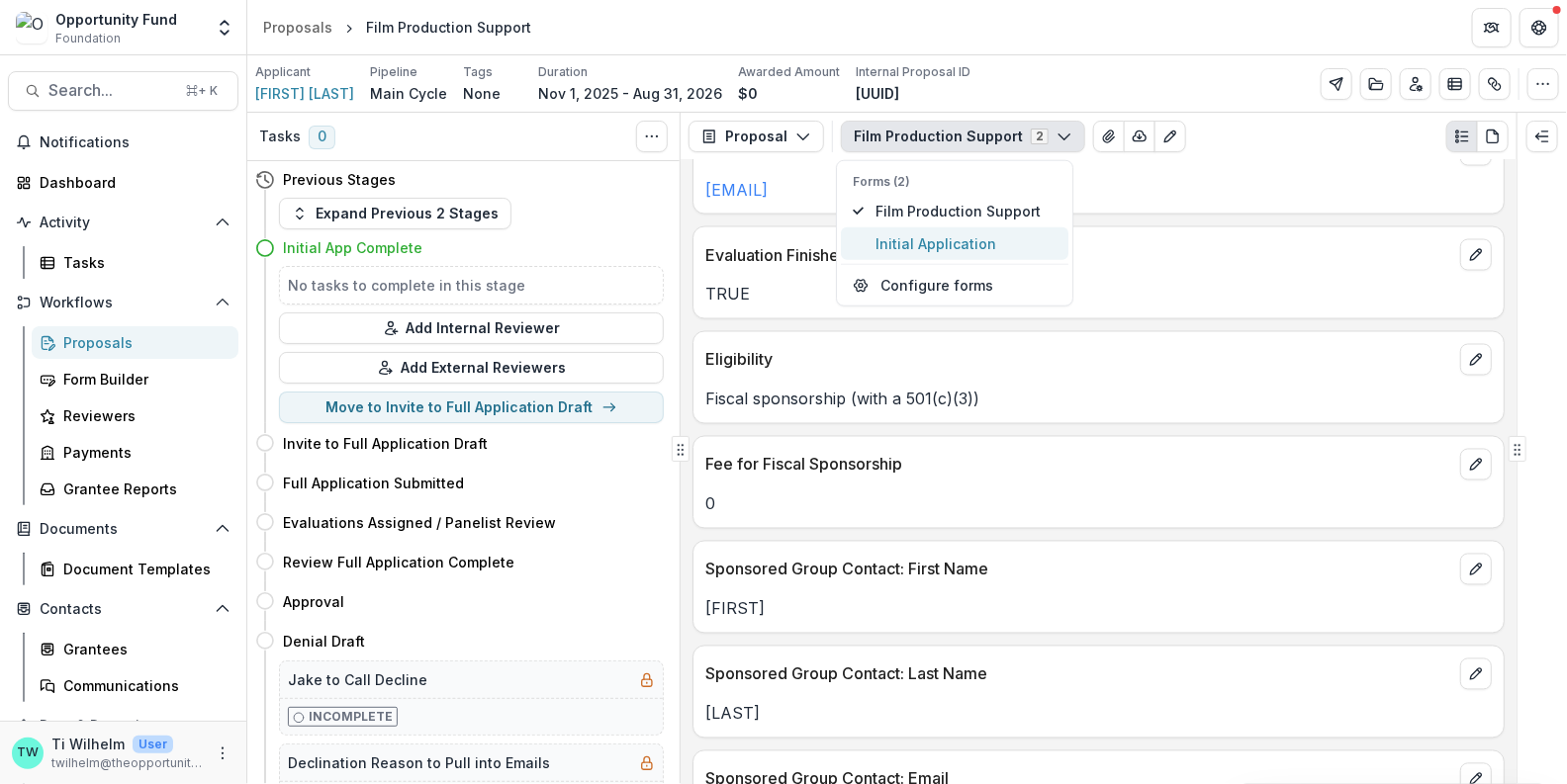 click on "Initial Application" at bounding box center [967, 243] 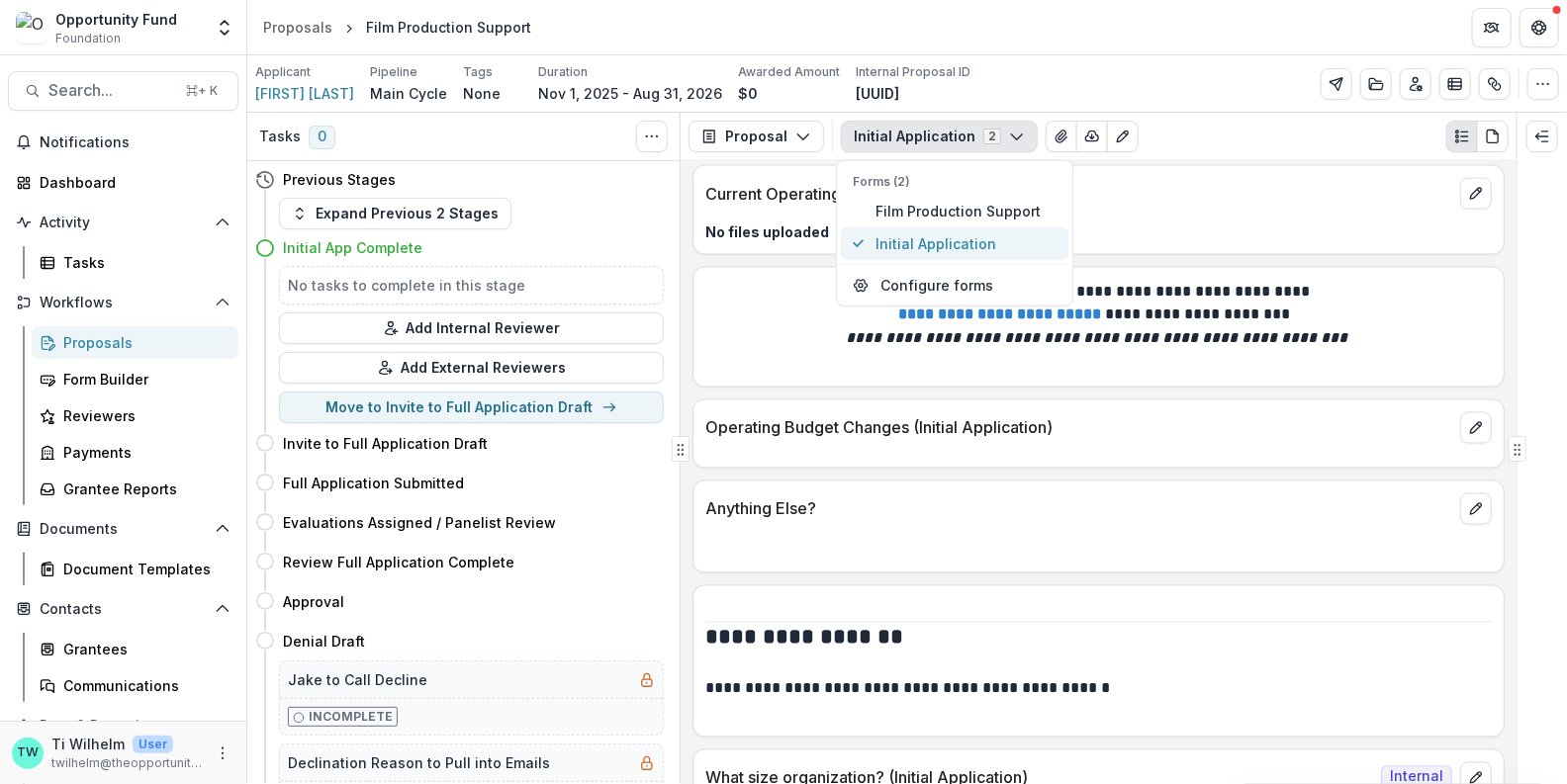 scroll, scrollTop: 1978, scrollLeft: 0, axis: vertical 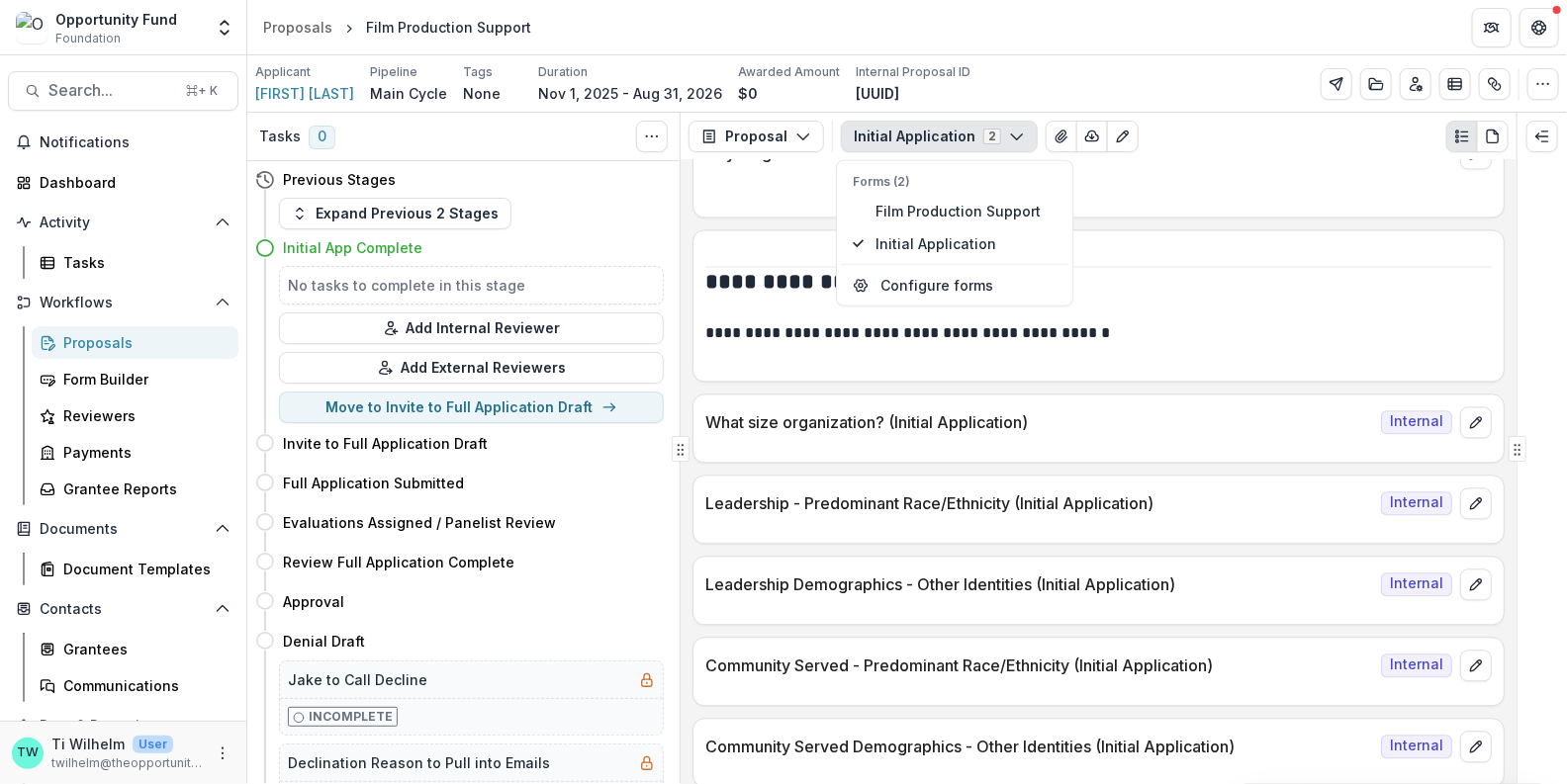 click on "Proposals" at bounding box center [142, 342] 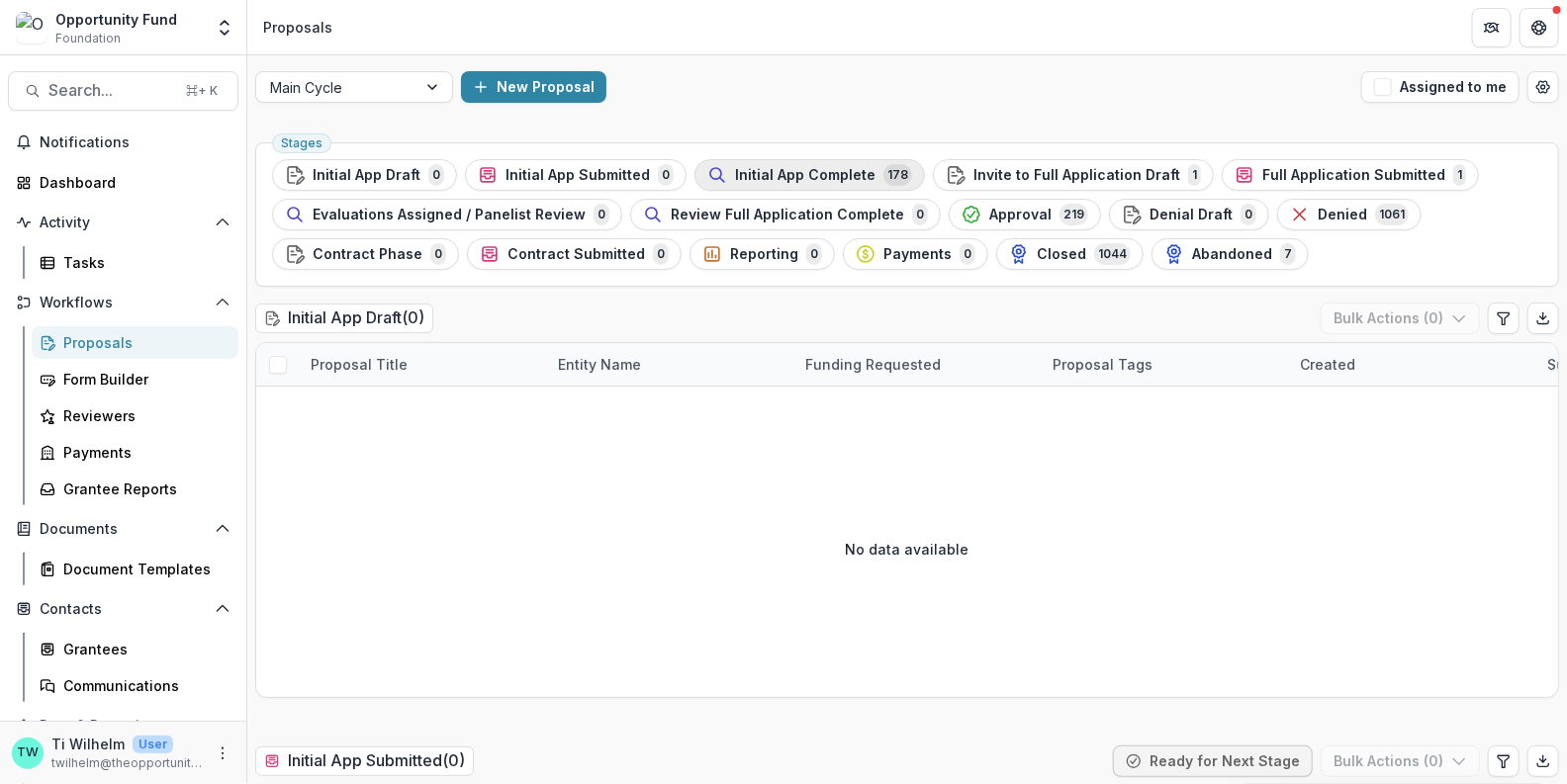 click on "Initial App Complete" at bounding box center (805, 175) 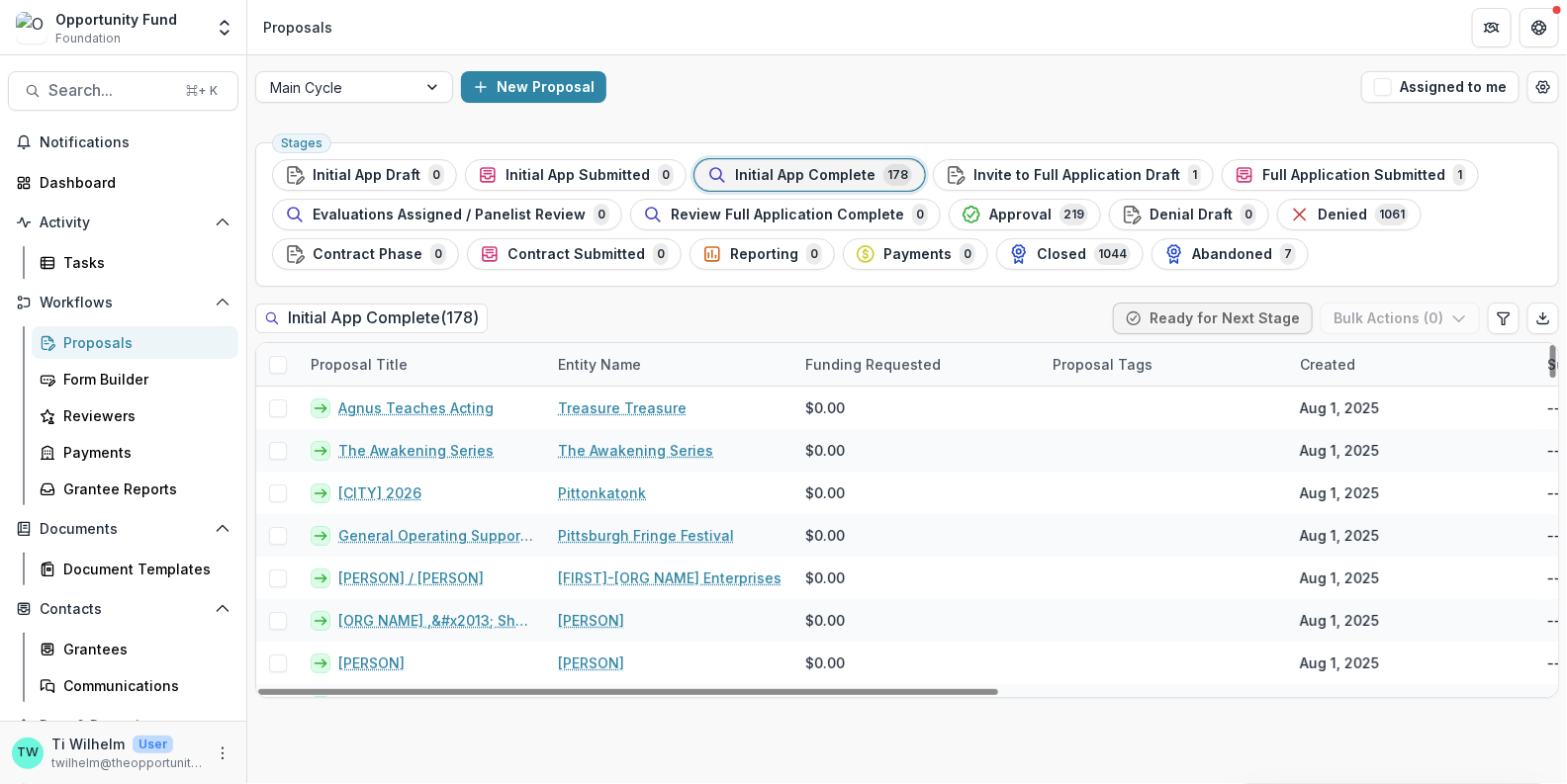 click at bounding box center (278, 365) 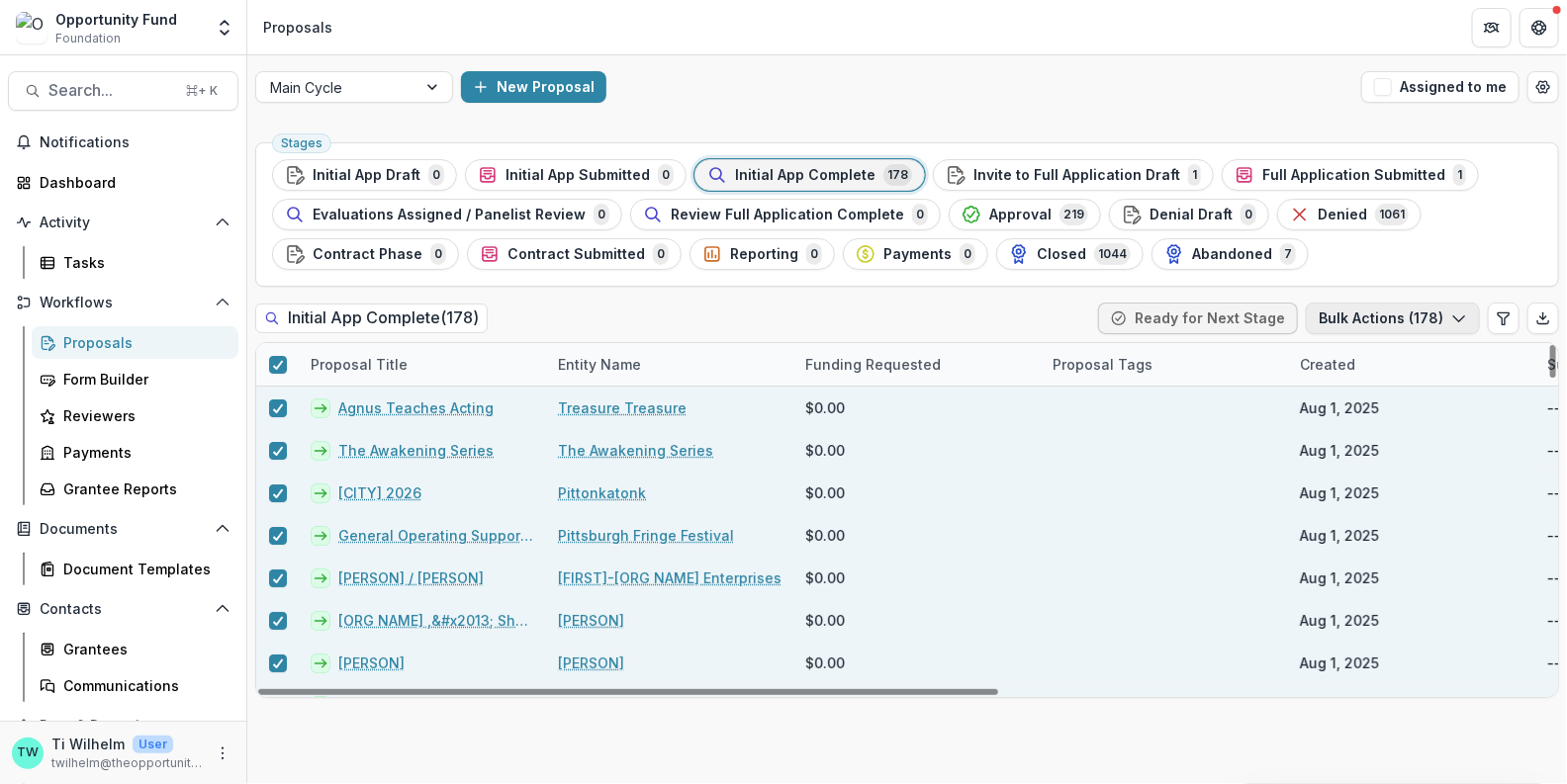 click 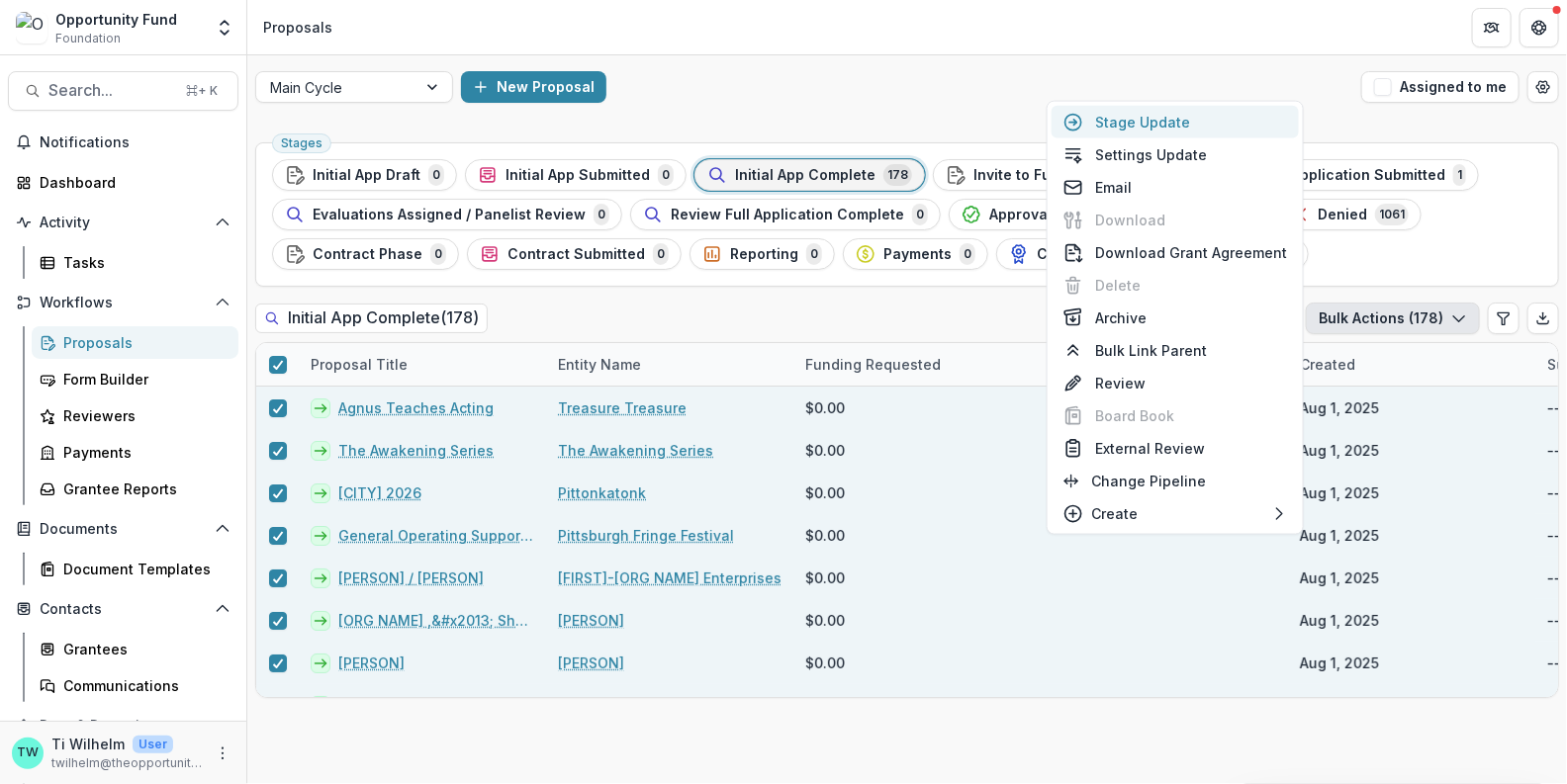 click on "Stage Update" at bounding box center (1175, 122) 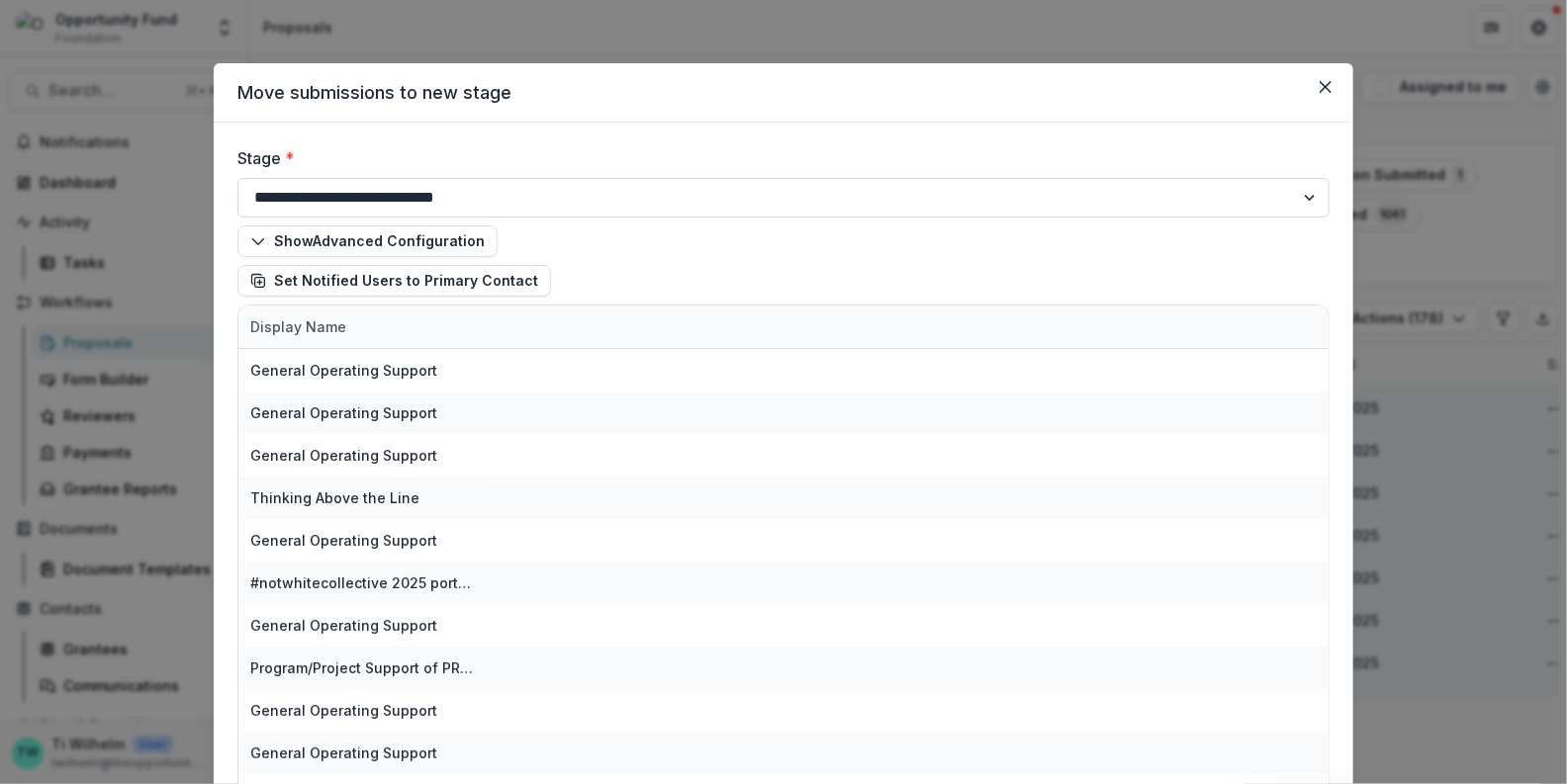 click on "**********" at bounding box center (784, 198) 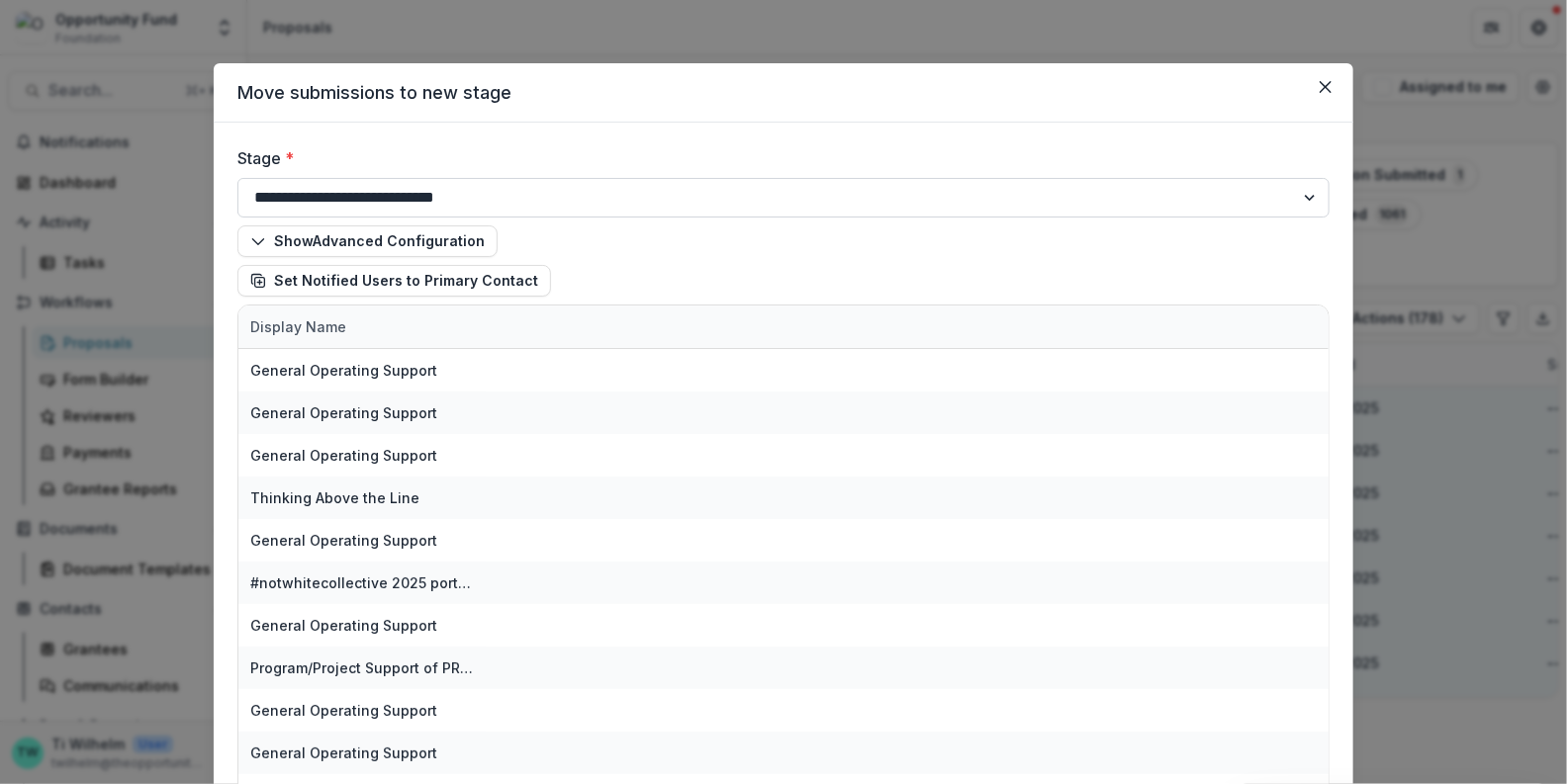 select on "**********" 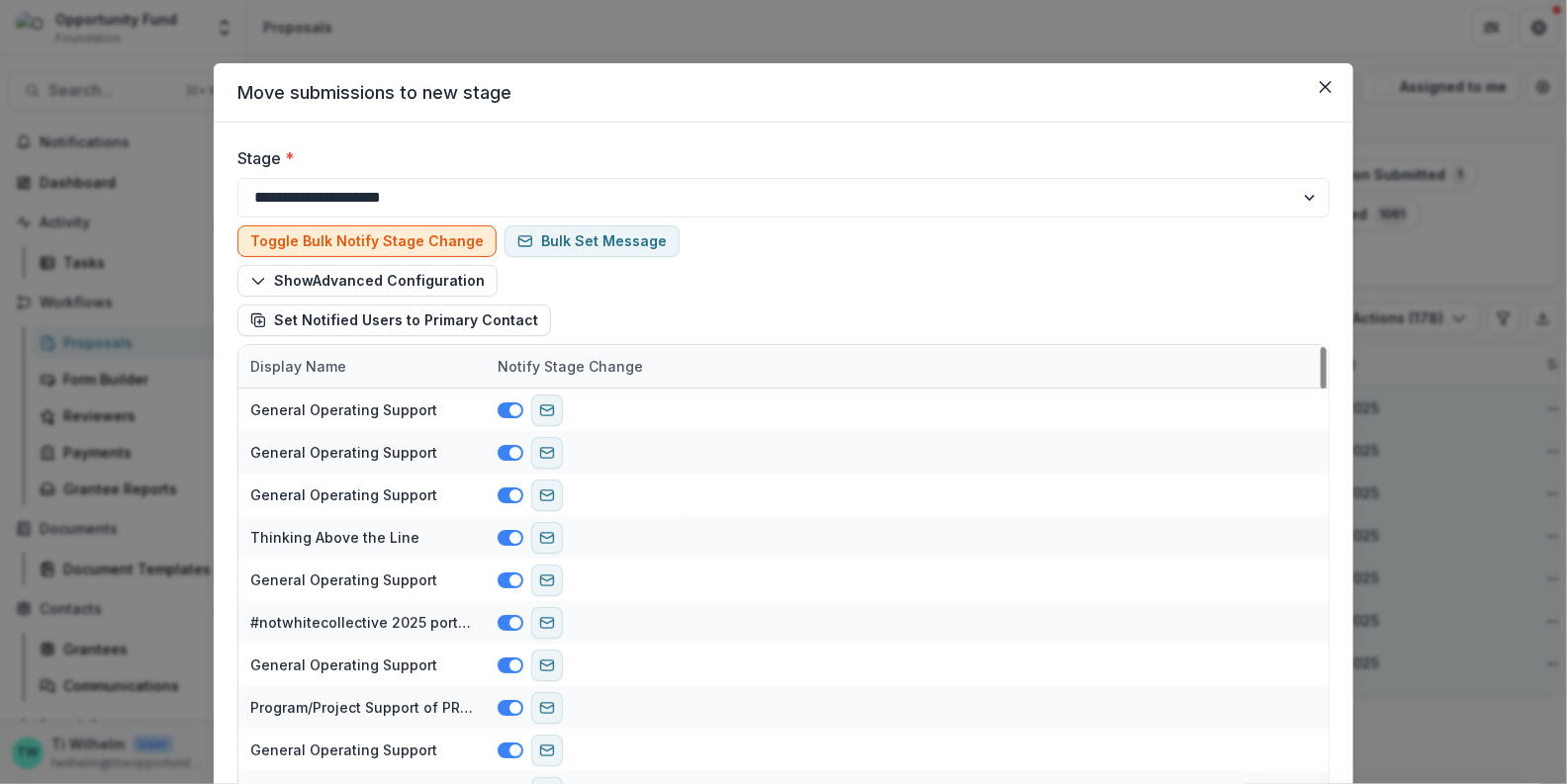 click on "Toggle Bulk Notify Stage Change" at bounding box center (367, 241) 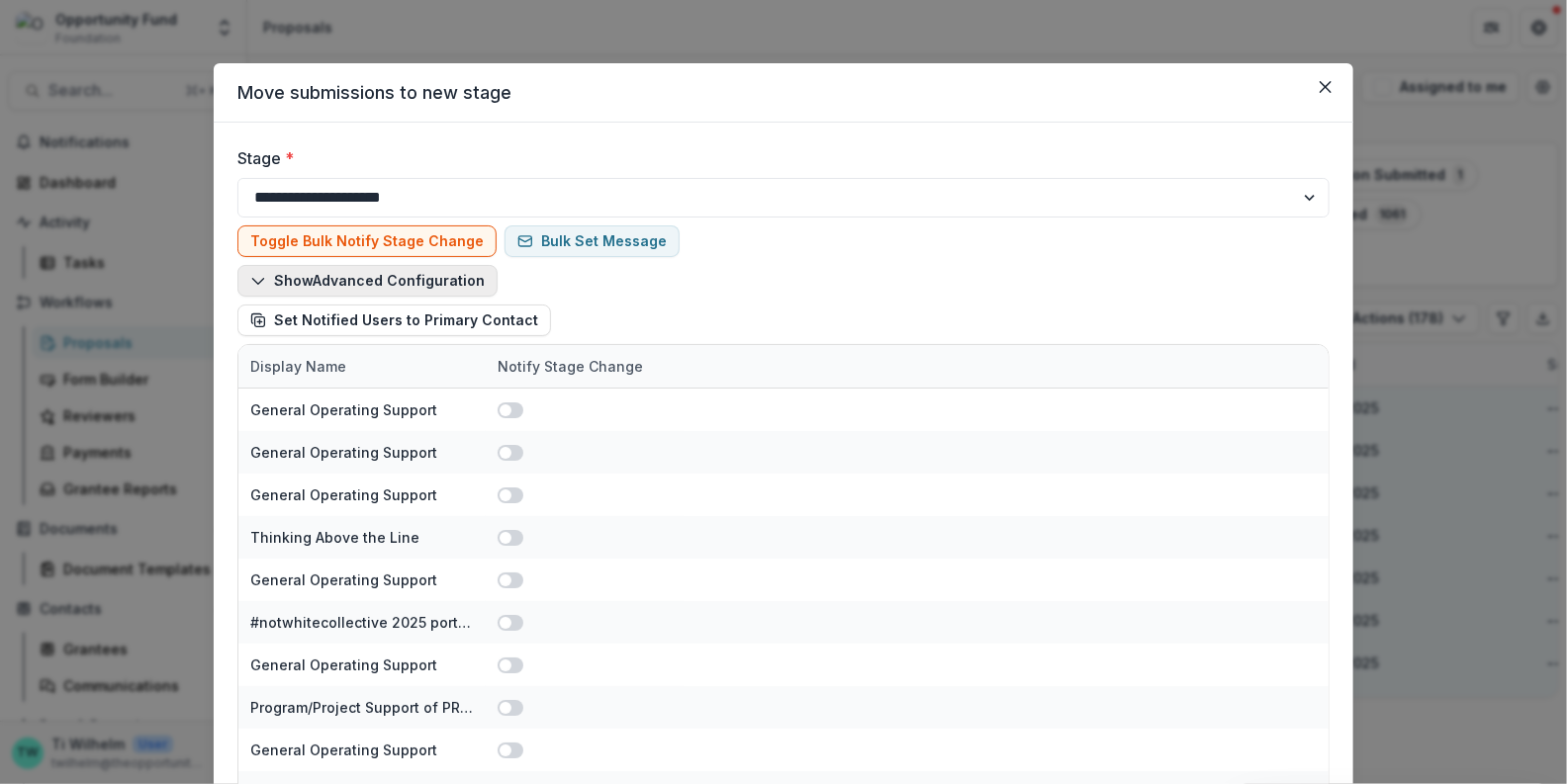 click on "Show  Advanced Configuration" at bounding box center [367, 281] 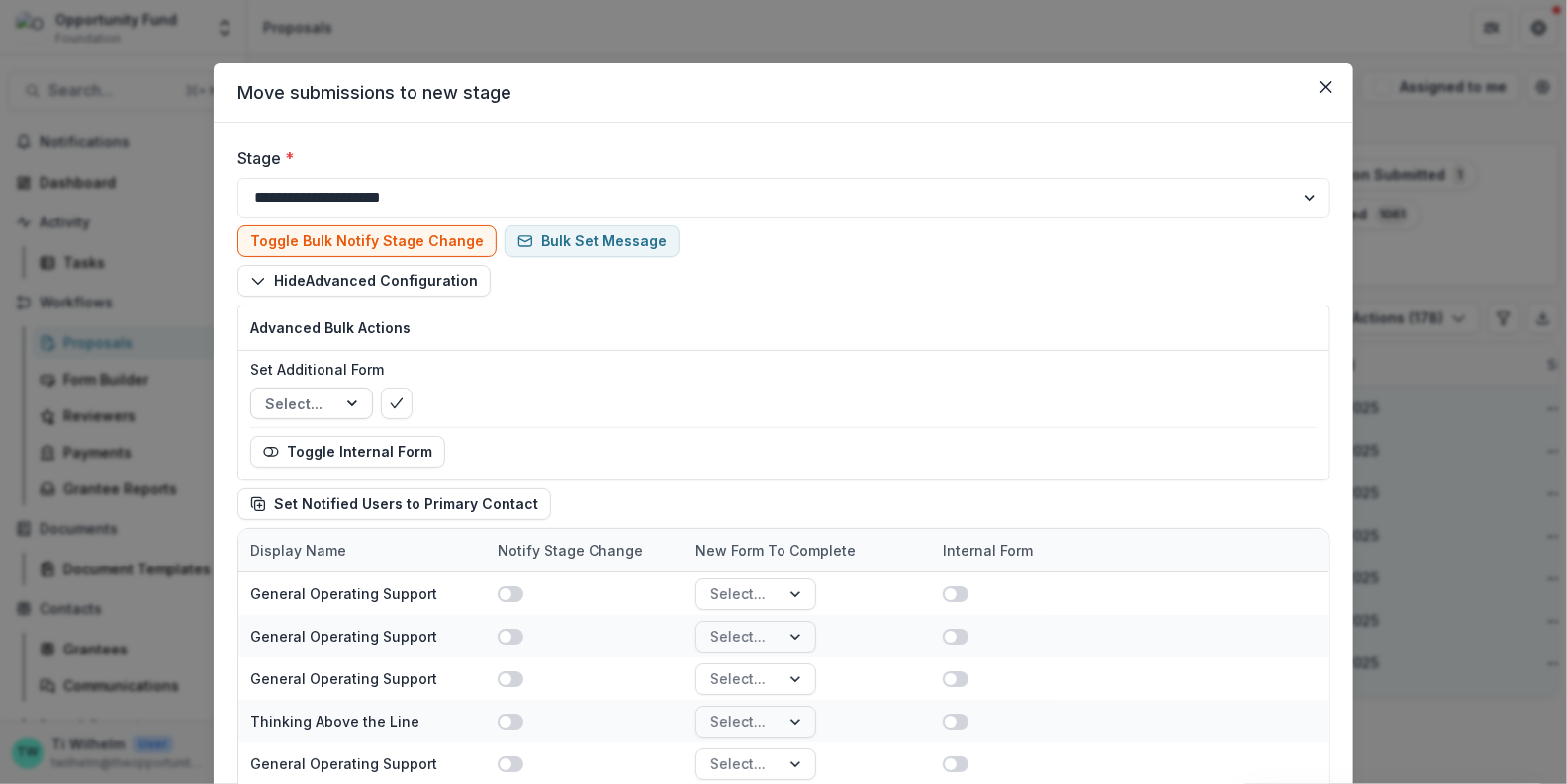 click at bounding box center [354, 403] 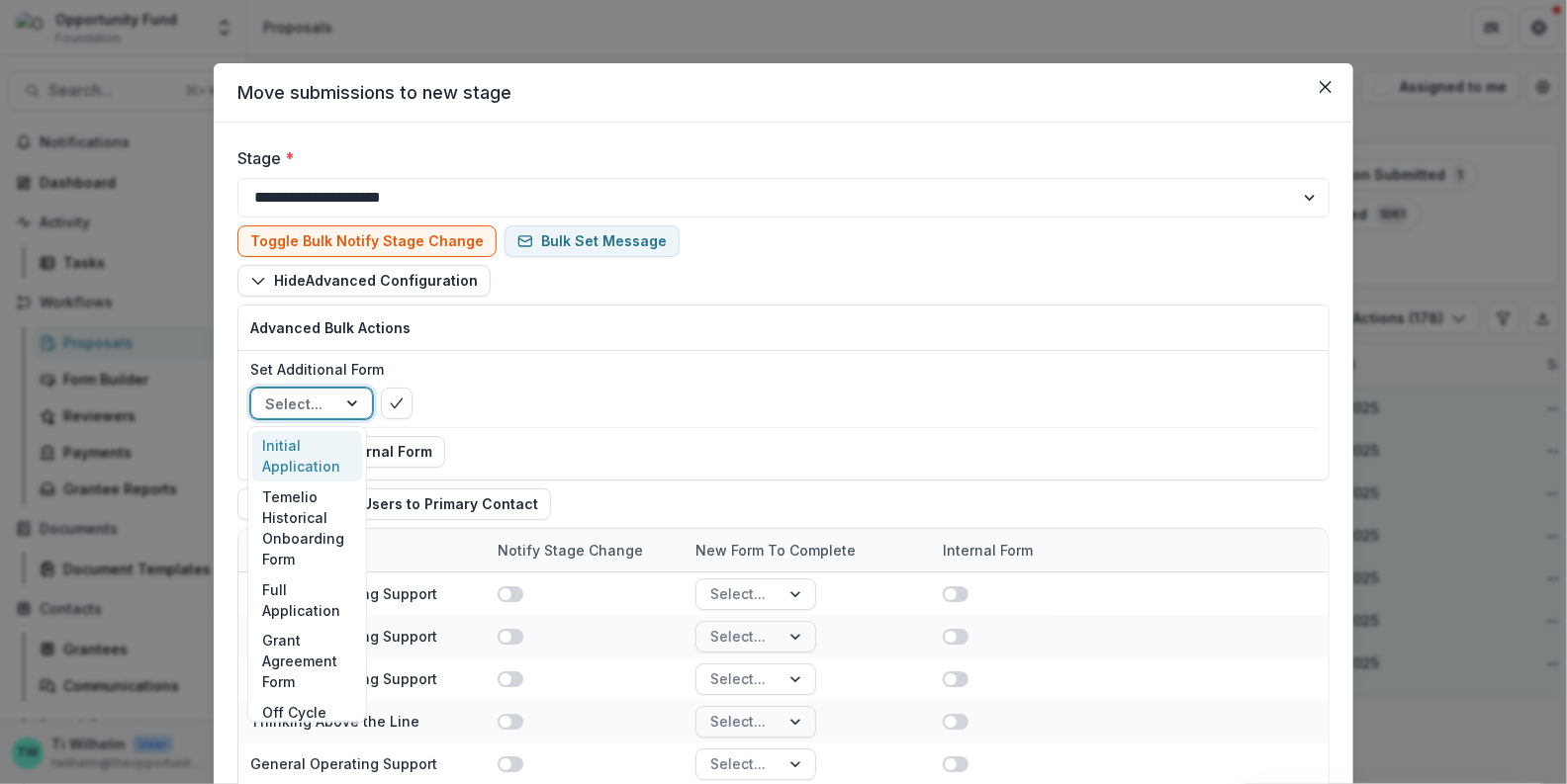 click at bounding box center [354, 403] 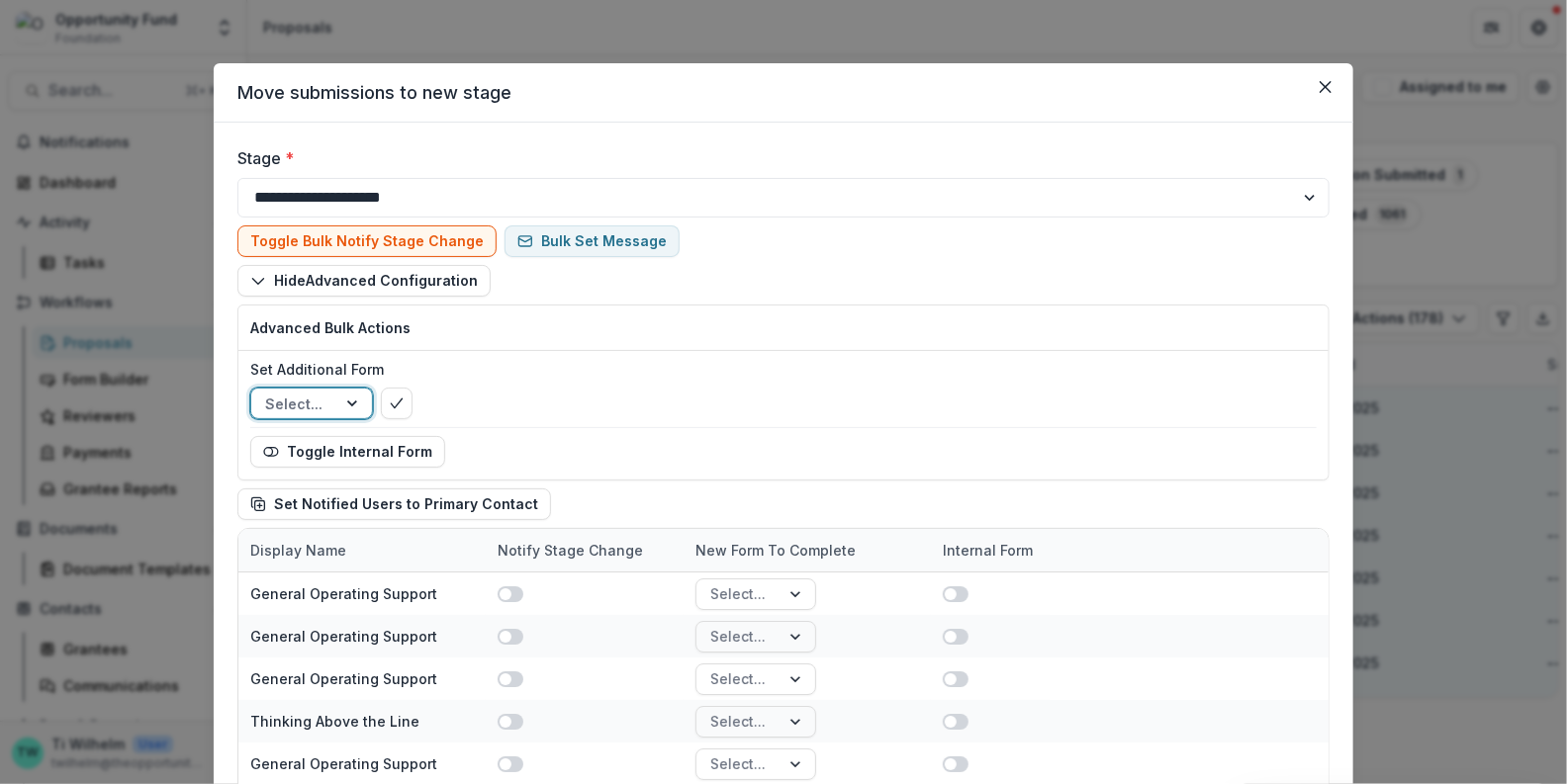 click on "Select..." at bounding box center (784, 403) 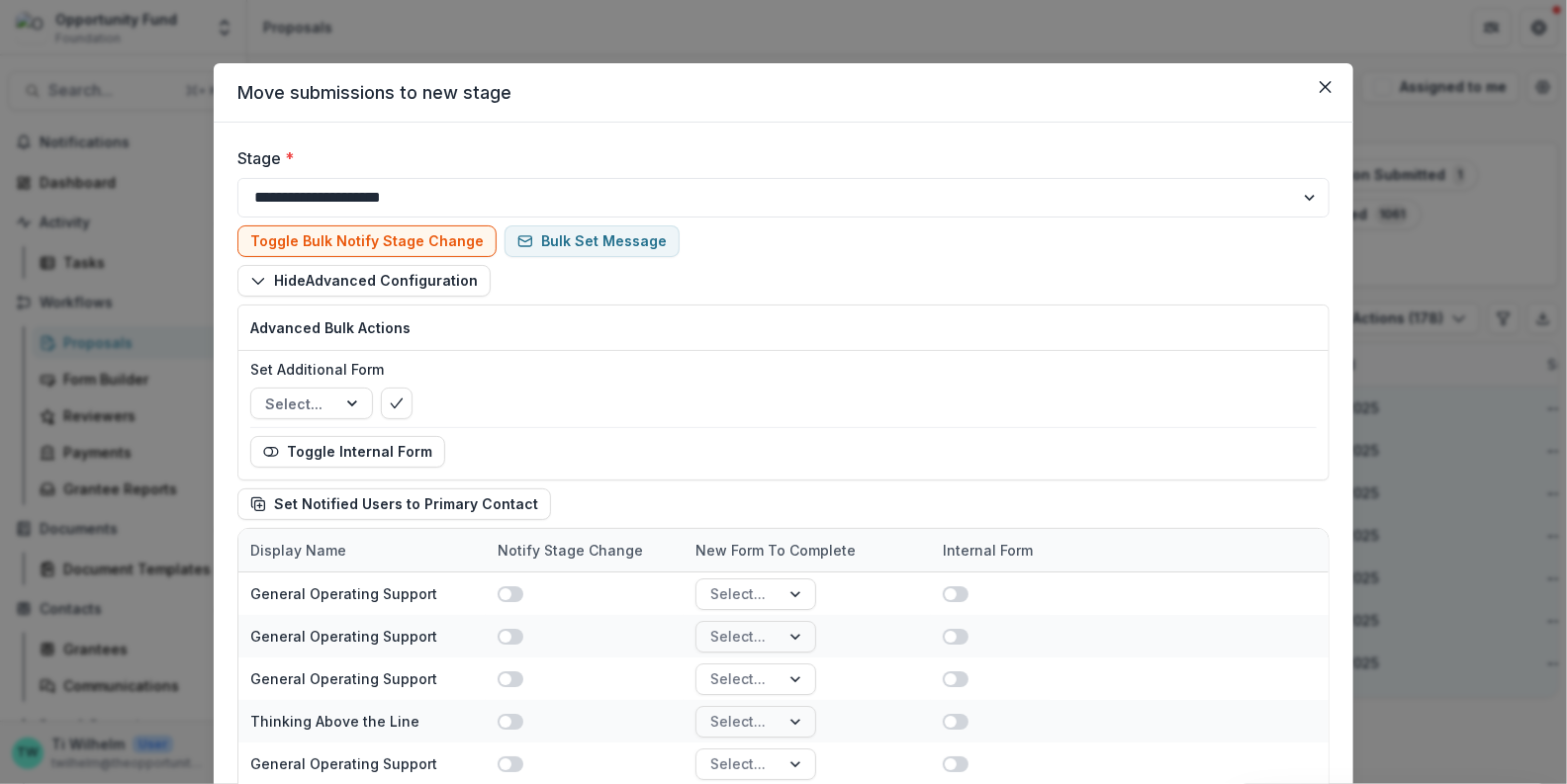 scroll, scrollTop: 275, scrollLeft: 0, axis: vertical 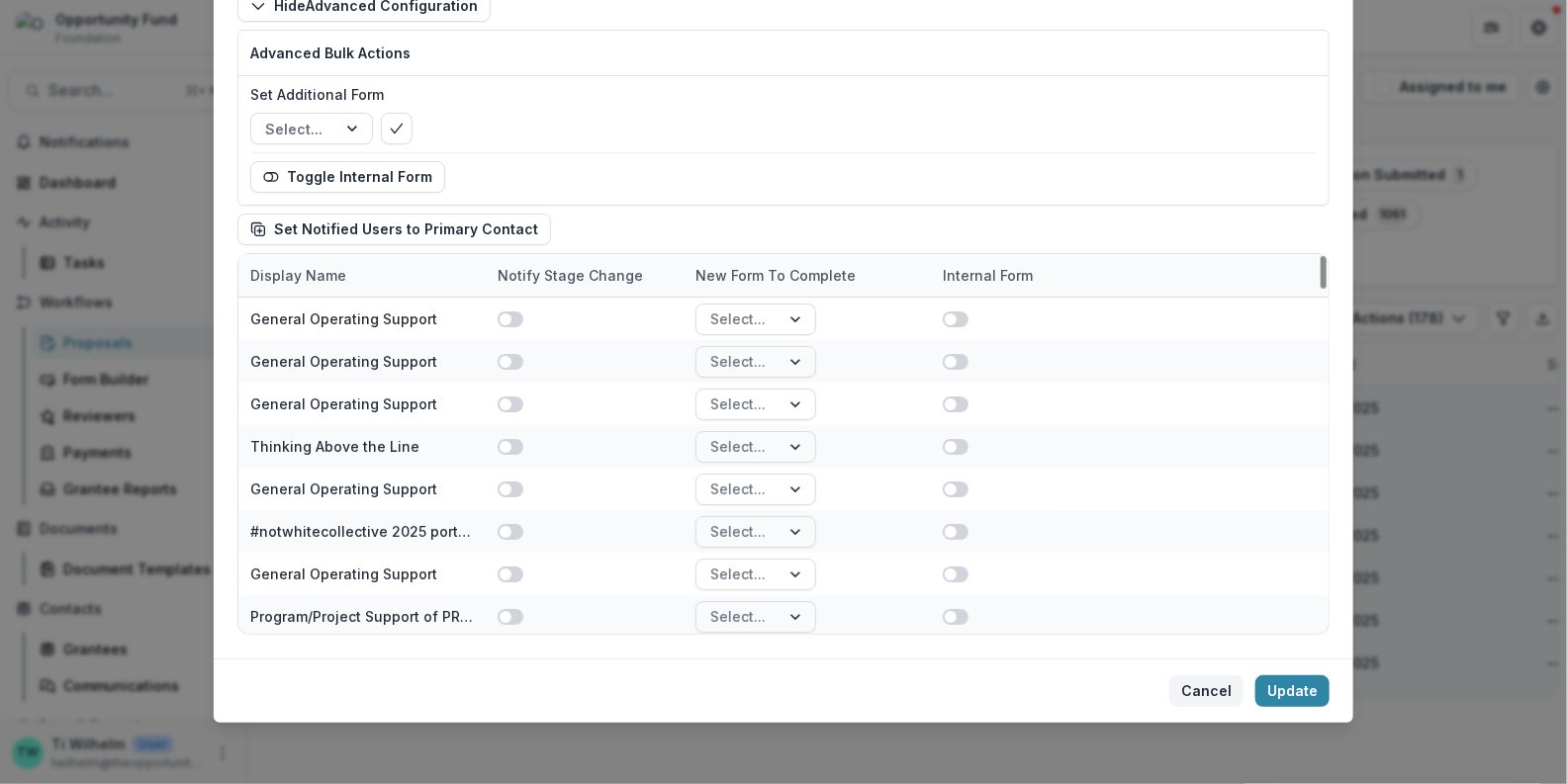 click on "Cancel" at bounding box center [1206, 691] 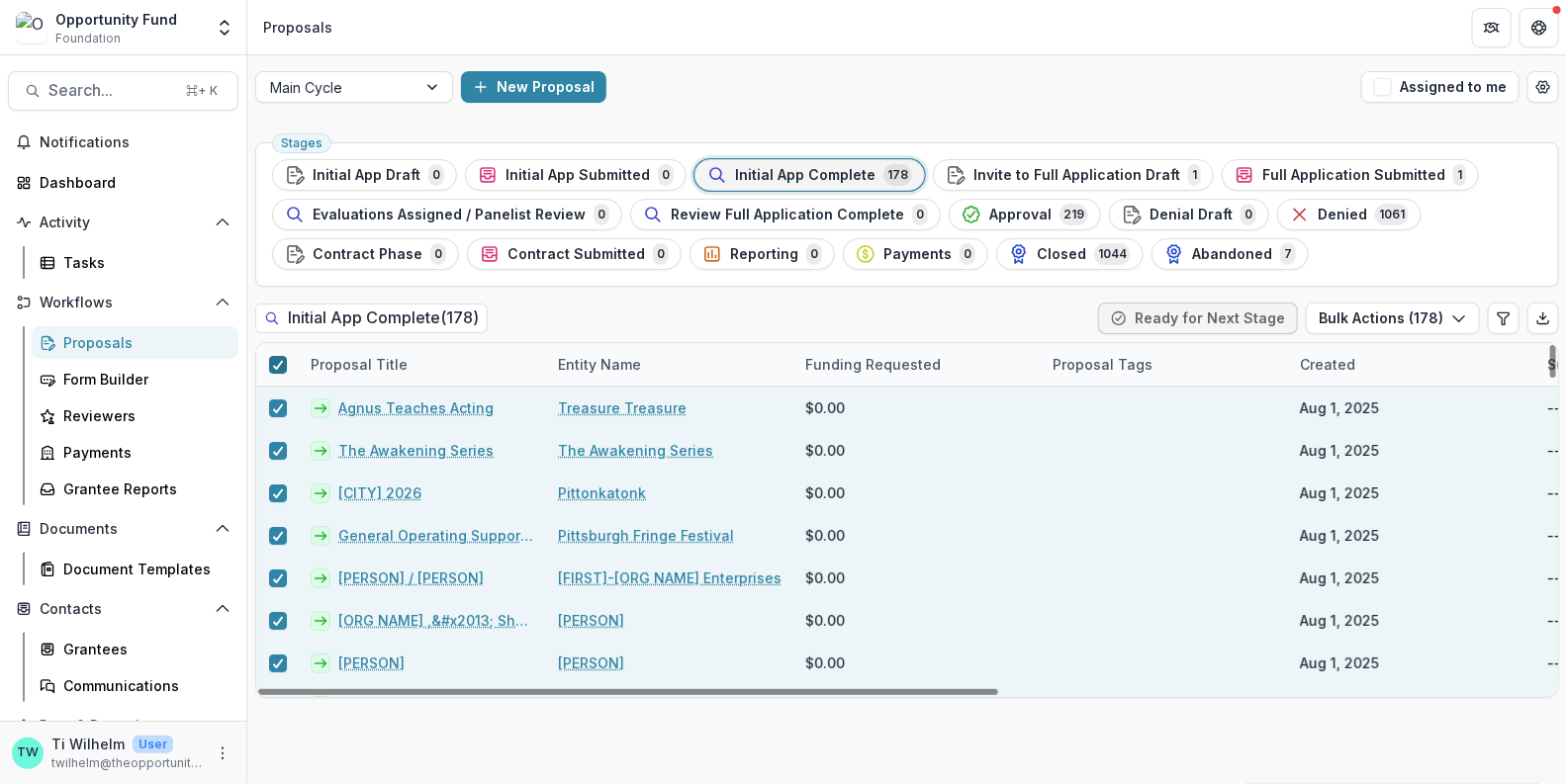click 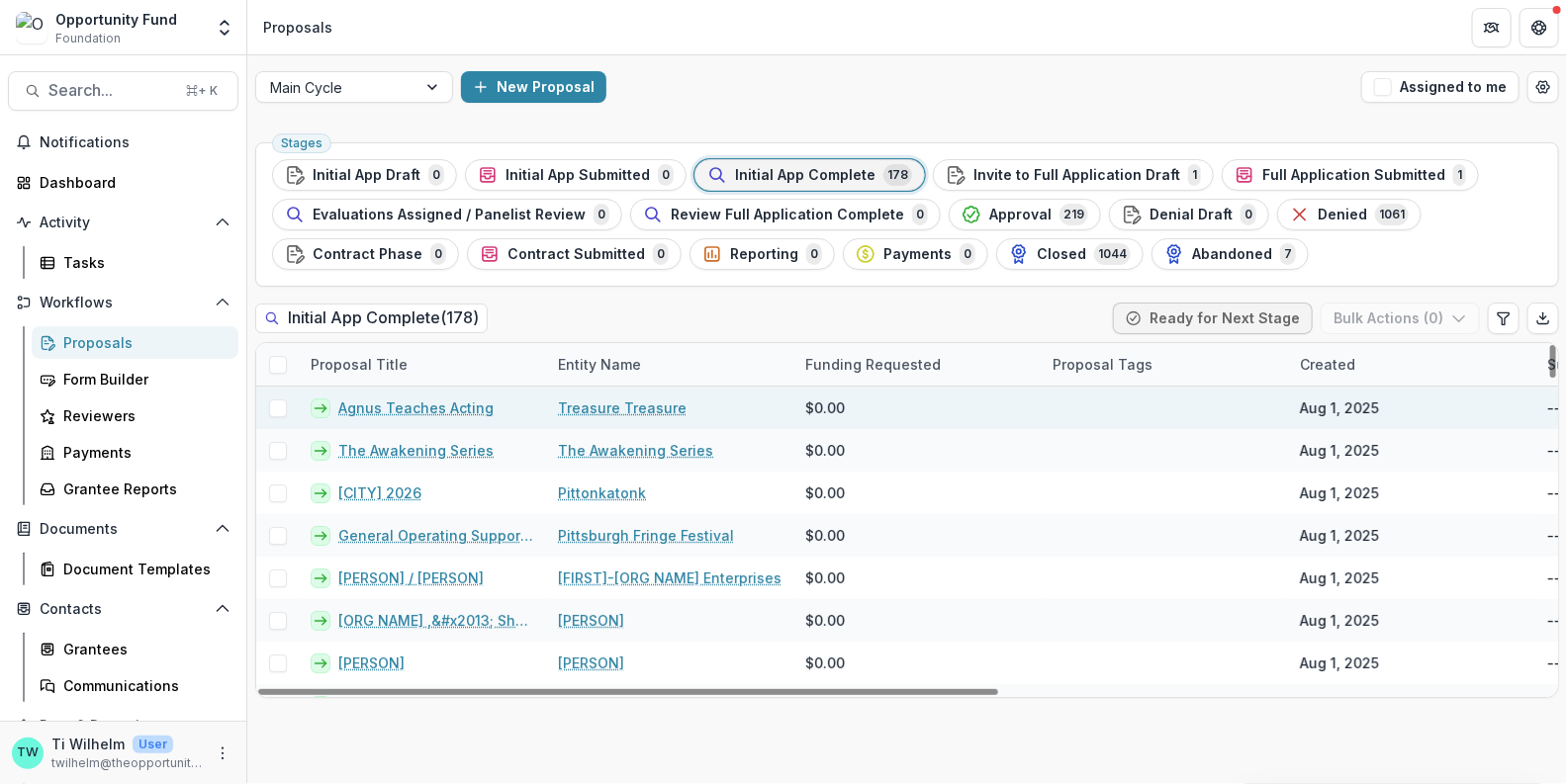 click at bounding box center [278, 408] 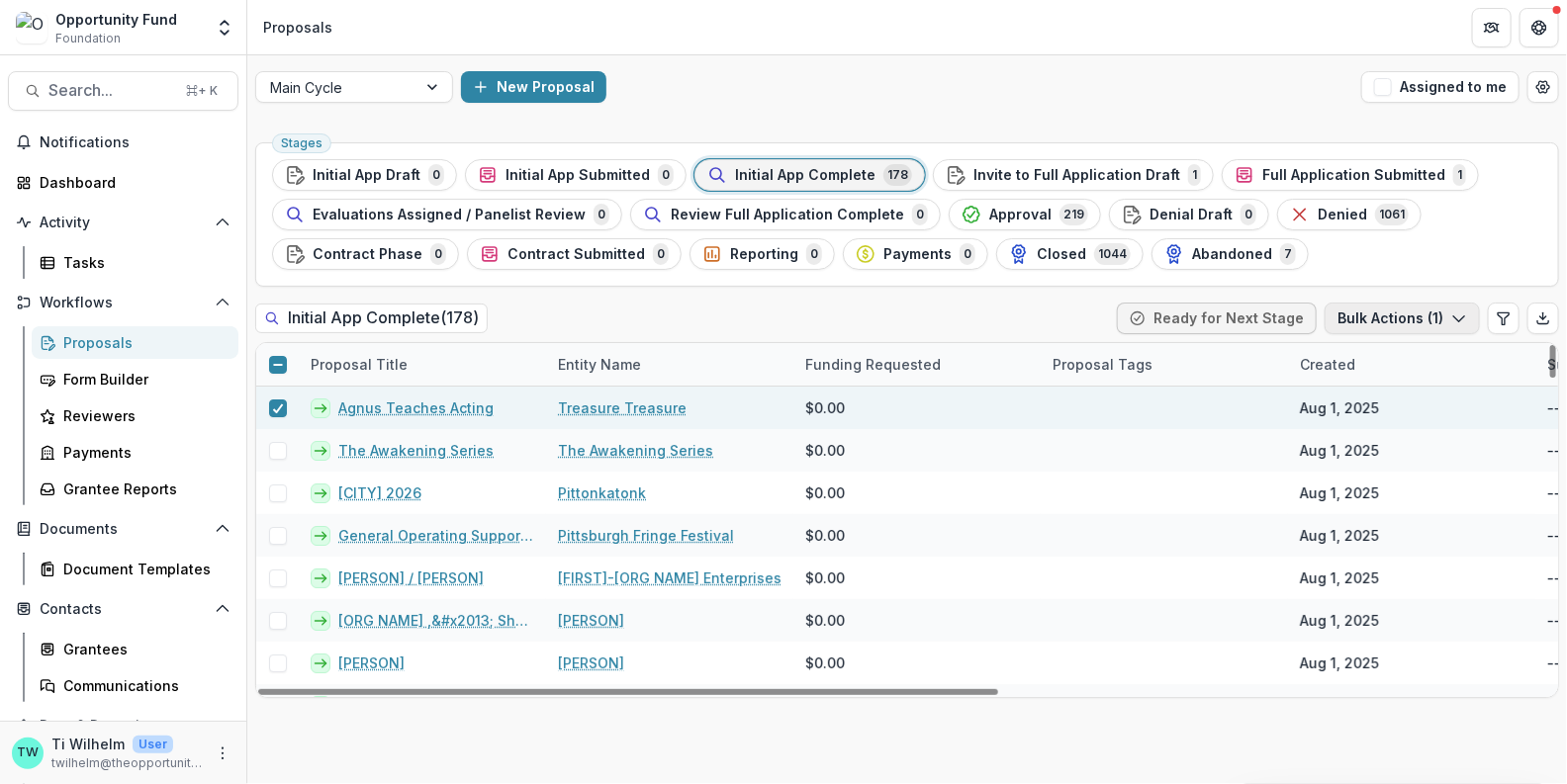click 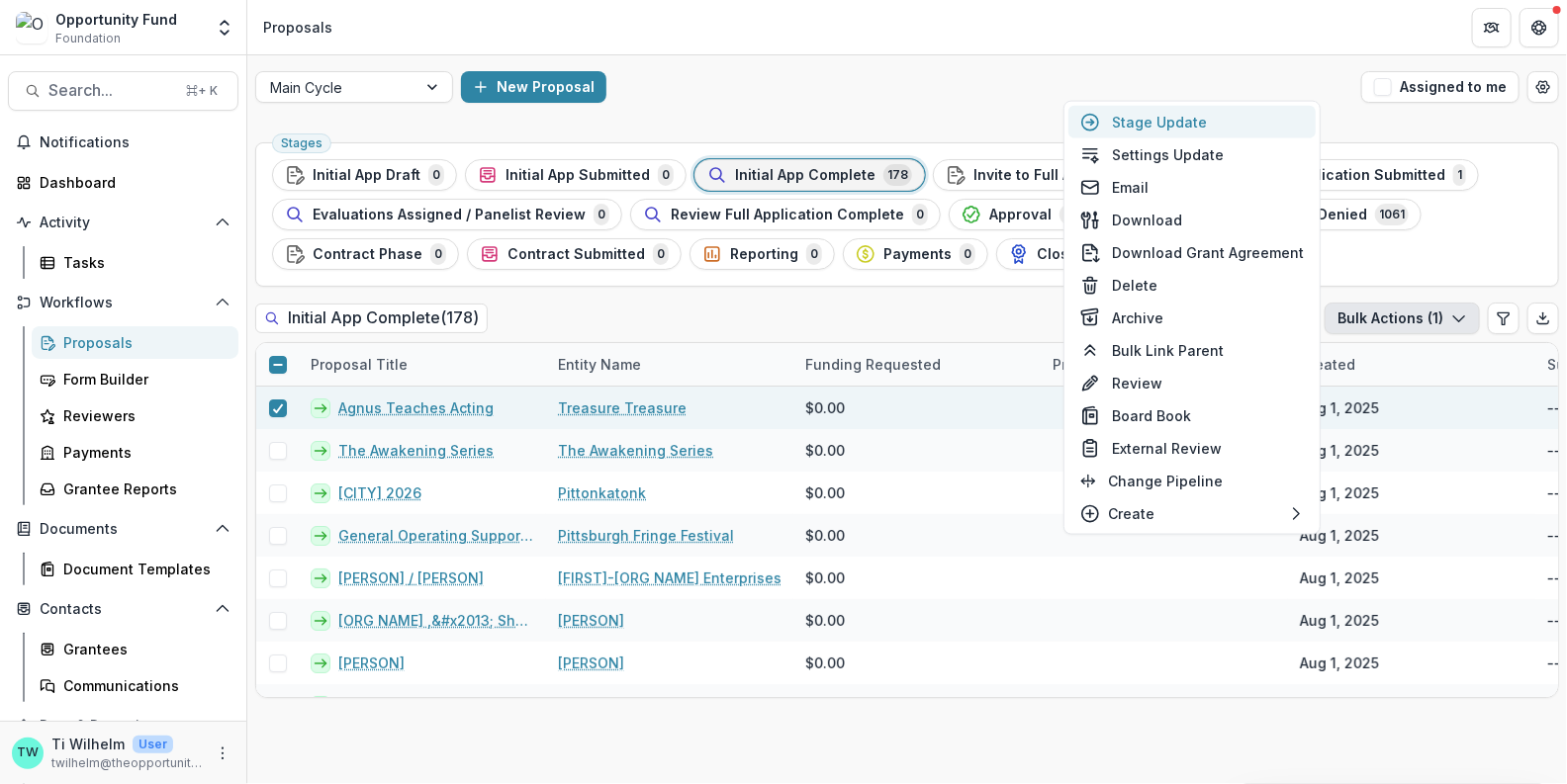 click on "Stage Update" at bounding box center (1192, 122) 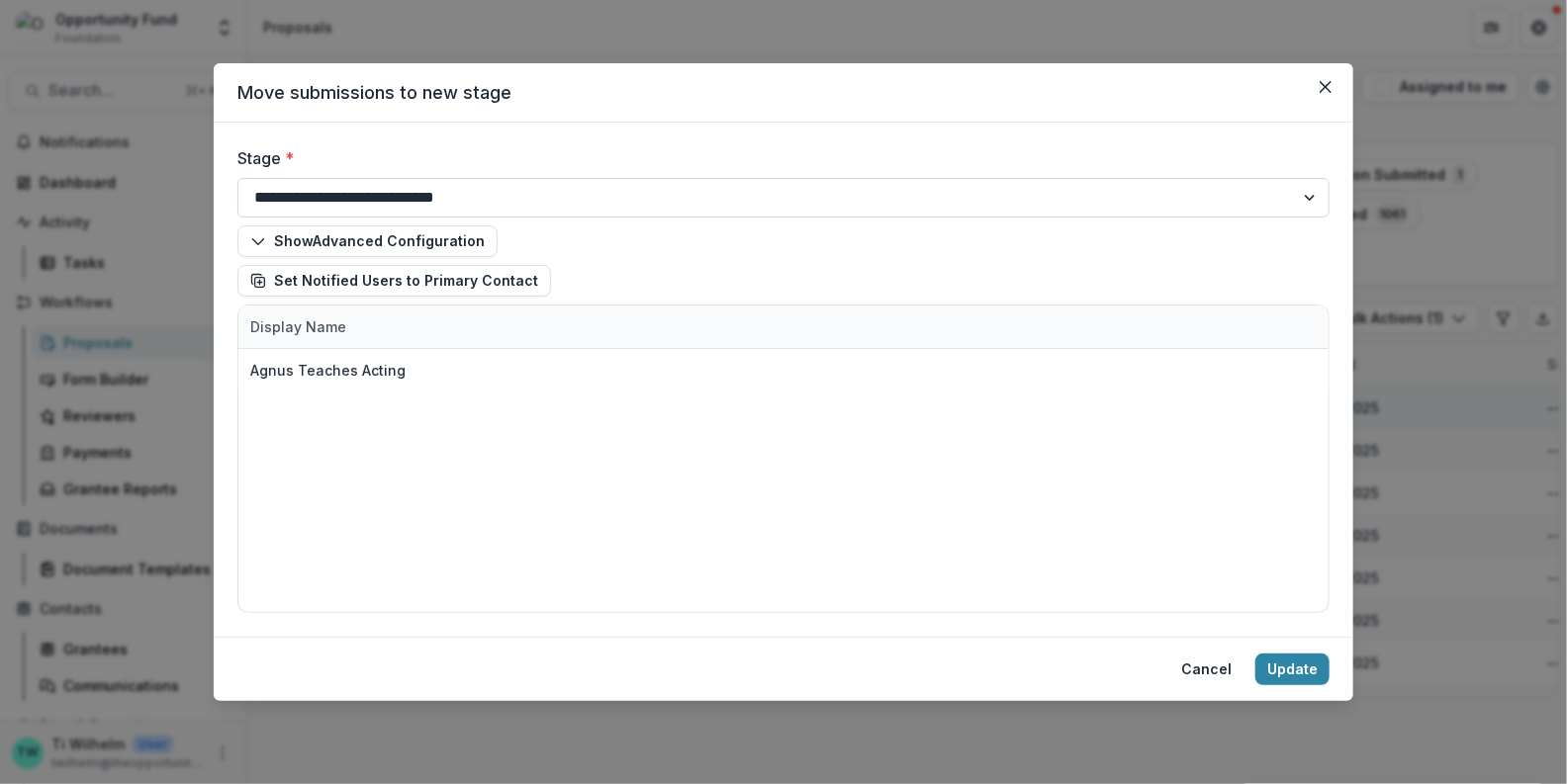 click on "**********" at bounding box center (784, 198) 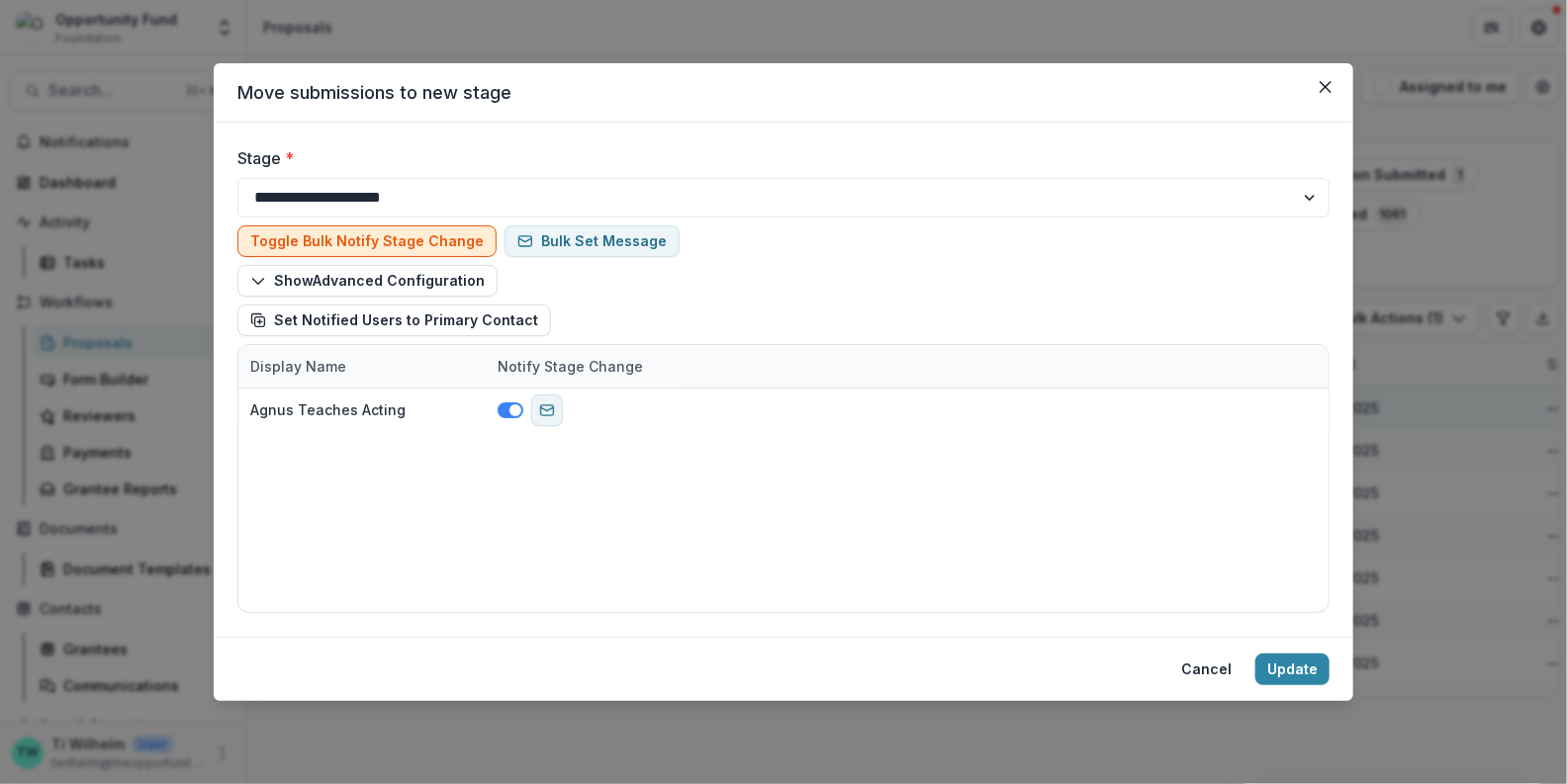 click on "Toggle Bulk Notify Stage Change" at bounding box center (367, 241) 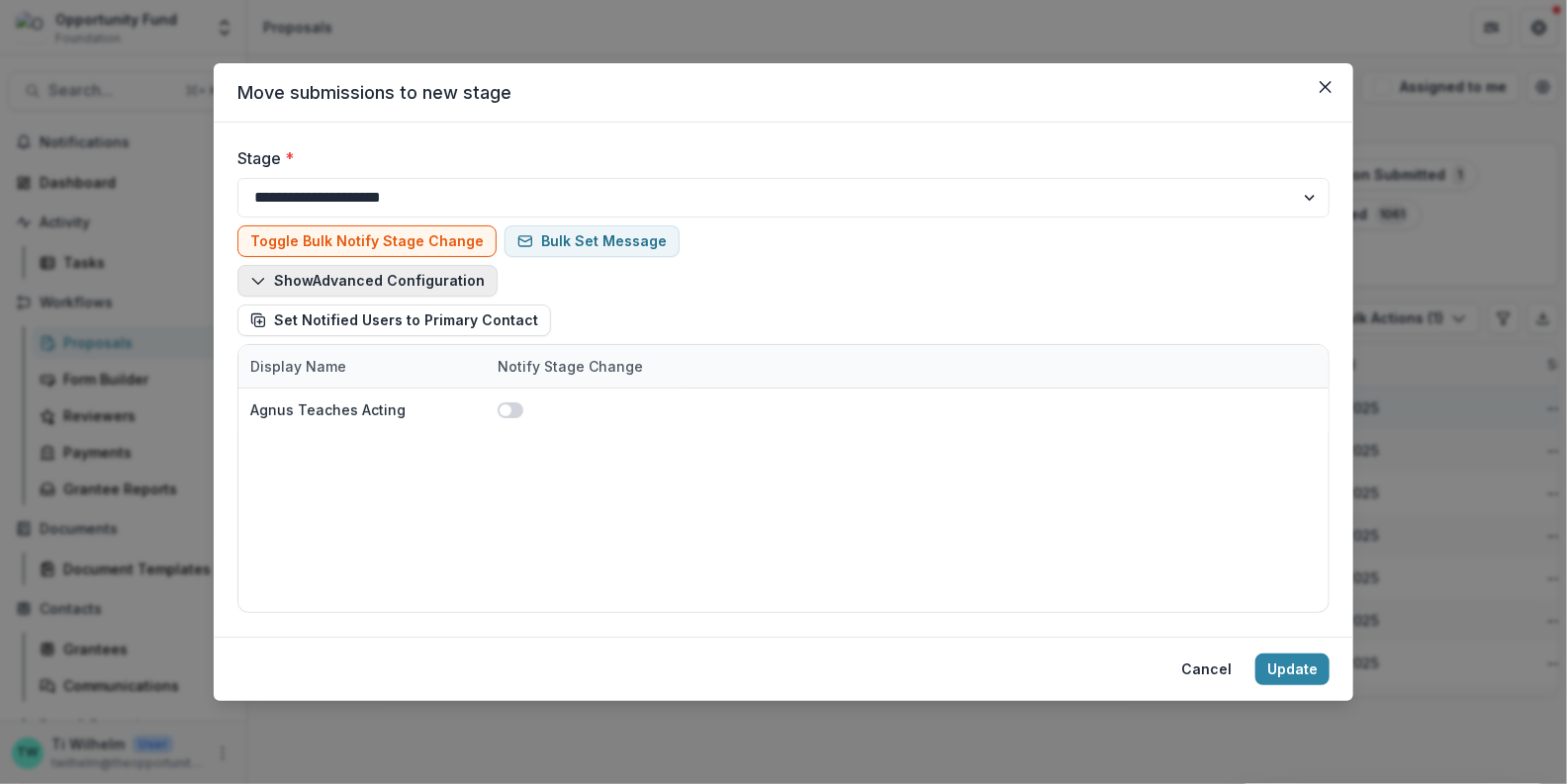 click on "Show  Advanced Configuration" at bounding box center (367, 281) 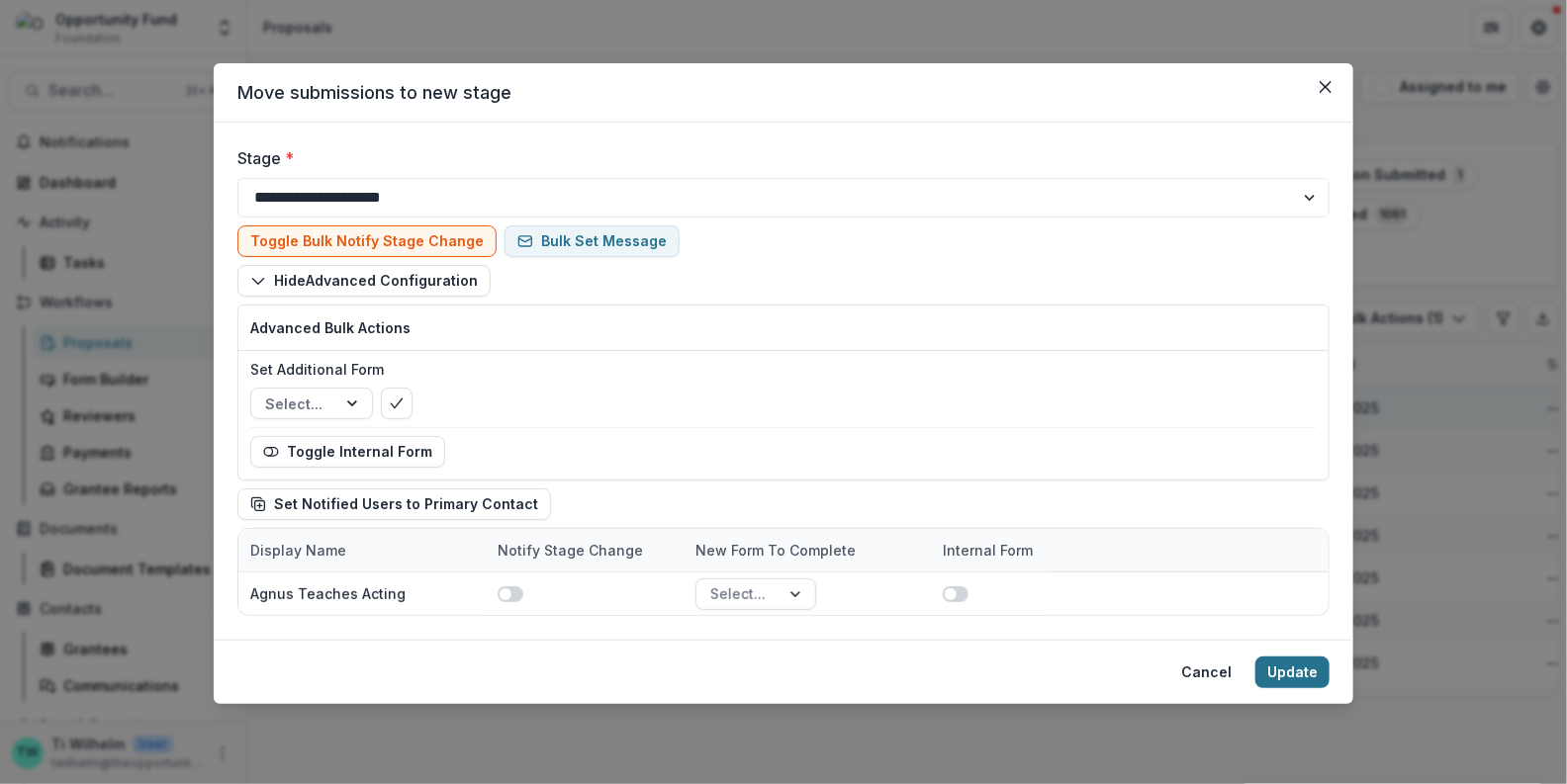 click on "Update" at bounding box center (1292, 672) 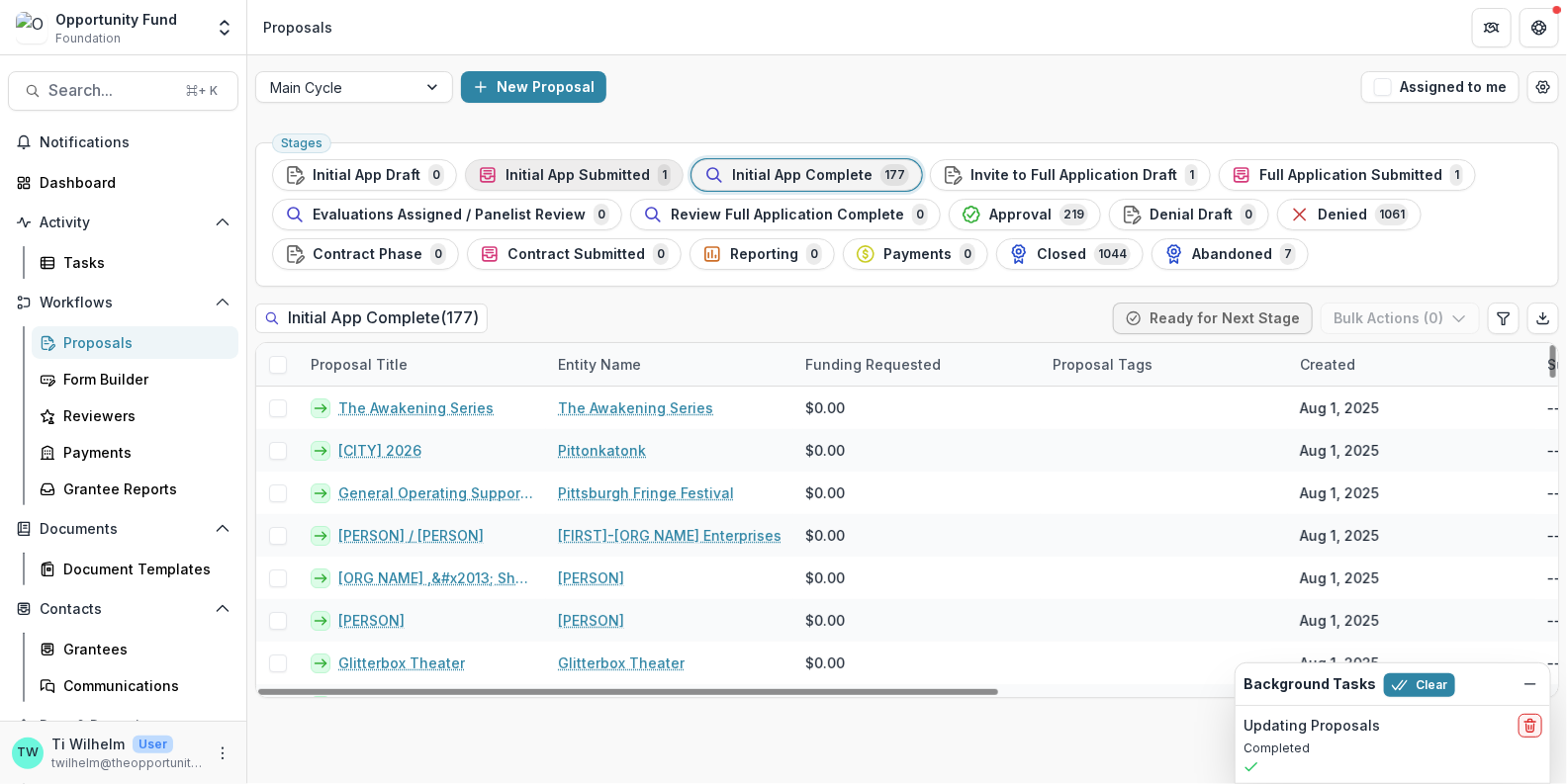 click on "Initial App Submitted" at bounding box center [578, 175] 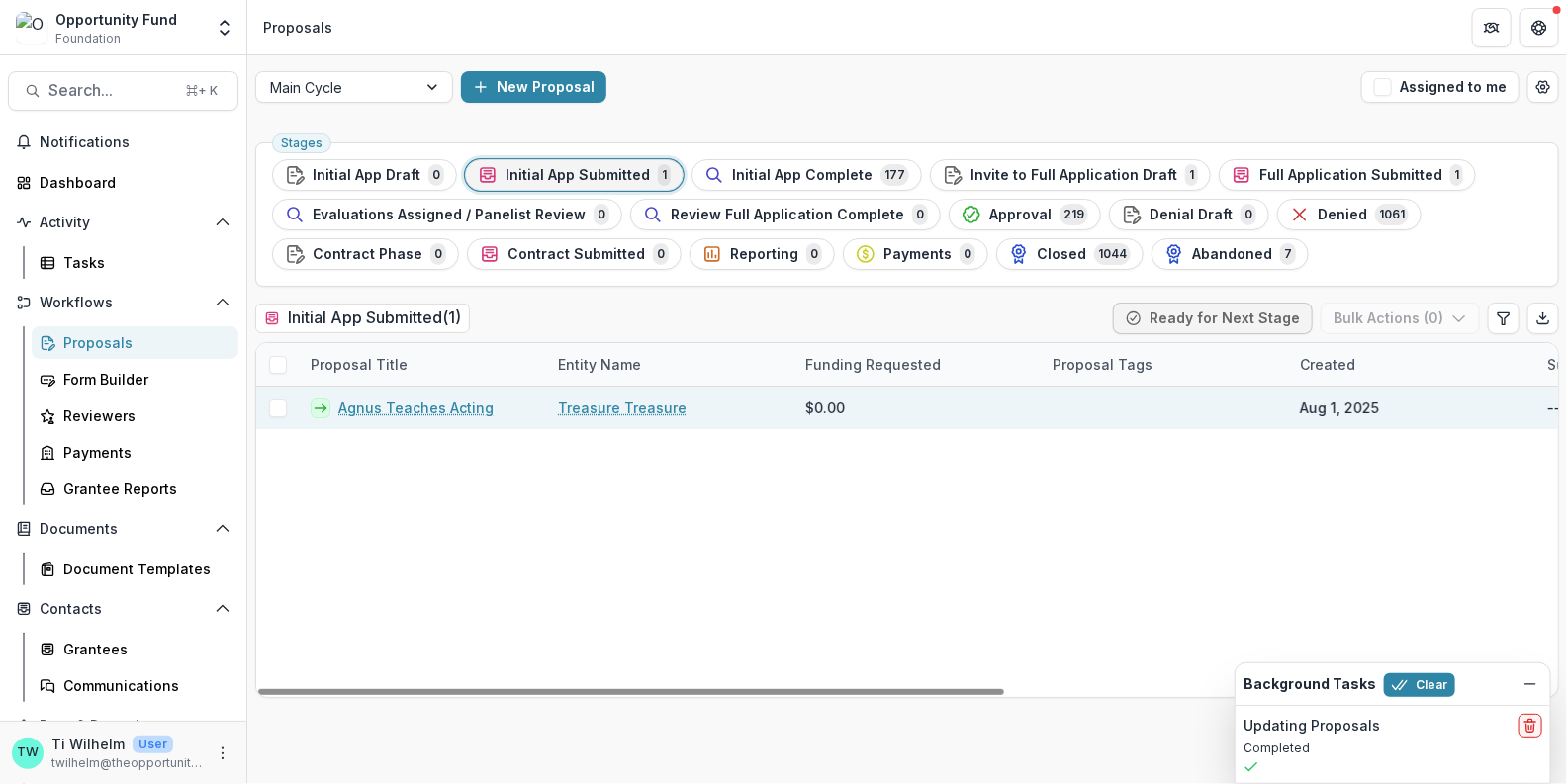 click on "Agnus Teaches Acting" at bounding box center [415, 407] 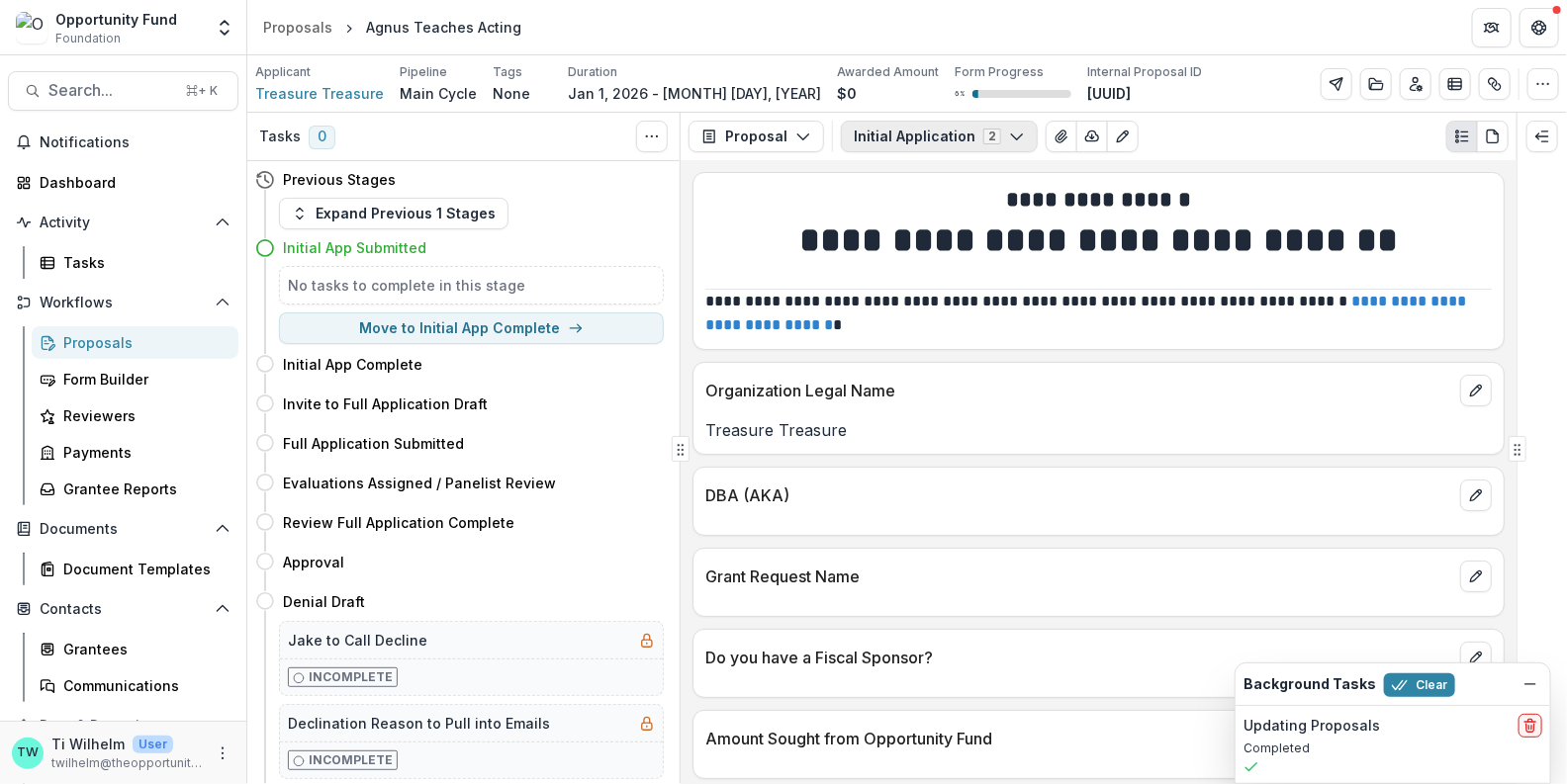 click on "Initial Application 2" at bounding box center [939, 136] 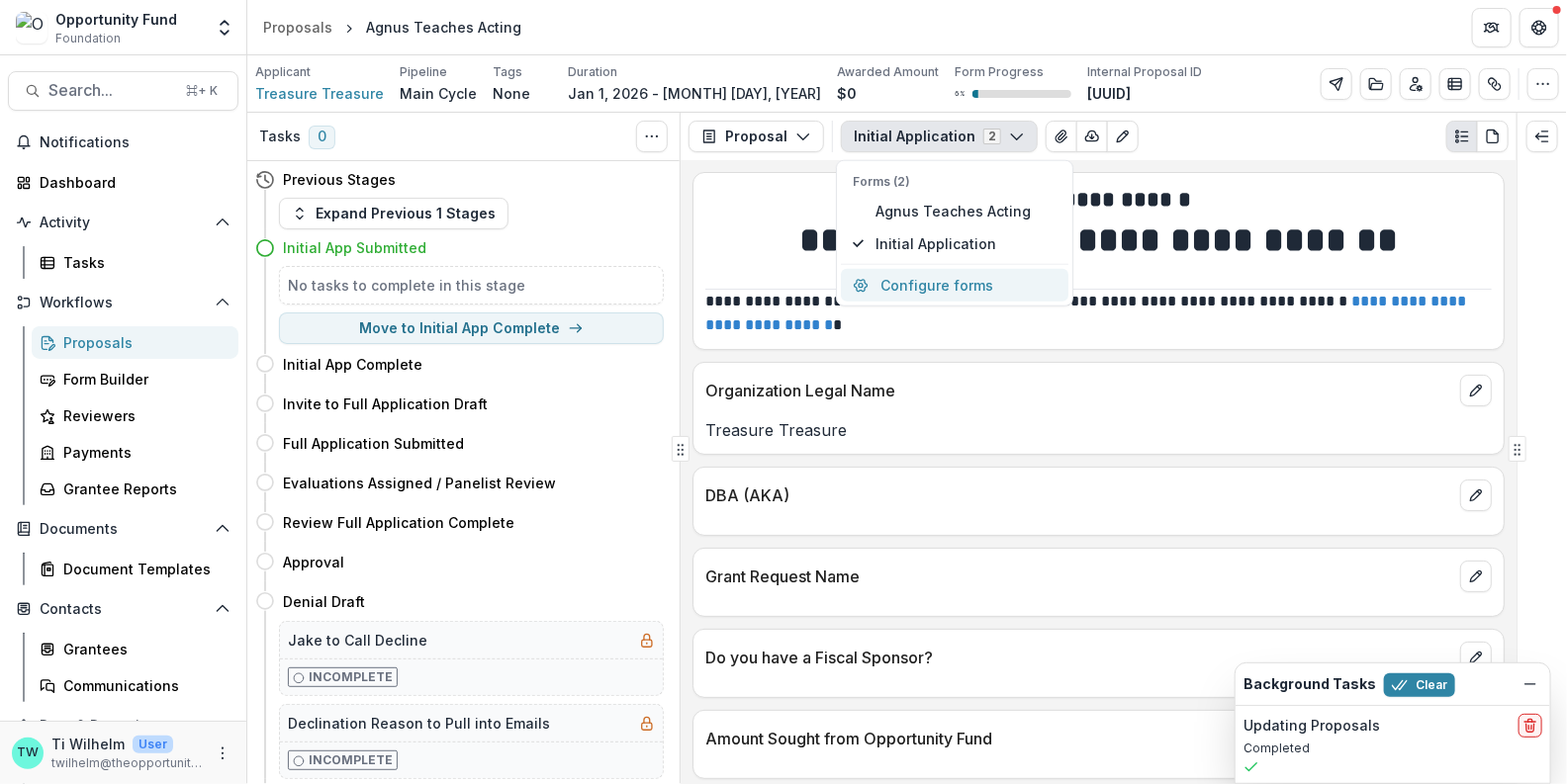 click on "Configure forms" at bounding box center [955, 285] 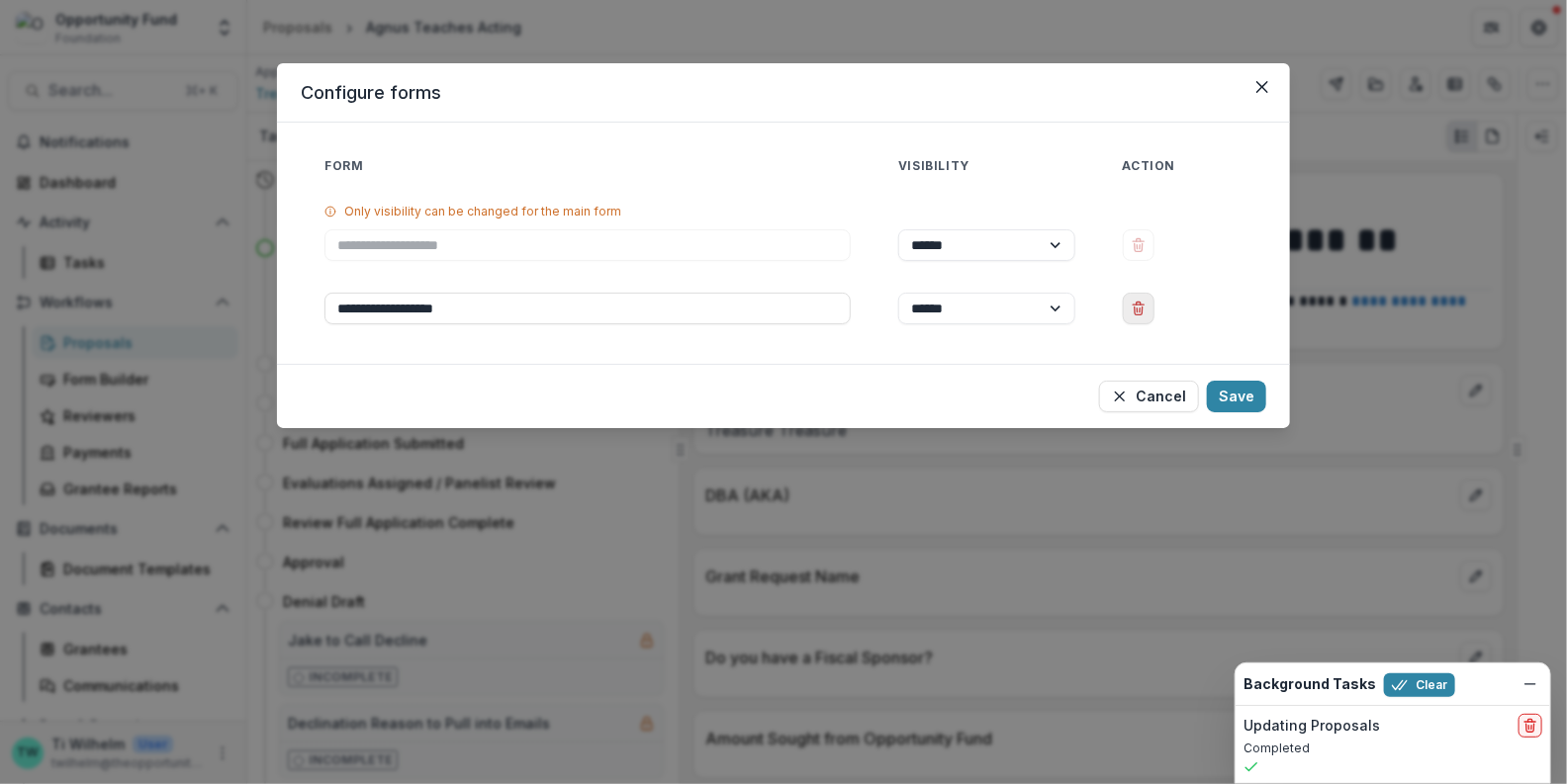 click 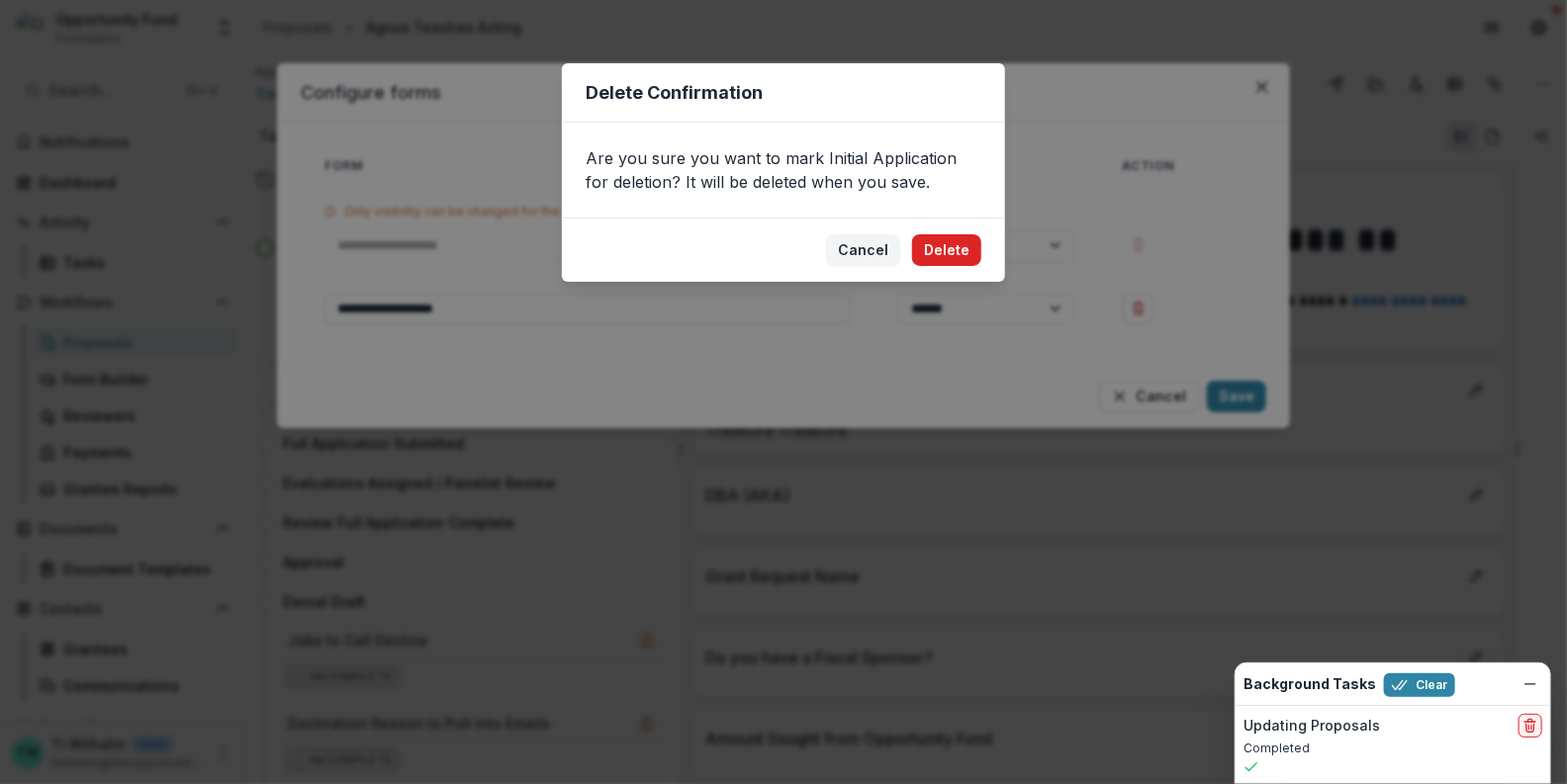 click on "Delete" at bounding box center (947, 250) 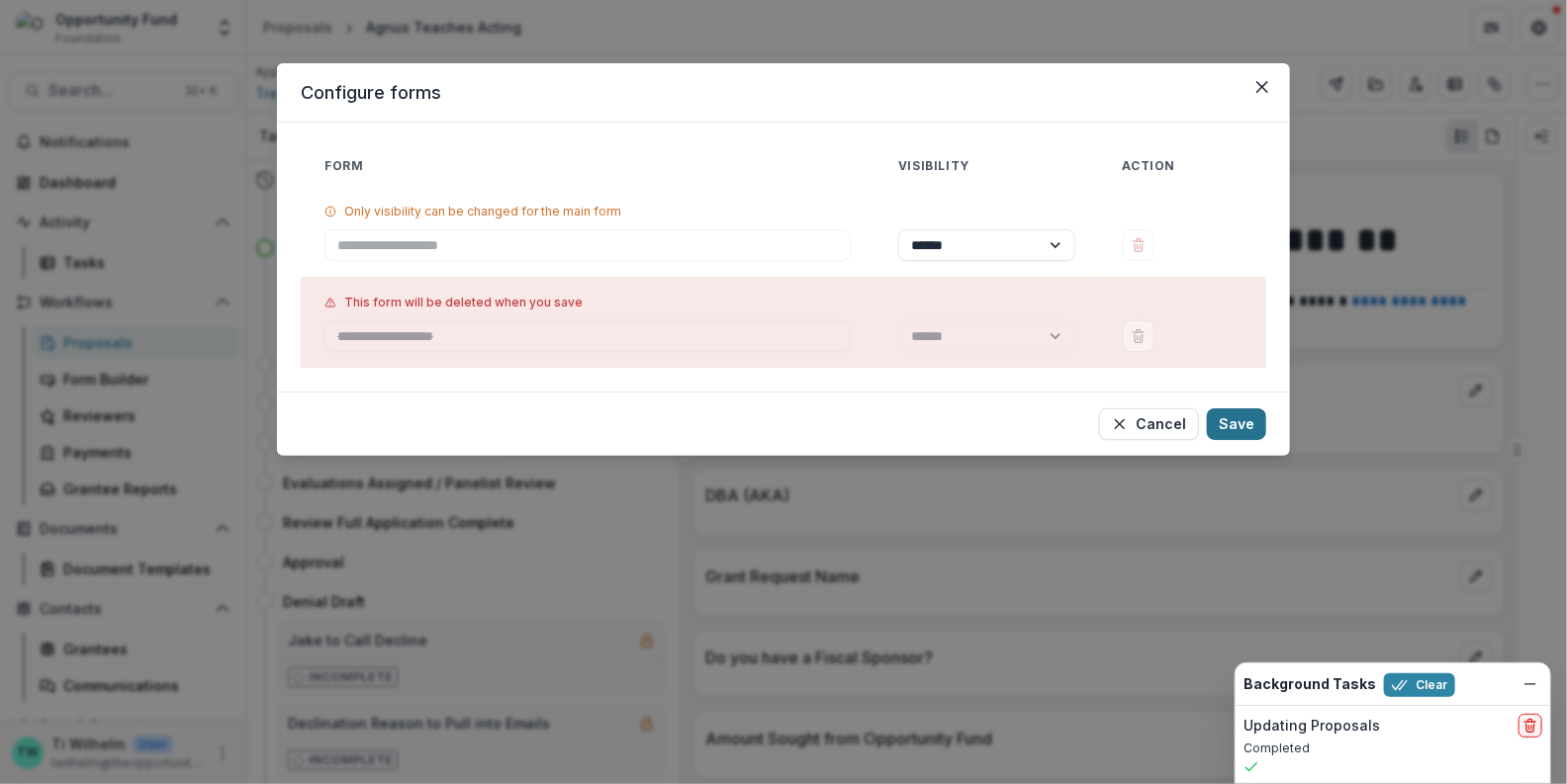 click on "Save" at bounding box center [1237, 424] 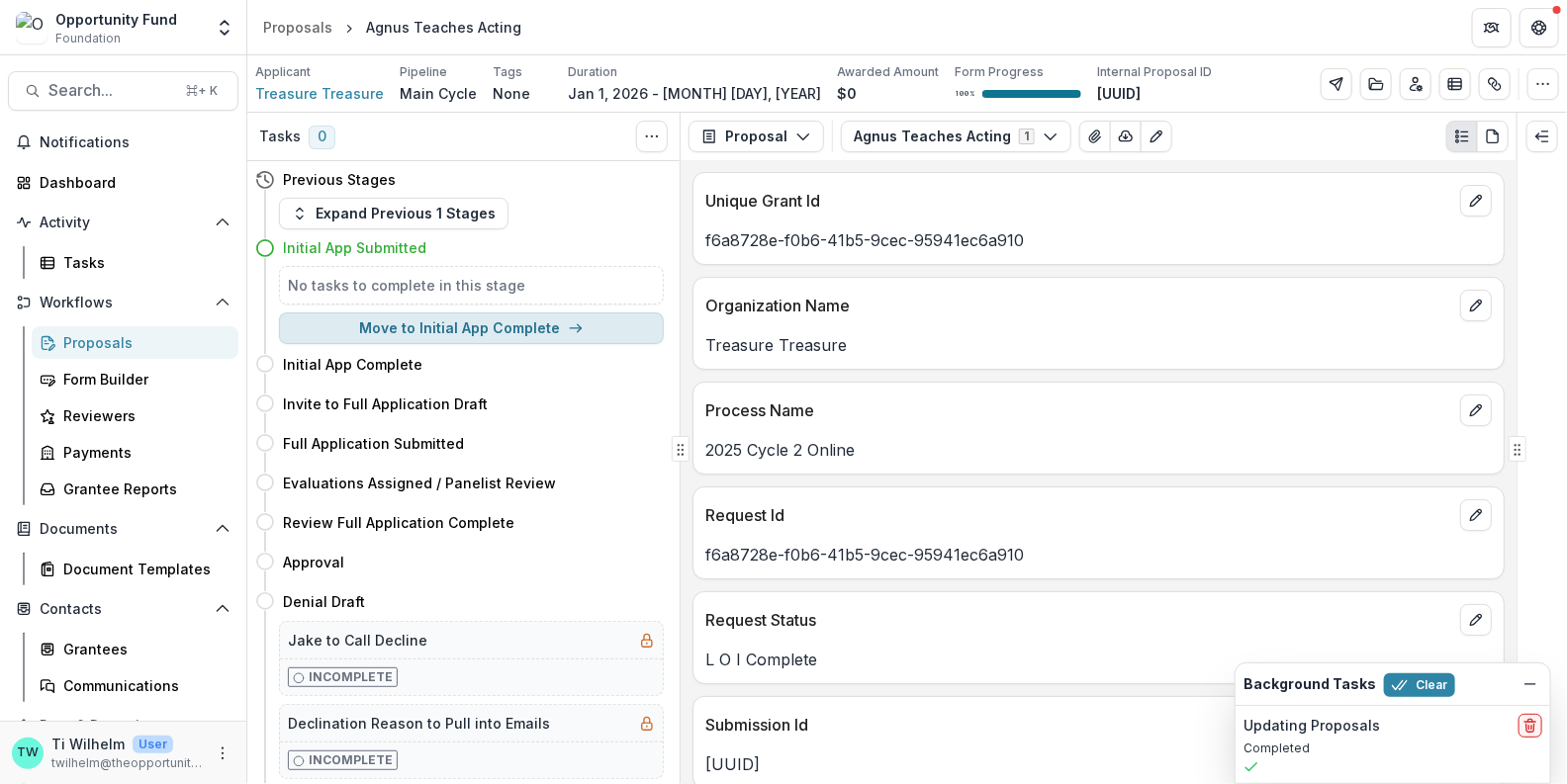 click on "Move to Initial App Complete" at bounding box center [471, 328] 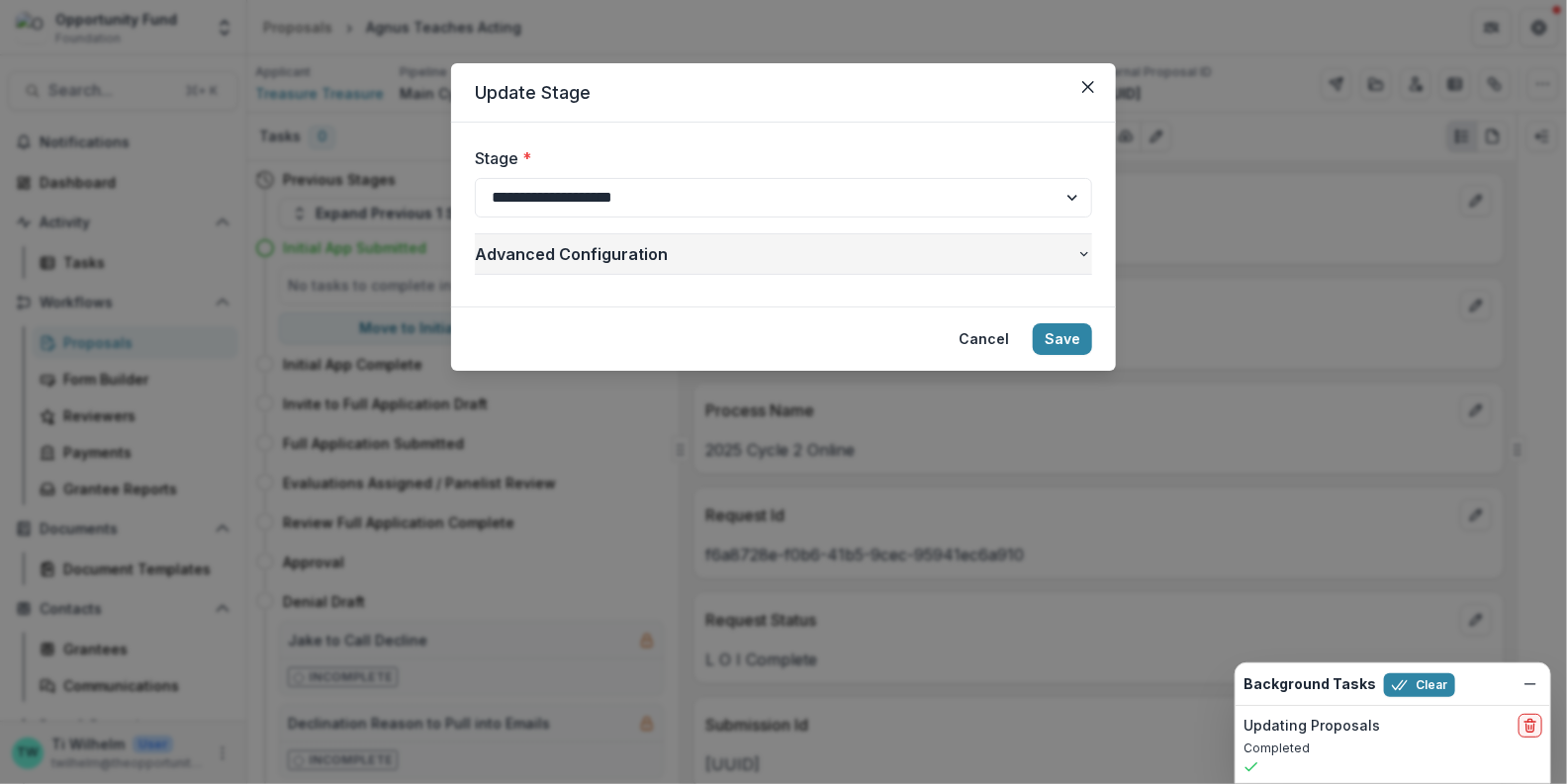click on "Advanced Configuration" at bounding box center (776, 254) 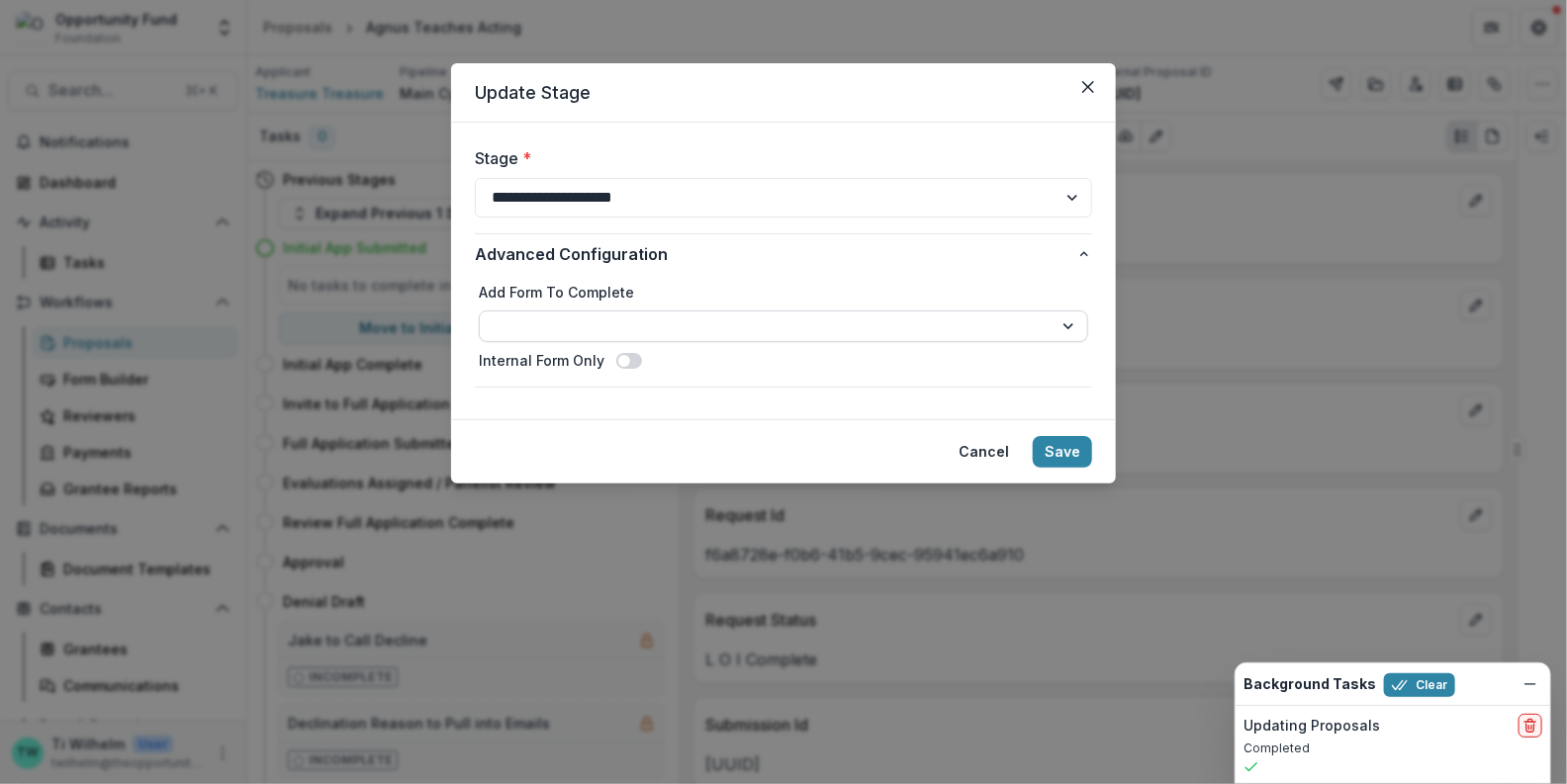 click on "**********" at bounding box center (784, 326) 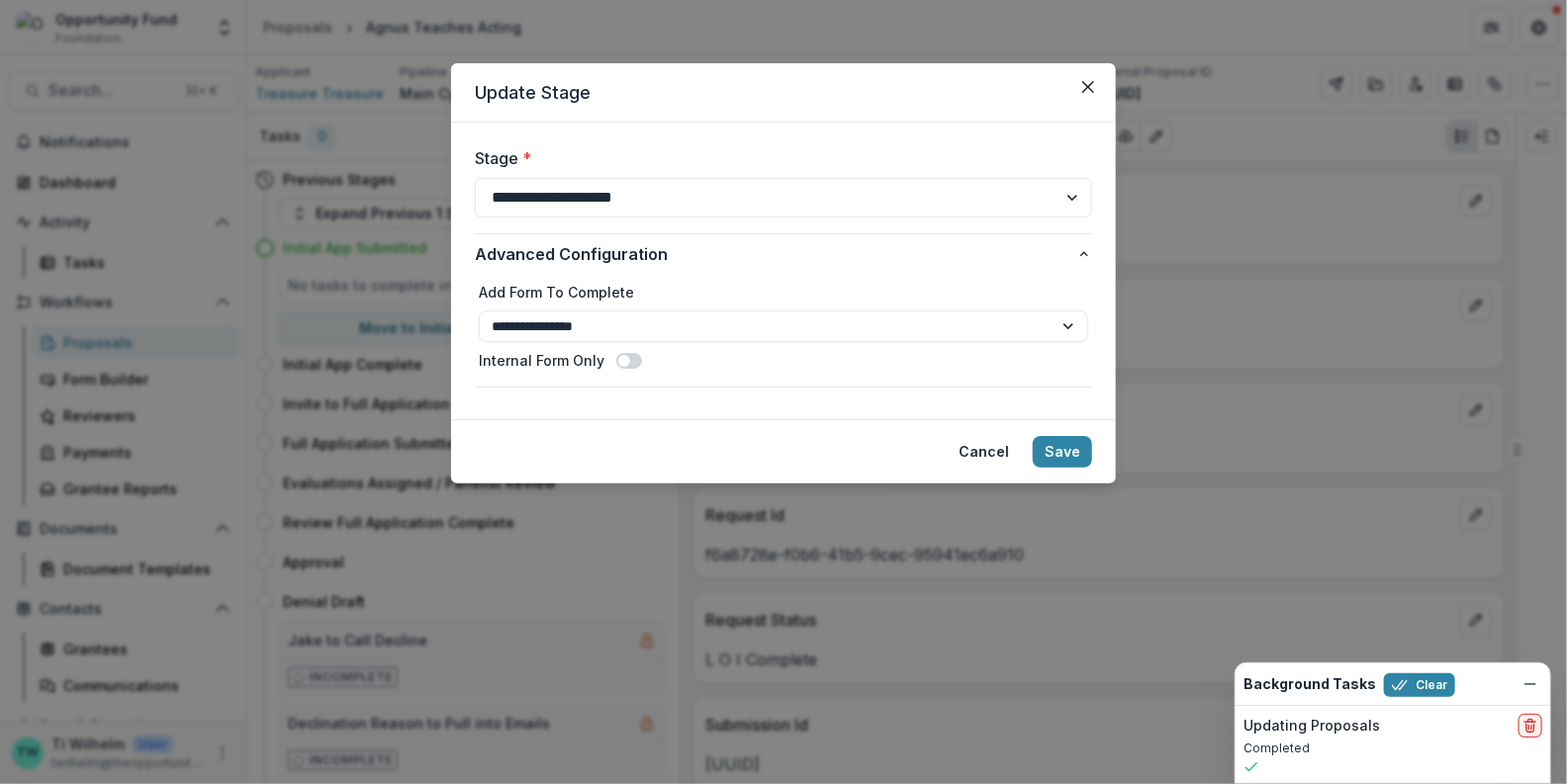select on "**********" 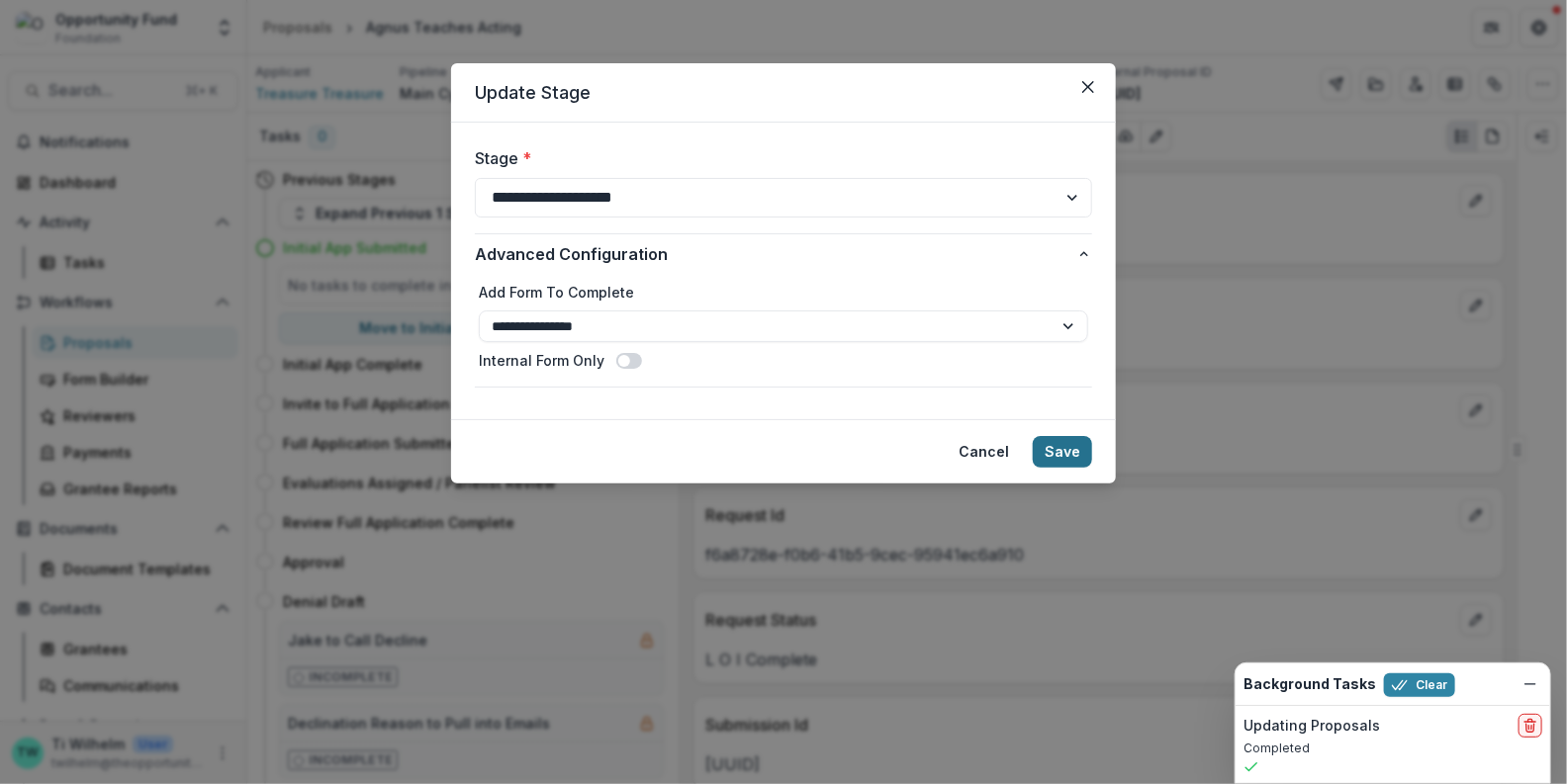 click on "Save" at bounding box center (1062, 452) 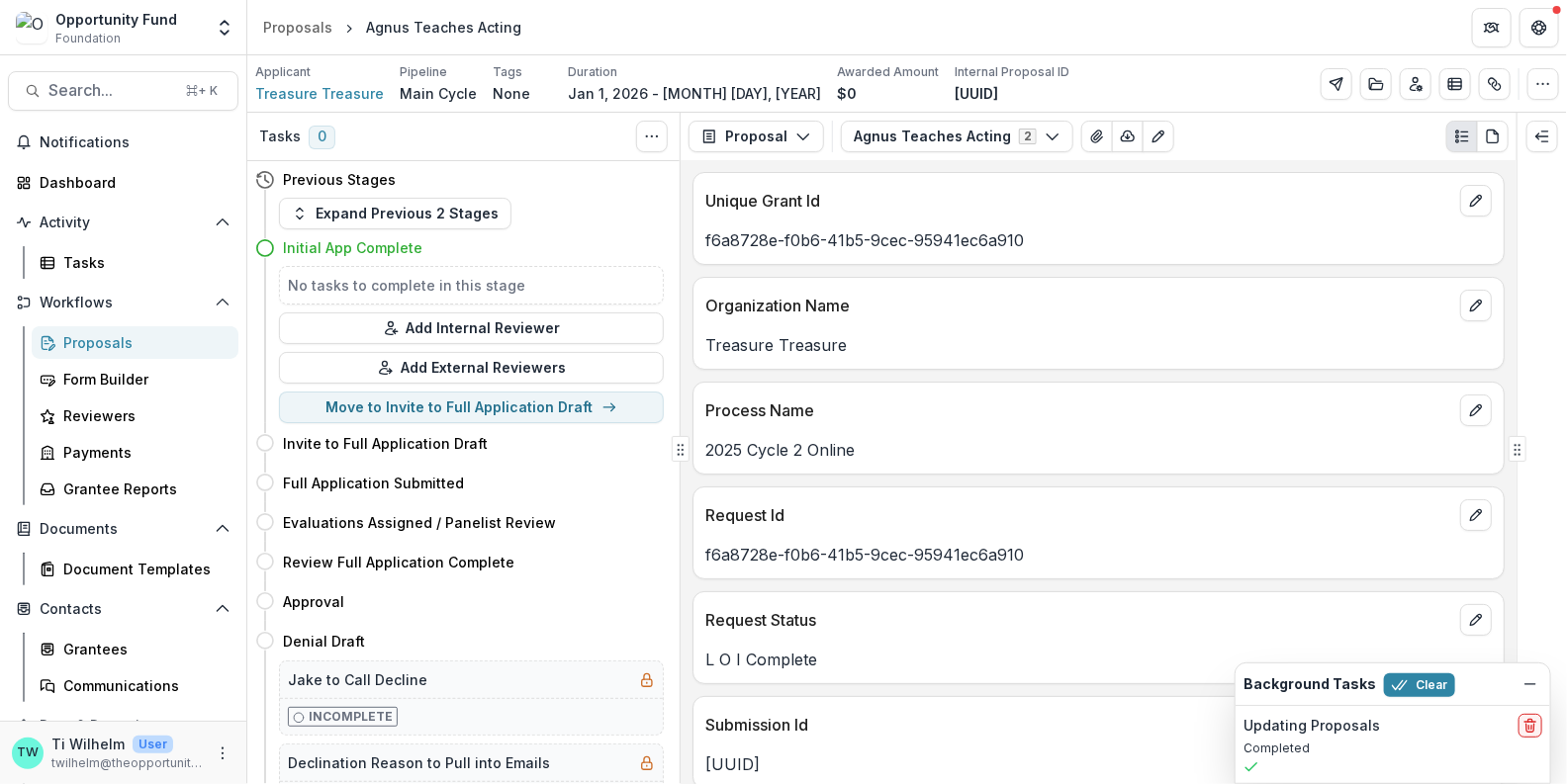click on "Proposals" at bounding box center (142, 342) 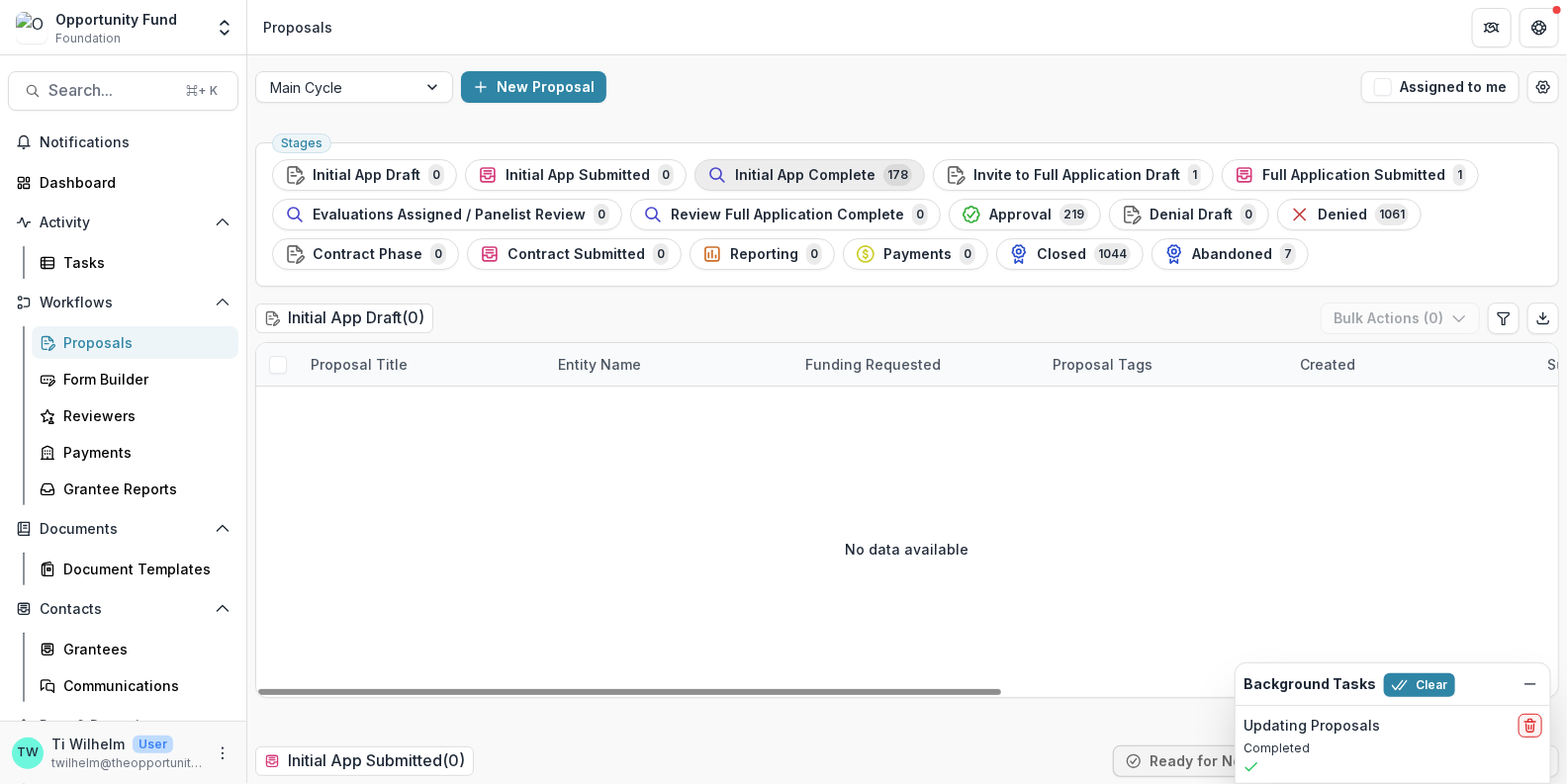 click on "Initial App Complete" at bounding box center (805, 175) 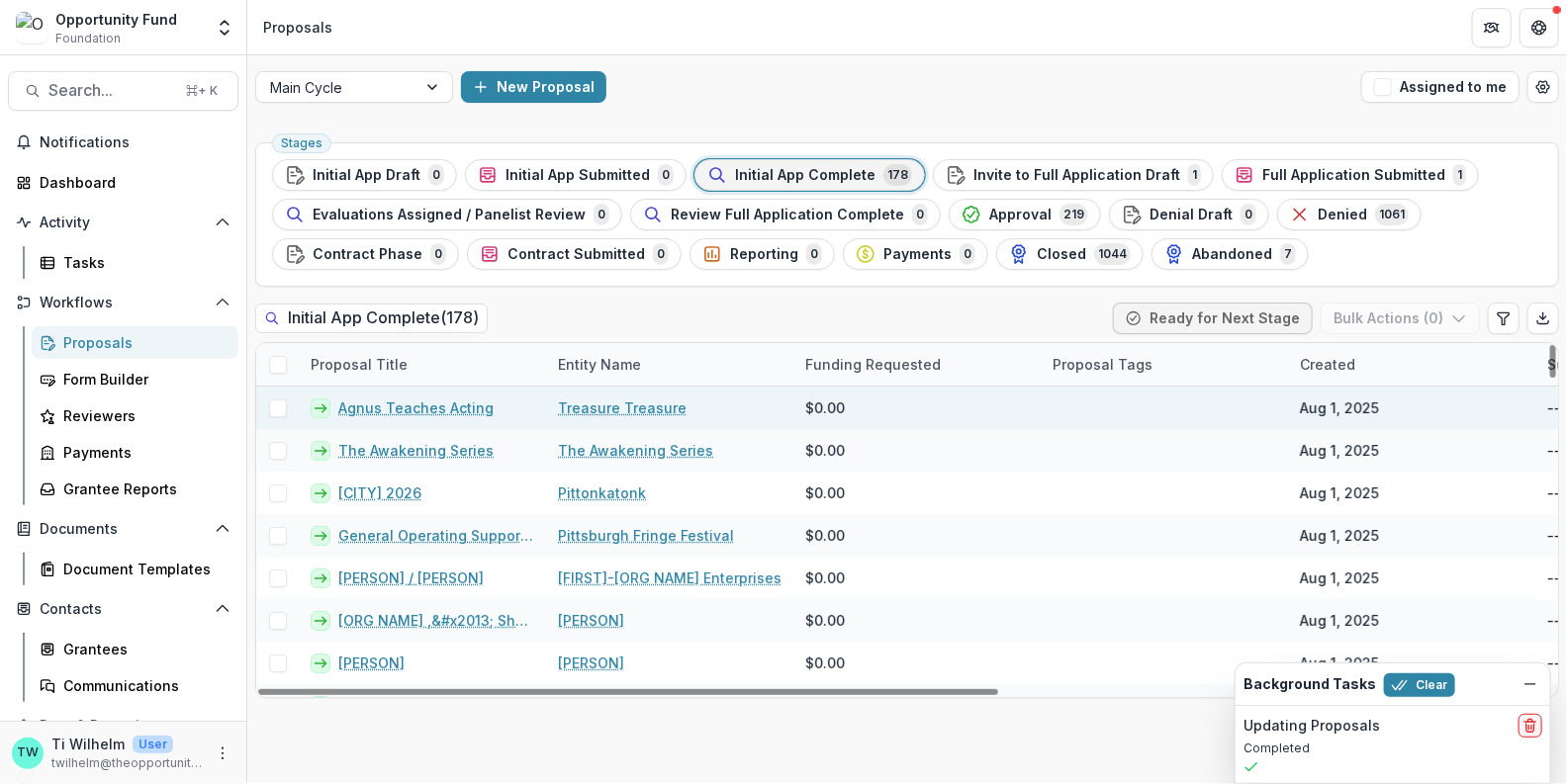click on "Agnus Teaches Acting" at bounding box center [415, 407] 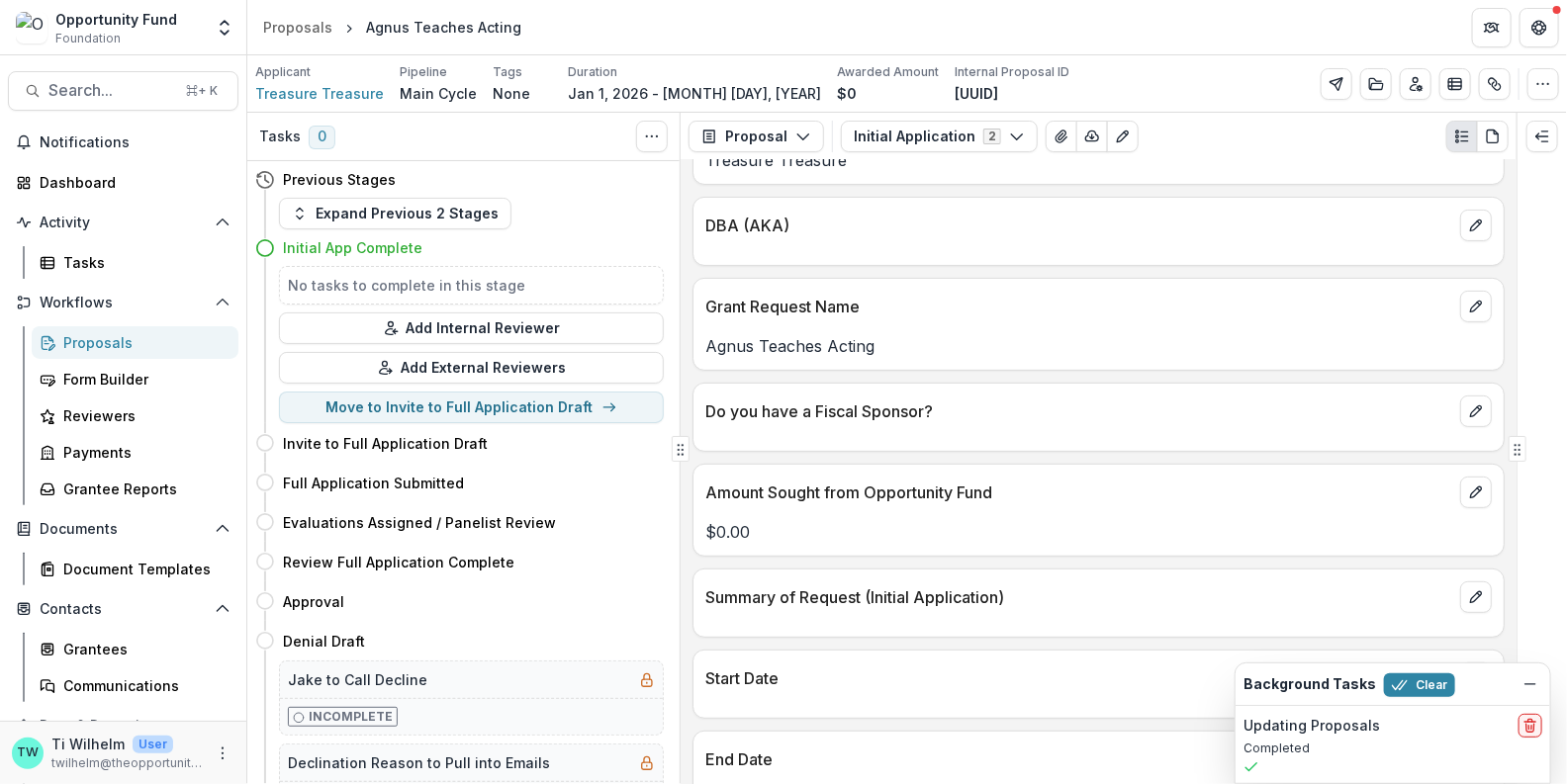 scroll, scrollTop: 273, scrollLeft: 0, axis: vertical 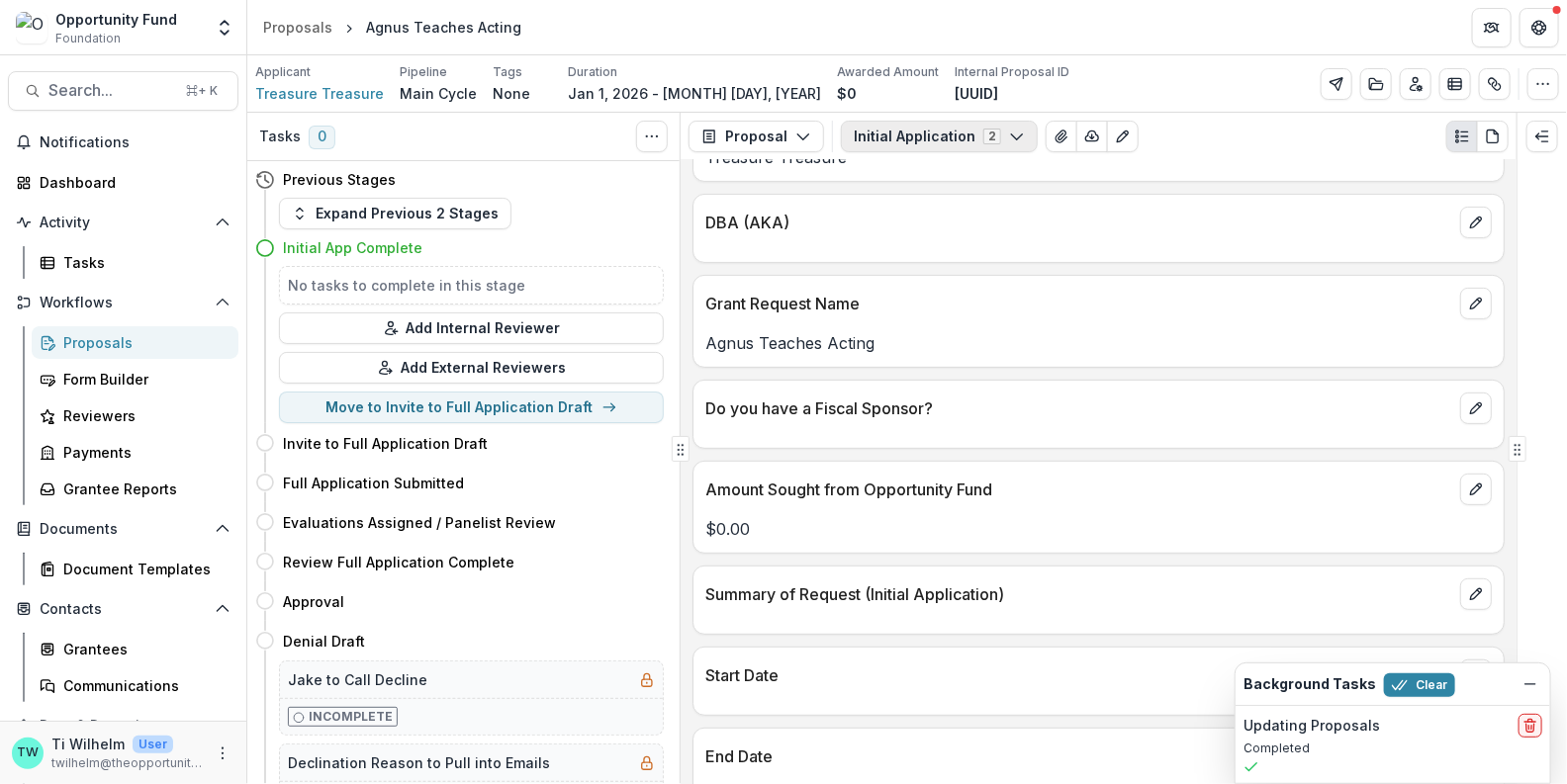 click 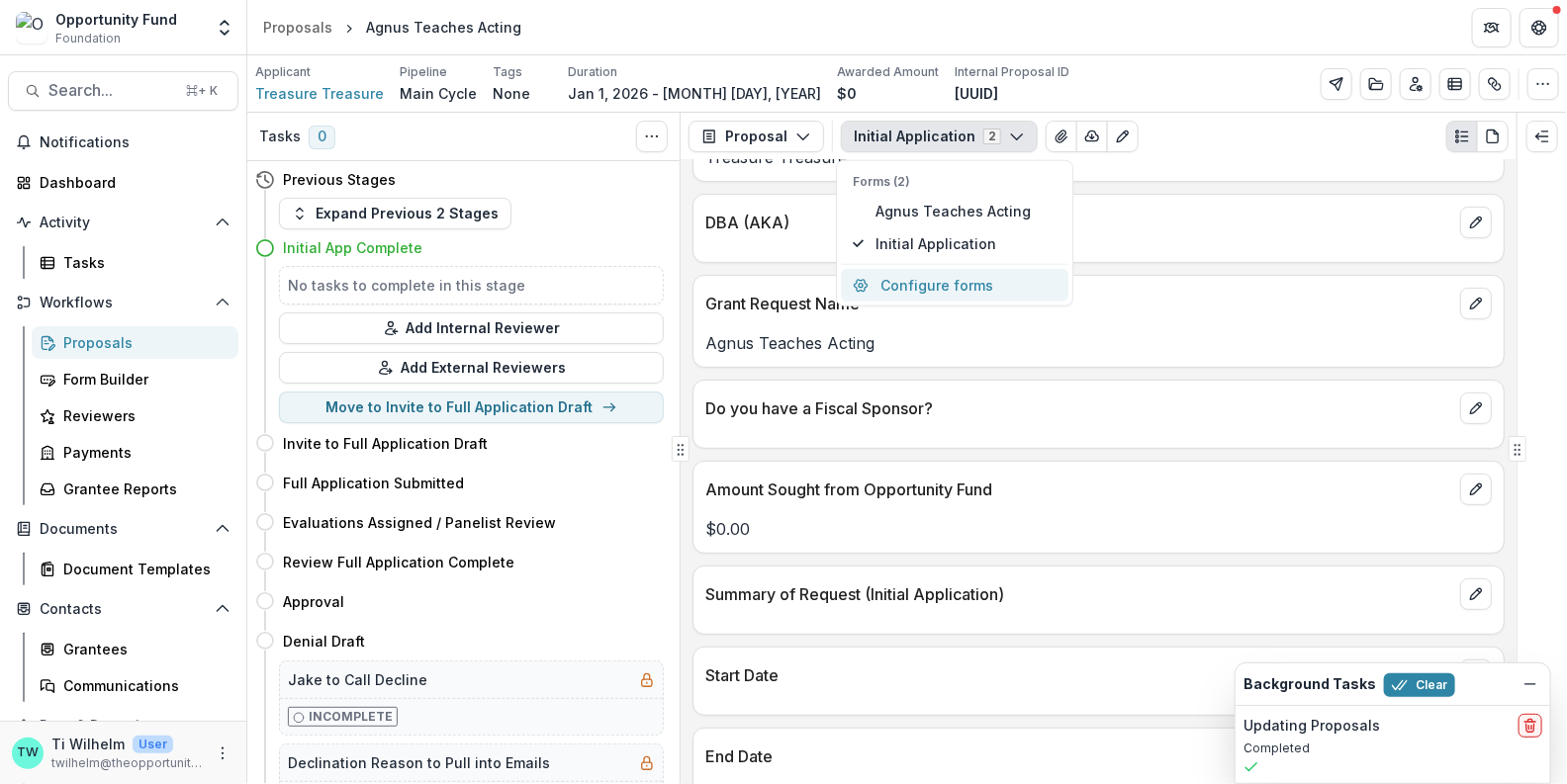 click on "Configure forms" at bounding box center (955, 285) 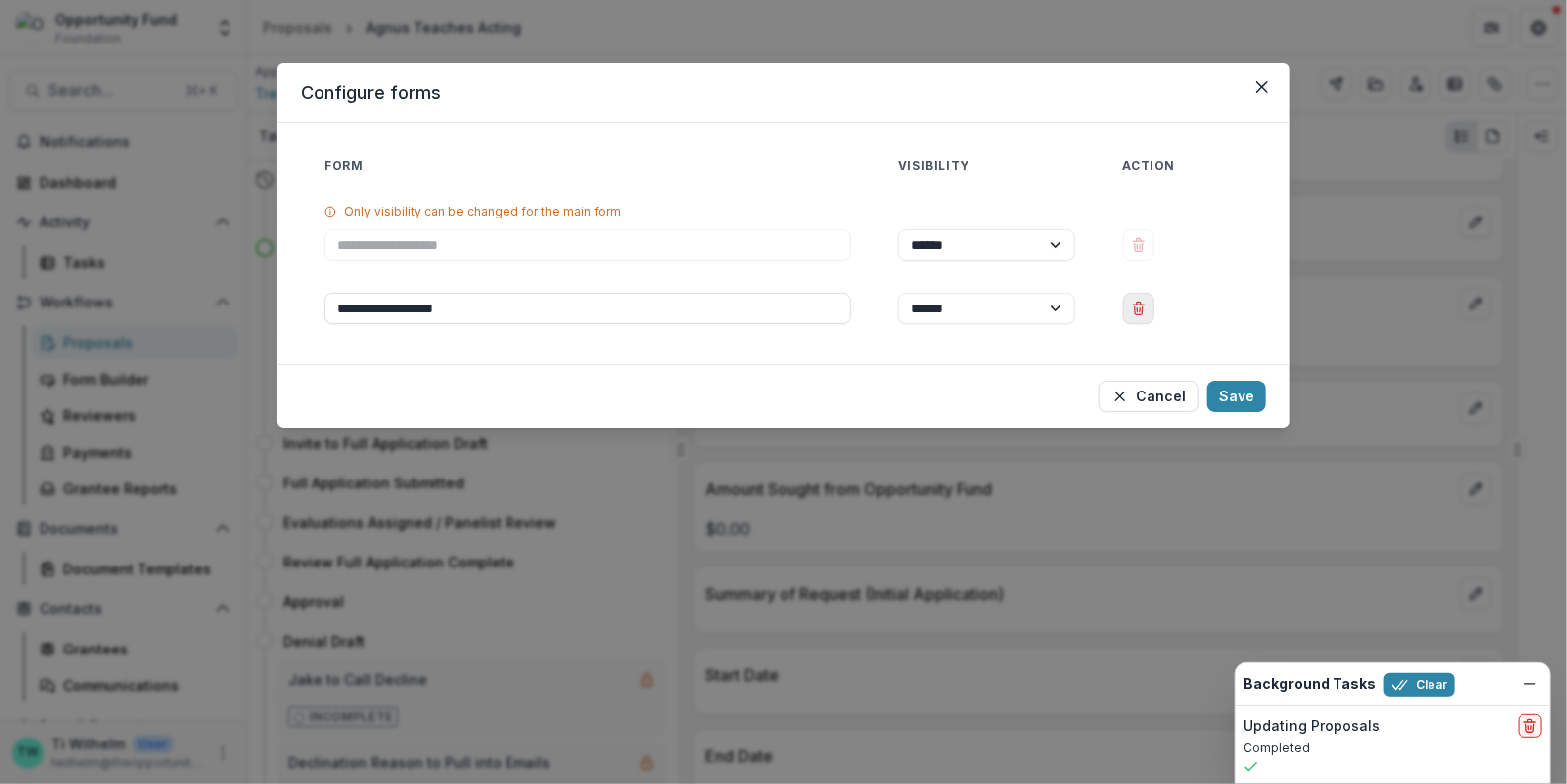 click 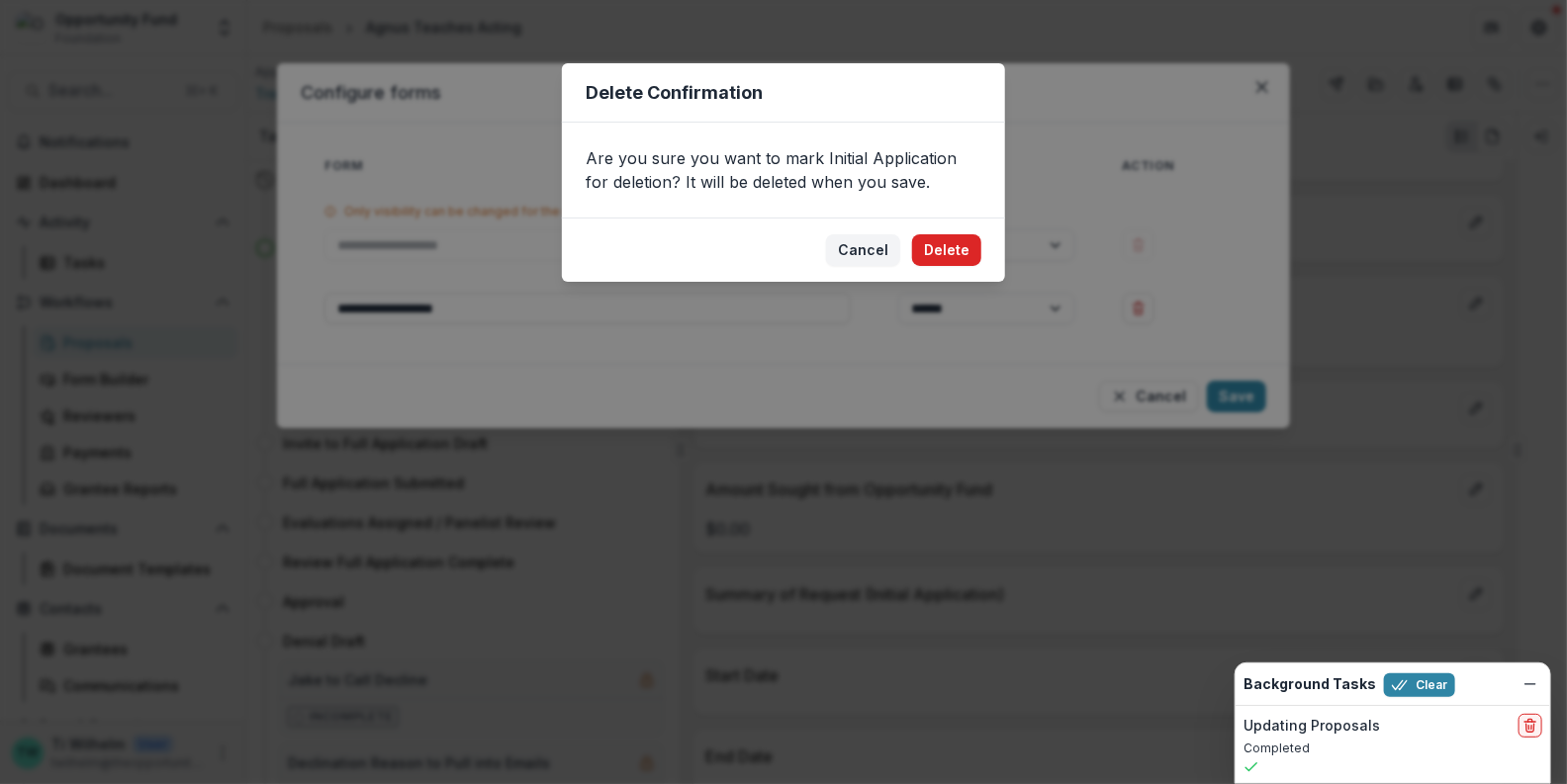 click on "Delete" at bounding box center [947, 250] 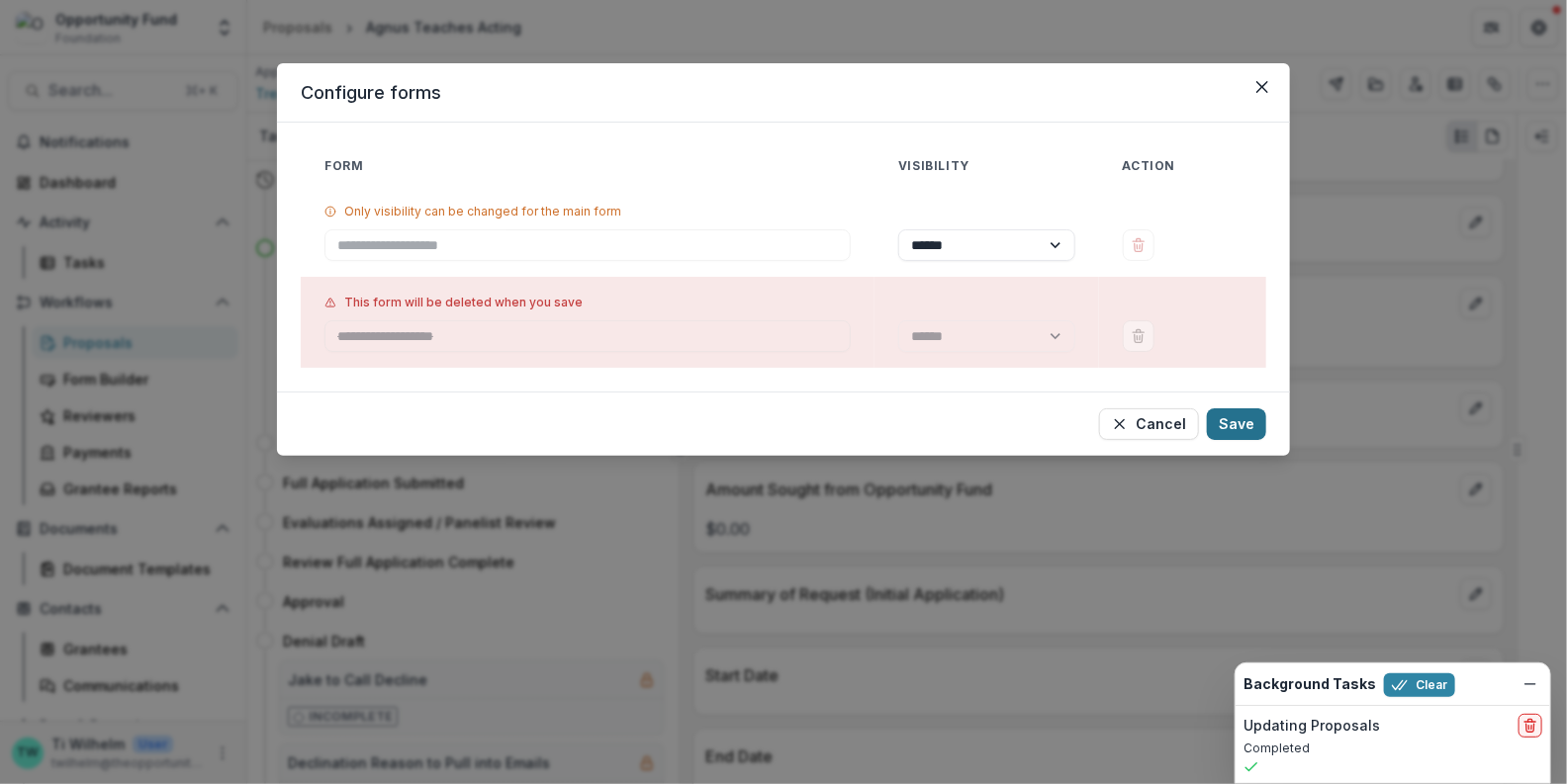 click on "Save" at bounding box center (1237, 424) 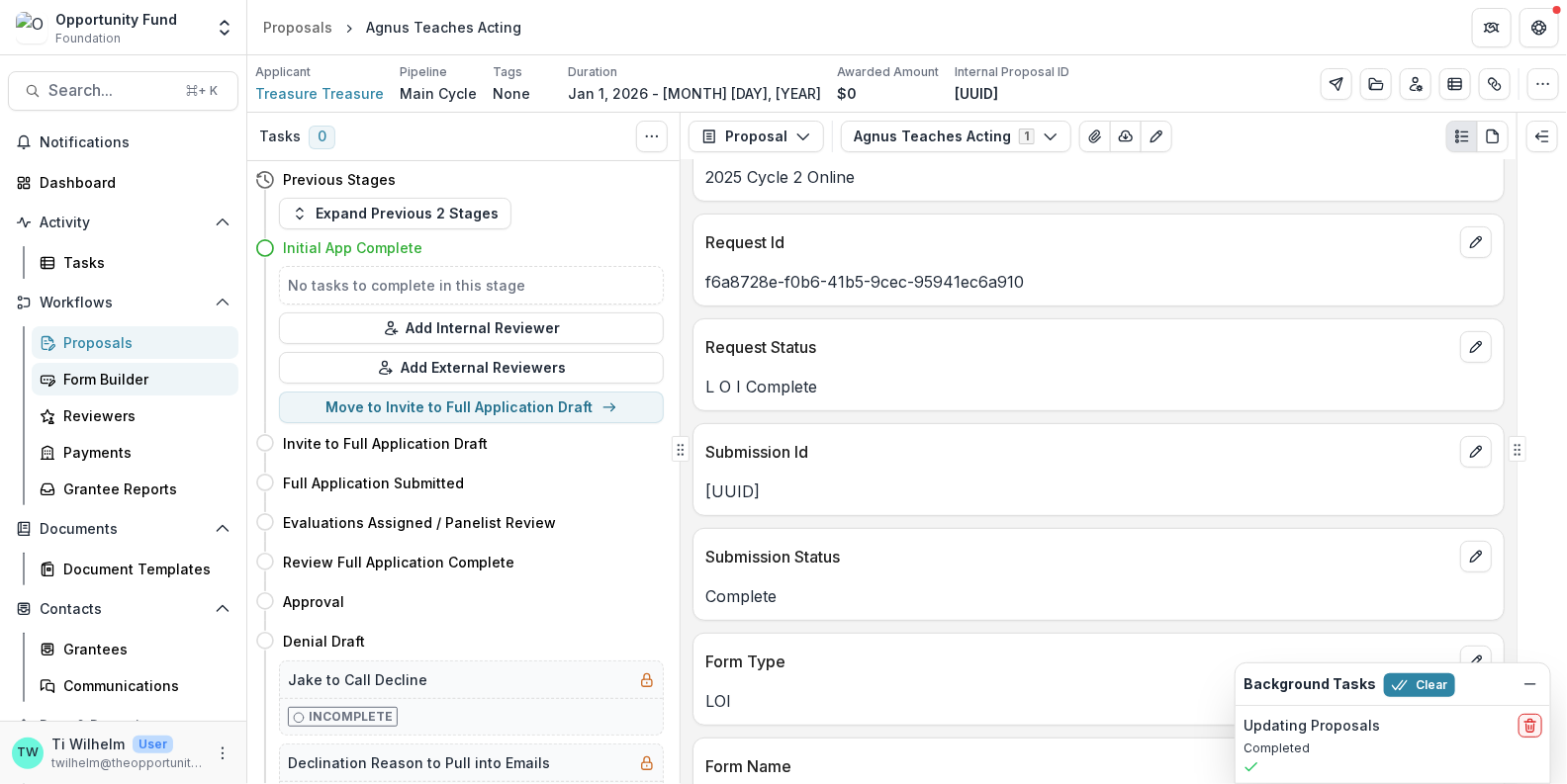 click on "Form Builder" at bounding box center [142, 379] 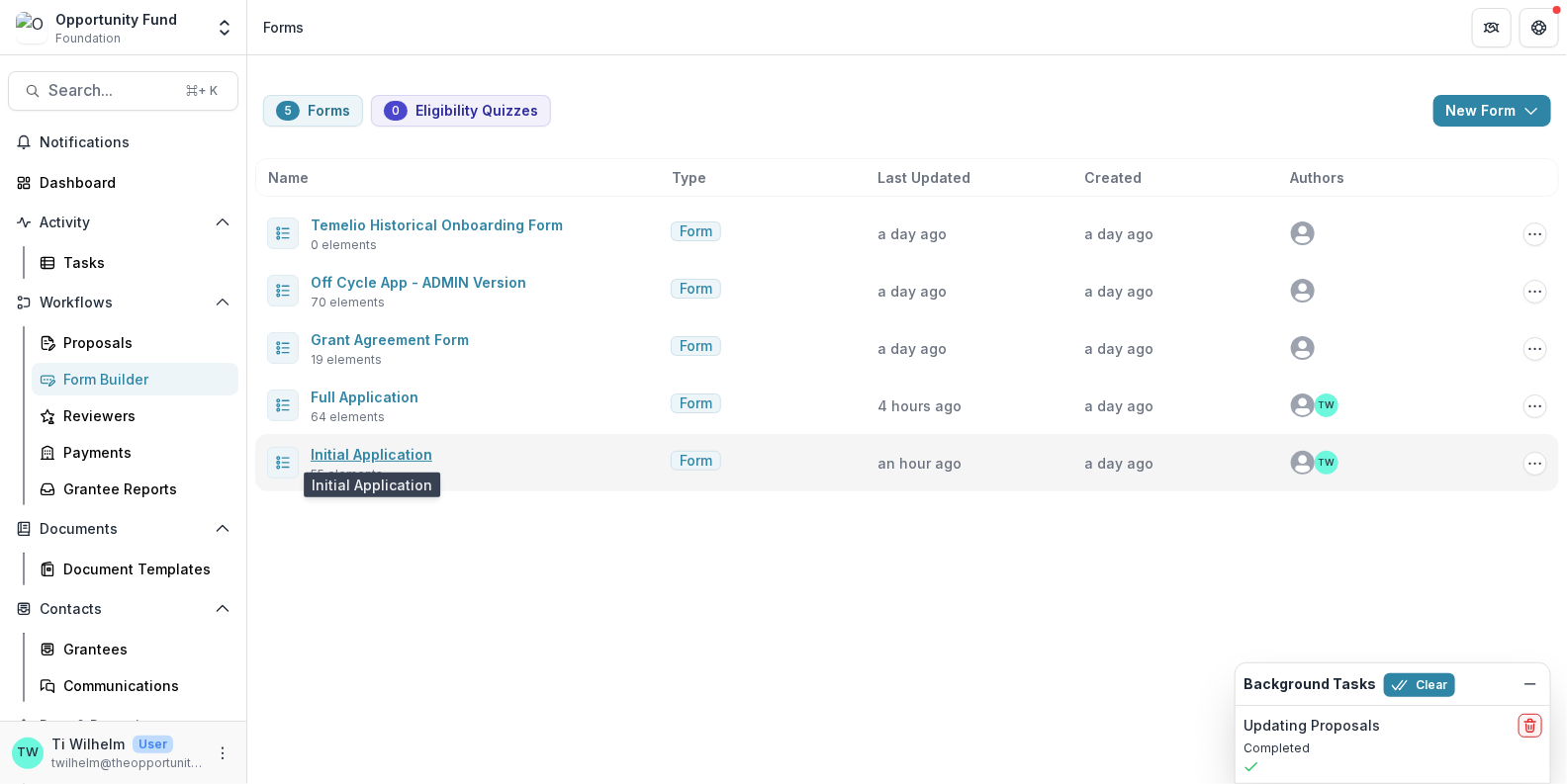 click on "Initial Application" at bounding box center (371, 454) 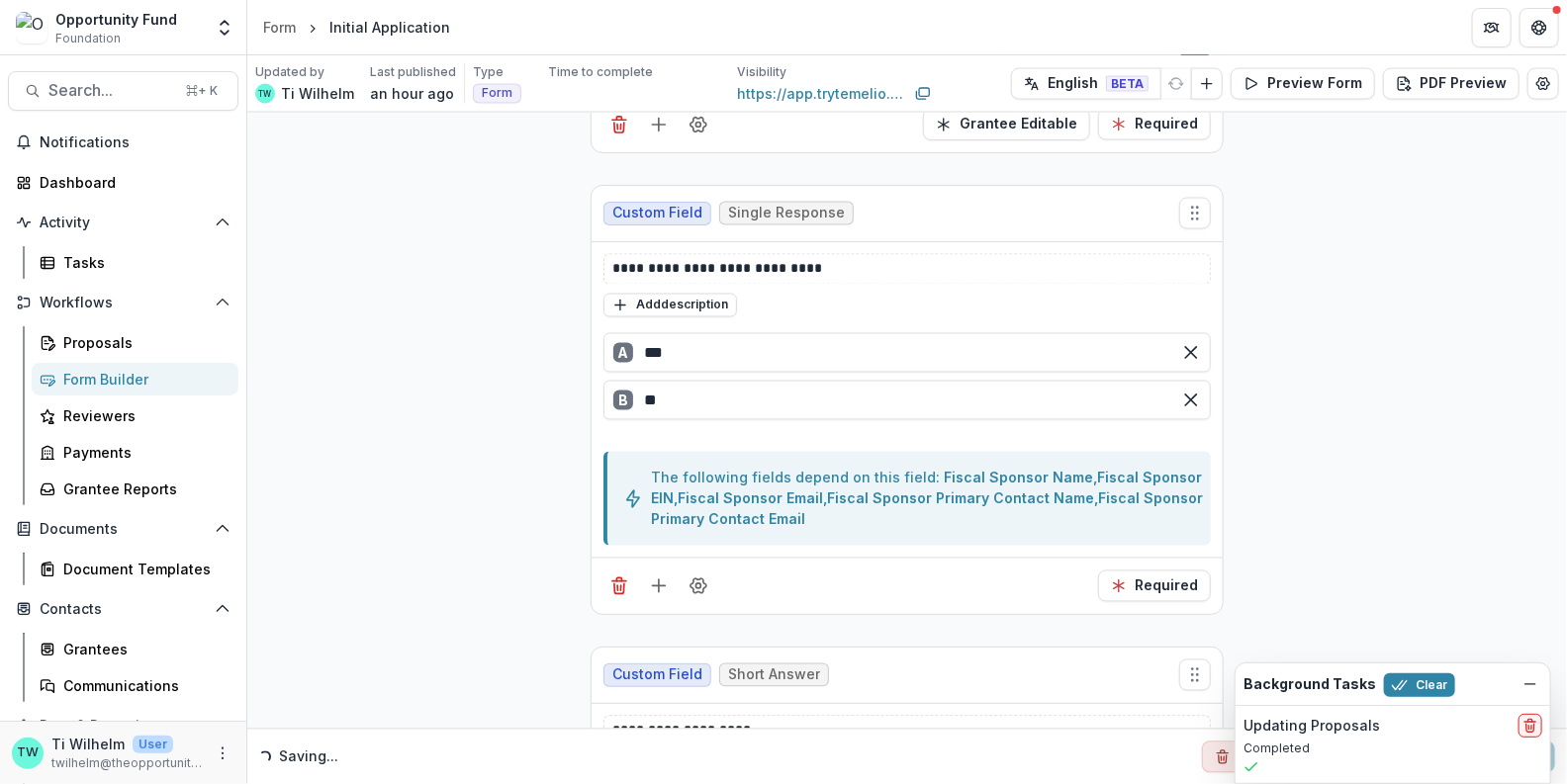 scroll, scrollTop: 1584, scrollLeft: 0, axis: vertical 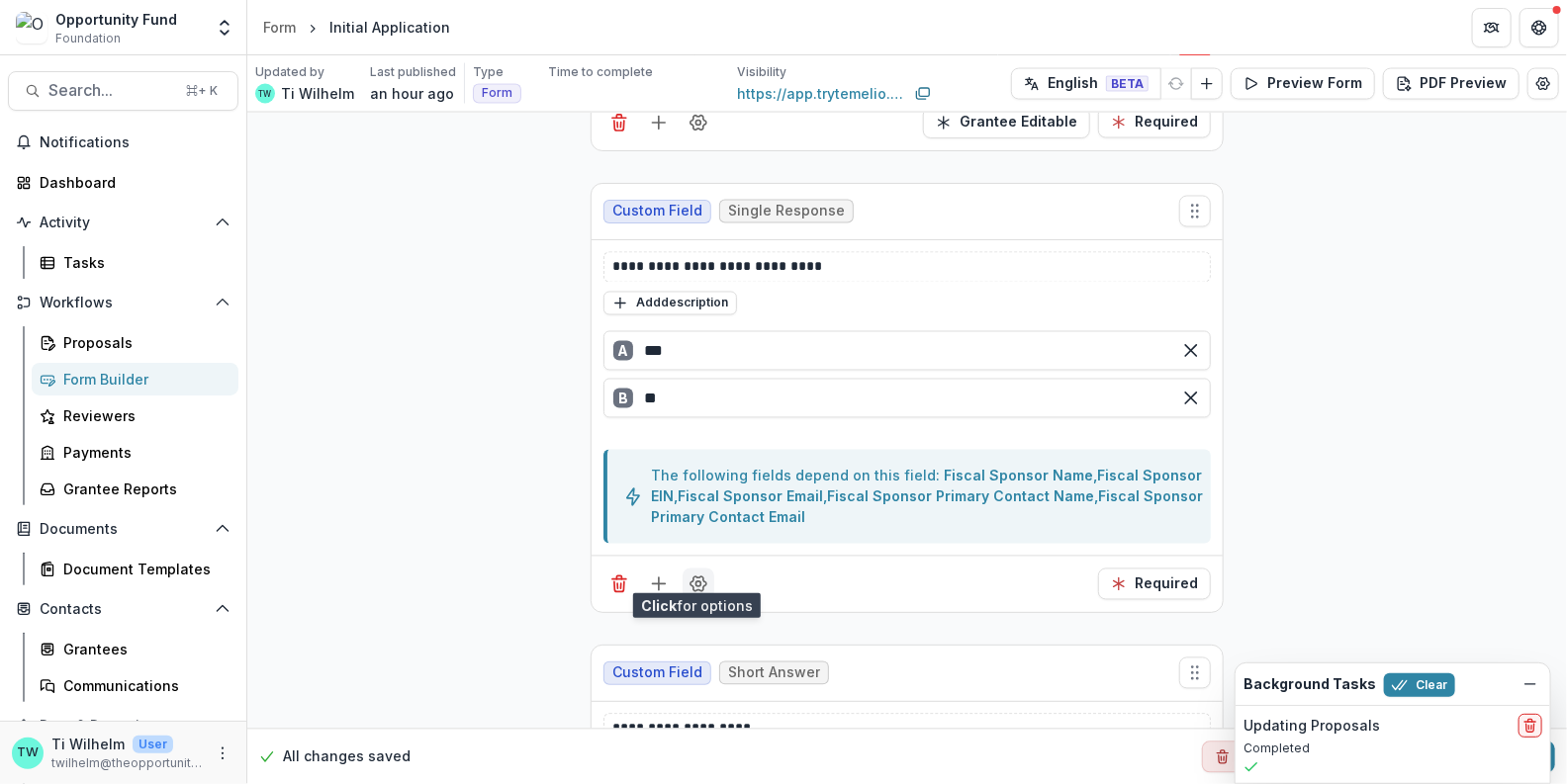 click 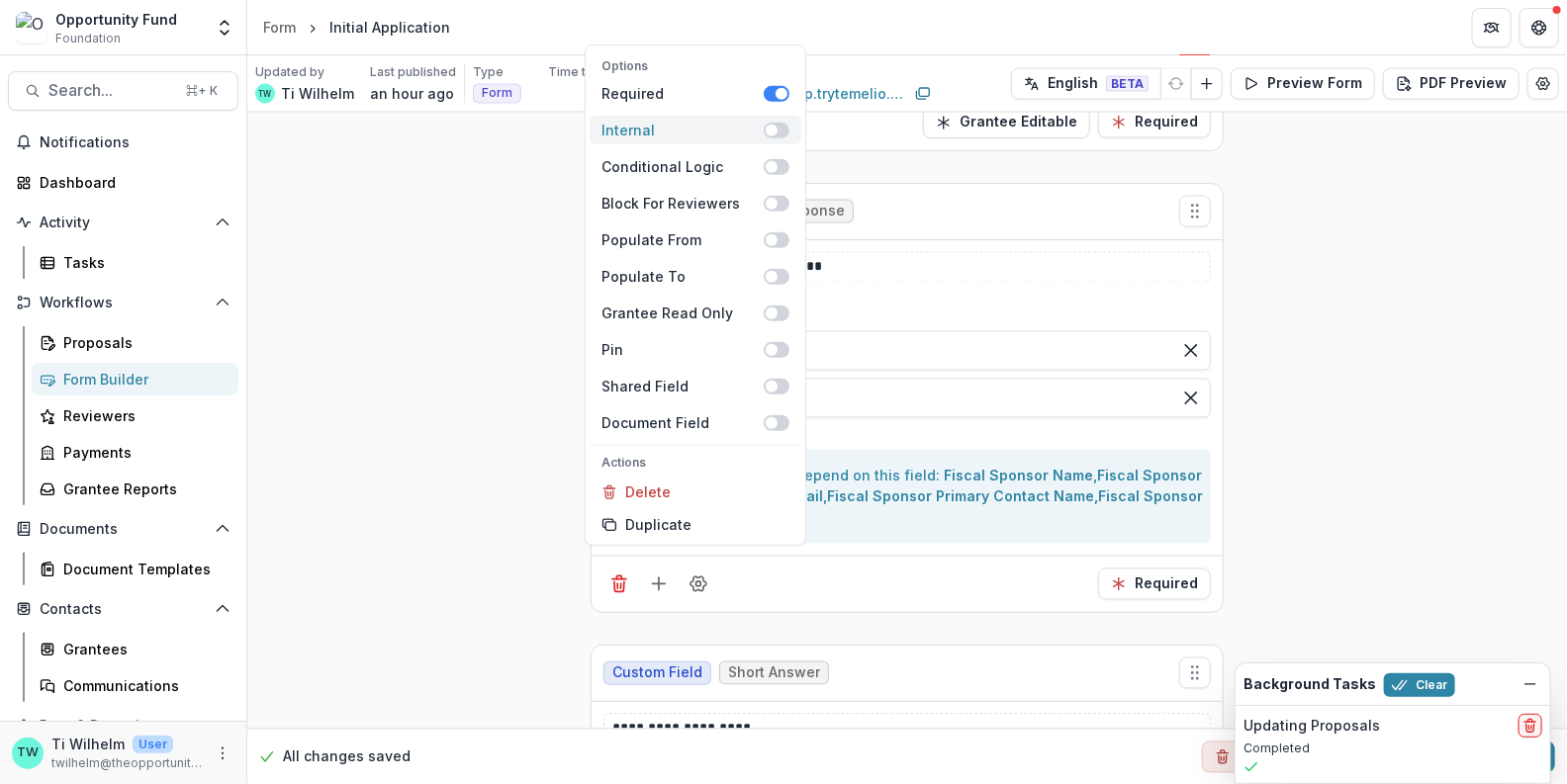 click at bounding box center [777, 130] 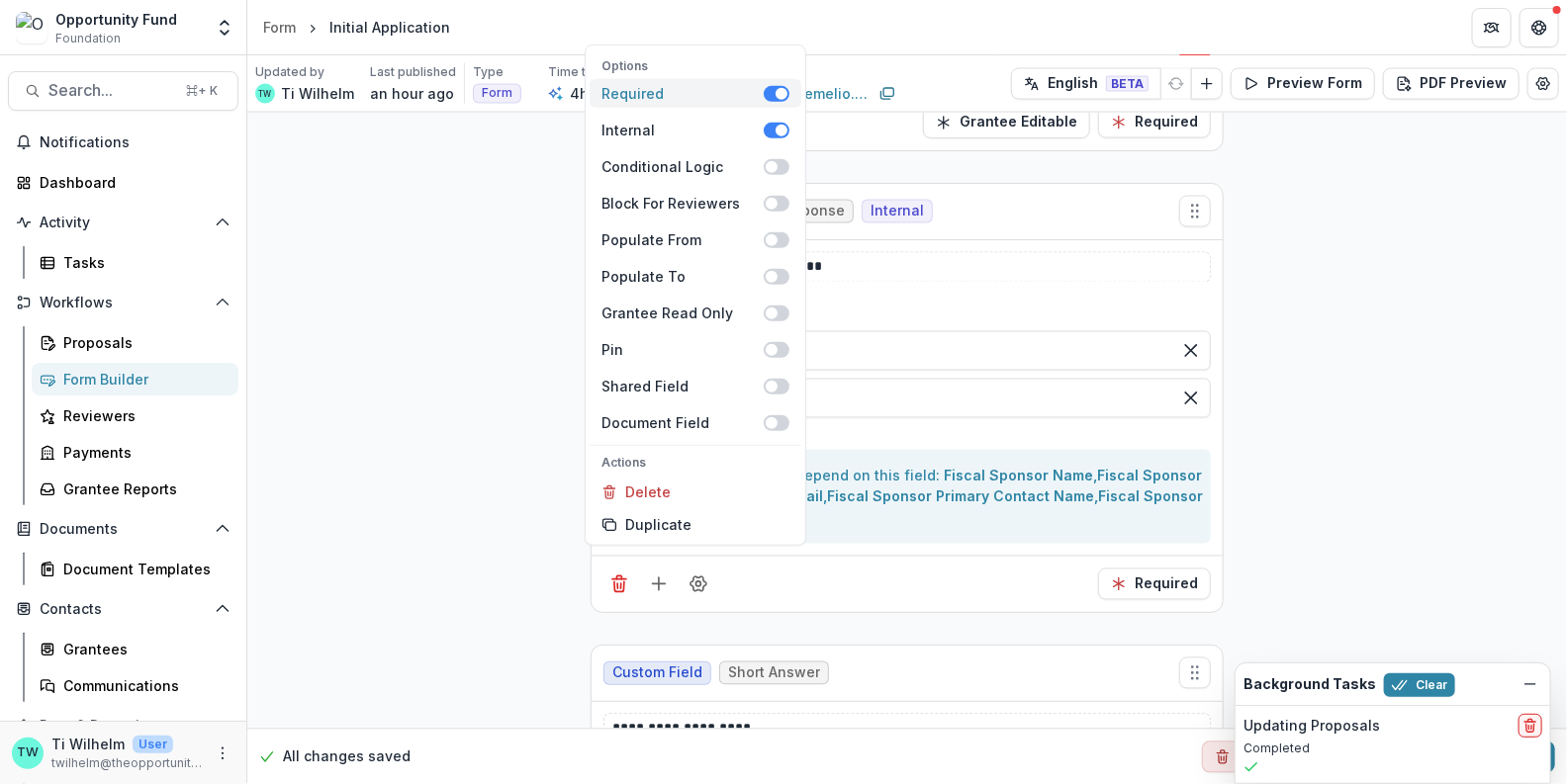 click at bounding box center [777, 93] 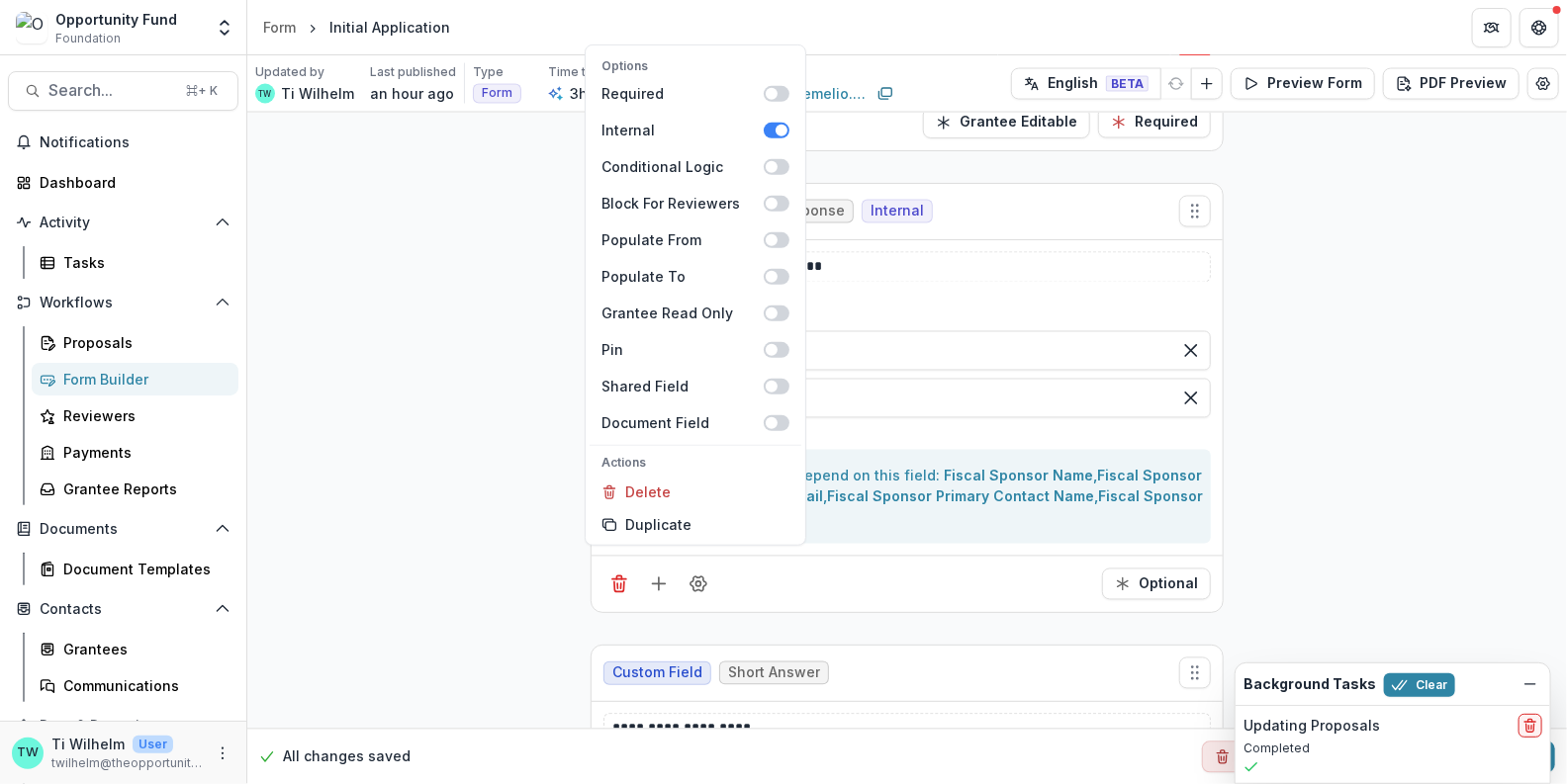 click on "Optional" at bounding box center [907, 583] 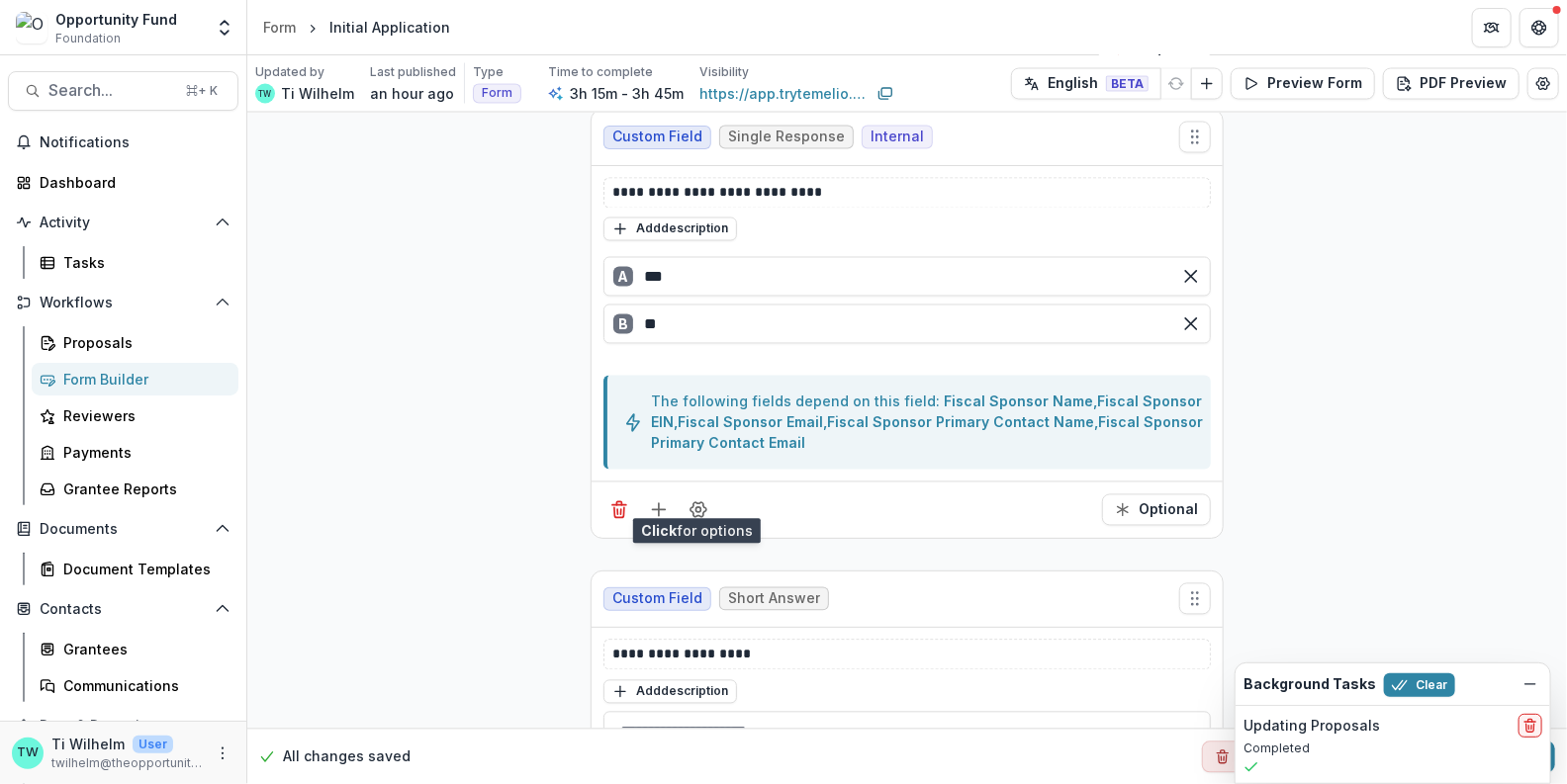 scroll, scrollTop: 1602, scrollLeft: 0, axis: vertical 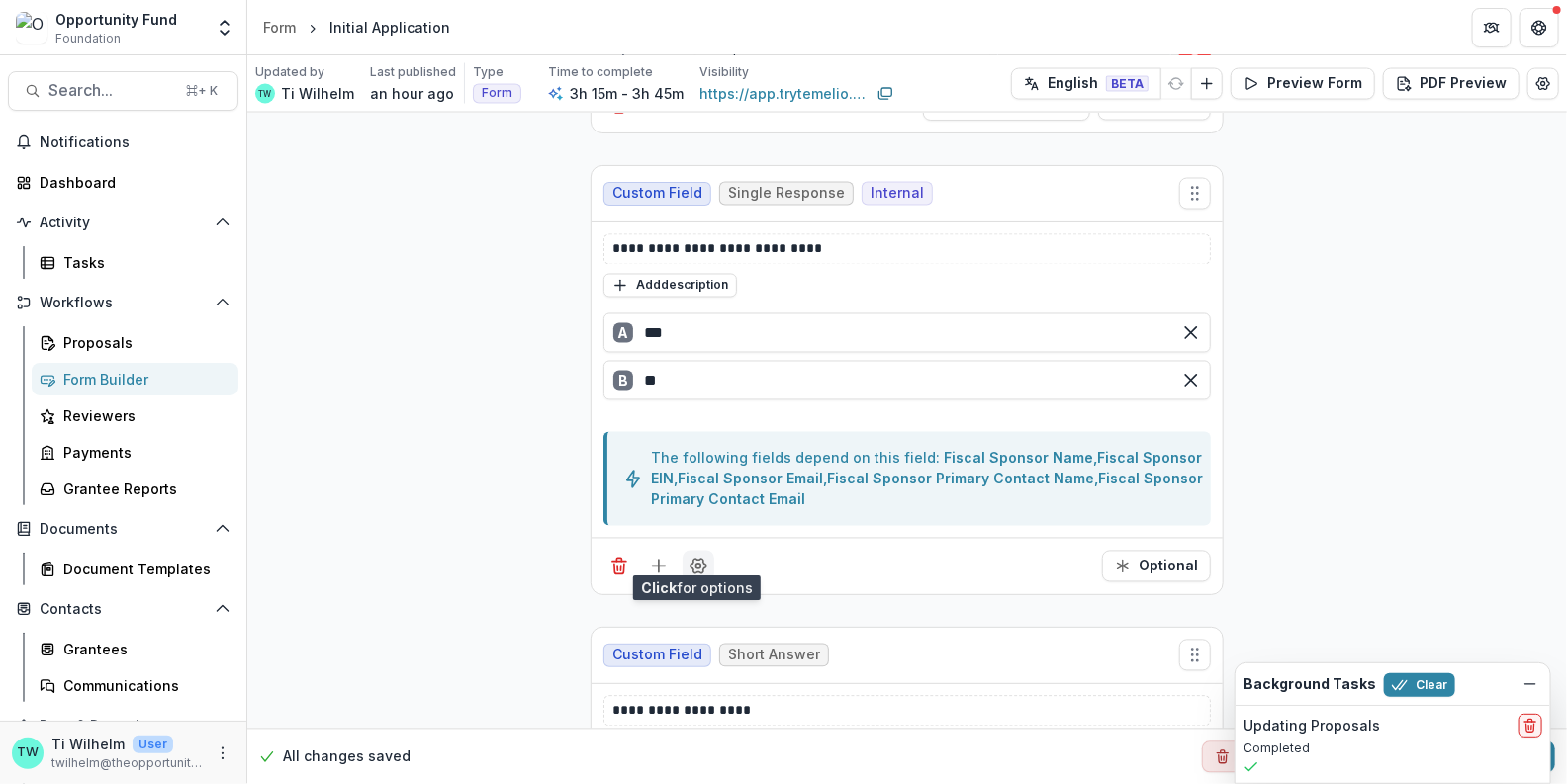 click 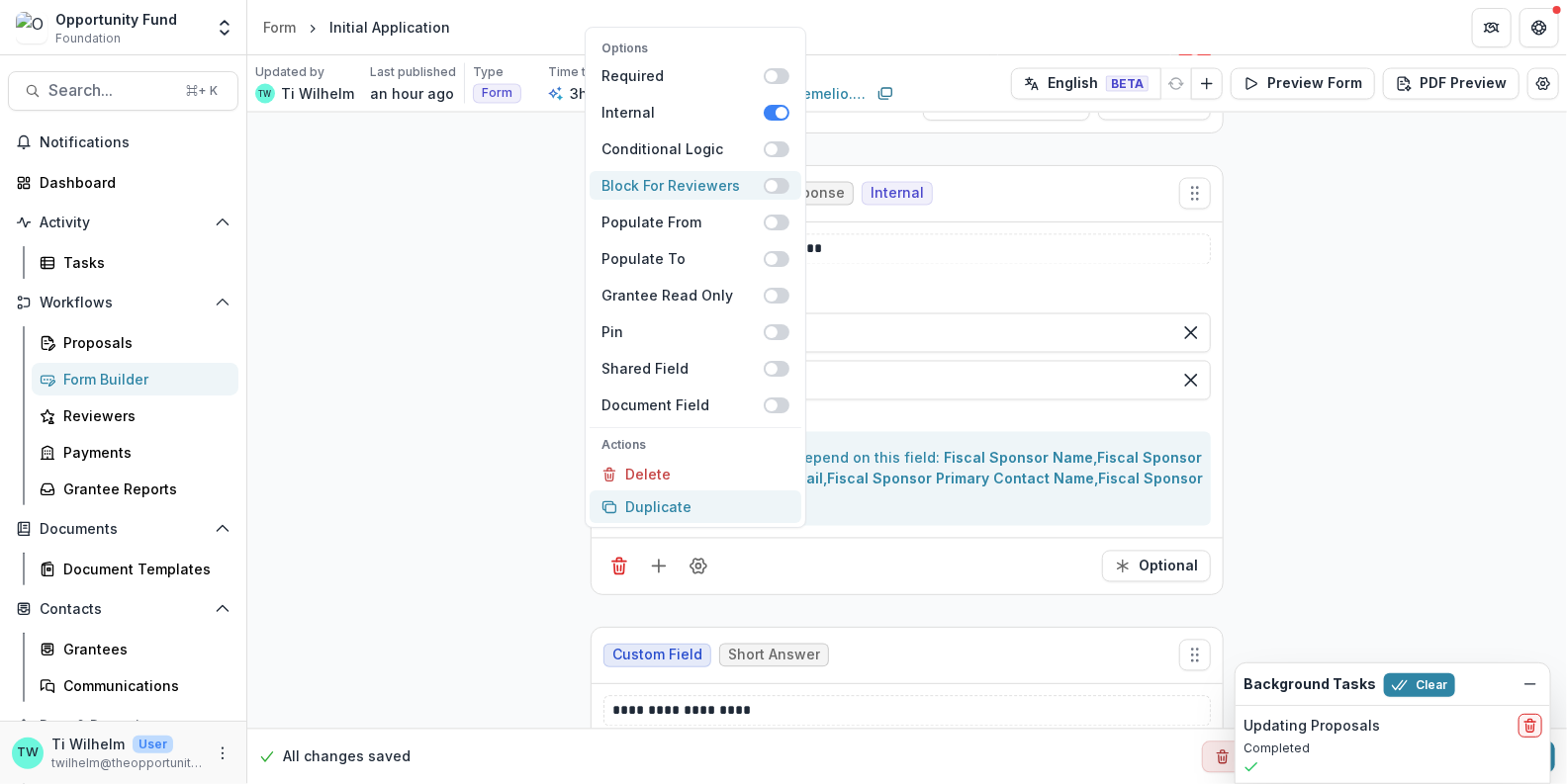 click at bounding box center (772, 186) 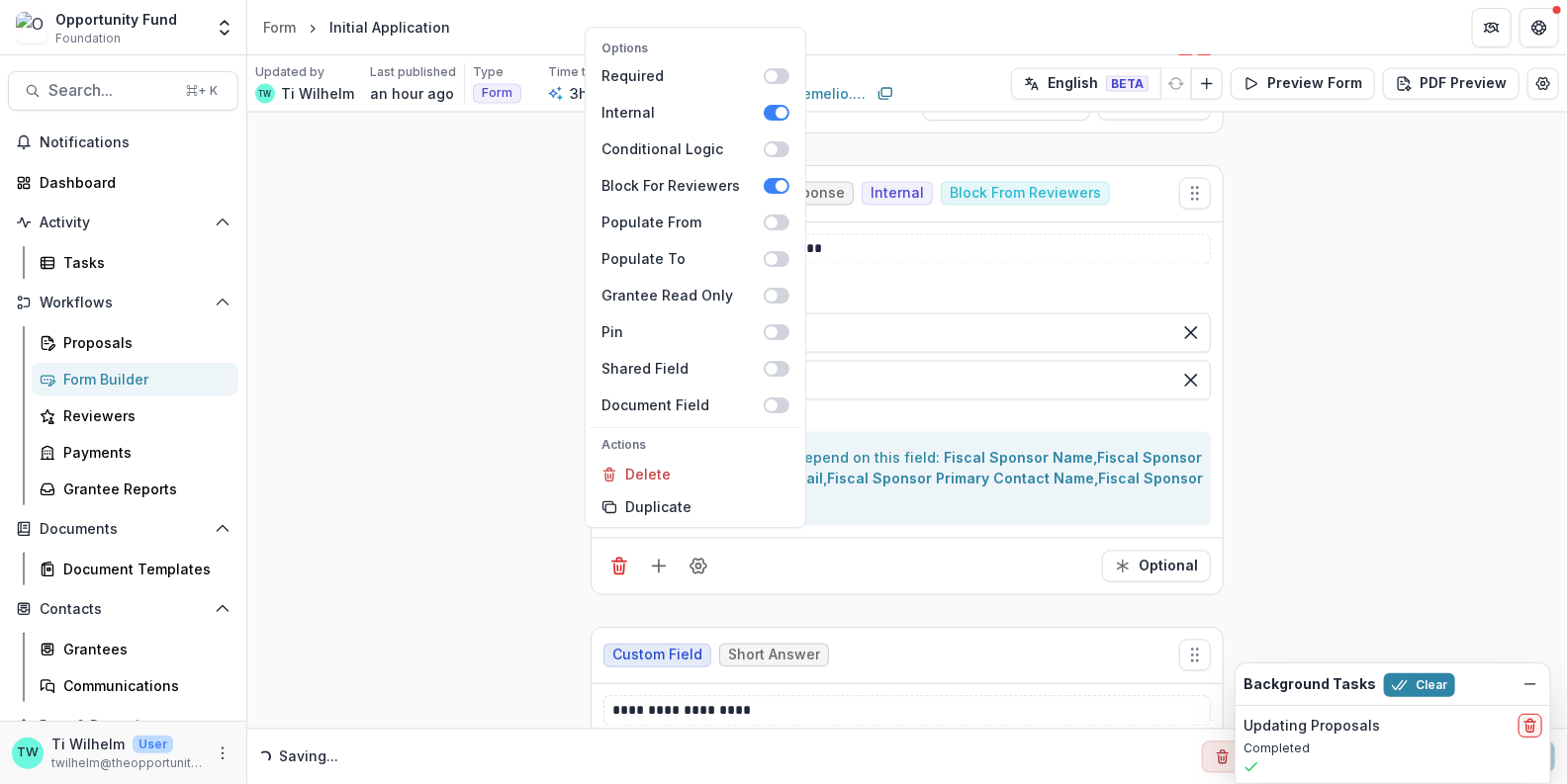 click on "Optional" at bounding box center (907, 566) 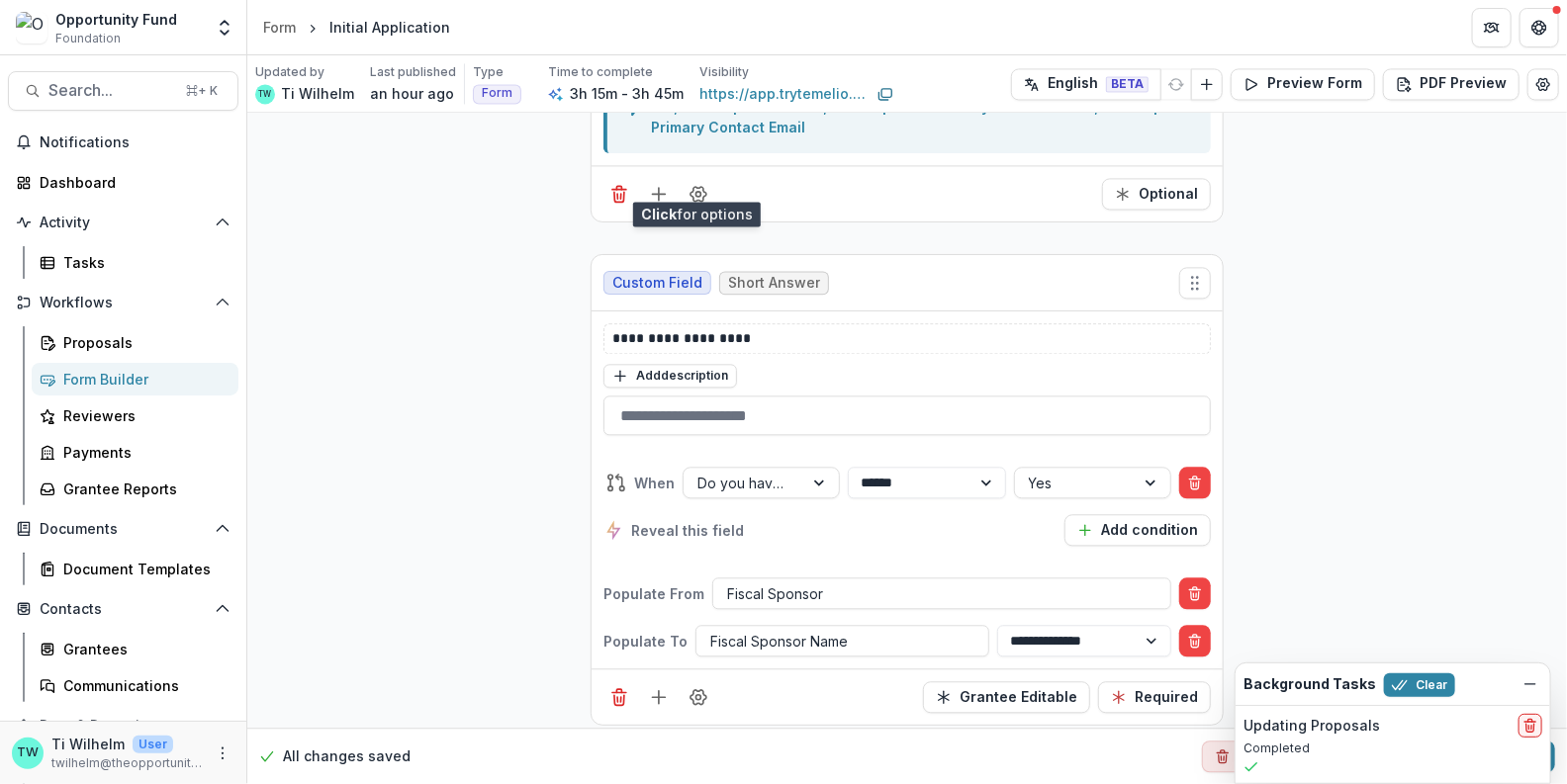 scroll, scrollTop: 1978, scrollLeft: 0, axis: vertical 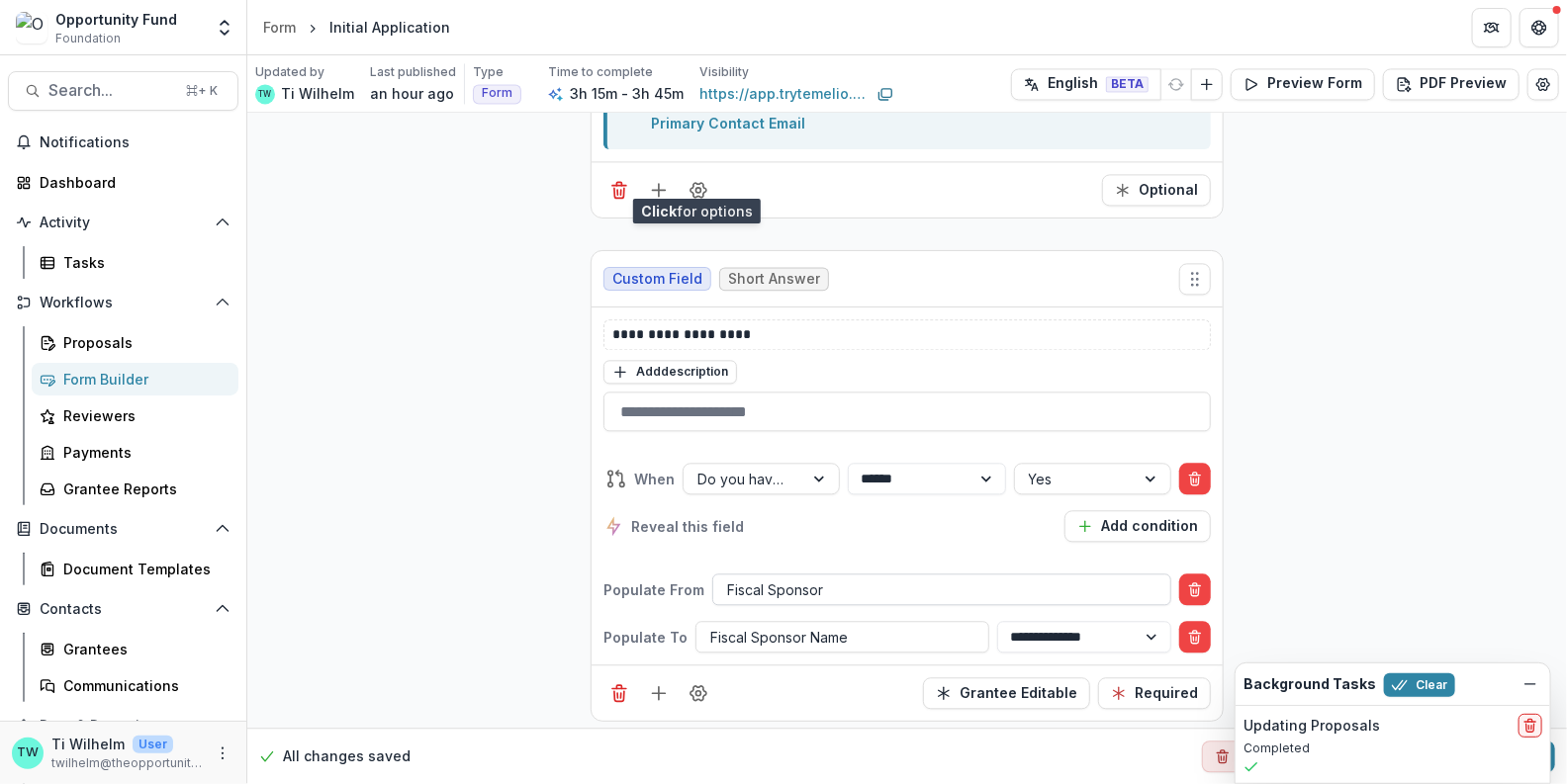 click at bounding box center (942, 589) 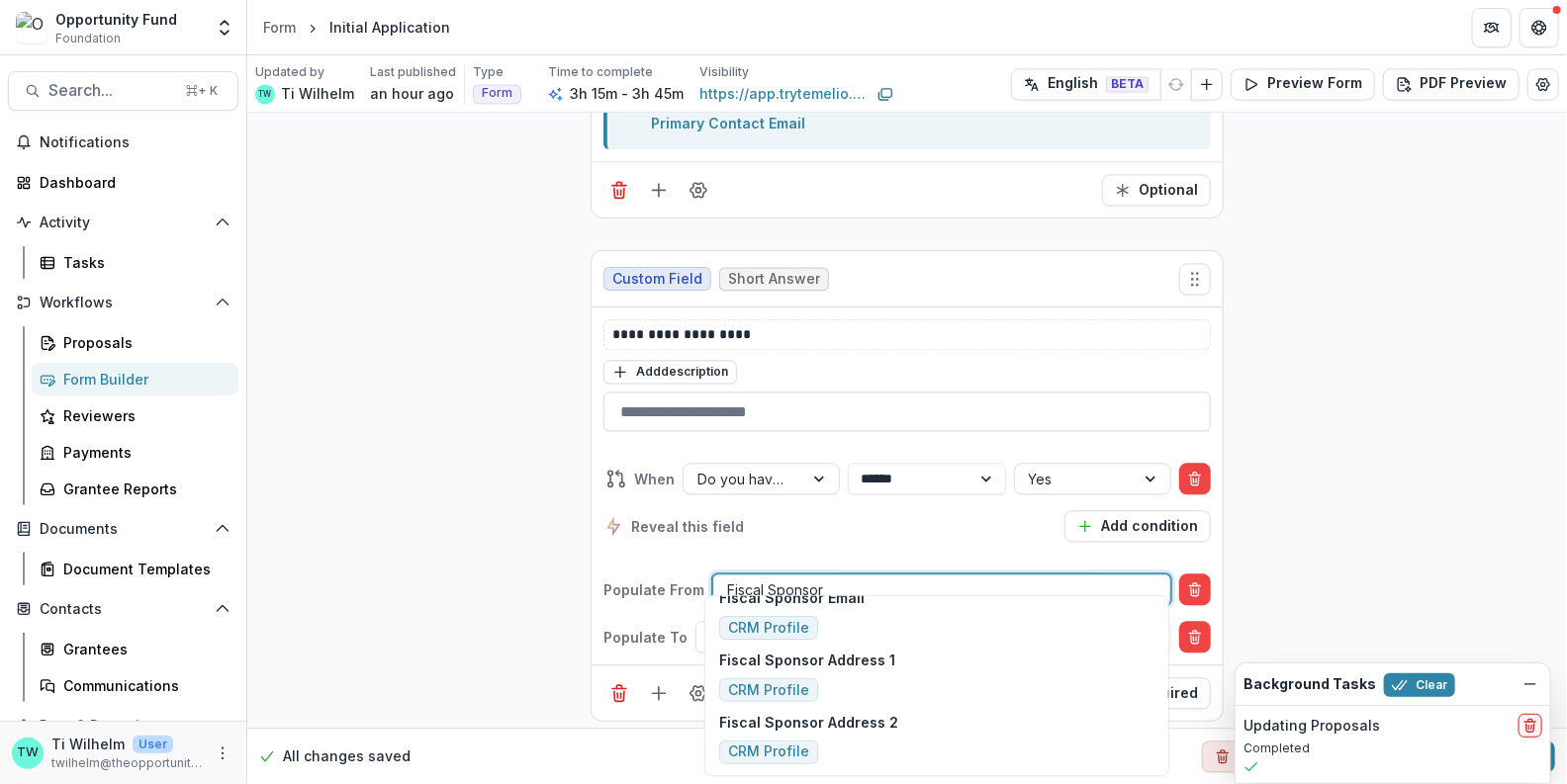 scroll, scrollTop: 419, scrollLeft: 0, axis: vertical 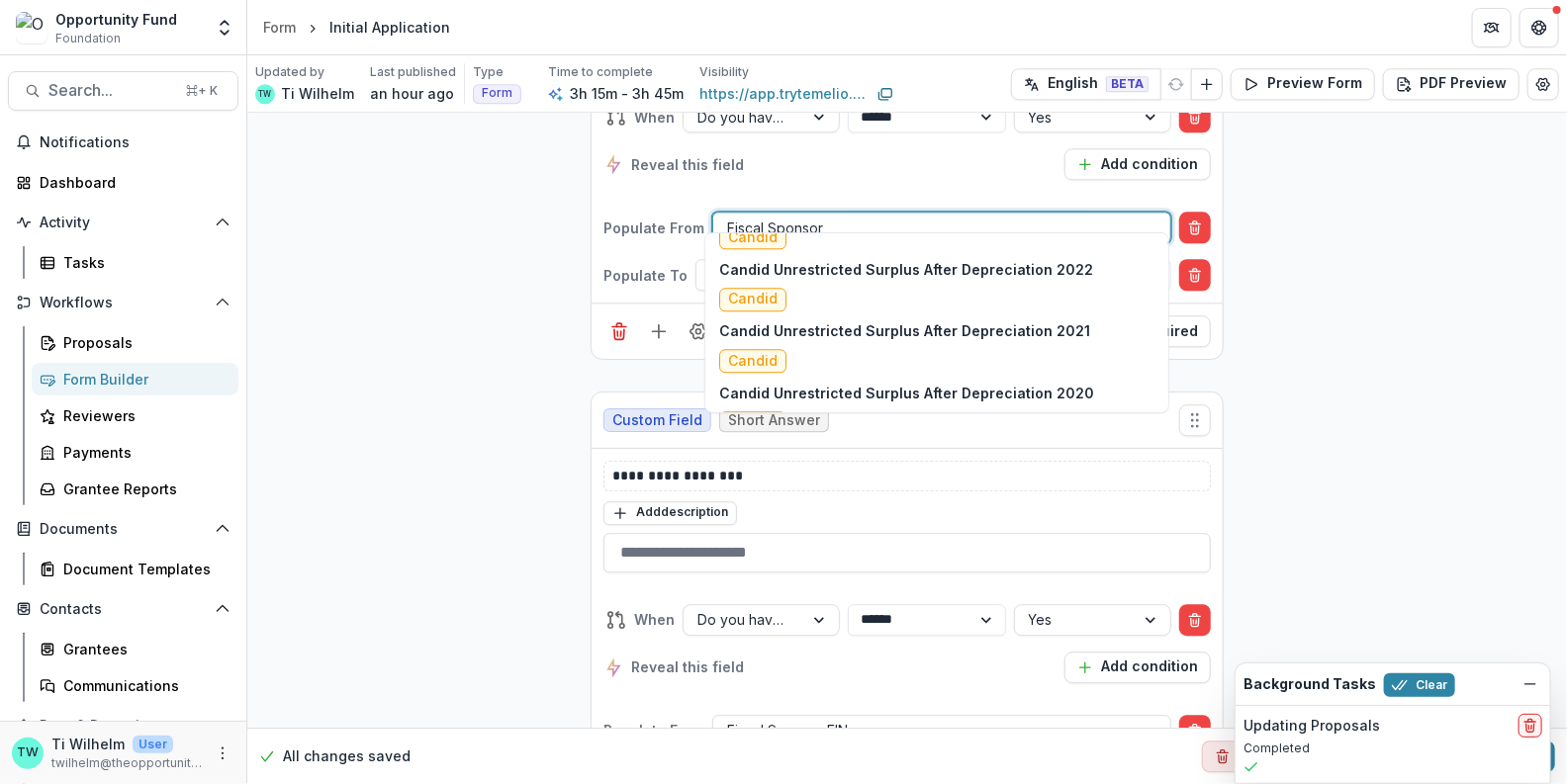 click on "**********" at bounding box center (907, 14810) 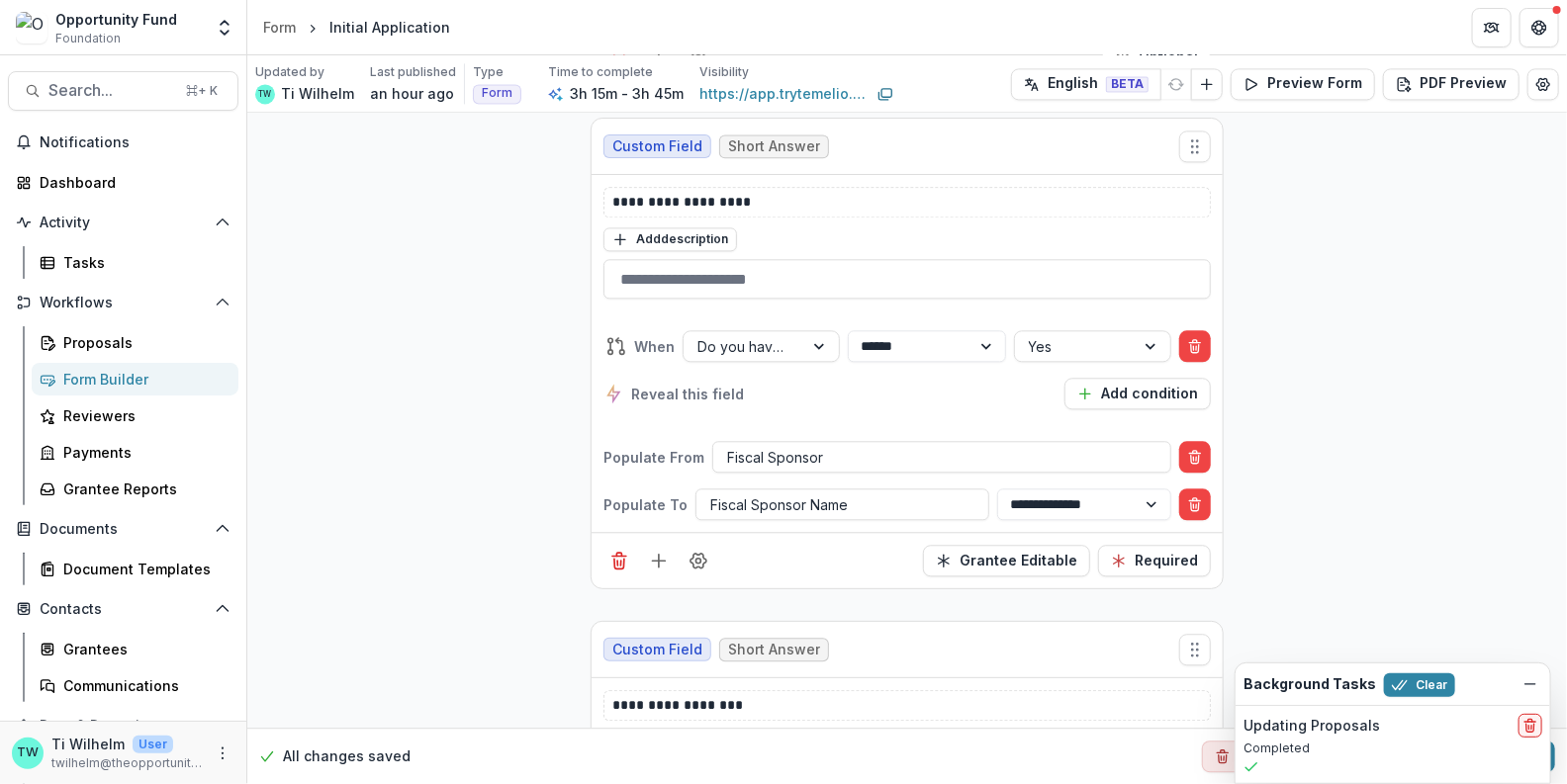 scroll, scrollTop: 2109, scrollLeft: 0, axis: vertical 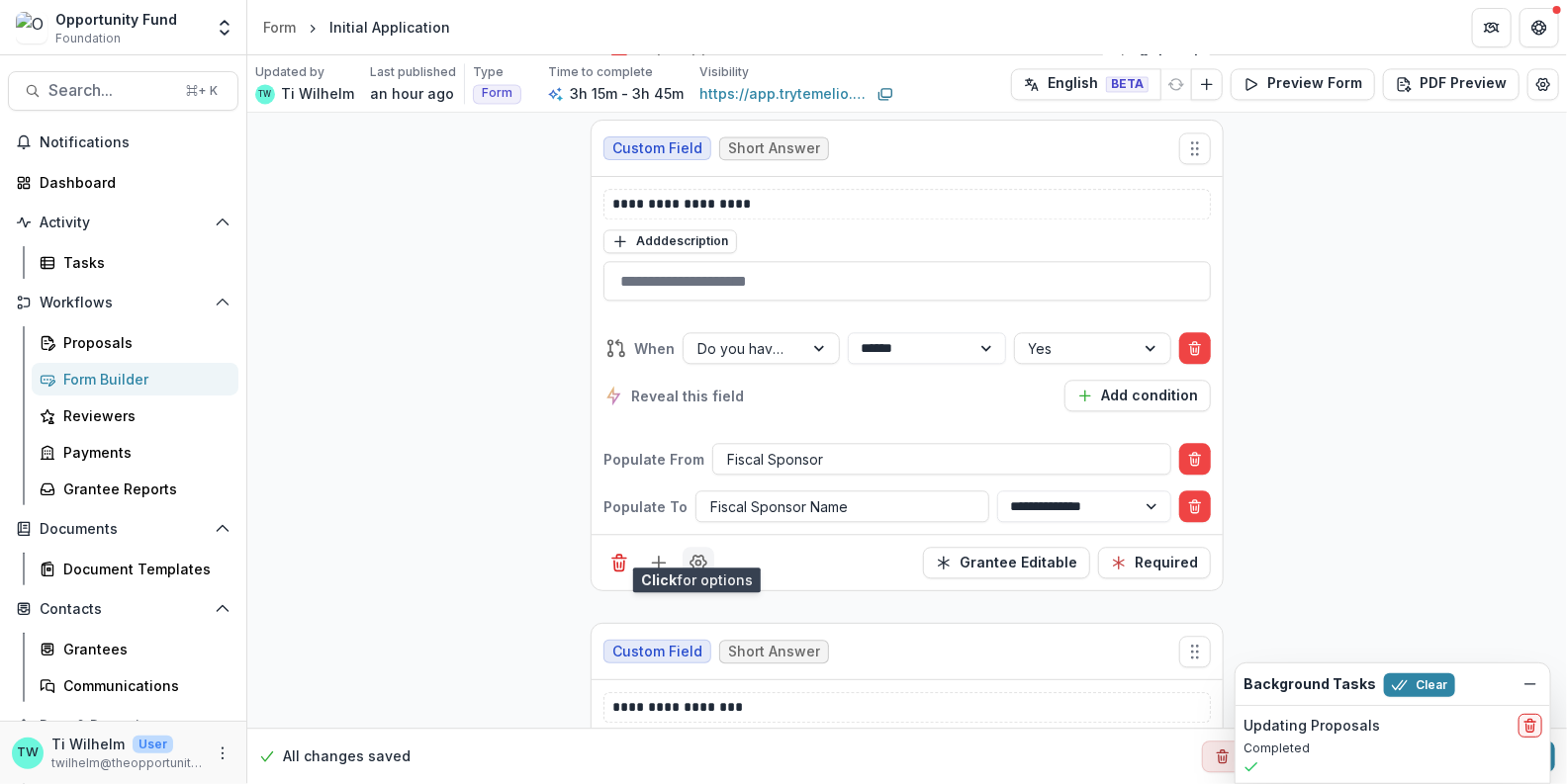 click 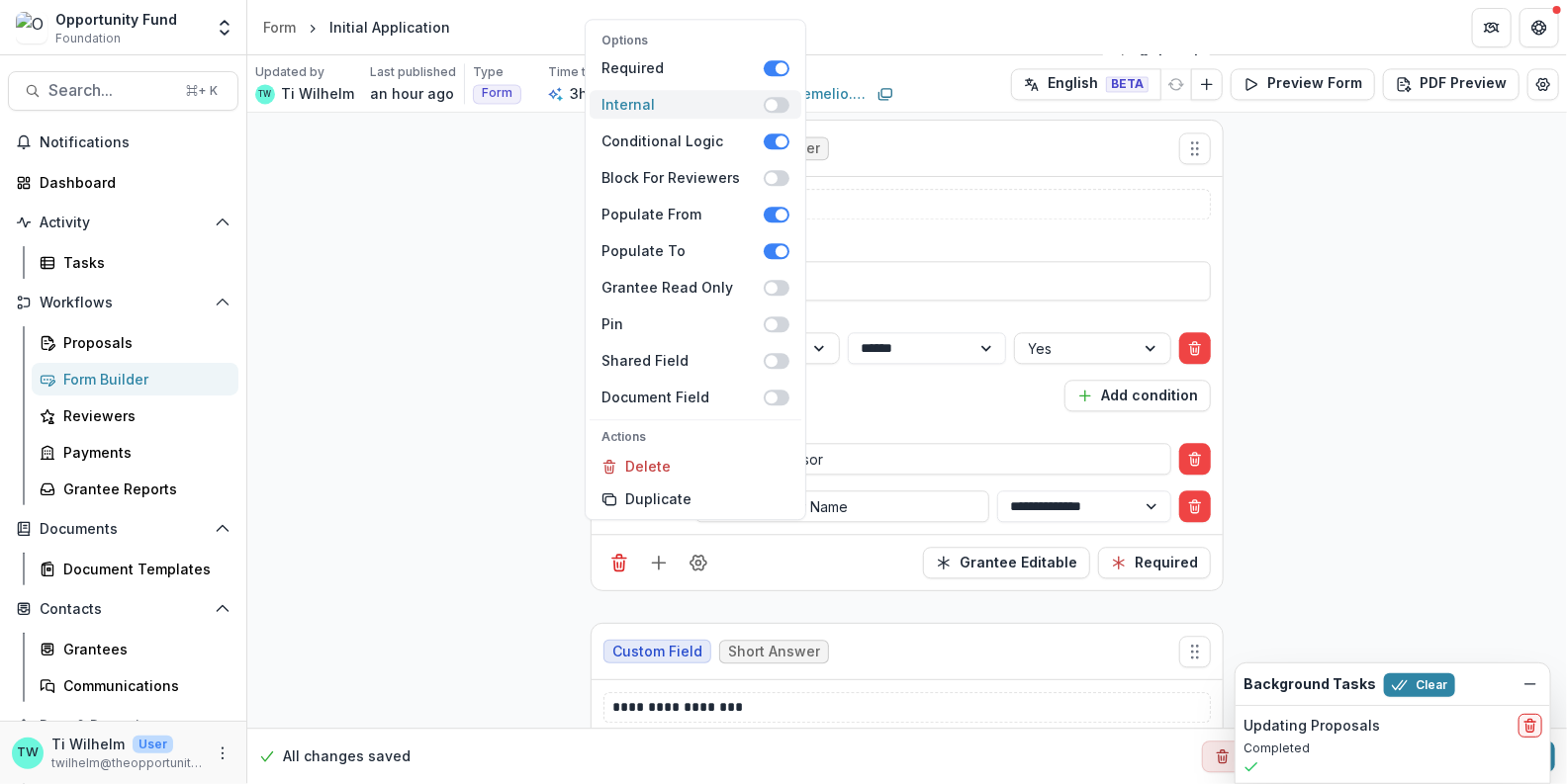 click at bounding box center (777, 105) 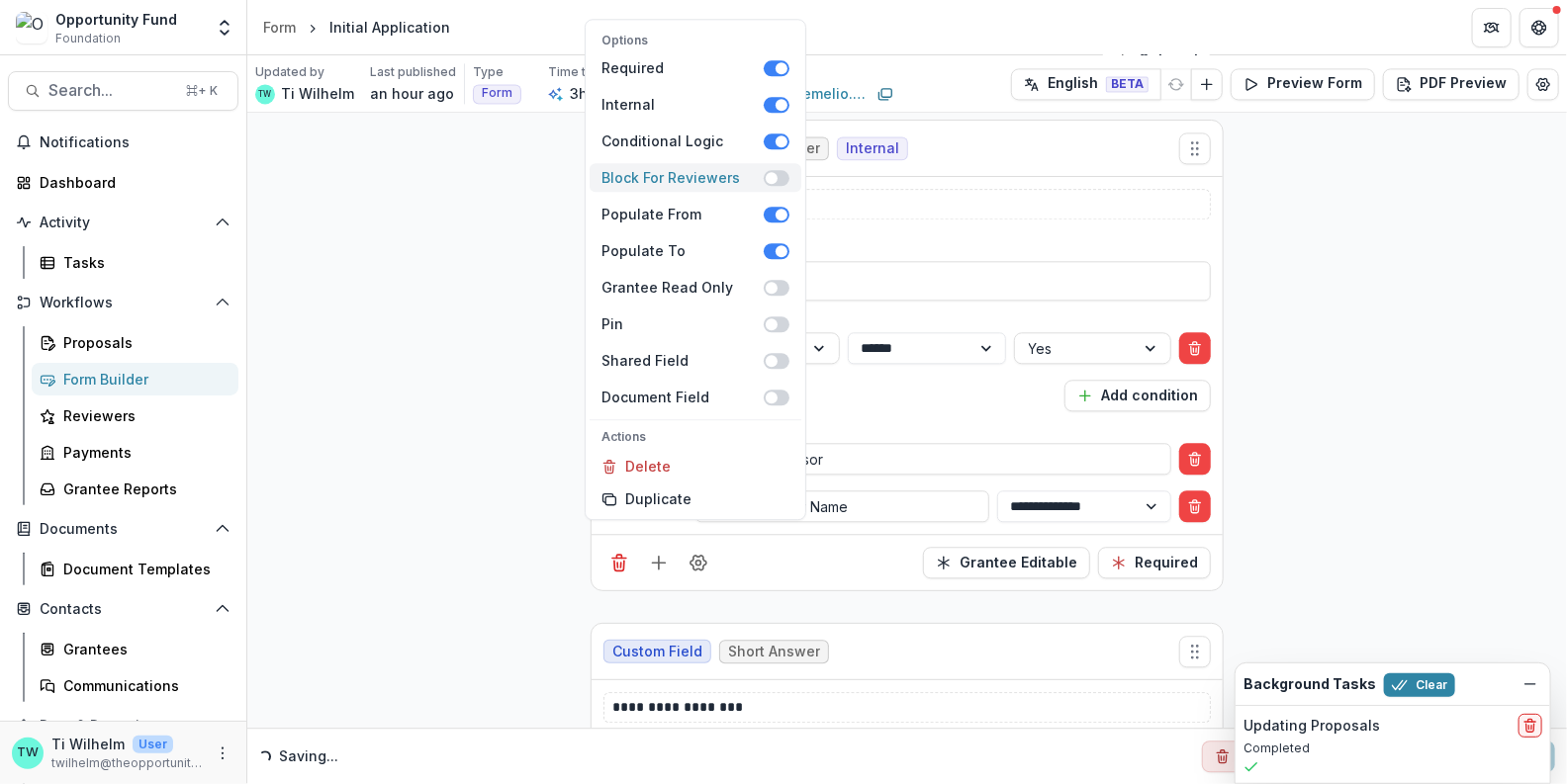 click at bounding box center [777, 178] 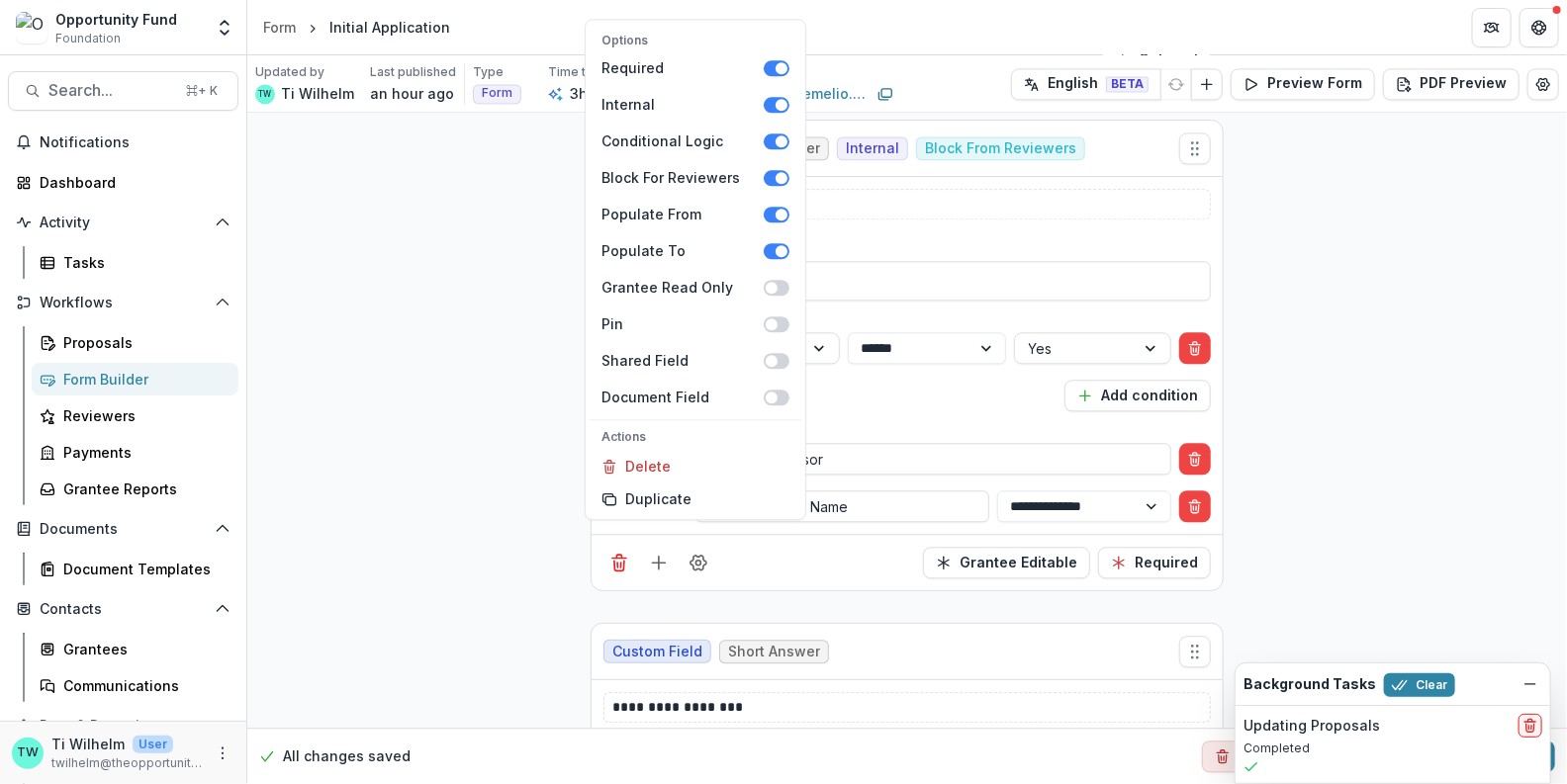 click on "**********" at bounding box center (907, 15041) 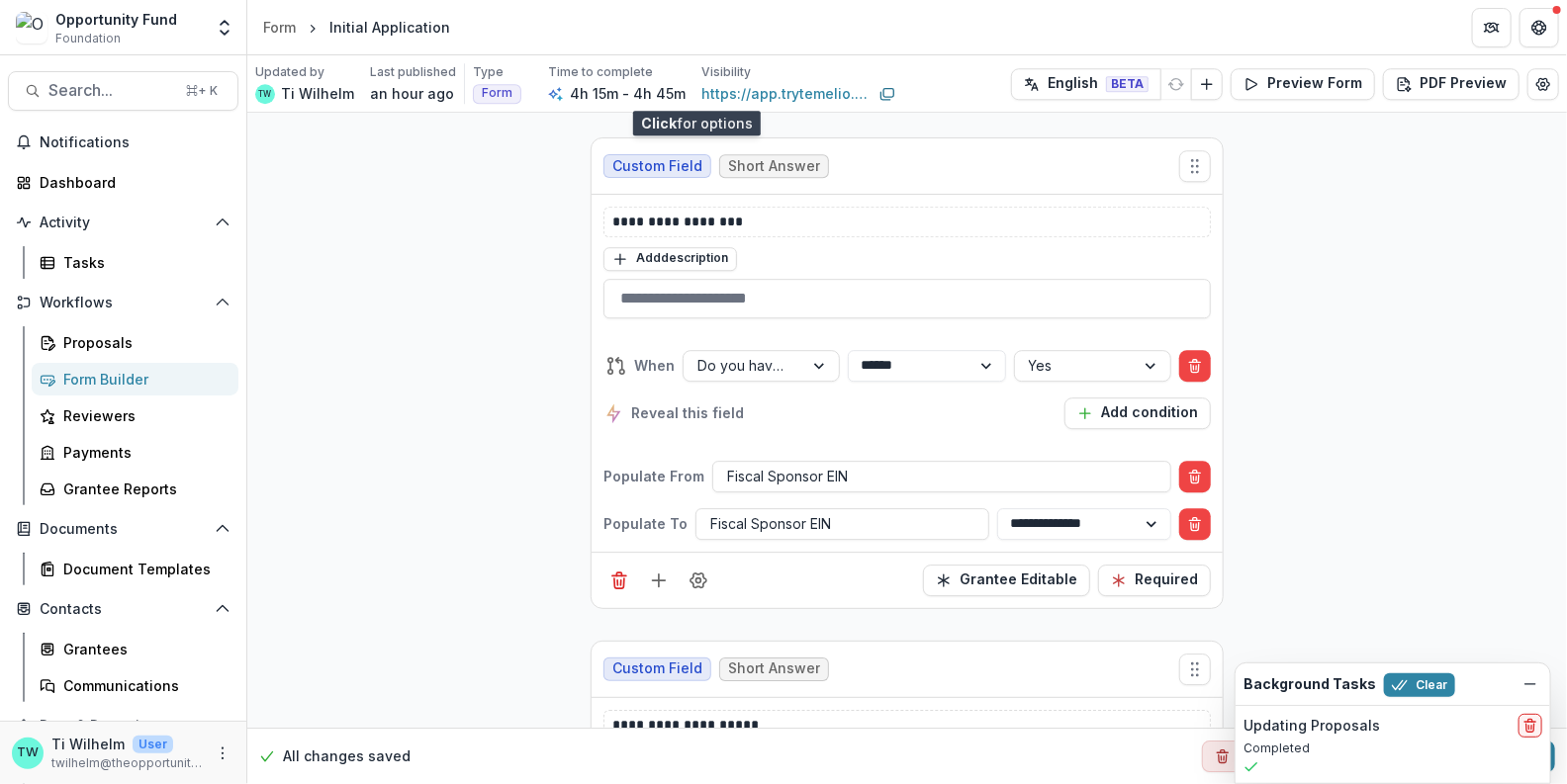 scroll, scrollTop: 2597, scrollLeft: 0, axis: vertical 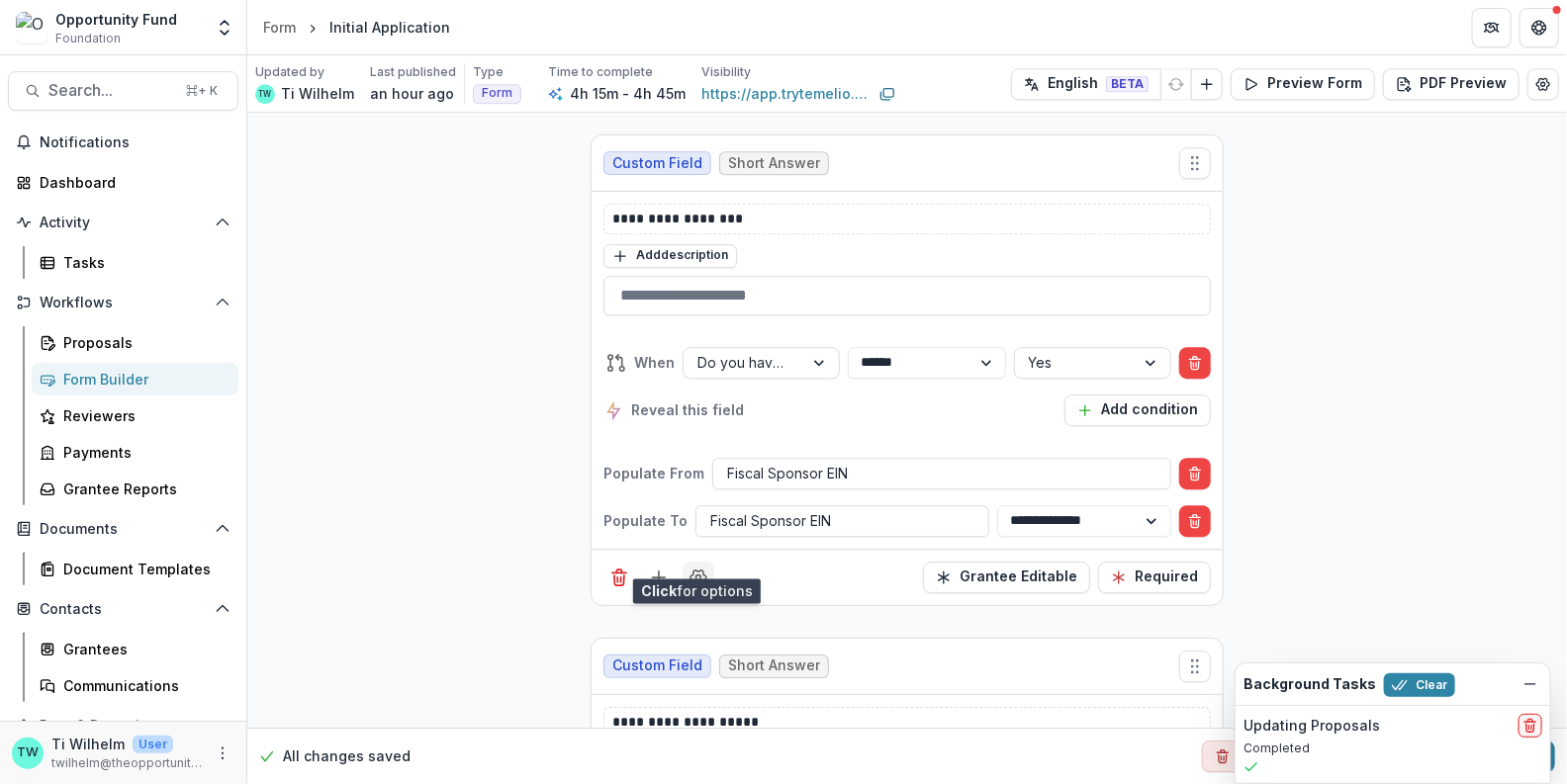 click at bounding box center (698, 577) 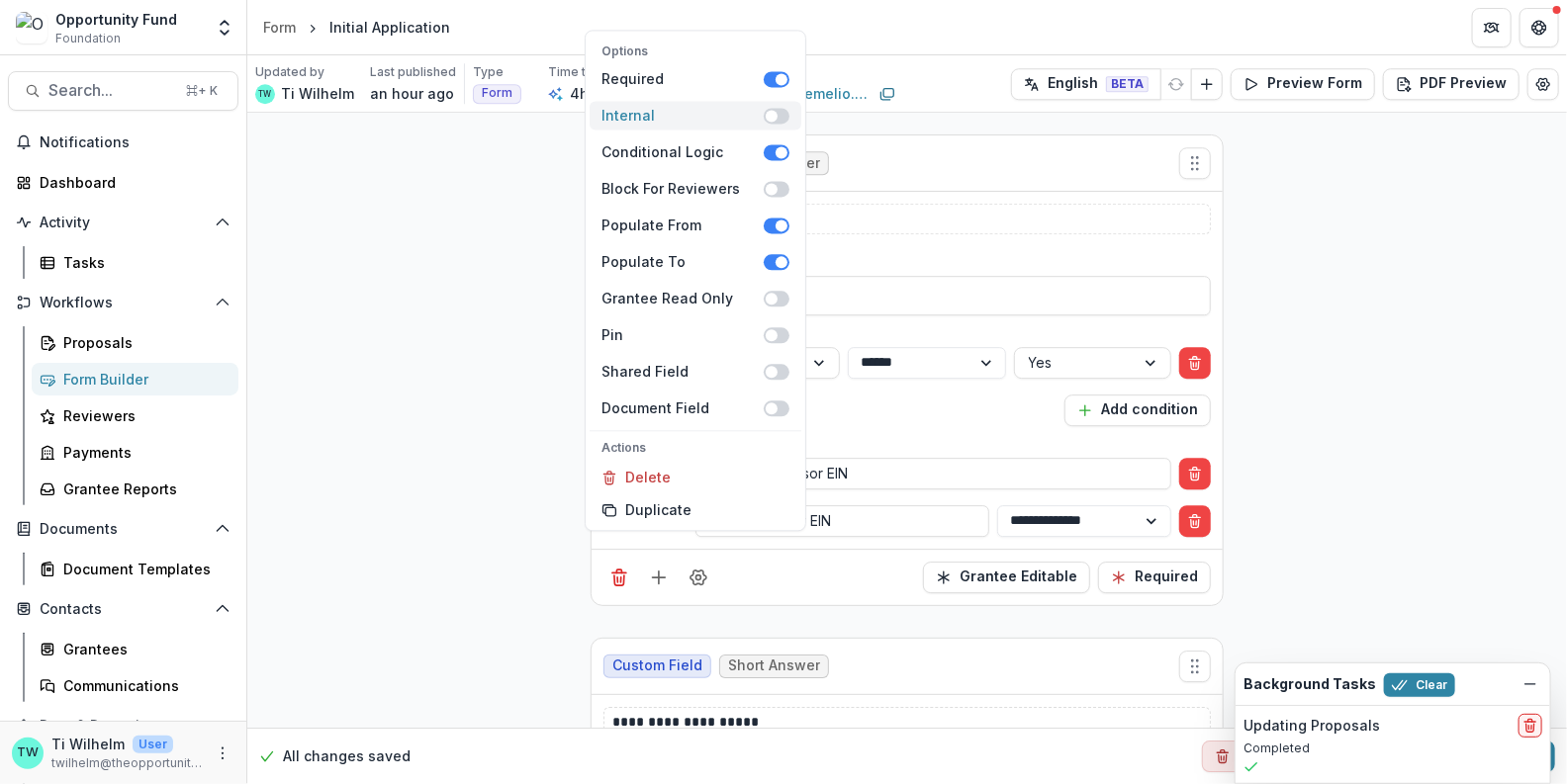 click at bounding box center (777, 116) 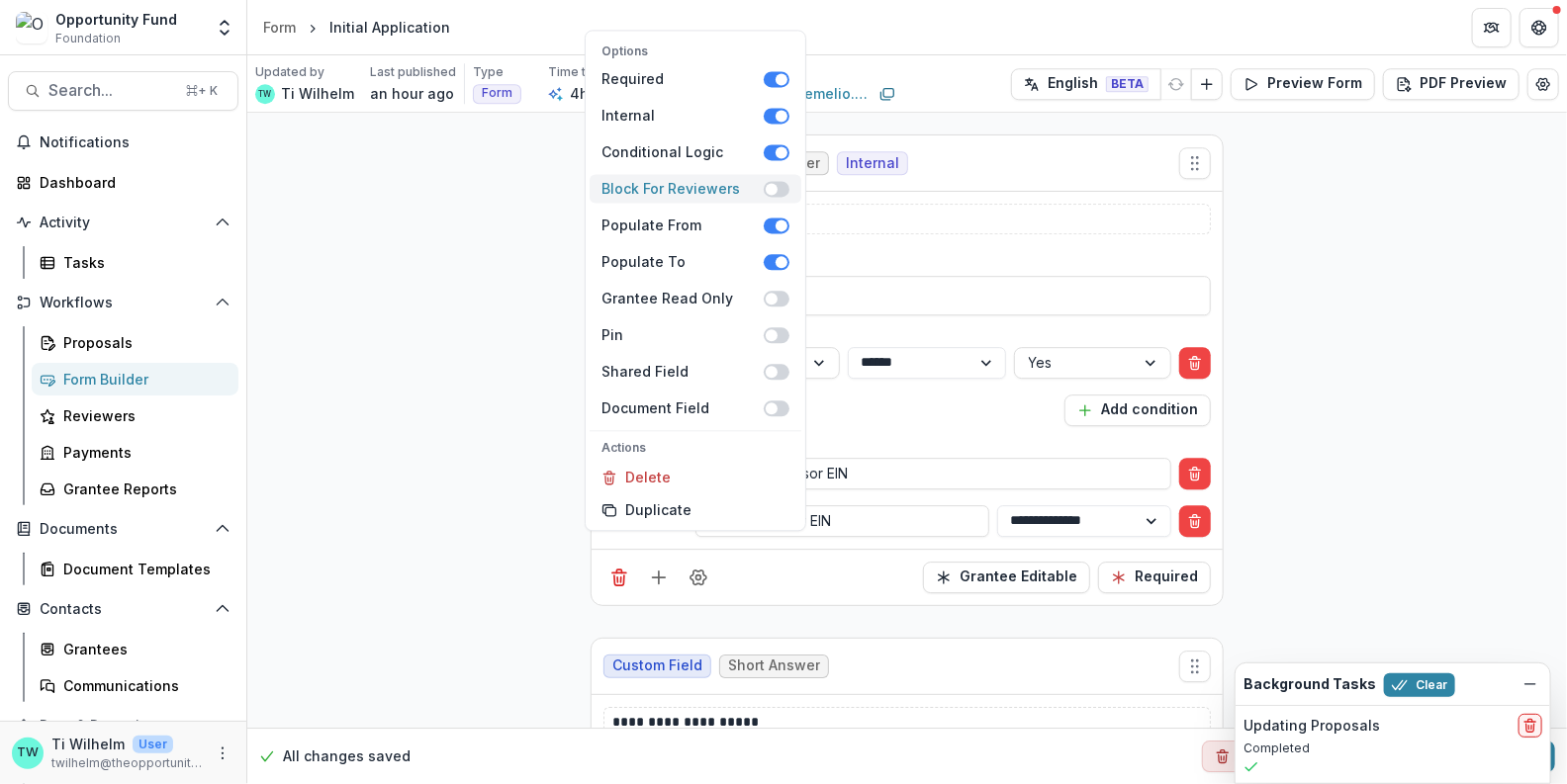 click at bounding box center [777, 189] 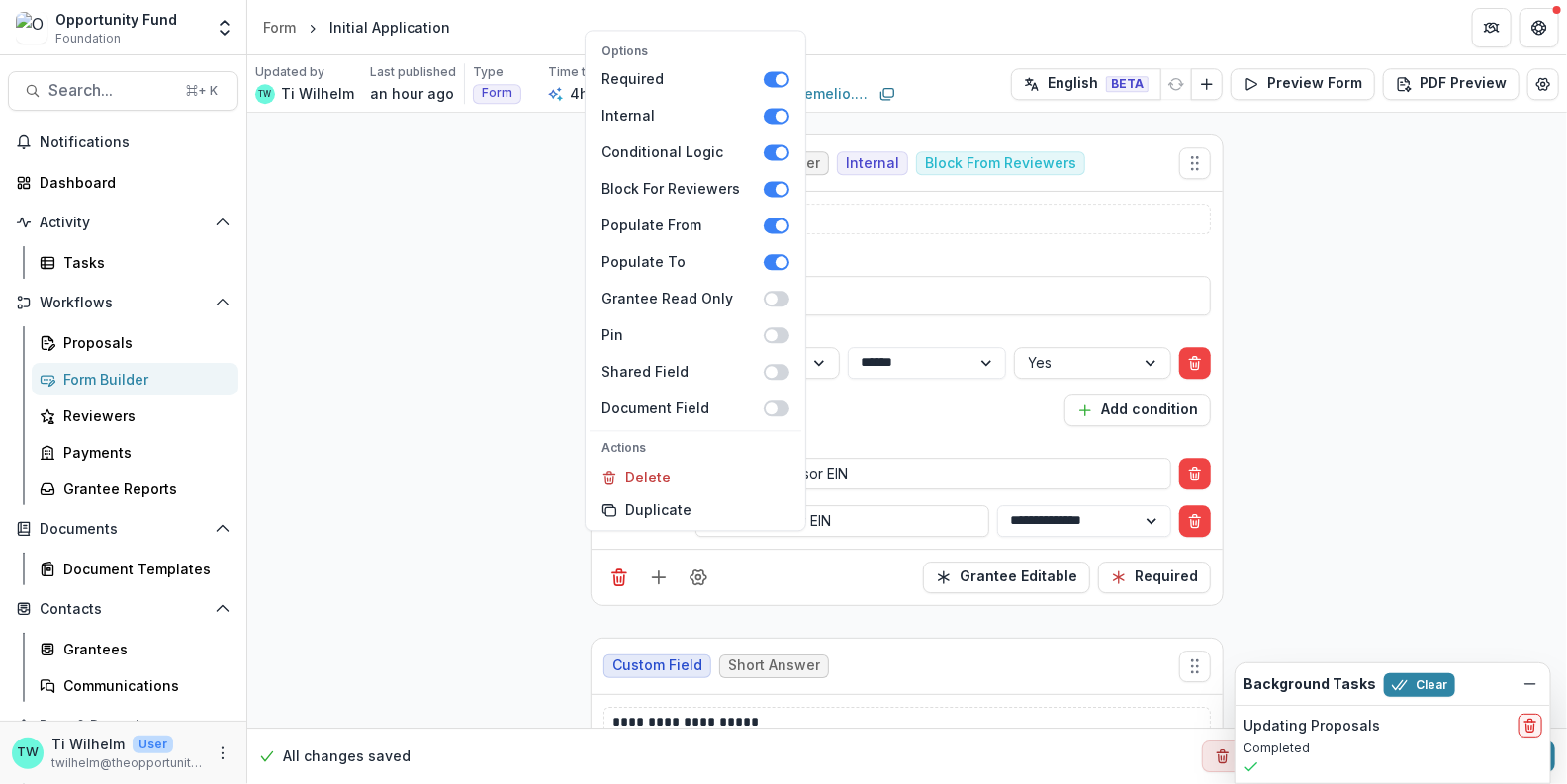 click on "**********" at bounding box center (907, 14553) 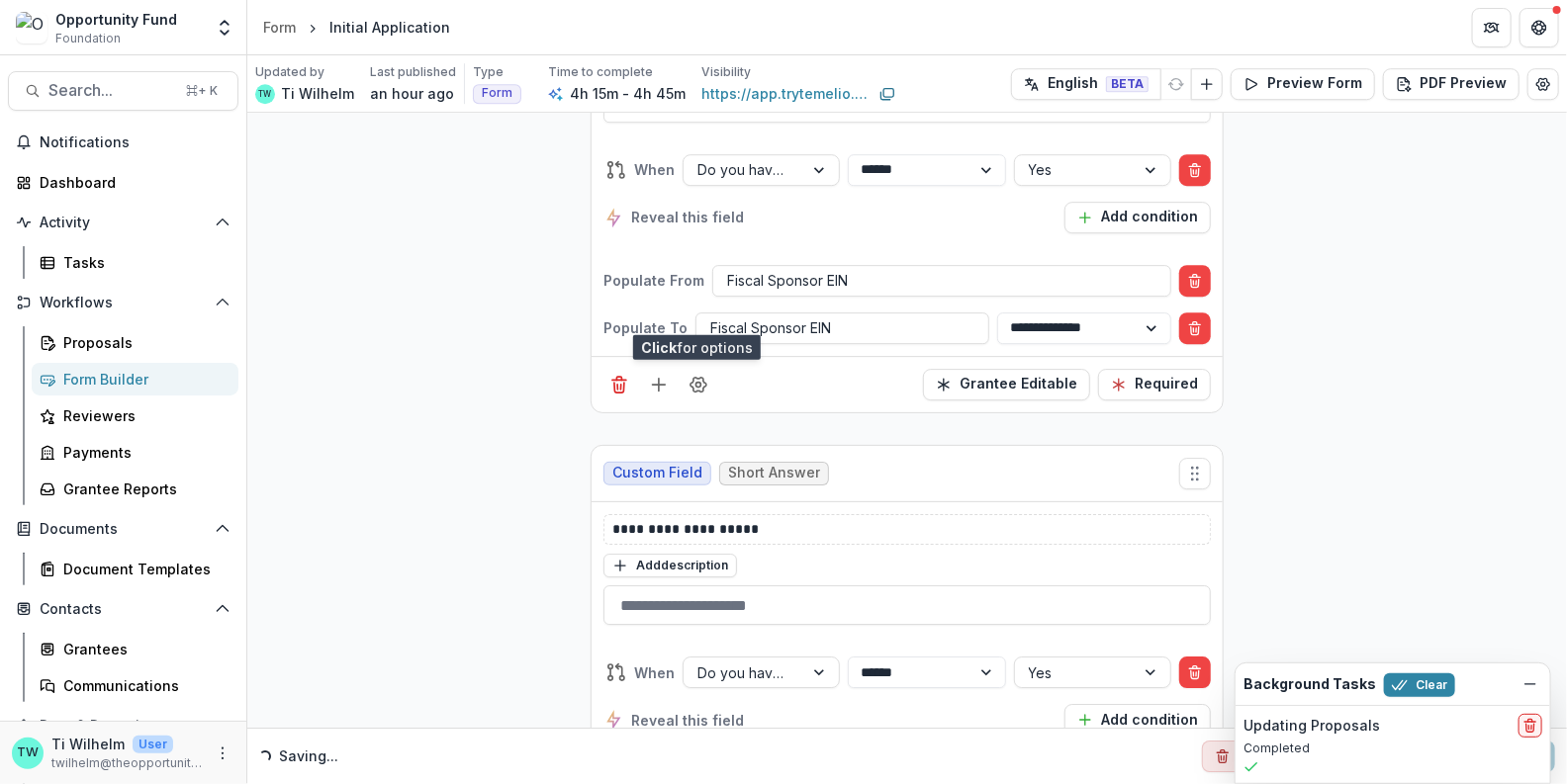 scroll, scrollTop: 3015, scrollLeft: 0, axis: vertical 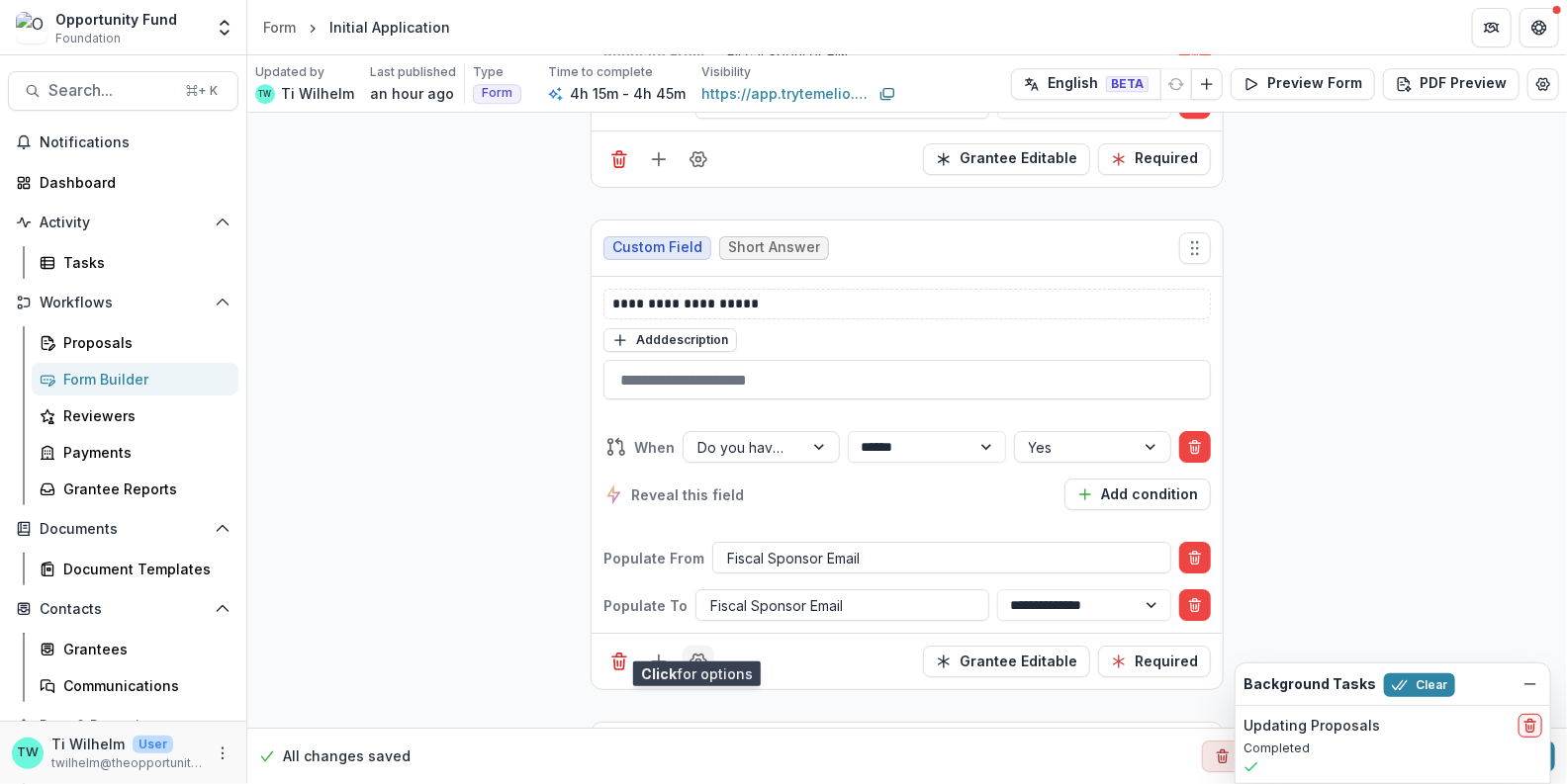 click 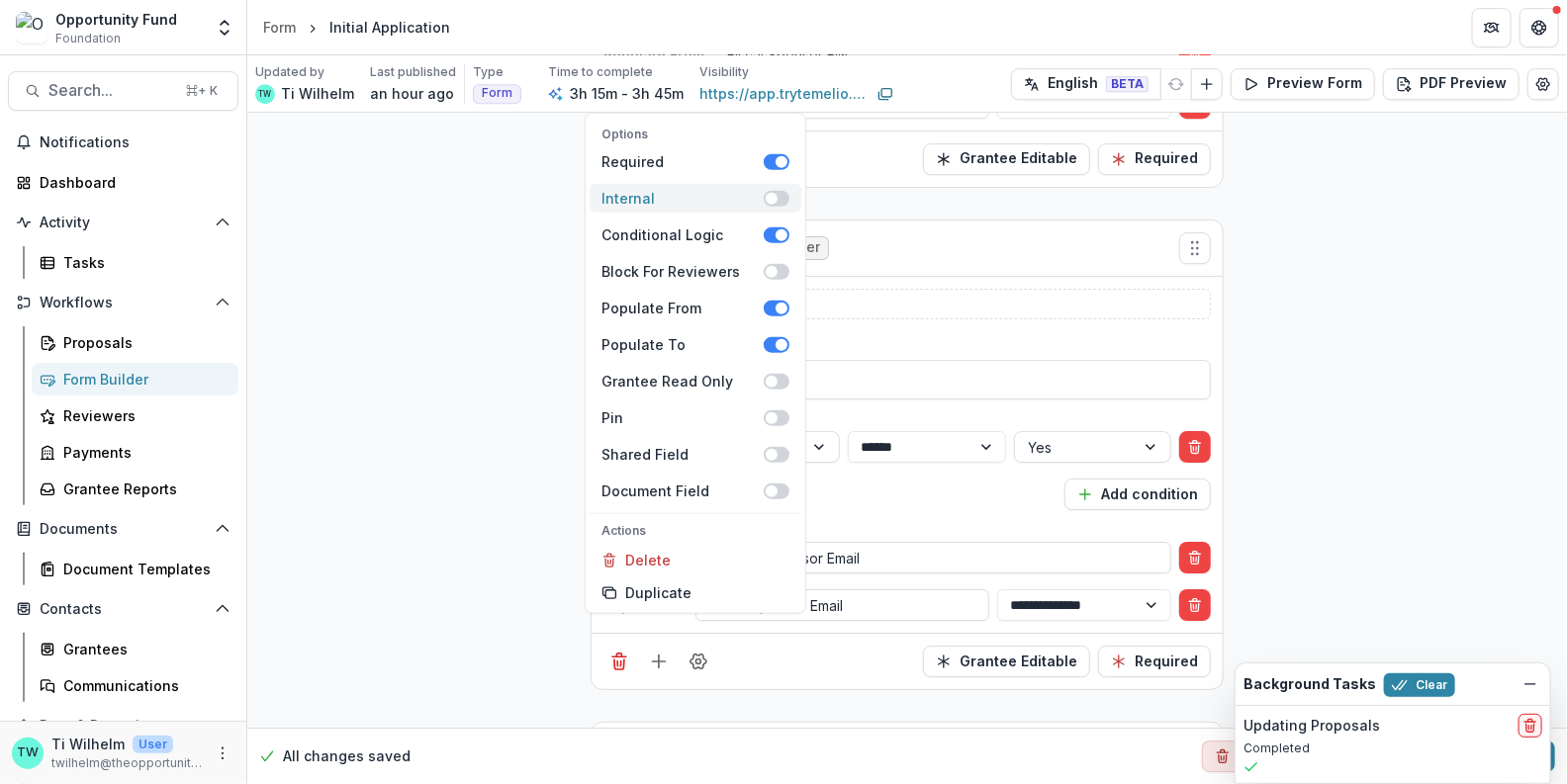 click at bounding box center [777, 198] 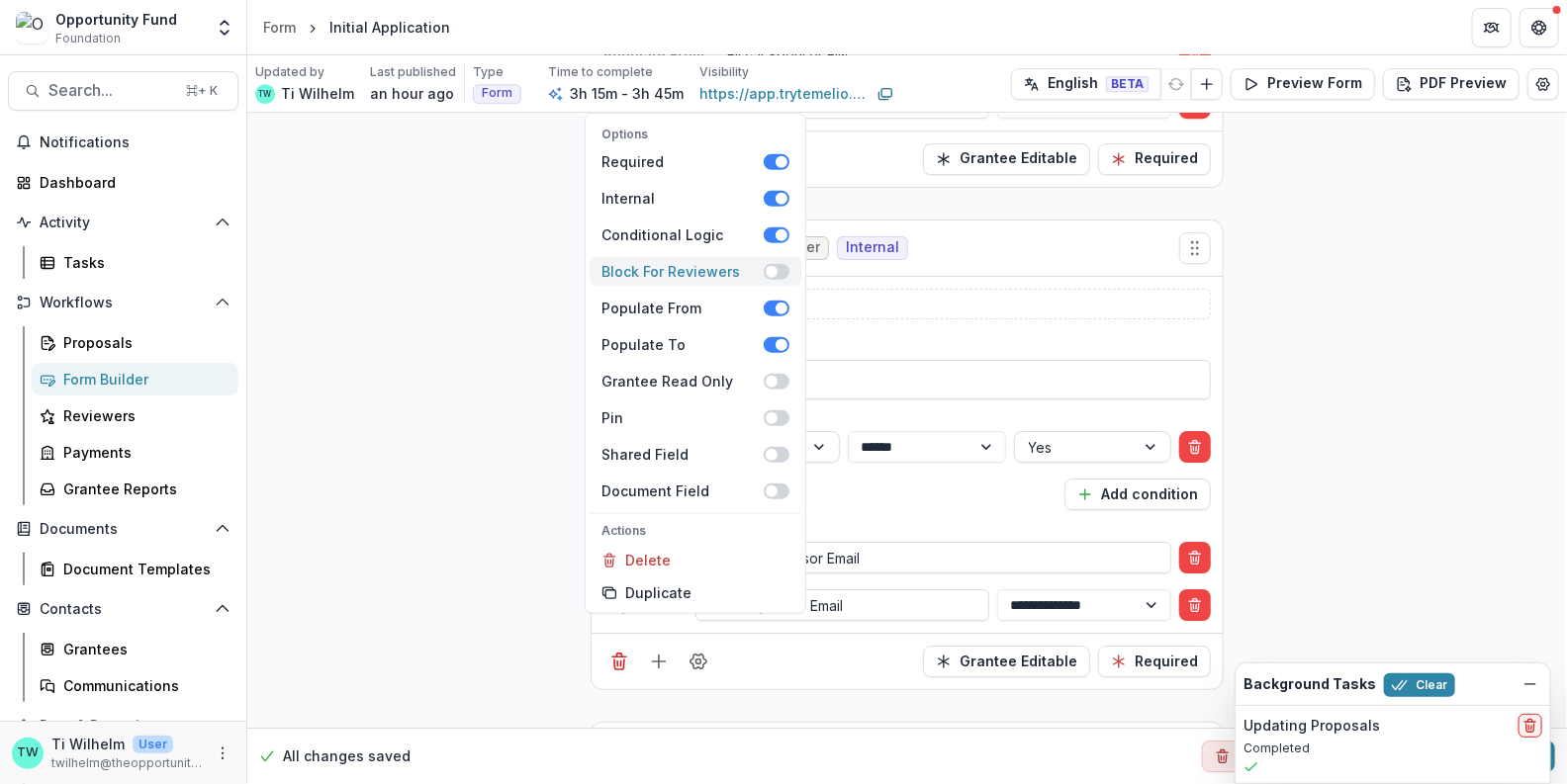 click at bounding box center [777, 271] 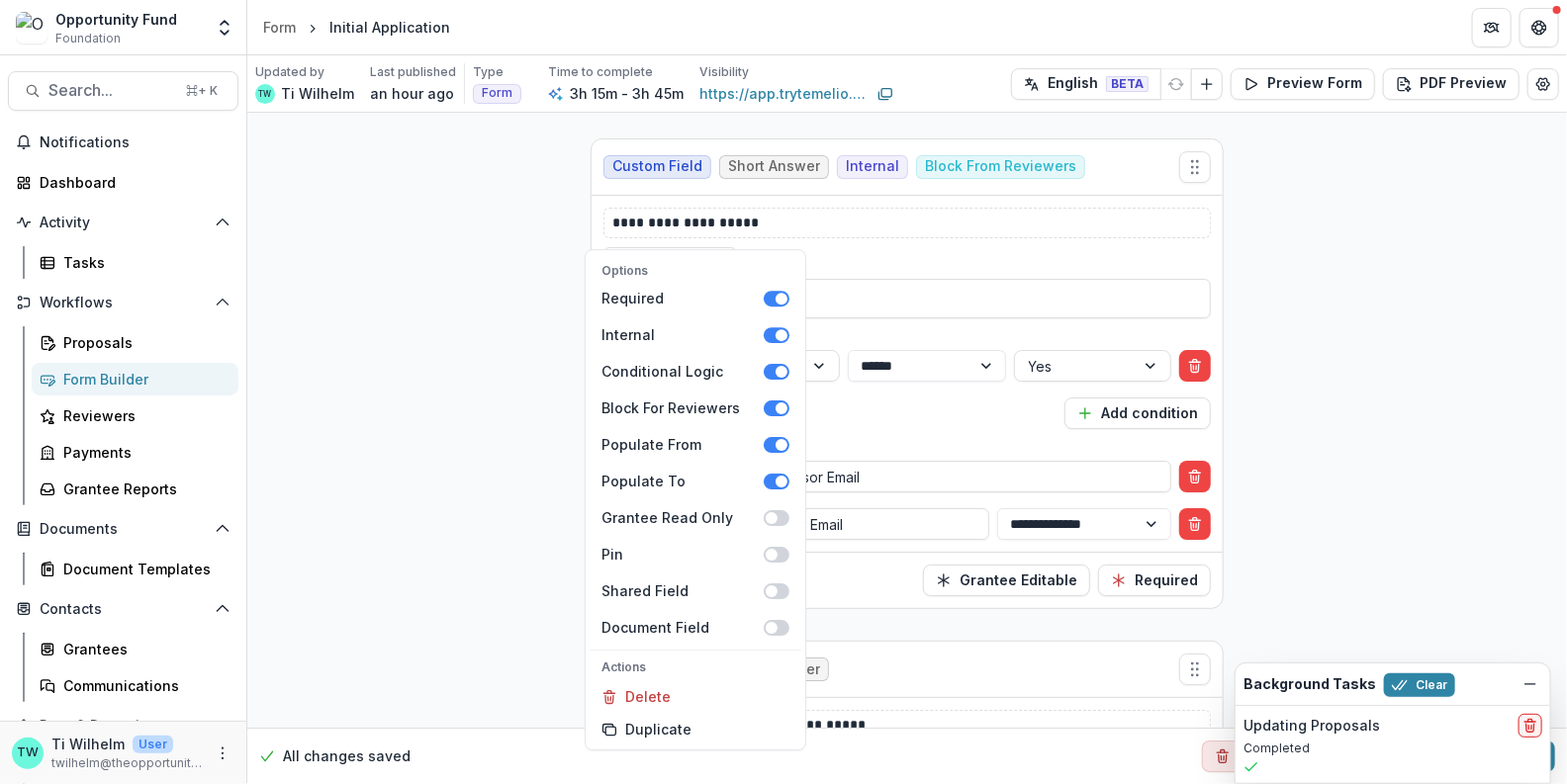 scroll, scrollTop: 3427, scrollLeft: 0, axis: vertical 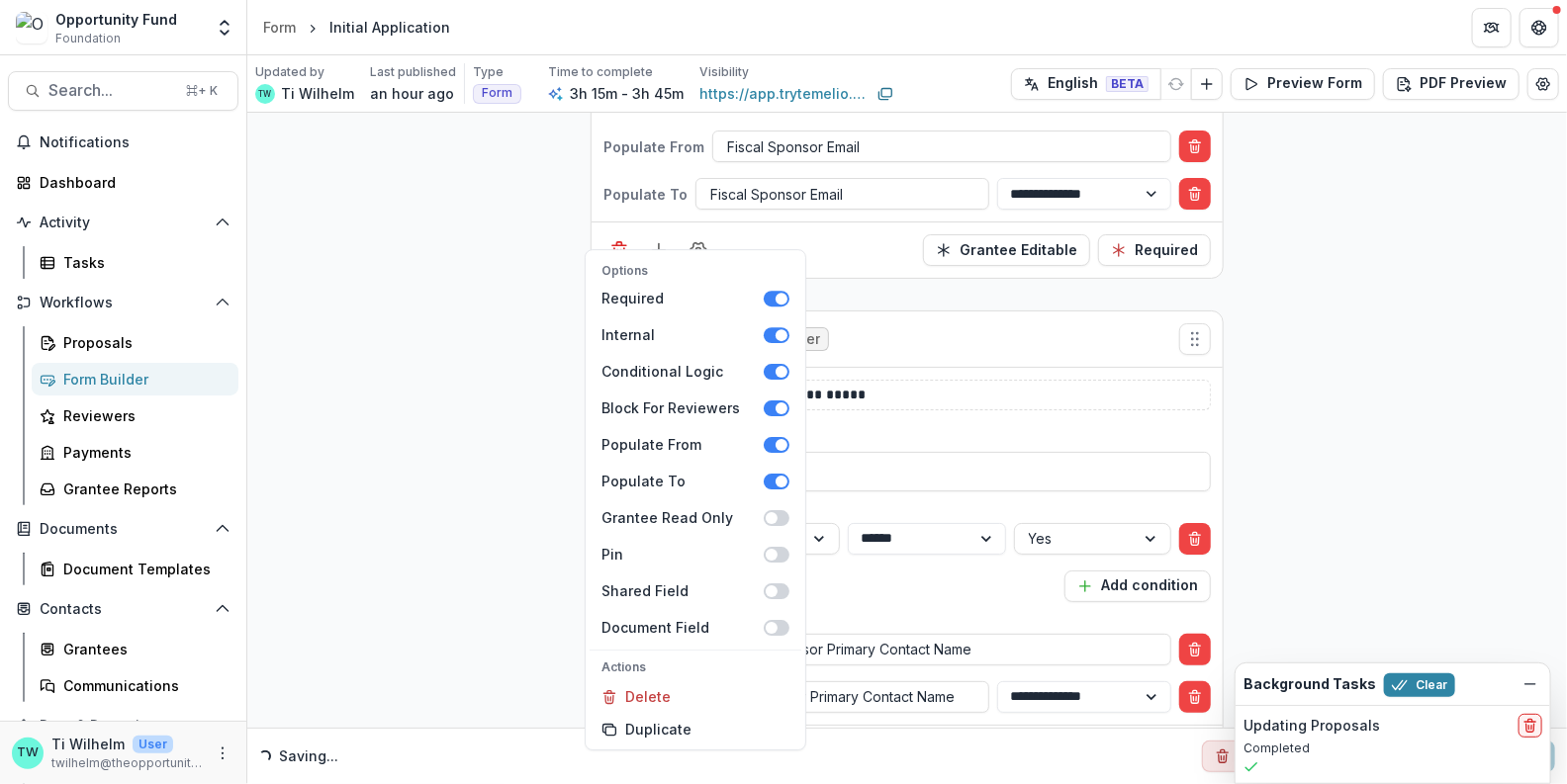 click on "**********" at bounding box center [907, 13723] 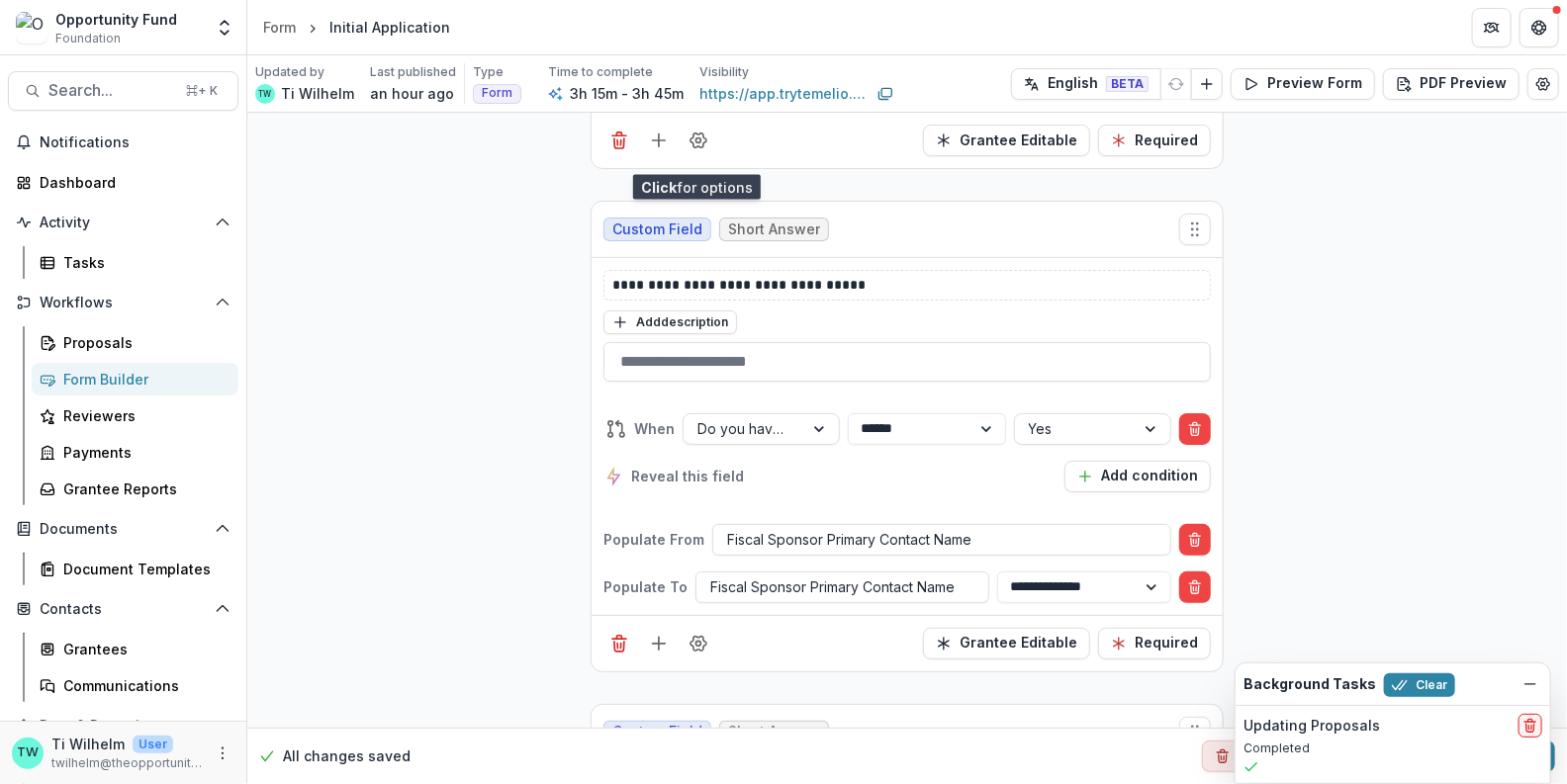 scroll, scrollTop: 3540, scrollLeft: 0, axis: vertical 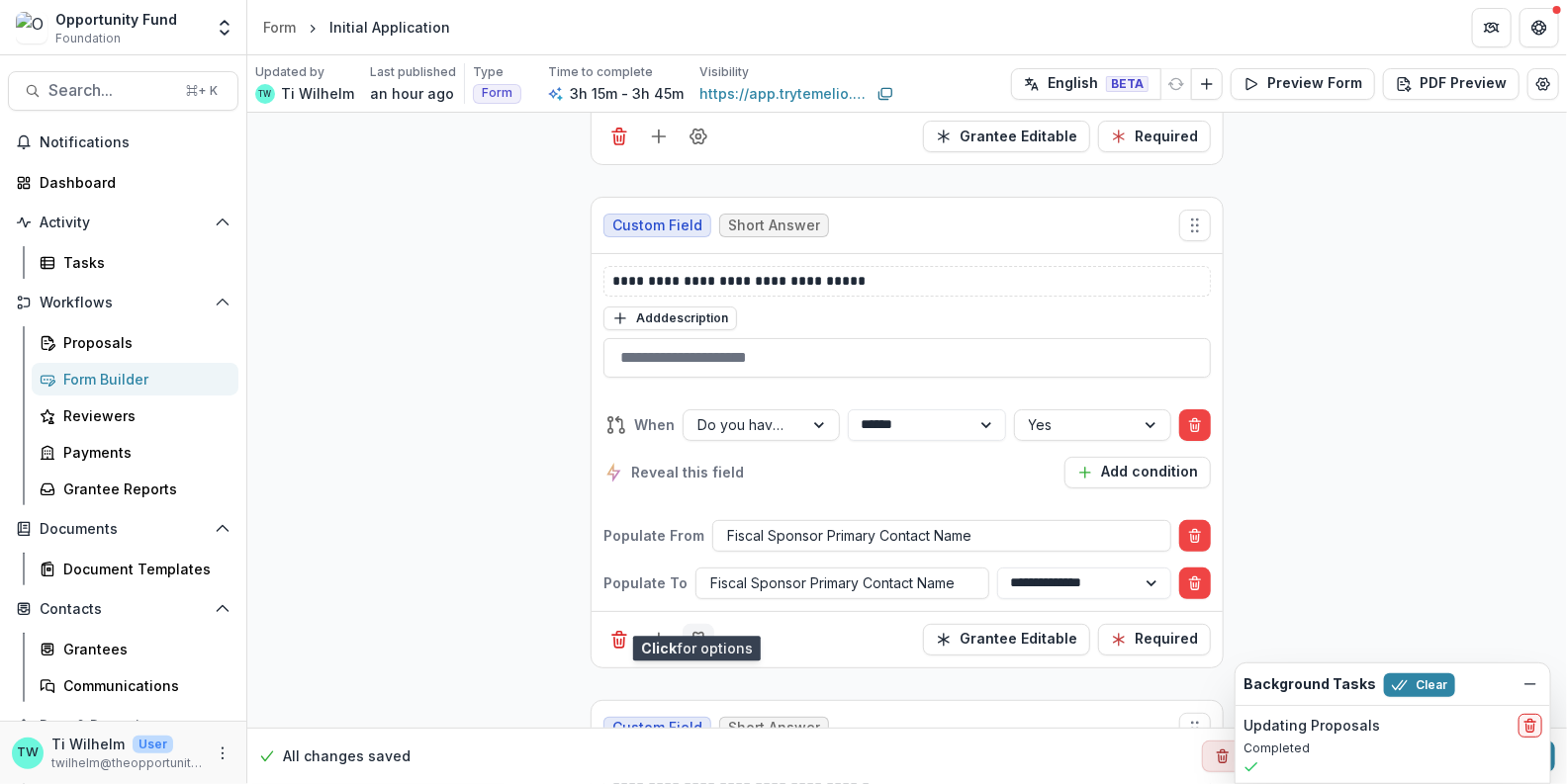 click 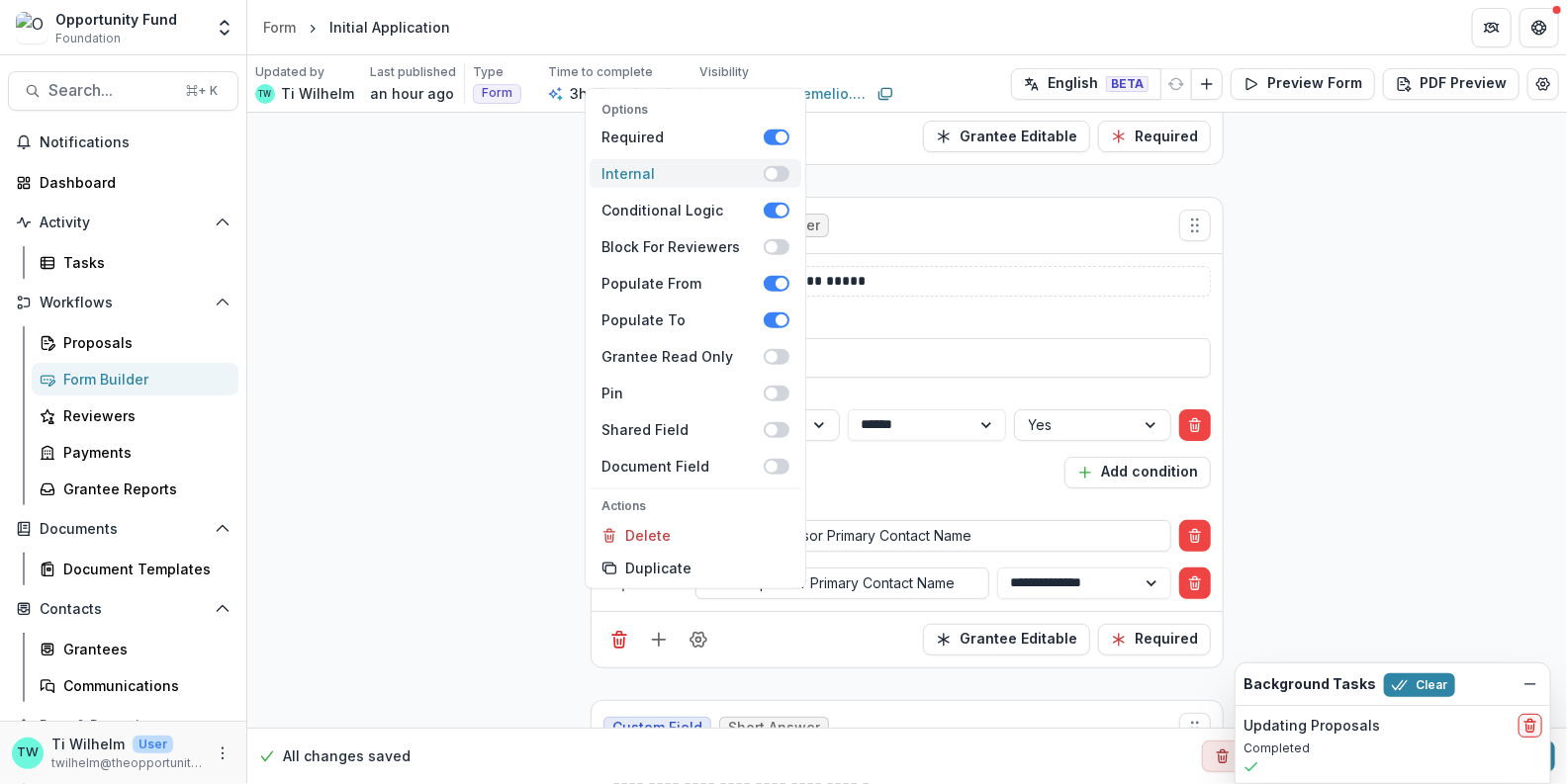 click at bounding box center [777, 173] 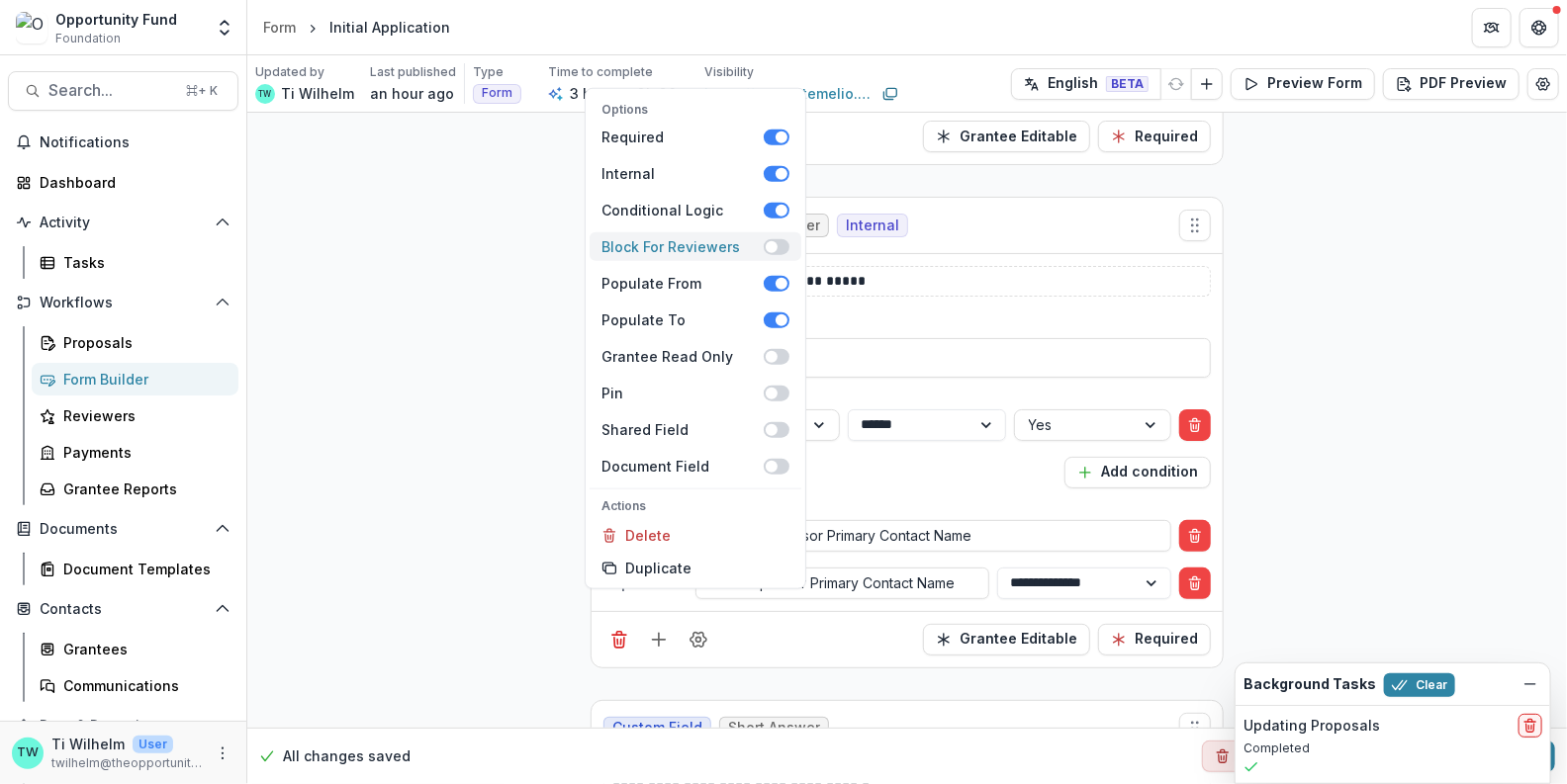 click at bounding box center [777, 246] 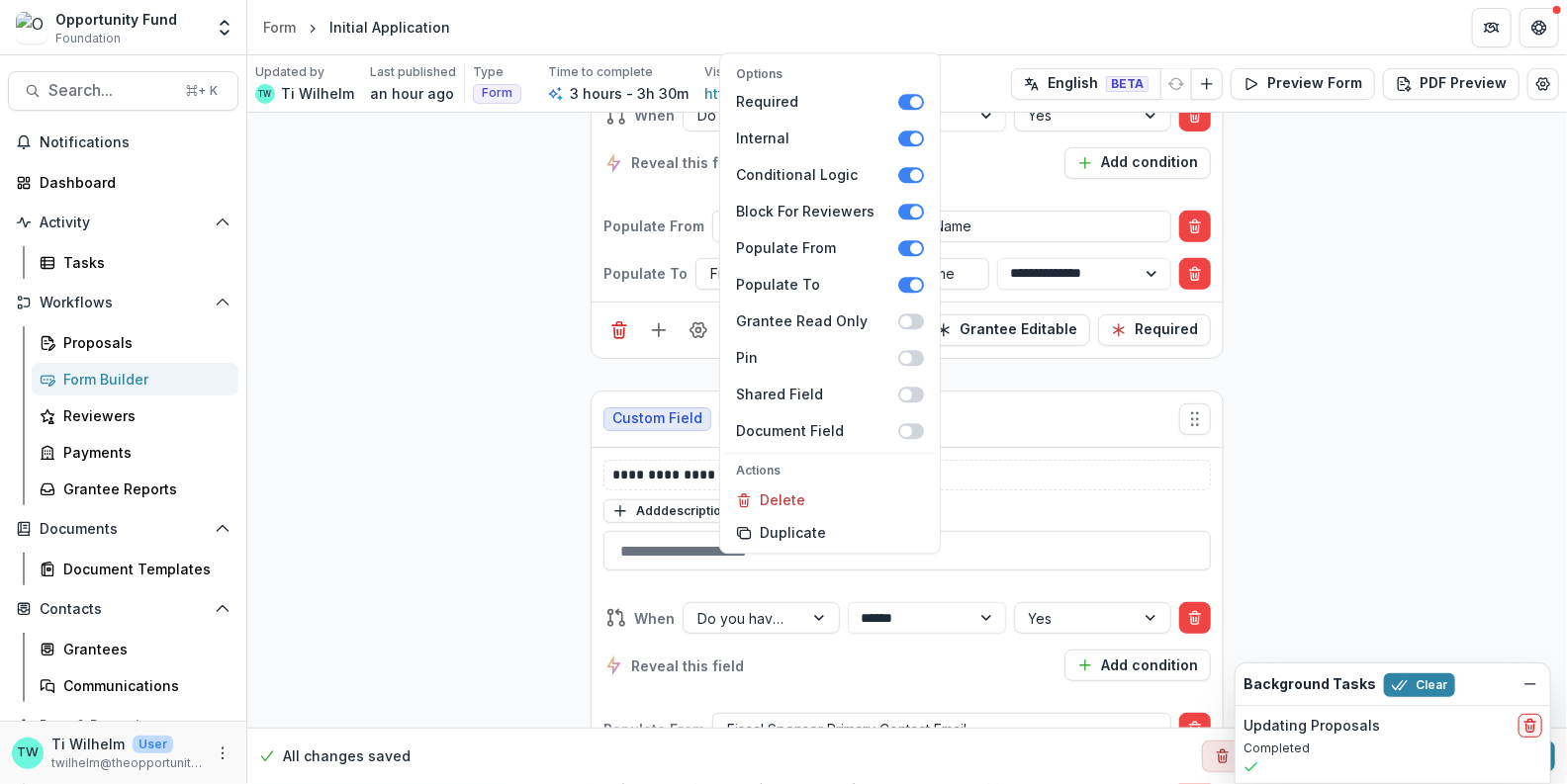 click on "**********" at bounding box center (907, 13300) 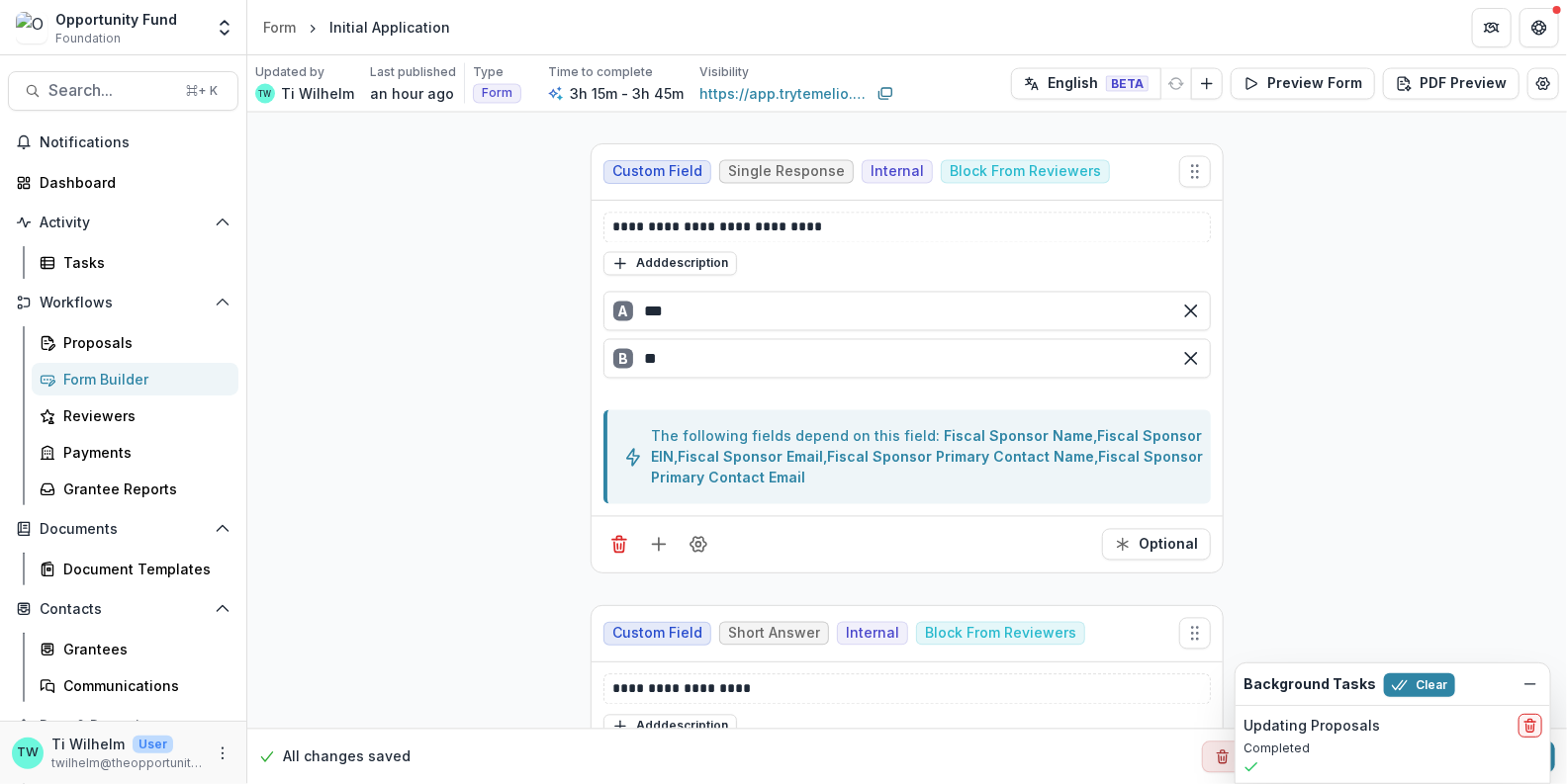scroll, scrollTop: 1622, scrollLeft: 0, axis: vertical 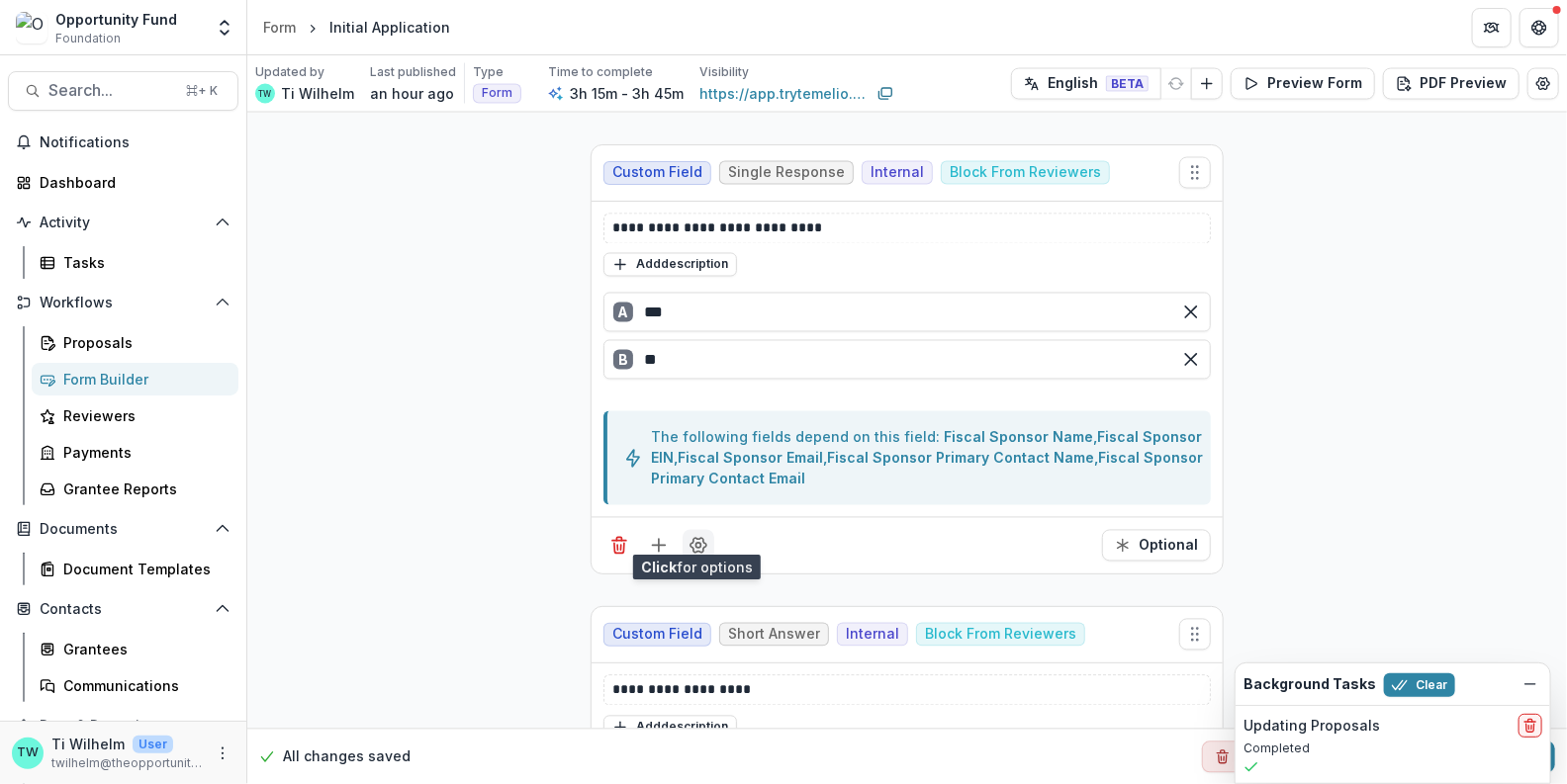 click 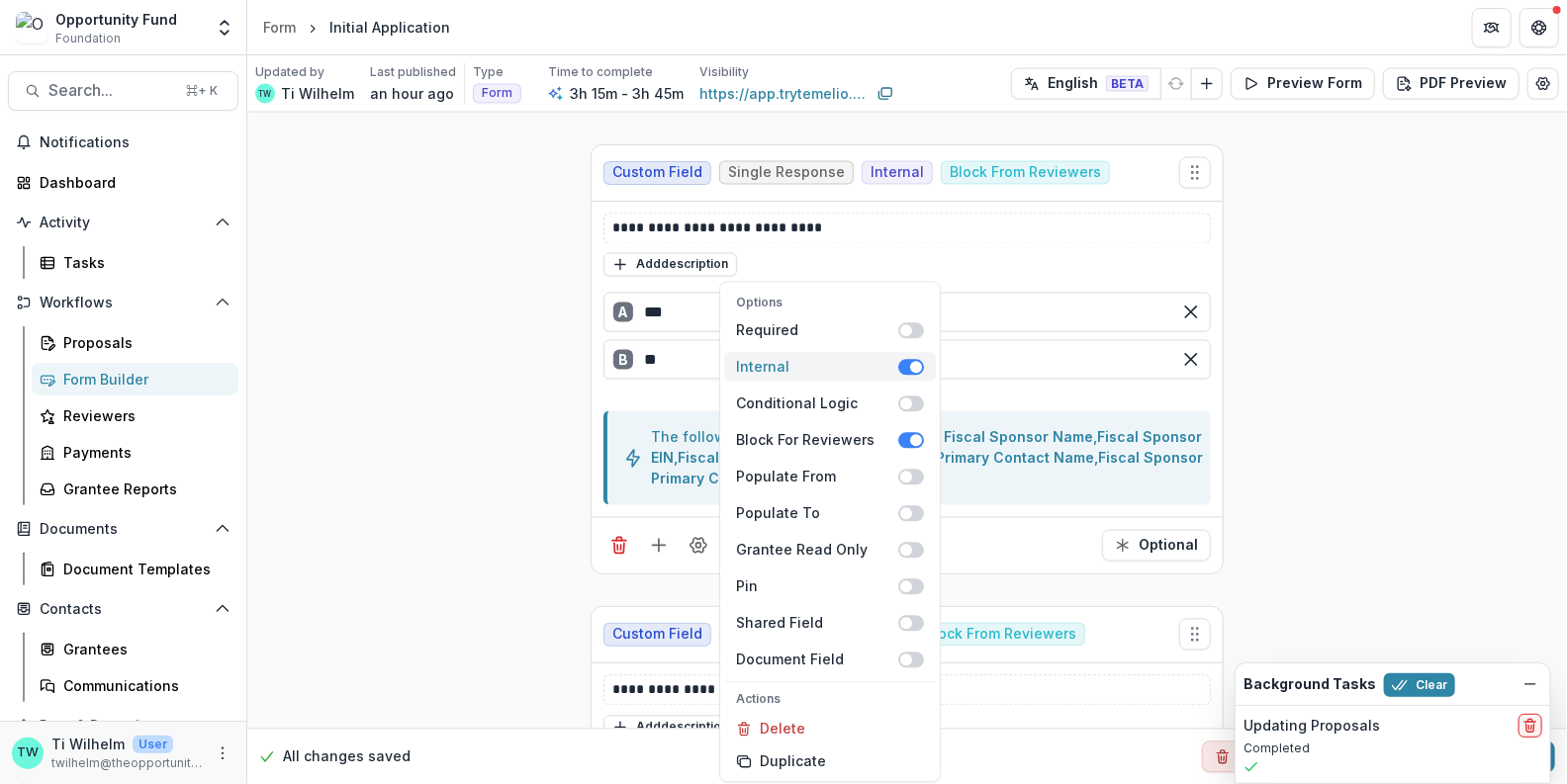 click at bounding box center (911, 367) 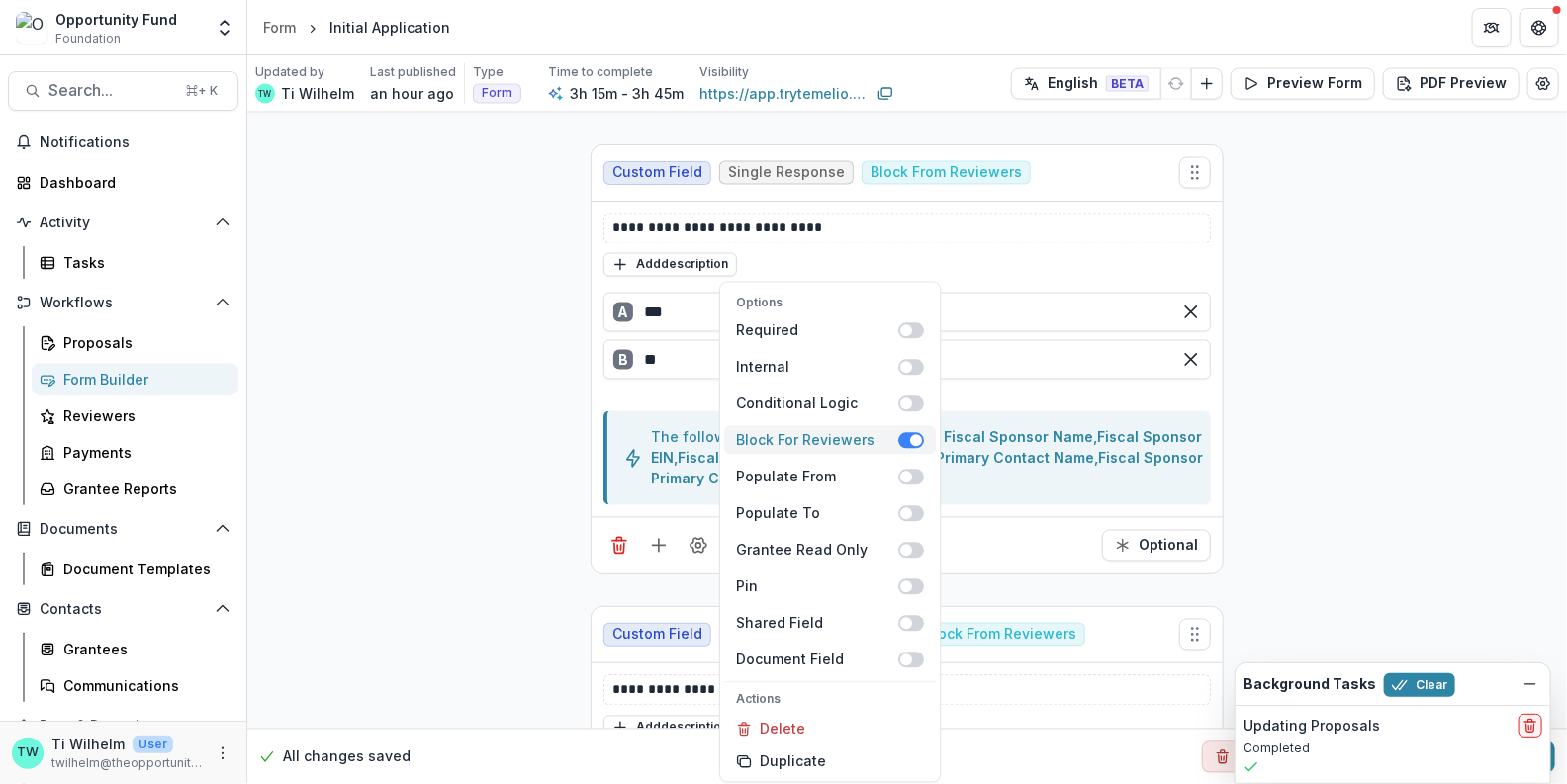 click at bounding box center [911, 440] 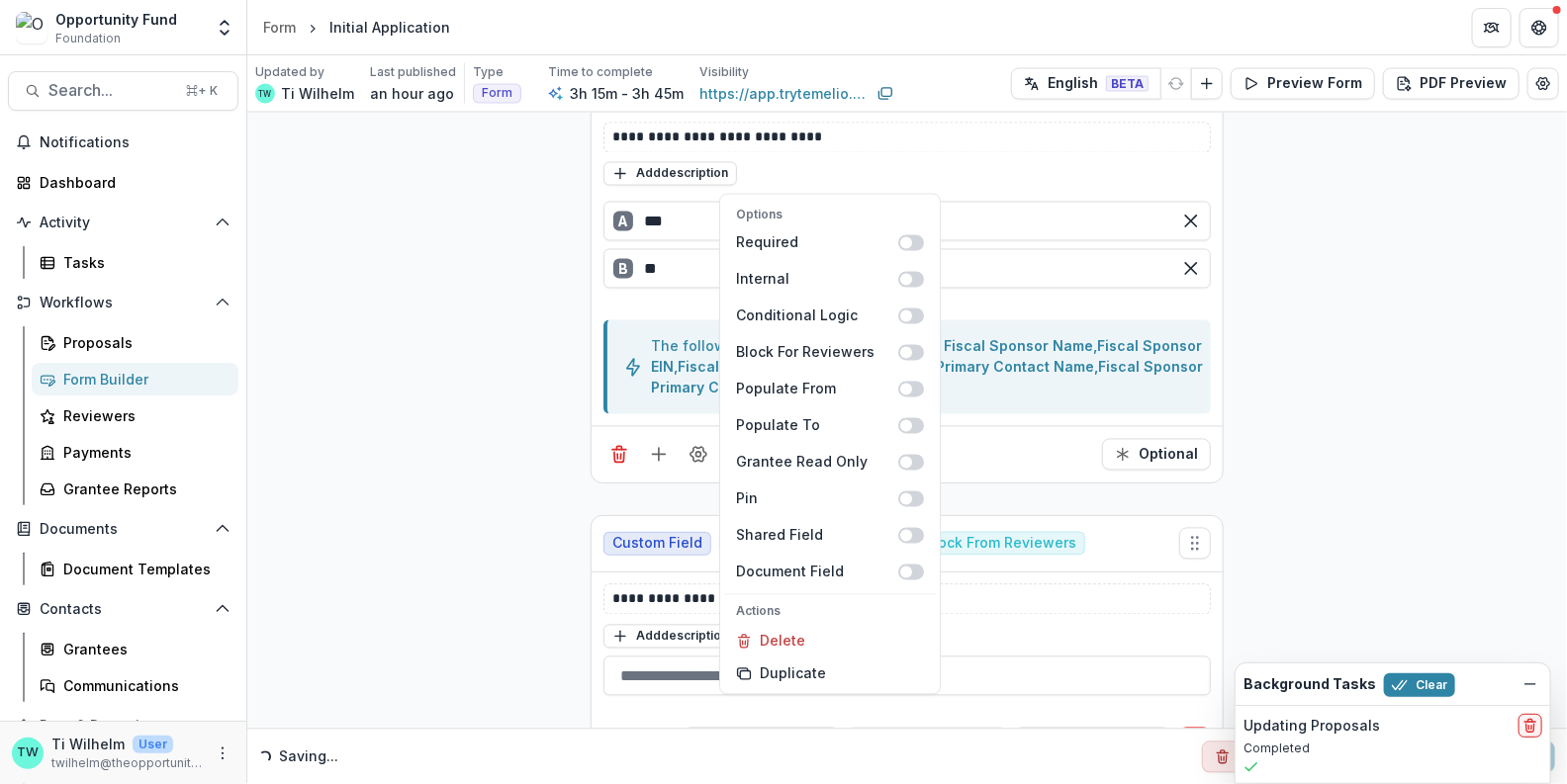 scroll, scrollTop: 1737, scrollLeft: 0, axis: vertical 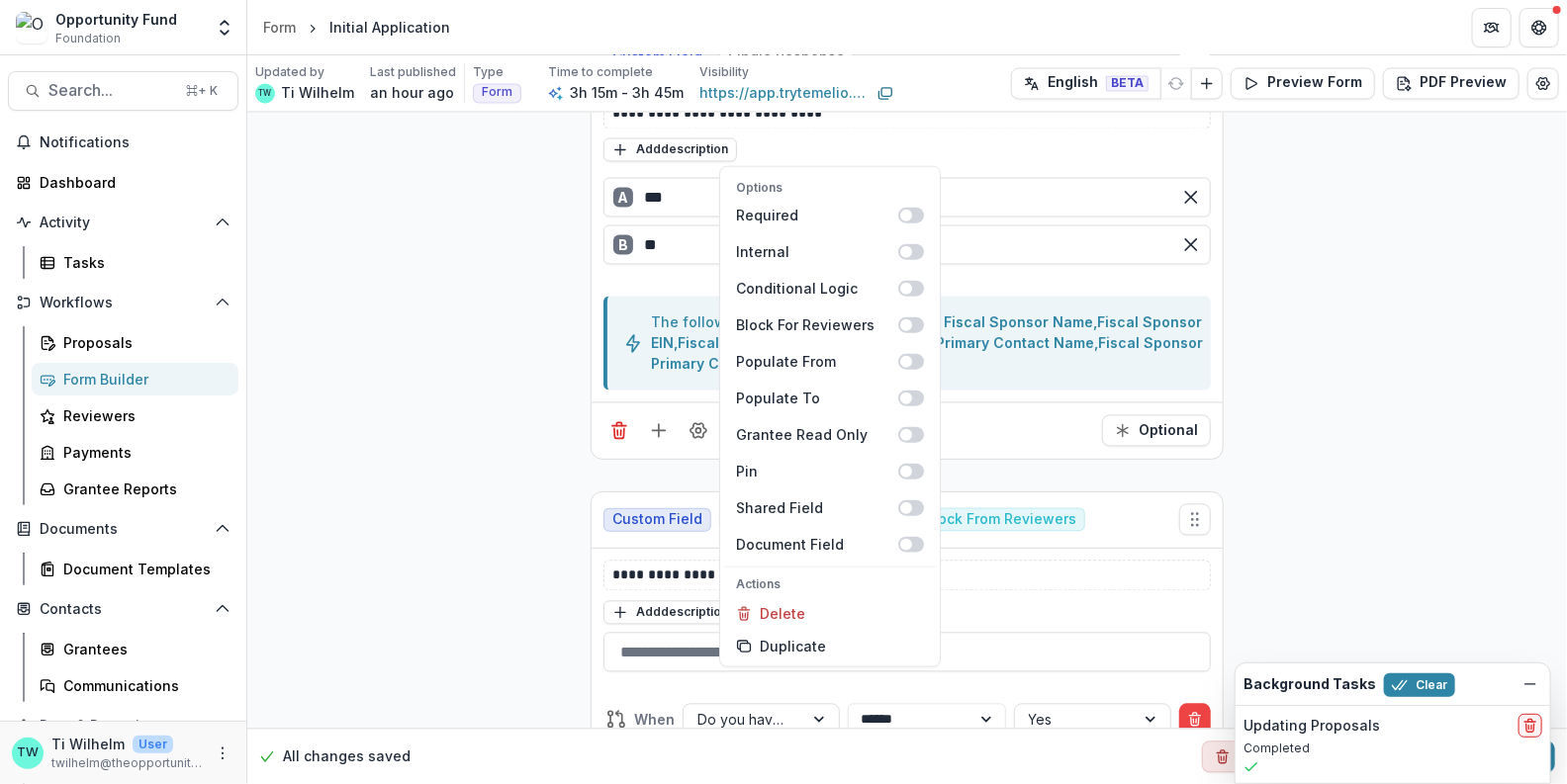 click on "**********" at bounding box center [907, 15413] 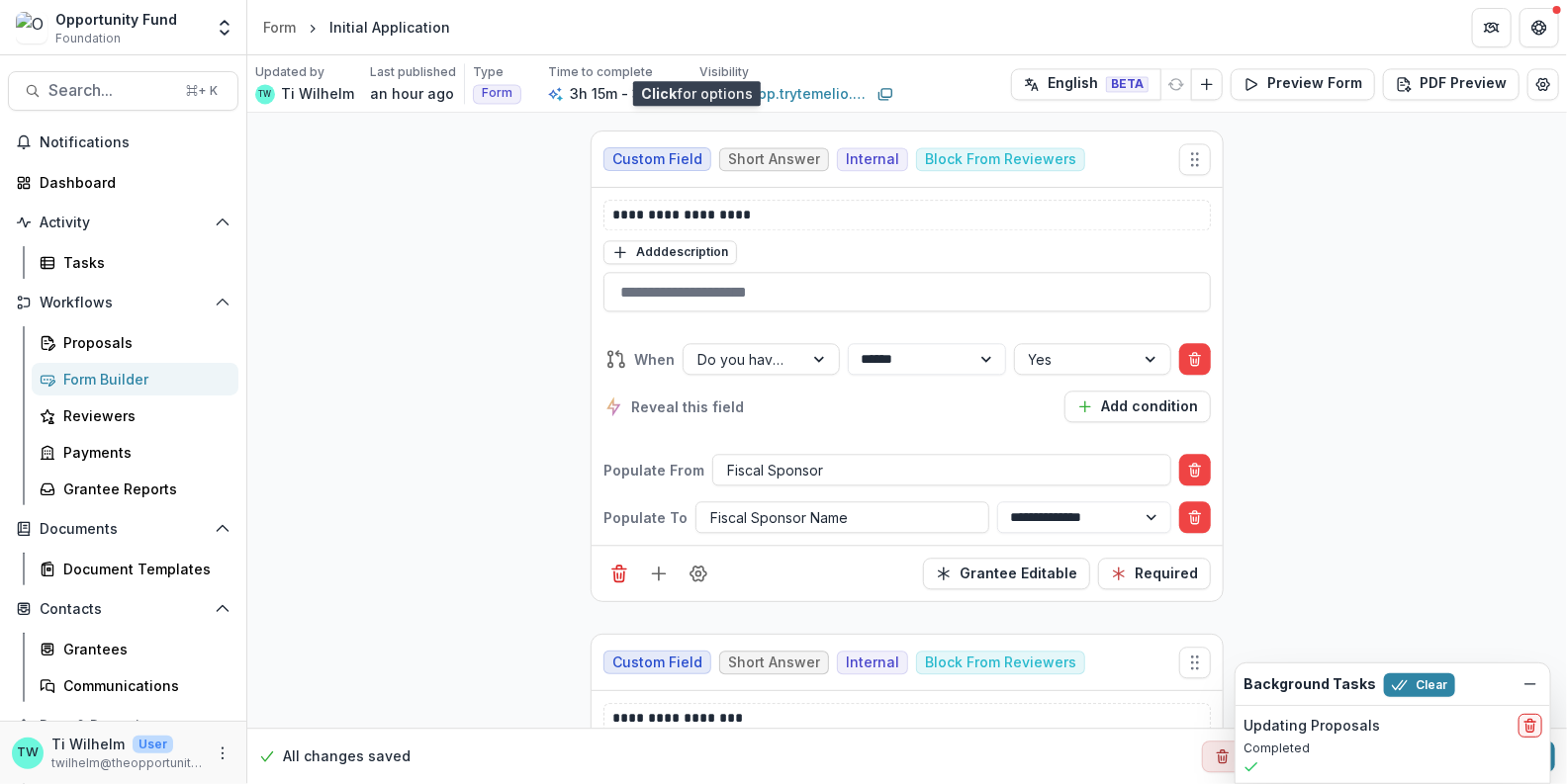 scroll, scrollTop: 2102, scrollLeft: 0, axis: vertical 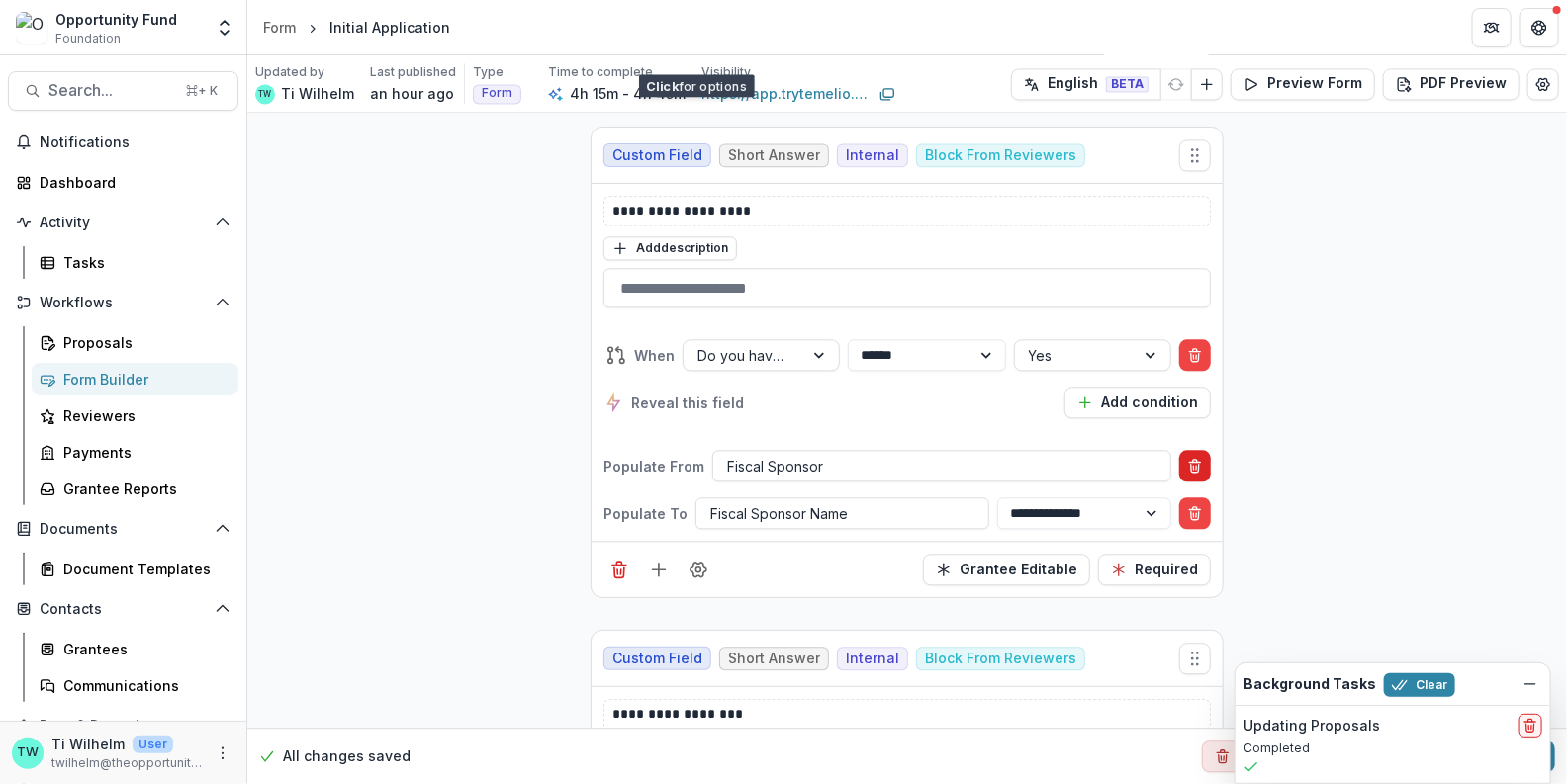 click 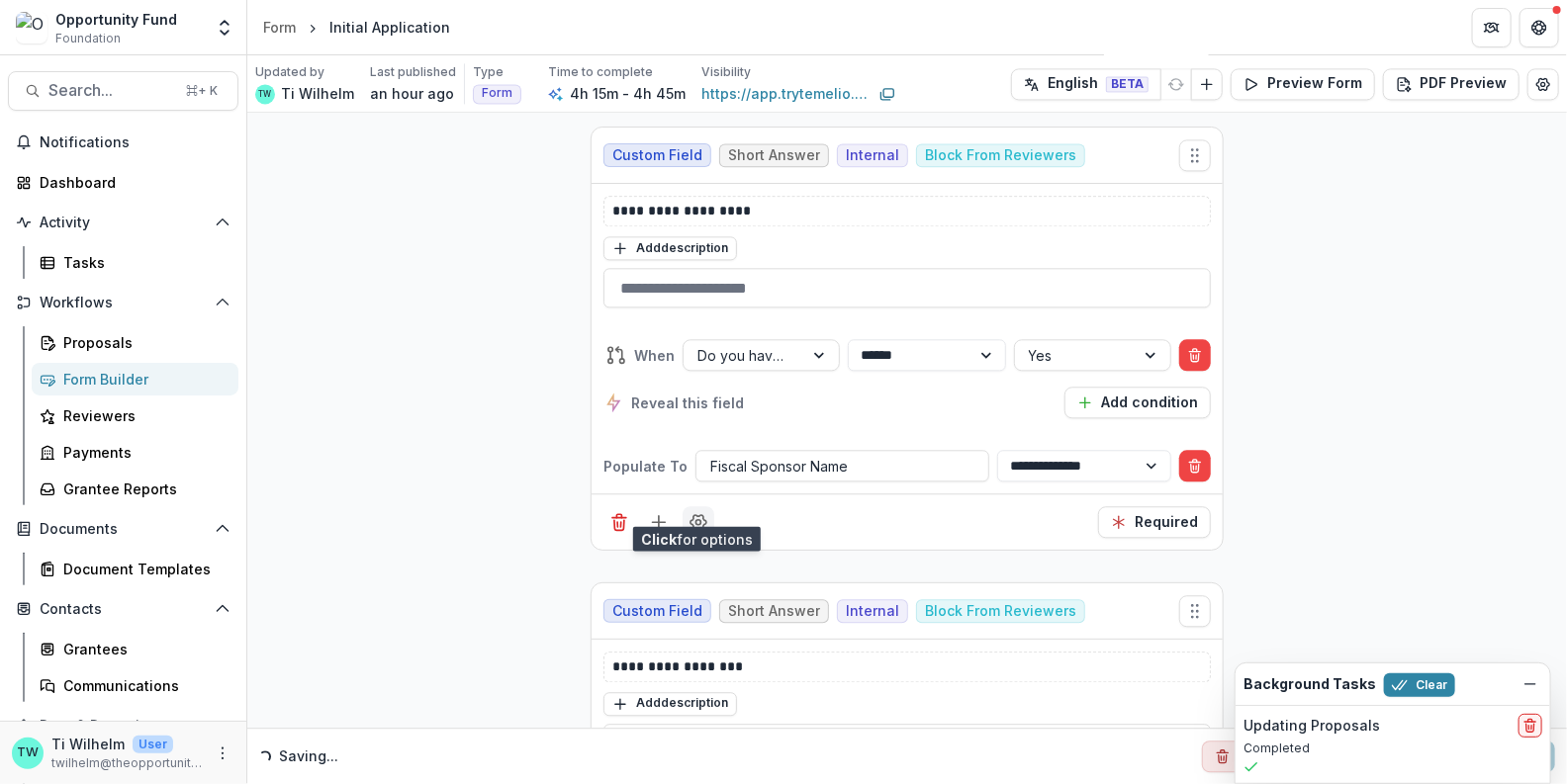 click 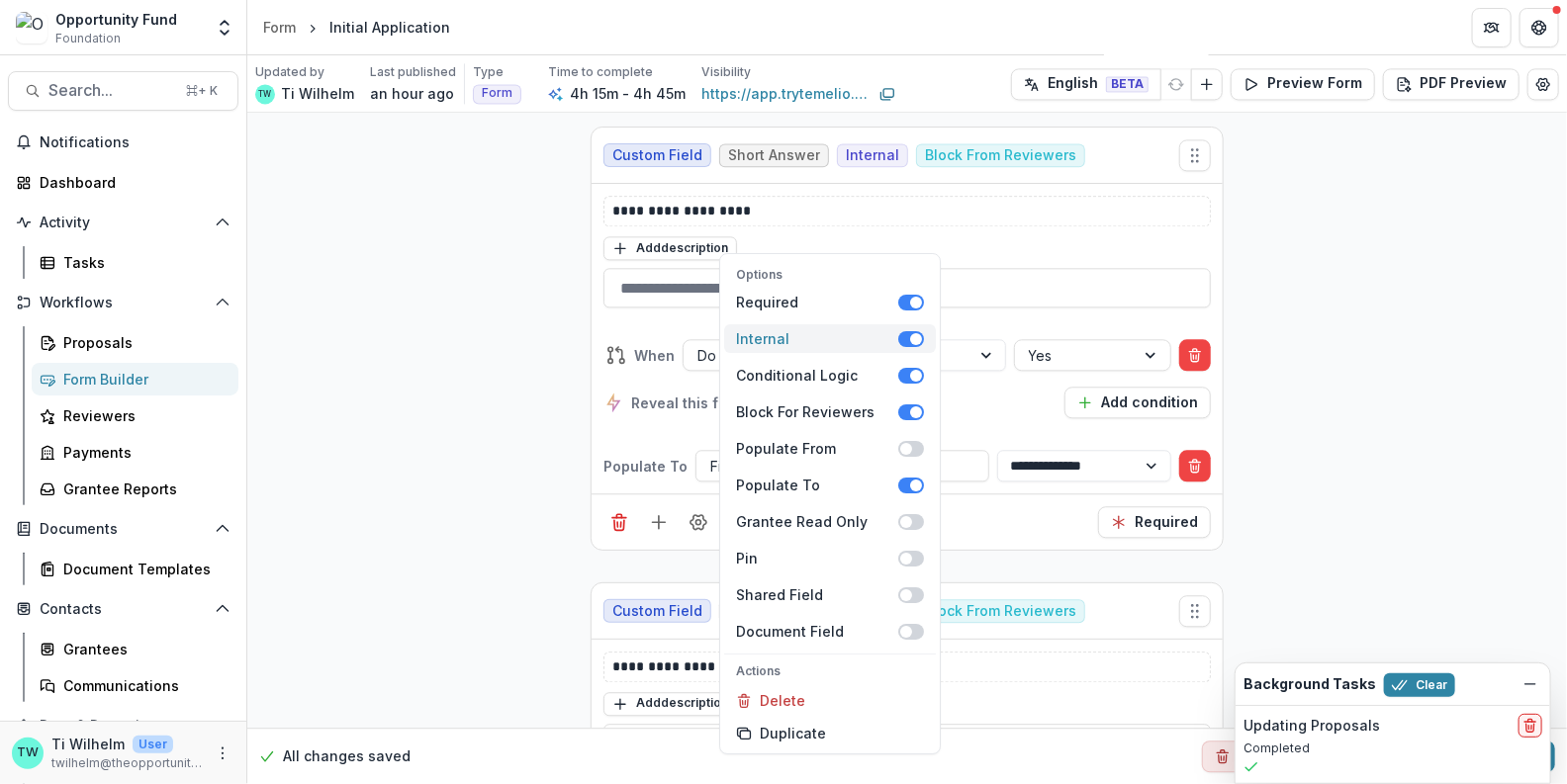 click at bounding box center [916, 339] 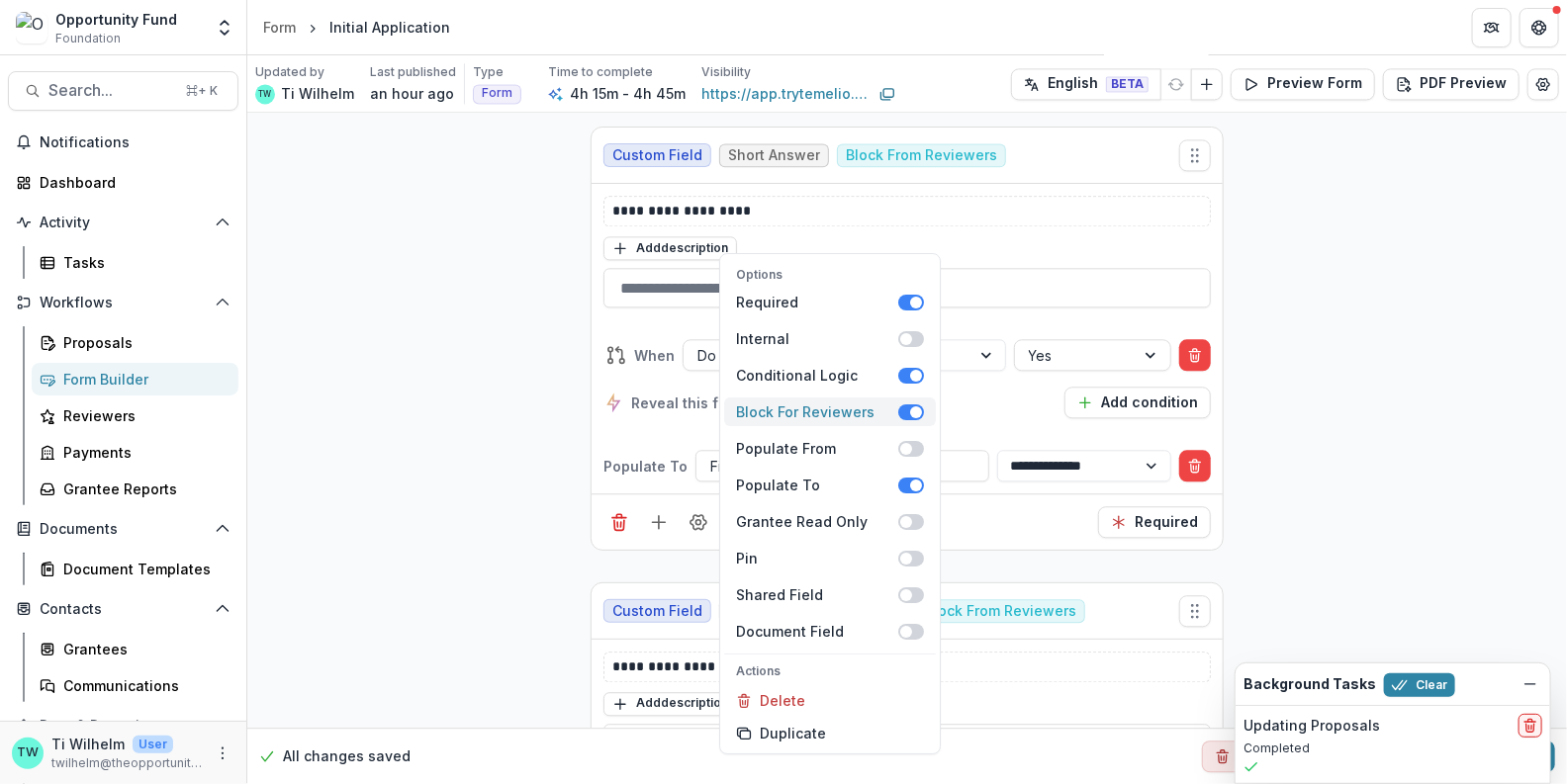 click at bounding box center [911, 412] 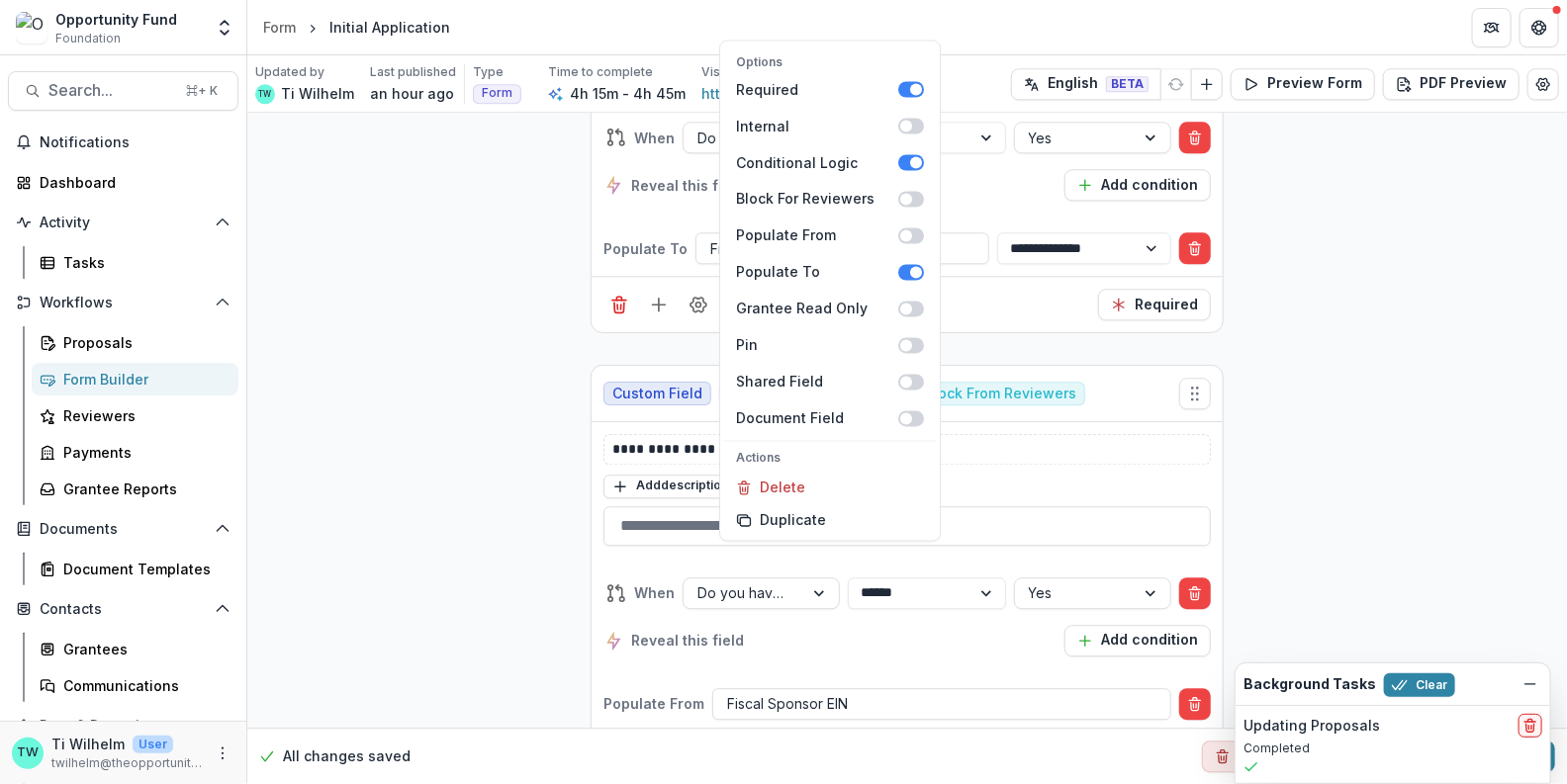 click on "**********" at bounding box center (907, 14807) 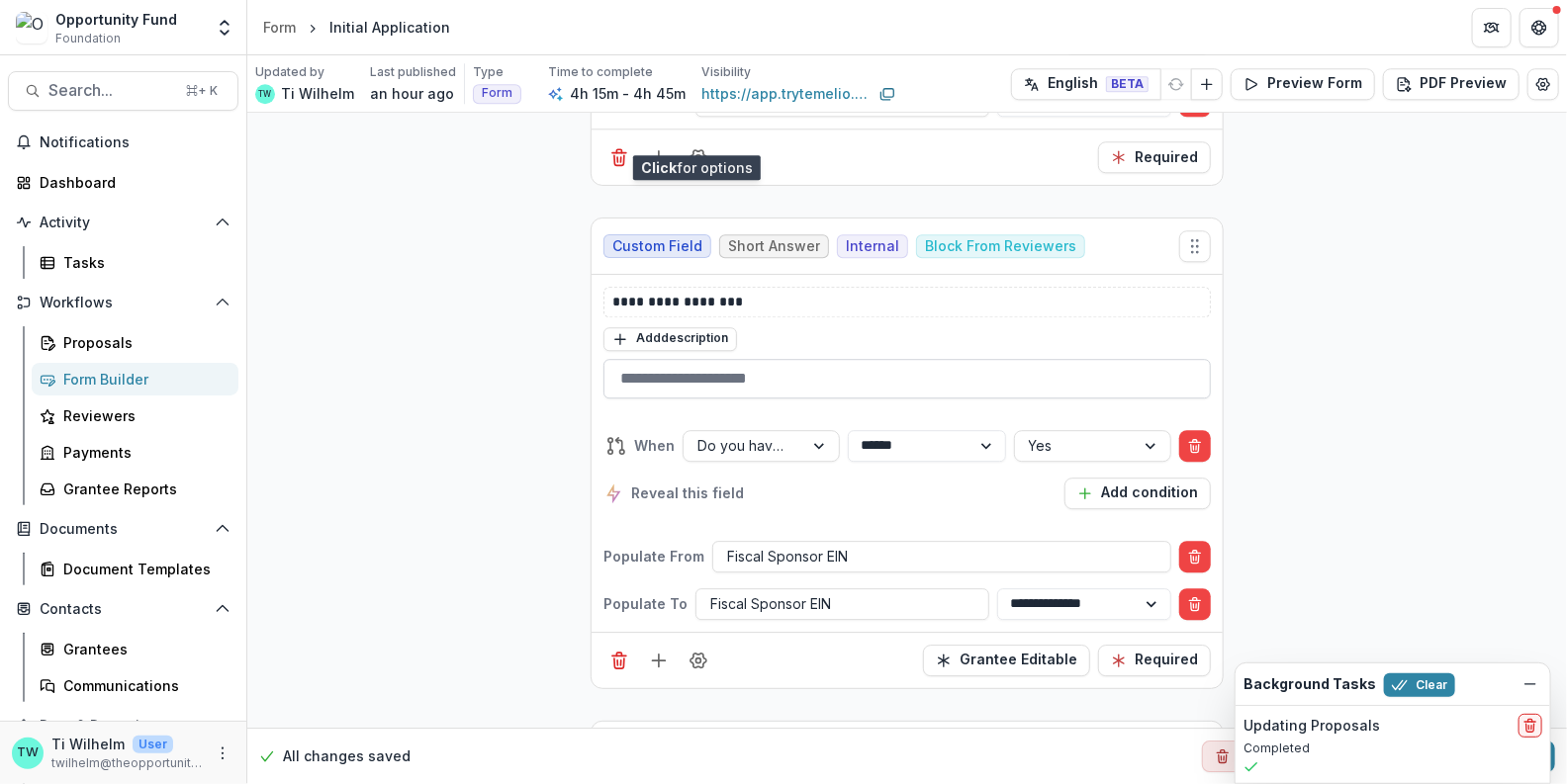 scroll, scrollTop: 2476, scrollLeft: 0, axis: vertical 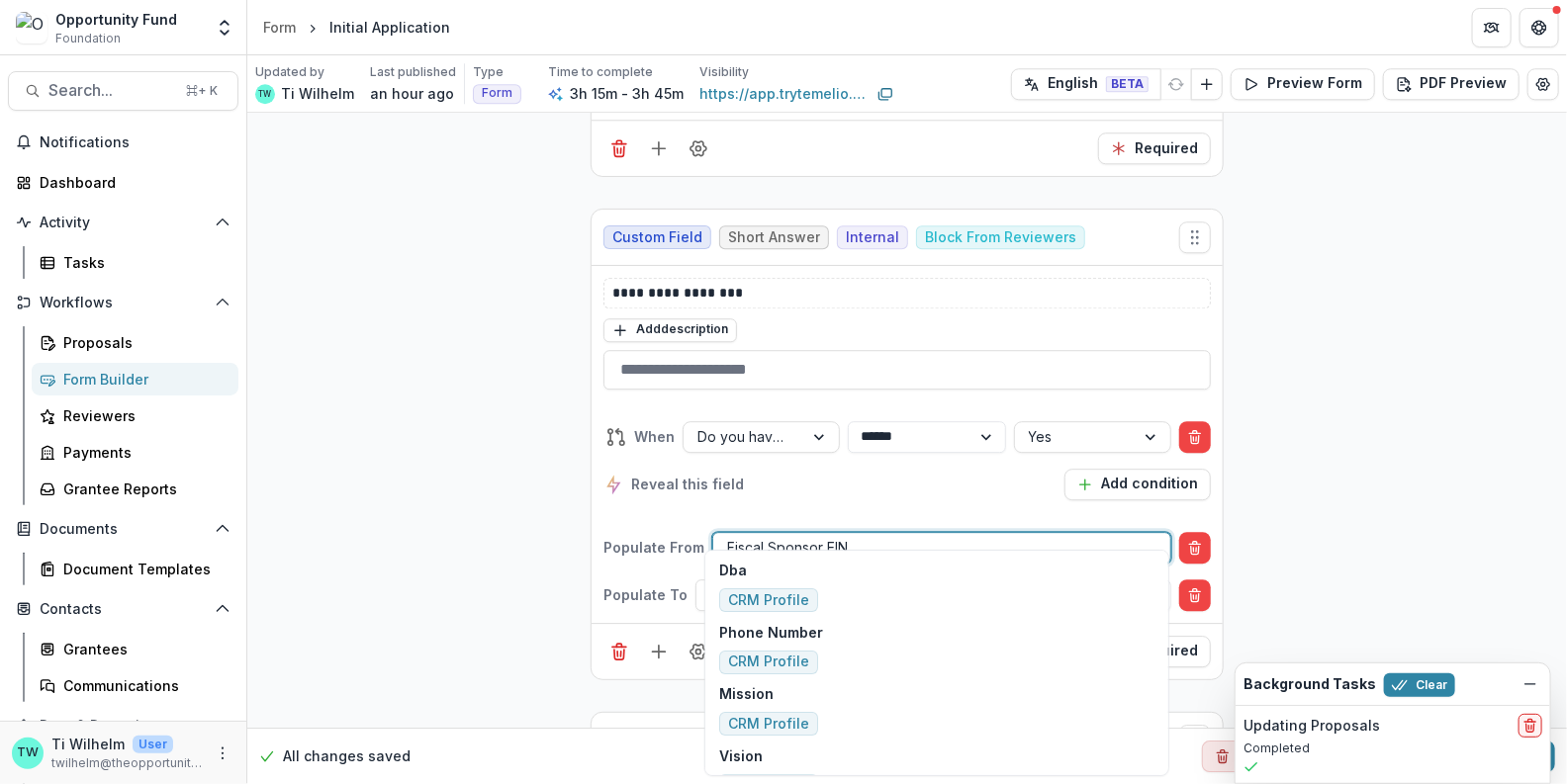 click at bounding box center [942, 547] 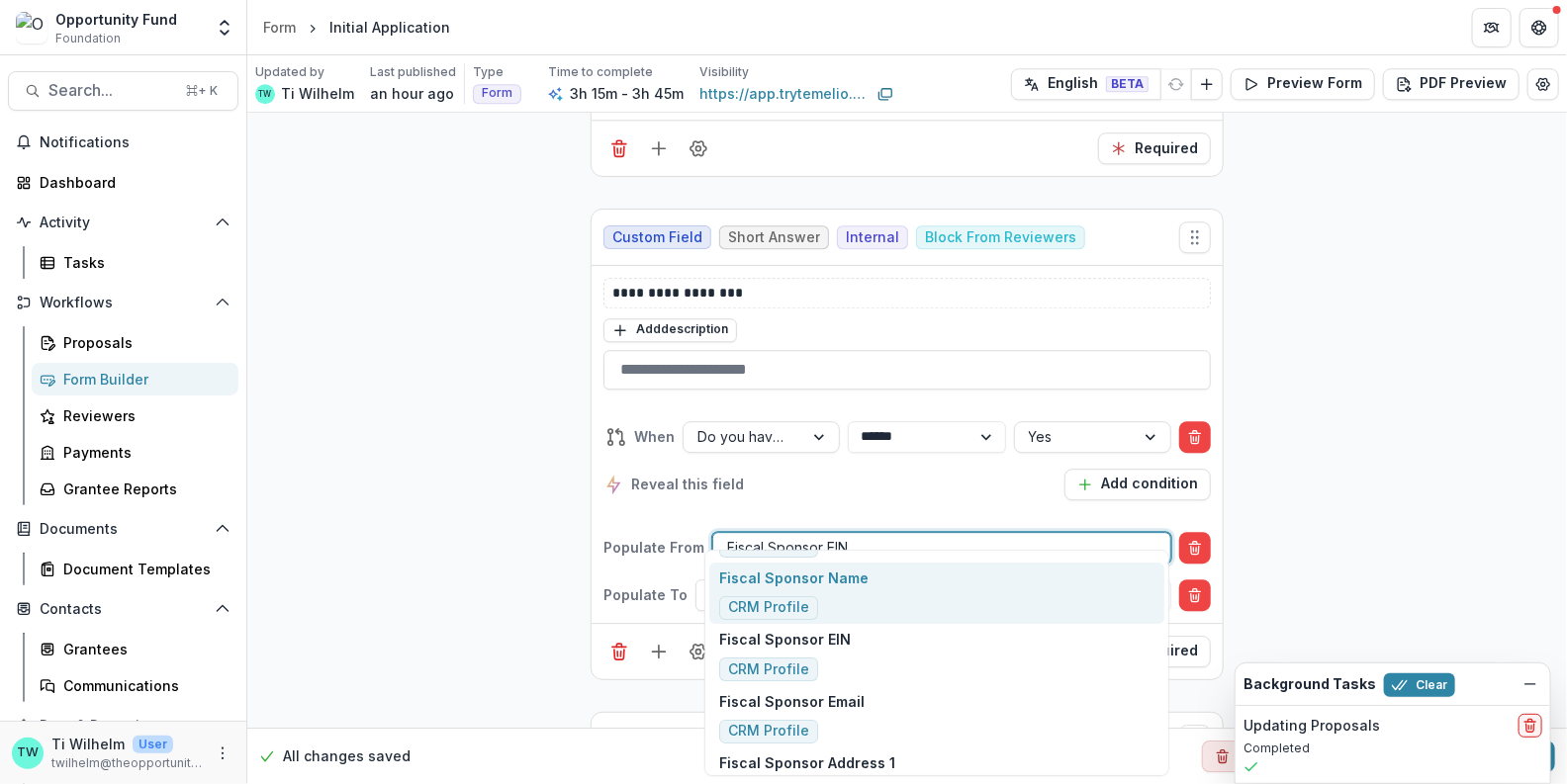 scroll, scrollTop: 244, scrollLeft: 0, axis: vertical 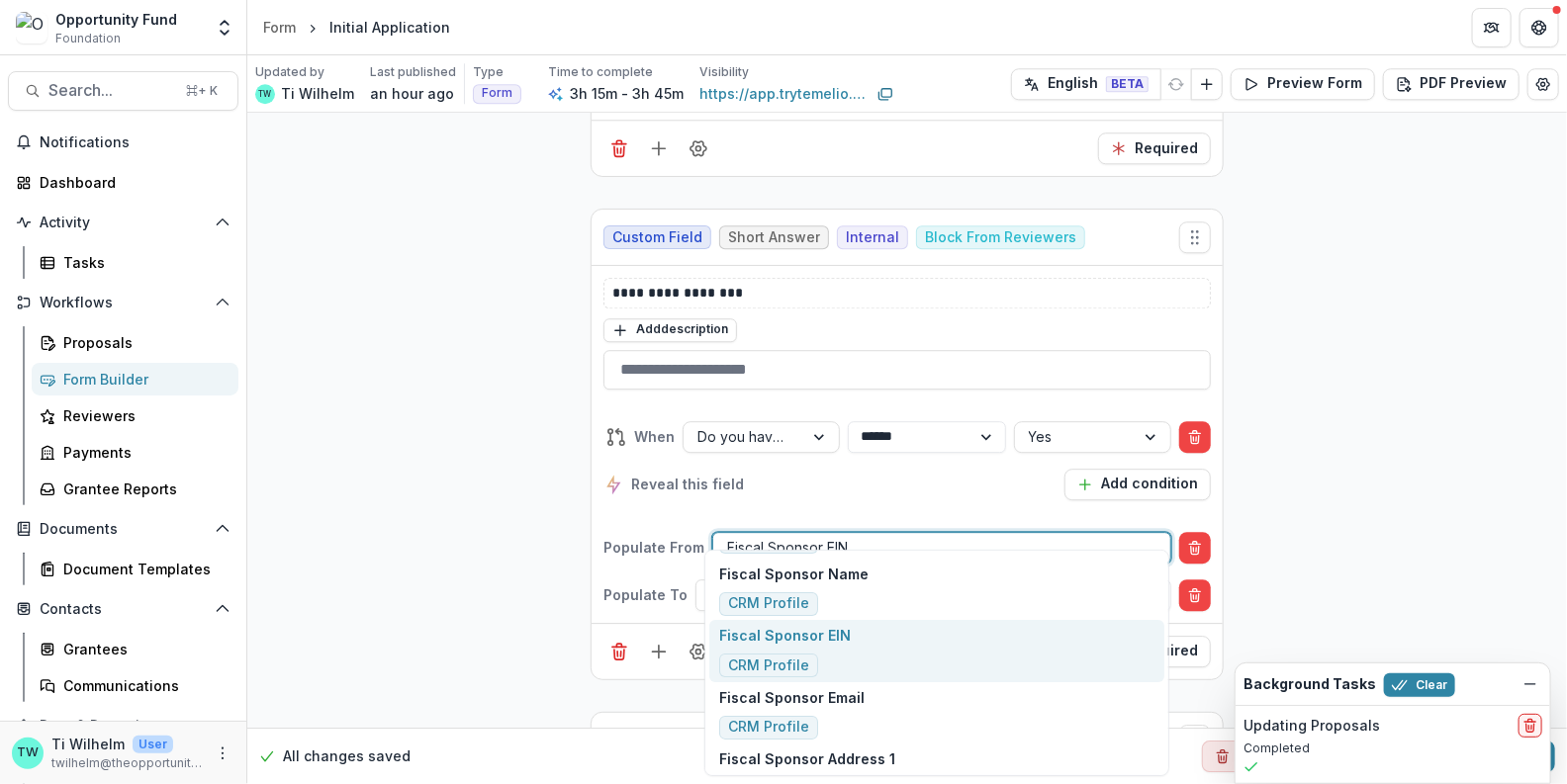click on "Fiscal Sponsor EIN CRM Profile" at bounding box center (784, 651) 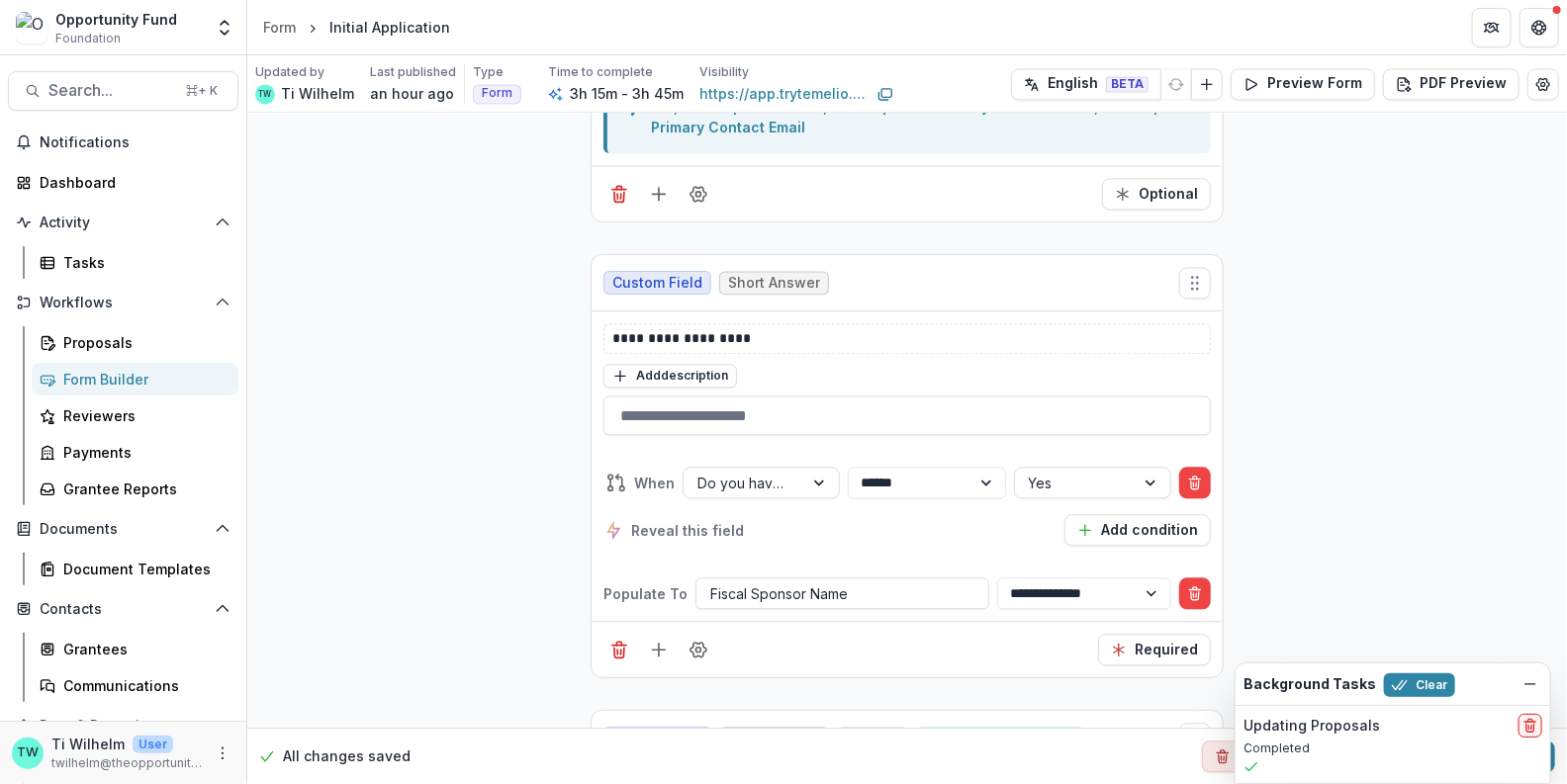 scroll, scrollTop: 1971, scrollLeft: 0, axis: vertical 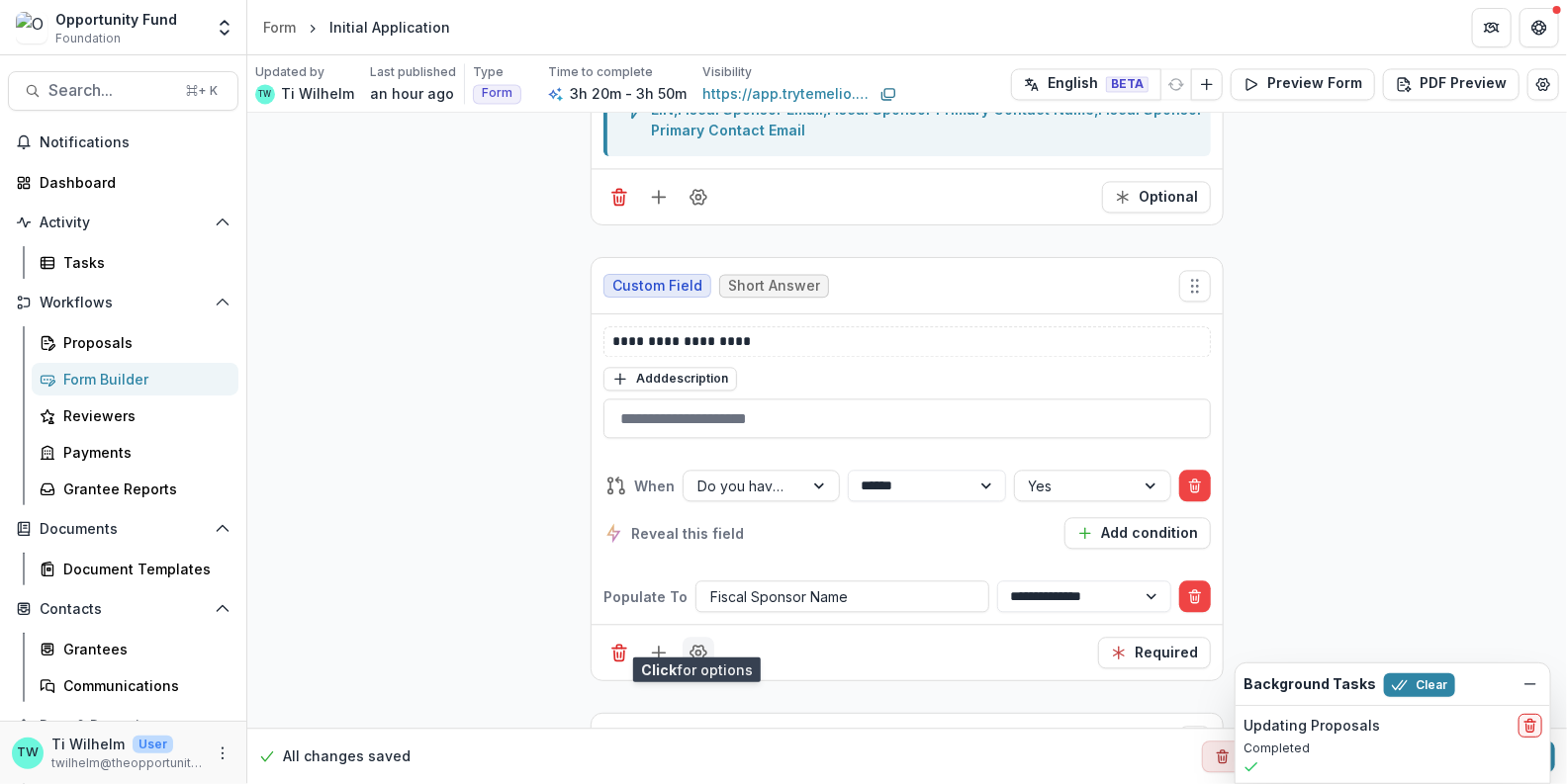 click 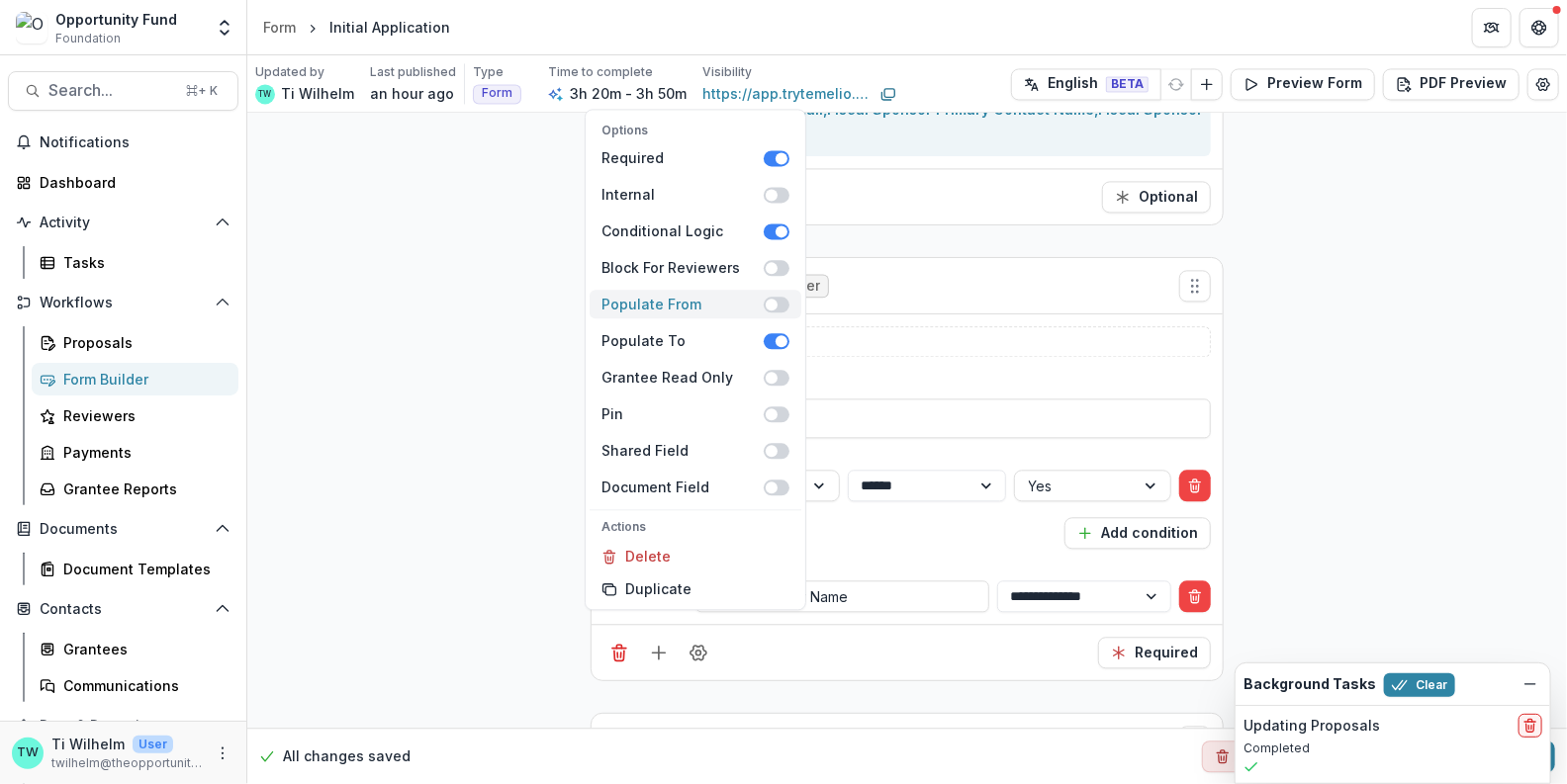 click at bounding box center (777, 305) 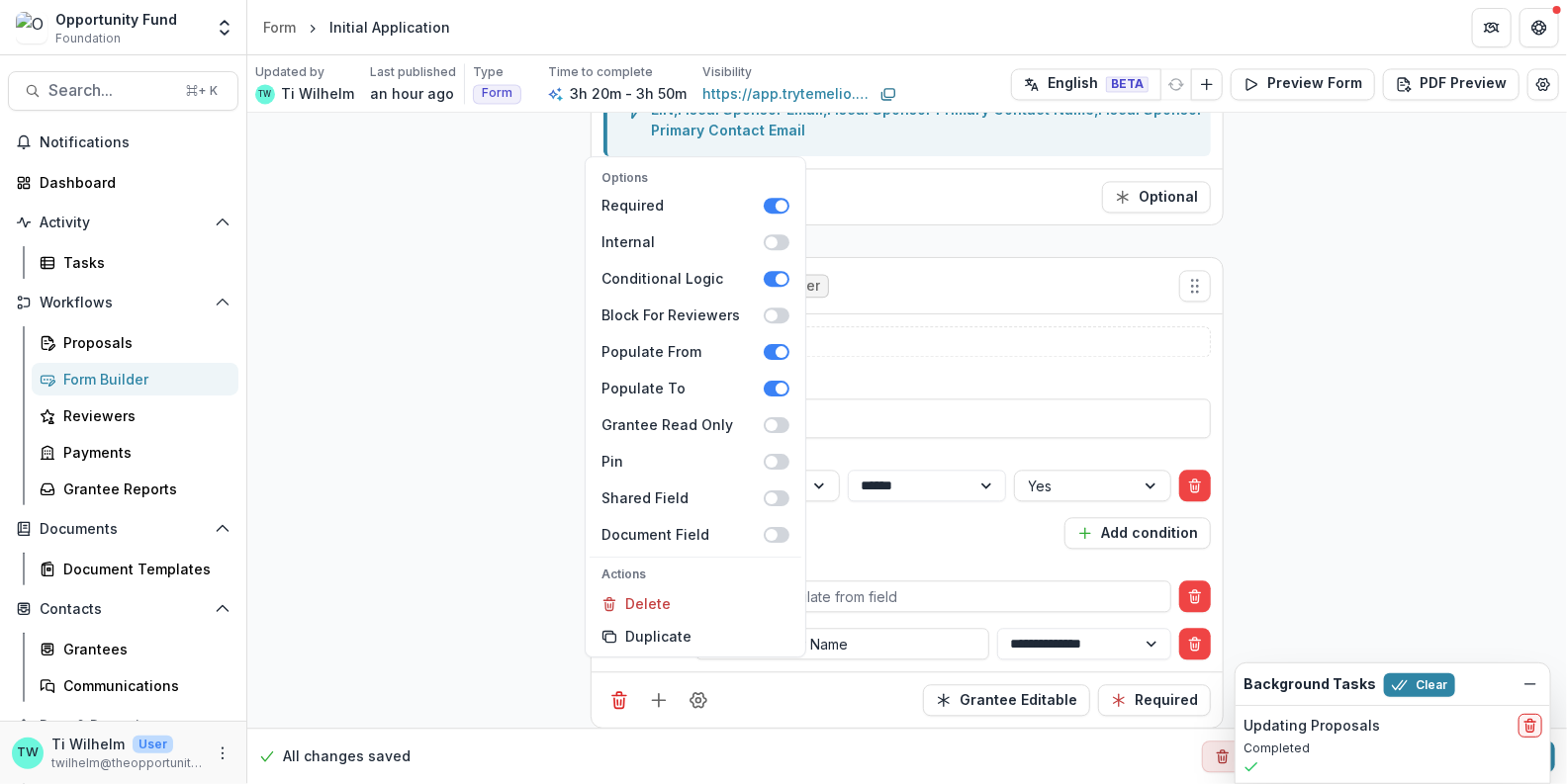 click on "**********" at bounding box center [907, 15179] 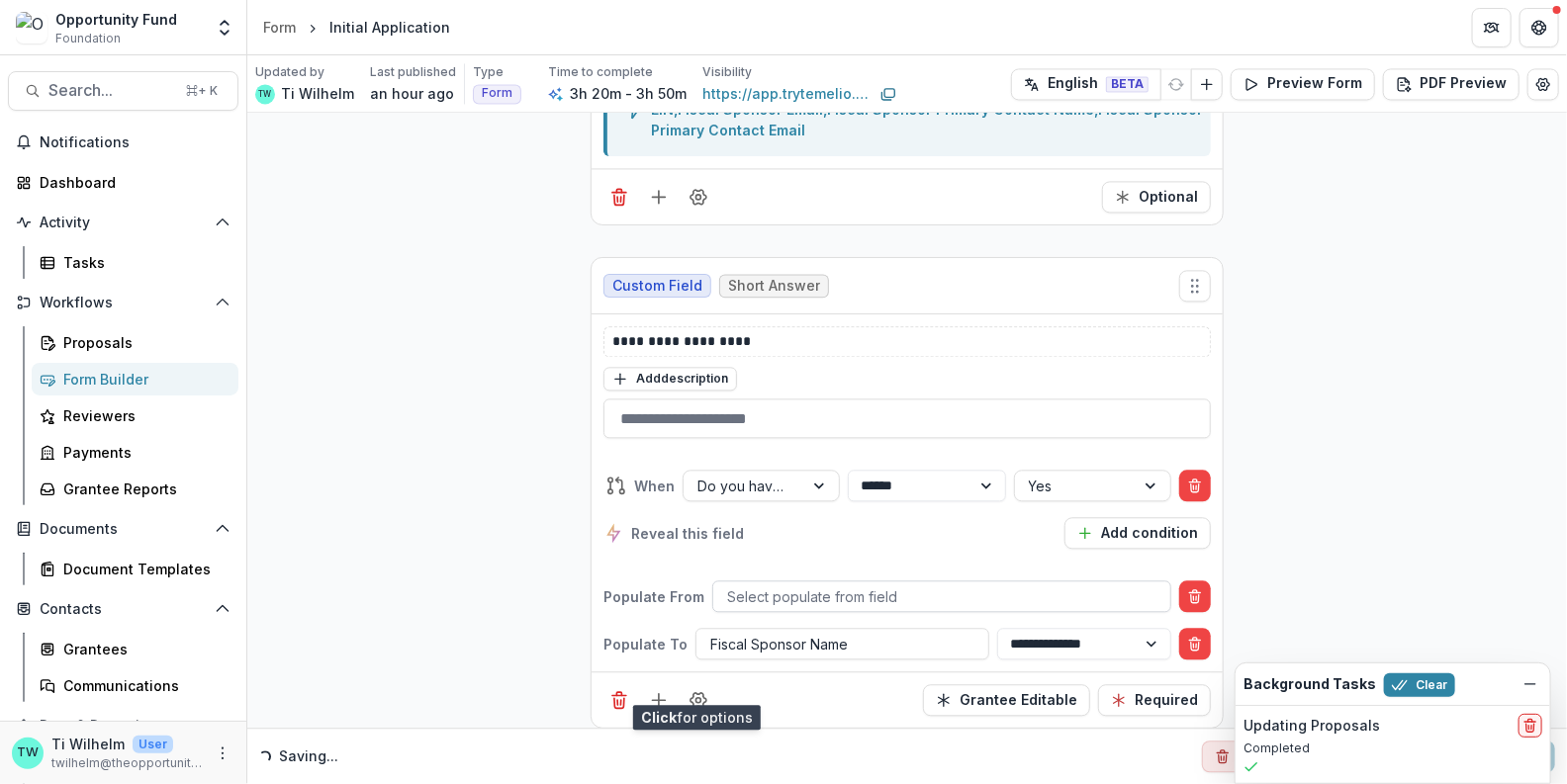 click at bounding box center (942, 596) 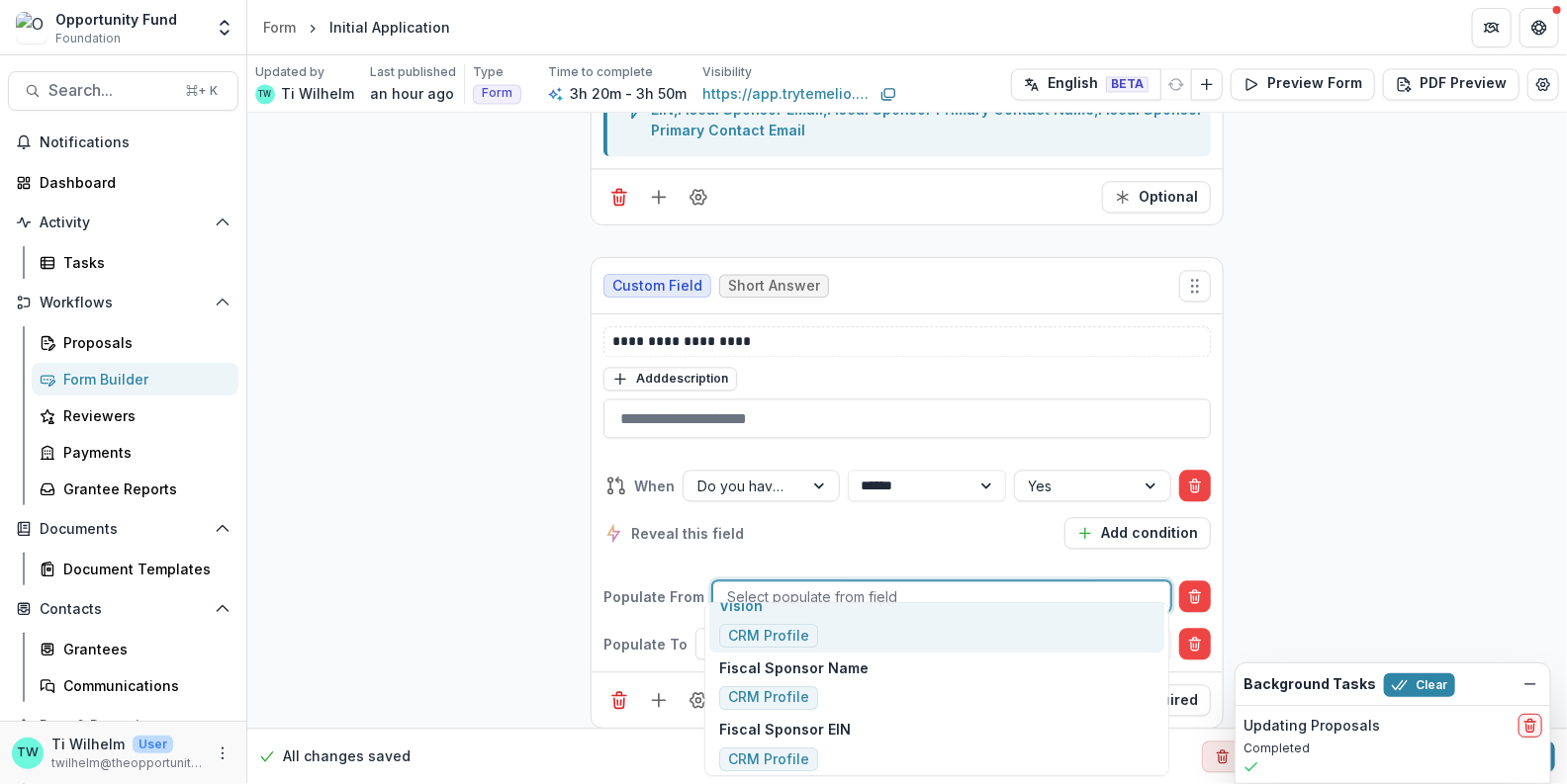 scroll, scrollTop: 204, scrollLeft: 0, axis: vertical 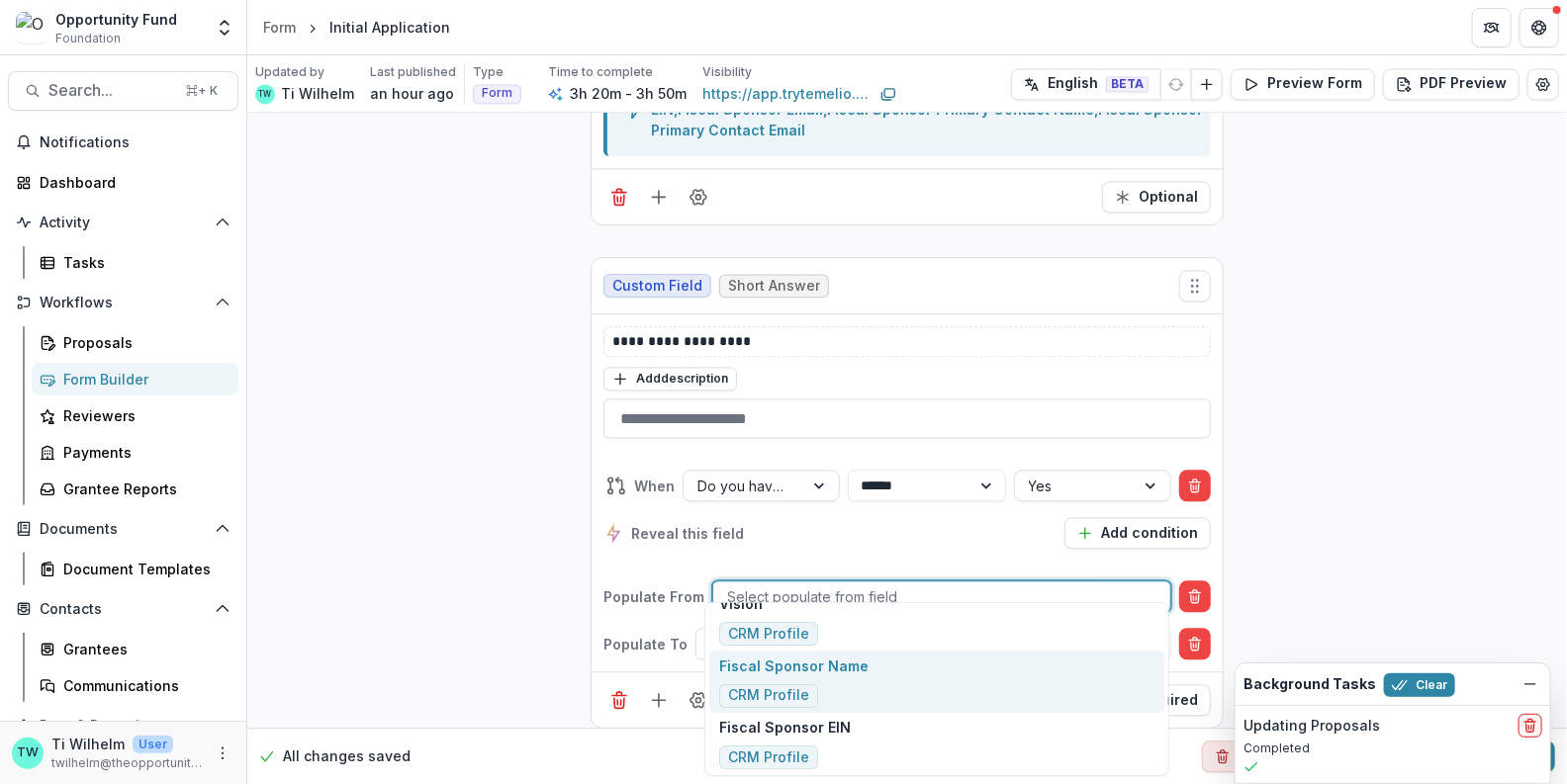click on "CRM Profile" at bounding box center (769, 695) 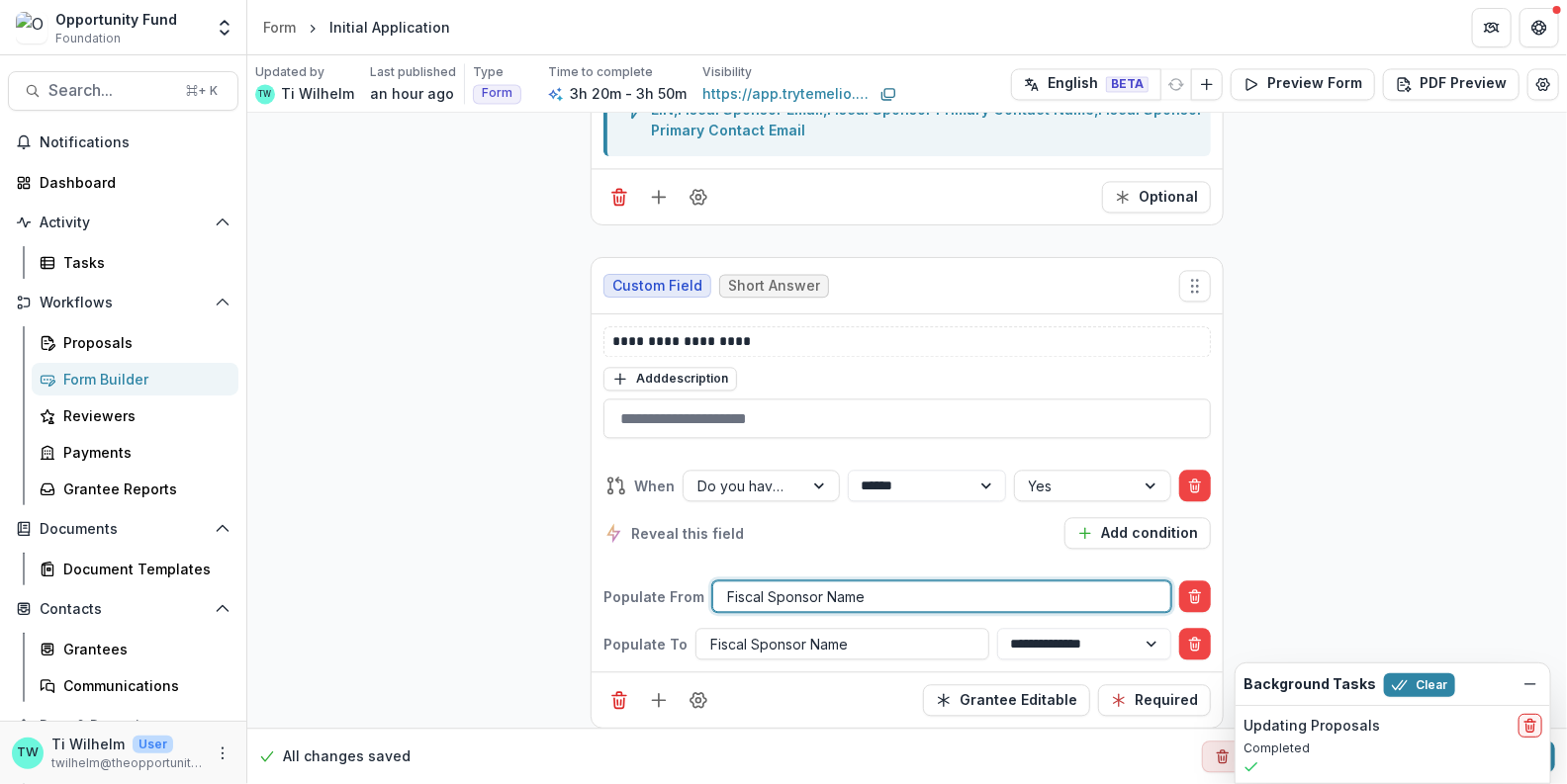 click on "**********" at bounding box center [907, 15179] 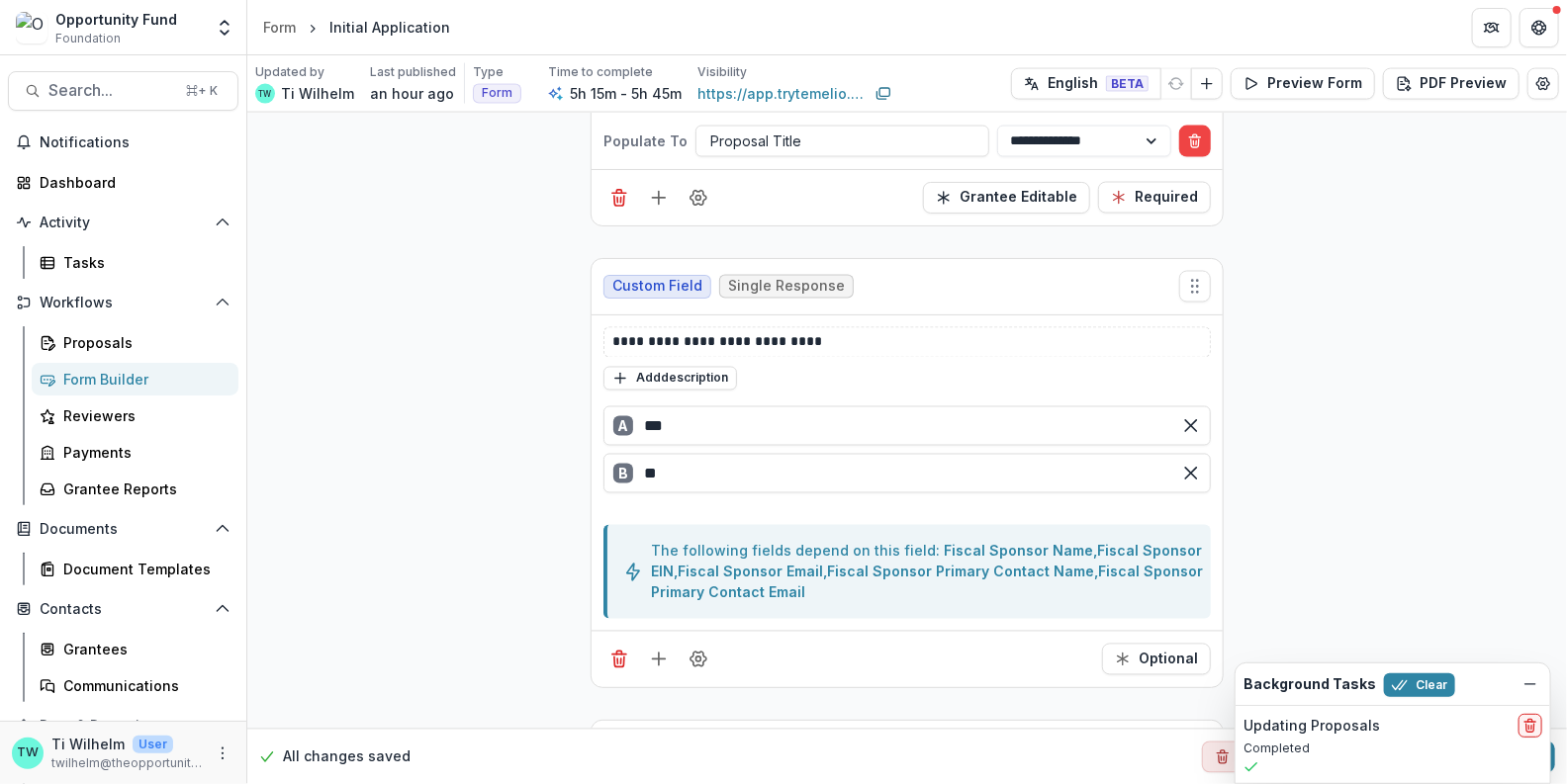 scroll, scrollTop: 1506, scrollLeft: 0, axis: vertical 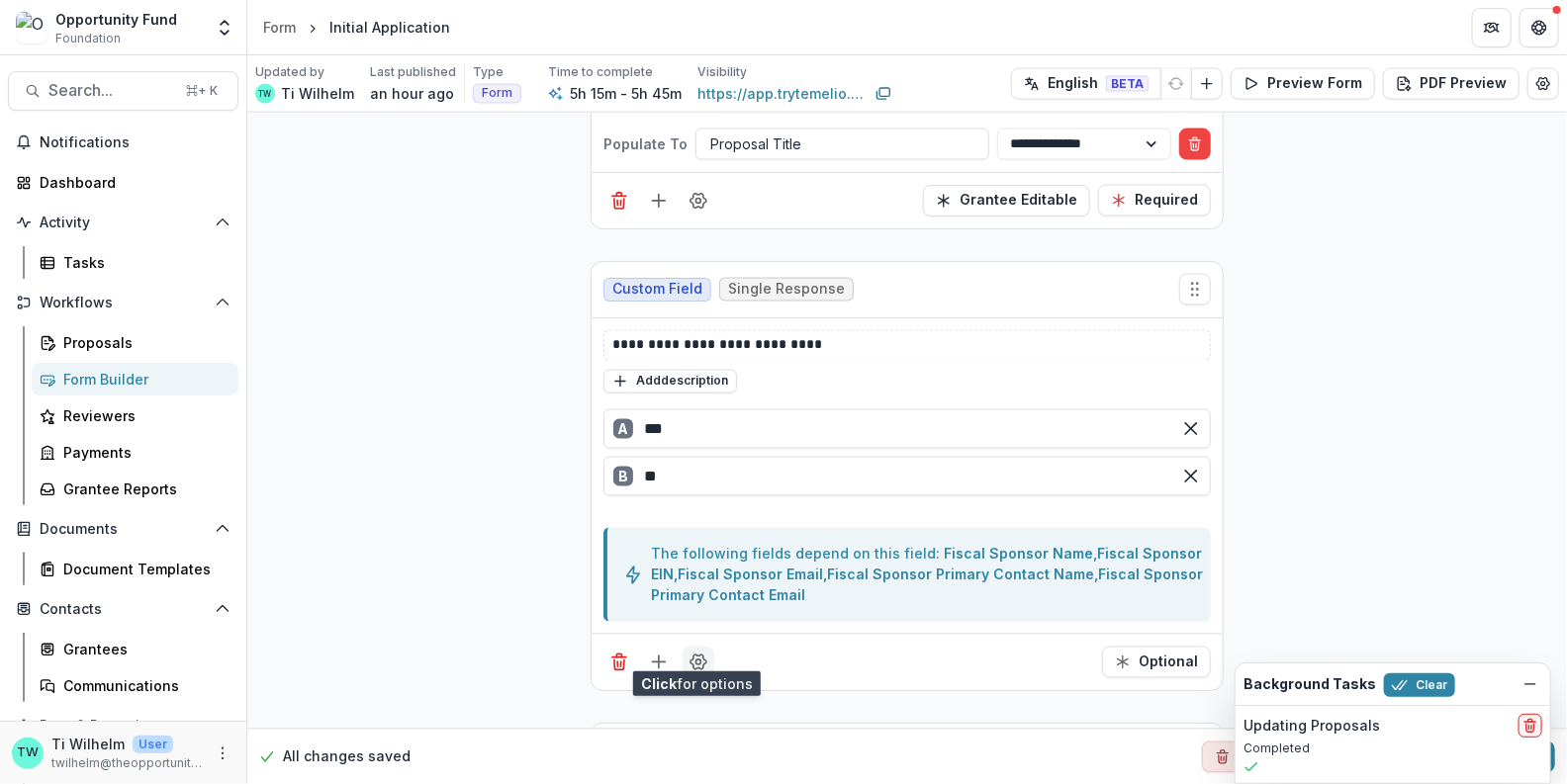 click 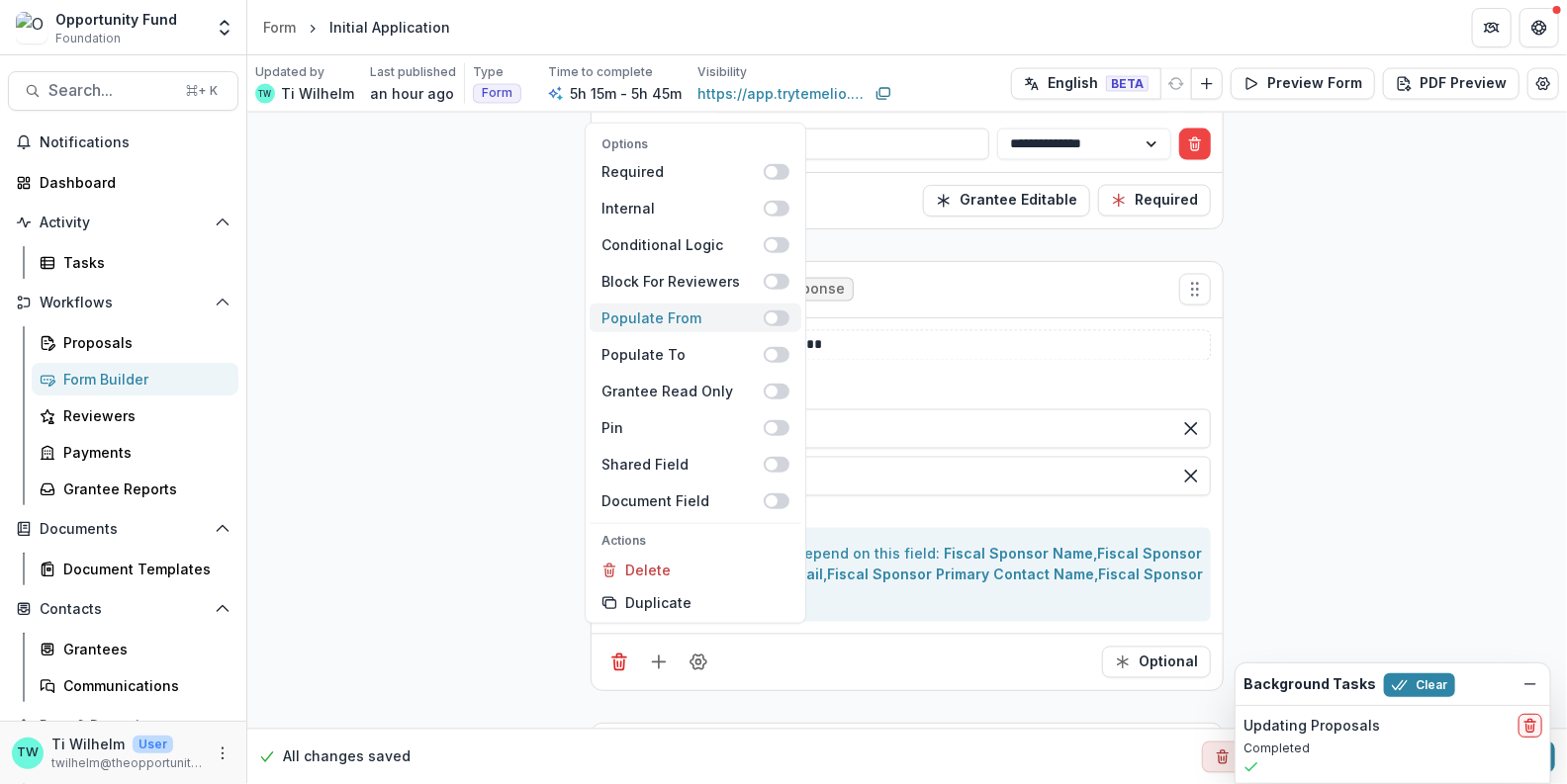 click at bounding box center (777, 317) 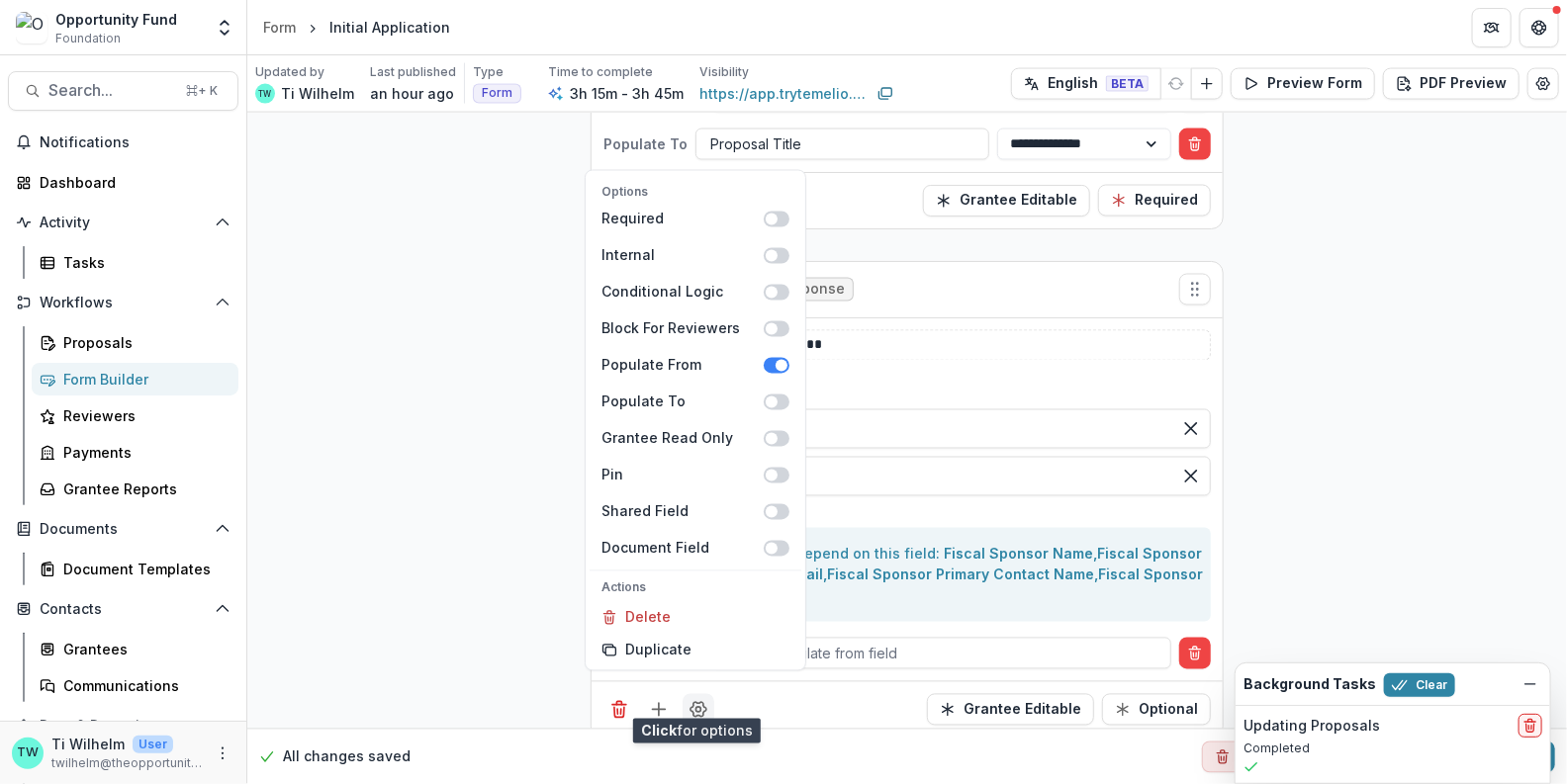 click 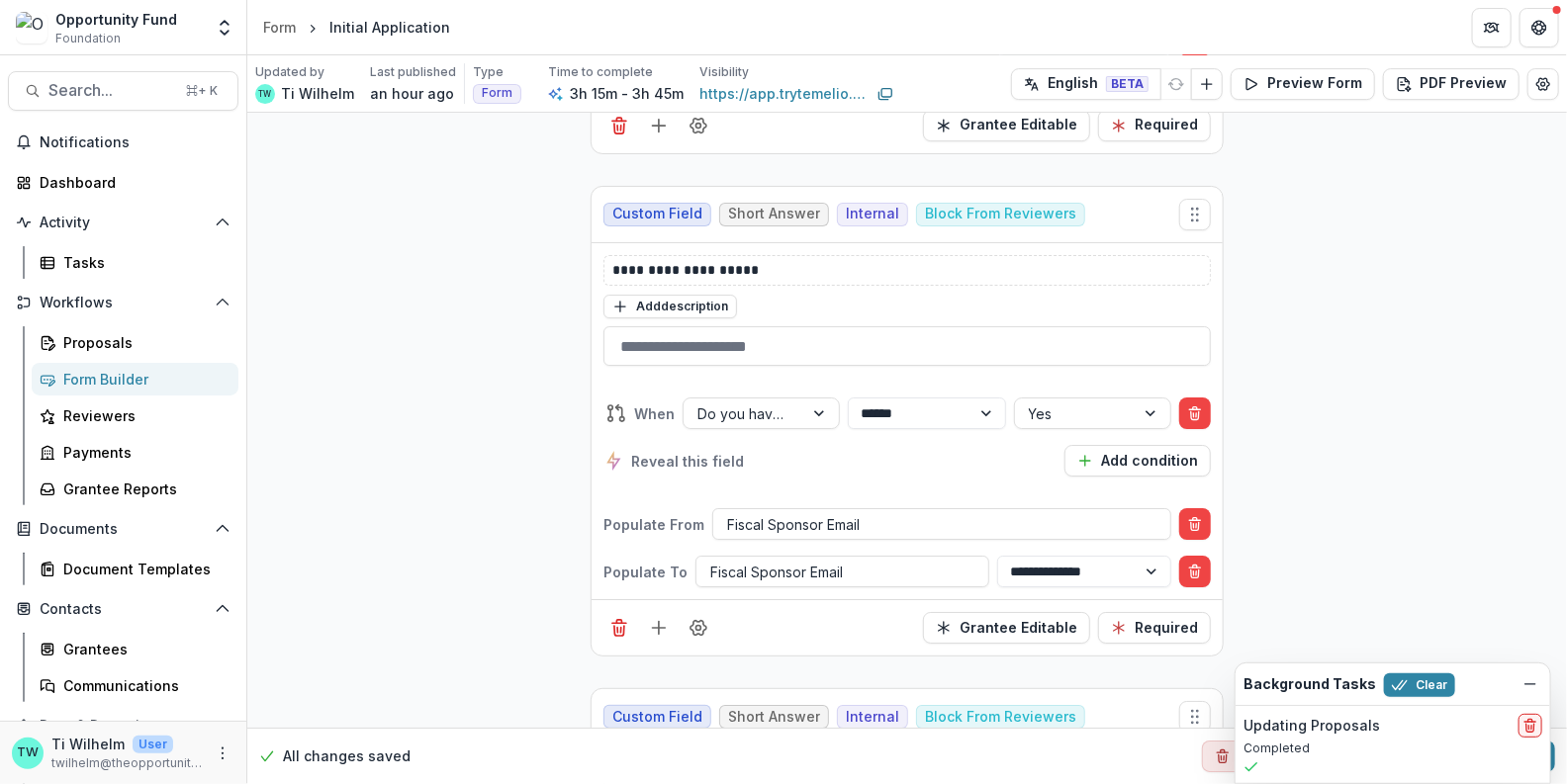 scroll, scrollTop: 3097, scrollLeft: 0, axis: vertical 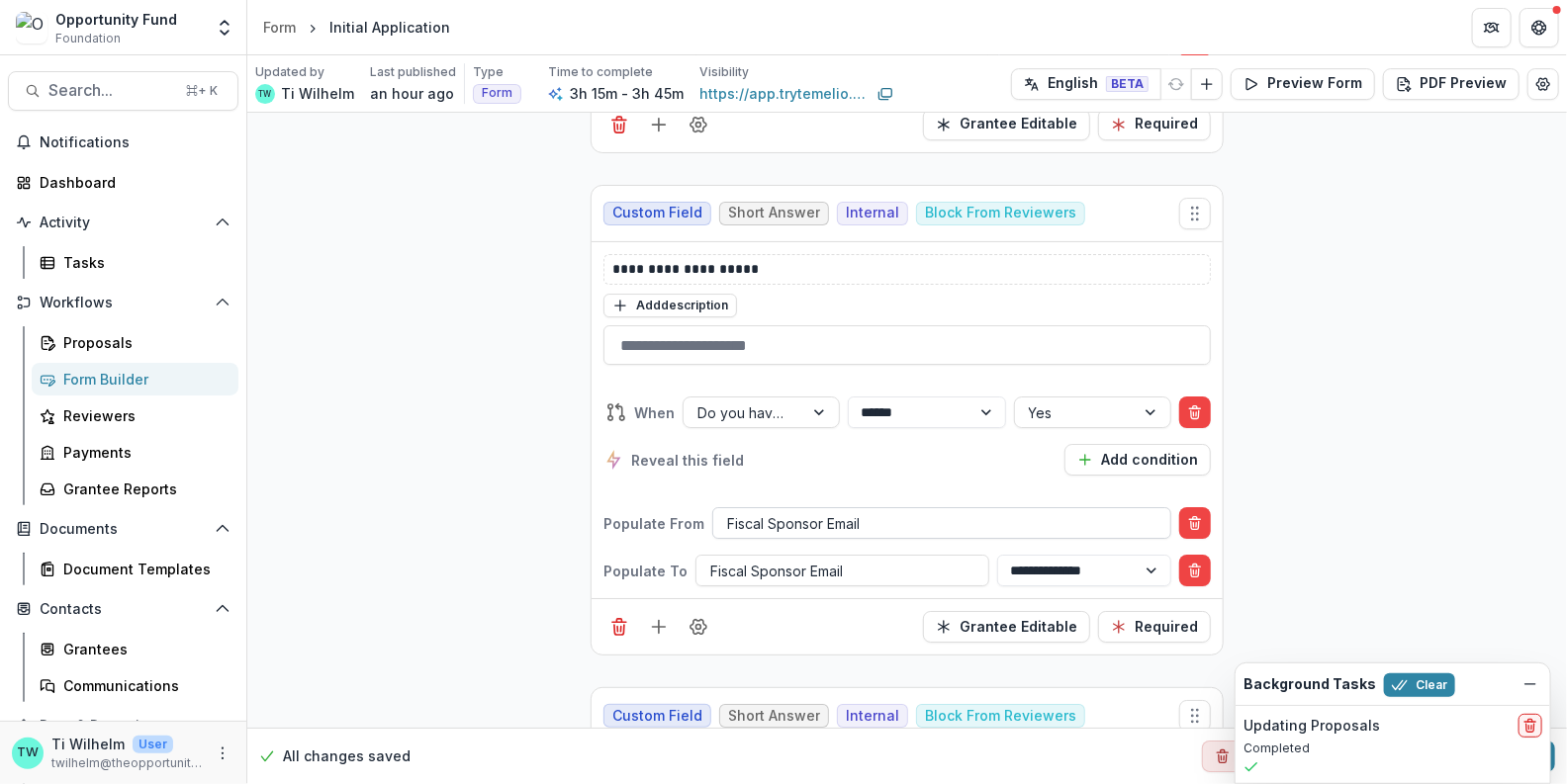 click at bounding box center (942, 523) 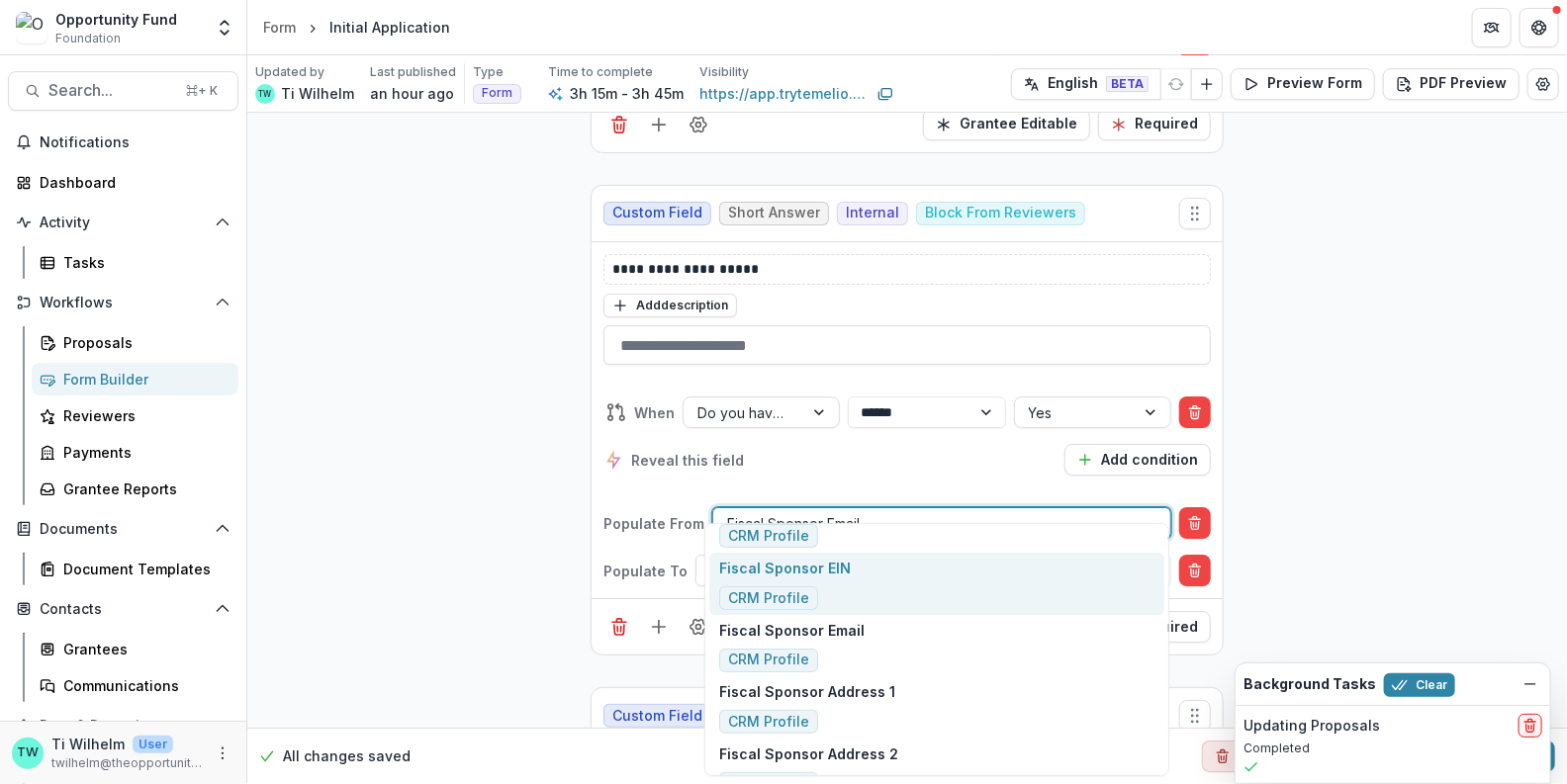 scroll, scrollTop: 290, scrollLeft: 0, axis: vertical 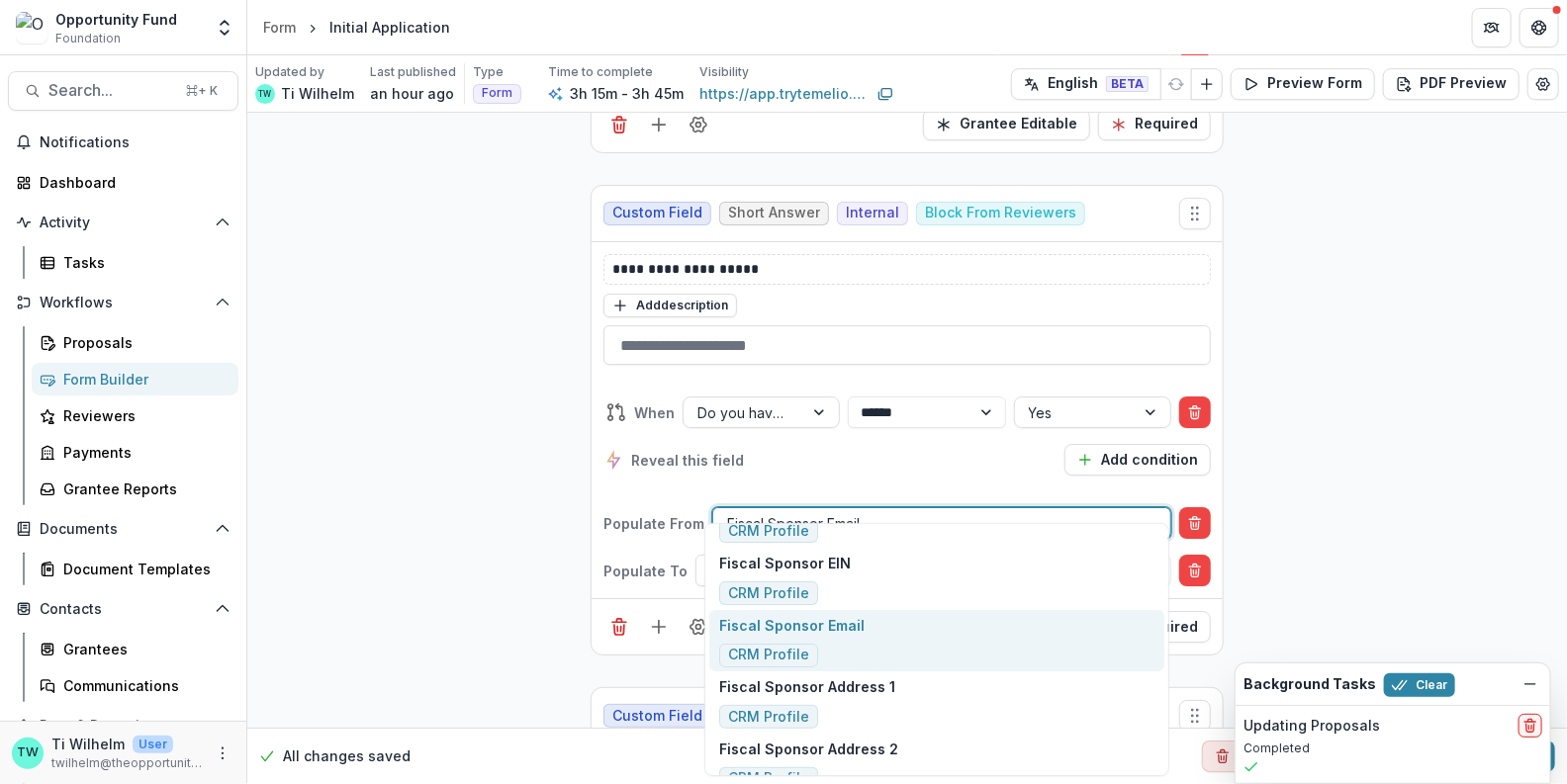 click on "CRM Profile" at bounding box center [769, 654] 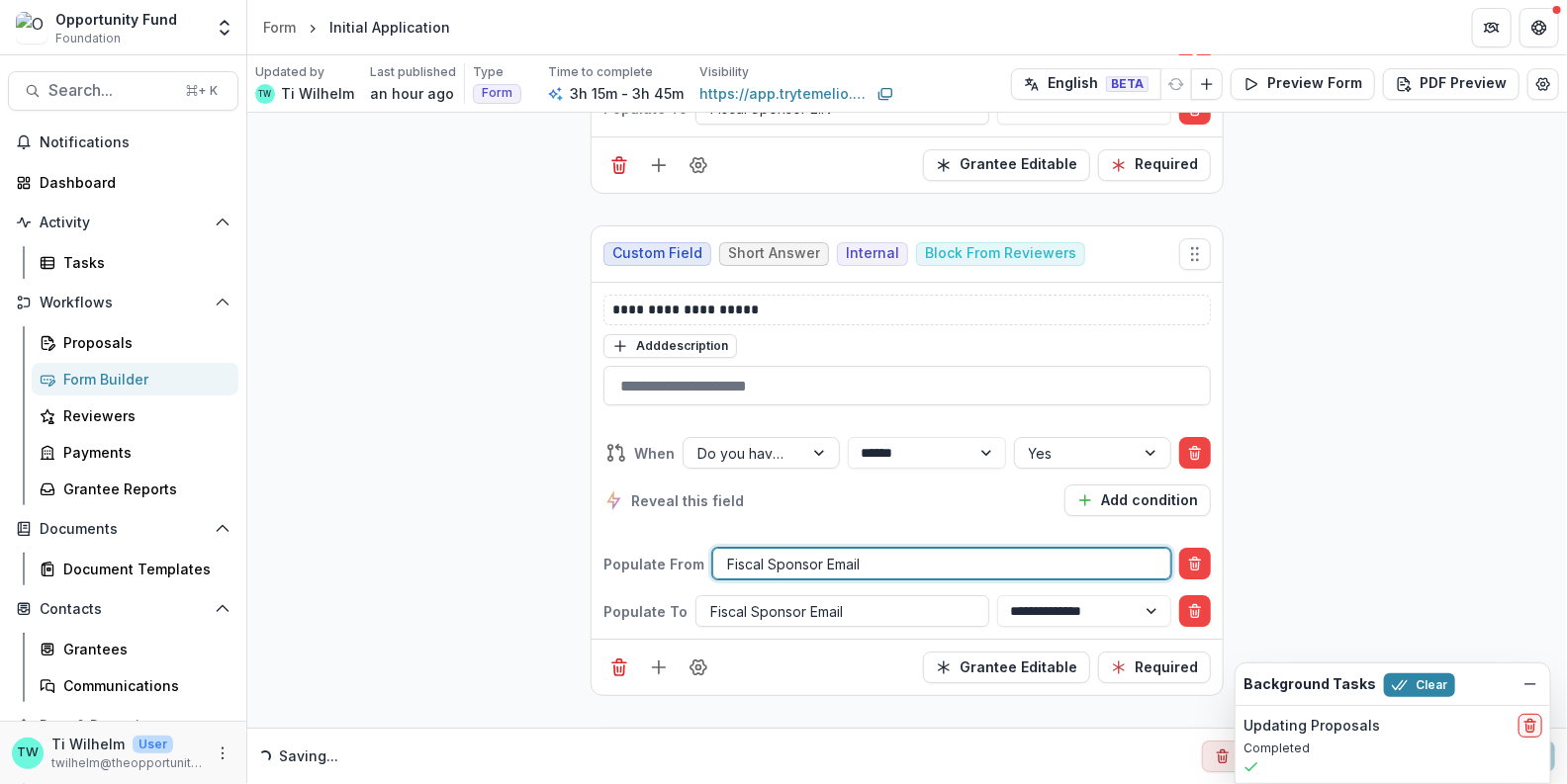 scroll, scrollTop: 3061, scrollLeft: 0, axis: vertical 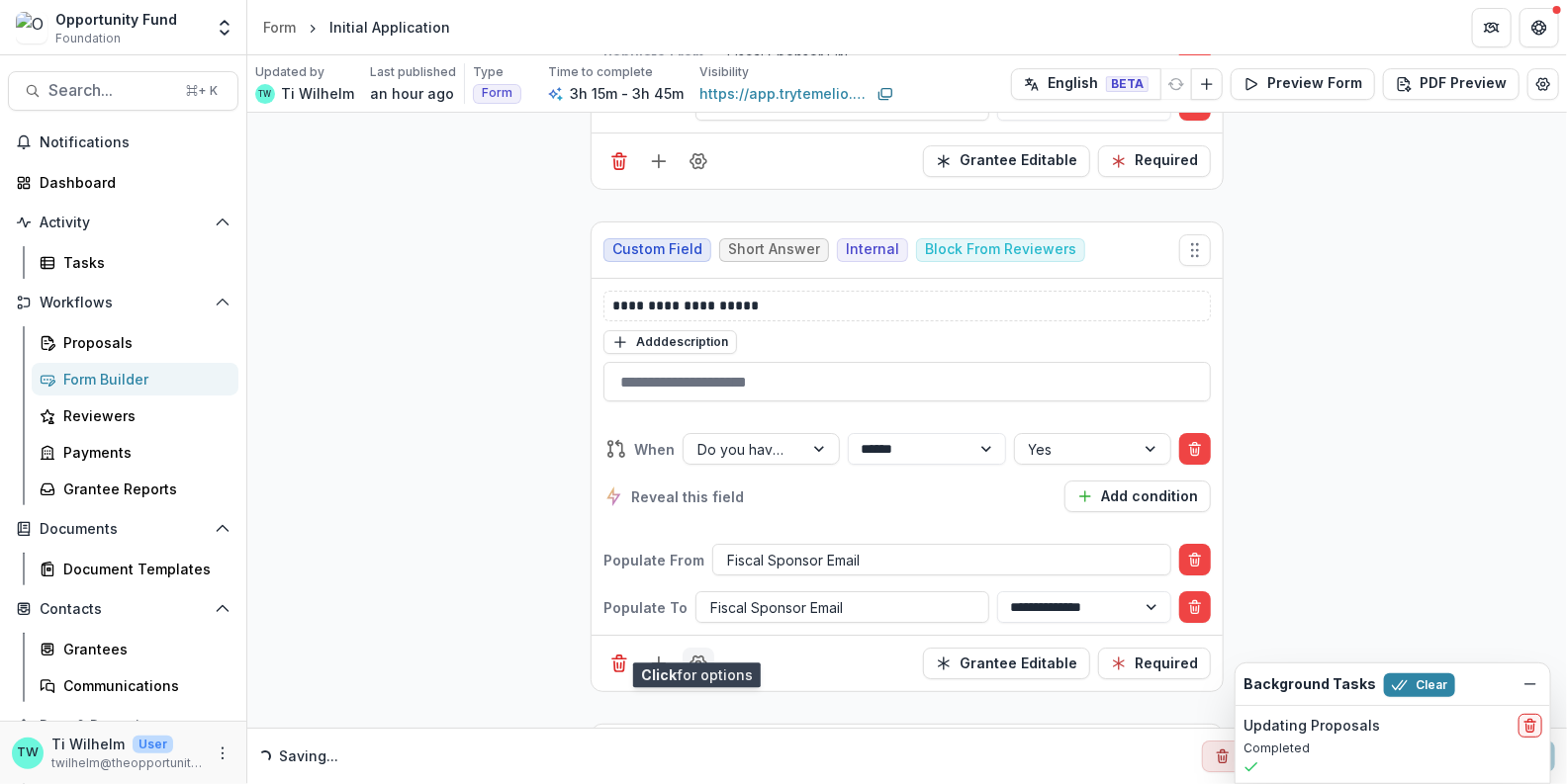 click 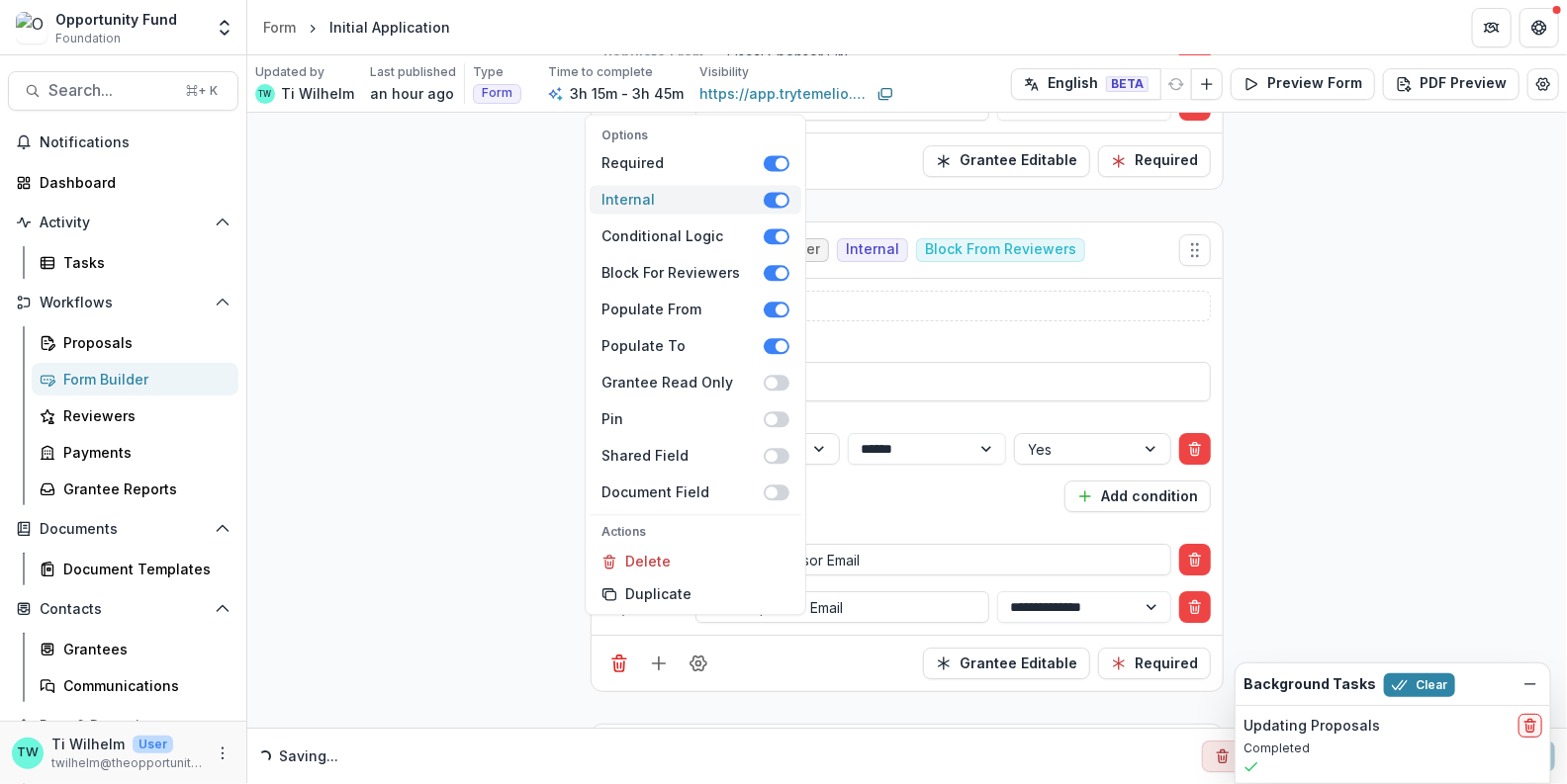 click at bounding box center [782, 200] 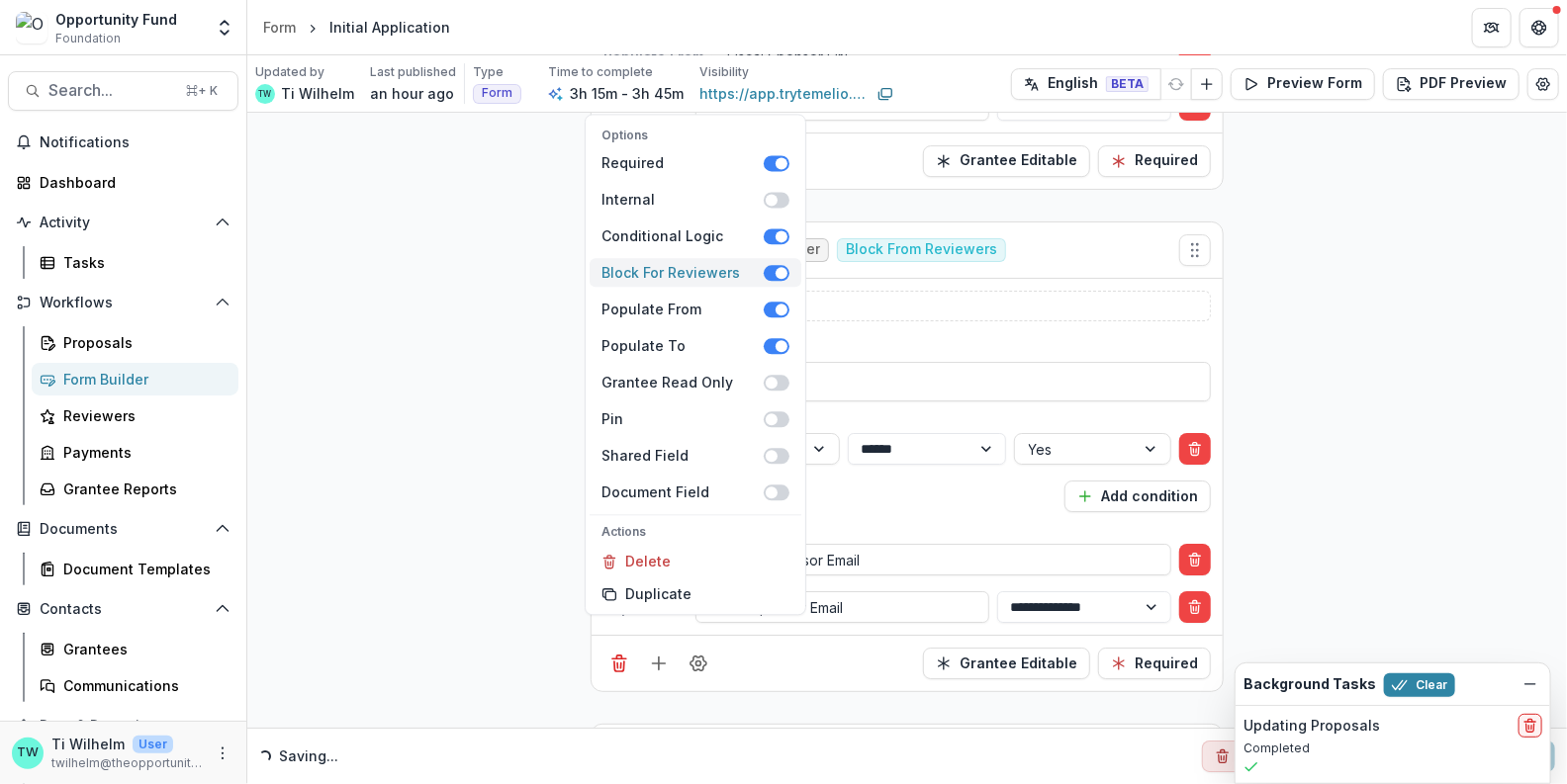 click at bounding box center (777, 273) 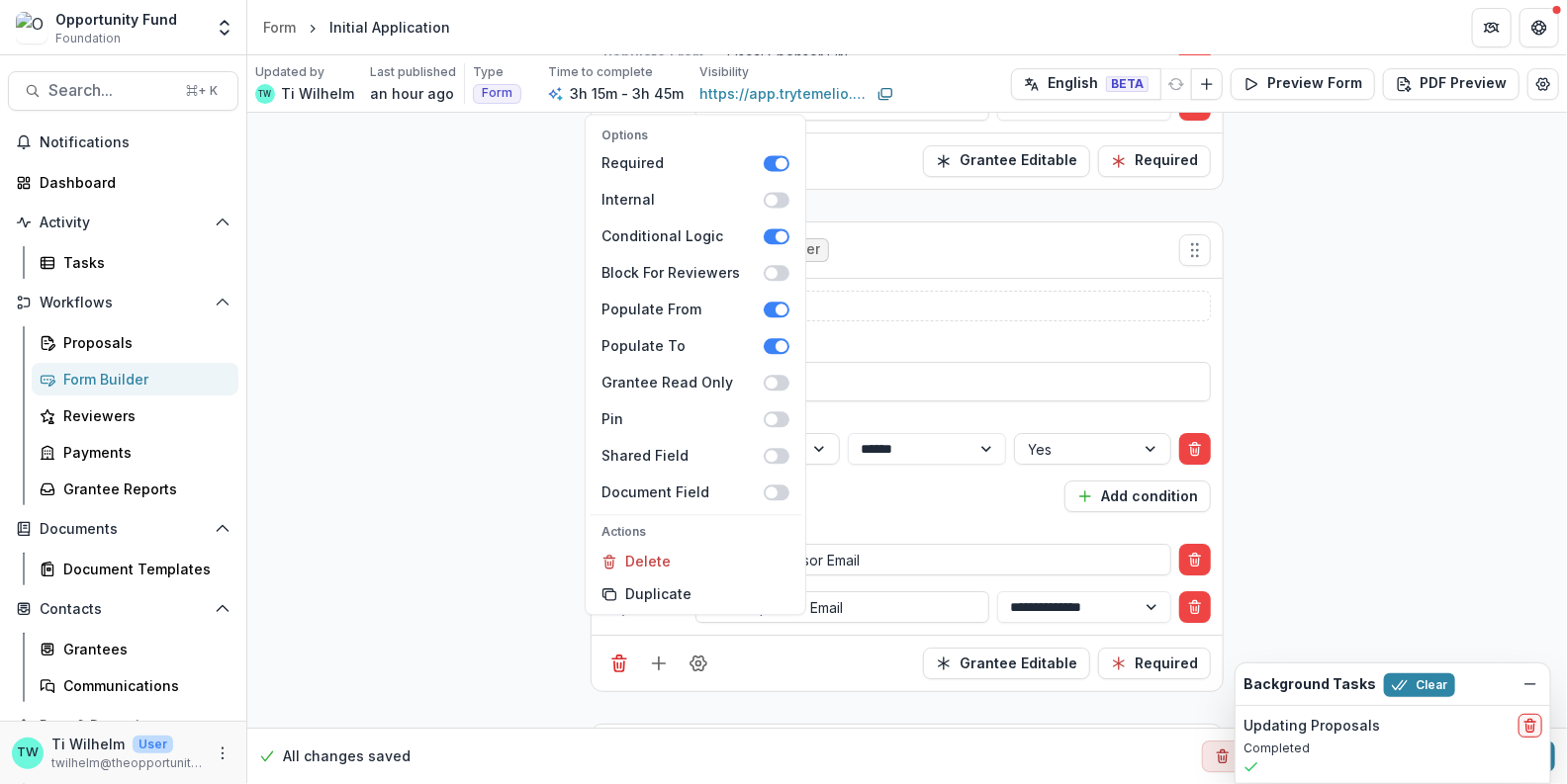 click on "**********" at bounding box center [907, 14113] 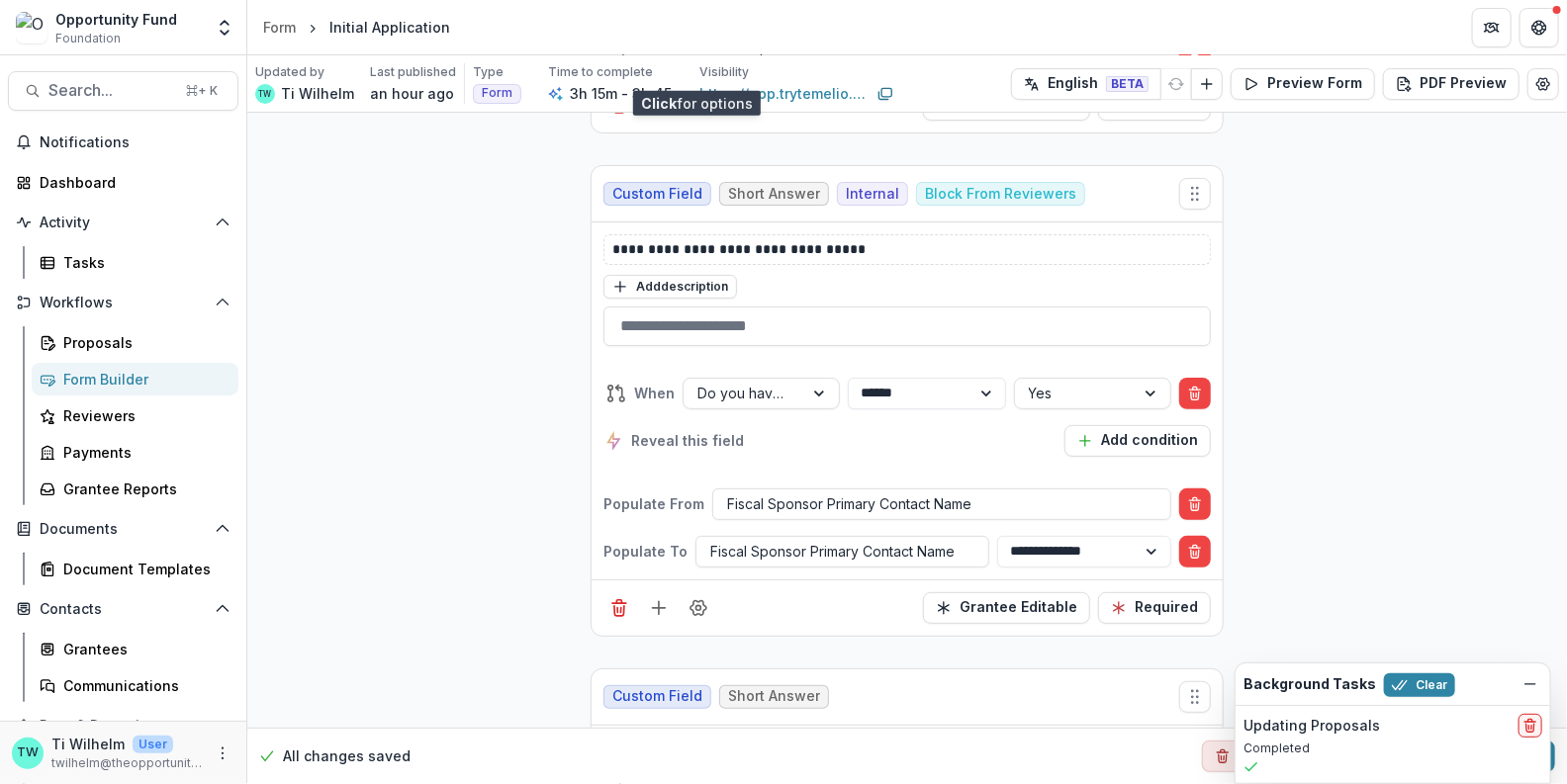 scroll, scrollTop: 3636, scrollLeft: 0, axis: vertical 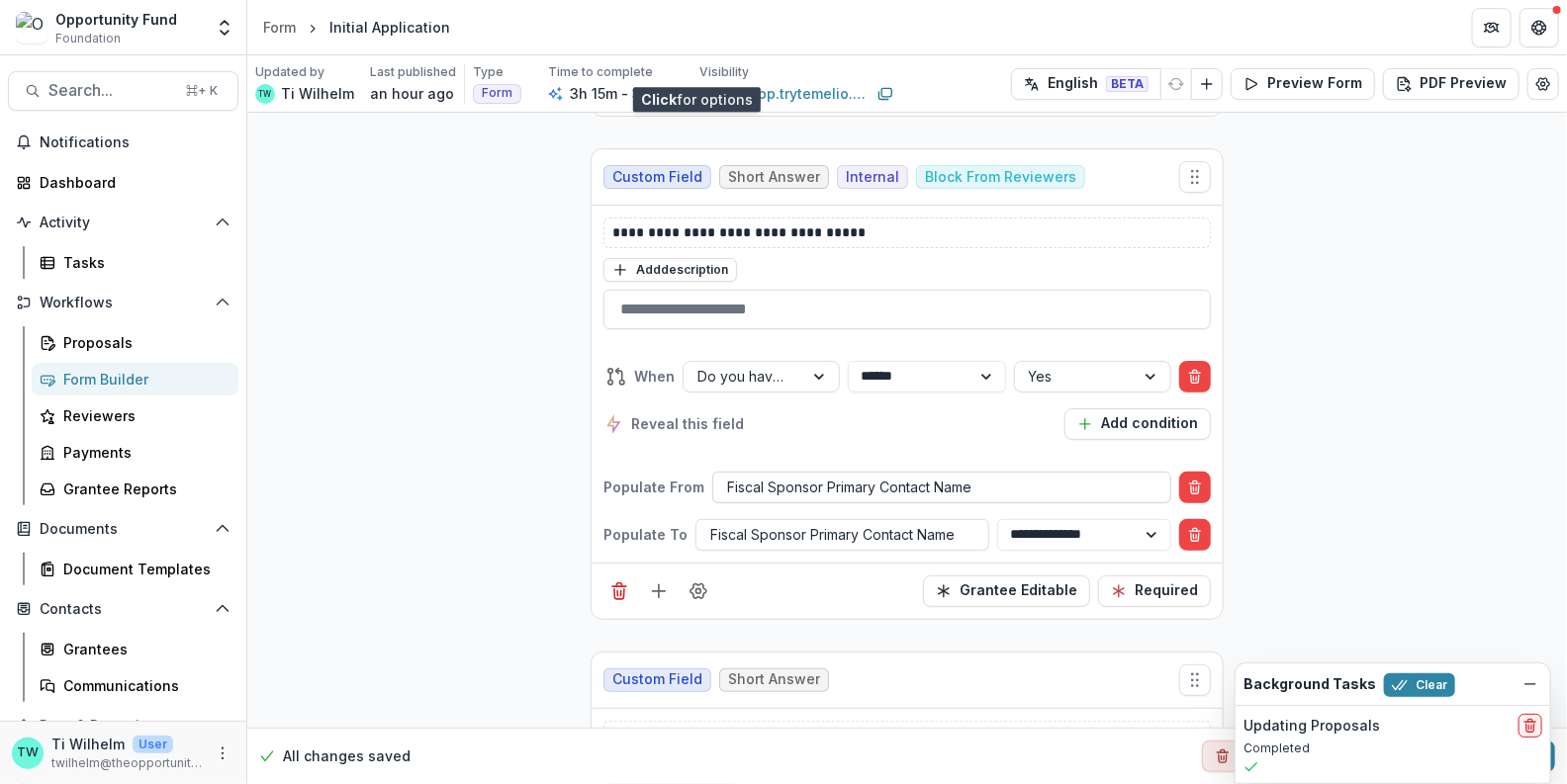 click at bounding box center (942, 486) 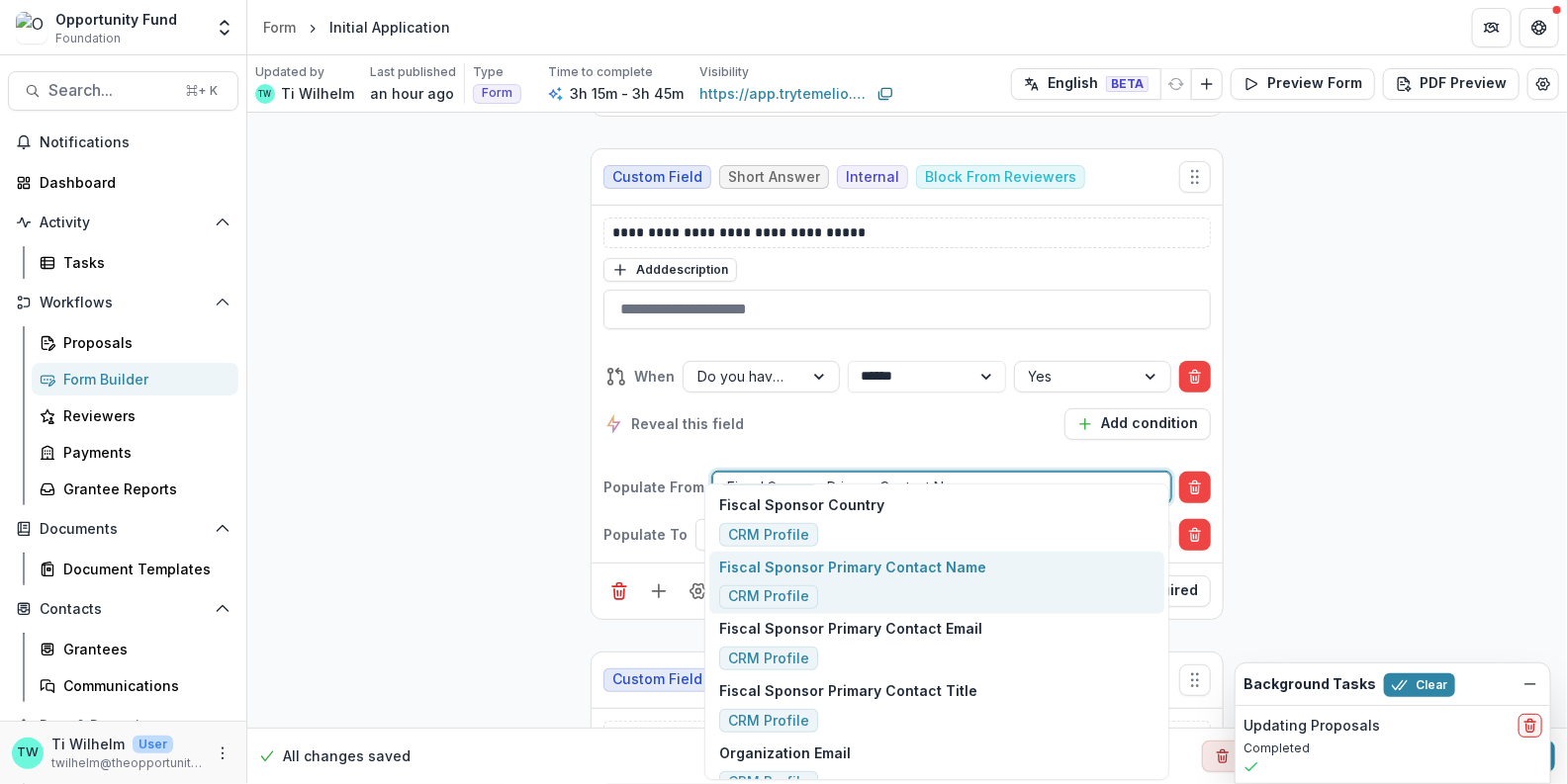 scroll, scrollTop: 753, scrollLeft: 0, axis: vertical 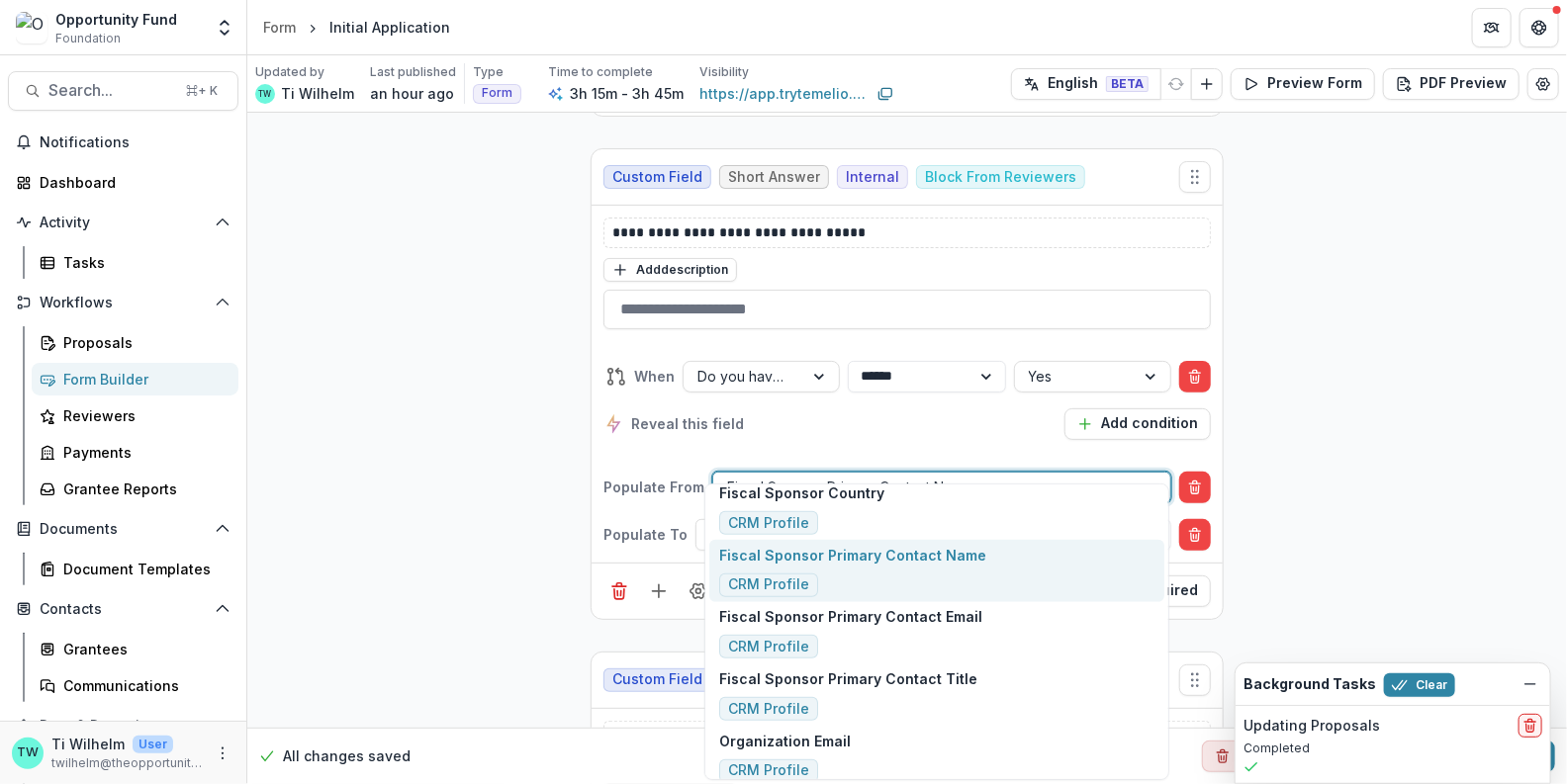 click on "CRM Profile" at bounding box center [769, 585] 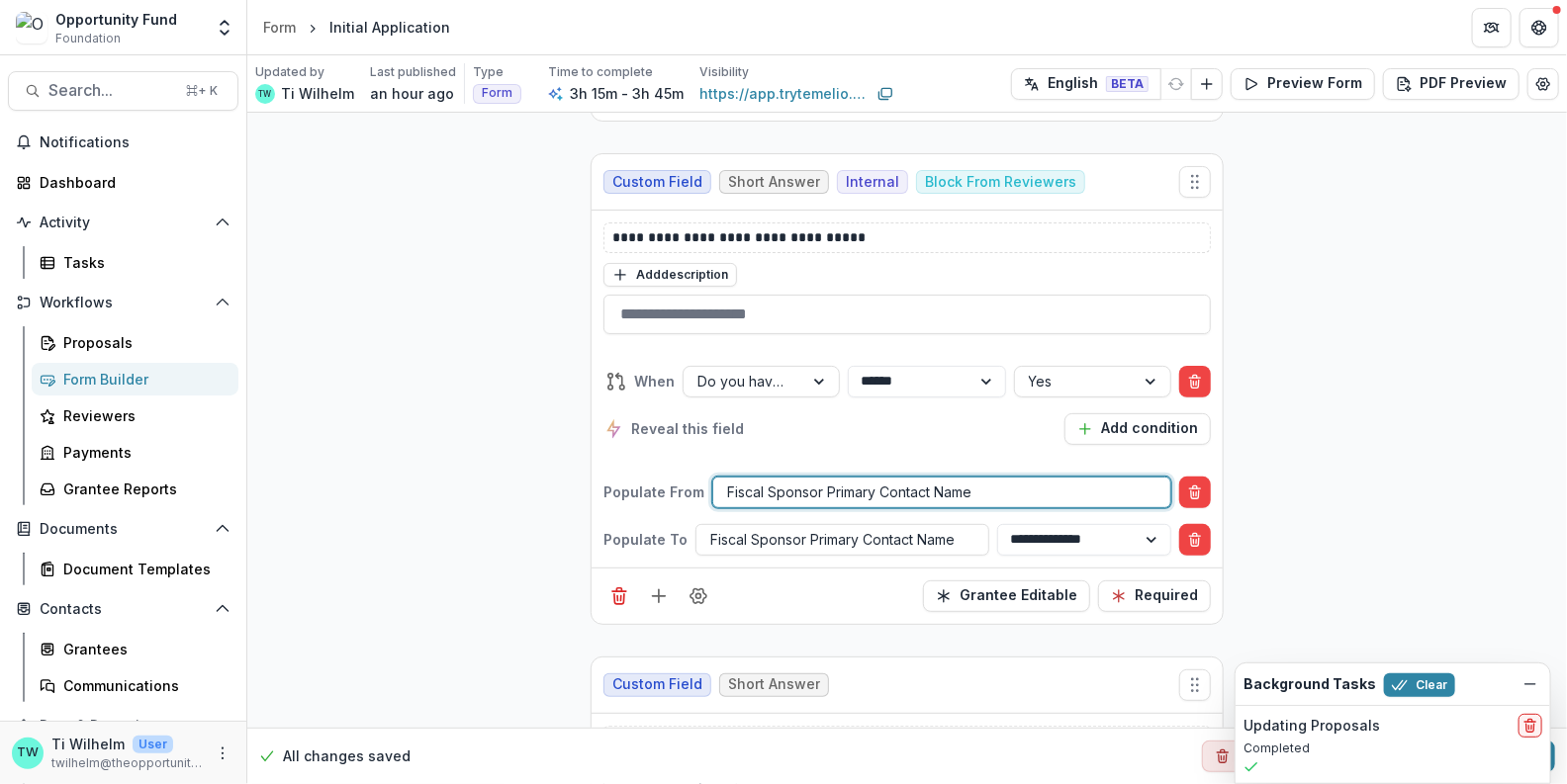 scroll, scrollTop: 3630, scrollLeft: 0, axis: vertical 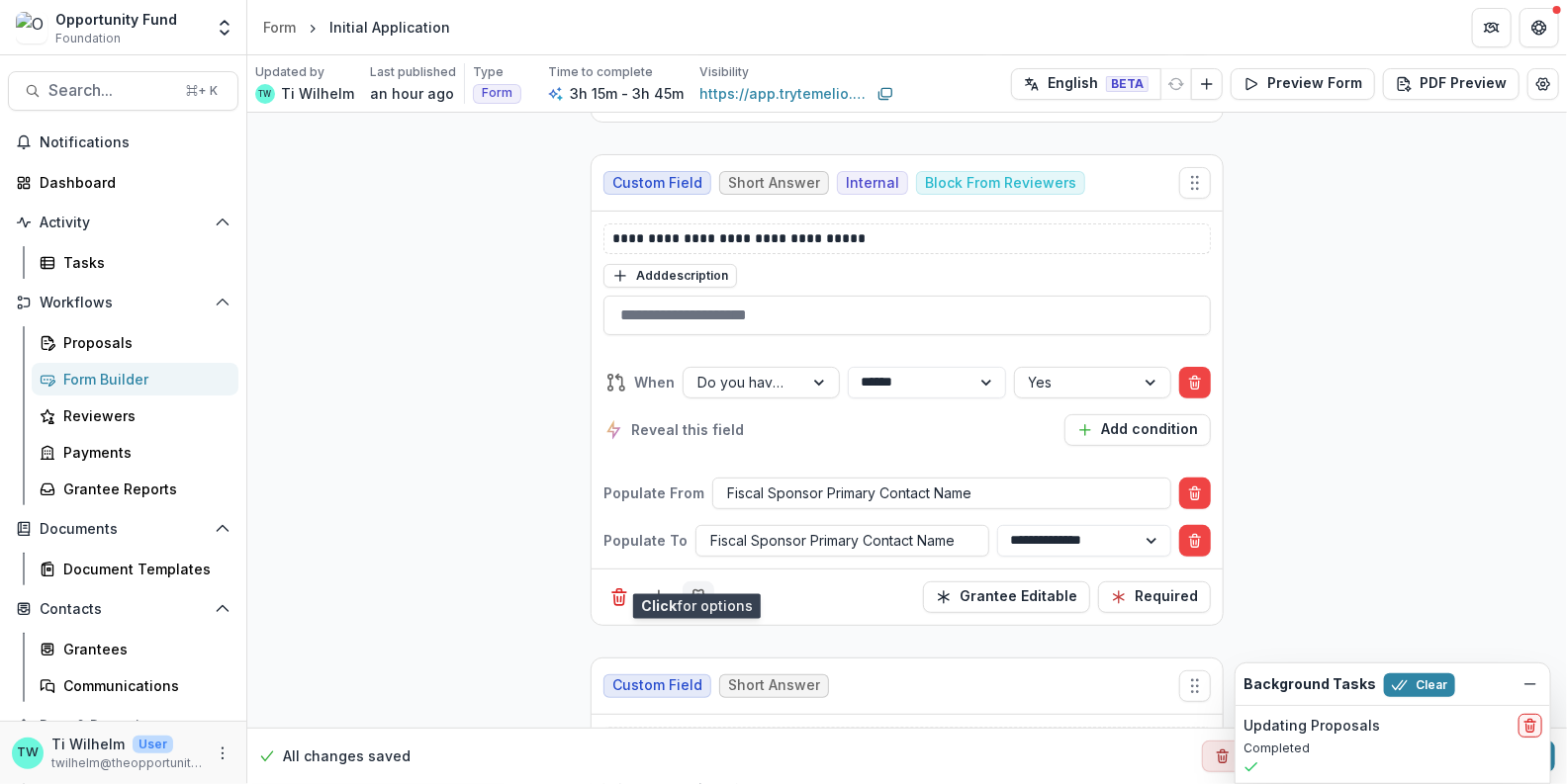 click 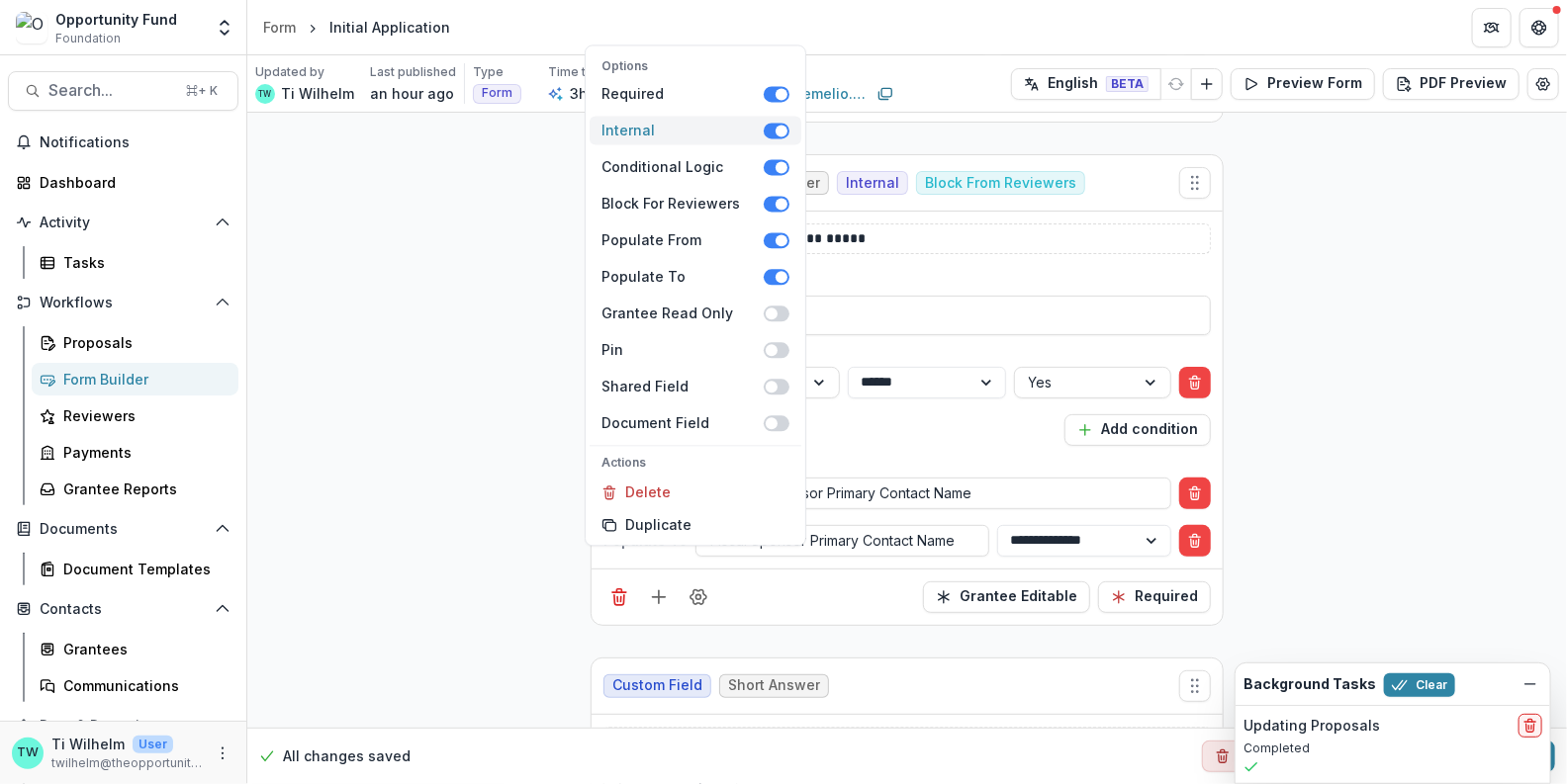 click at bounding box center (782, 131) 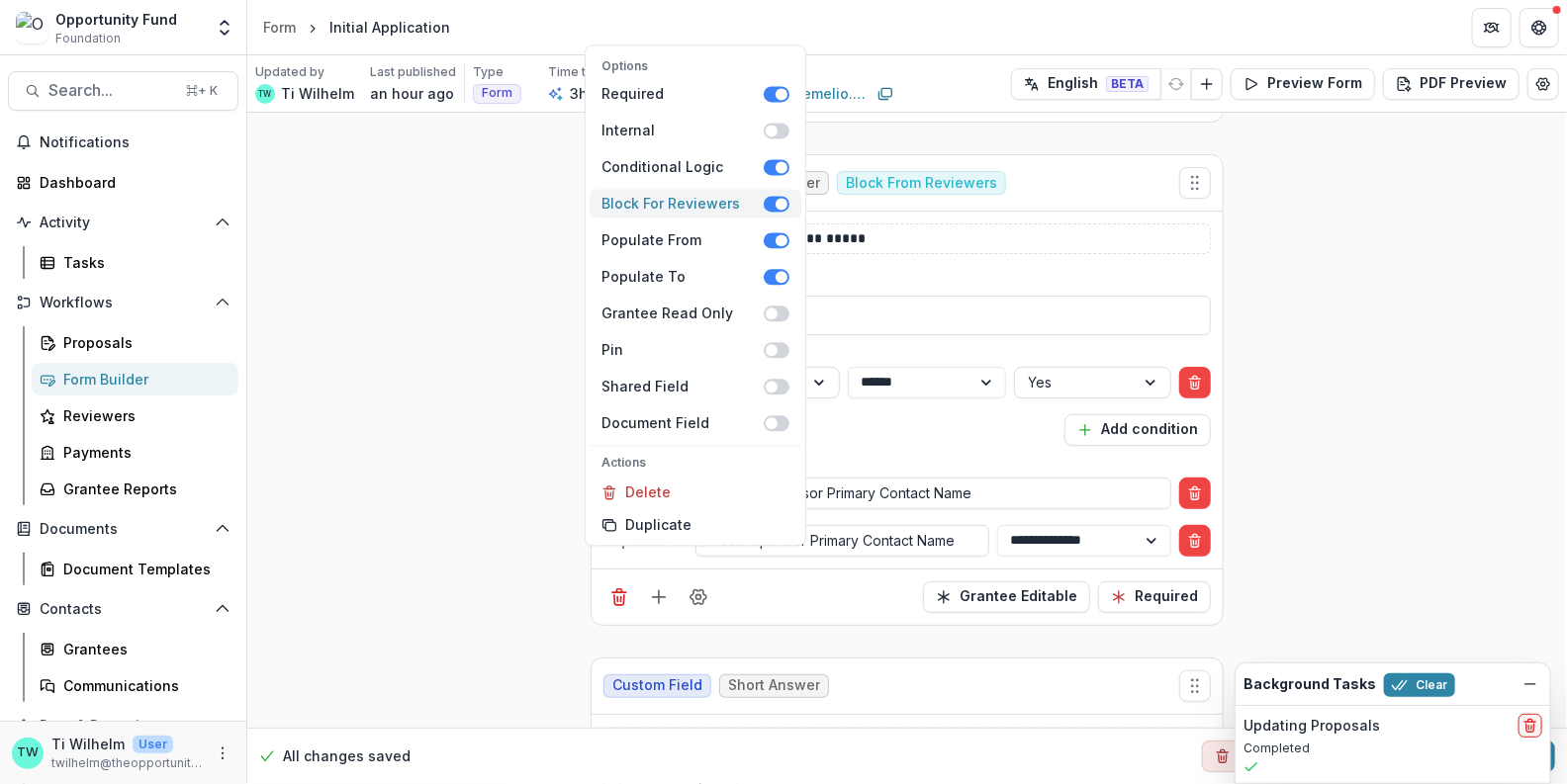 click at bounding box center (777, 204) 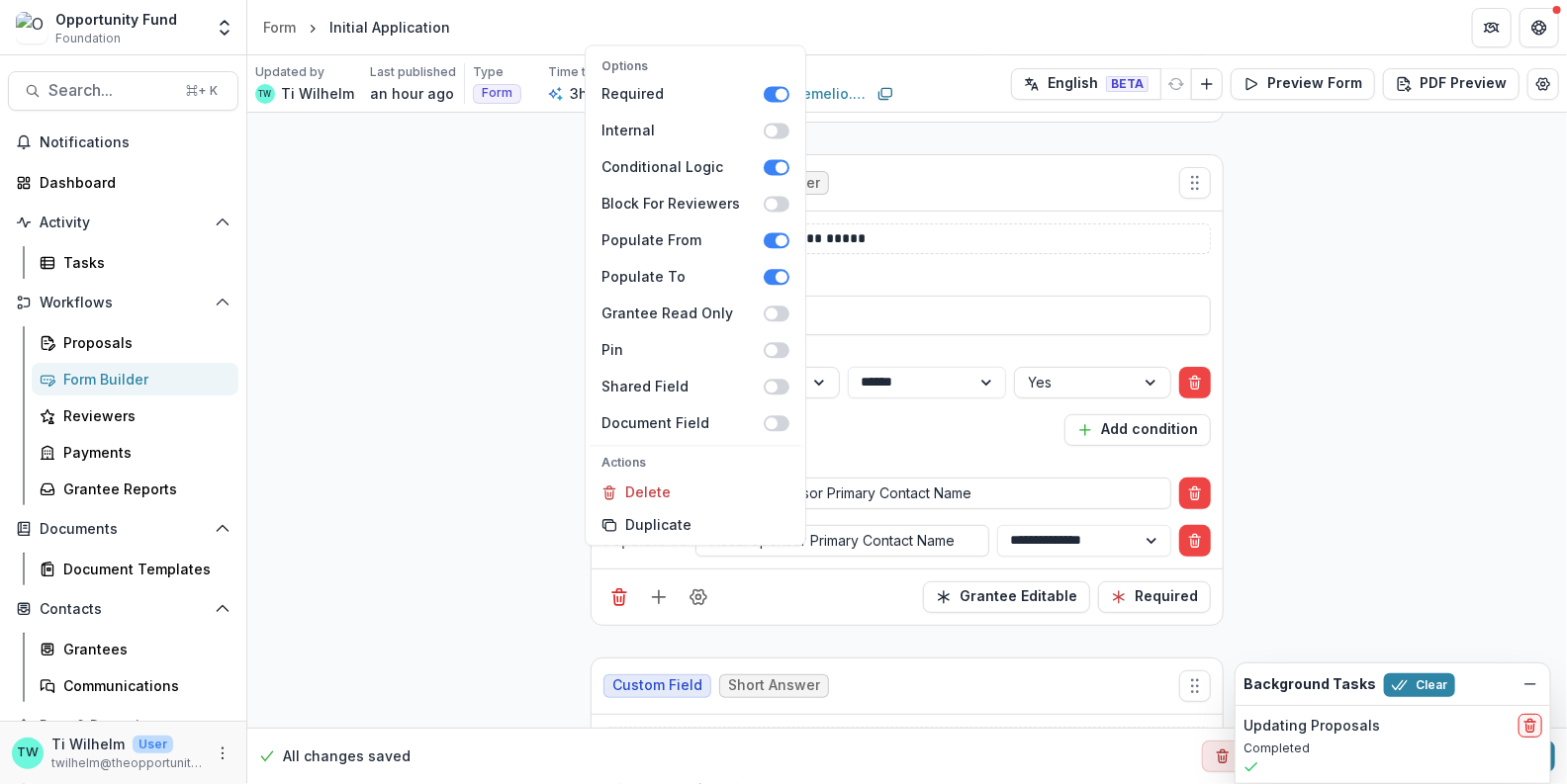click on "**********" at bounding box center [907, 13544] 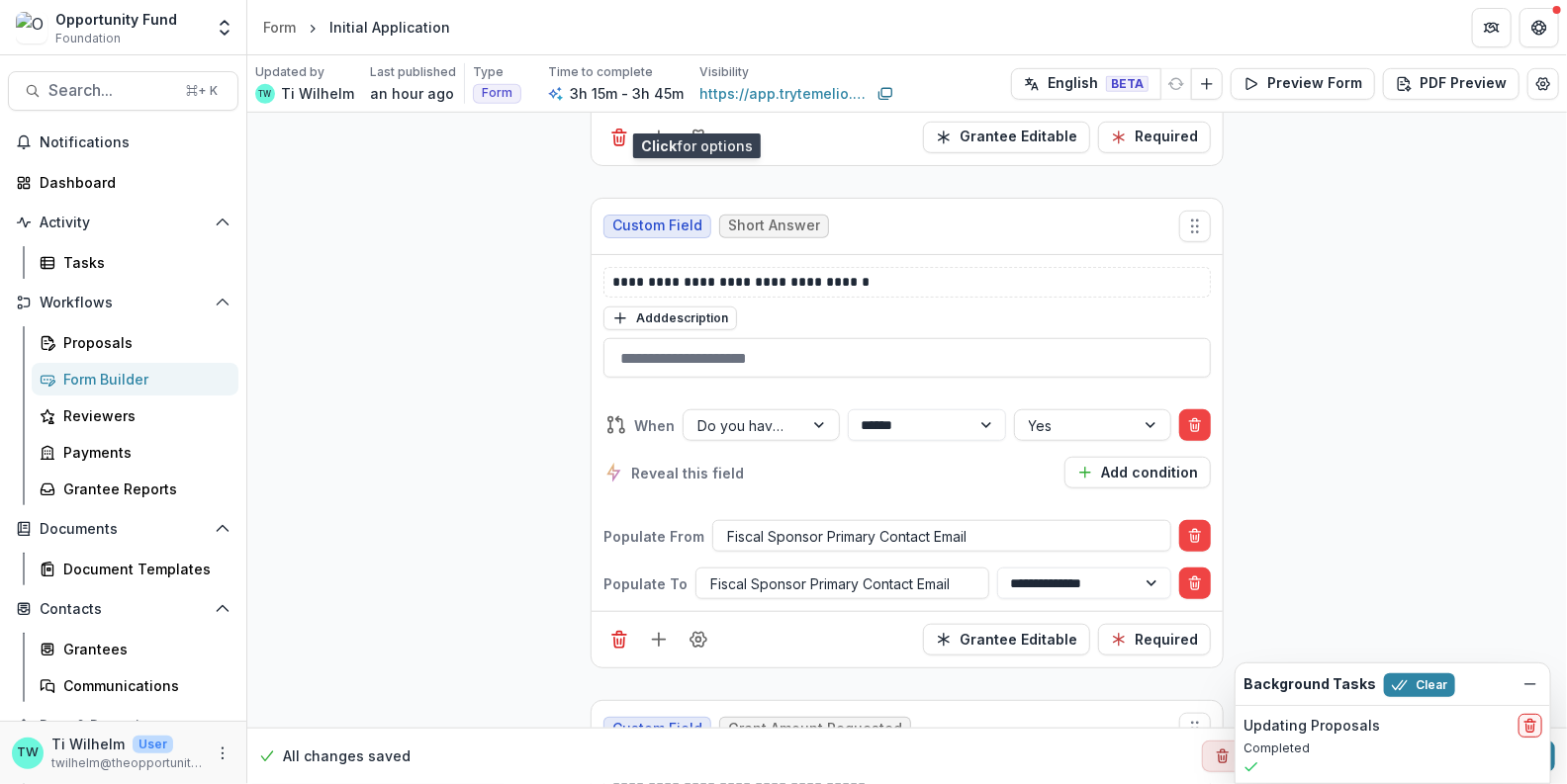 scroll, scrollTop: 4108, scrollLeft: 0, axis: vertical 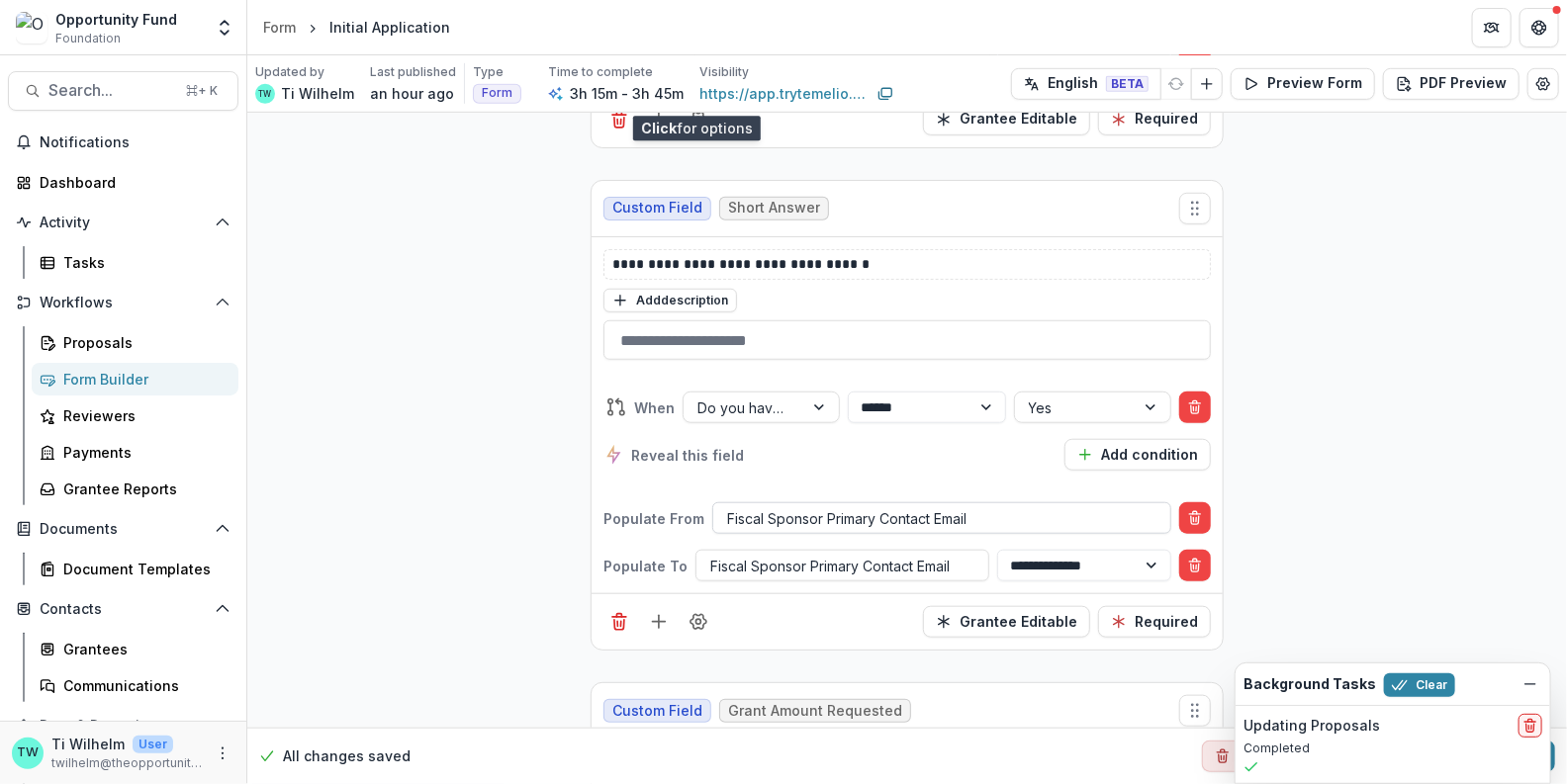 click at bounding box center [942, 518] 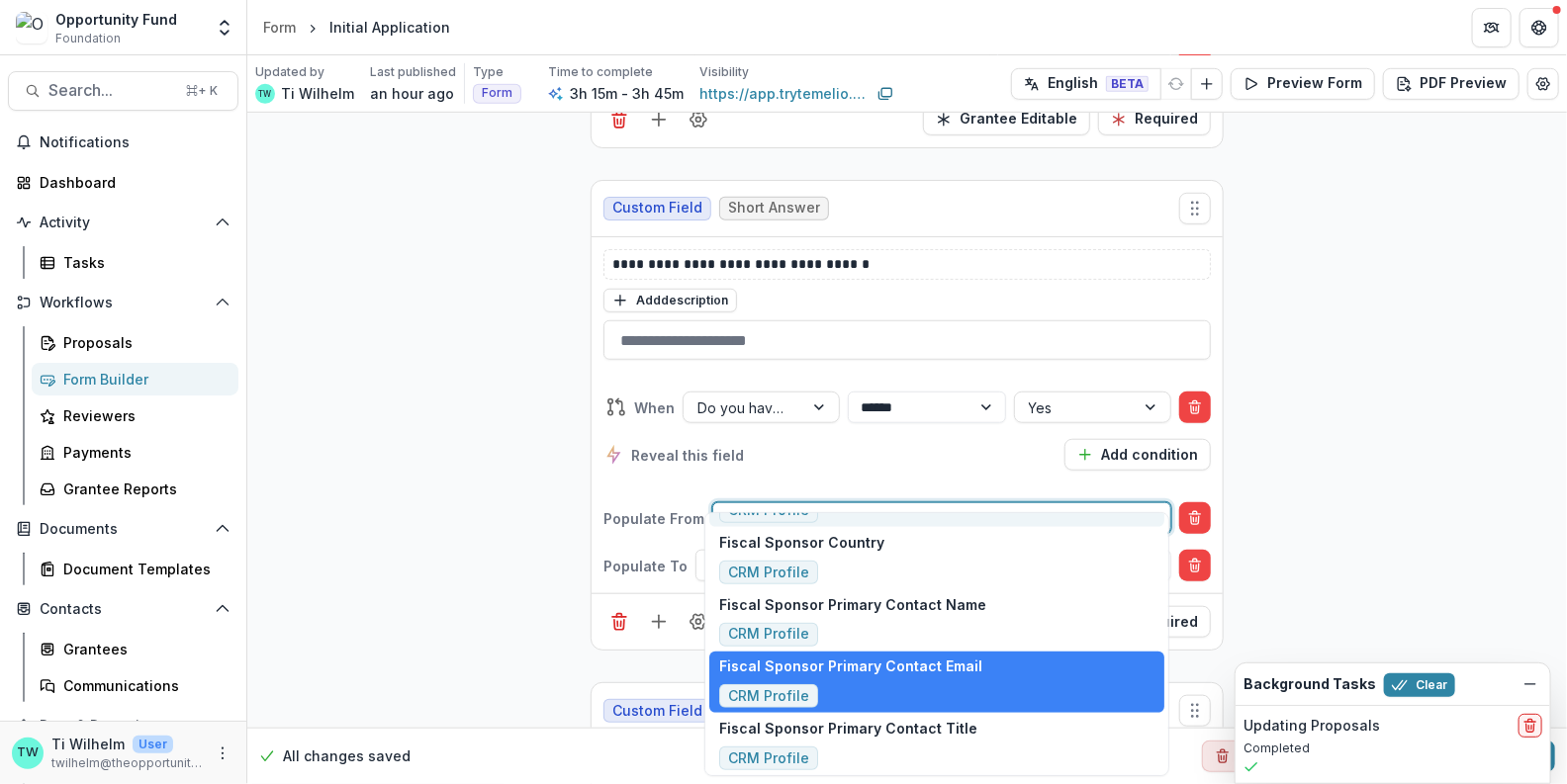 scroll, scrollTop: 737, scrollLeft: 0, axis: vertical 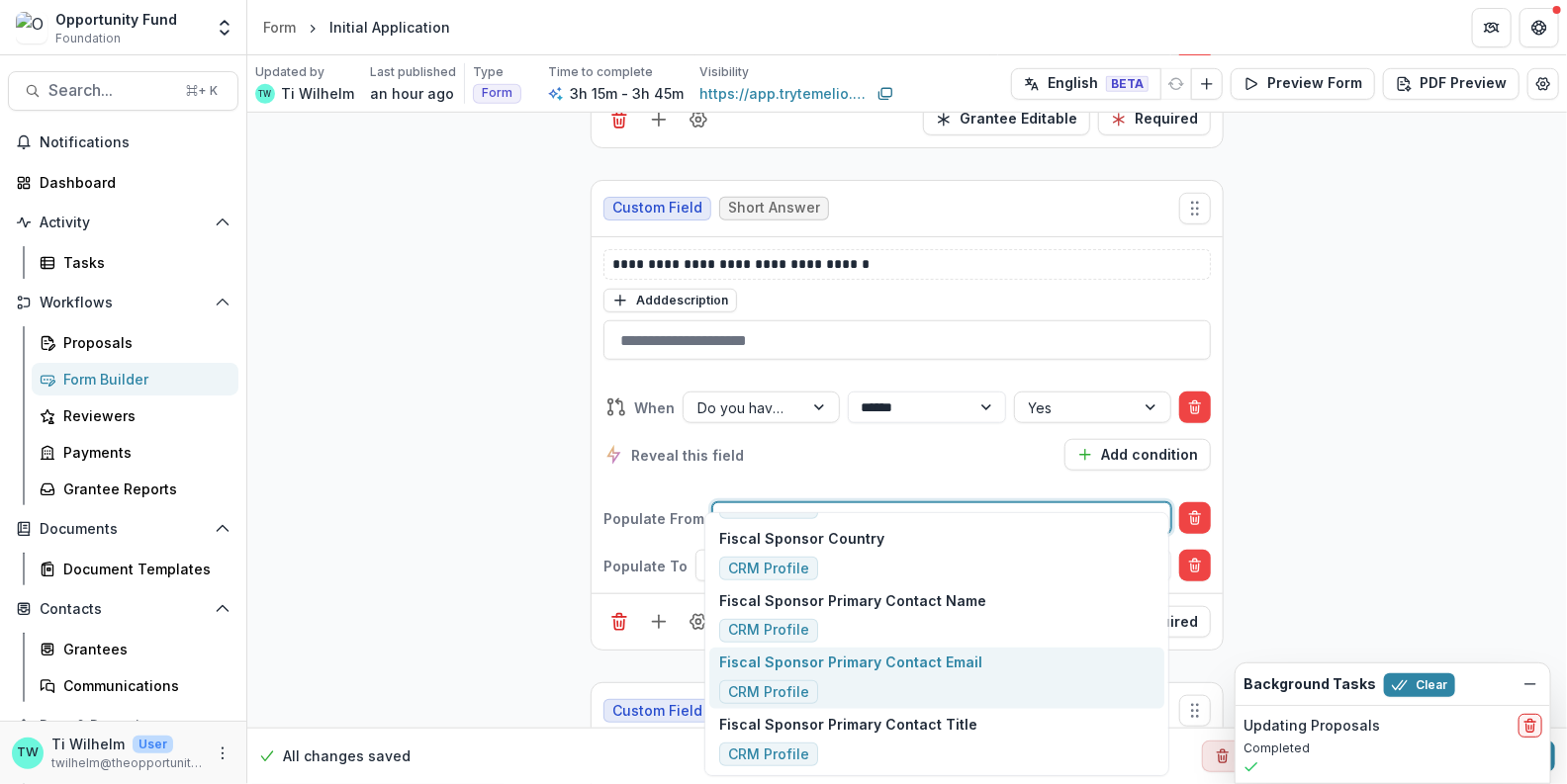 click on "CRM Profile" at bounding box center [769, 692] 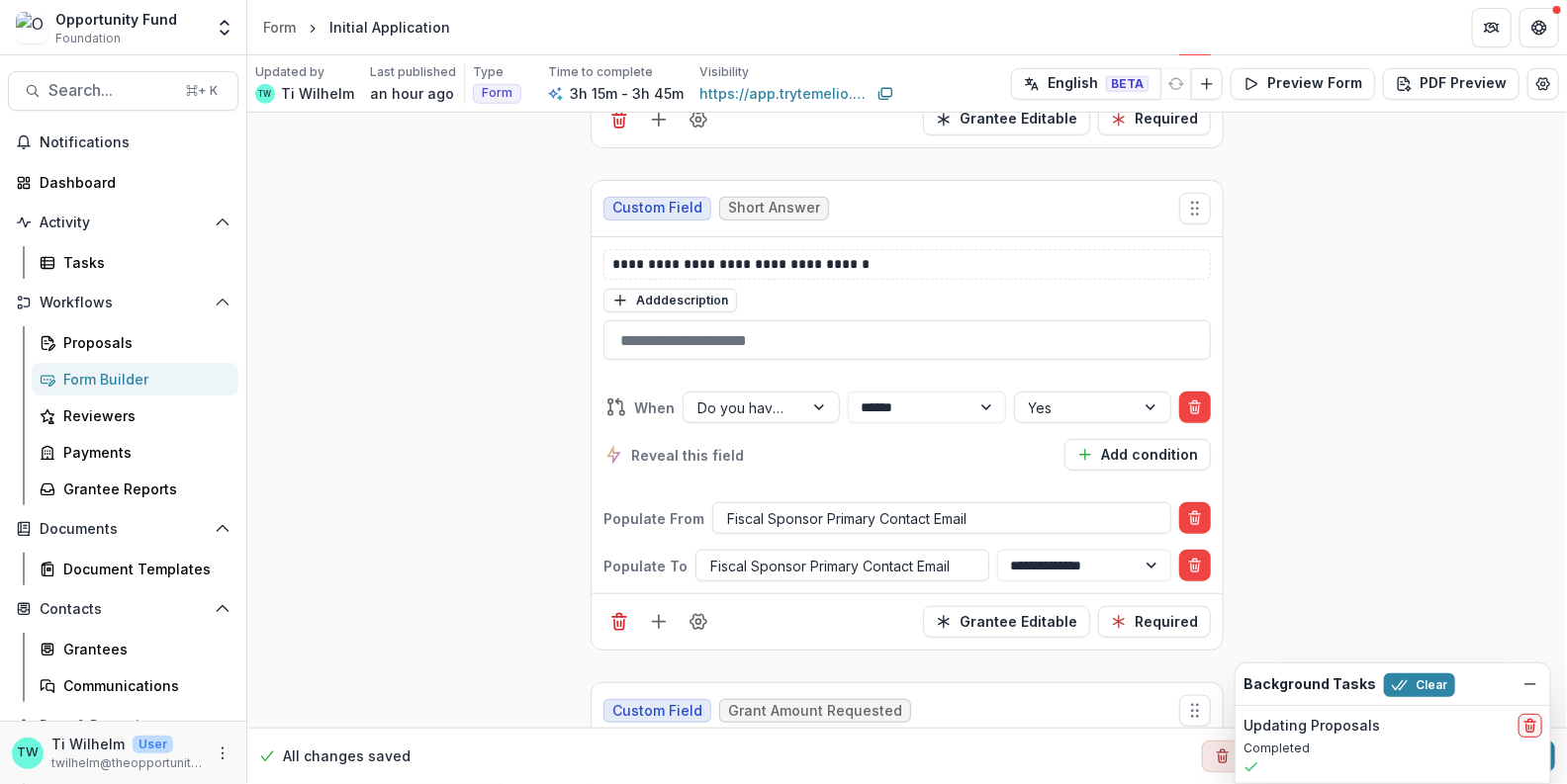 click on "**********" at bounding box center [907, 13066] 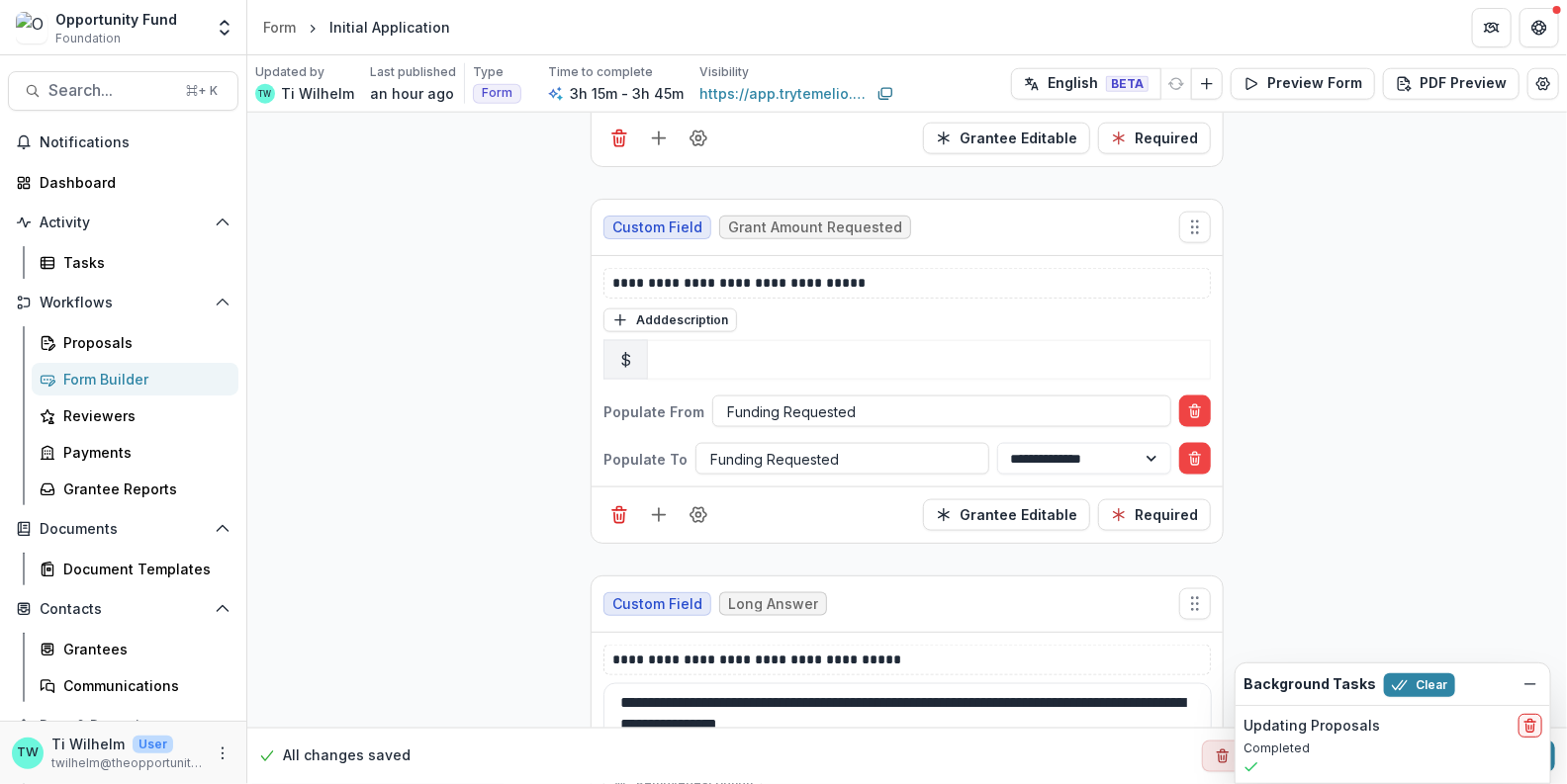 scroll, scrollTop: 4563, scrollLeft: 0, axis: vertical 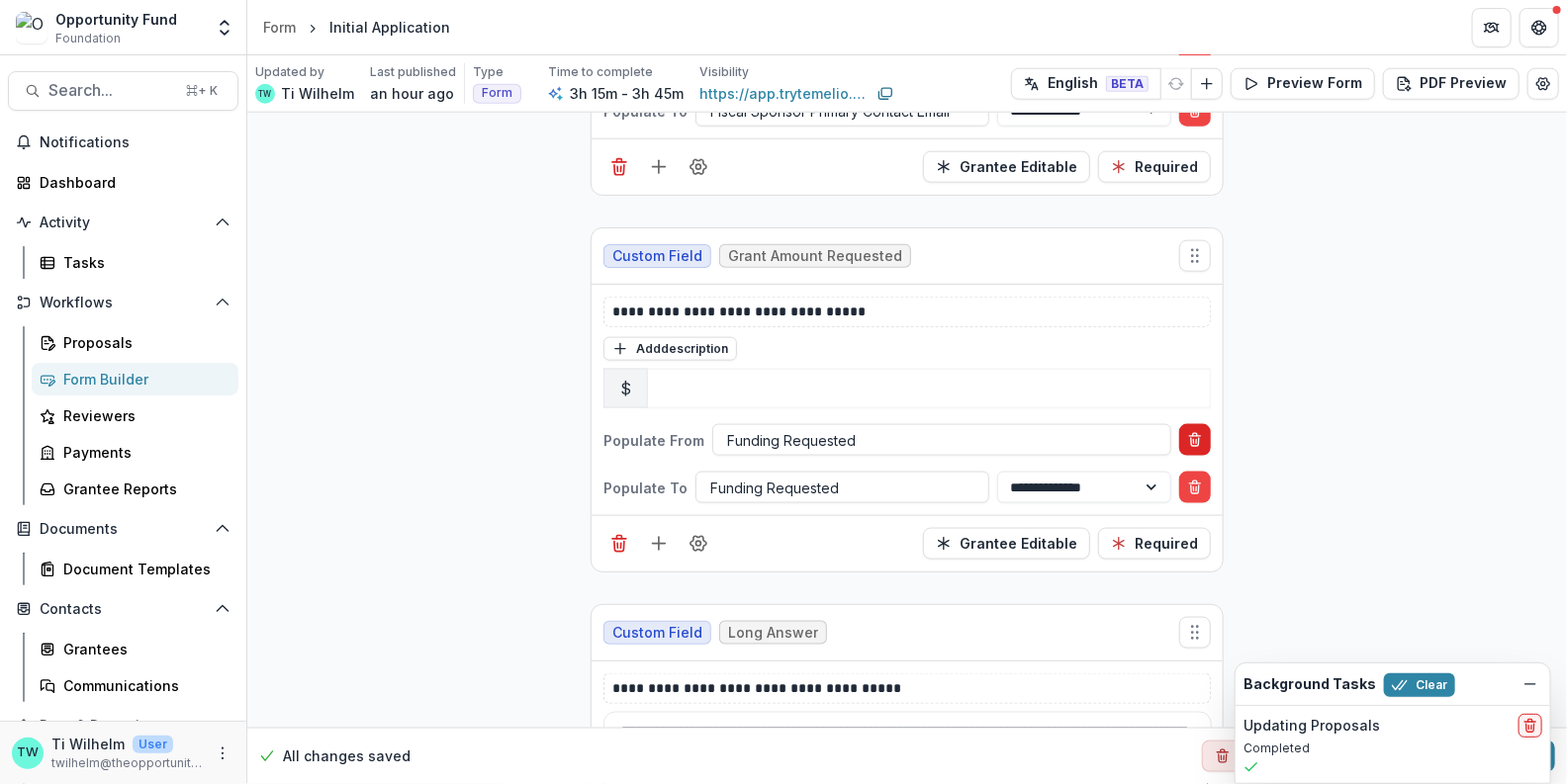 click 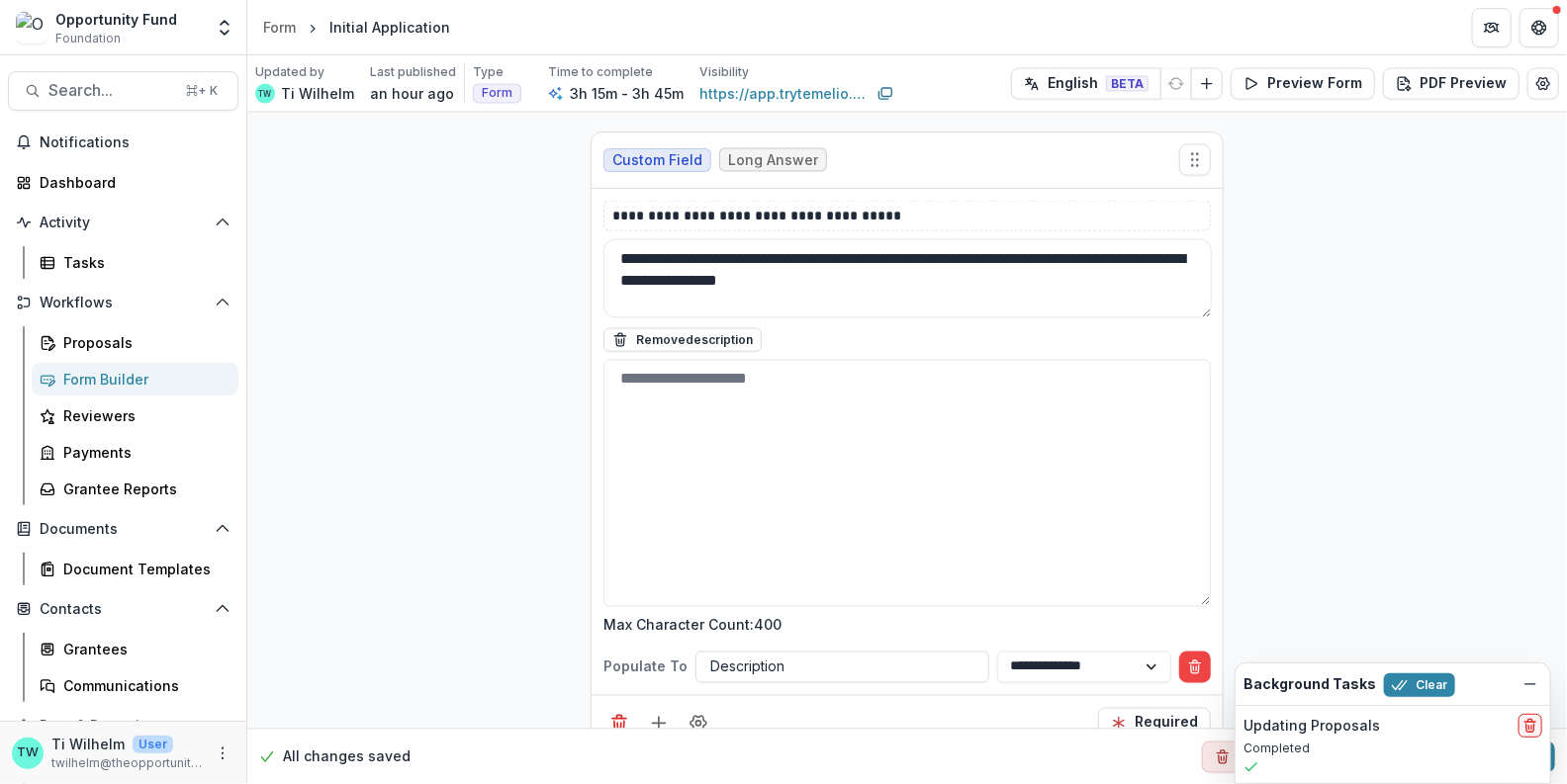 scroll, scrollTop: 5006, scrollLeft: 0, axis: vertical 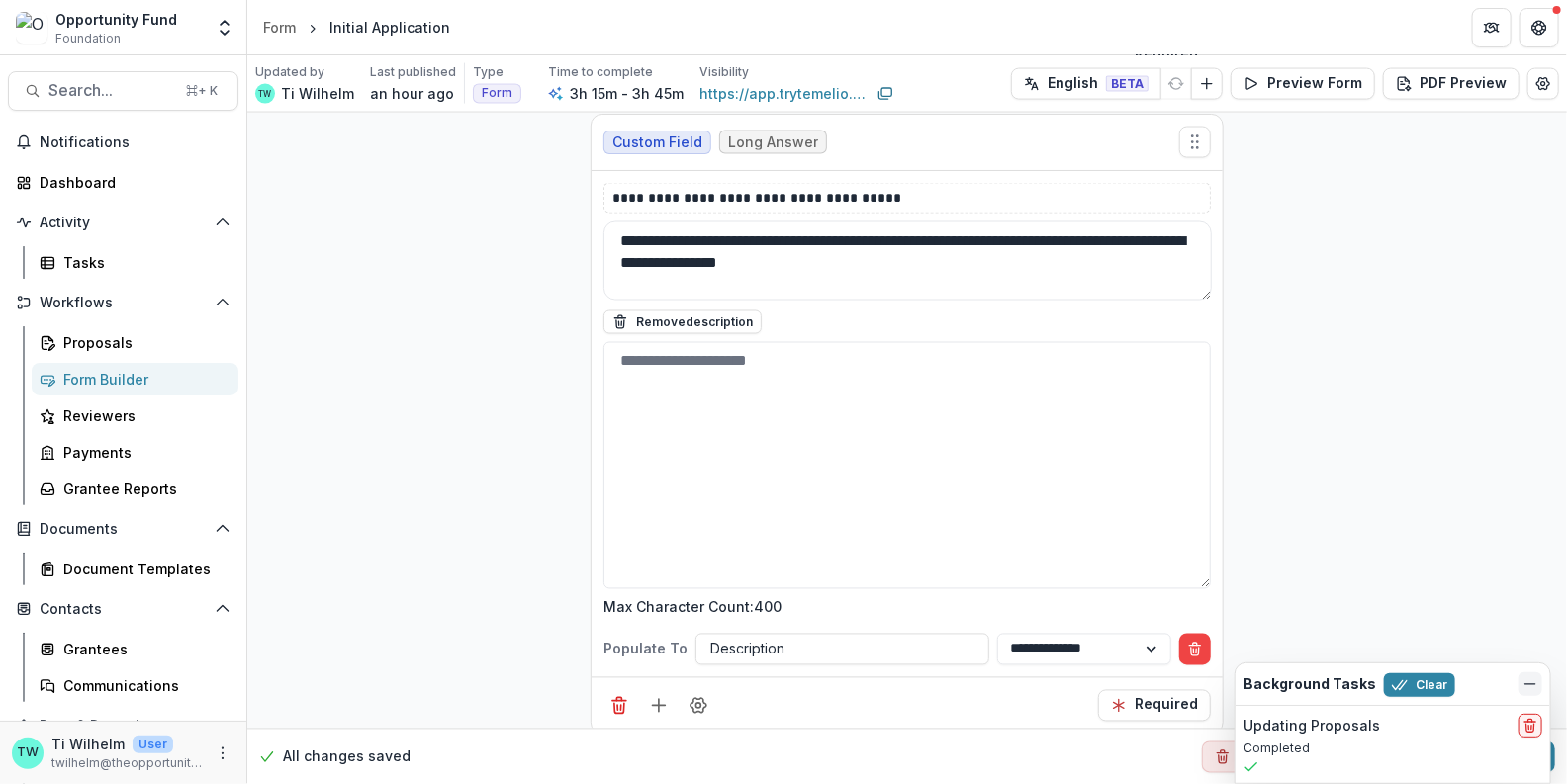 click 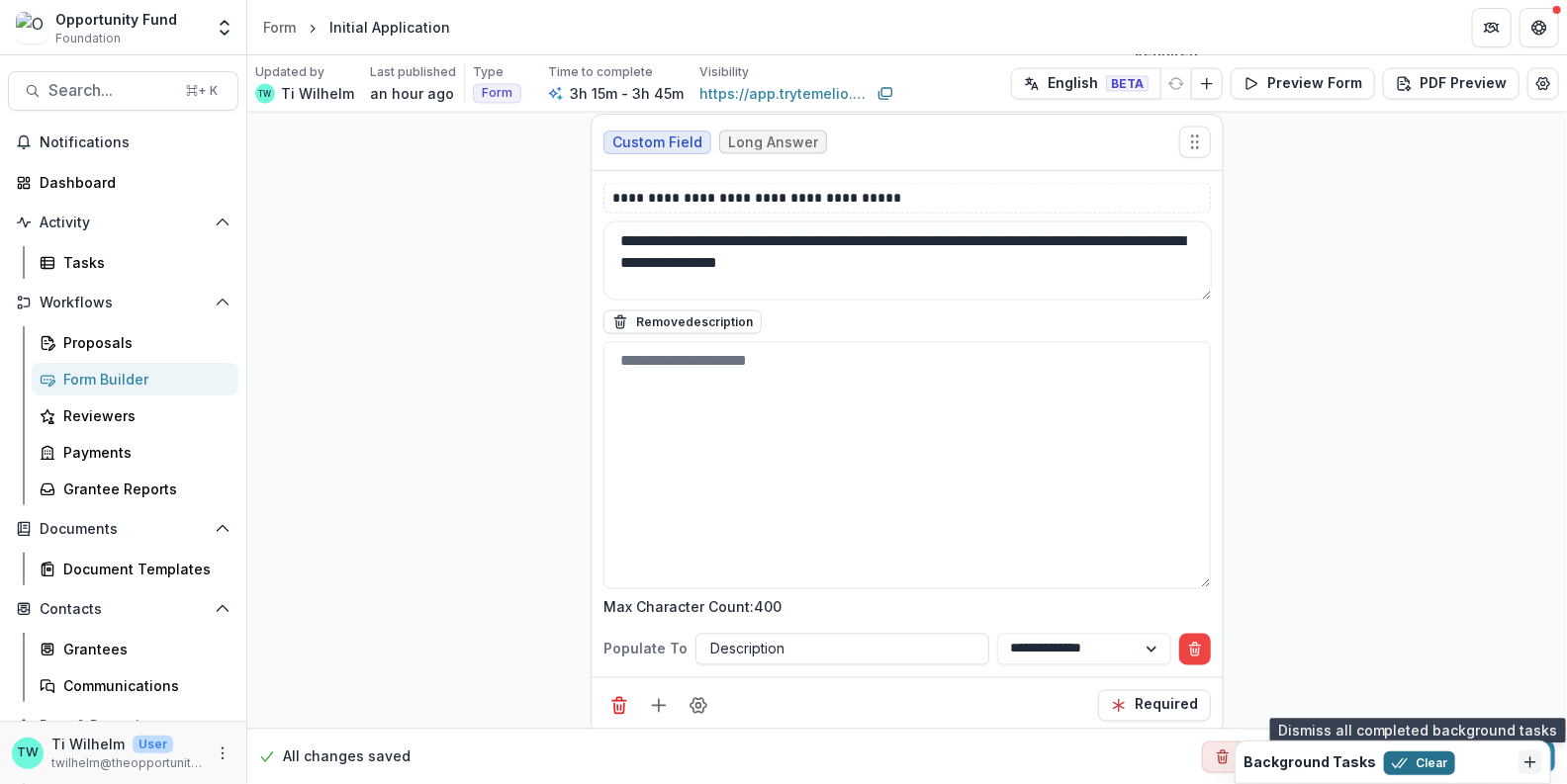 click on "Clear" at bounding box center (1420, 763) 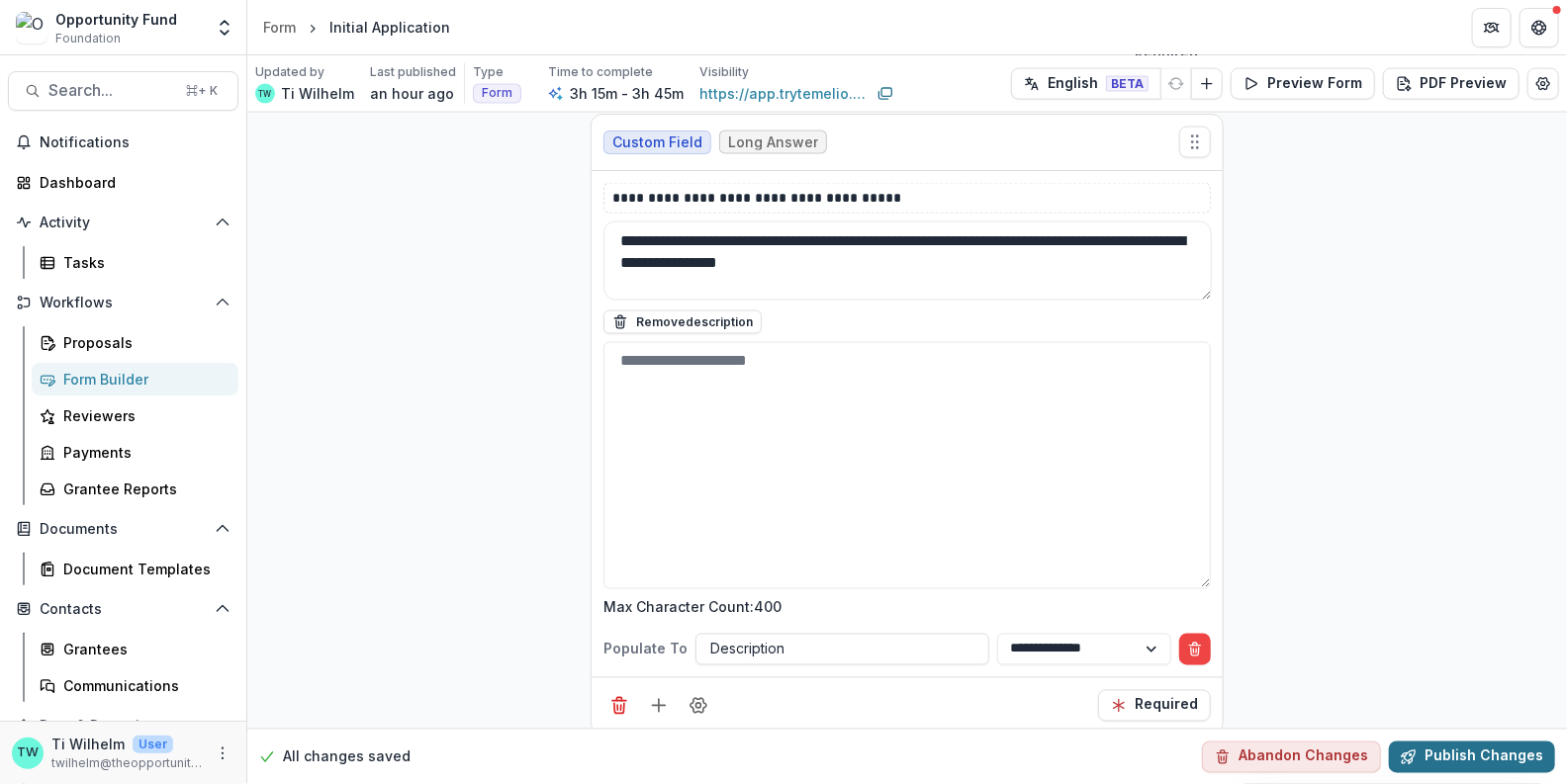 click on "Publish Changes" at bounding box center [1472, 756] 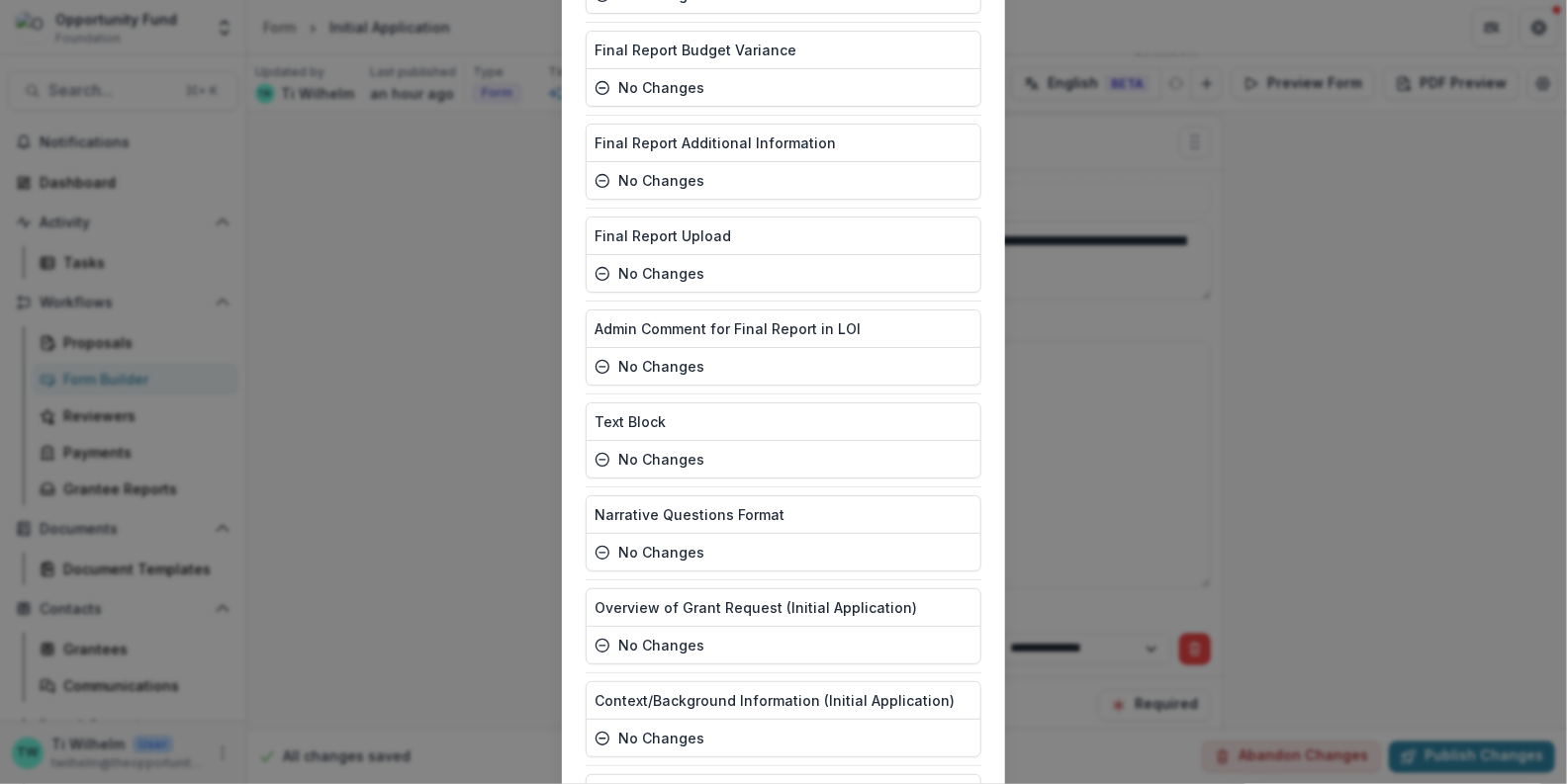 scroll, scrollTop: 4612, scrollLeft: 0, axis: vertical 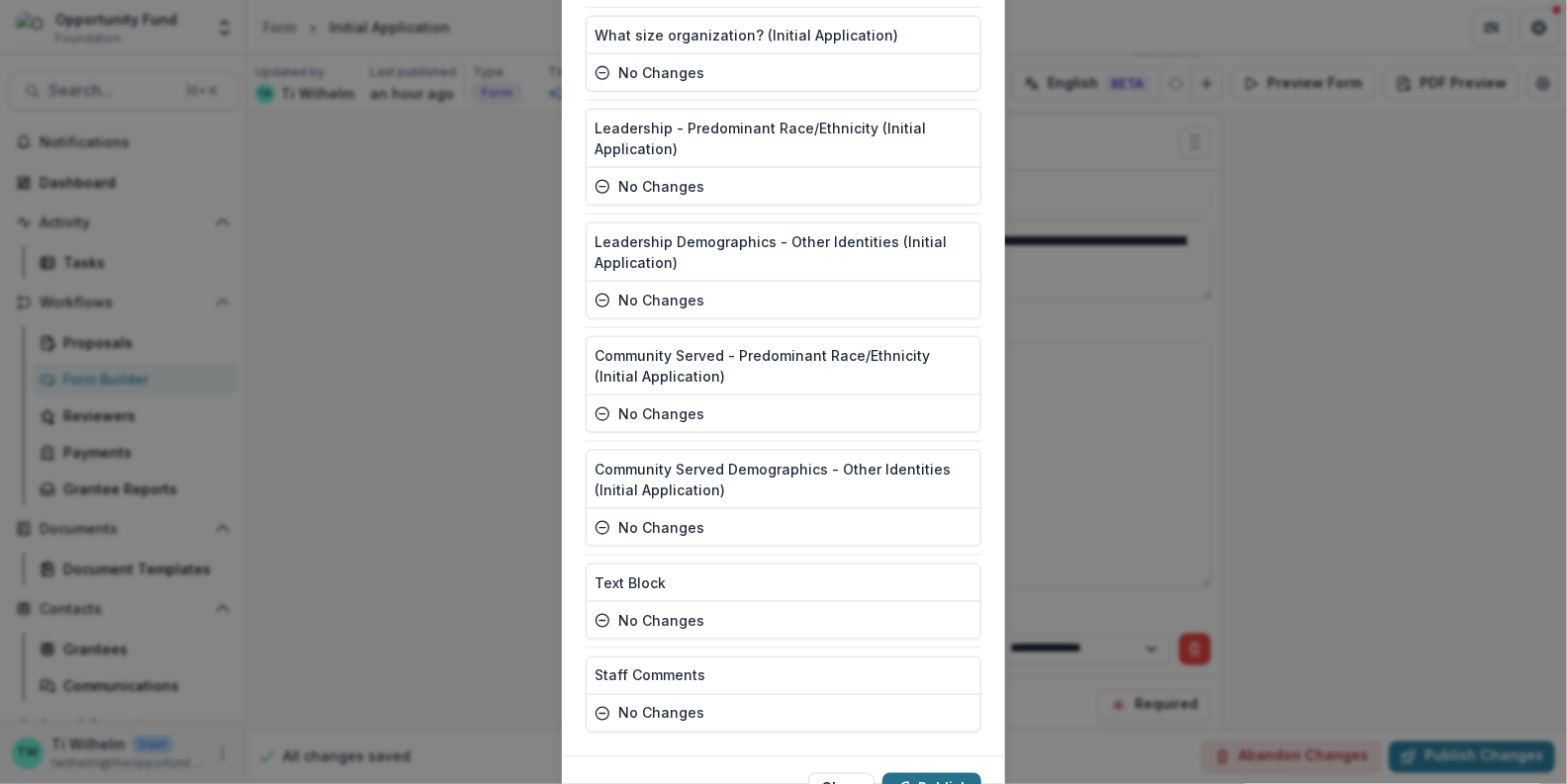 click on "Publish" at bounding box center (932, 789) 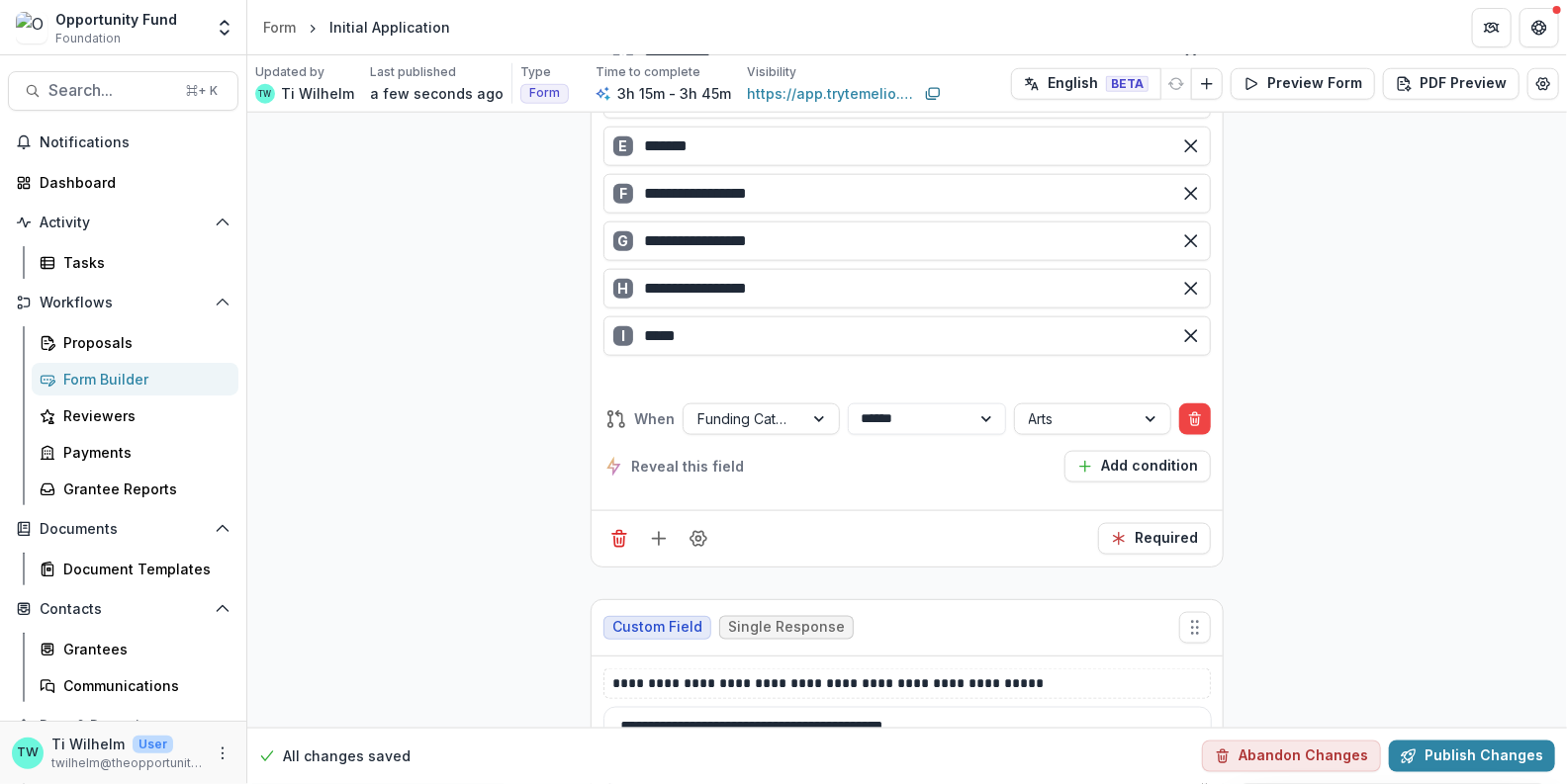 scroll, scrollTop: 8384, scrollLeft: 0, axis: vertical 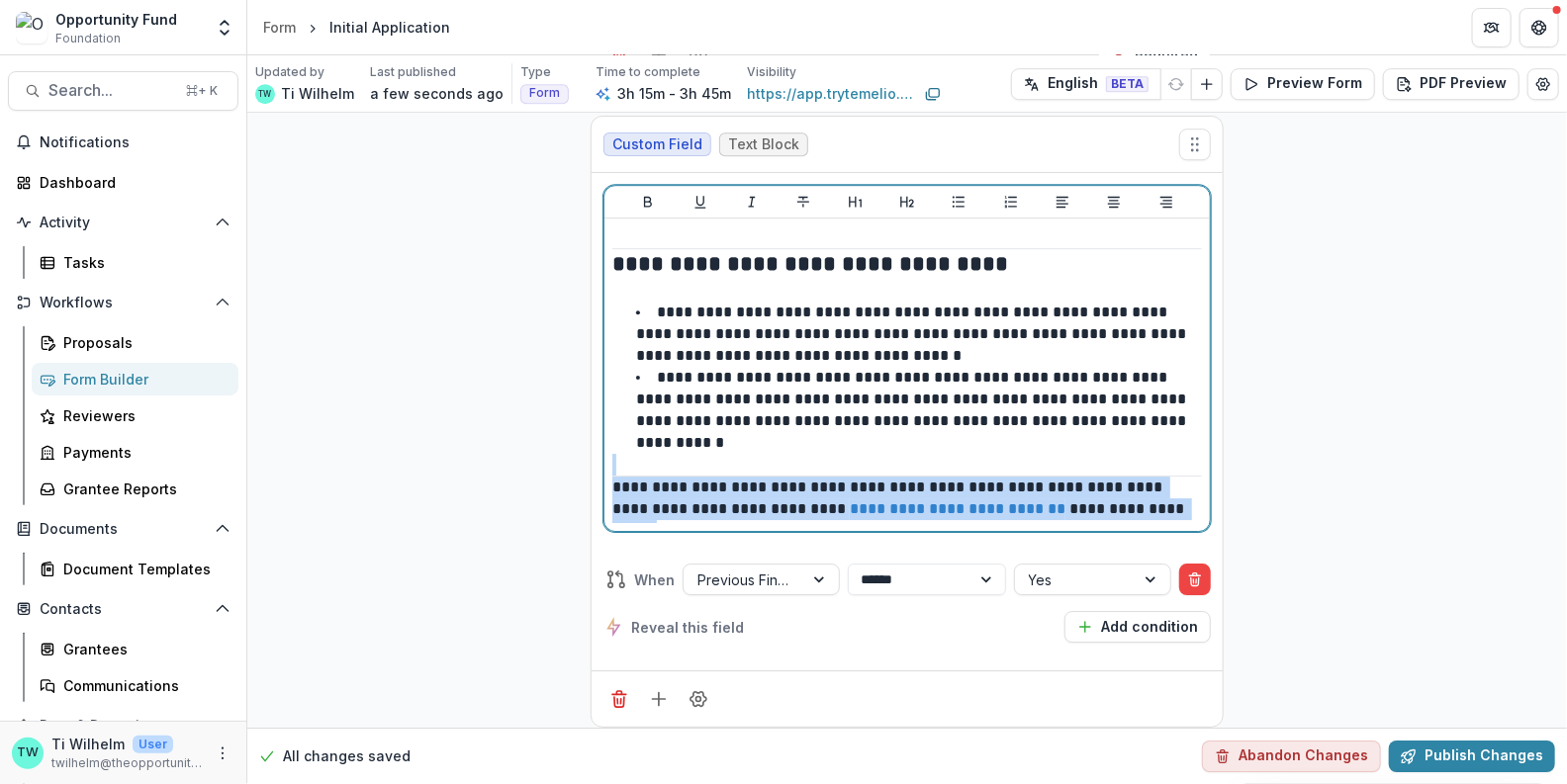 drag, startPoint x: 1181, startPoint y: 351, endPoint x: 1175, endPoint y: 437, distance: 86.20905 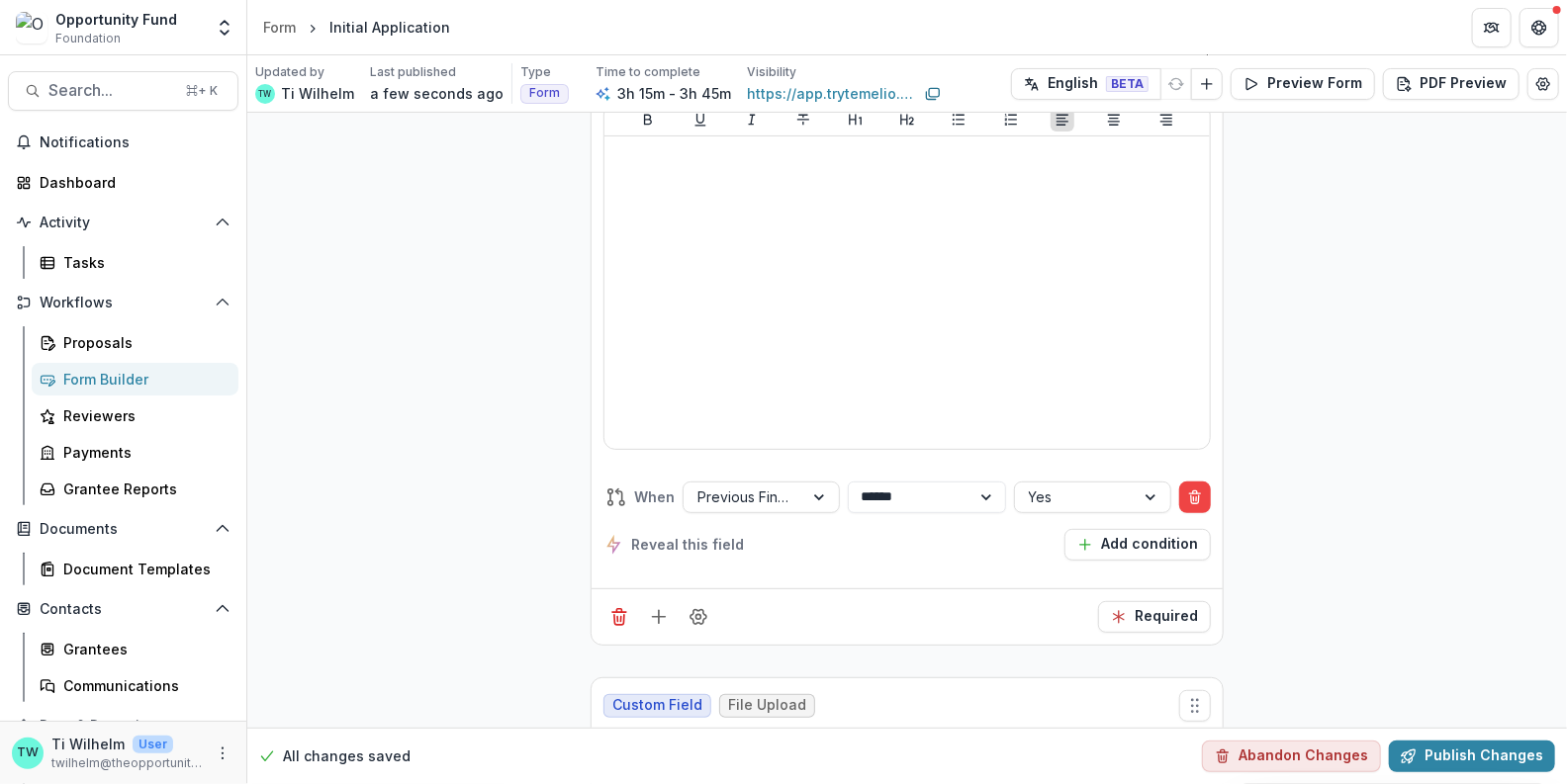 scroll, scrollTop: 14262, scrollLeft: 0, axis: vertical 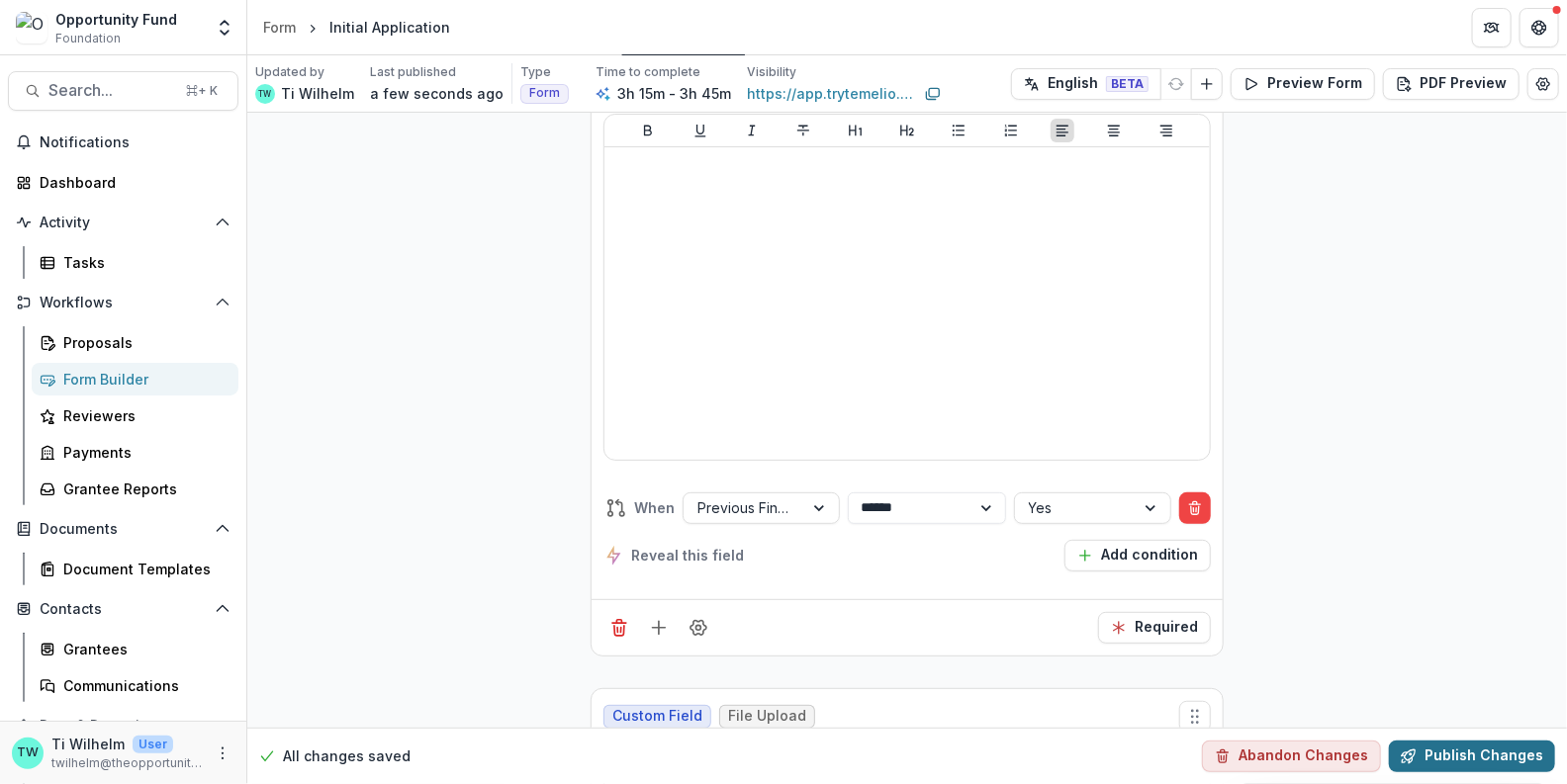 click on "Publish Changes" at bounding box center (1472, 756) 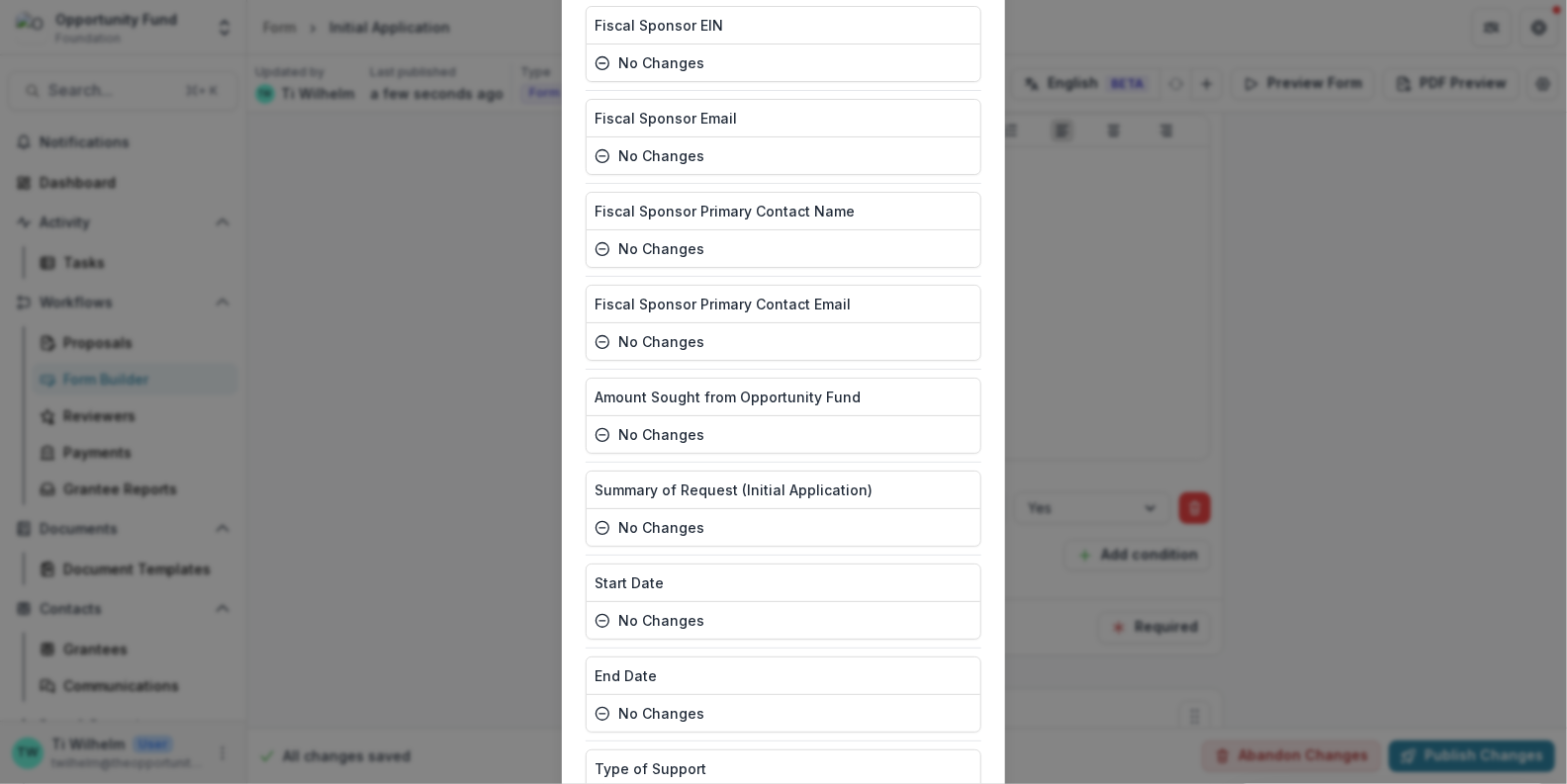 scroll, scrollTop: 4612, scrollLeft: 0, axis: vertical 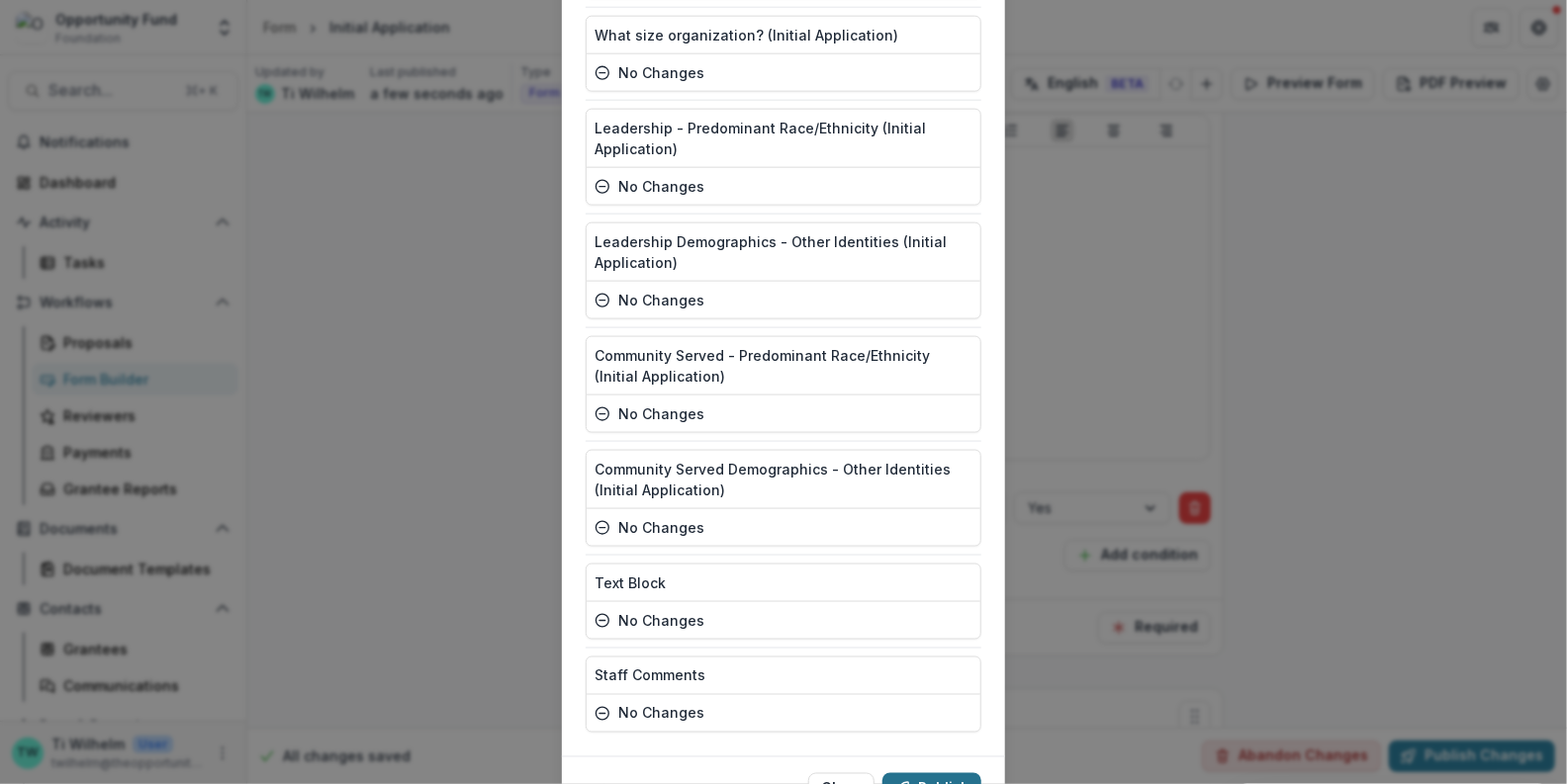 click on "Publish" at bounding box center [932, 789] 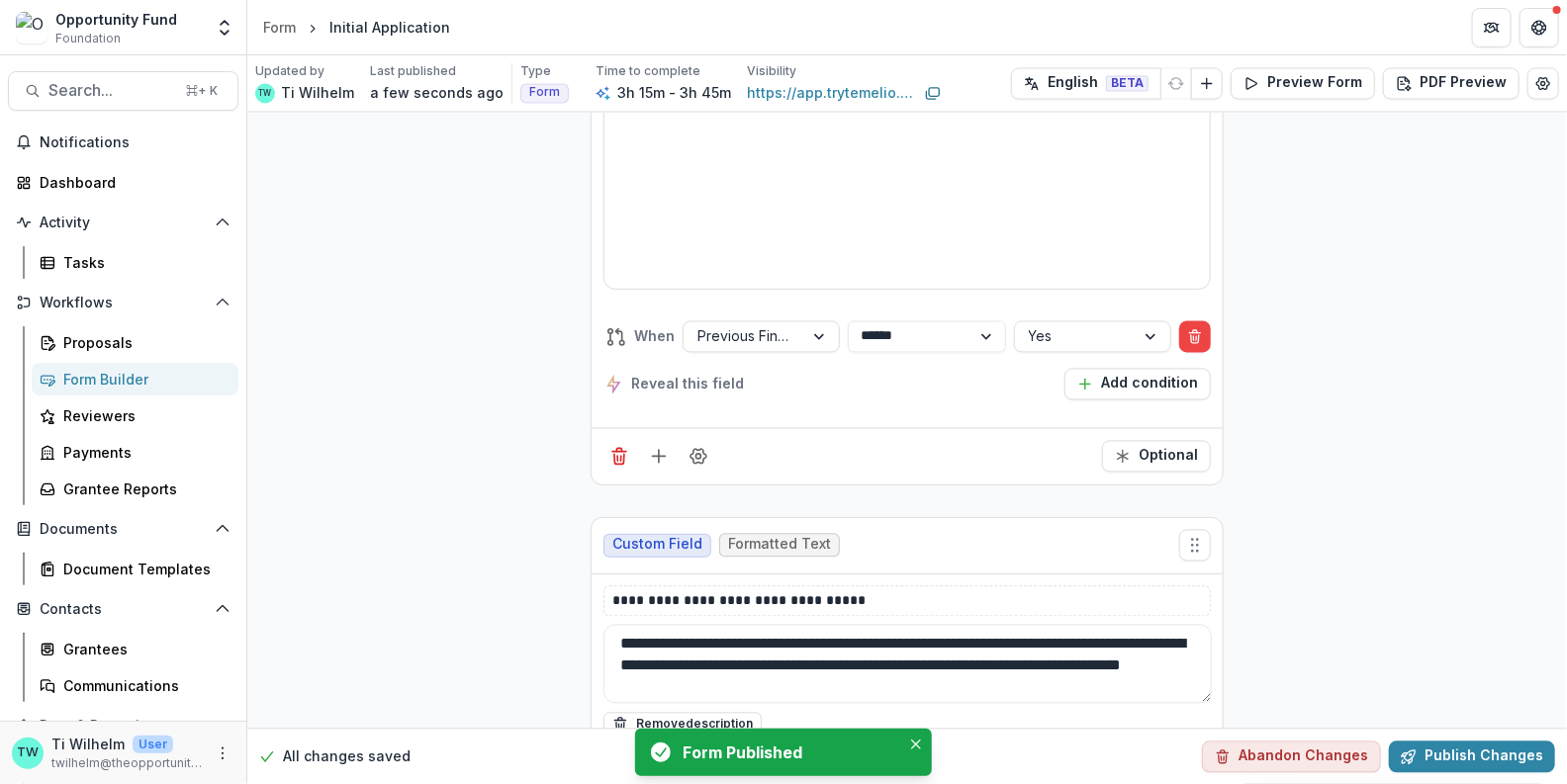 scroll, scrollTop: 15874, scrollLeft: 0, axis: vertical 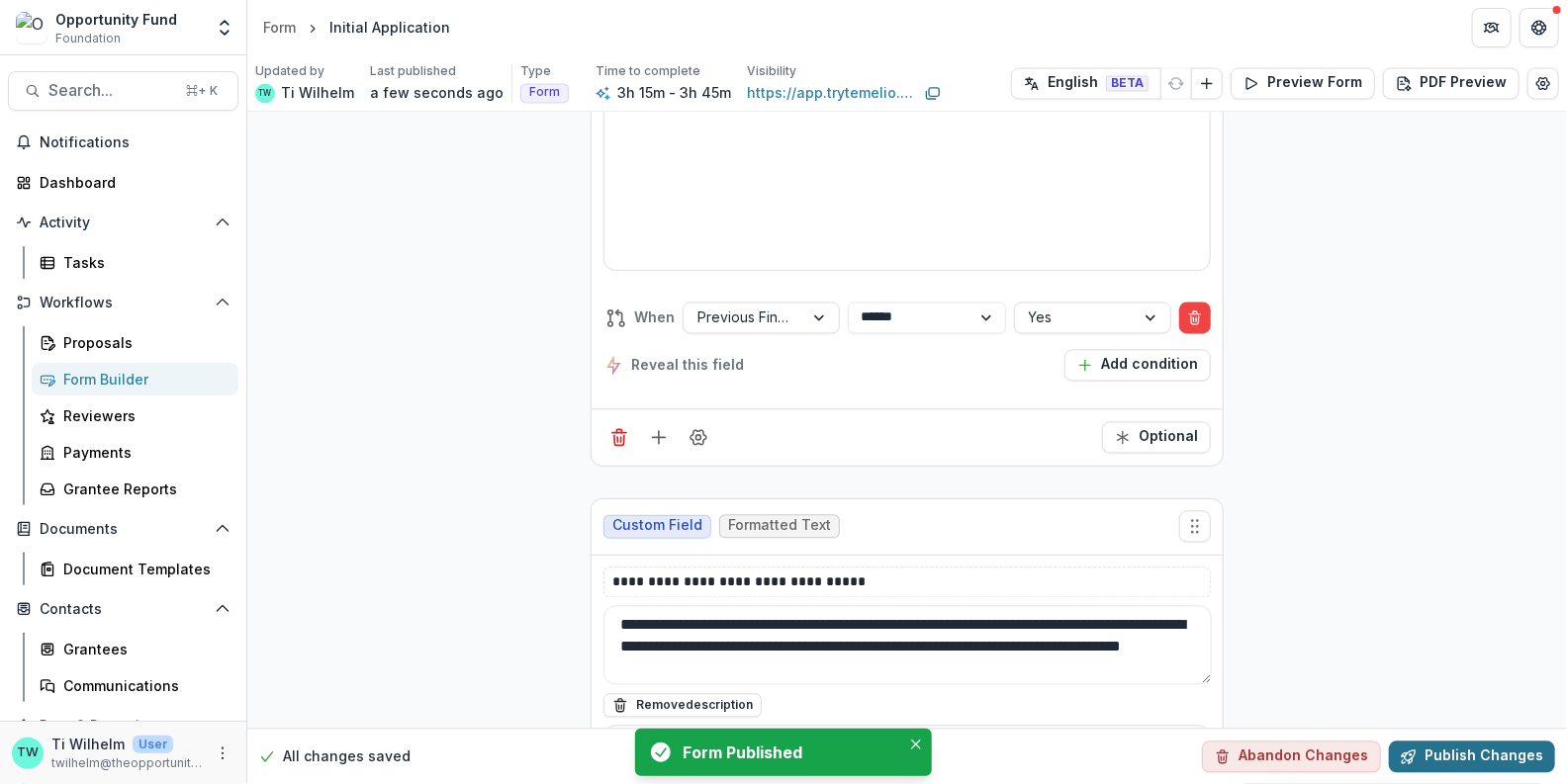 click on "Publish Changes" at bounding box center (1472, 756) 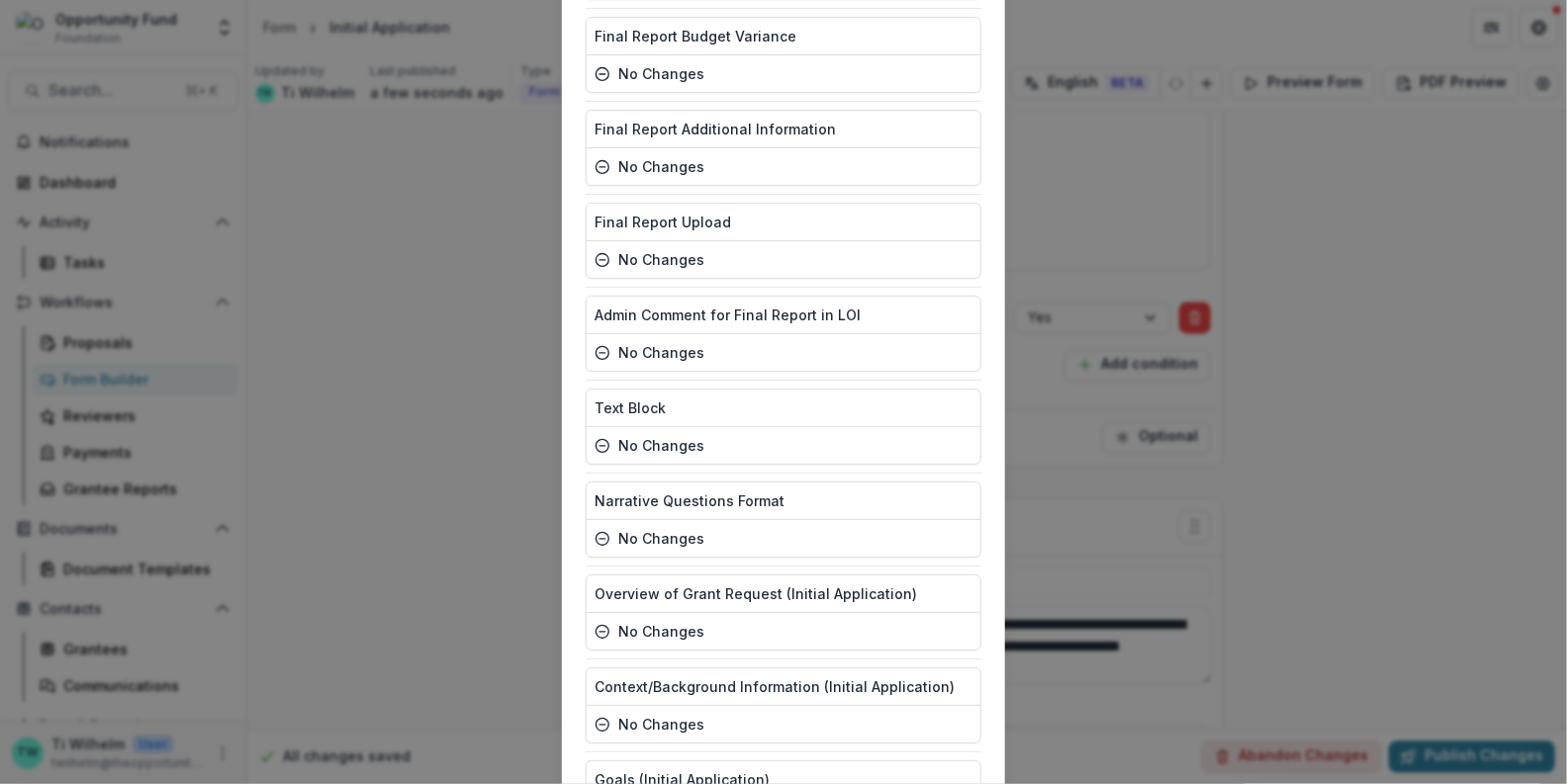 scroll, scrollTop: 4612, scrollLeft: 0, axis: vertical 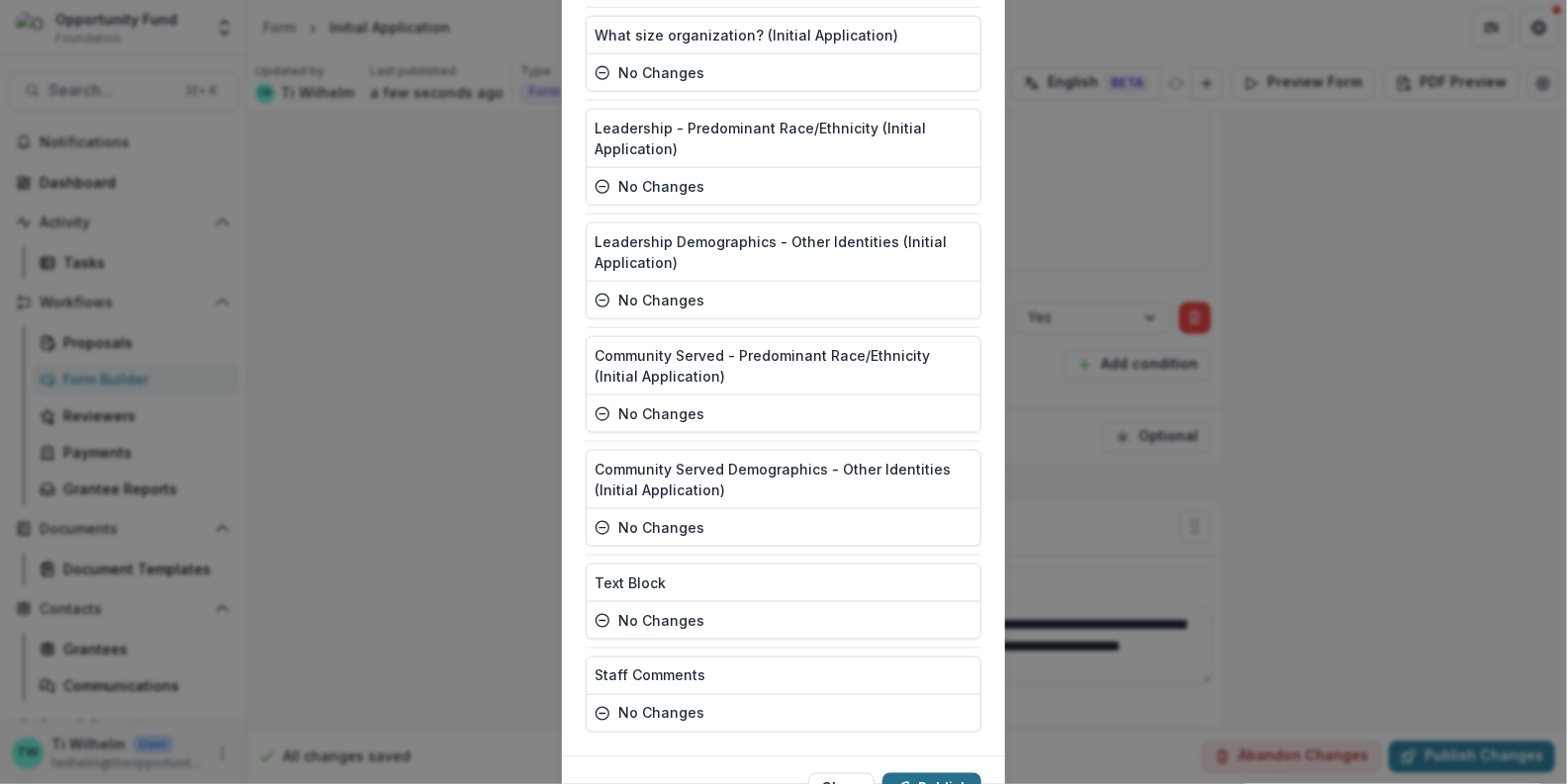 click on "Publish" at bounding box center [932, 789] 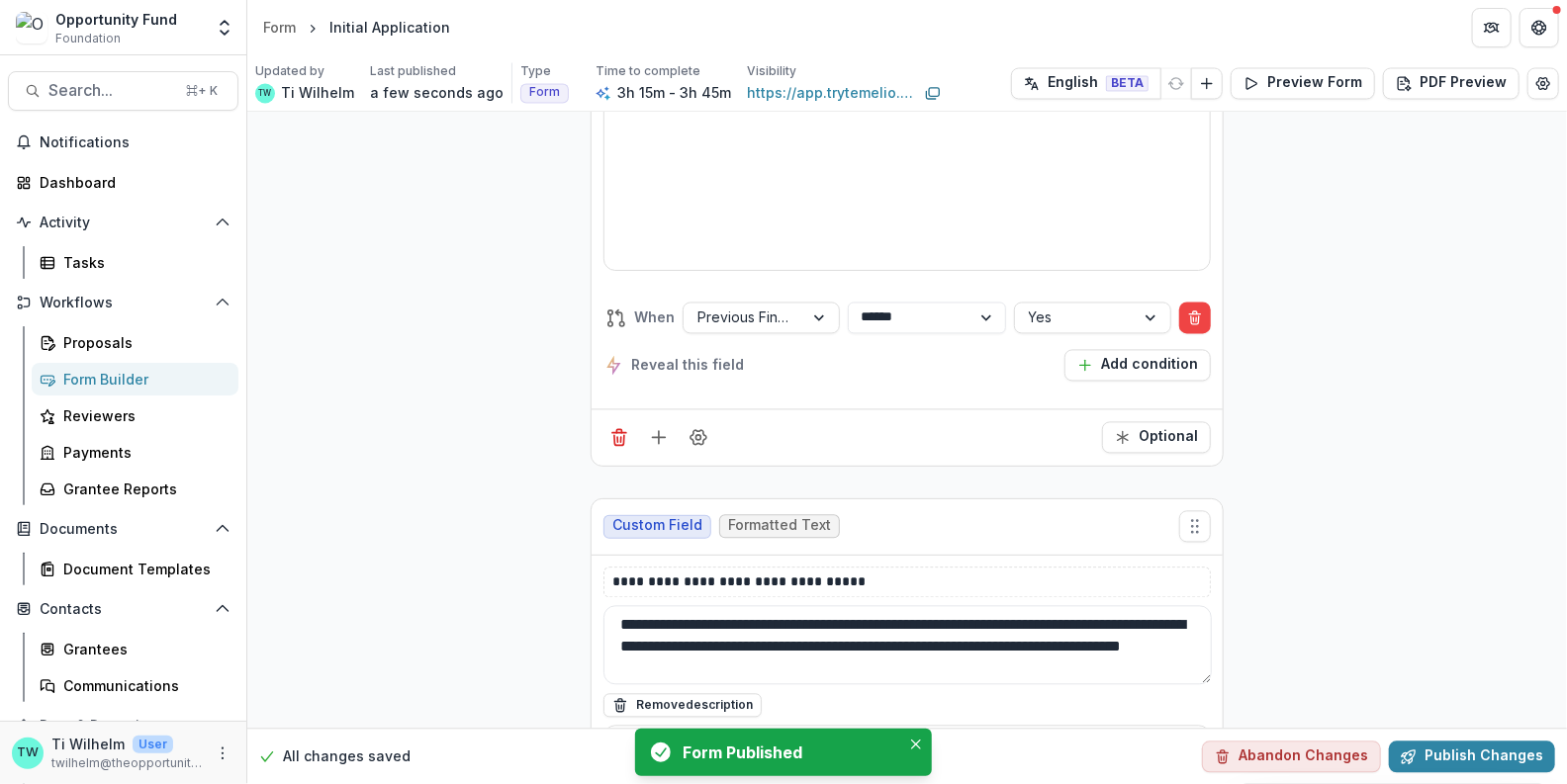 click on "**********" at bounding box center [907, 1276] 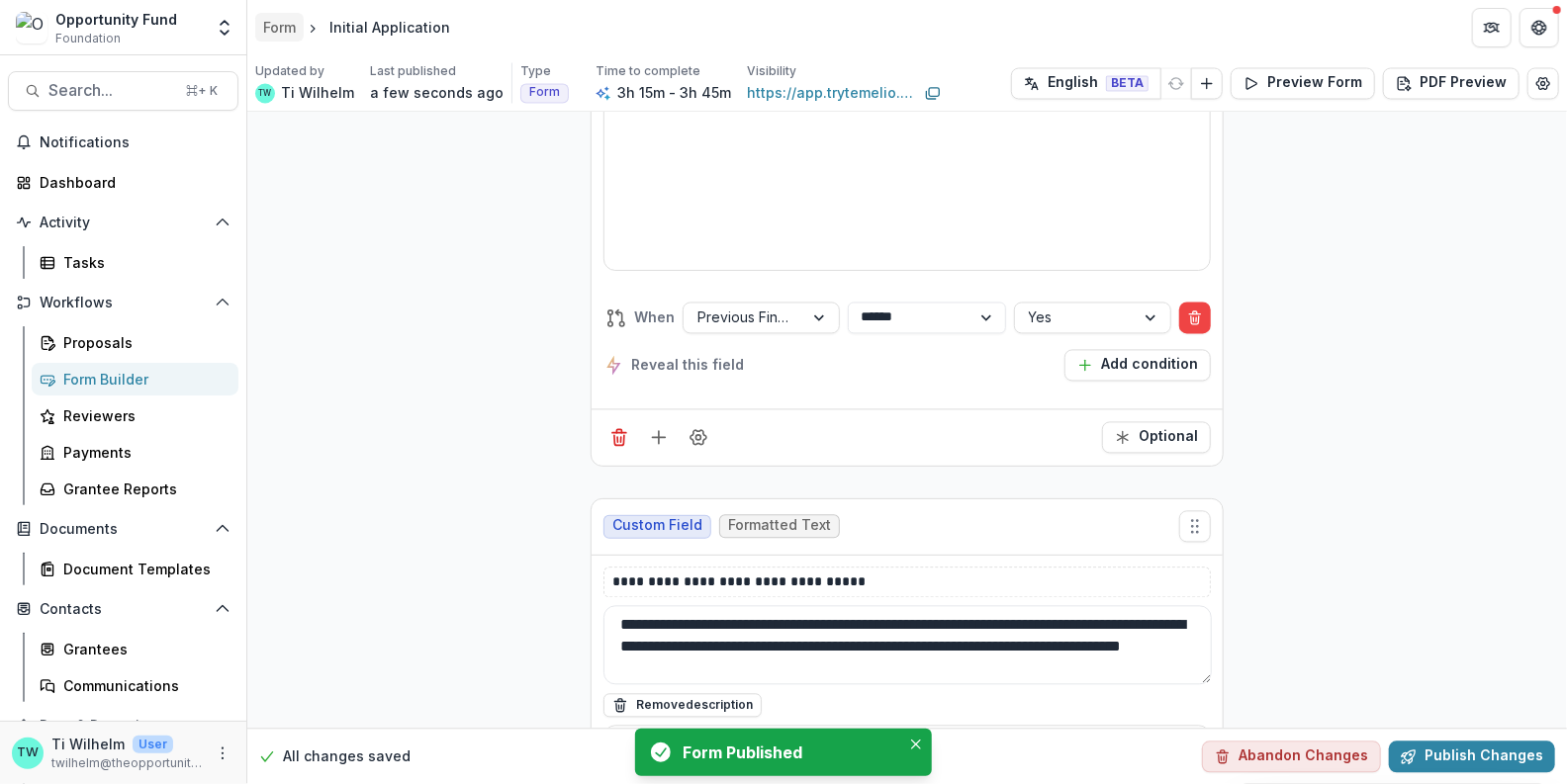click on "Form" at bounding box center (279, 27) 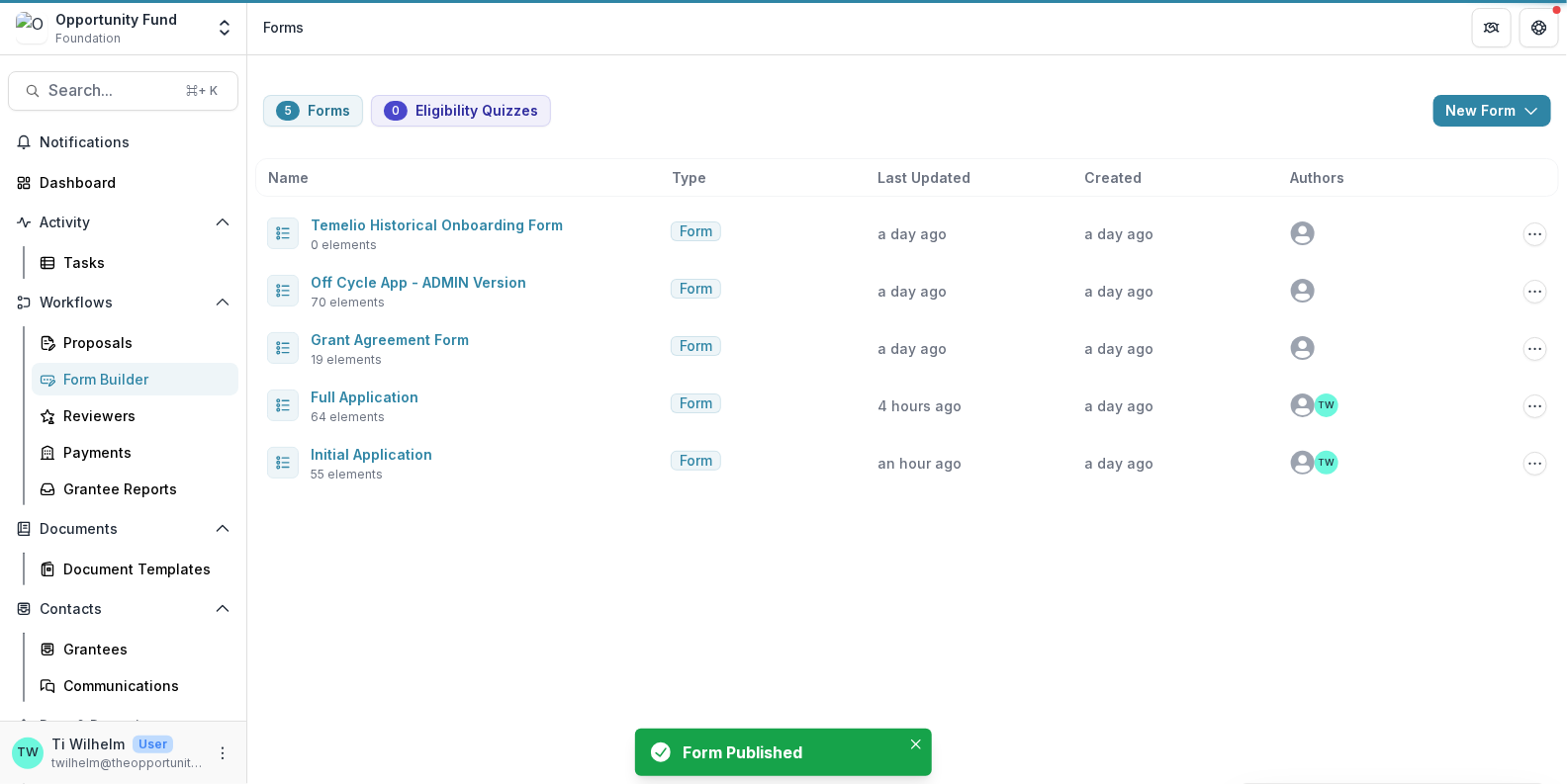 scroll, scrollTop: 0, scrollLeft: 0, axis: both 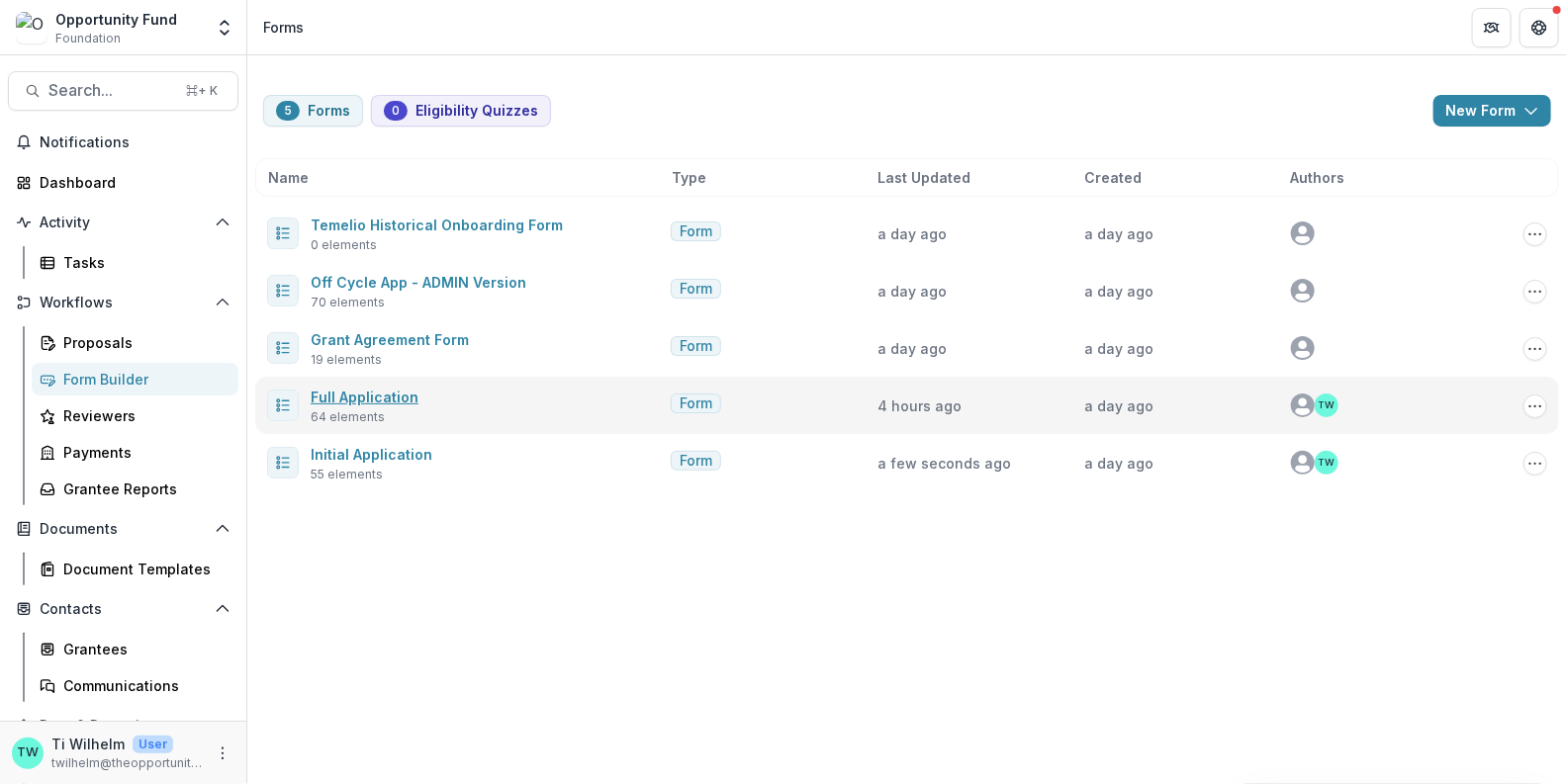 click on "Full Application" at bounding box center [364, 396] 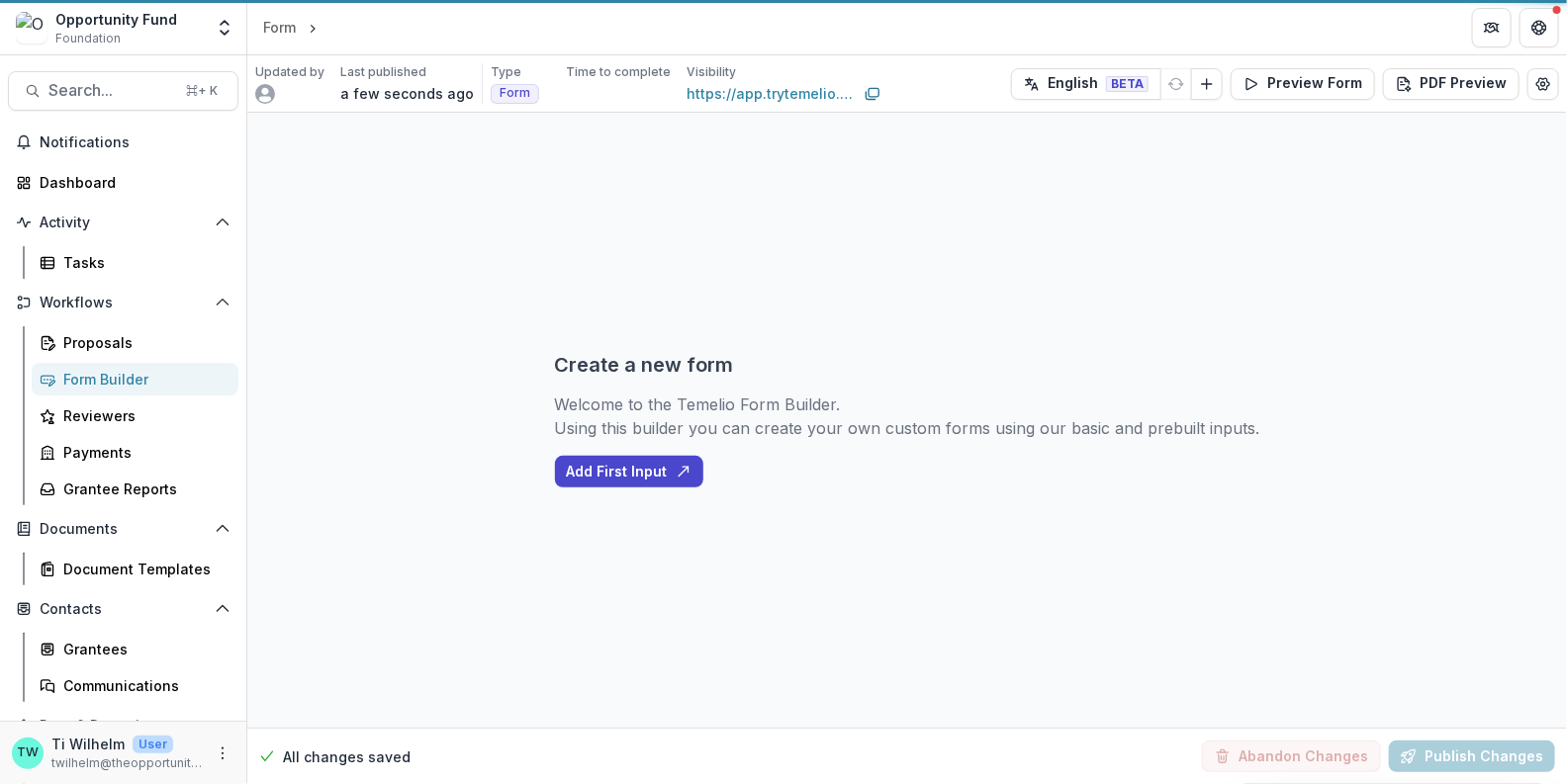 select on "**********" 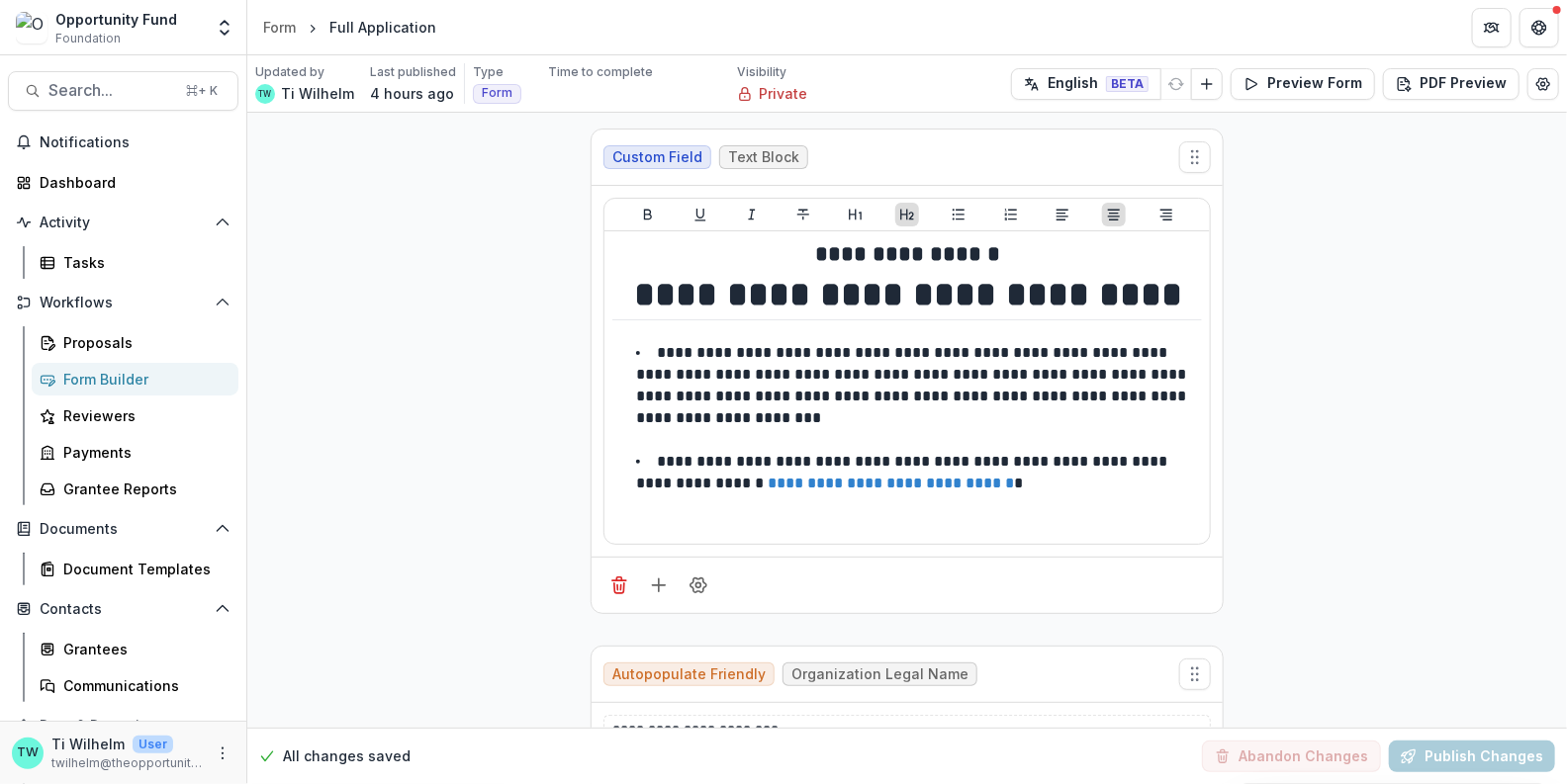 scroll, scrollTop: 470, scrollLeft: 0, axis: vertical 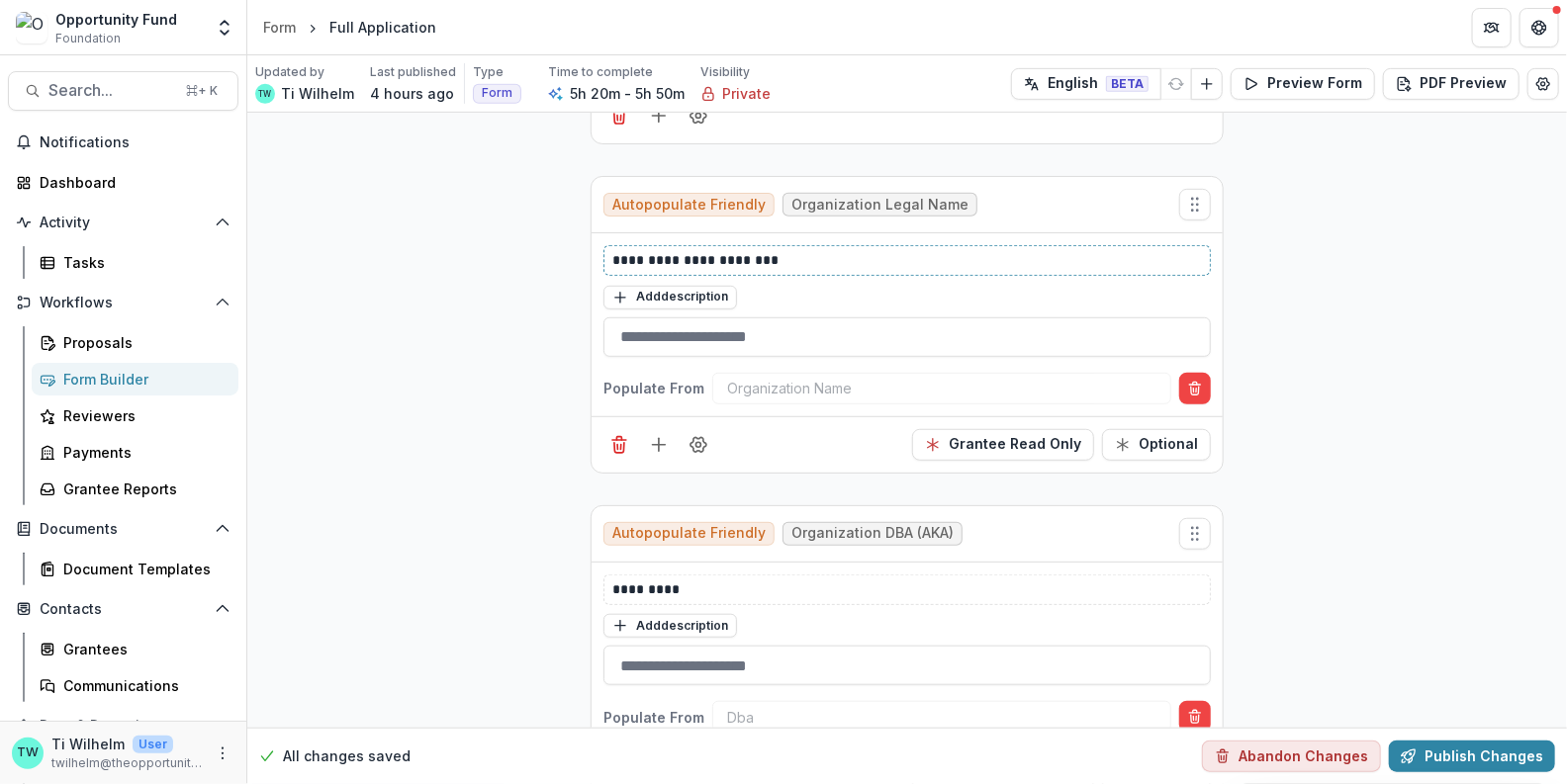 click on "**********" at bounding box center [908, 260] 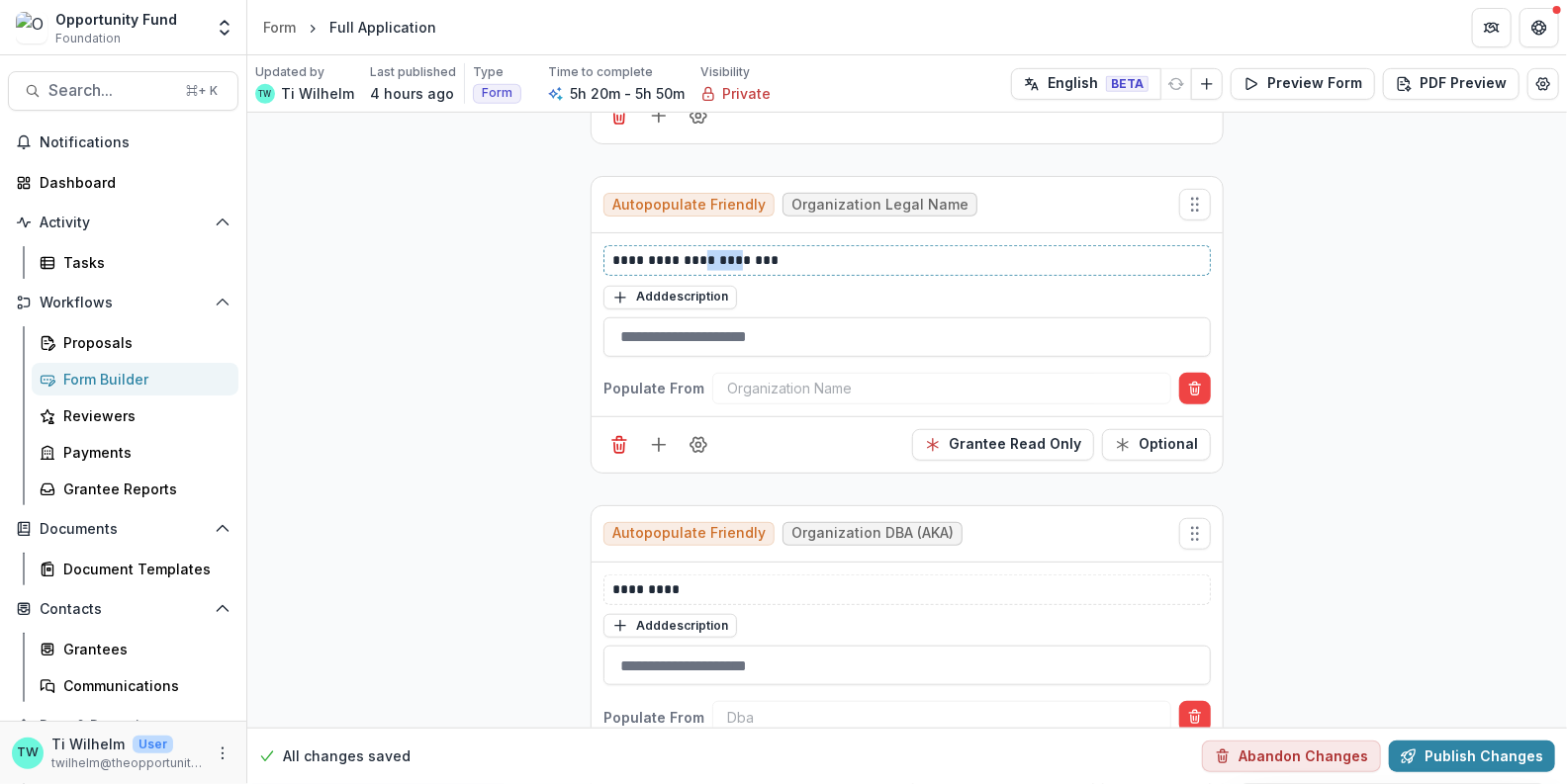 click on "**********" at bounding box center [908, 260] 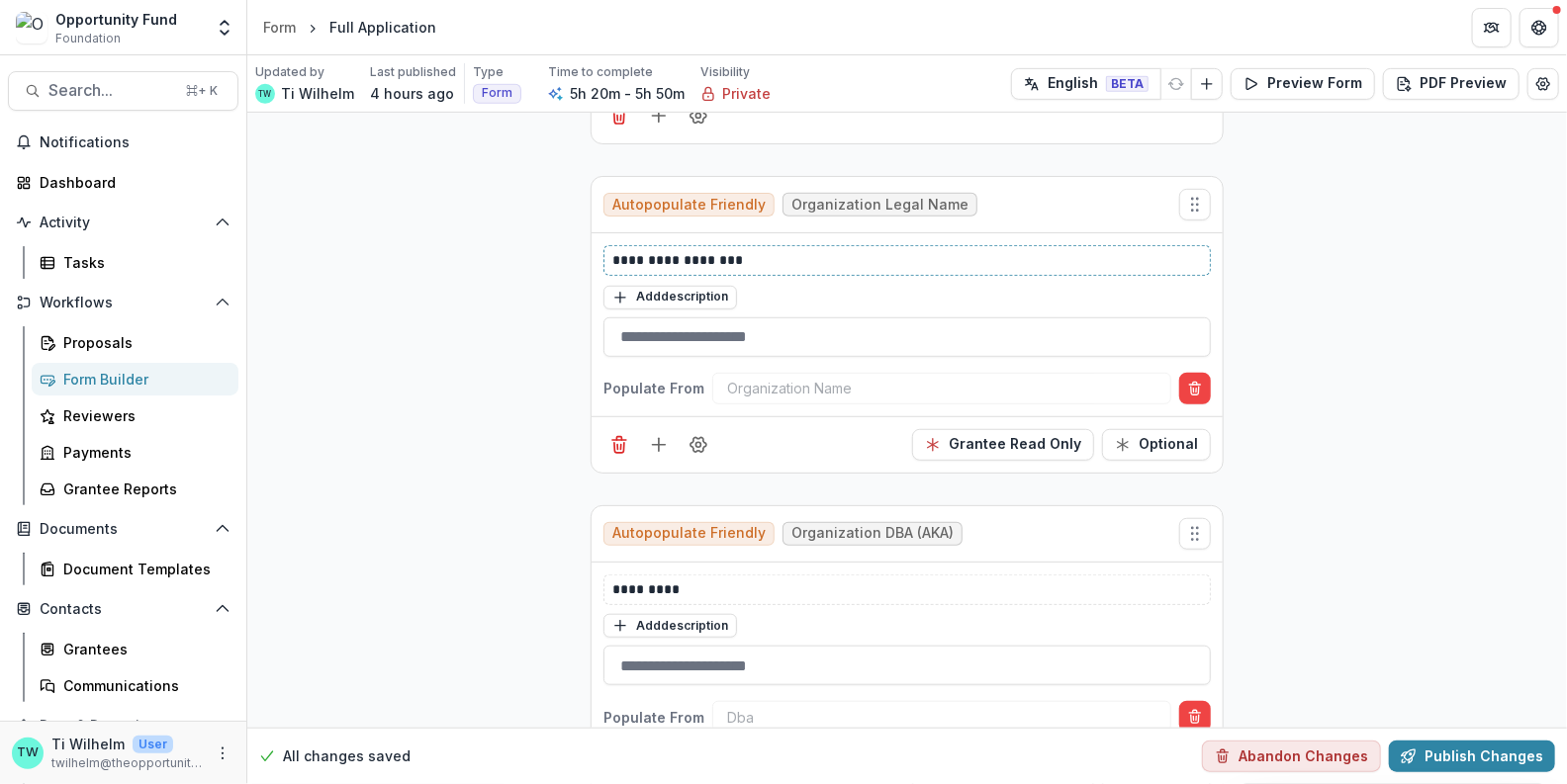type 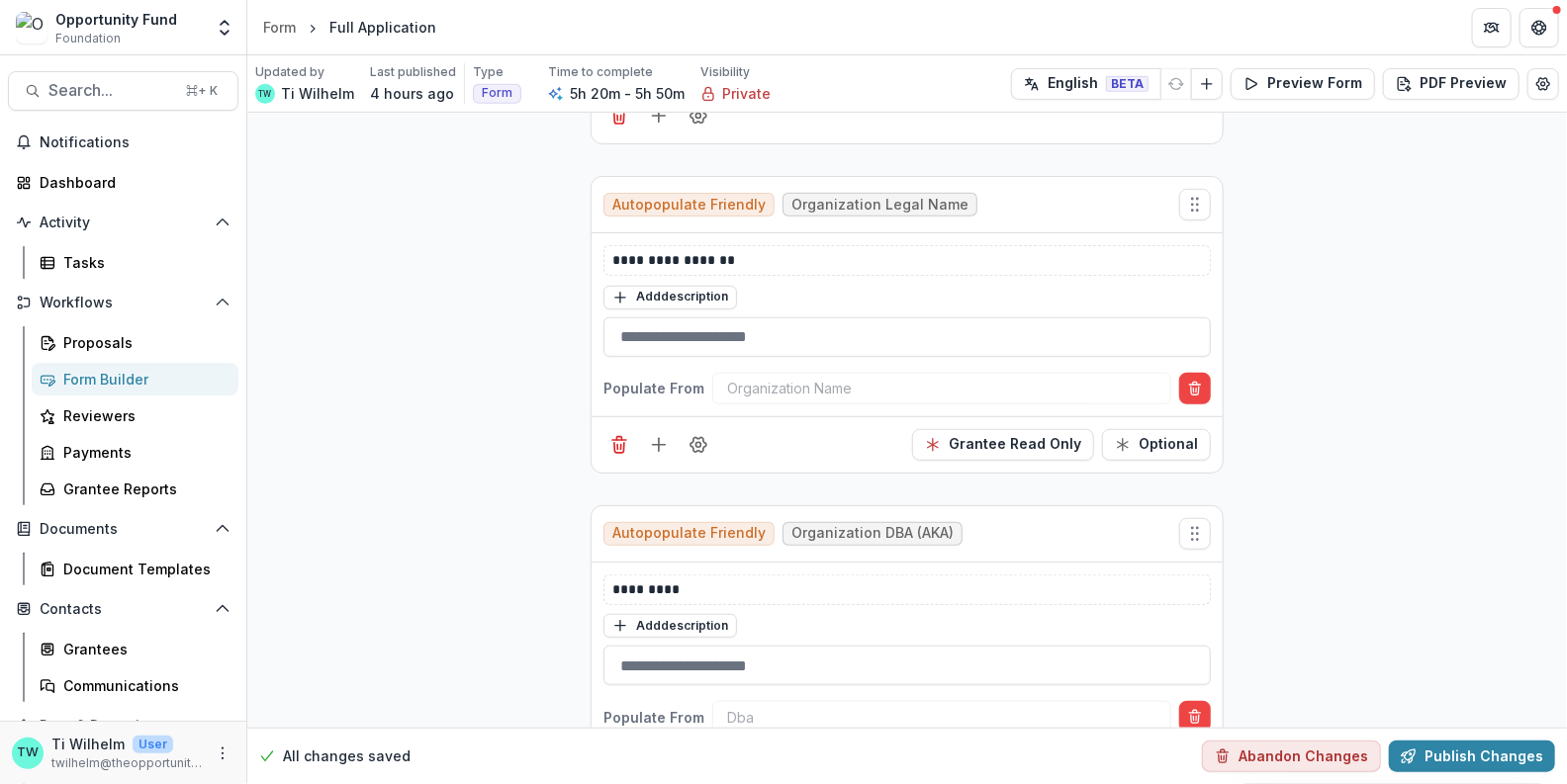 click on "**********" at bounding box center [907, 17788] 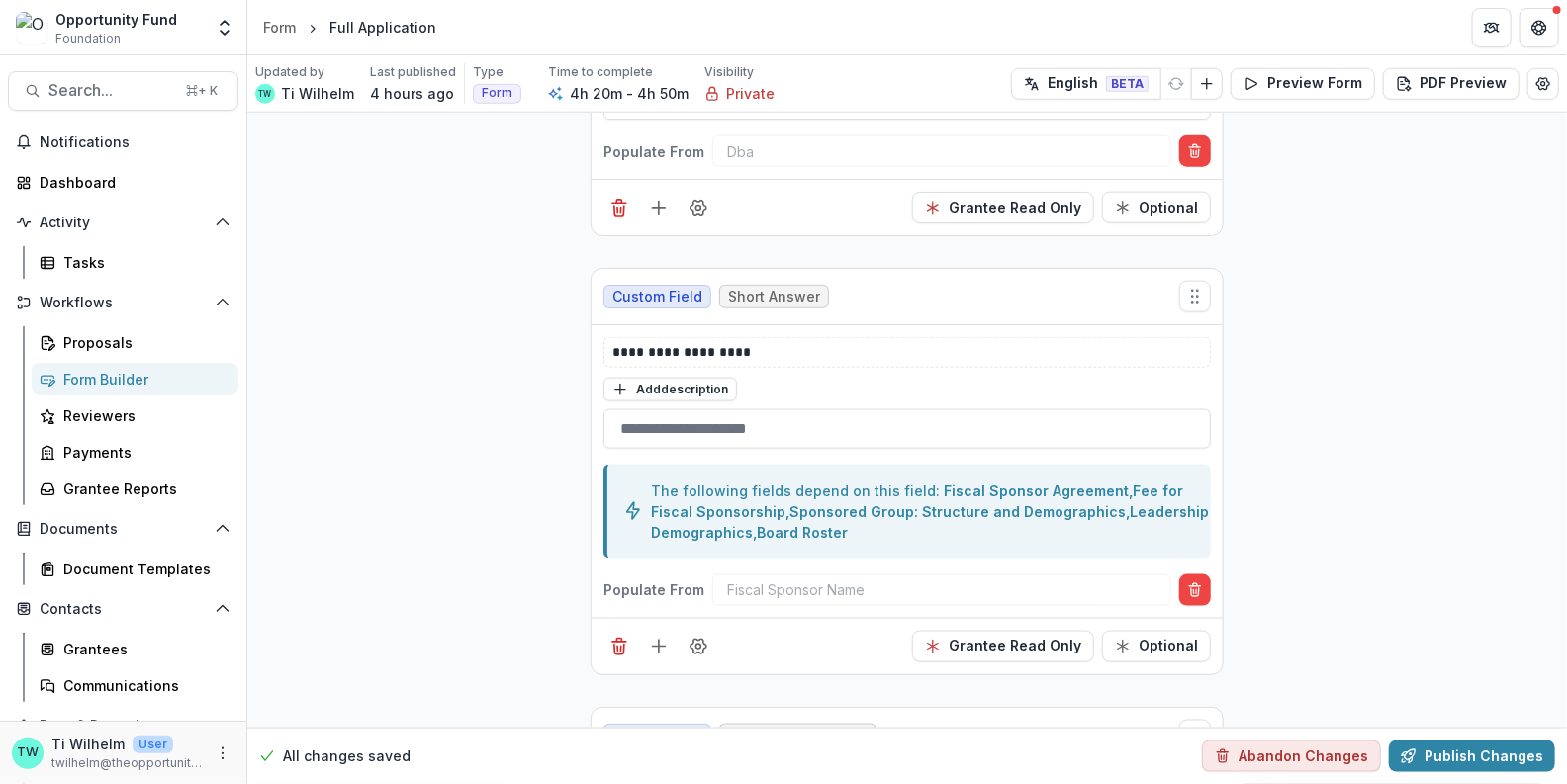 scroll, scrollTop: 1058, scrollLeft: 0, axis: vertical 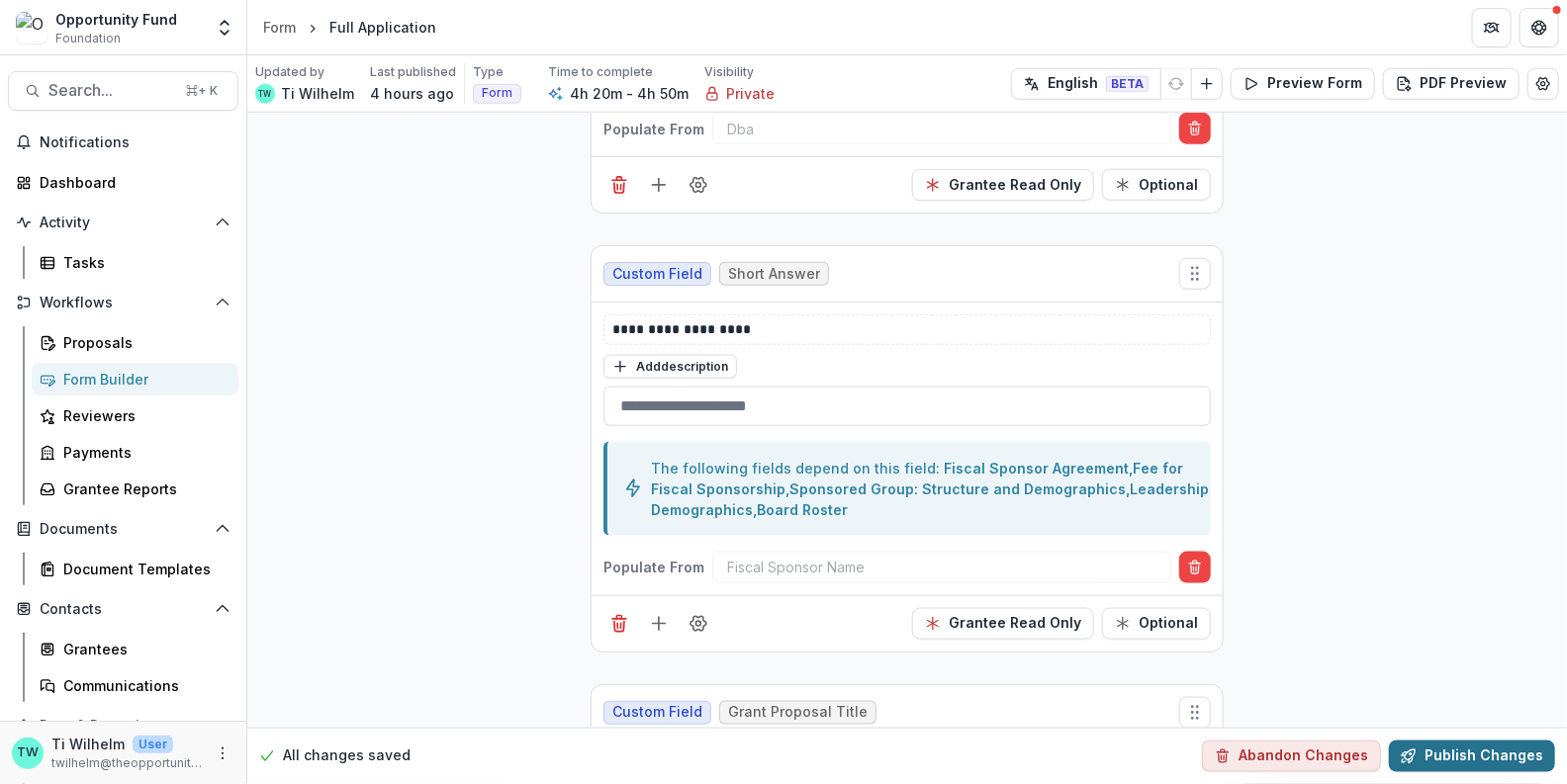 click on "Publish Changes" at bounding box center (1472, 756) 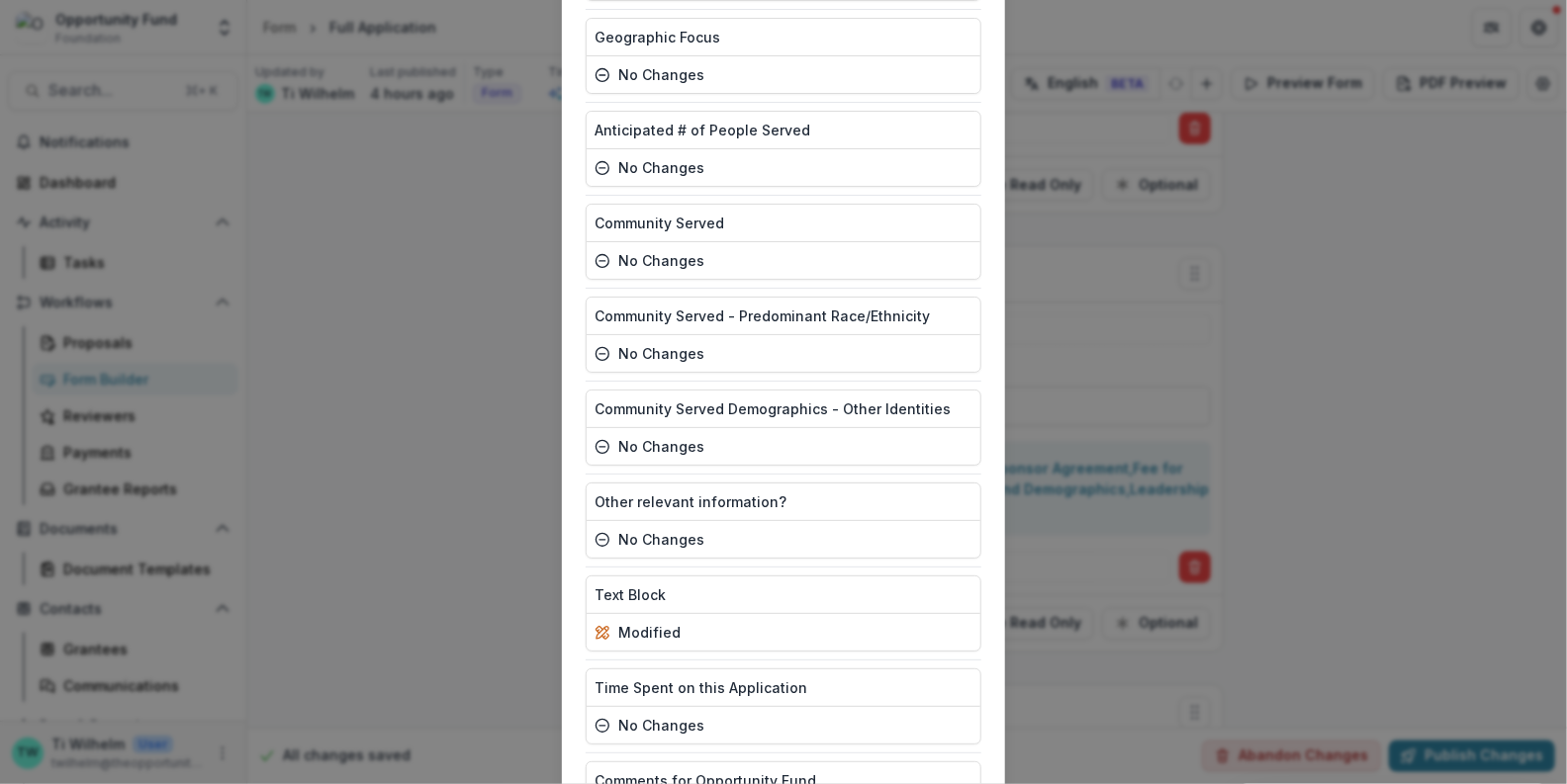 scroll, scrollTop: 5329, scrollLeft: 0, axis: vertical 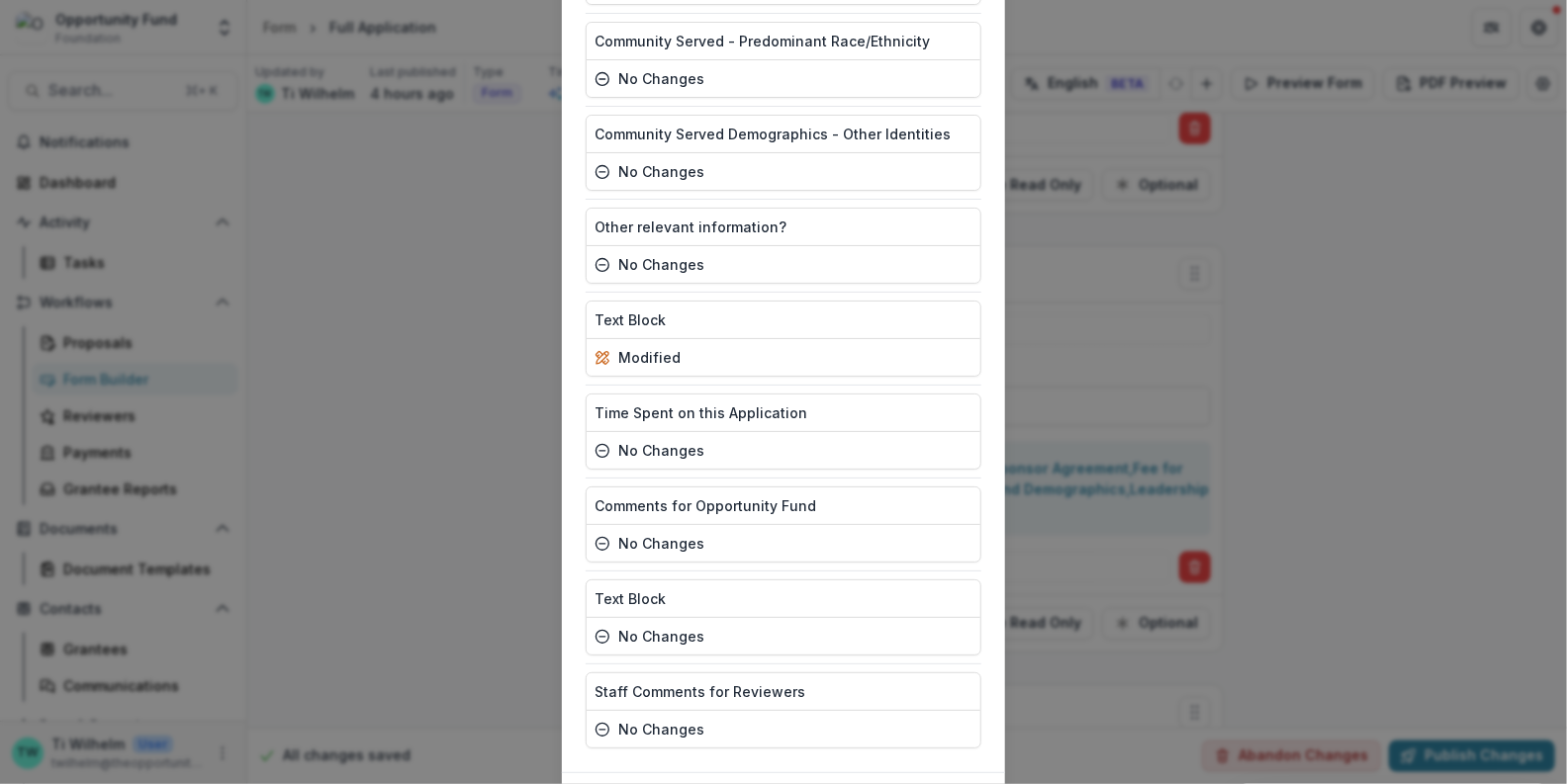 click on "Publish" at bounding box center [932, 805] 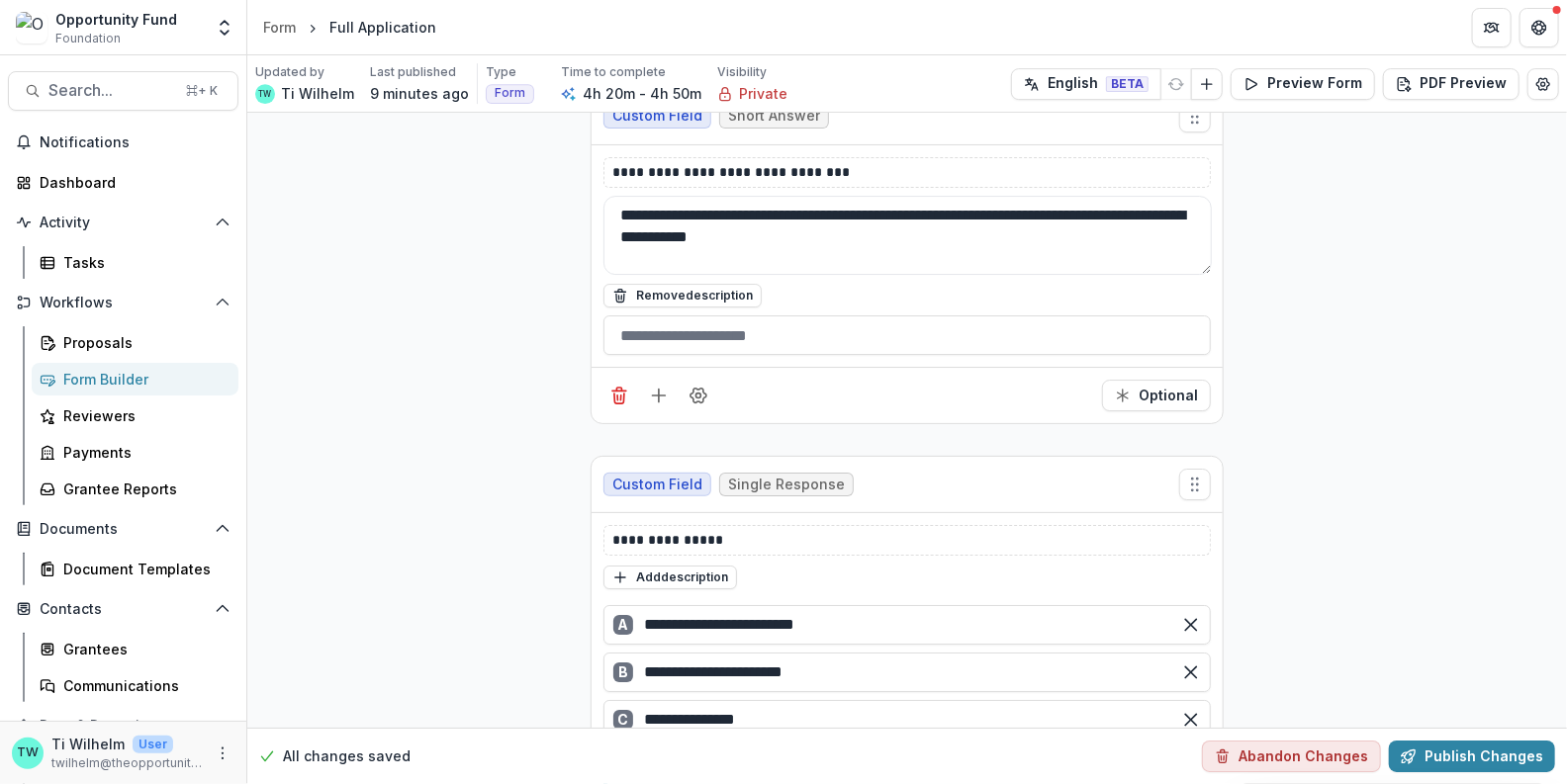 scroll, scrollTop: 3055, scrollLeft: 0, axis: vertical 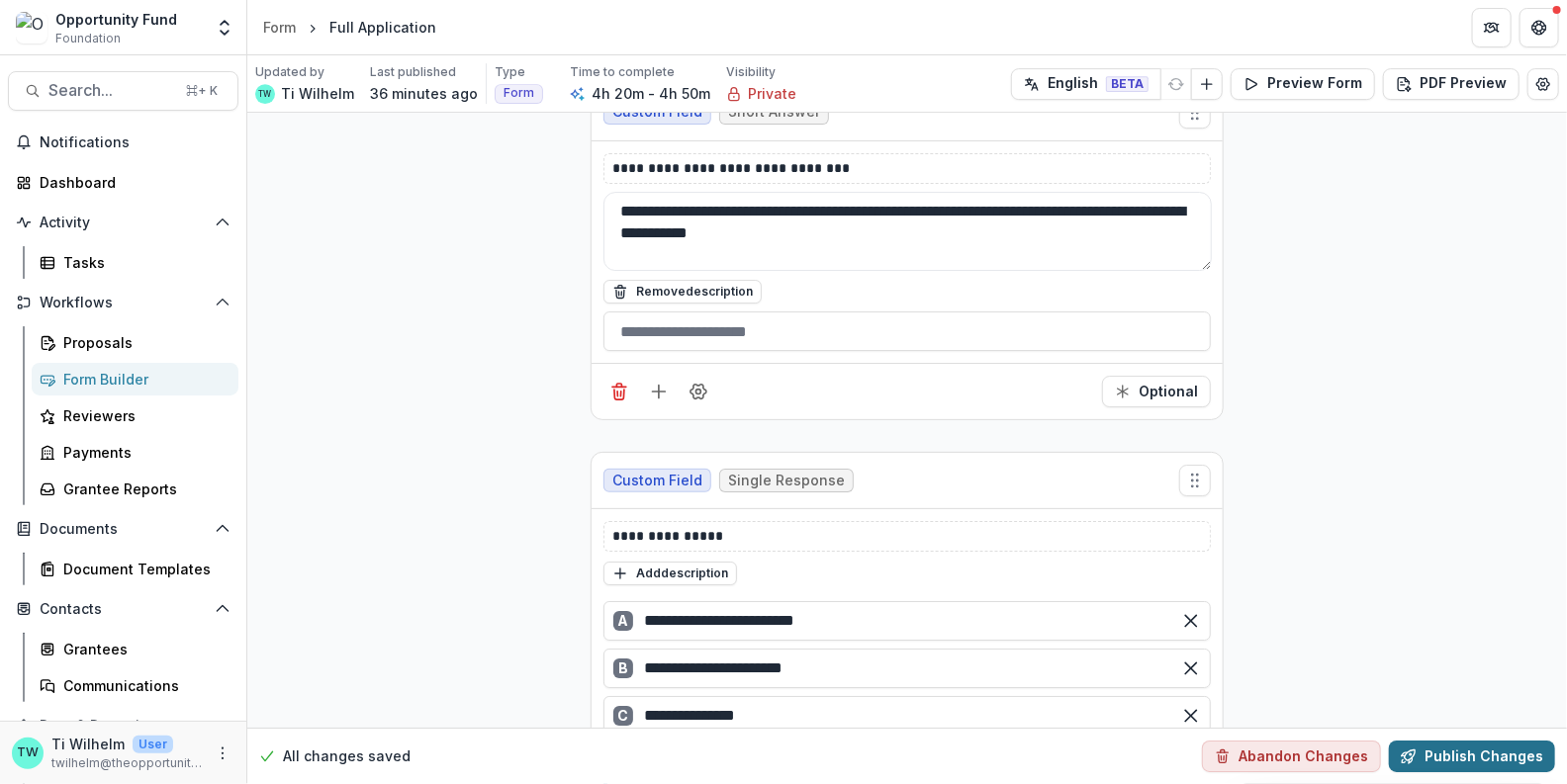 click on "Publish Changes" at bounding box center [1472, 756] 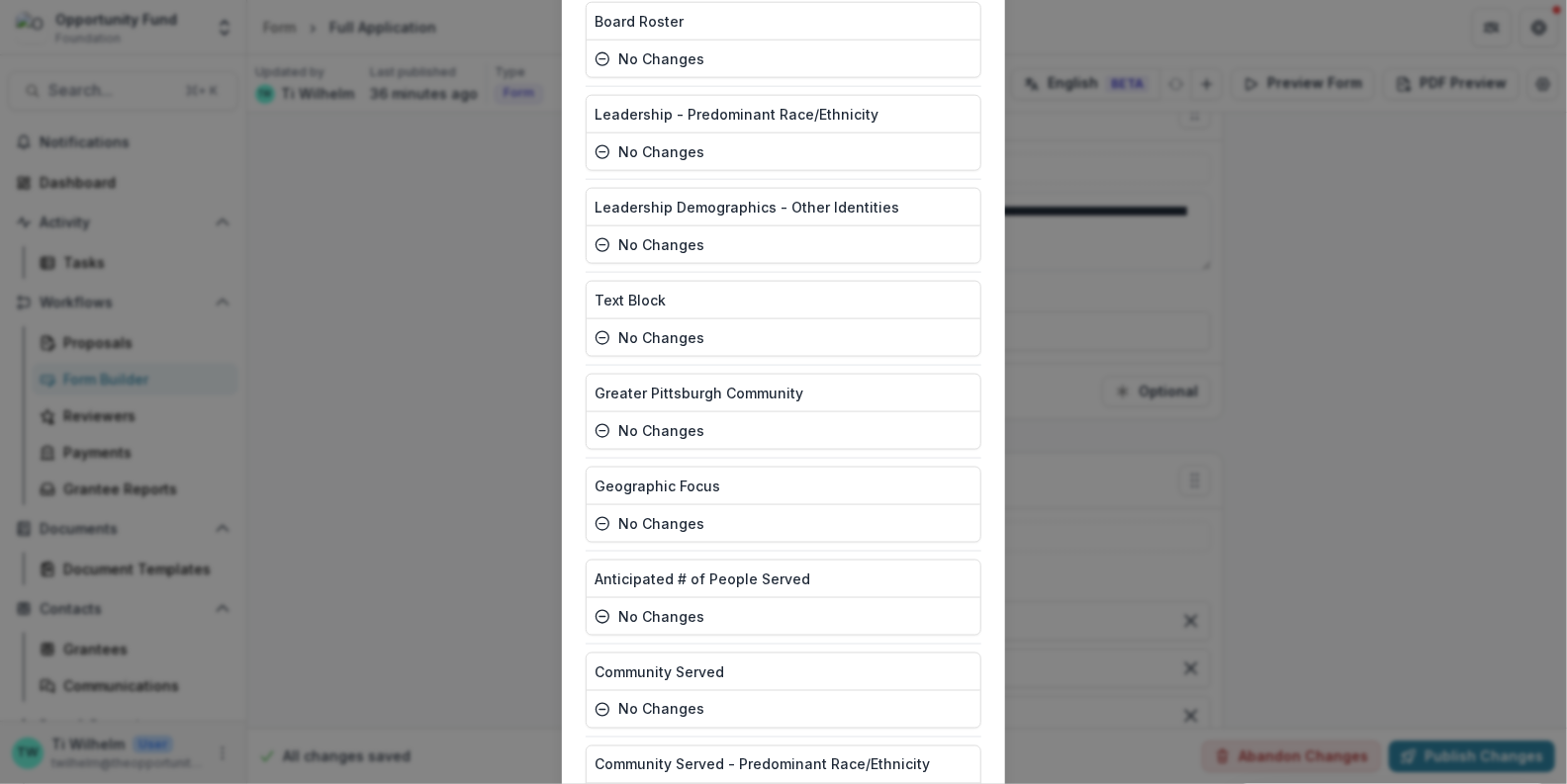 scroll, scrollTop: 5329, scrollLeft: 0, axis: vertical 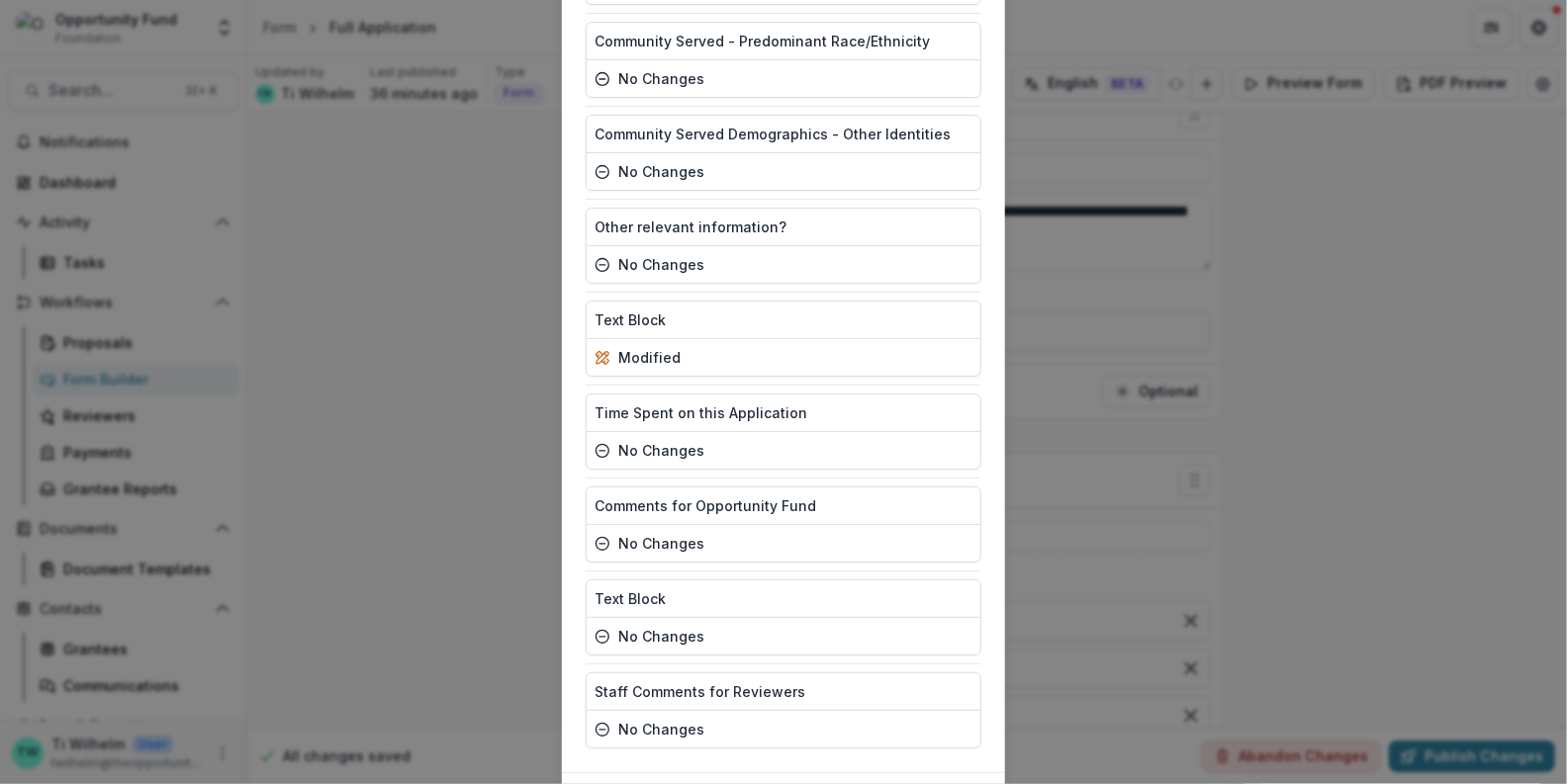 click on "Publish" at bounding box center [932, 805] 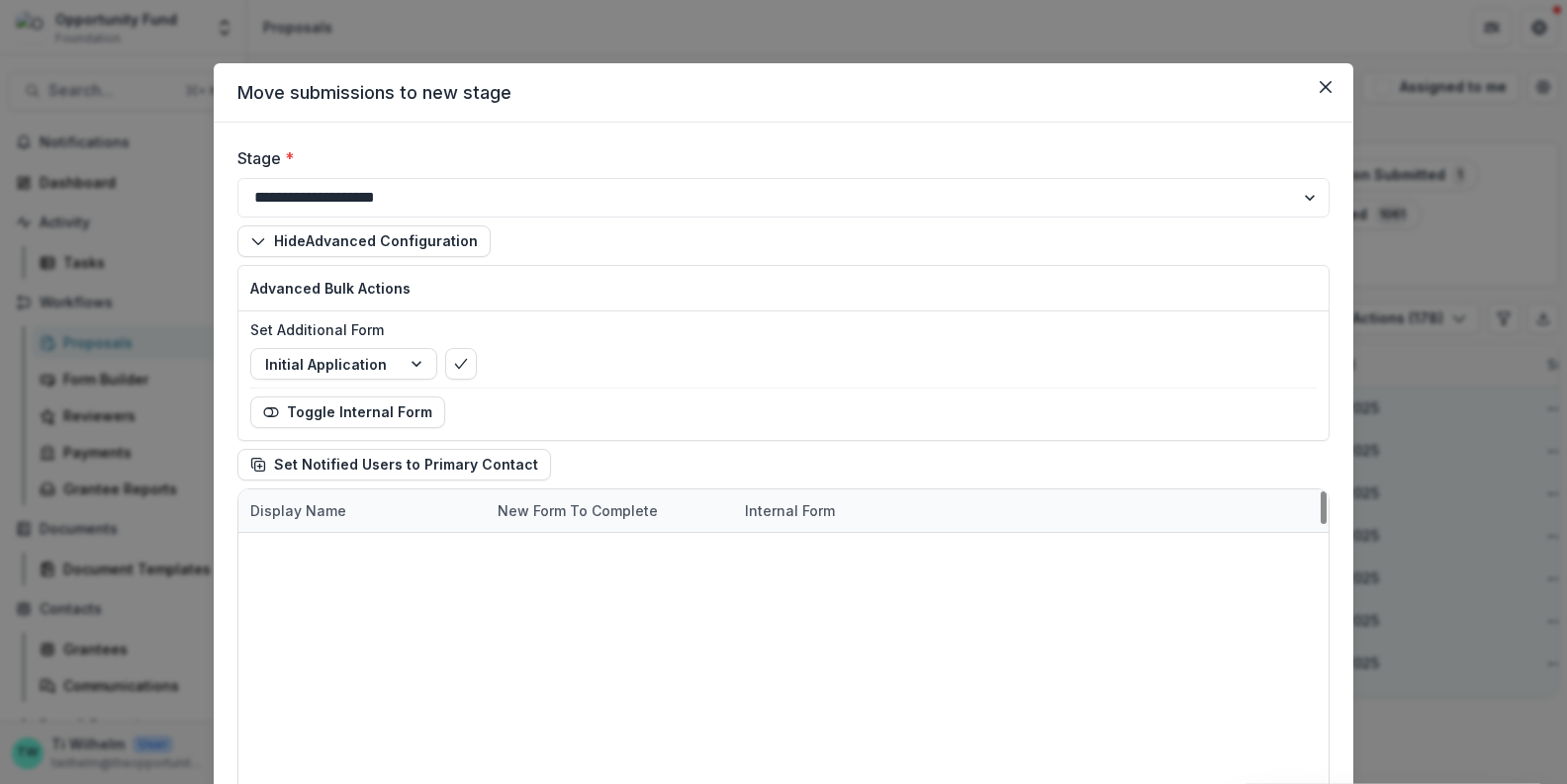 select on "**********" 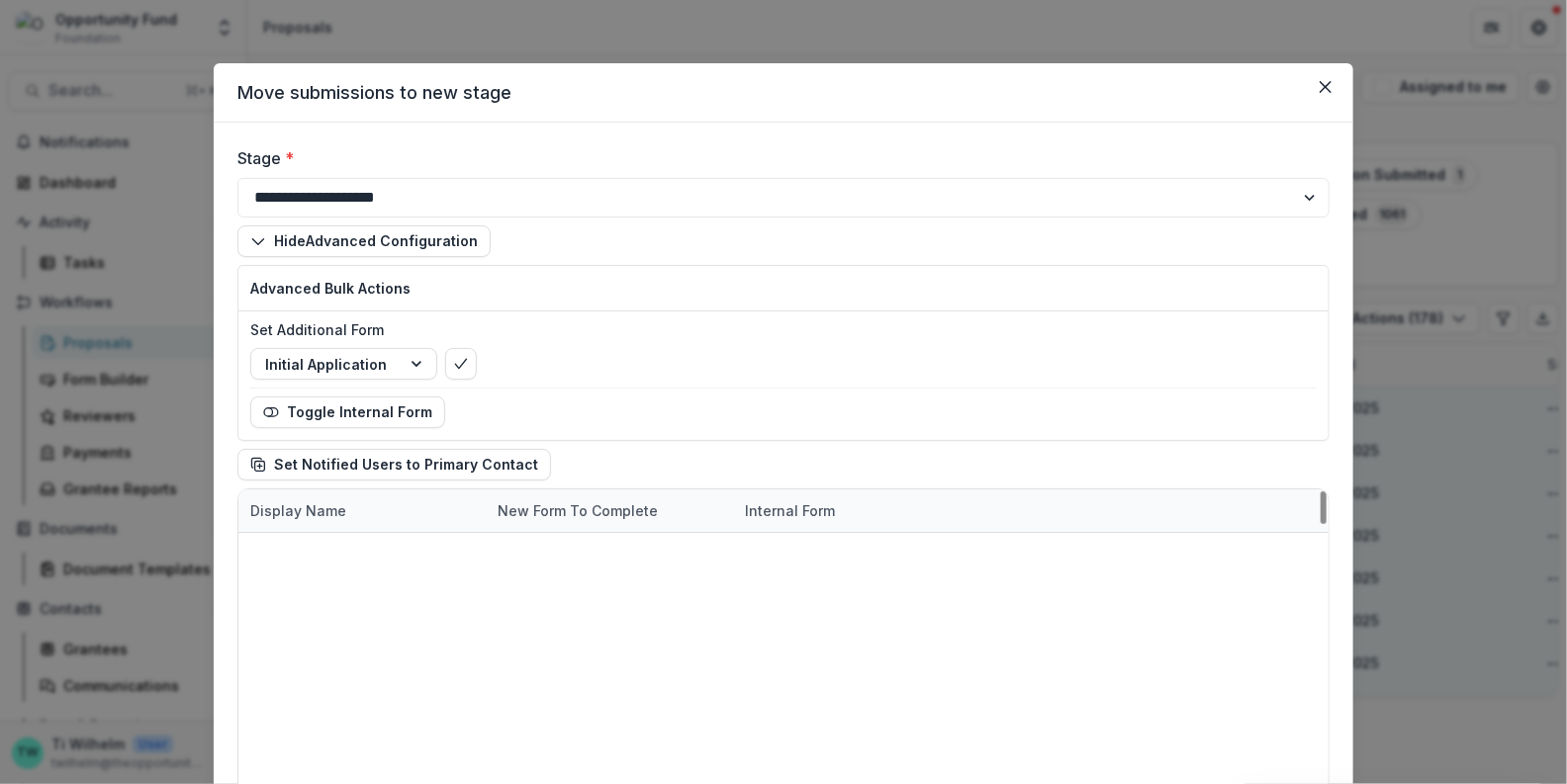 scroll, scrollTop: 281, scrollLeft: 0, axis: vertical 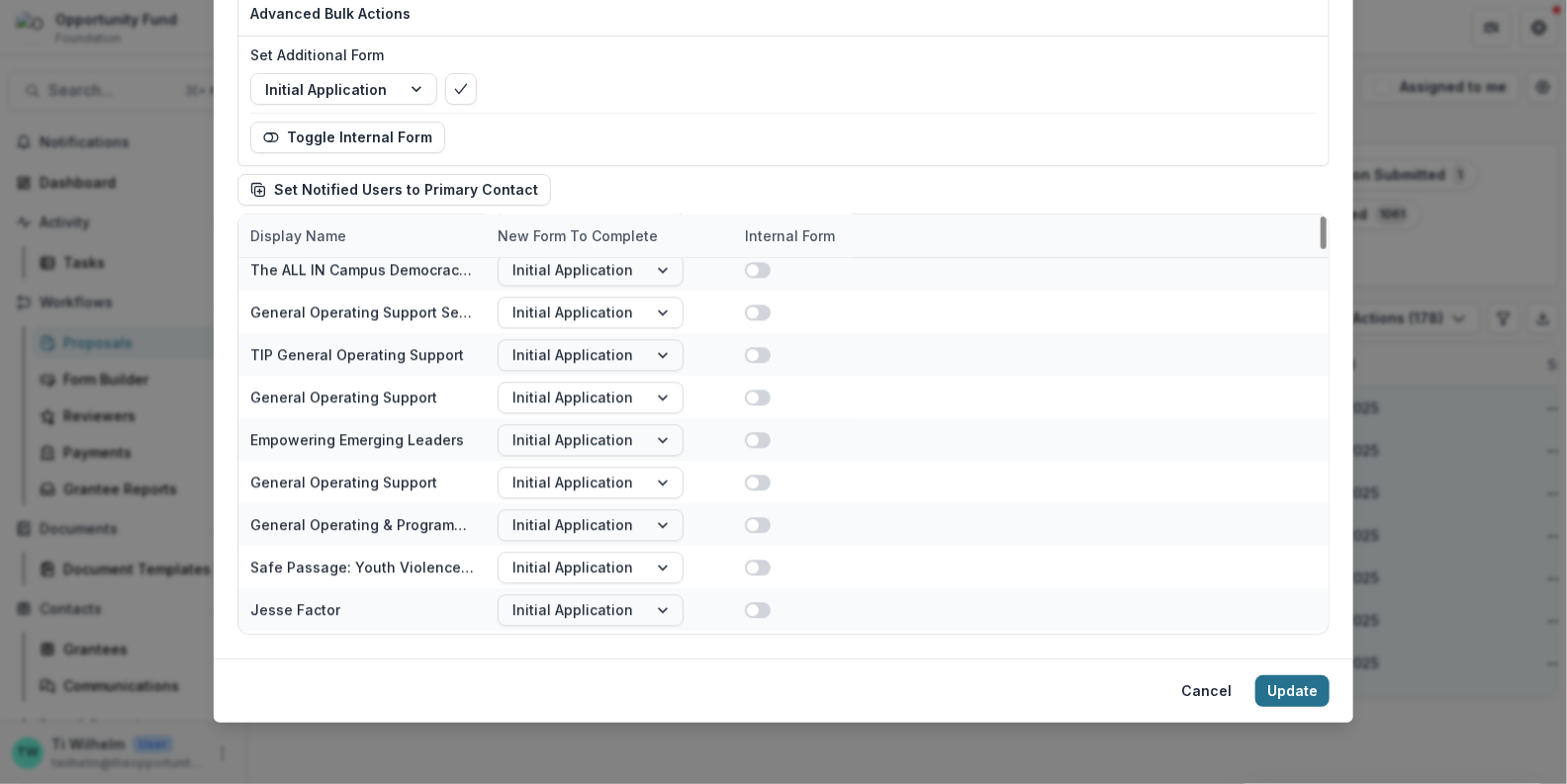 click on "Update" at bounding box center [1292, 691] 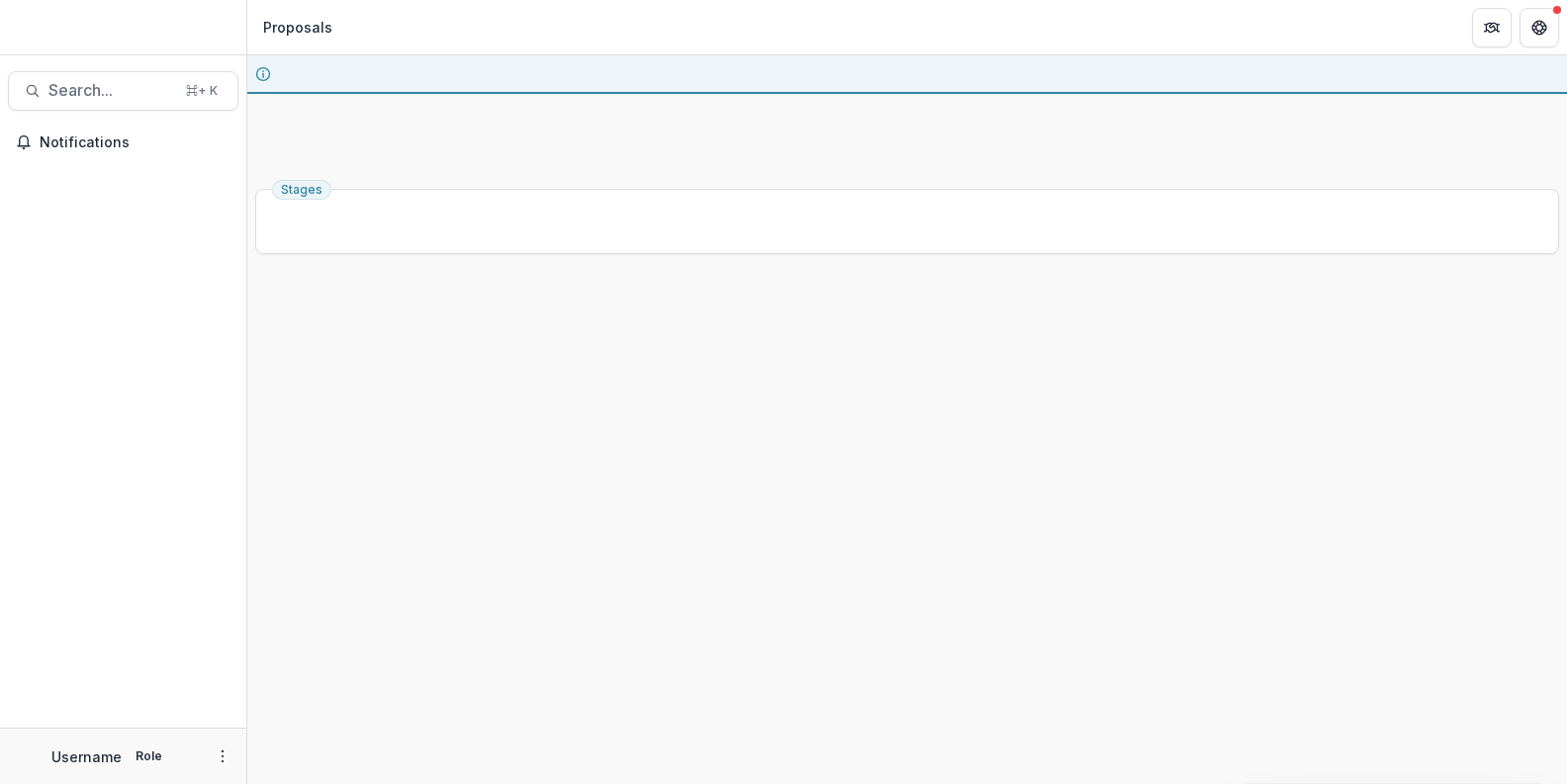 scroll, scrollTop: 0, scrollLeft: 0, axis: both 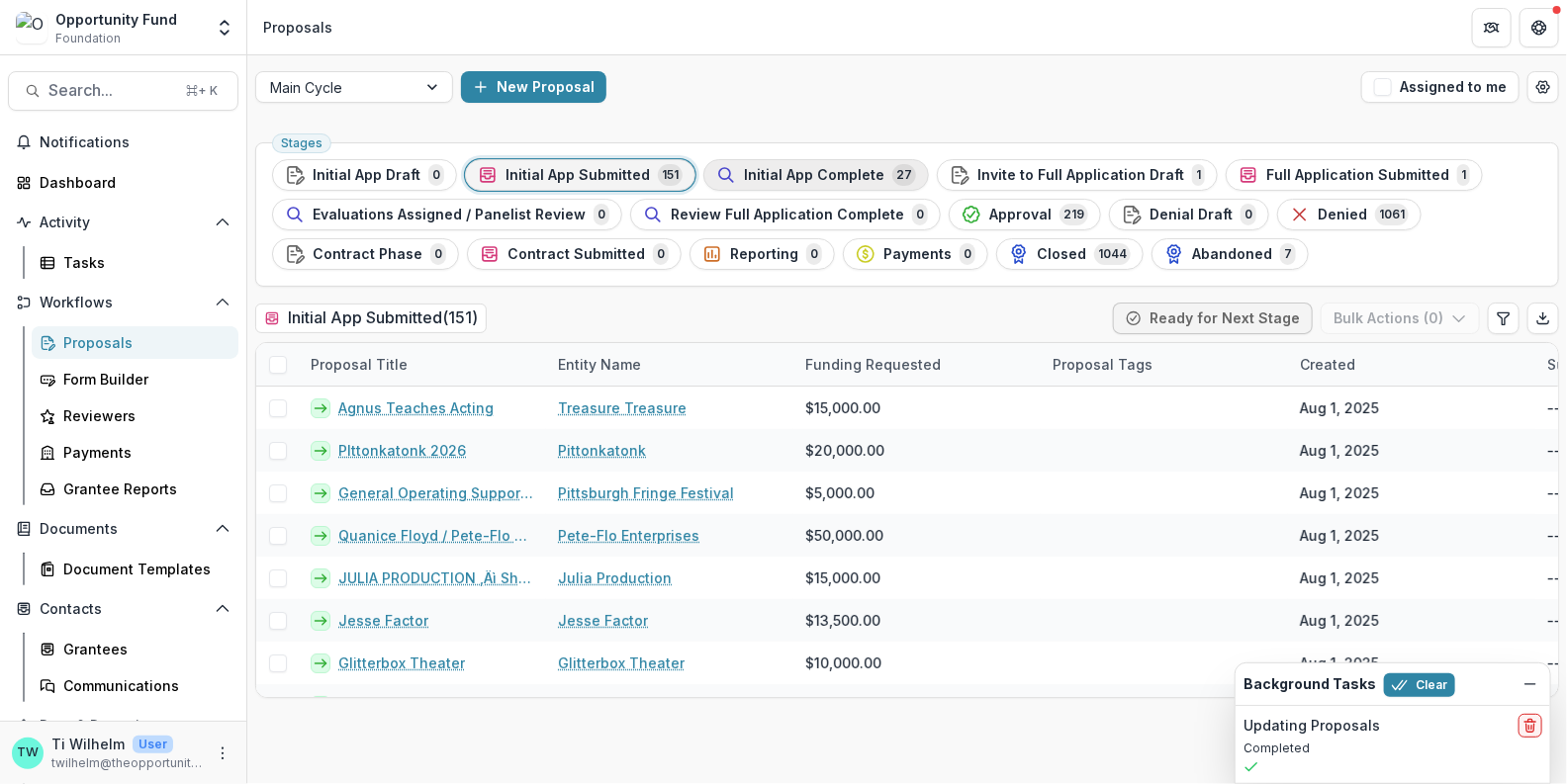 click on "Initial App Complete" at bounding box center (814, 175) 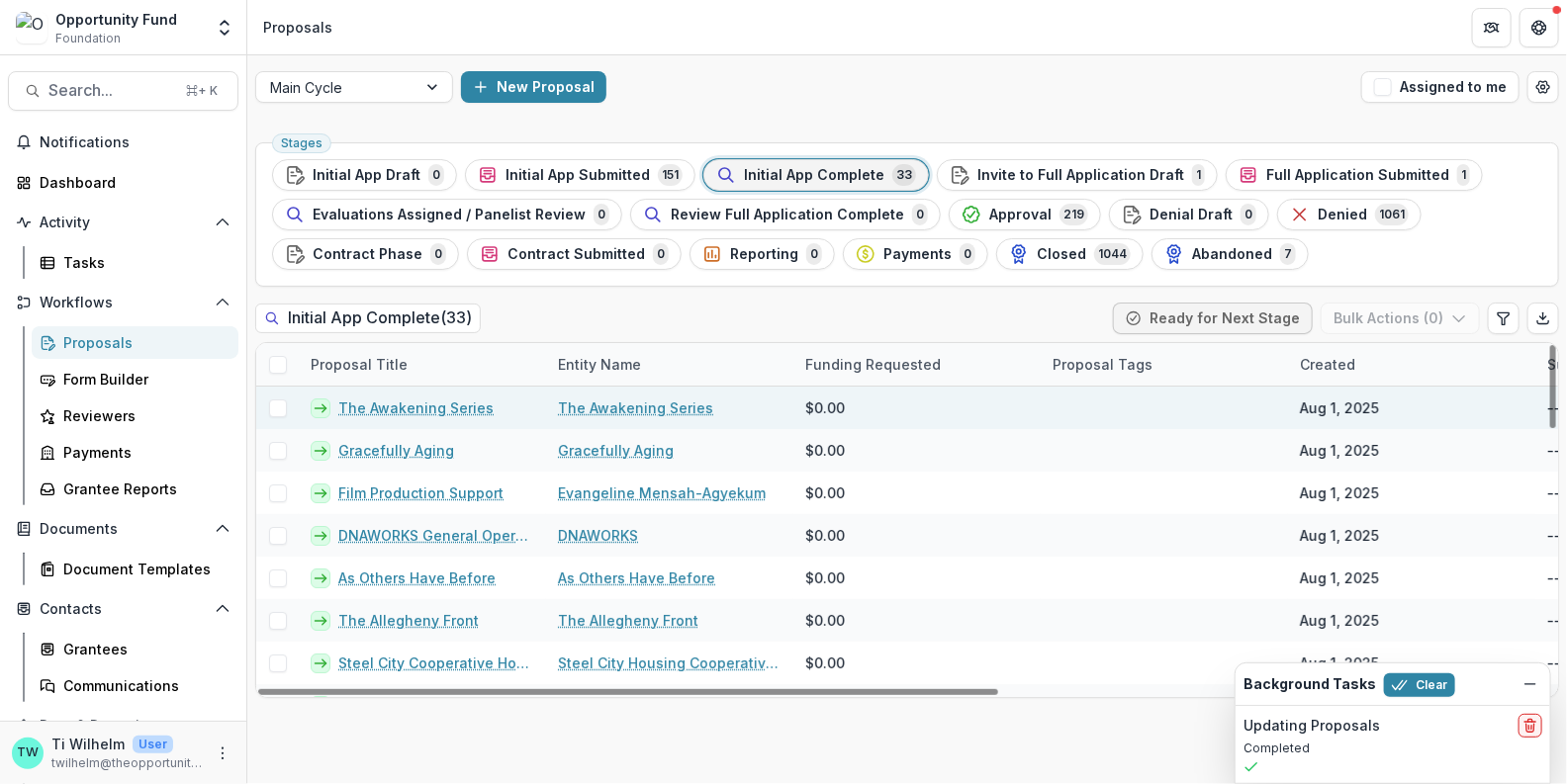 click on "The Awakening Series" at bounding box center [415, 407] 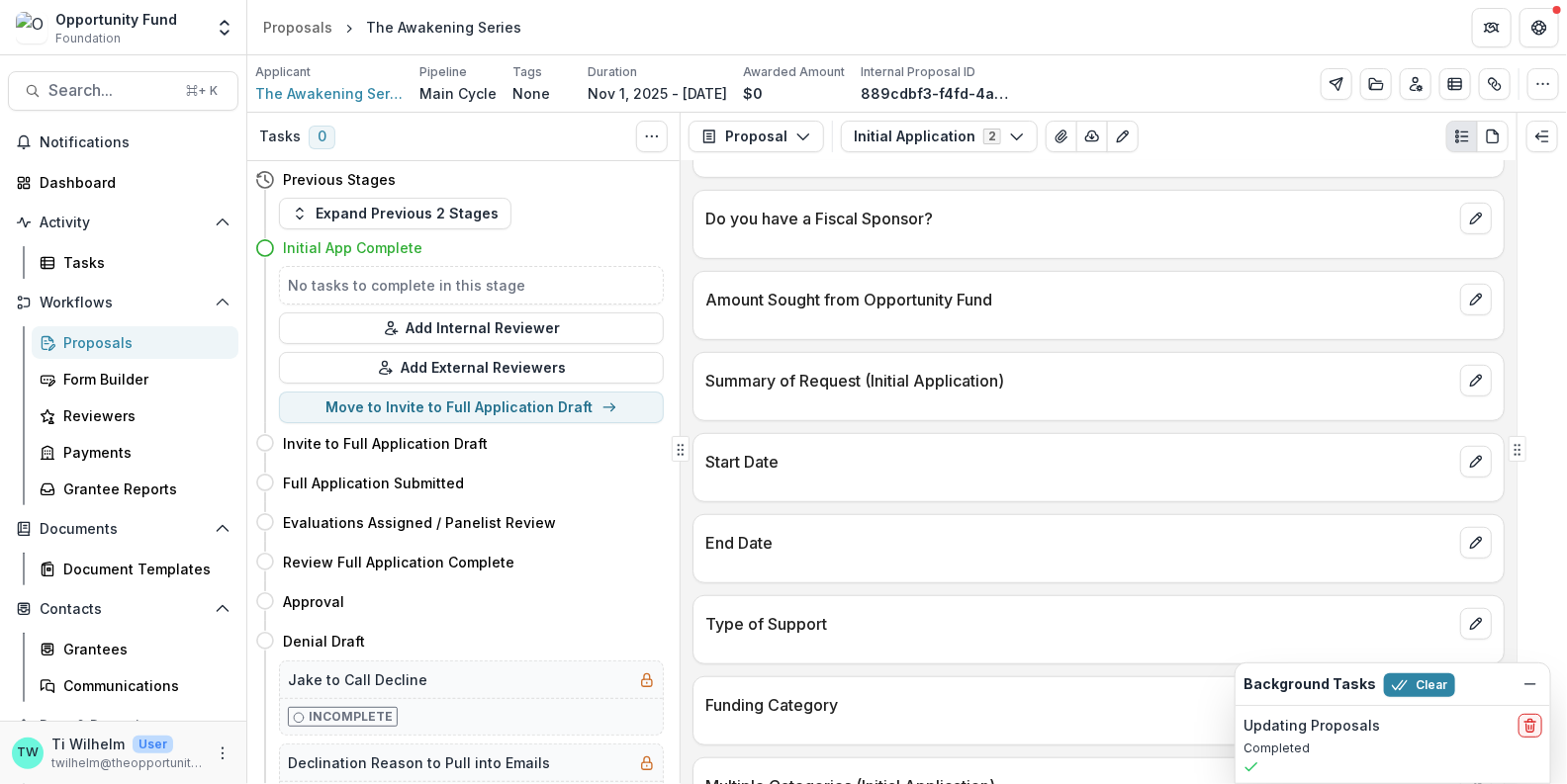 scroll, scrollTop: 448, scrollLeft: 0, axis: vertical 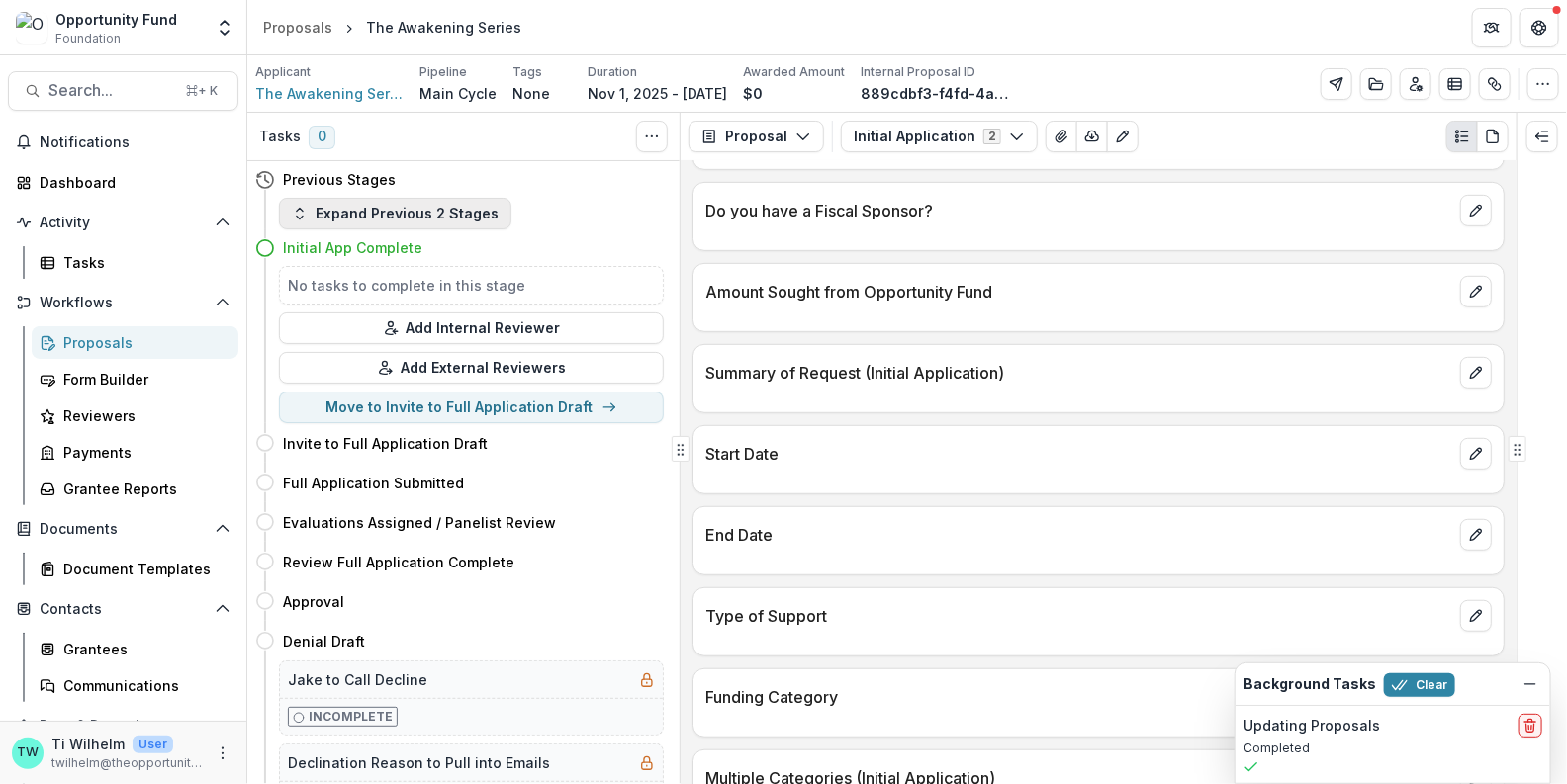 click 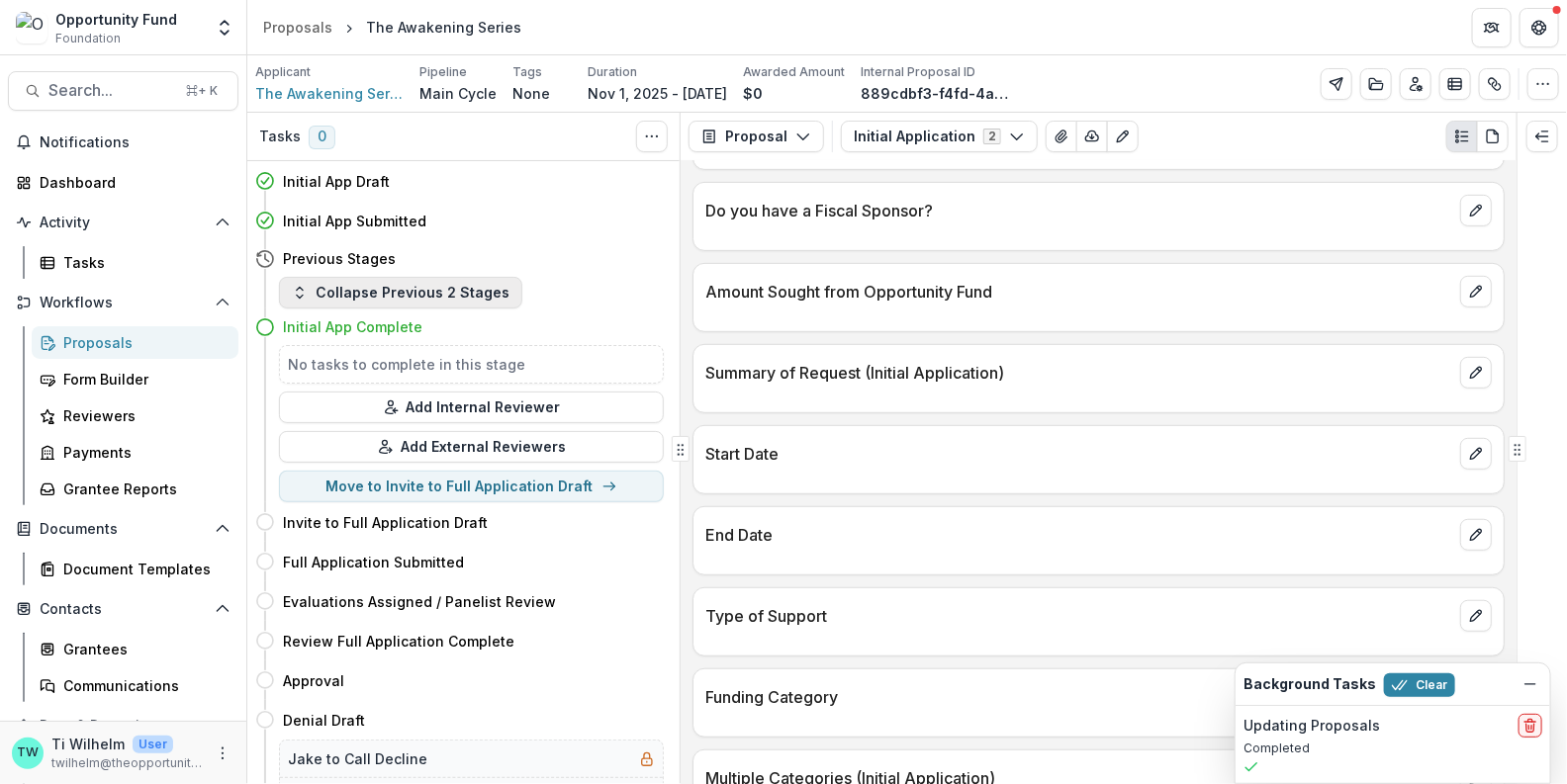 click 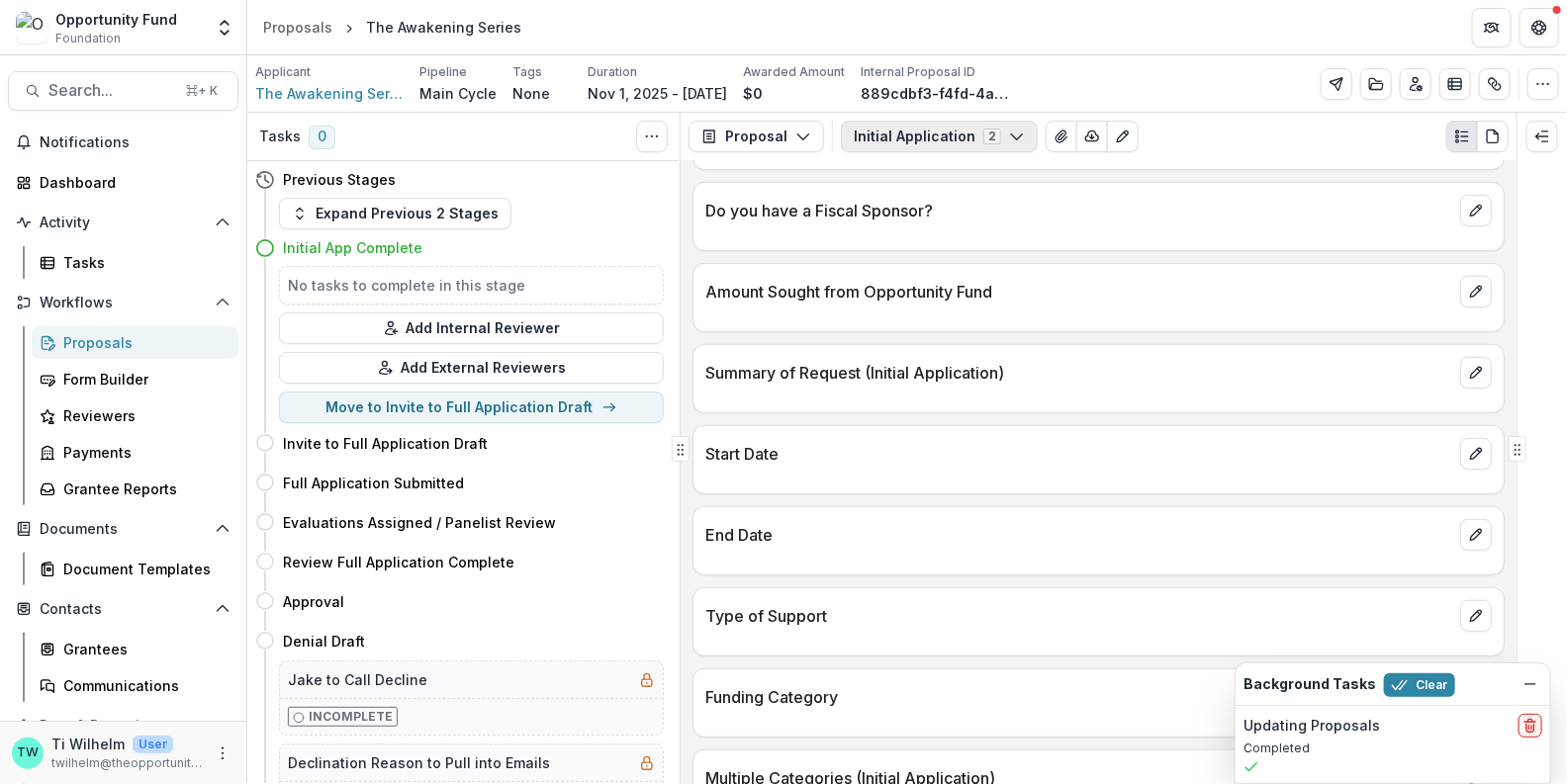 click 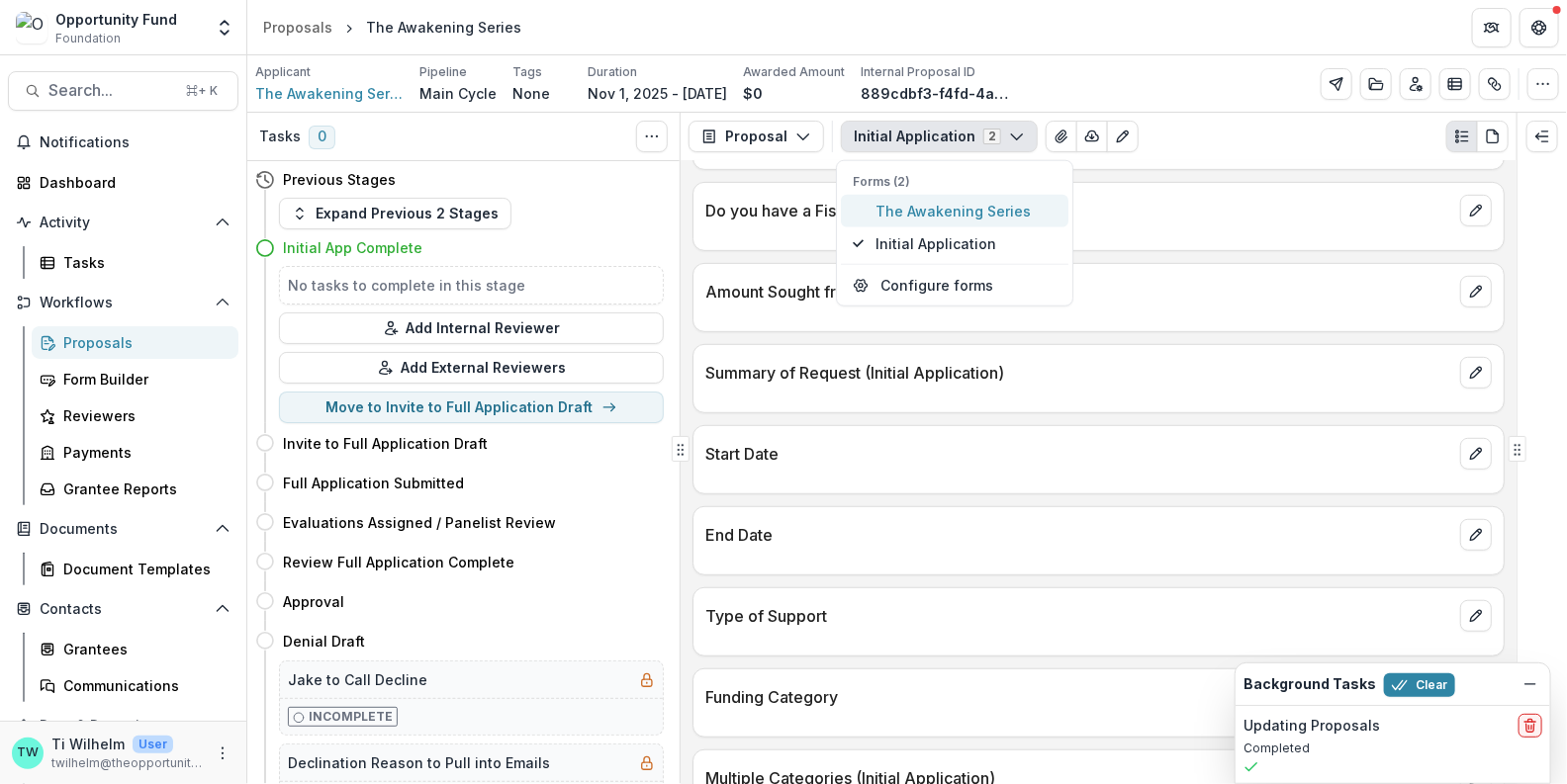 click on "The Awakening Series" at bounding box center [967, 211] 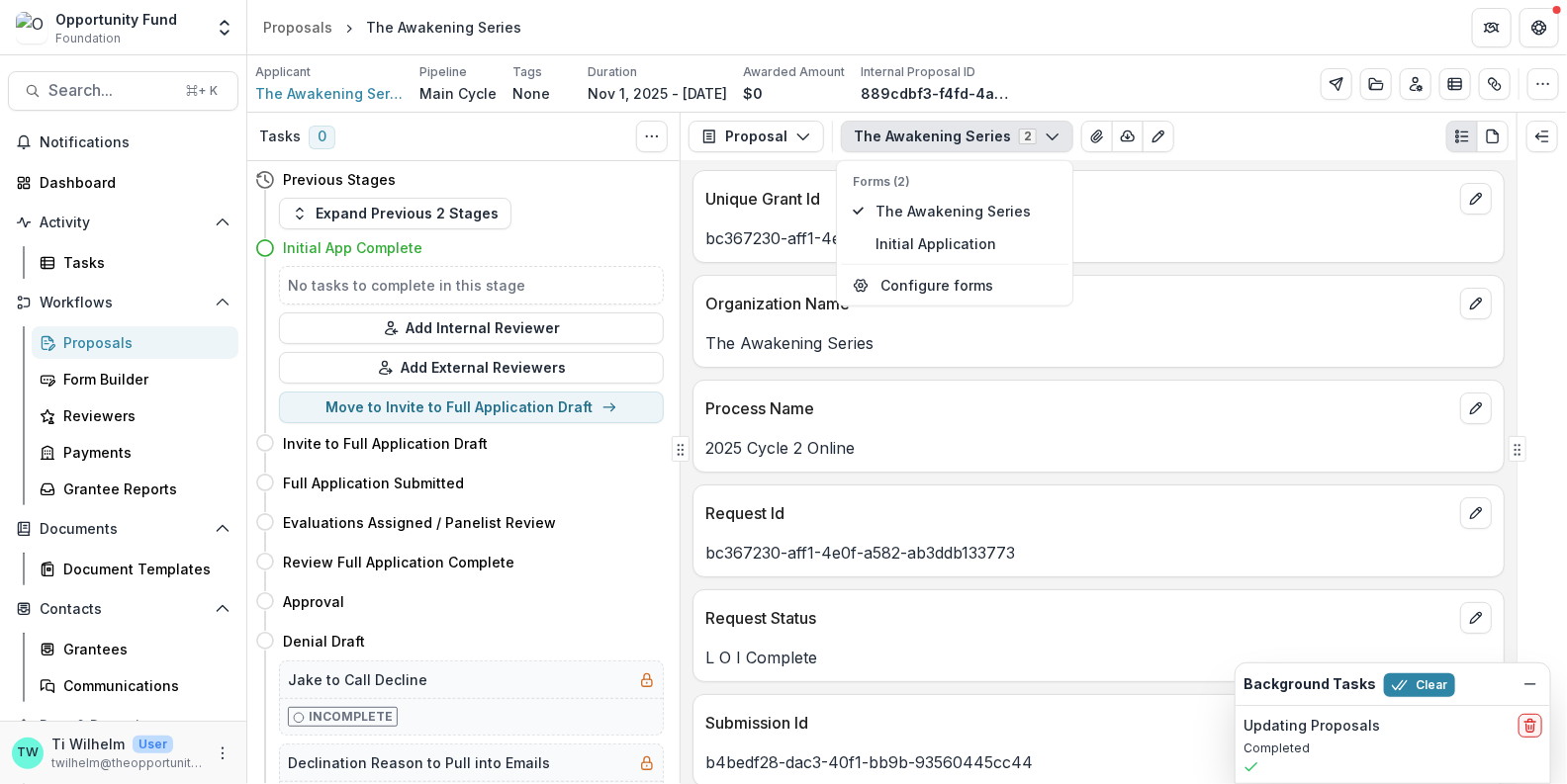 scroll, scrollTop: 0, scrollLeft: 0, axis: both 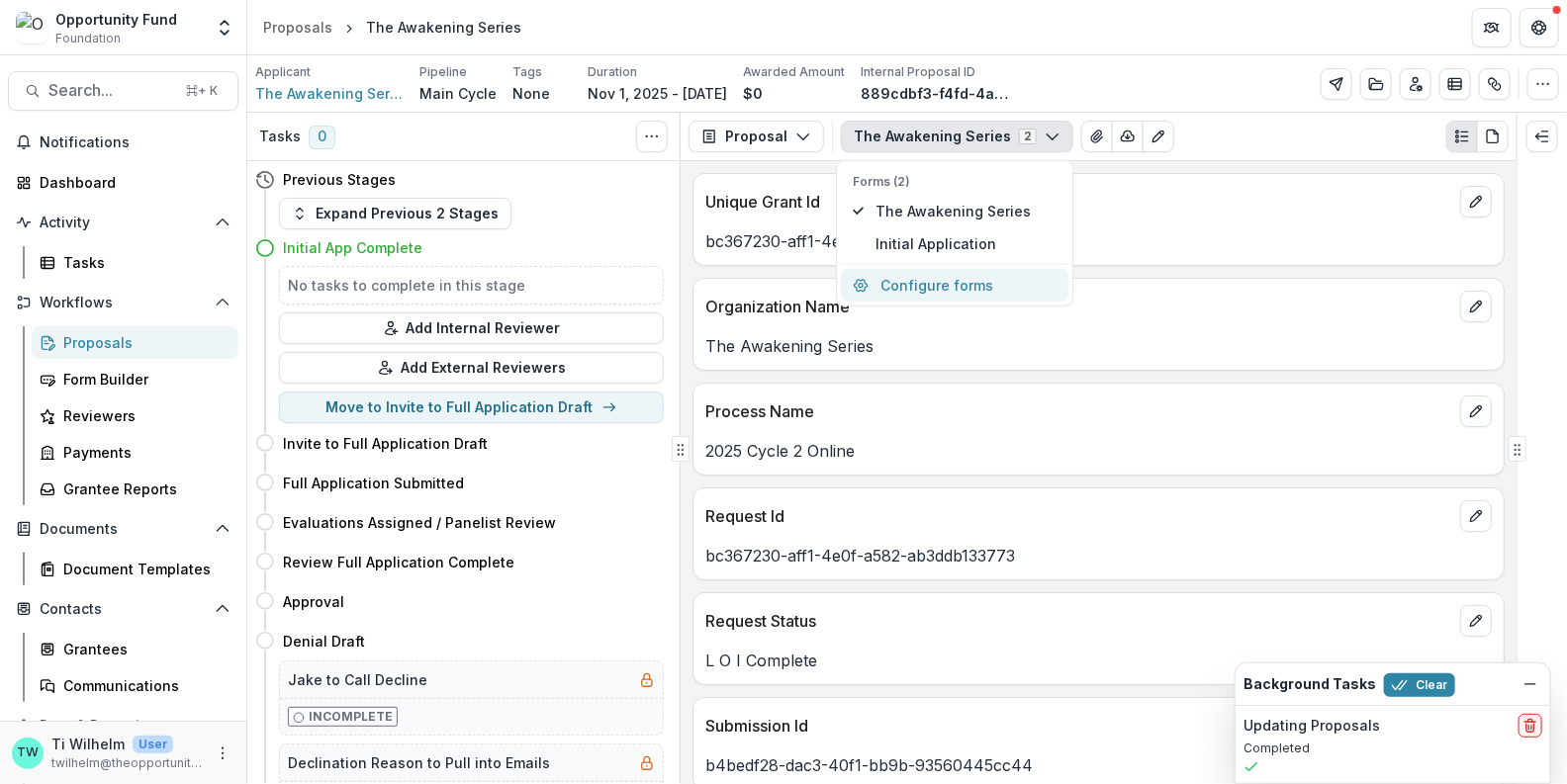 click on "Configure forms" at bounding box center [955, 285] 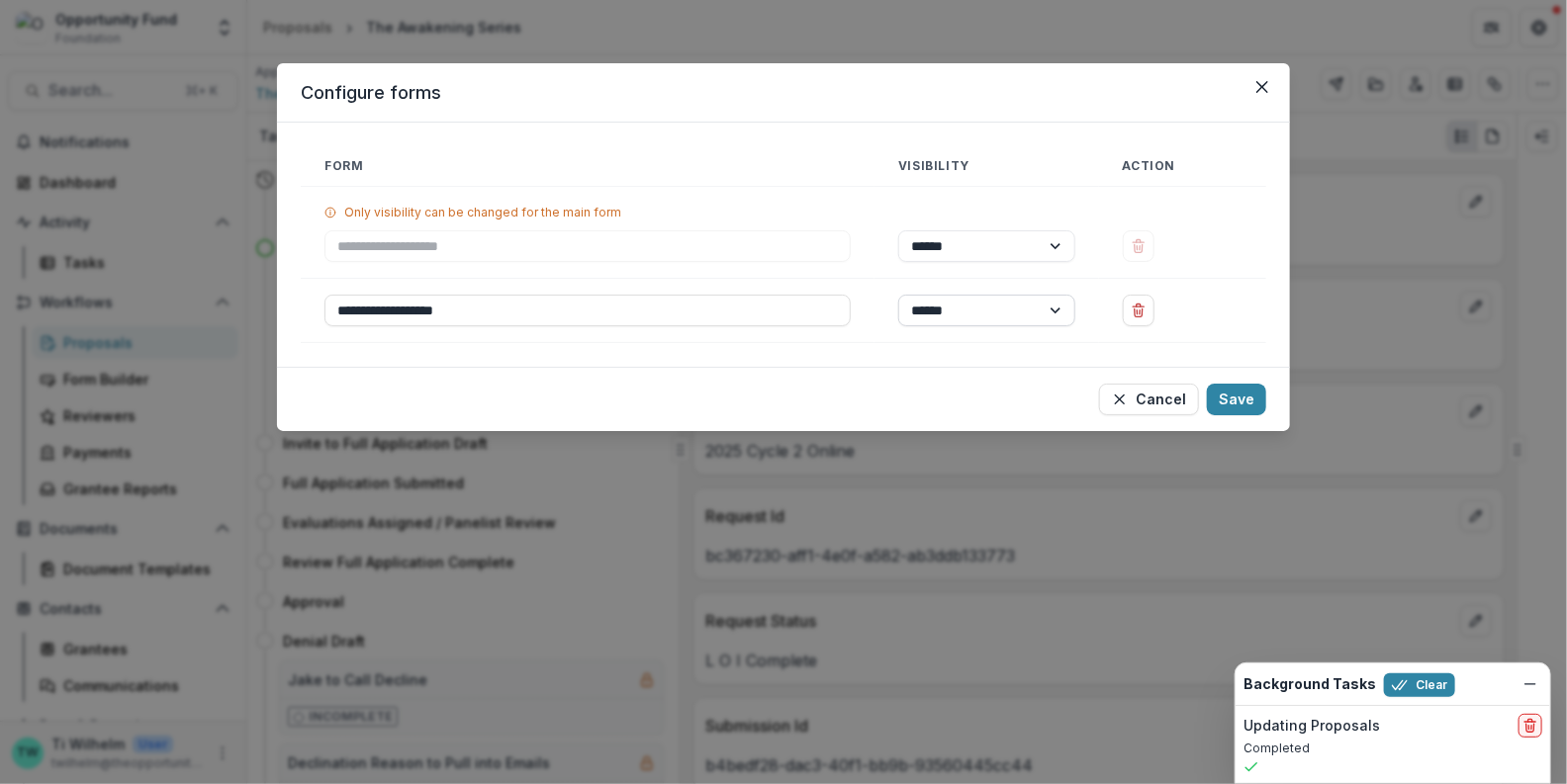 click on "****** ********" at bounding box center (986, 310) 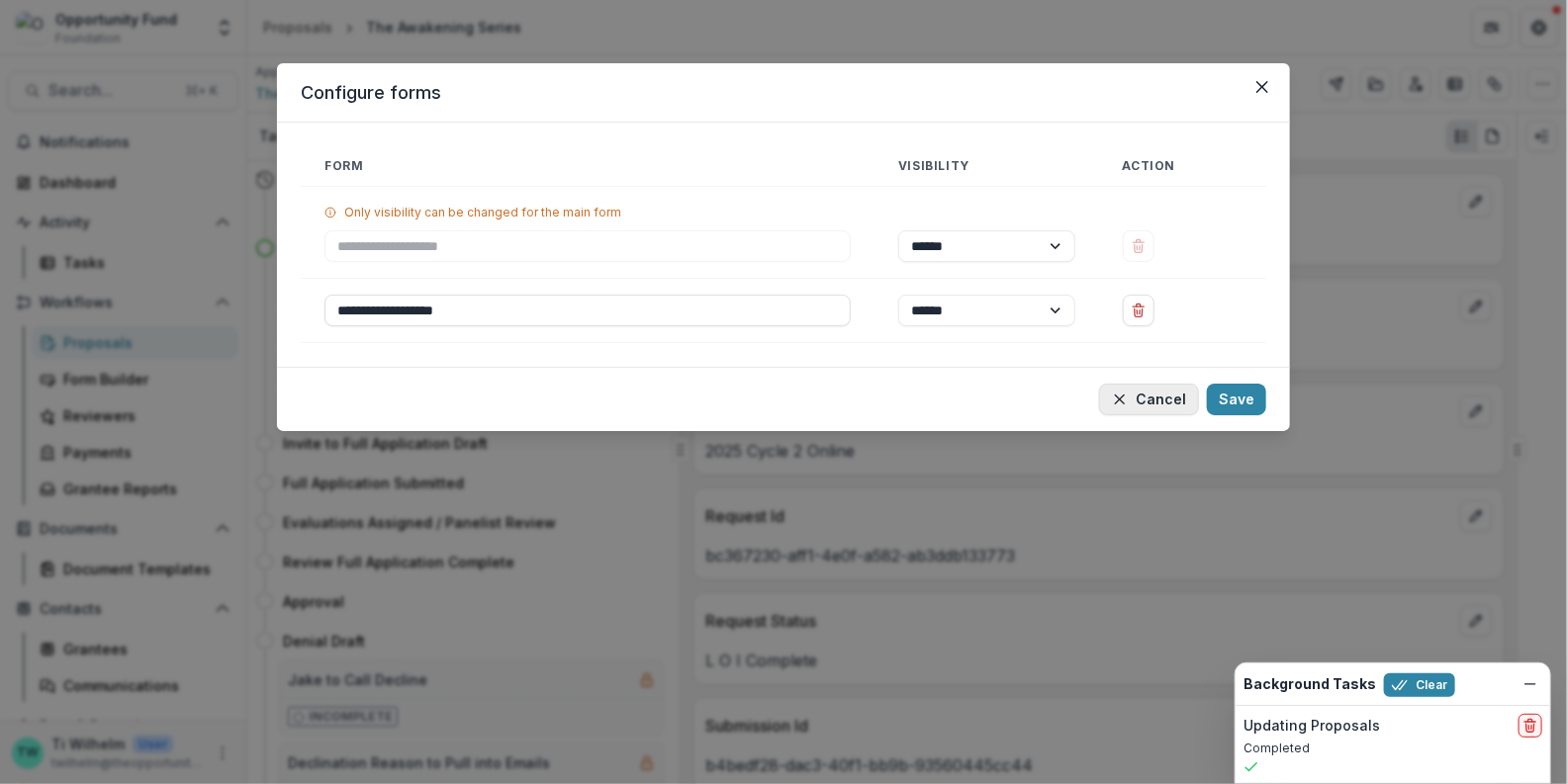 click on "Cancel" at bounding box center [1149, 399] 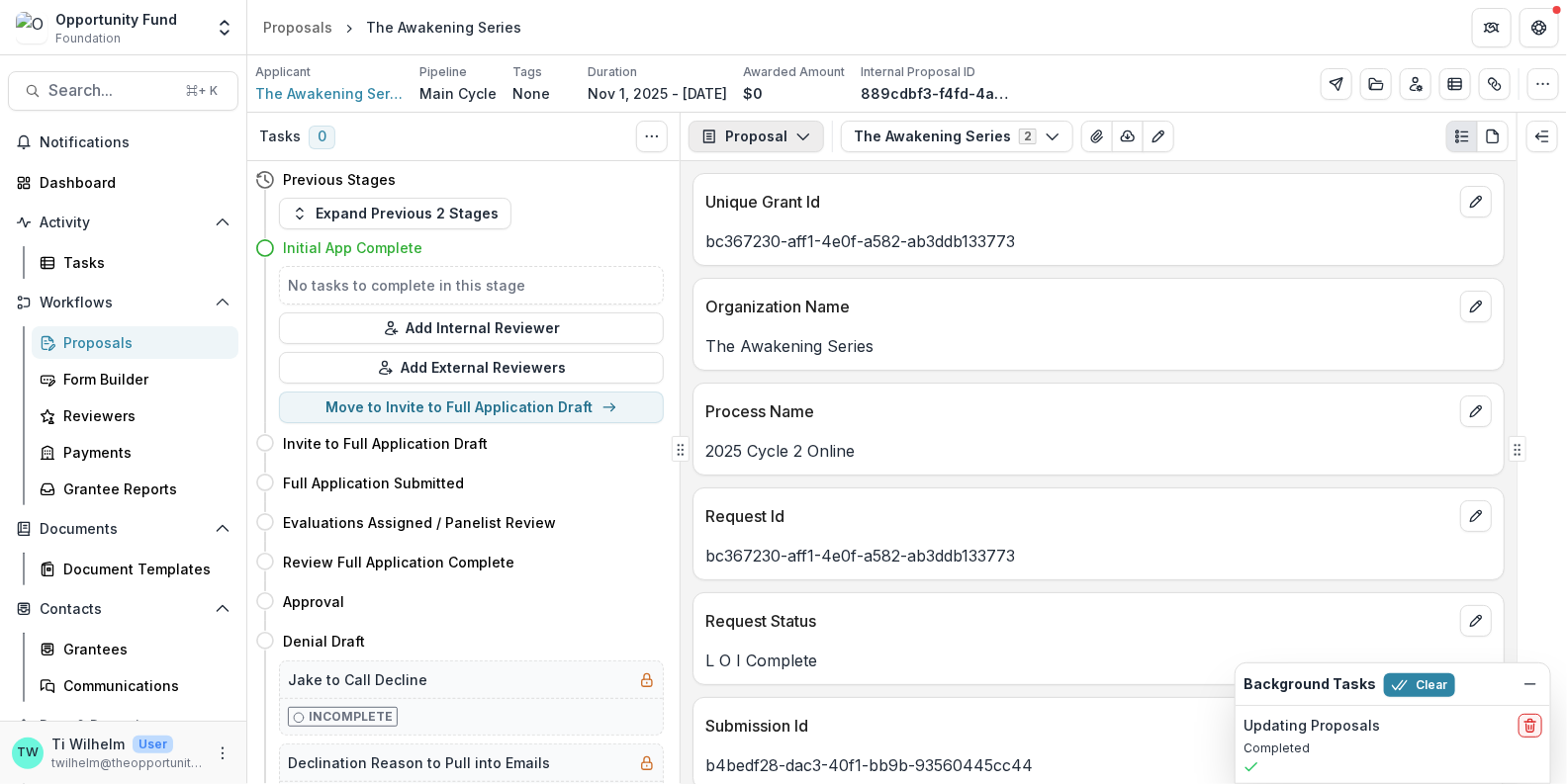 click 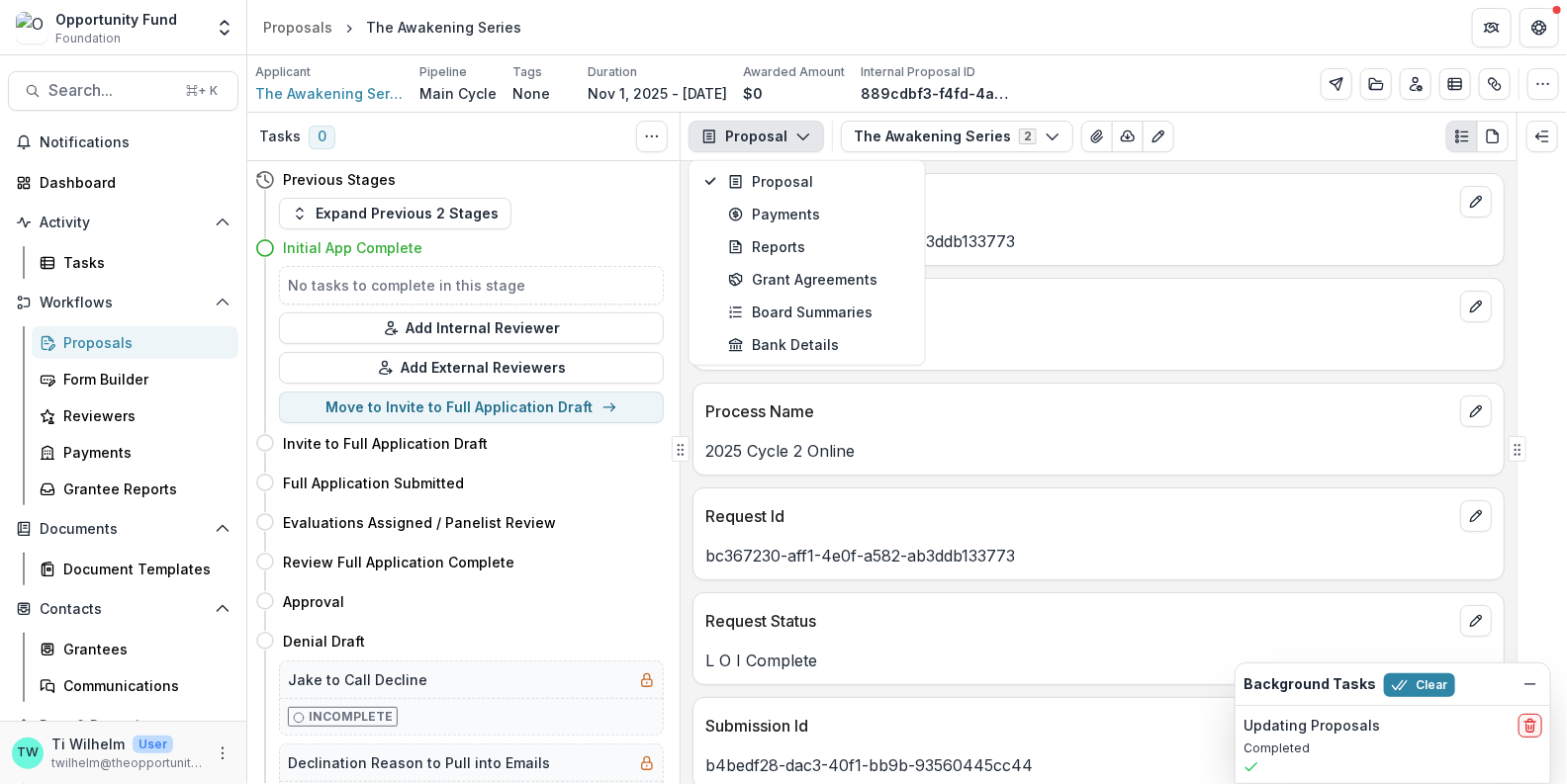 click 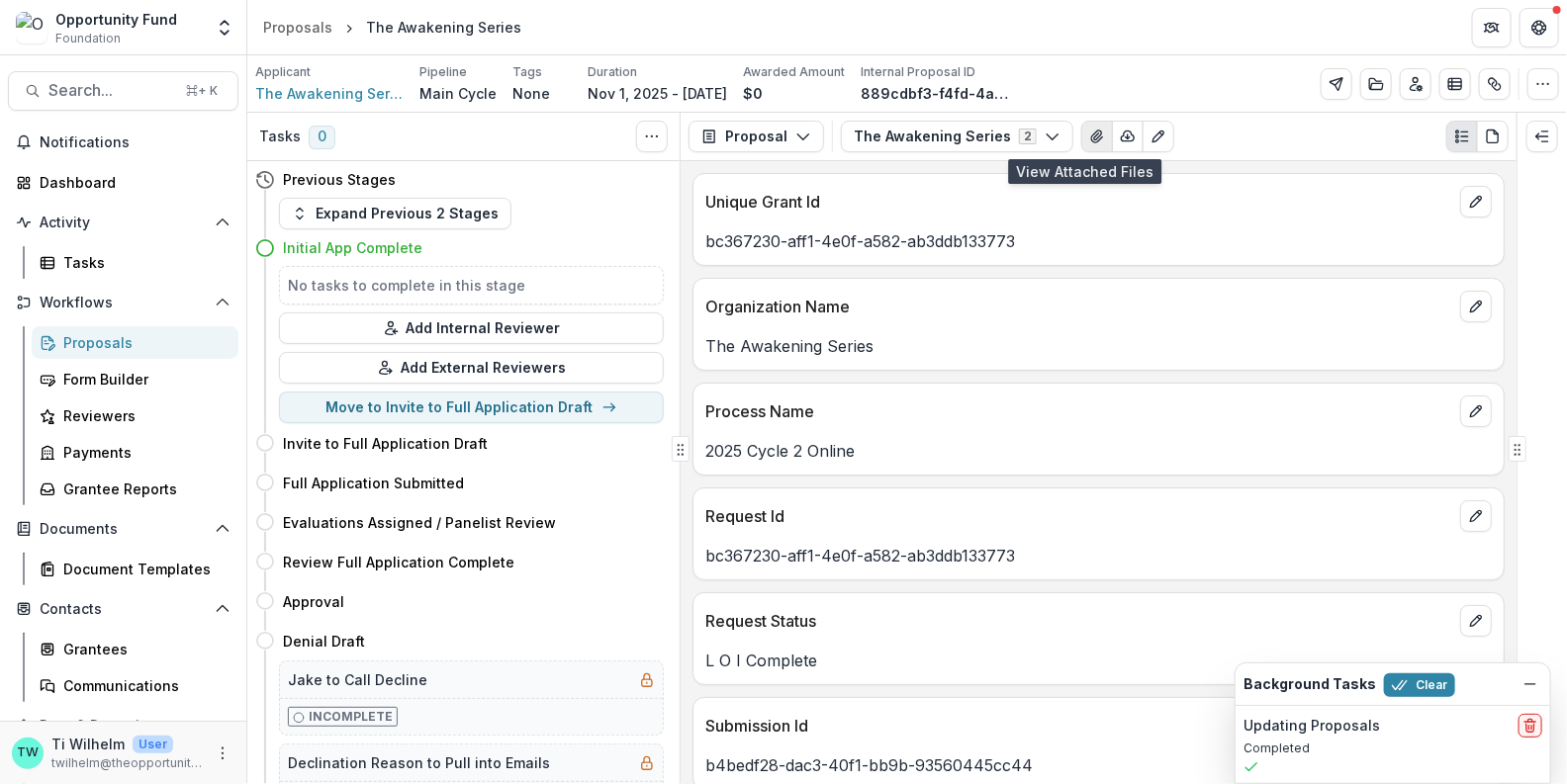 click 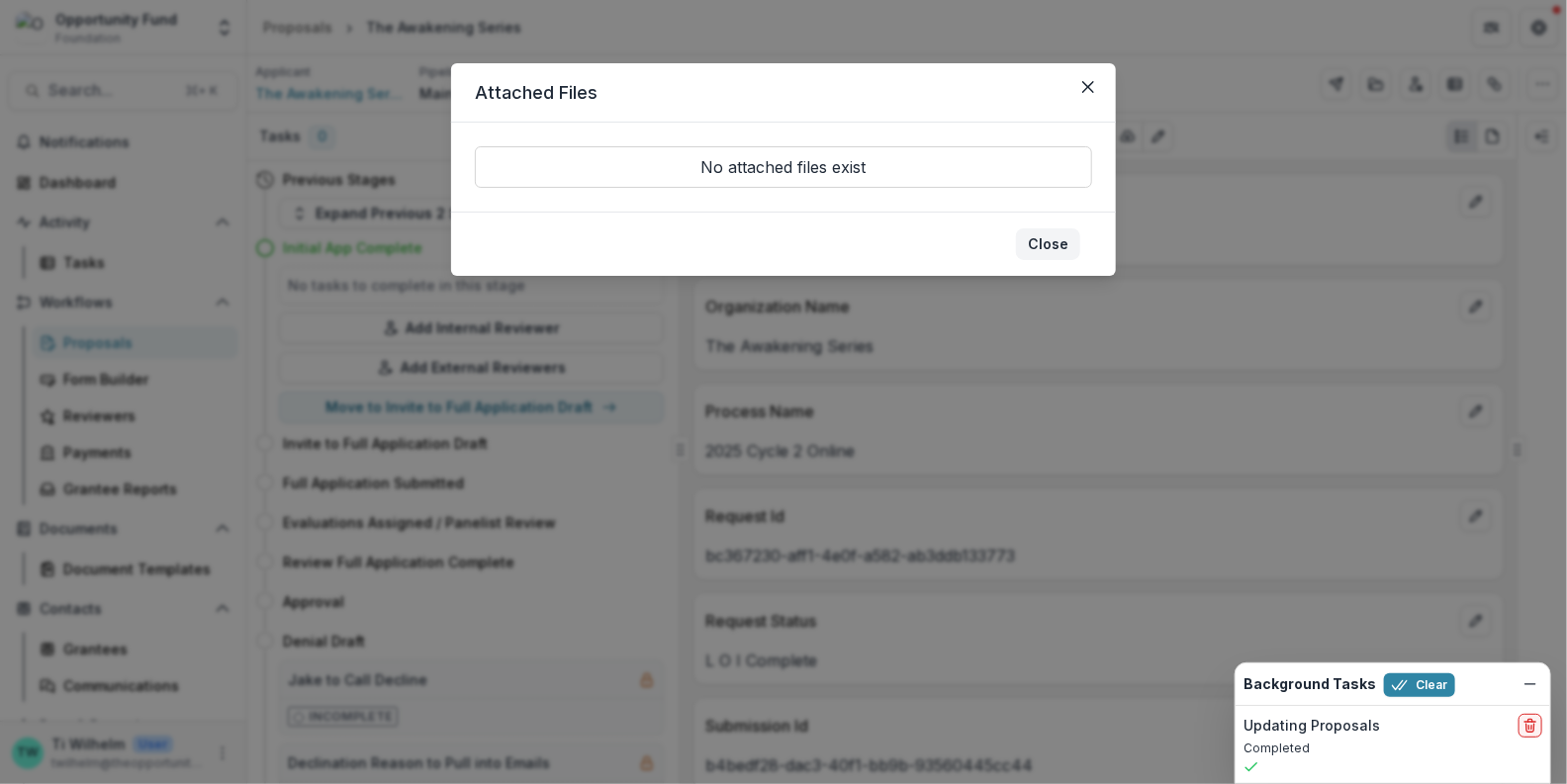 click on "Close" at bounding box center (1048, 244) 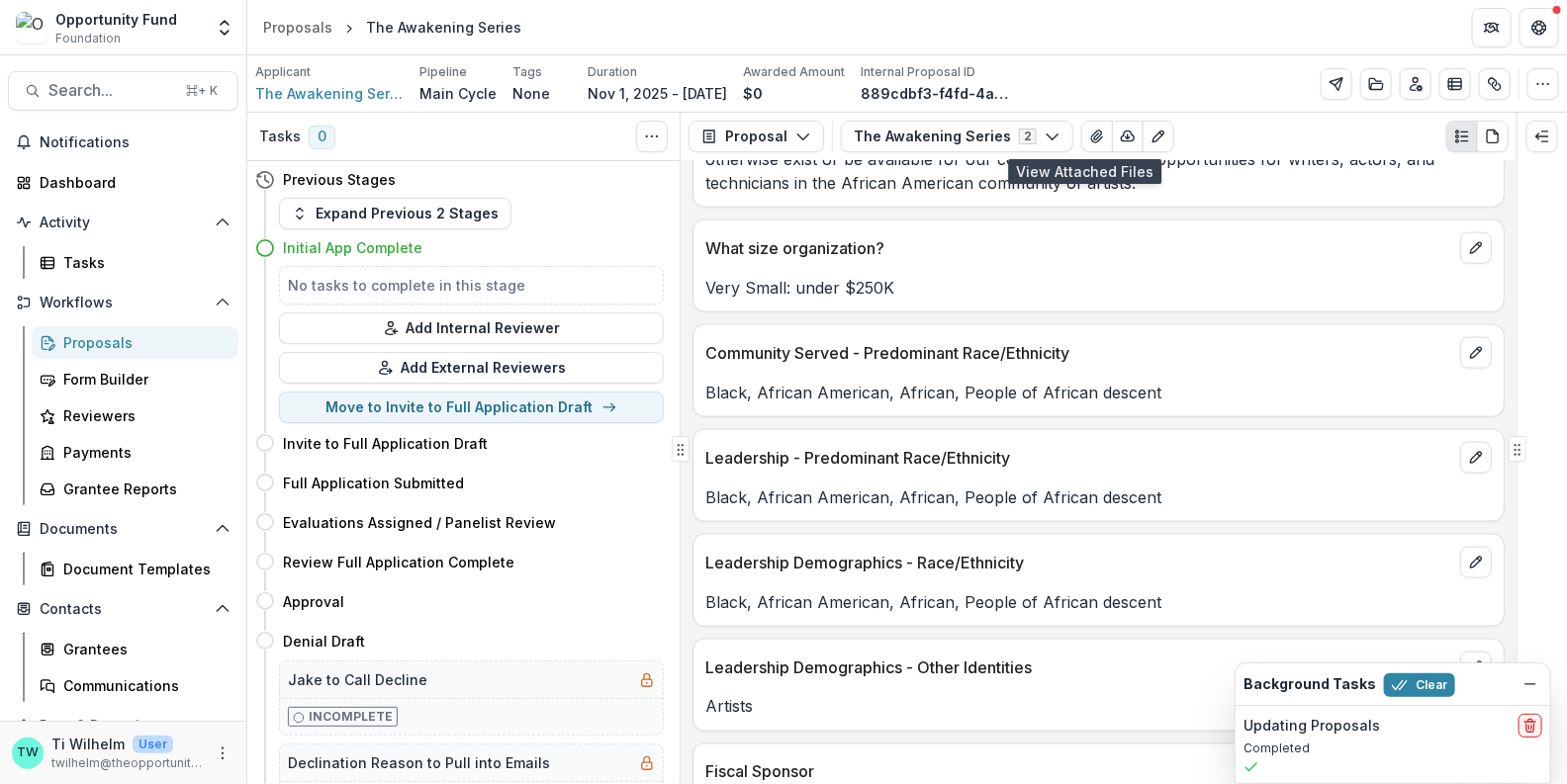 scroll, scrollTop: 4752, scrollLeft: 0, axis: vertical 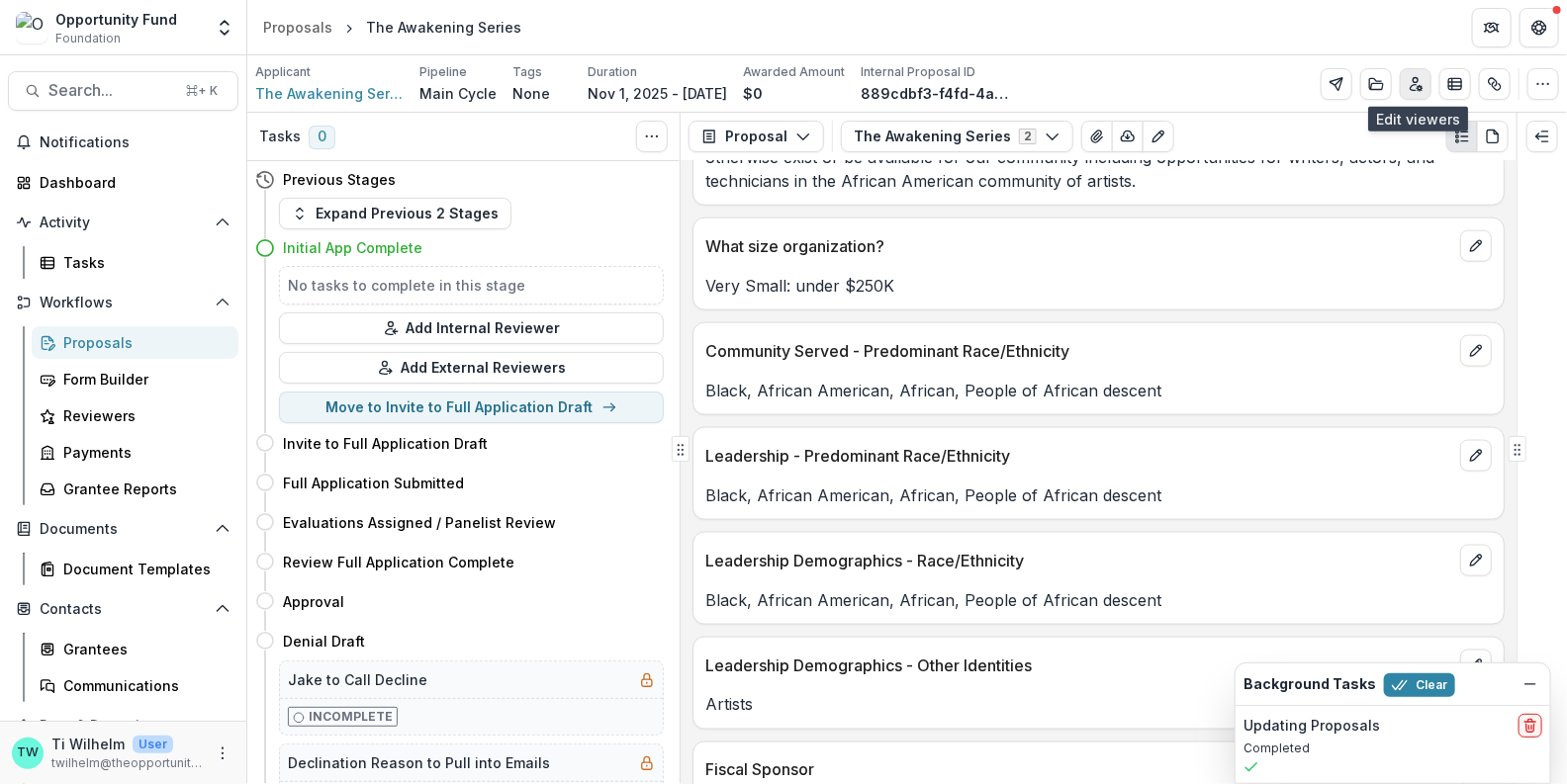 click 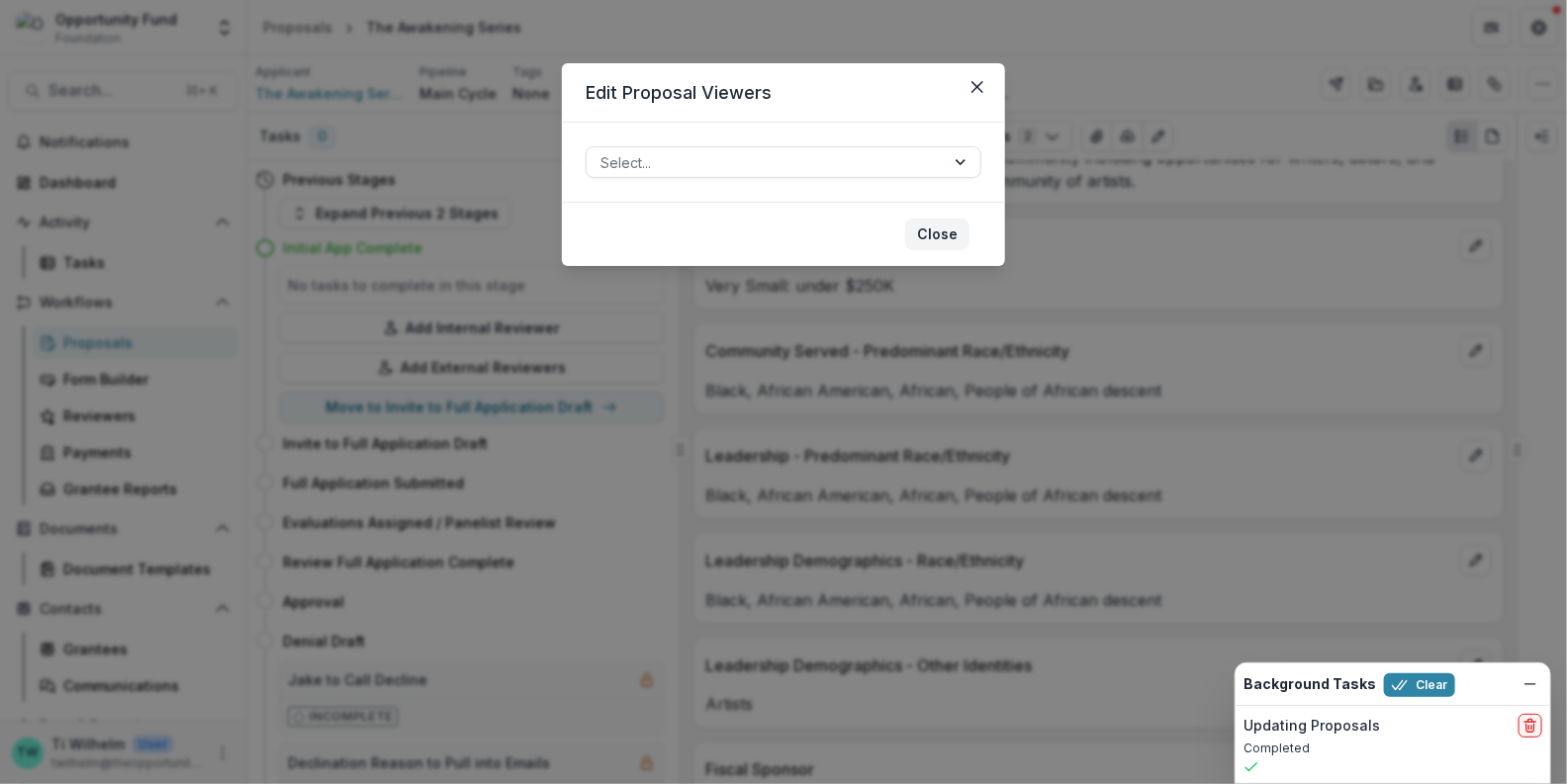 click on "Close" at bounding box center (937, 234) 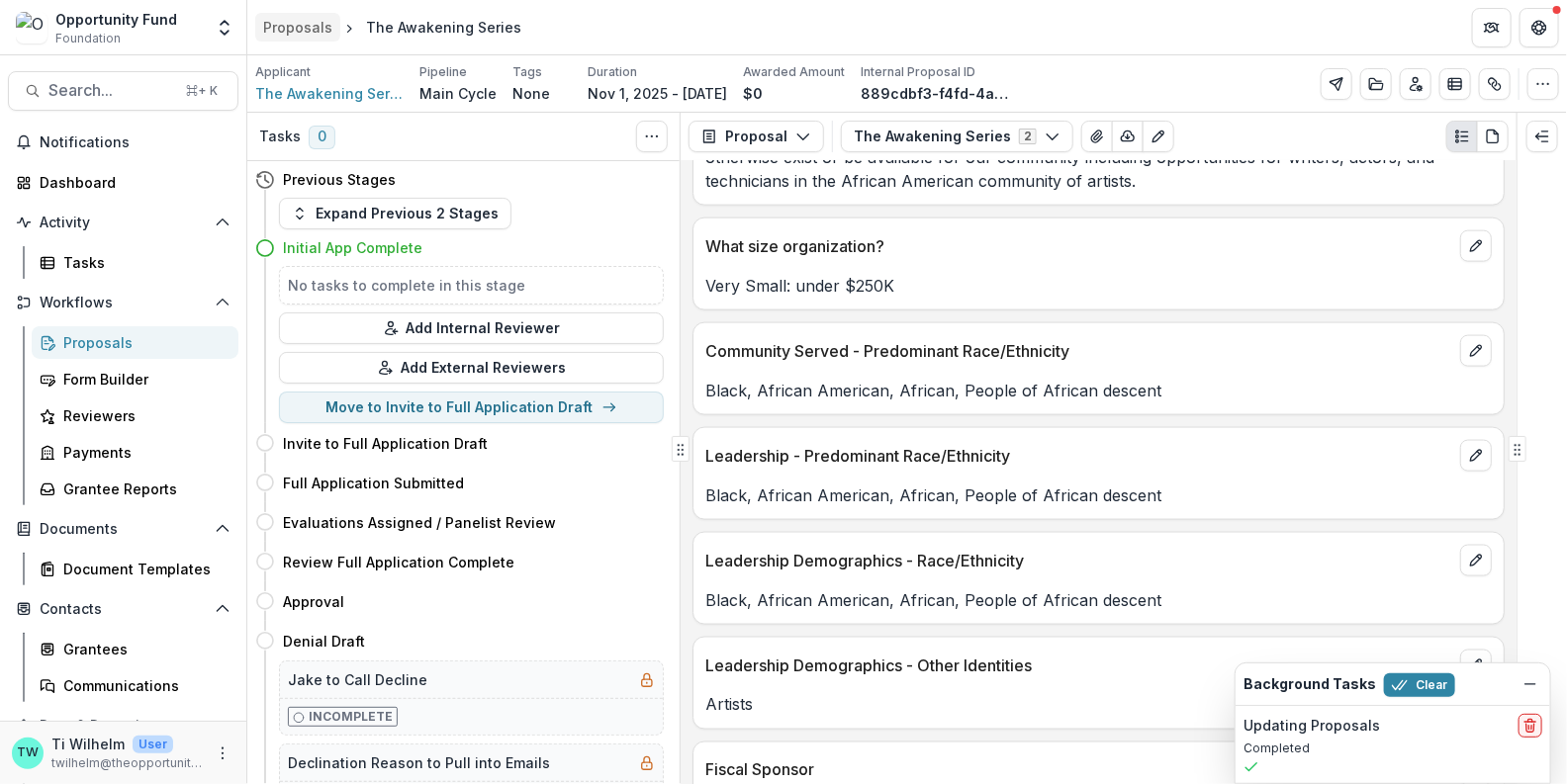 click on "Proposals" at bounding box center [298, 27] 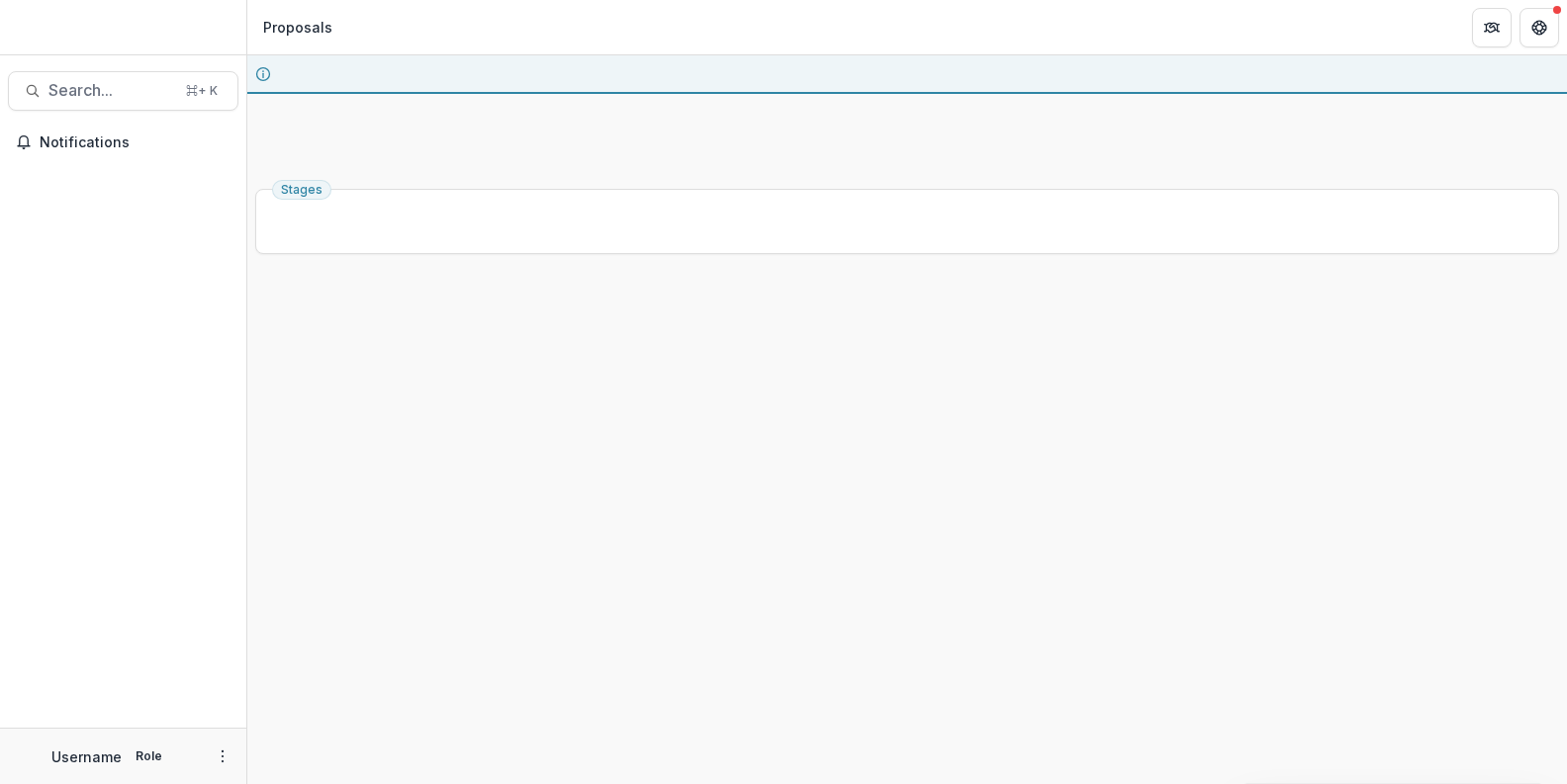 scroll, scrollTop: 0, scrollLeft: 0, axis: both 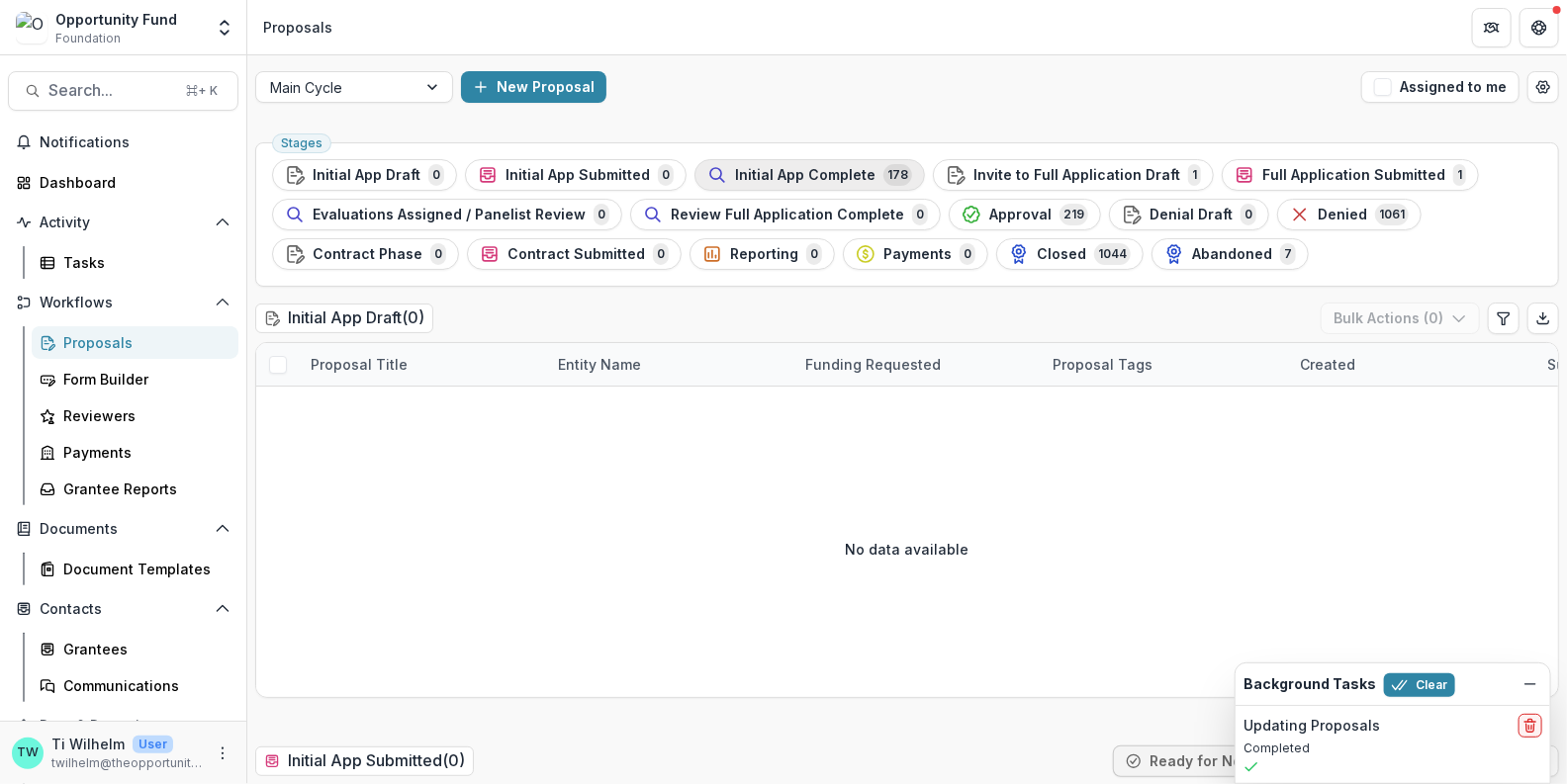 click on "Initial App Complete" at bounding box center [805, 175] 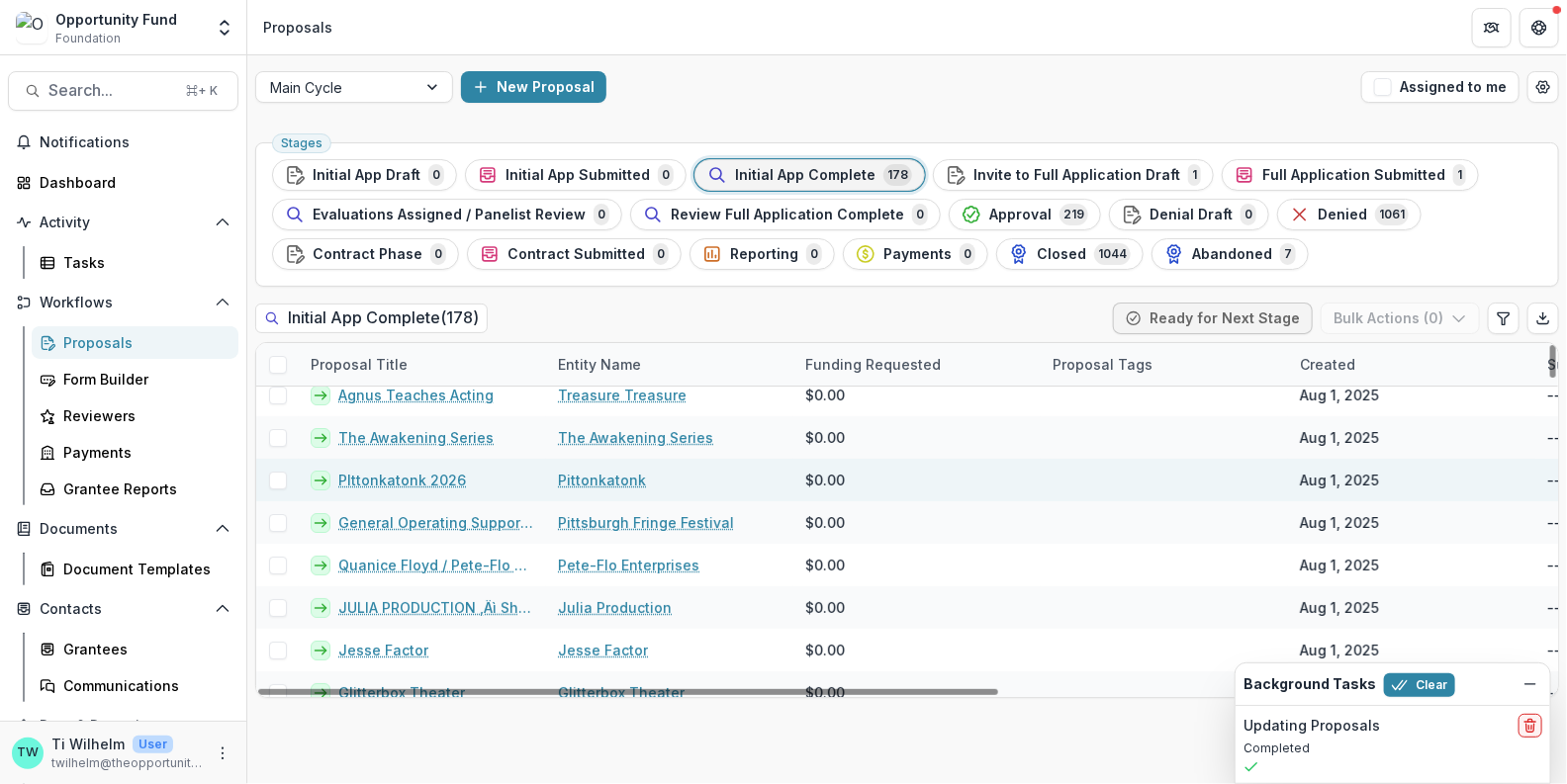 scroll, scrollTop: 0, scrollLeft: 0, axis: both 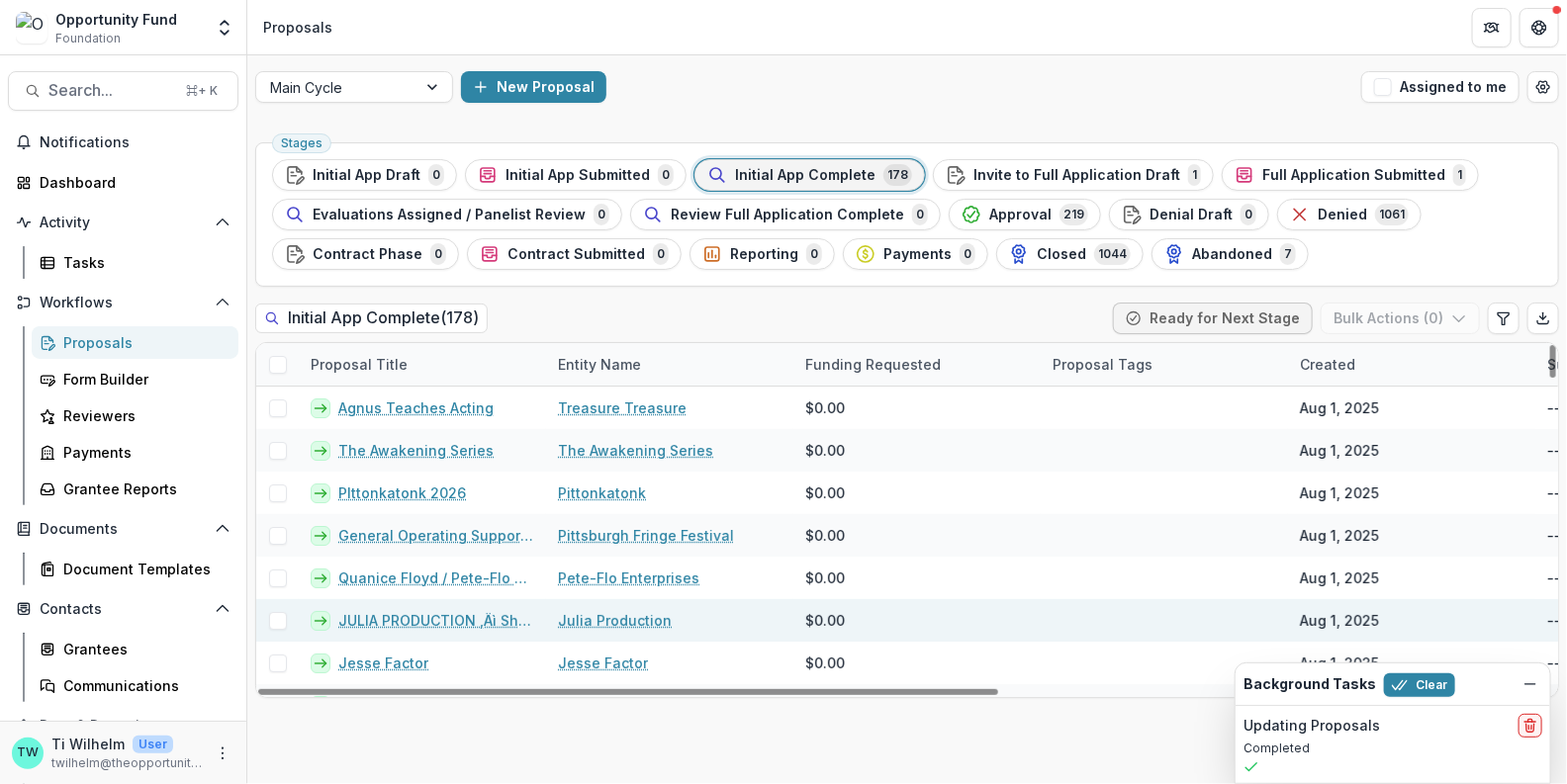 click on "JULIA PRODUCTION ‚Äì Shakespeare‚Äôs R&J Project" at bounding box center [436, 620] 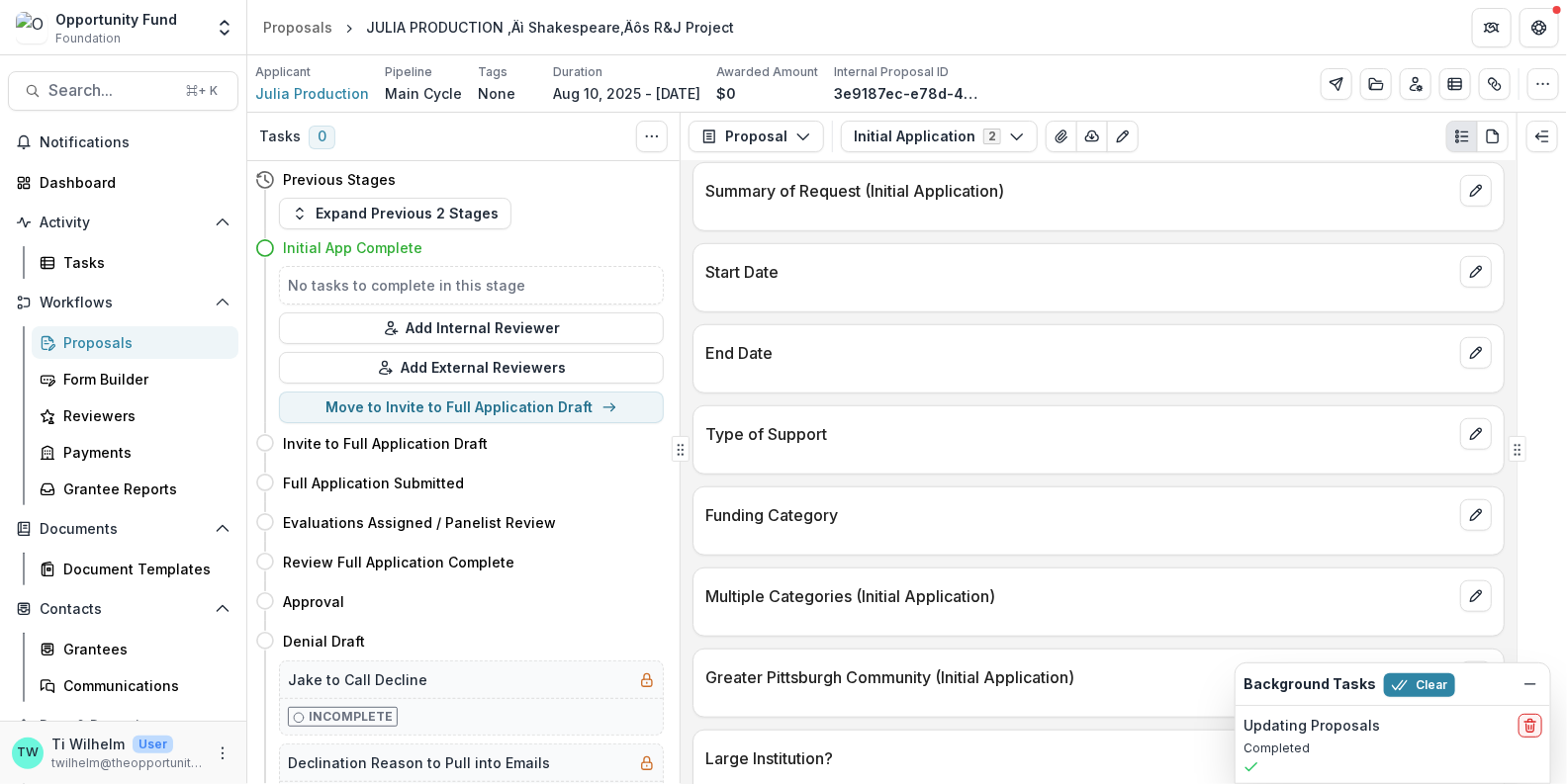 scroll, scrollTop: 0, scrollLeft: 0, axis: both 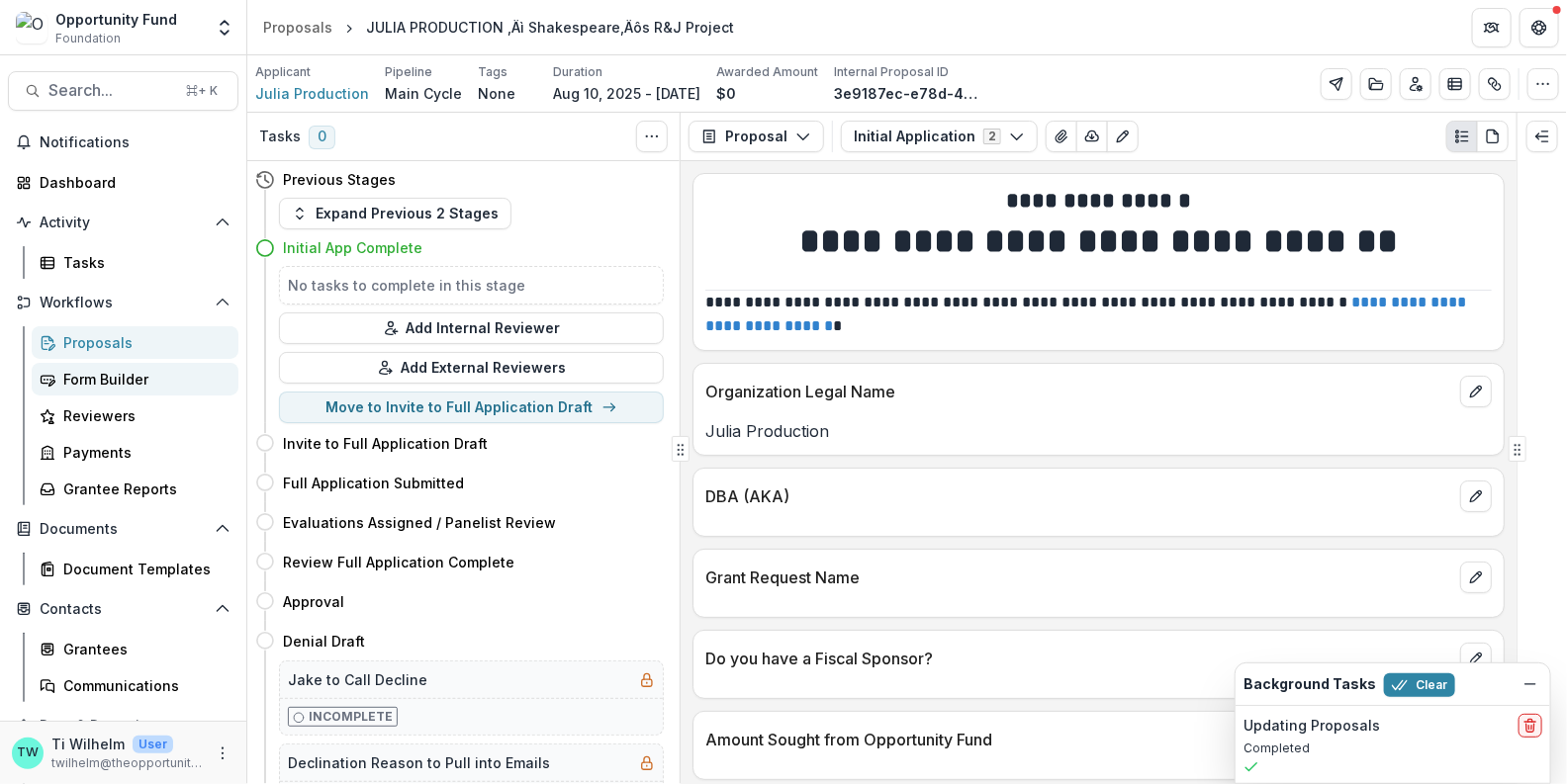 click on "Form Builder" at bounding box center (142, 379) 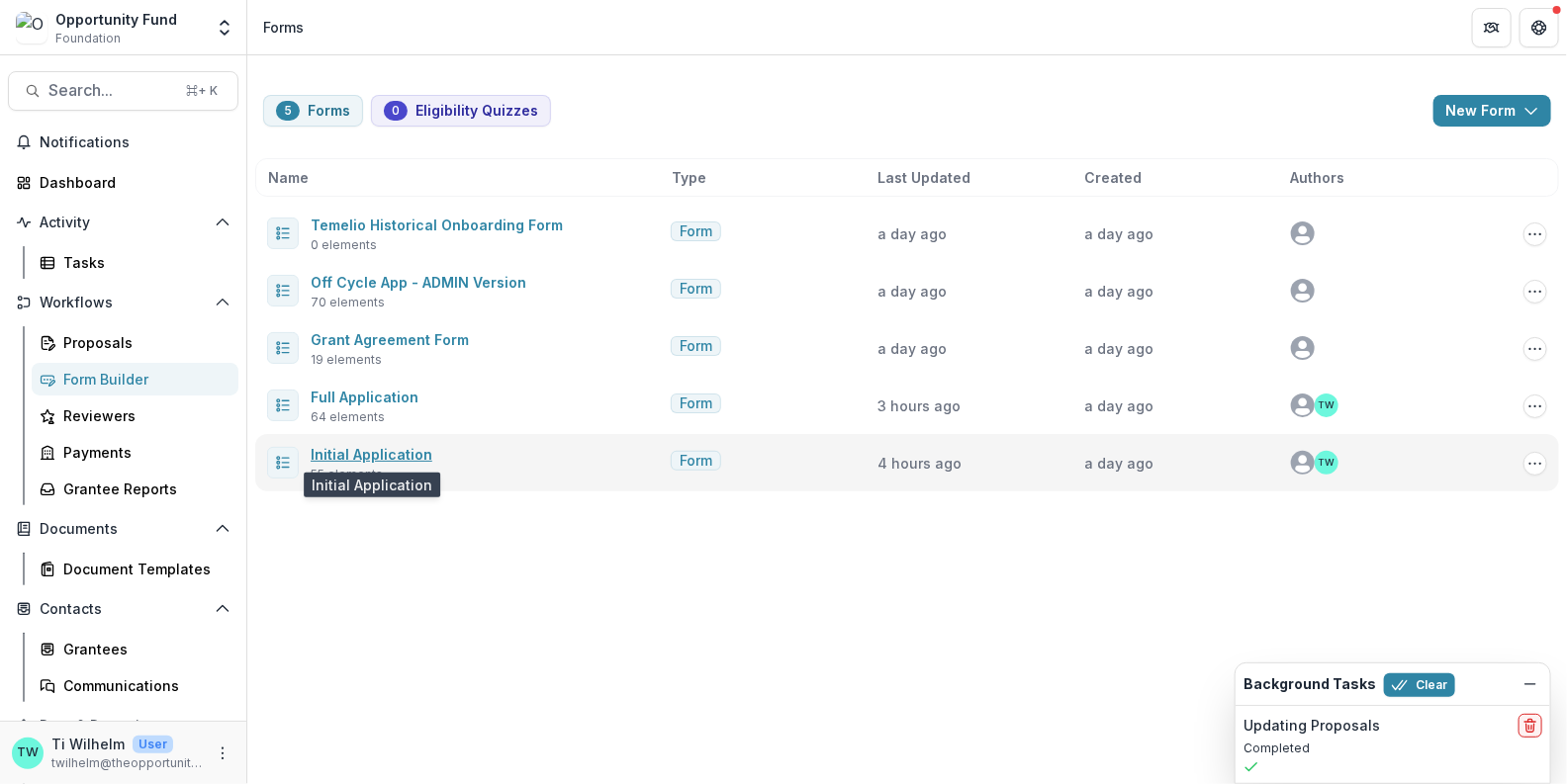 click on "Initial Application" at bounding box center (371, 454) 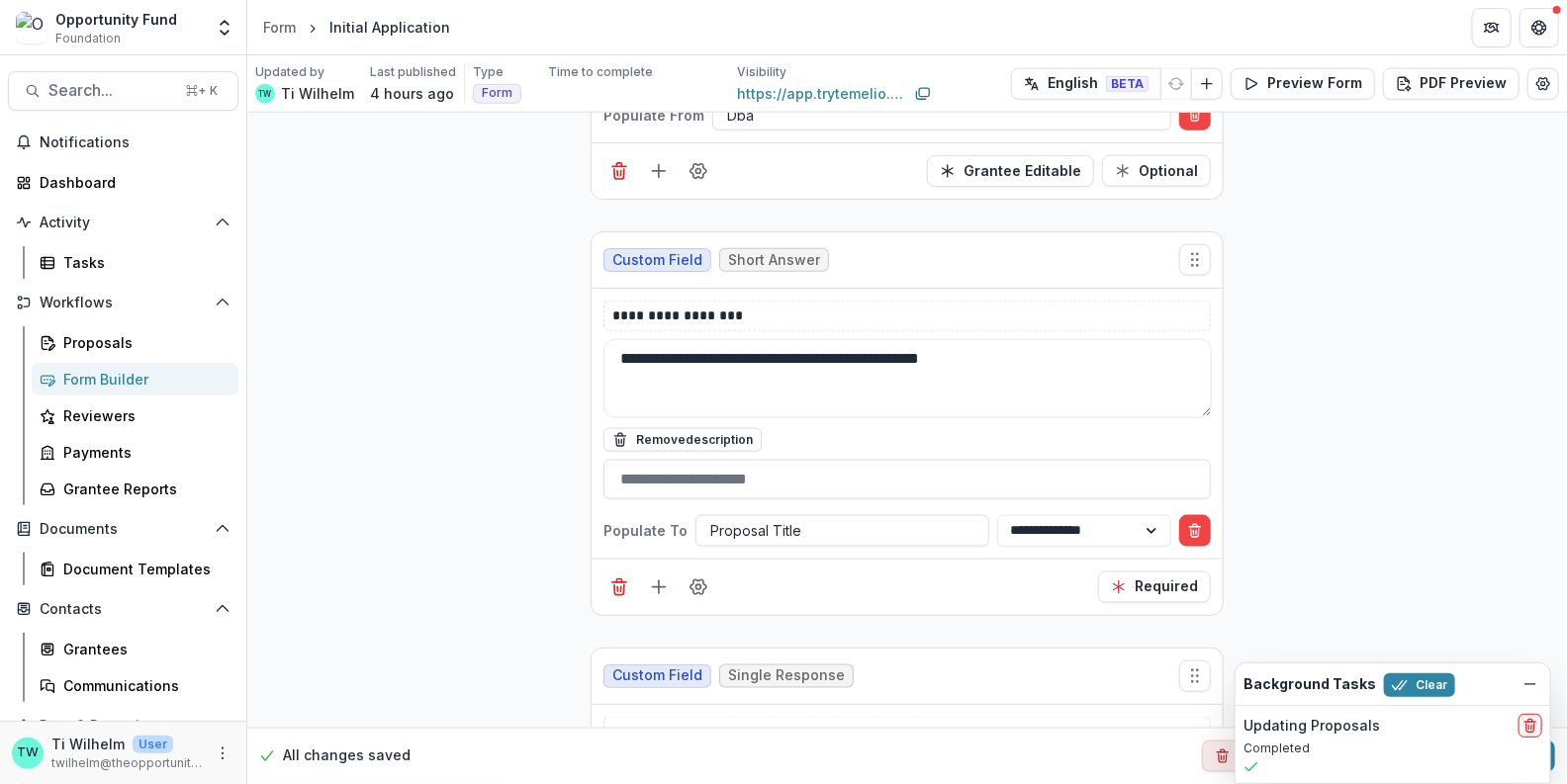 scroll, scrollTop: 1081, scrollLeft: 0, axis: vertical 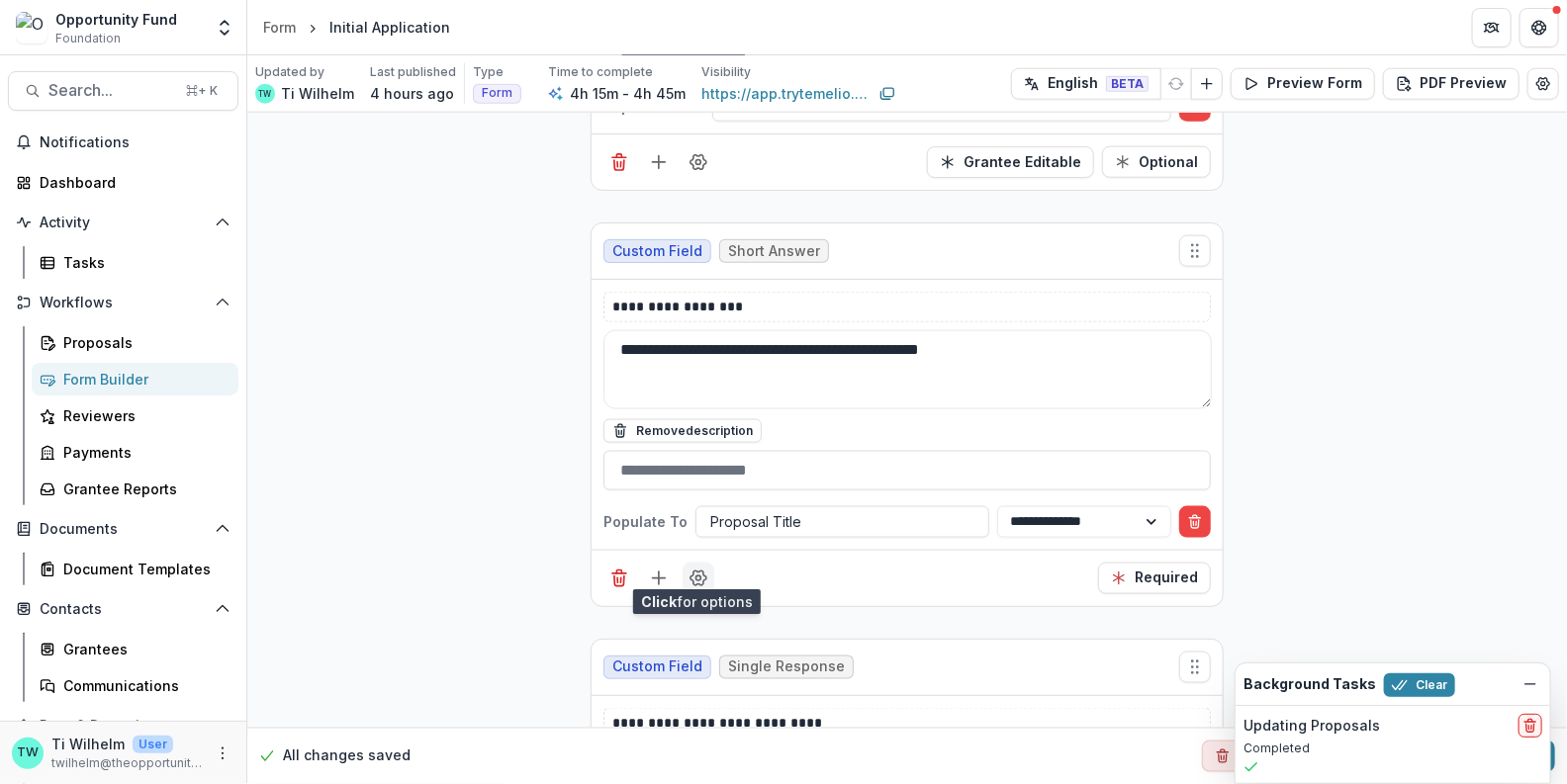 click 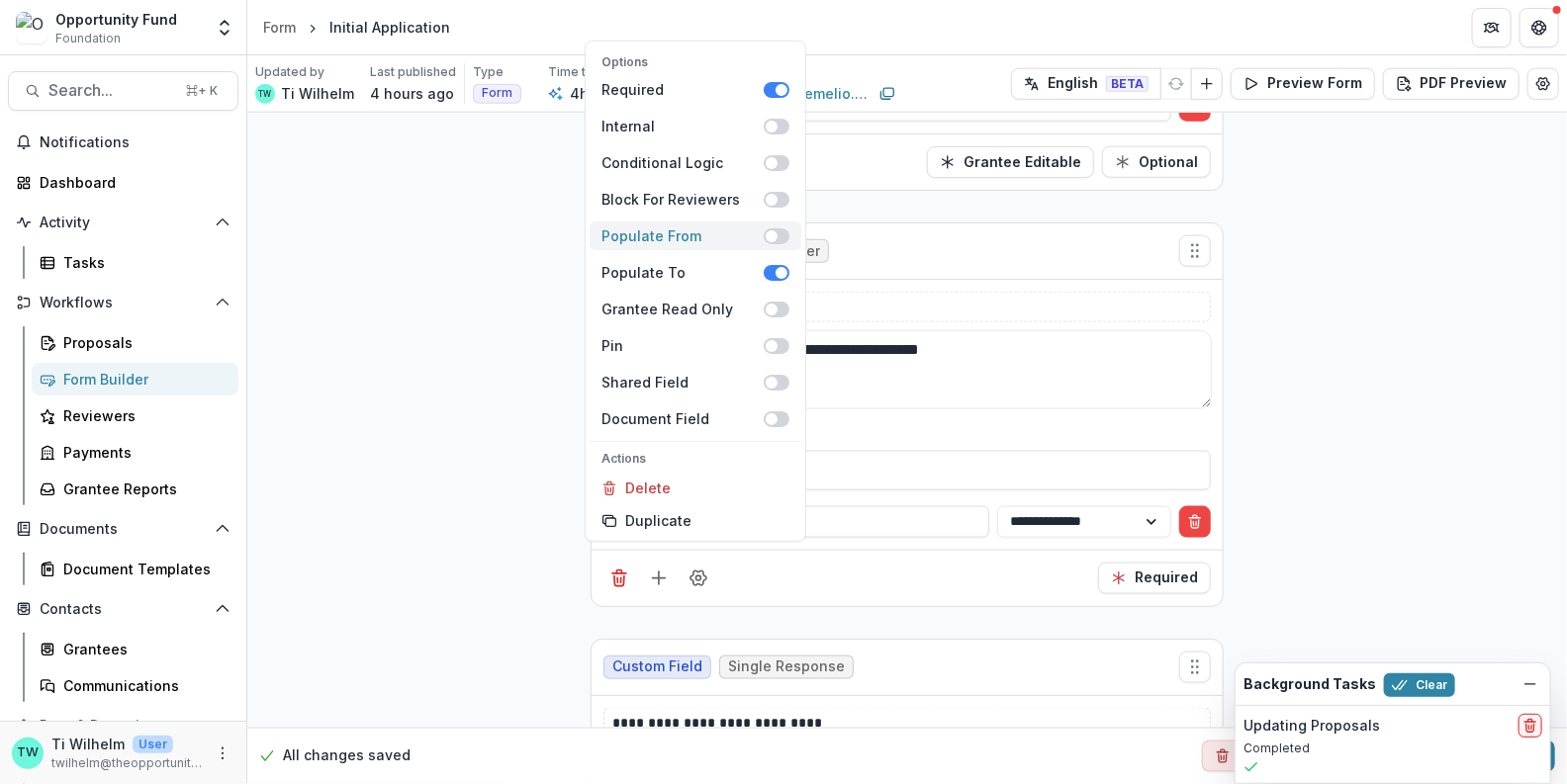 click at bounding box center [777, 236] 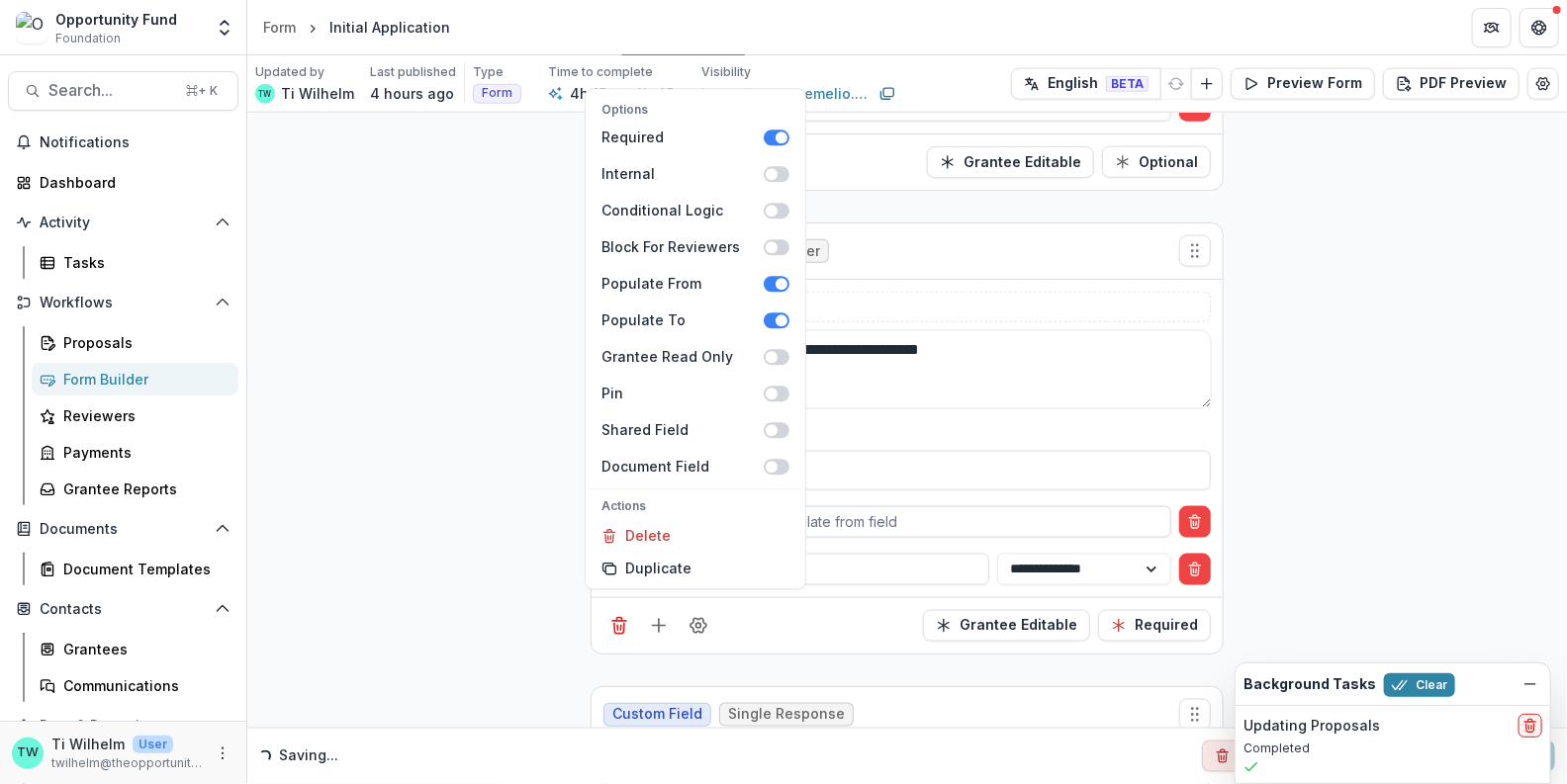 click at bounding box center (942, 521) 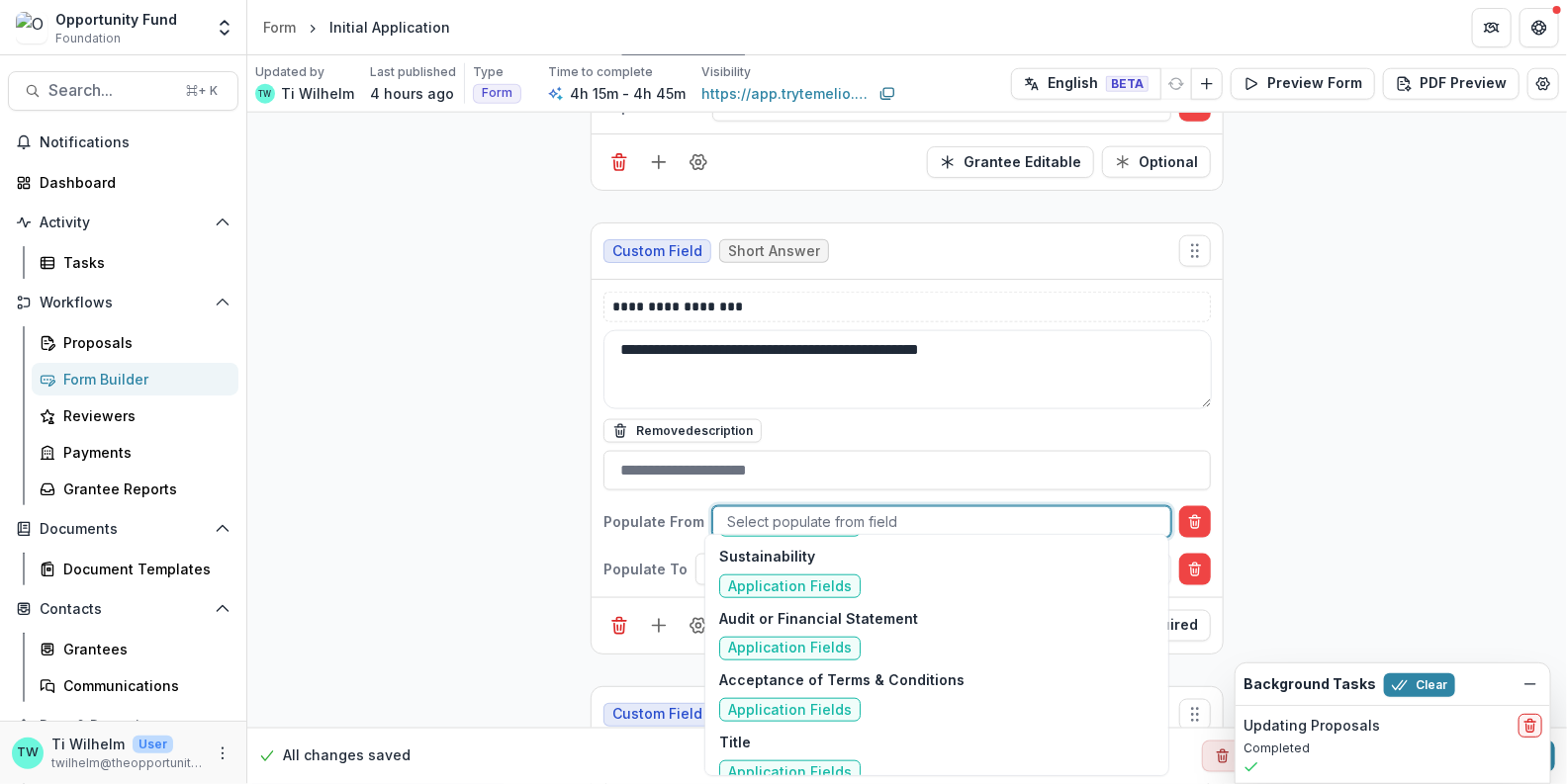 scroll, scrollTop: 18636, scrollLeft: 0, axis: vertical 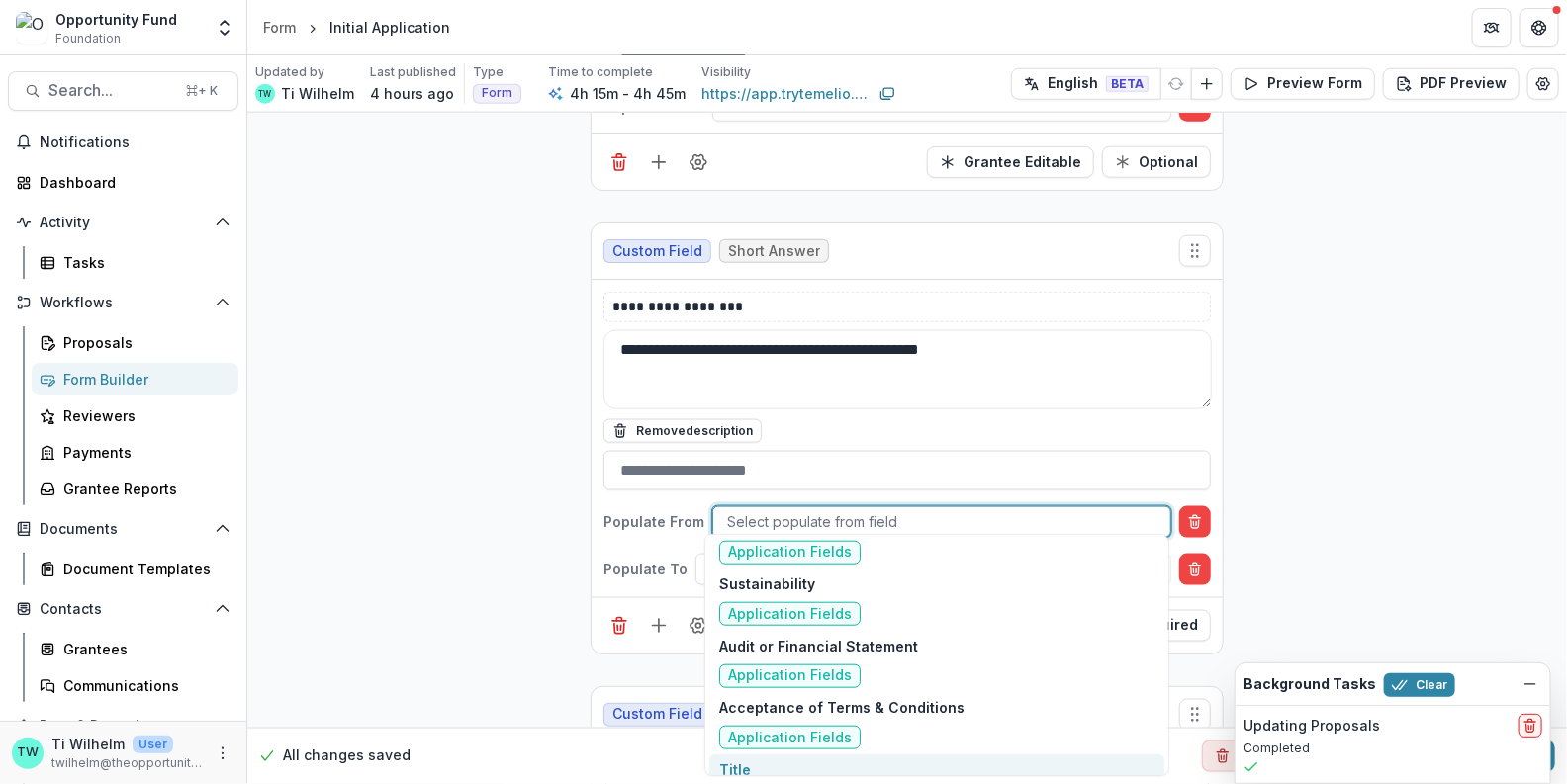 click on "Title" at bounding box center (789, 769) 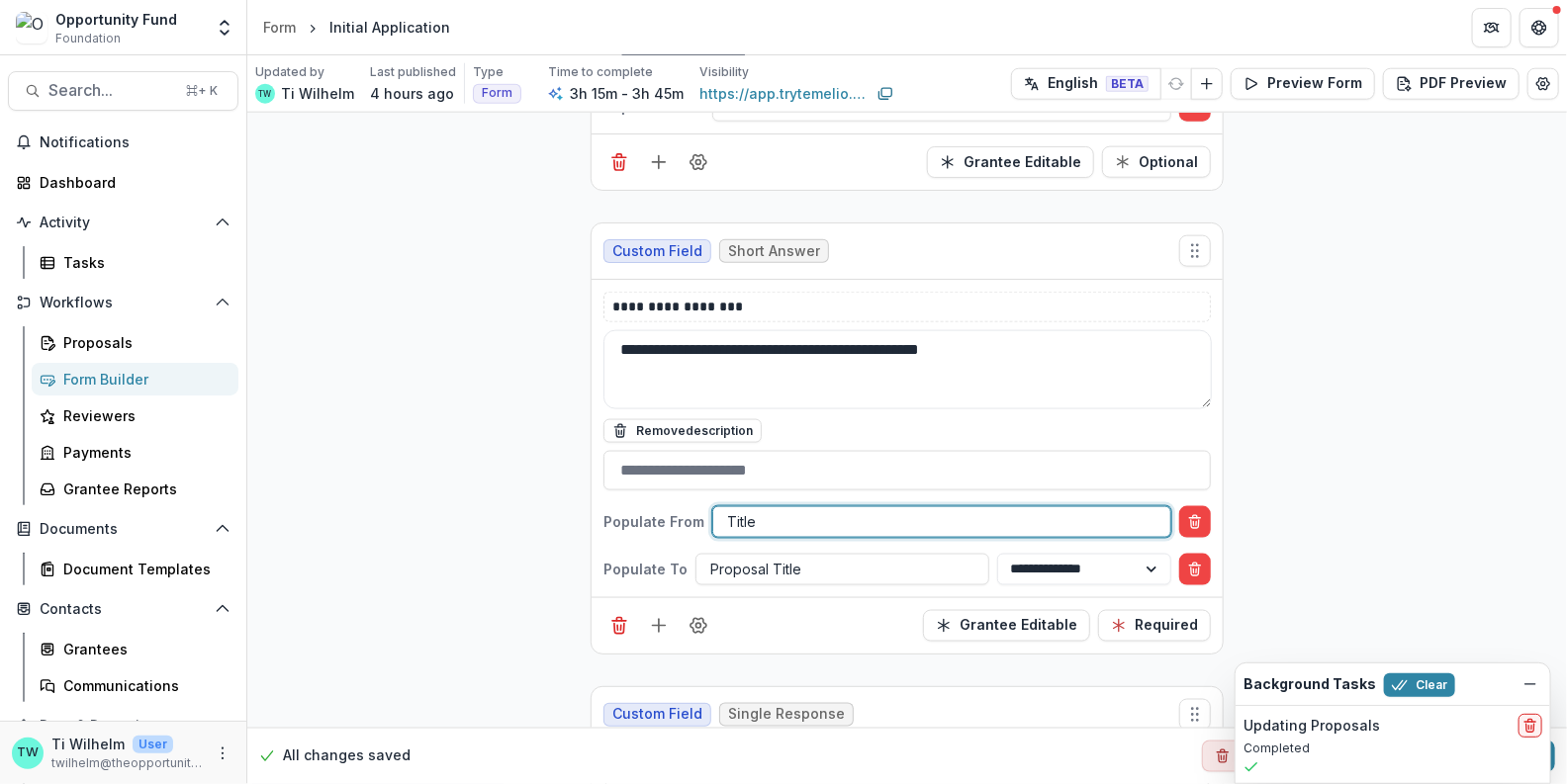 click at bounding box center (942, 521) 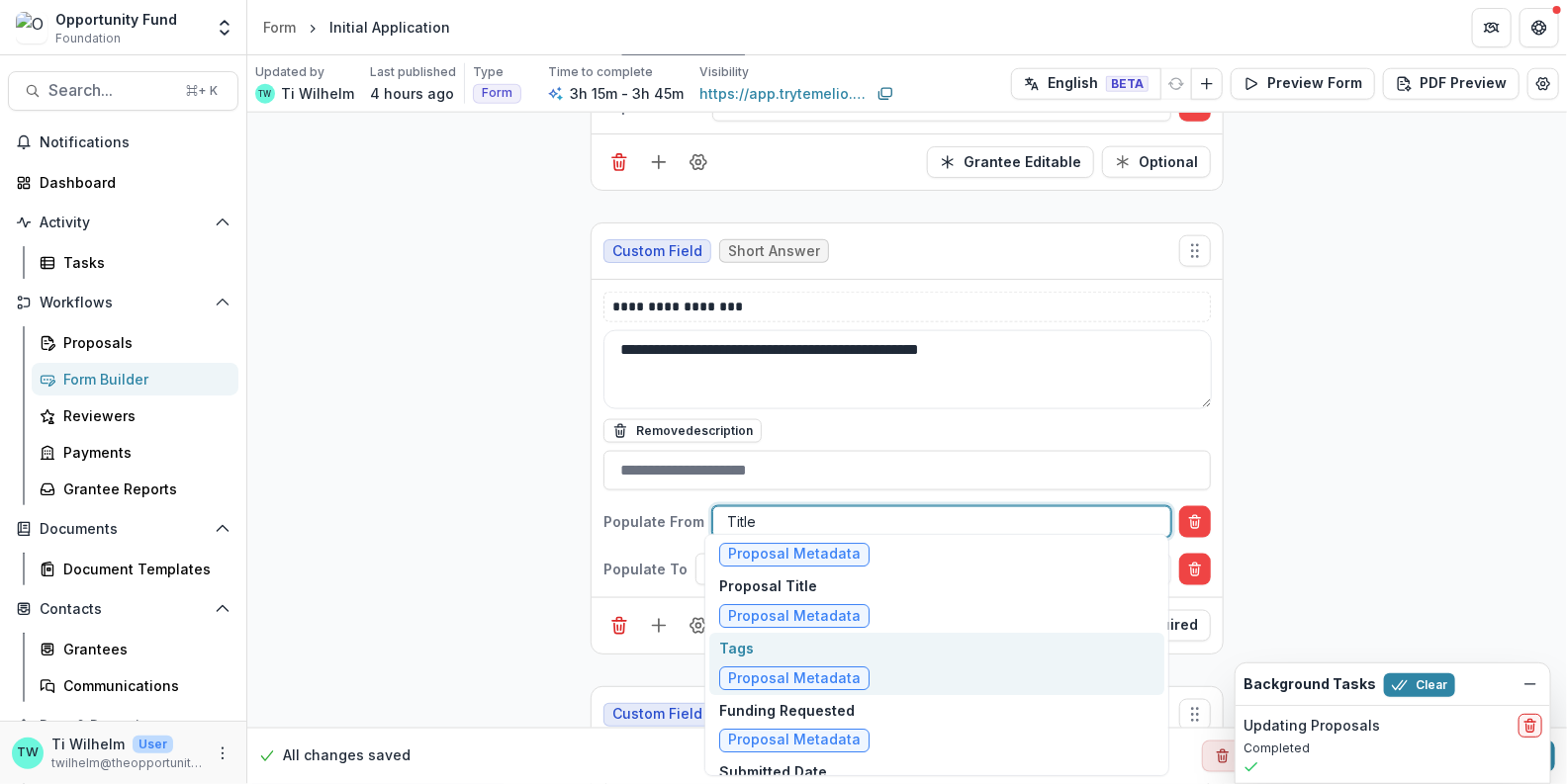 scroll, scrollTop: 3304, scrollLeft: 0, axis: vertical 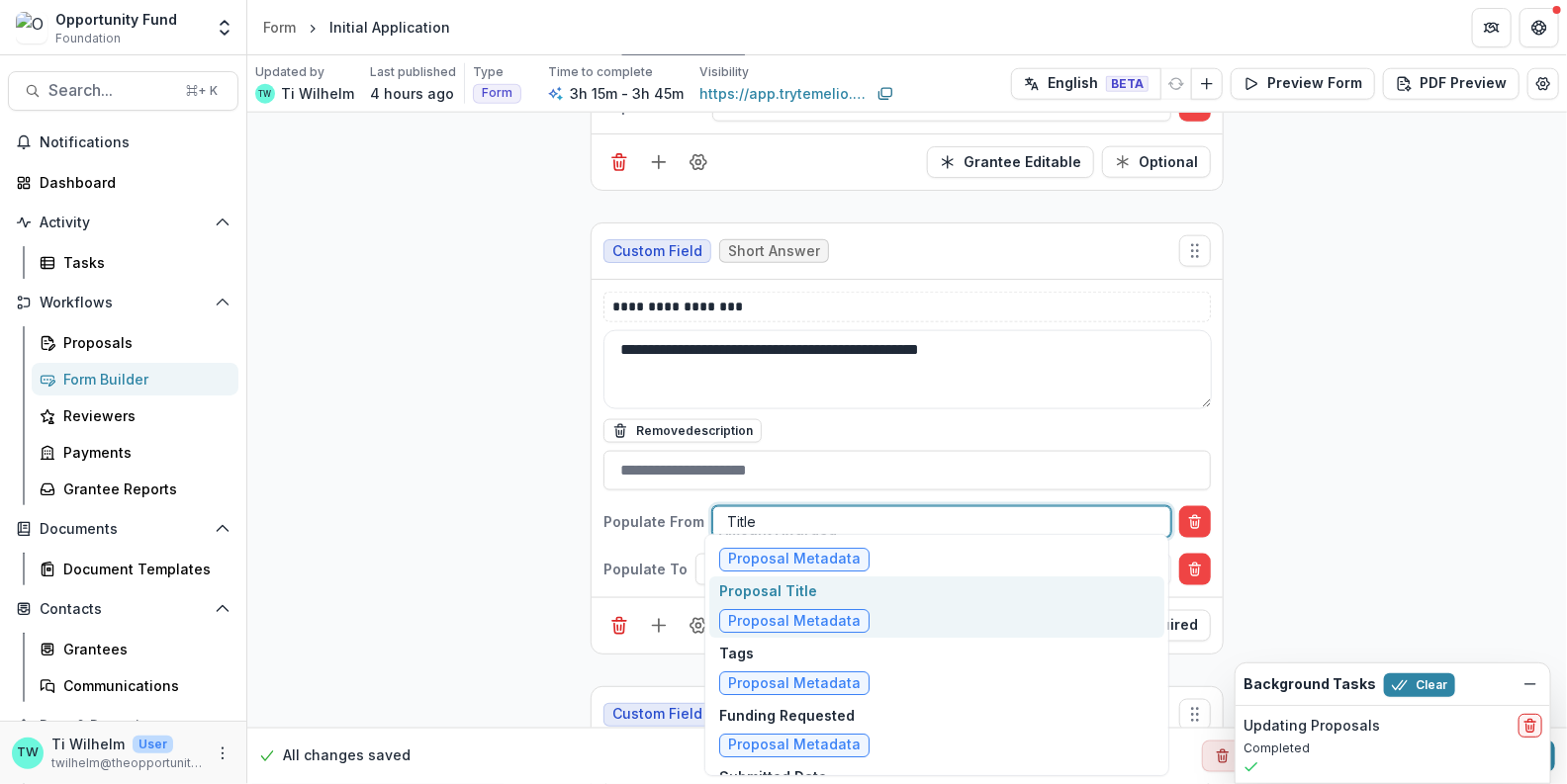 click on "Proposal Title" at bounding box center [794, 590] 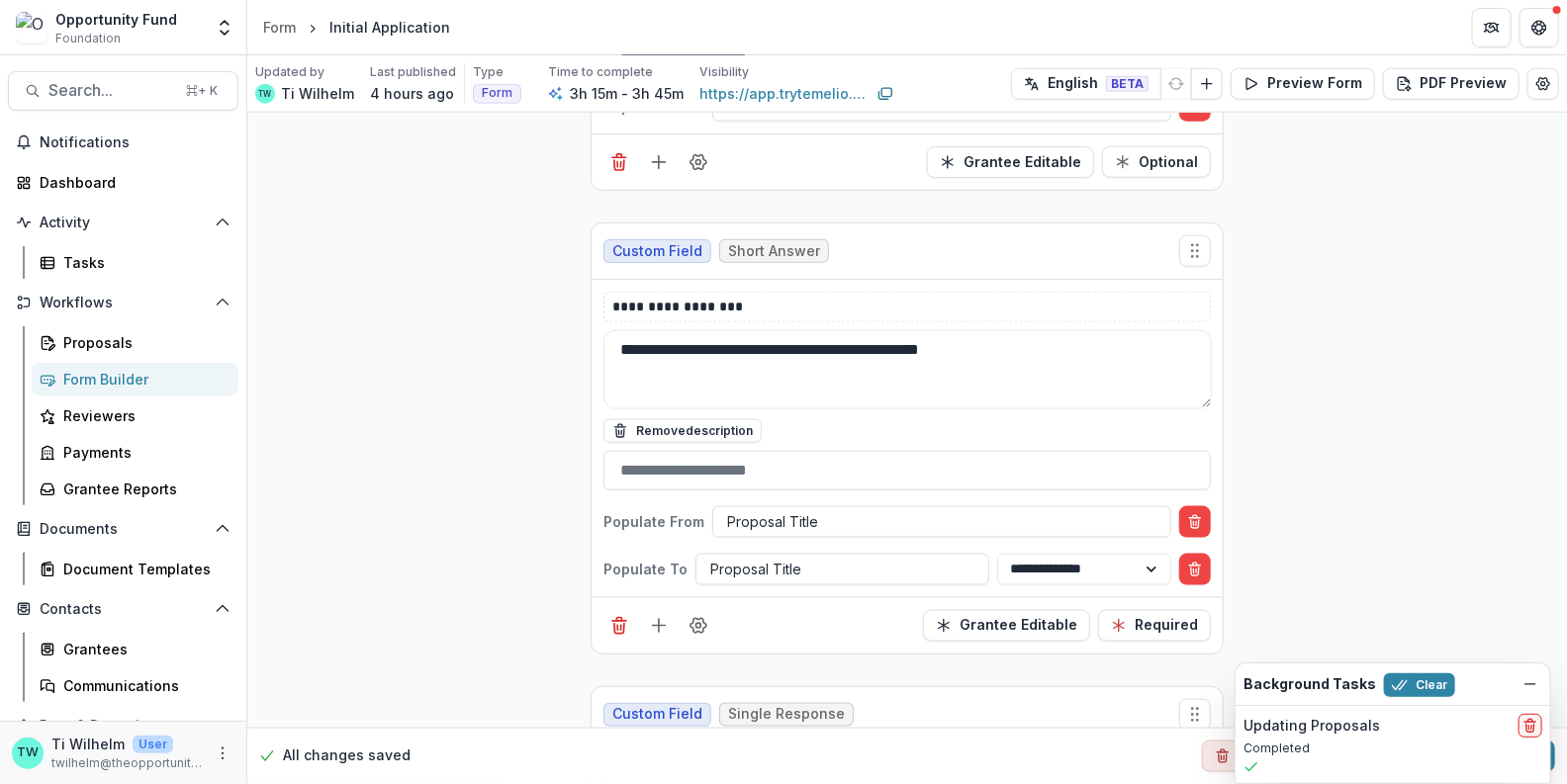 click on "**********" at bounding box center (907, 16046) 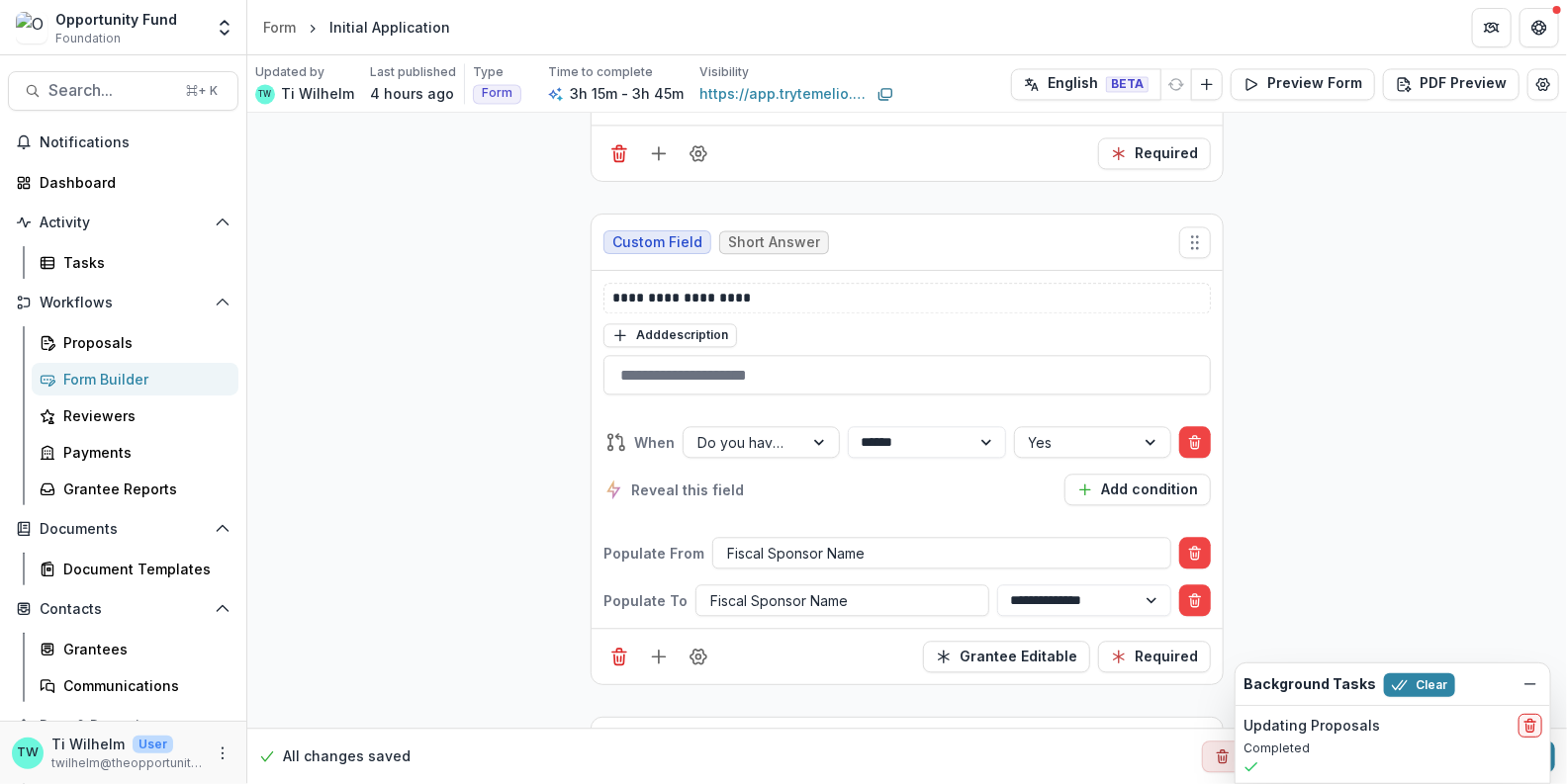scroll, scrollTop: 2018, scrollLeft: 0, axis: vertical 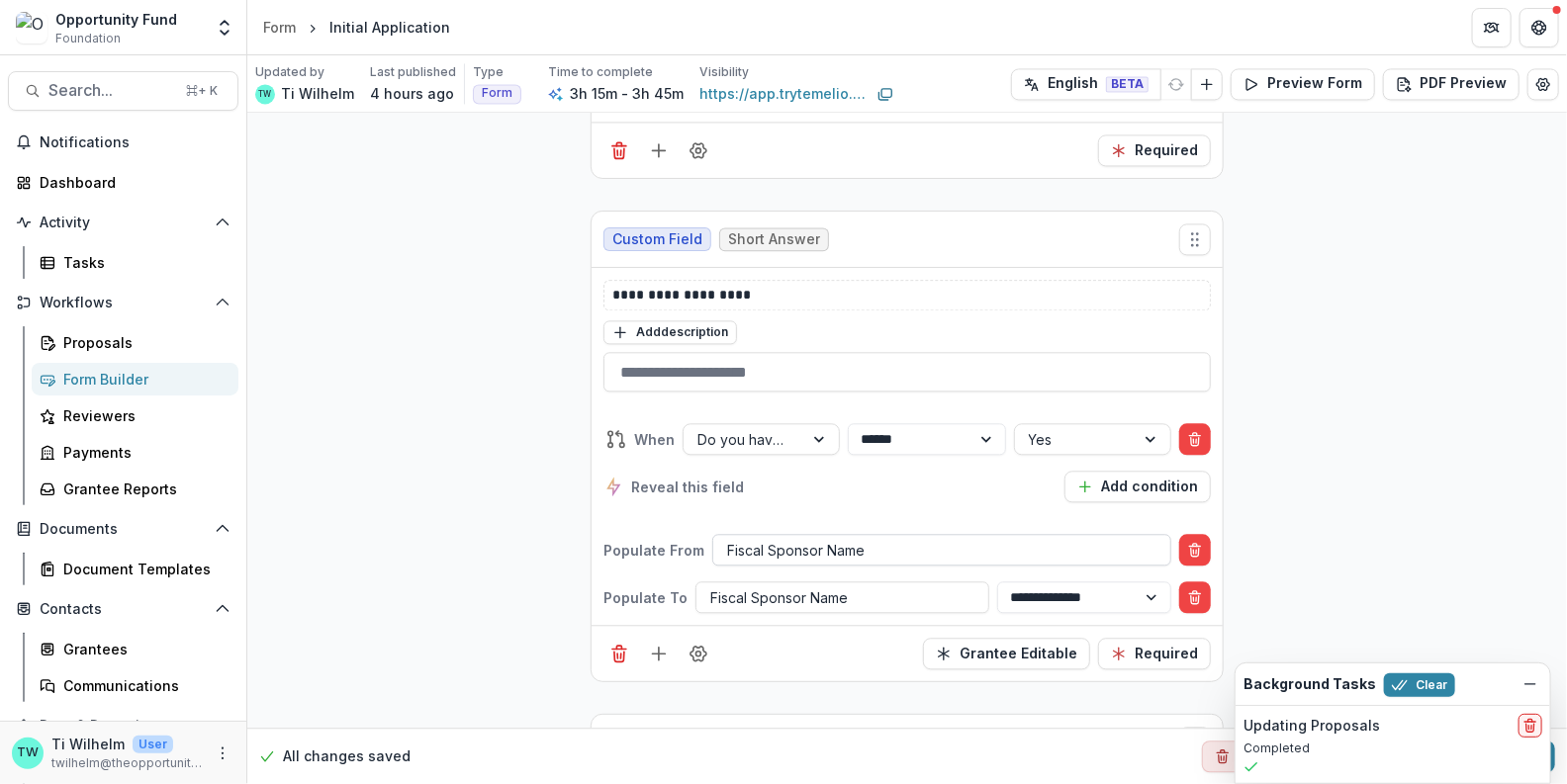 click at bounding box center (942, 550) 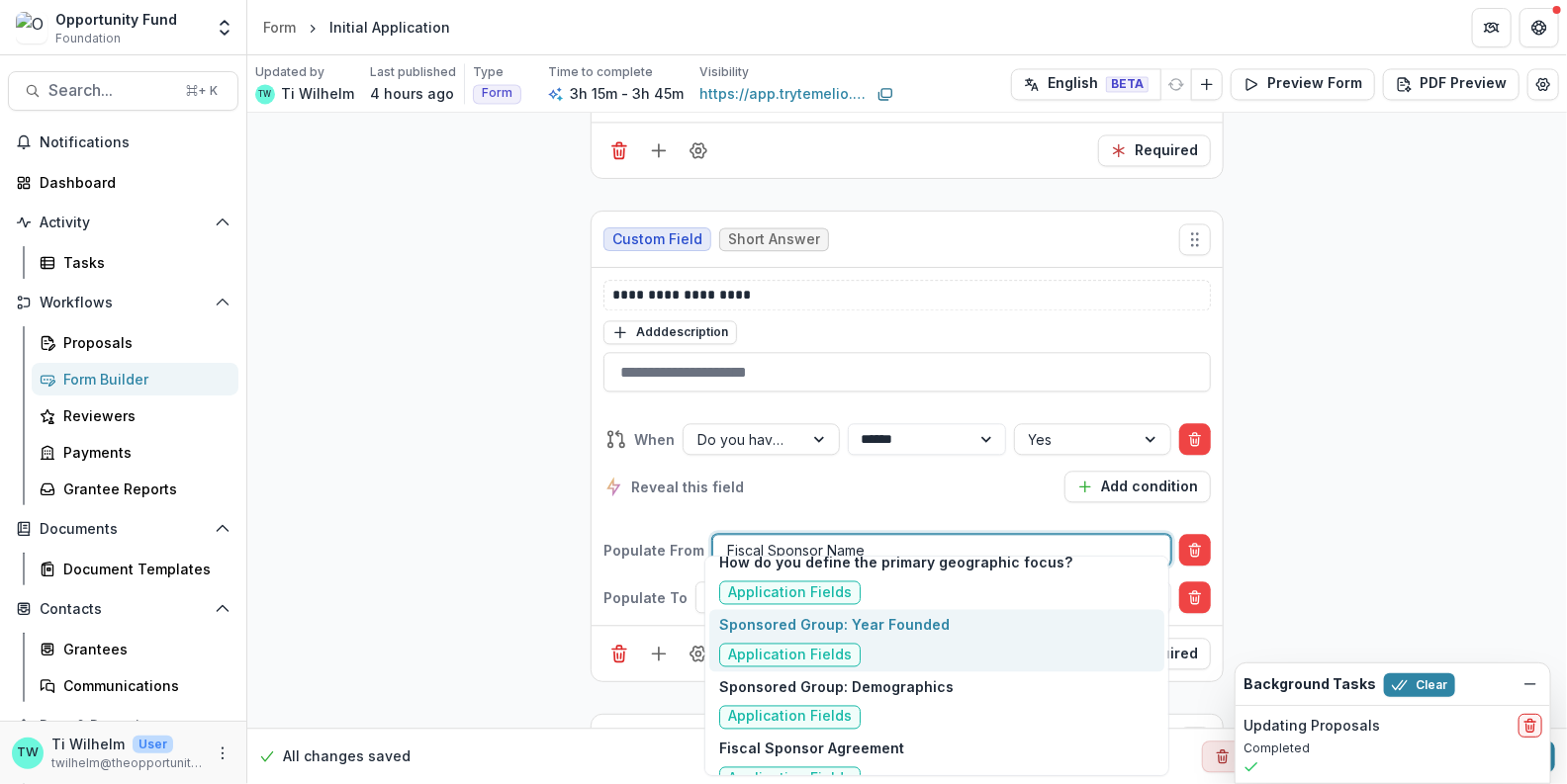 scroll, scrollTop: 19487, scrollLeft: 0, axis: vertical 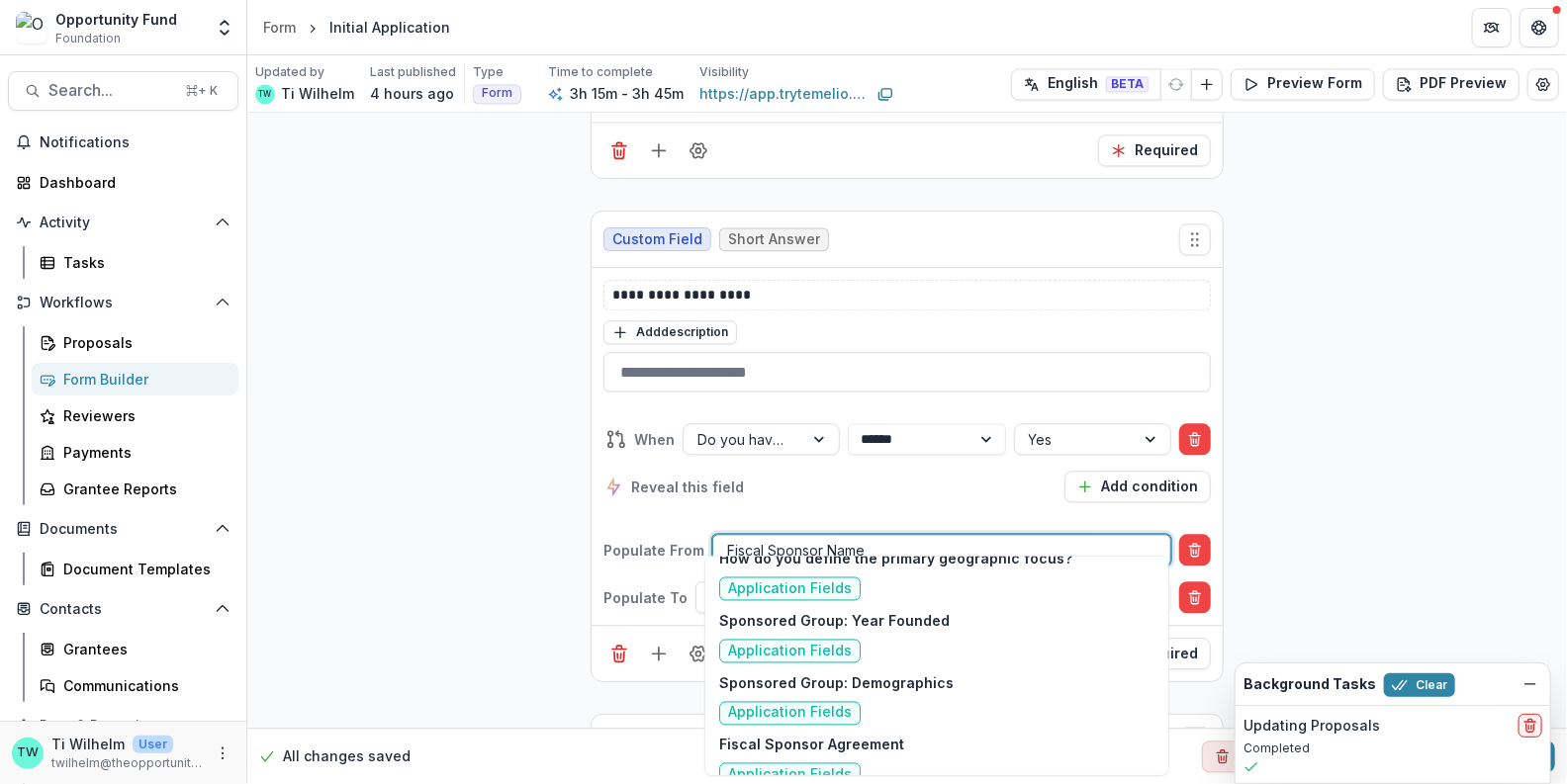 click on "Fiscal Sponsor" at bounding box center (789, 807) 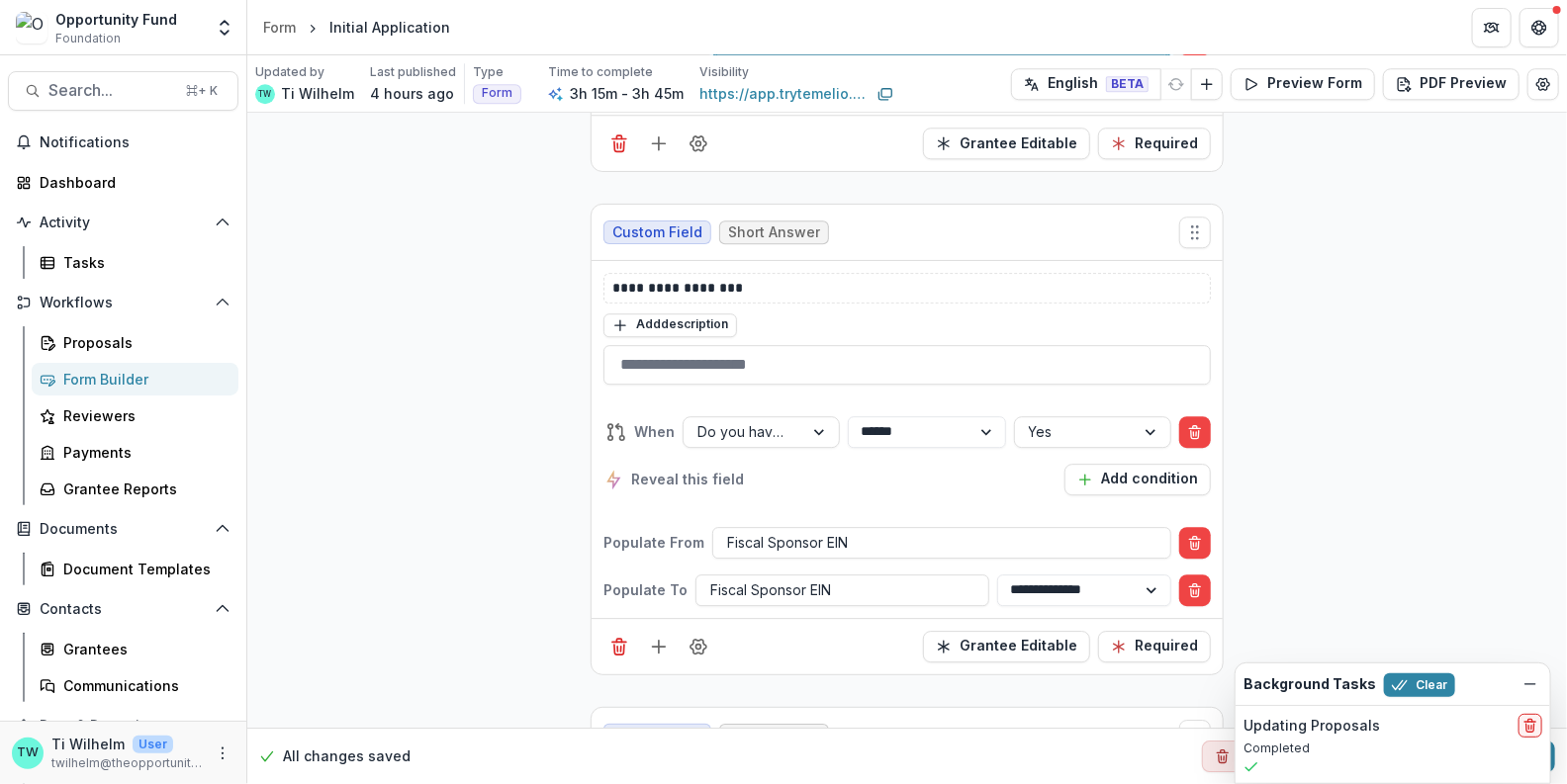 scroll, scrollTop: 2538, scrollLeft: 0, axis: vertical 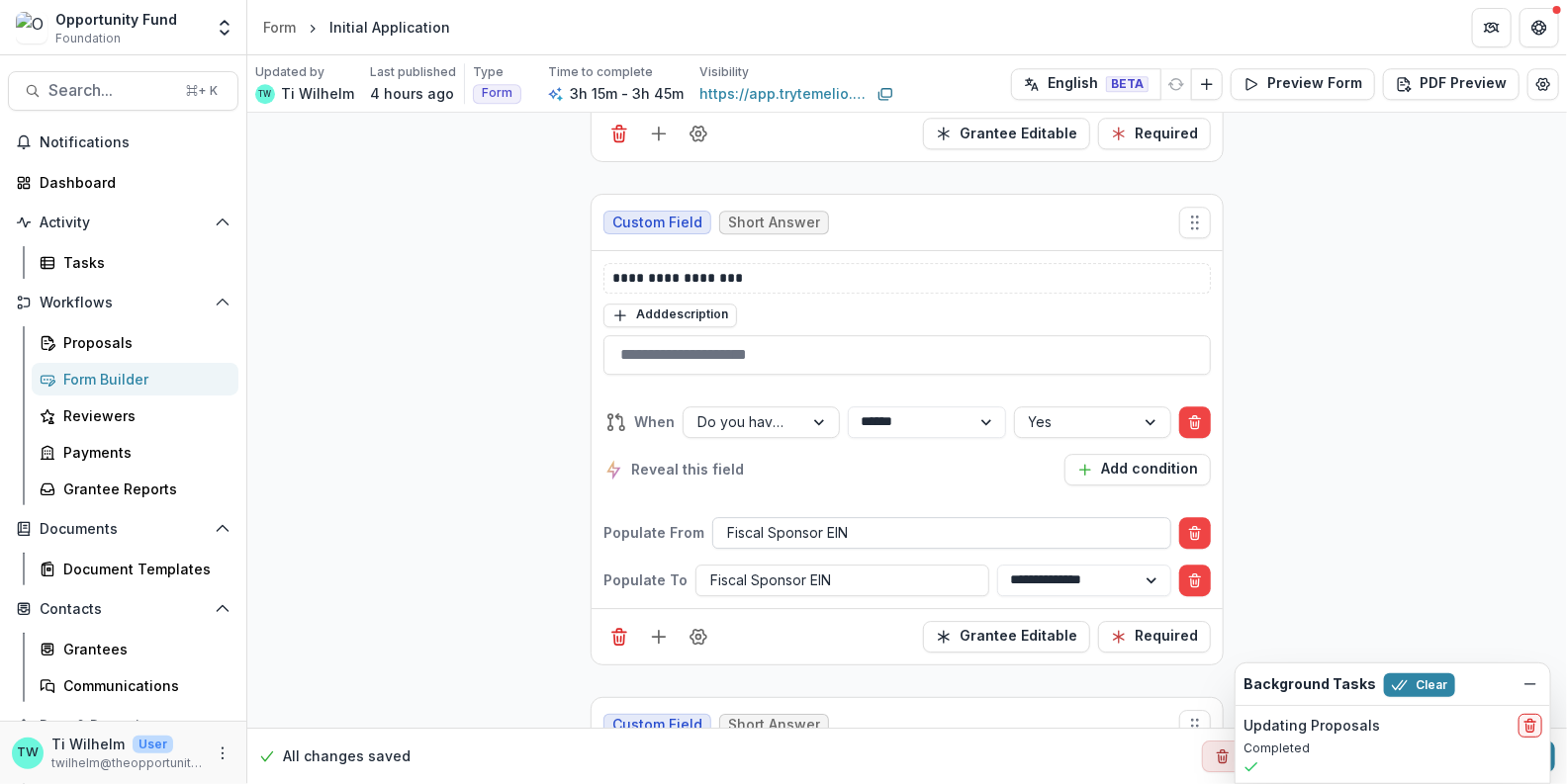 click at bounding box center (942, 532) 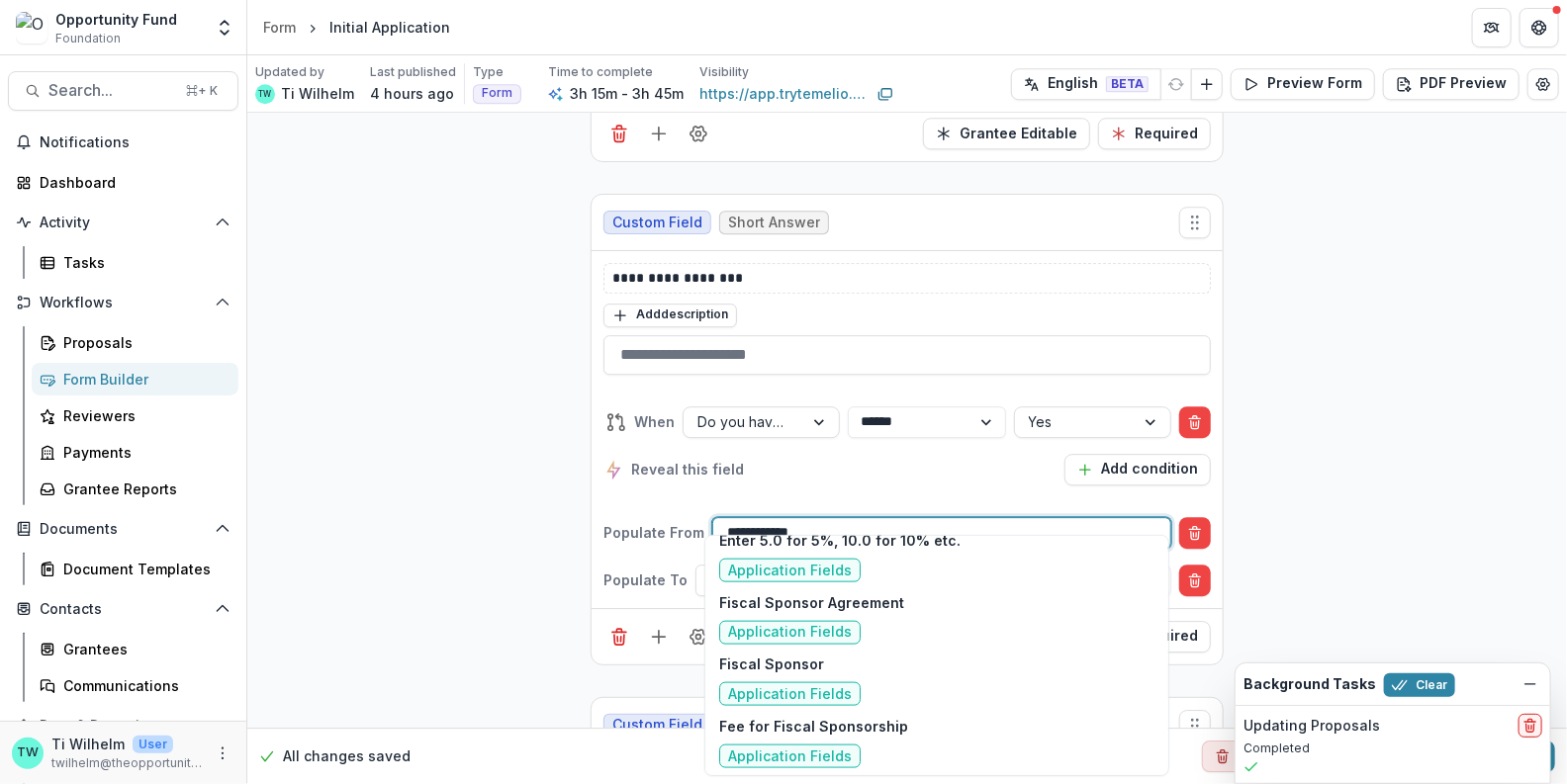 scroll, scrollTop: 0, scrollLeft: 0, axis: both 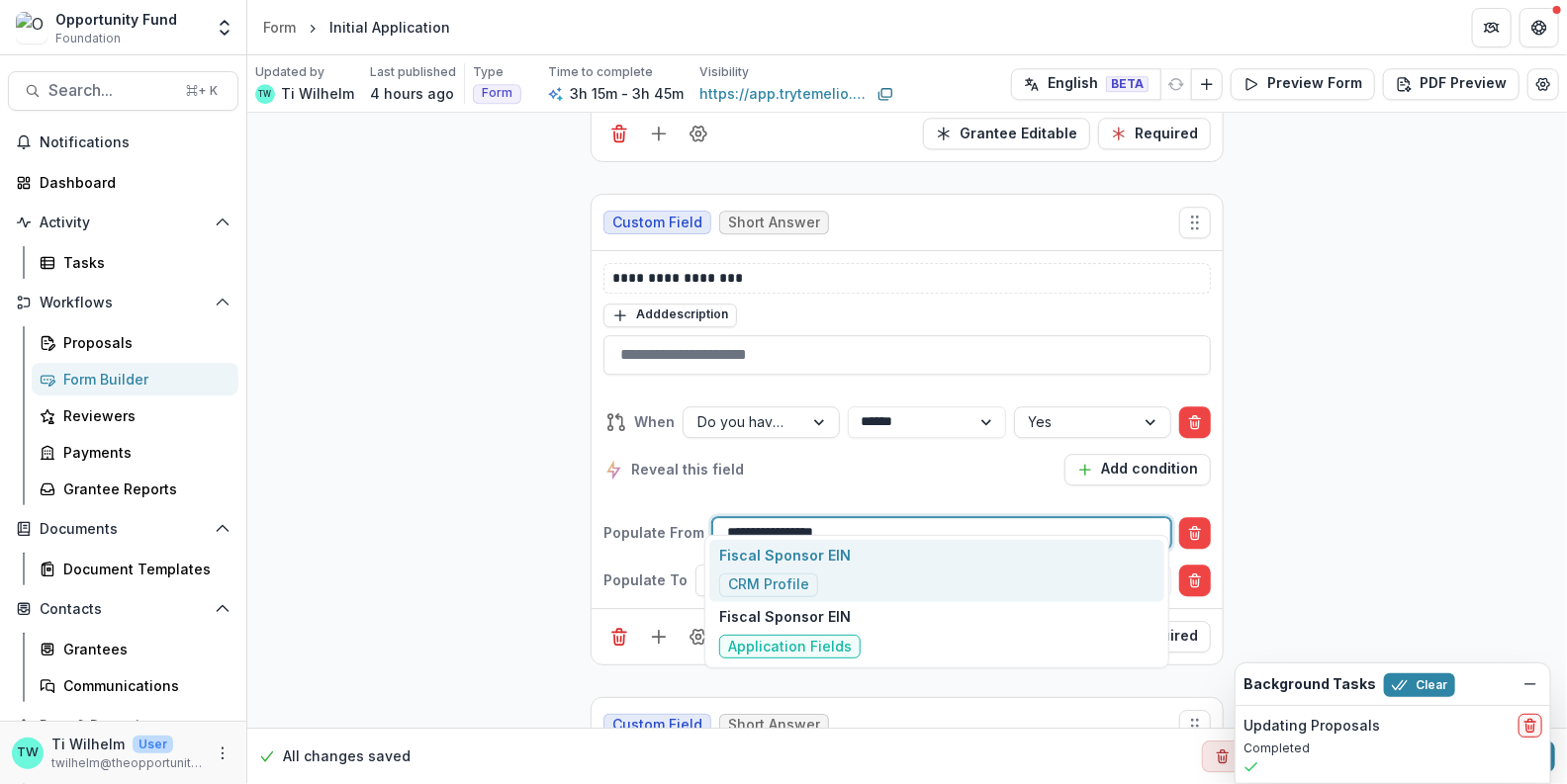 type on "**********" 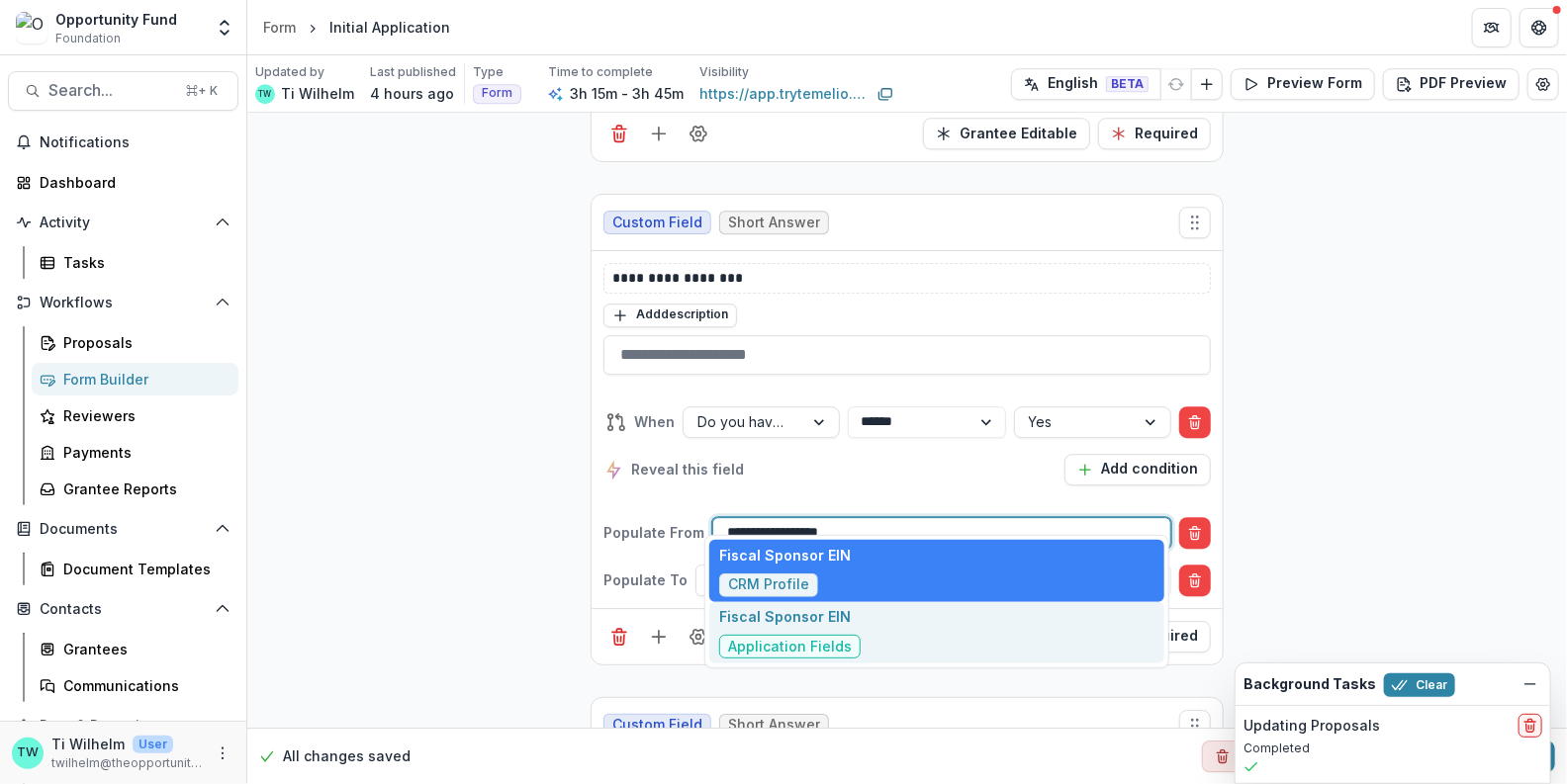 click on "Fiscal Sponsor EIN Application Fields" at bounding box center (789, 632) 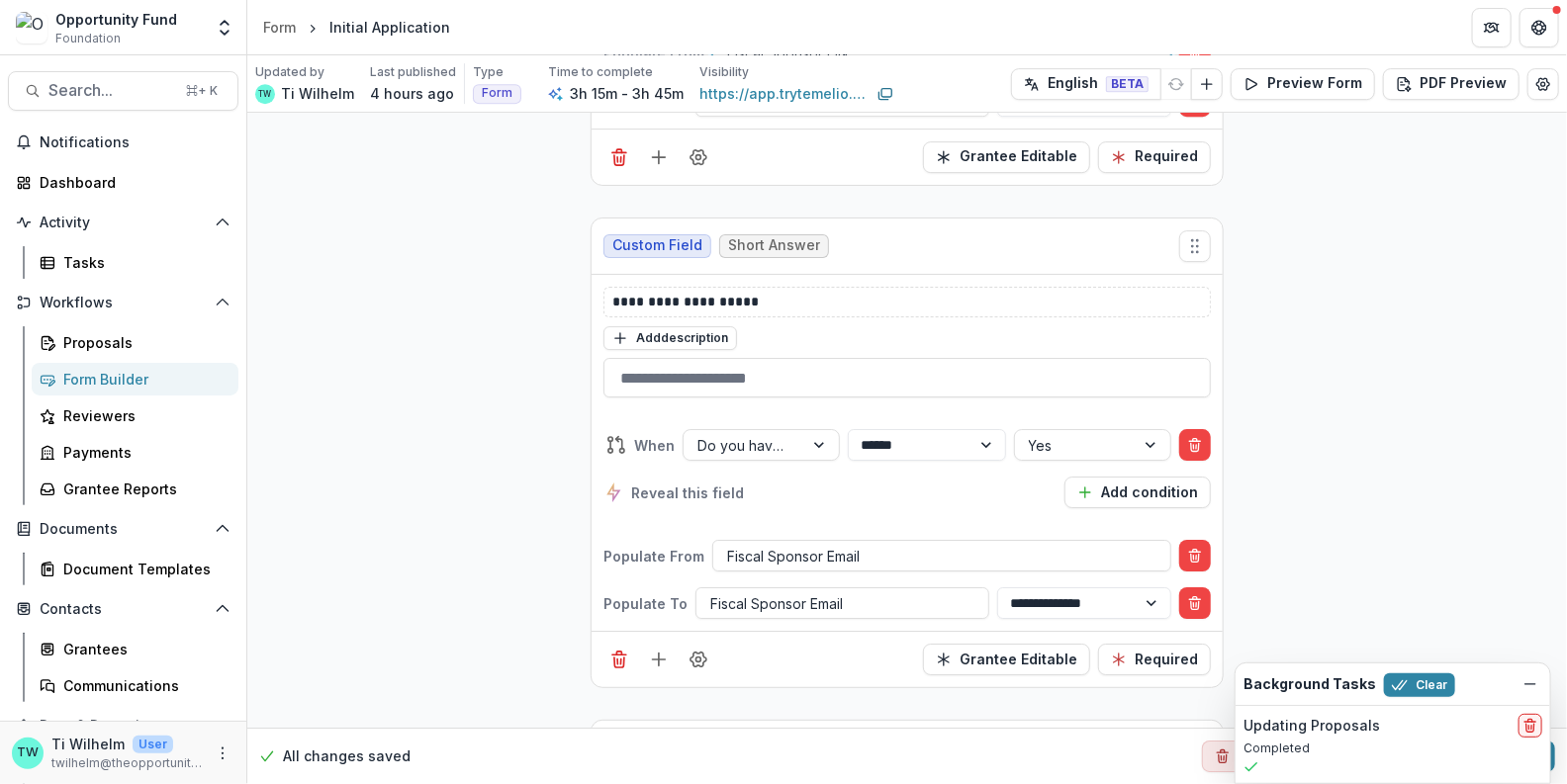 scroll, scrollTop: 3021, scrollLeft: 0, axis: vertical 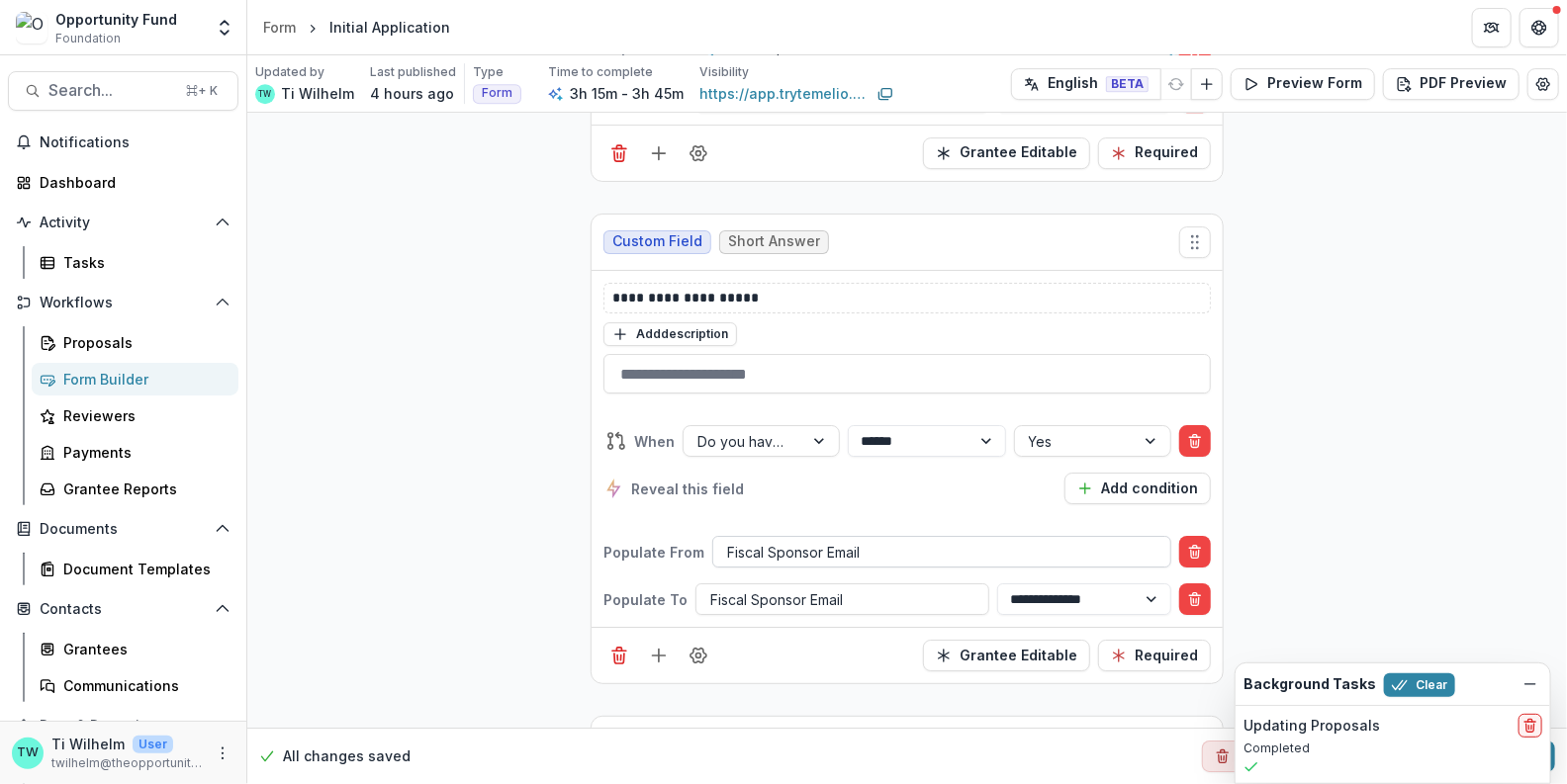 click at bounding box center (942, 552) 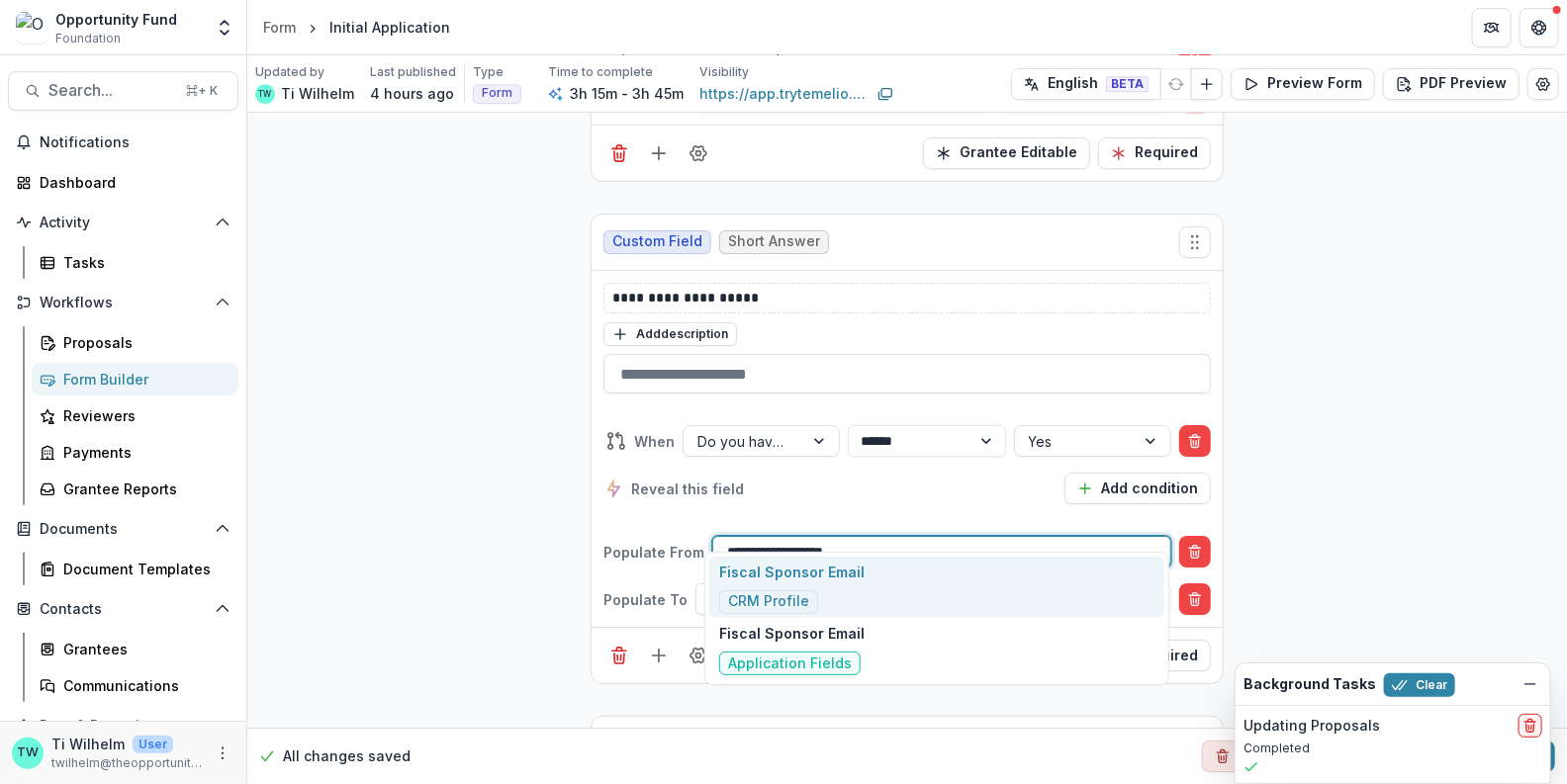 type on "**********" 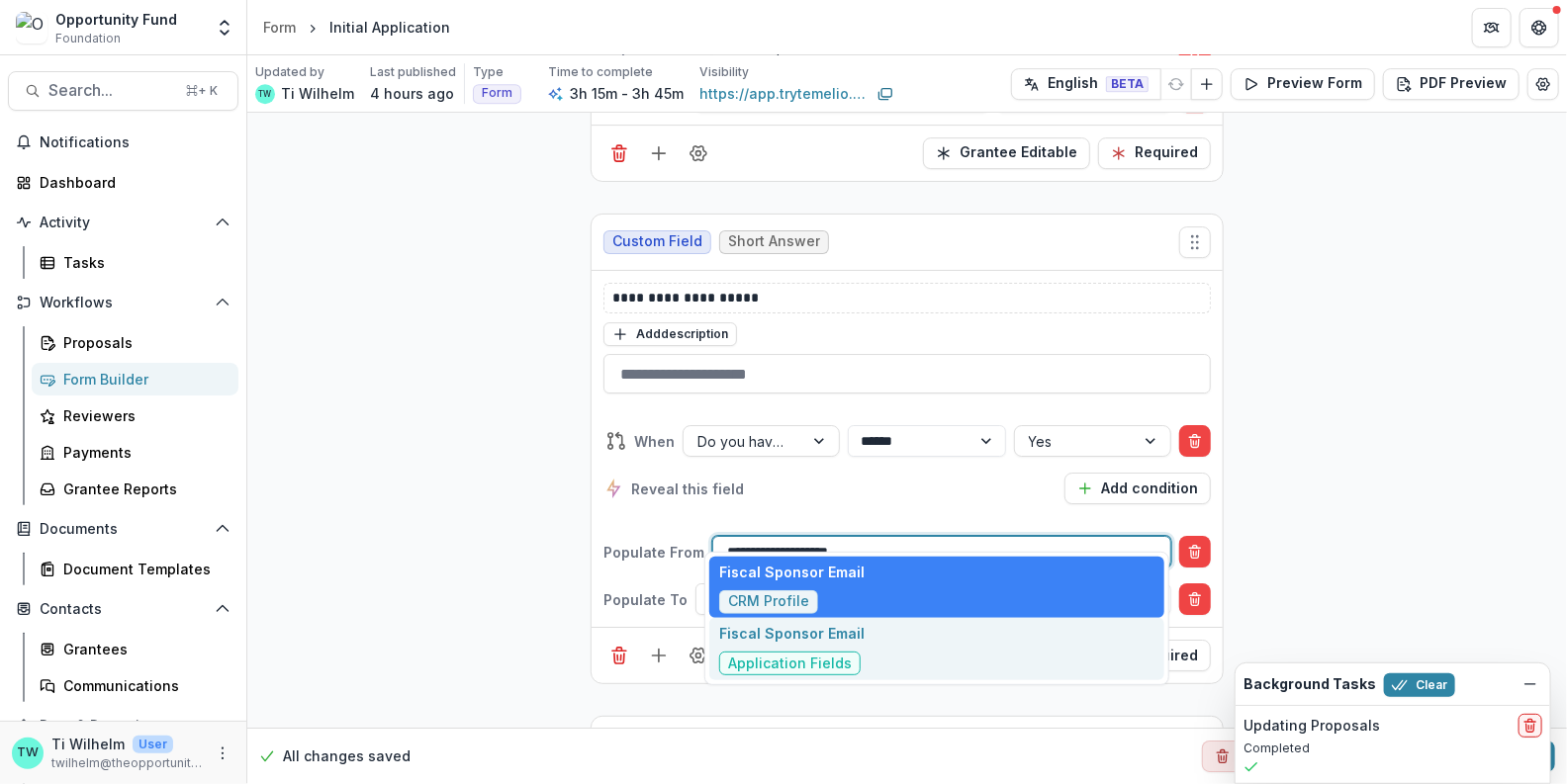 click on "Fiscal Sponsor Email" at bounding box center (791, 633) 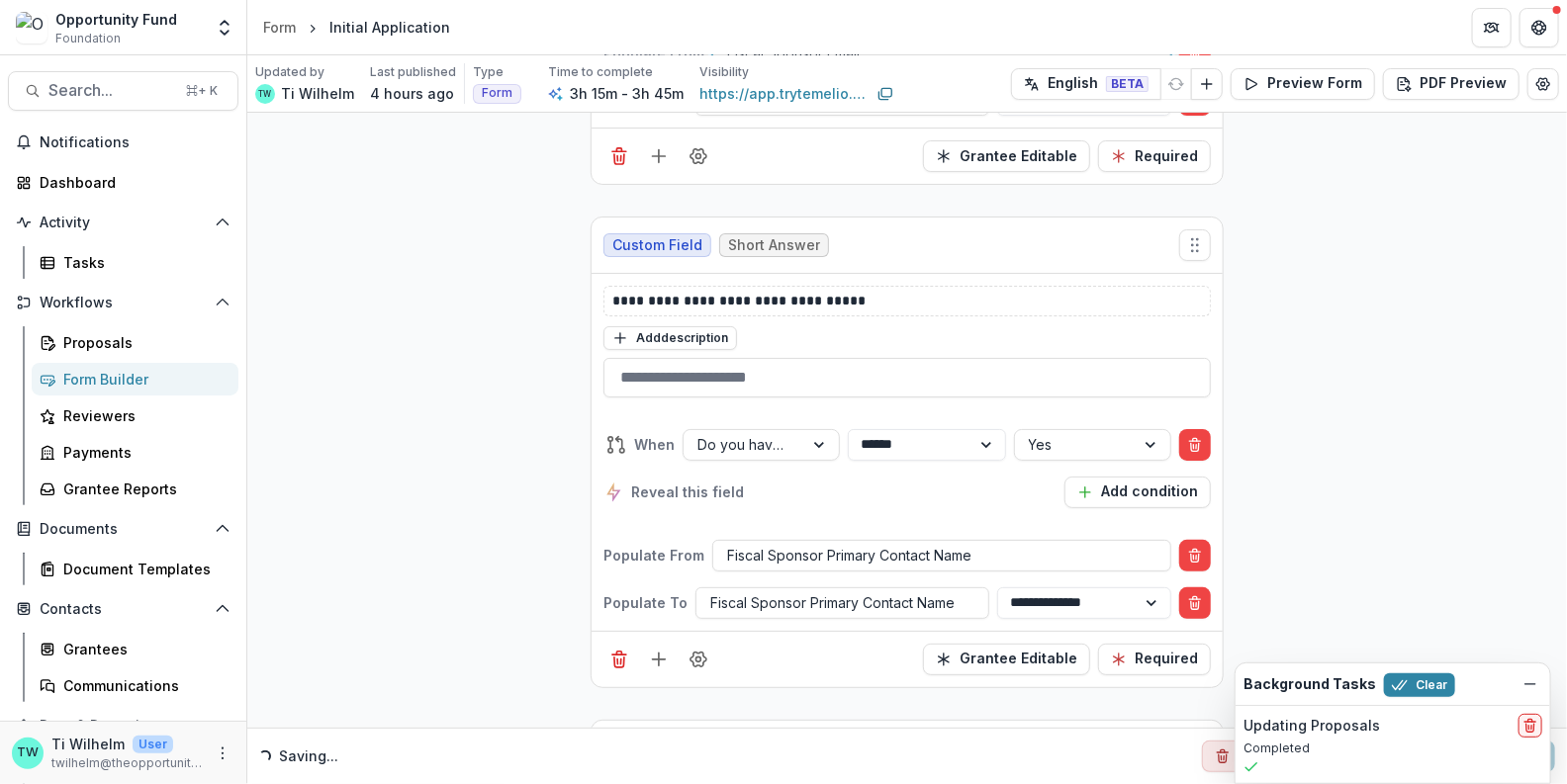 scroll, scrollTop: 3526, scrollLeft: 0, axis: vertical 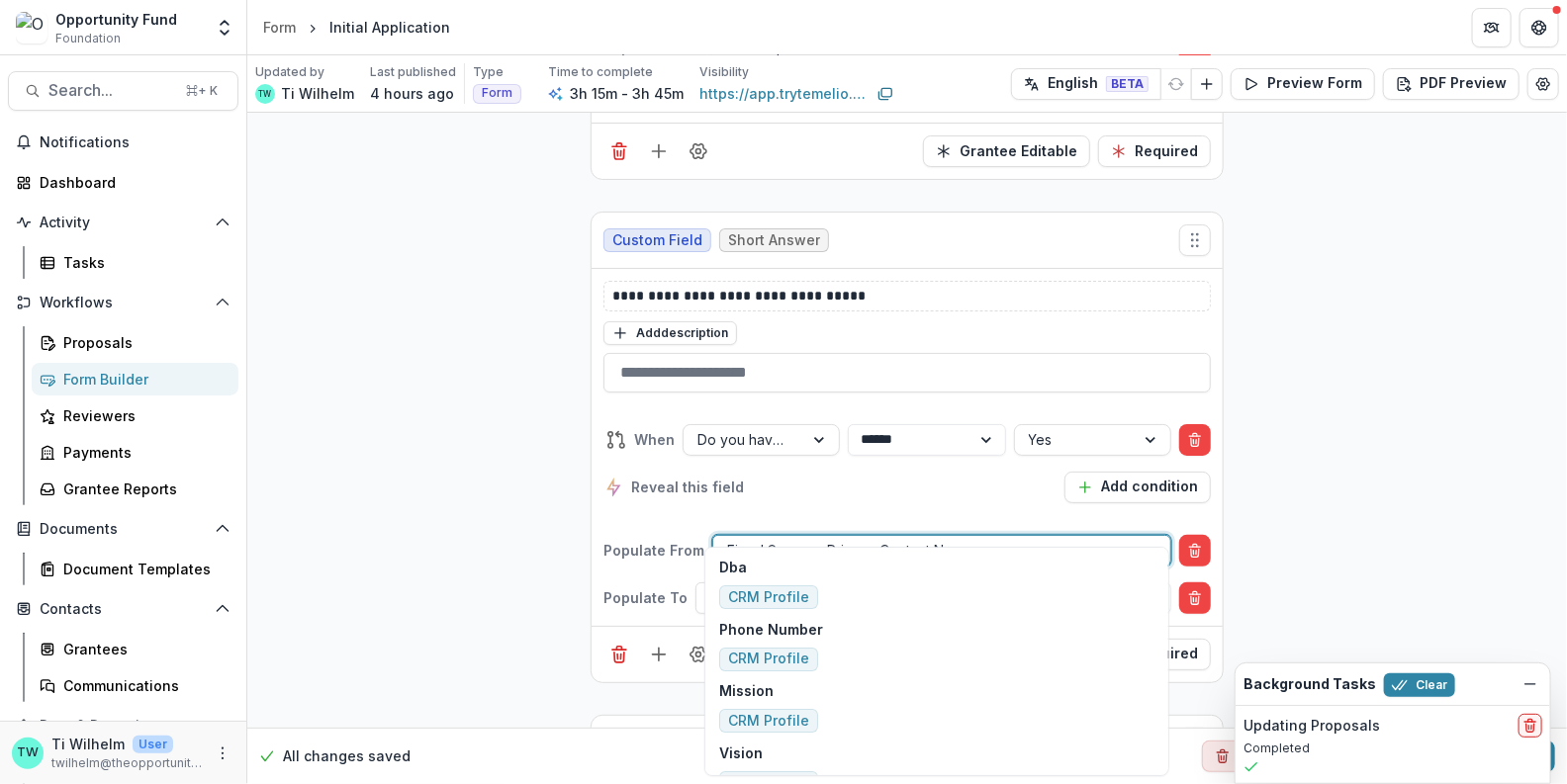click at bounding box center [942, 550] 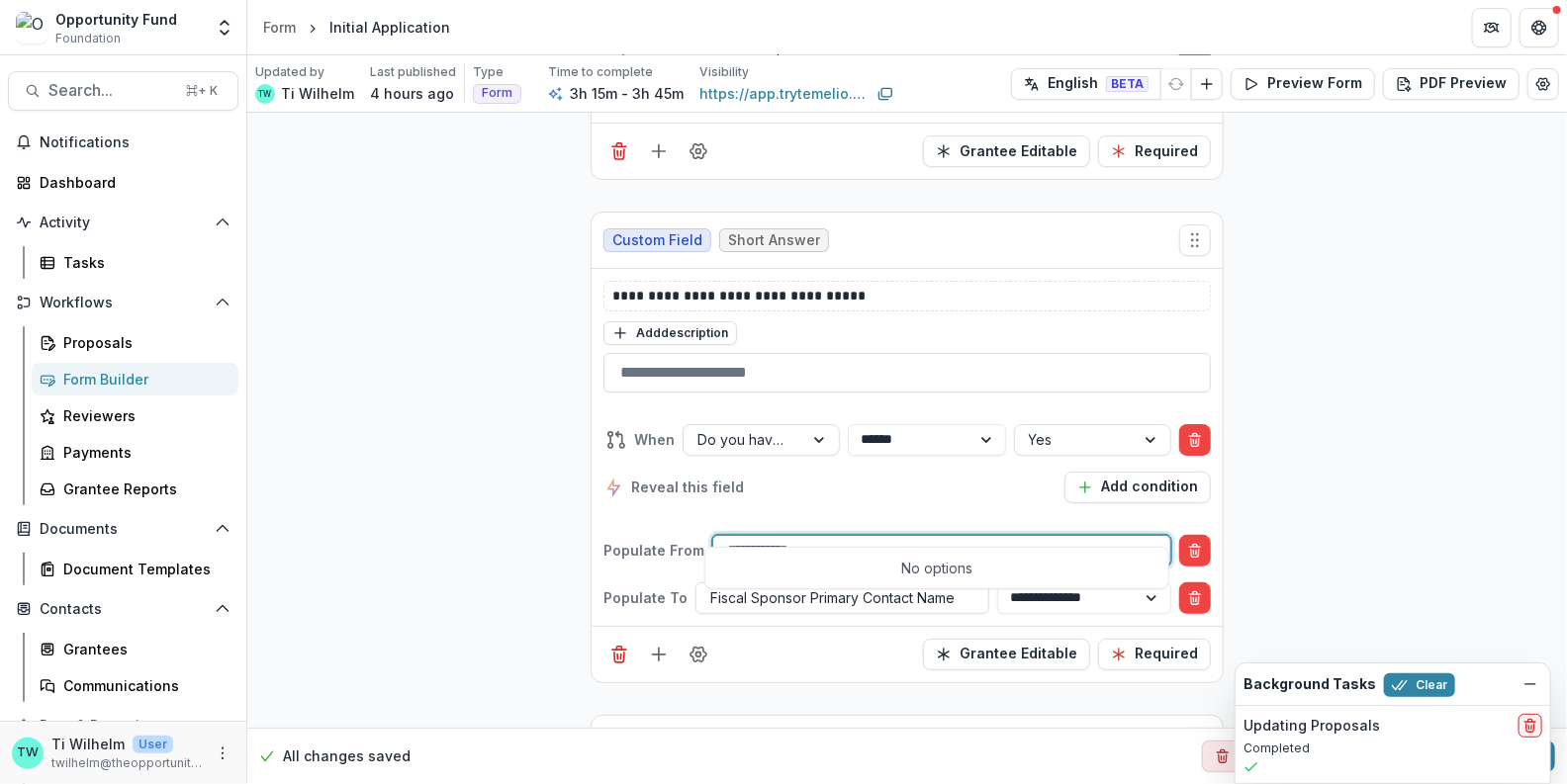 scroll, scrollTop: 0, scrollLeft: 0, axis: both 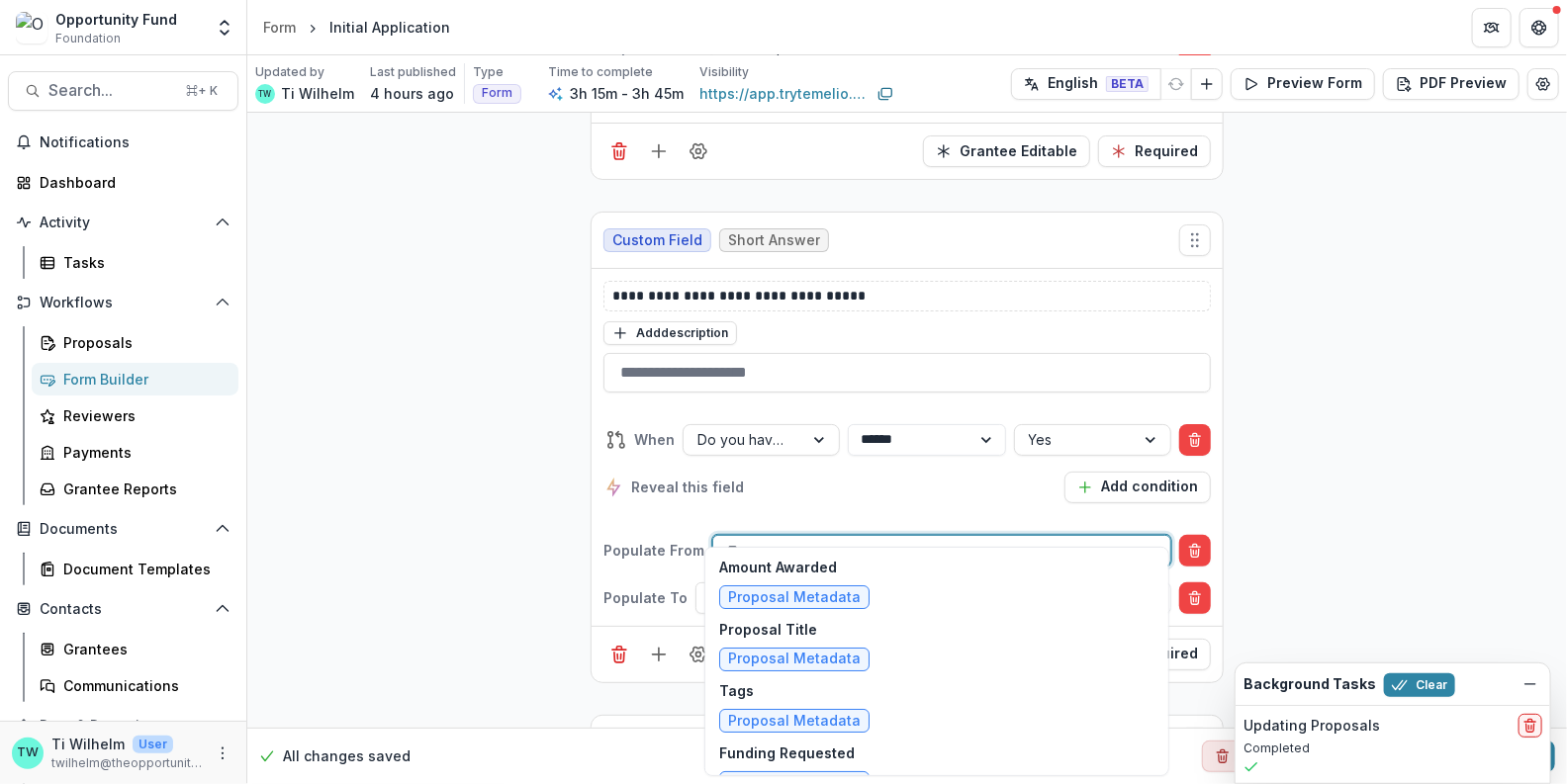 type on "*" 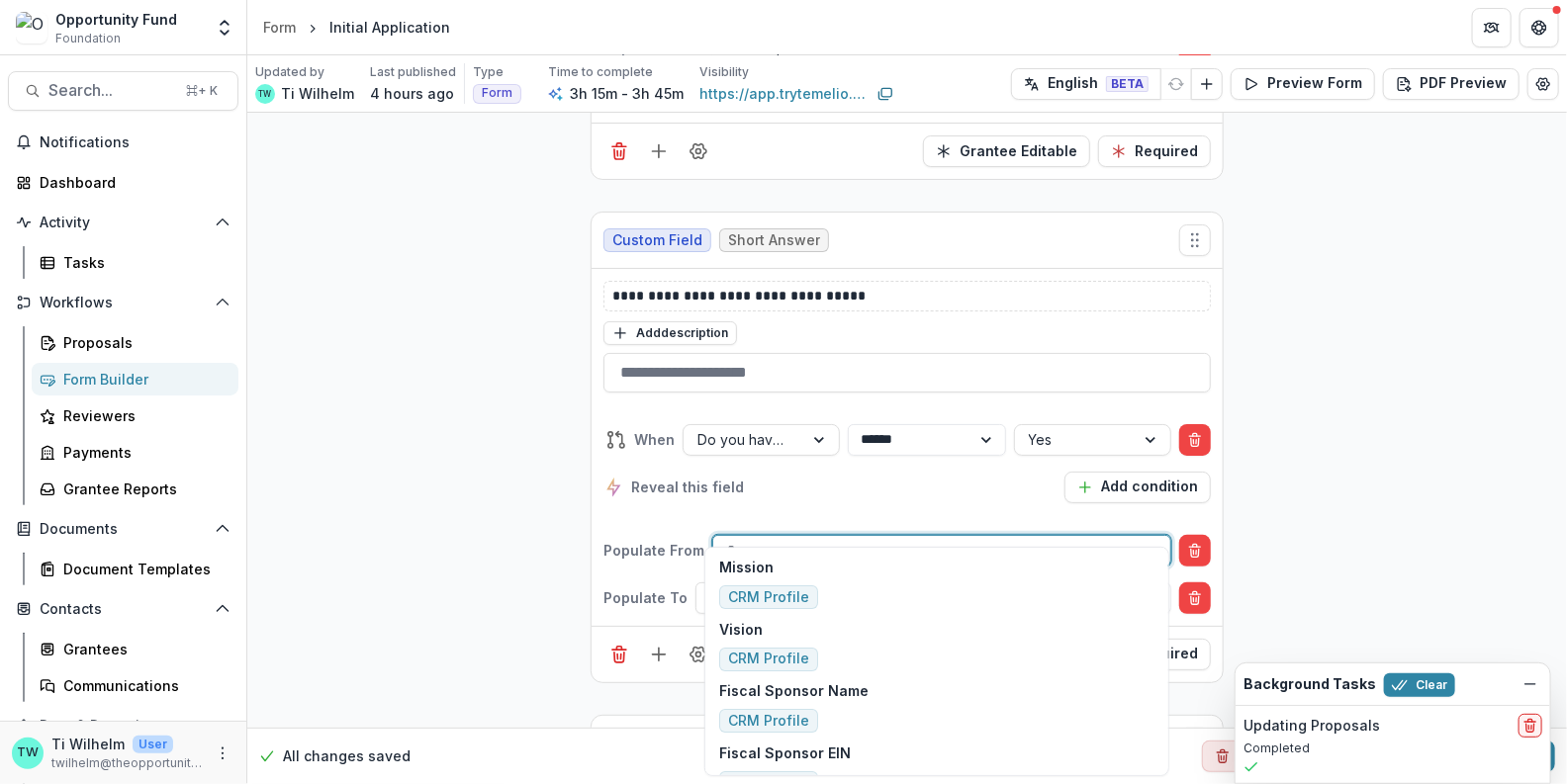 type 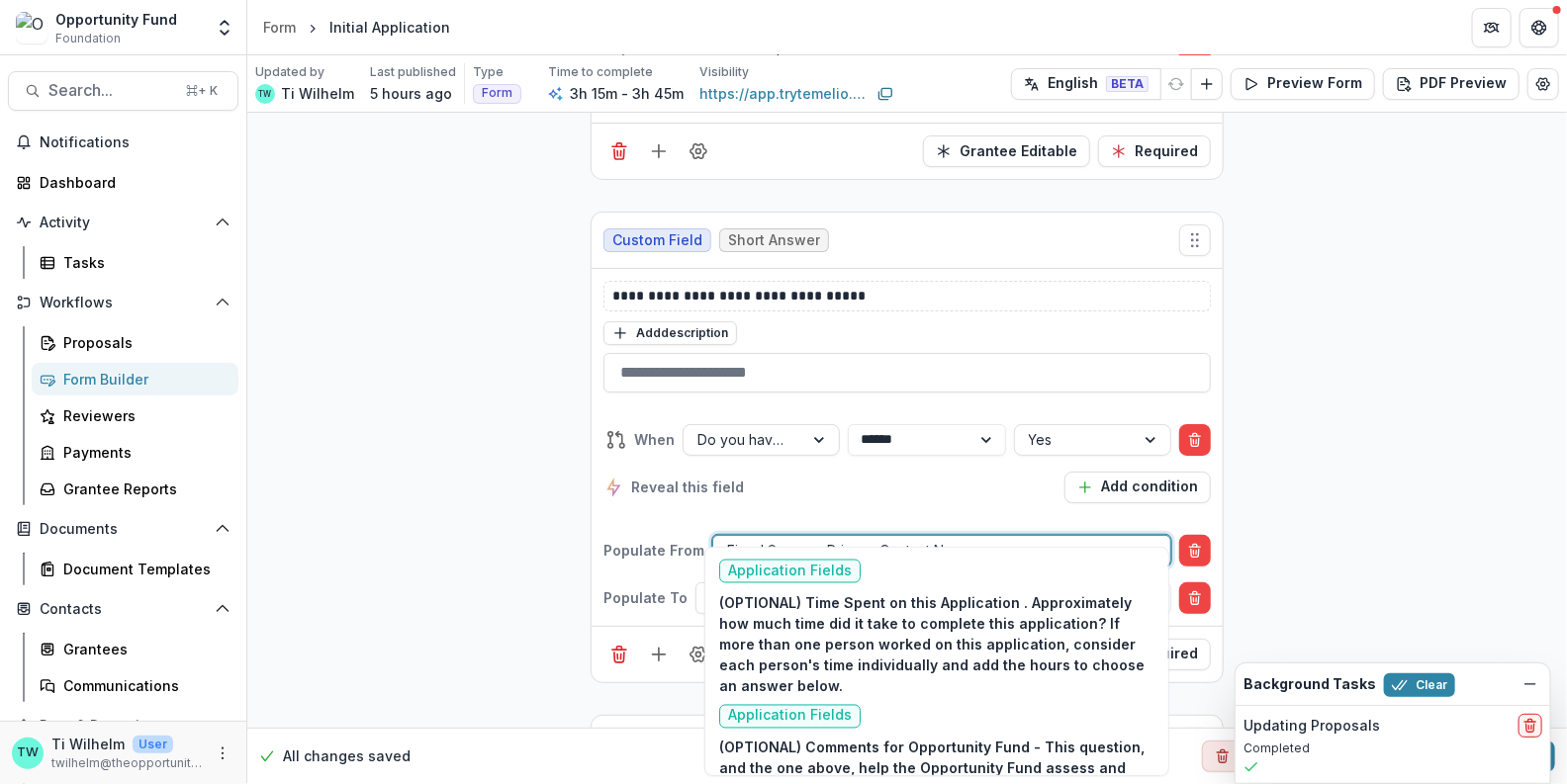 scroll, scrollTop: 15888, scrollLeft: 0, axis: vertical 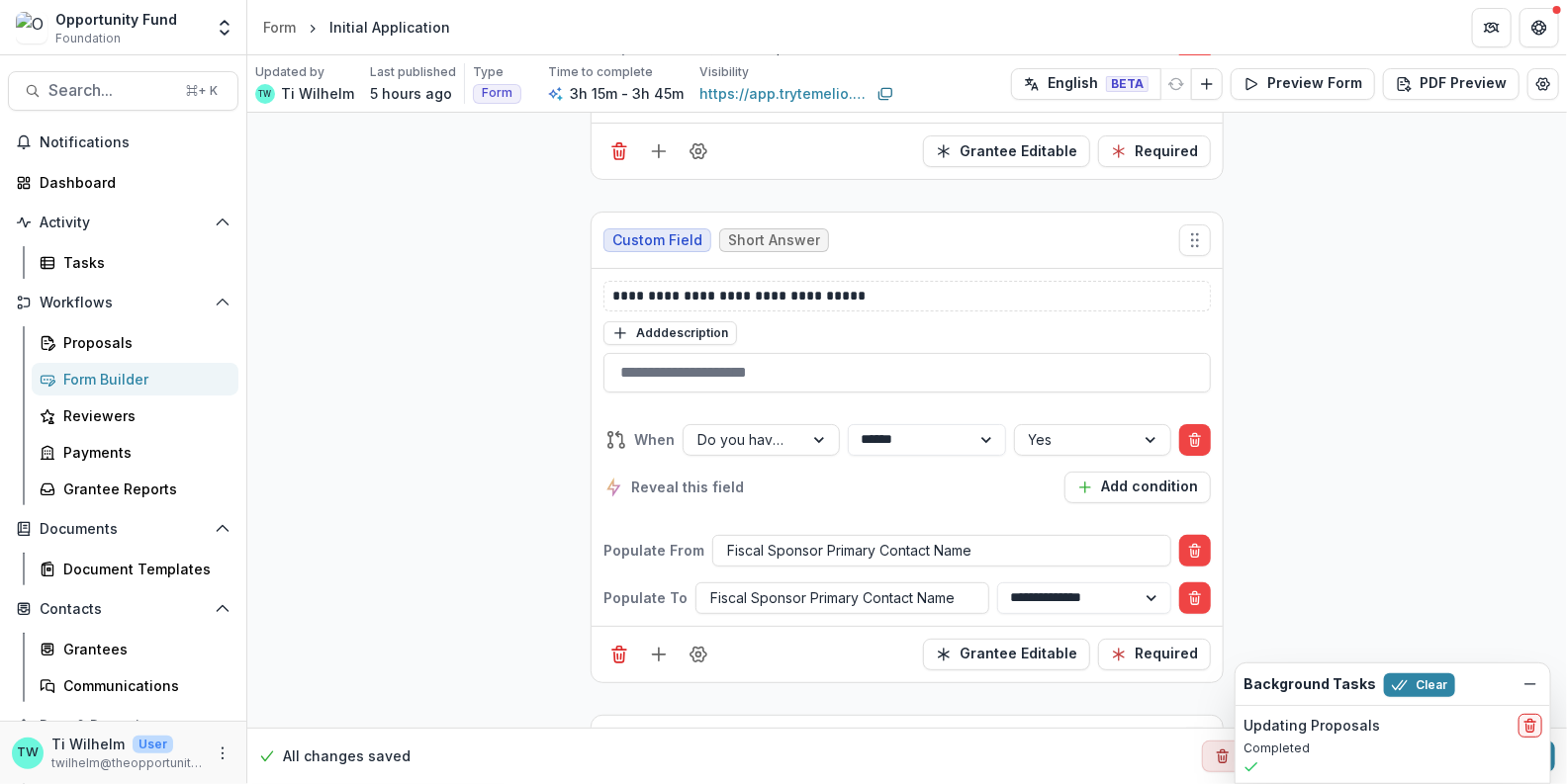 click on "**********" at bounding box center (907, 13601) 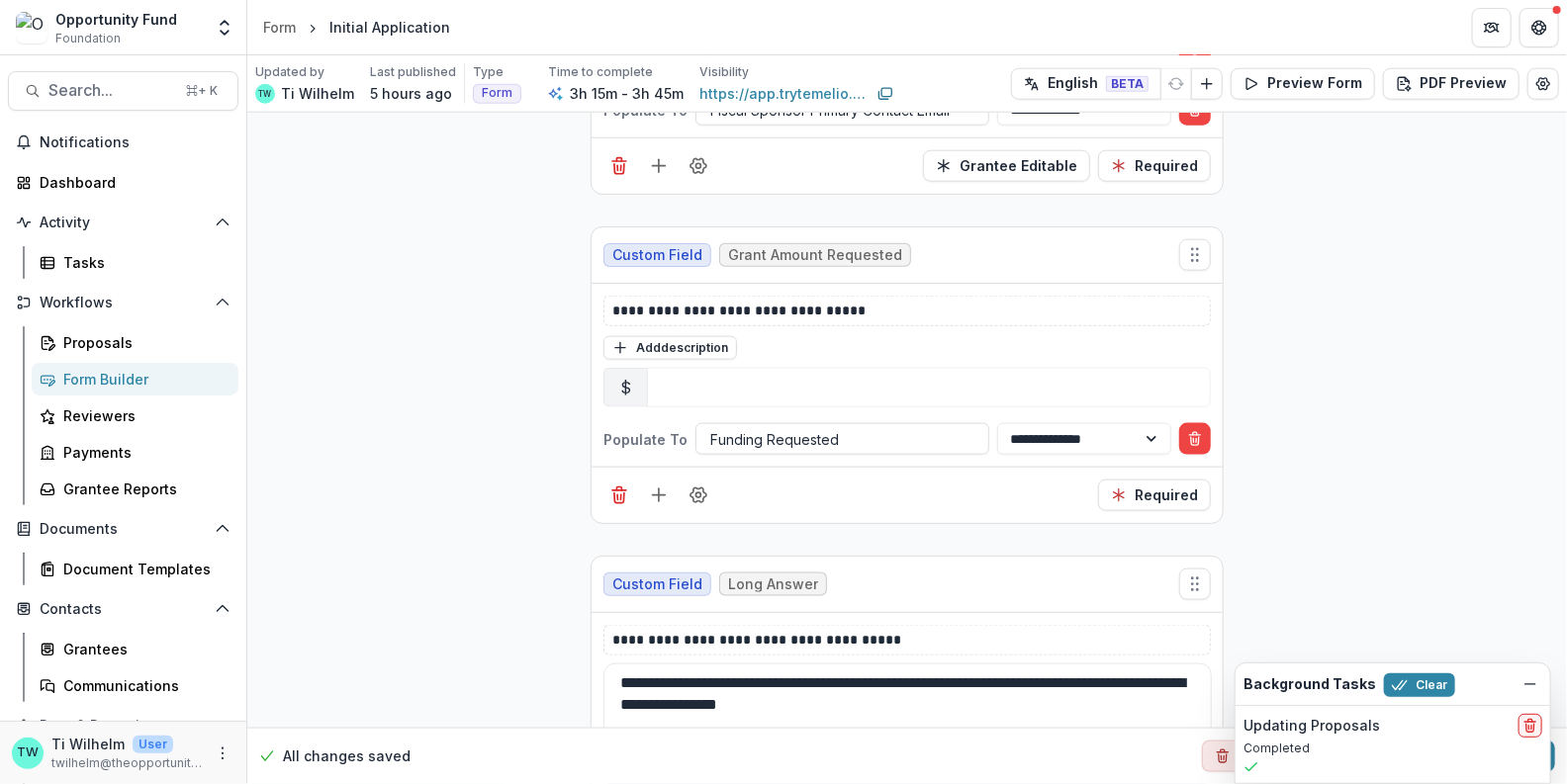 scroll, scrollTop: 4520, scrollLeft: 0, axis: vertical 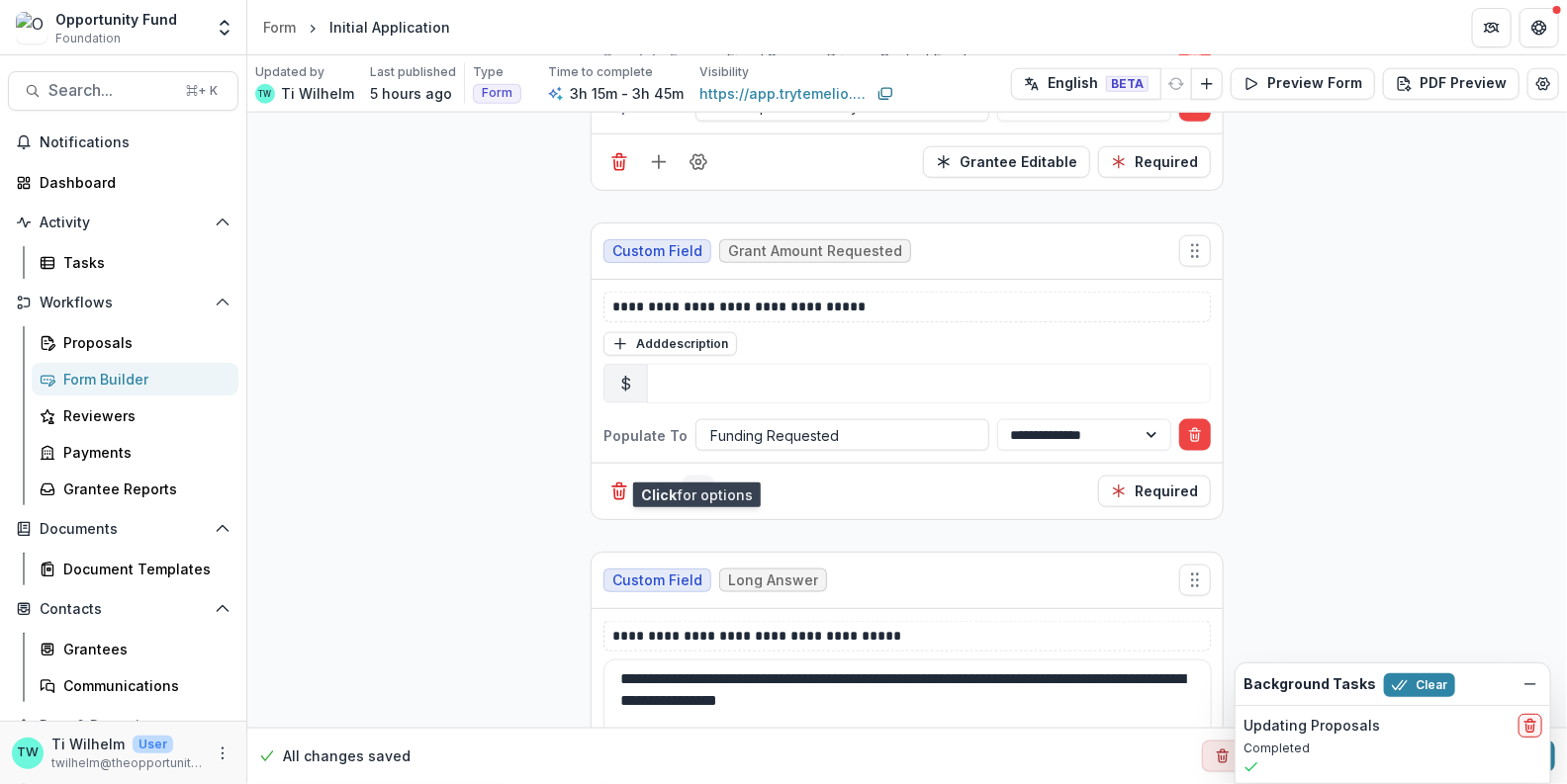 click 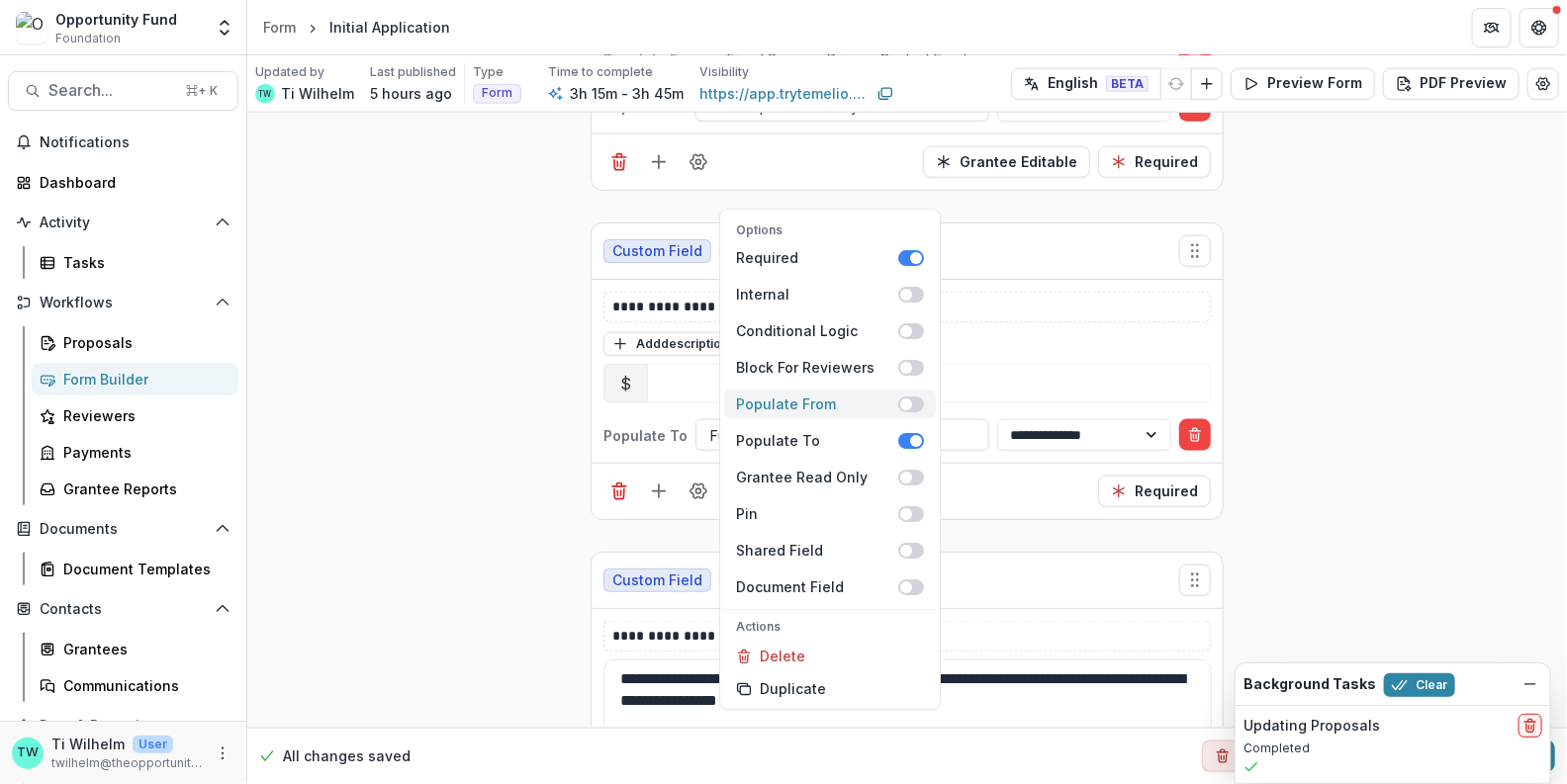 click at bounding box center [911, 404] 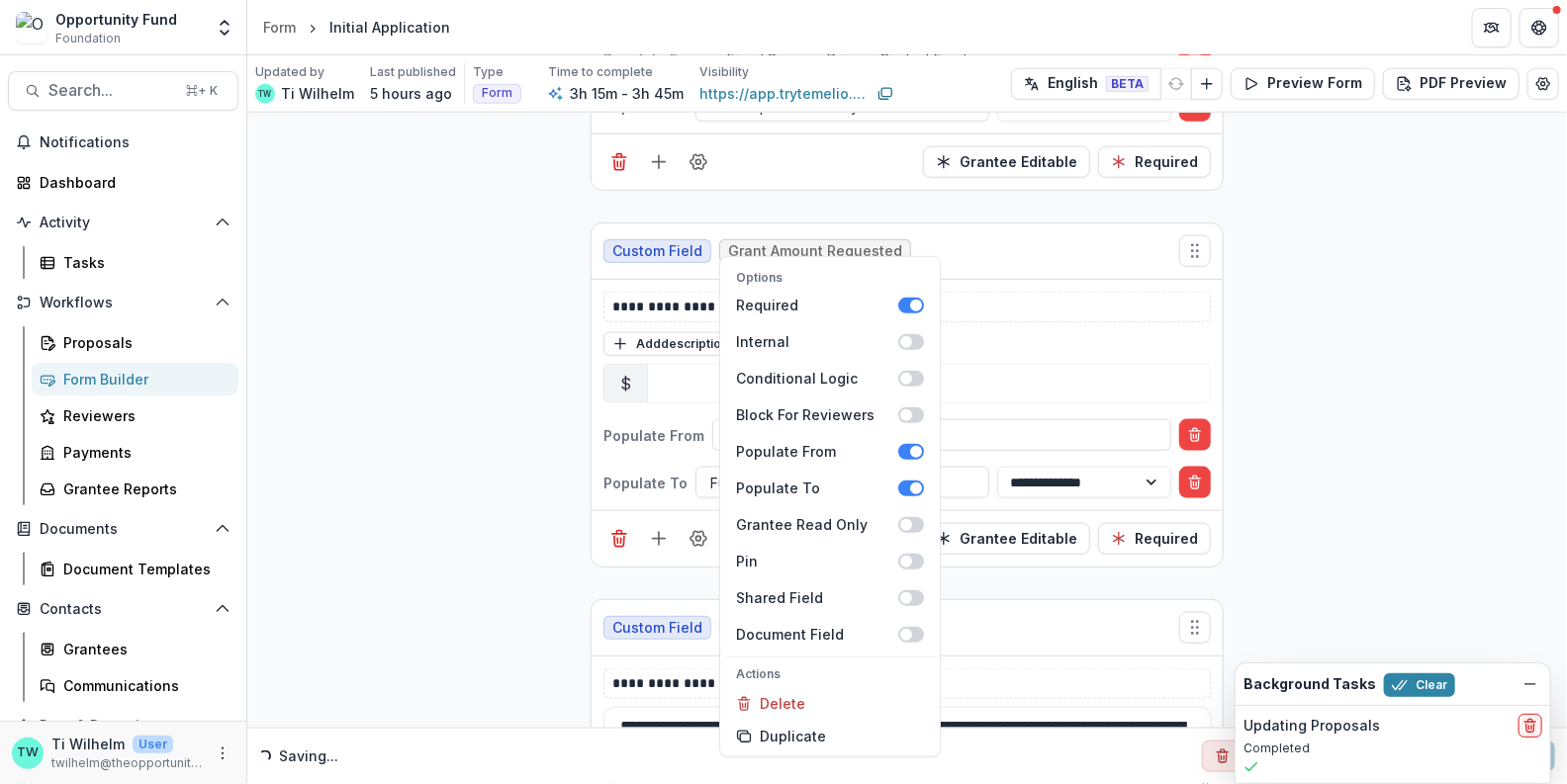 click on "**********" at bounding box center [907, 12630] 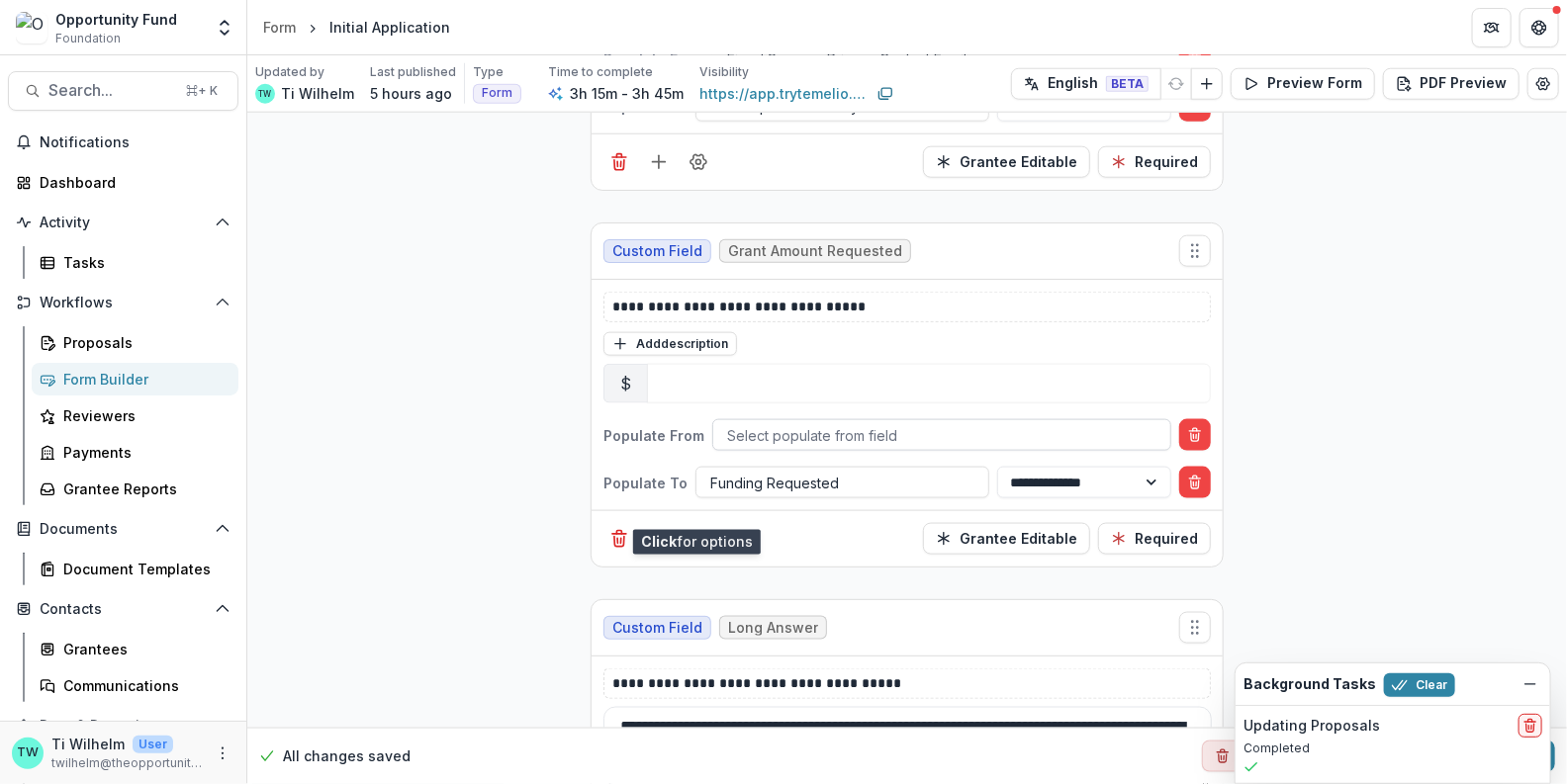 click at bounding box center (942, 435) 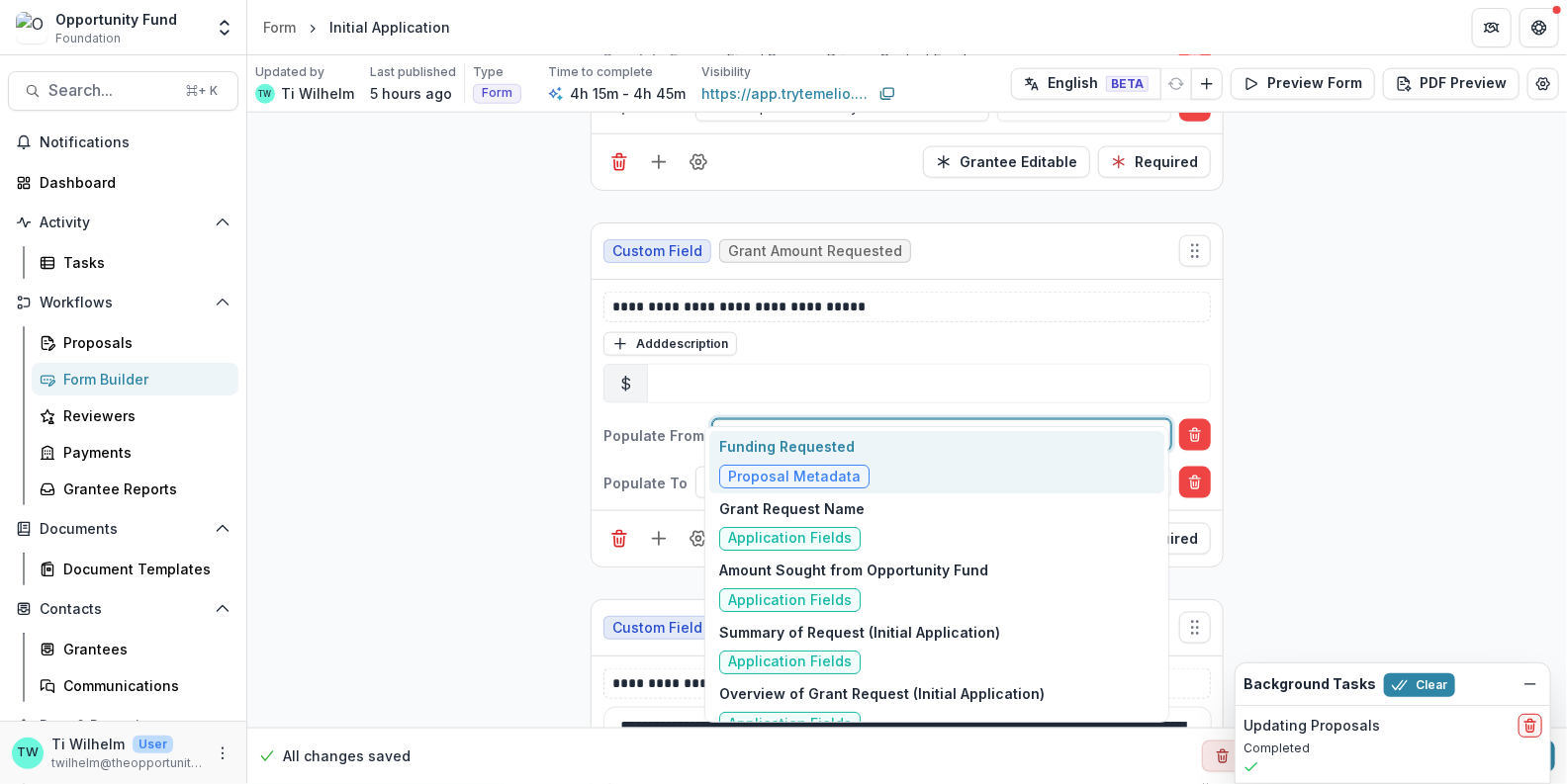 type on "****" 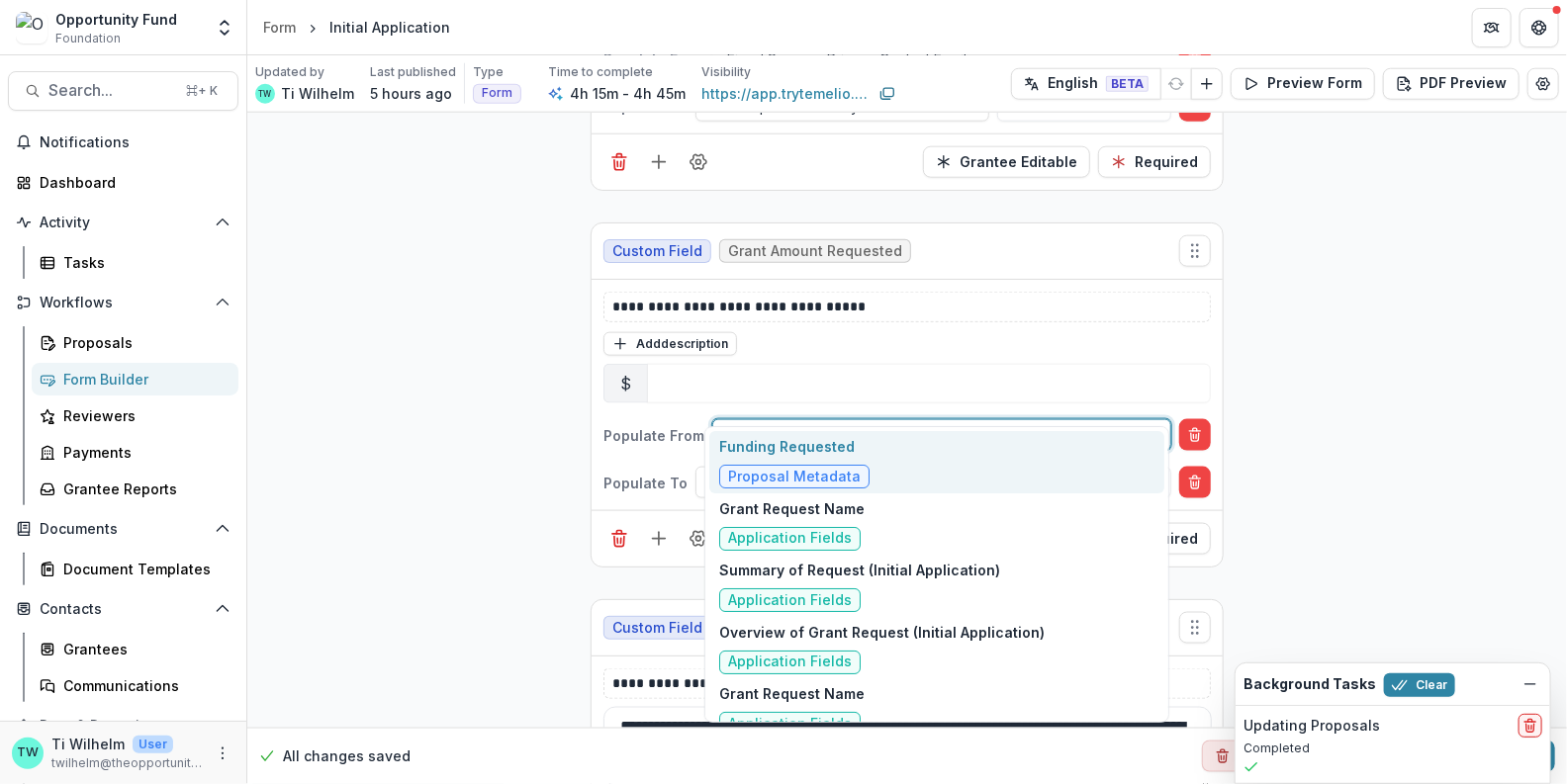 click on "Proposal Metadata" at bounding box center (794, 477) 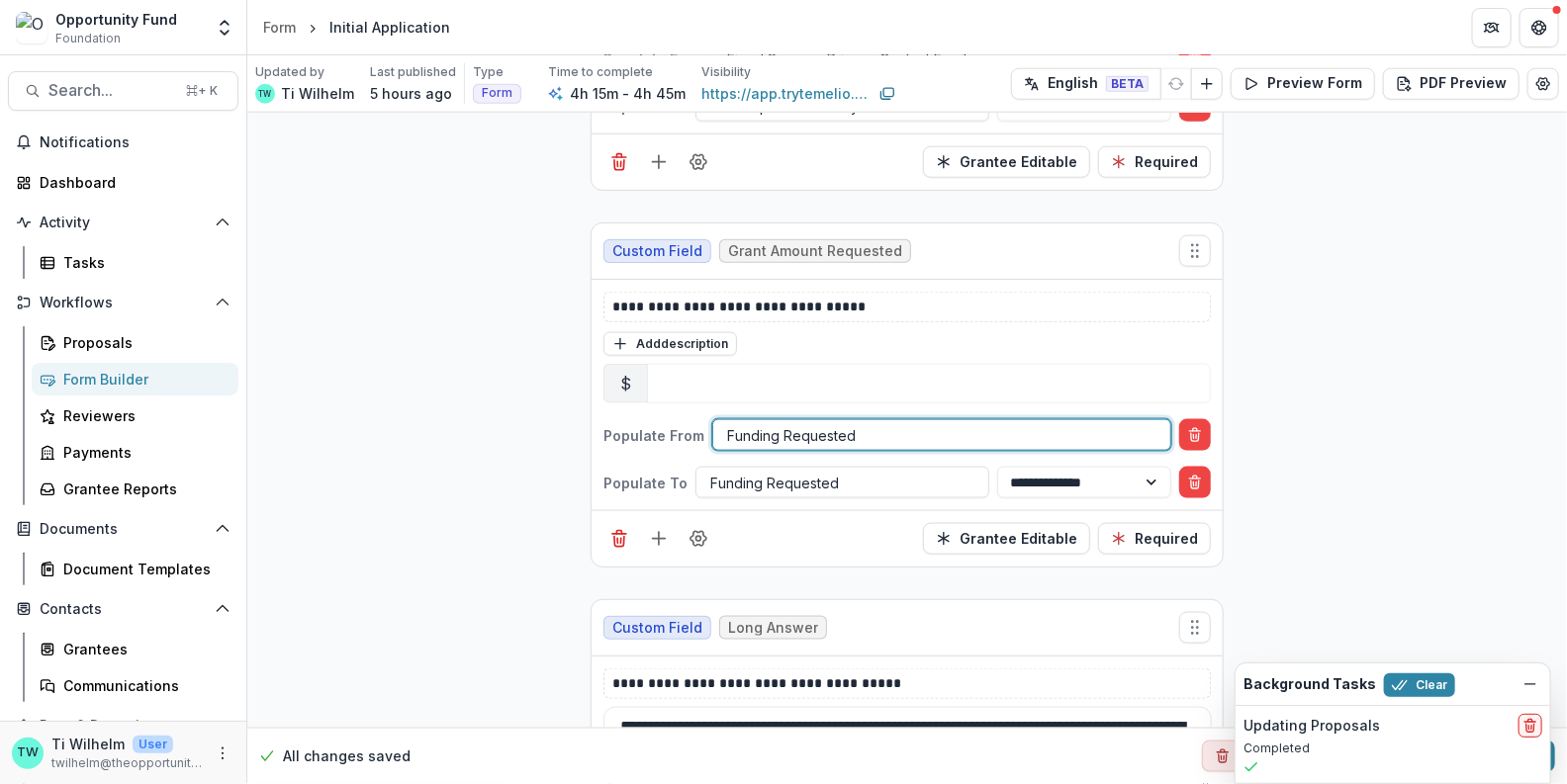 type 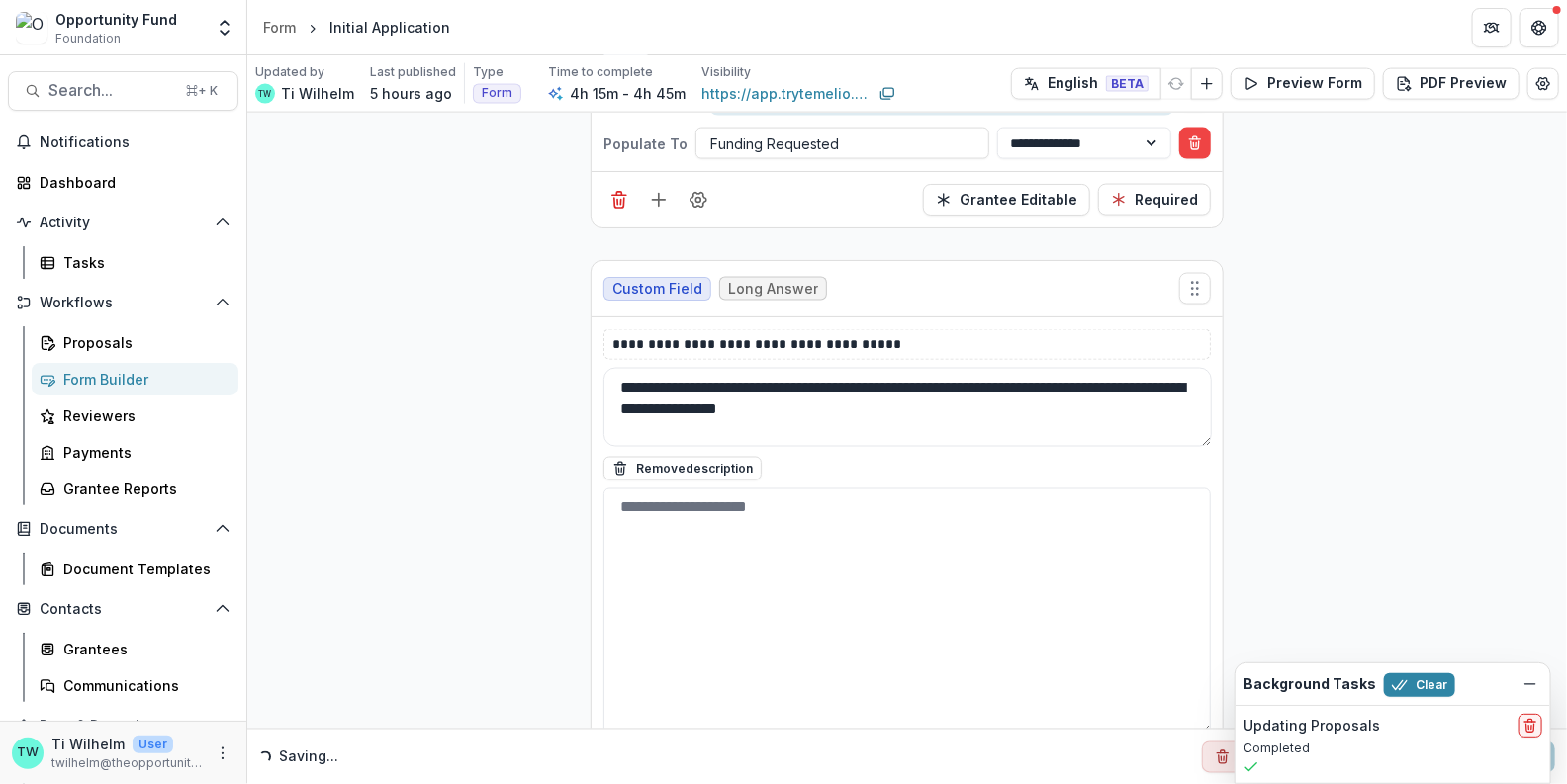 scroll, scrollTop: 4862, scrollLeft: 0, axis: vertical 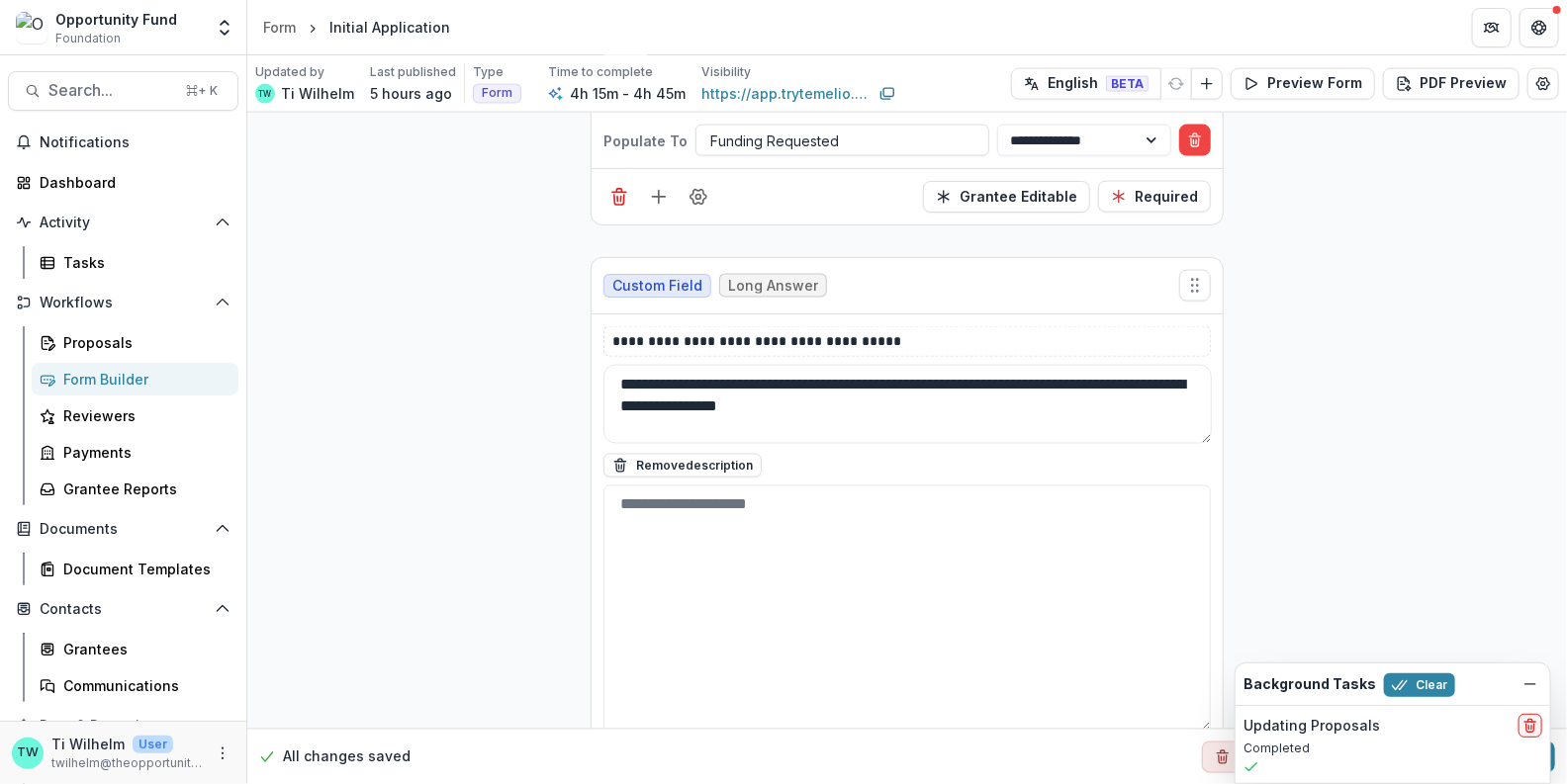 click on "**********" at bounding box center (907, 12288) 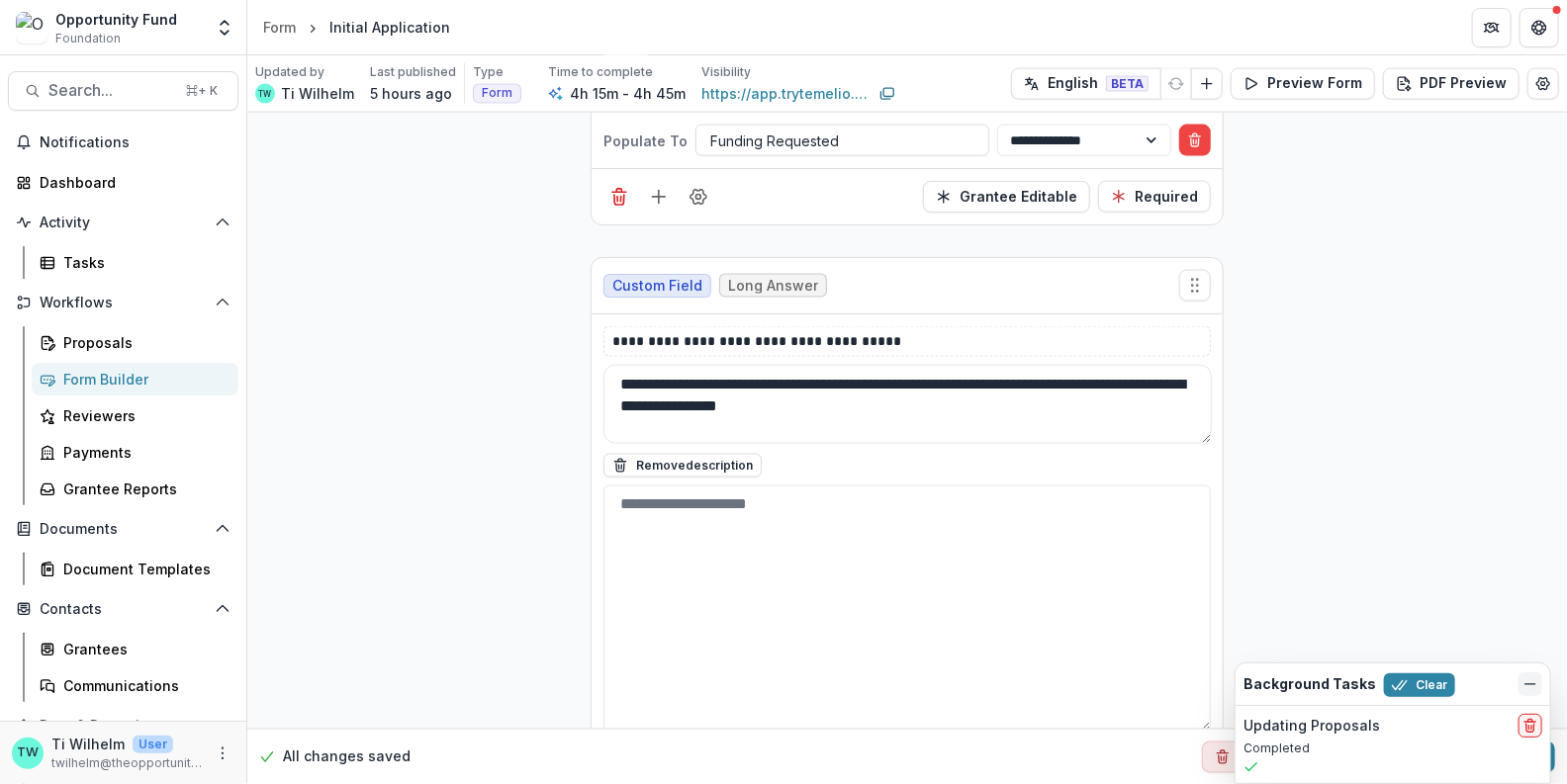 click 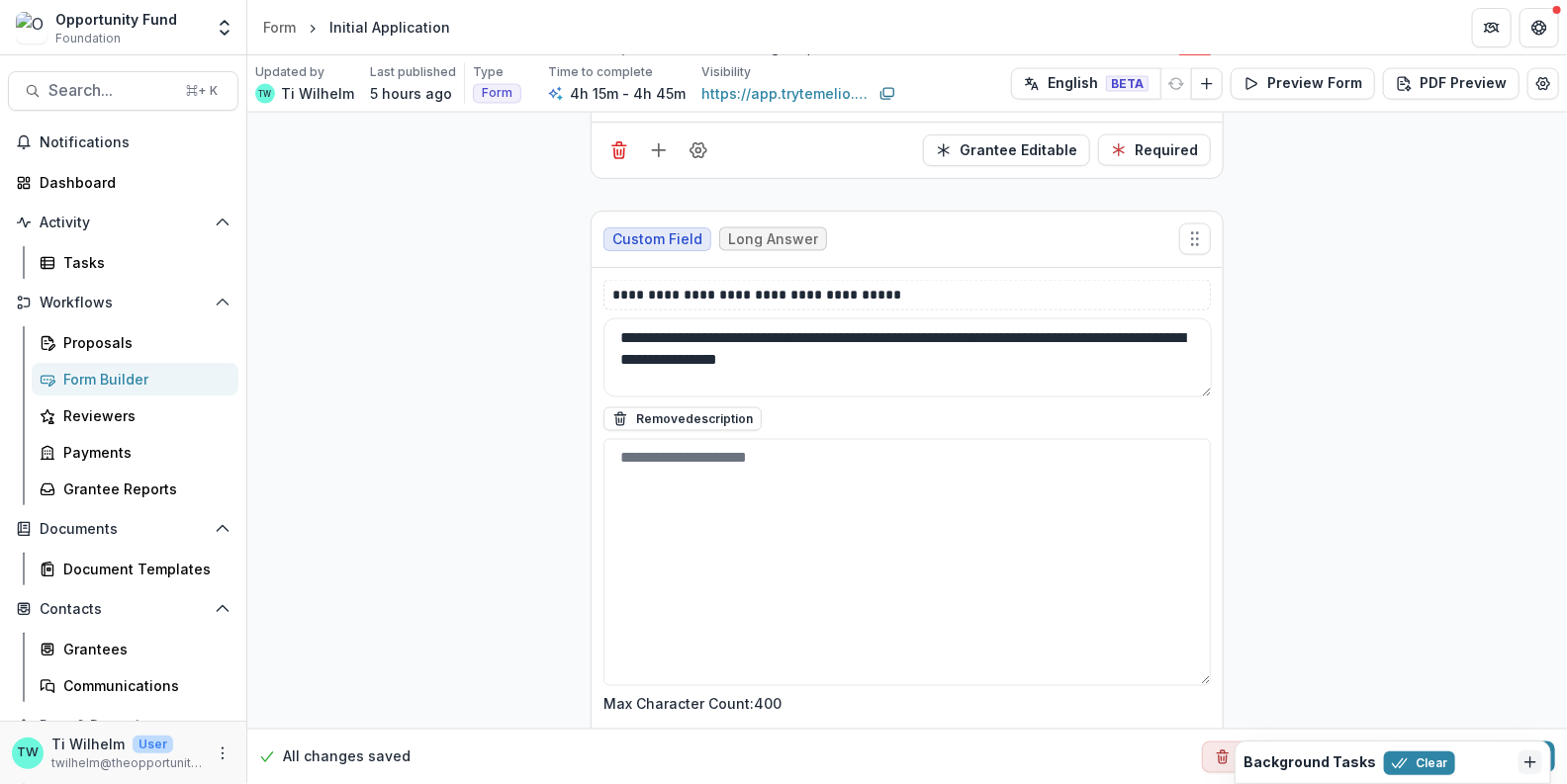scroll, scrollTop: 4926, scrollLeft: 0, axis: vertical 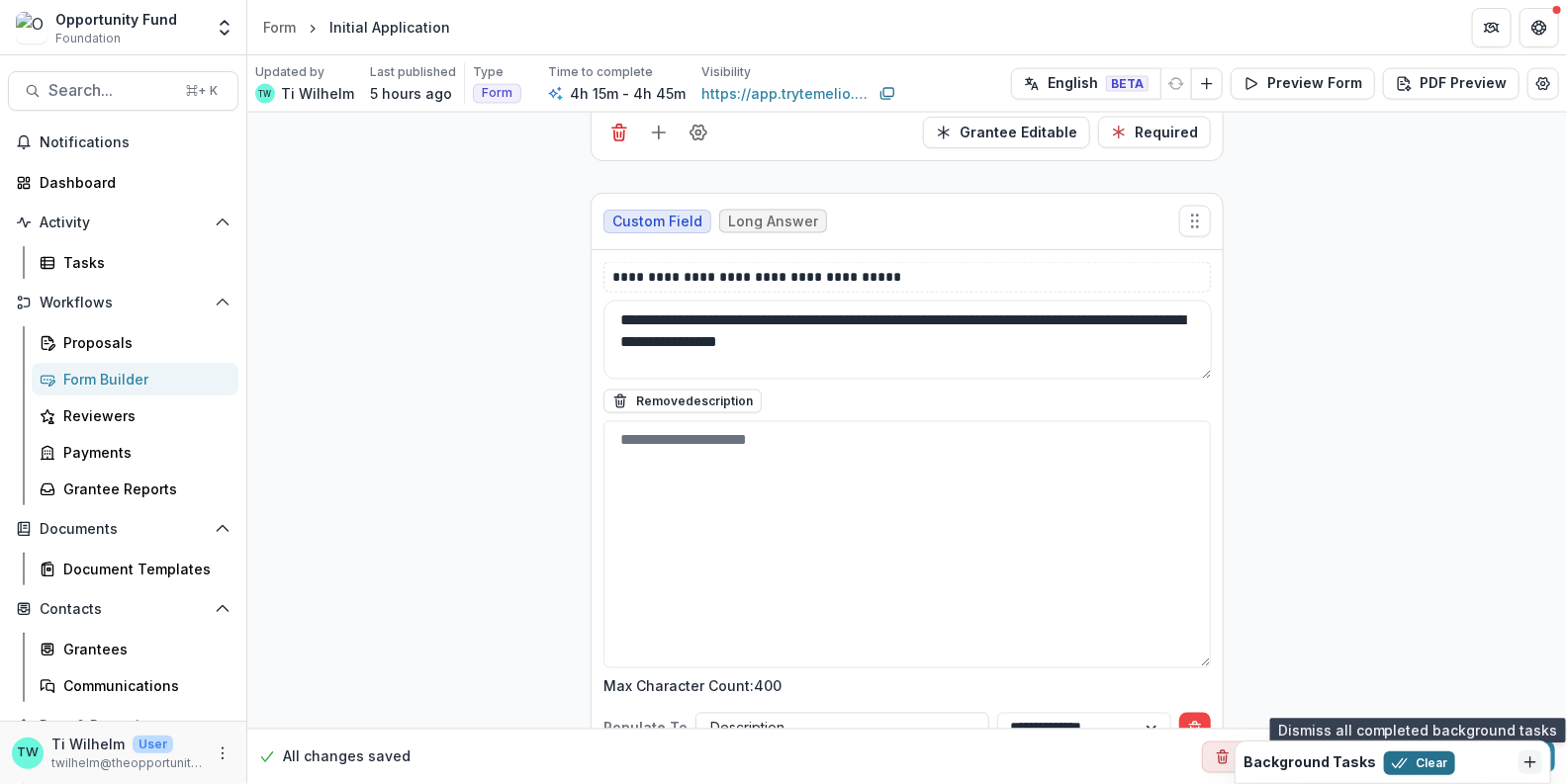 click on "Clear" at bounding box center [1420, 763] 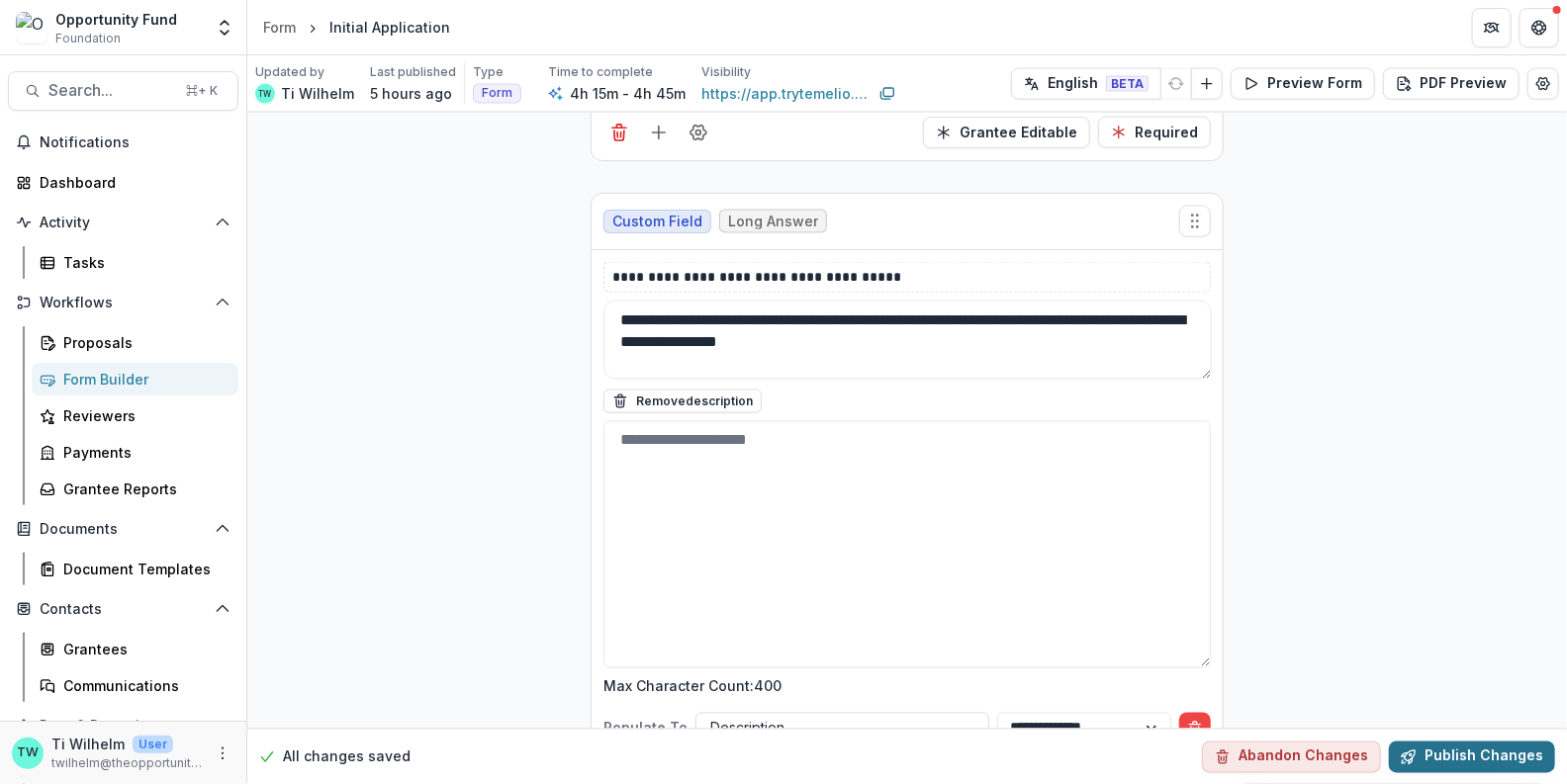 click on "Publish Changes" at bounding box center [1472, 756] 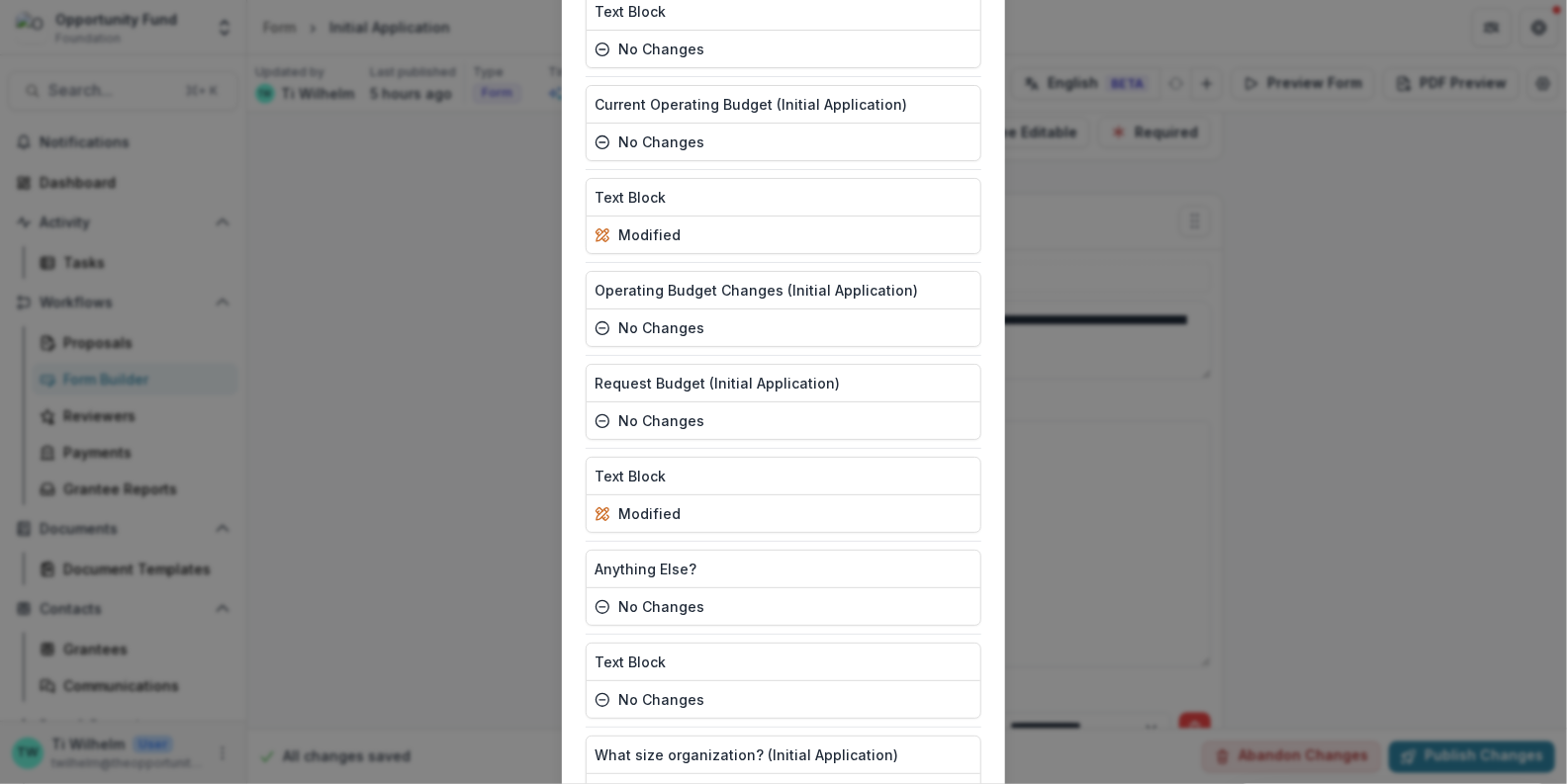 scroll, scrollTop: 4612, scrollLeft: 0, axis: vertical 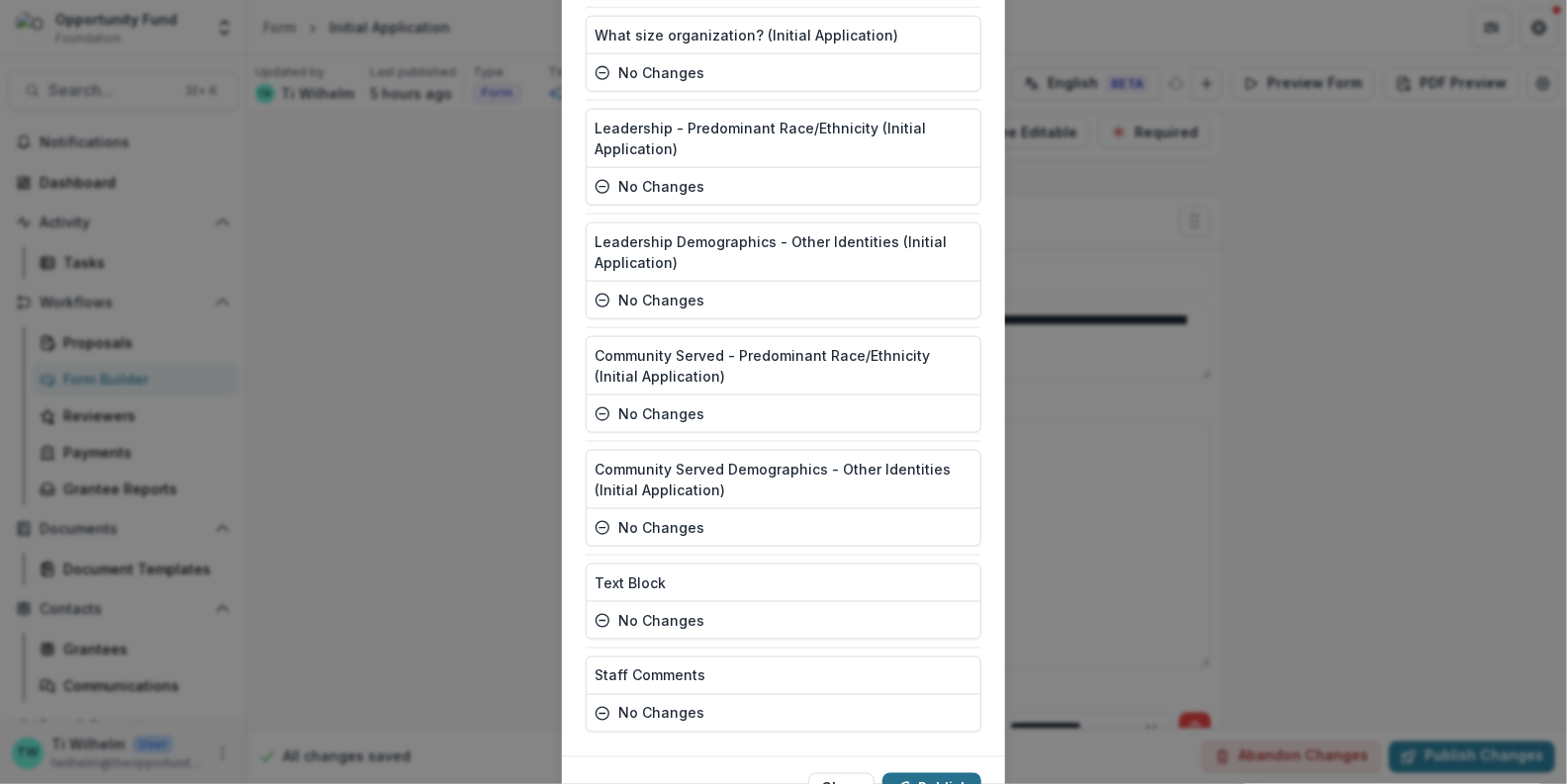 click on "Publish" at bounding box center (932, 789) 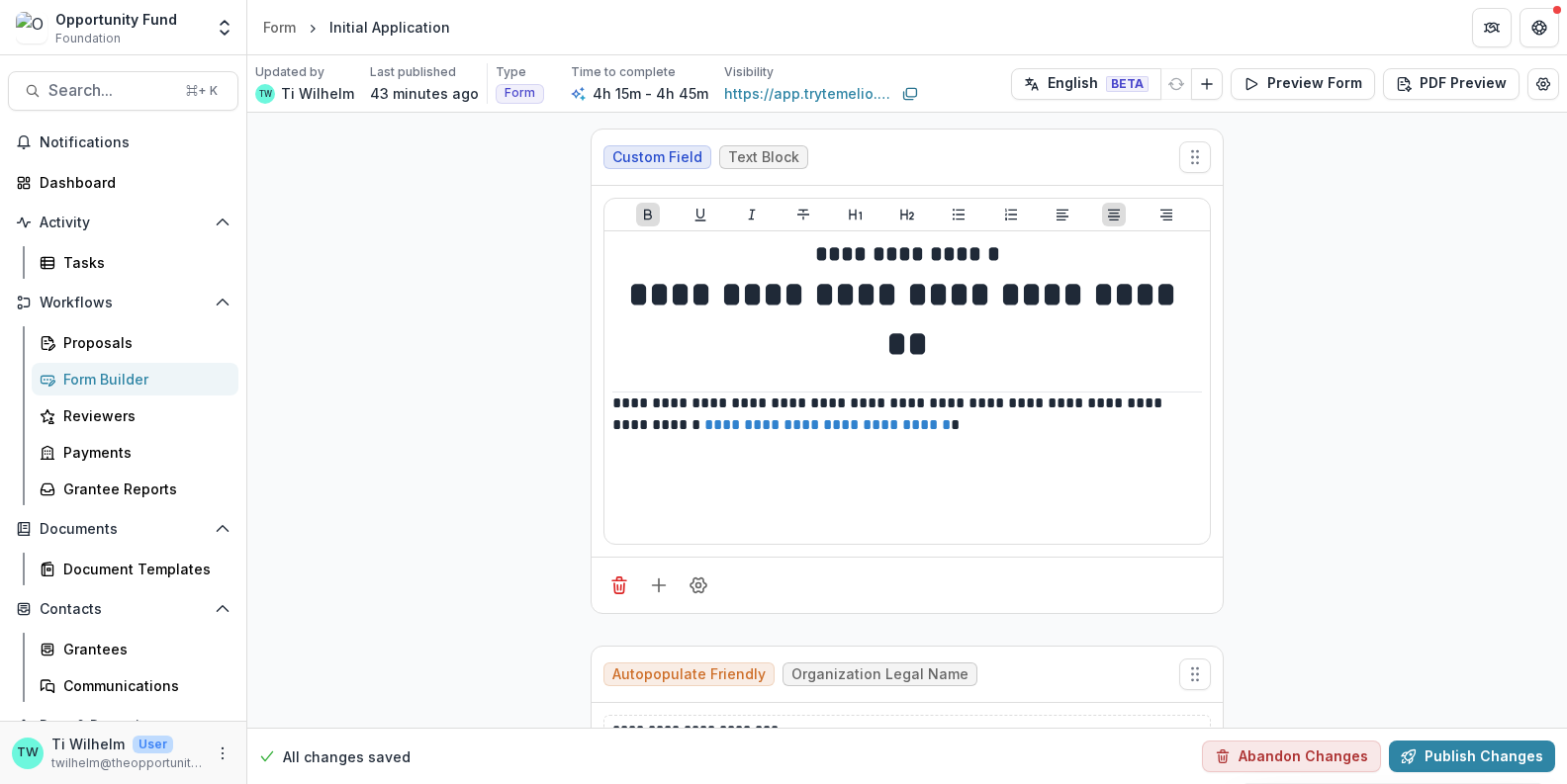scroll, scrollTop: 0, scrollLeft: 0, axis: both 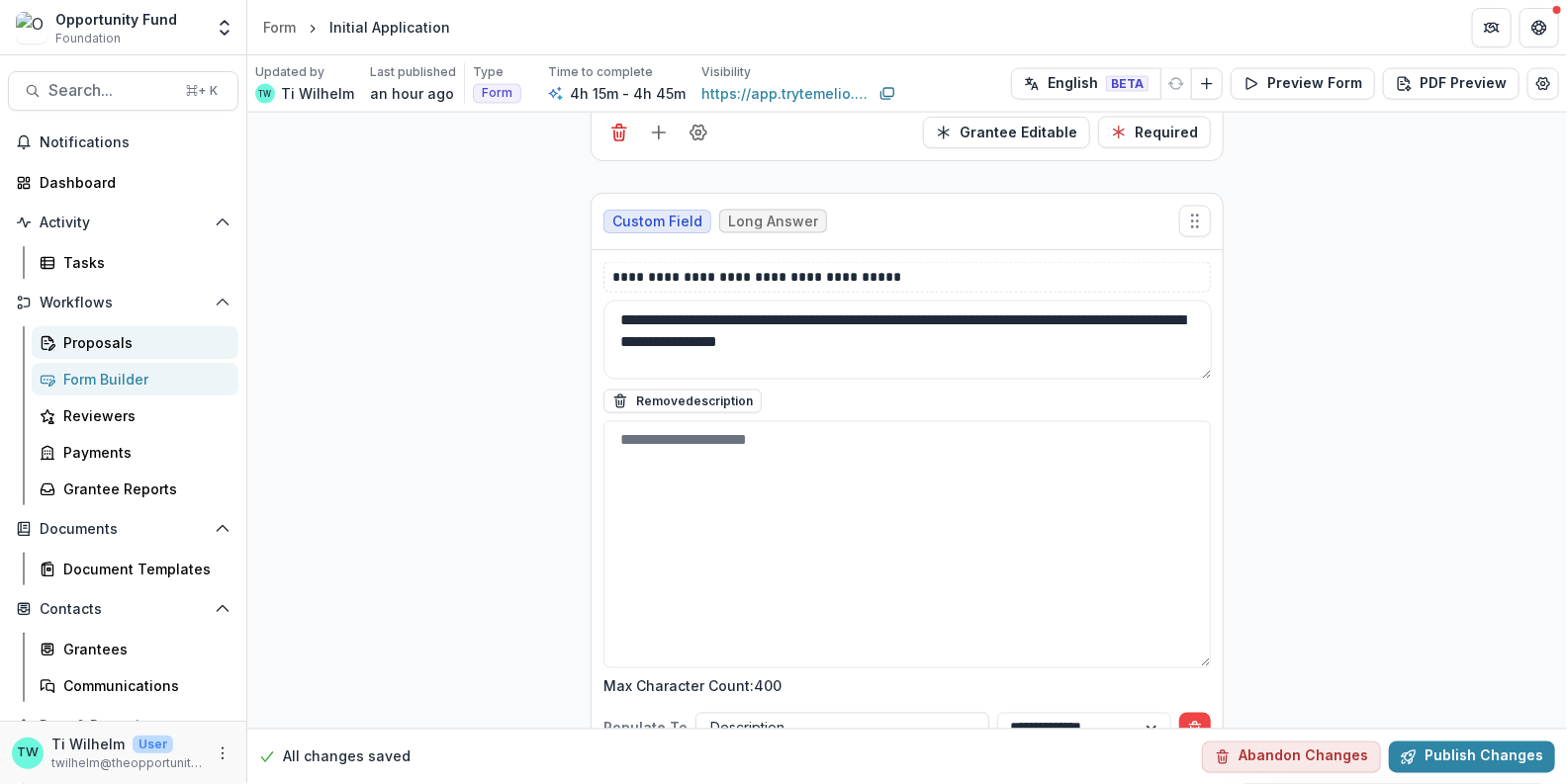 click on "Proposals" at bounding box center [142, 342] 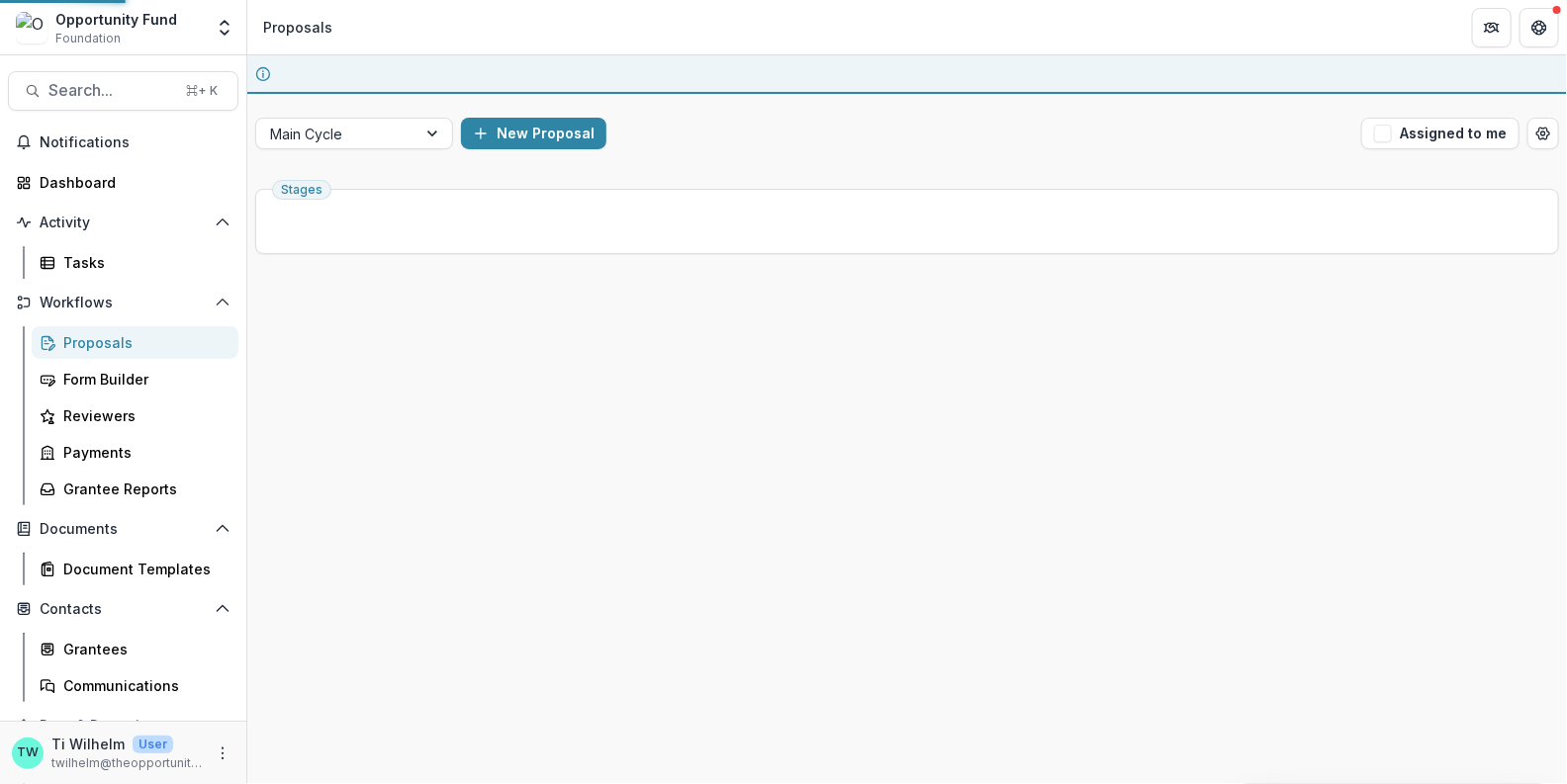 scroll, scrollTop: 0, scrollLeft: 0, axis: both 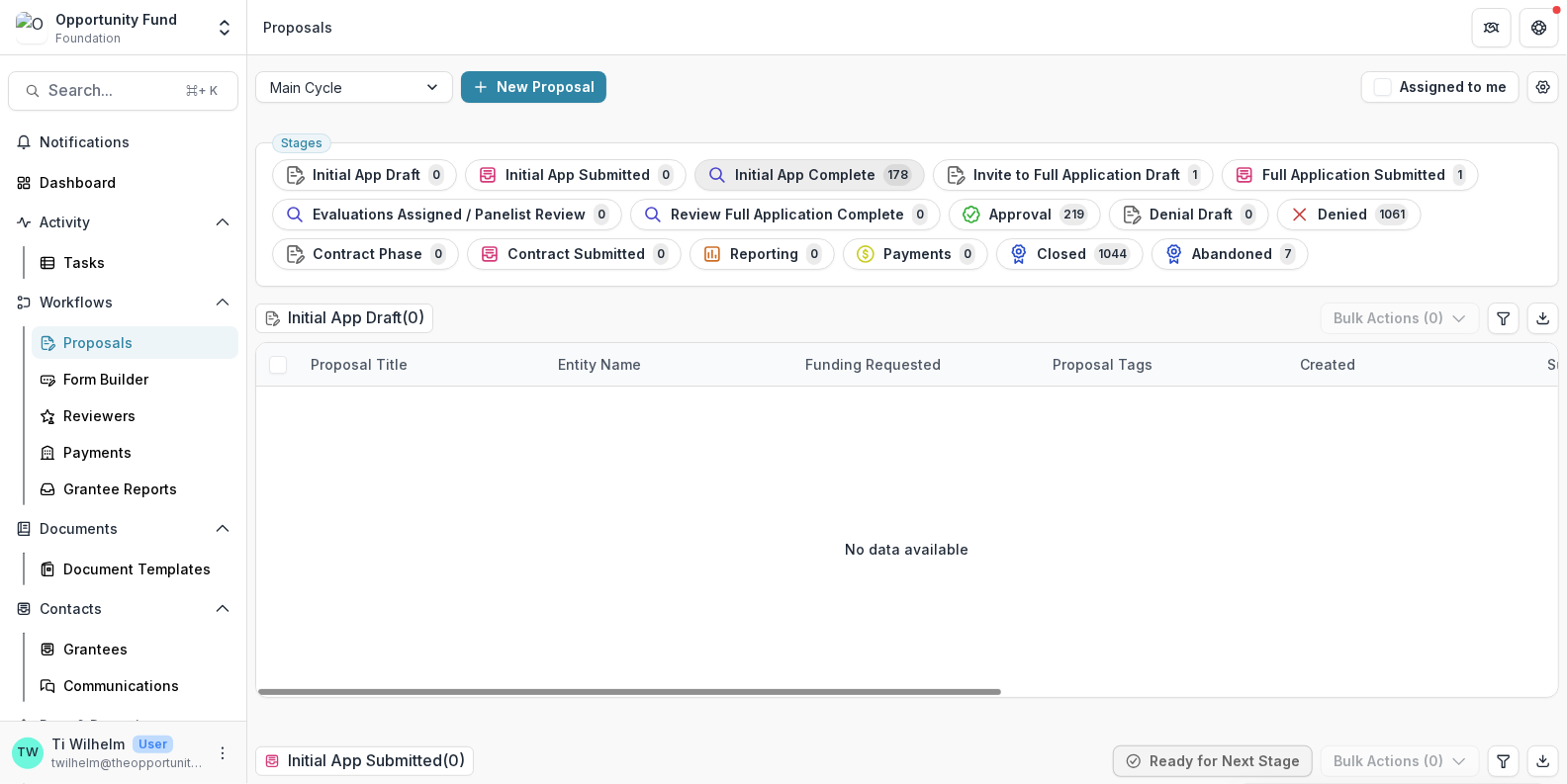 click on "Initial App Complete" at bounding box center (805, 175) 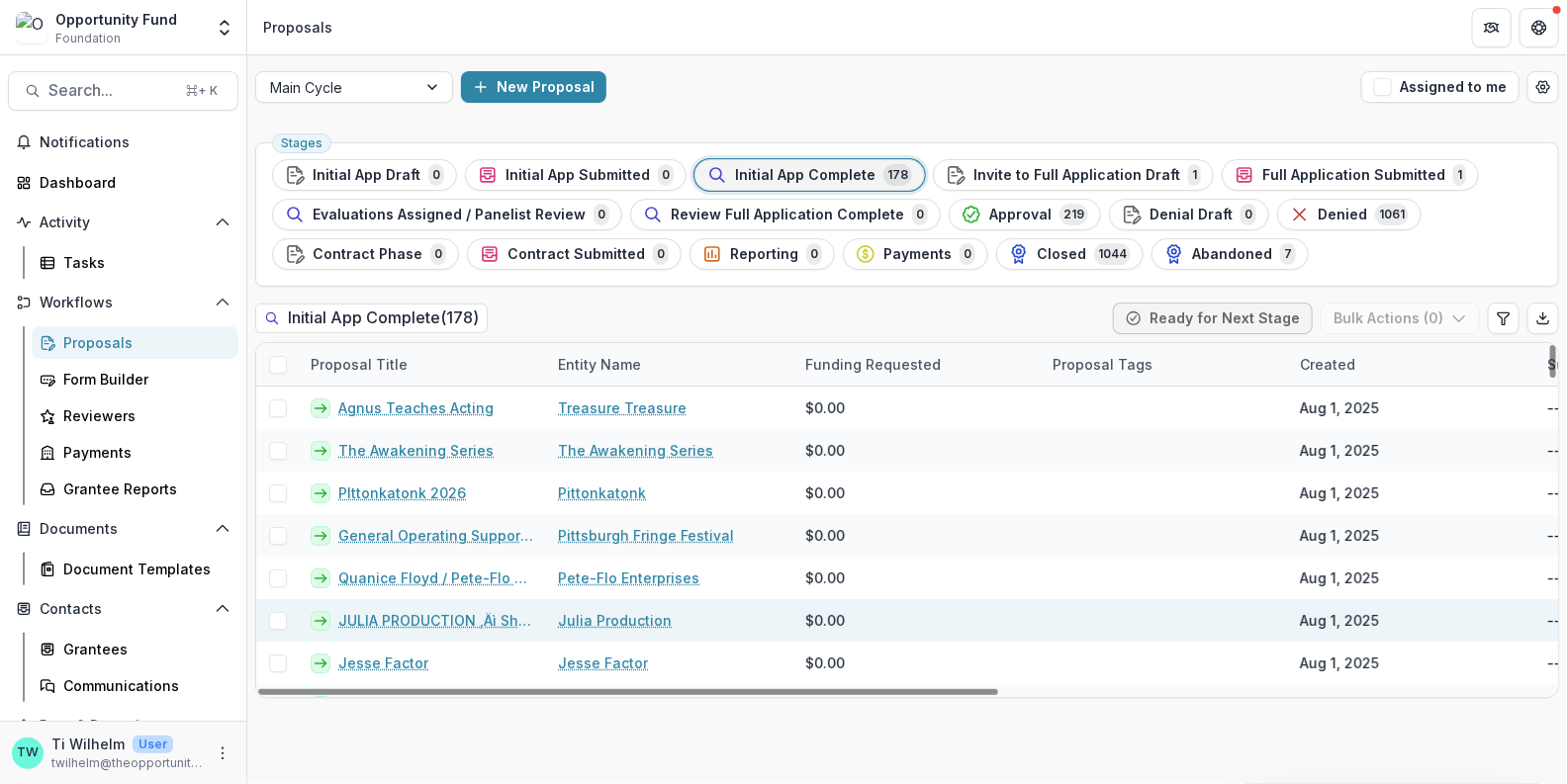 click 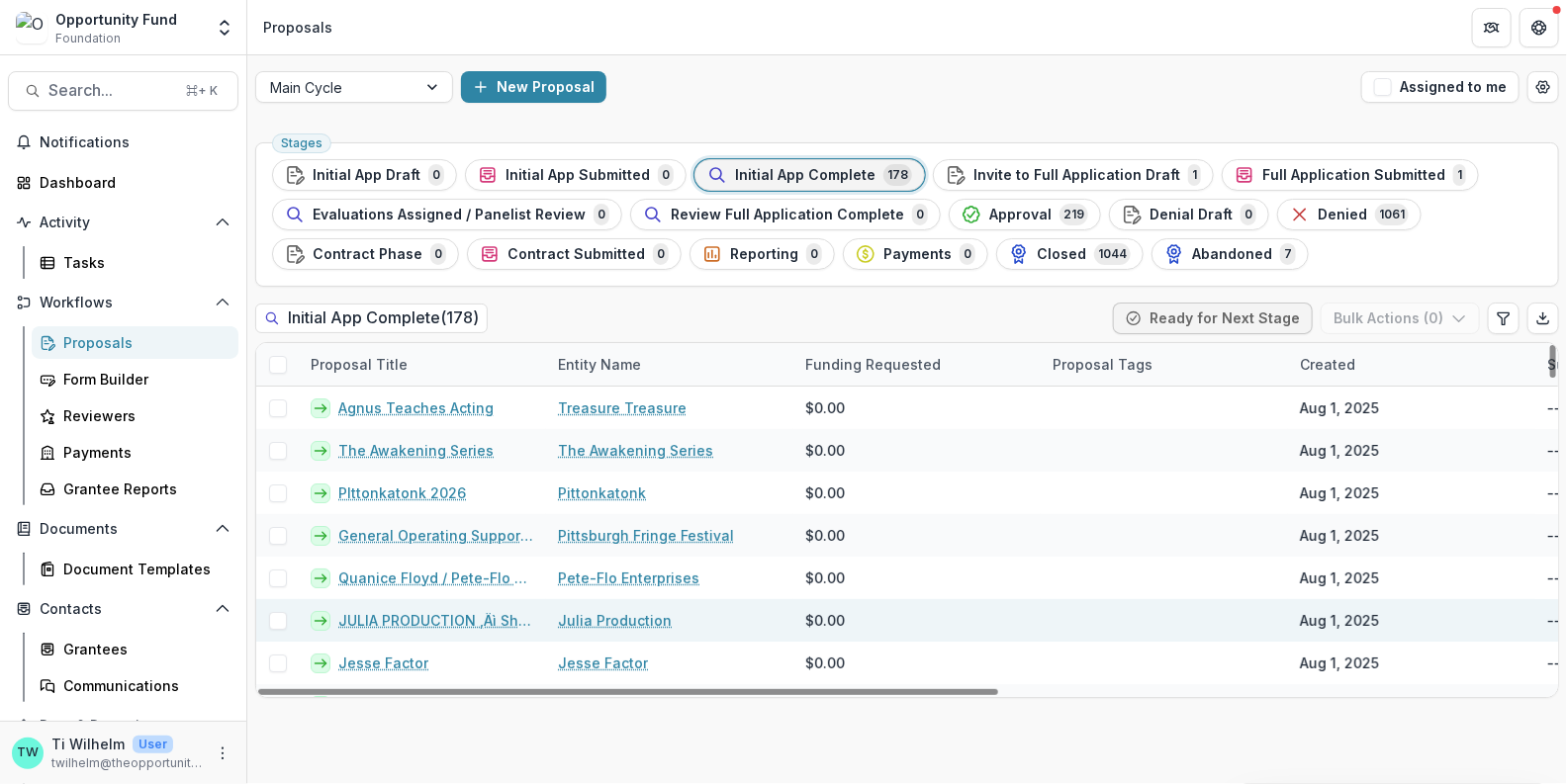 click on "JULIA PRODUCTION ‚Äì Shakespeare‚Äôs R&J Project" at bounding box center [436, 620] 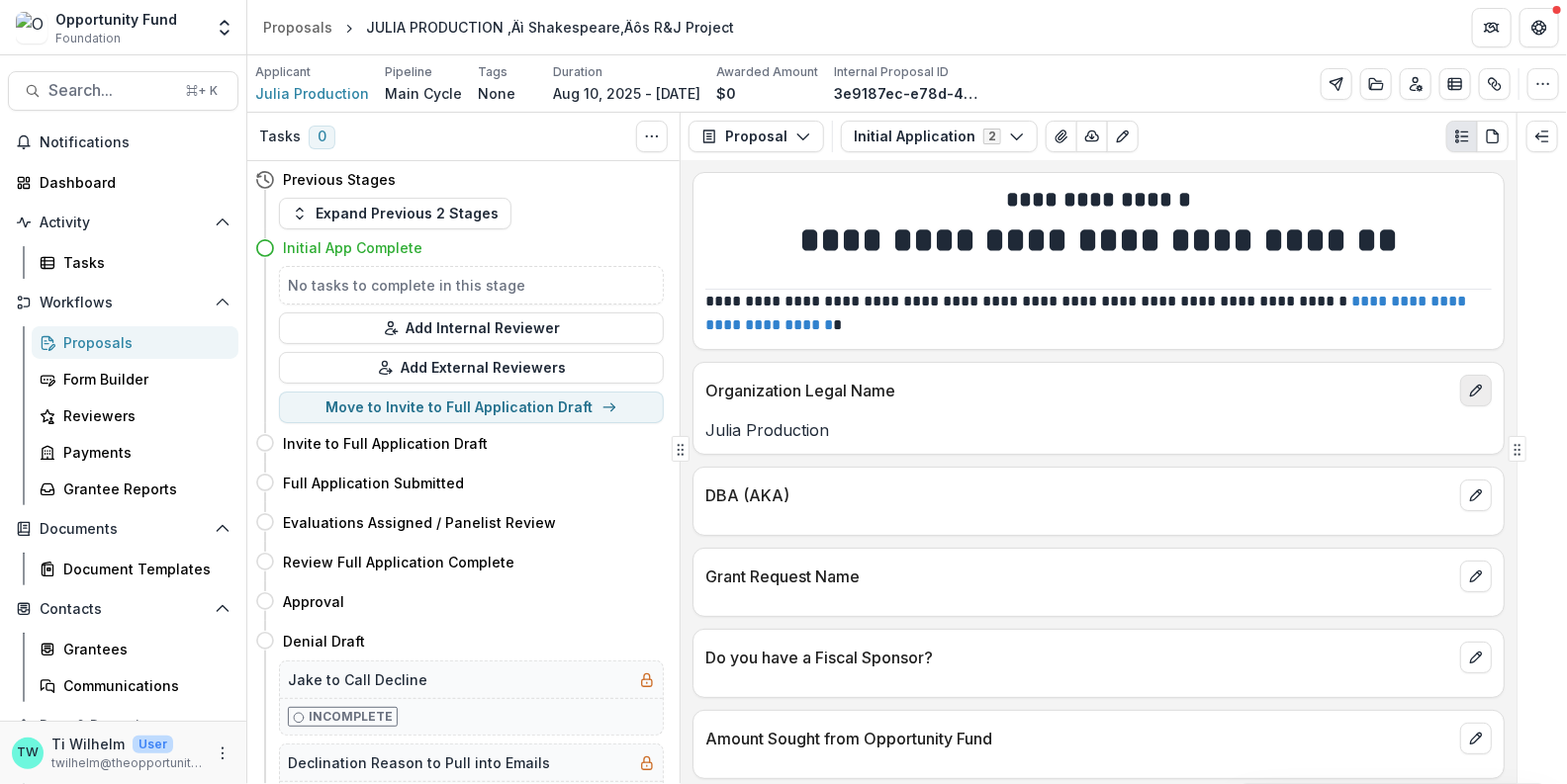 click 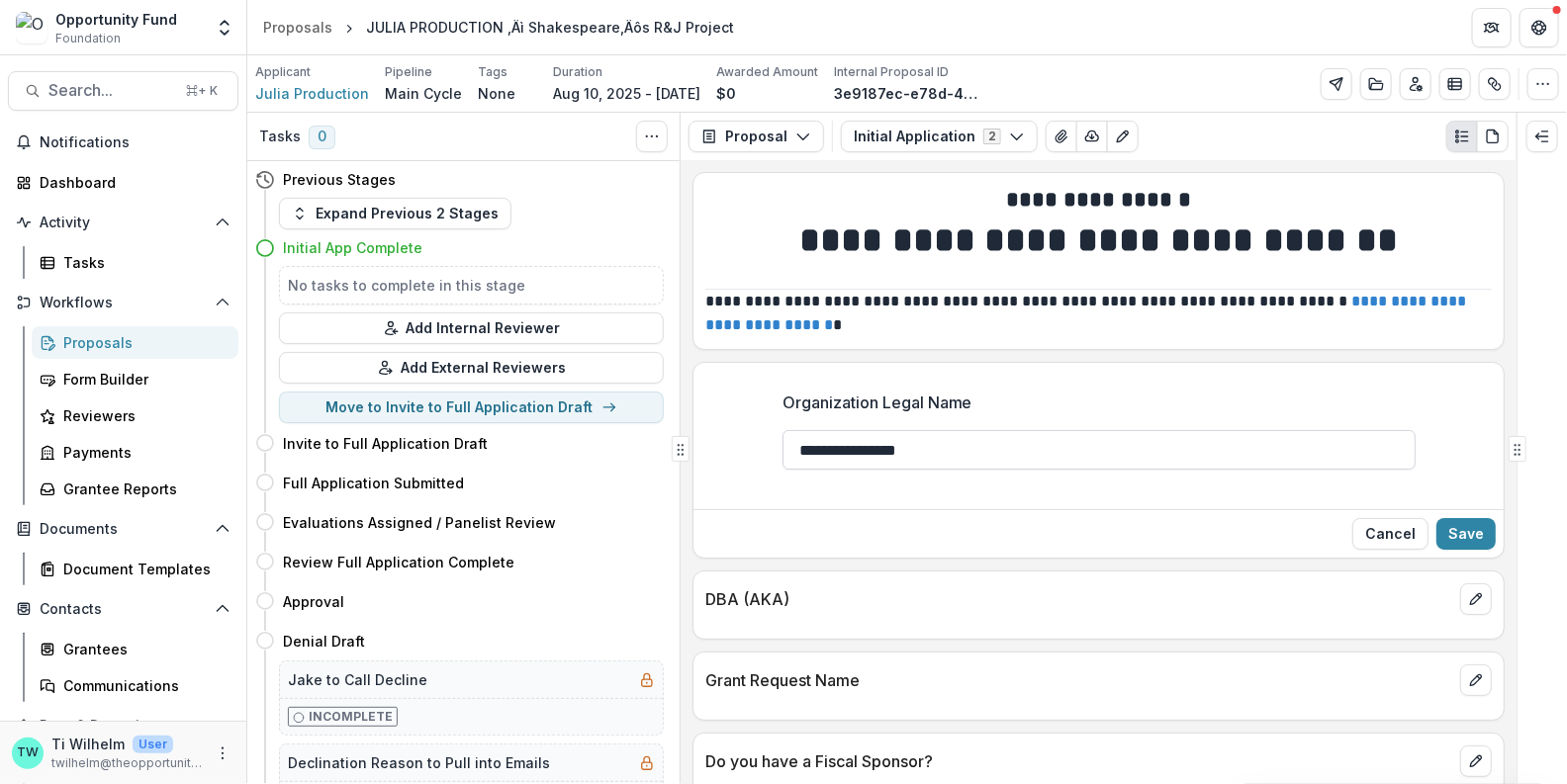 click on "**********" at bounding box center [1099, 450] 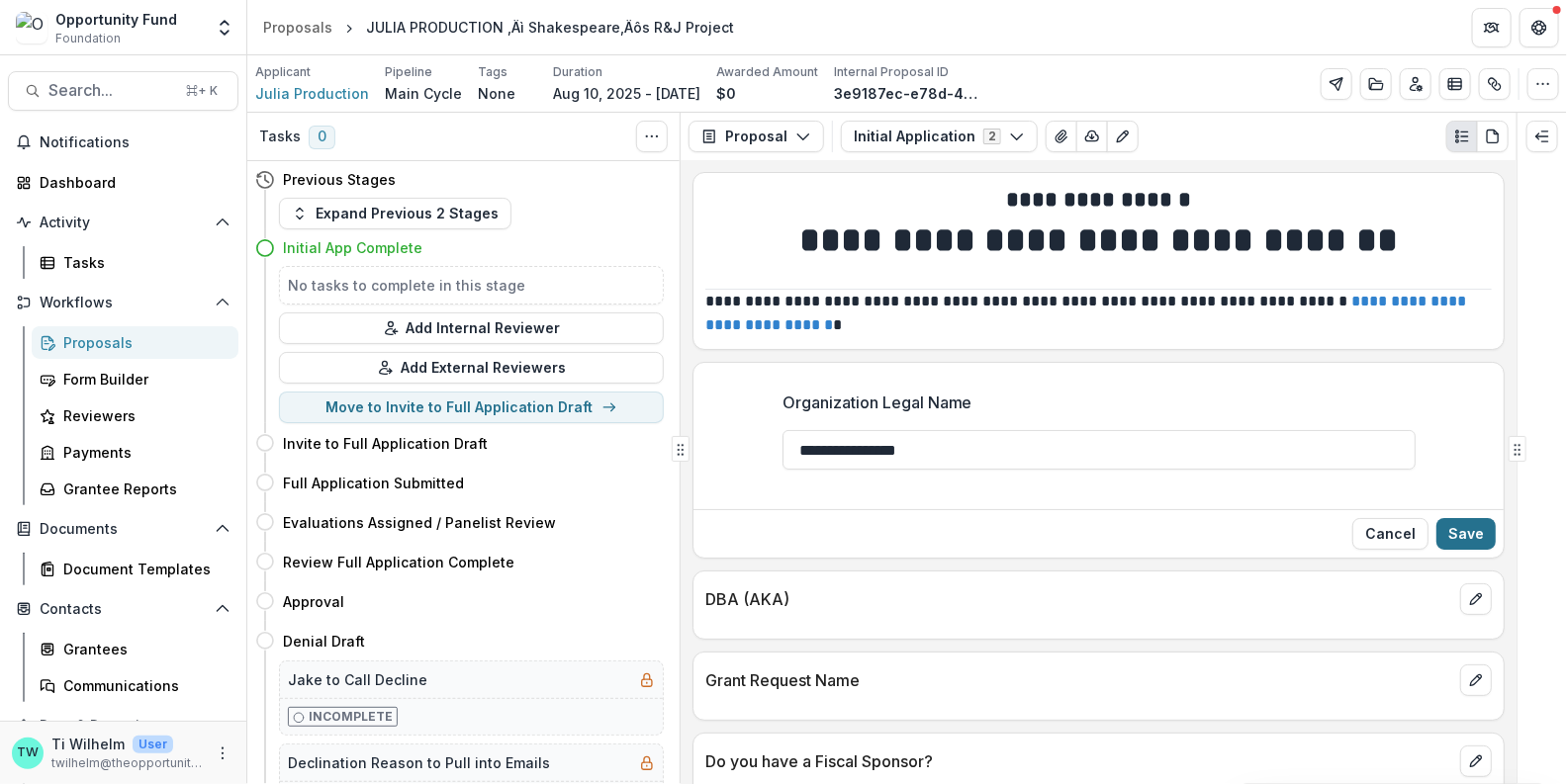 click on "Save" at bounding box center [1466, 534] 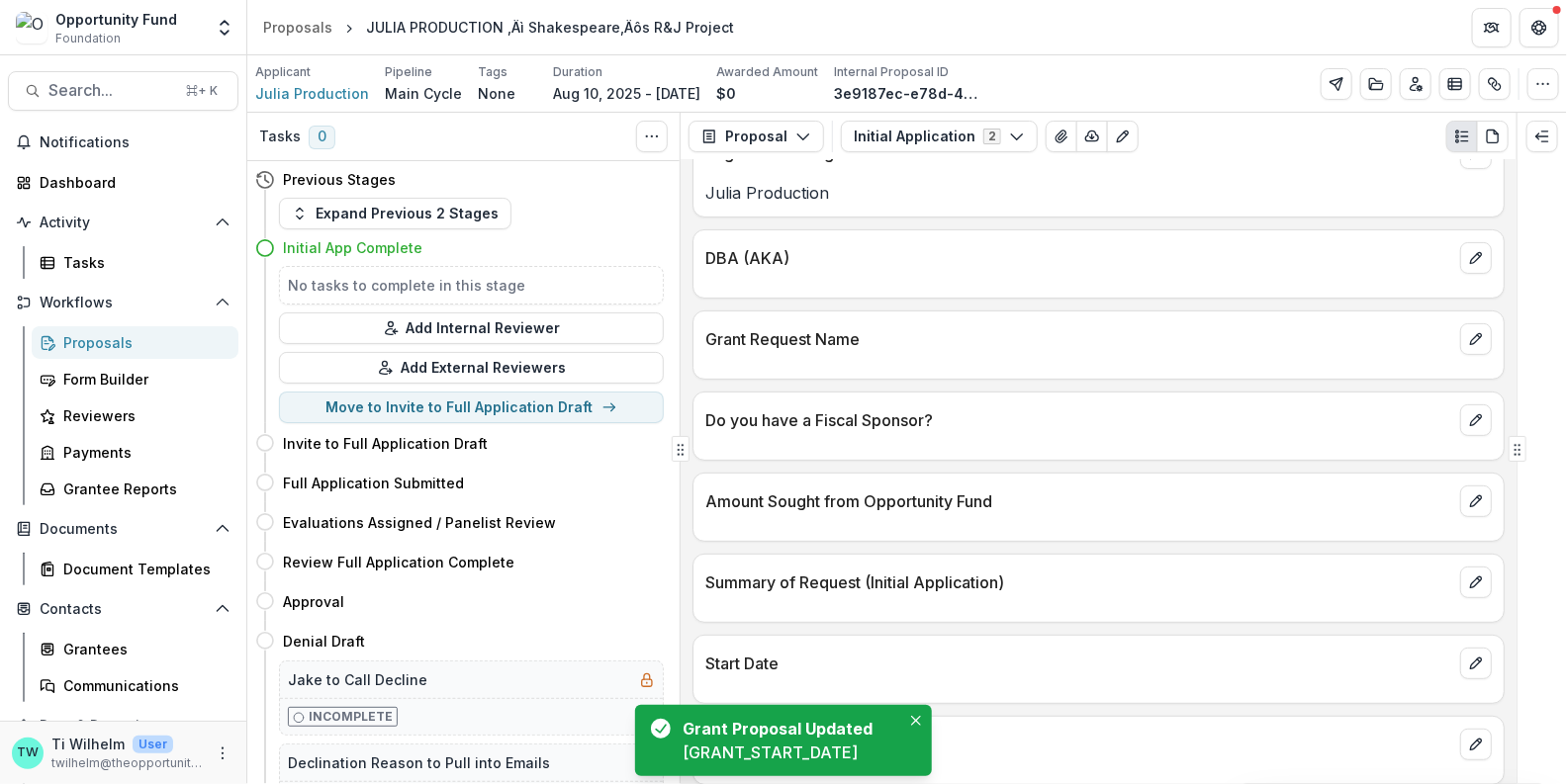 scroll, scrollTop: 0, scrollLeft: 0, axis: both 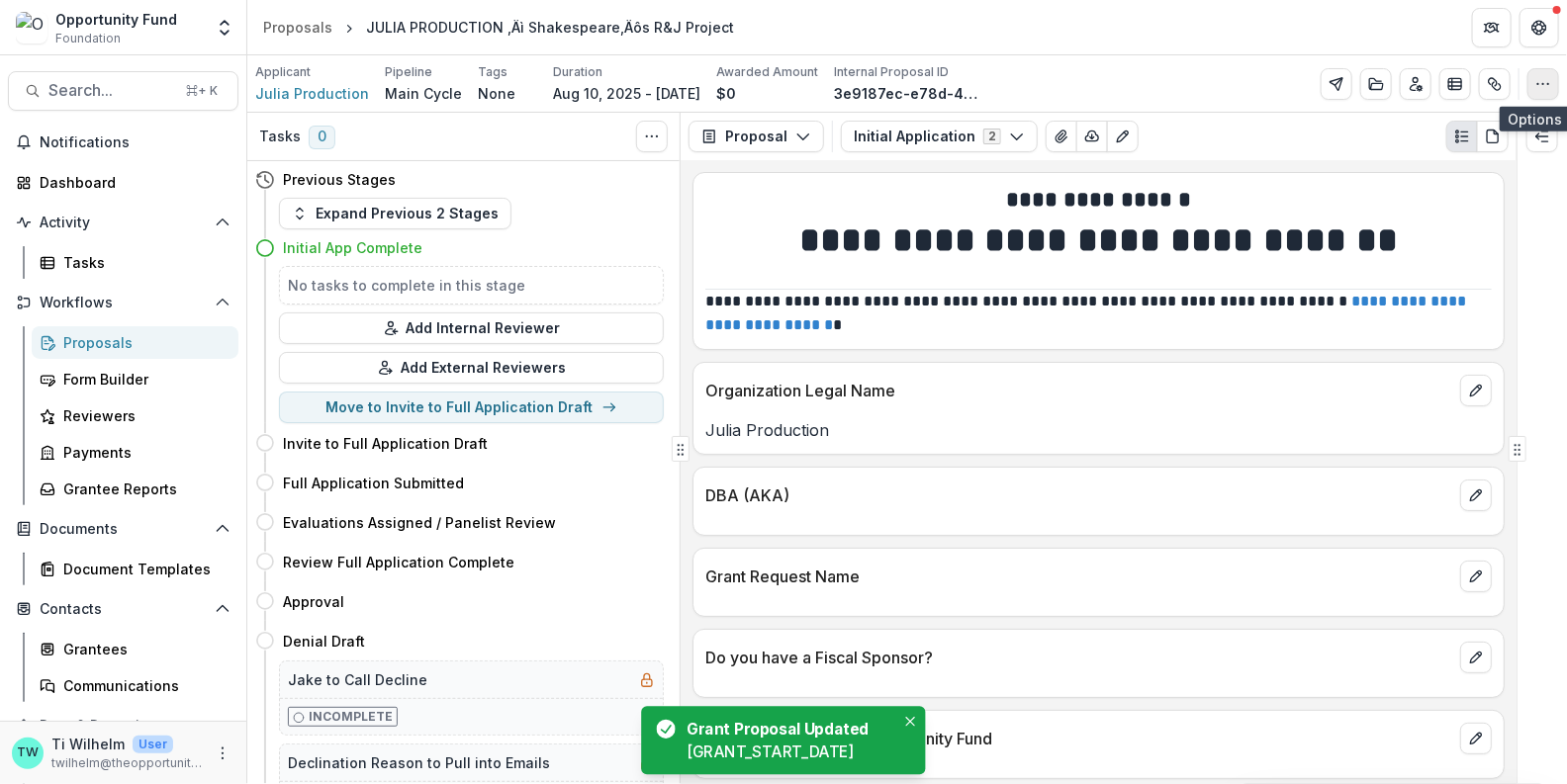 click 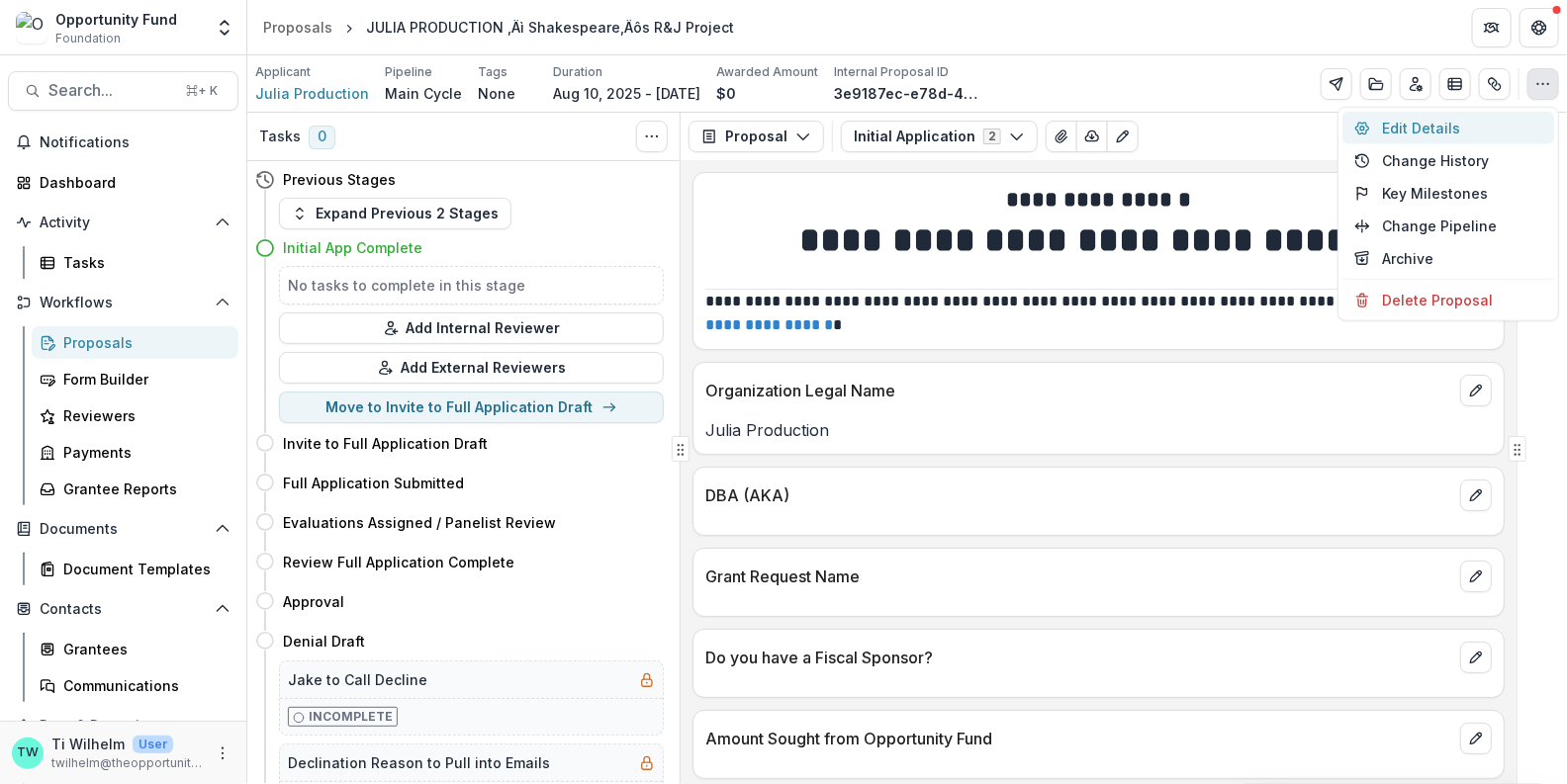 click on "Edit Details" at bounding box center (1448, 128) 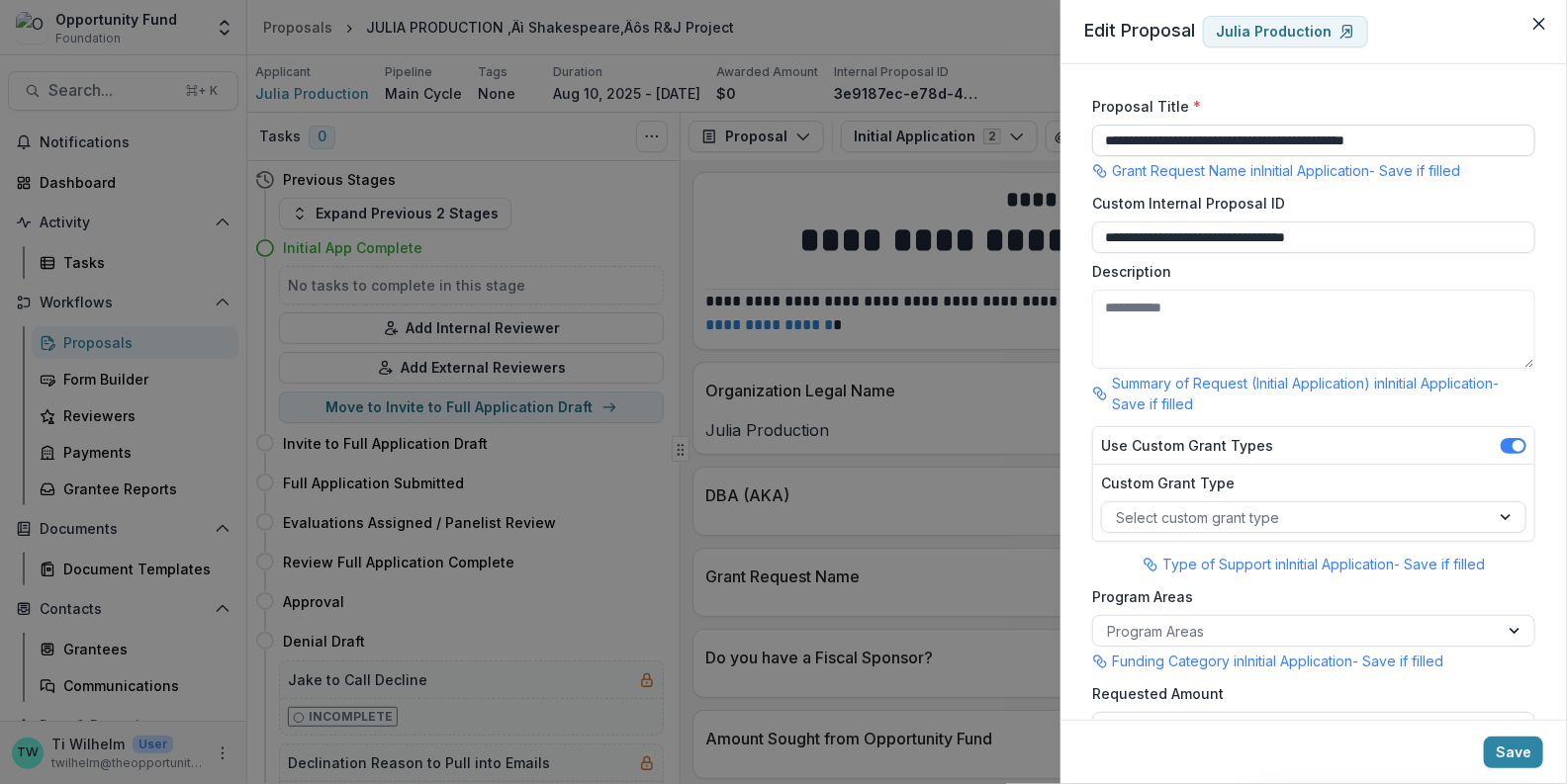 drag, startPoint x: 1265, startPoint y: 140, endPoint x: 1248, endPoint y: 142, distance: 17.117243 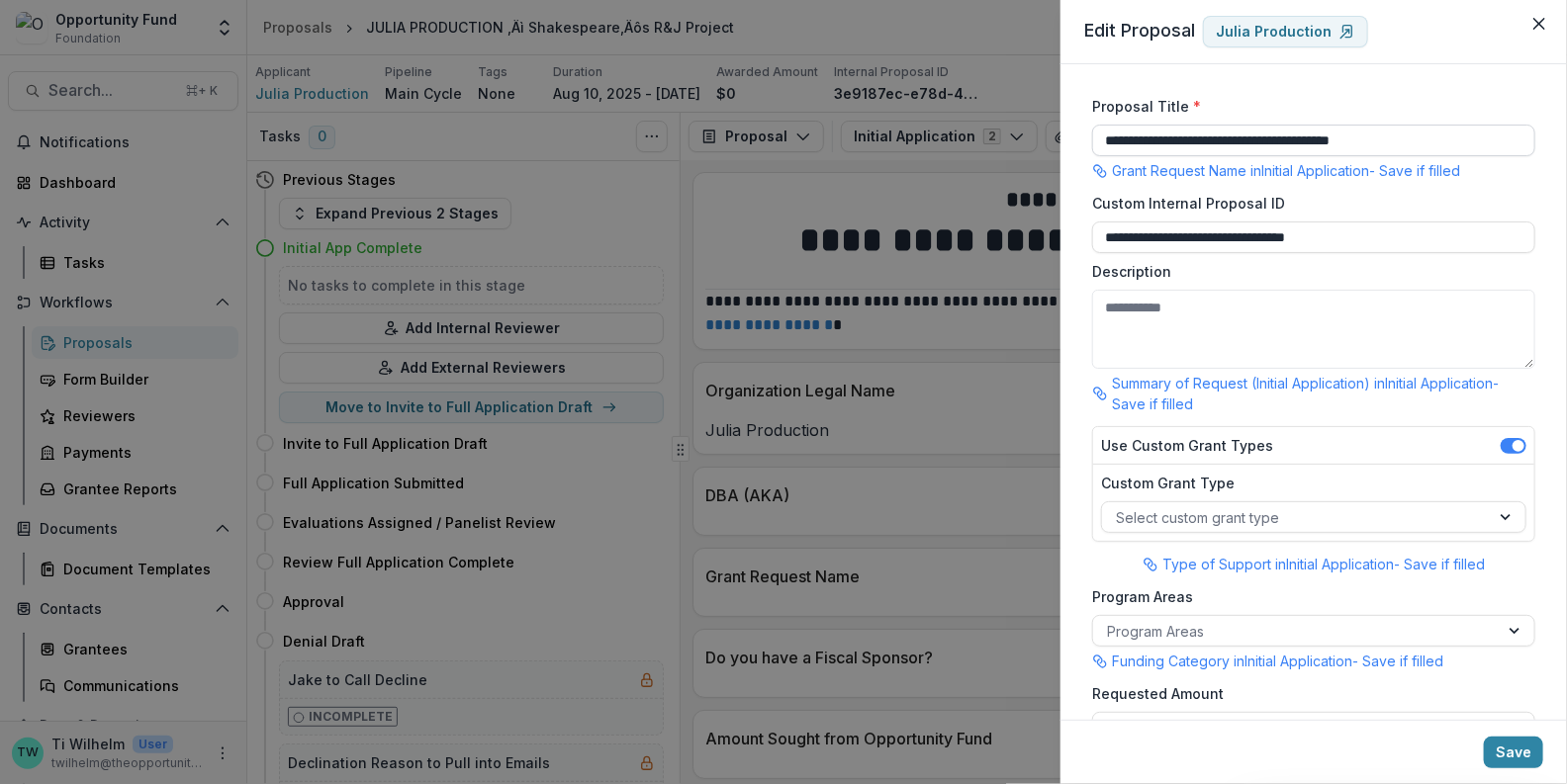 drag, startPoint x: 1356, startPoint y: 139, endPoint x: 1334, endPoint y: 140, distance: 22.022716 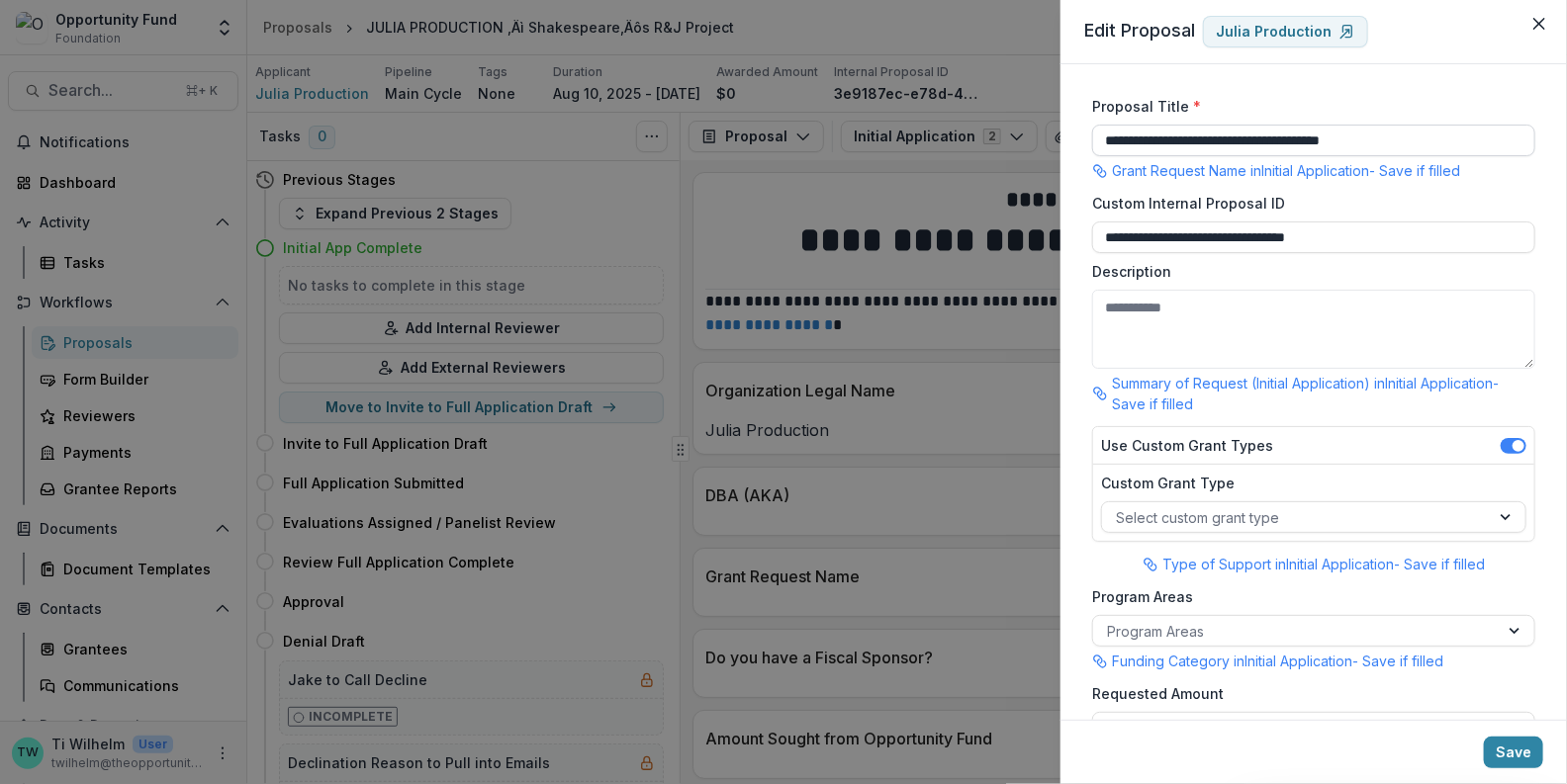 click on "**********" at bounding box center [1314, 140] 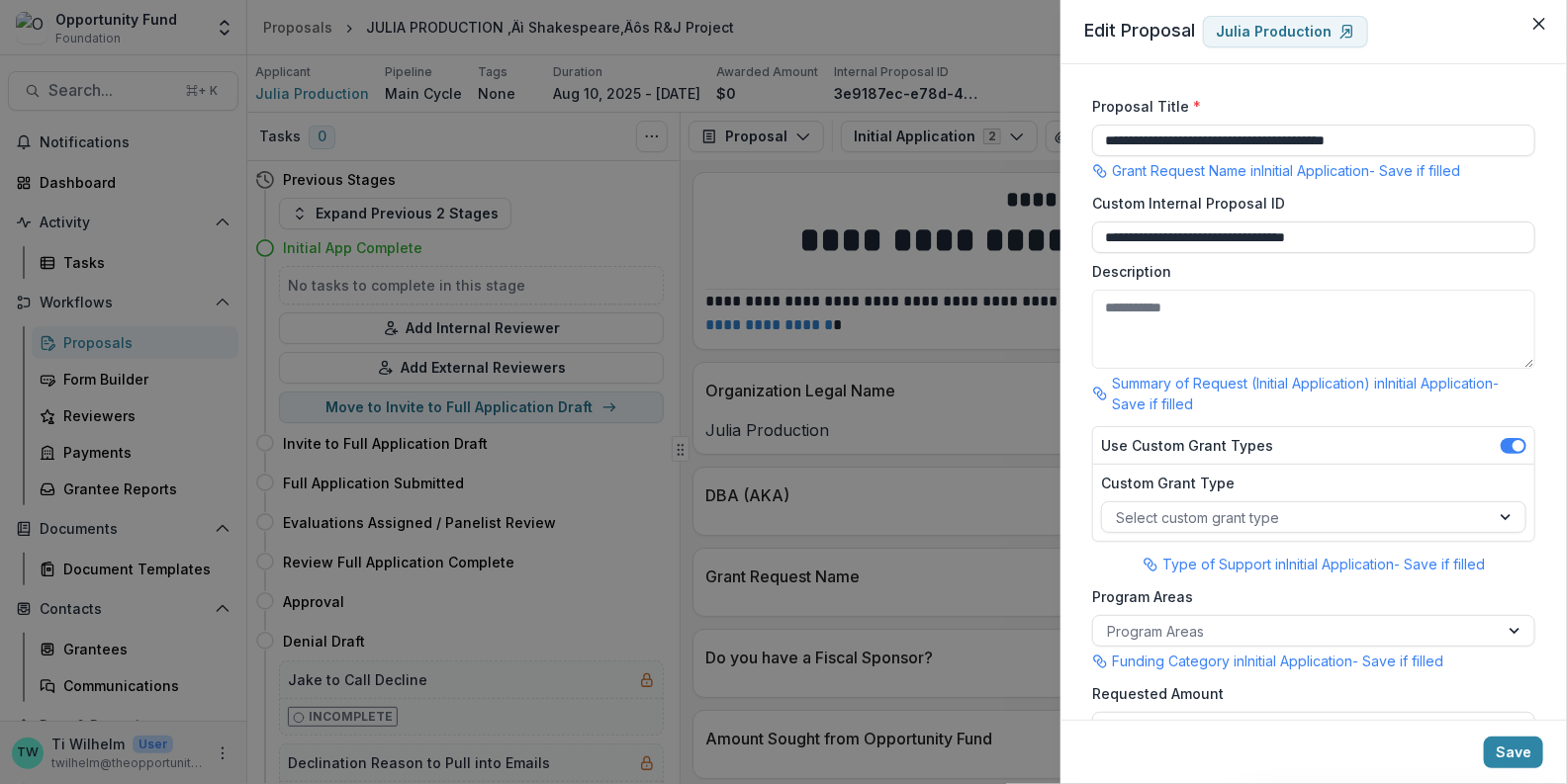 drag, startPoint x: 1254, startPoint y: 146, endPoint x: 1090, endPoint y: 124, distance: 165.469 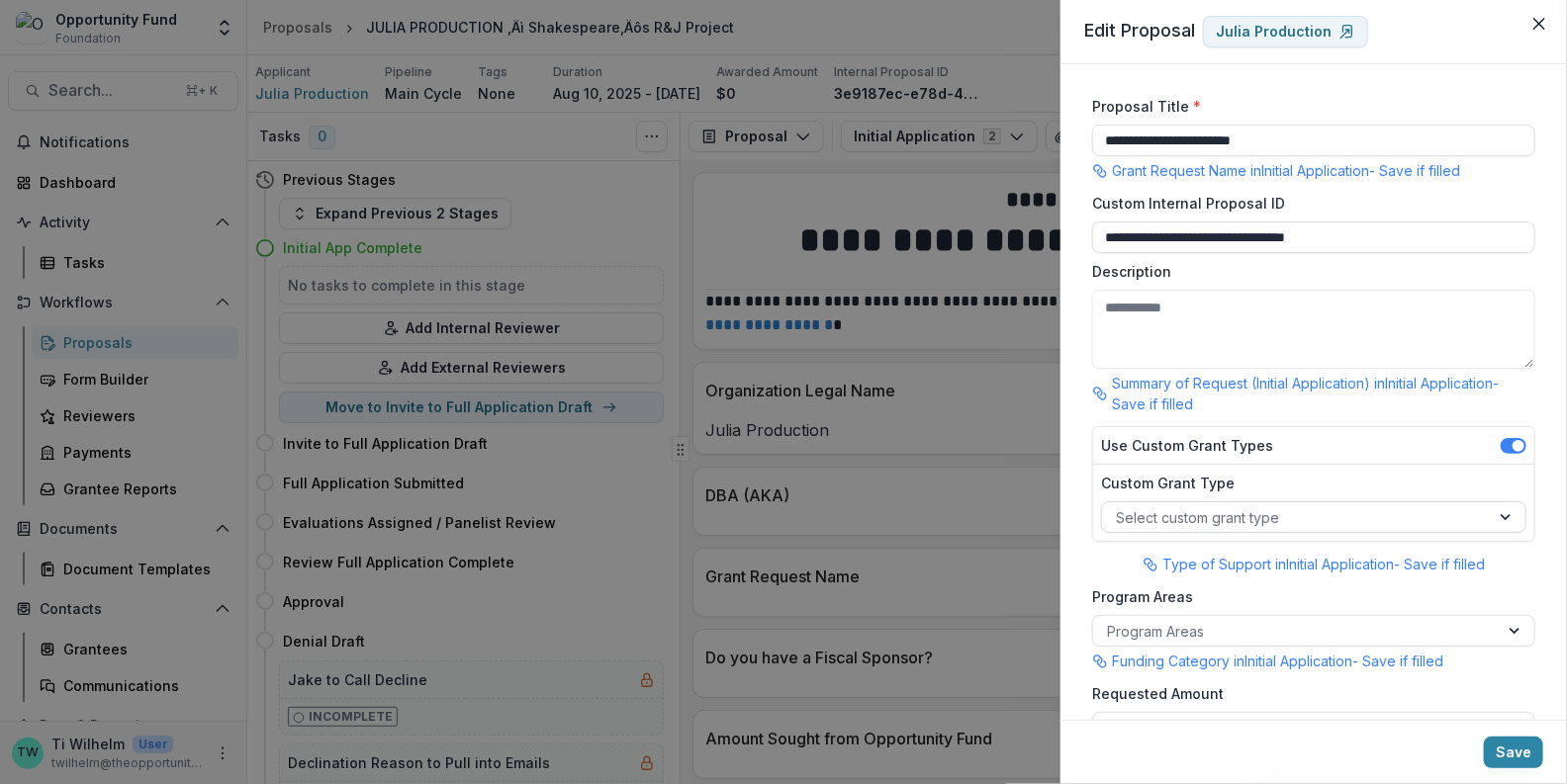 type on "**********" 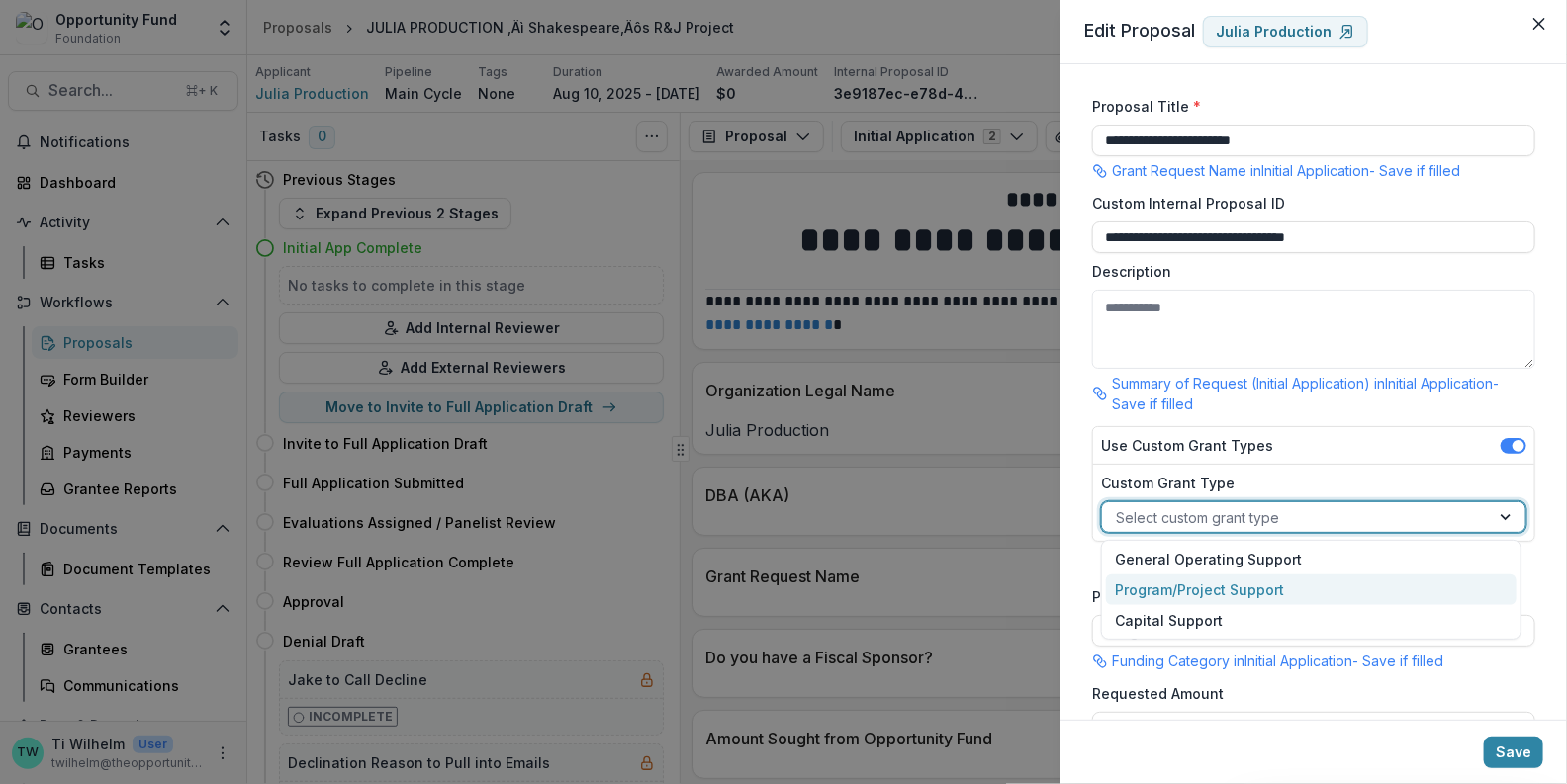 click on "Program/Project Support" at bounding box center [1311, 589] 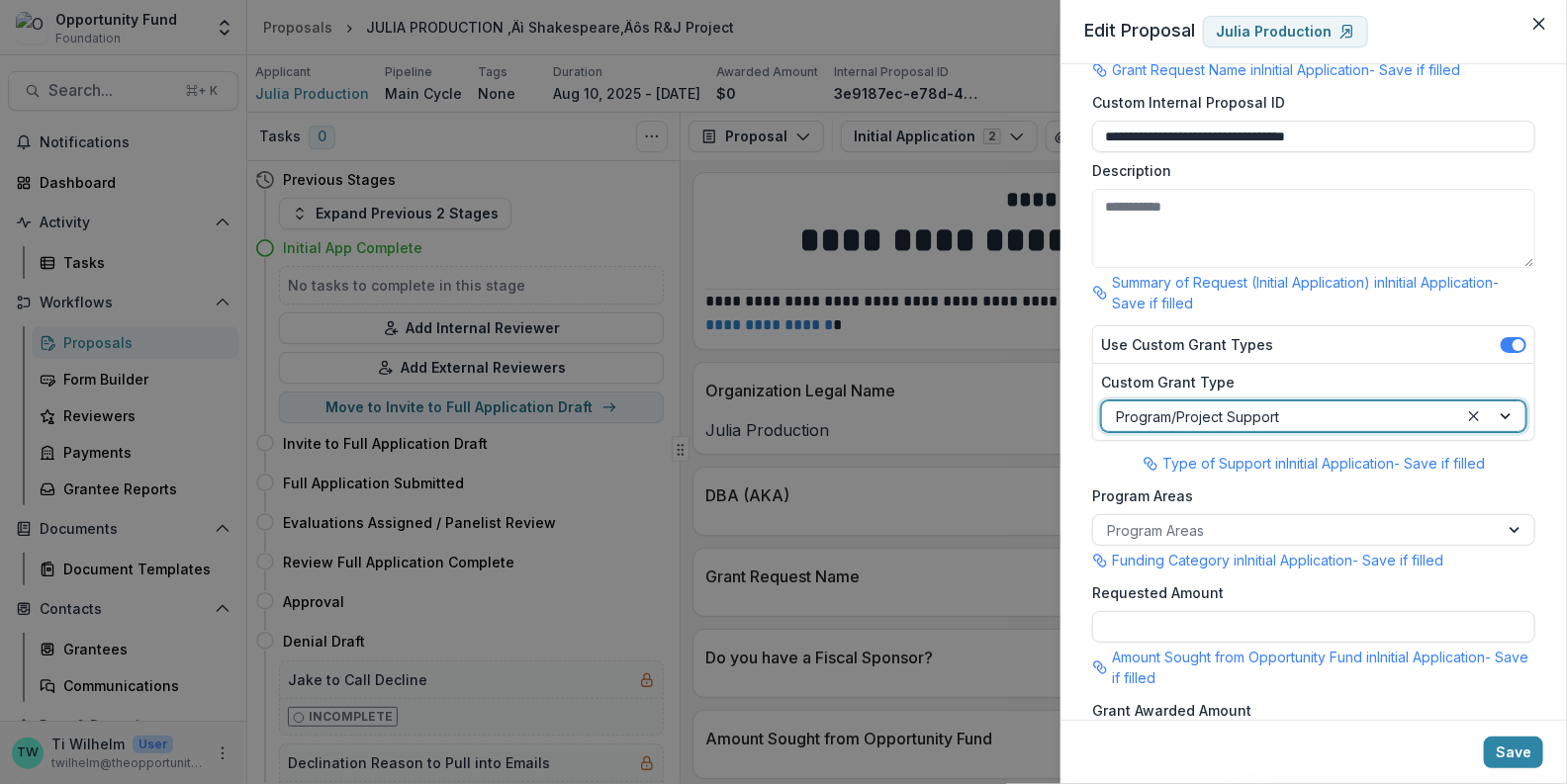 scroll, scrollTop: 104, scrollLeft: 0, axis: vertical 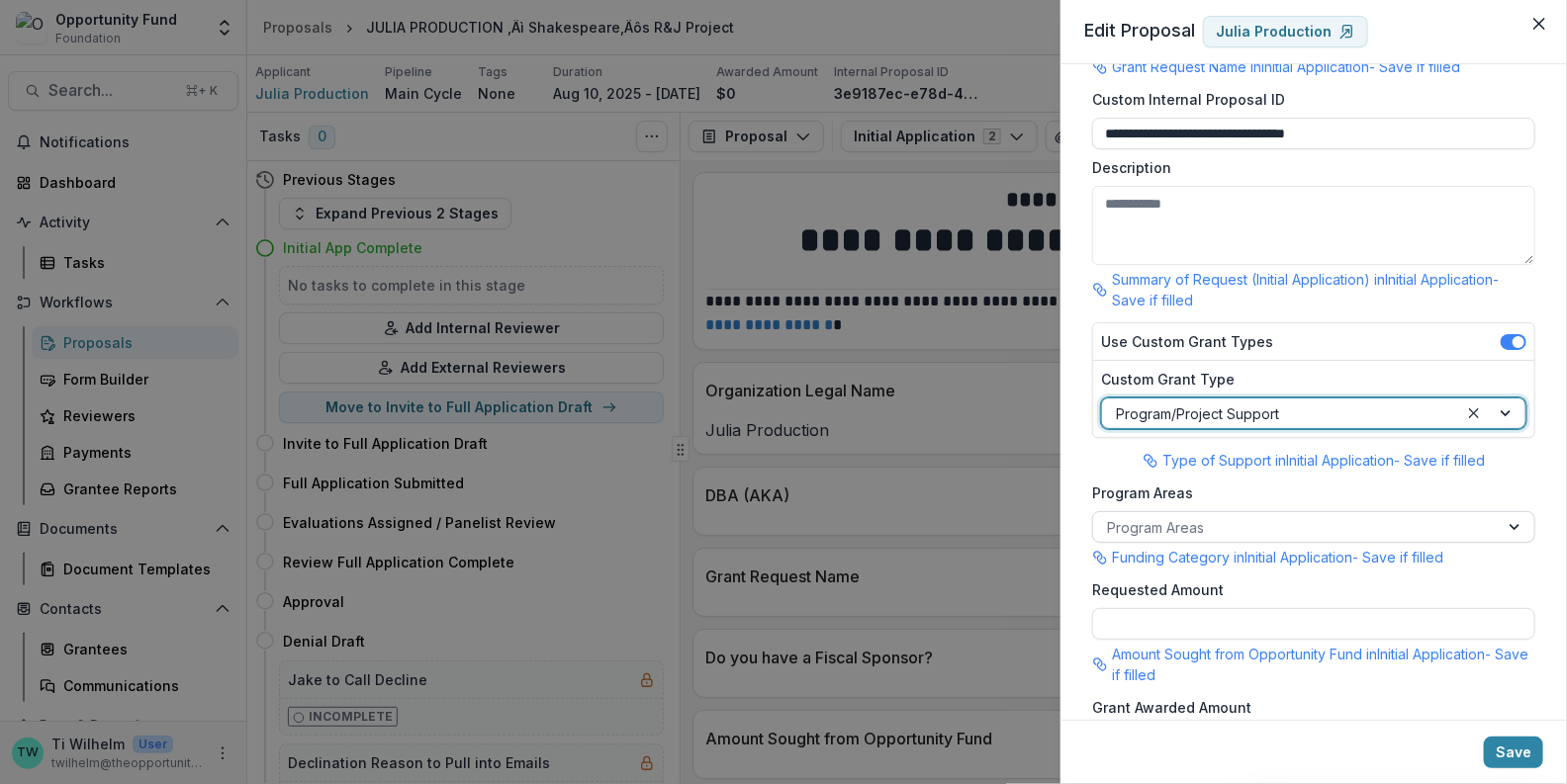 click at bounding box center (1296, 527) 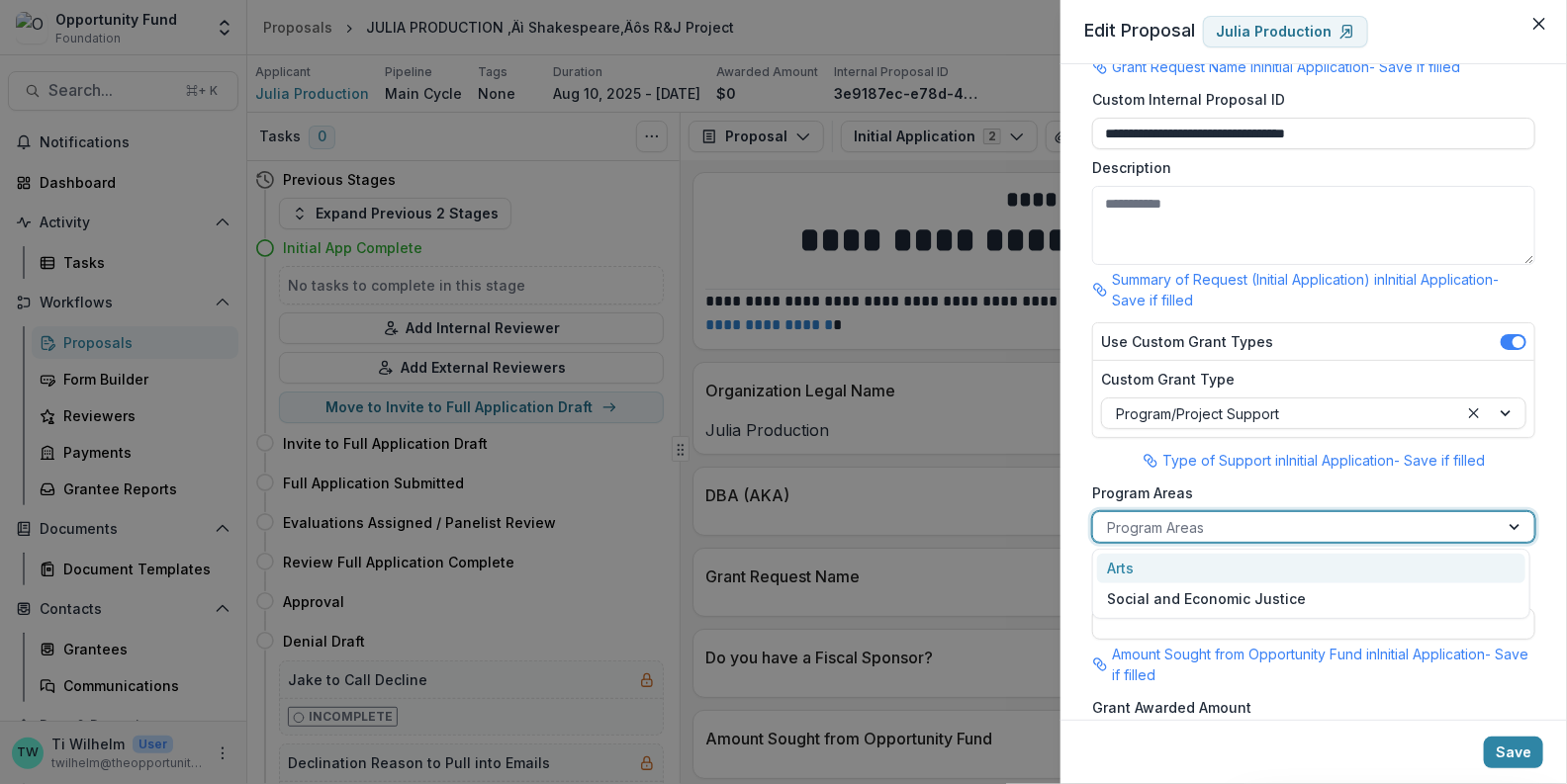 click on "Arts" at bounding box center [1311, 568] 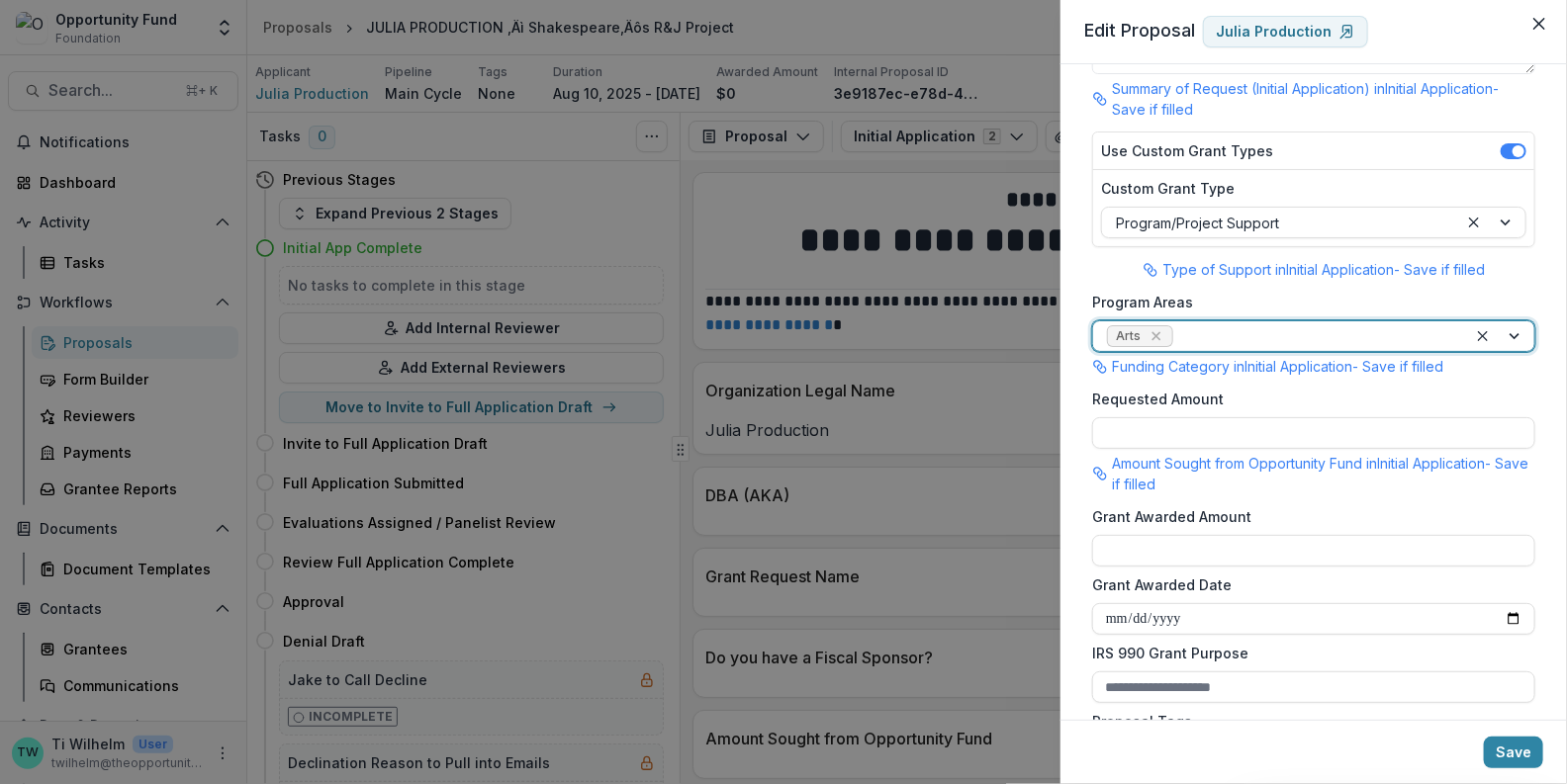 scroll, scrollTop: 299, scrollLeft: 0, axis: vertical 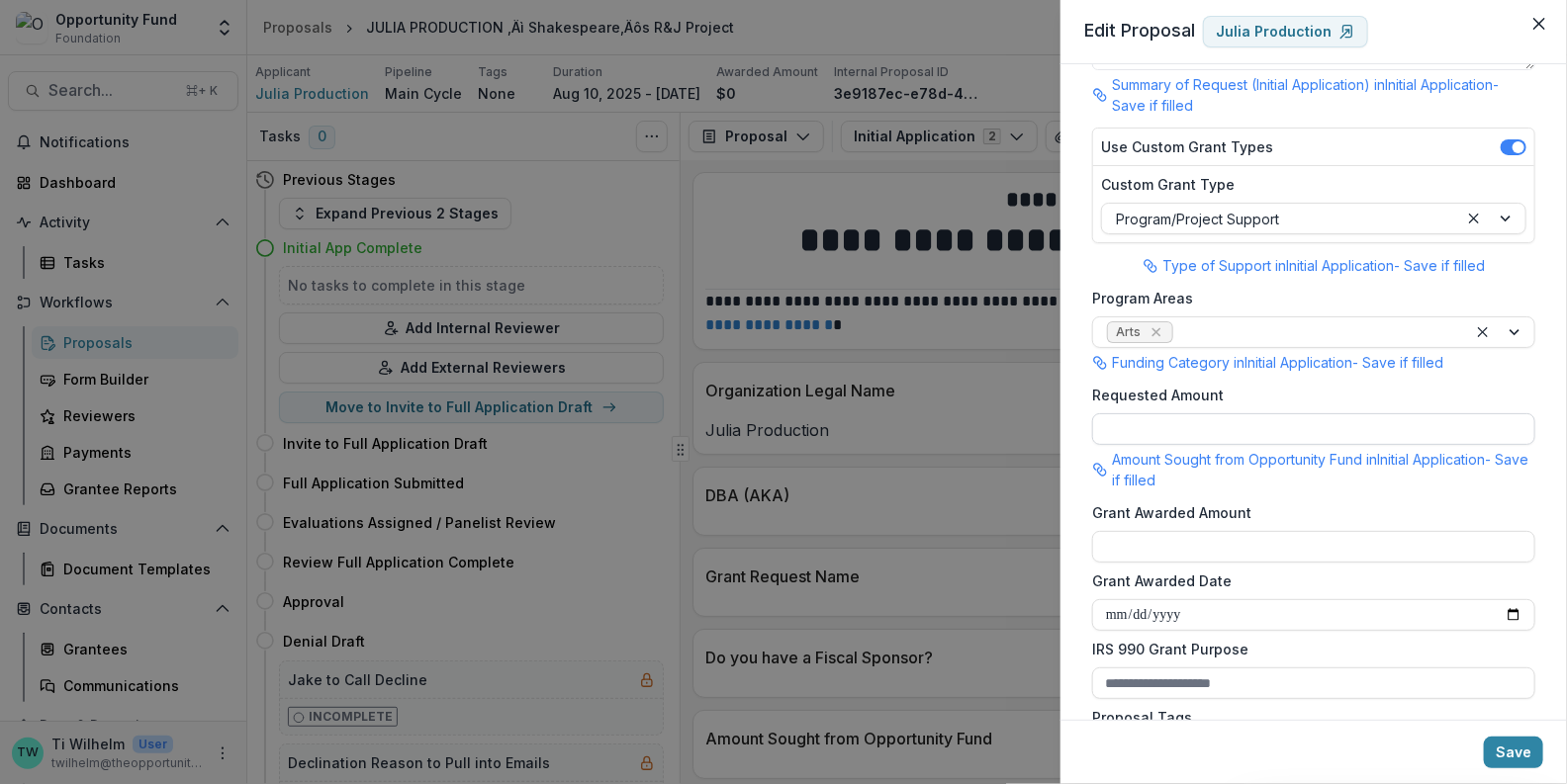 click on "Requested Amount" at bounding box center [1314, 429] 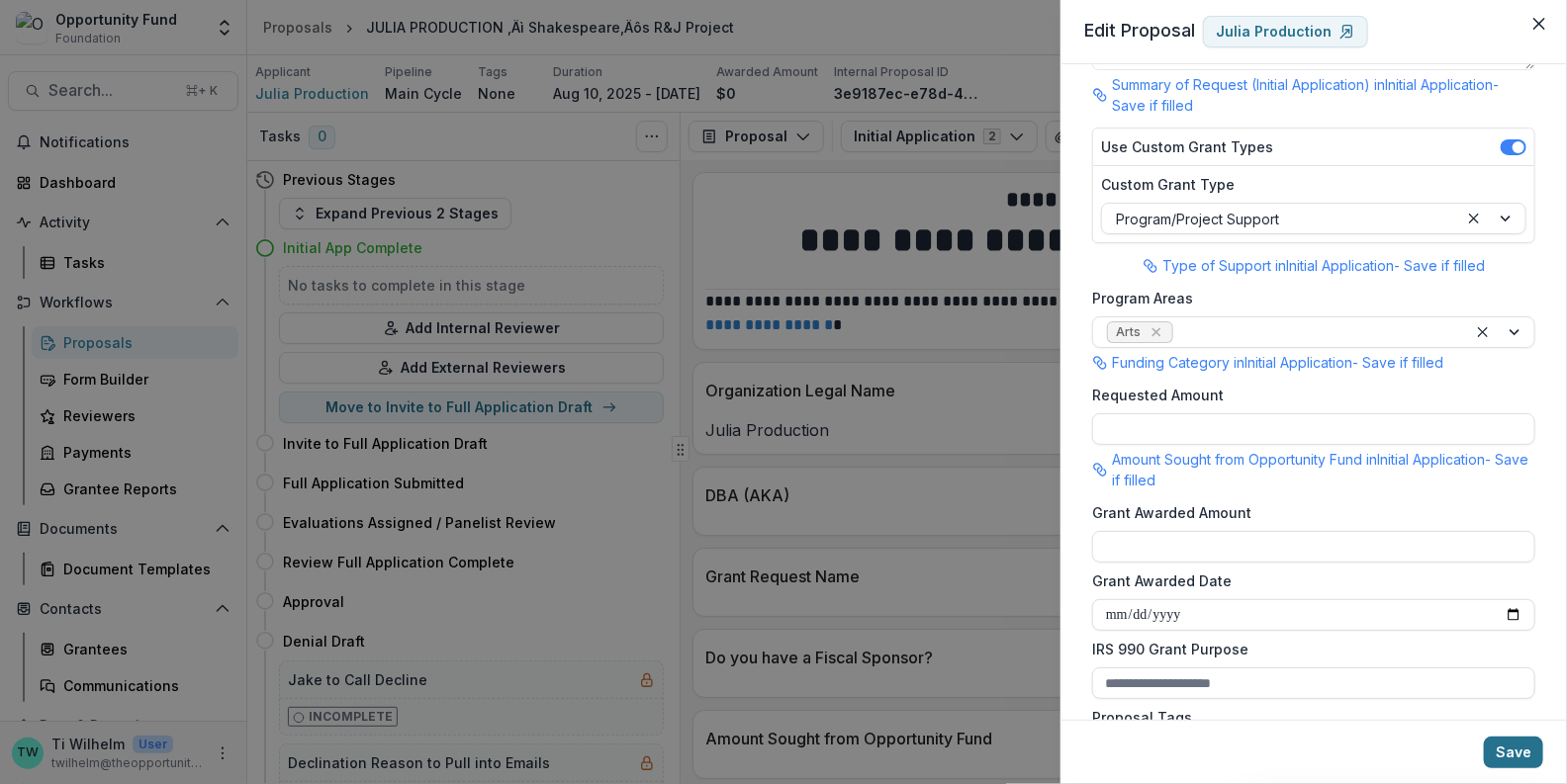 type on "**" 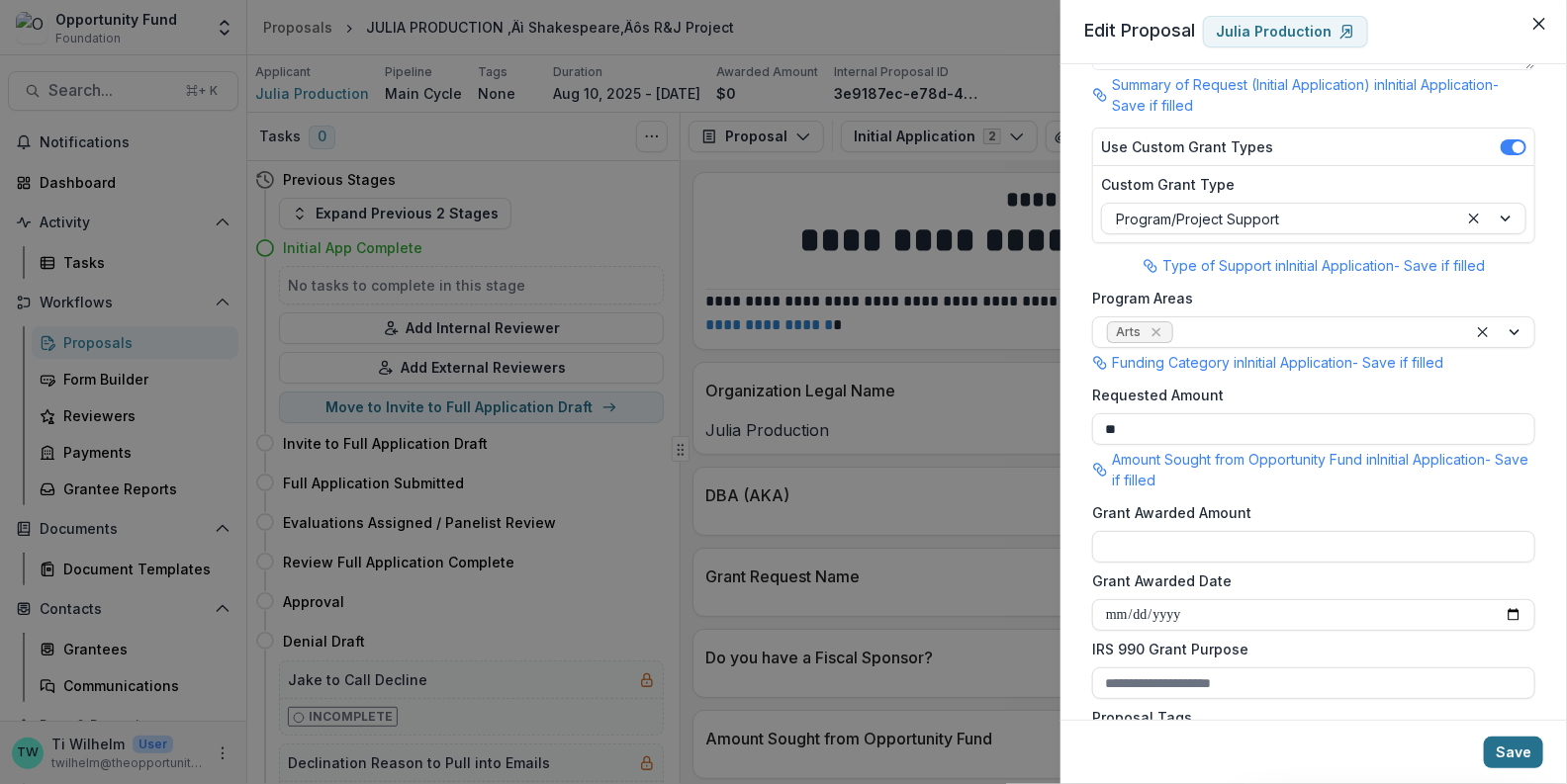click on "Save" at bounding box center (1514, 752) 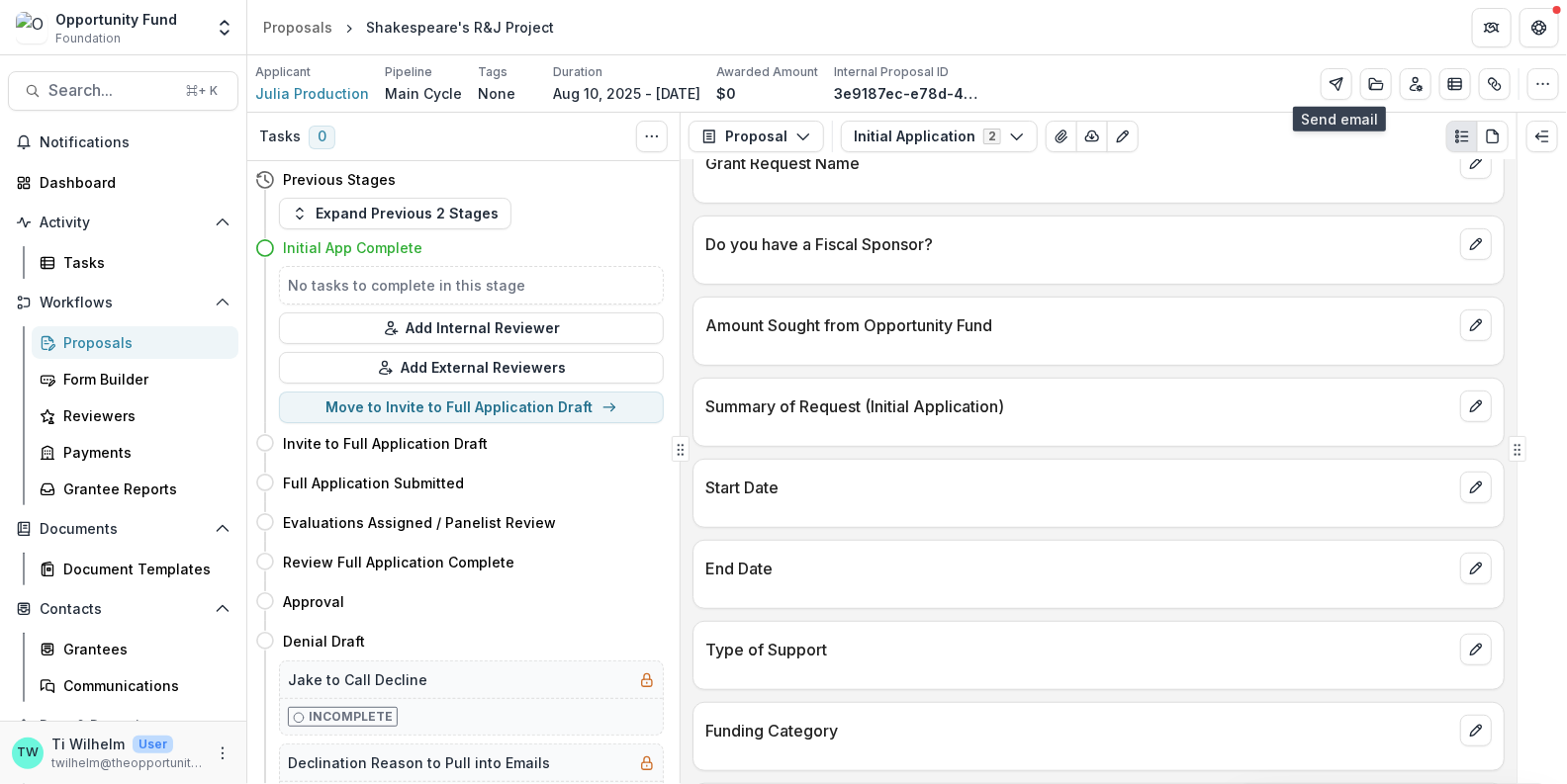 scroll, scrollTop: 0, scrollLeft: 0, axis: both 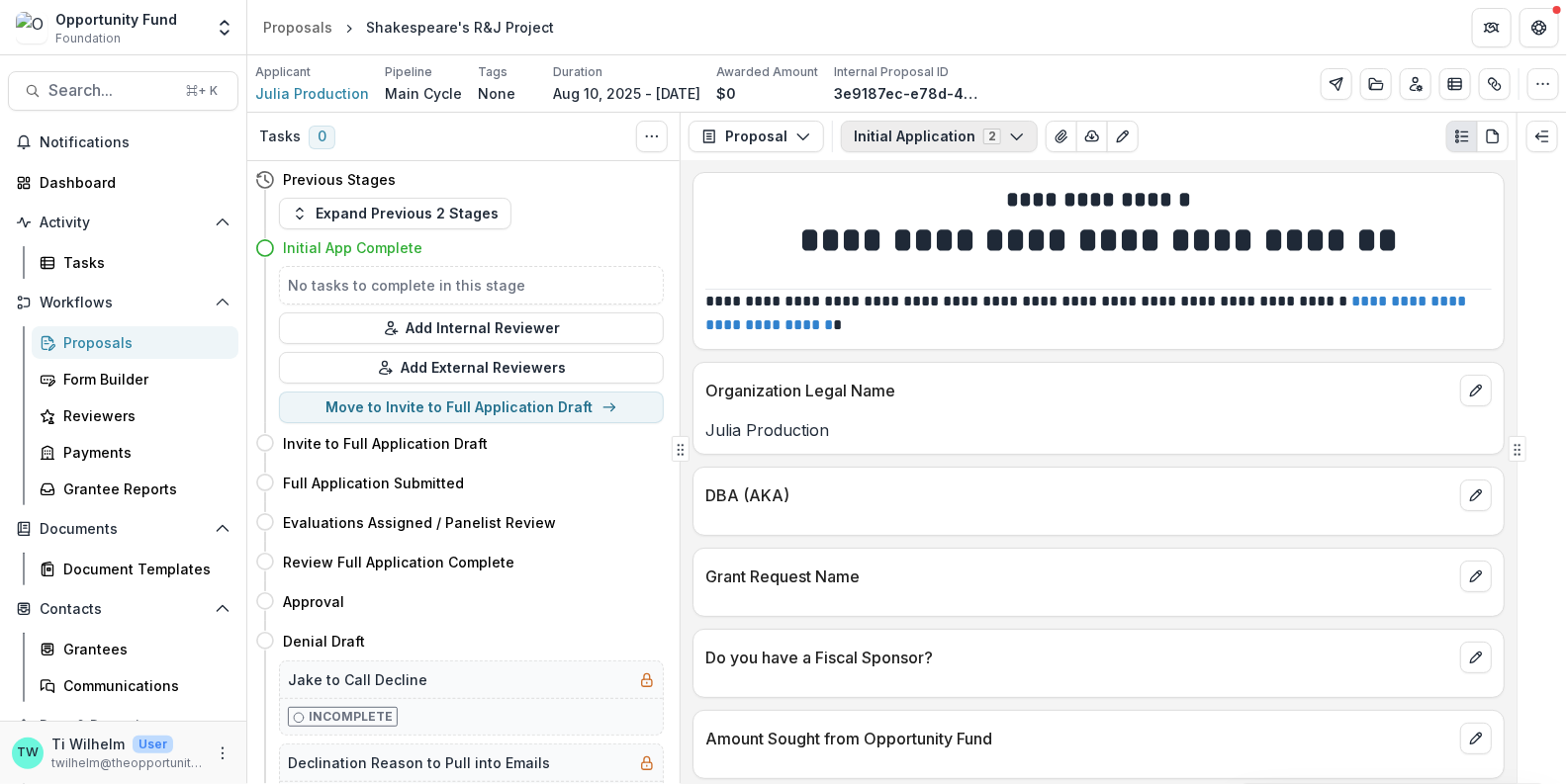 click 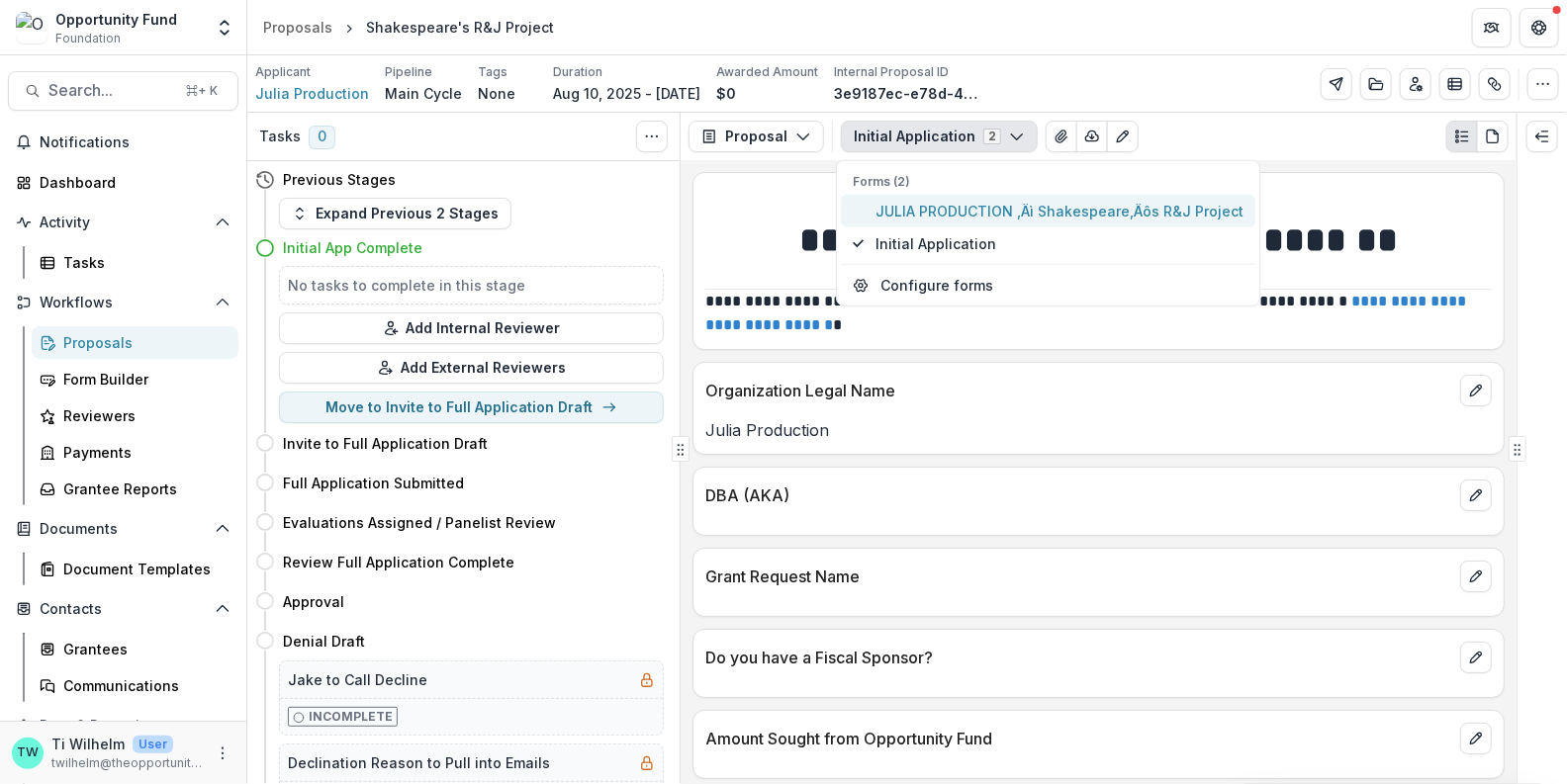 click on "JULIA PRODUCTION ‚Äì Shakespeare‚Äôs R&J Project" at bounding box center (1060, 211) 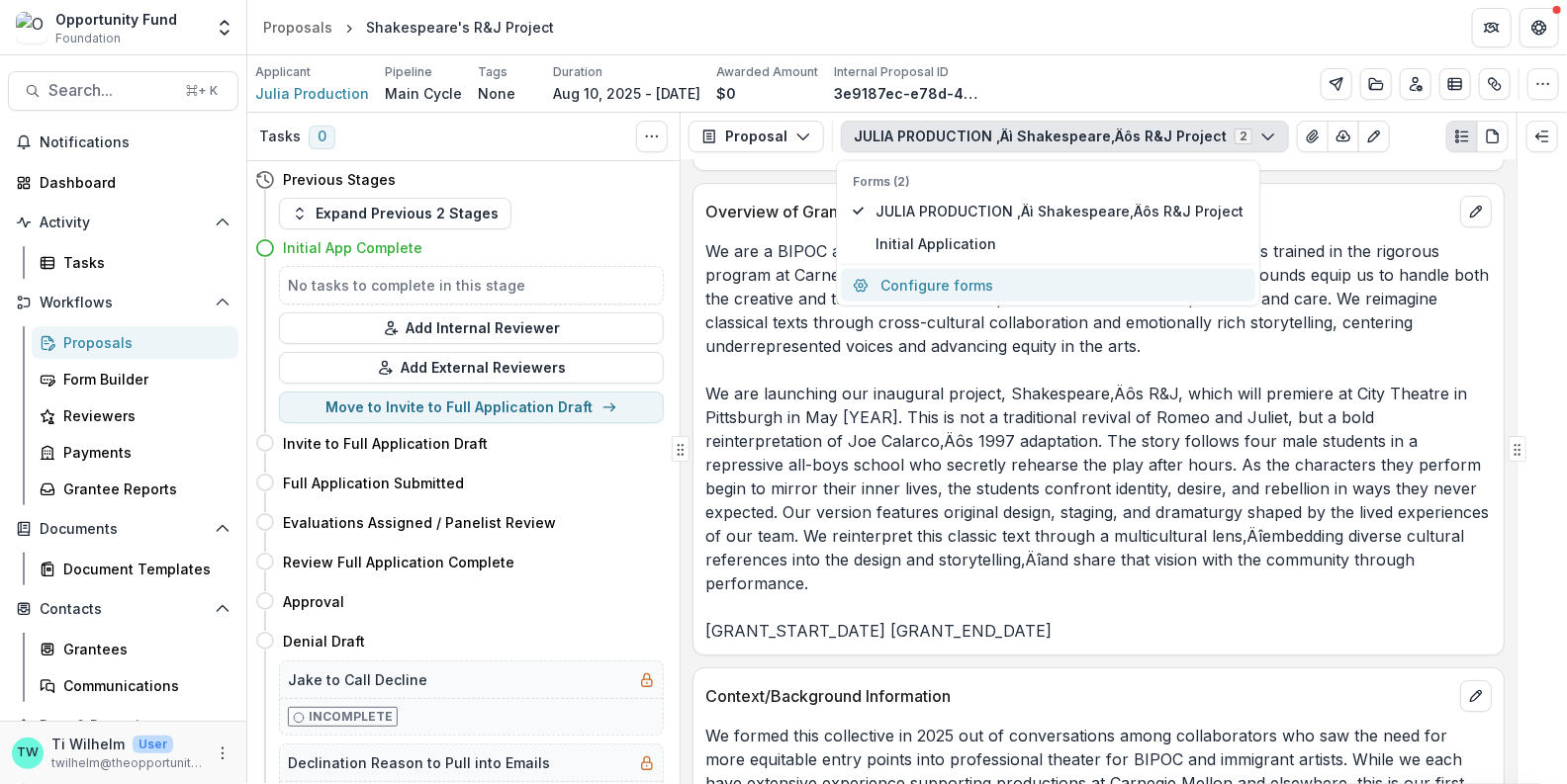 scroll, scrollTop: 3345, scrollLeft: 0, axis: vertical 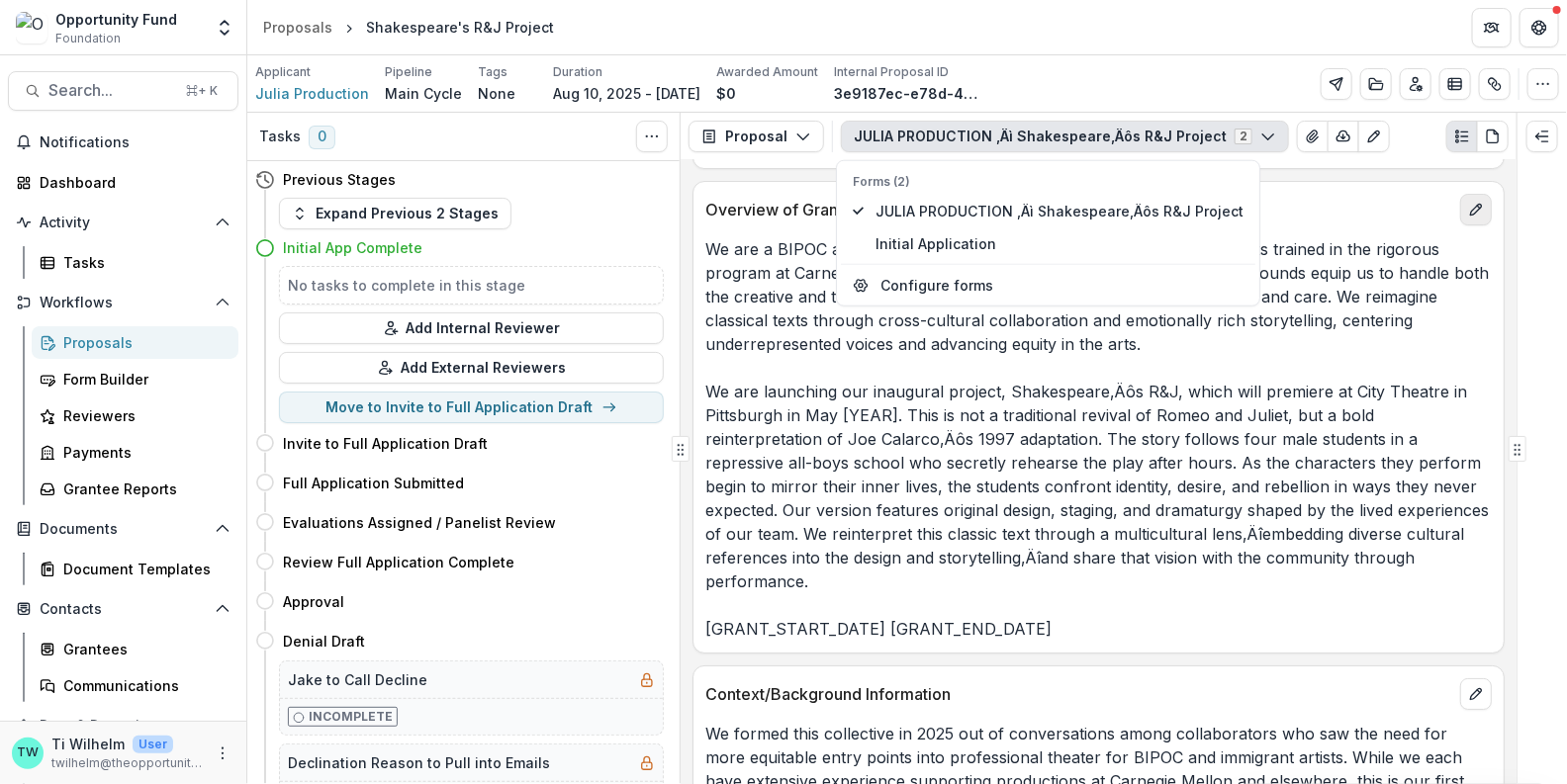 click 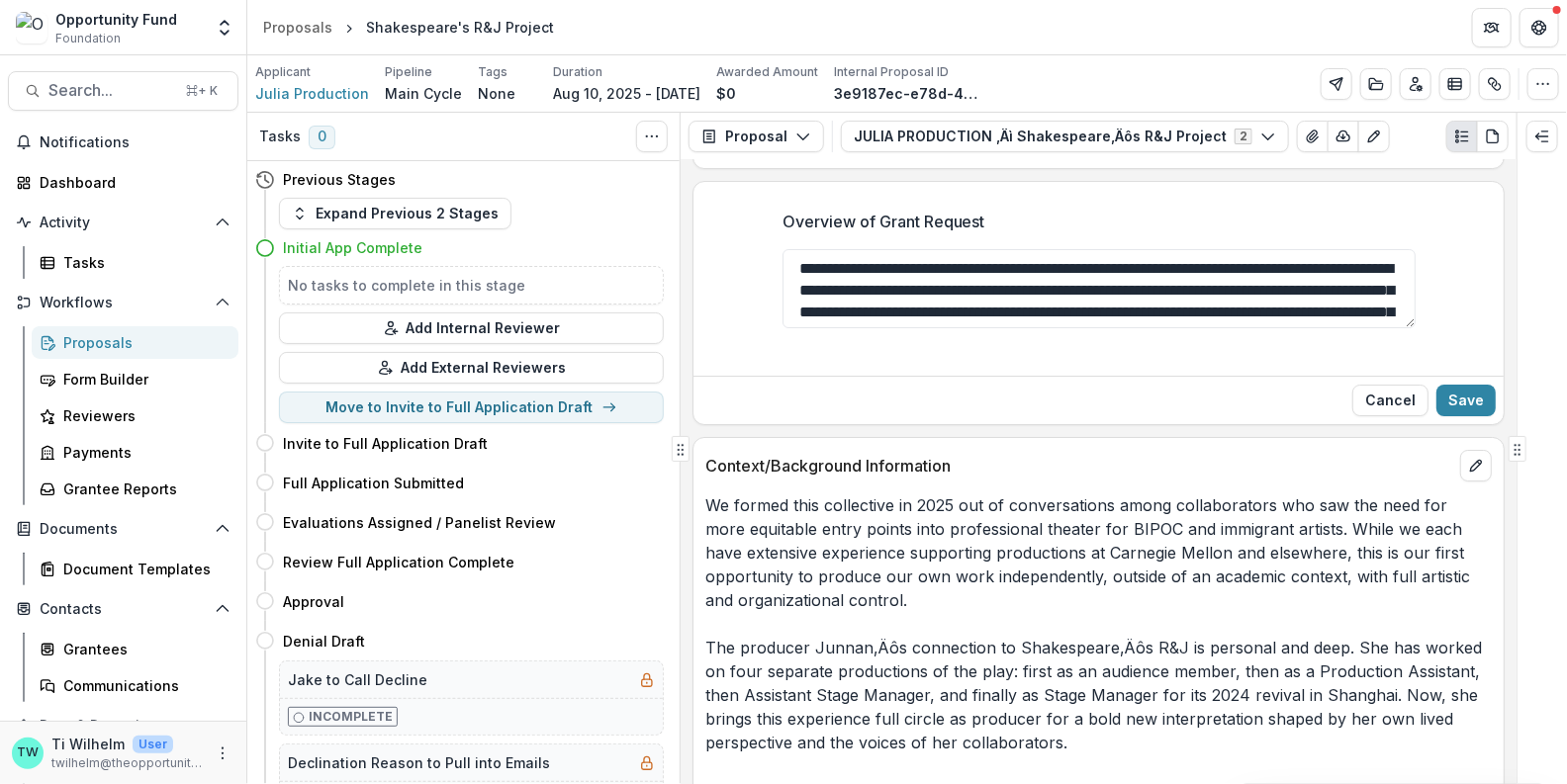 scroll, scrollTop: 3411, scrollLeft: 0, axis: vertical 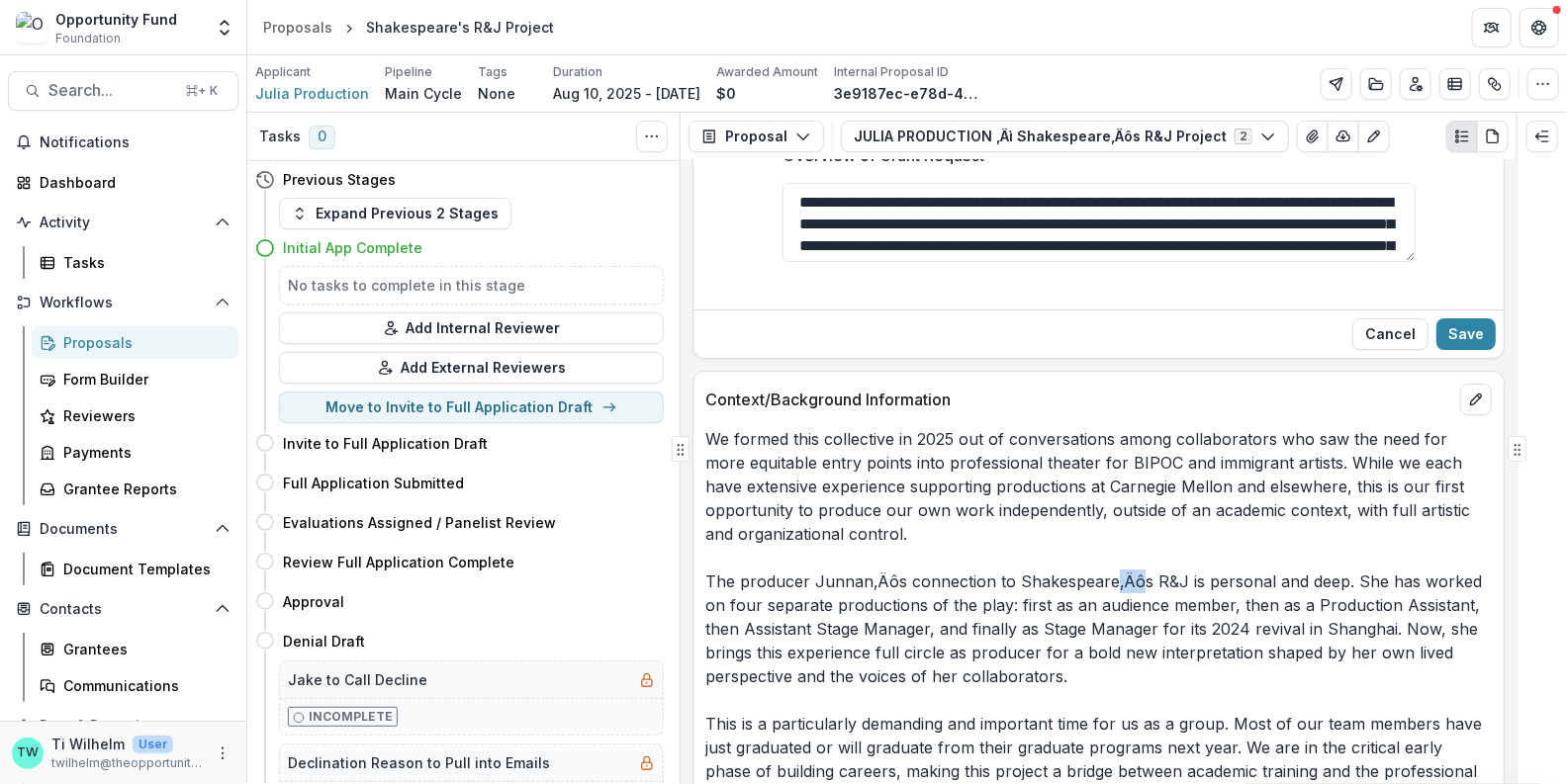 drag, startPoint x: 1131, startPoint y: 647, endPoint x: 1107, endPoint y: 652, distance: 24.5153 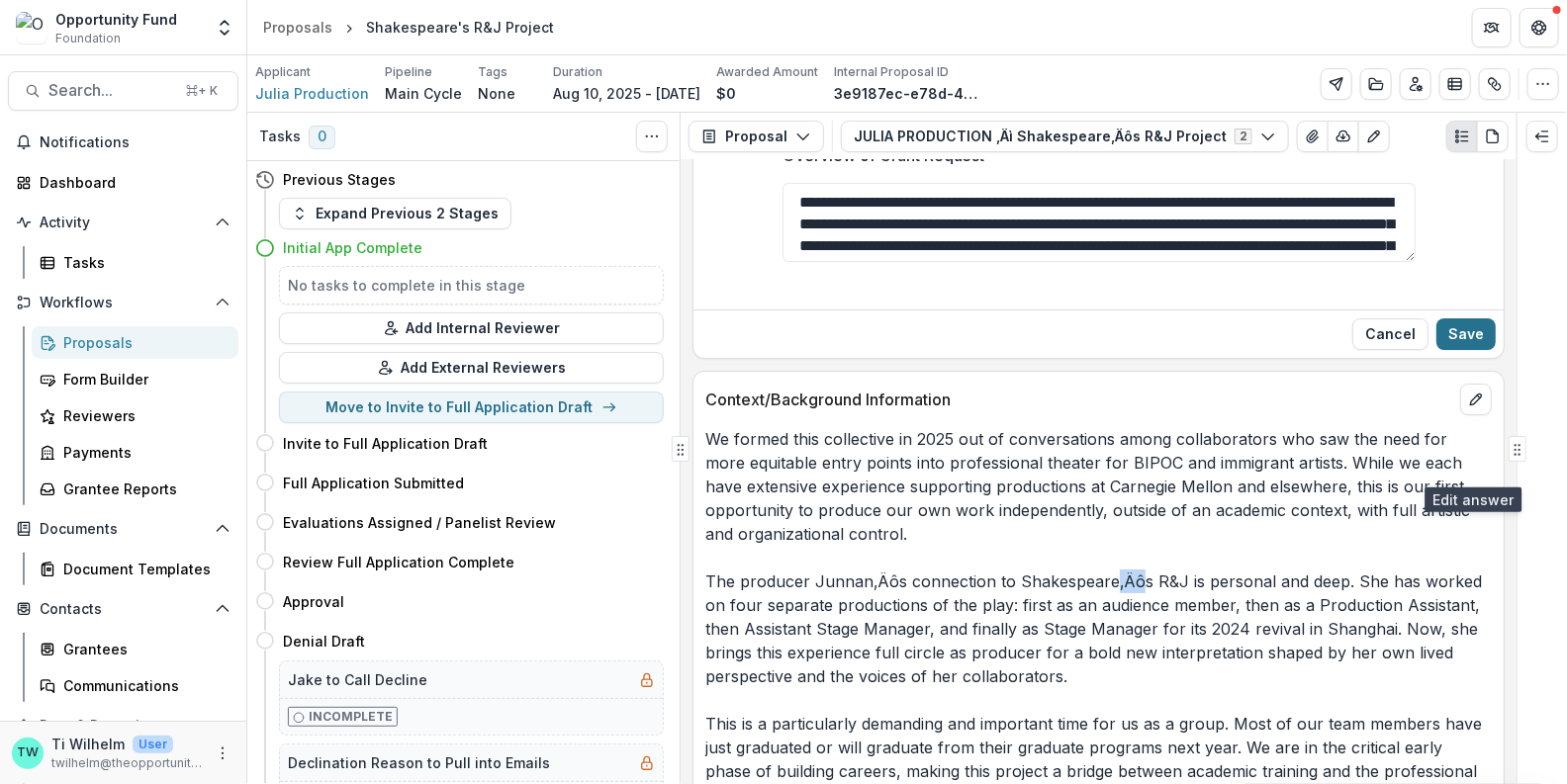 click on "Save" at bounding box center [1466, 334] 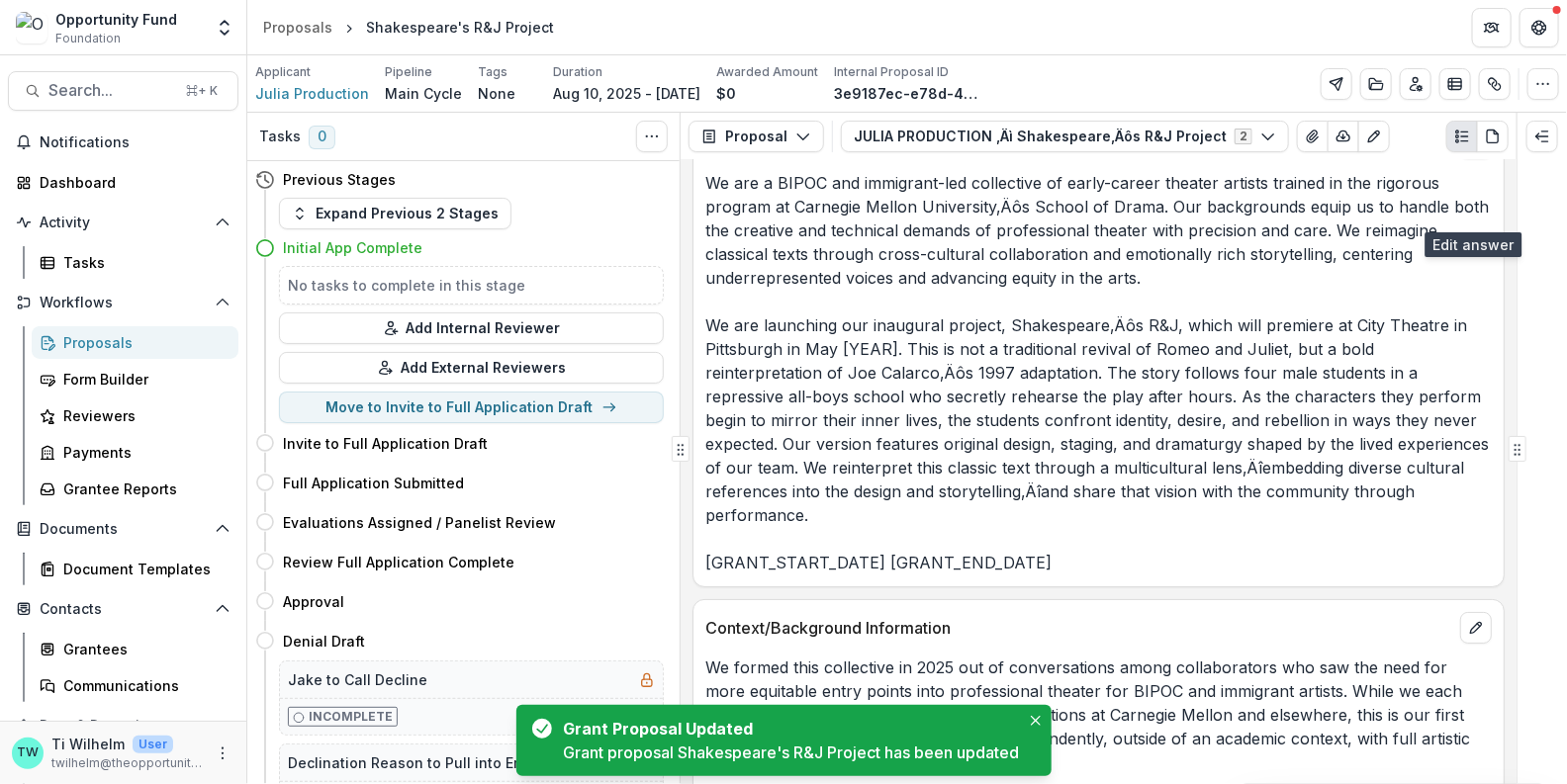 click at bounding box center [1476, 143] 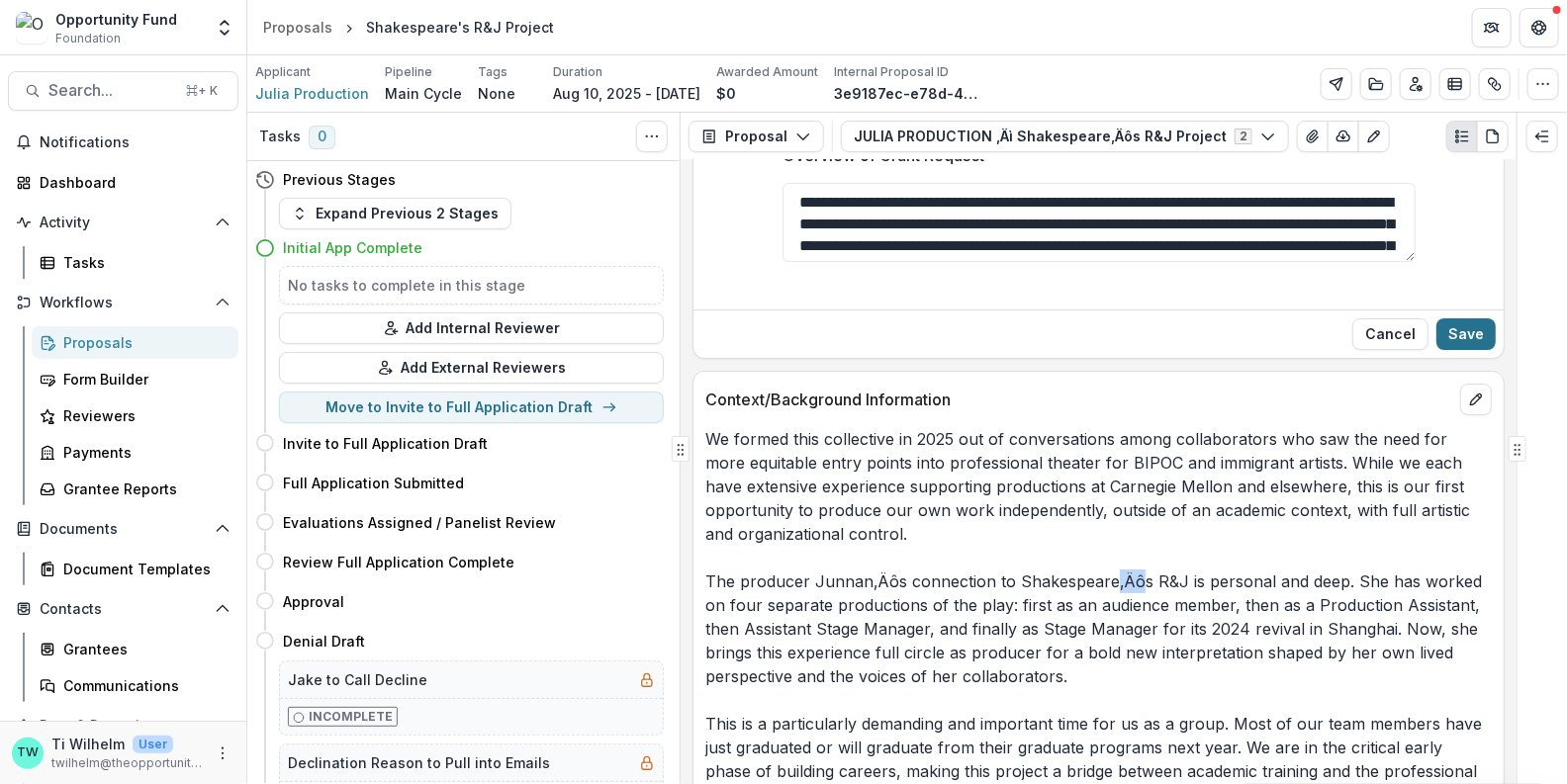 click on "Save" at bounding box center [1466, 334] 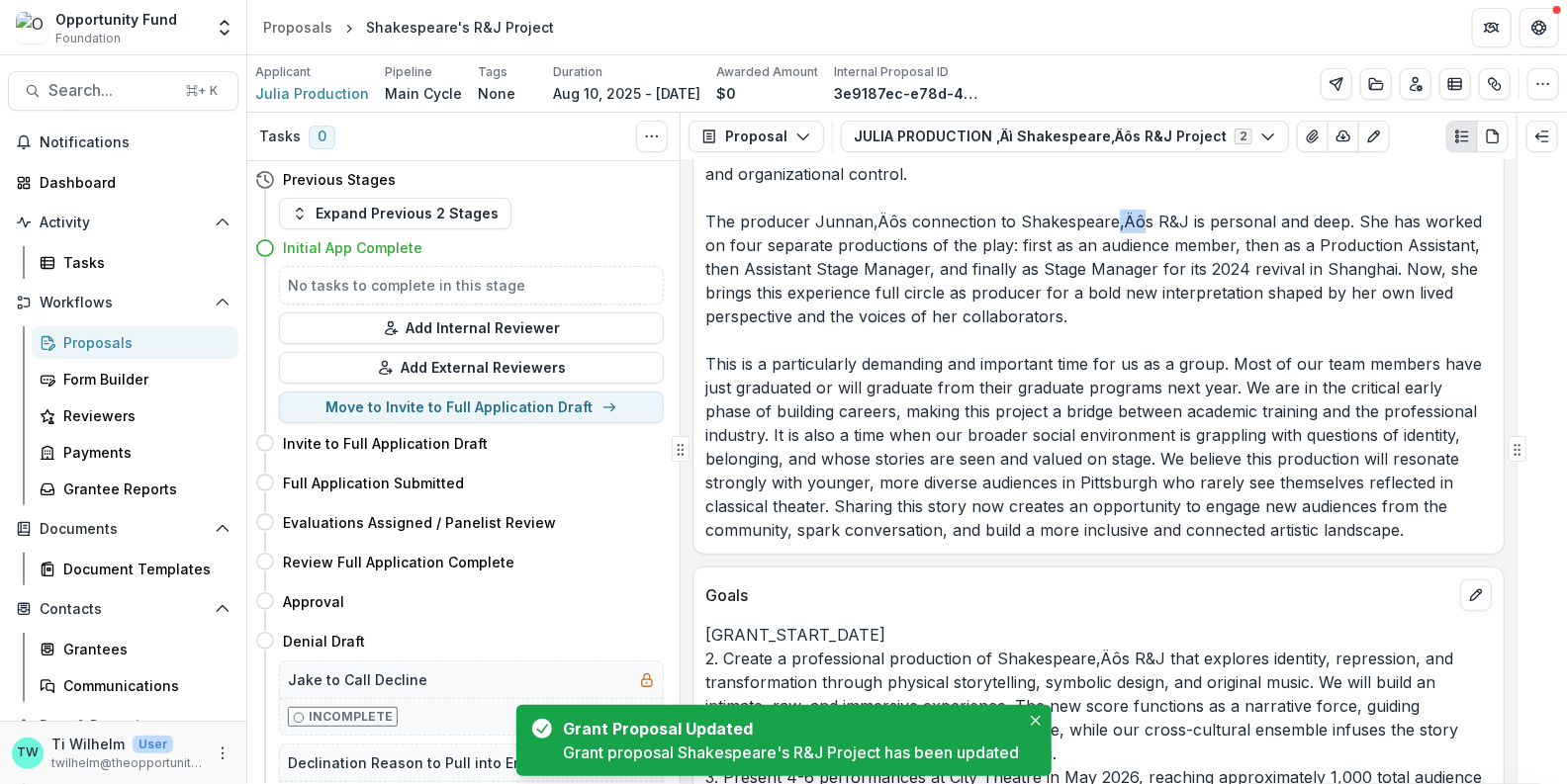 scroll, scrollTop: 3998, scrollLeft: 0, axis: vertical 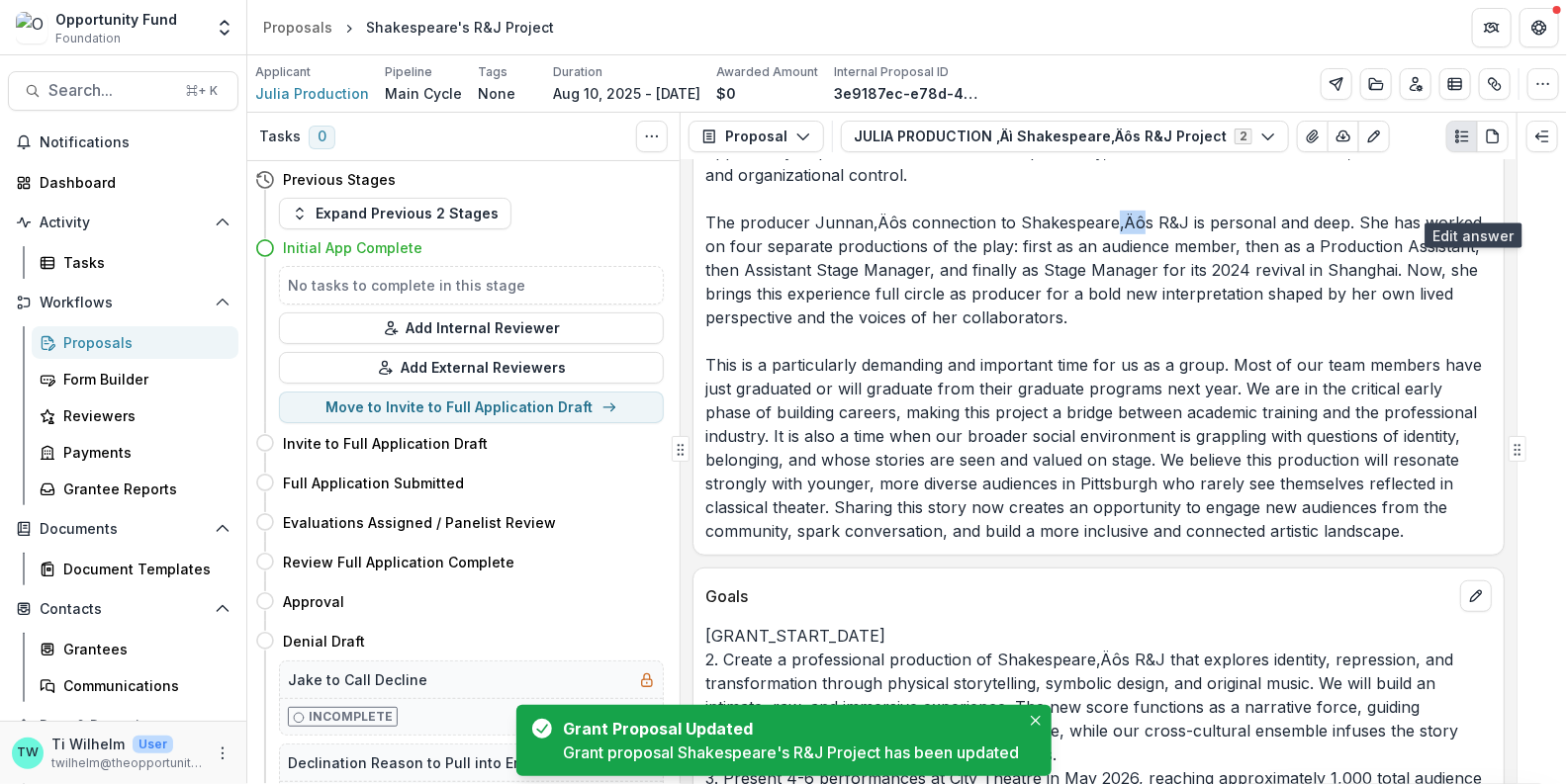 click 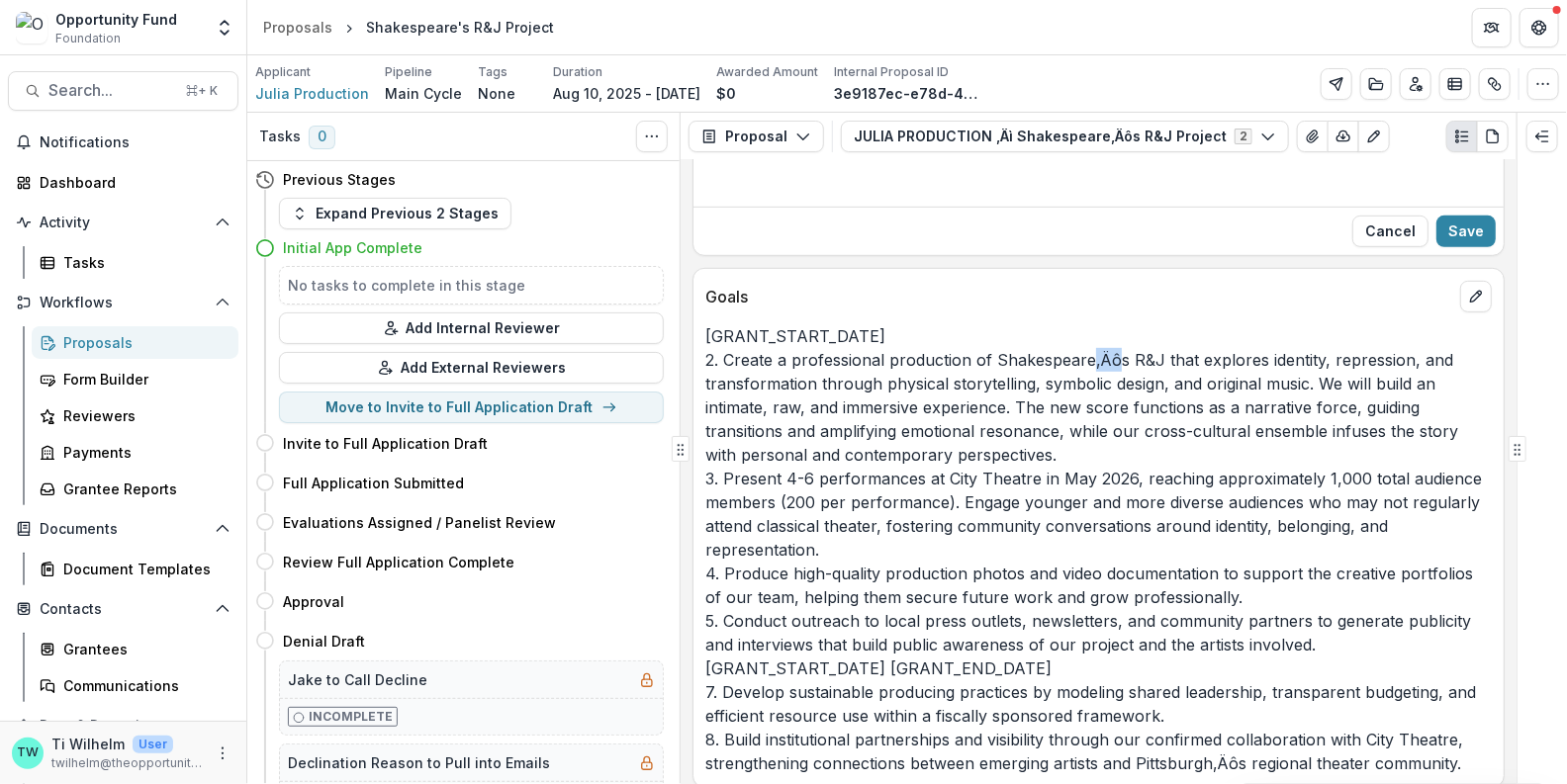 drag, startPoint x: 1115, startPoint y: 590, endPoint x: 1091, endPoint y: 591, distance: 24.020824 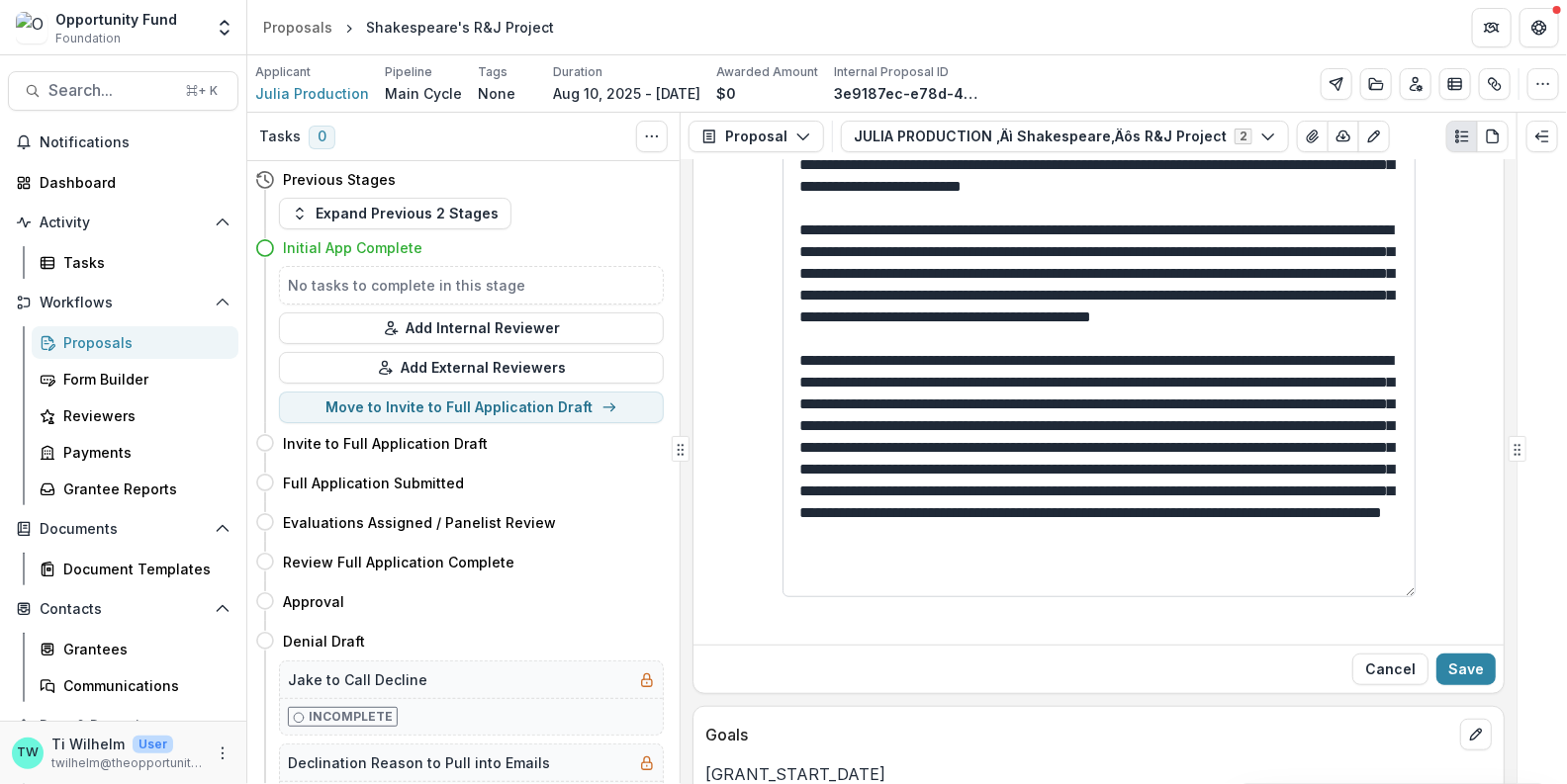 drag, startPoint x: 1410, startPoint y: 311, endPoint x: 1343, endPoint y: 750, distance: 444.08333 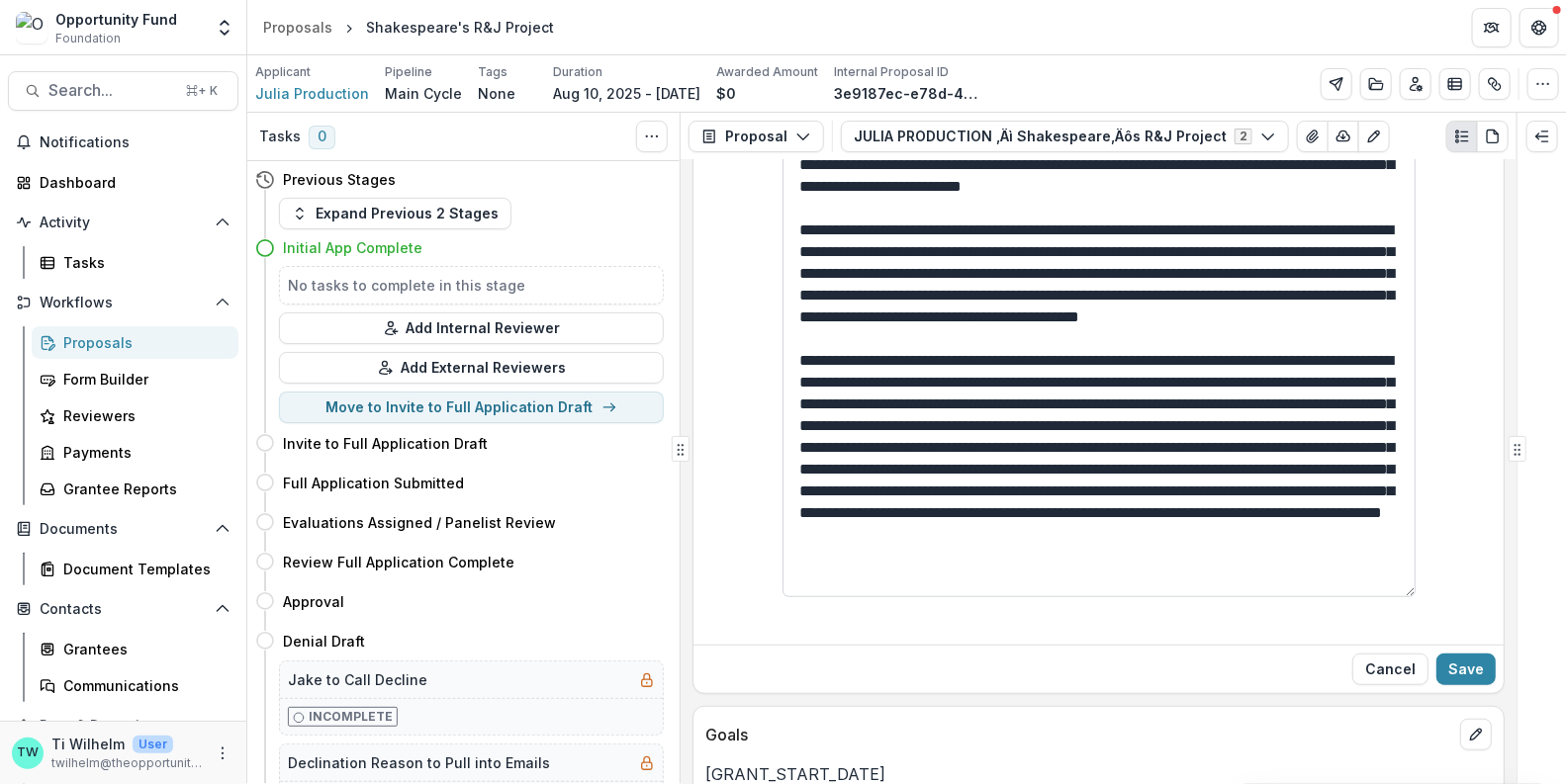 drag, startPoint x: 1205, startPoint y: 412, endPoint x: 1176, endPoint y: 412, distance: 29 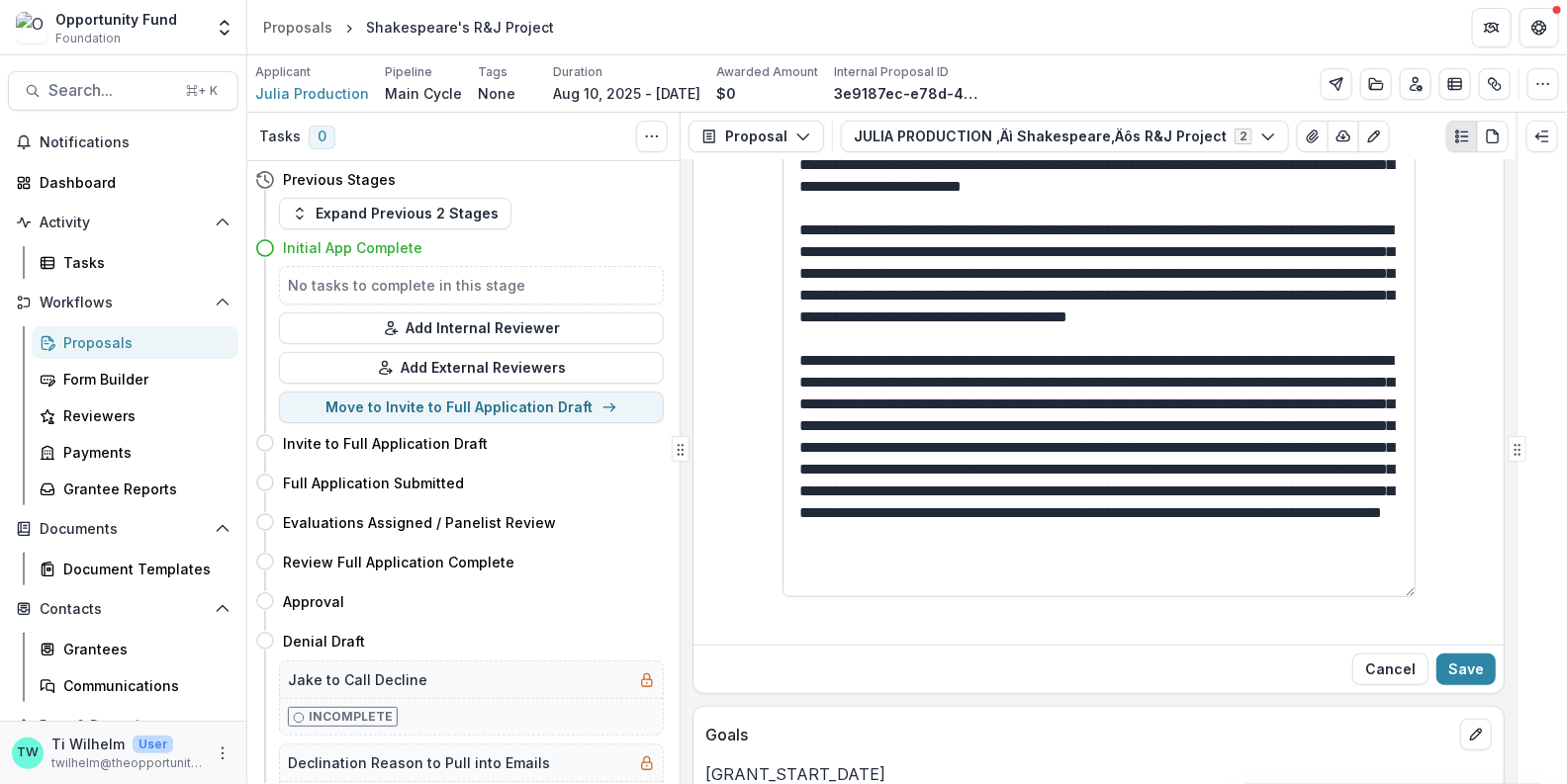 scroll, scrollTop: 0, scrollLeft: 0, axis: both 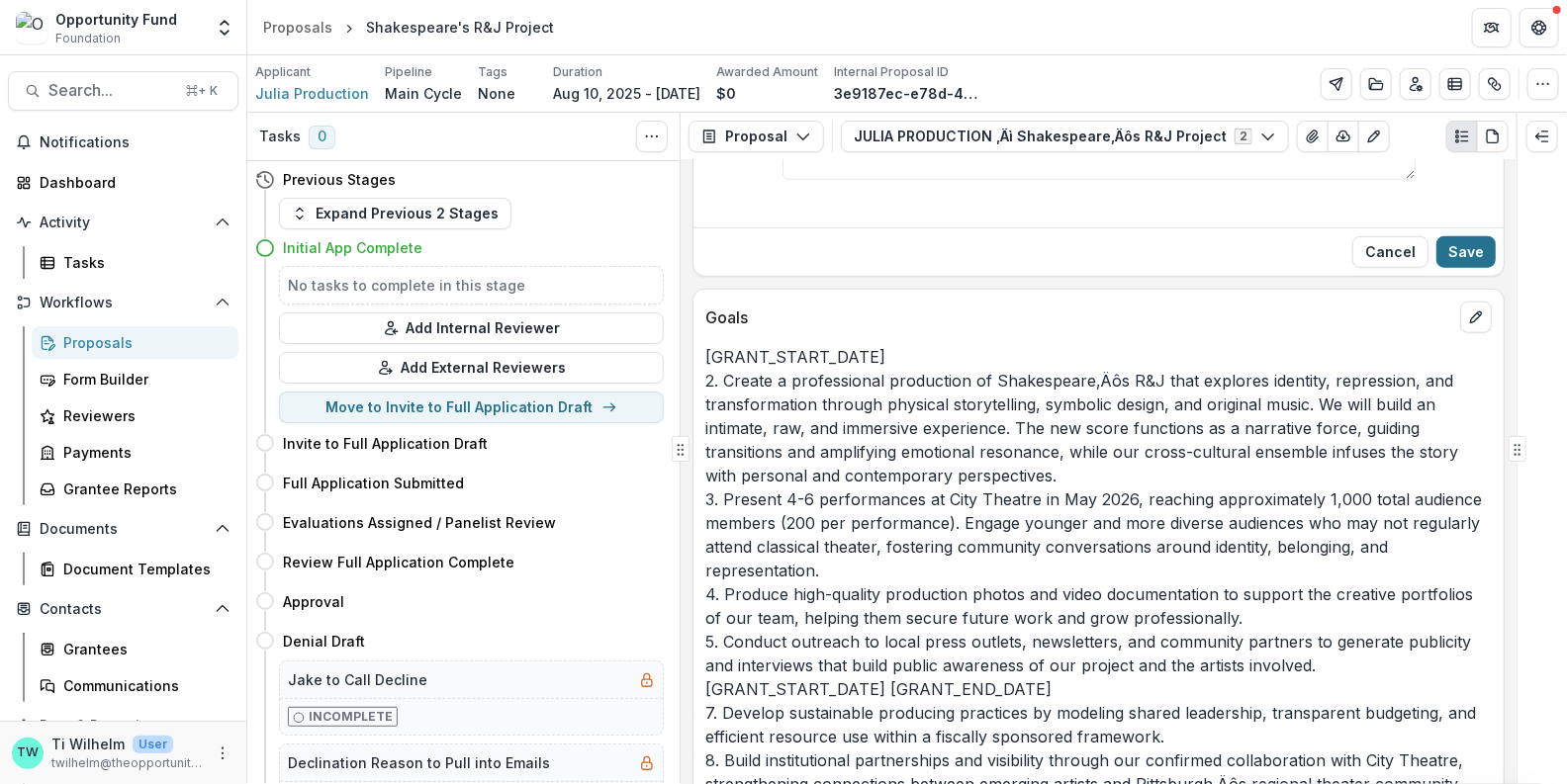 type on "**********" 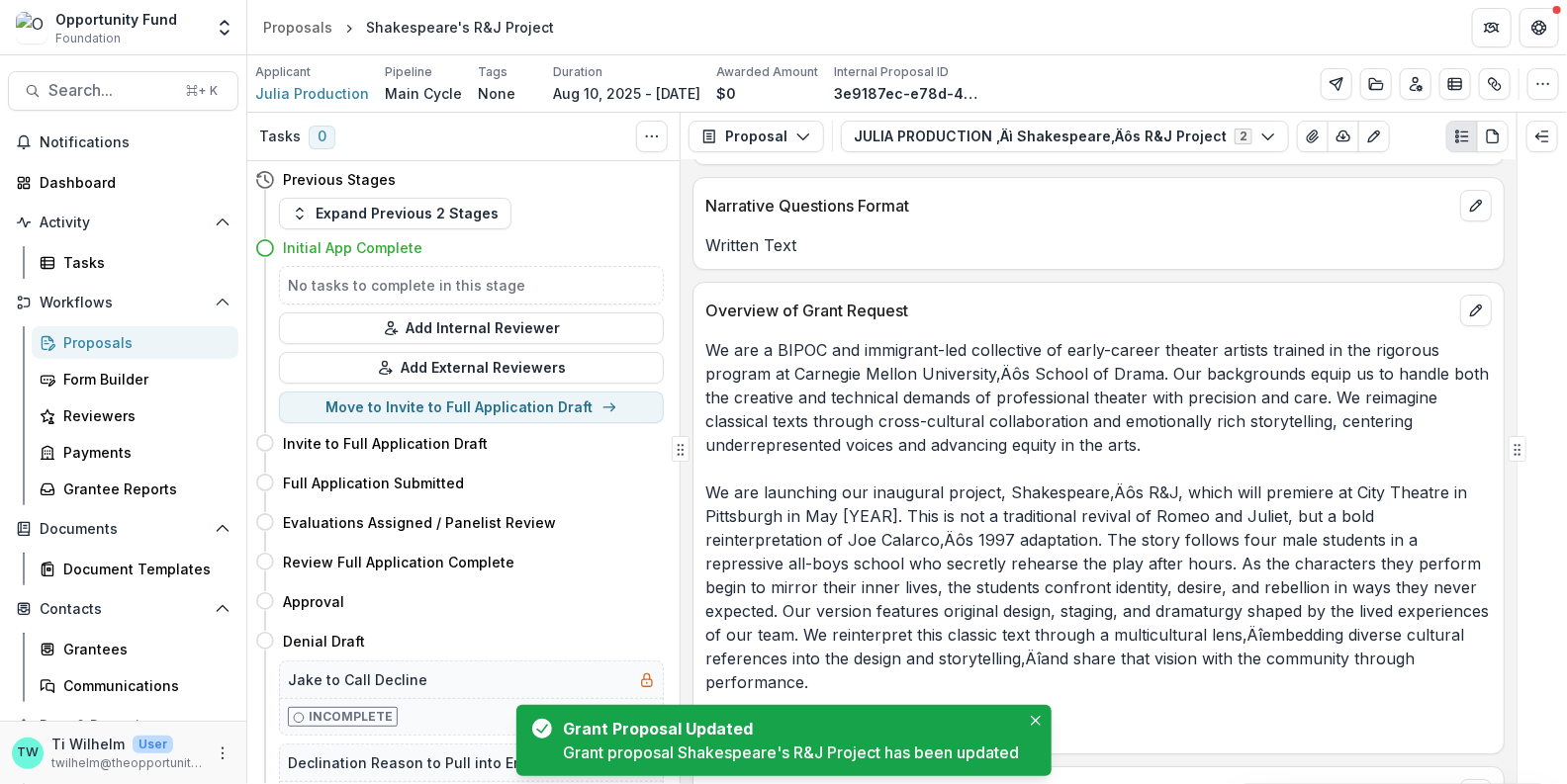 scroll, scrollTop: 3236, scrollLeft: 0, axis: vertical 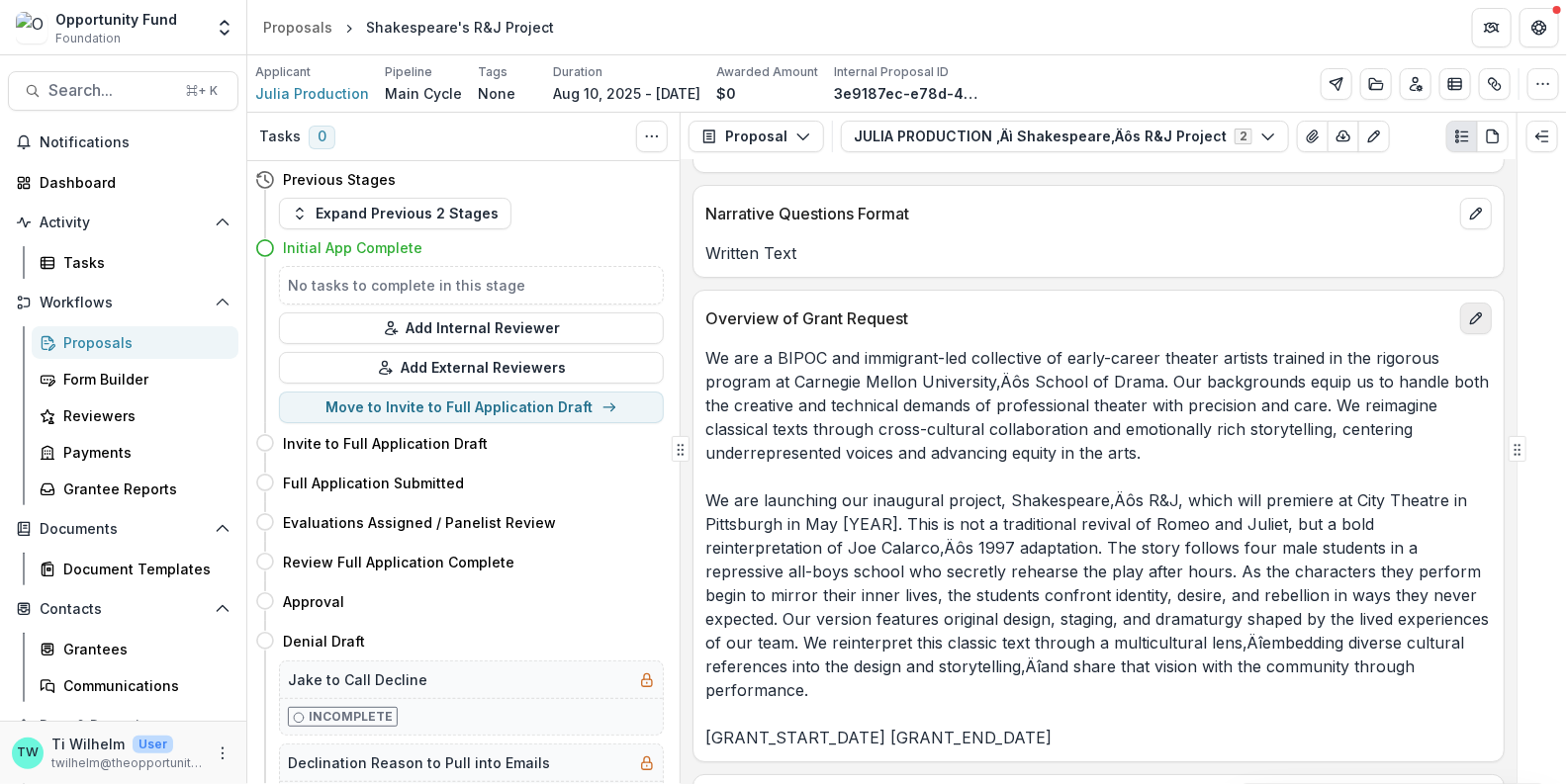 click 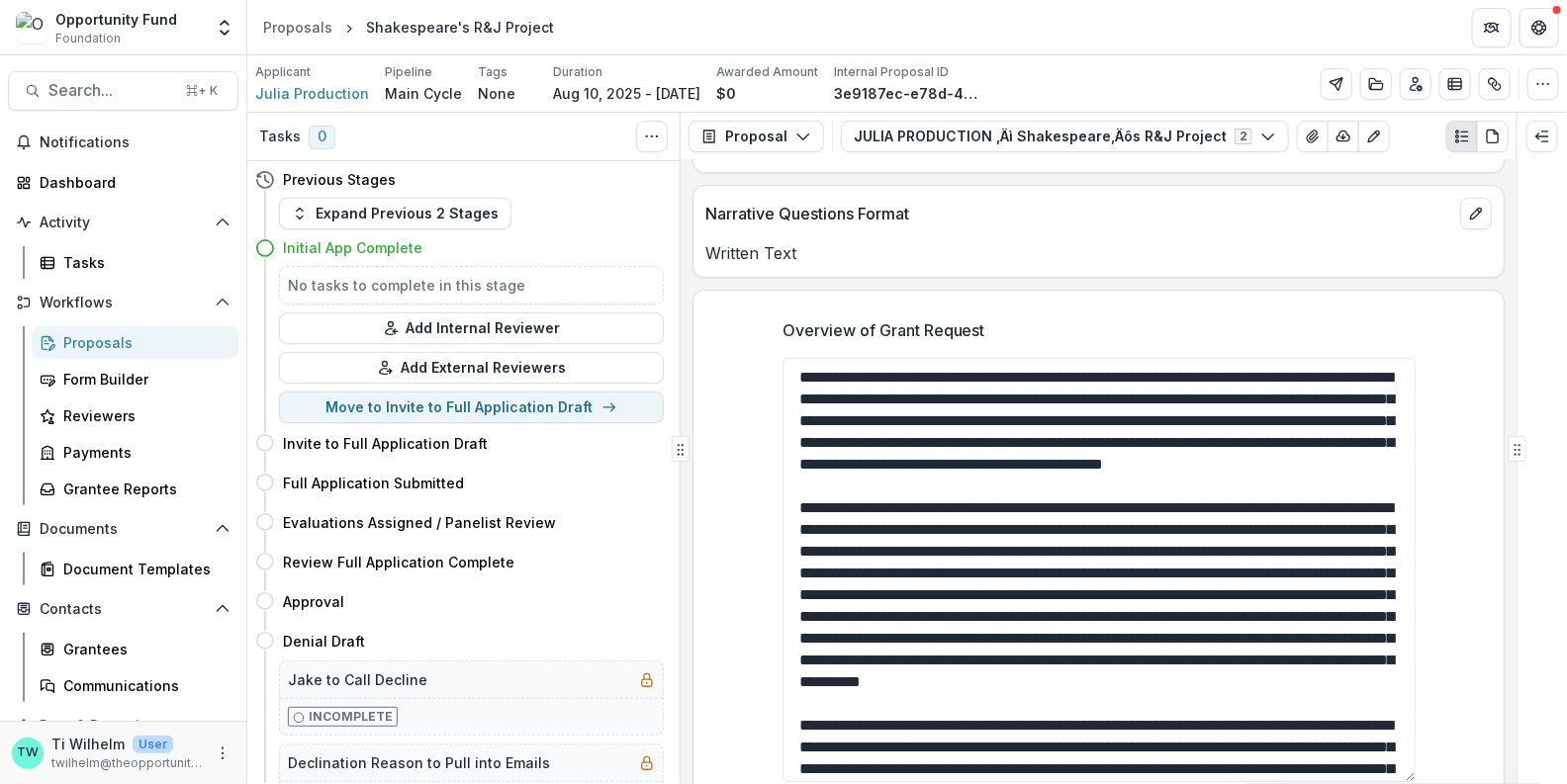 drag, startPoint x: 1410, startPoint y: 496, endPoint x: 1307, endPoint y: 842, distance: 361.00554 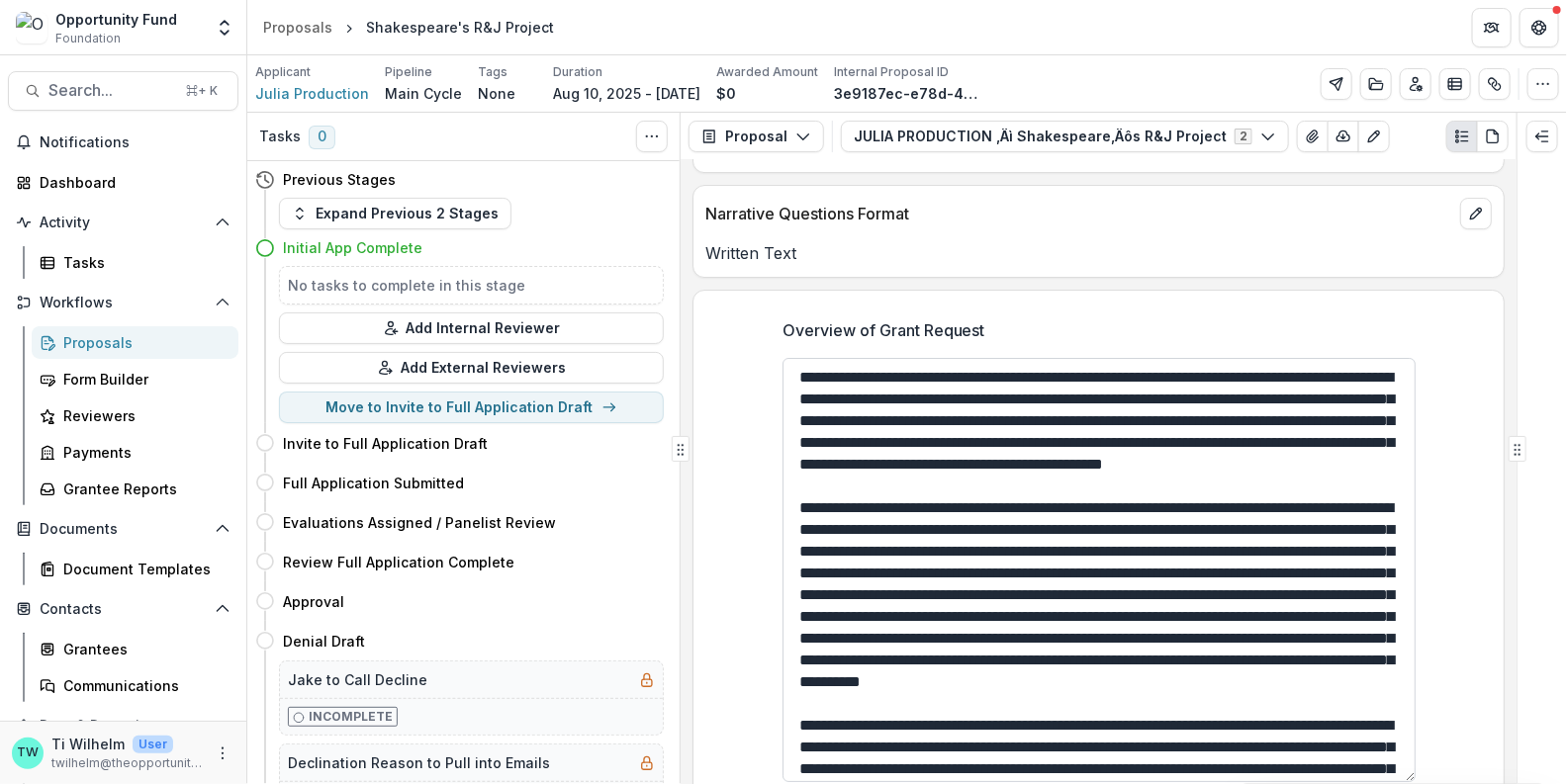 drag, startPoint x: 1279, startPoint y: 465, endPoint x: 1252, endPoint y: 465, distance: 27 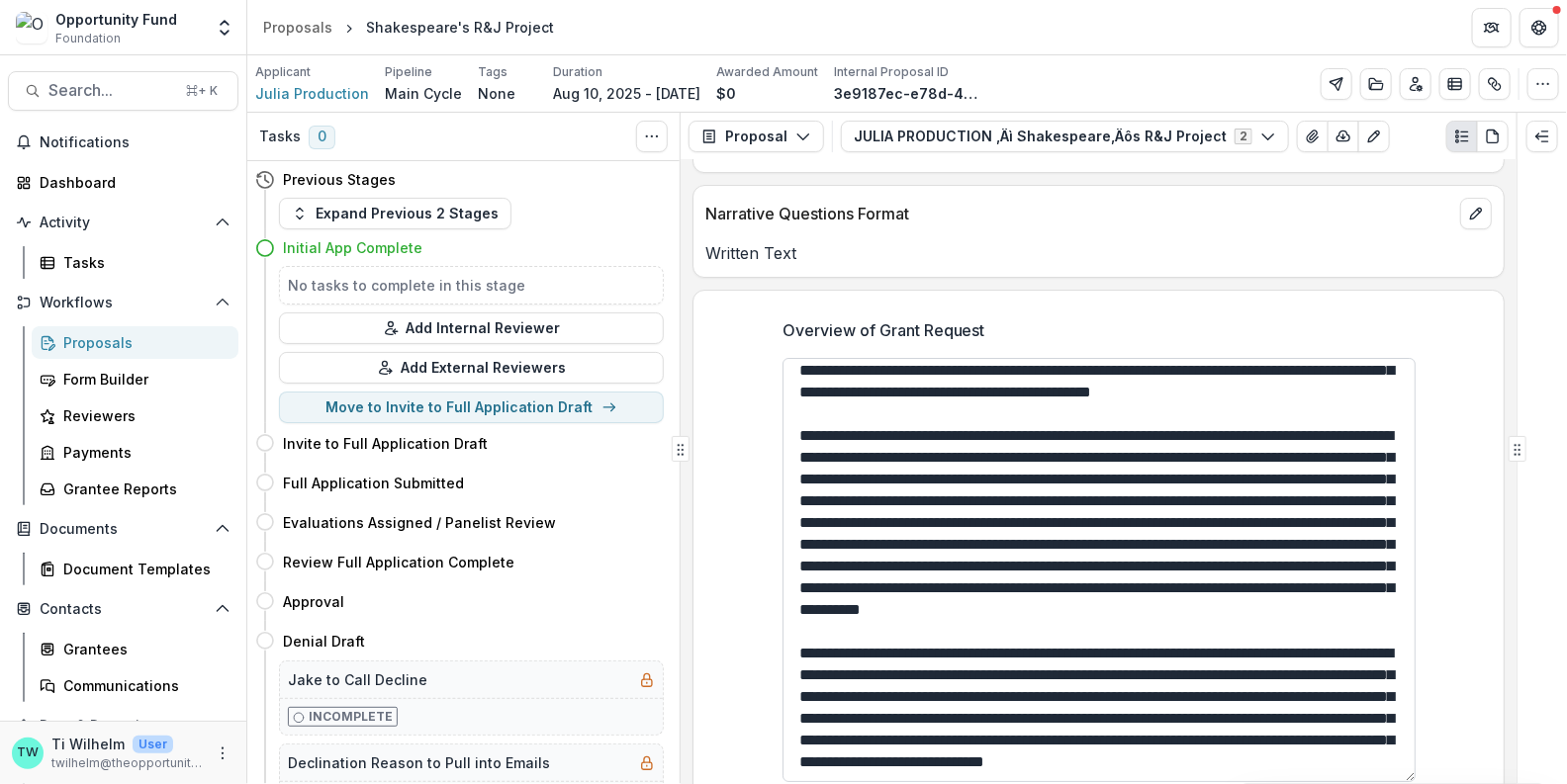 scroll, scrollTop: 176, scrollLeft: 0, axis: vertical 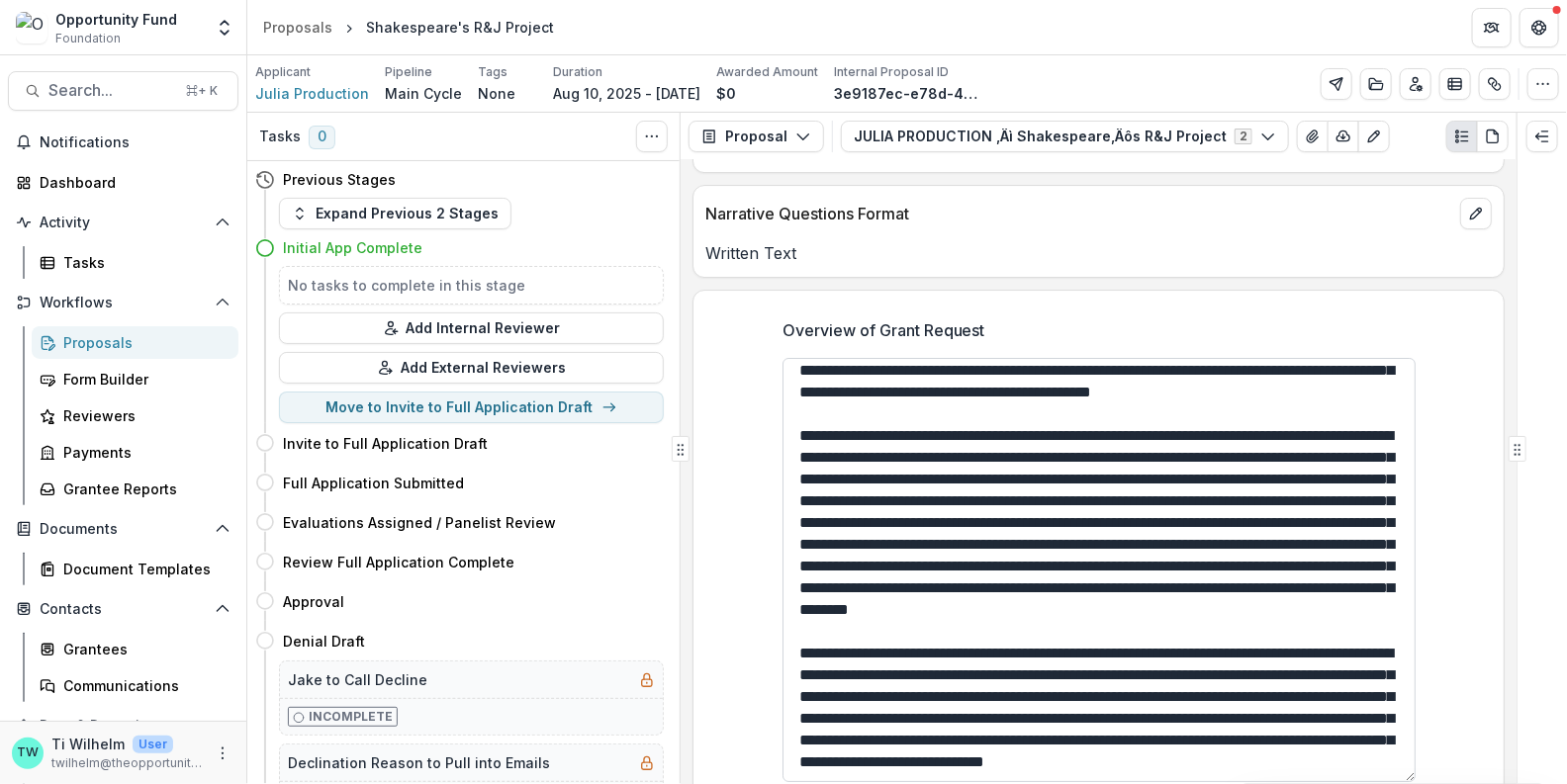 drag, startPoint x: 1222, startPoint y: 615, endPoint x: 1208, endPoint y: 615, distance: 14 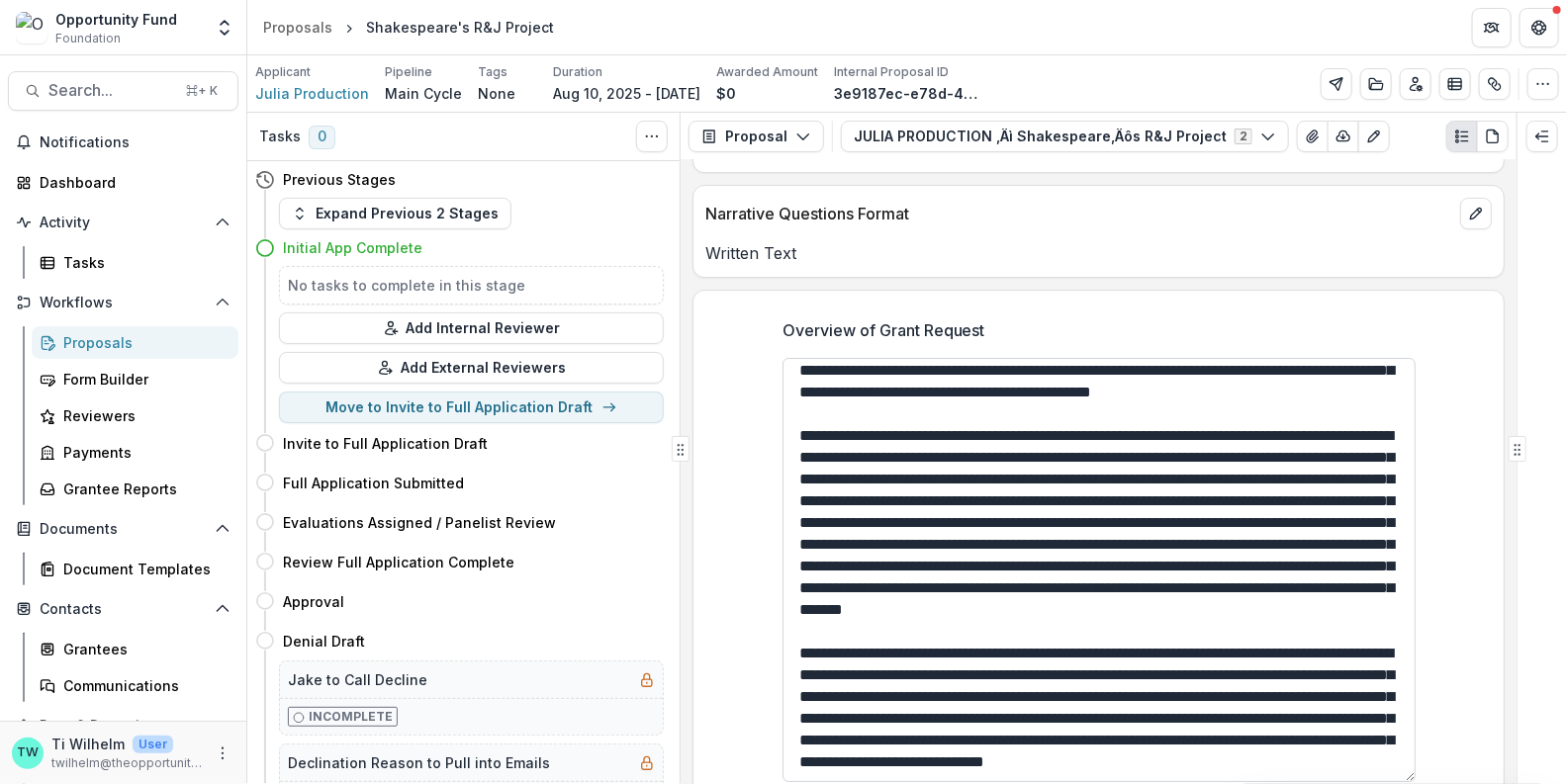 drag, startPoint x: 1191, startPoint y: 637, endPoint x: 1176, endPoint y: 638, distance: 15.033296 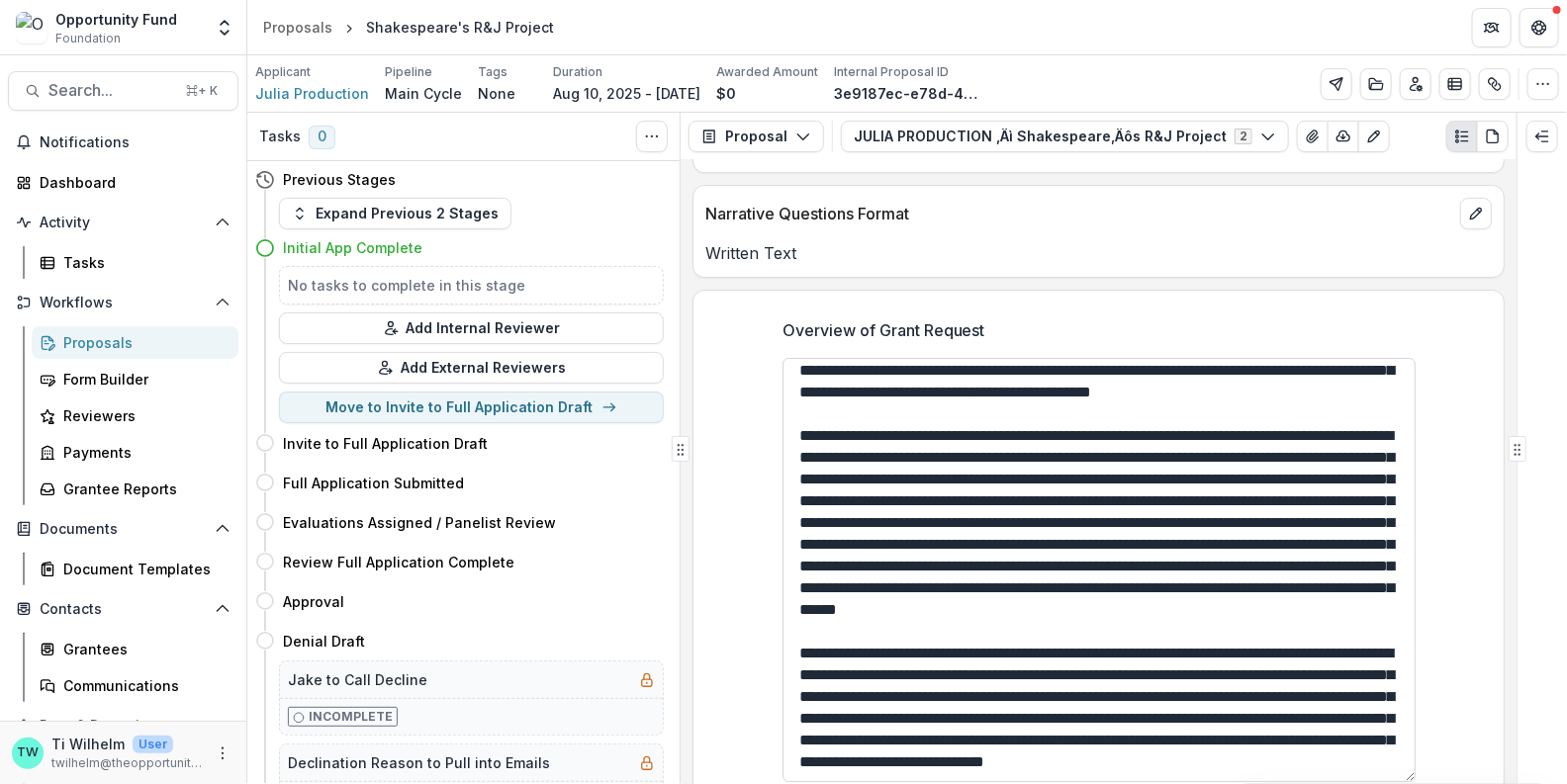 scroll, scrollTop: 179, scrollLeft: 0, axis: vertical 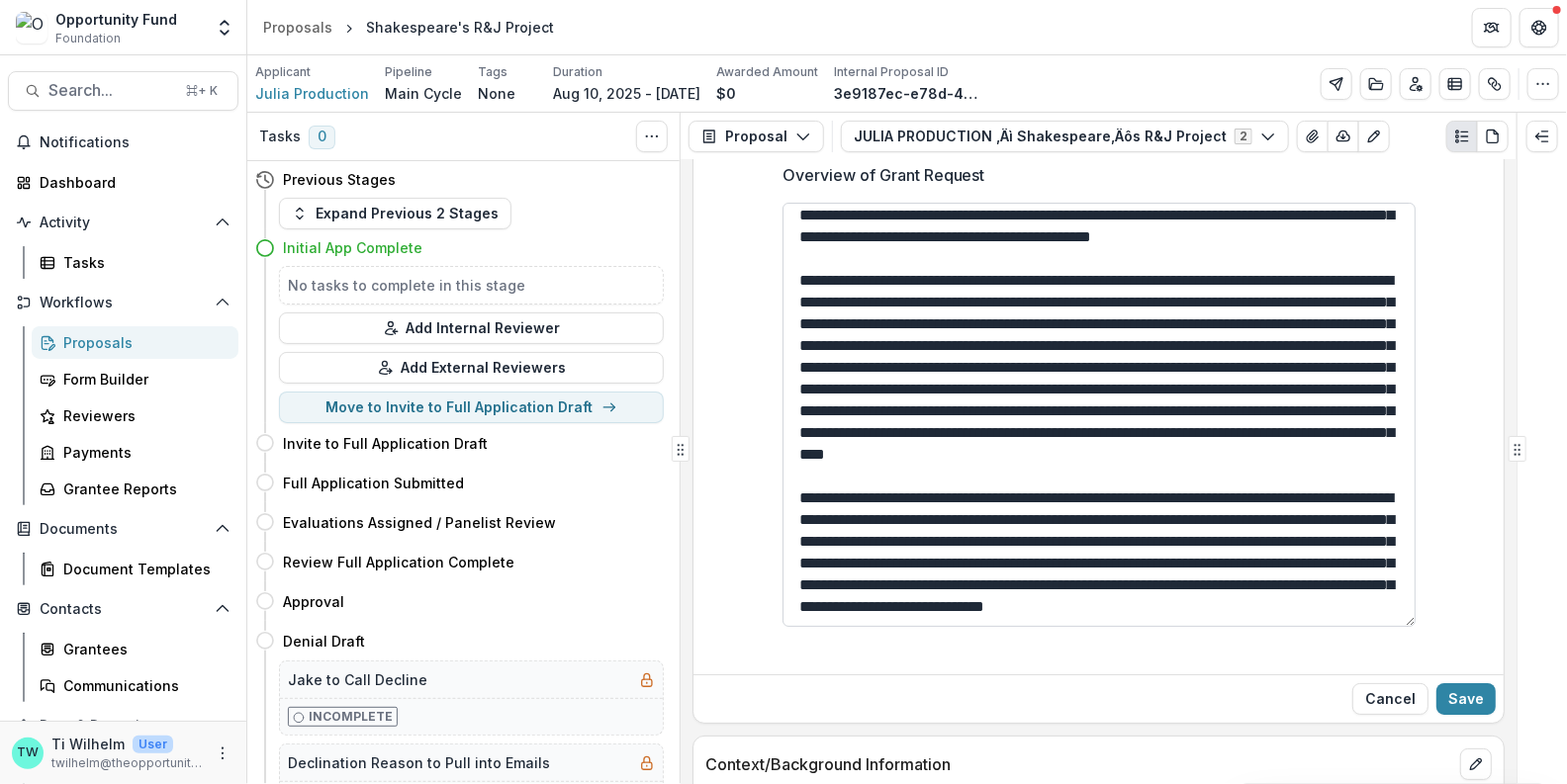 drag, startPoint x: 893, startPoint y: 672, endPoint x: 872, endPoint y: 678, distance: 21.84033 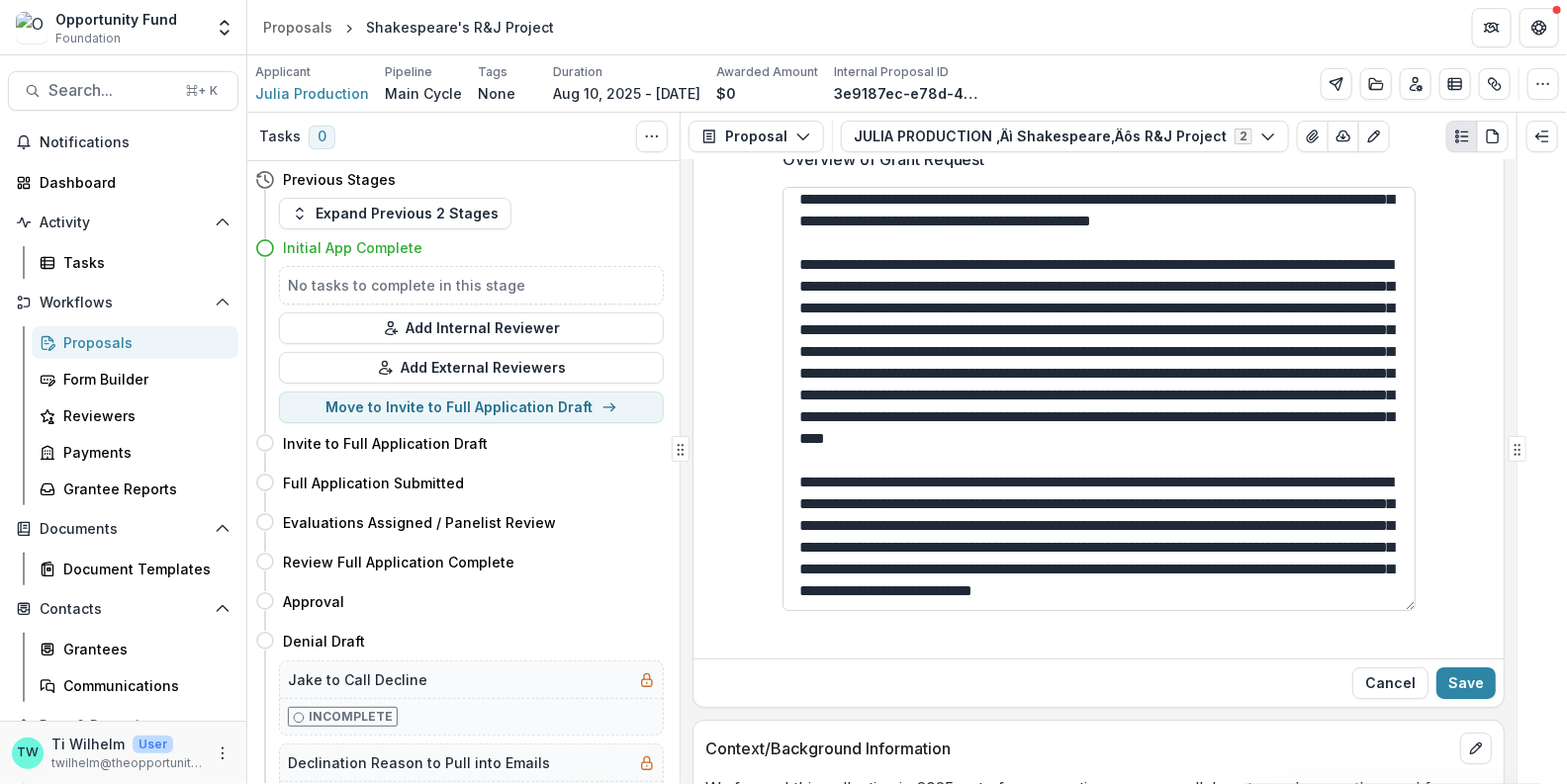 scroll, scrollTop: 3405, scrollLeft: 0, axis: vertical 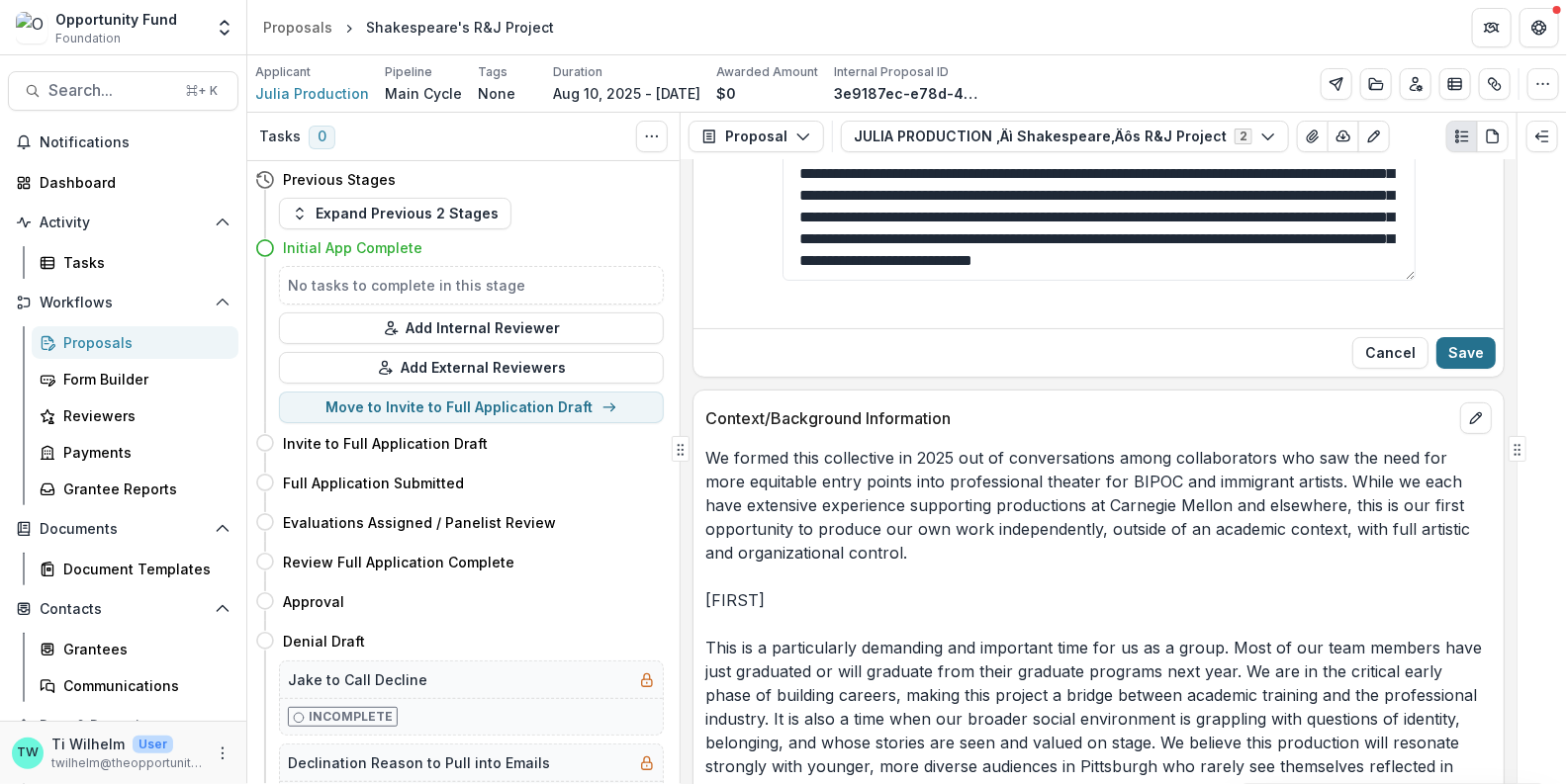 type on "**********" 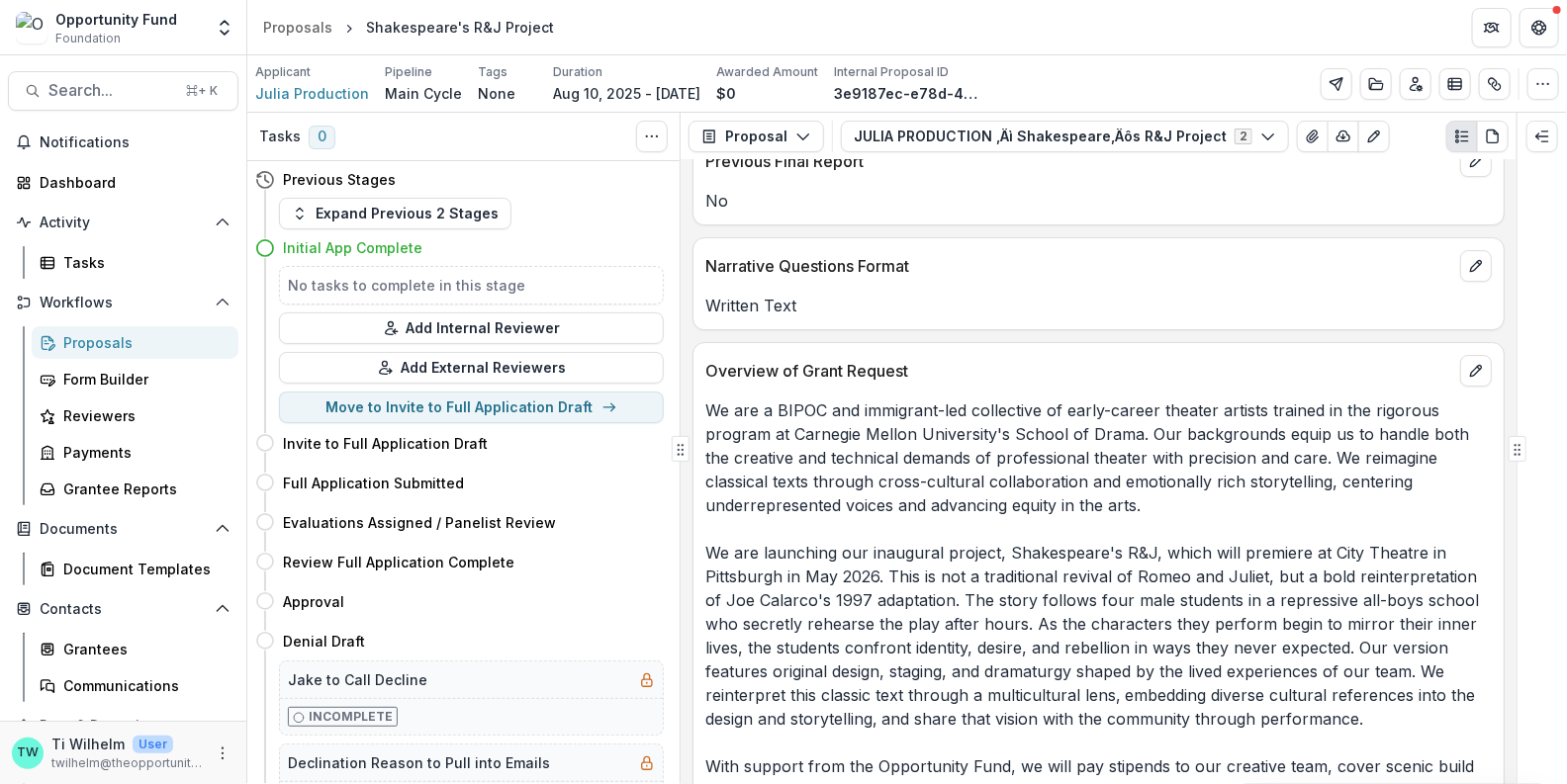 scroll, scrollTop: 3060, scrollLeft: 0, axis: vertical 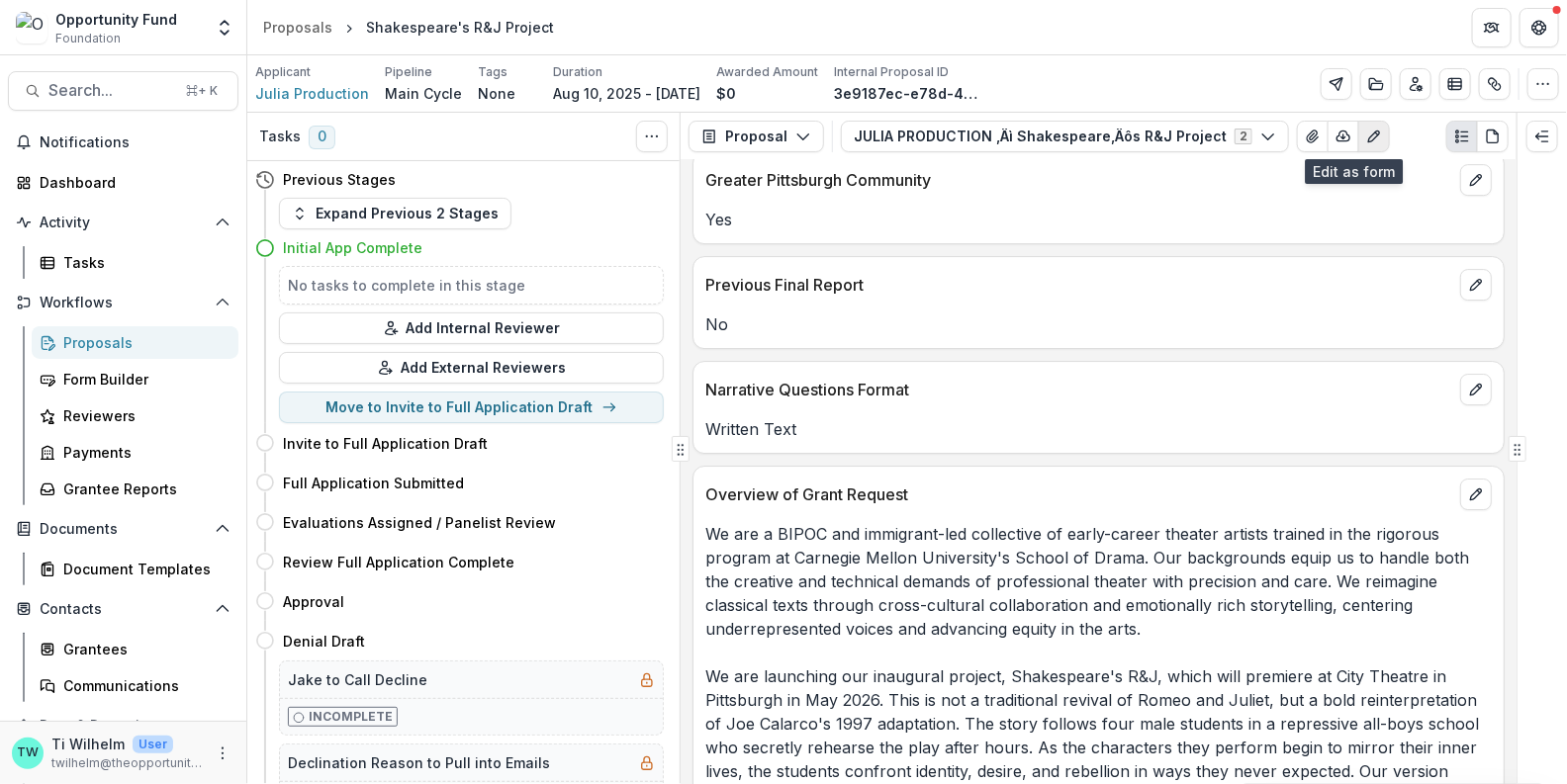 click 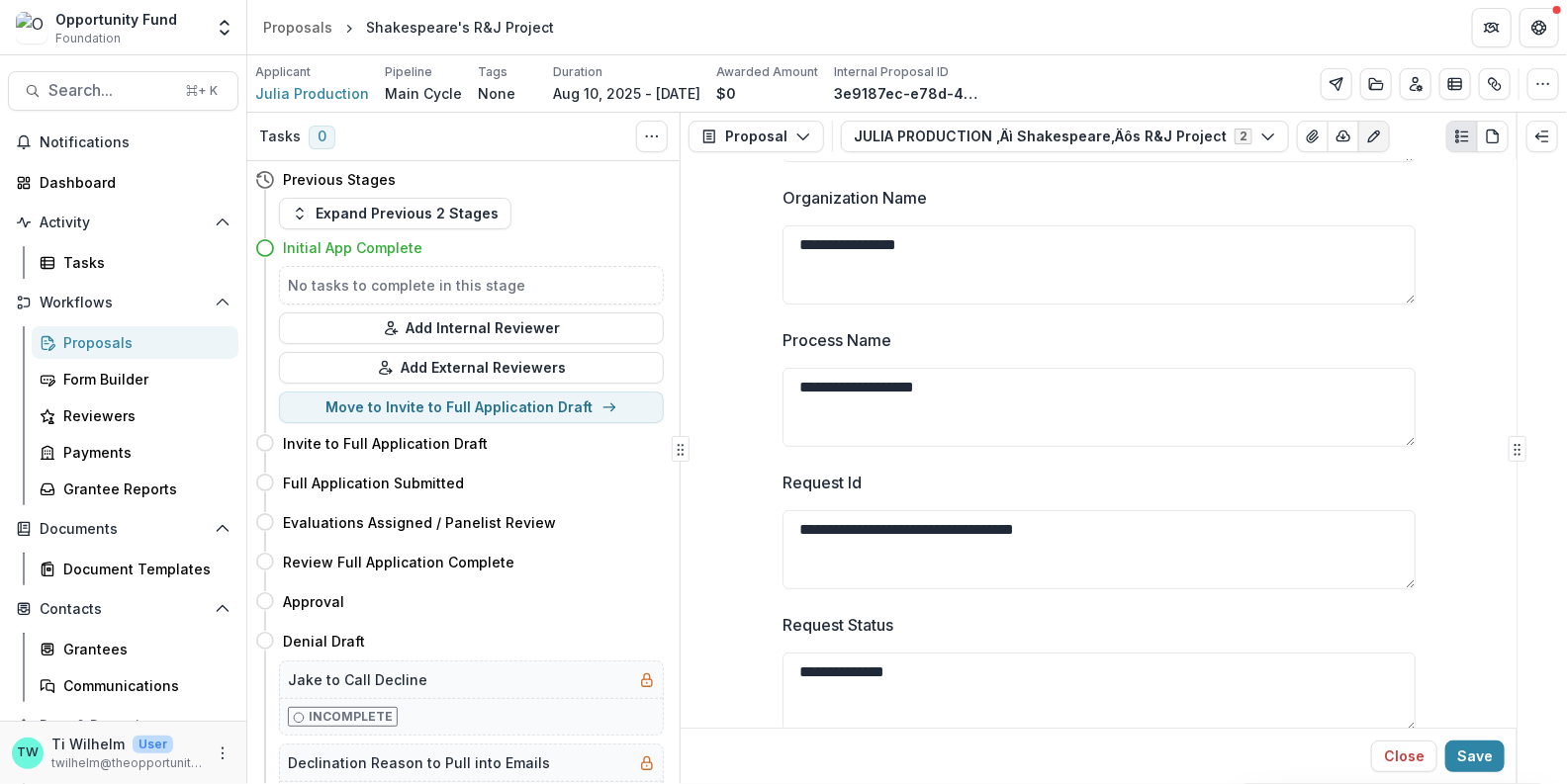 scroll, scrollTop: 0, scrollLeft: 0, axis: both 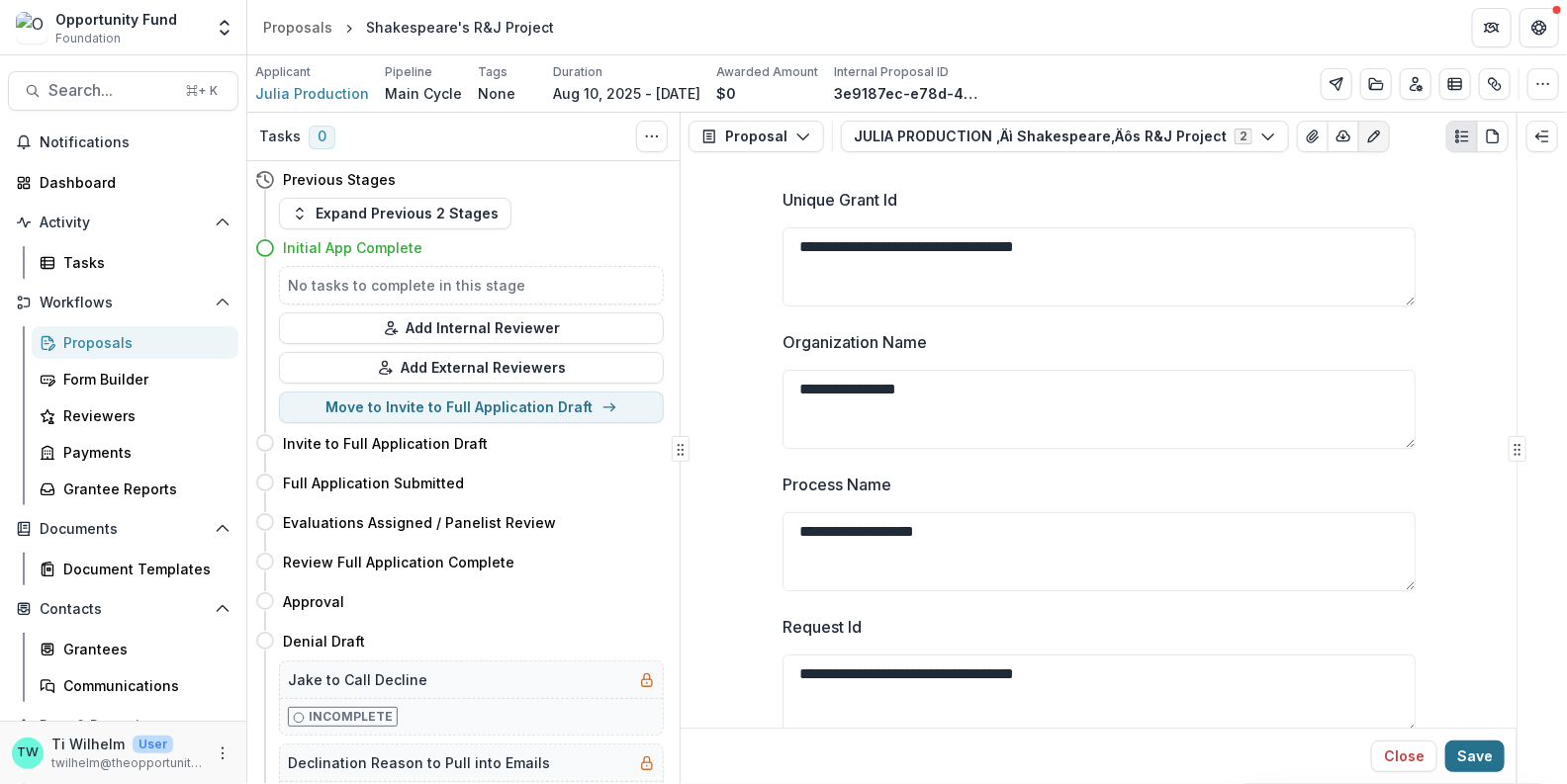 click on "Save" at bounding box center [1475, 756] 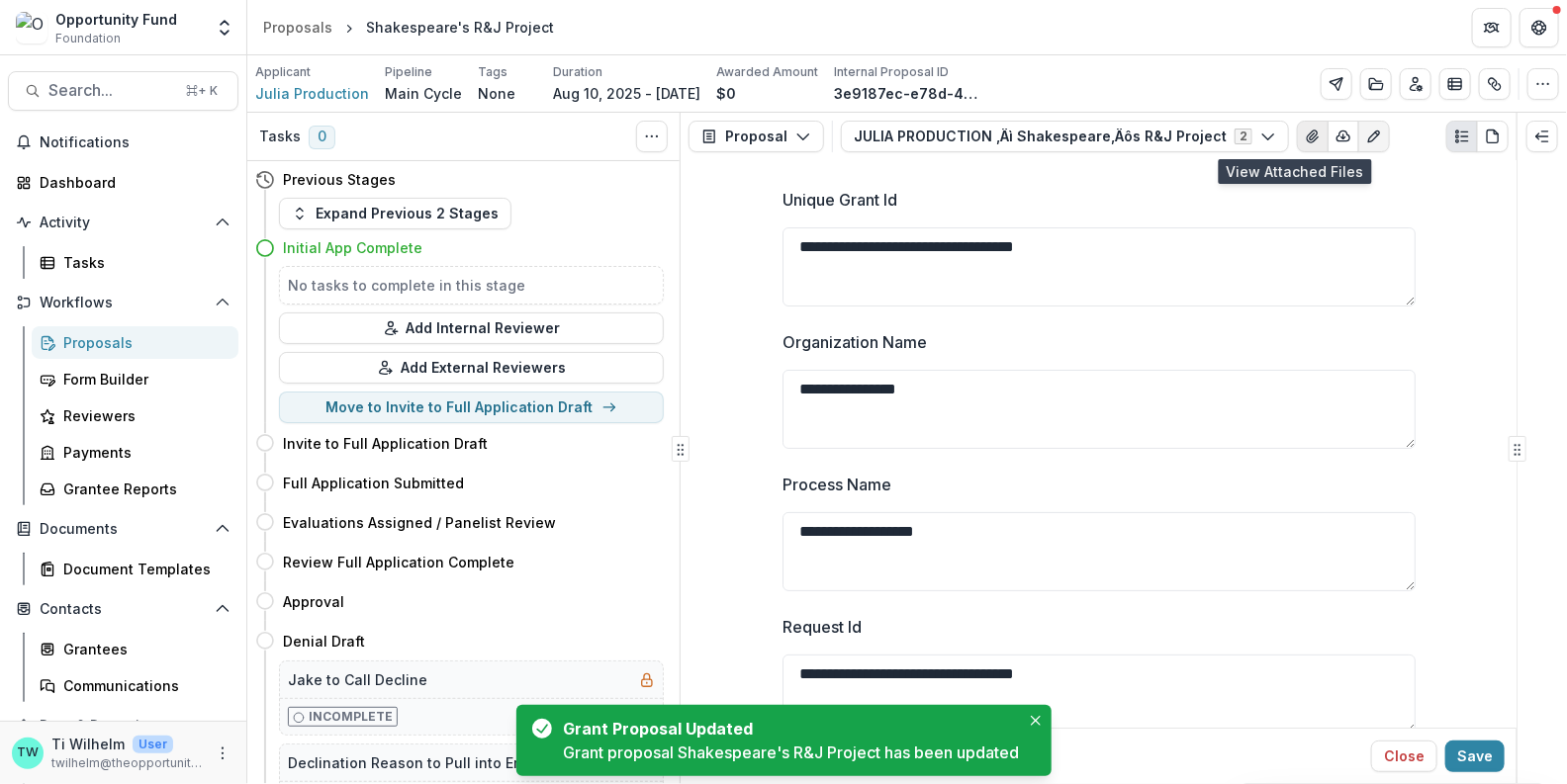 click 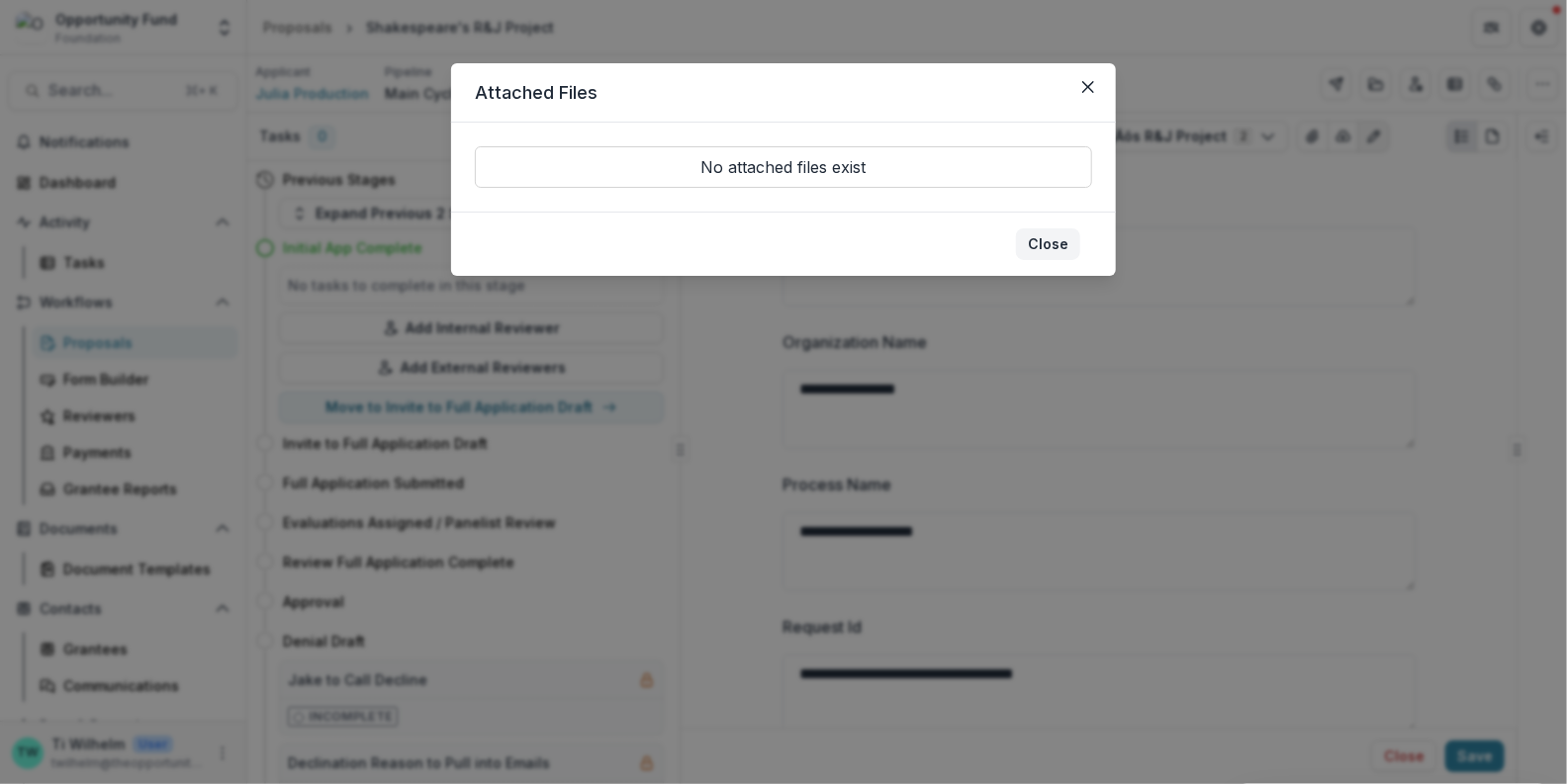 click on "Close" at bounding box center (1048, 244) 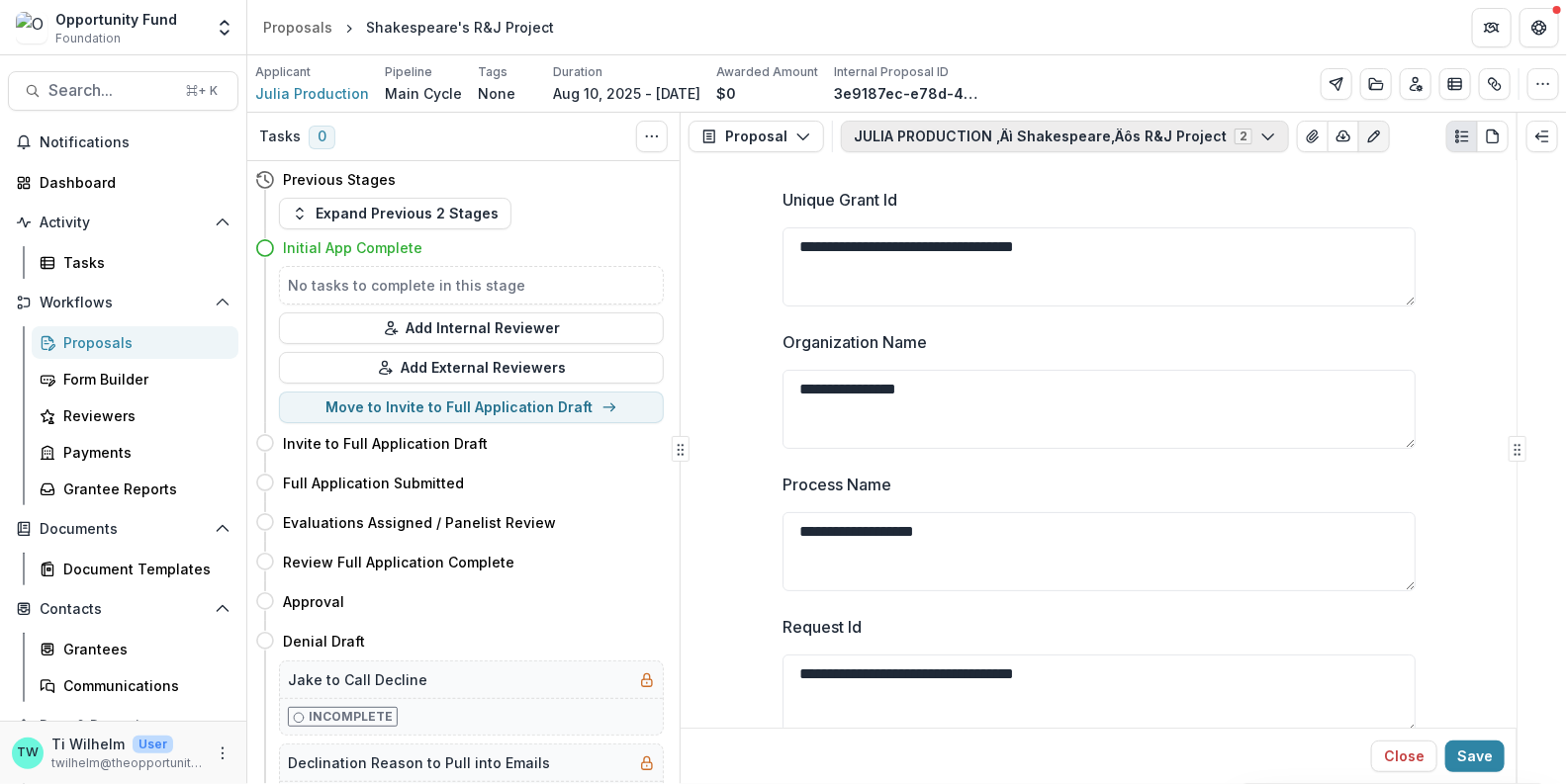 click 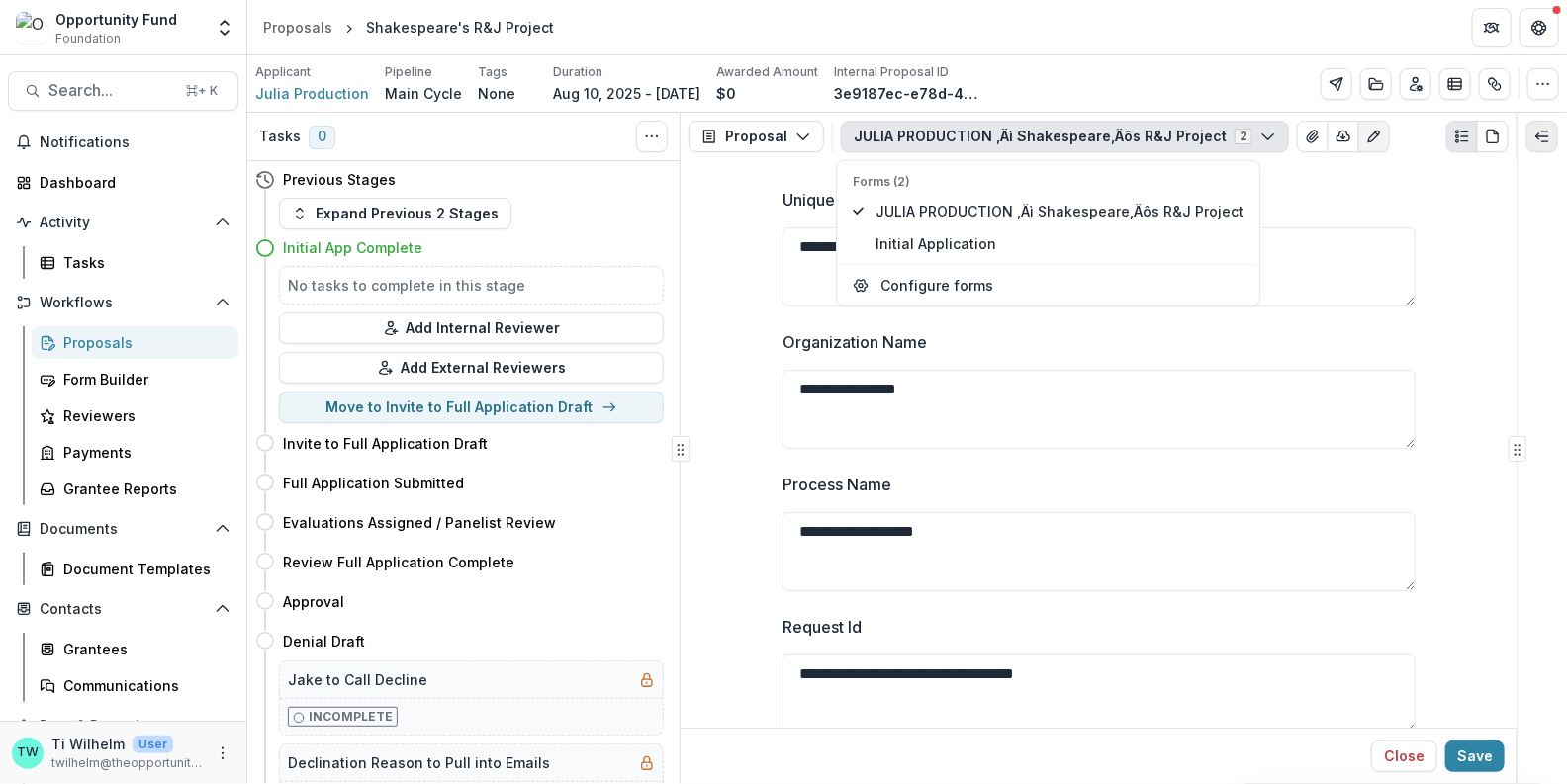 click 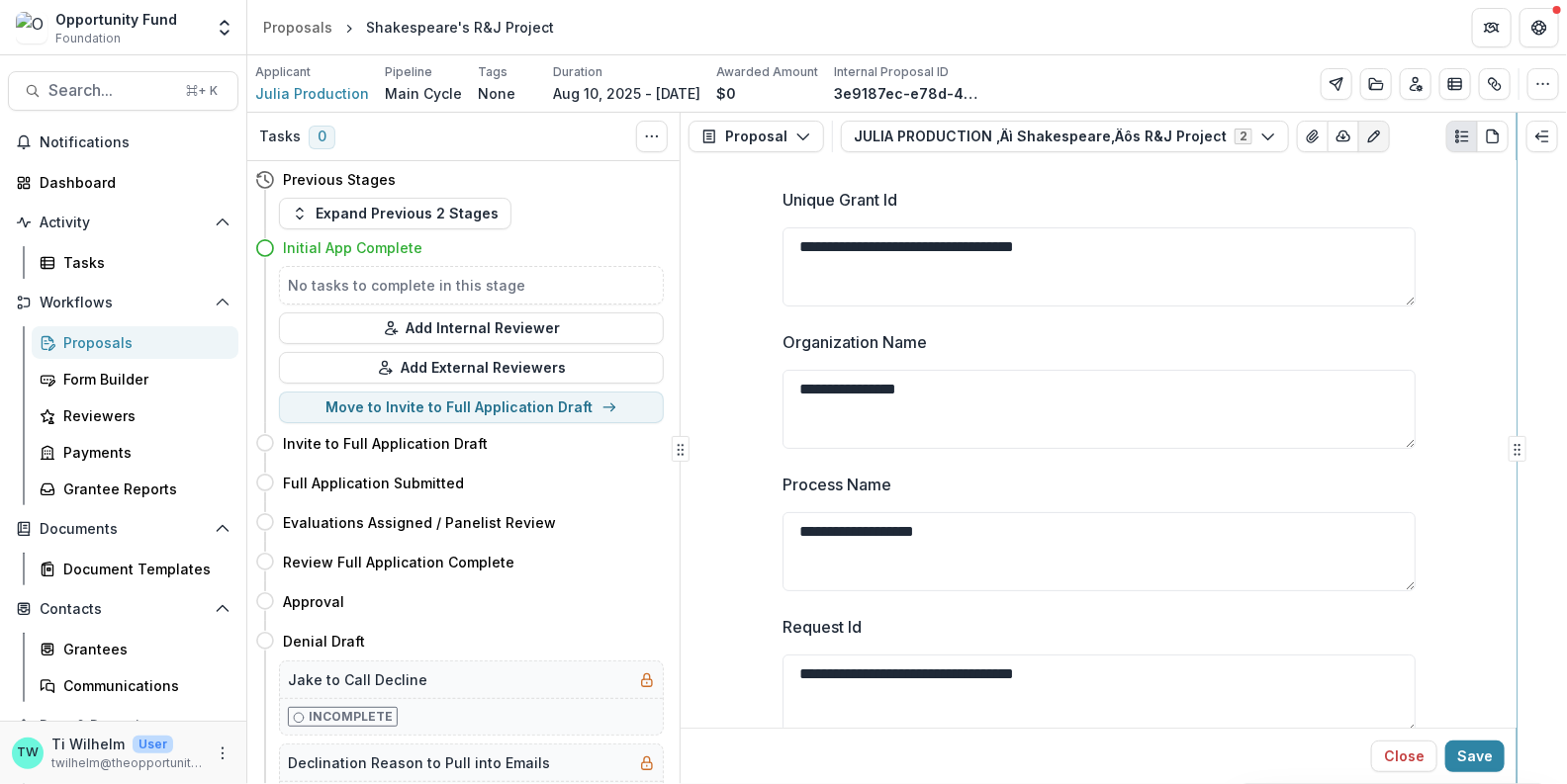 click on "Skip to content Opportunity Fund Foundation Team Settings Admin Settings Proposals Shakespeare's R&J Project Search... ⌘  + K Notifications Dashboard Activity Tasks Workflows Proposals Form Builder Reviewers Payments Grantee Reports Documents Document Templates Contacts Grantees Communications Data & Reporting Dashboard Data Report TW Ti Wilhelm User [EMAIL] Applicant Julia Production Pipeline Main Cycle Tags None All tags Duration Aug 10, [YEAR]   -   May 5, [YEAR] Awarded Amount $0 Internal Proposal ID [UUID] Edit Details Change History Key Milestones Change Pipeline Archive Delete Proposal Tasks 0 Show Cancelled Tasks Previous Stages Expand Previous 2 Stages Initial App Complete No tasks to complete in this stage Add Internal Reviewer Add External Reviewers Move to Invite to Full Application Draft Invite to Full Application Draft Move here Full Application Submitted Move here Evaluations Assigned / Panelist Review Move here Move here Approval Move here 2" at bounding box center (784, 392) 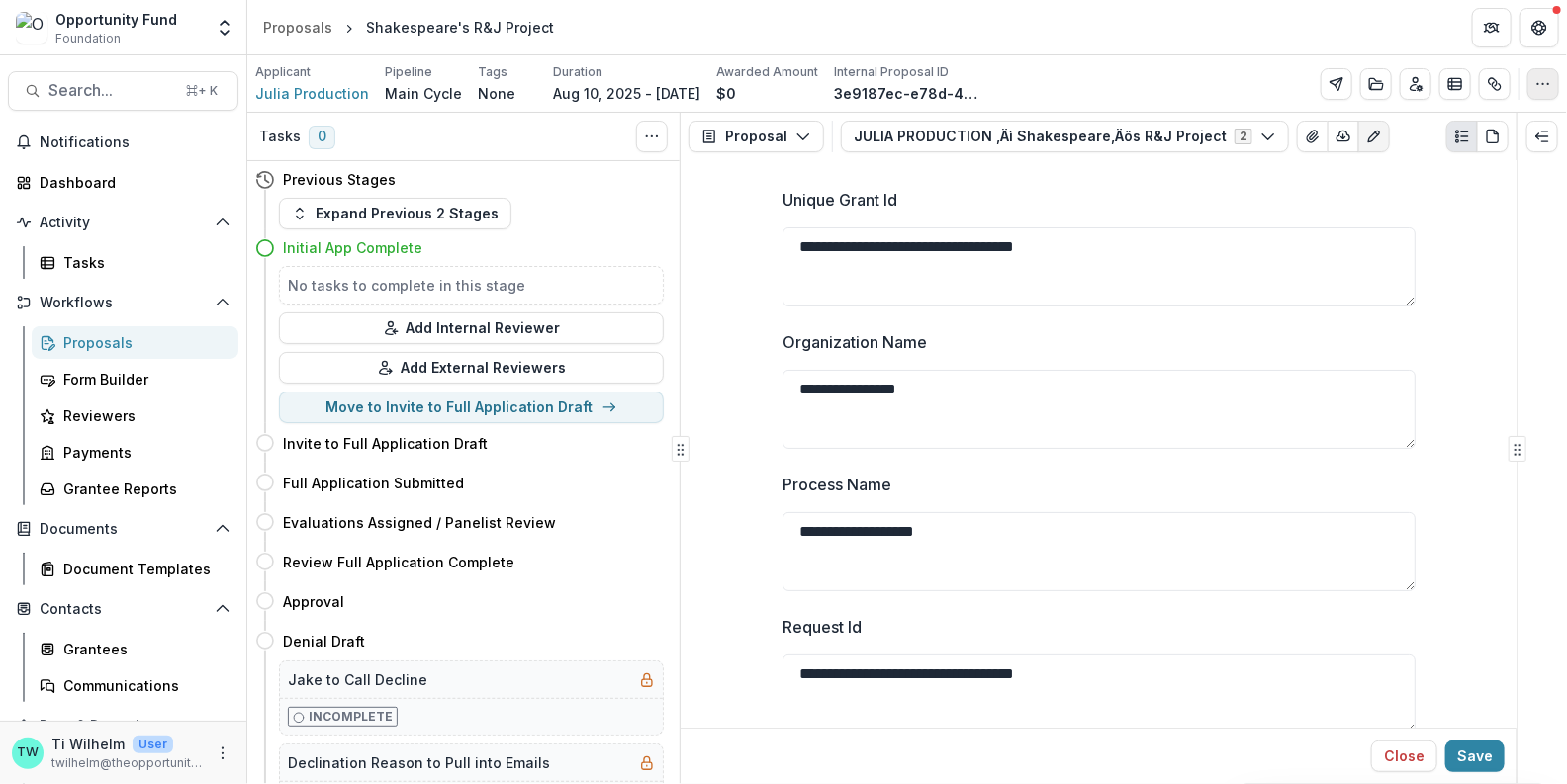 click 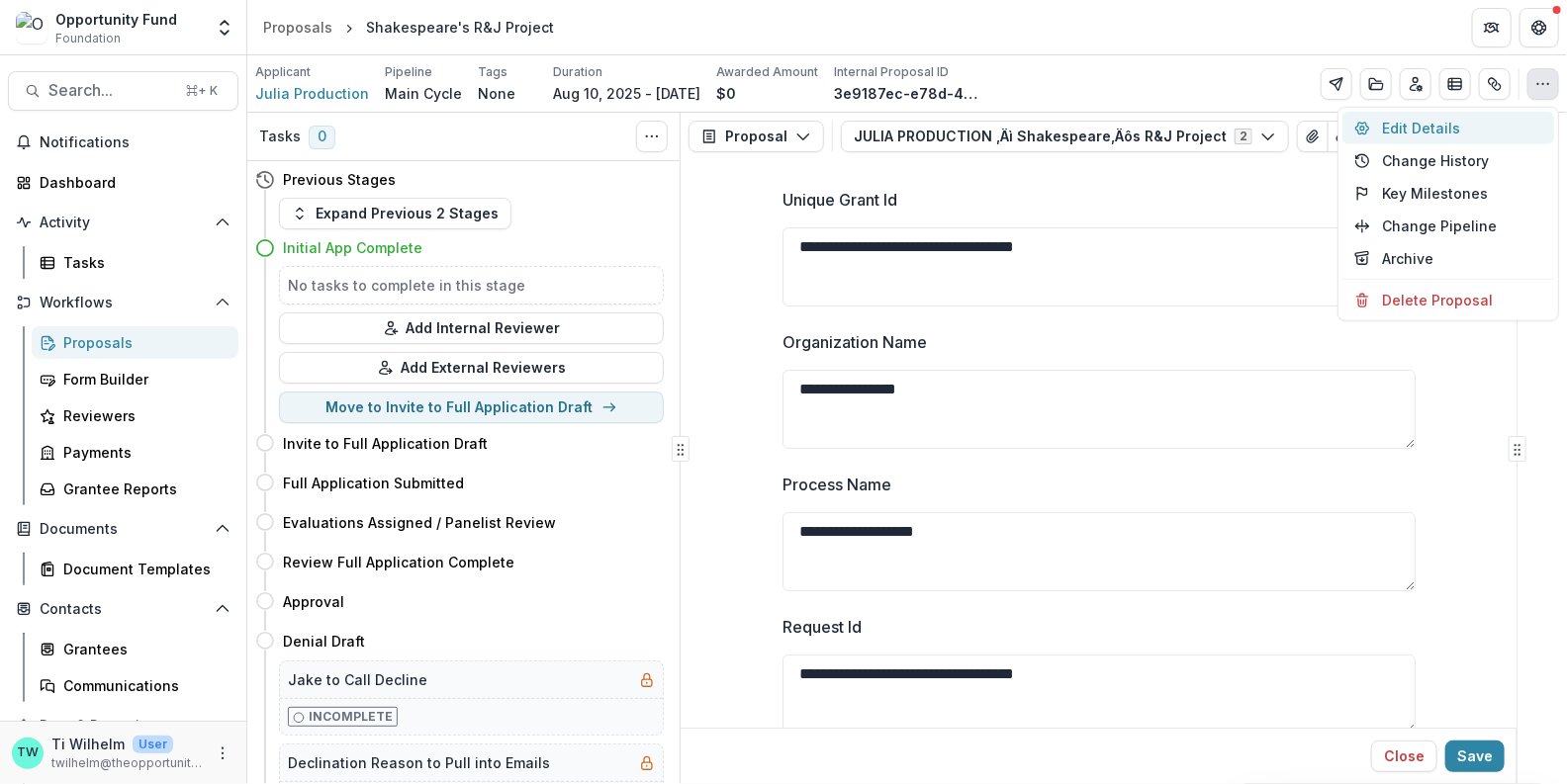 click on "Edit Details" at bounding box center [1448, 128] 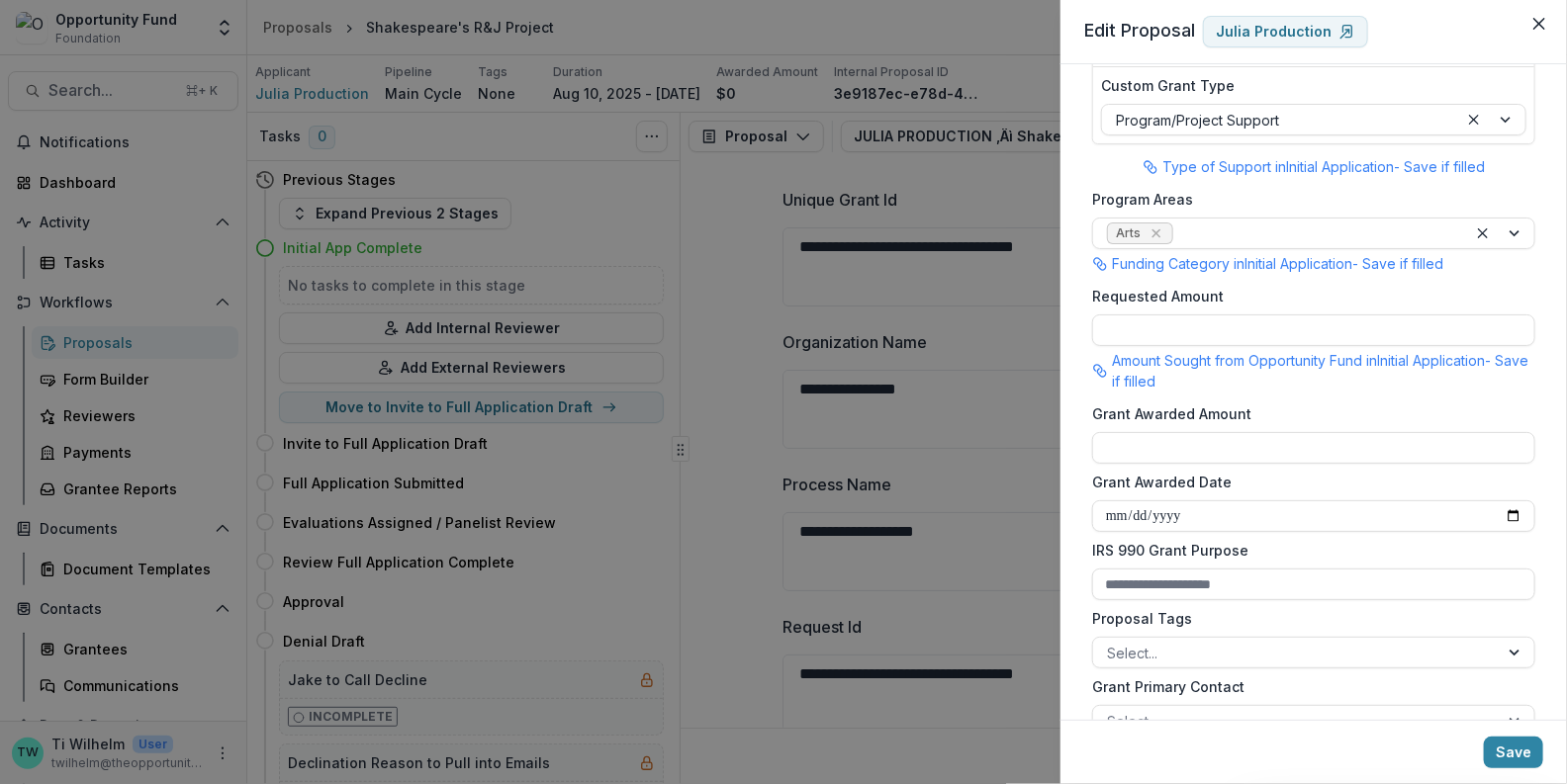 scroll, scrollTop: 403, scrollLeft: 0, axis: vertical 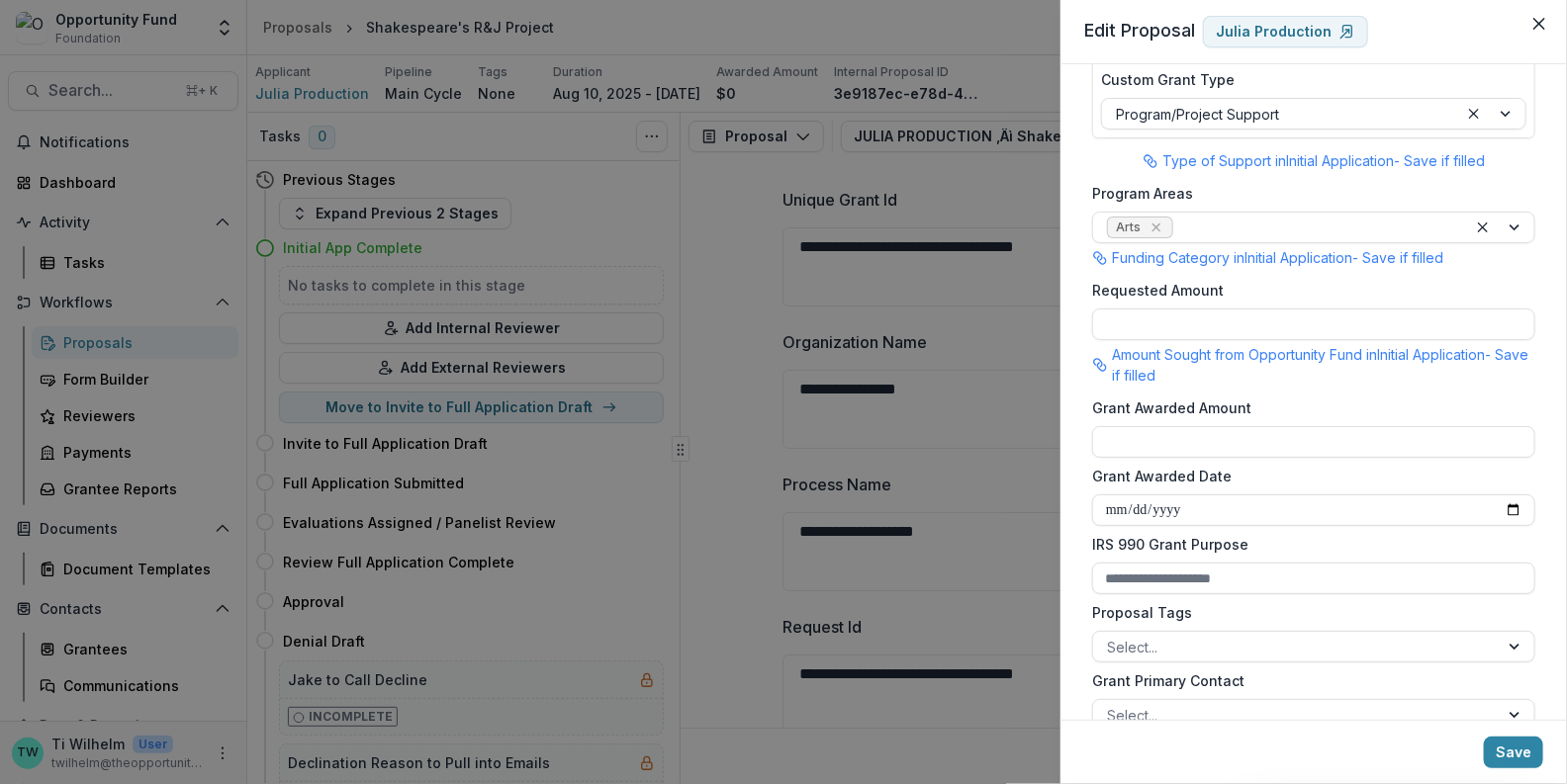 click on "**********" at bounding box center (784, 392) 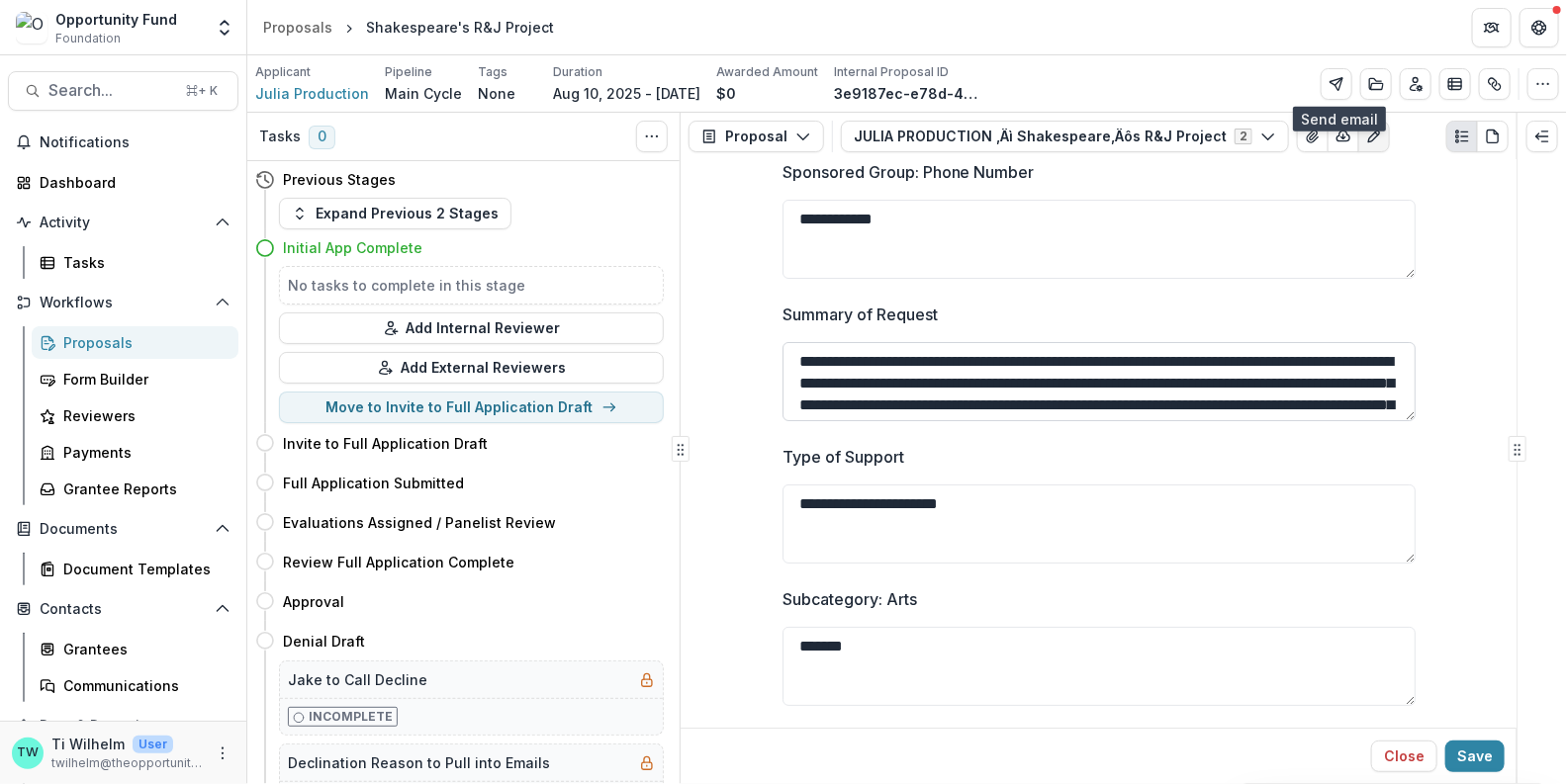 scroll, scrollTop: 3443, scrollLeft: 0, axis: vertical 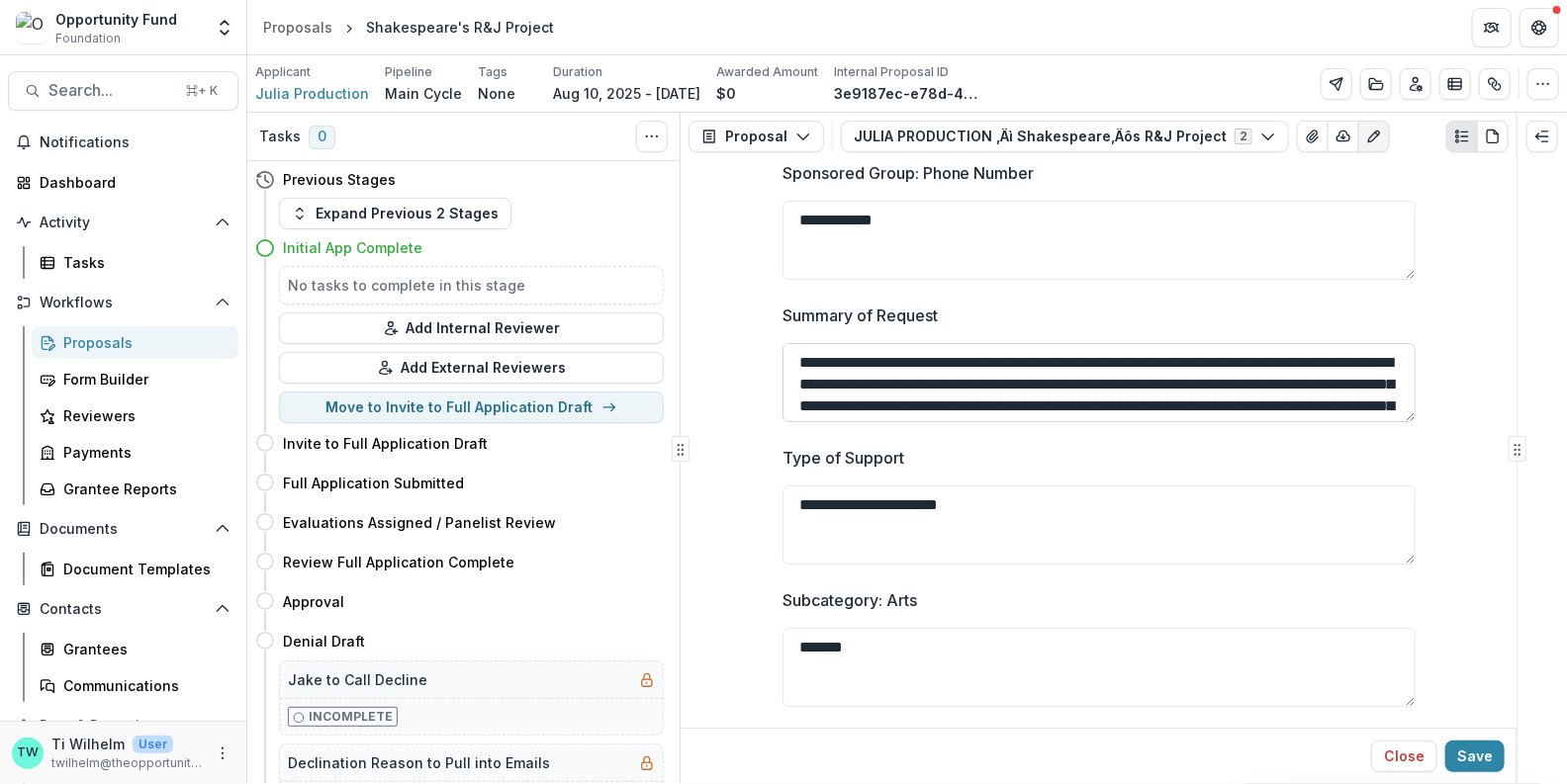 click on "**********" at bounding box center (1099, 383) 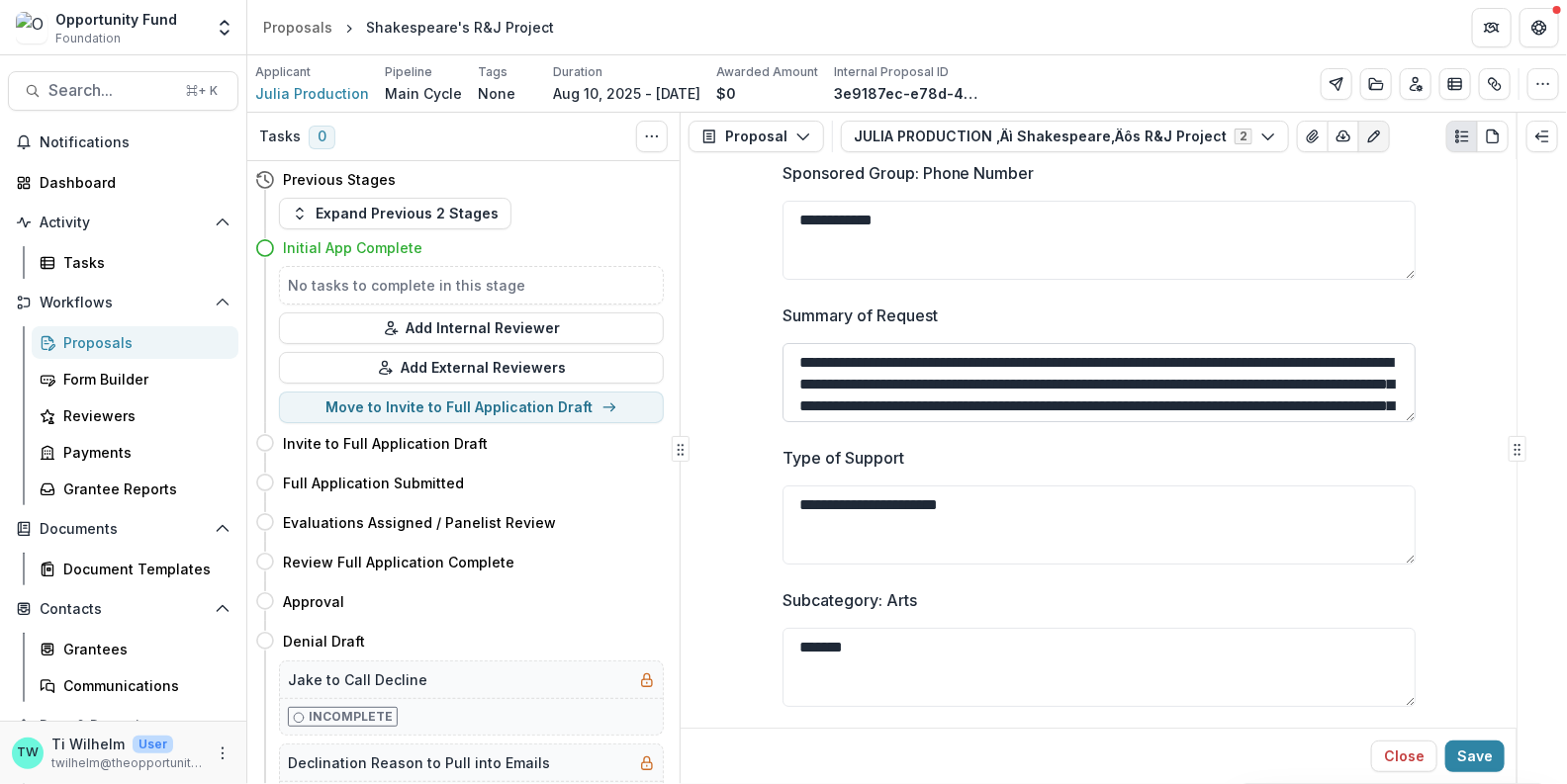 drag, startPoint x: 1286, startPoint y: 364, endPoint x: 1256, endPoint y: 364, distance: 30 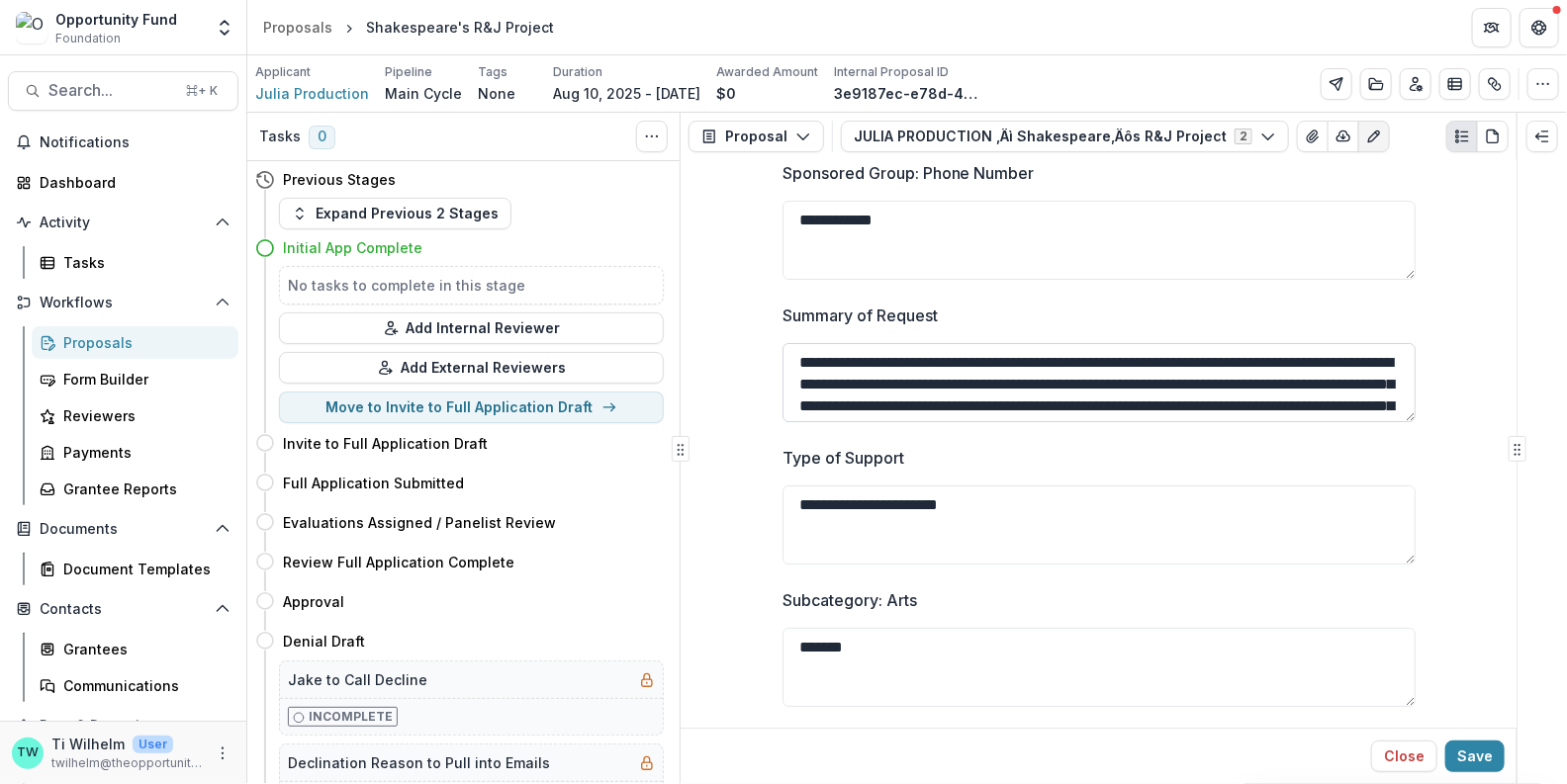 scroll, scrollTop: 67, scrollLeft: 0, axis: vertical 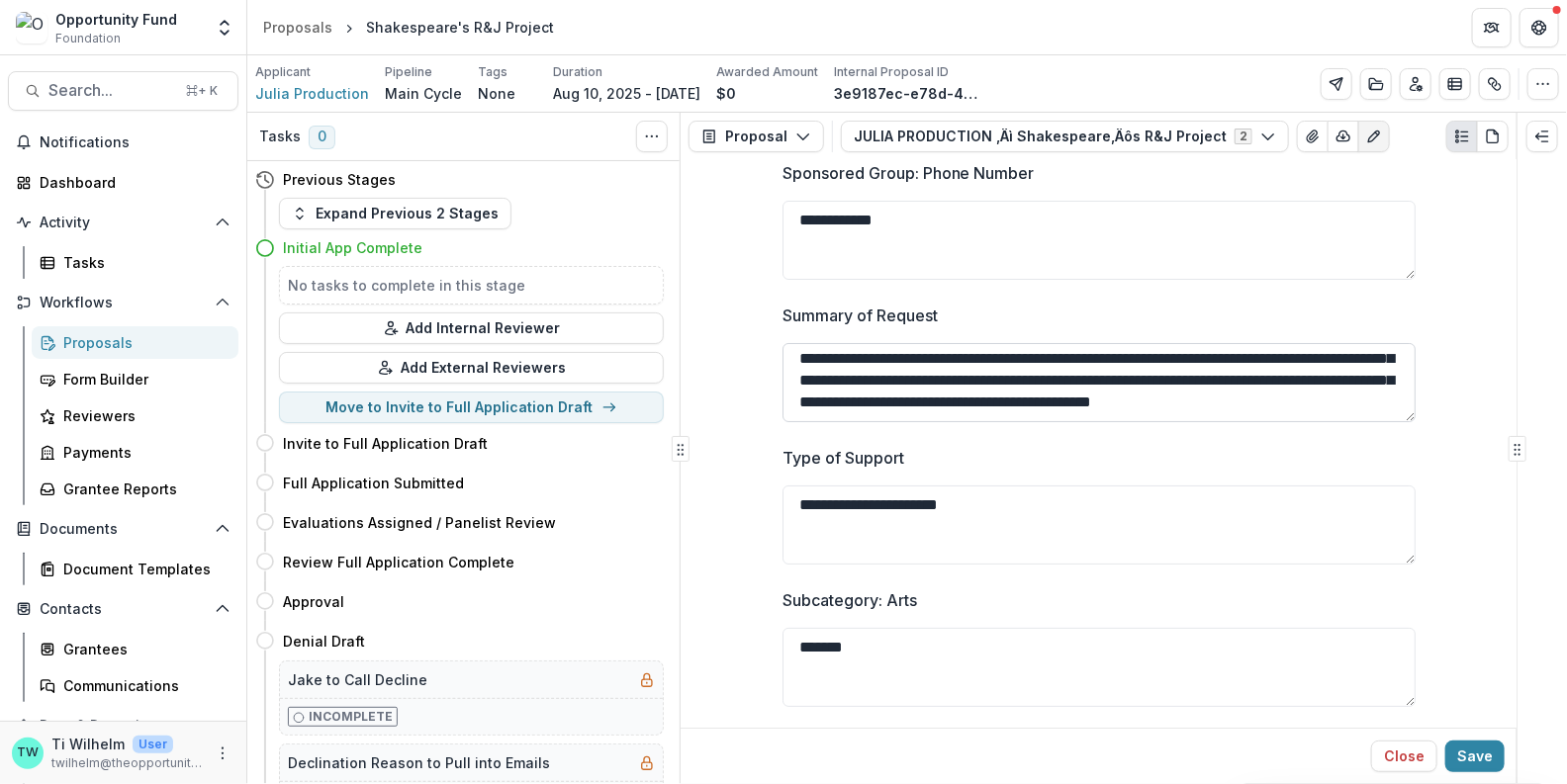 drag, startPoint x: 1152, startPoint y: 399, endPoint x: 1130, endPoint y: 403, distance: 22.36068 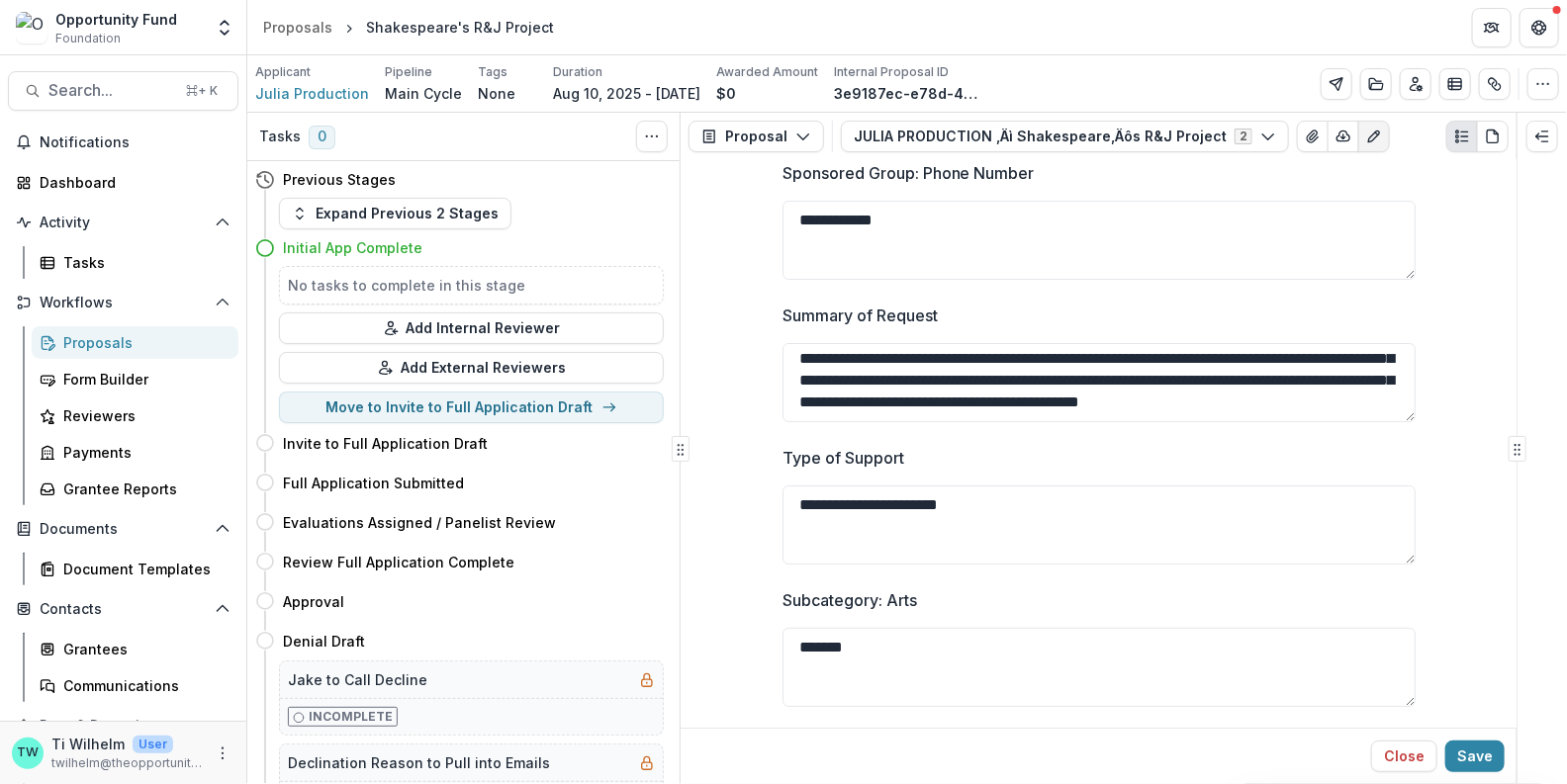 scroll, scrollTop: 0, scrollLeft: 0, axis: both 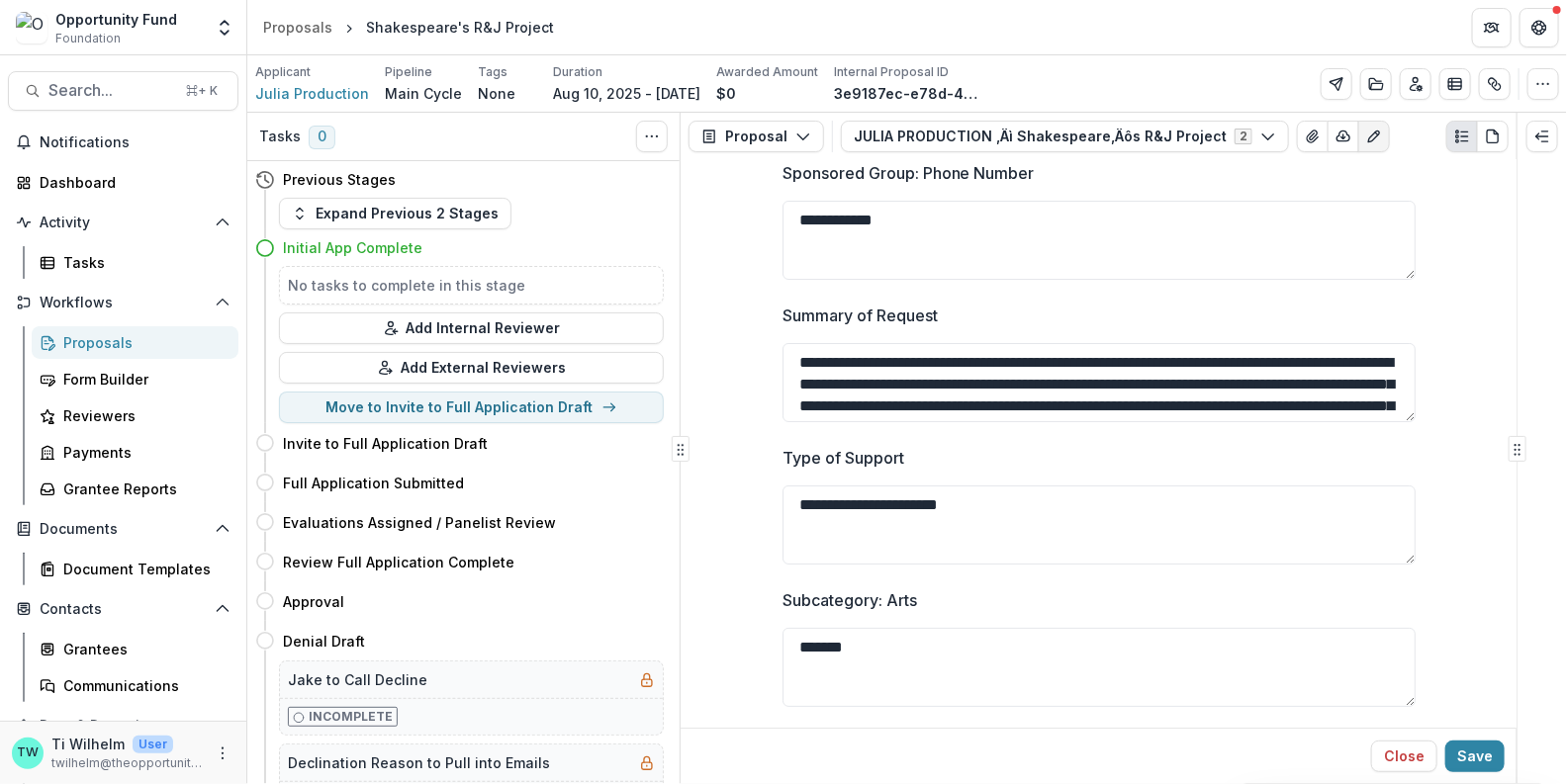 drag, startPoint x: 1225, startPoint y: 401, endPoint x: 697, endPoint y: 307, distance: 536.3 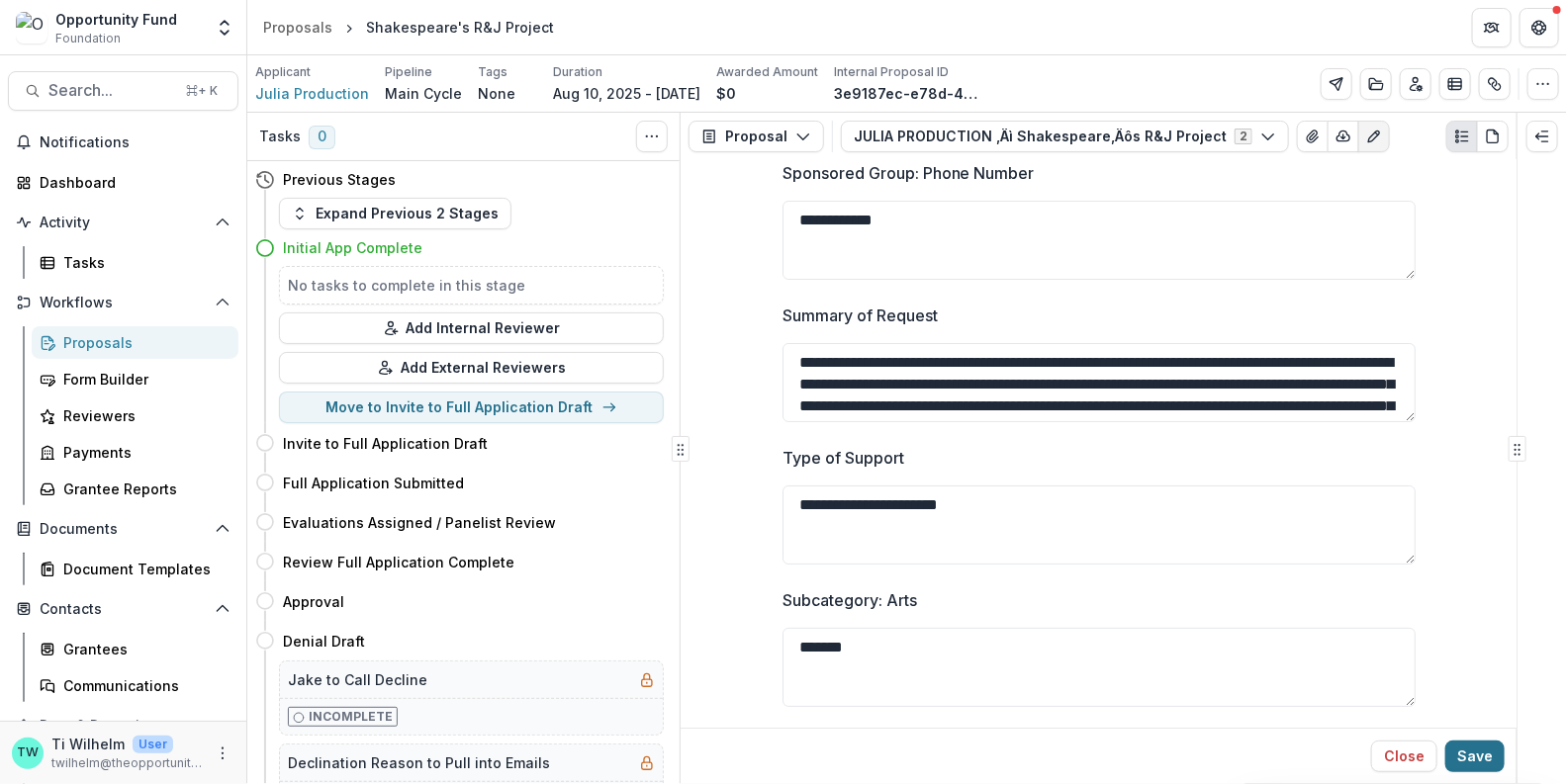 type on "**********" 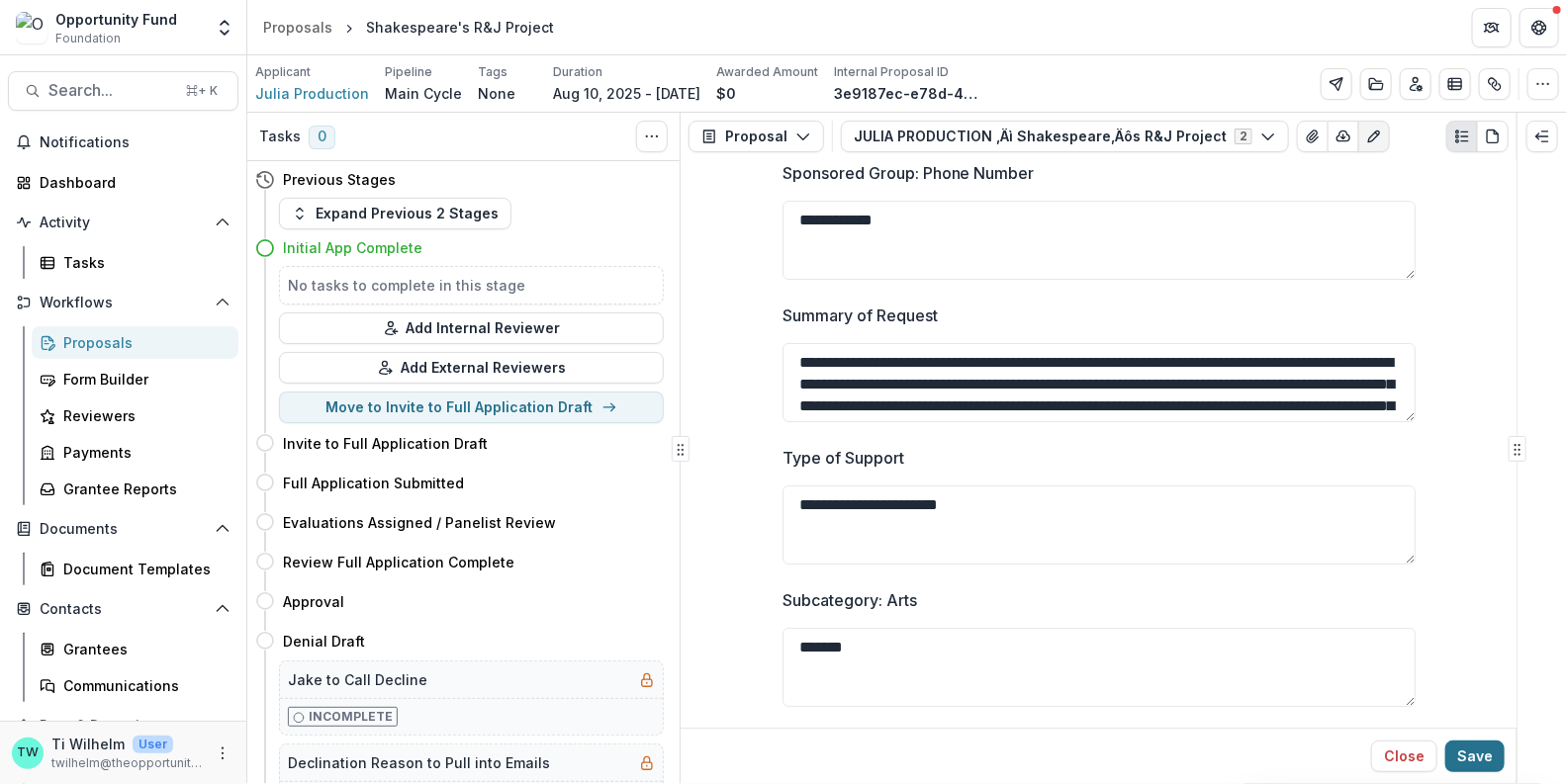 click on "Save" at bounding box center (1475, 756) 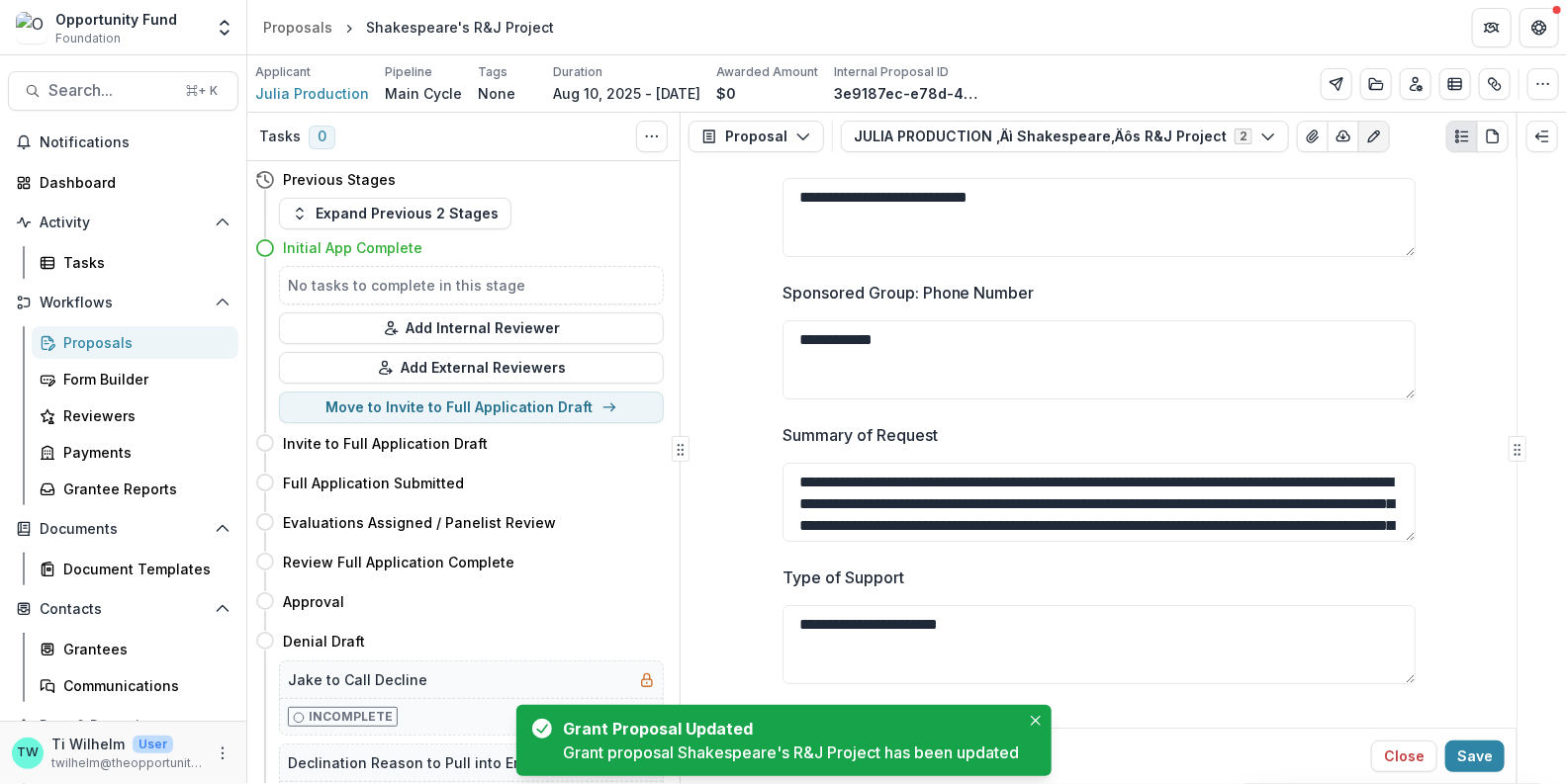 scroll, scrollTop: 3319, scrollLeft: 0, axis: vertical 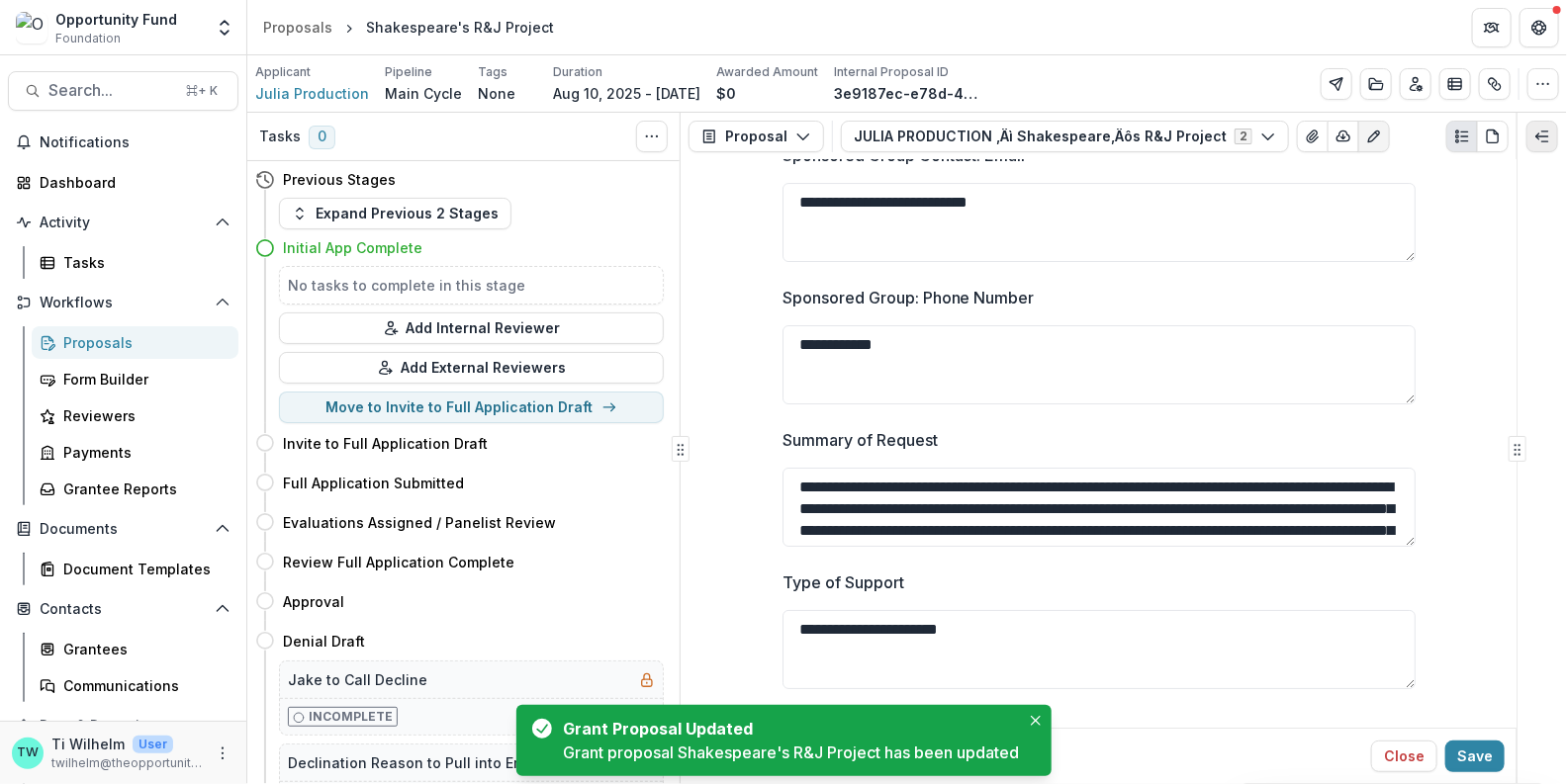 click 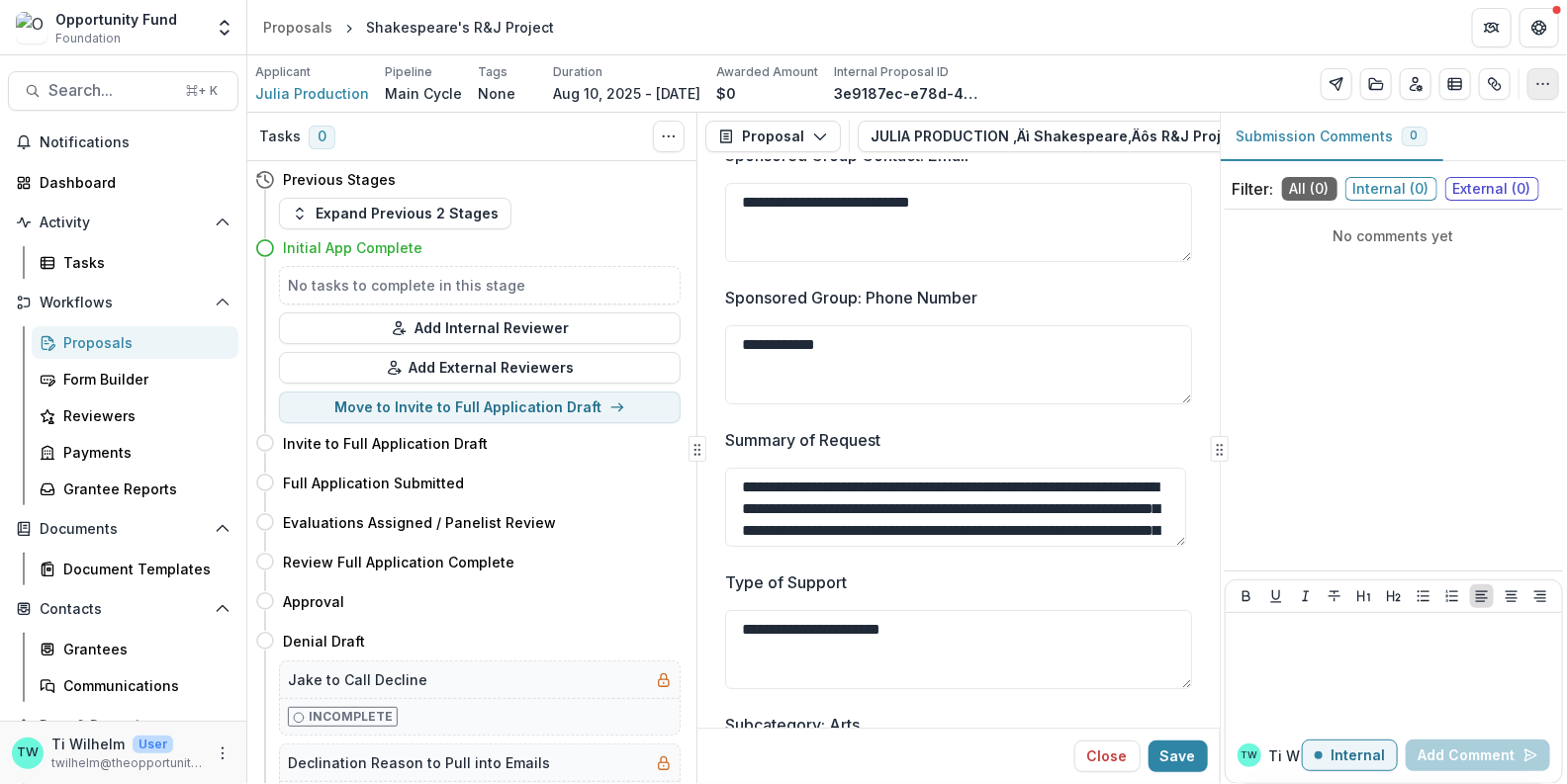 click 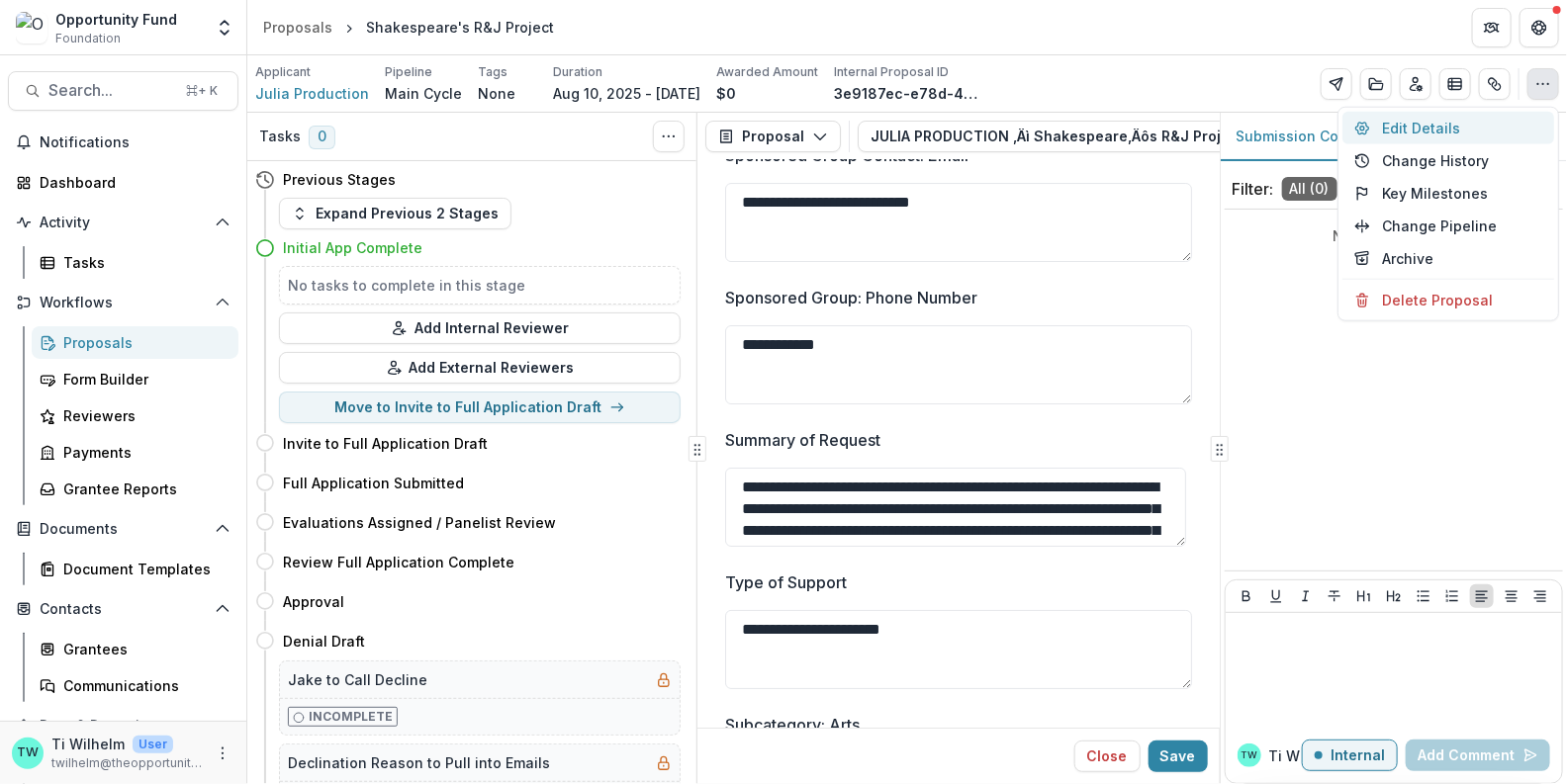 click on "Edit Details" at bounding box center [1448, 128] 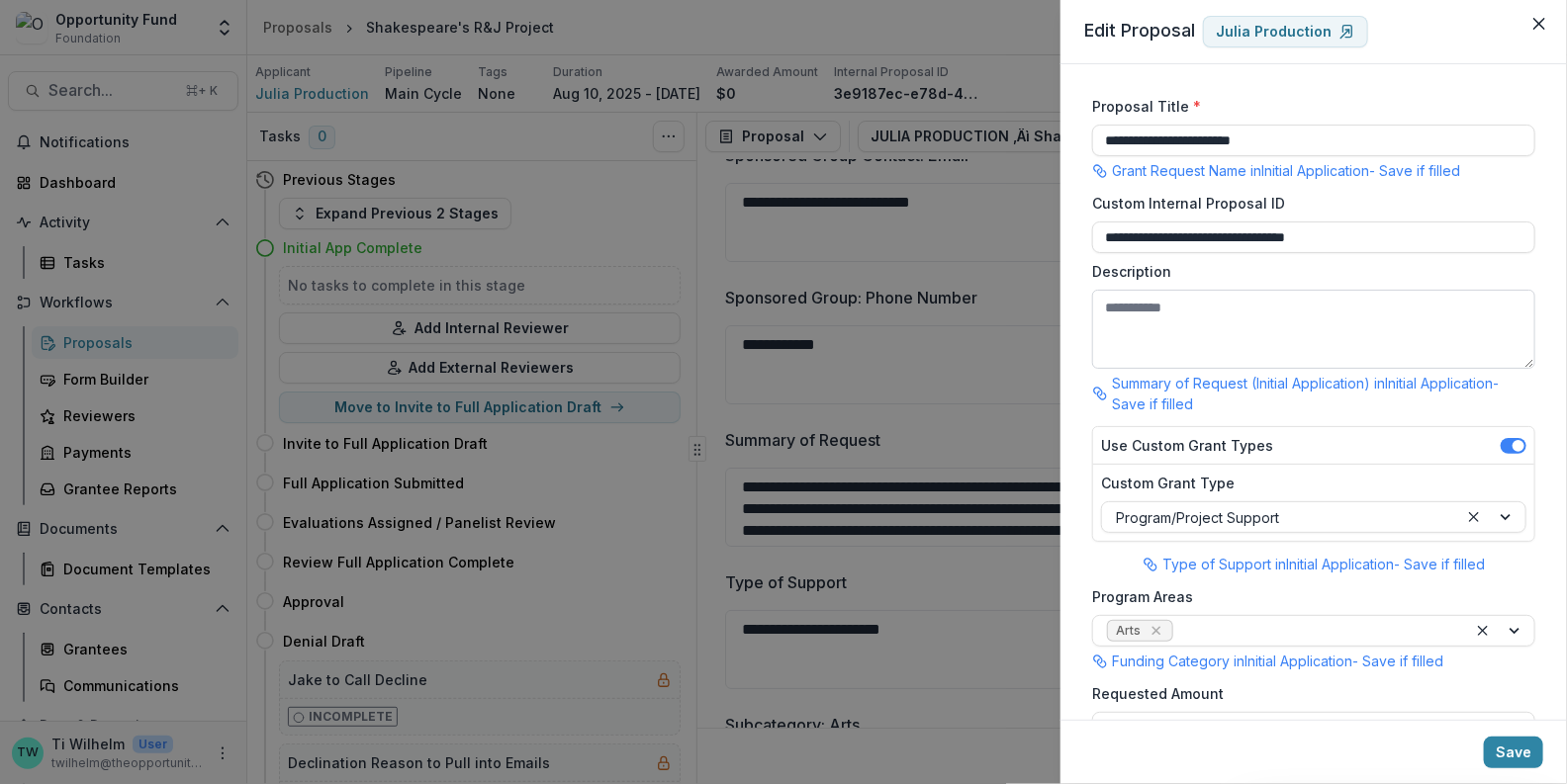 click on "Description" at bounding box center (1314, 329) 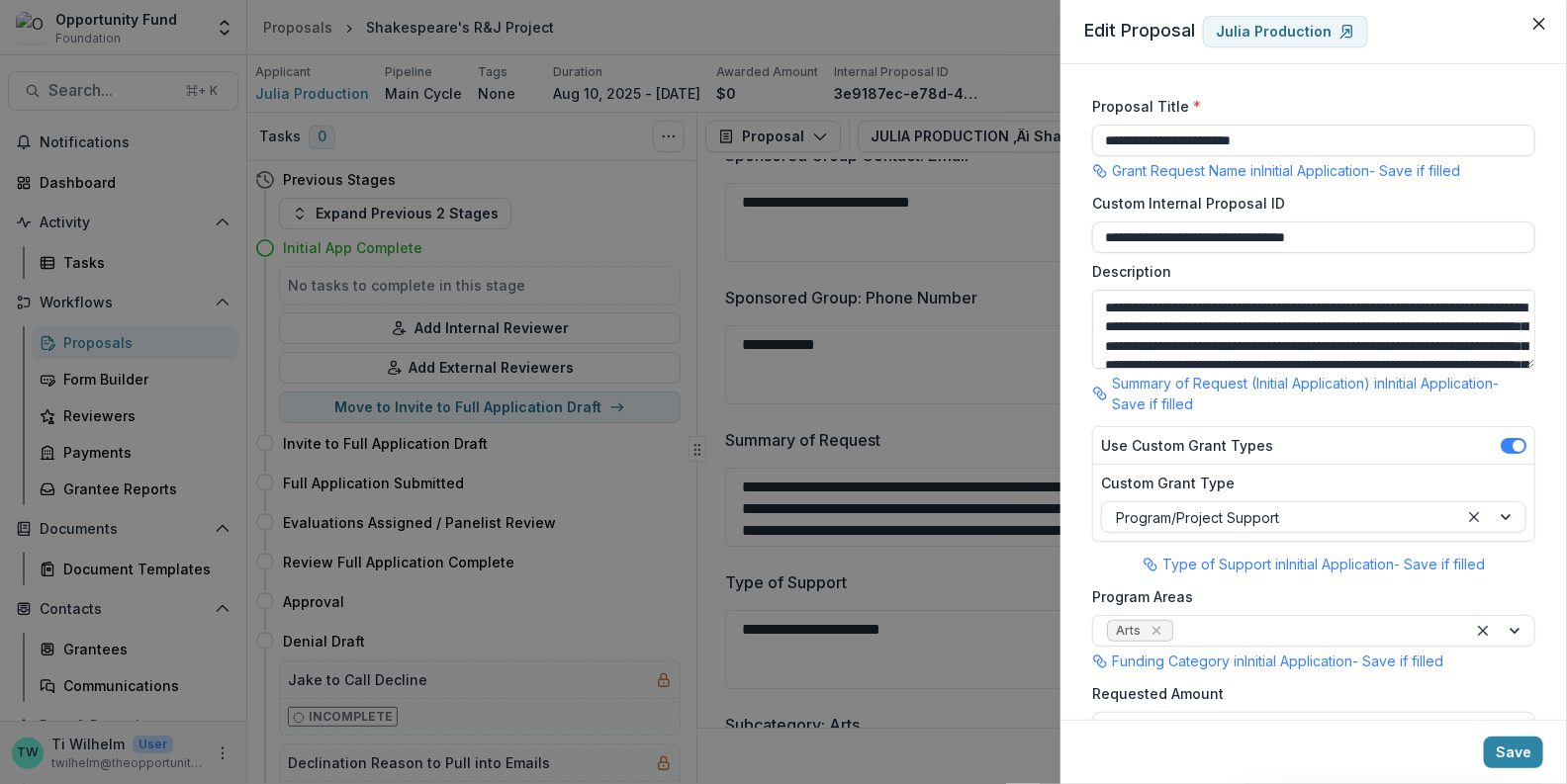 scroll, scrollTop: 81, scrollLeft: 0, axis: vertical 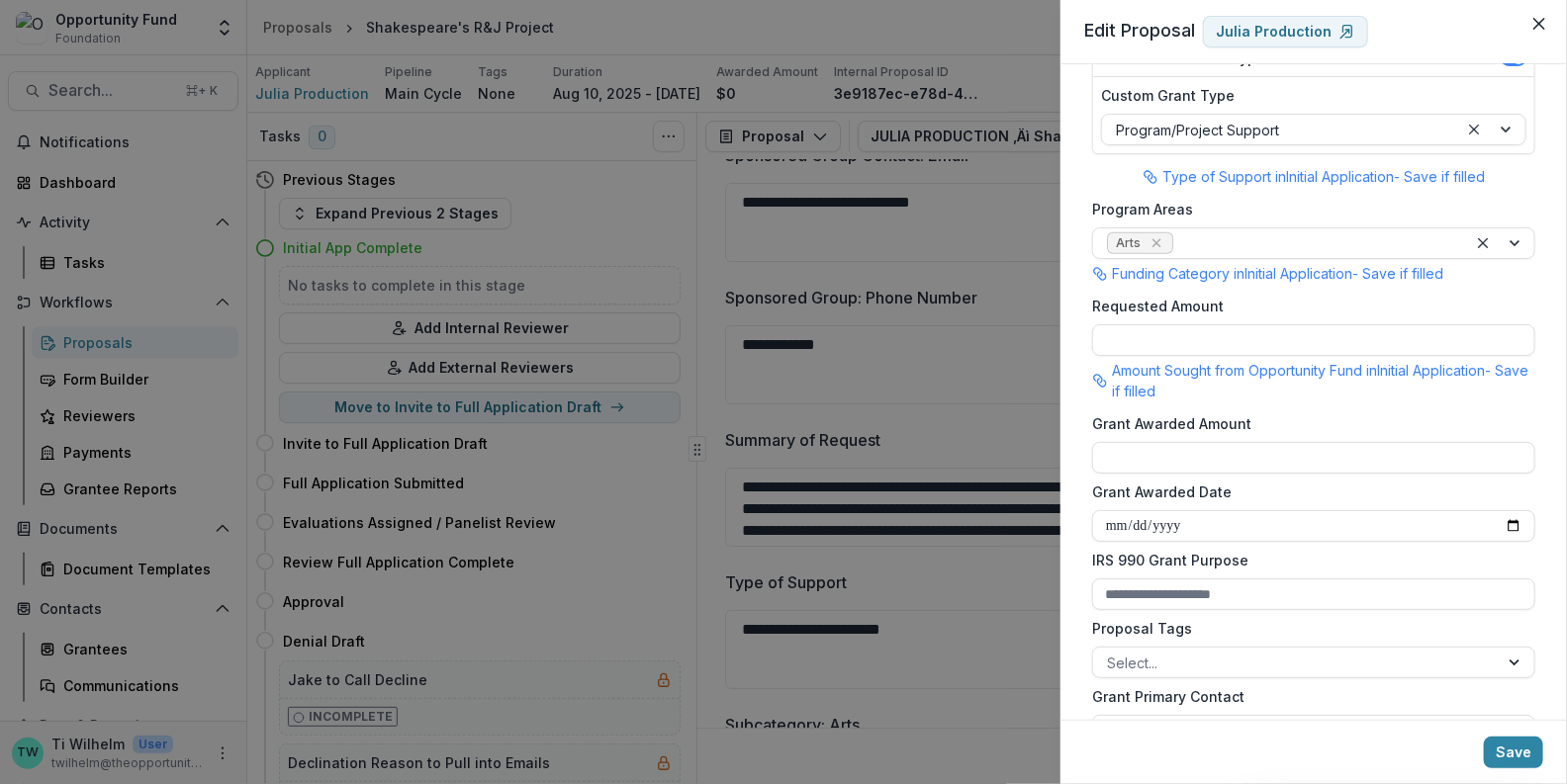 type on "**********" 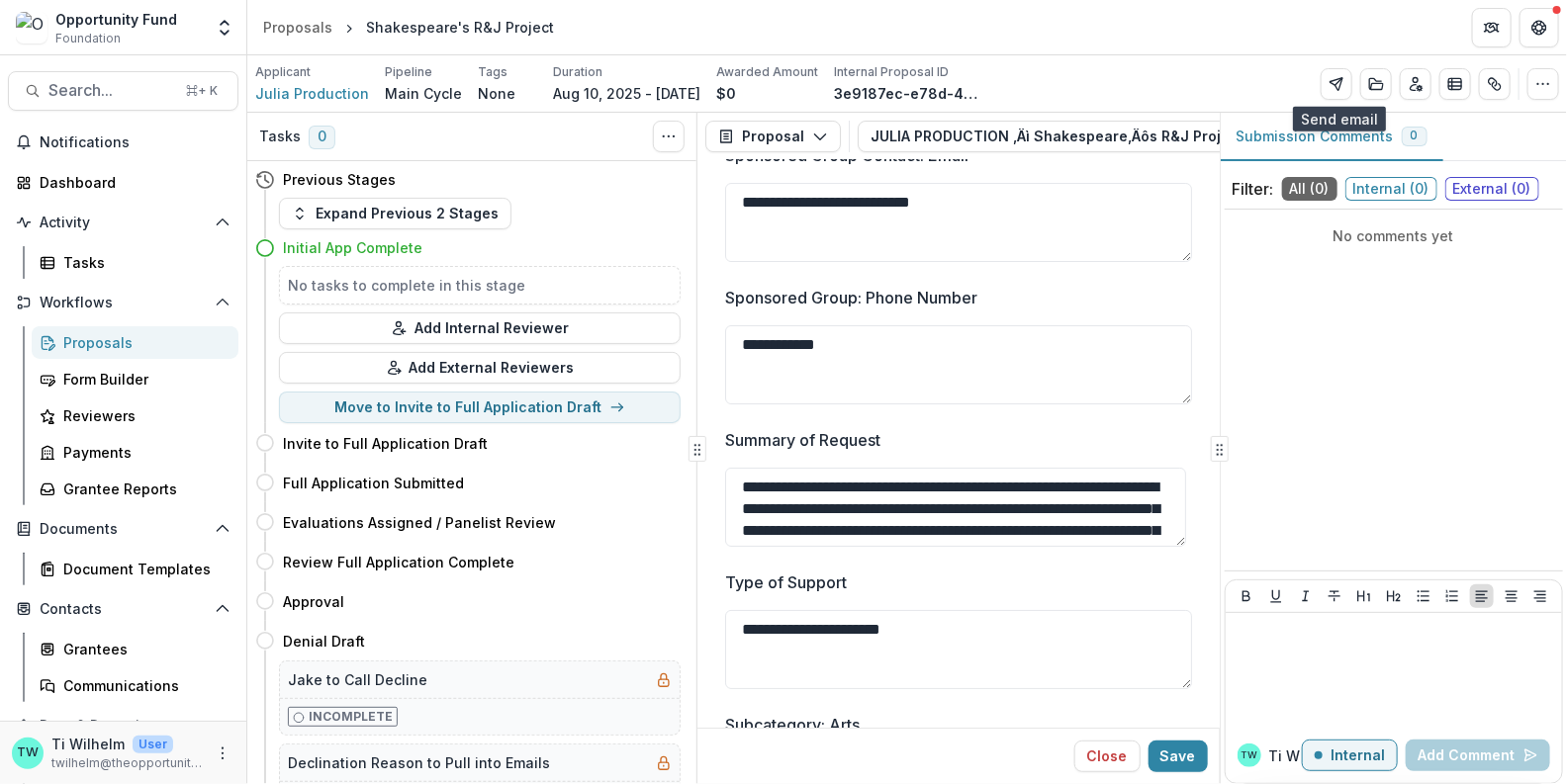 scroll, scrollTop: 27, scrollLeft: 0, axis: vertical 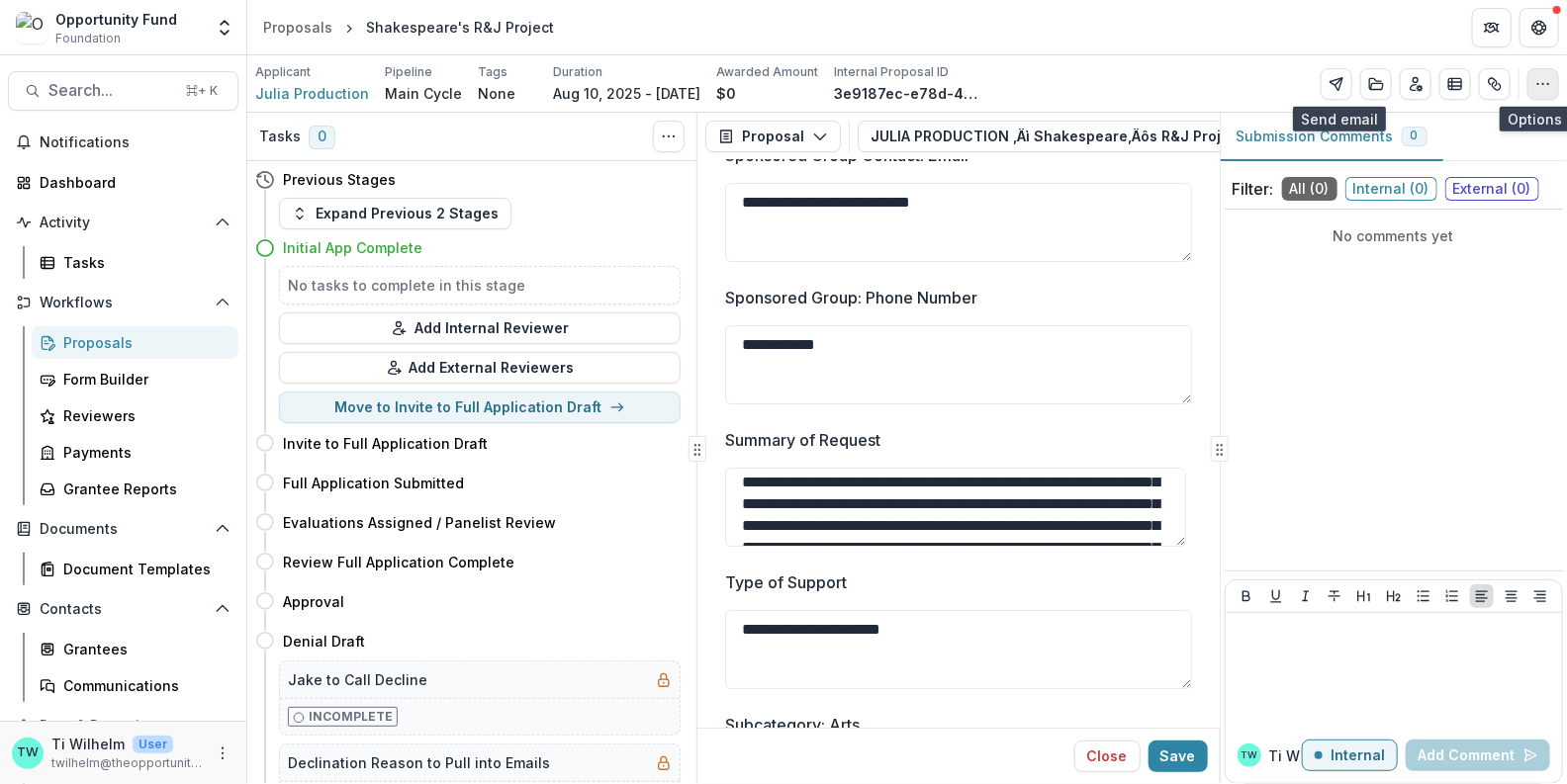 click 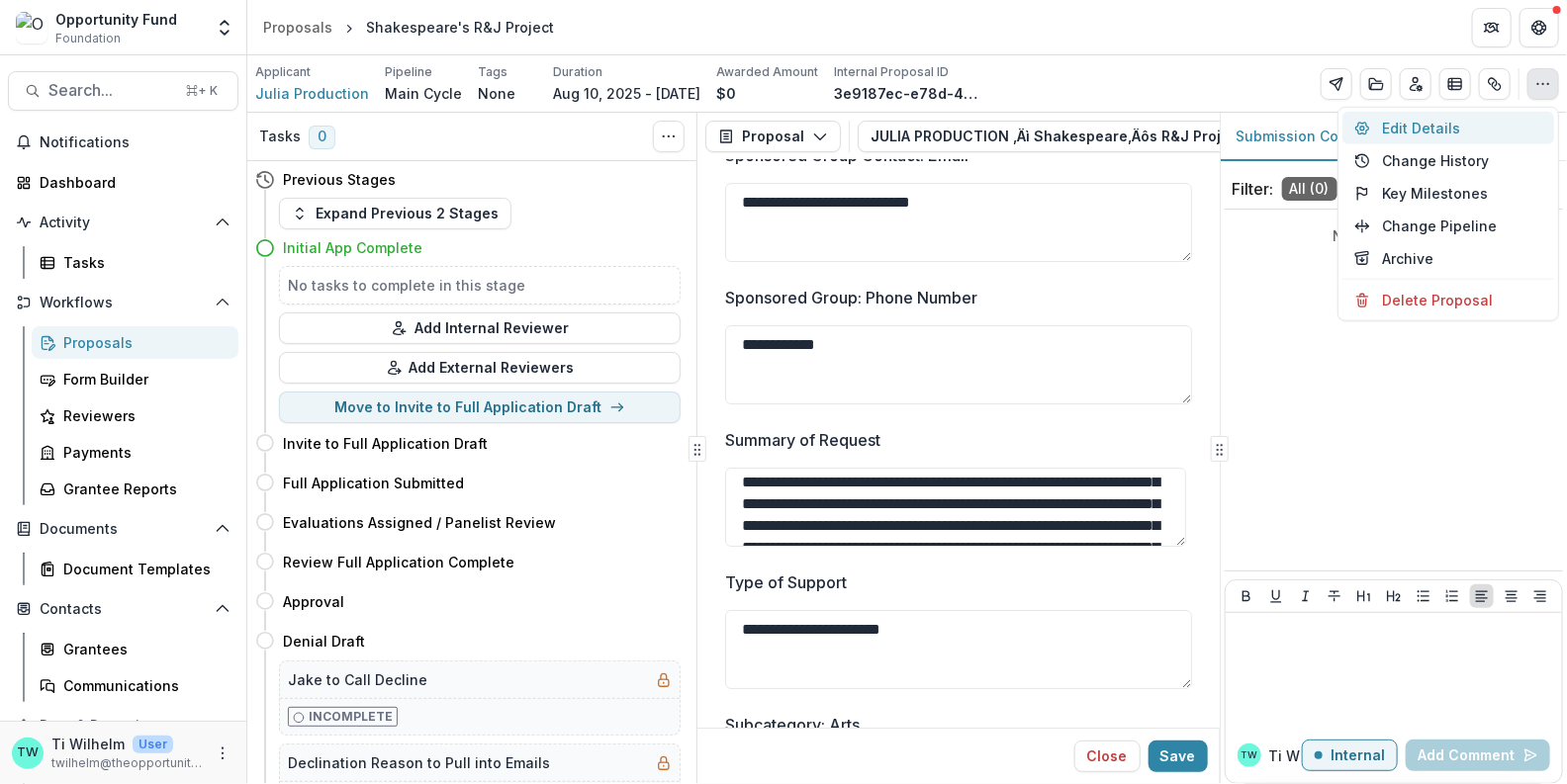 click on "Edit Details" at bounding box center [1448, 128] 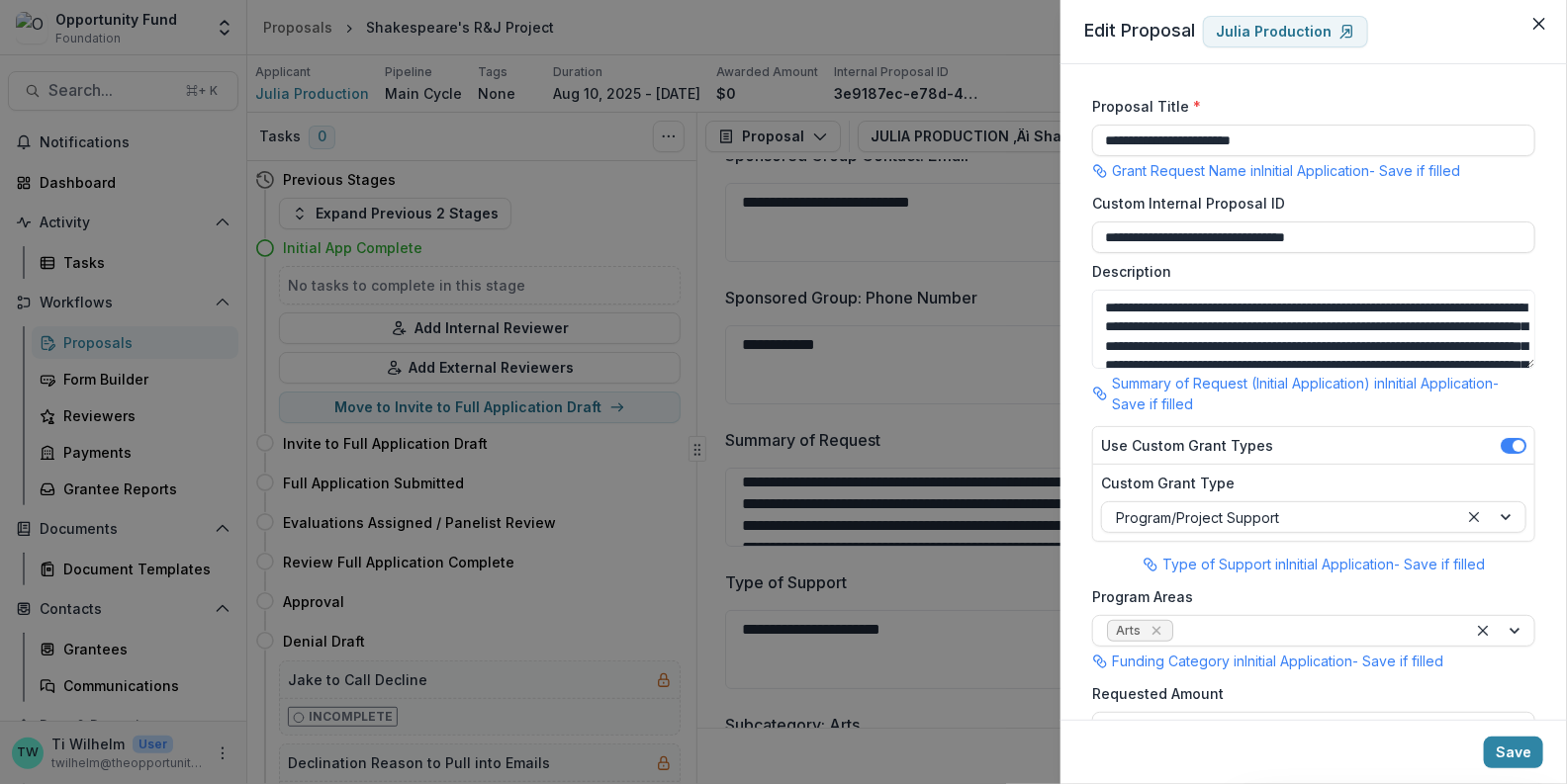 click on "**********" at bounding box center (784, 392) 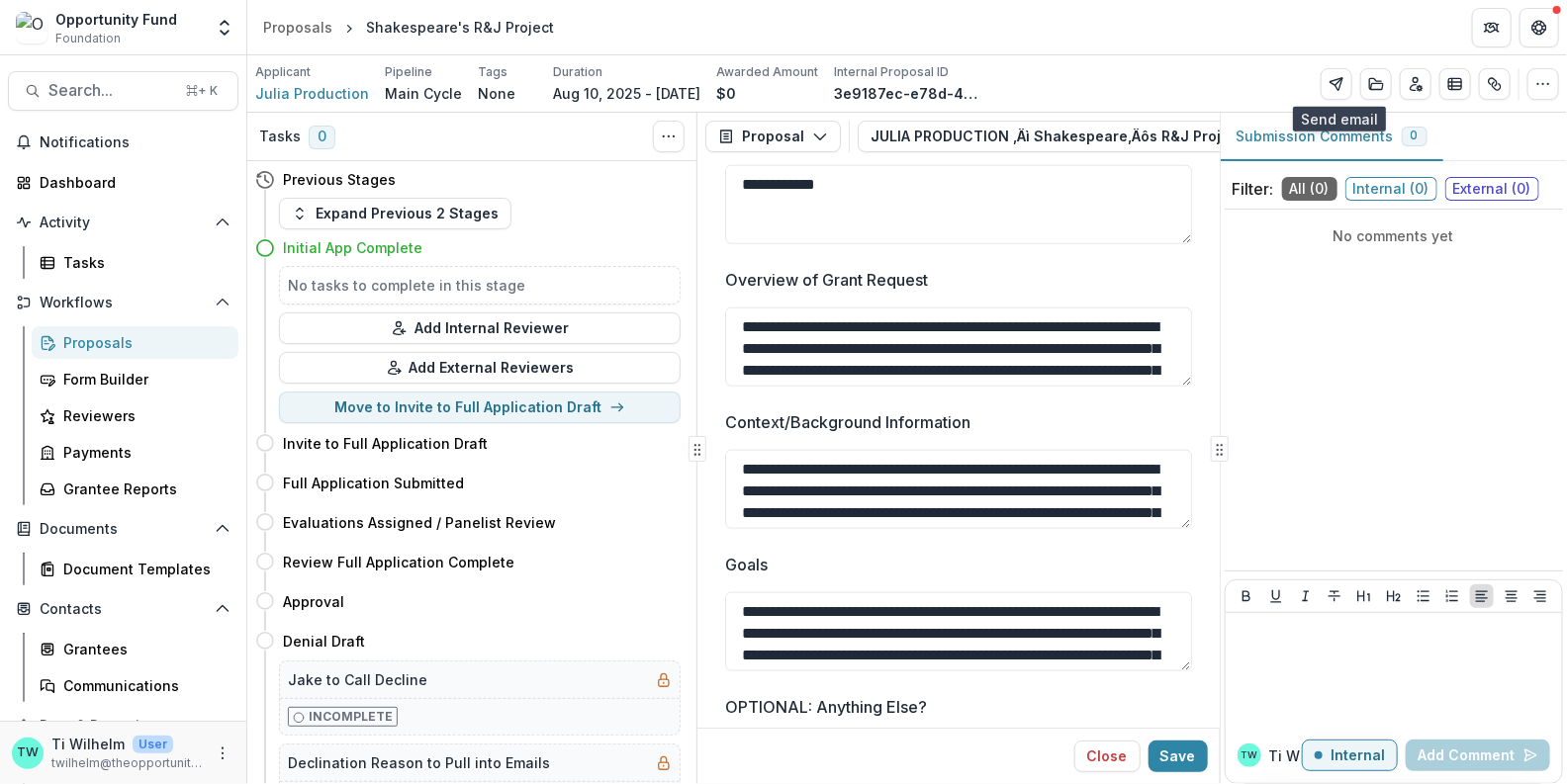 scroll, scrollTop: 4498, scrollLeft: 0, axis: vertical 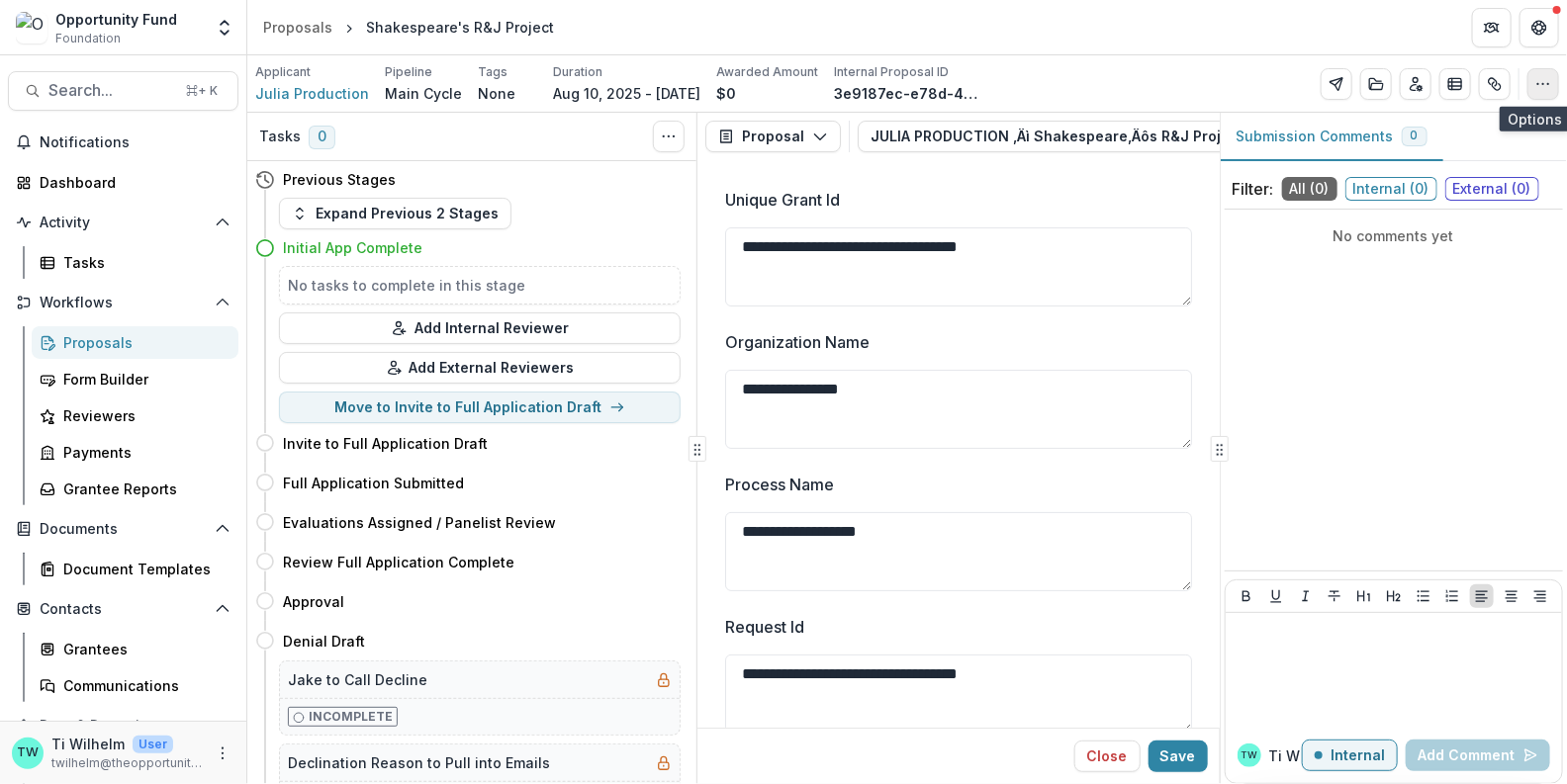 click 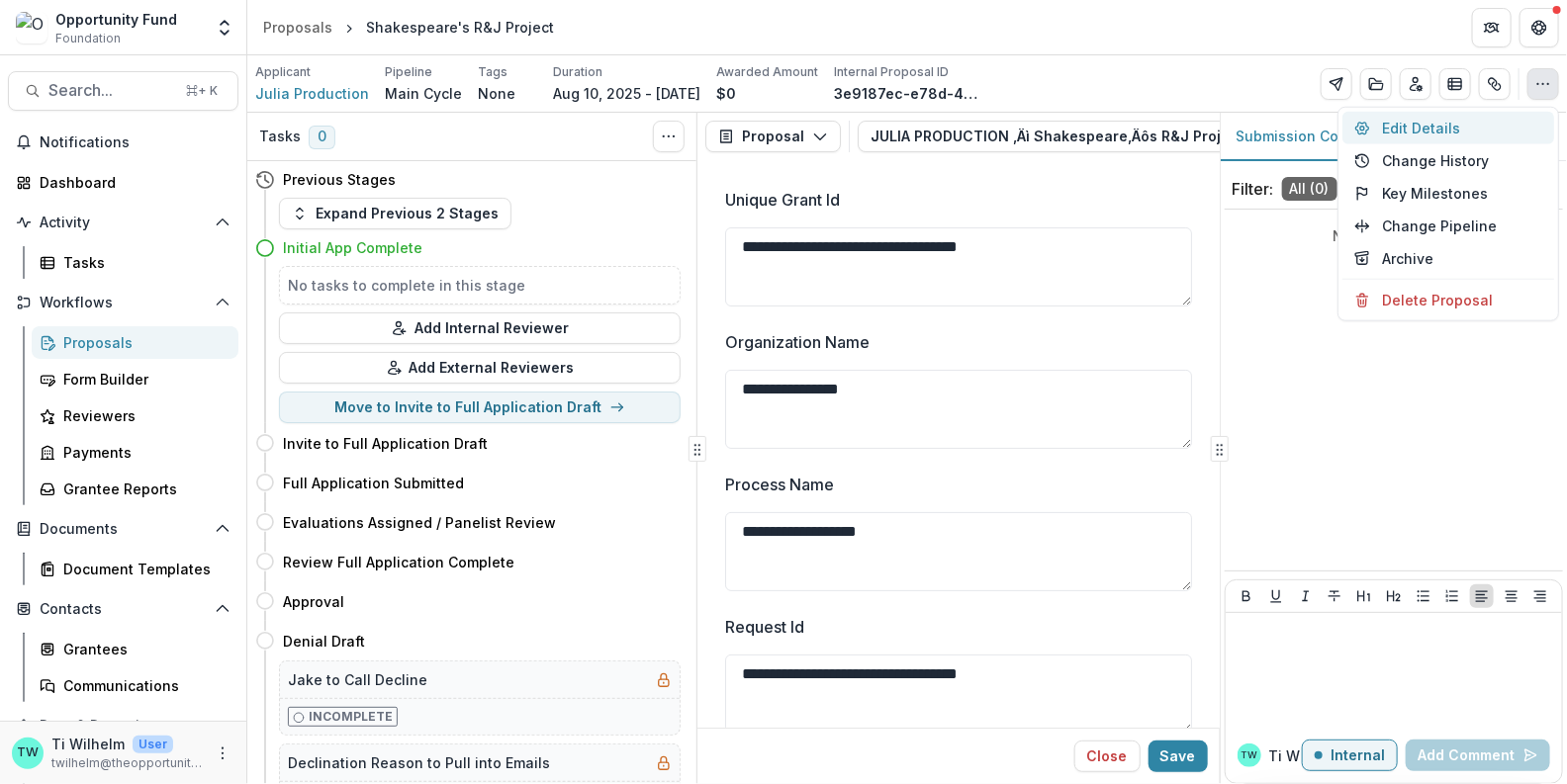 click on "Edit Details" at bounding box center [1448, 128] 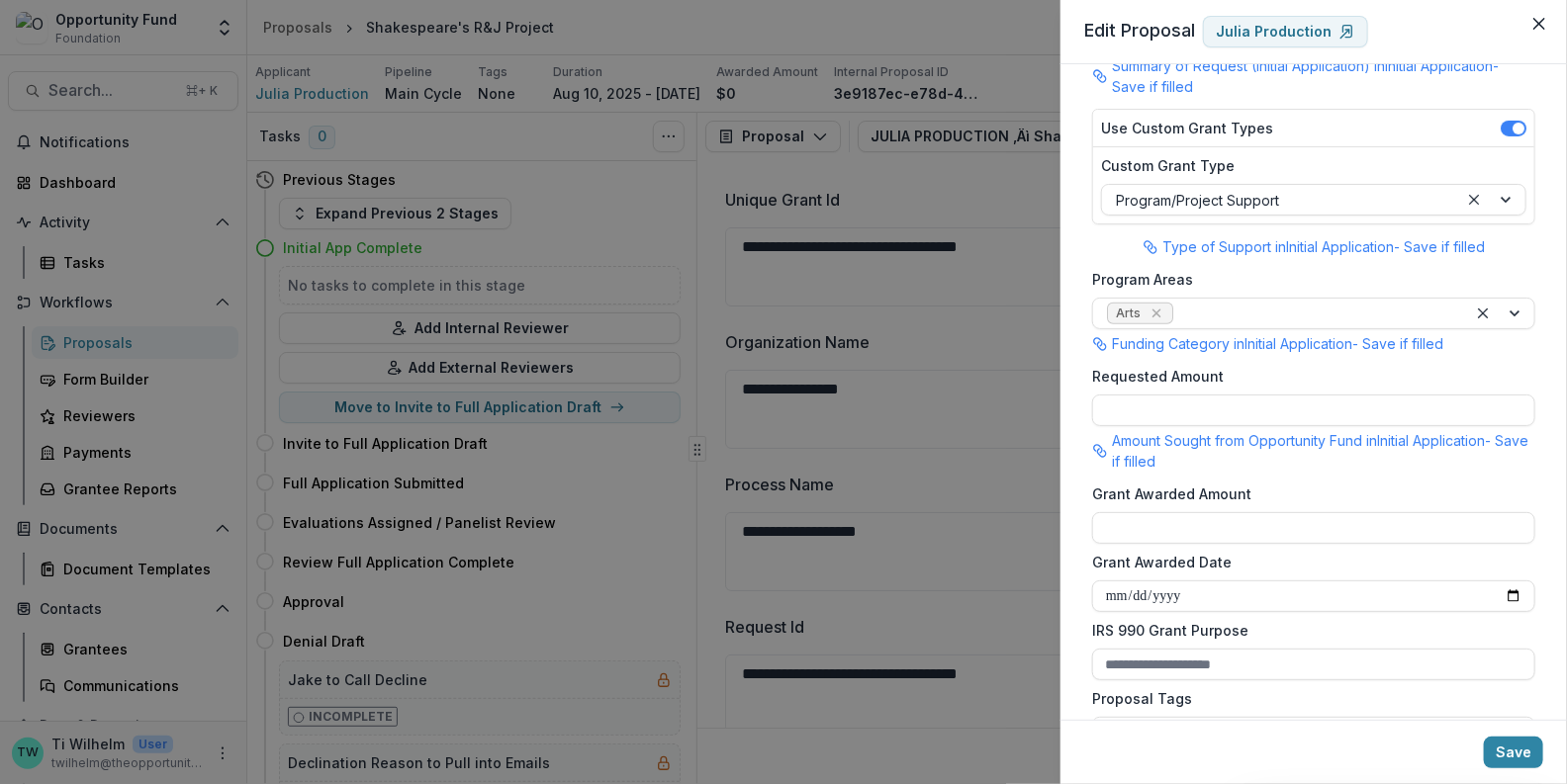 scroll, scrollTop: 350, scrollLeft: 0, axis: vertical 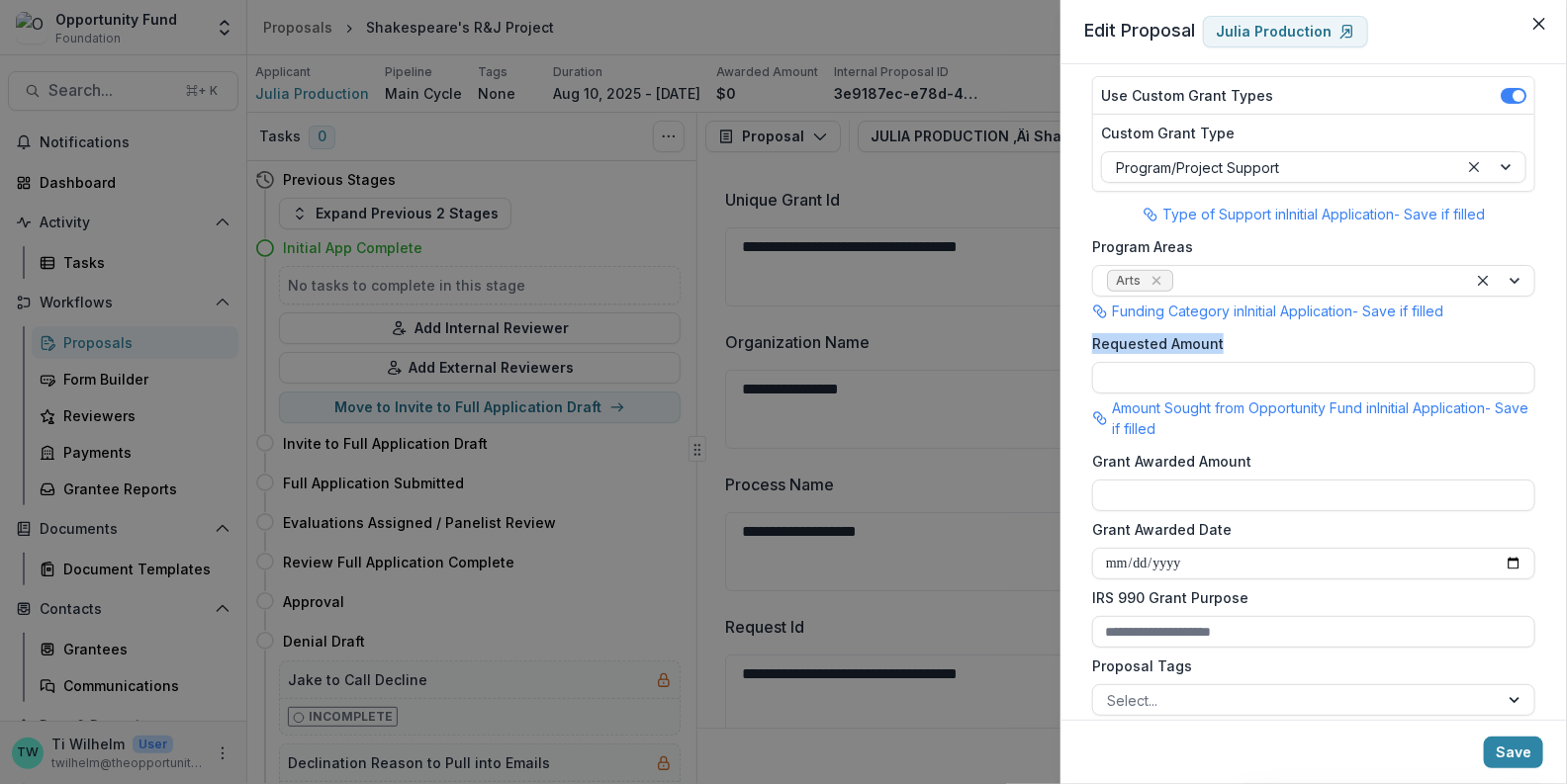 drag, startPoint x: 1230, startPoint y: 342, endPoint x: 1088, endPoint y: 332, distance: 142.35168 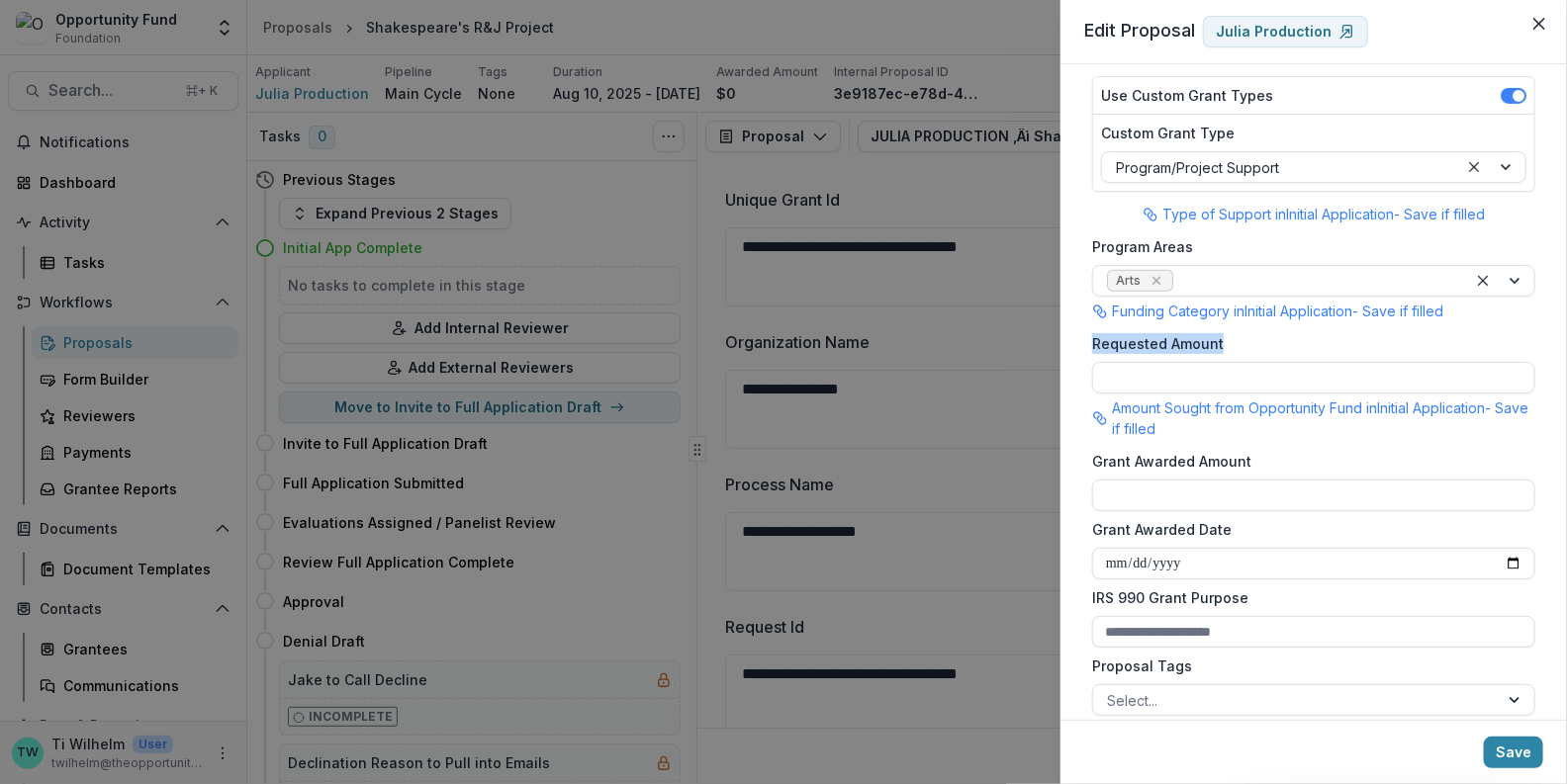 copy on "Requested Amount" 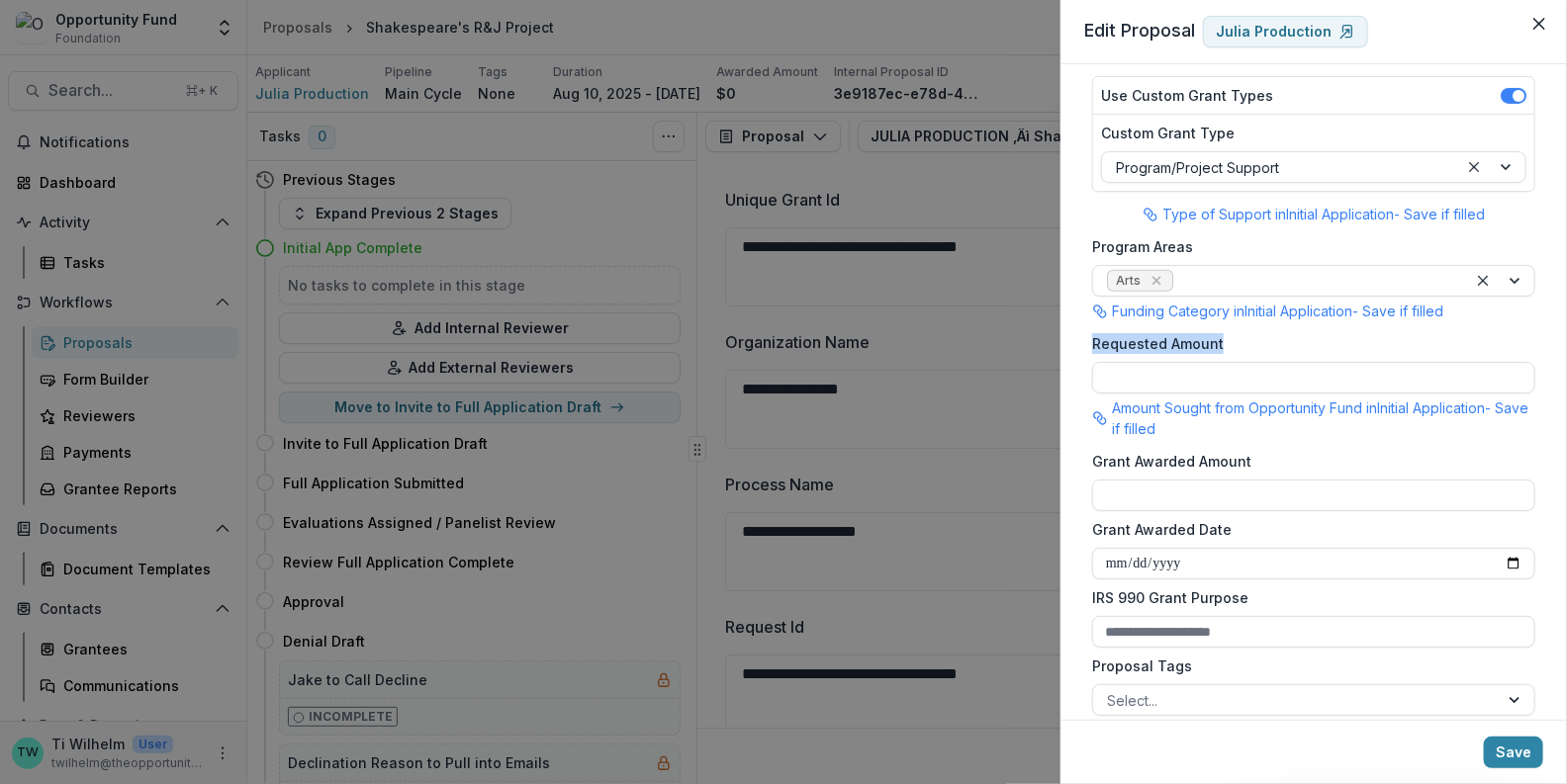 click on "**********" at bounding box center (784, 392) 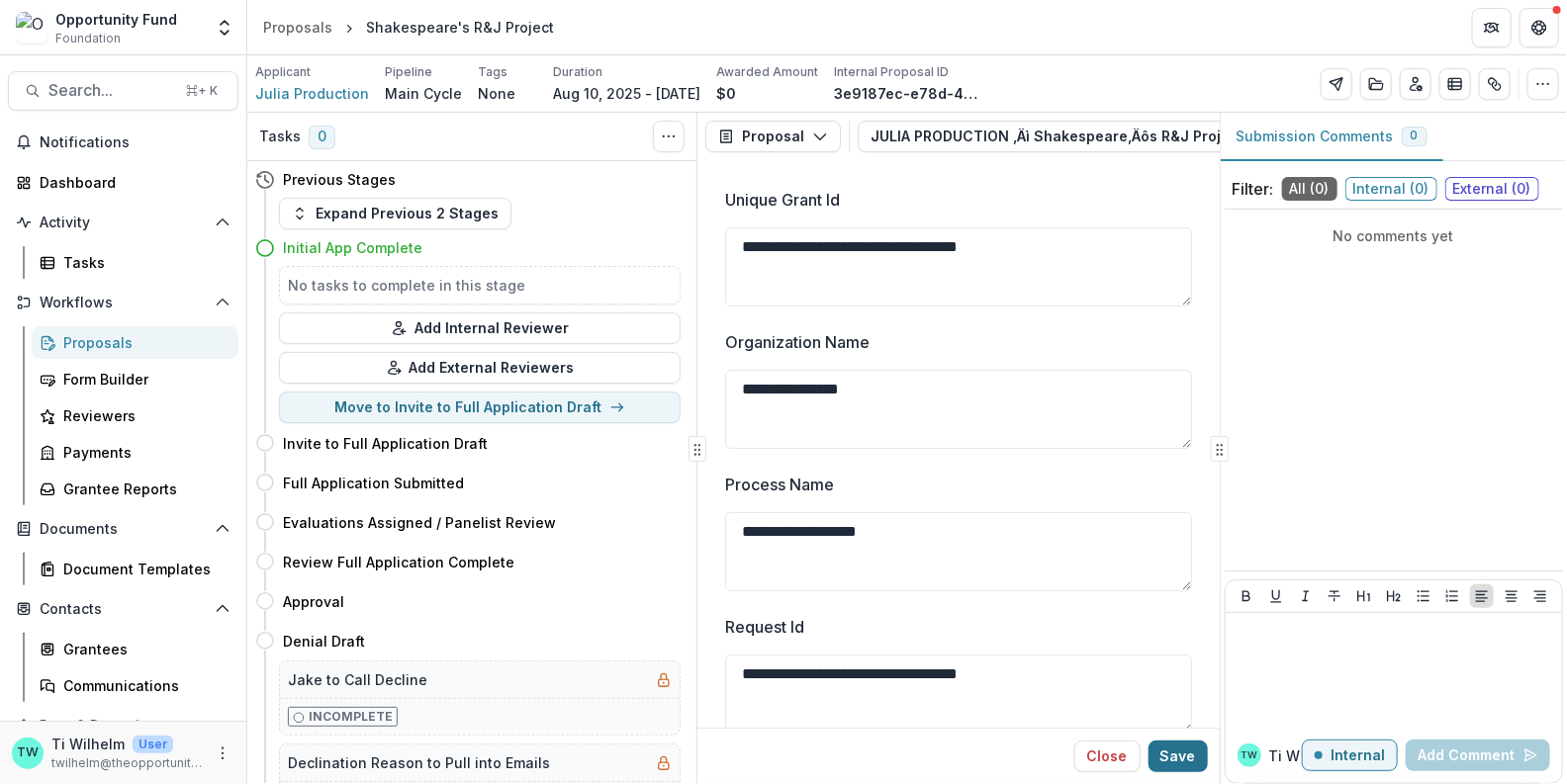 click on "Save" at bounding box center [1178, 756] 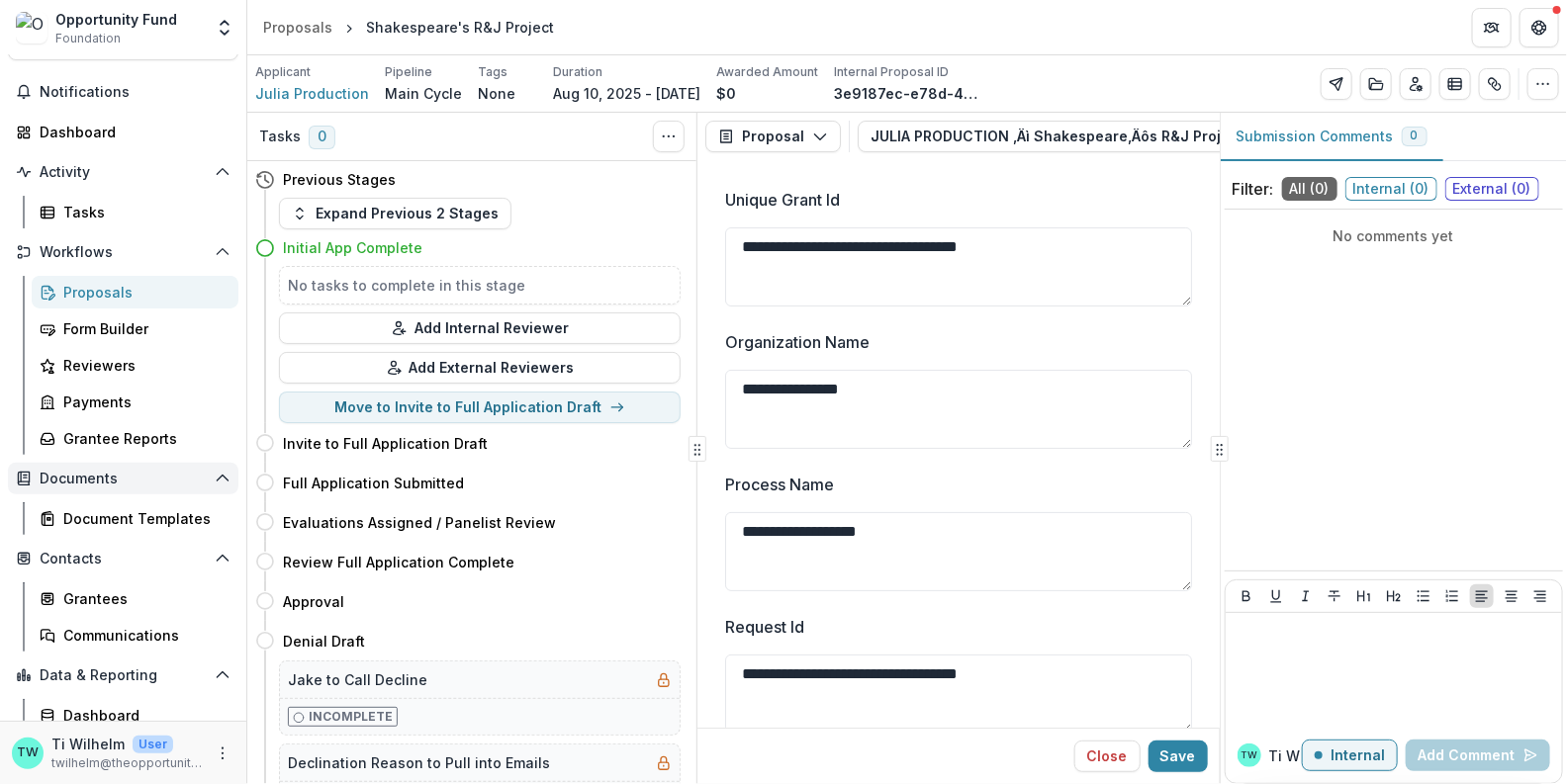 scroll, scrollTop: 96, scrollLeft: 0, axis: vertical 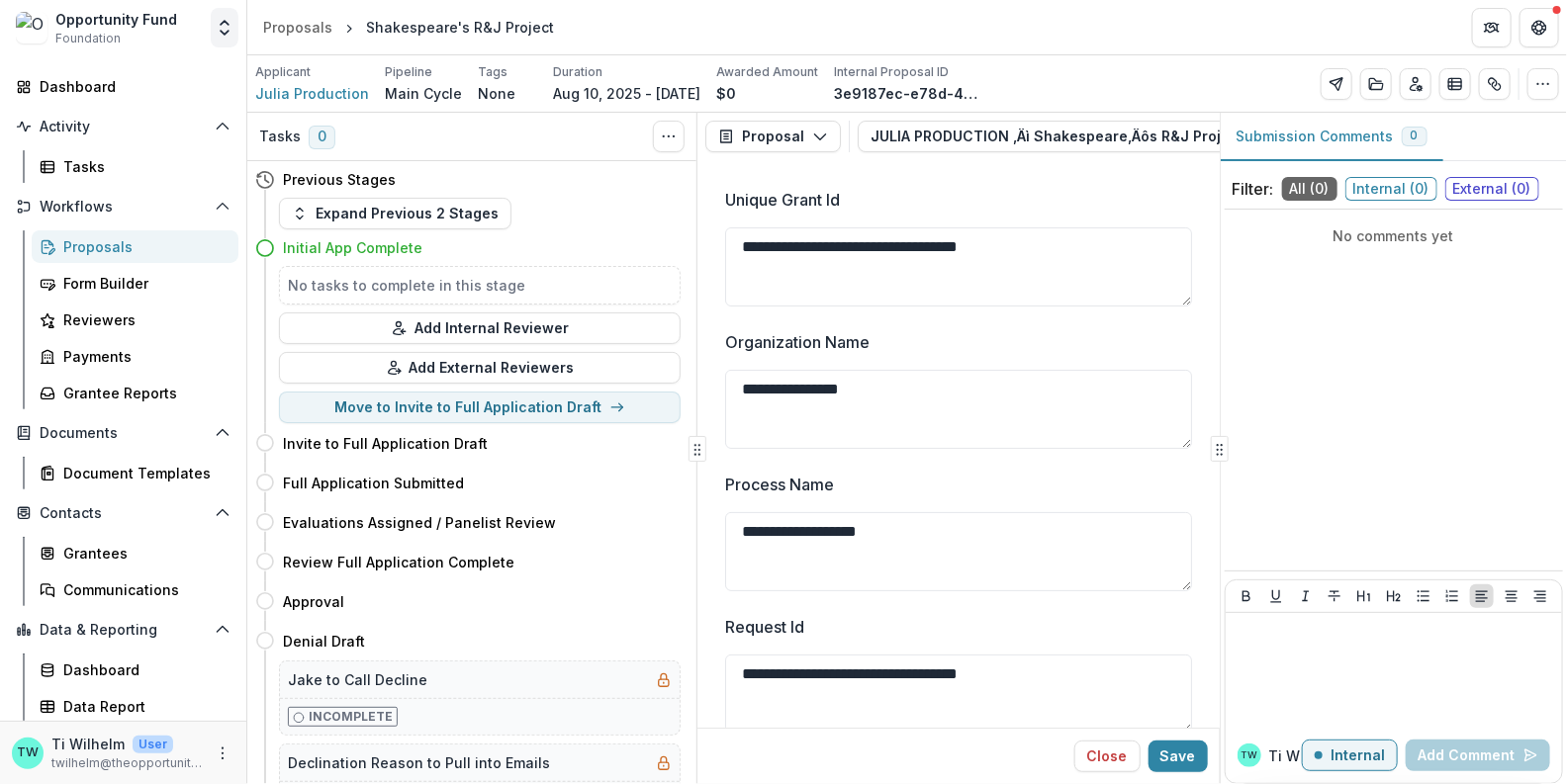 click 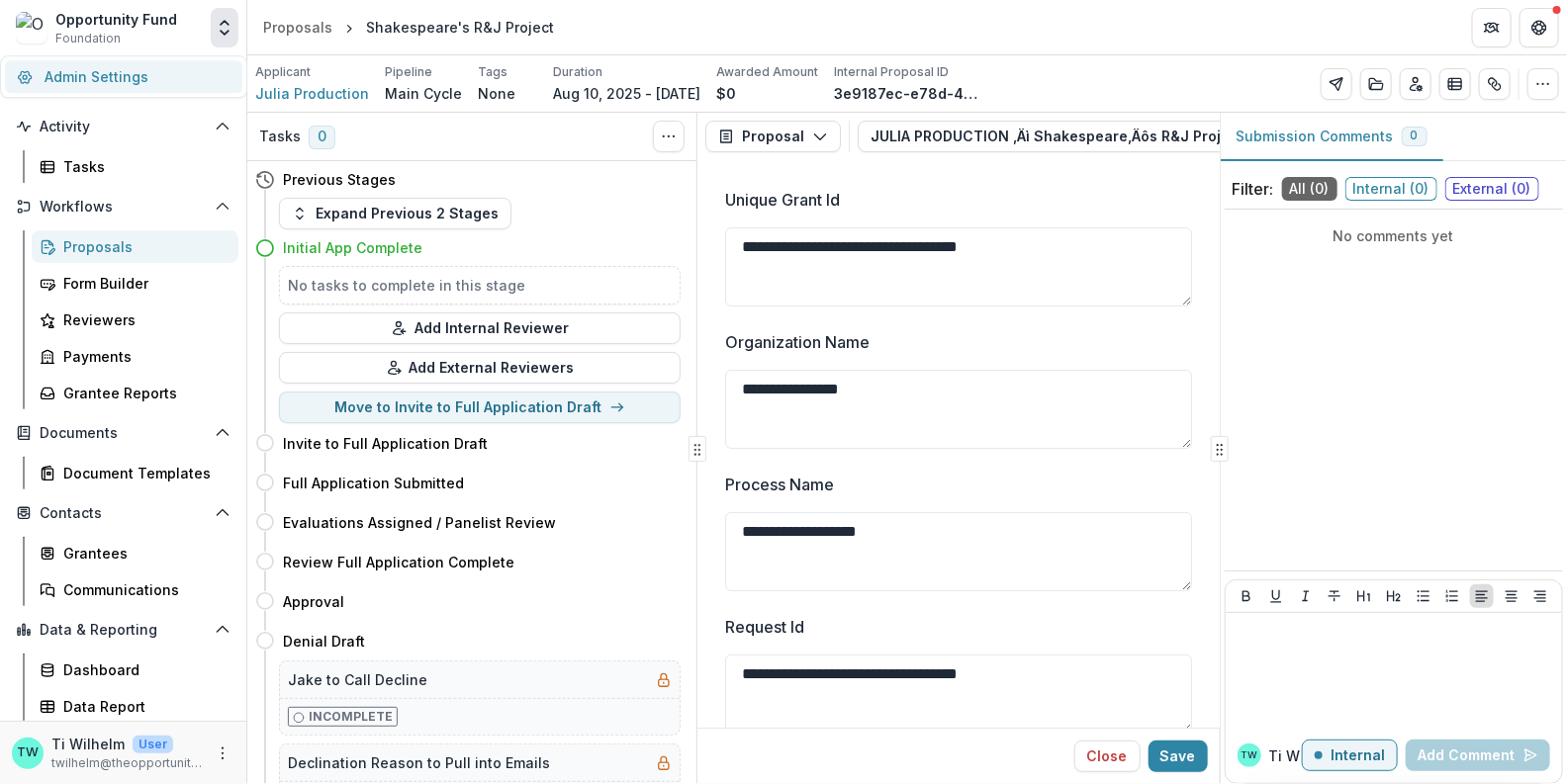 click on "Admin Settings" at bounding box center (124, 76) 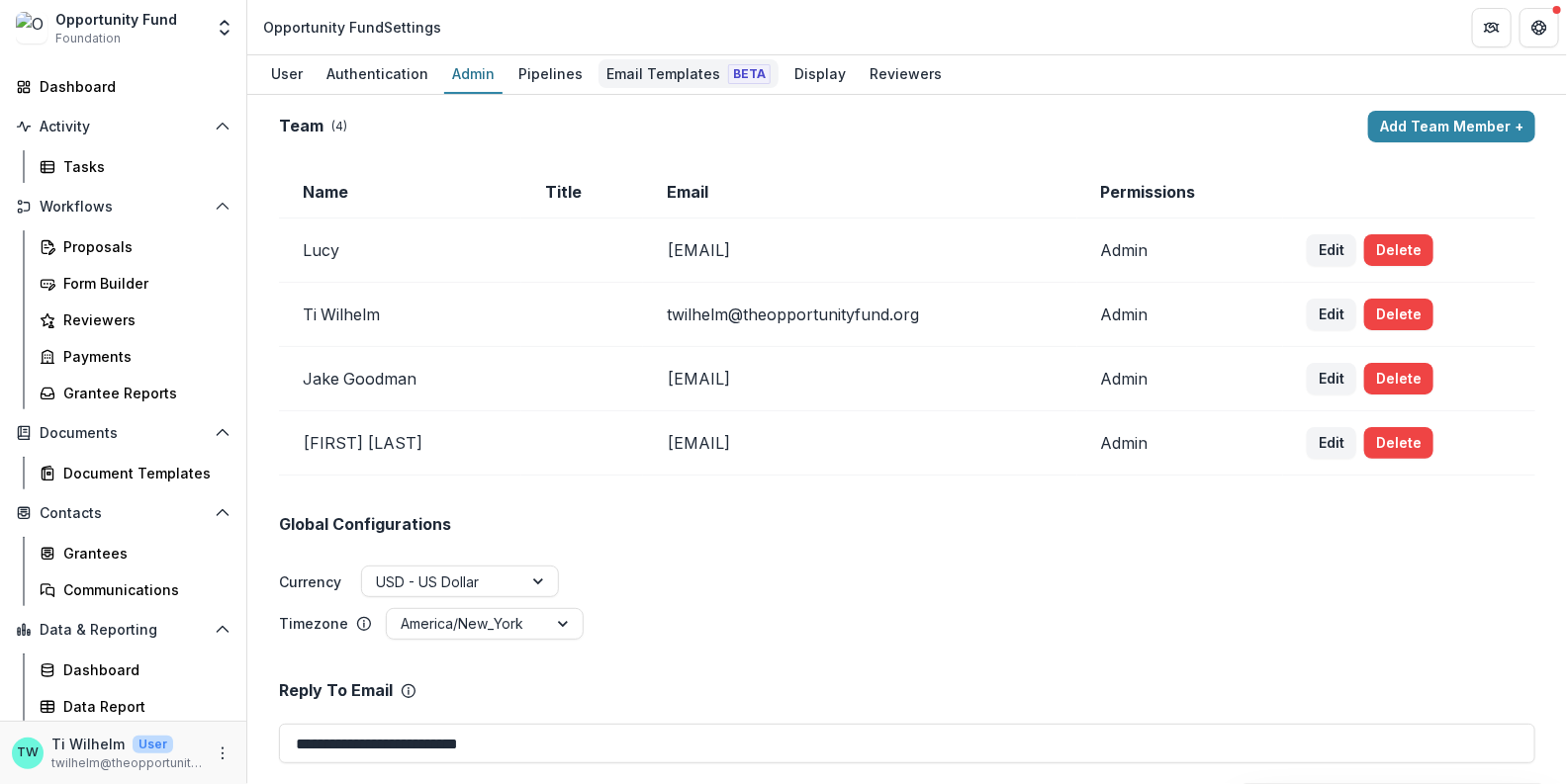 click on "Email Templates   Beta" at bounding box center (689, 73) 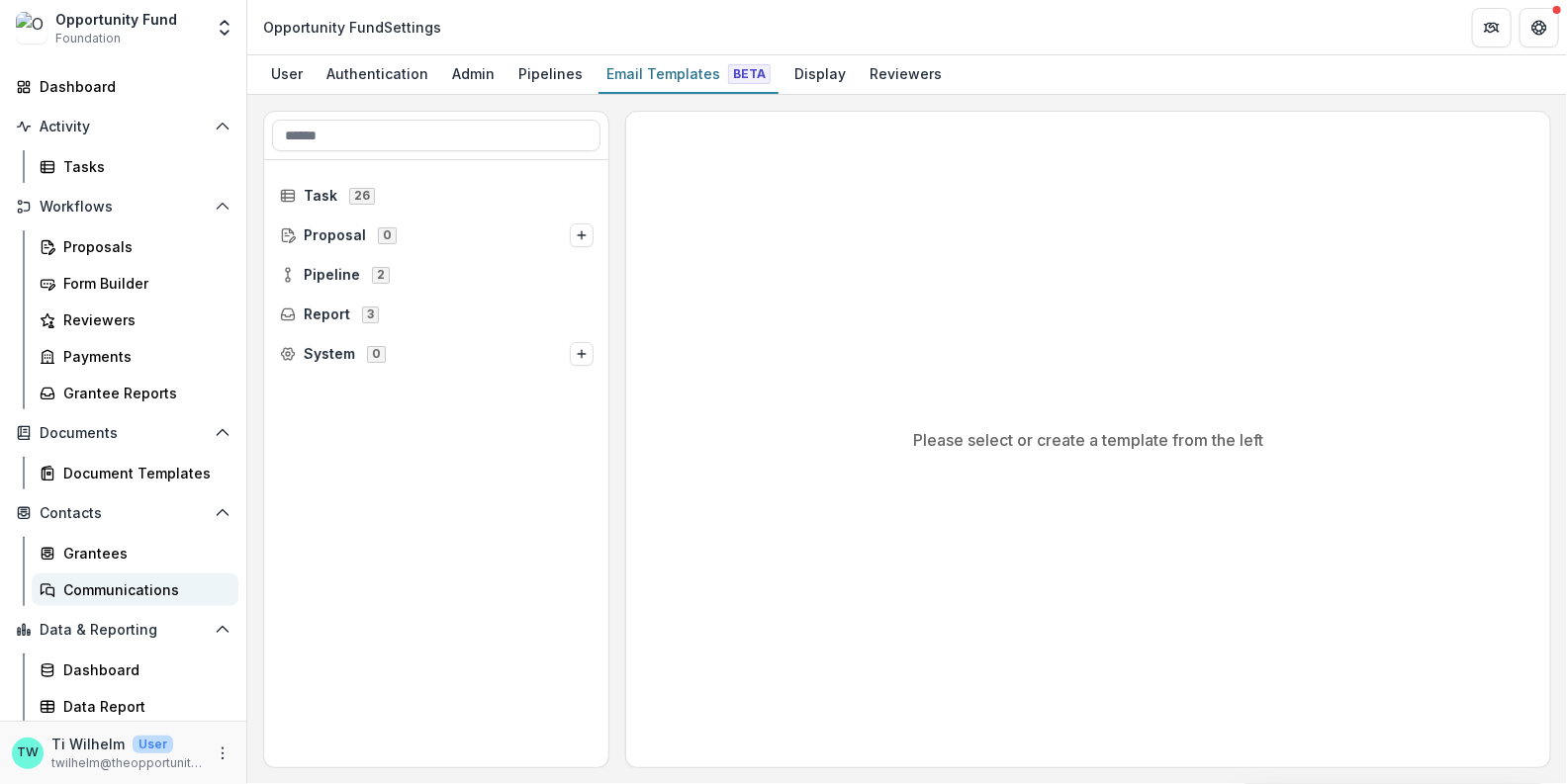 click on "Communications" at bounding box center (142, 589) 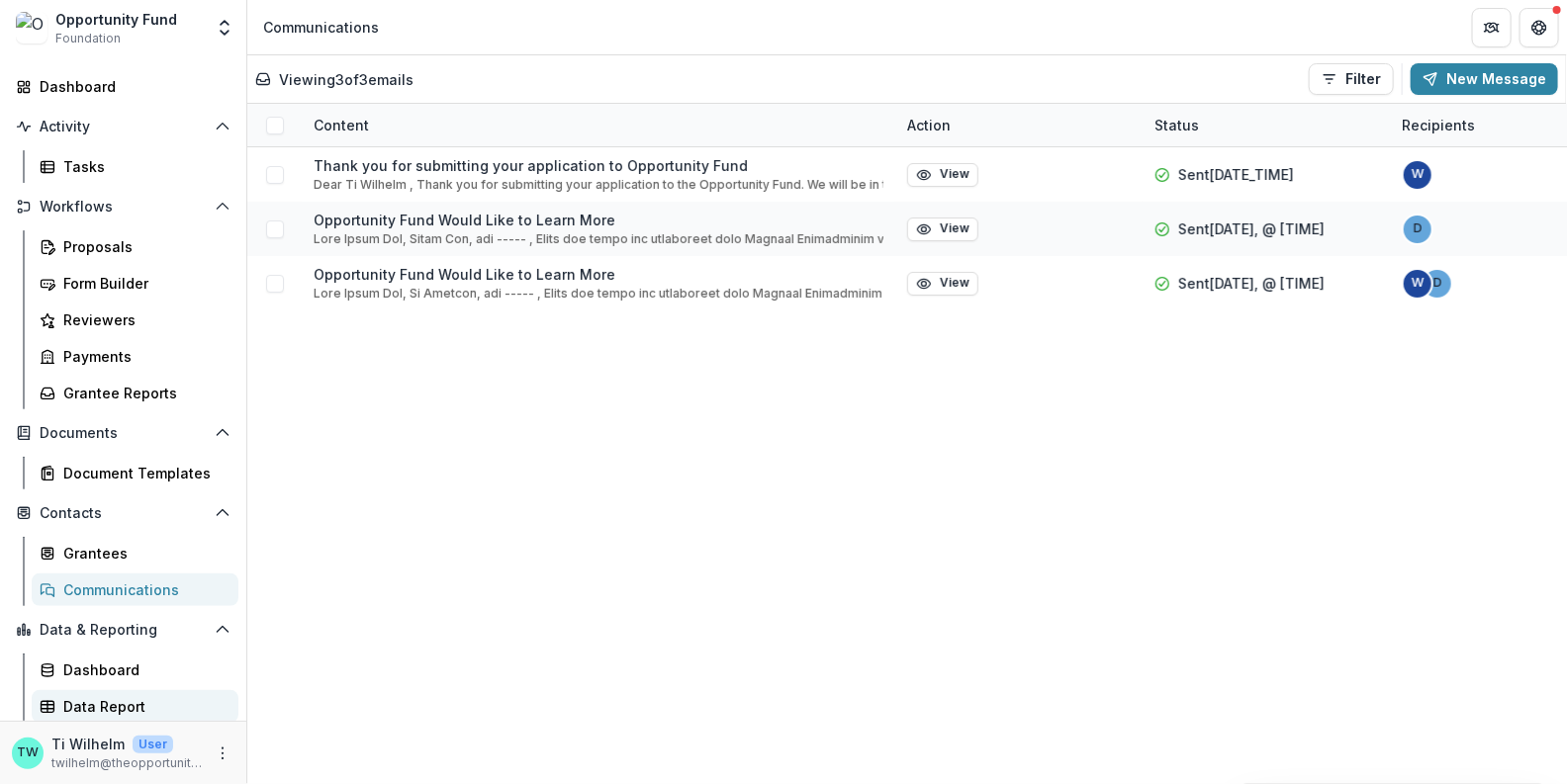 click on "Data Report" at bounding box center [142, 706] 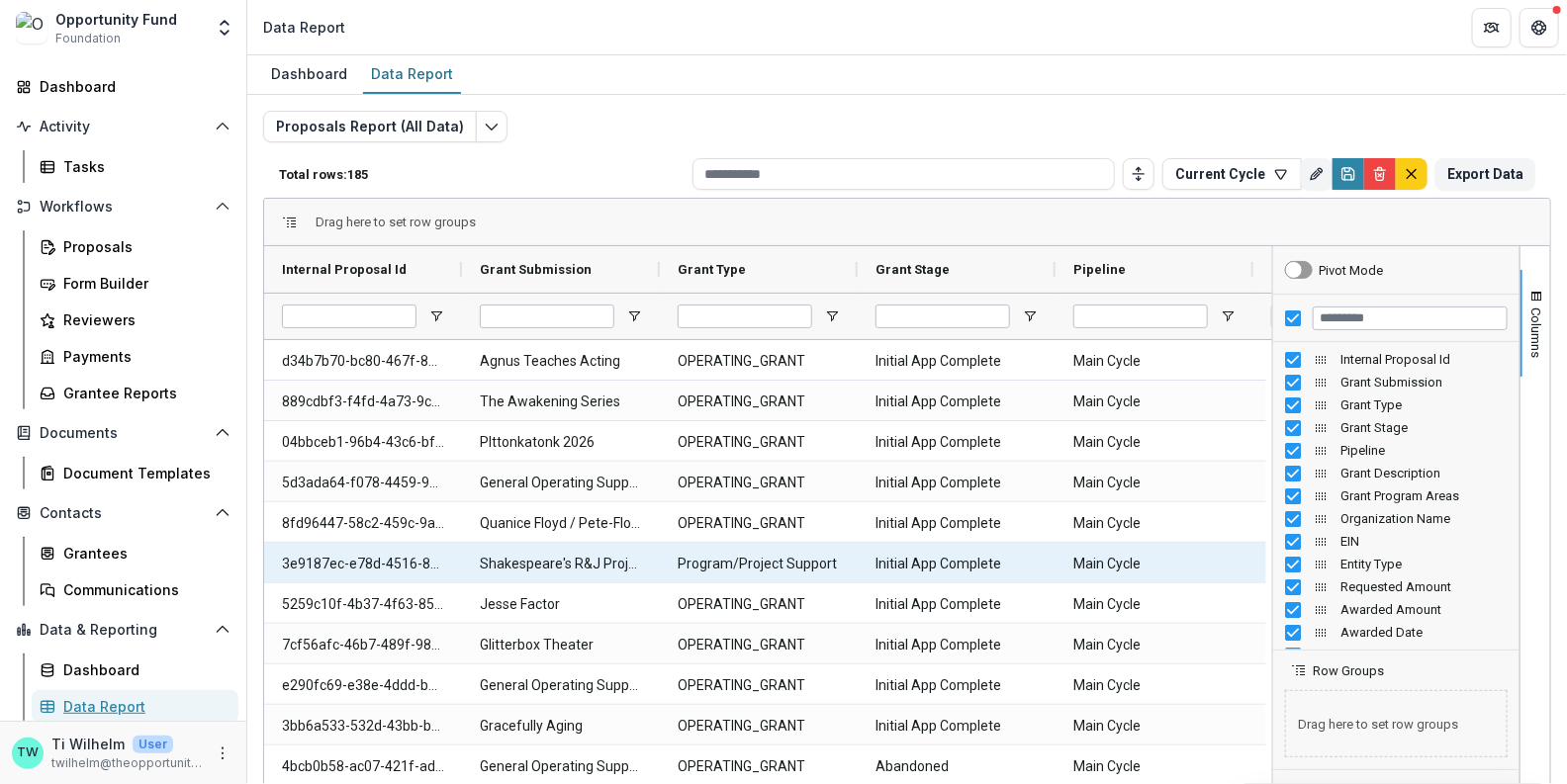scroll, scrollTop: 0, scrollLeft: 131, axis: horizontal 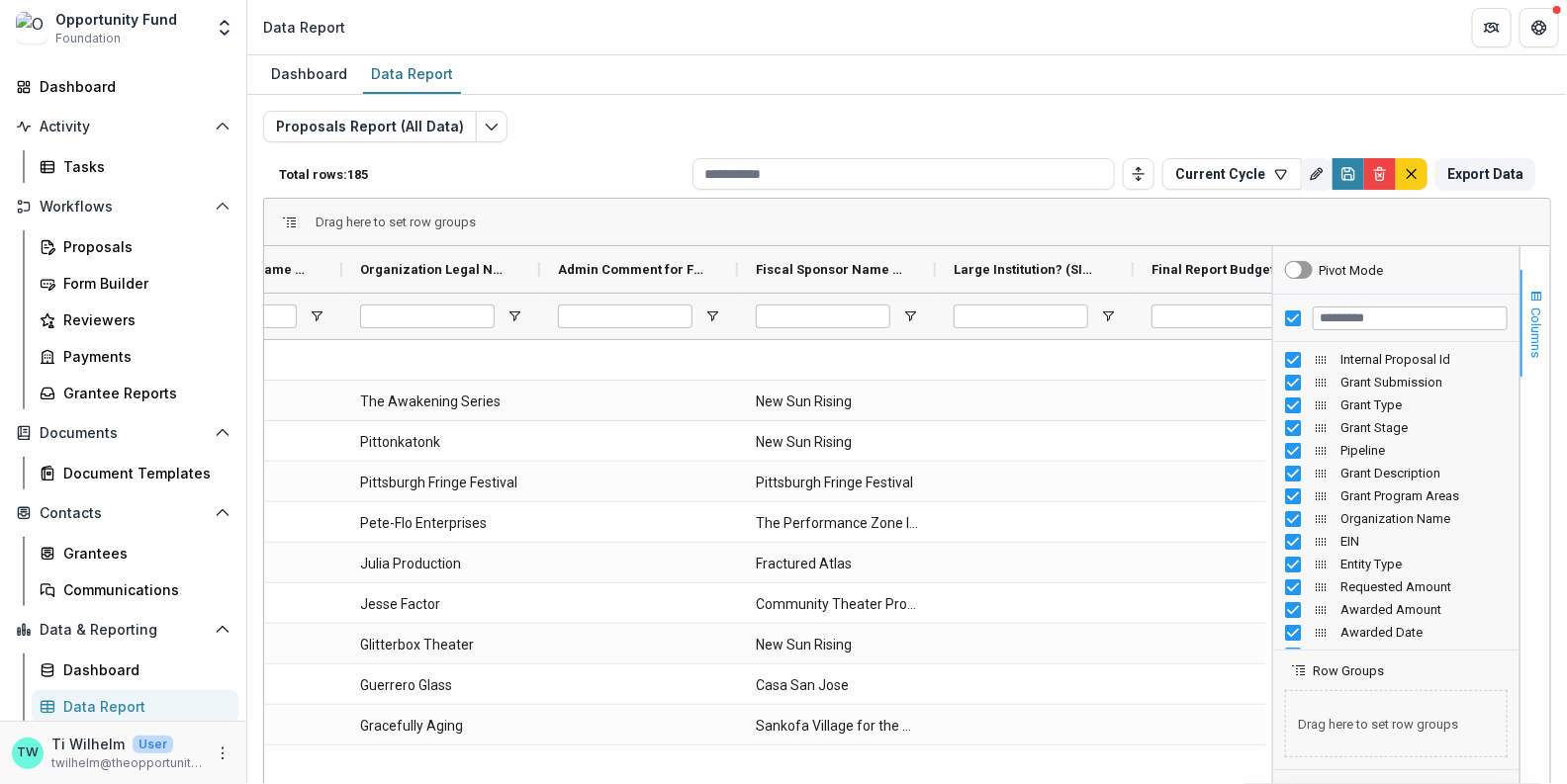 click on "Columns" at bounding box center [1536, 332] 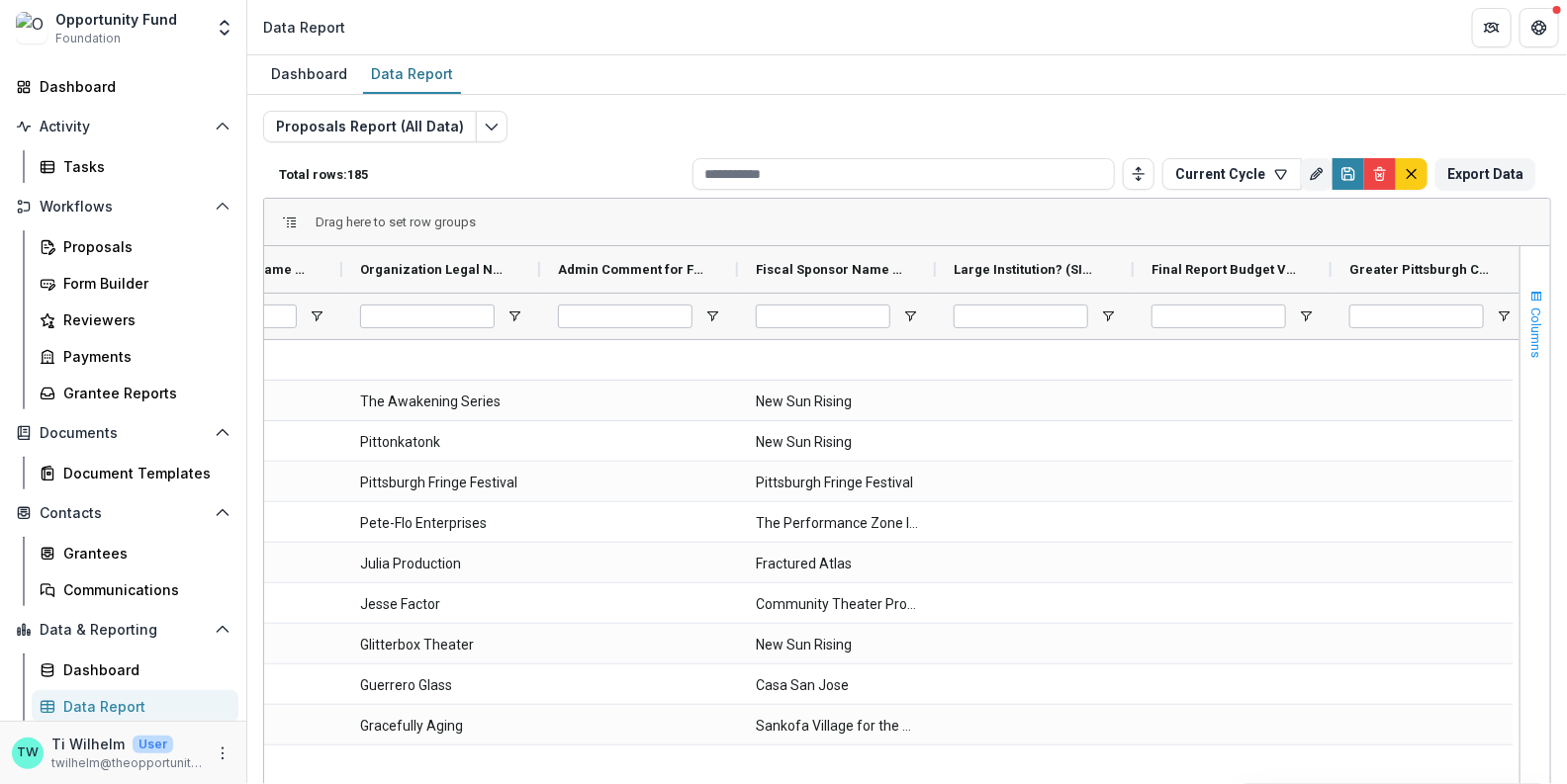 click on "Columns" at bounding box center (1536, 332) 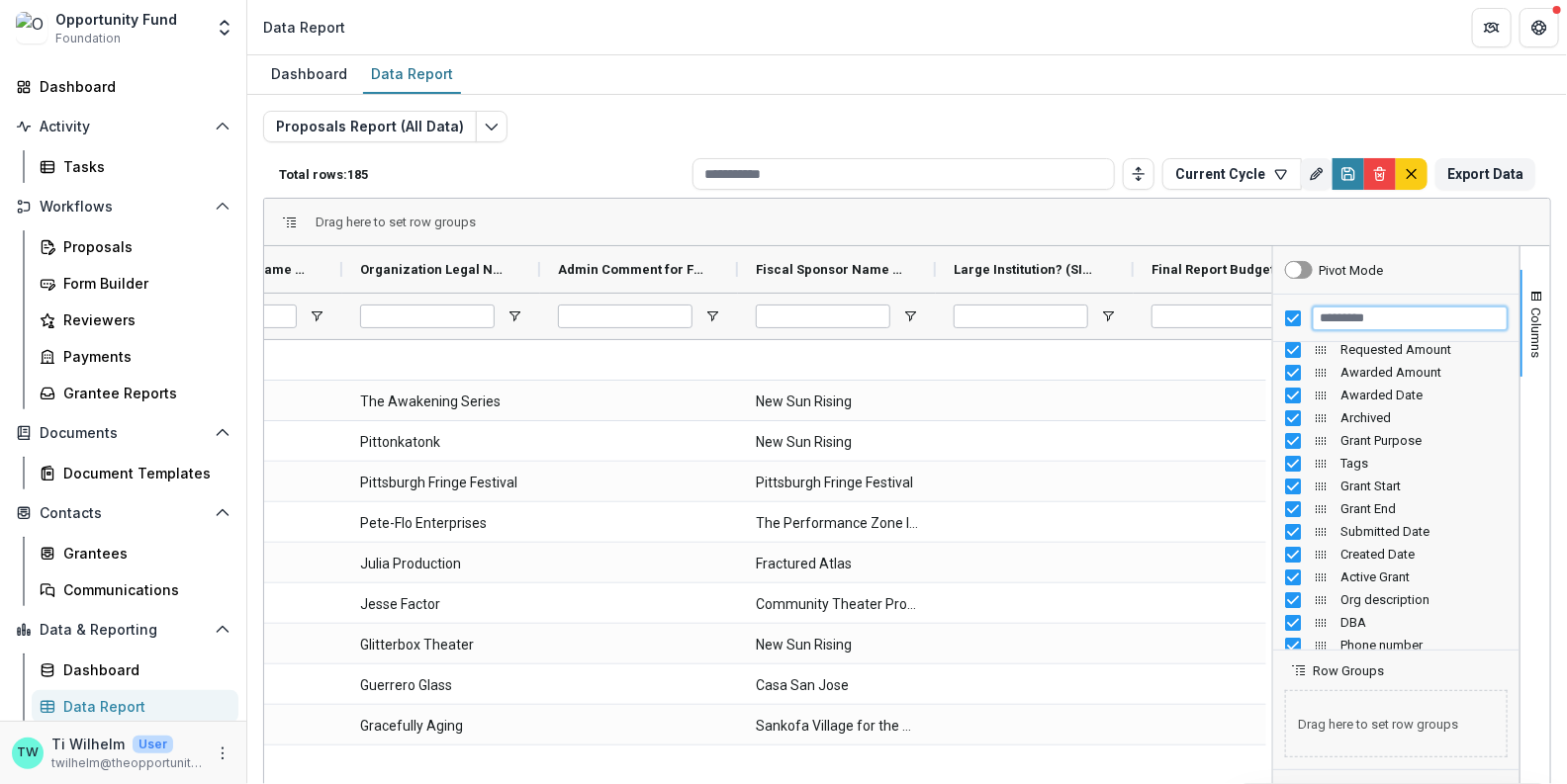 click at bounding box center [1410, 318] 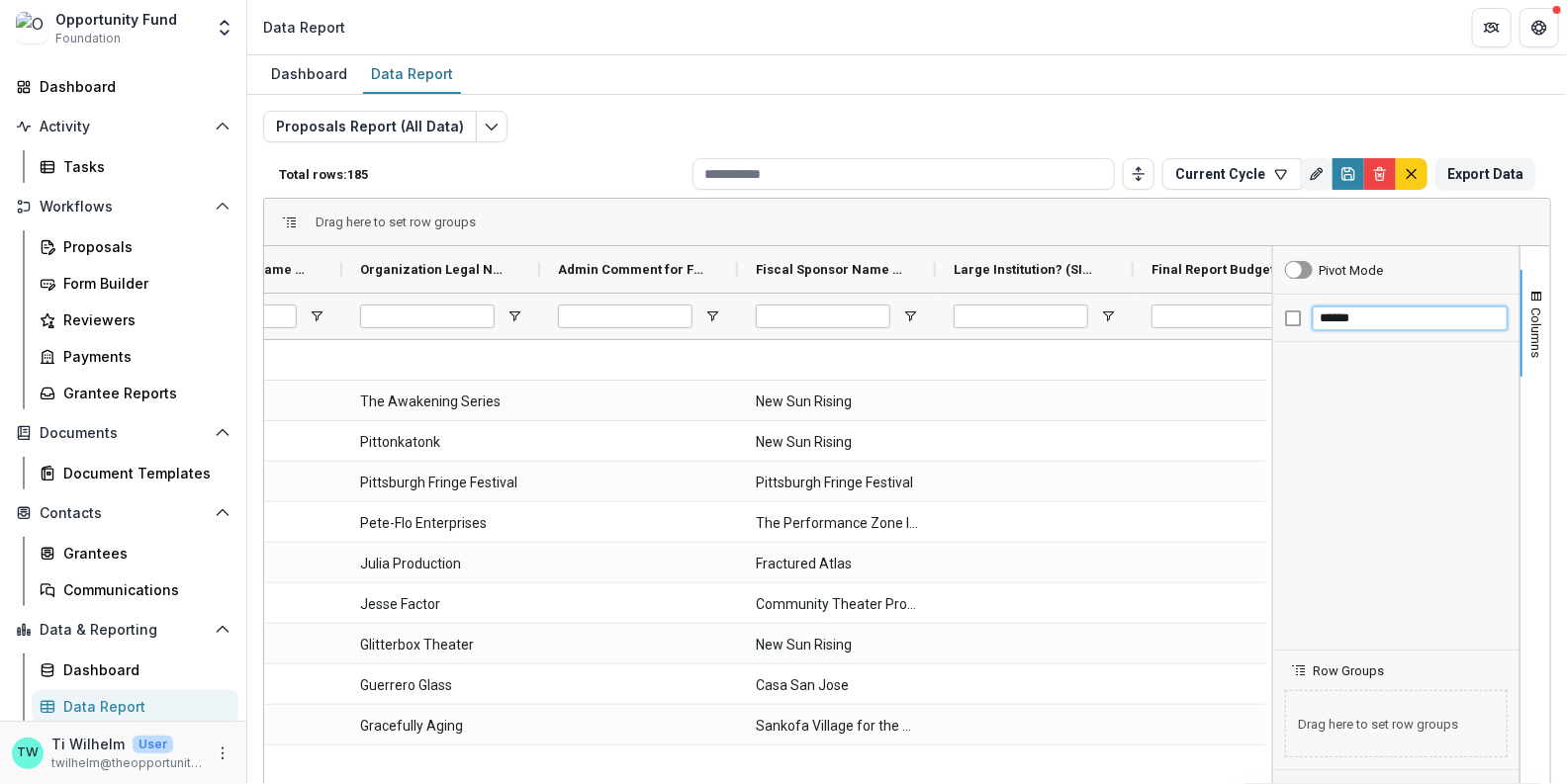 scroll, scrollTop: 0, scrollLeft: 0, axis: both 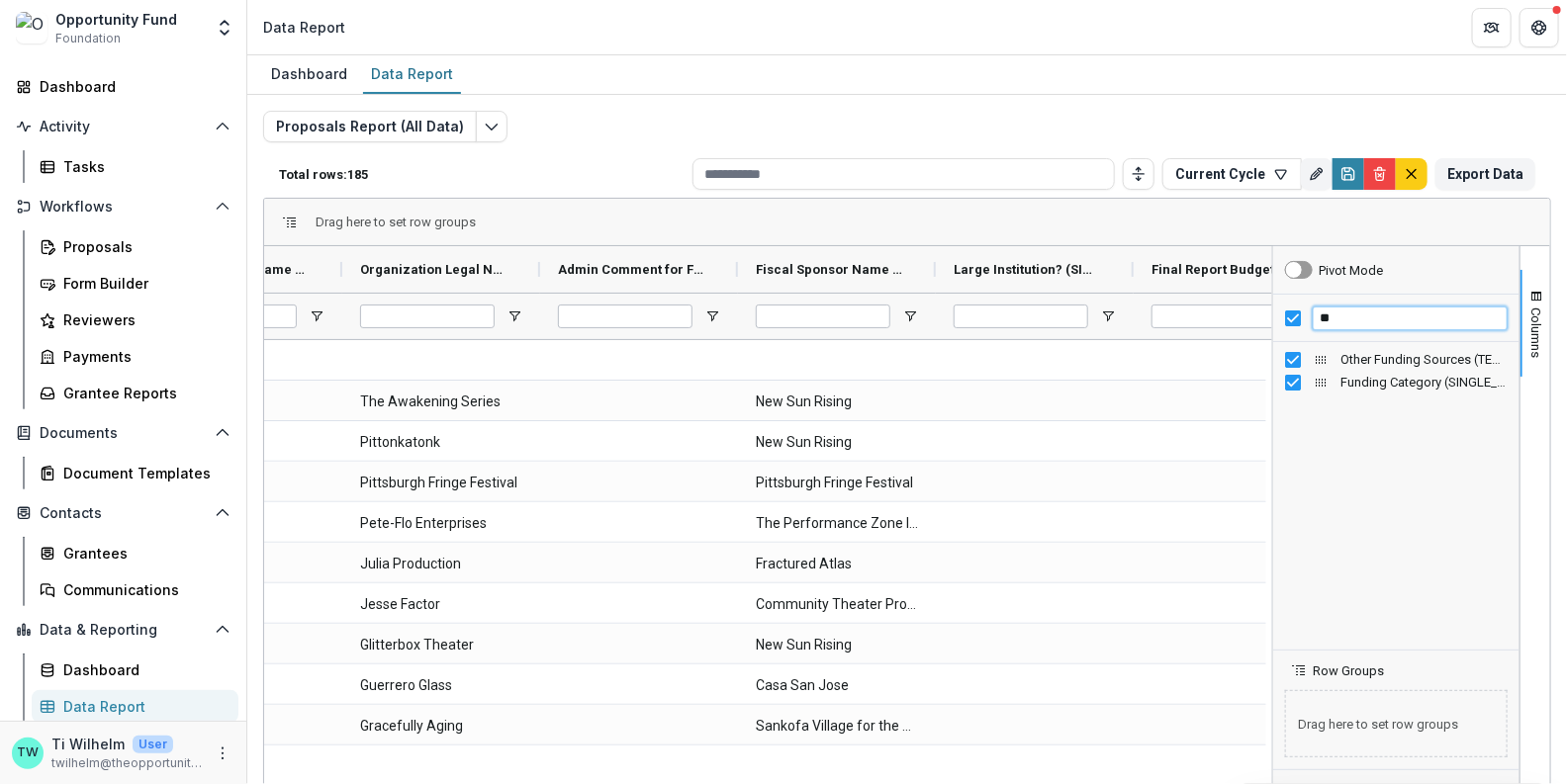 type on "*" 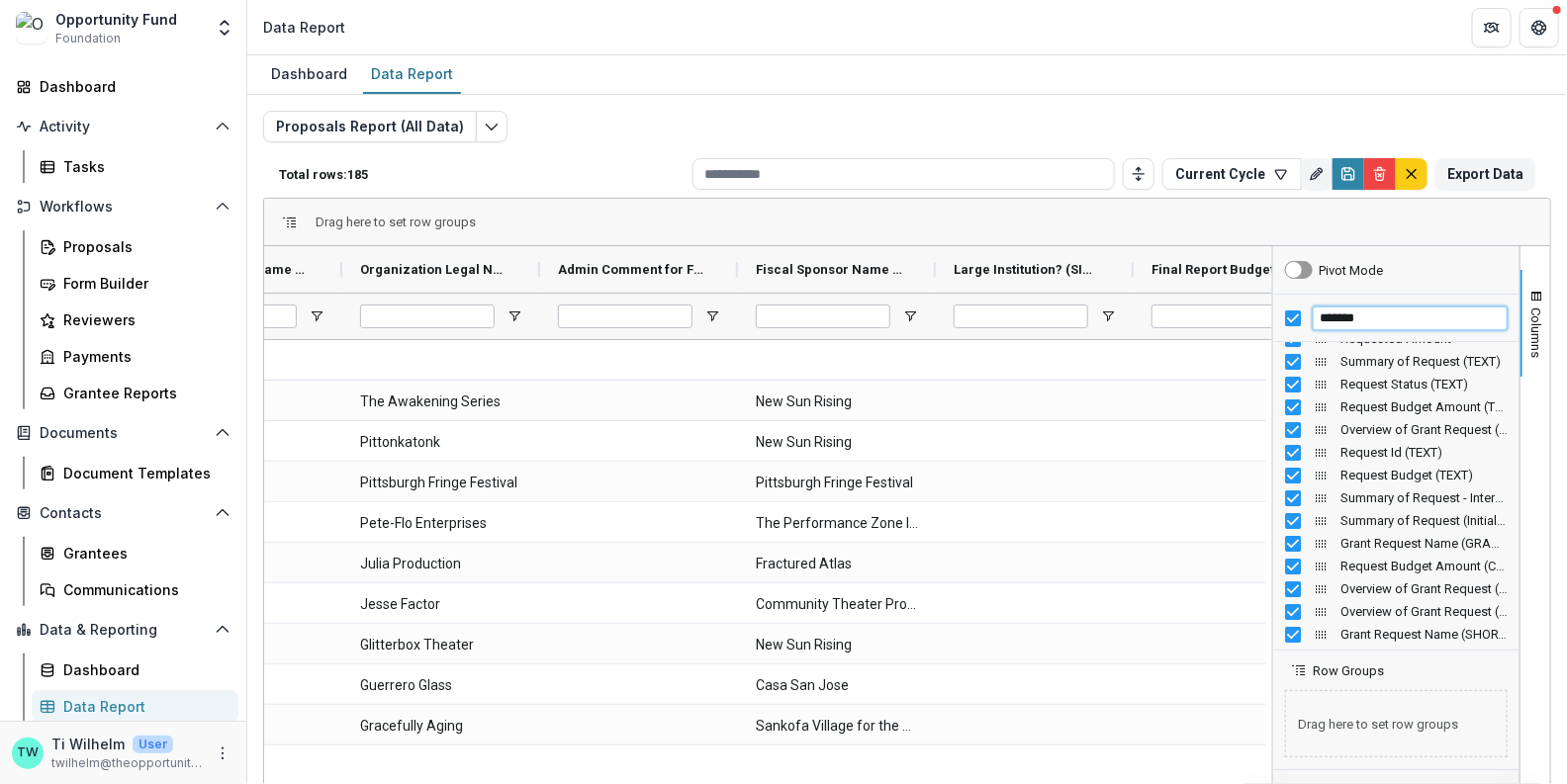 scroll, scrollTop: 0, scrollLeft: 0, axis: both 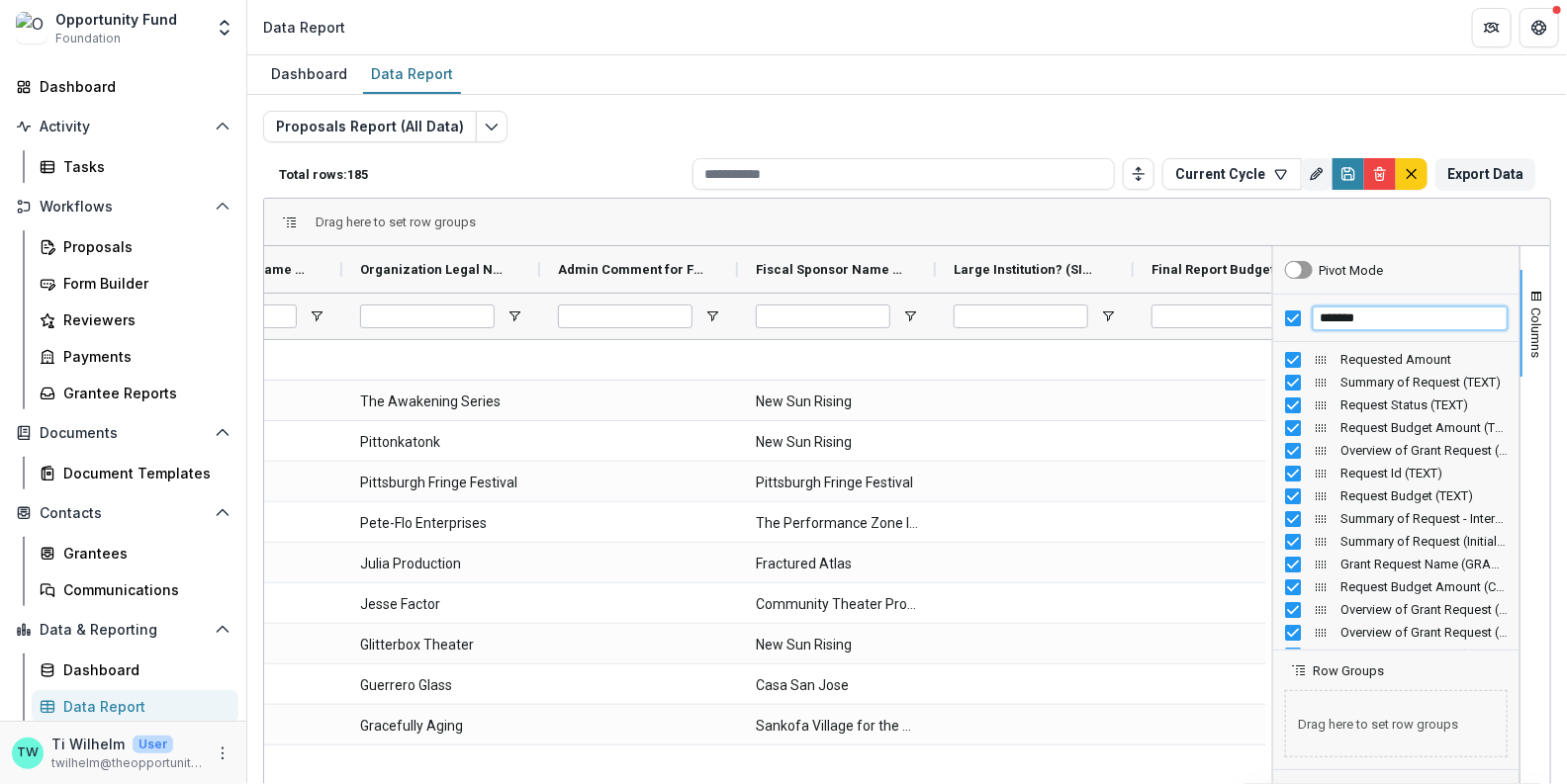 type on "*******" 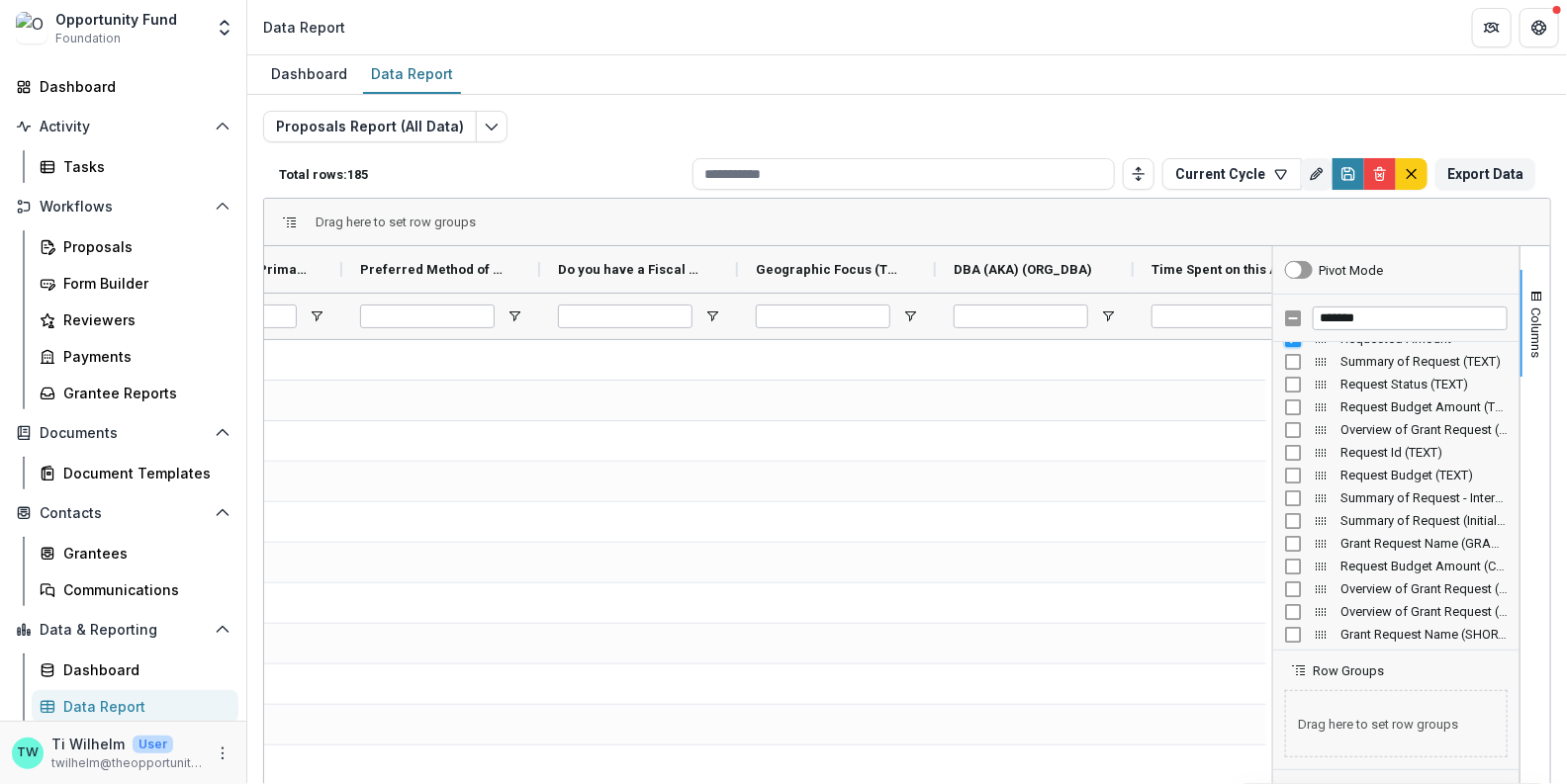 scroll, scrollTop: 0, scrollLeft: 0, axis: both 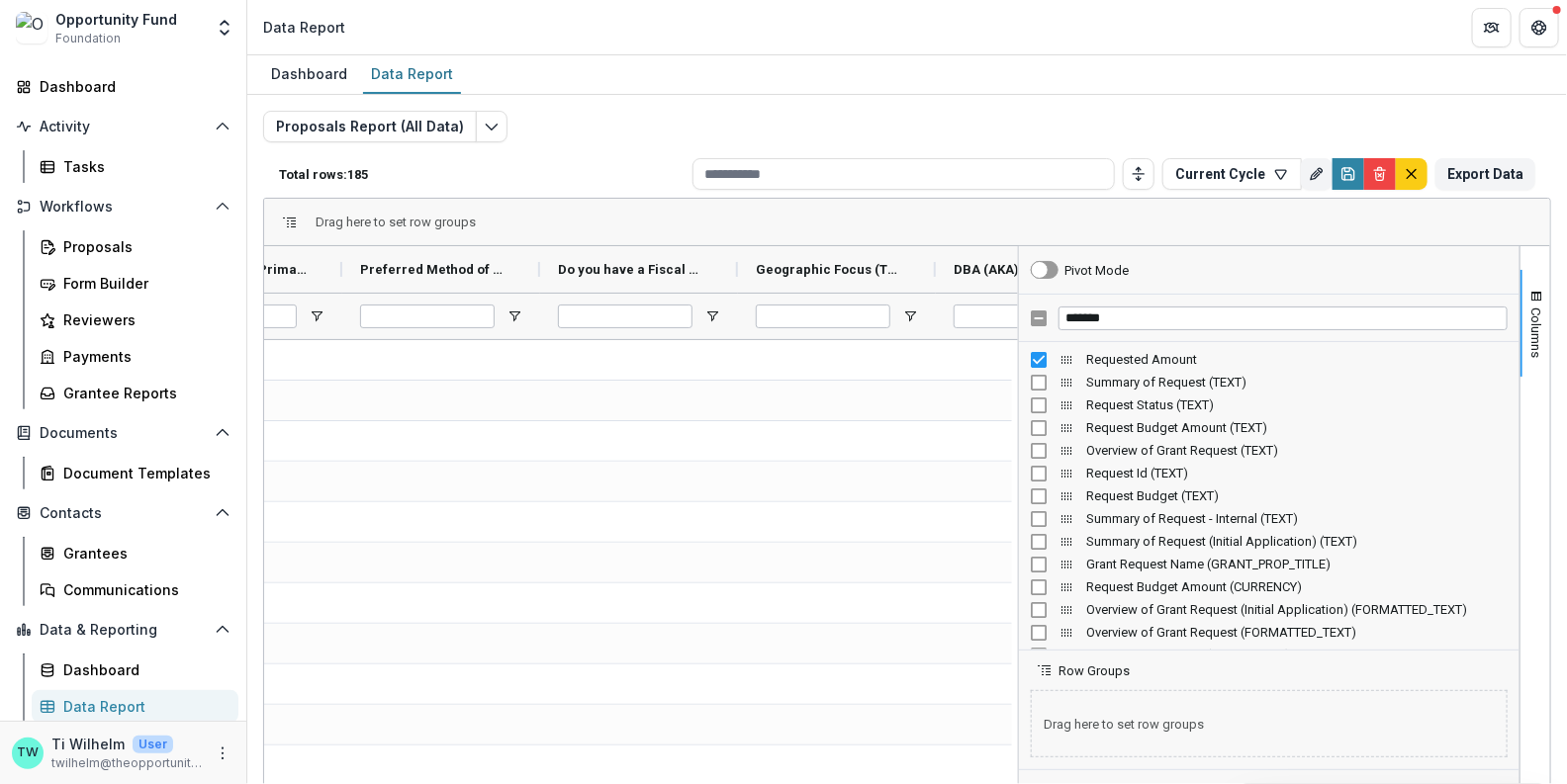 drag, startPoint x: 1266, startPoint y: 489, endPoint x: 1012, endPoint y: 485, distance: 254.03149 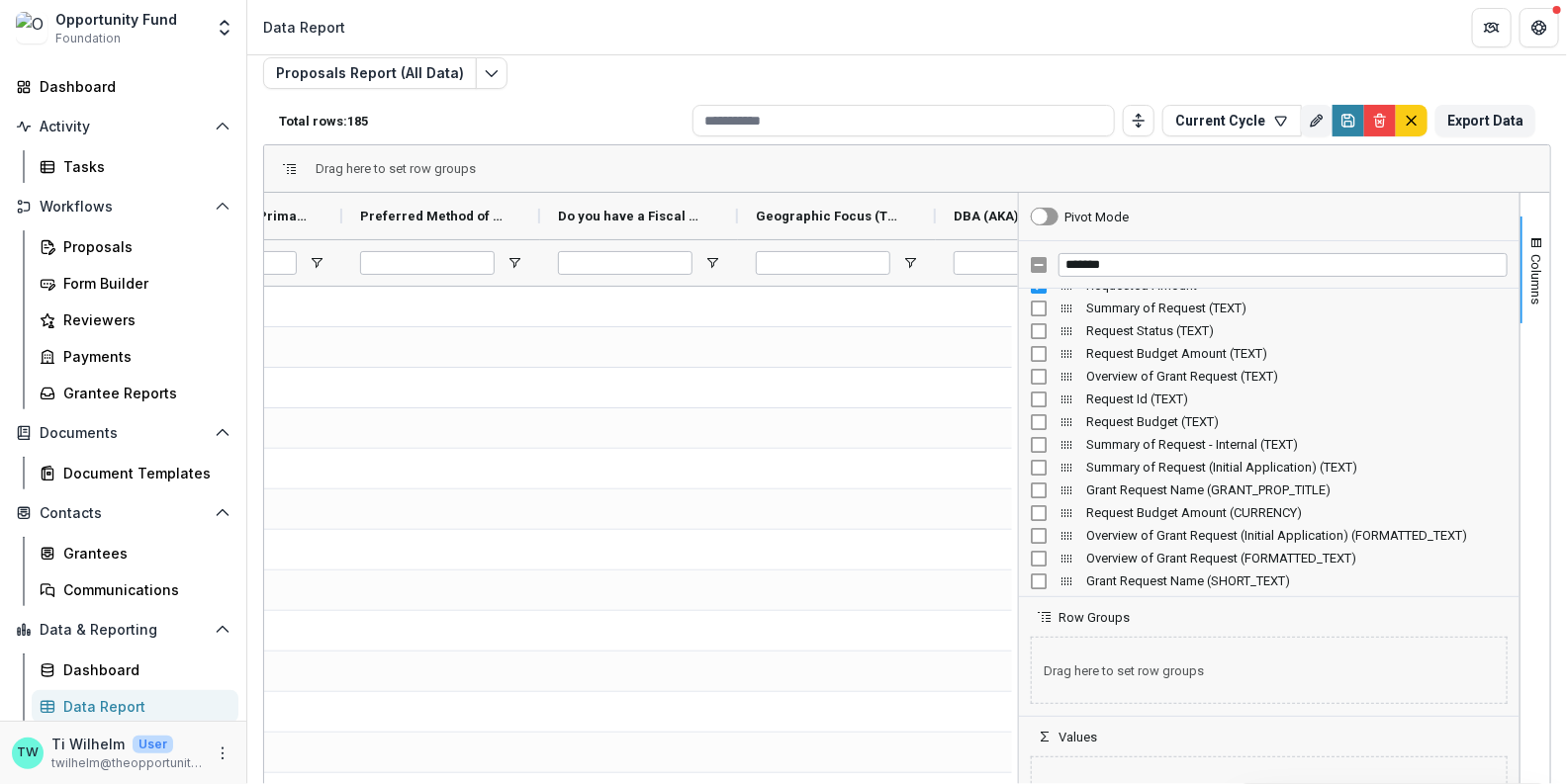 scroll, scrollTop: 61, scrollLeft: 0, axis: vertical 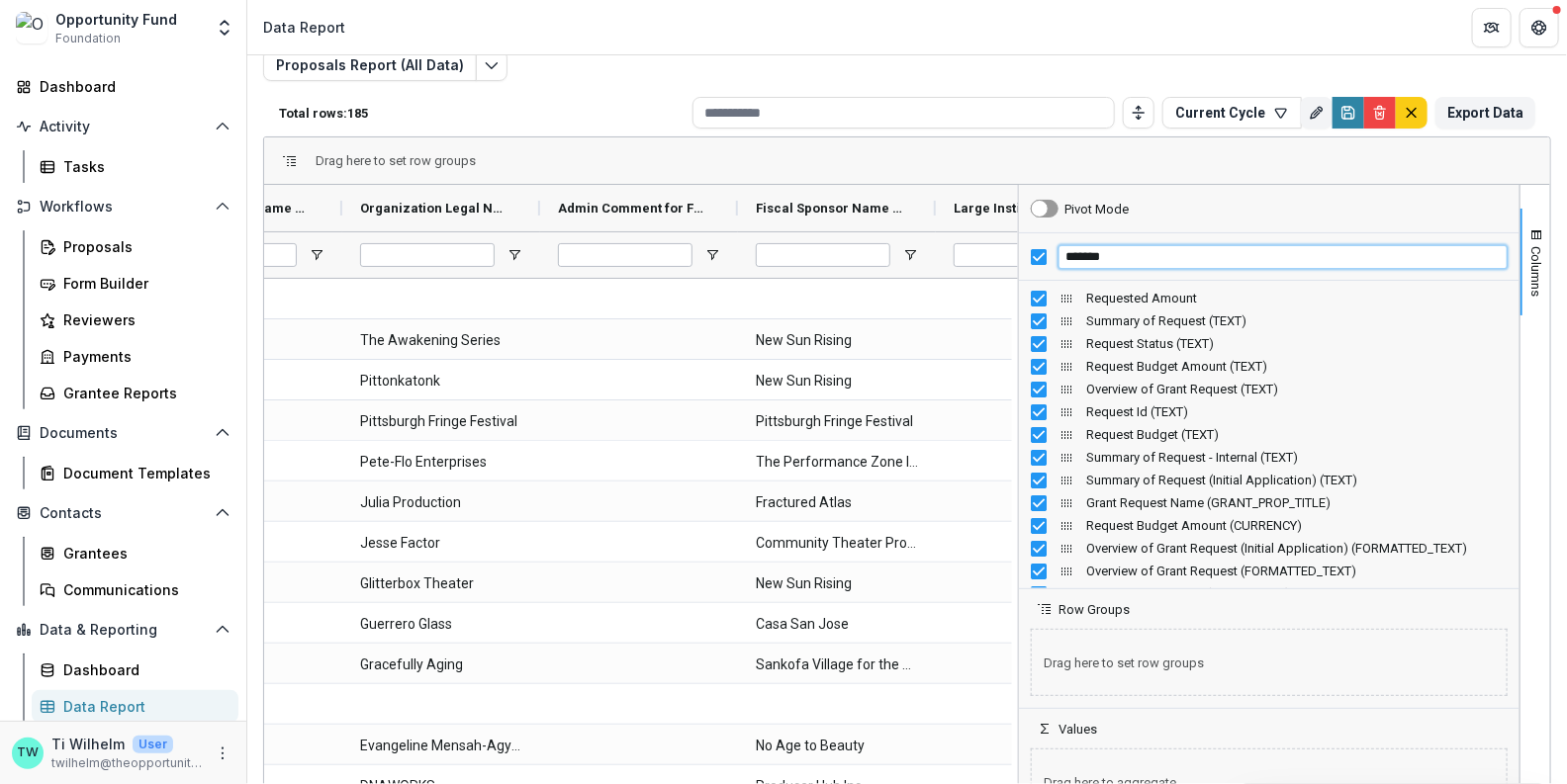 drag, startPoint x: 1124, startPoint y: 252, endPoint x: 1007, endPoint y: 242, distance: 117.42657 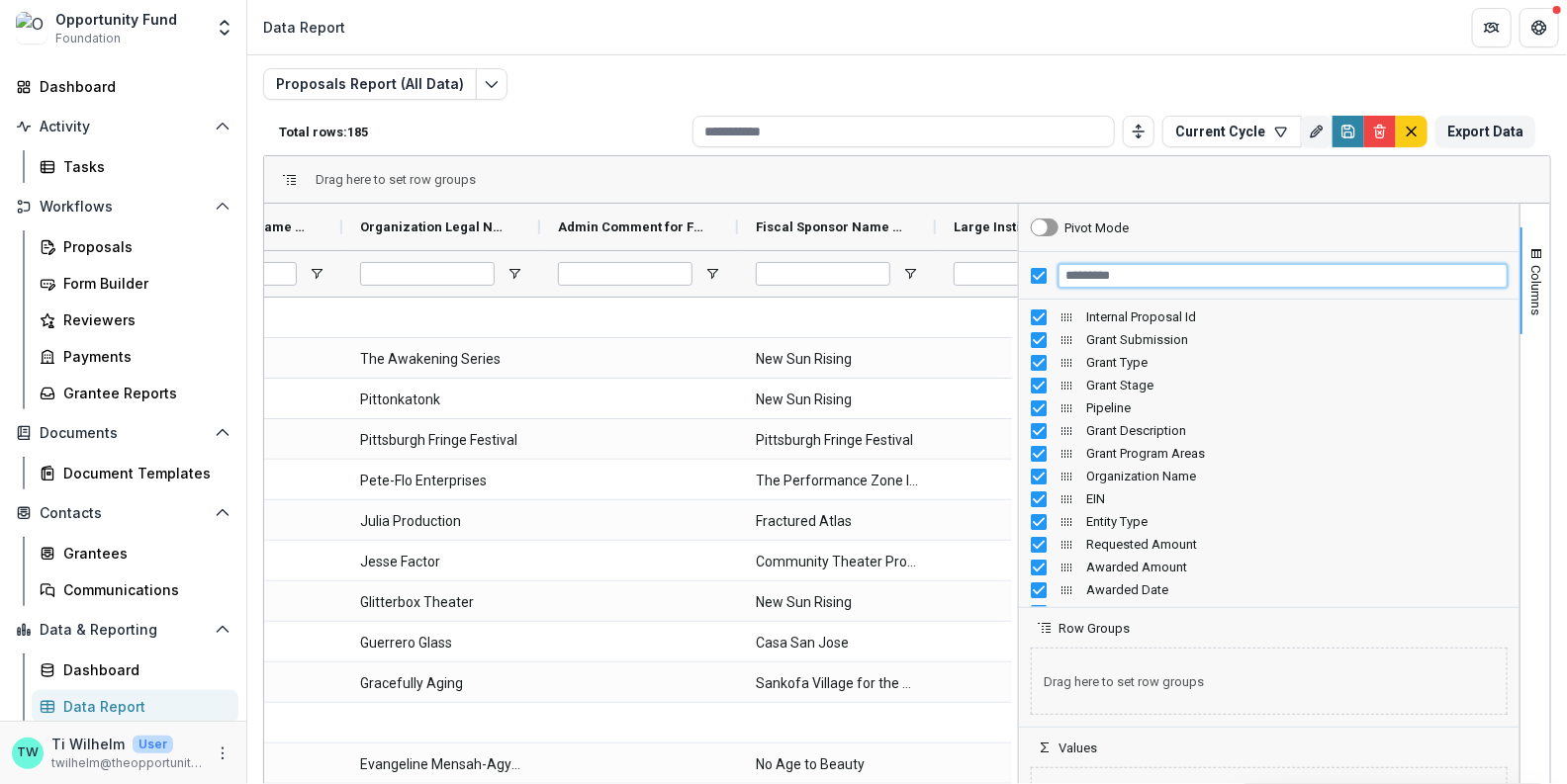 scroll, scrollTop: 101, scrollLeft: 0, axis: vertical 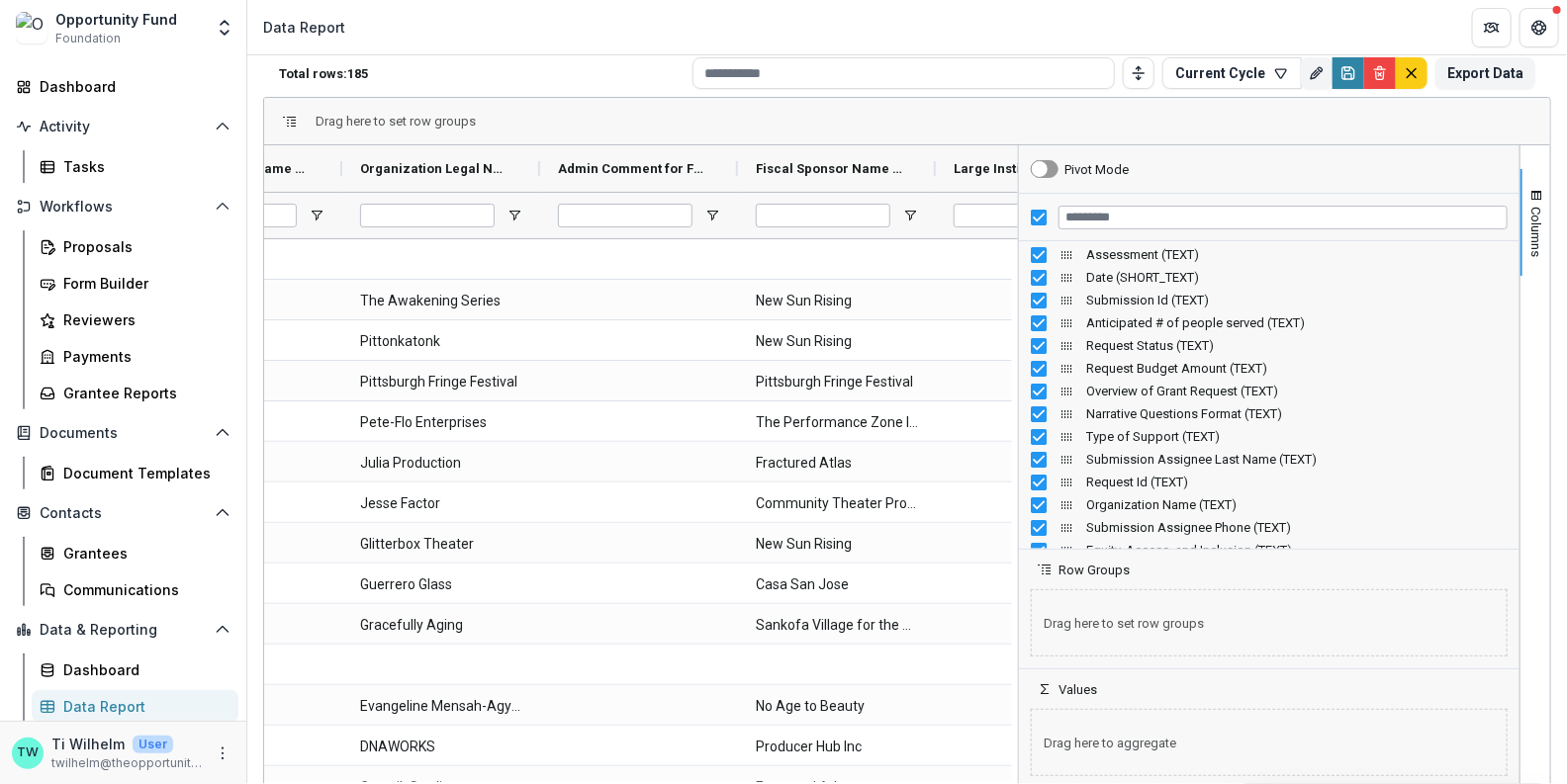 click at bounding box center [1039, 218] 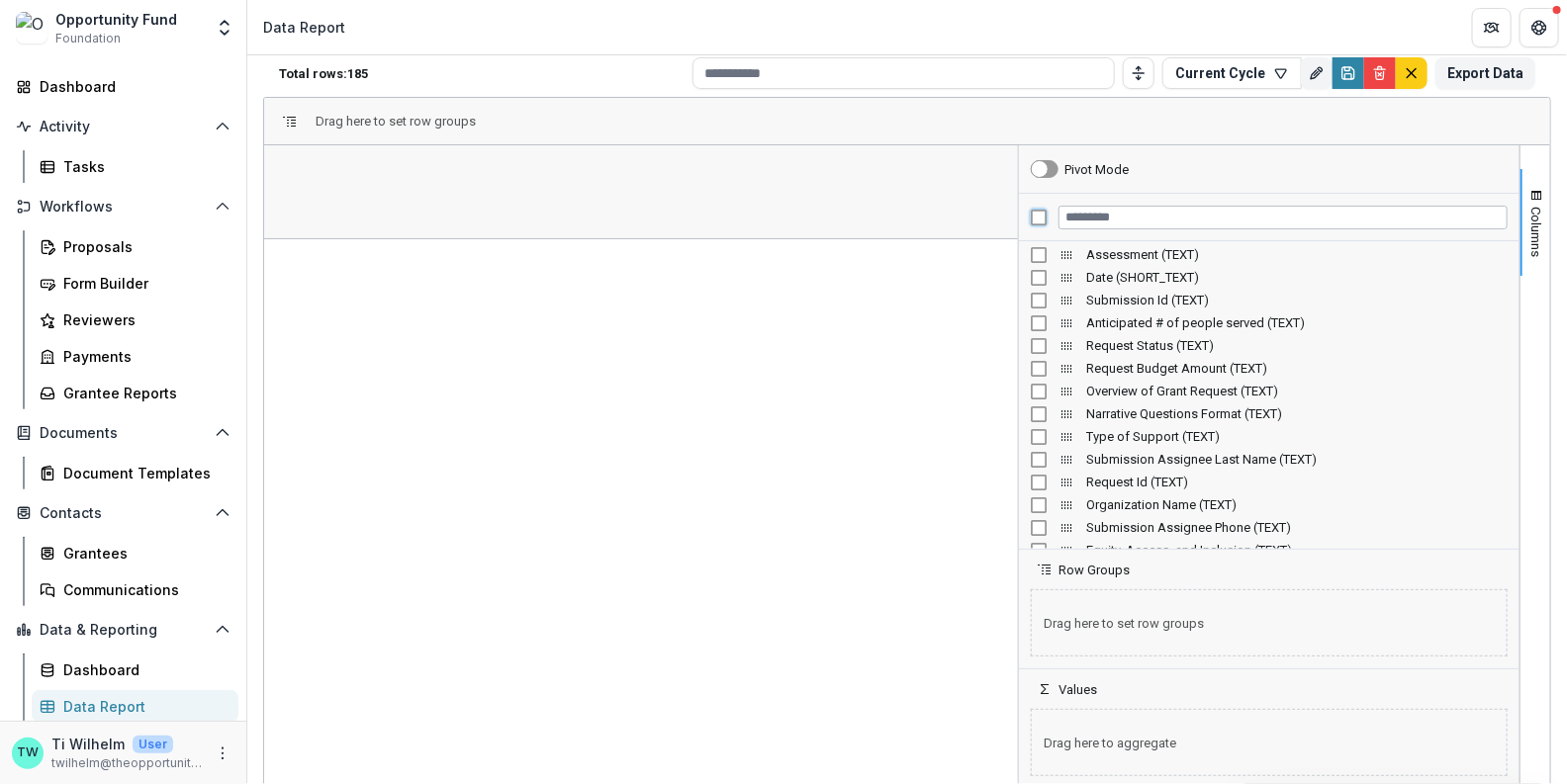 scroll, scrollTop: 0, scrollLeft: 0, axis: both 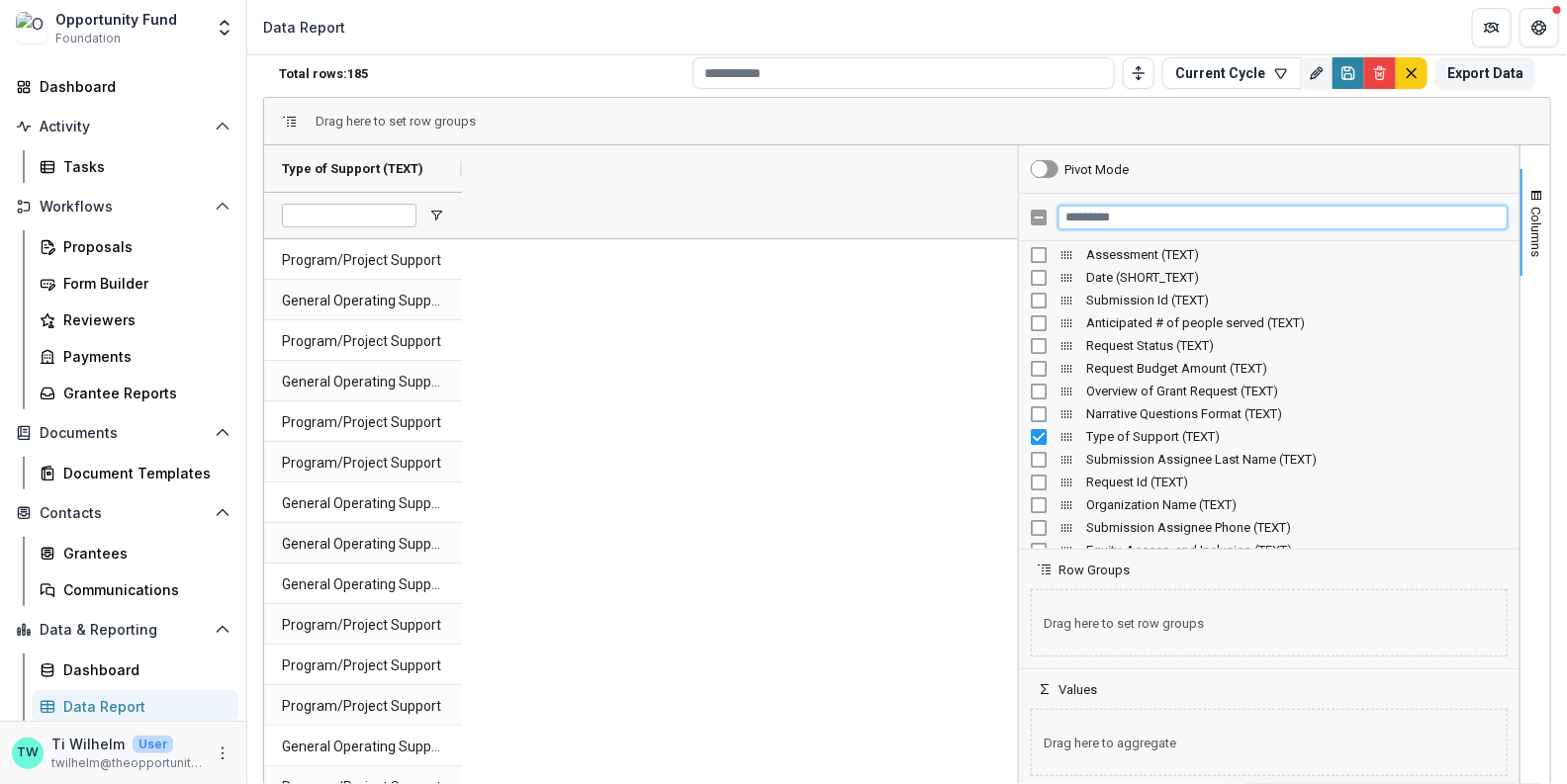click at bounding box center (1283, 218) 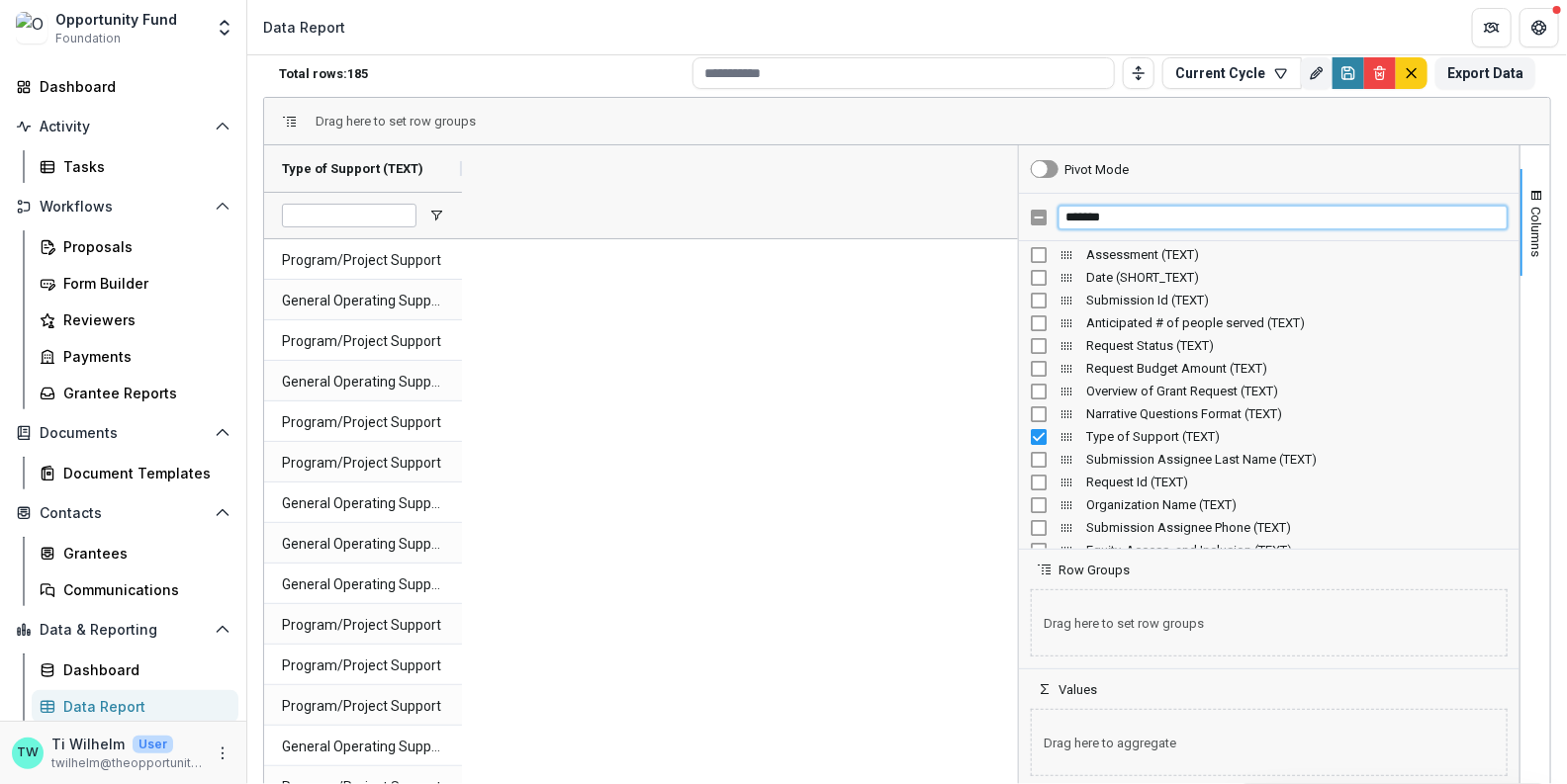 scroll, scrollTop: 0, scrollLeft: 0, axis: both 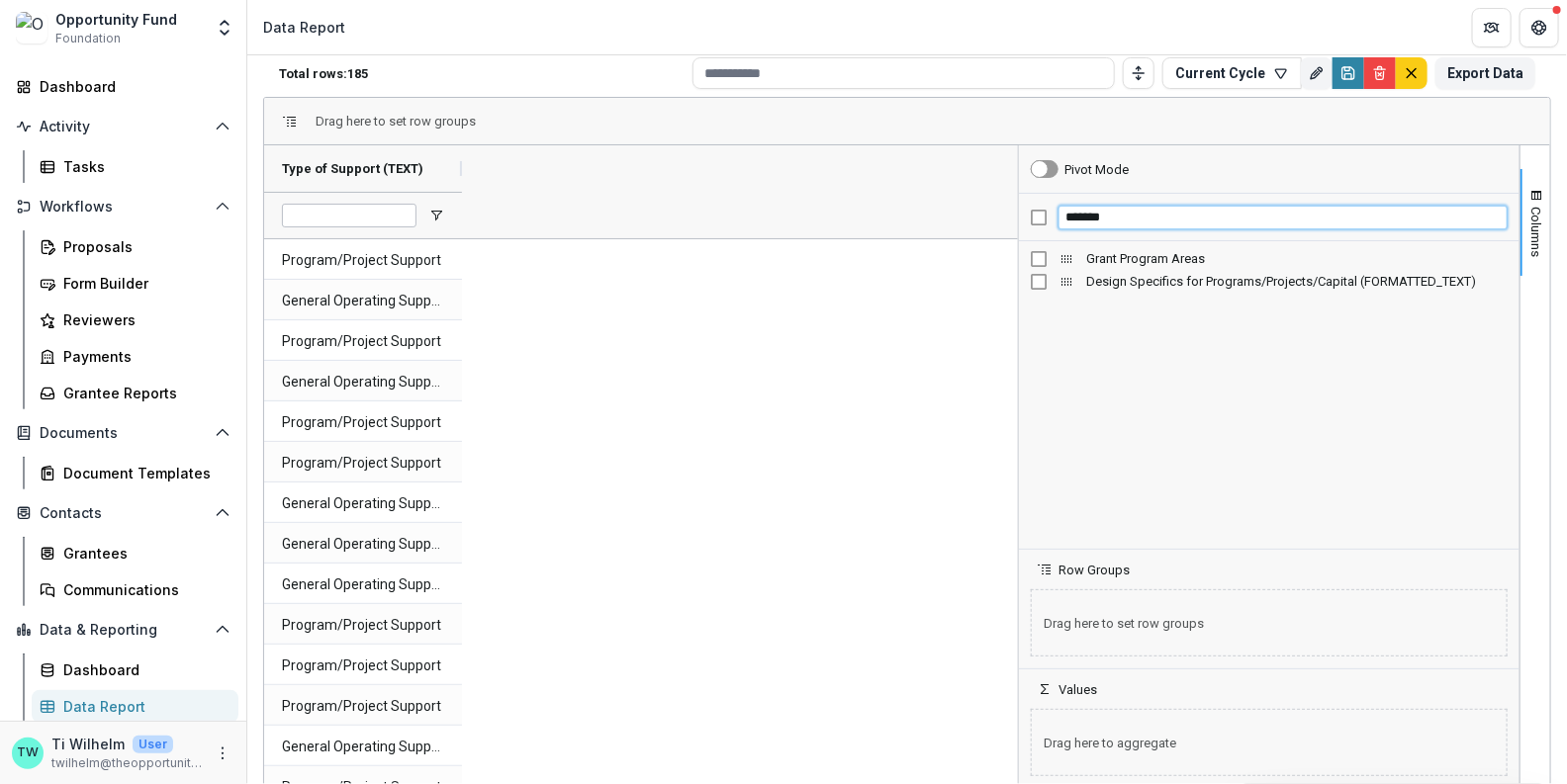 click on "*******" at bounding box center (1283, 218) 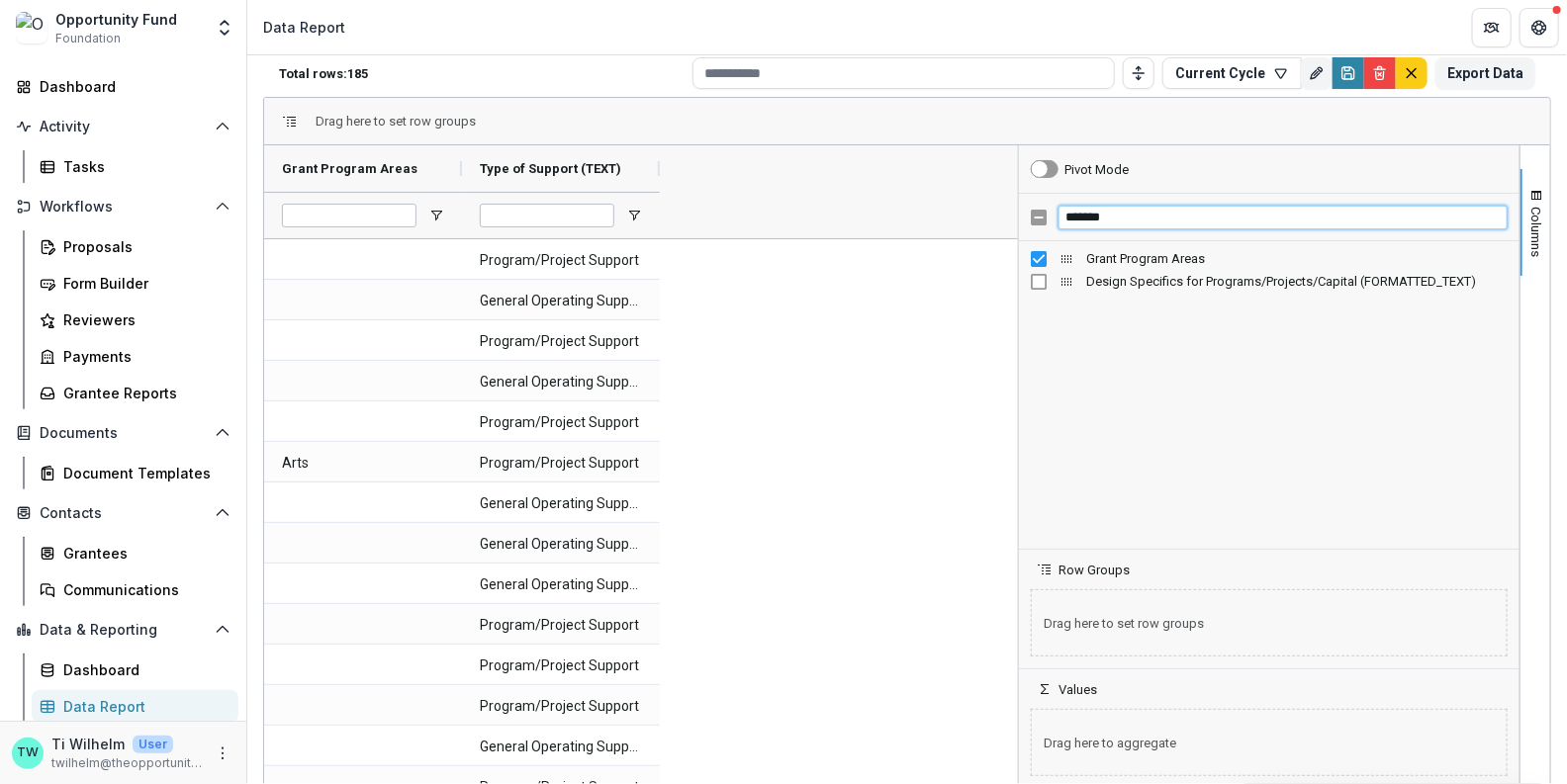 drag, startPoint x: 1123, startPoint y: 211, endPoint x: 1026, endPoint y: 201, distance: 97.5141 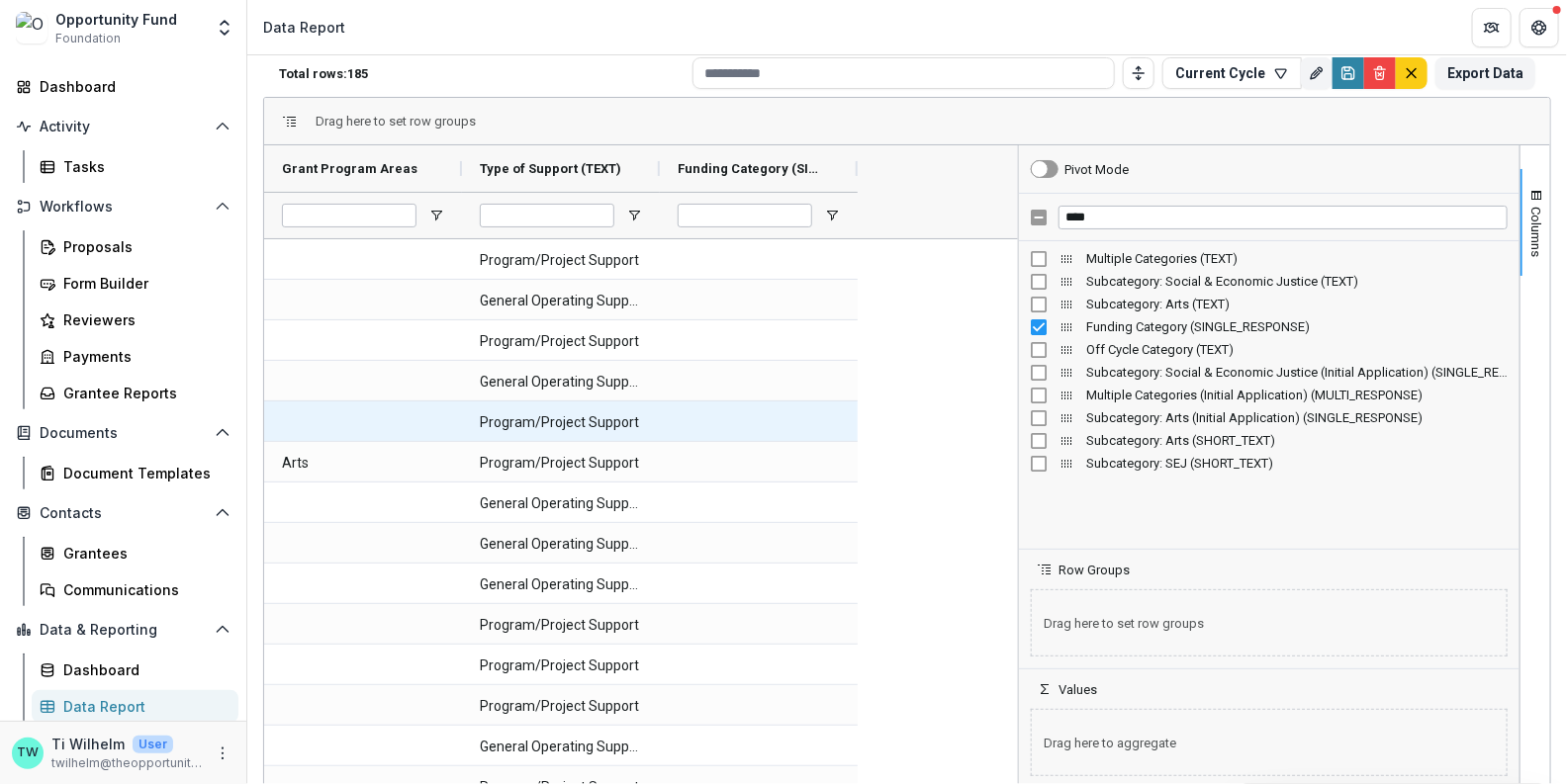 scroll, scrollTop: 169, scrollLeft: 0, axis: vertical 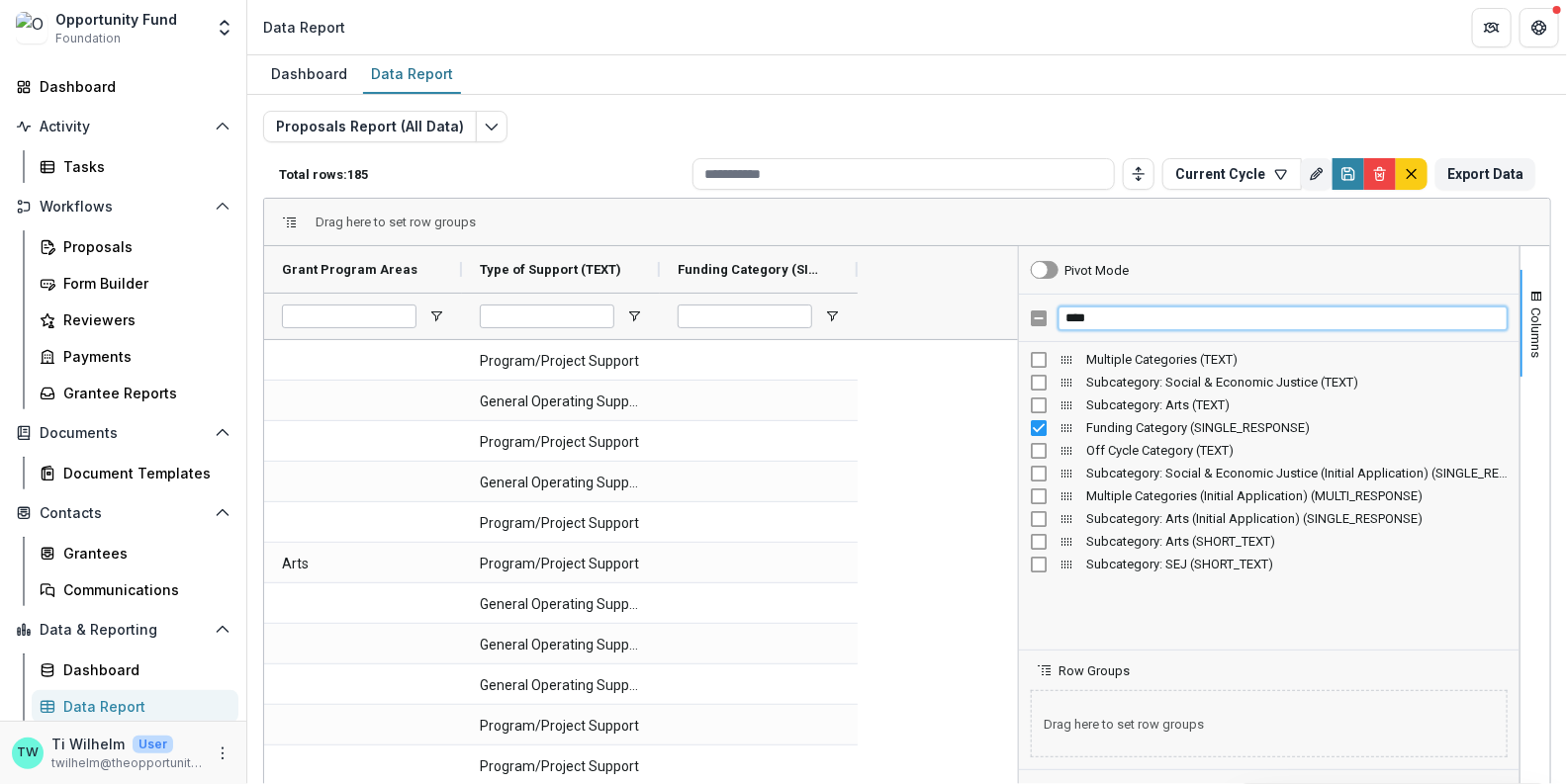 drag, startPoint x: 1109, startPoint y: 317, endPoint x: 995, endPoint y: 316, distance: 114.00439 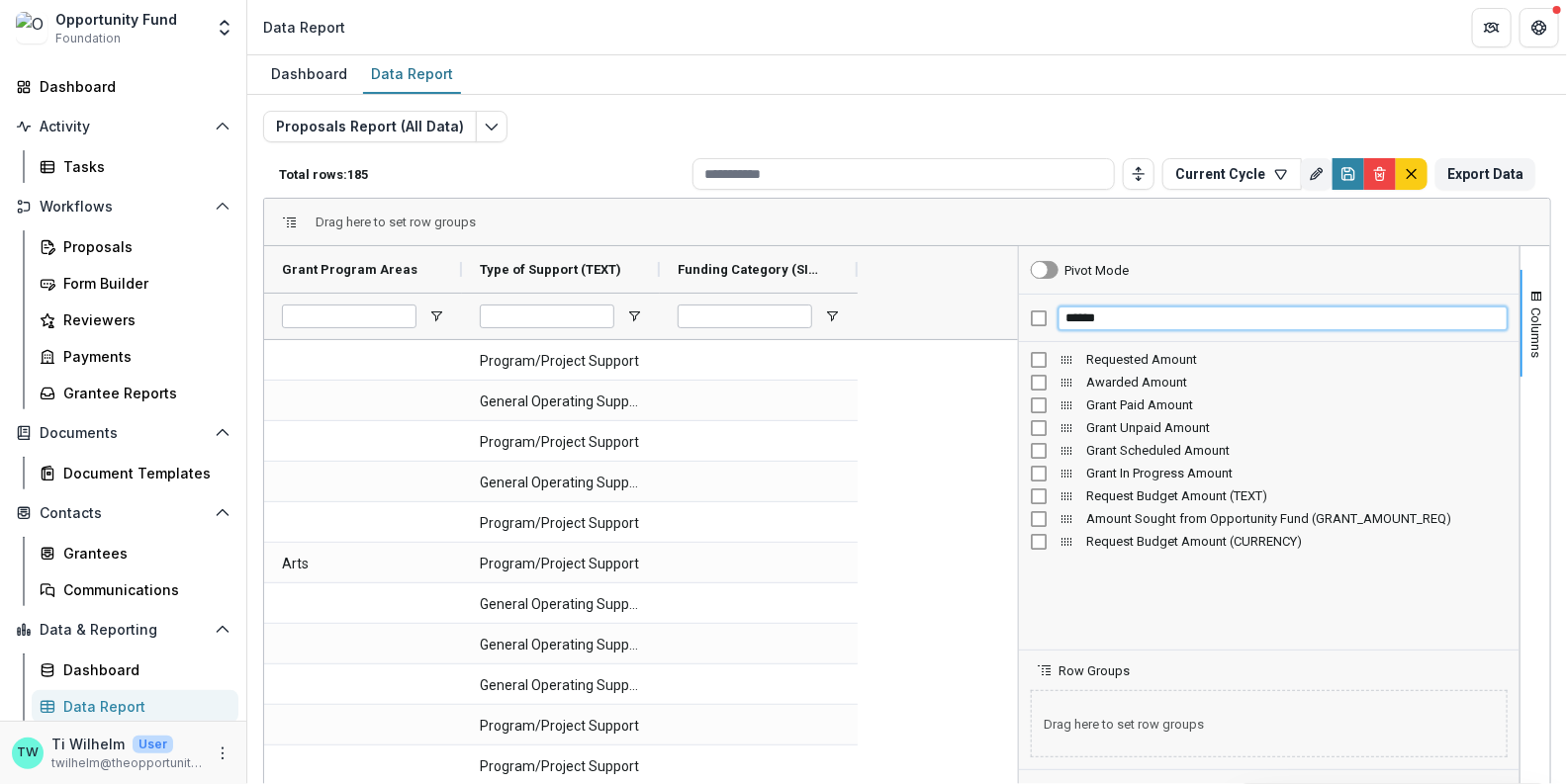 type on "******" 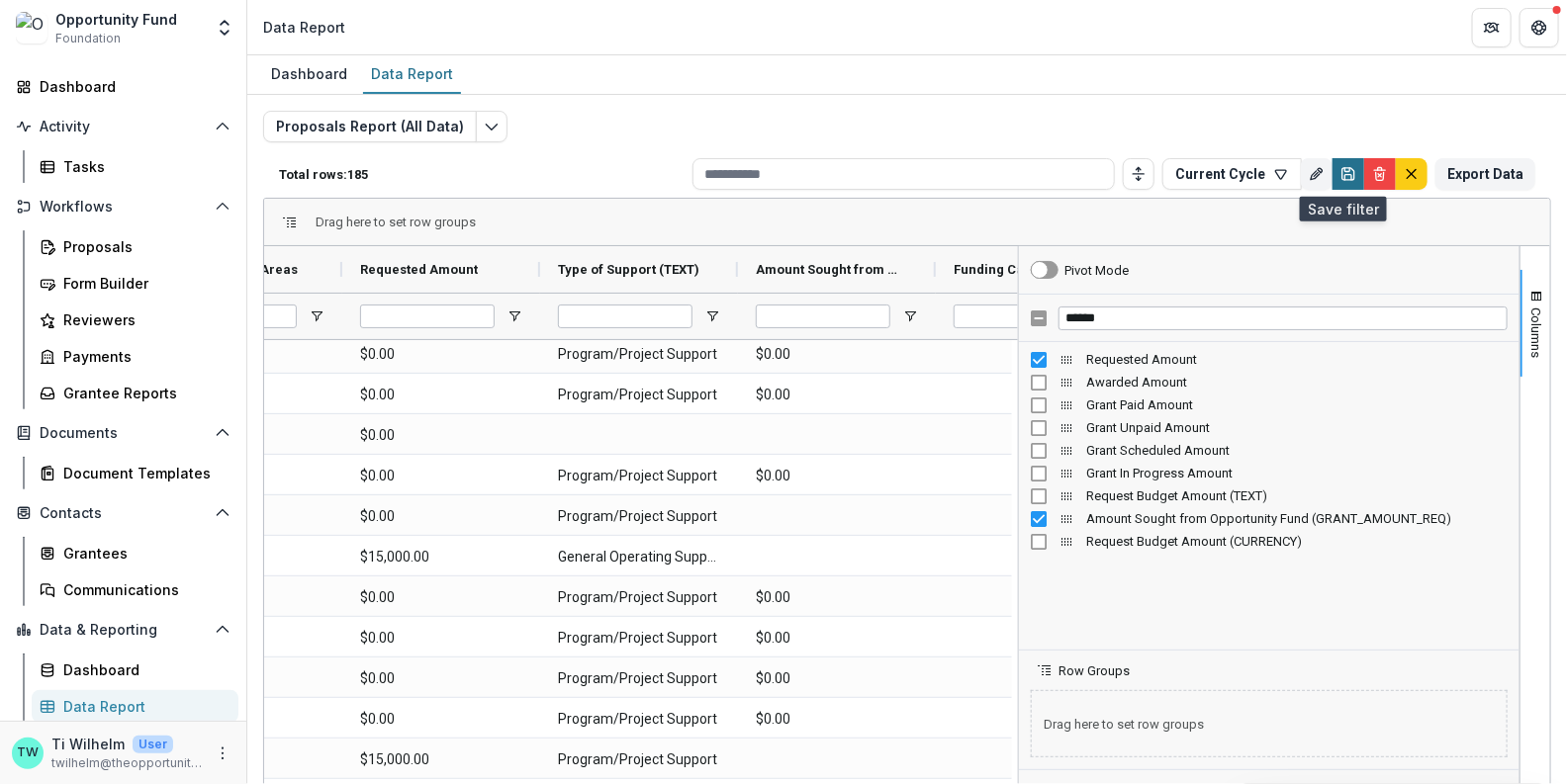 click 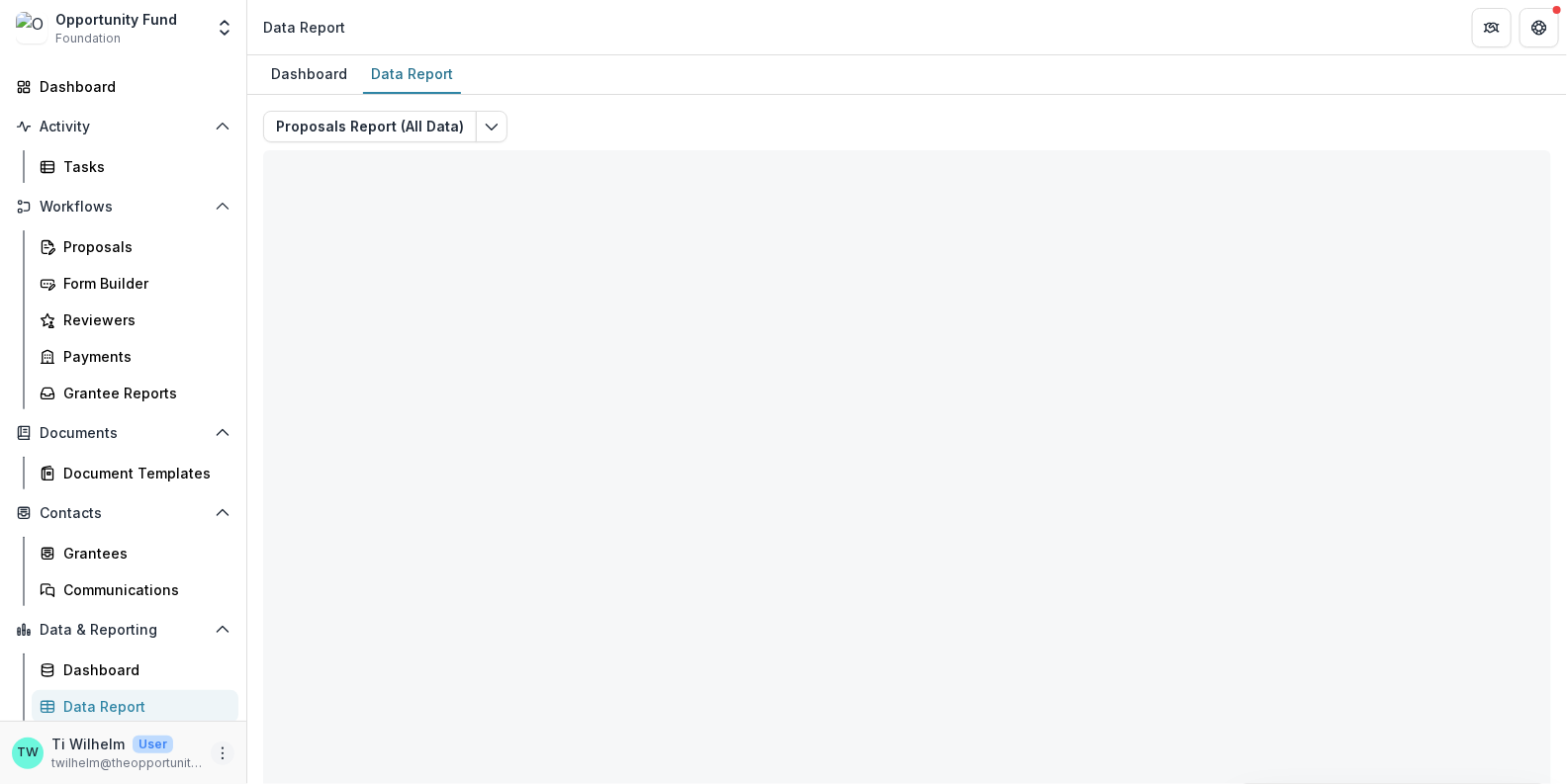 click 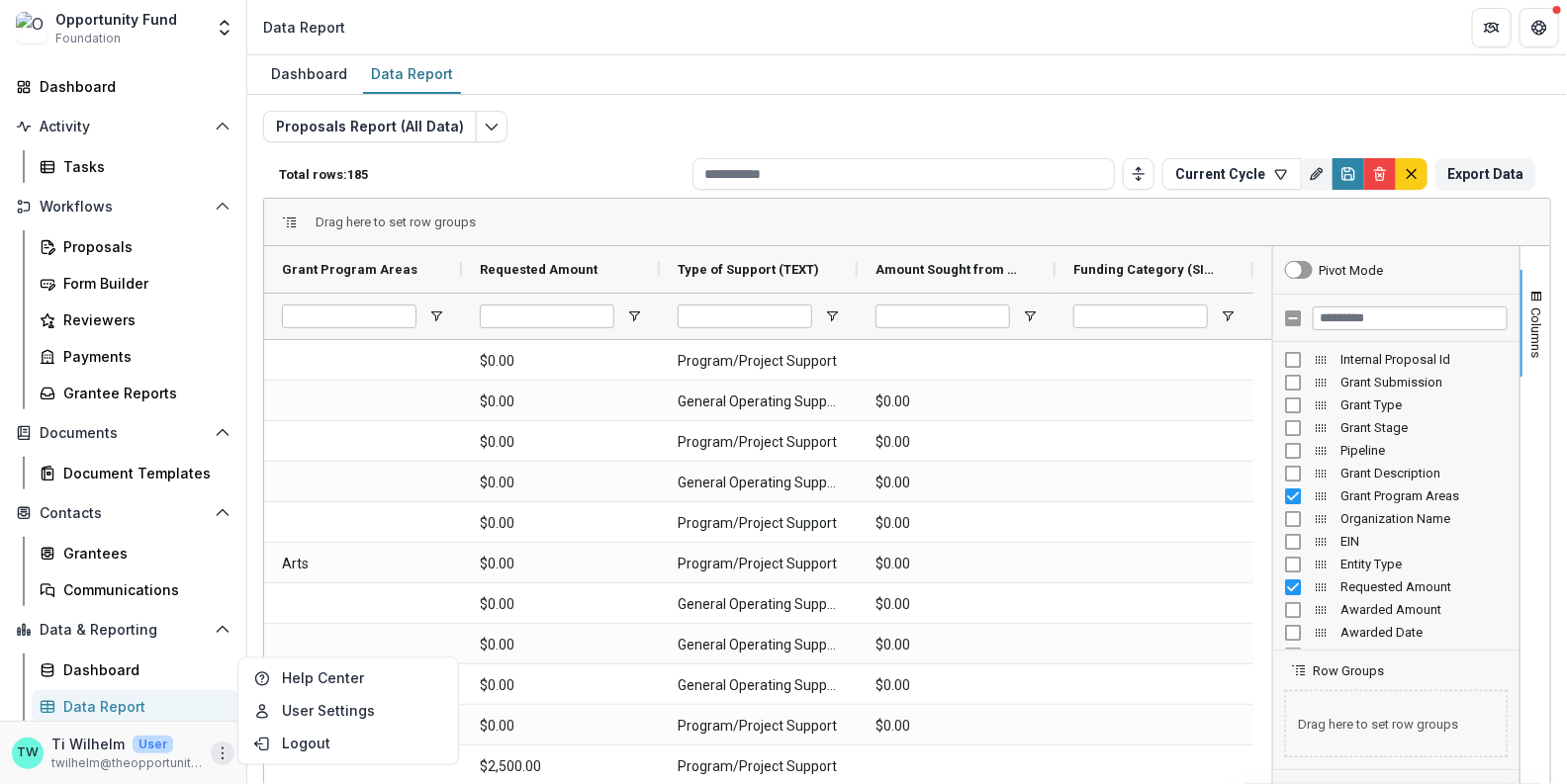 click on "Ti Wilhelm" at bounding box center [88, 743] 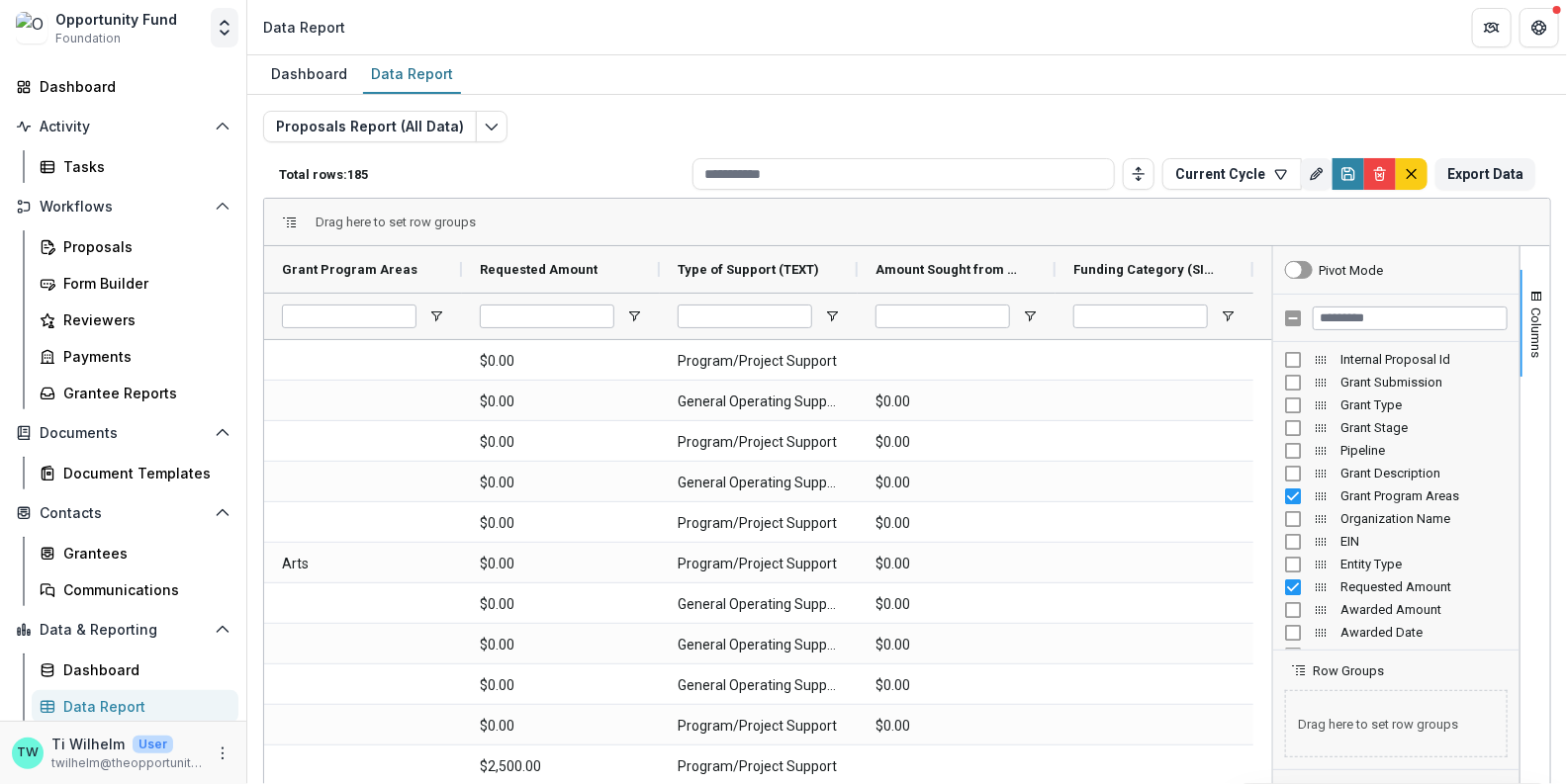 click at bounding box center [225, 28] 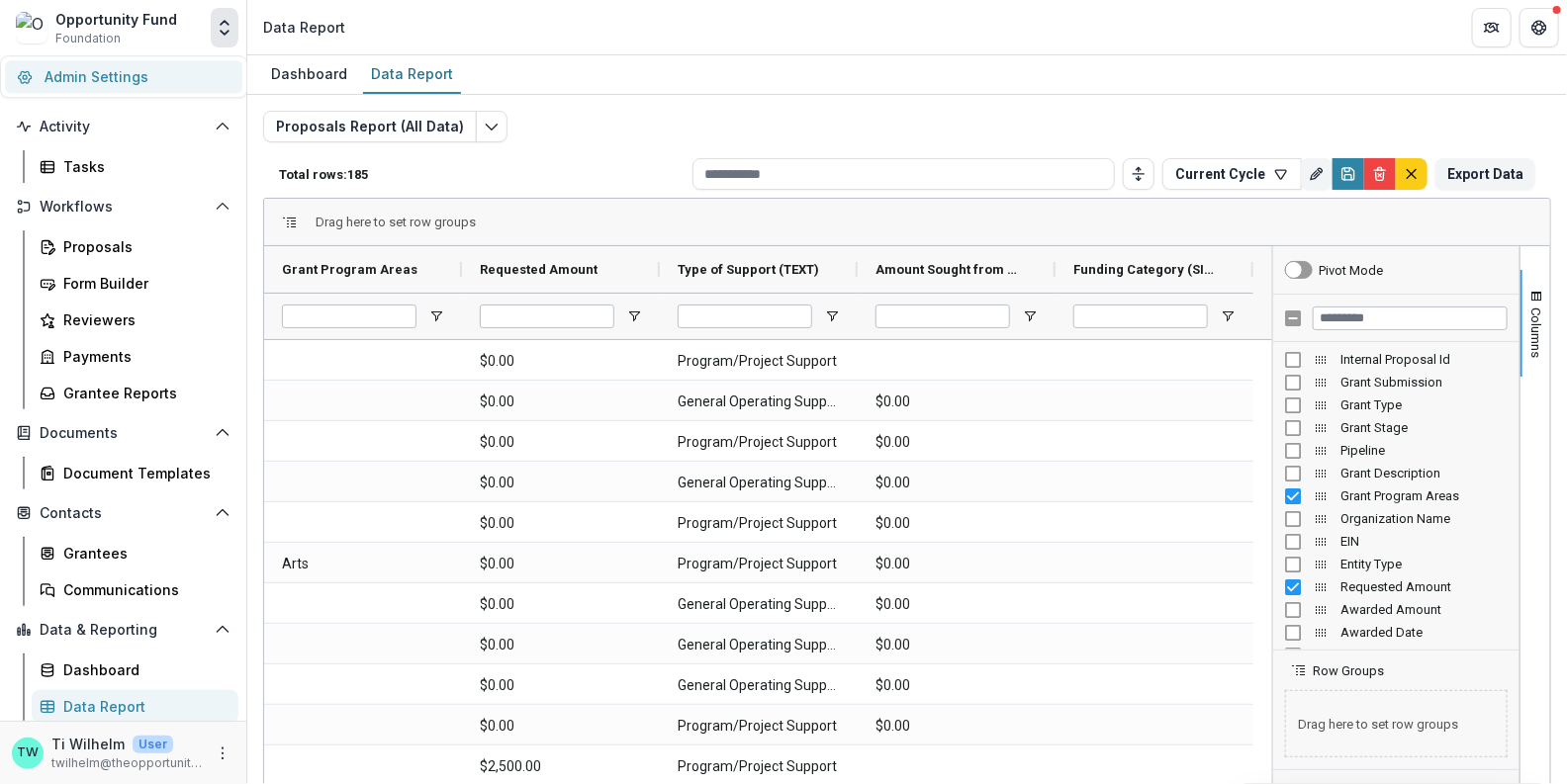 click on "Admin Settings" at bounding box center (124, 76) 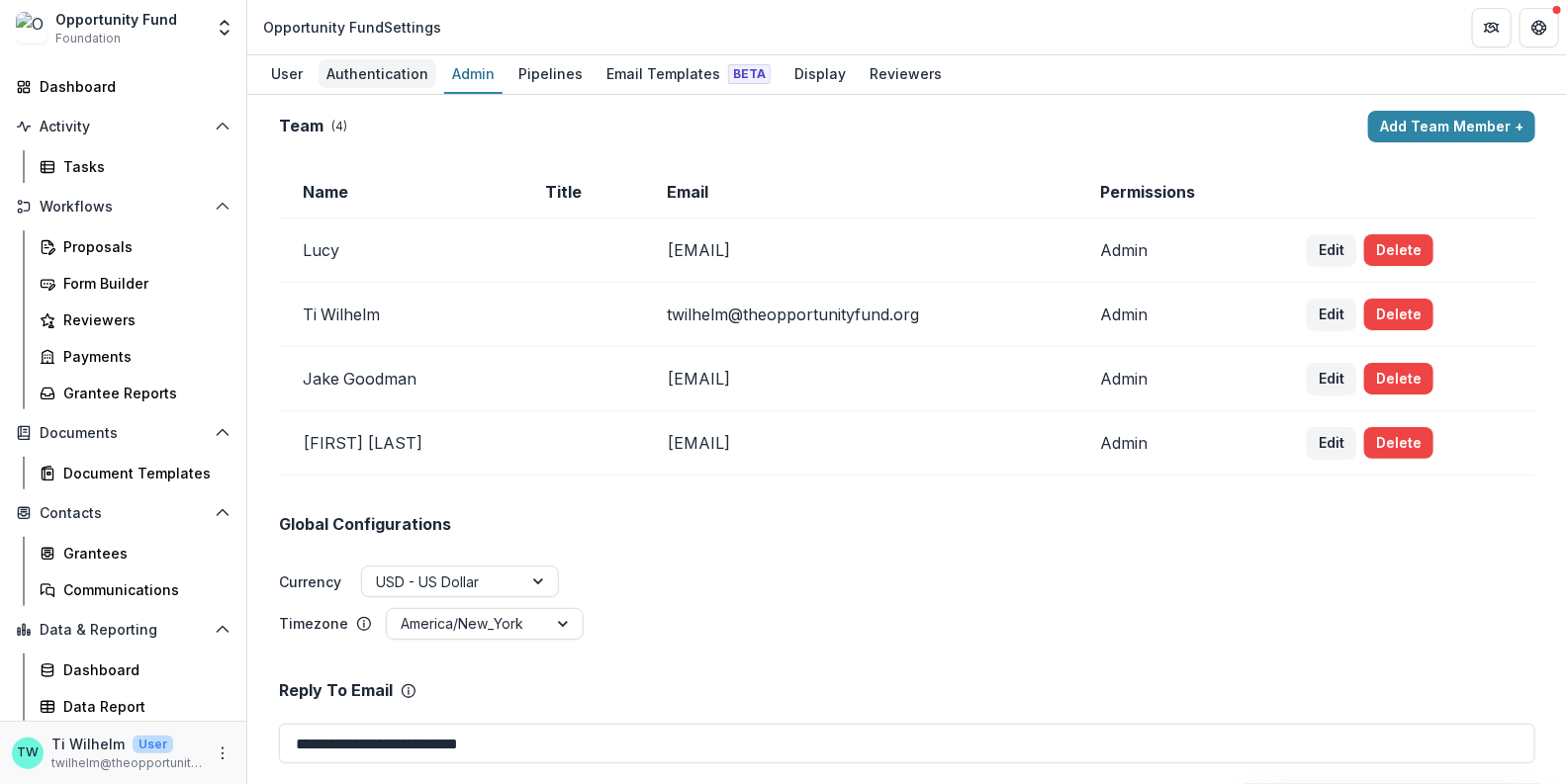 click on "Authentication" at bounding box center [377, 73] 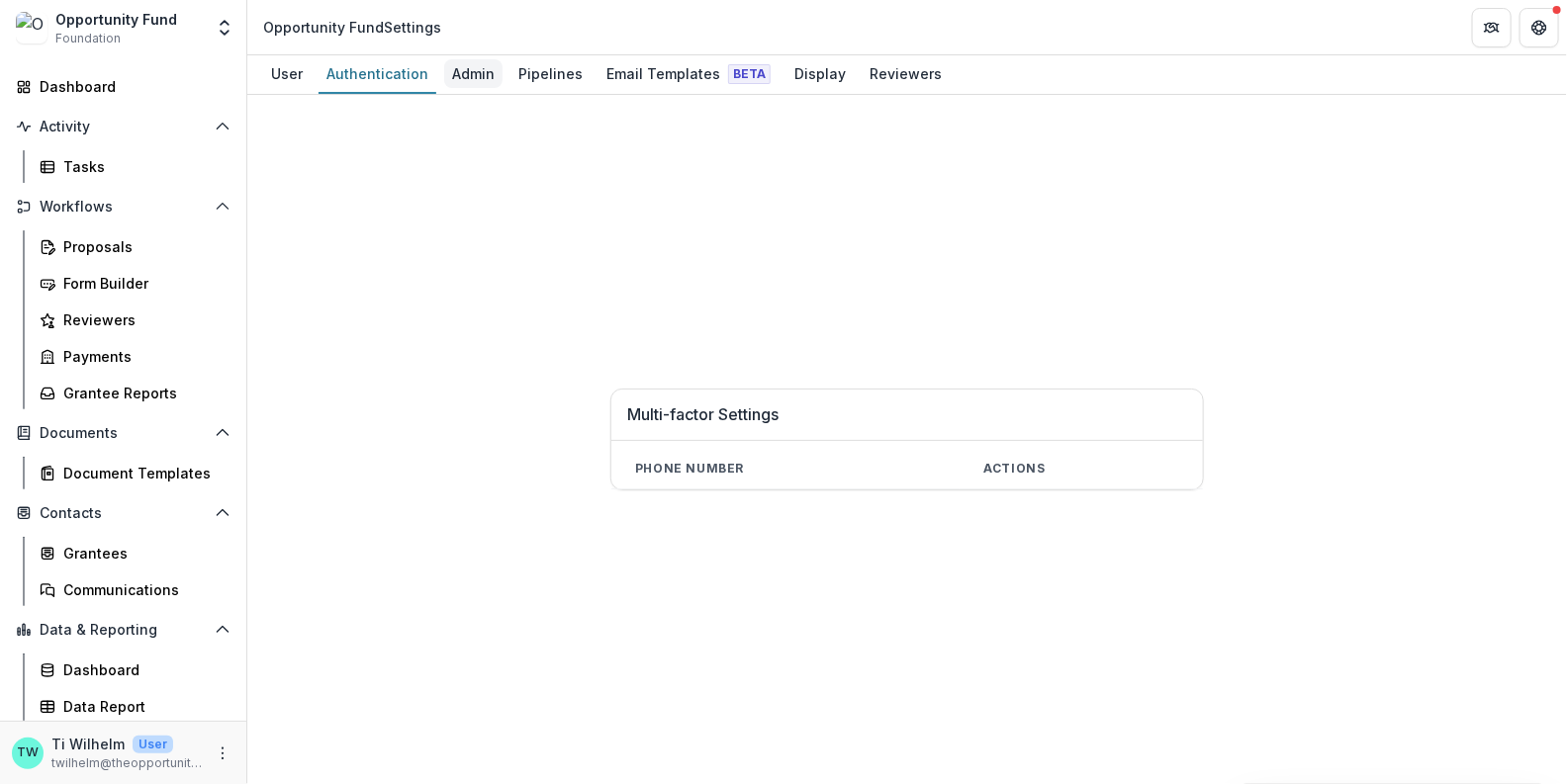 click on "Admin" at bounding box center (473, 73) 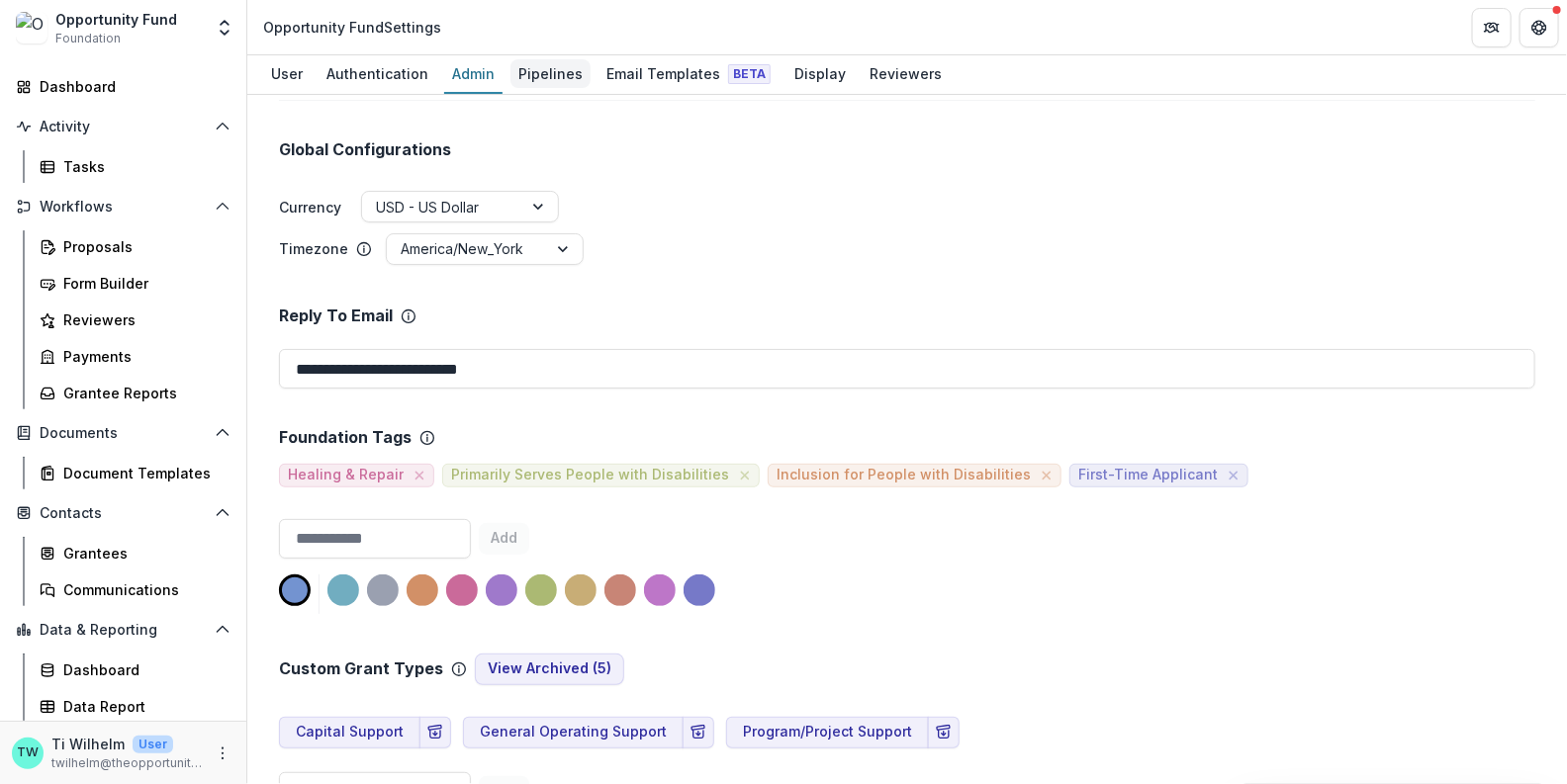 click on "Pipelines" at bounding box center (550, 73) 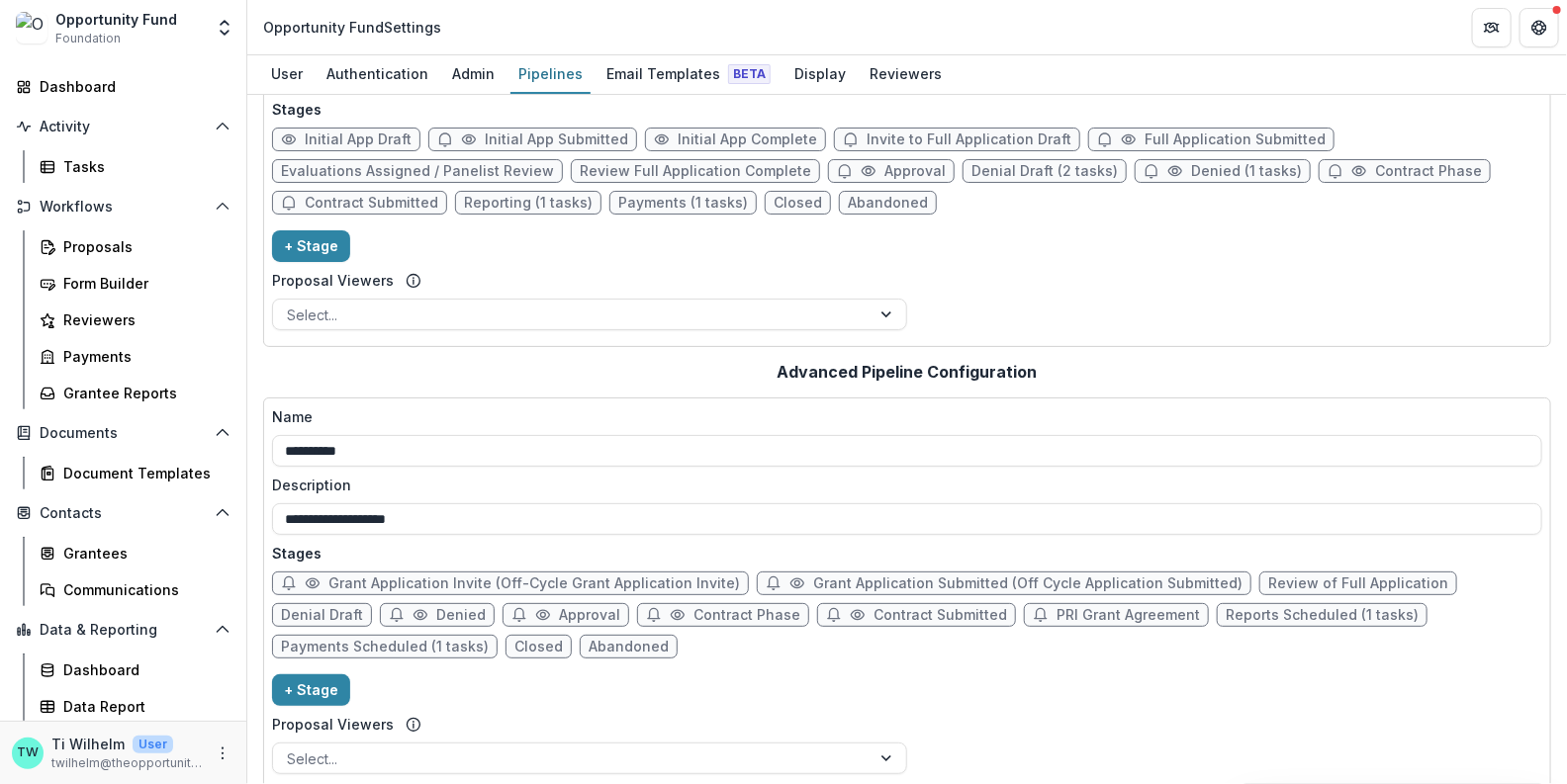 scroll, scrollTop: 158, scrollLeft: 0, axis: vertical 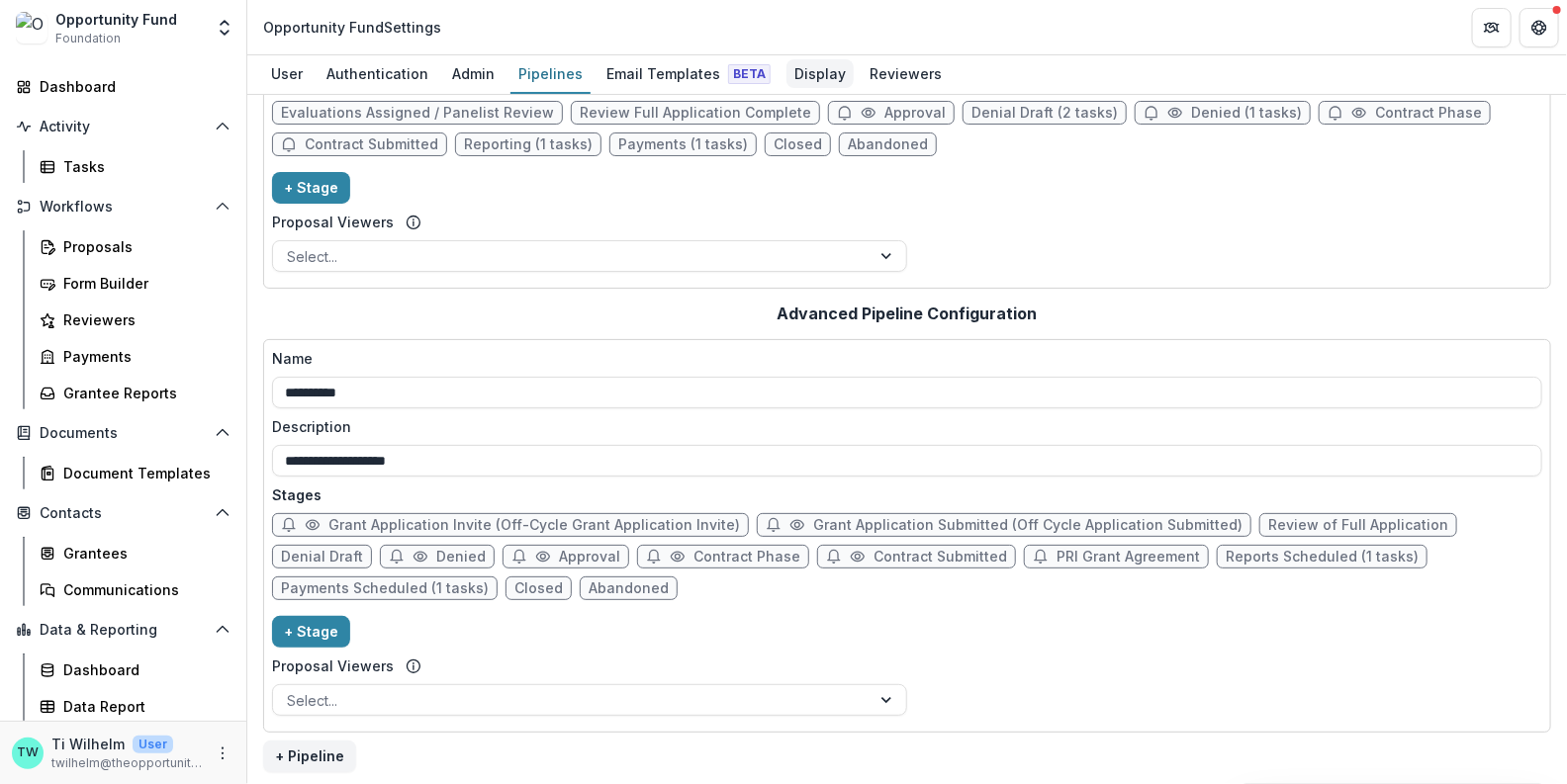 click on "Display" at bounding box center (820, 73) 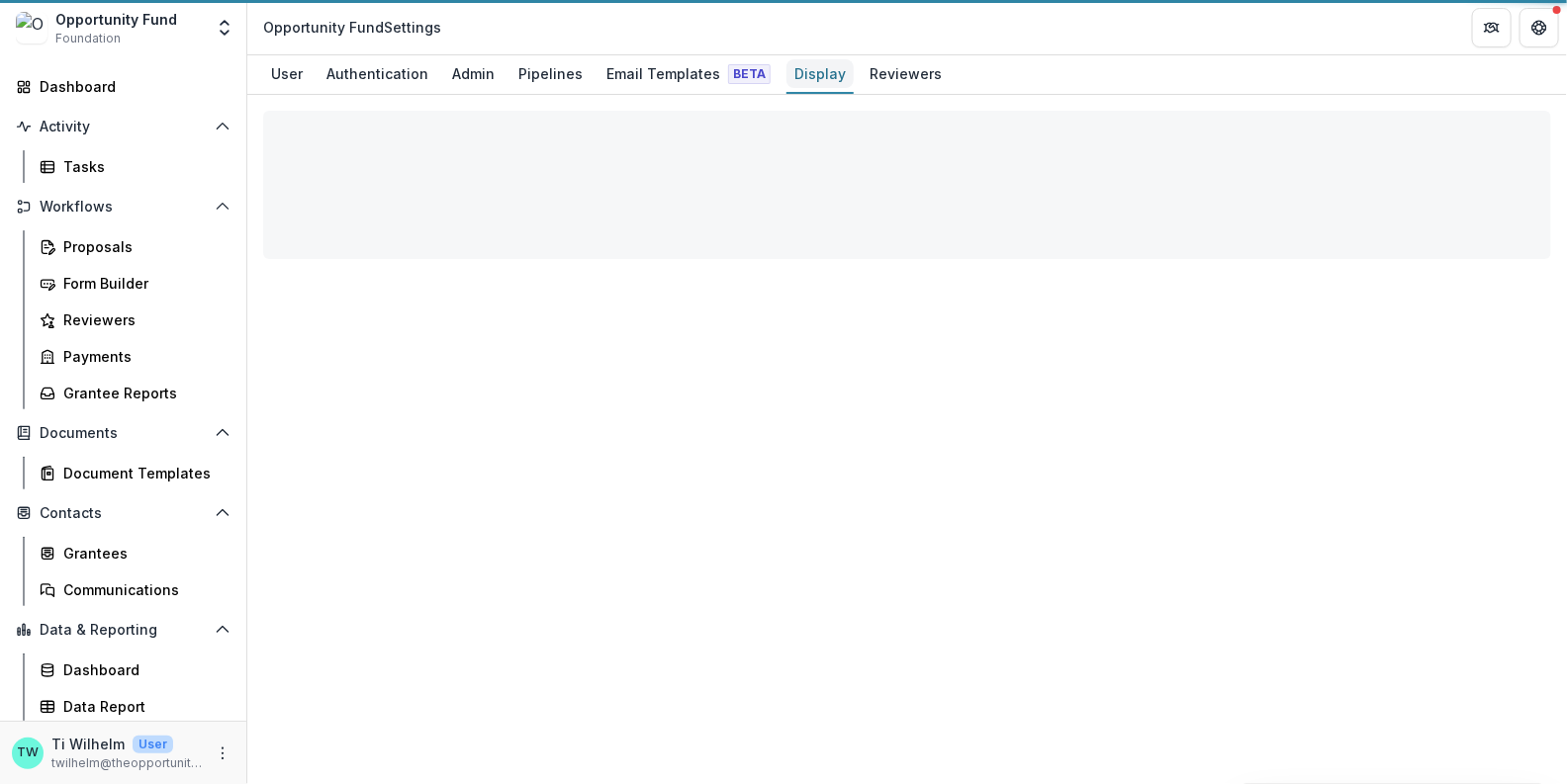 scroll, scrollTop: 0, scrollLeft: 0, axis: both 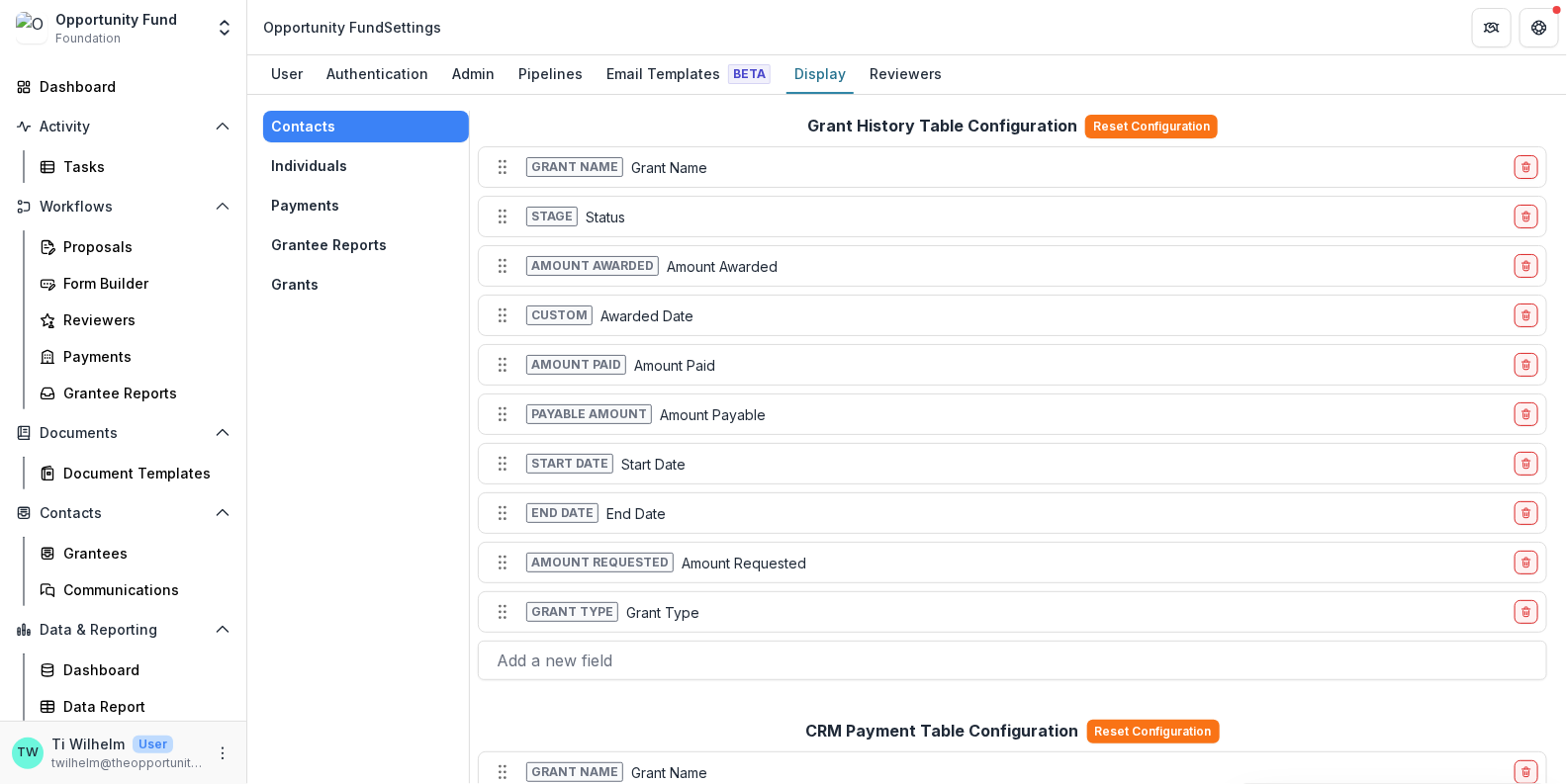 click on "Grants" at bounding box center (366, 285) 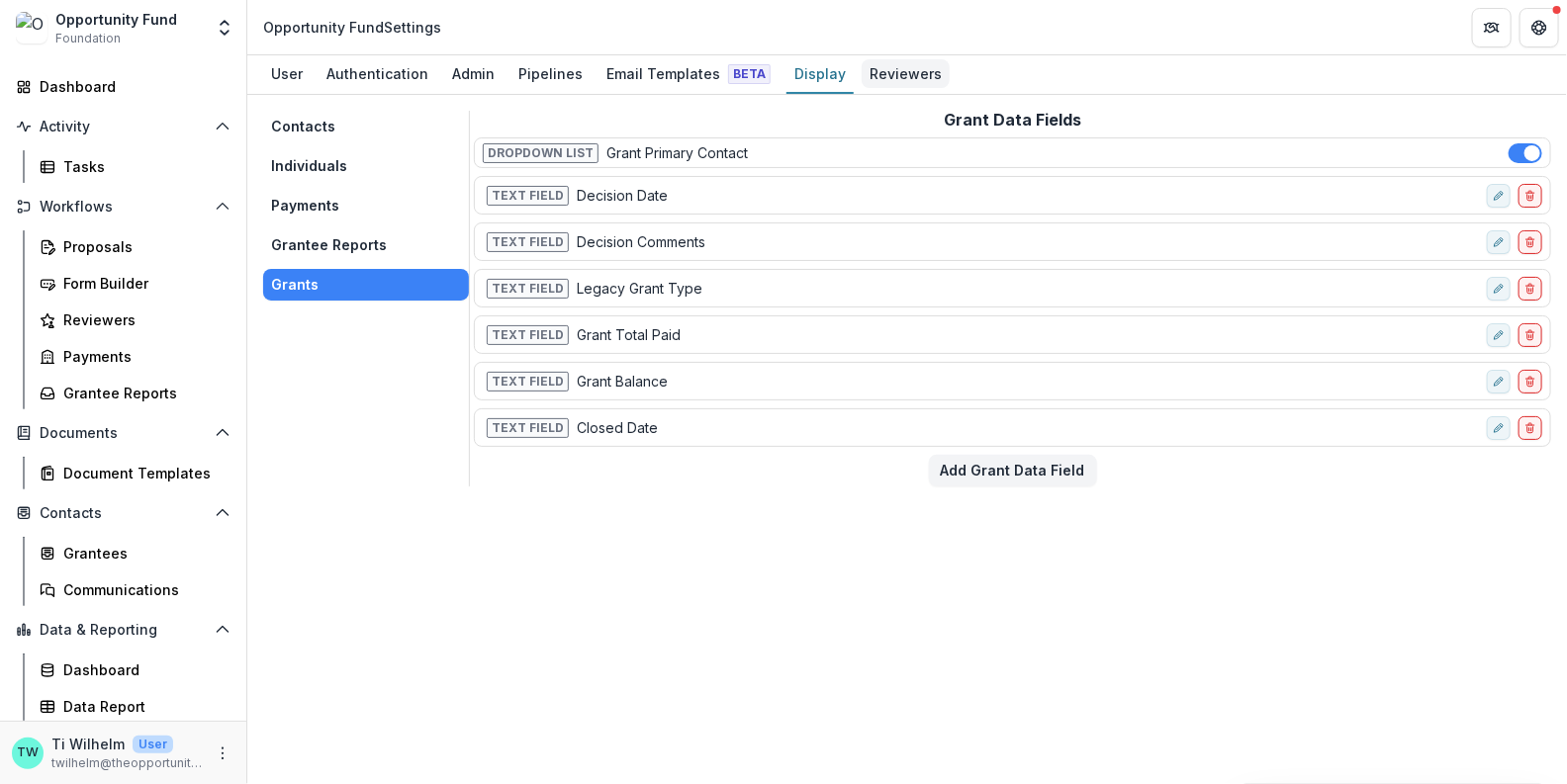 click on "Reviewers" at bounding box center (905, 73) 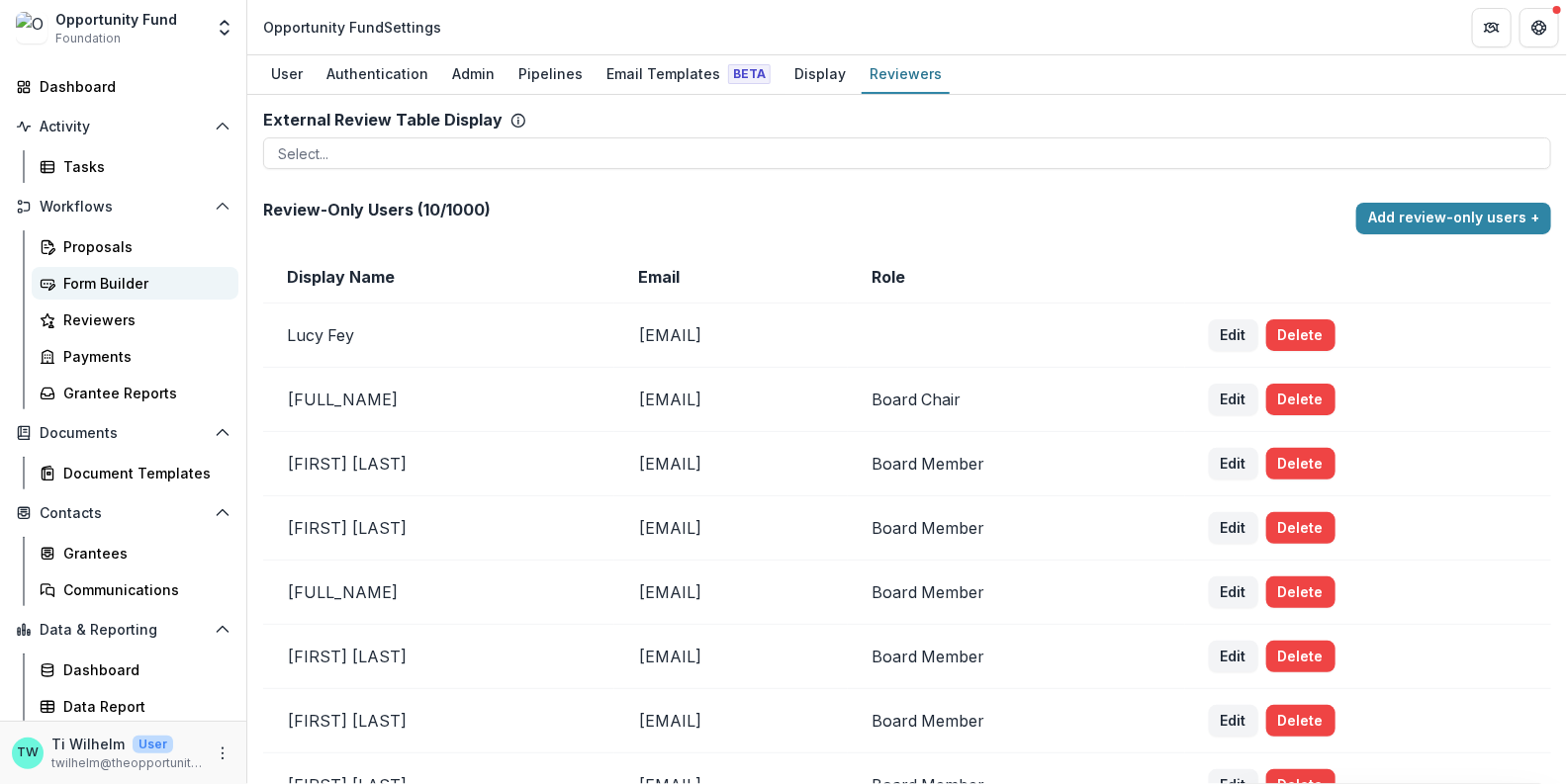 click on "Form Builder" at bounding box center (142, 283) 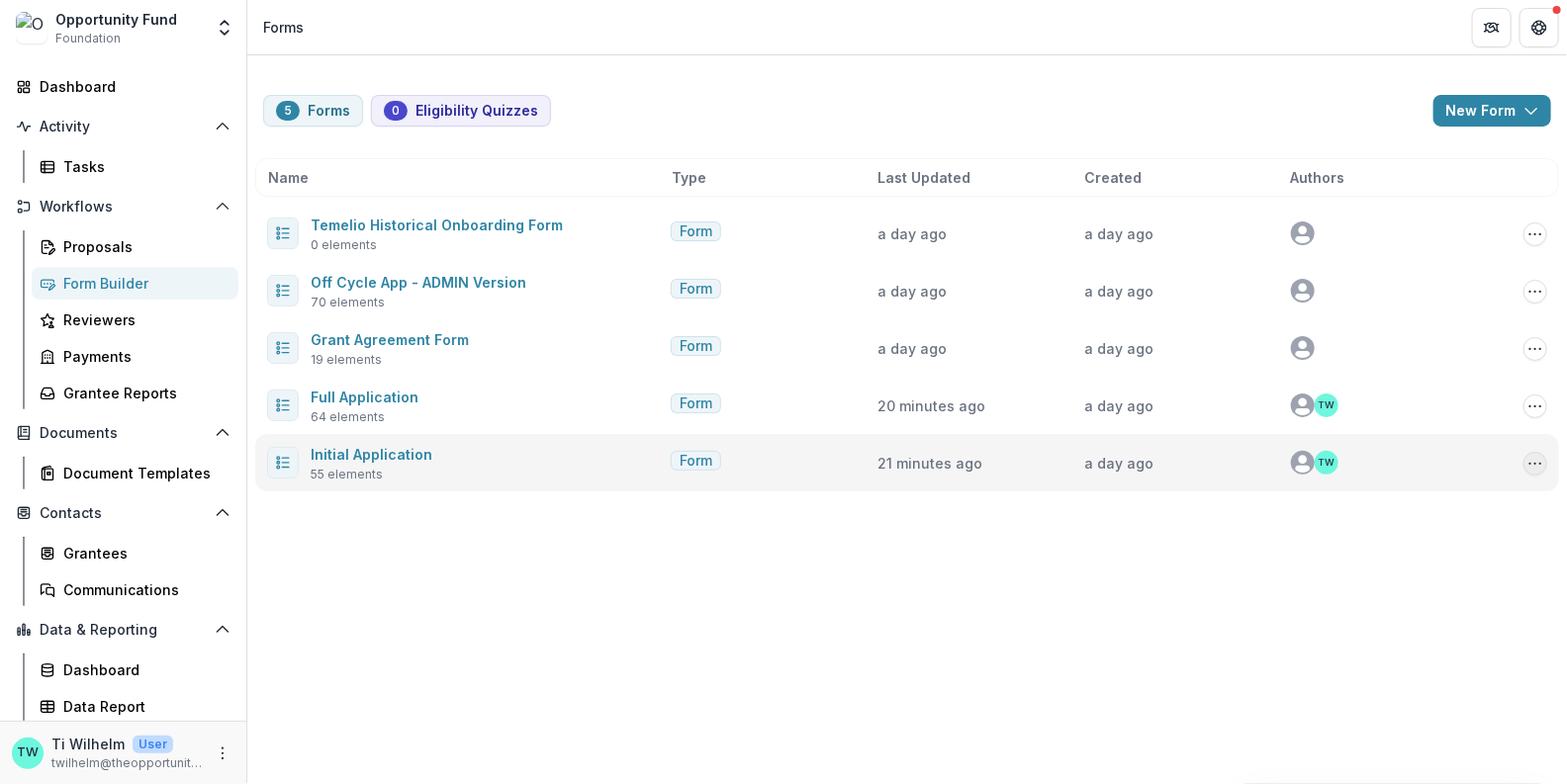 click 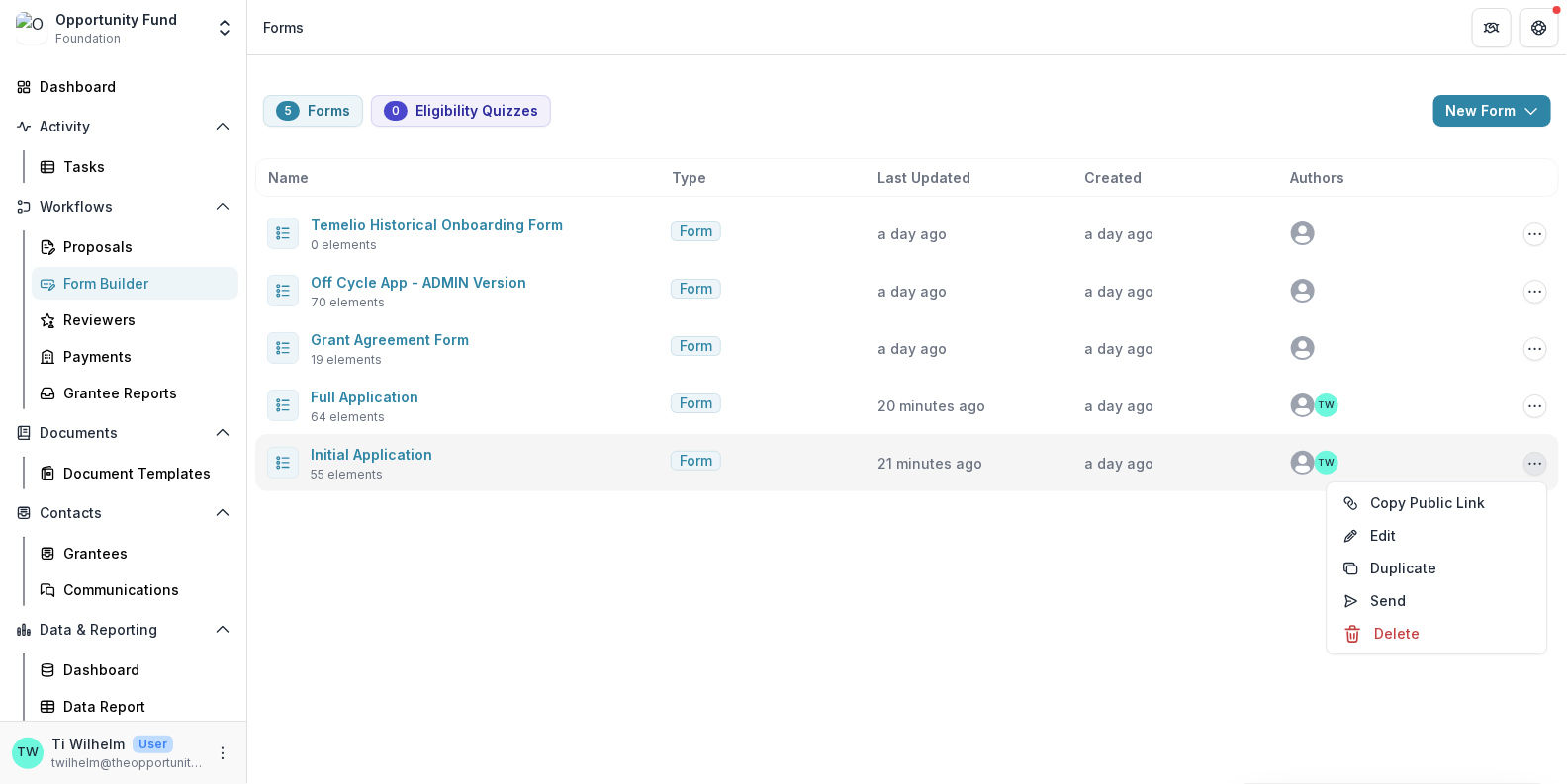 click 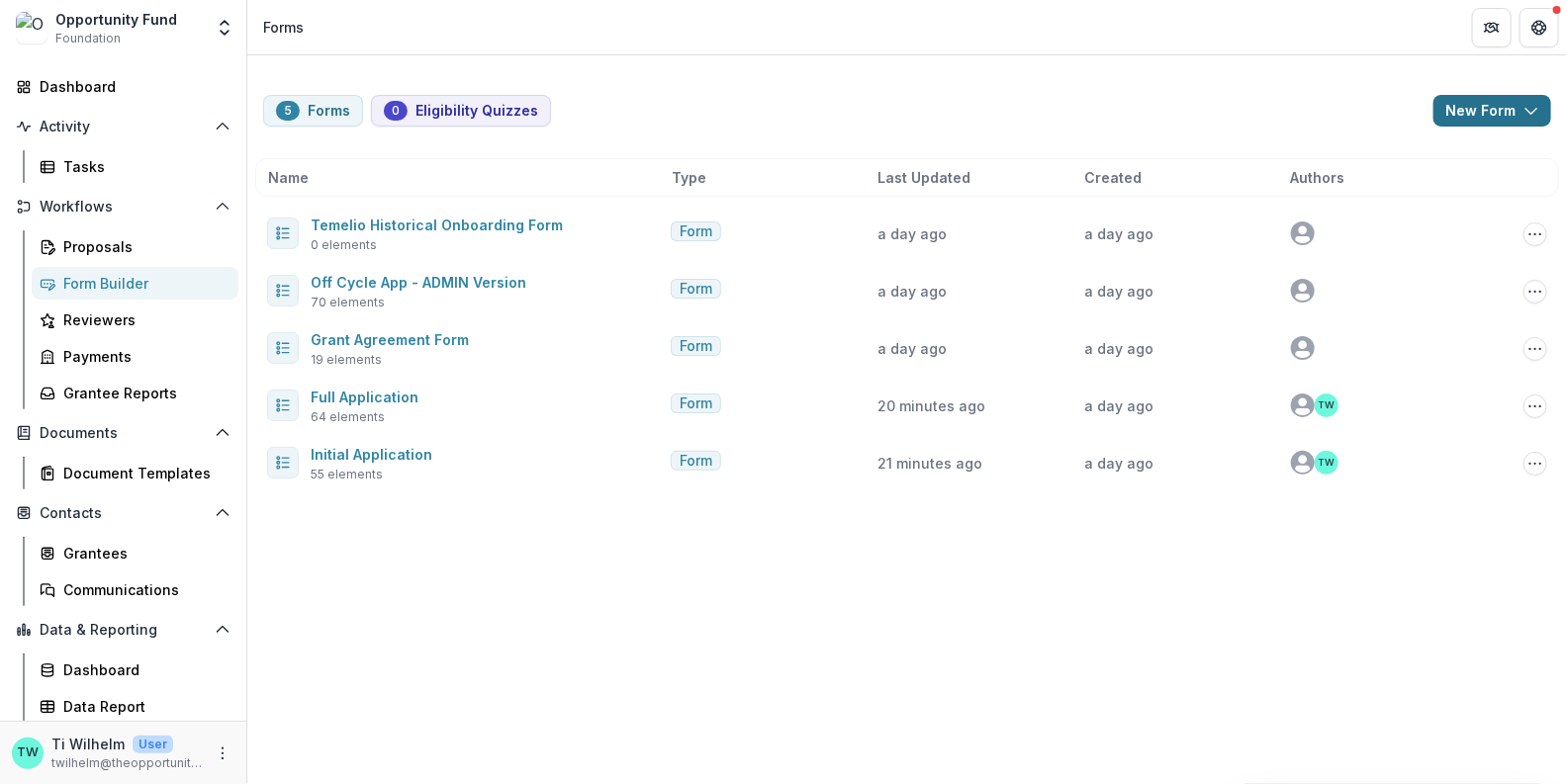 click on "New Form" at bounding box center (1492, 111) 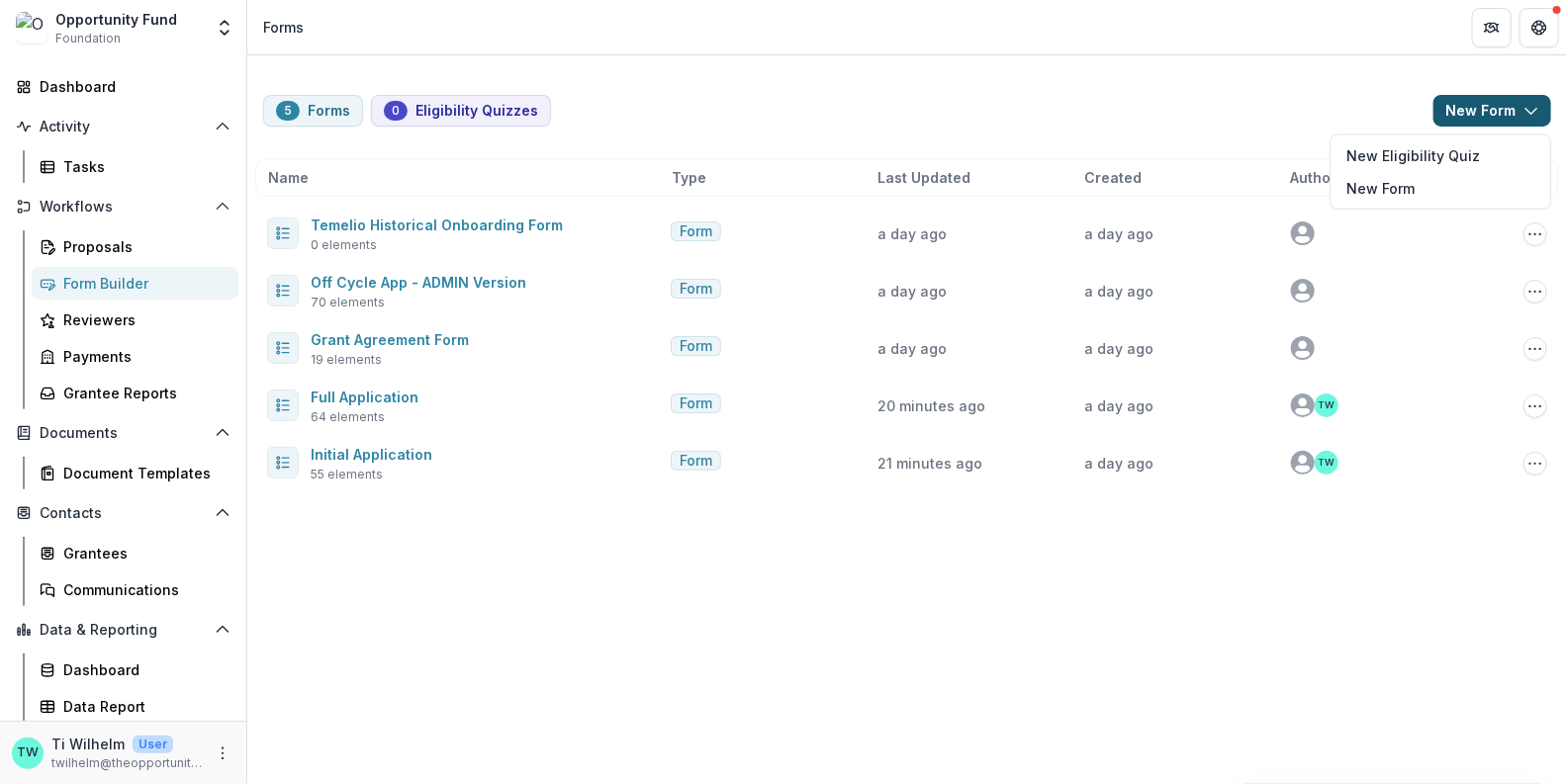 click 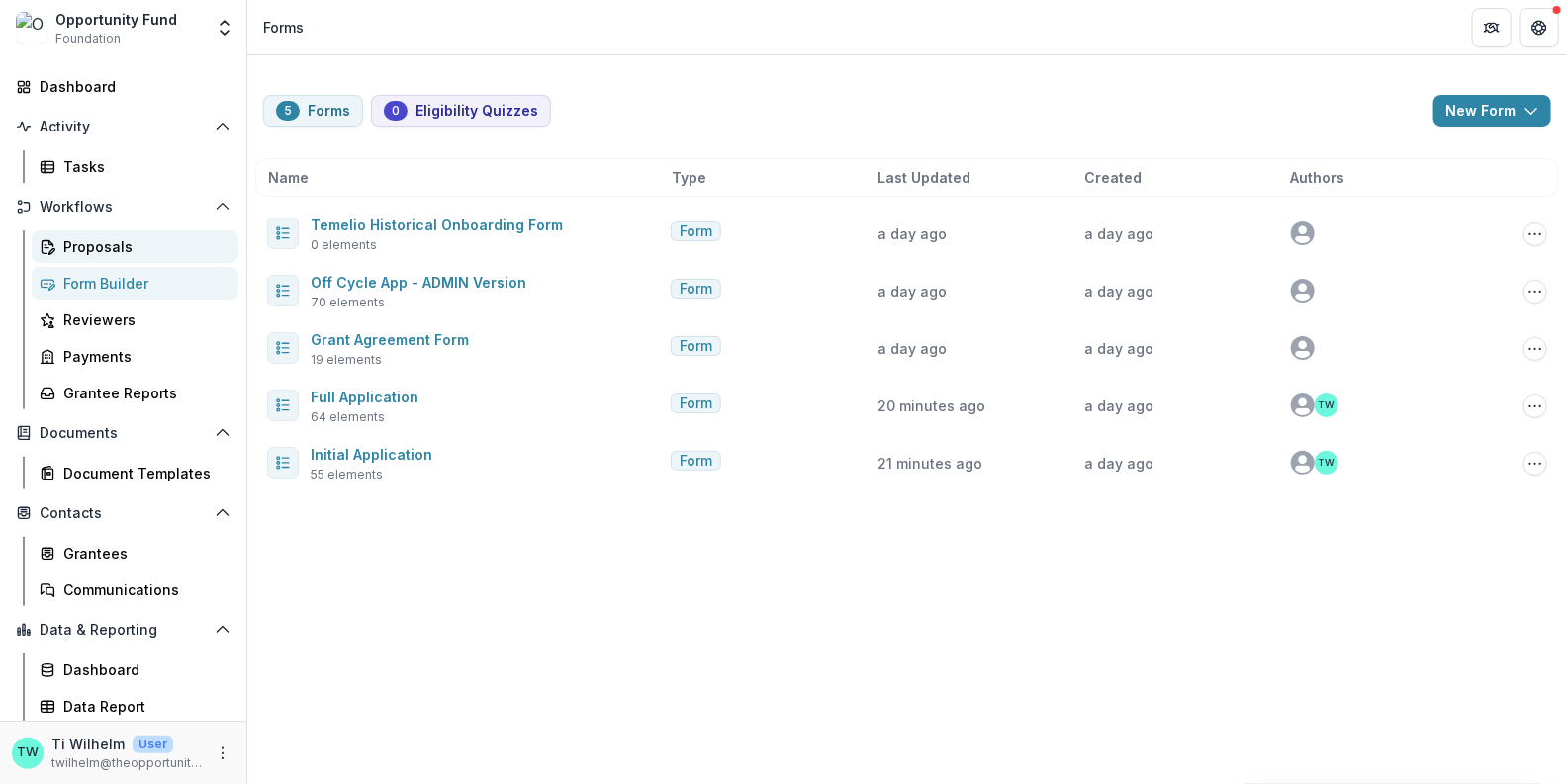 click on "Proposals" at bounding box center [142, 246] 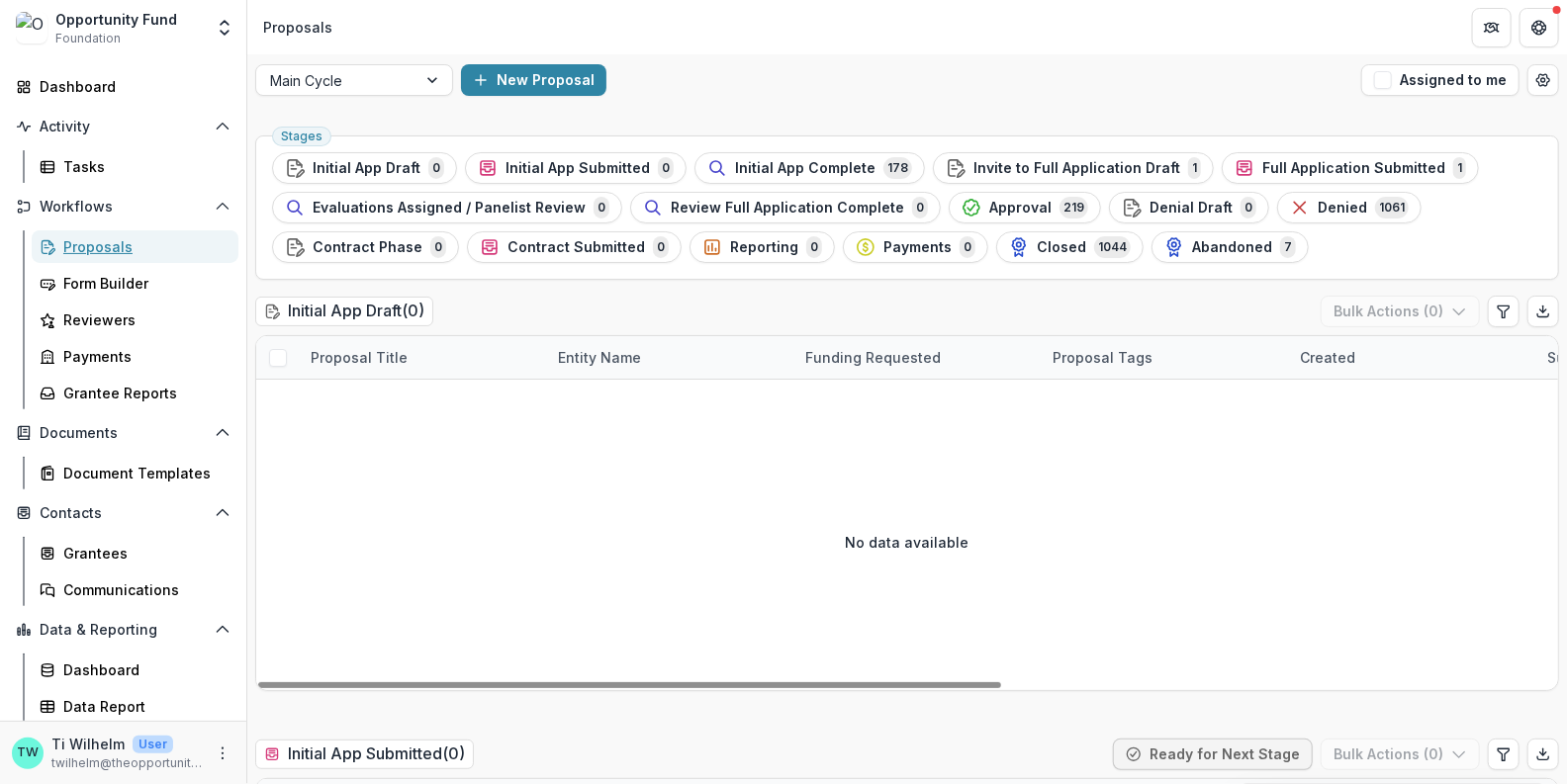 scroll, scrollTop: 14, scrollLeft: 0, axis: vertical 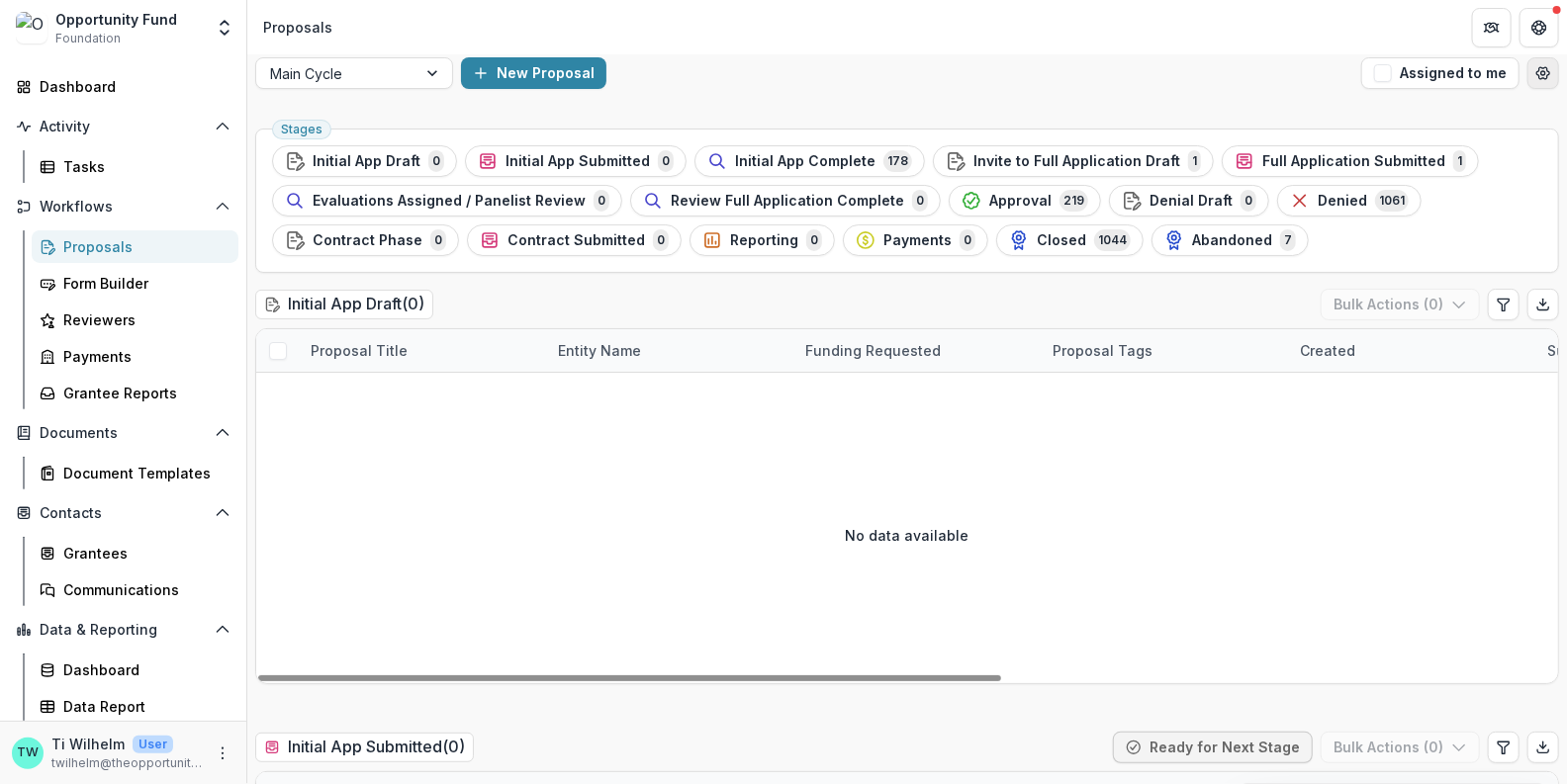 click 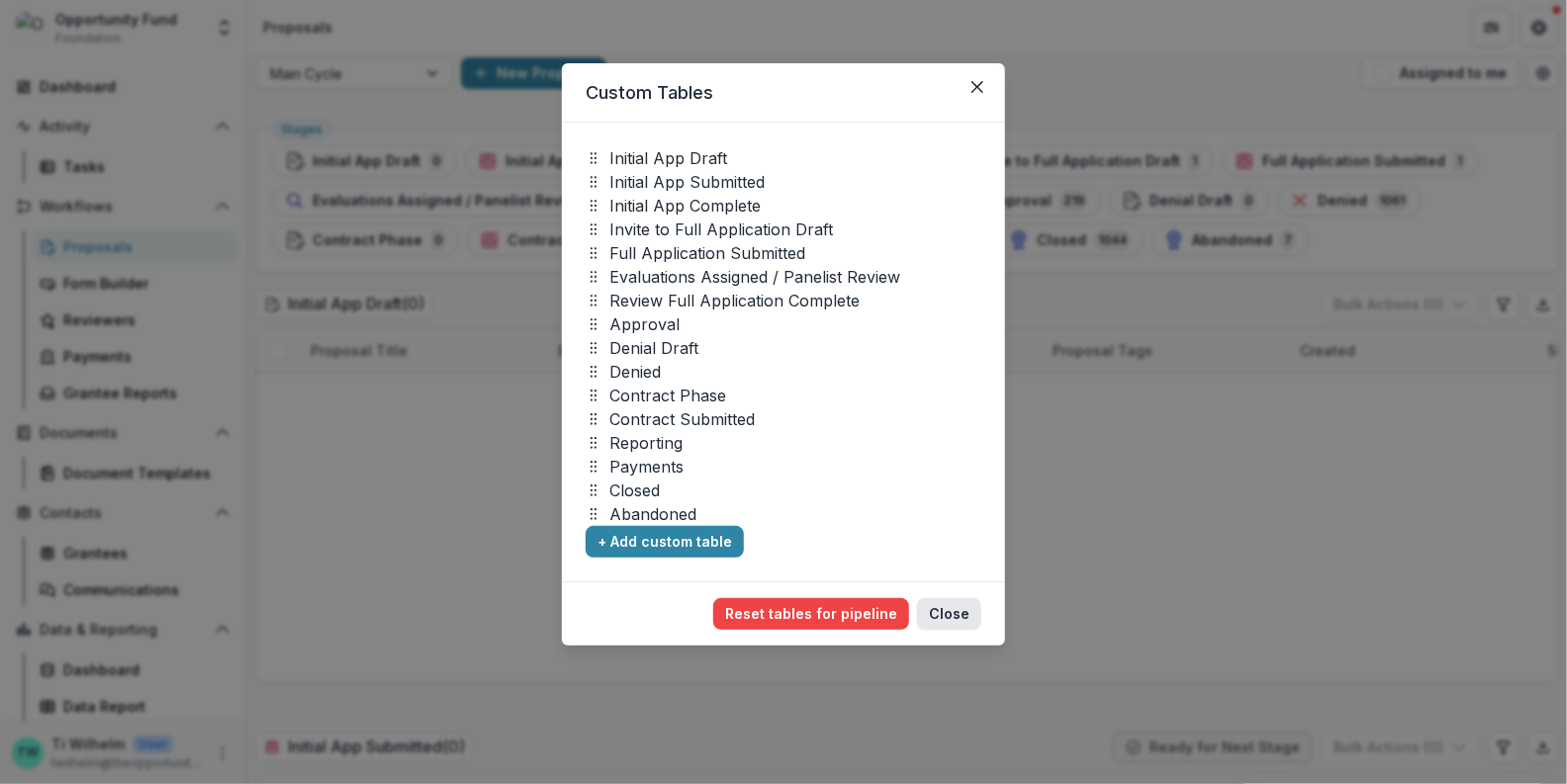 click on "Close" at bounding box center [949, 614] 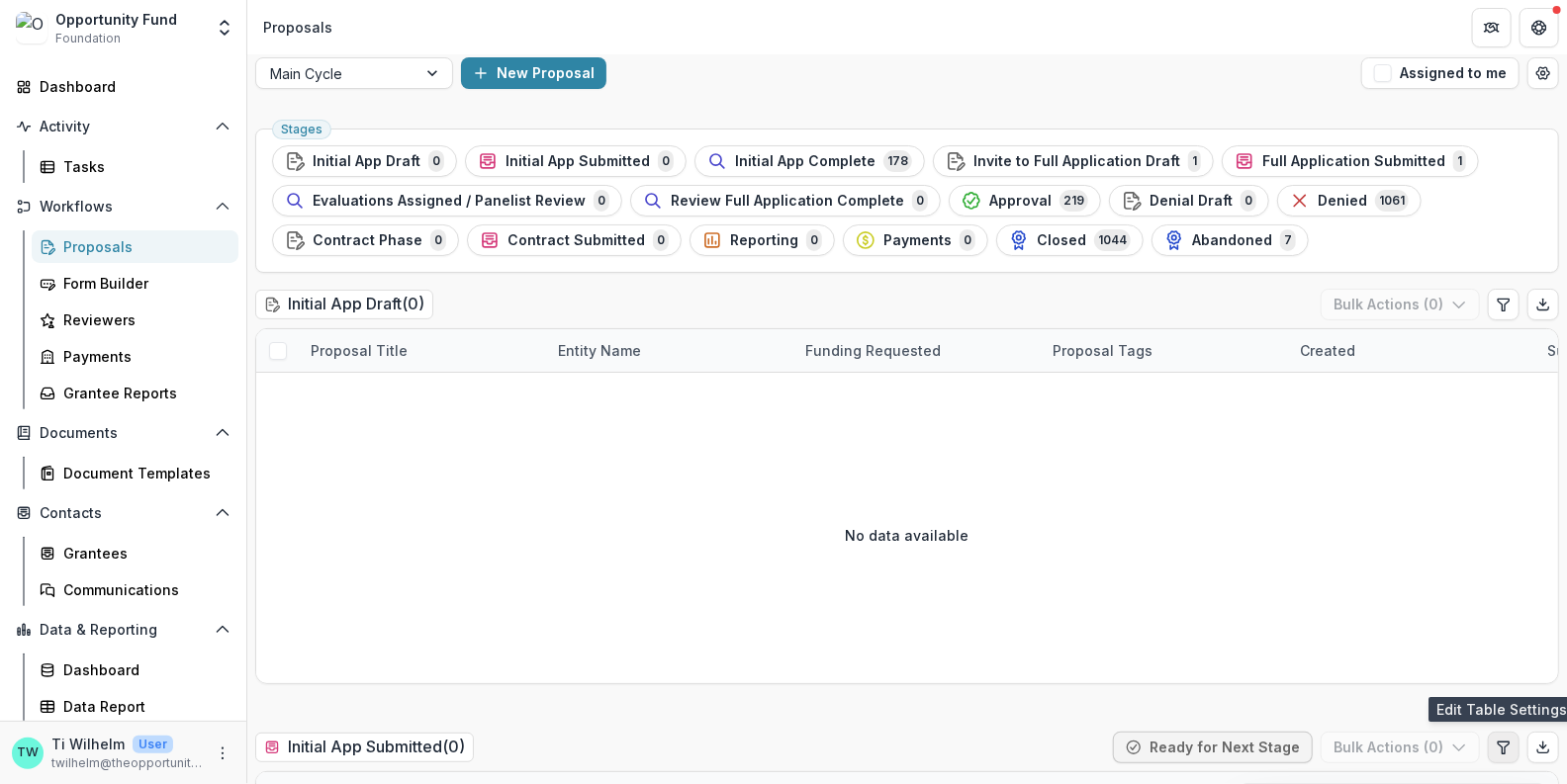 click 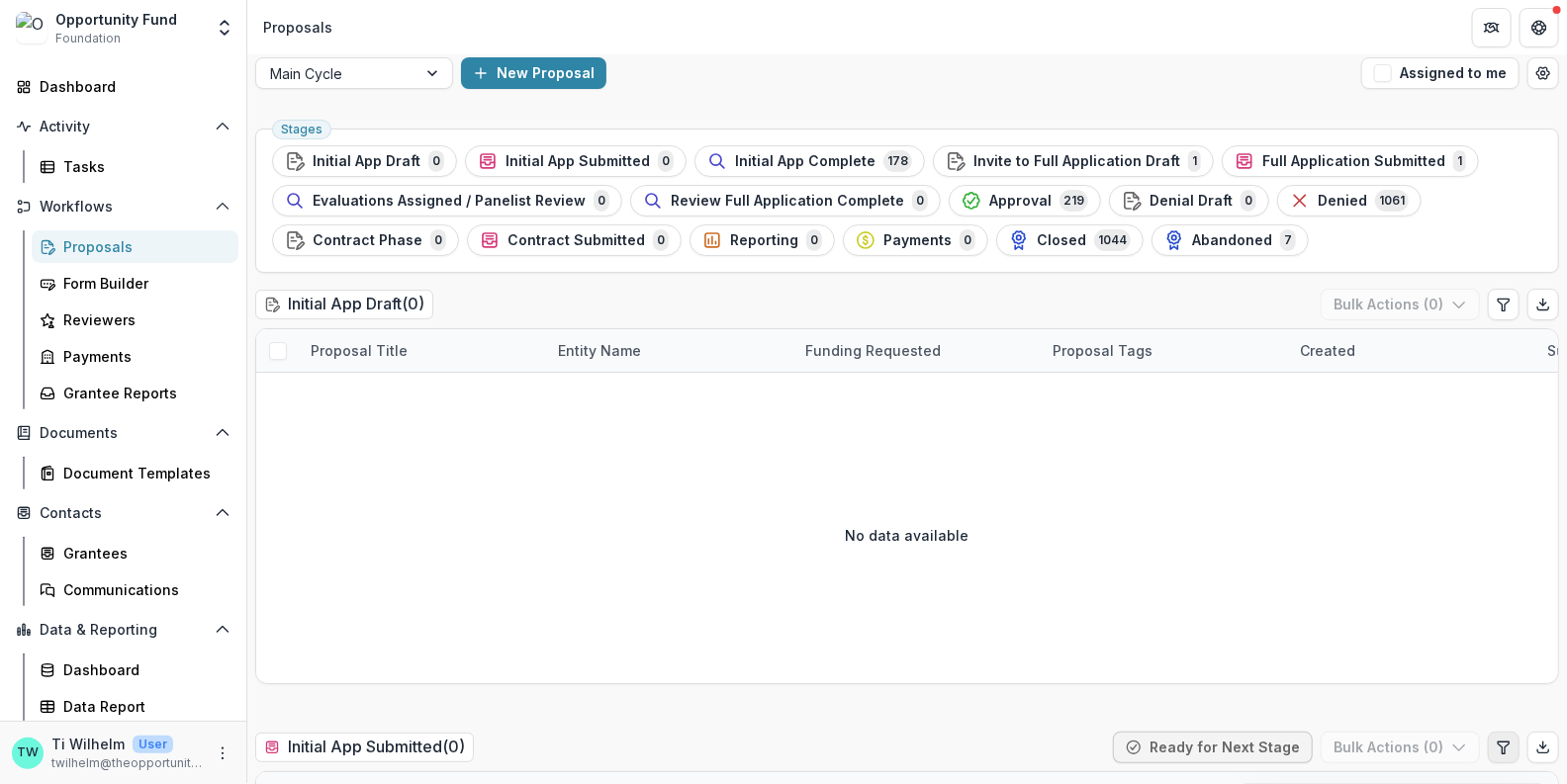 select on "******" 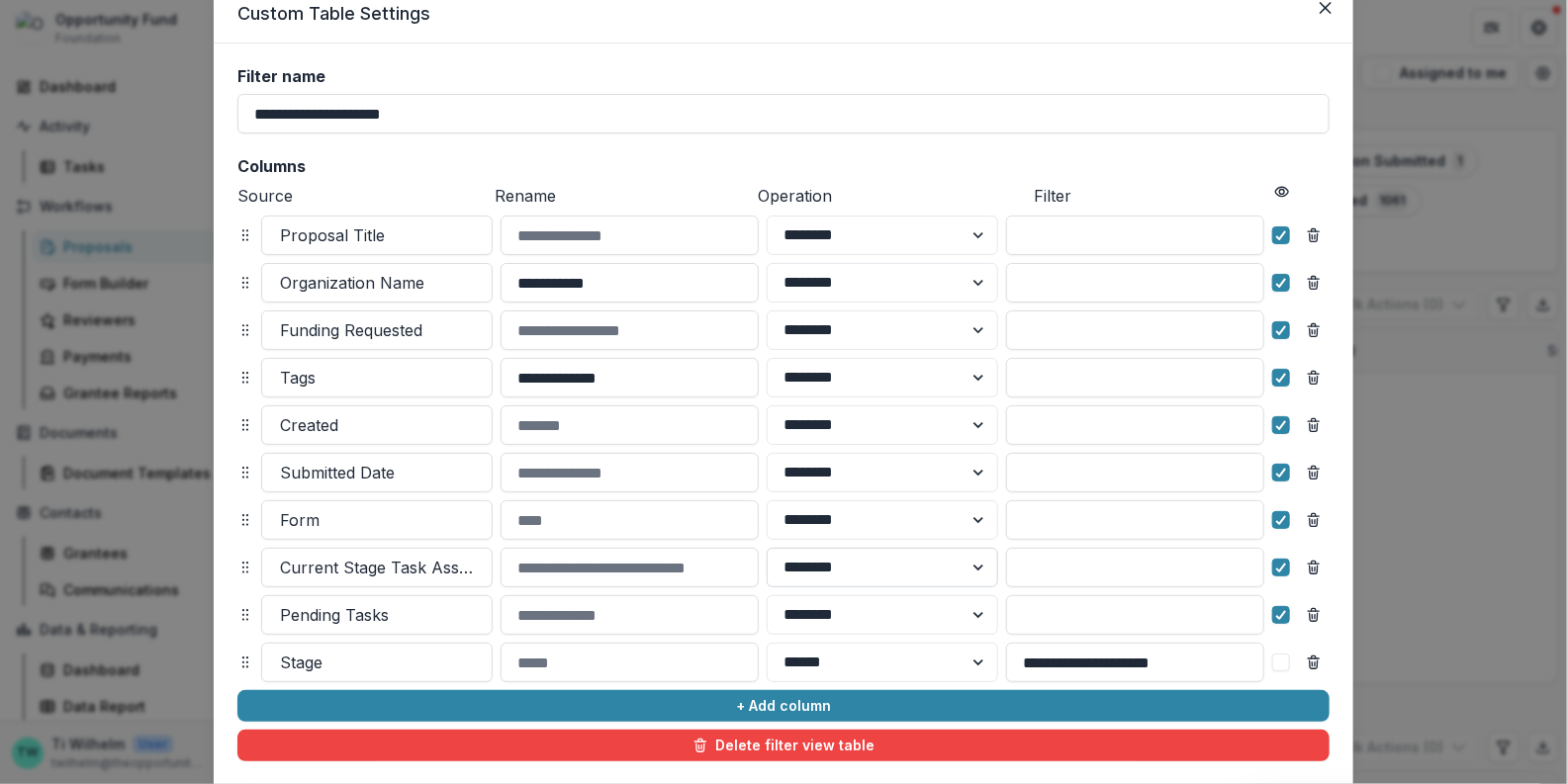 scroll, scrollTop: 0, scrollLeft: 0, axis: both 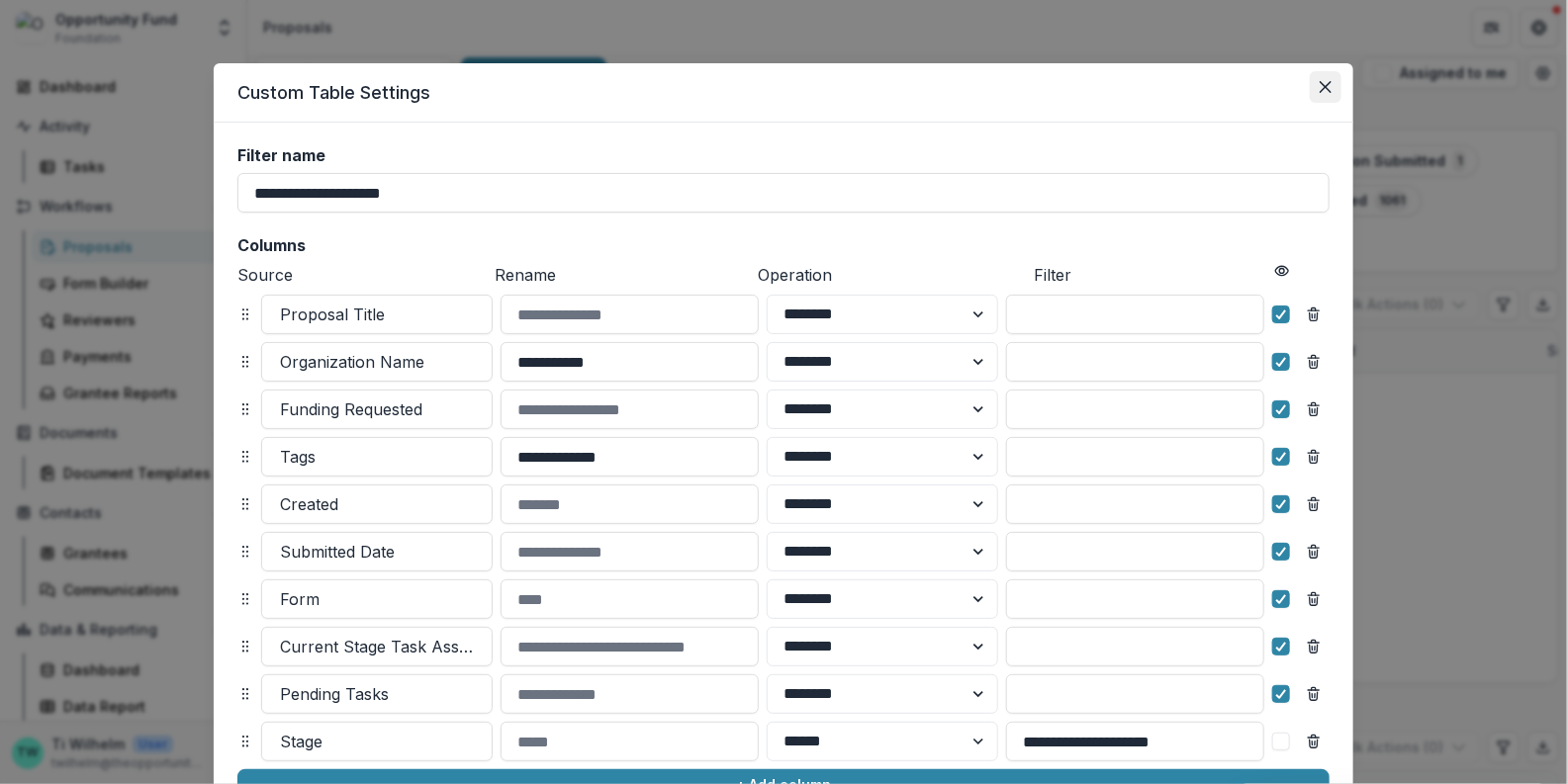 click 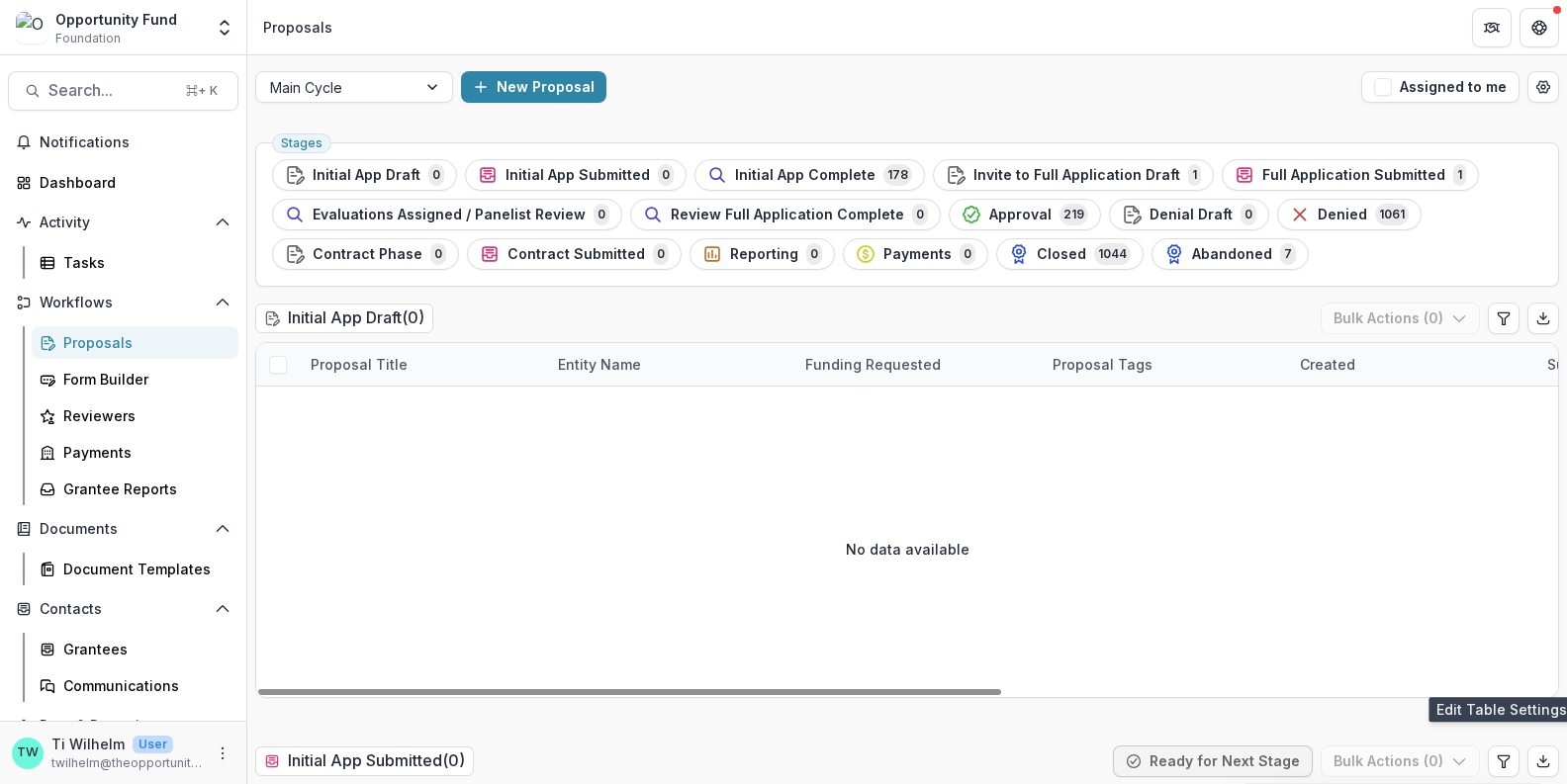 scroll, scrollTop: 0, scrollLeft: 0, axis: both 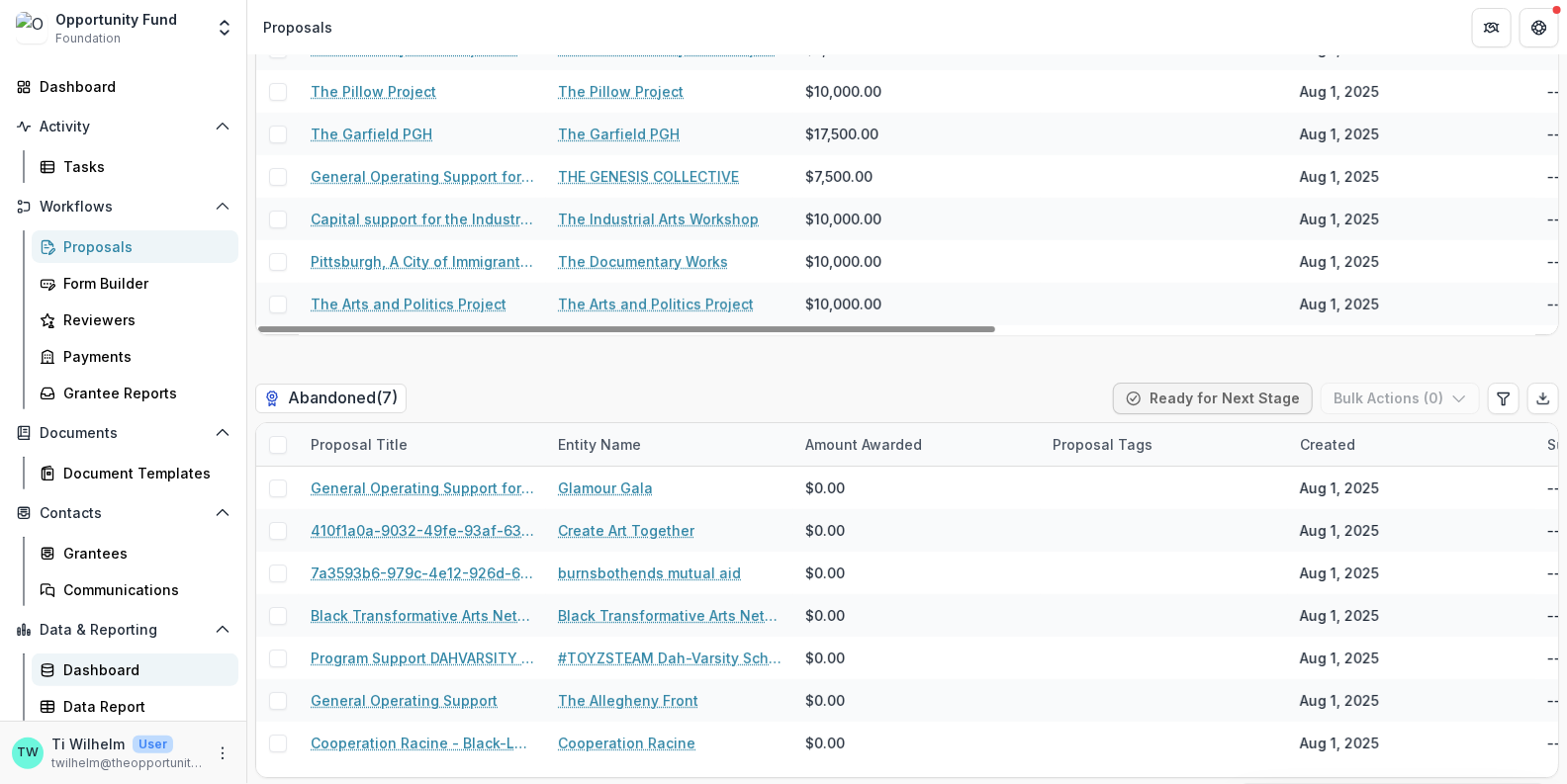 click on "Dashboard" at bounding box center (142, 669) 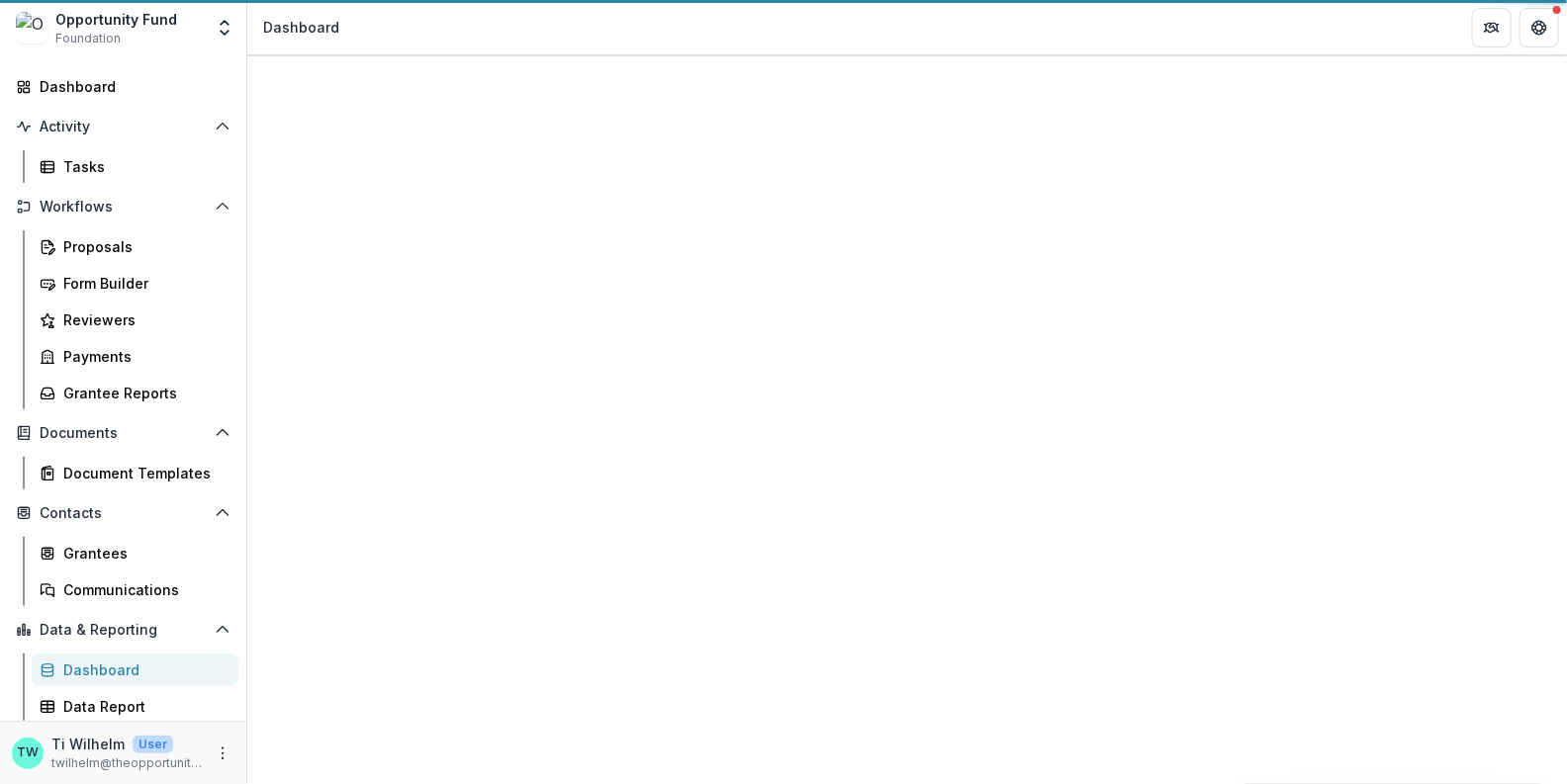 scroll, scrollTop: 37, scrollLeft: 0, axis: vertical 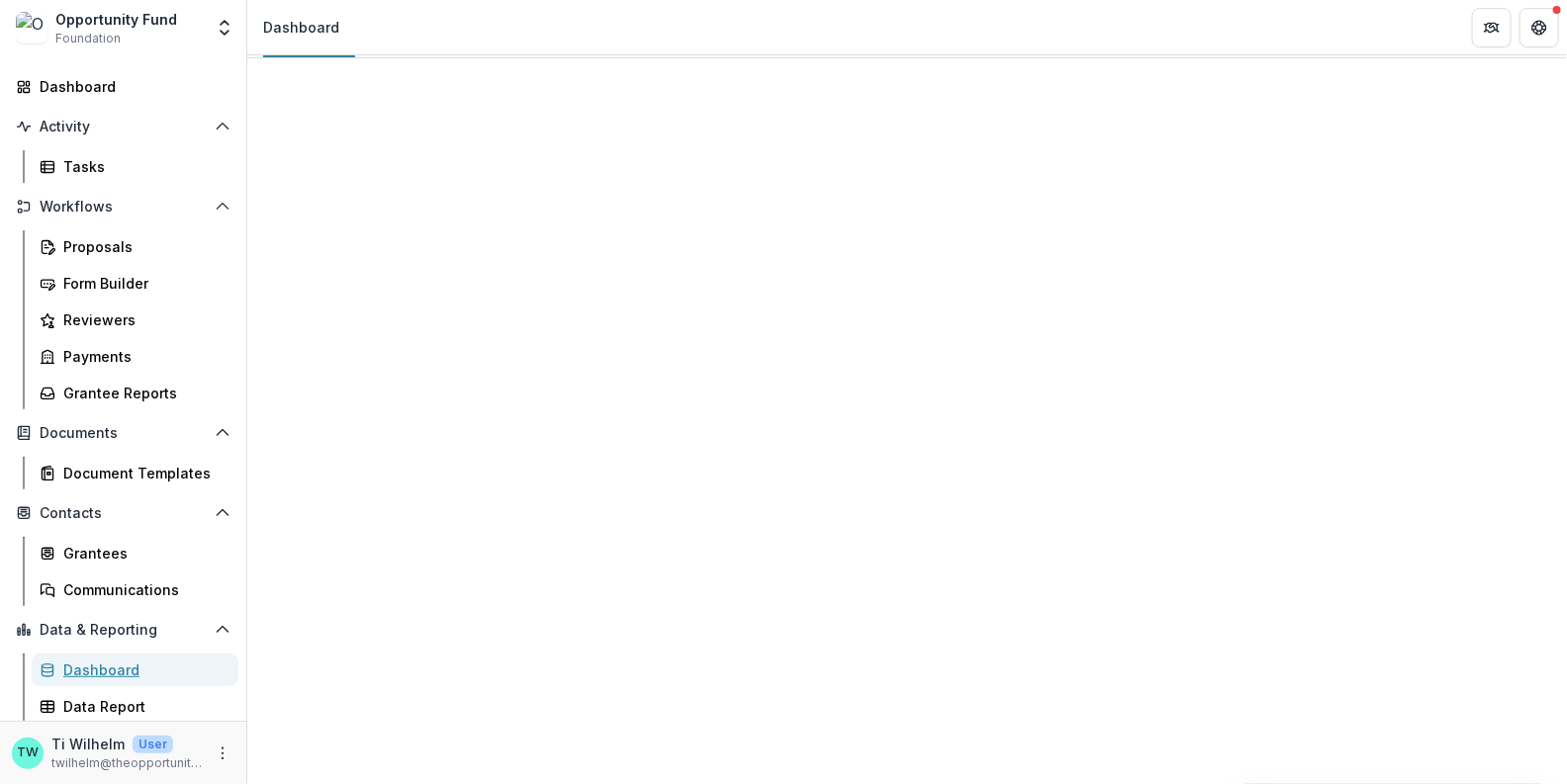 select on "**********" 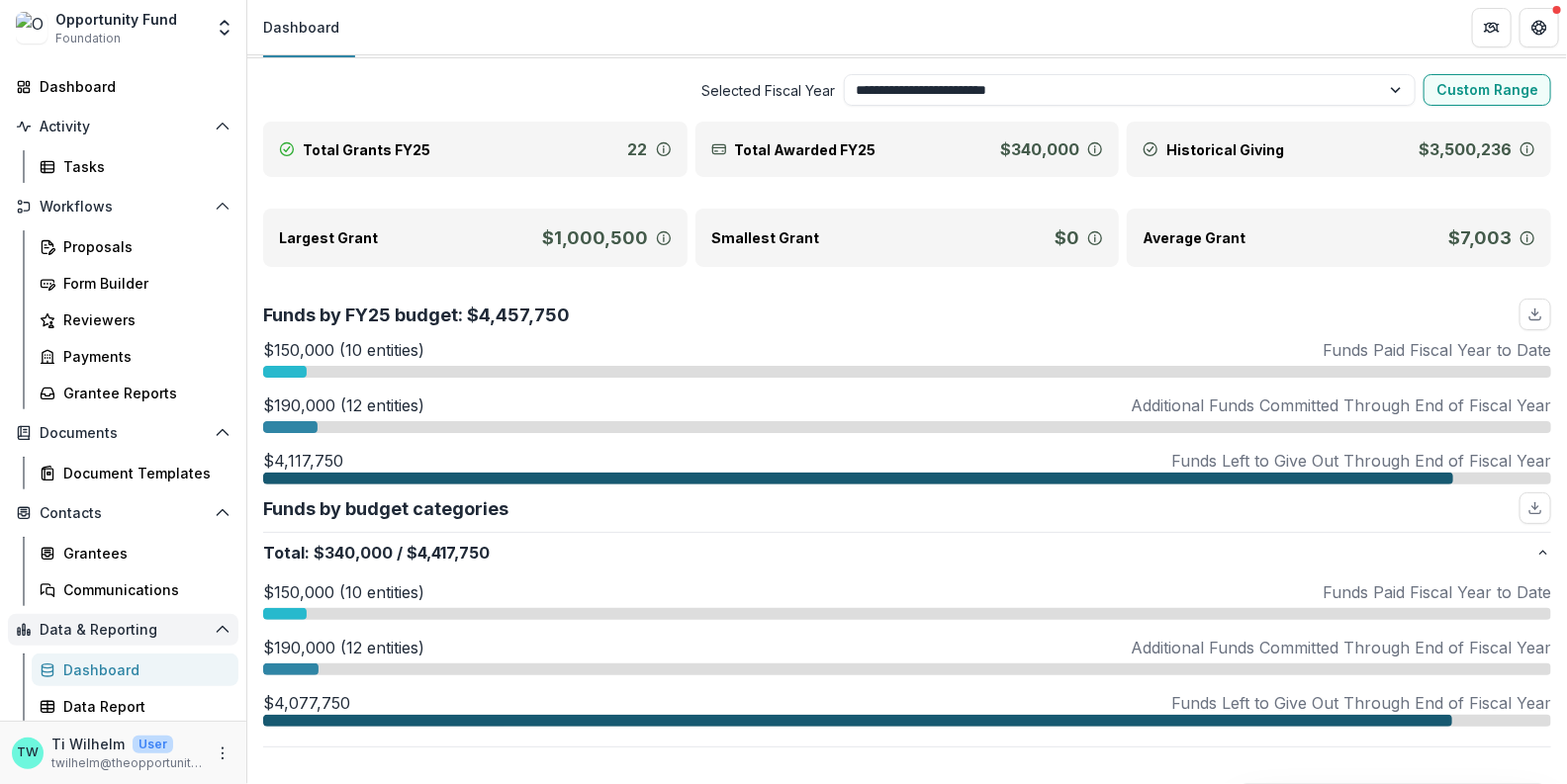 click on "Data & Reporting" at bounding box center (123, 630) 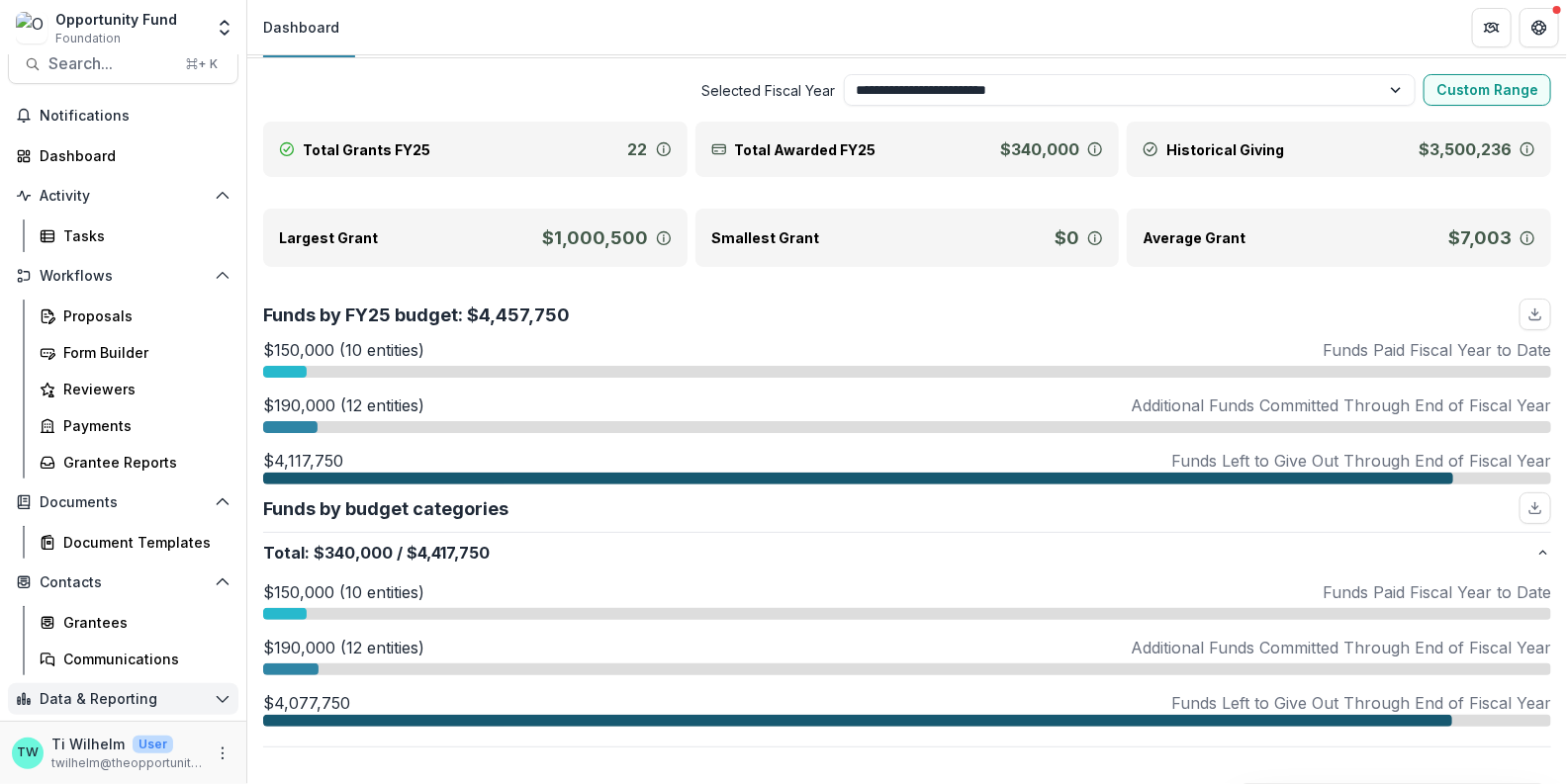click on "Data & Reporting" at bounding box center [123, 699] 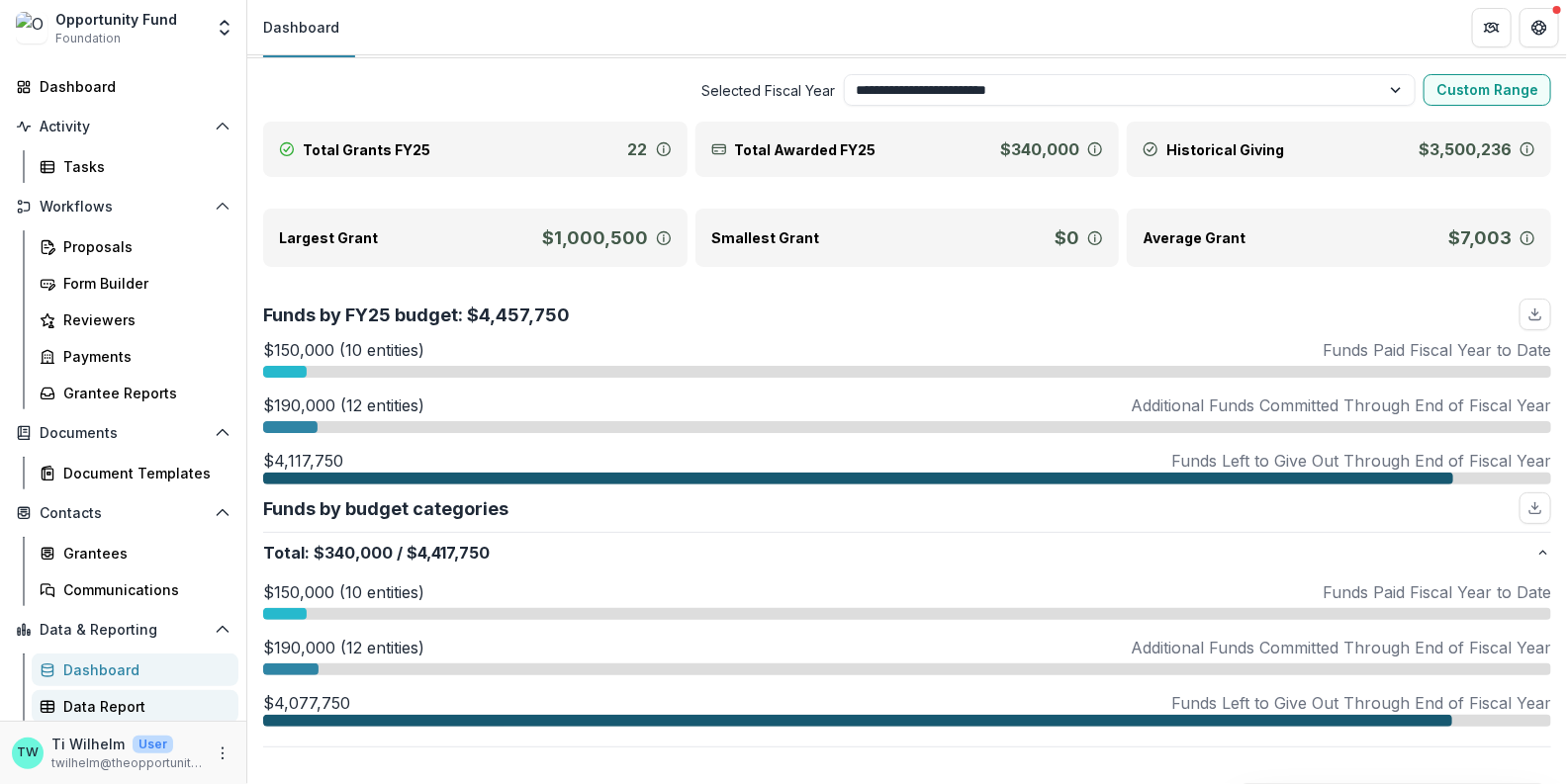 click on "Data Report" at bounding box center [142, 706] 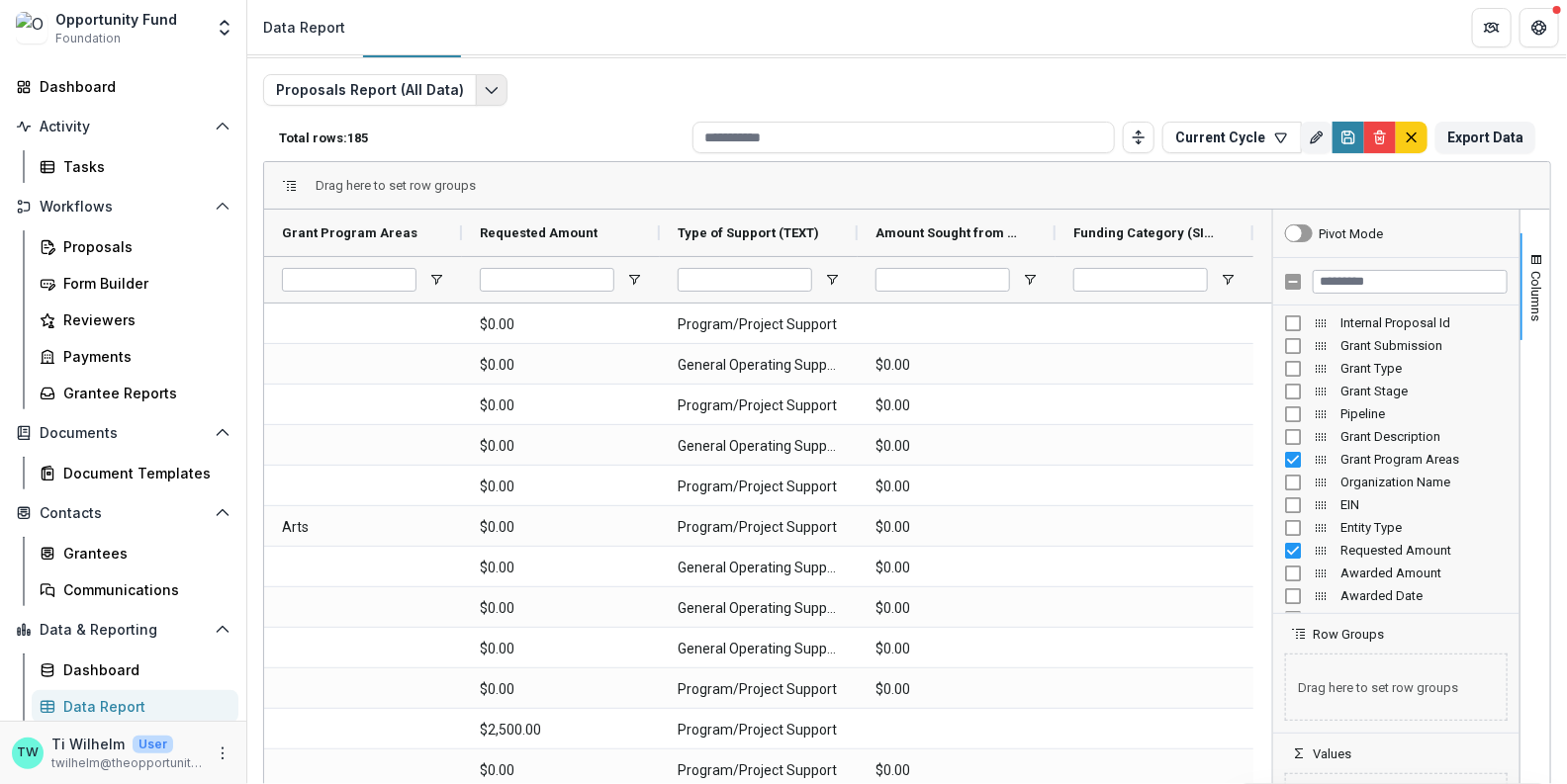 click 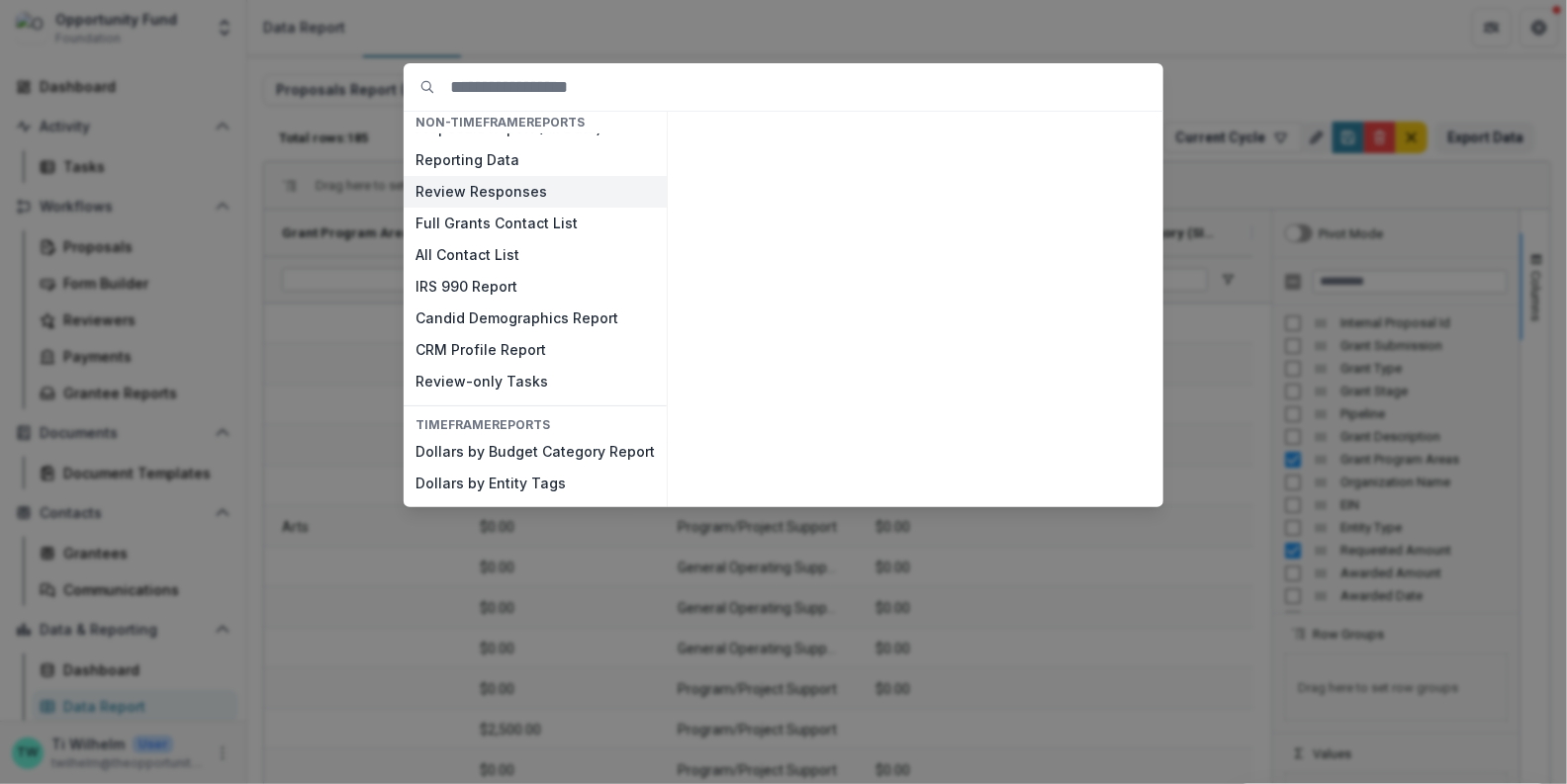 scroll, scrollTop: 0, scrollLeft: 0, axis: both 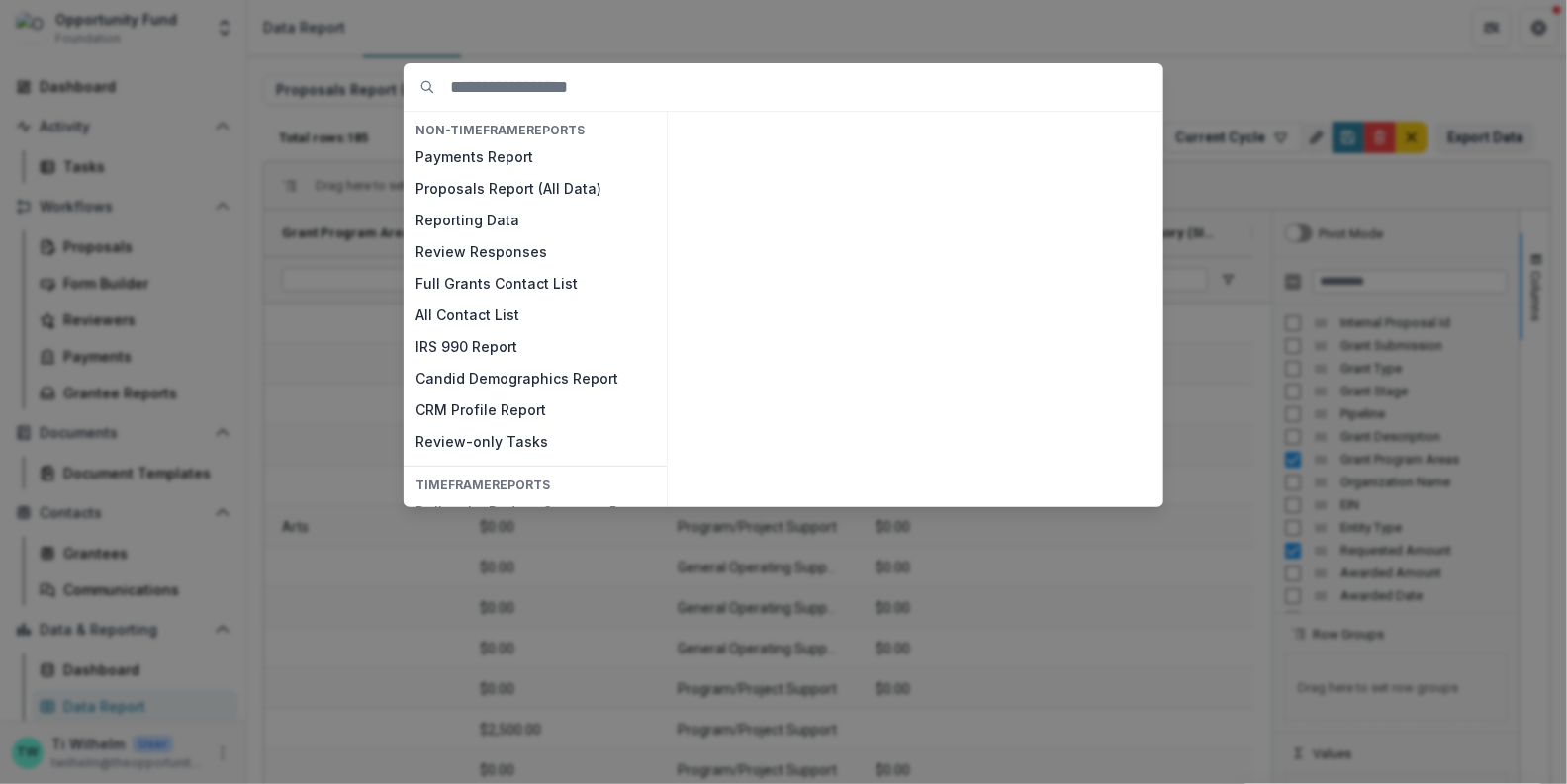 click on "NON-TIMEFRAME  Reports Payments Report Proposals Report (All Data) Reporting Data Review Responses Full Grants Contact List All Contact List IRS 990 Report Candid Demographics Report CRM Profile Report Review-only Tasks TIMEFRAME  Reports Dollars by Budget Category Report Dollars by Entity Tags" at bounding box center (784, 392) 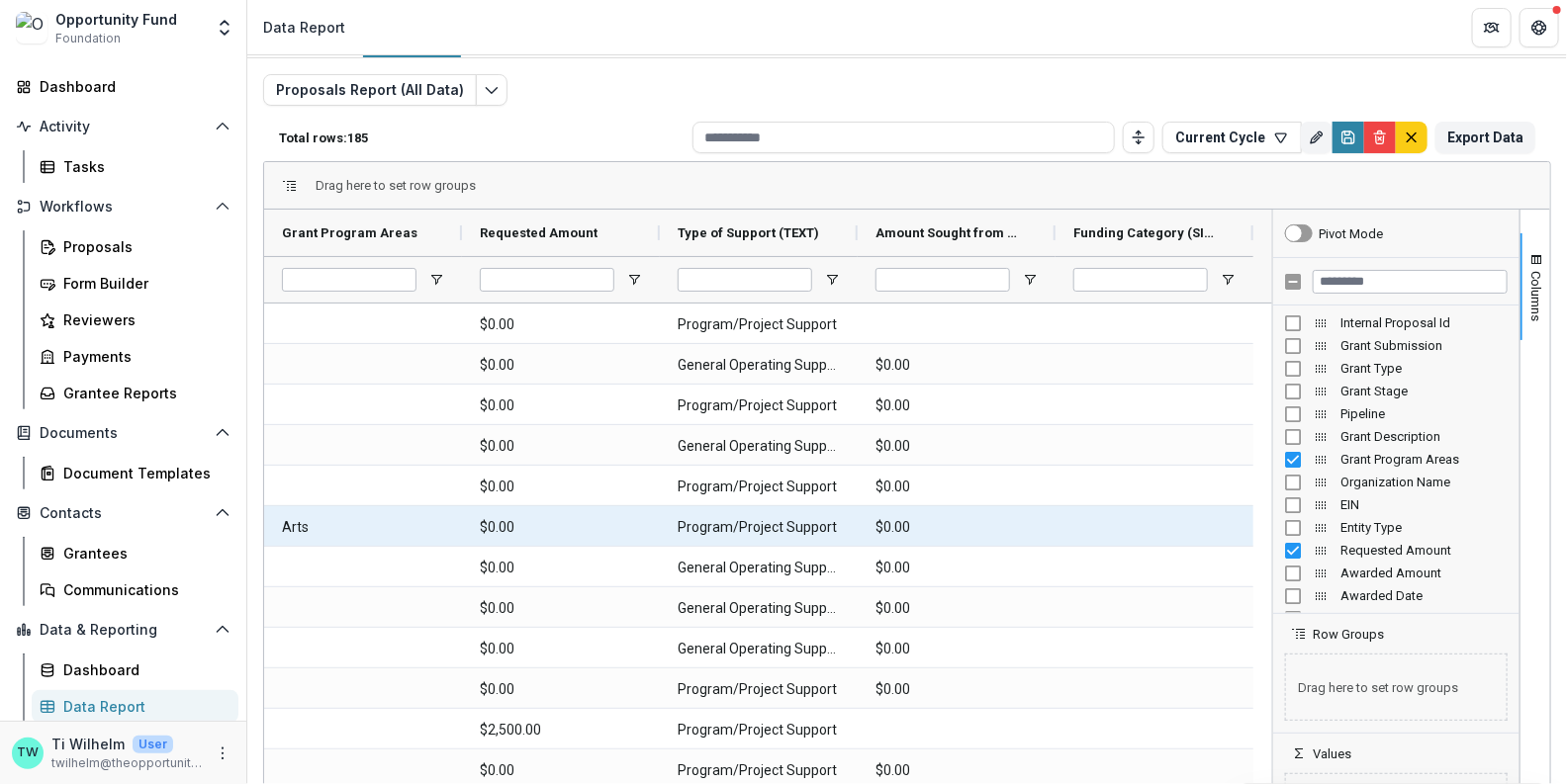scroll, scrollTop: 328, scrollLeft: 0, axis: vertical 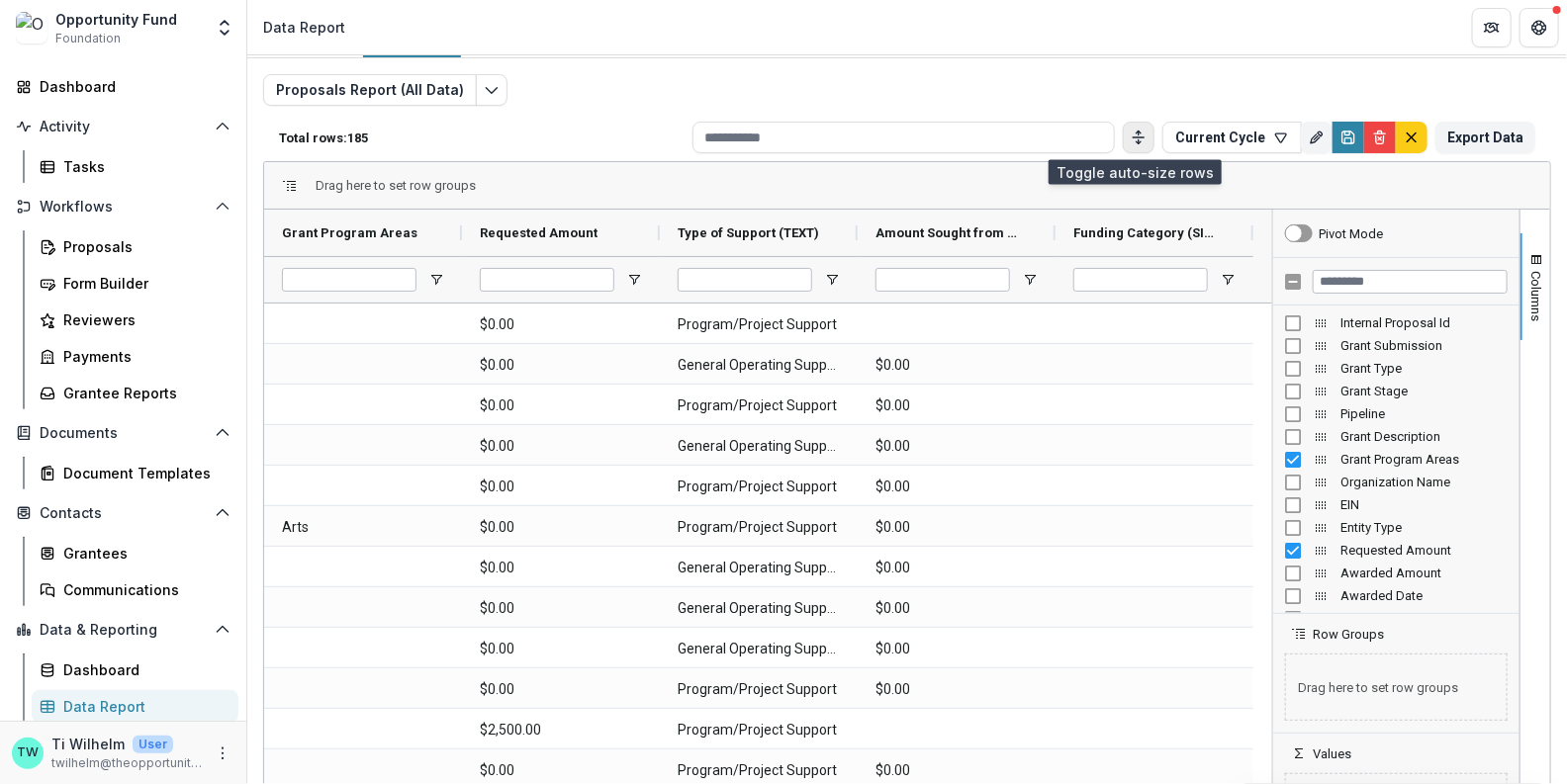 click 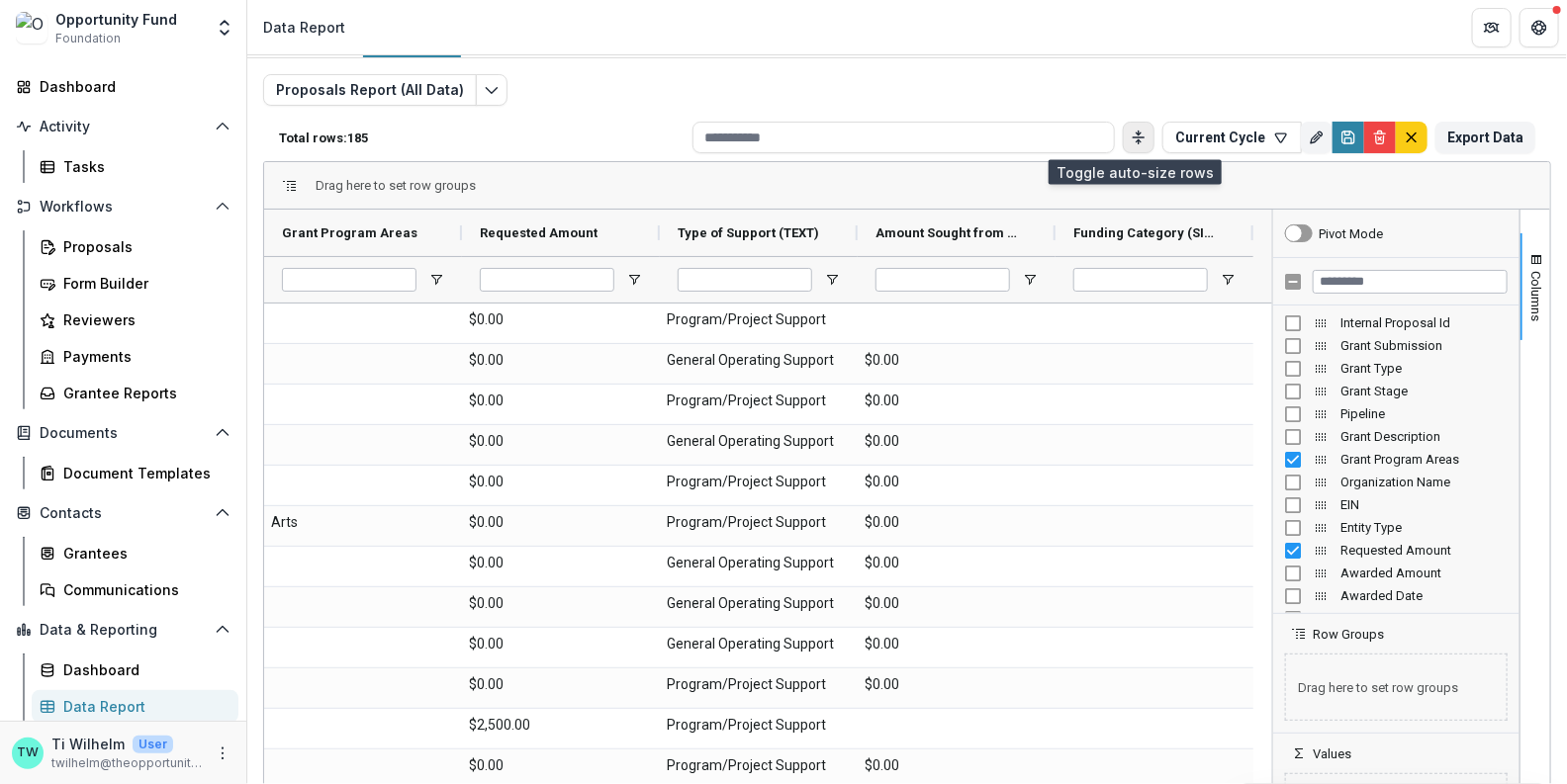click 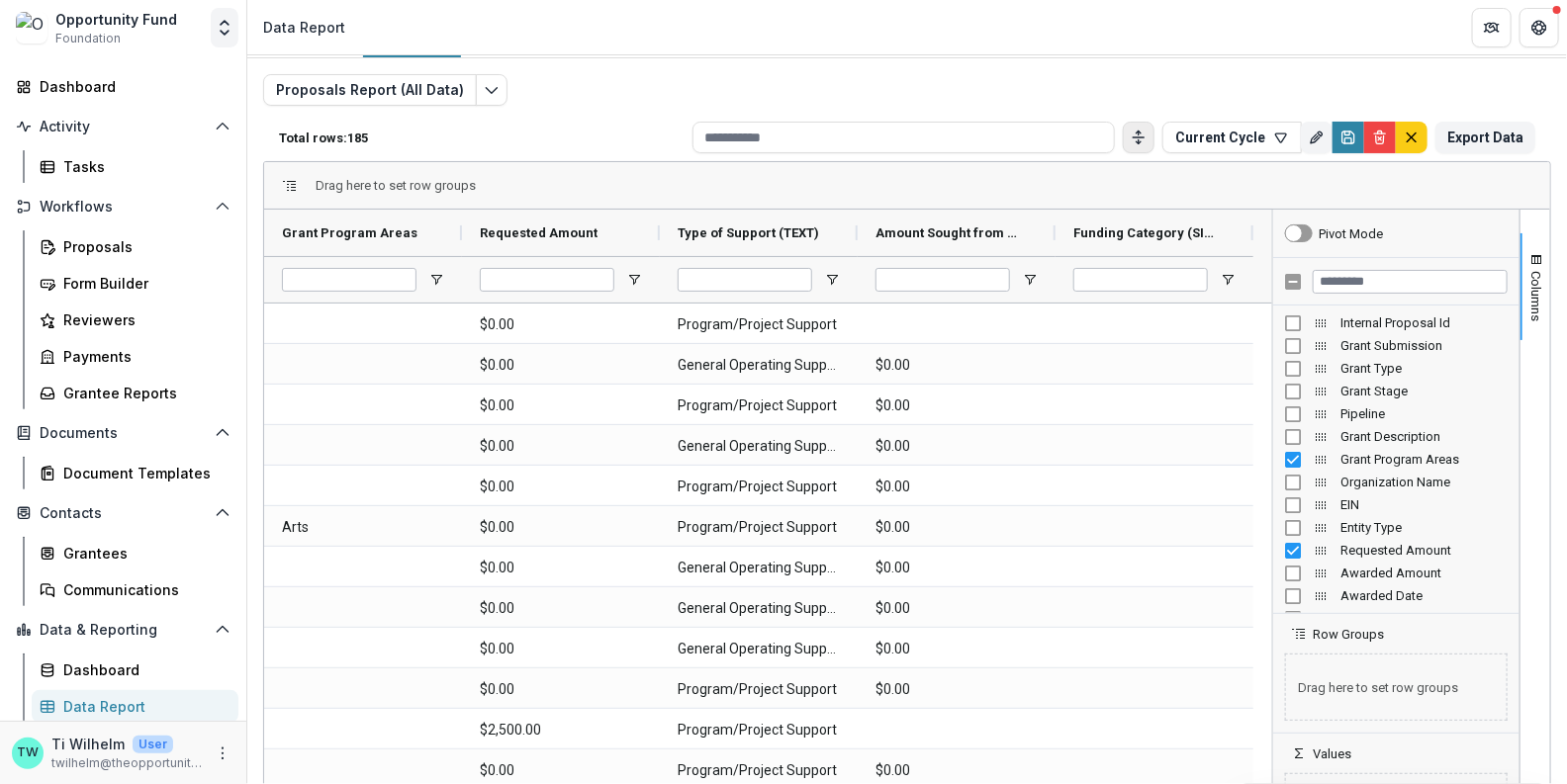 click 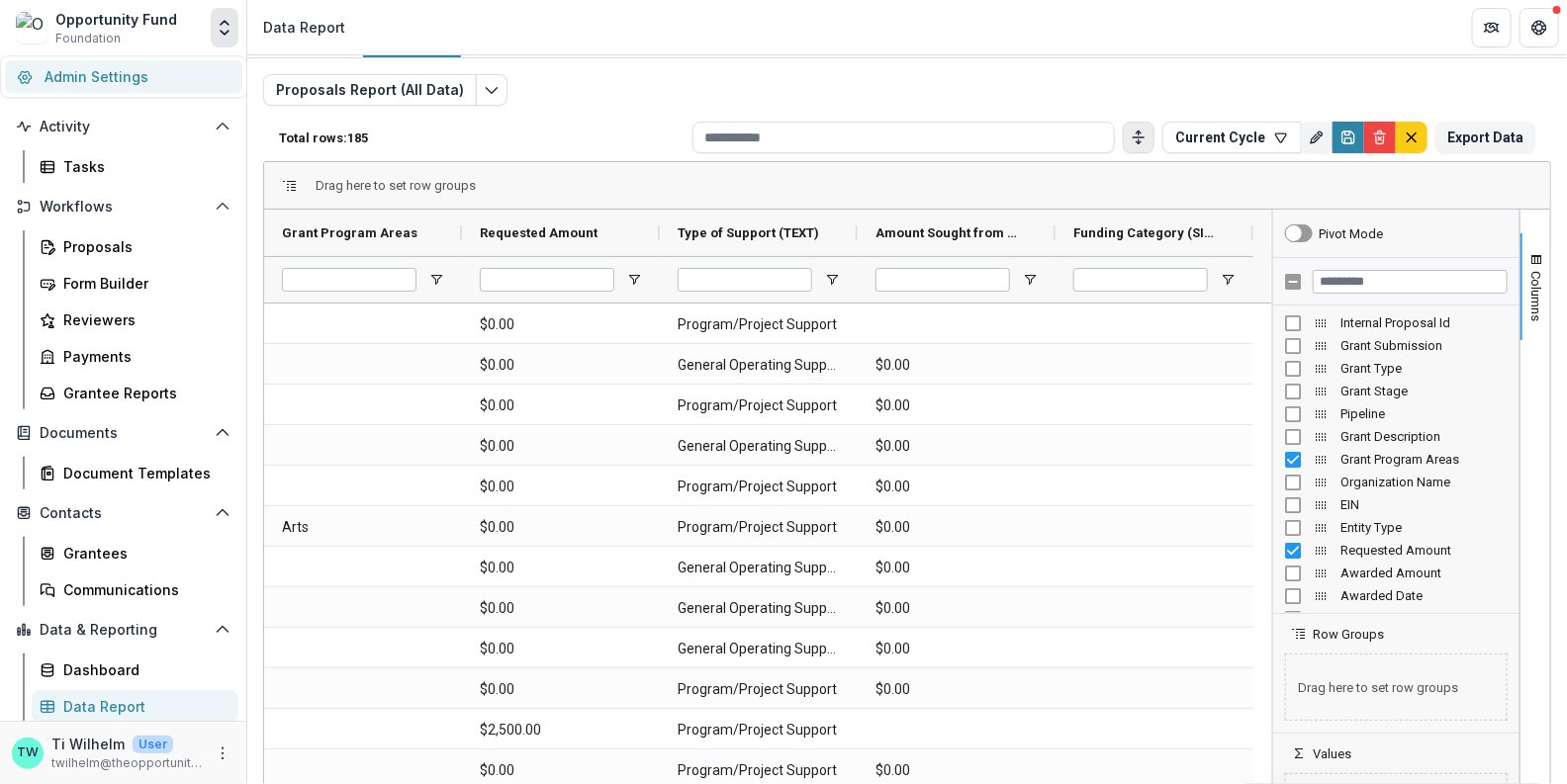 click on "Admin Settings" at bounding box center [124, 76] 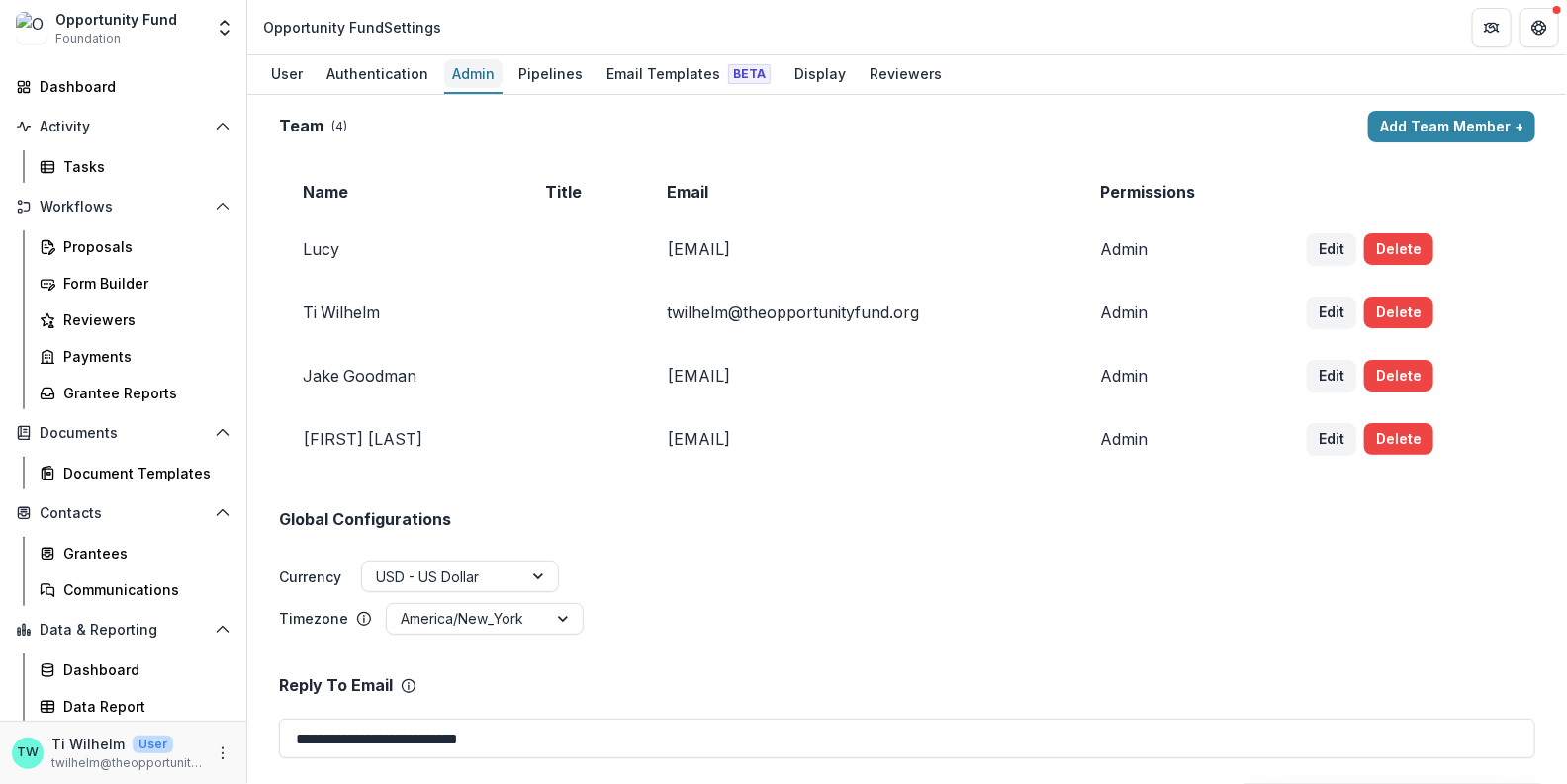 click on "Admin" at bounding box center [473, 73] 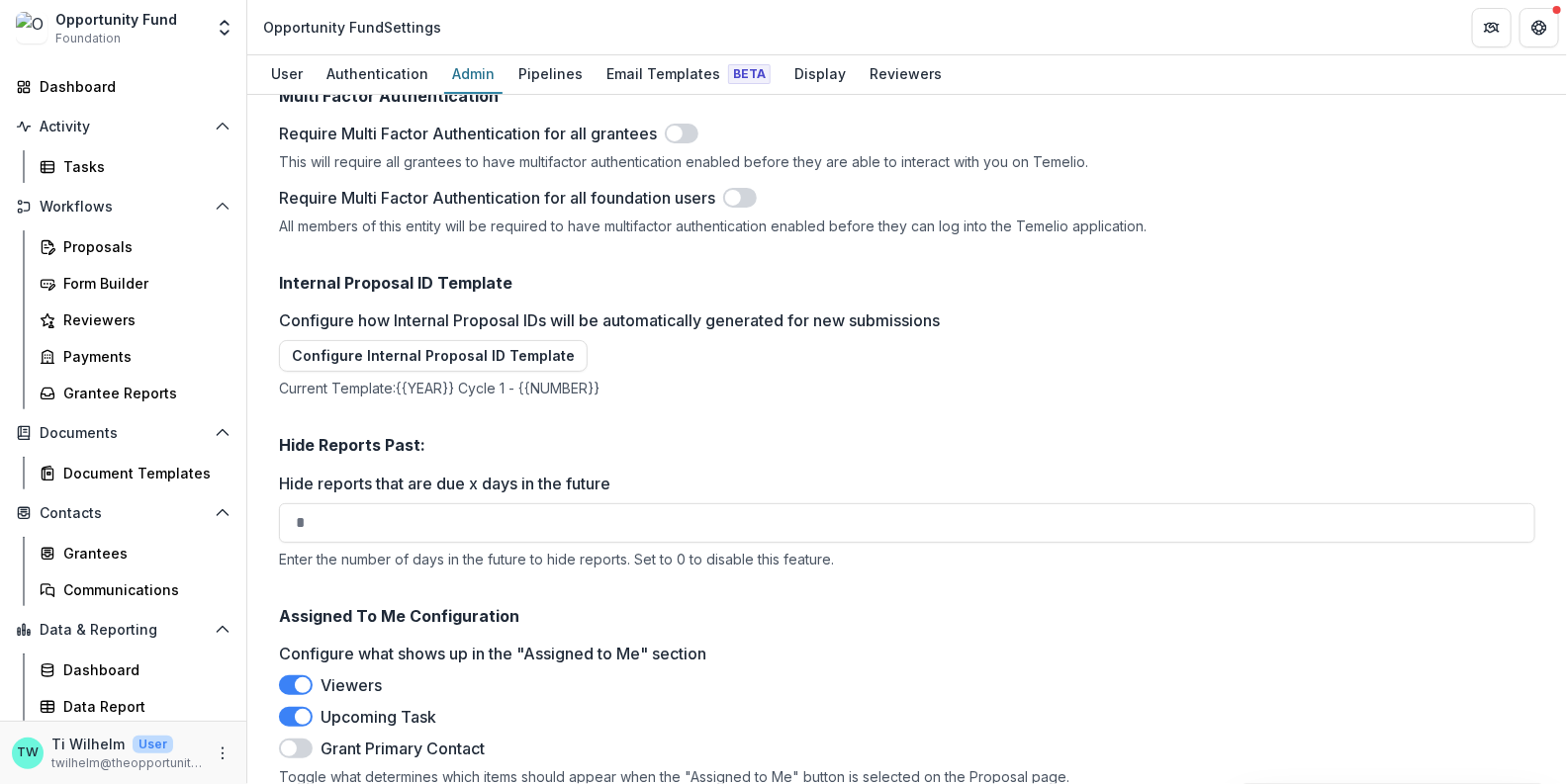 scroll, scrollTop: 3192, scrollLeft: 0, axis: vertical 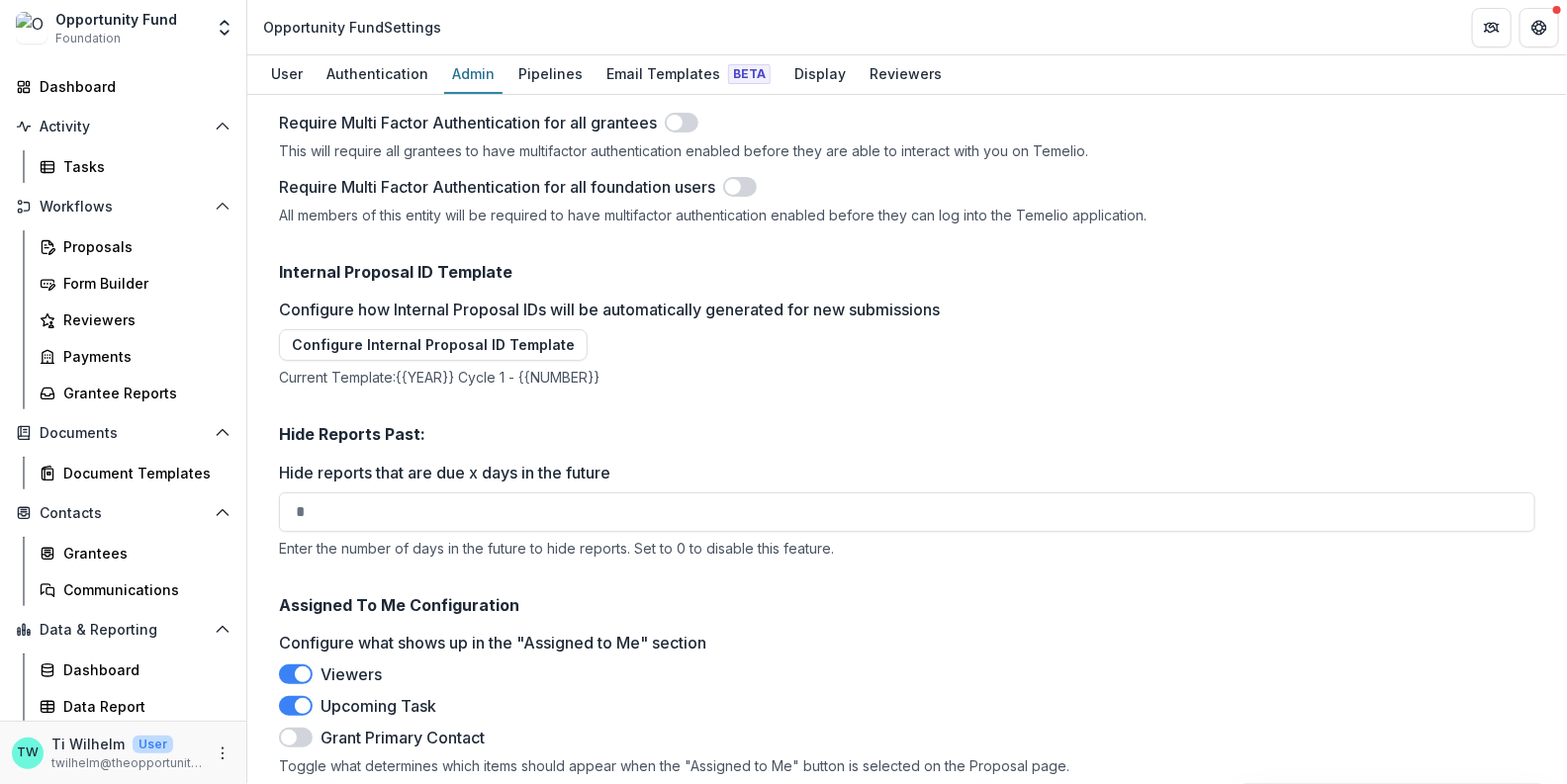 click at bounding box center (296, 738) 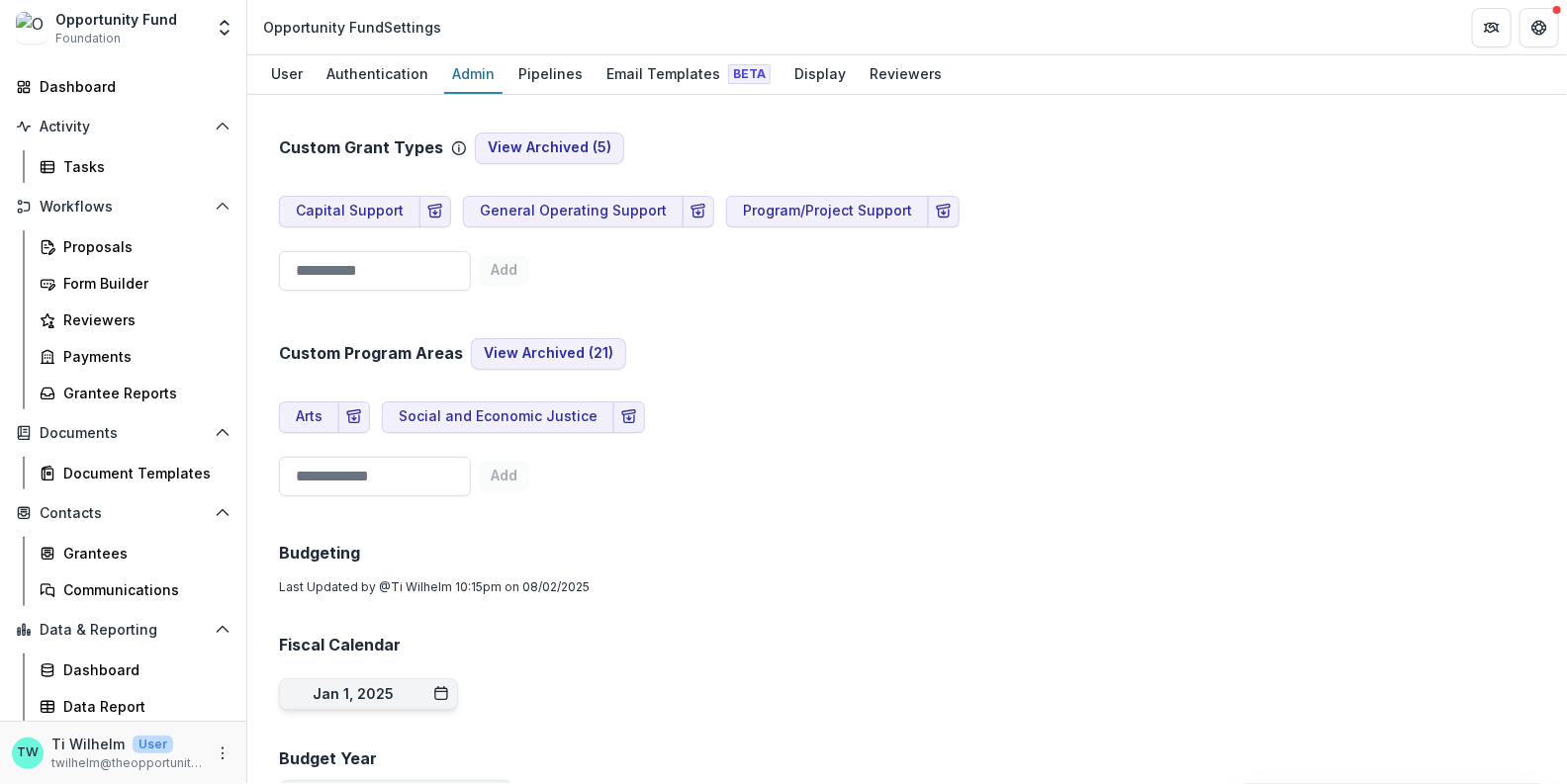 scroll, scrollTop: 0, scrollLeft: 0, axis: both 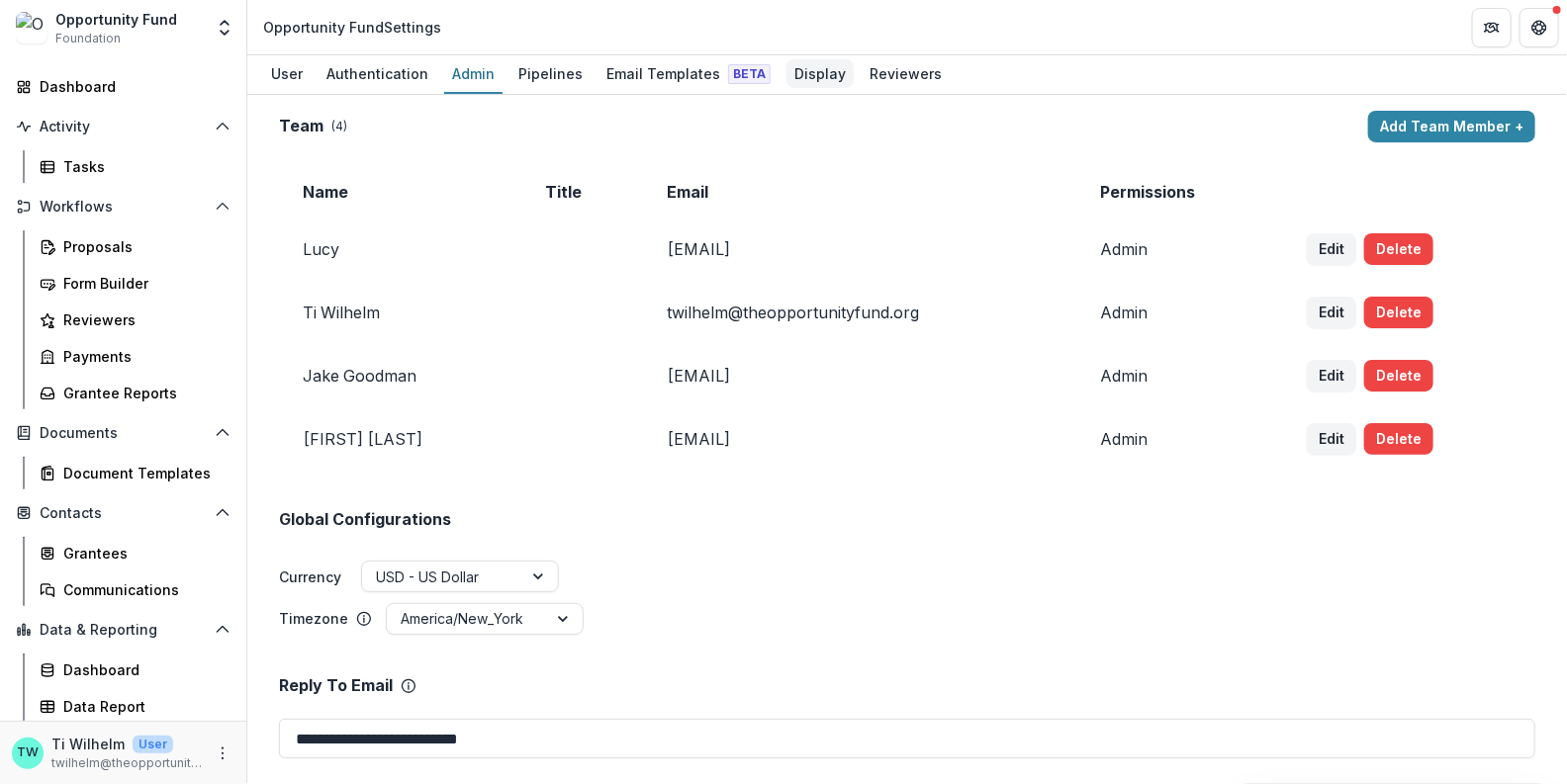 click on "Display" at bounding box center [820, 73] 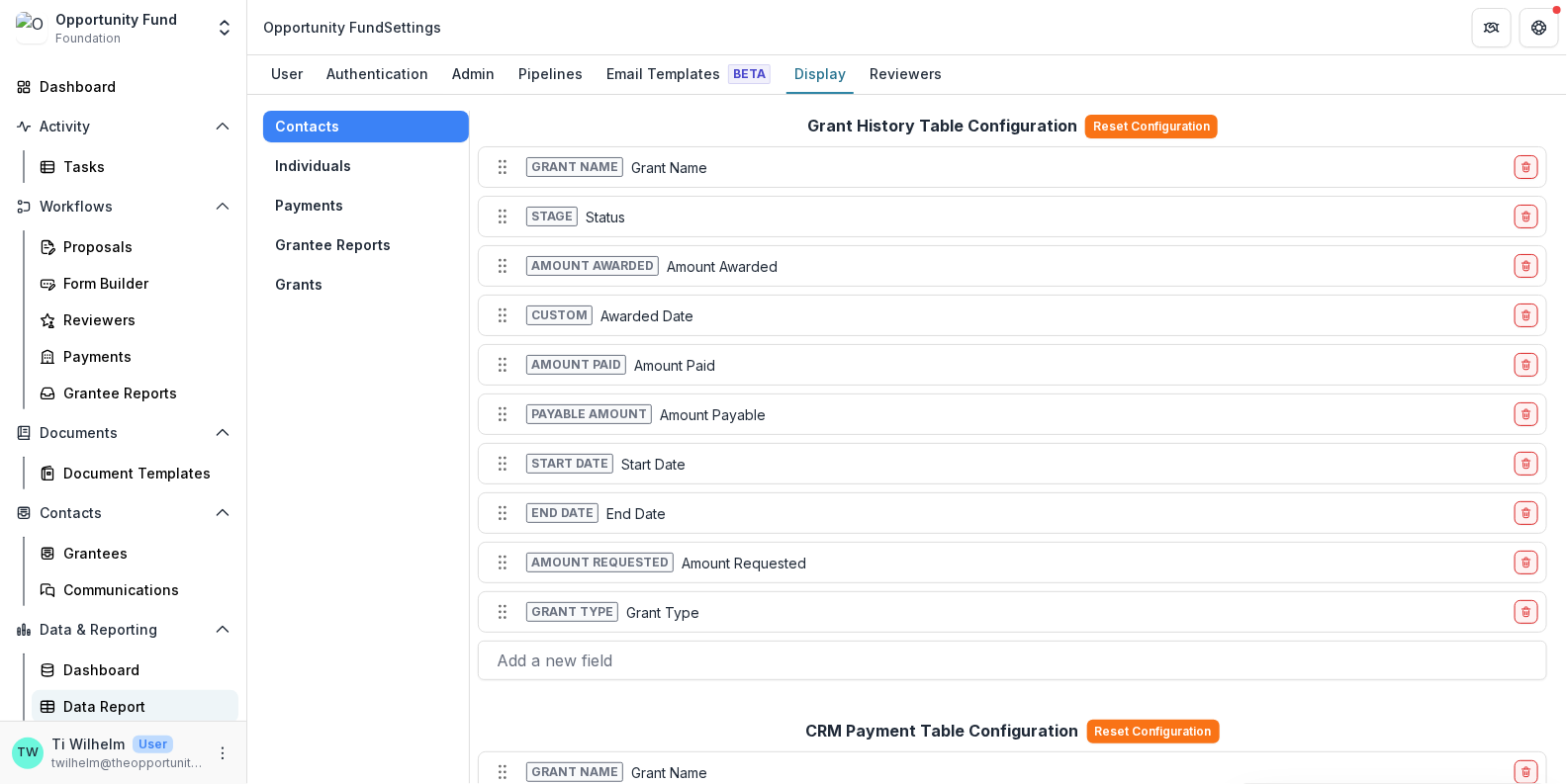 click on "Data Report" at bounding box center (142, 706) 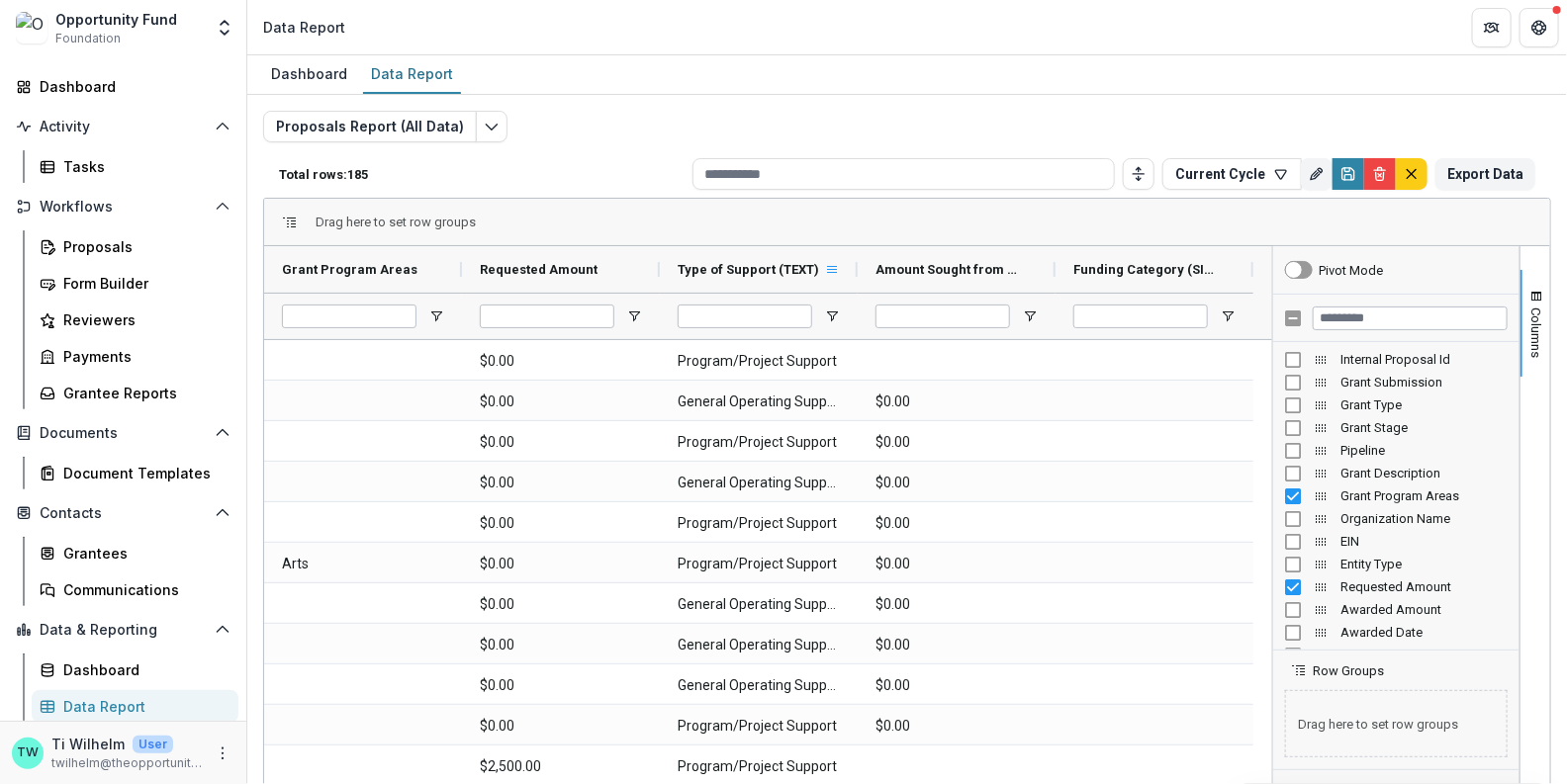 click at bounding box center [832, 270] 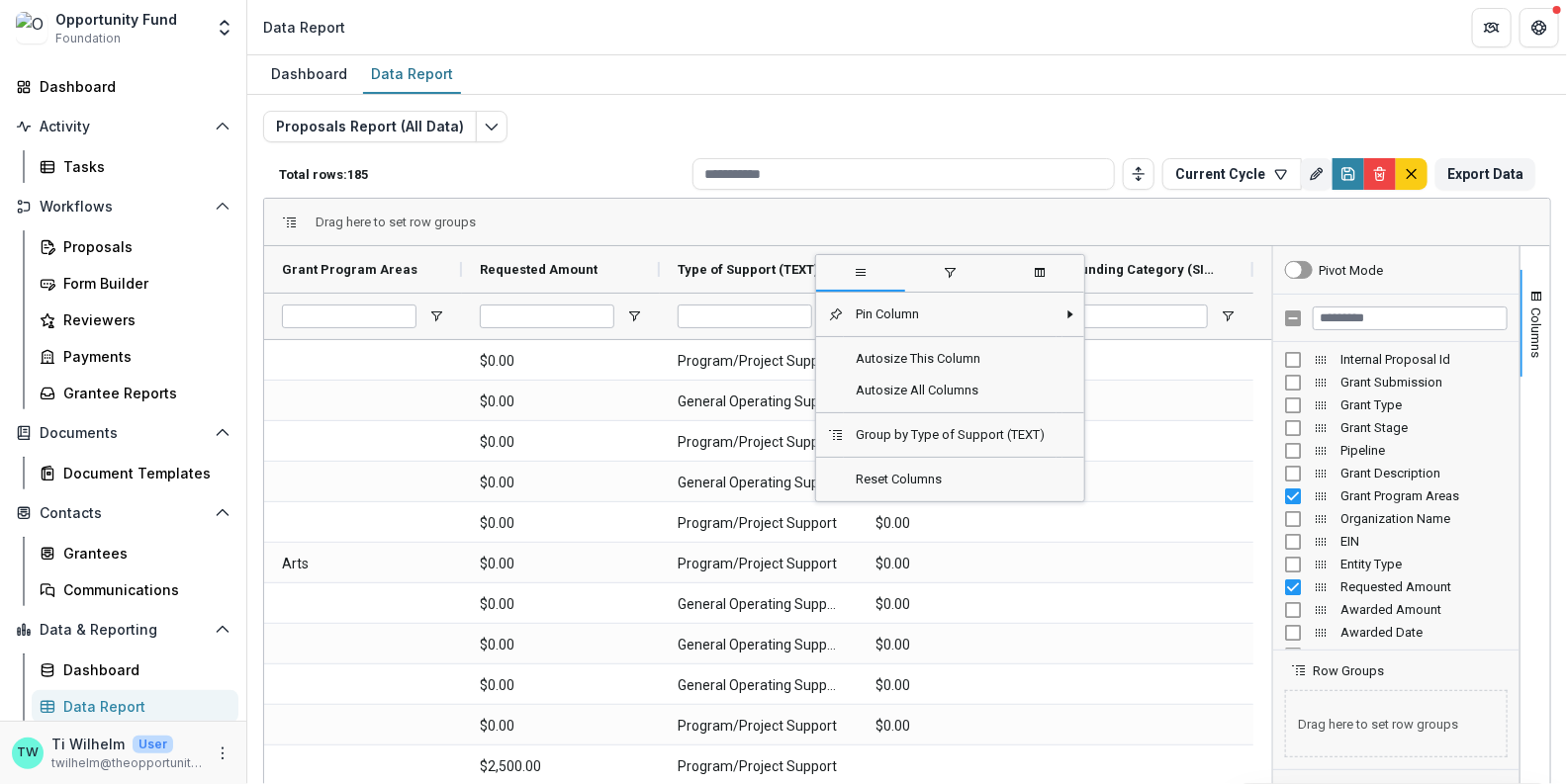click at bounding box center [1040, 273] 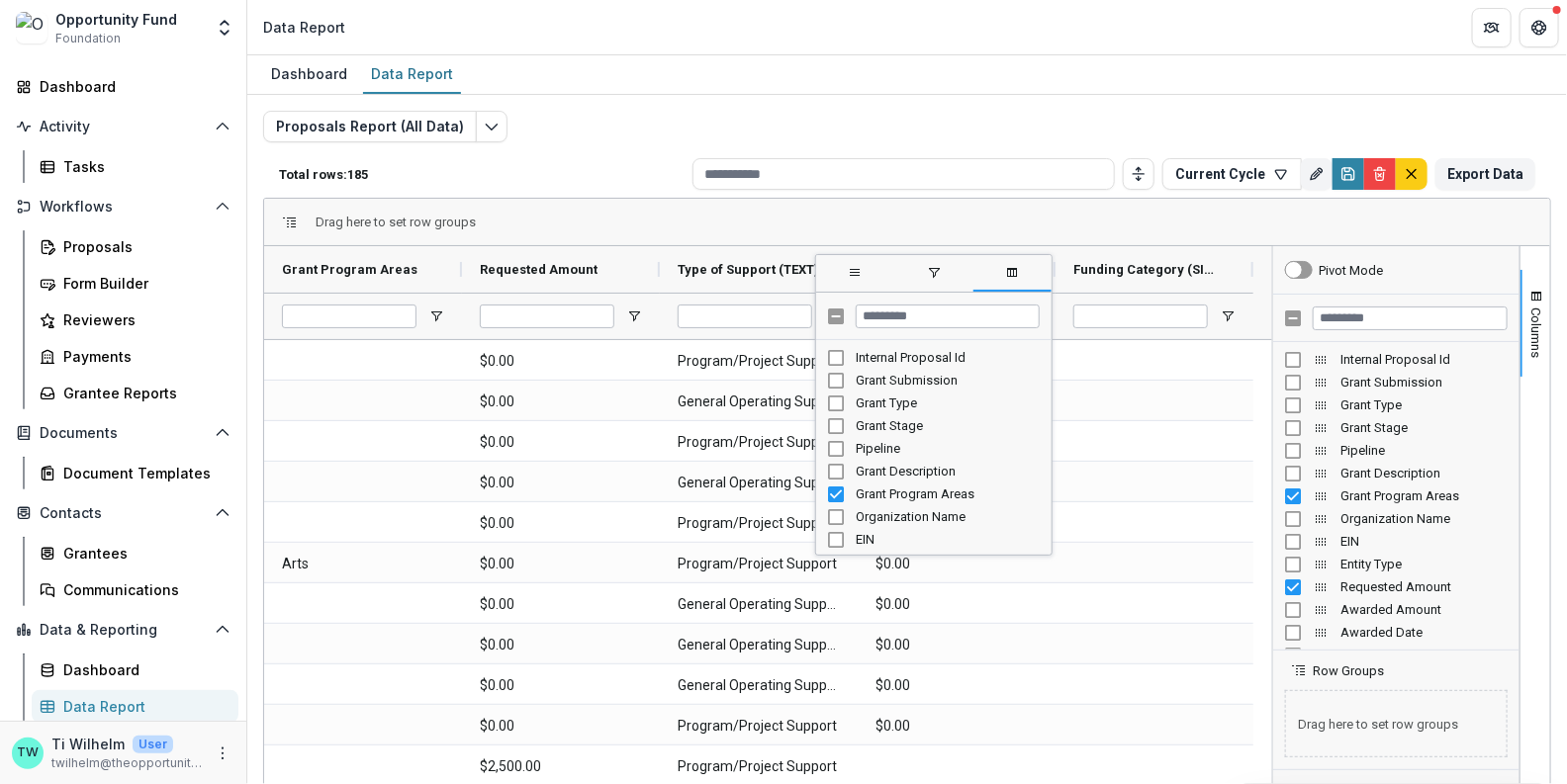 click at bounding box center (1012, 273) 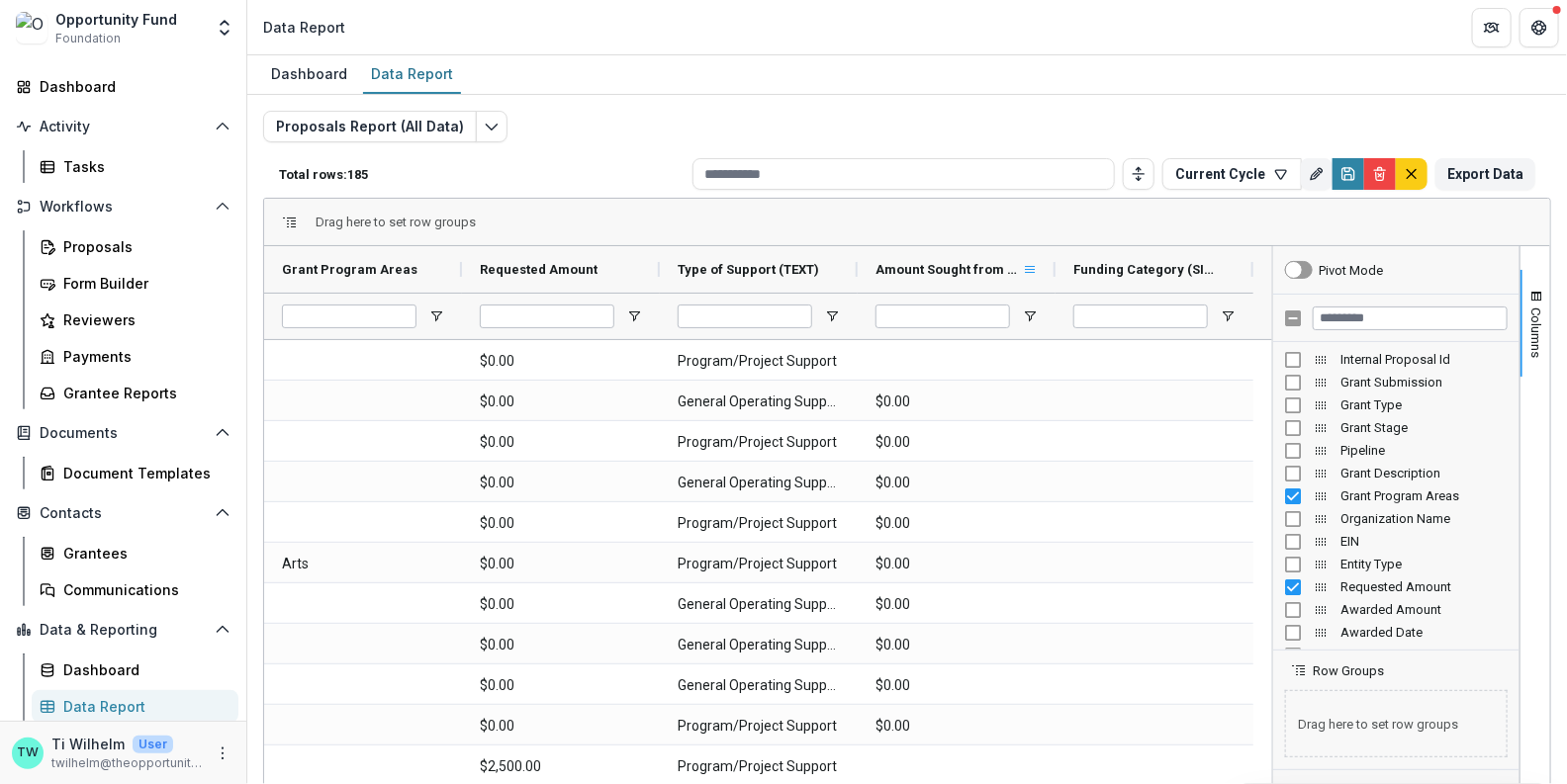 click at bounding box center [1030, 270] 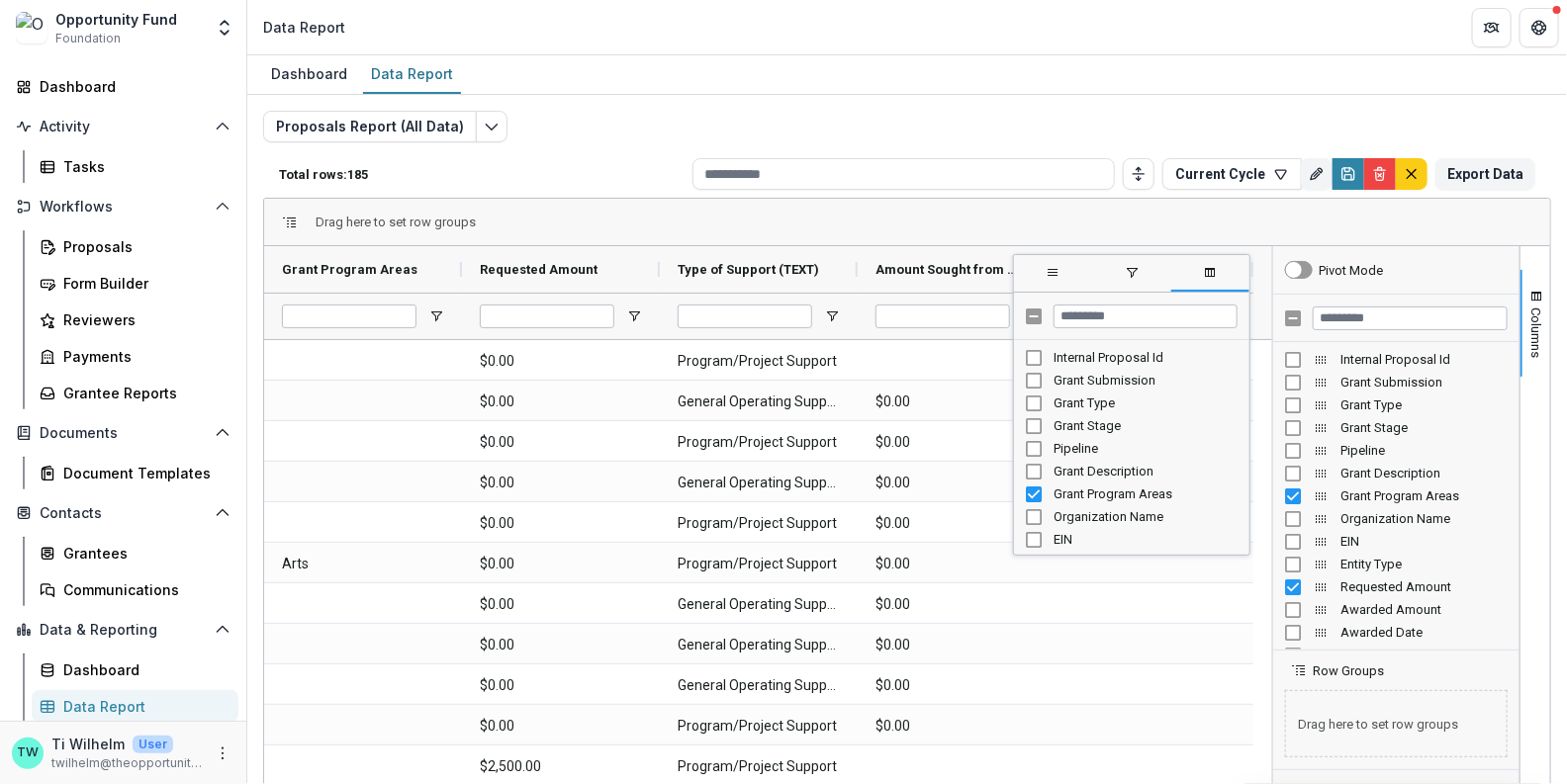 click at bounding box center [1054, 273] 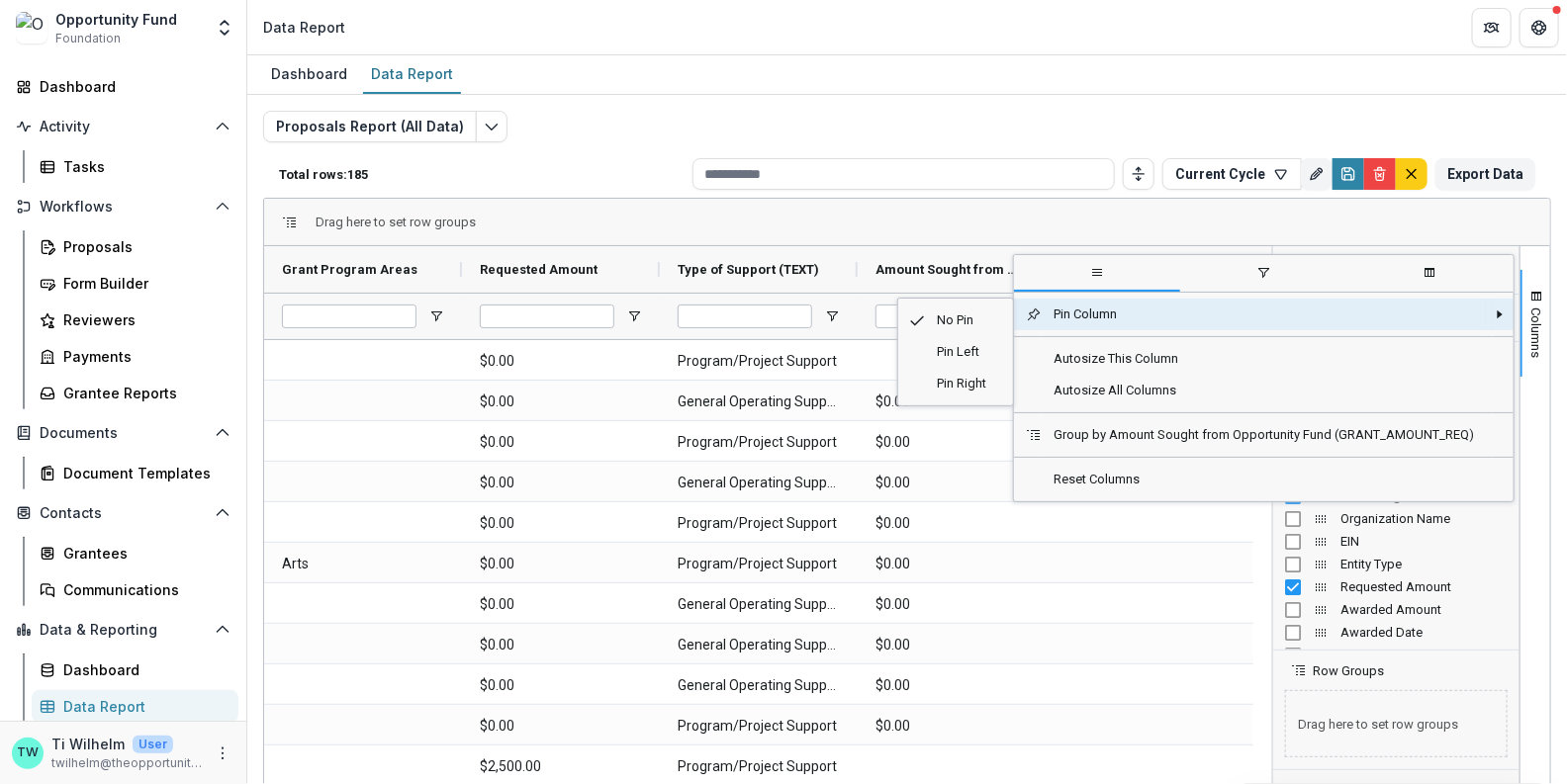 click at bounding box center (1500, 314) 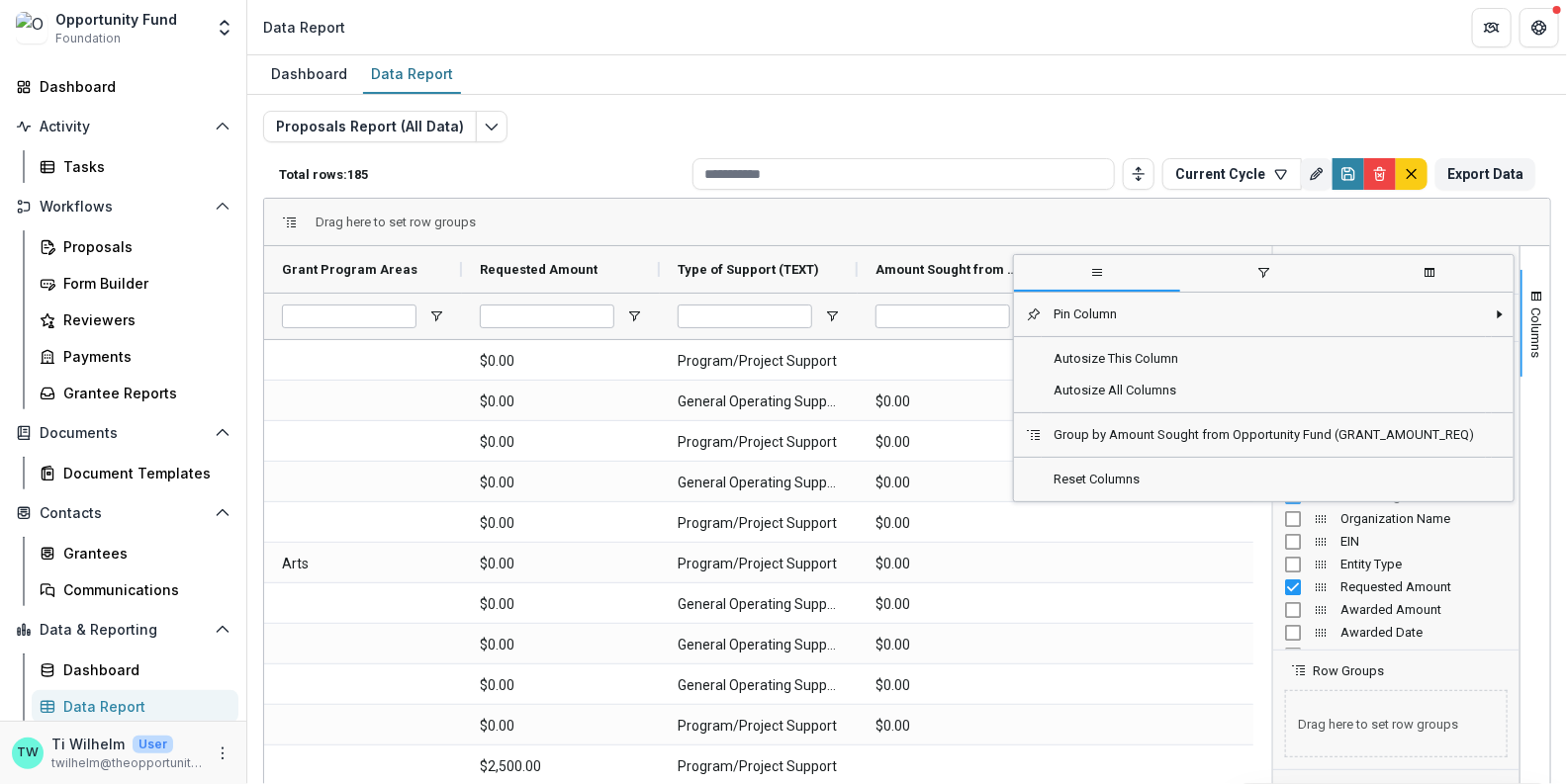 click on "Drag here to set row groups" at bounding box center [907, 222] 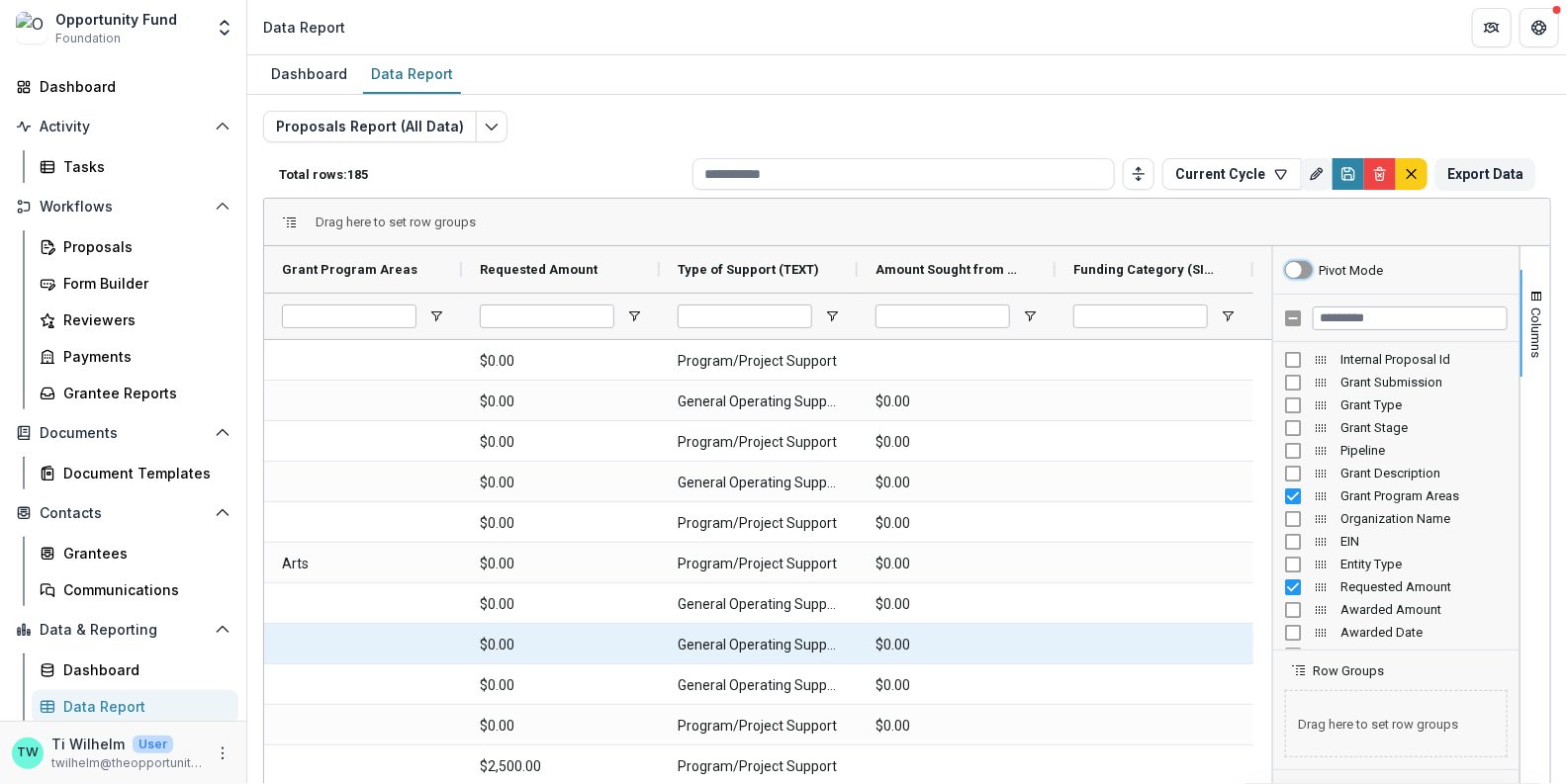scroll, scrollTop: 210, scrollLeft: 0, axis: vertical 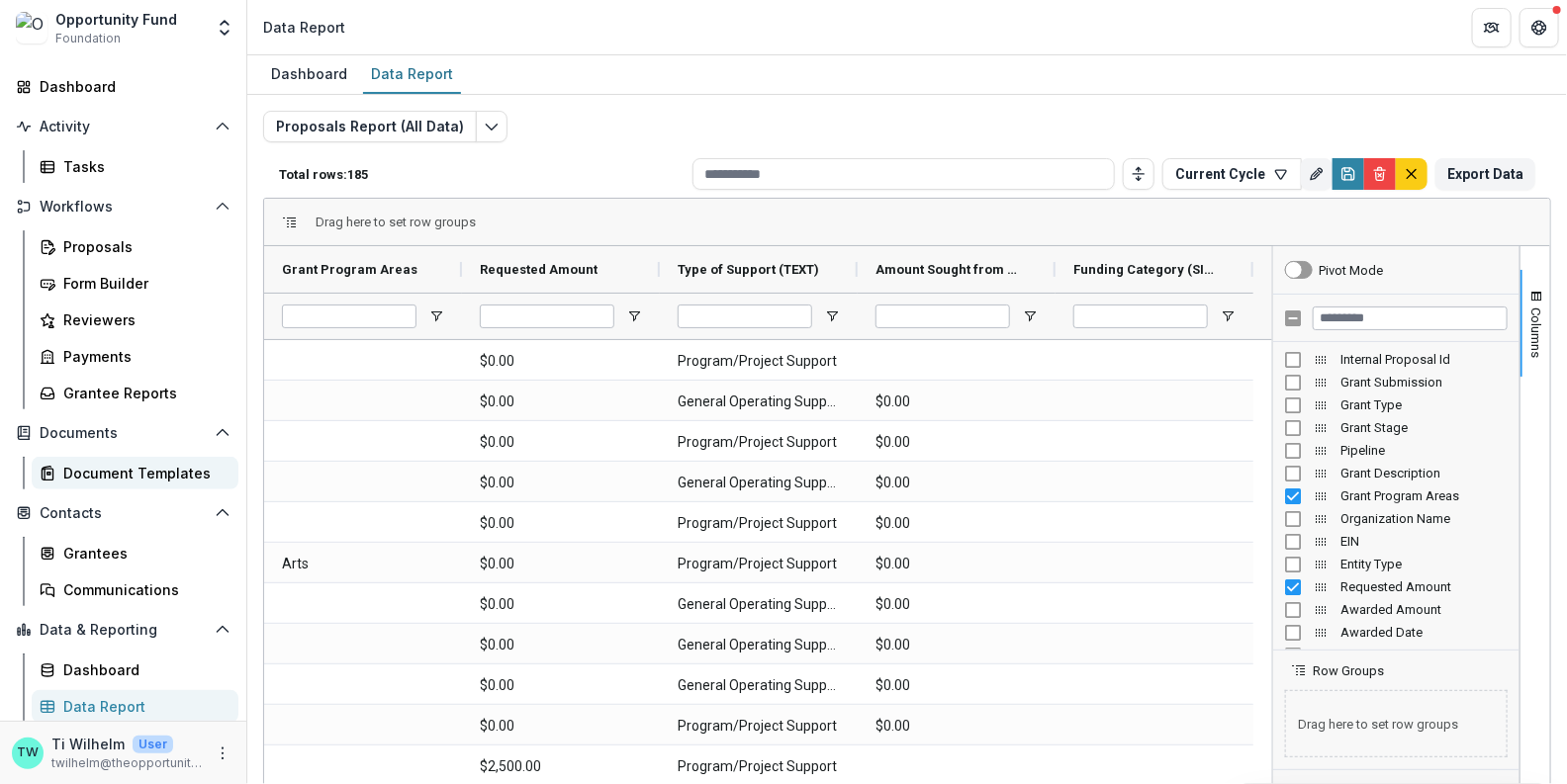 click on "Document Templates" at bounding box center (142, 473) 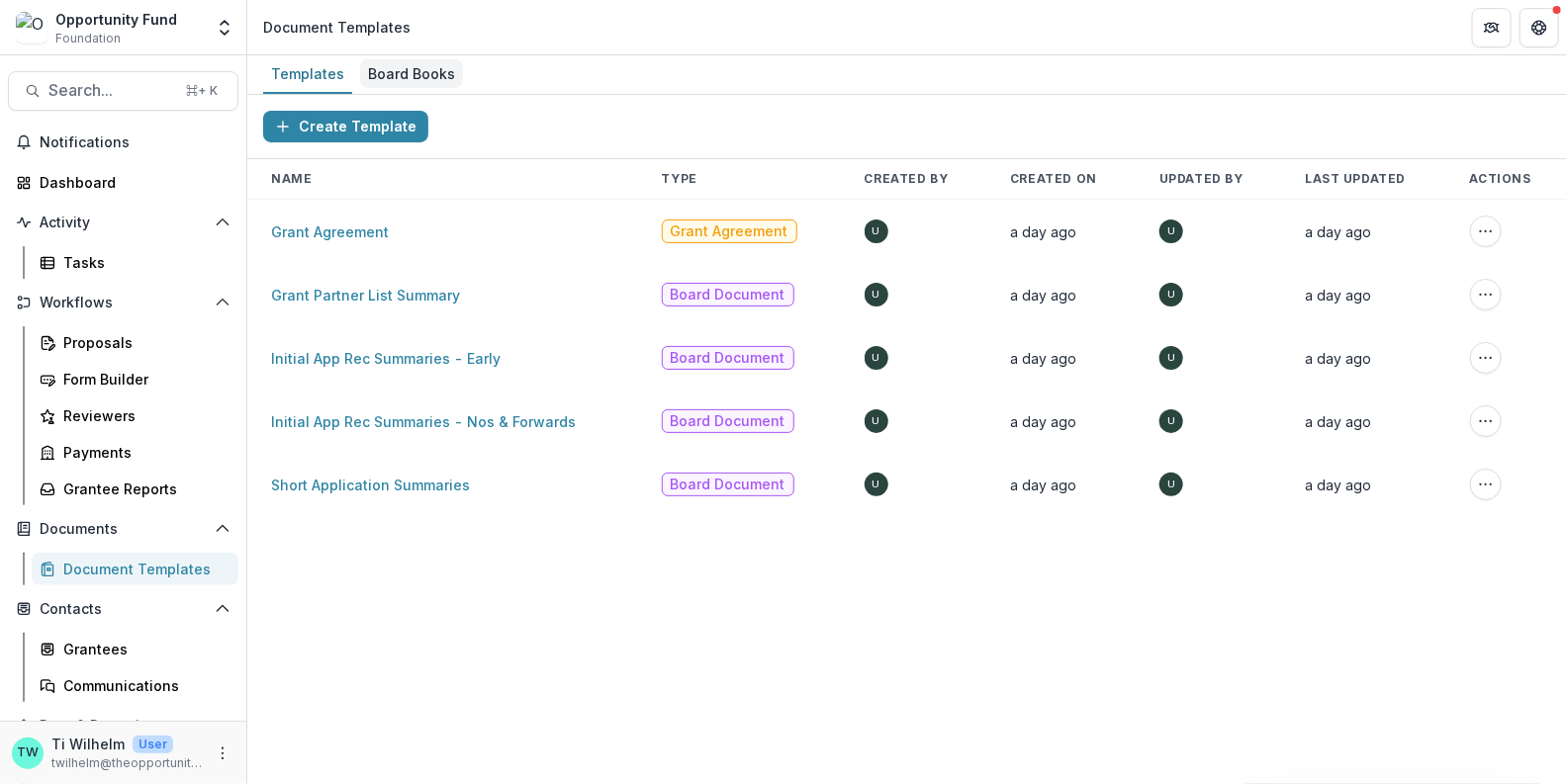 click on "Board Books" at bounding box center [412, 73] 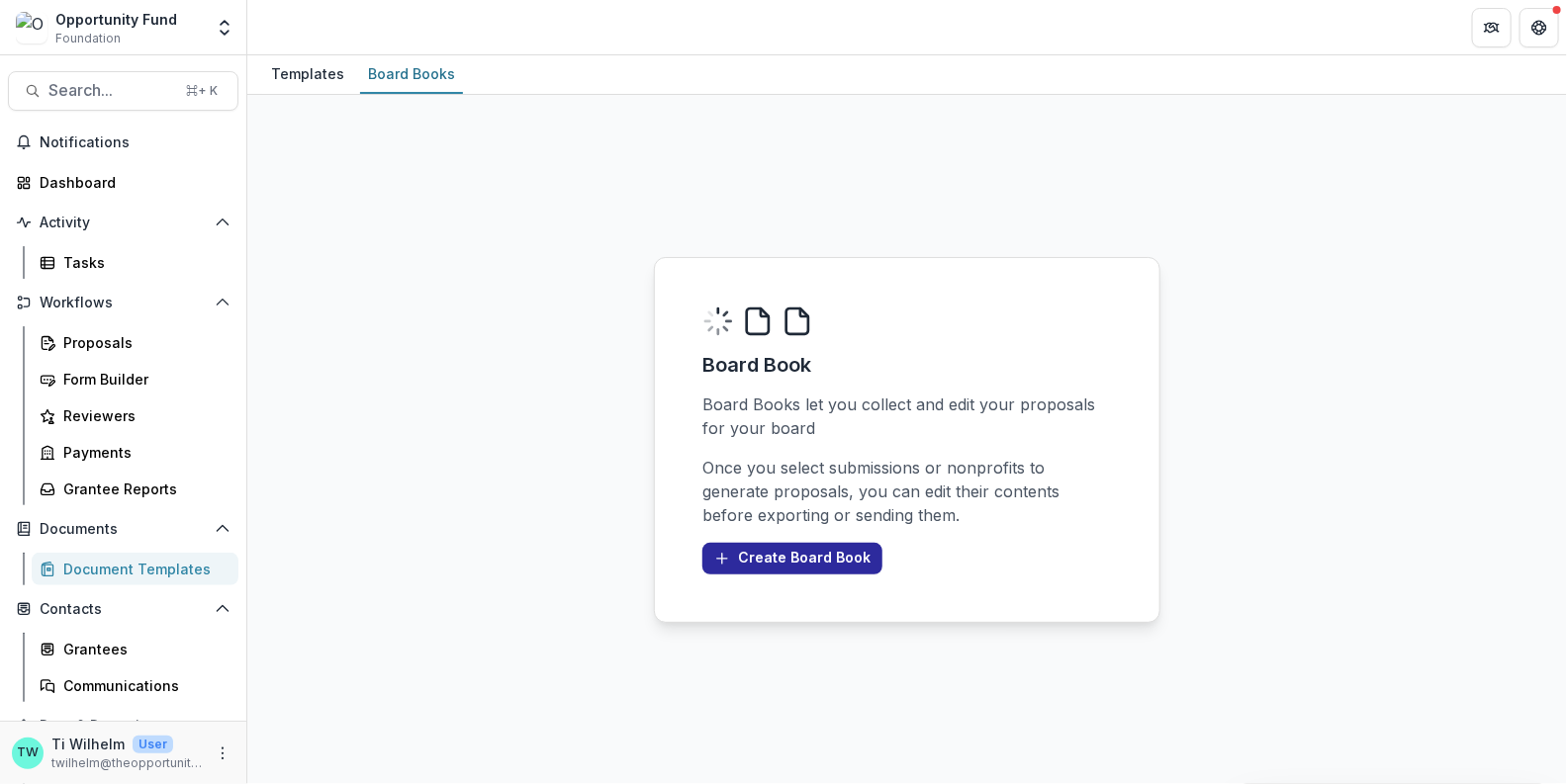 click on "Create Board Book" at bounding box center (792, 559) 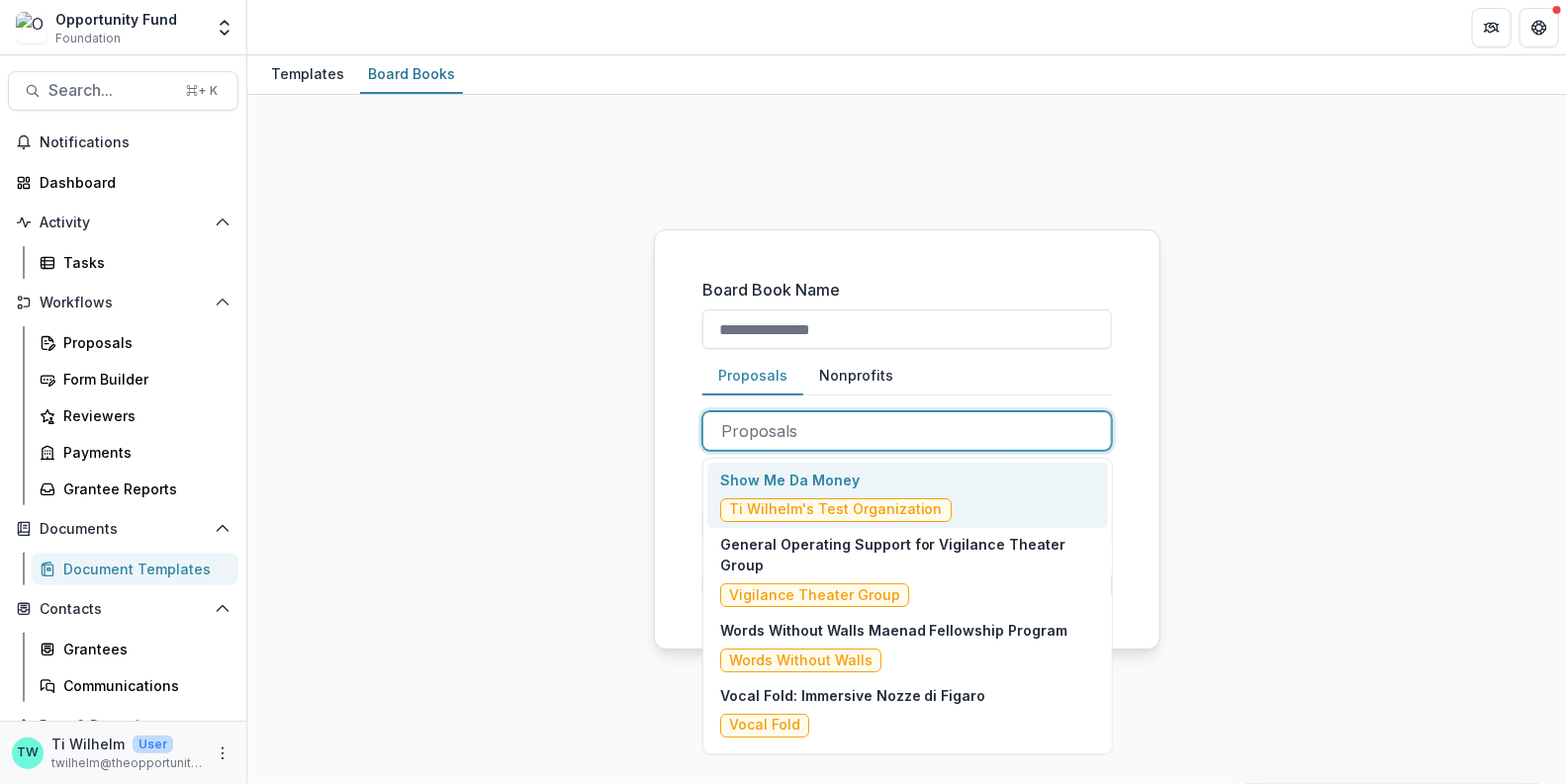 click at bounding box center (907, 431) 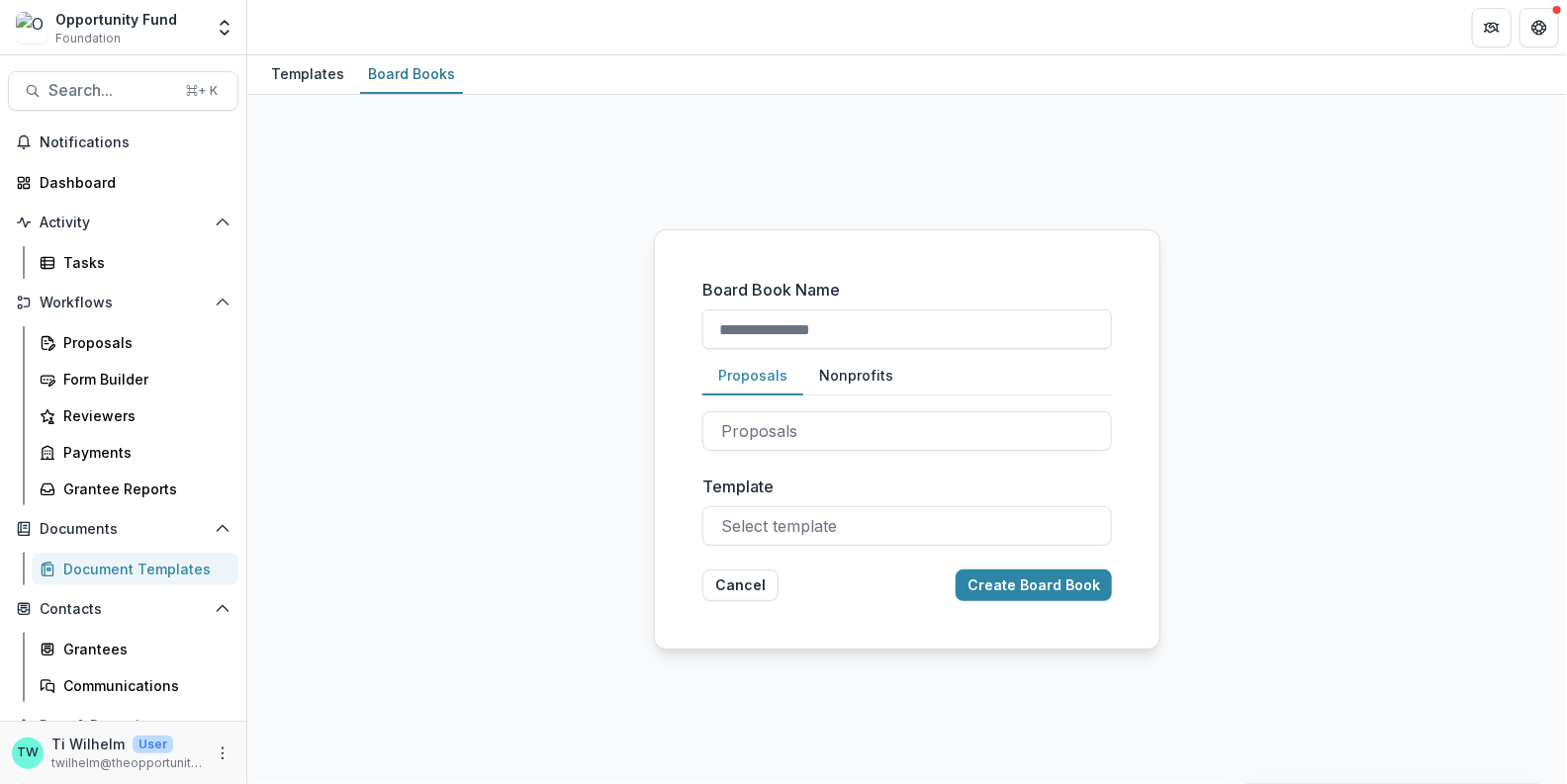 click on "Board Book Name Proposals Nonprofits Proposals Nonprofits Template Select template Cancel Create Board Book" at bounding box center [907, 439] 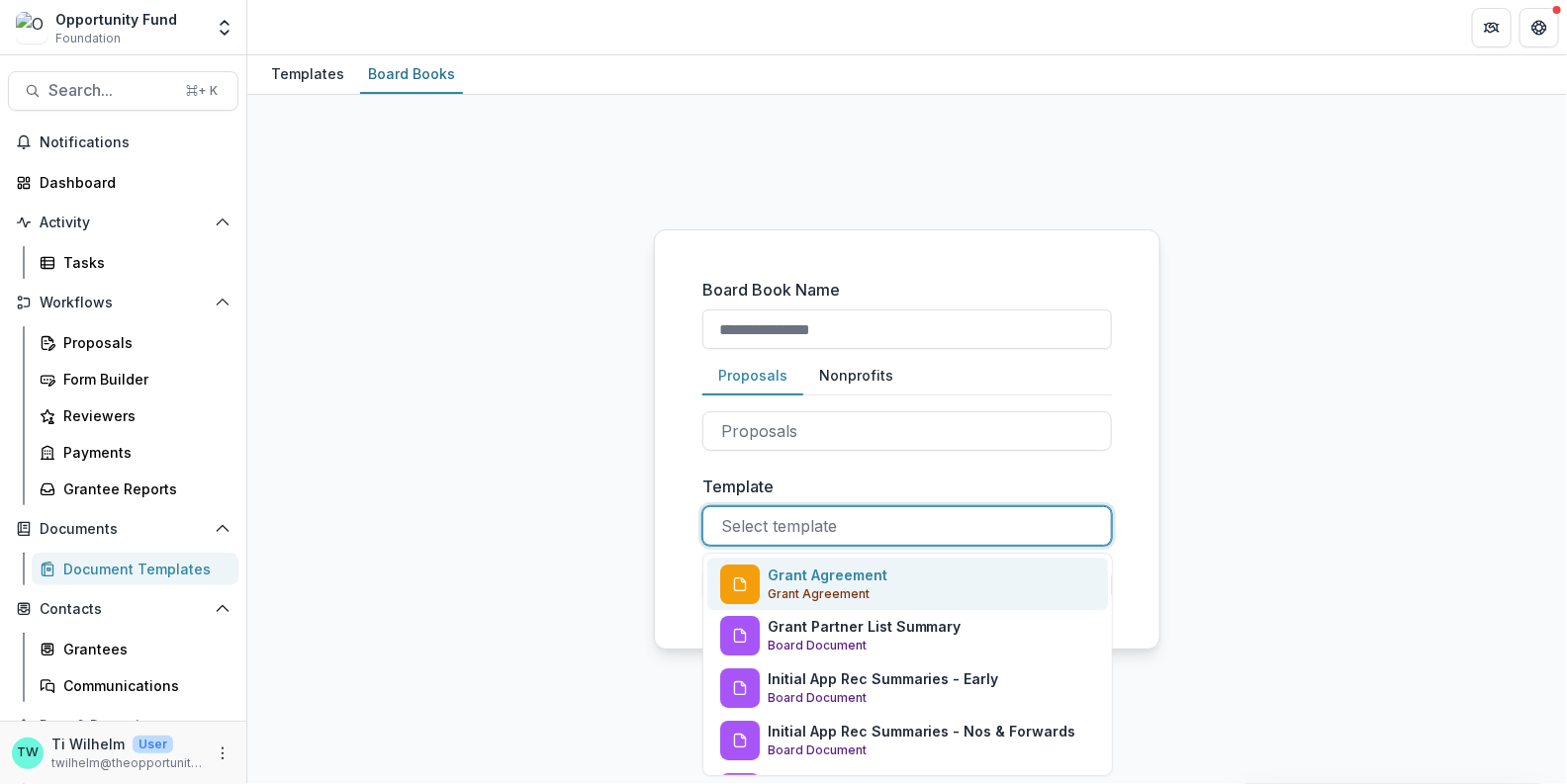 click at bounding box center (907, 526) 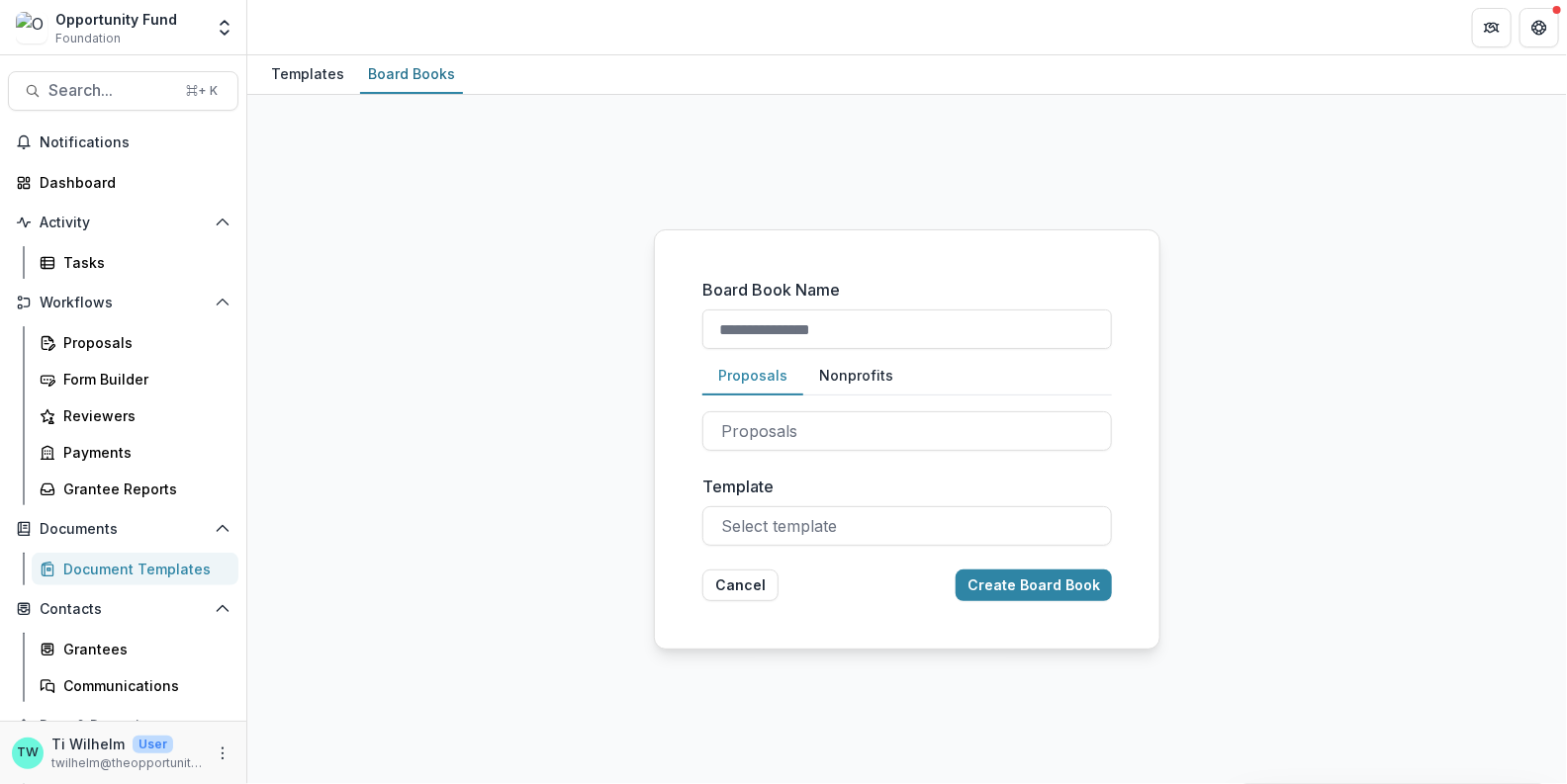 click on "Board Book Name Proposals Nonprofits Proposals Nonprofits Template Select template Cancel Create Board Book" at bounding box center (907, 439) 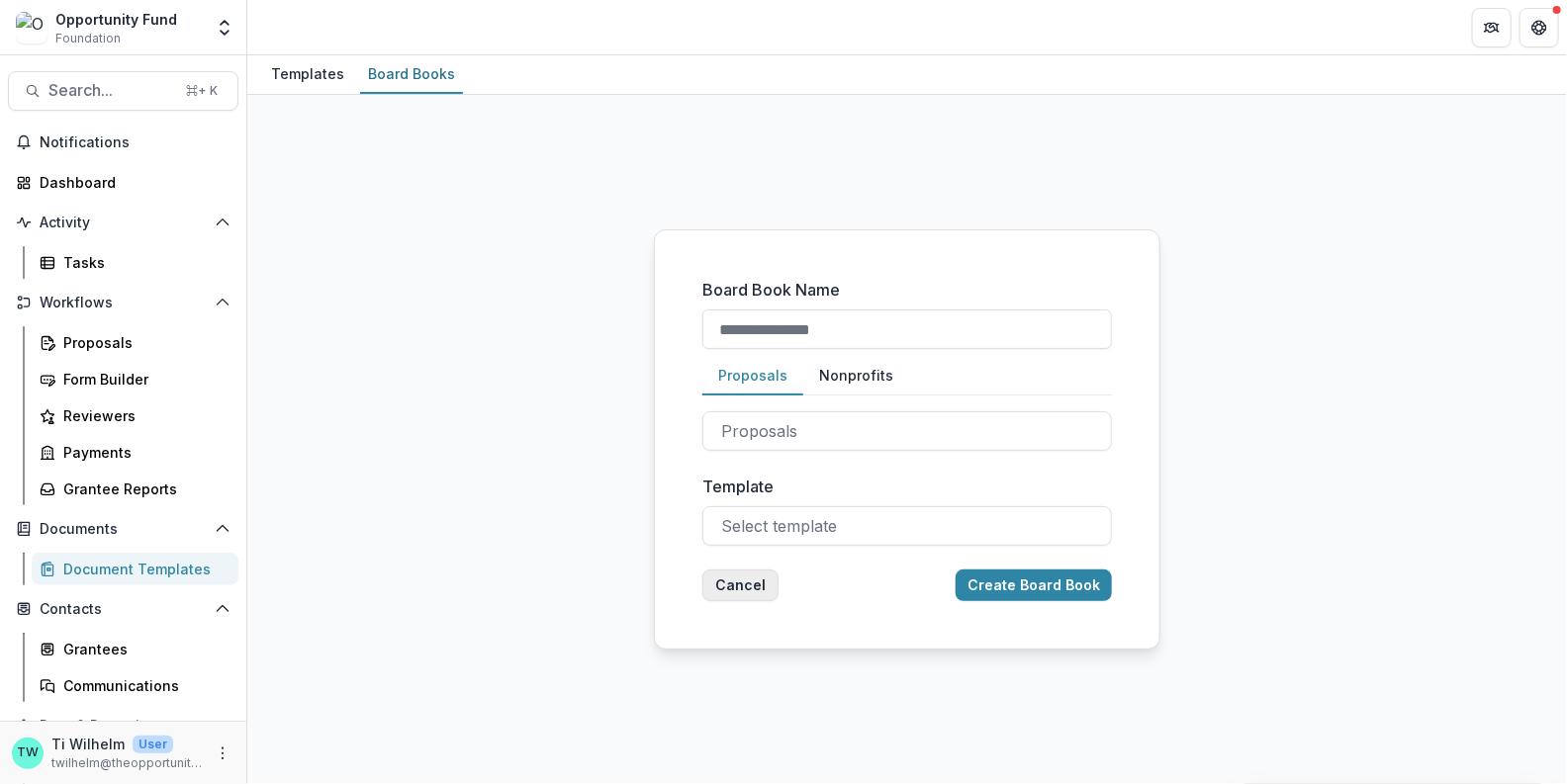 click on "Cancel" at bounding box center (740, 585) 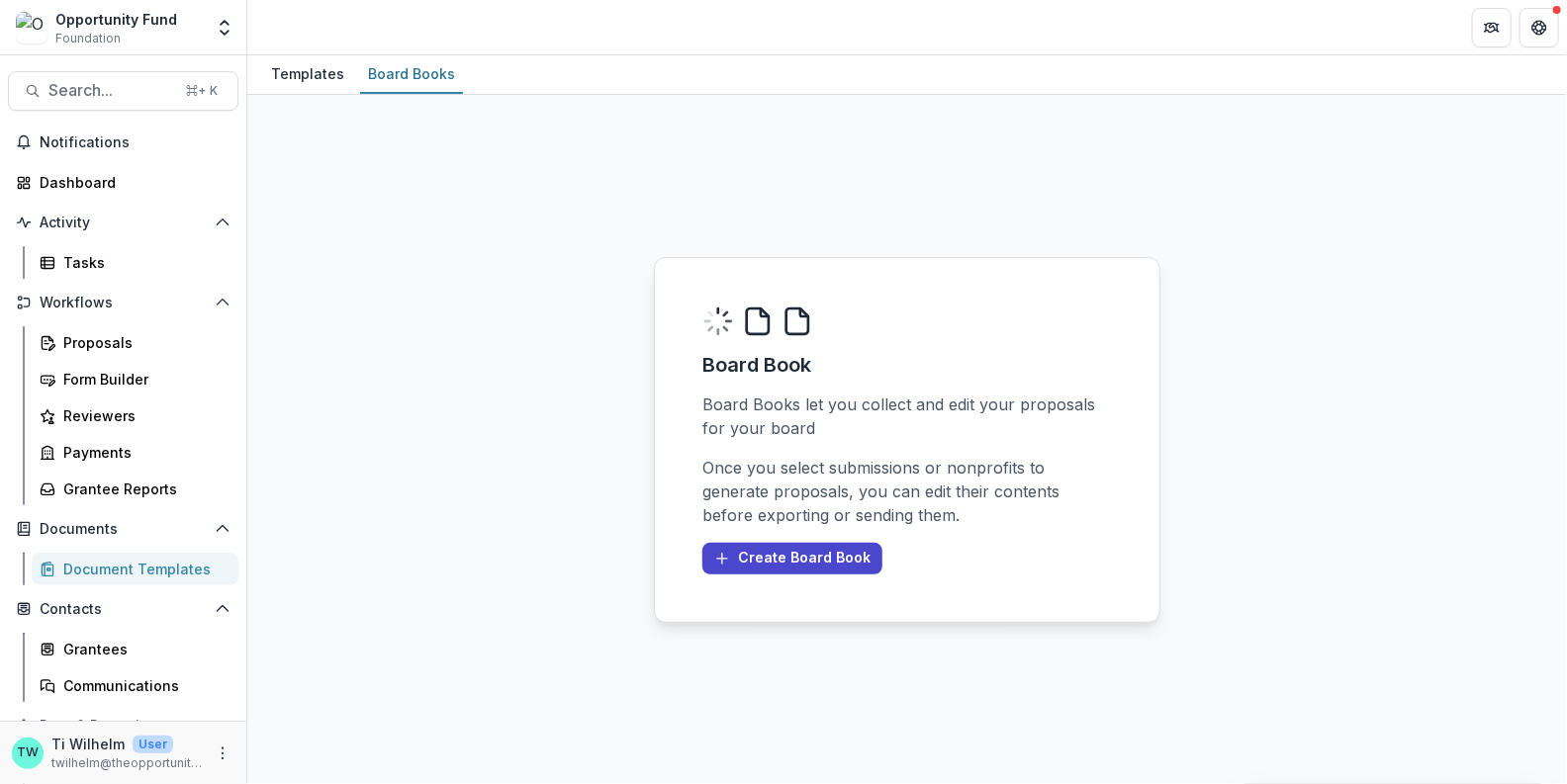 click on "Board Book Board Books let you collect and edit your proposals for your board Once you select submissions or nonprofits to generate proposals, you can edit their contents before exporting or sending them. Create Board Book" at bounding box center [907, 439] 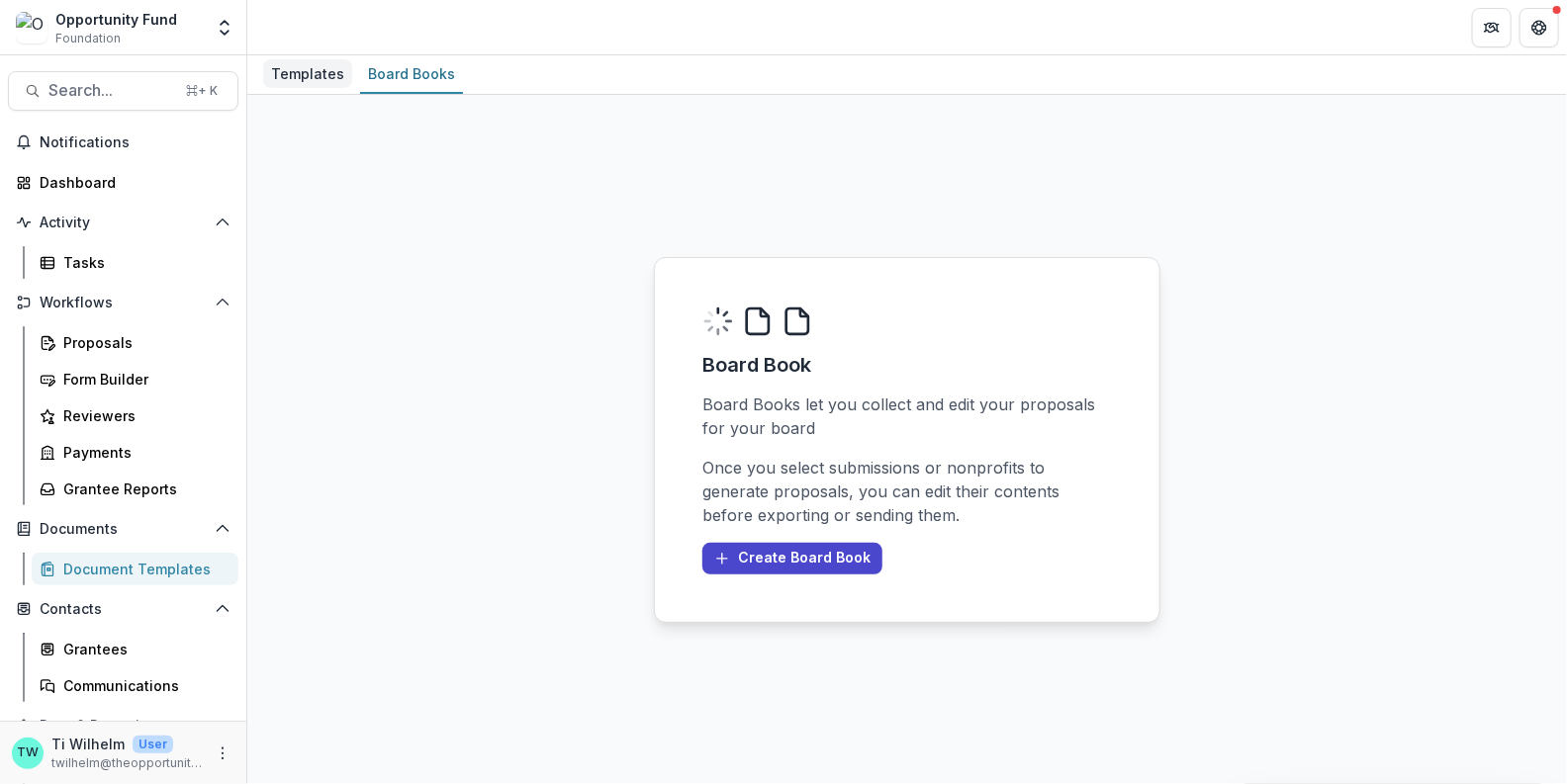 click on "Templates" at bounding box center (308, 73) 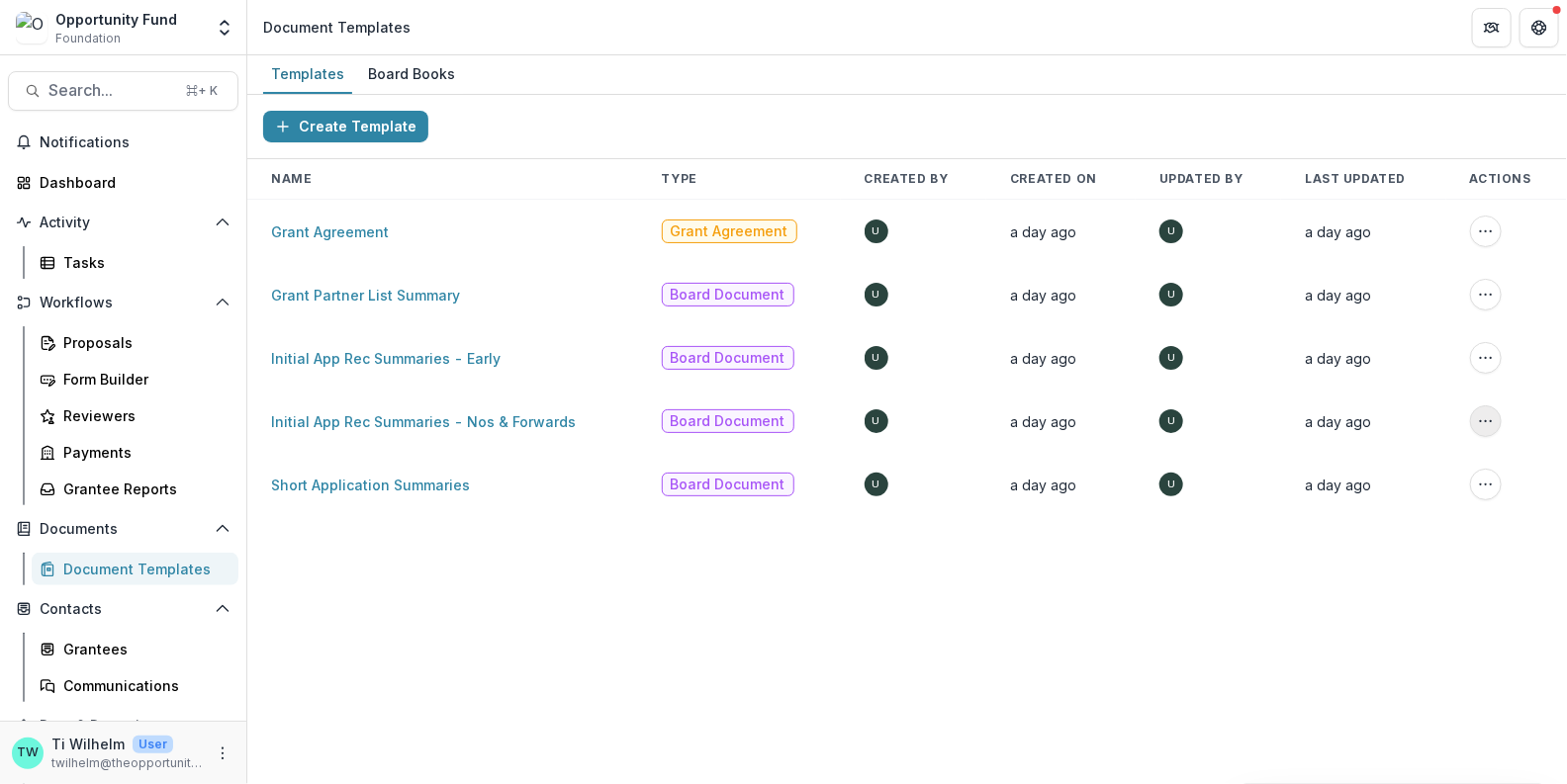 click 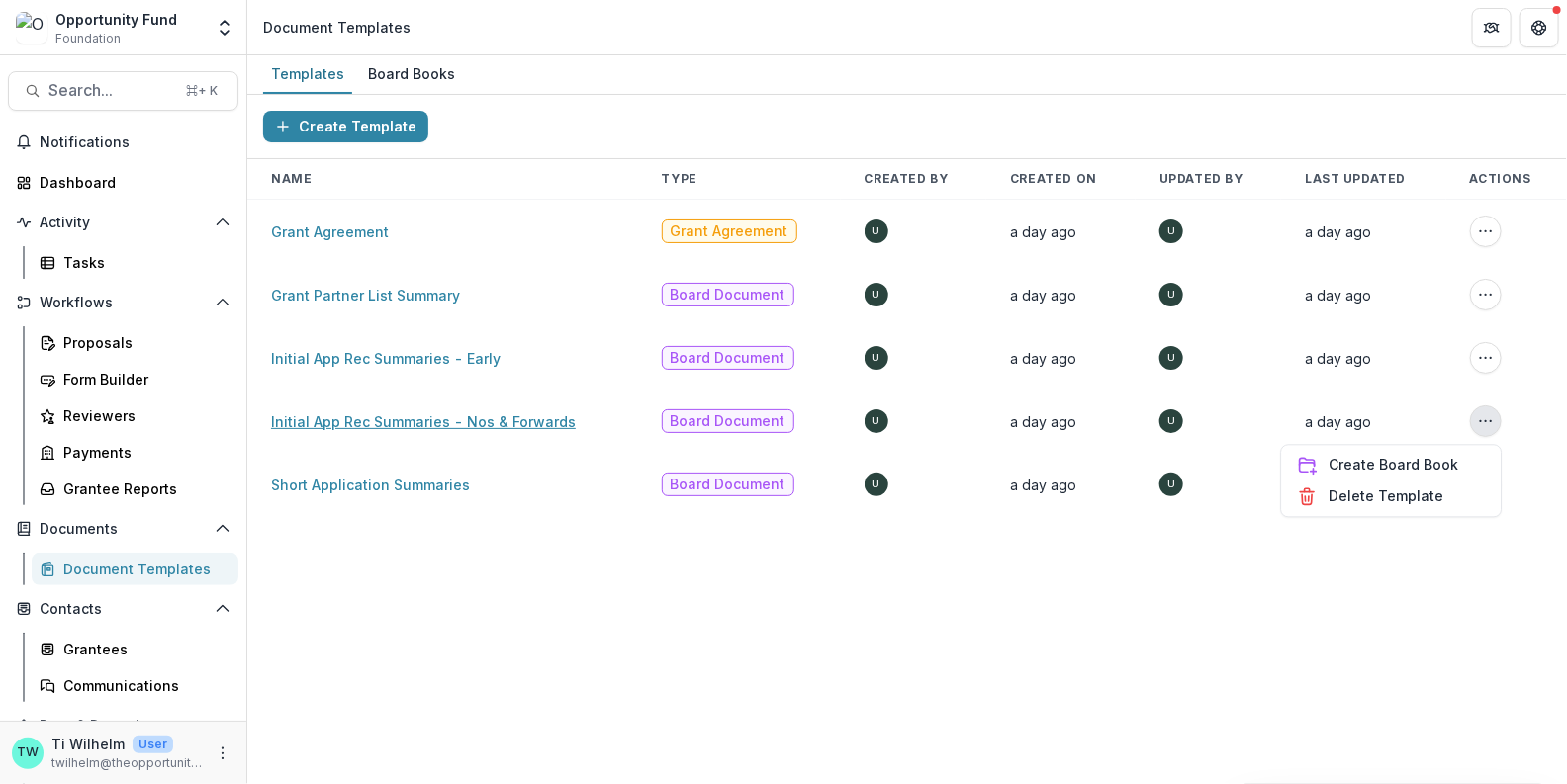 click on "Initial App Rec Summaries - Nos & Forwards" at bounding box center [423, 421] 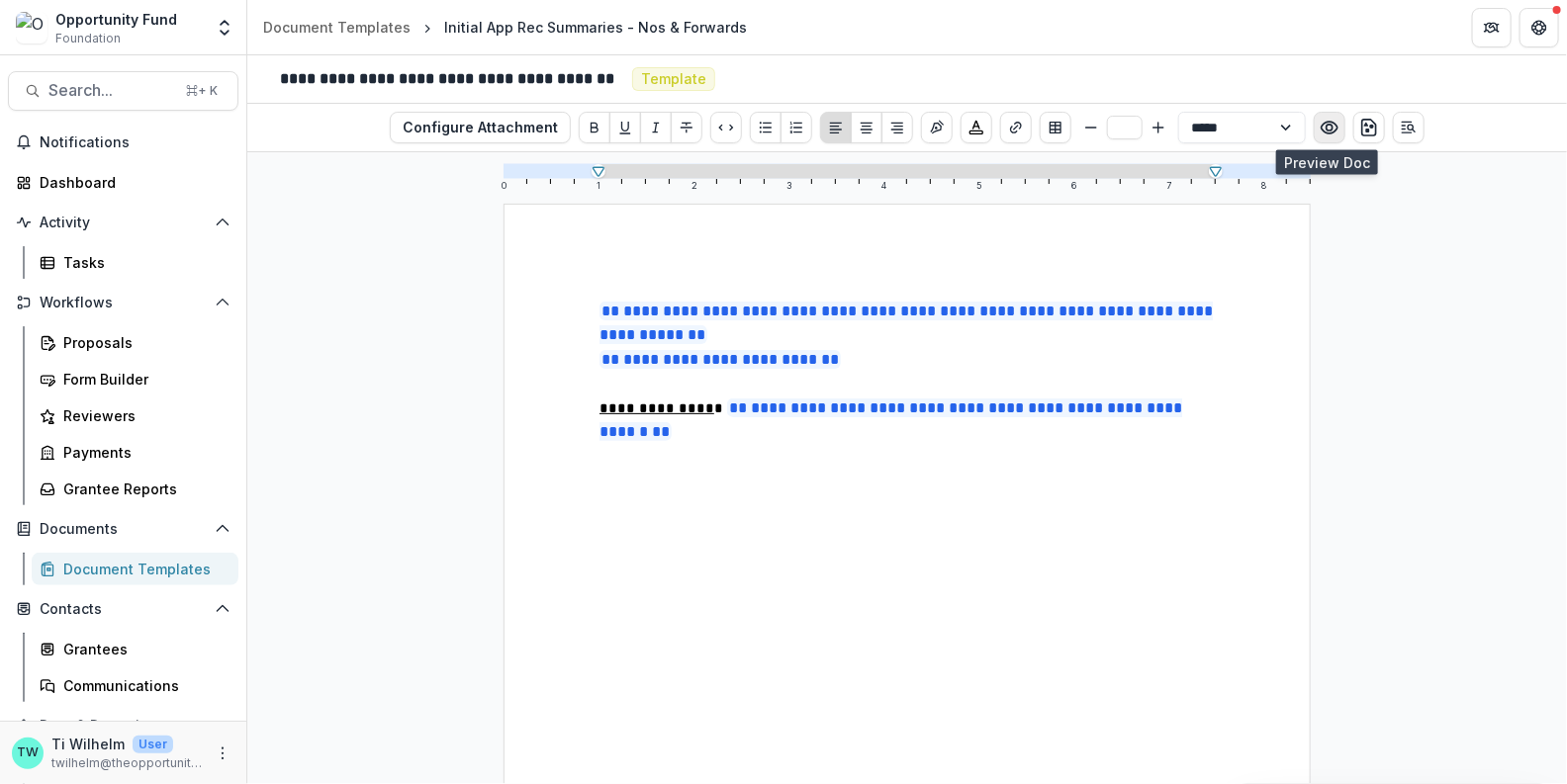 click 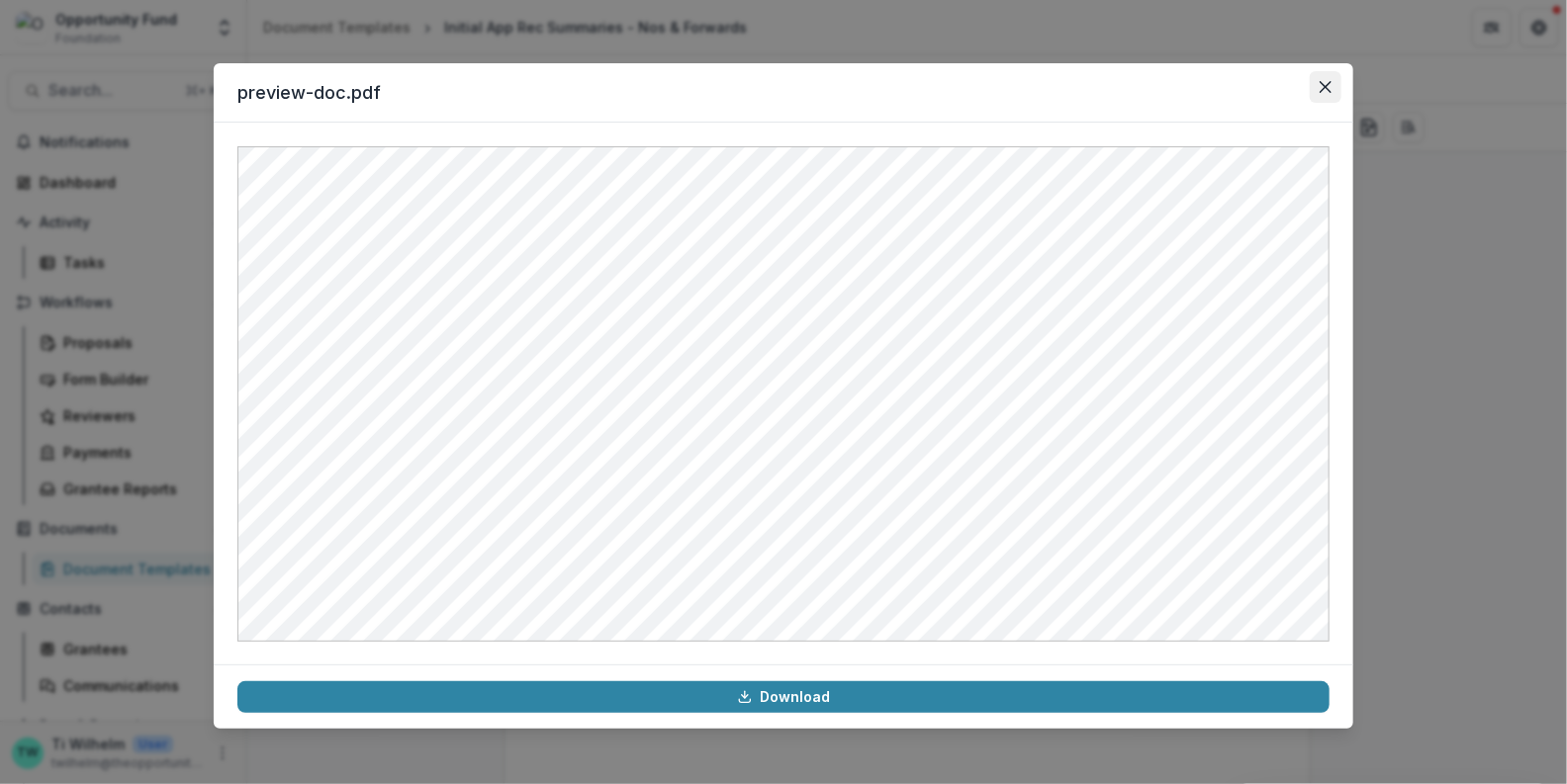 click 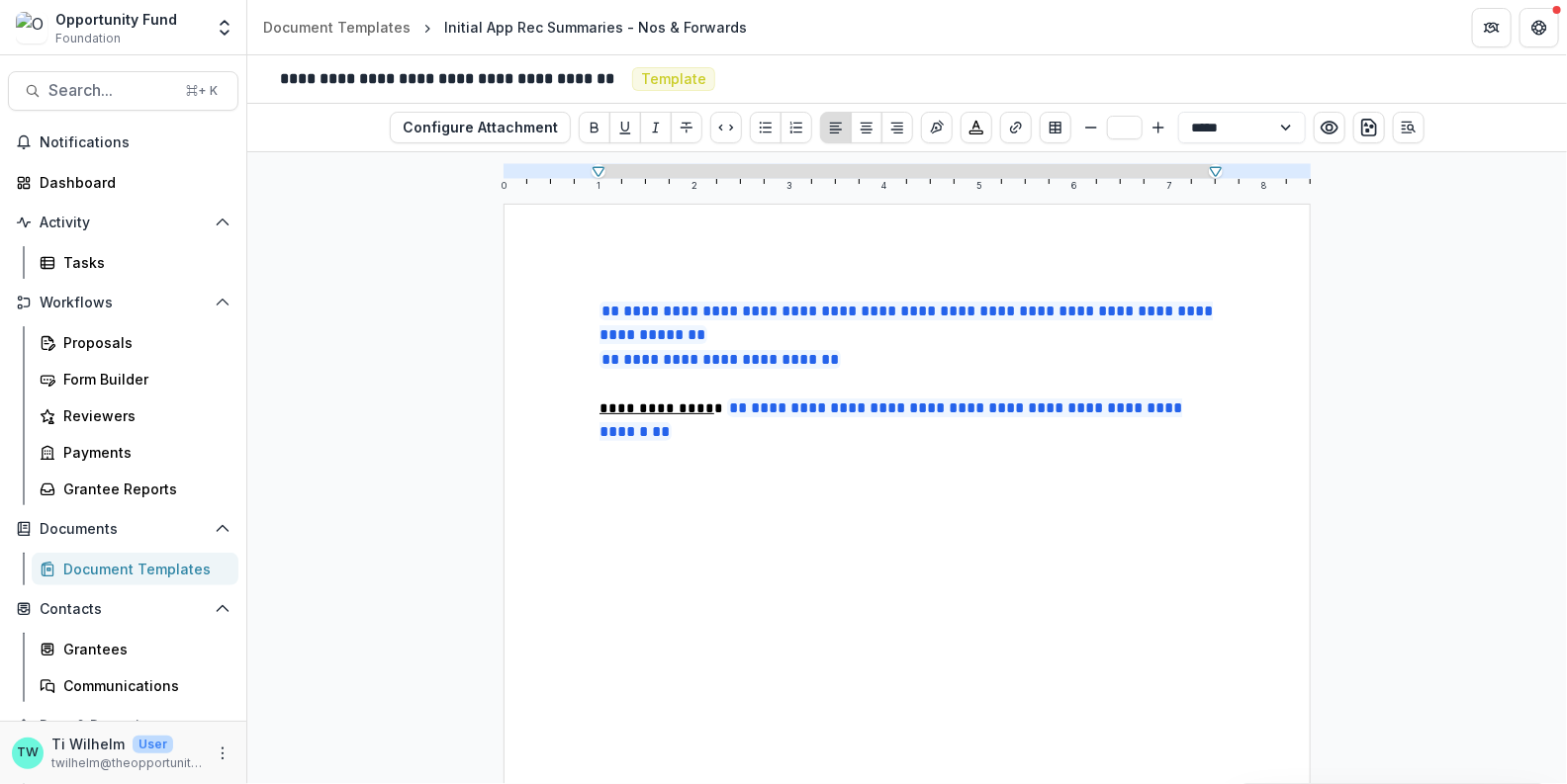 click on "**********" at bounding box center (907, 726) 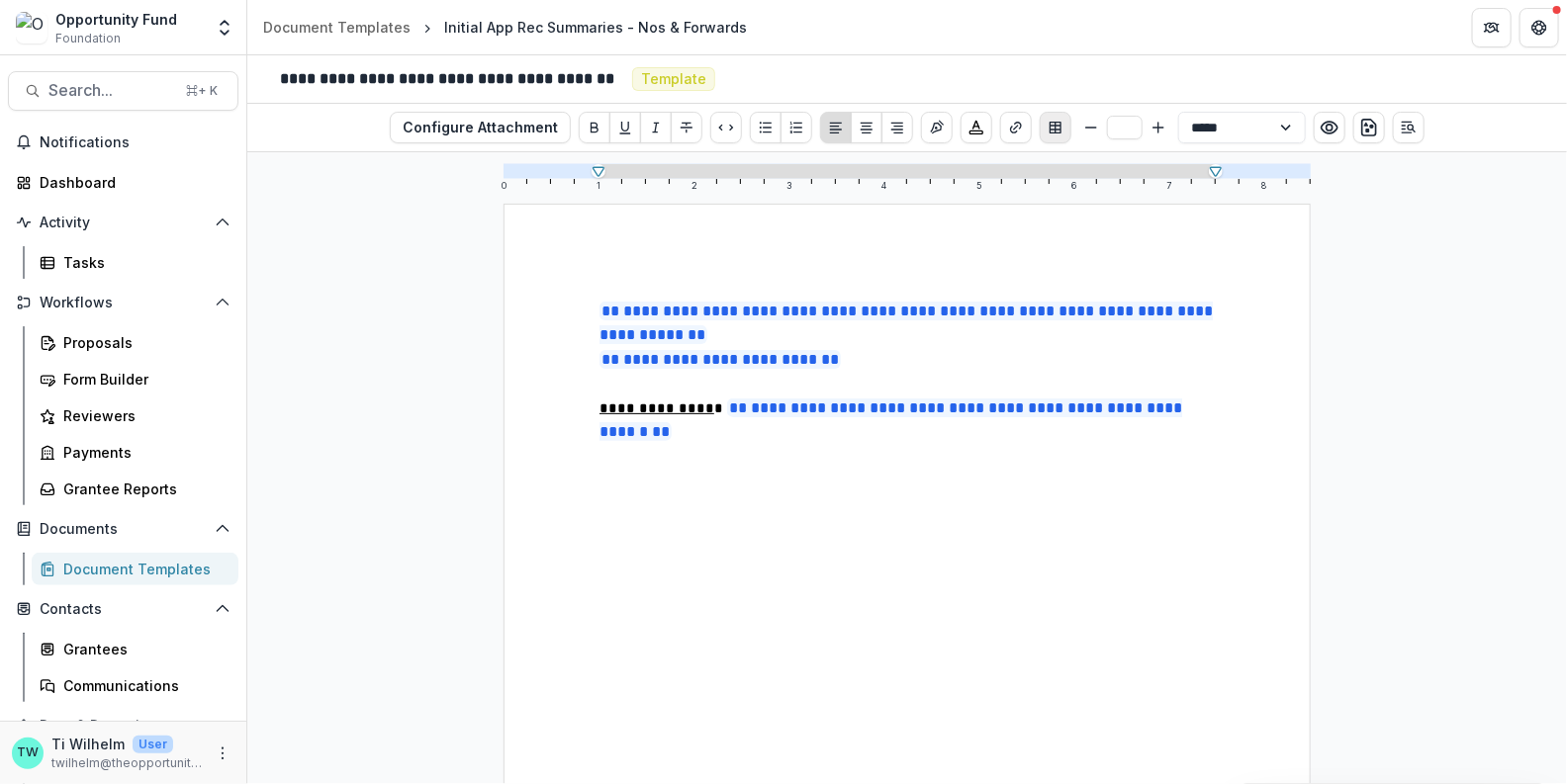click 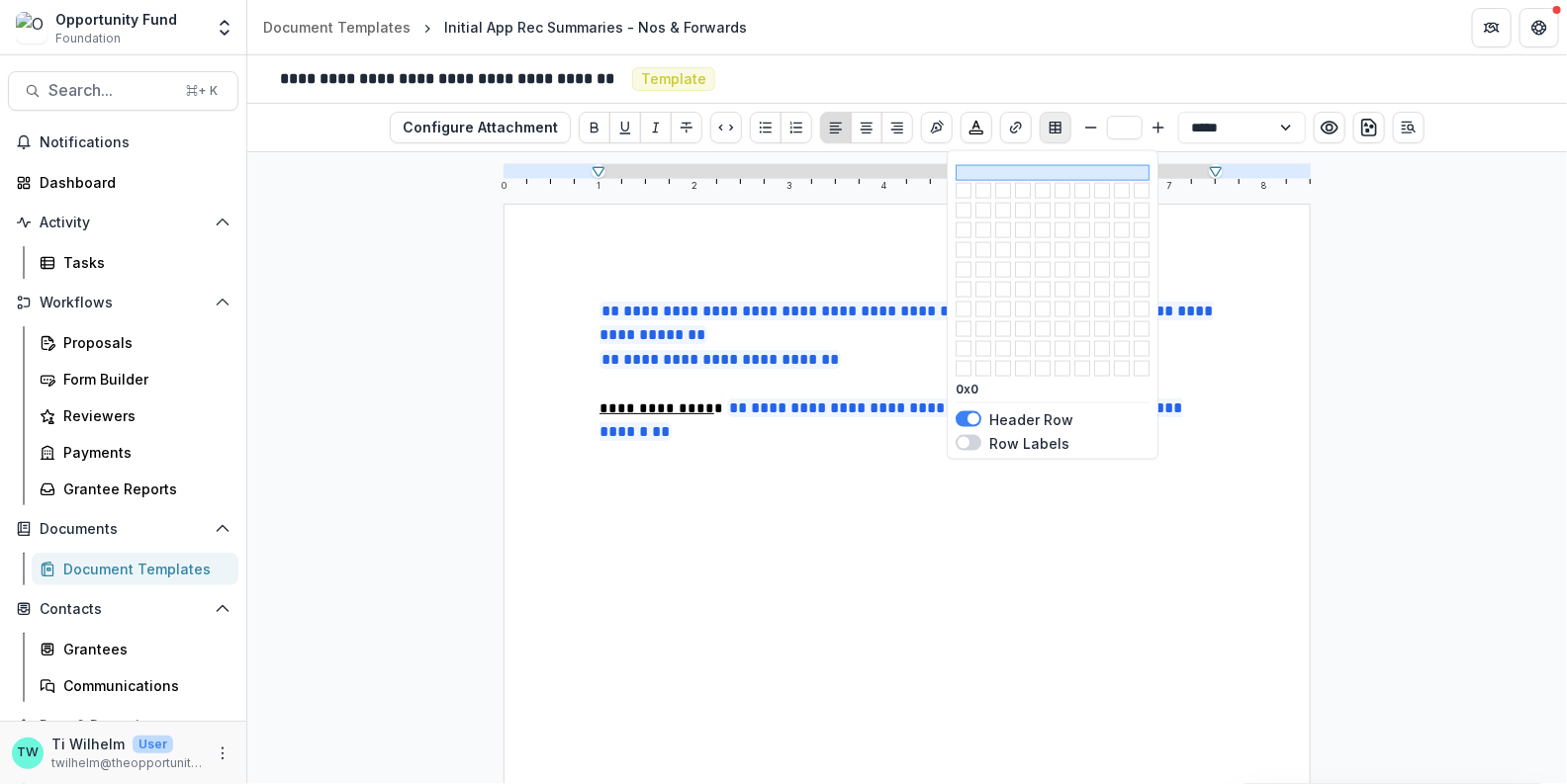 click 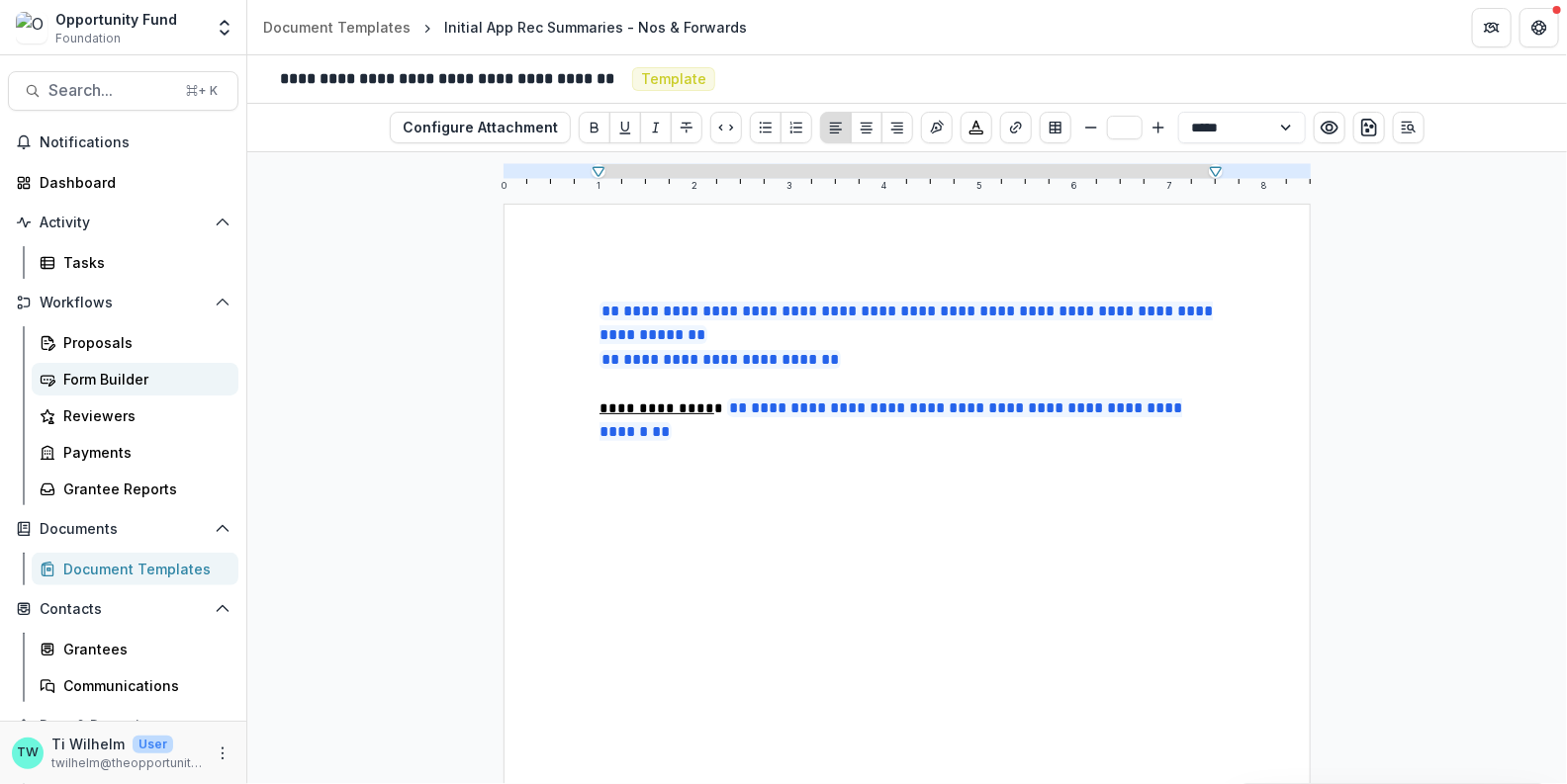 click on "Form Builder" at bounding box center (142, 379) 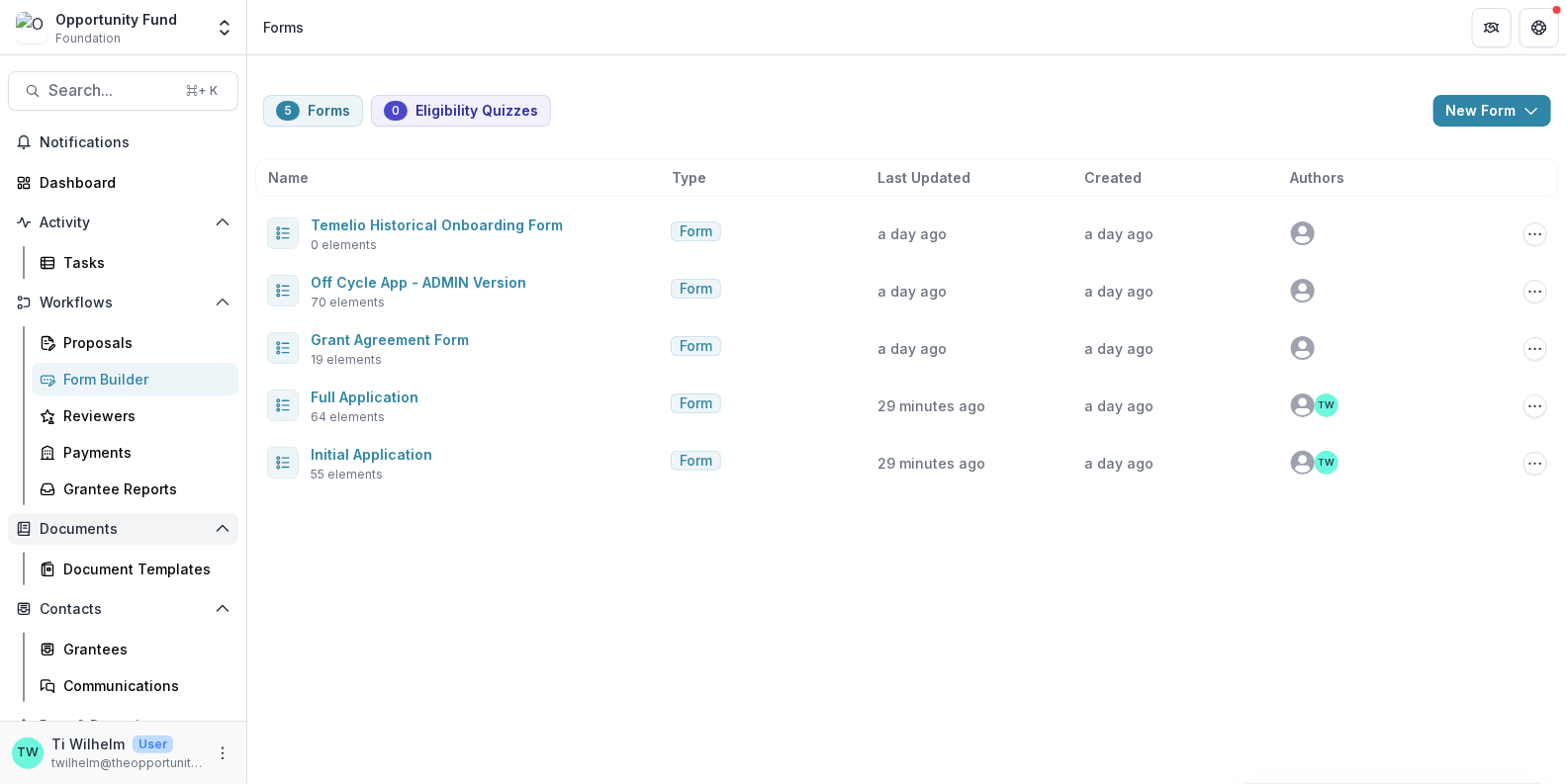 scroll, scrollTop: 96, scrollLeft: 0, axis: vertical 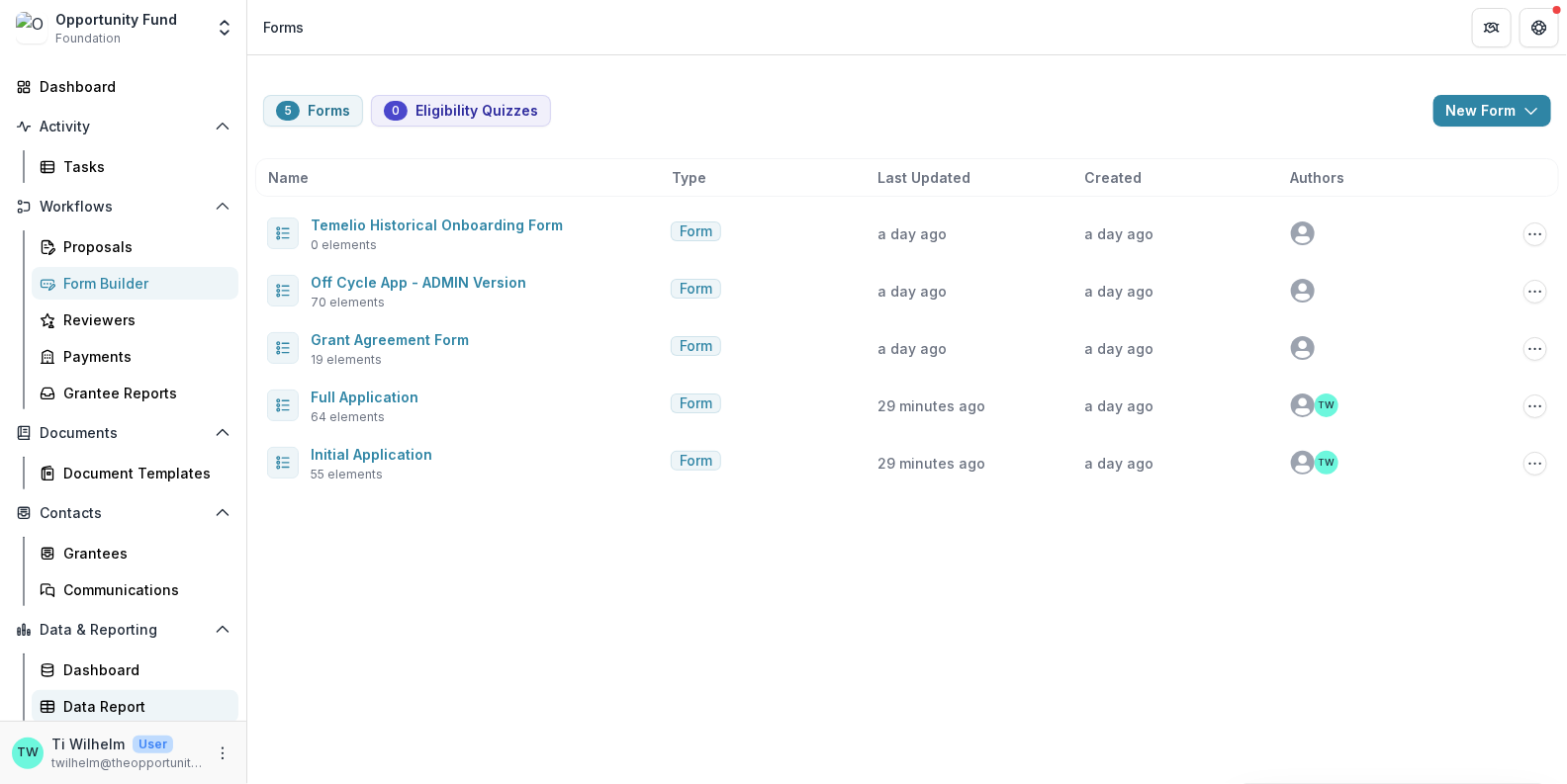 click on "Data Report" at bounding box center [142, 706] 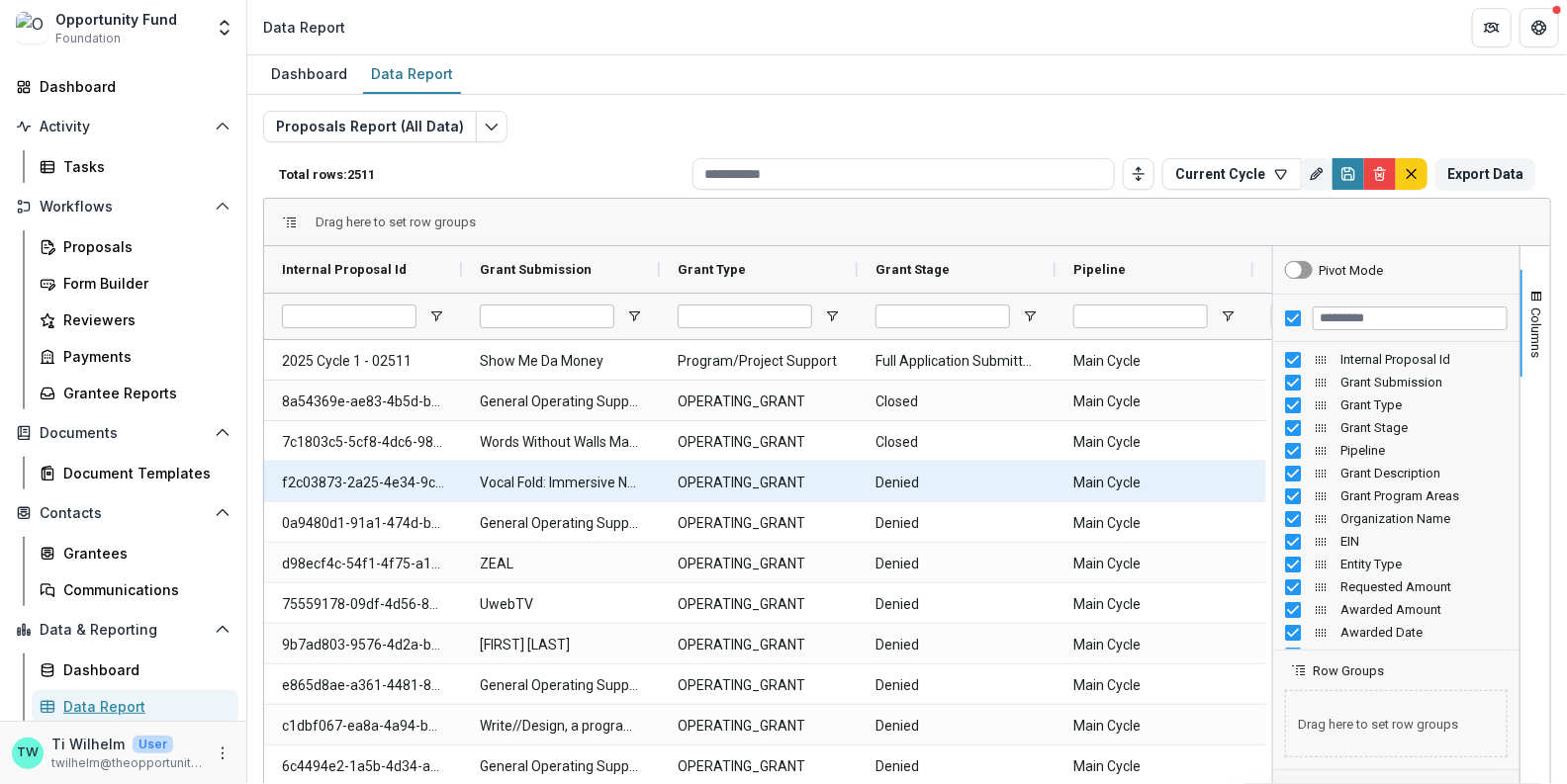 scroll, scrollTop: 0, scrollLeft: 133, axis: horizontal 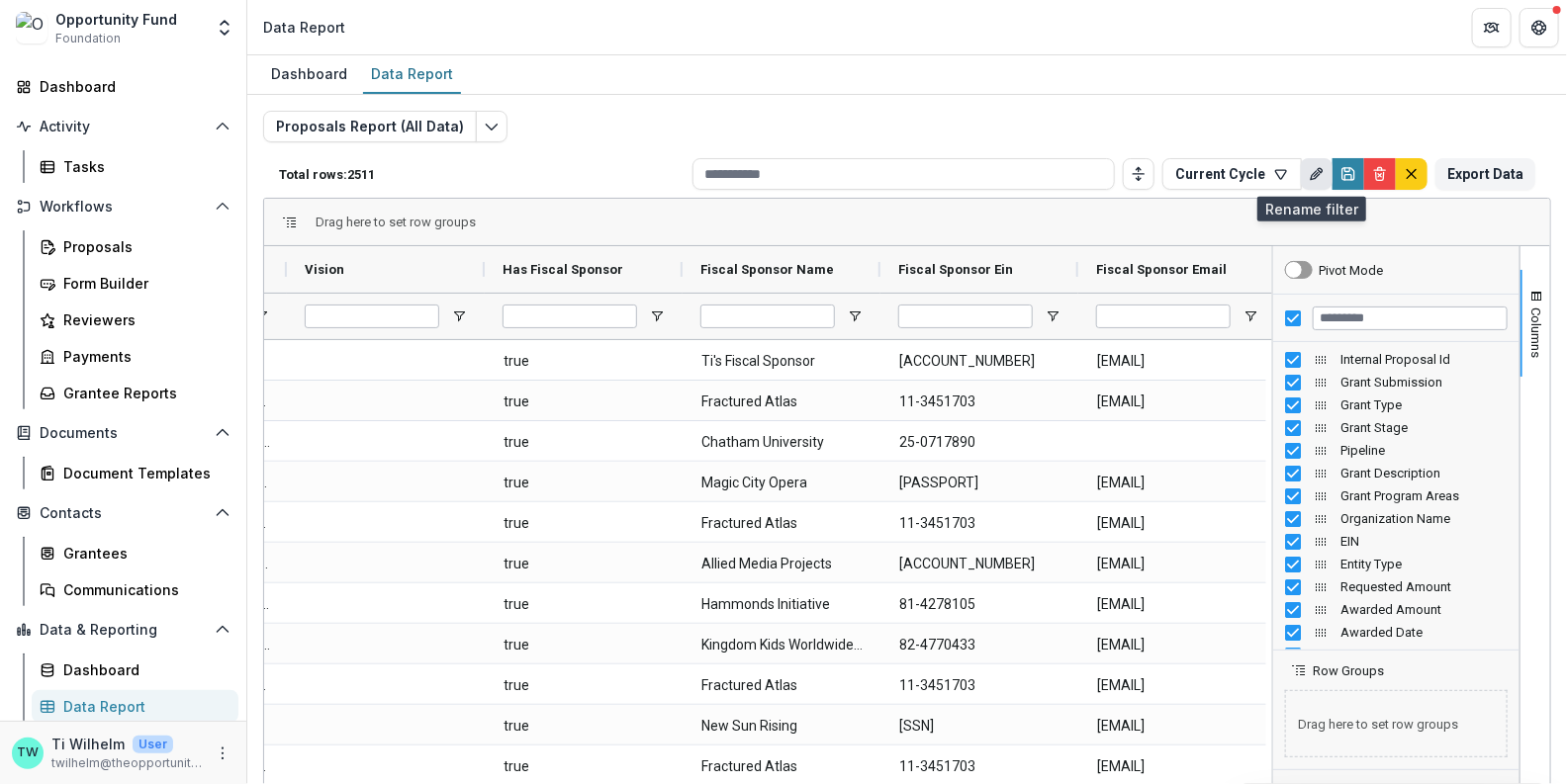click at bounding box center (1317, 174) 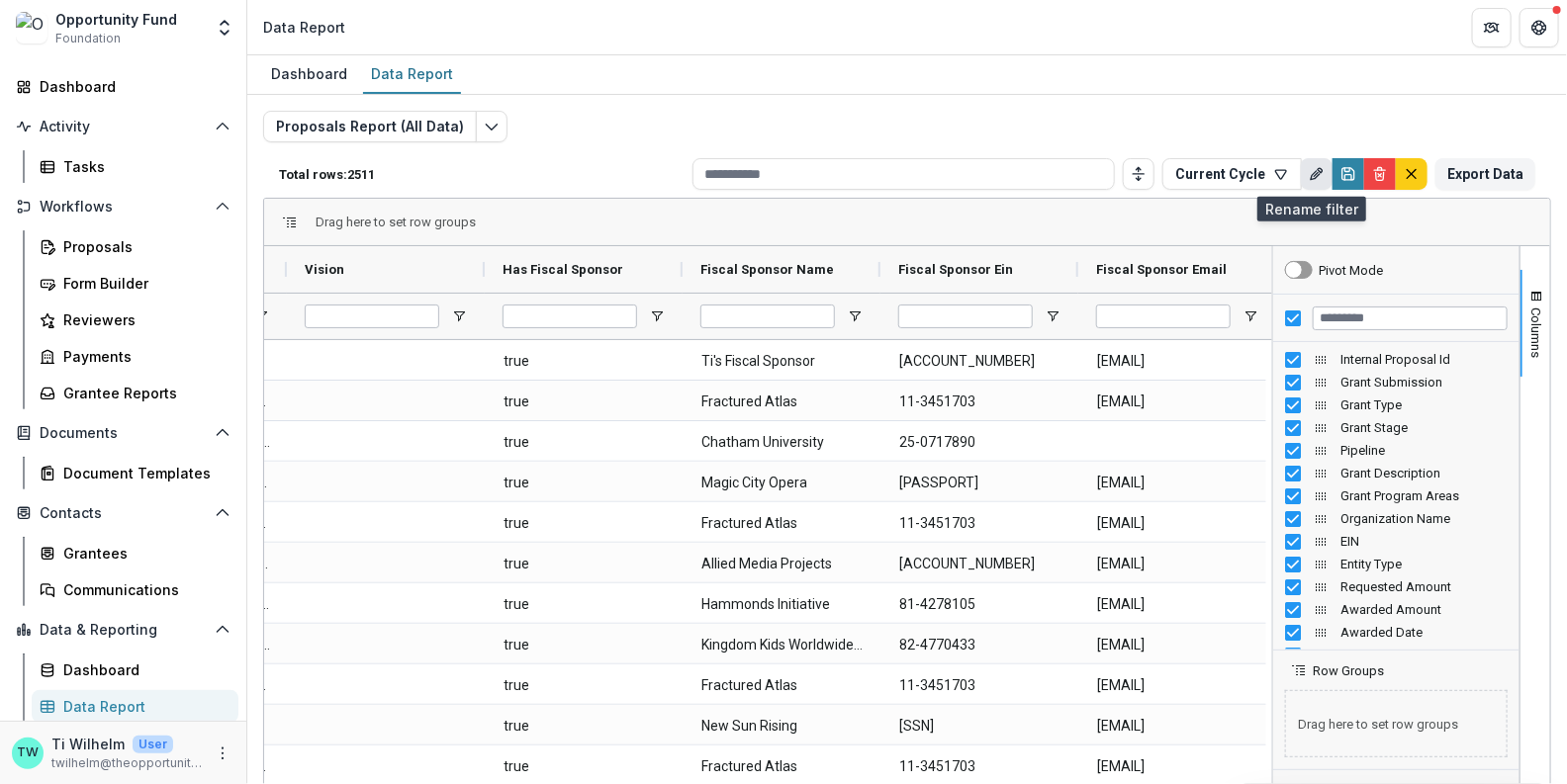 type on "**********" 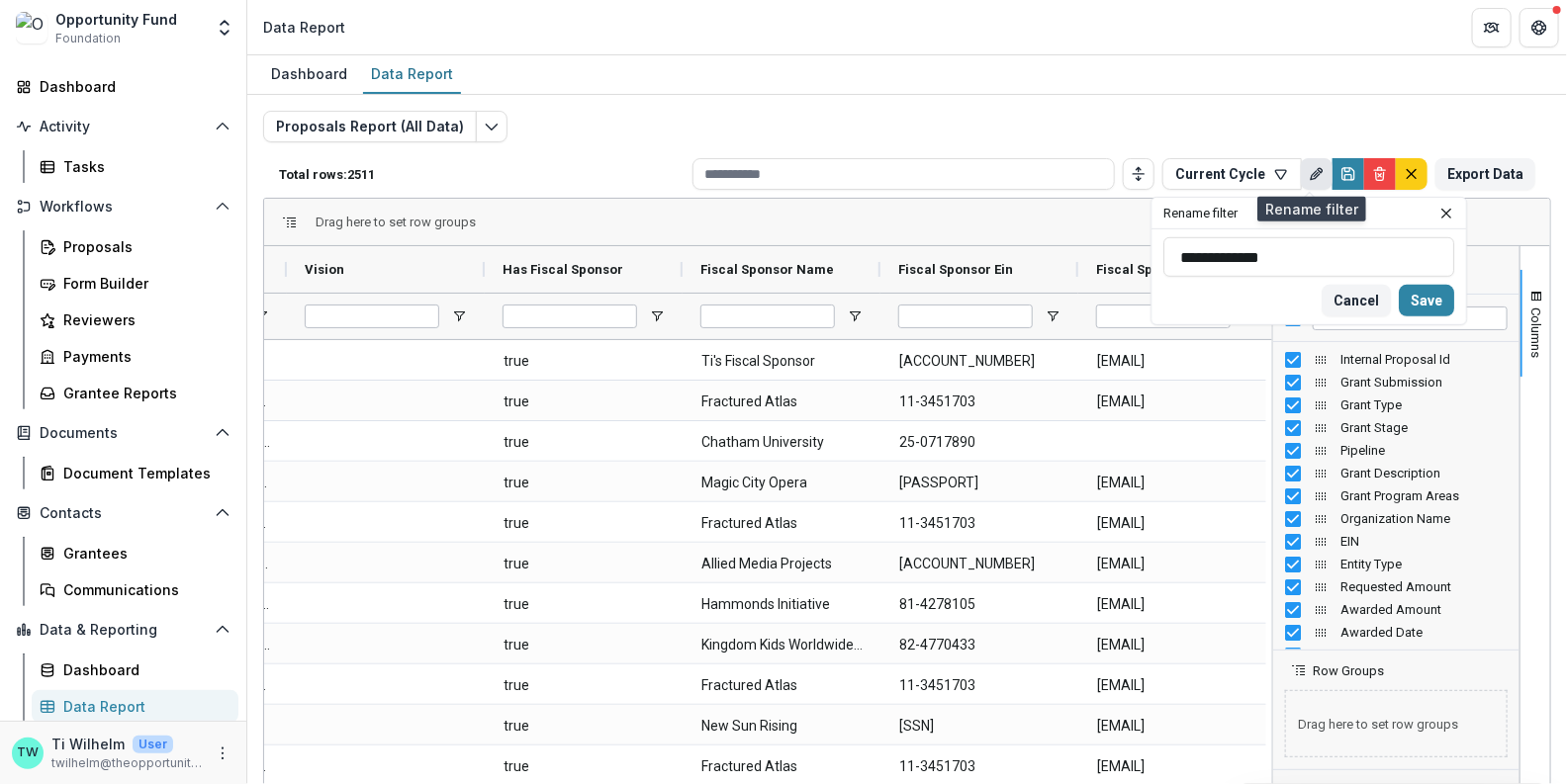 click at bounding box center (1317, 174) 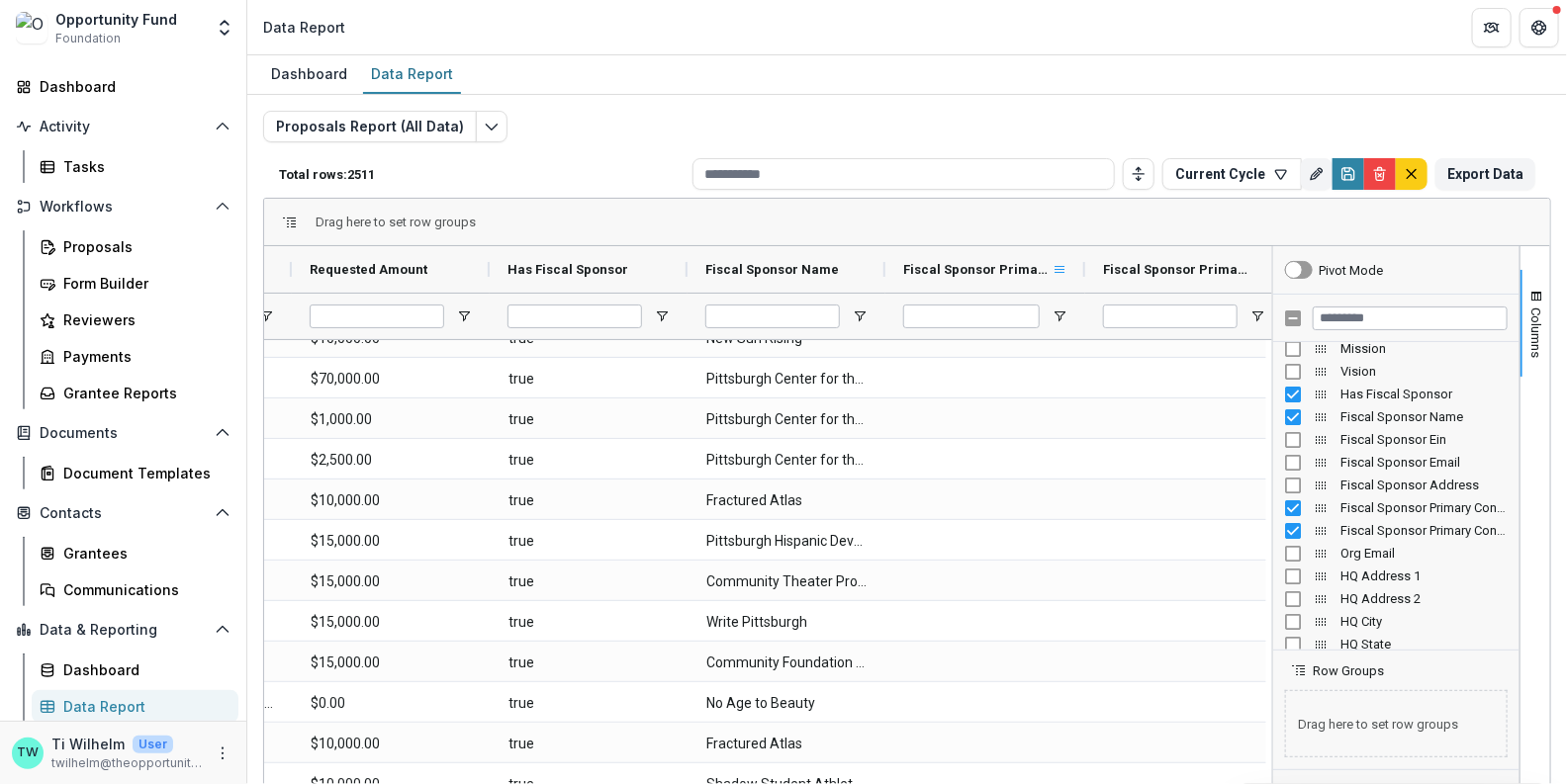 click on "Fiscal Sponsor Primary Contact Name" at bounding box center (985, 269) 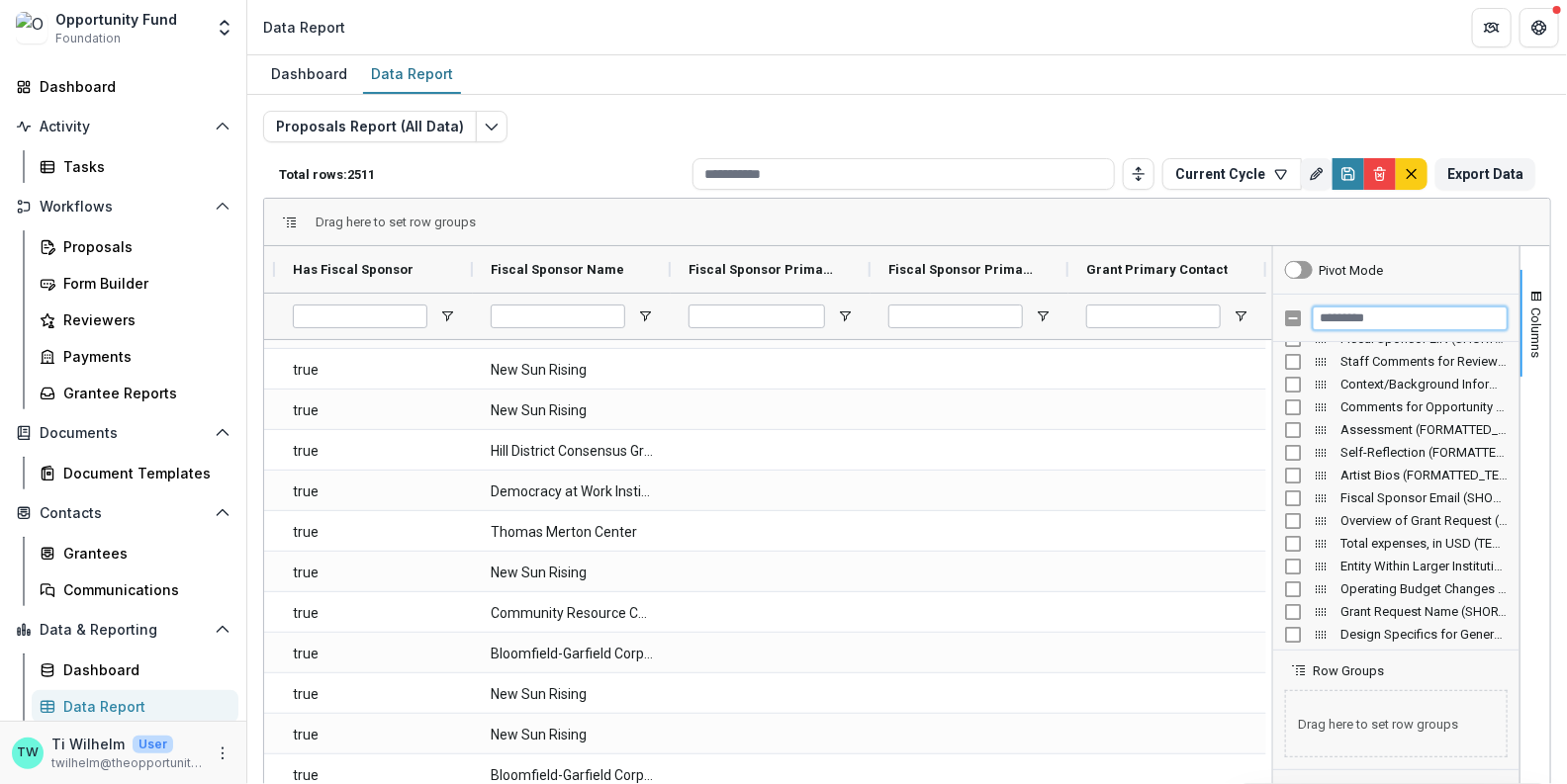 click at bounding box center (1410, 318) 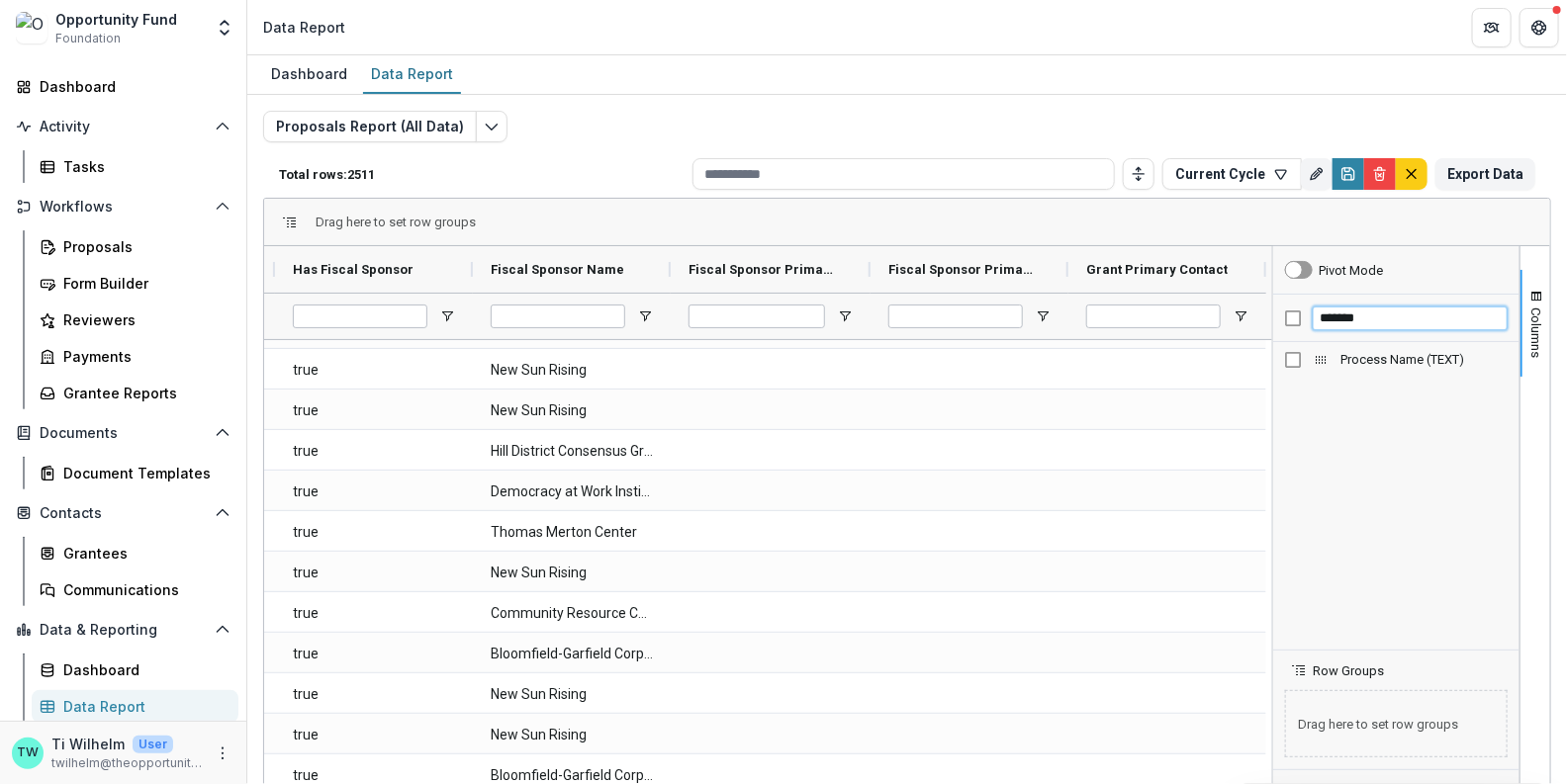 type on "*******" 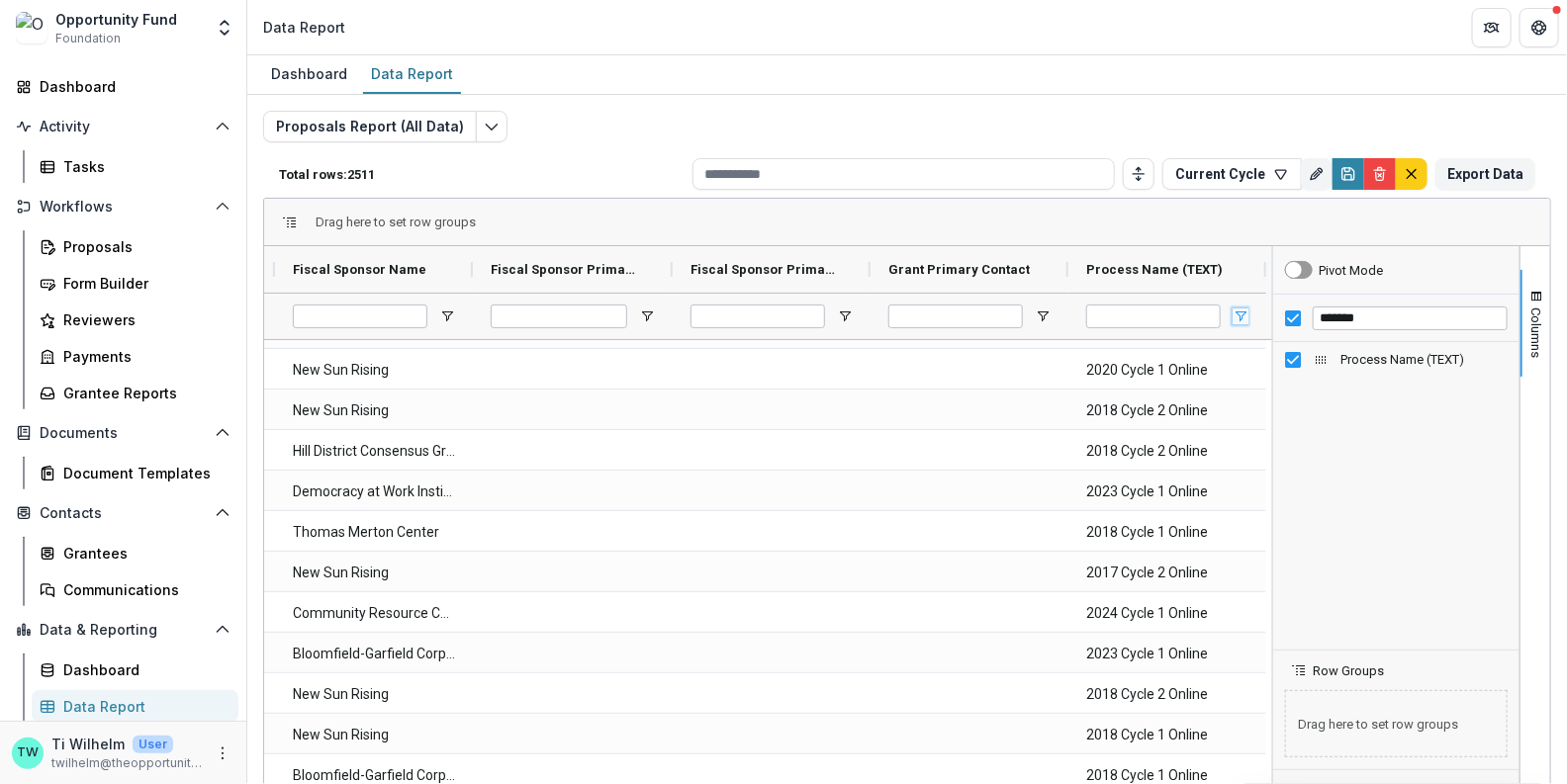click at bounding box center [1241, 316] 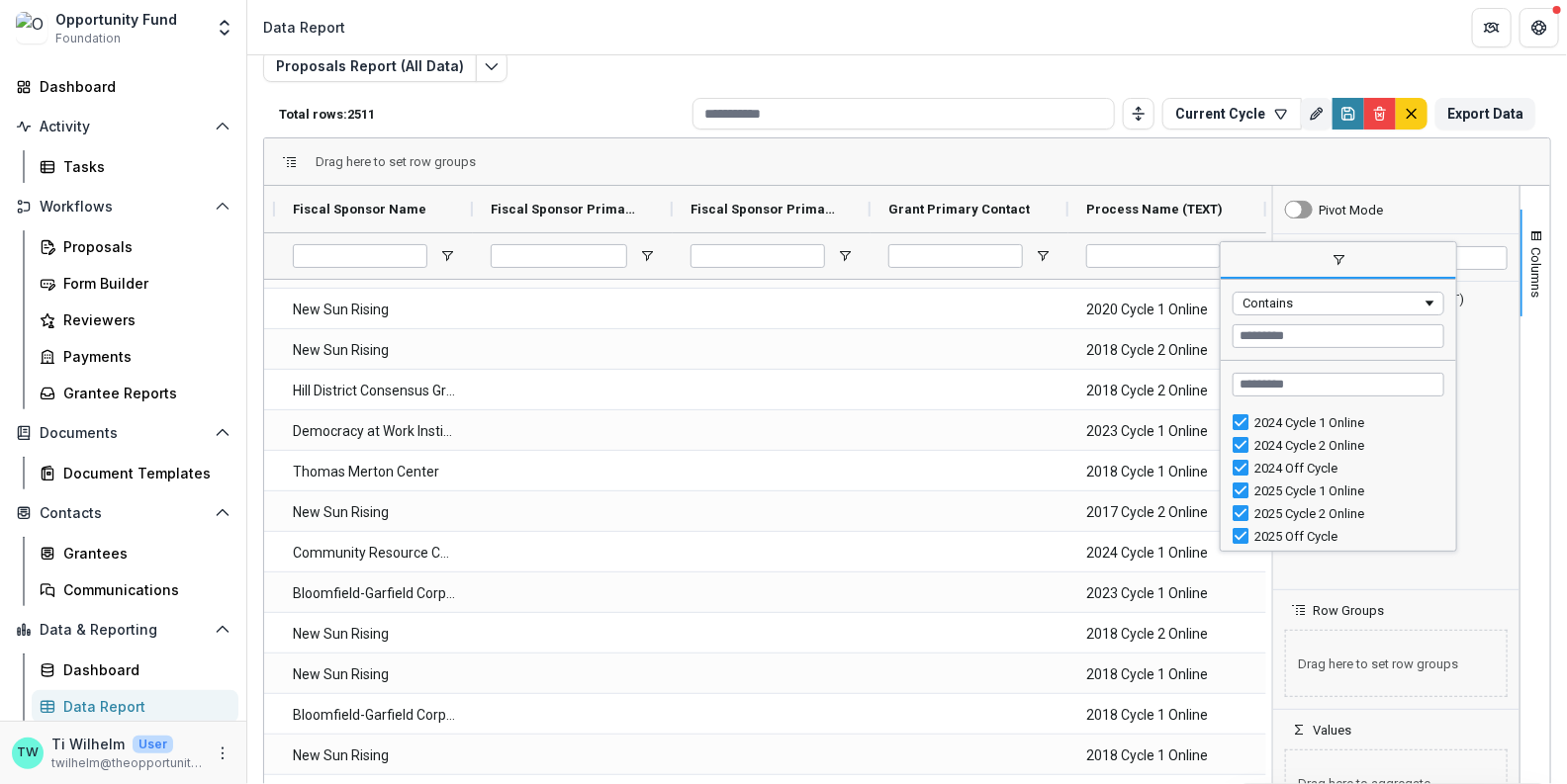 click on "2025 Cycle 2 Online" at bounding box center (1346, 513) 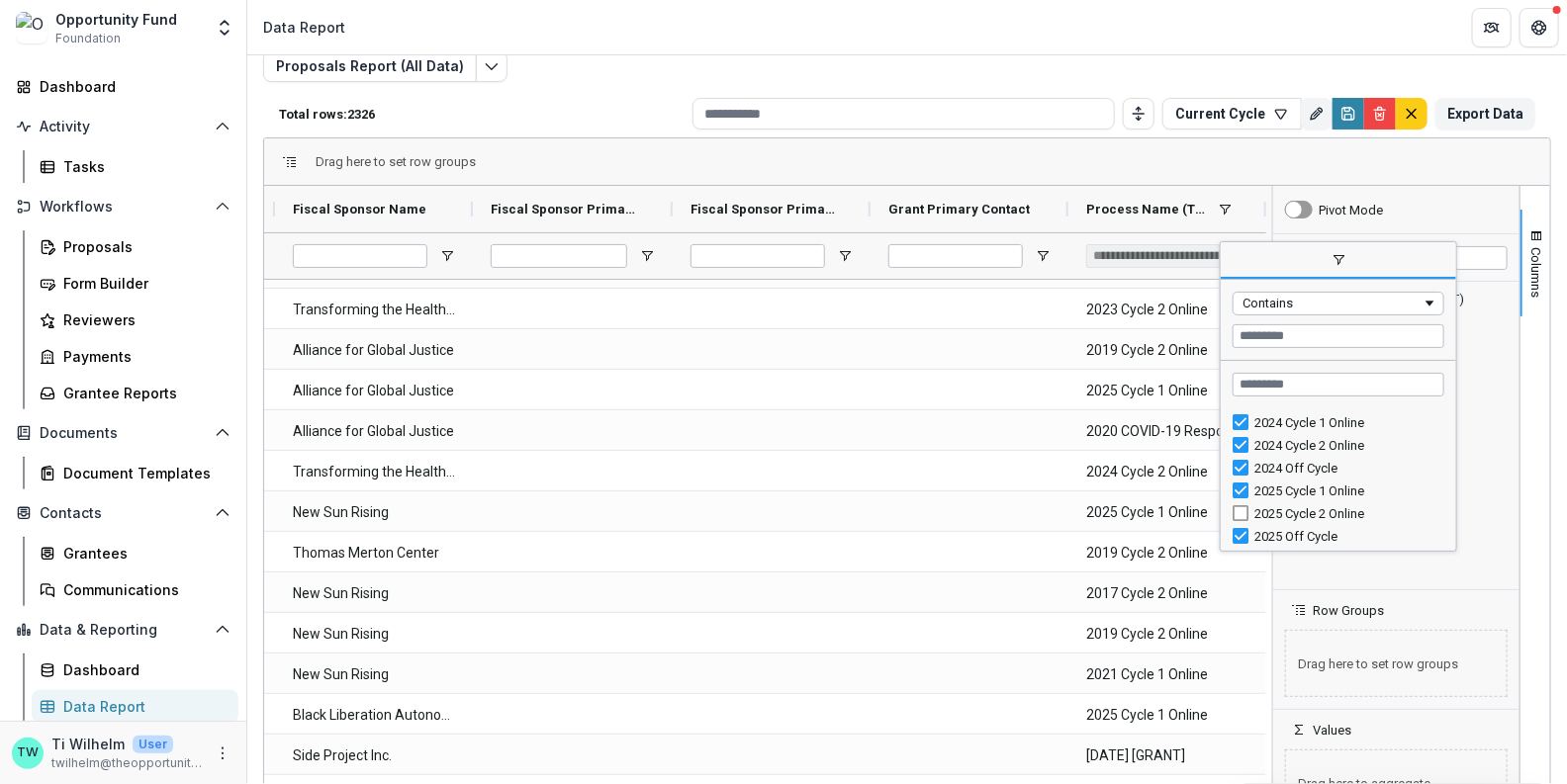 click on "2025 Cycle 2 Online" at bounding box center [1346, 513] 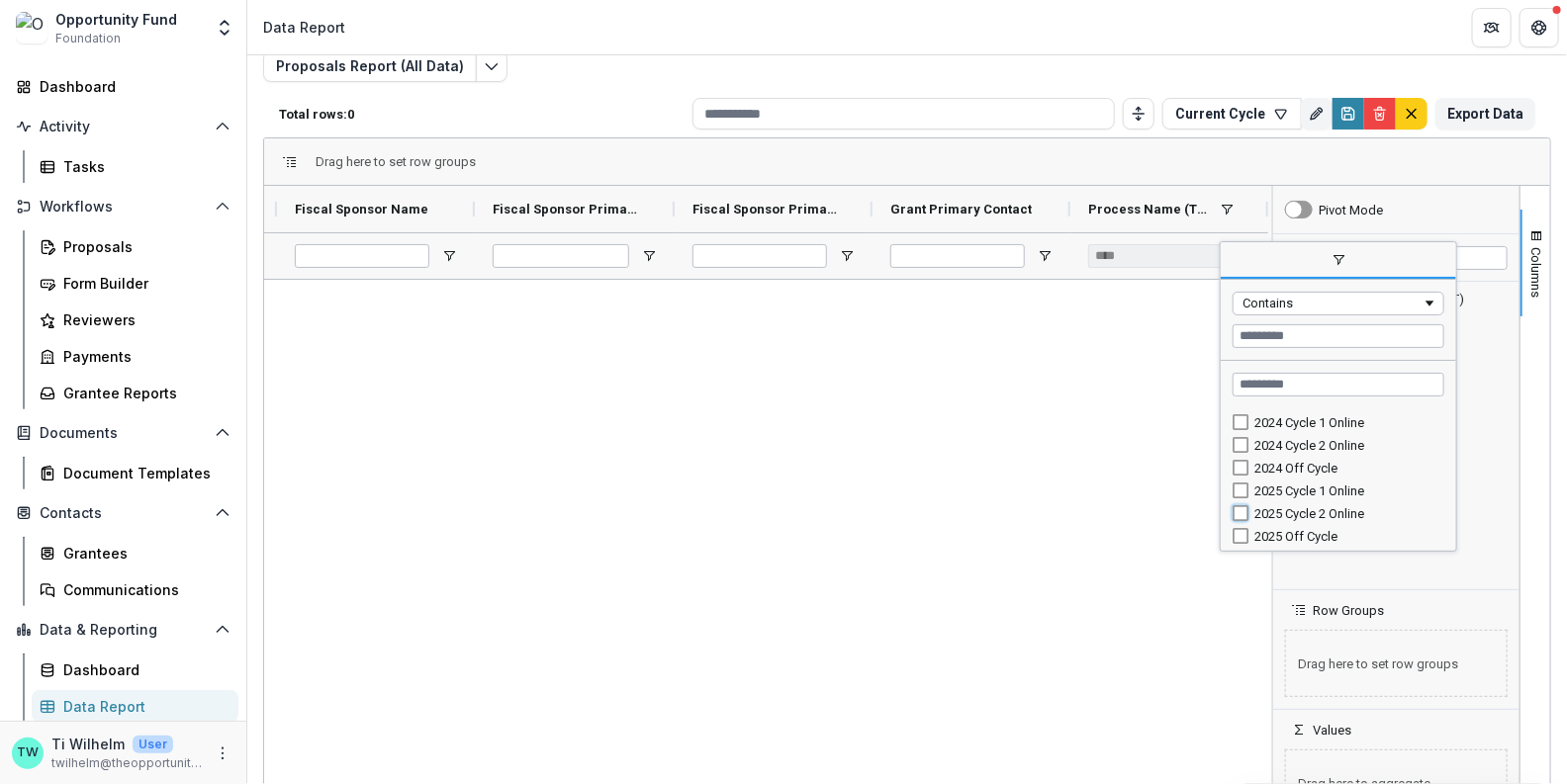 type on "**********" 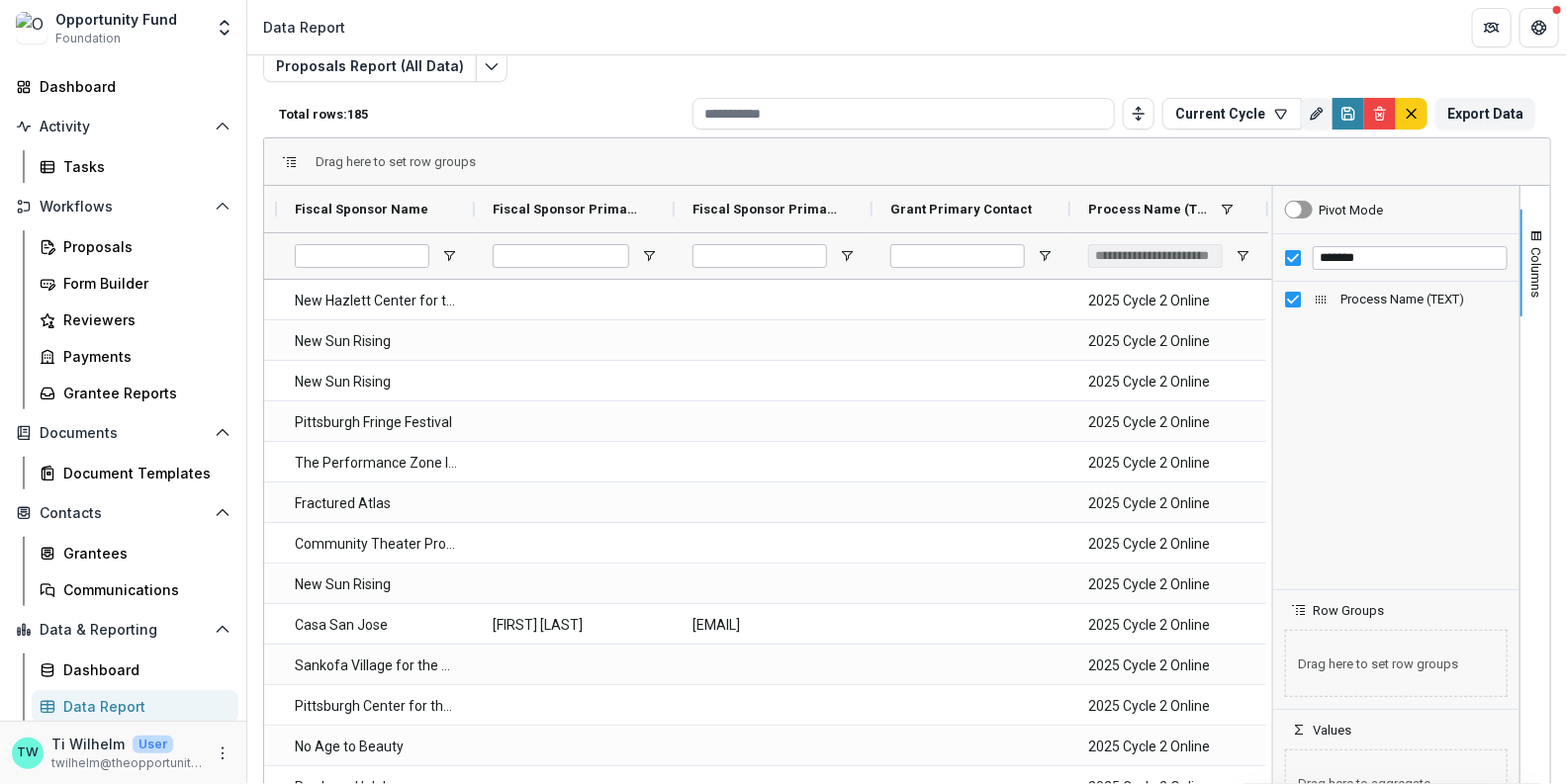 click on "Drag here to set row groups" at bounding box center (907, 162) 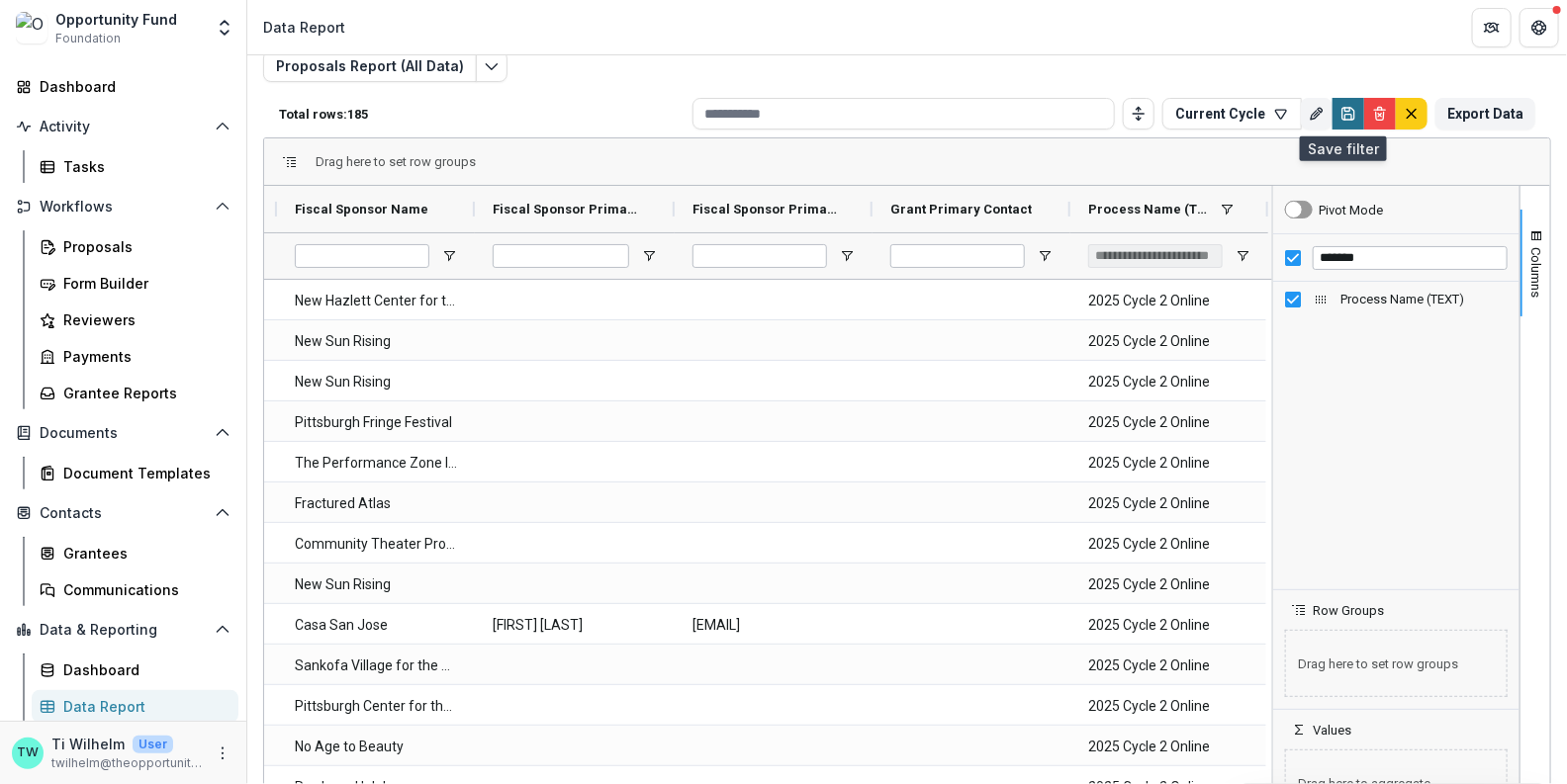 click 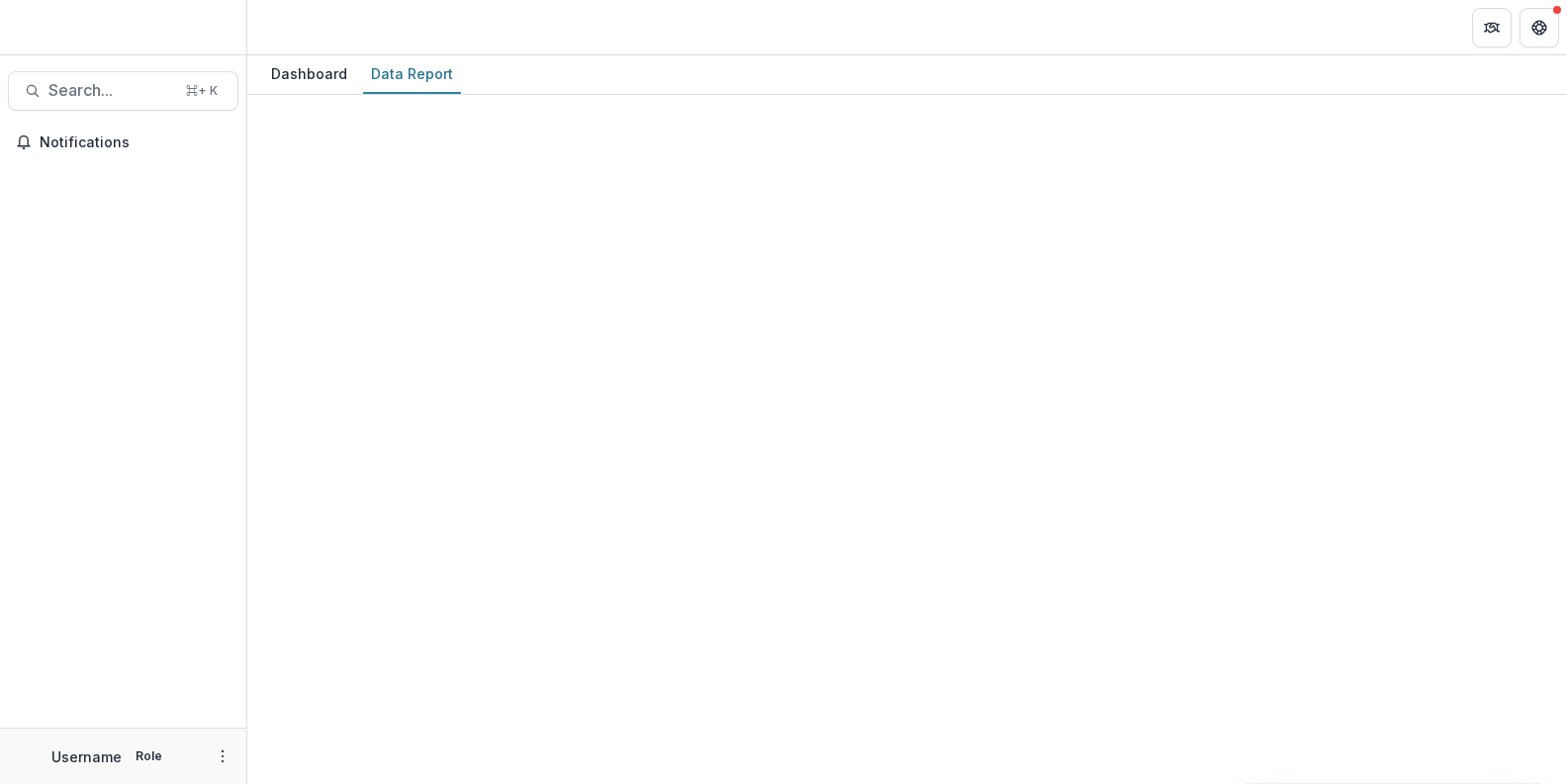 scroll, scrollTop: 0, scrollLeft: 0, axis: both 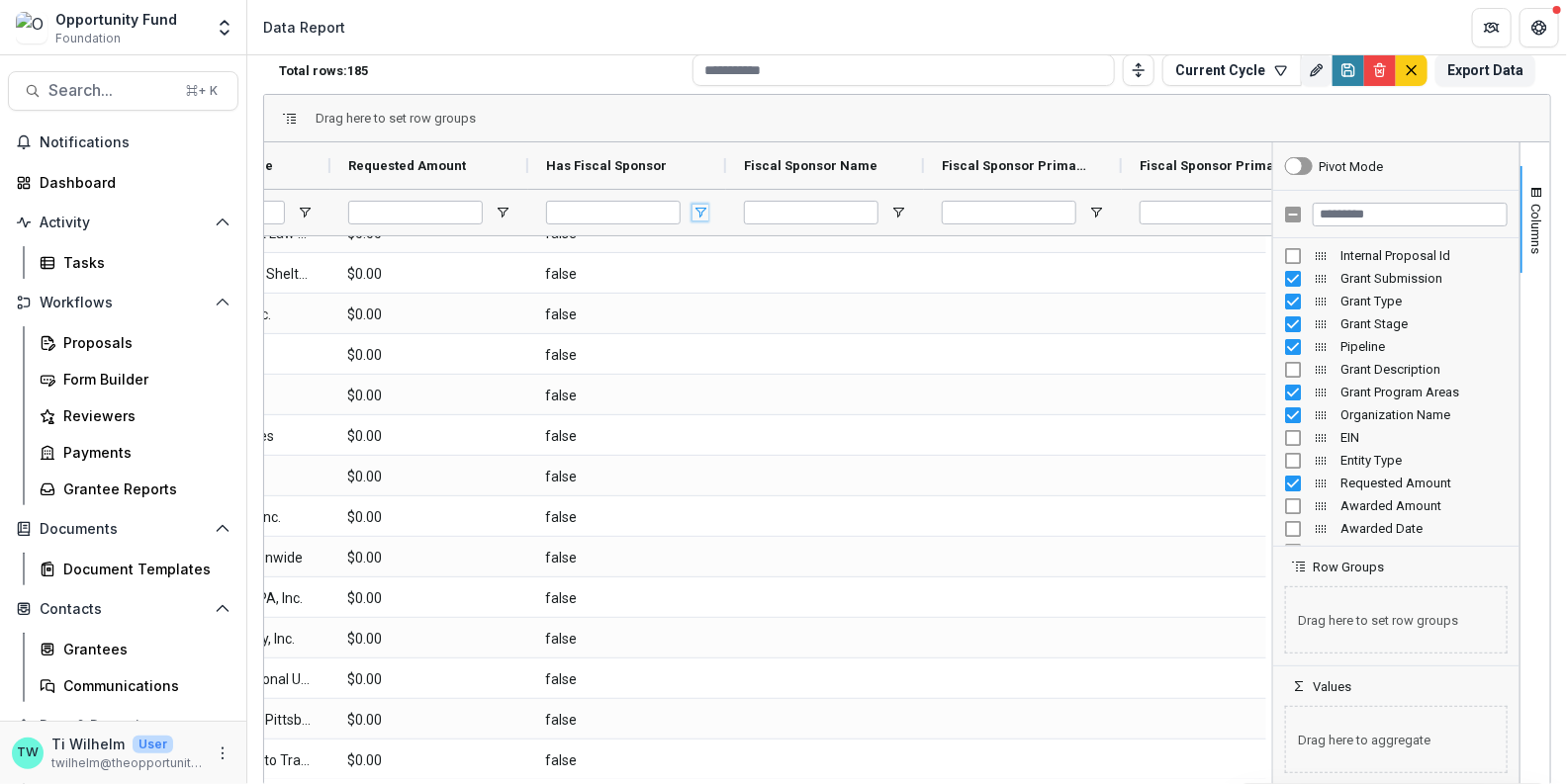 click at bounding box center [700, 213] 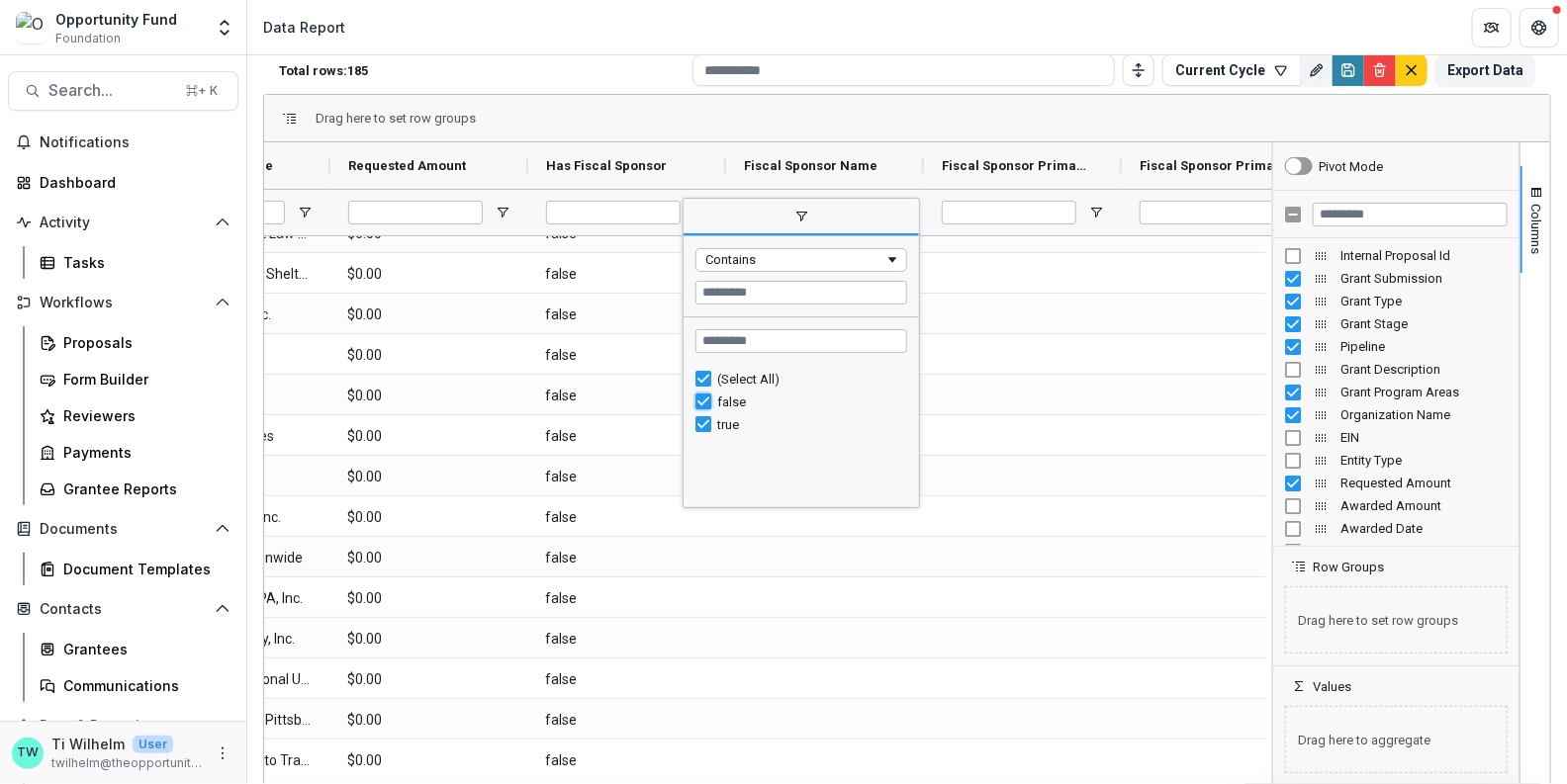 type on "********" 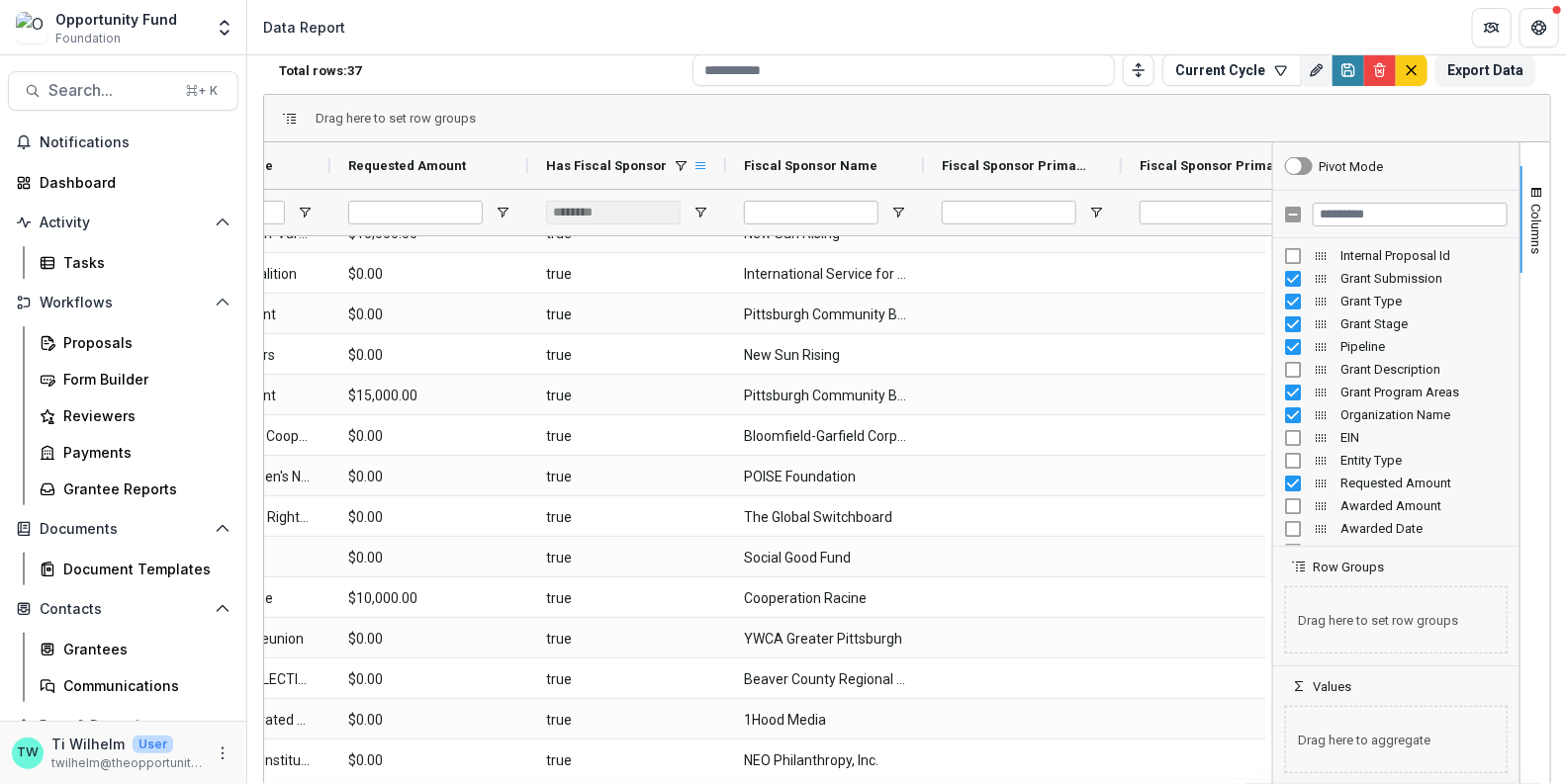 click at bounding box center [700, 166] 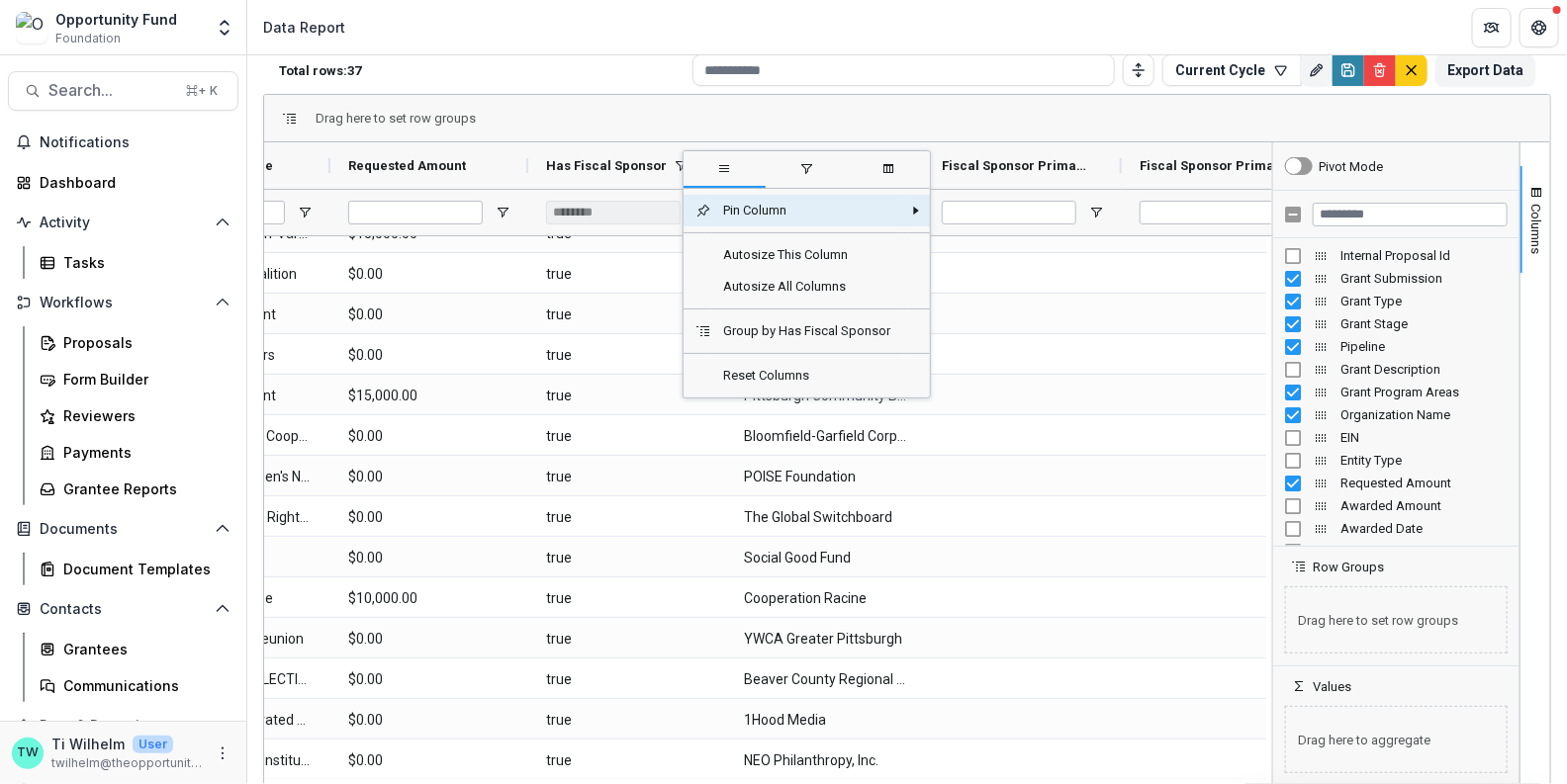 click on "Has Fiscal Sponsor" at bounding box center (606, 165) 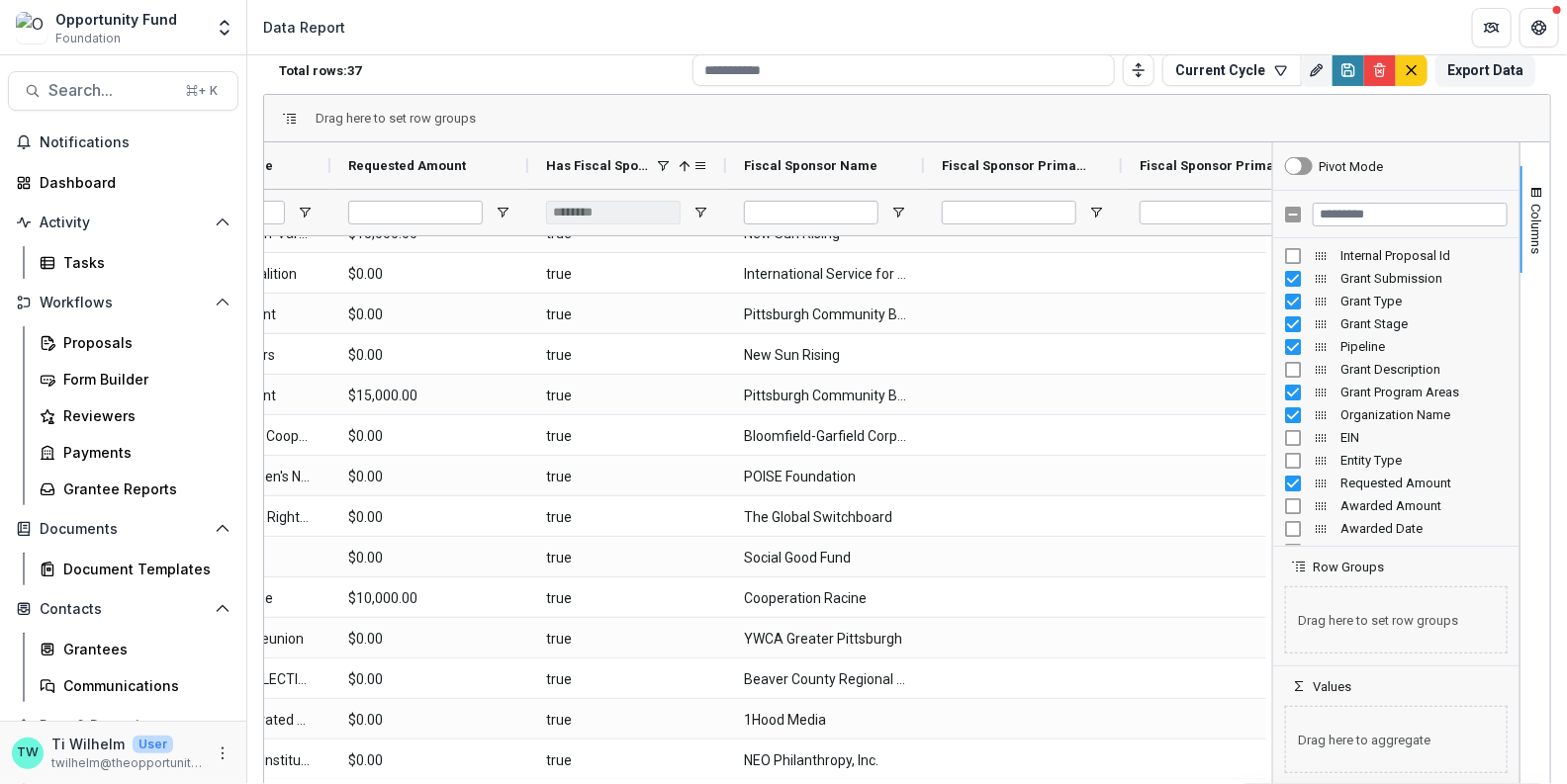 click on "Has Fiscal Sponsor" at bounding box center (598, 165) 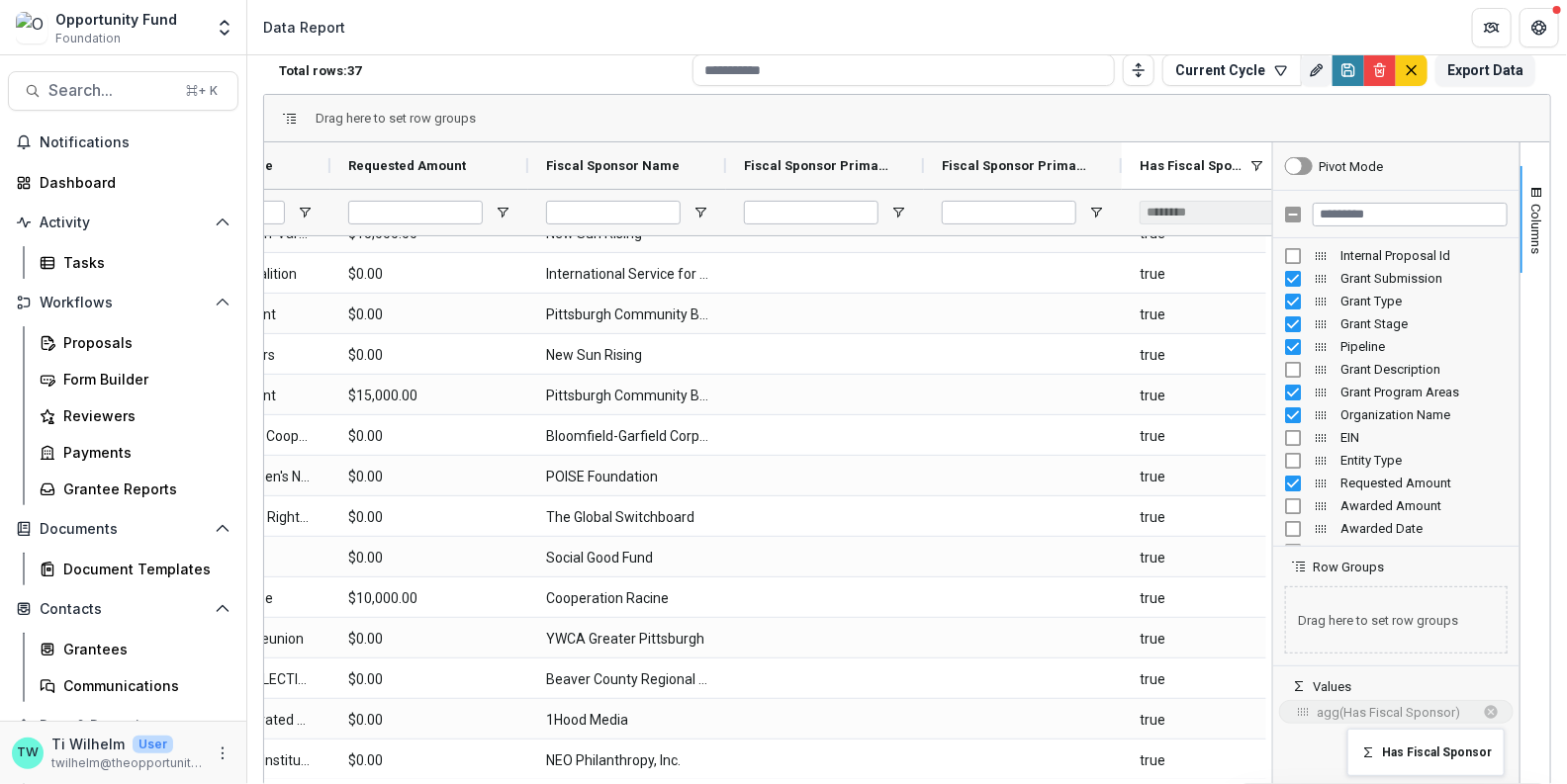 drag, startPoint x: 604, startPoint y: 161, endPoint x: 1357, endPoint y: 740, distance: 949.8684 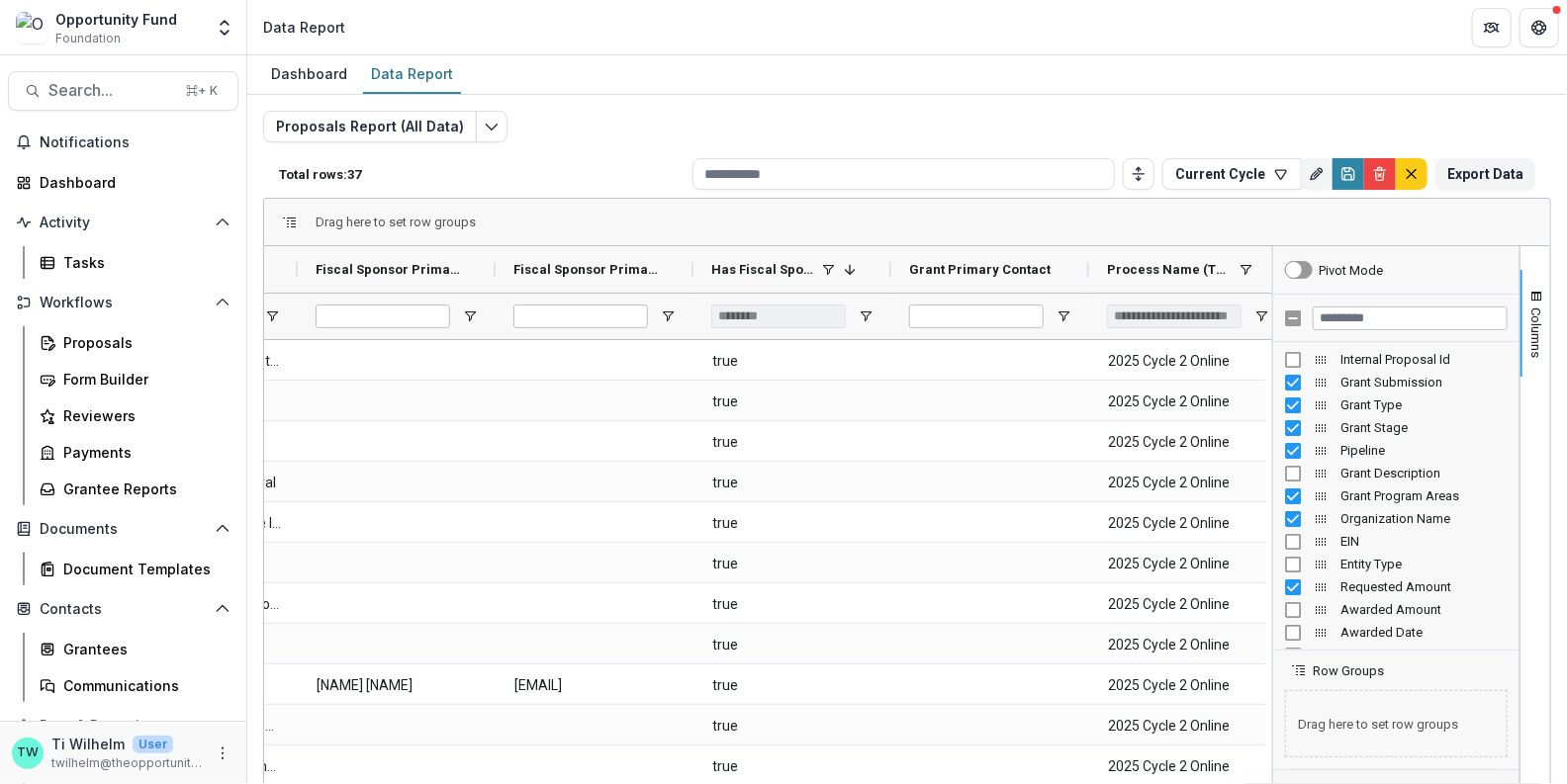 click on "********" at bounding box center [779, 316] 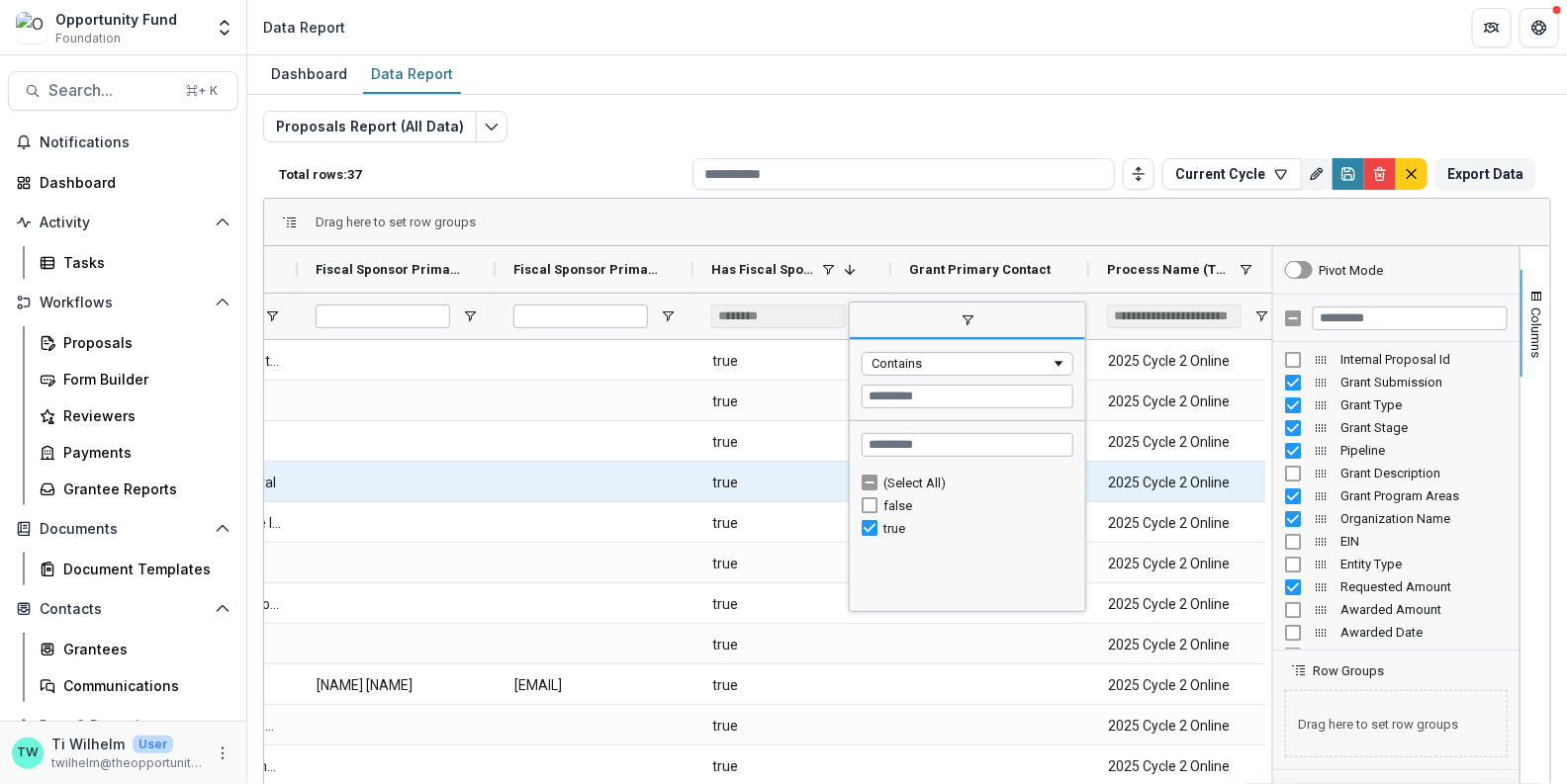 click on "true" at bounding box center [793, 482] 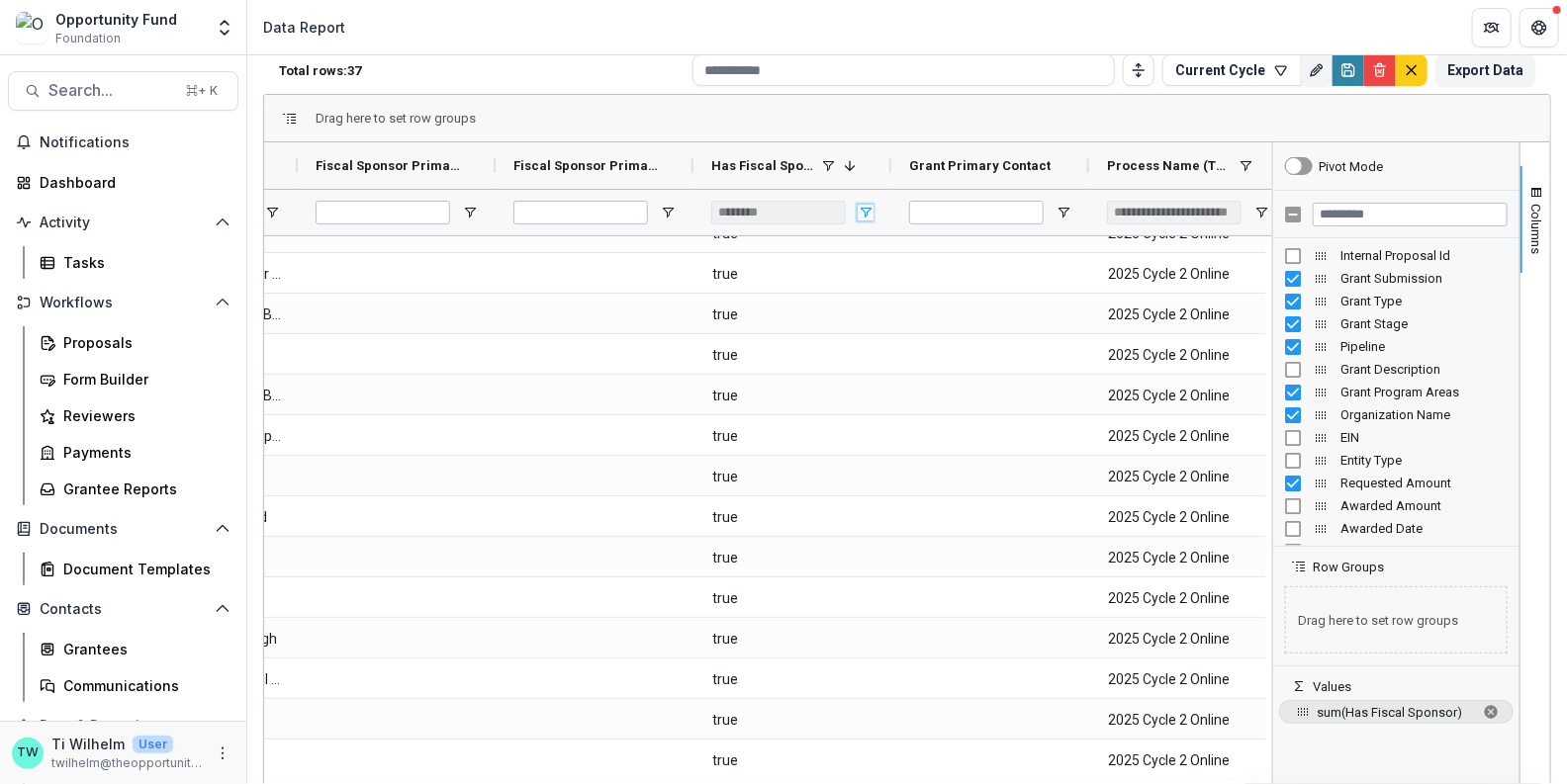 click at bounding box center (866, 213) 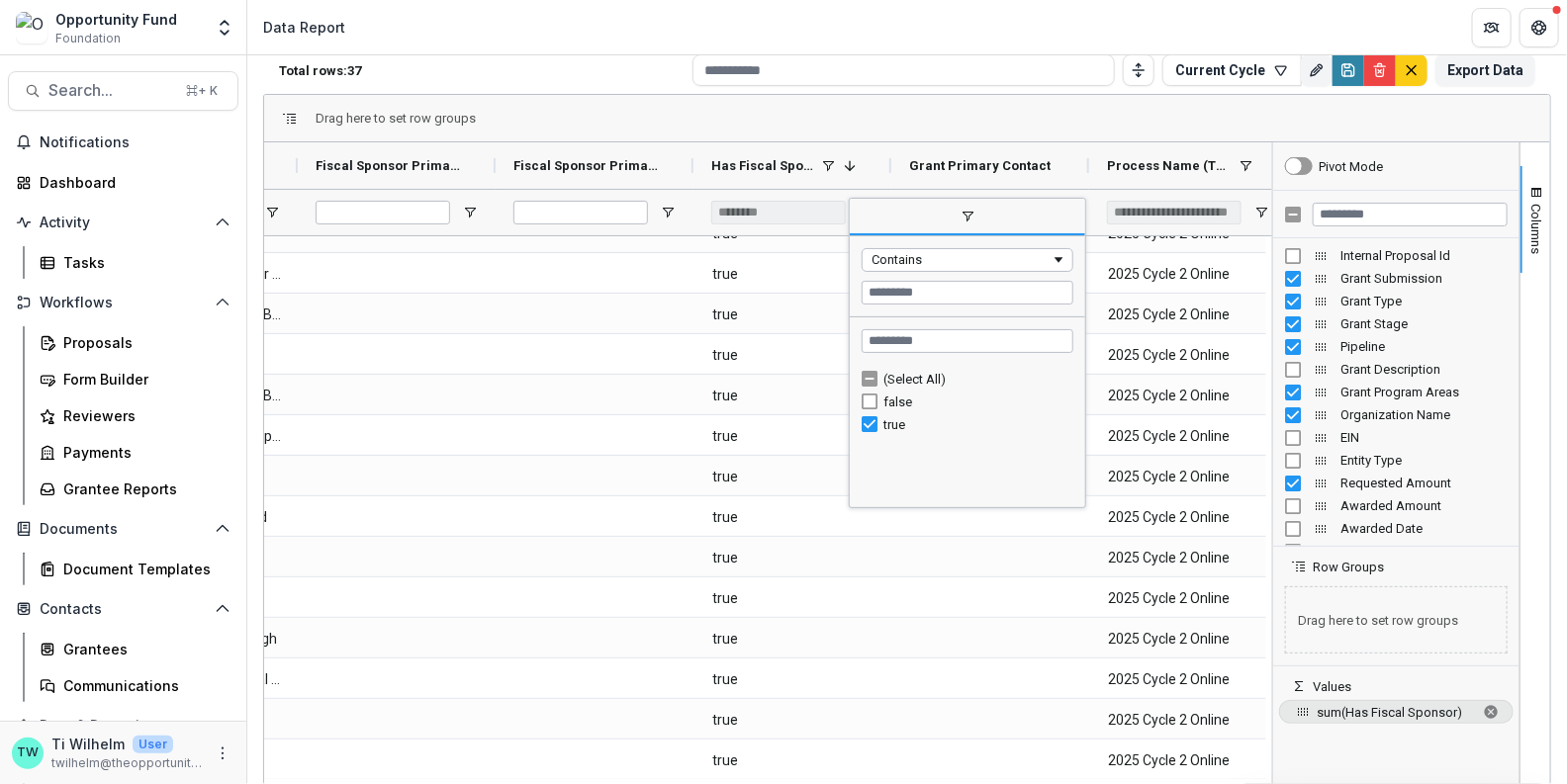 click on "********" at bounding box center [779, 213] 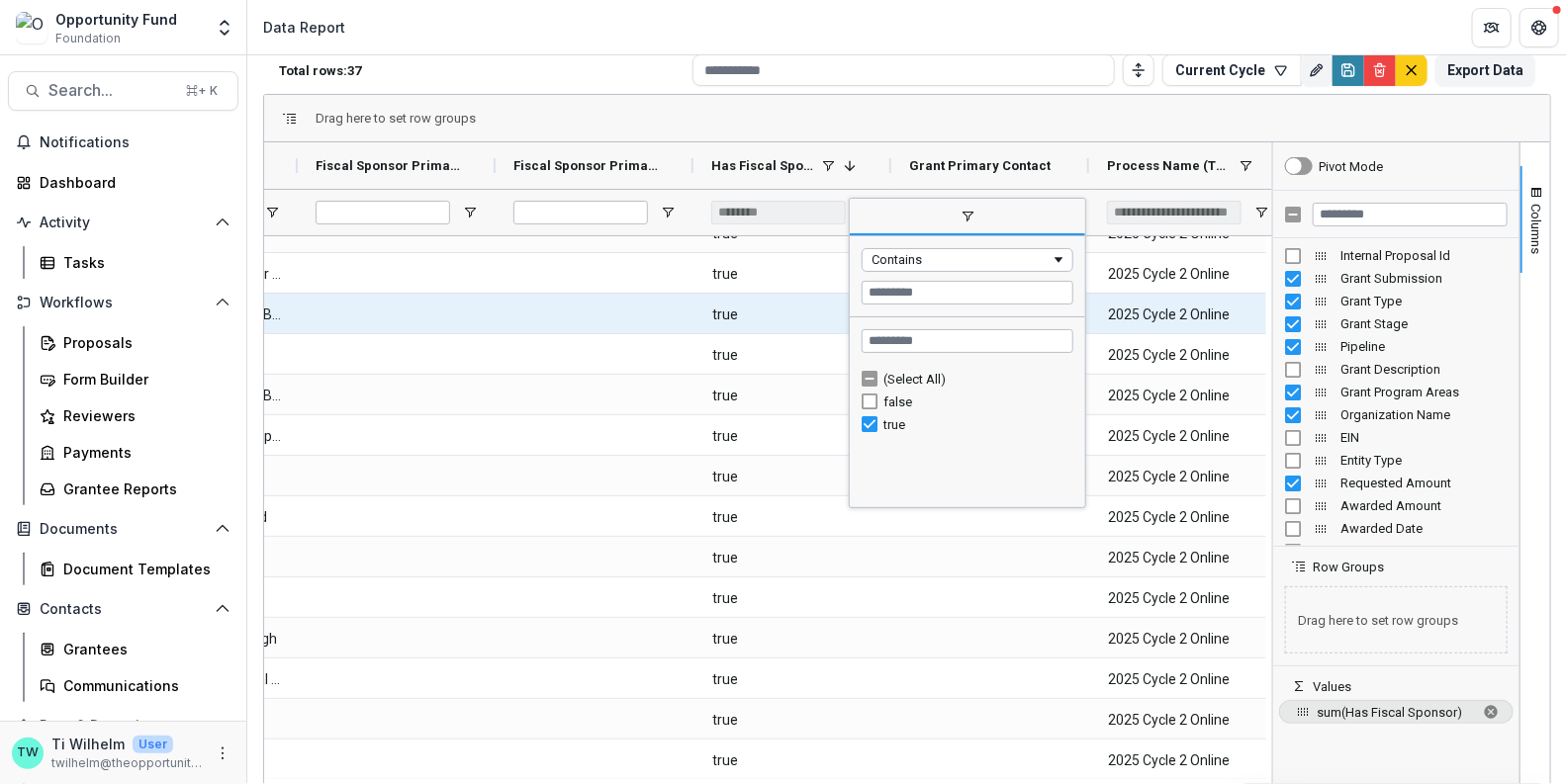 click on "true" at bounding box center [793, 314] 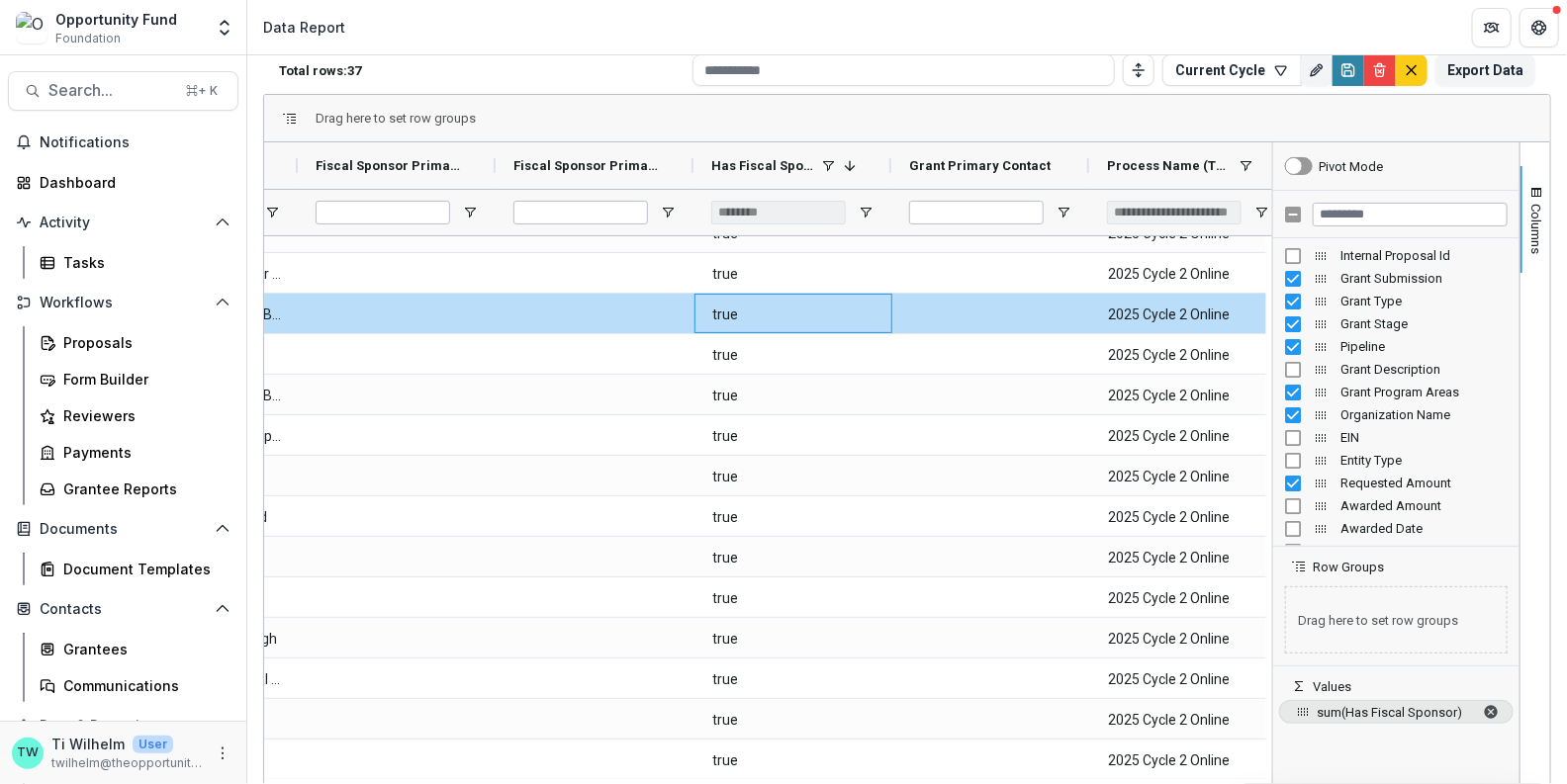 click at bounding box center [1491, 712] 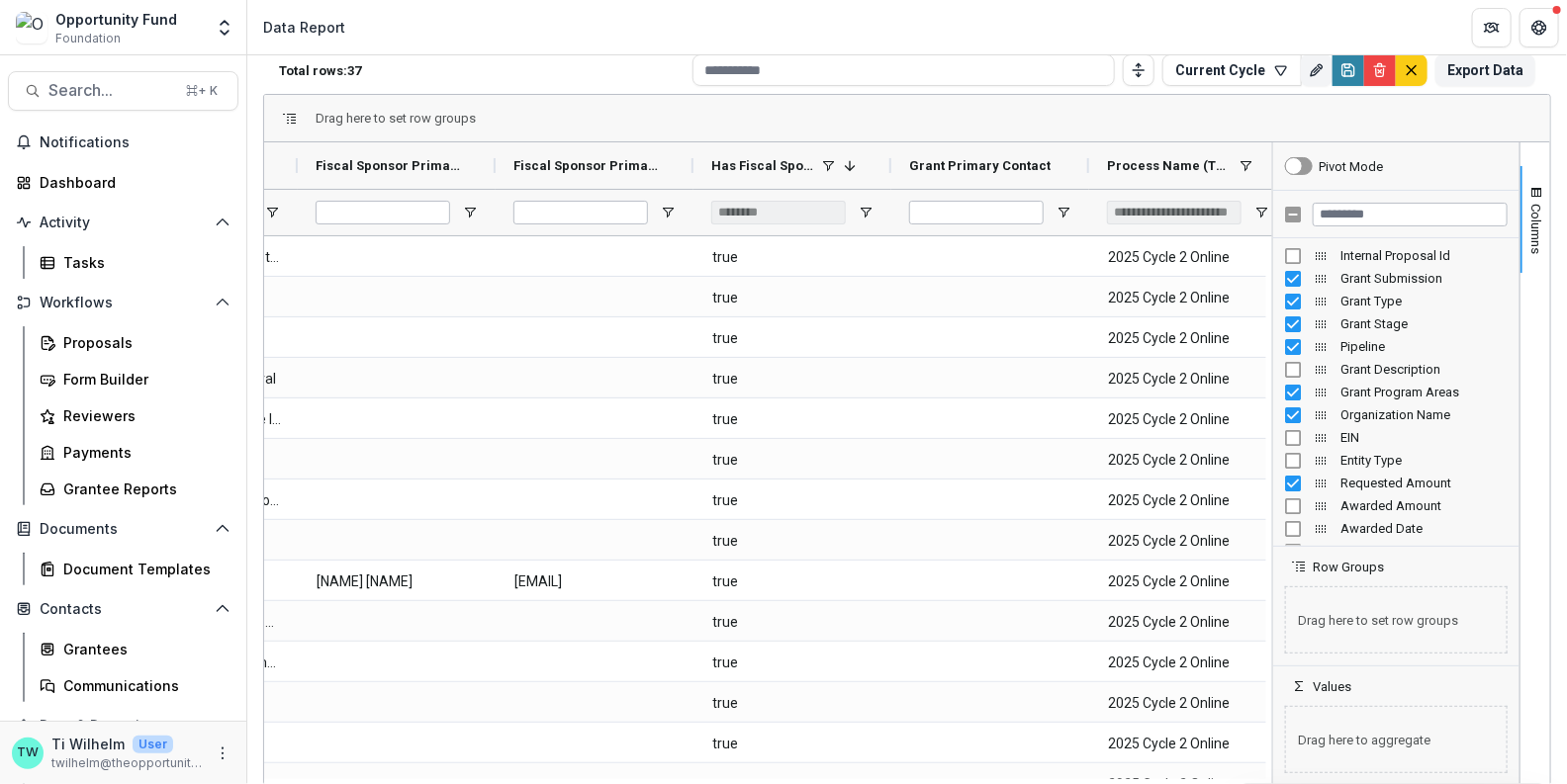 click on "Drag here to aggregate" at bounding box center [1396, 740] 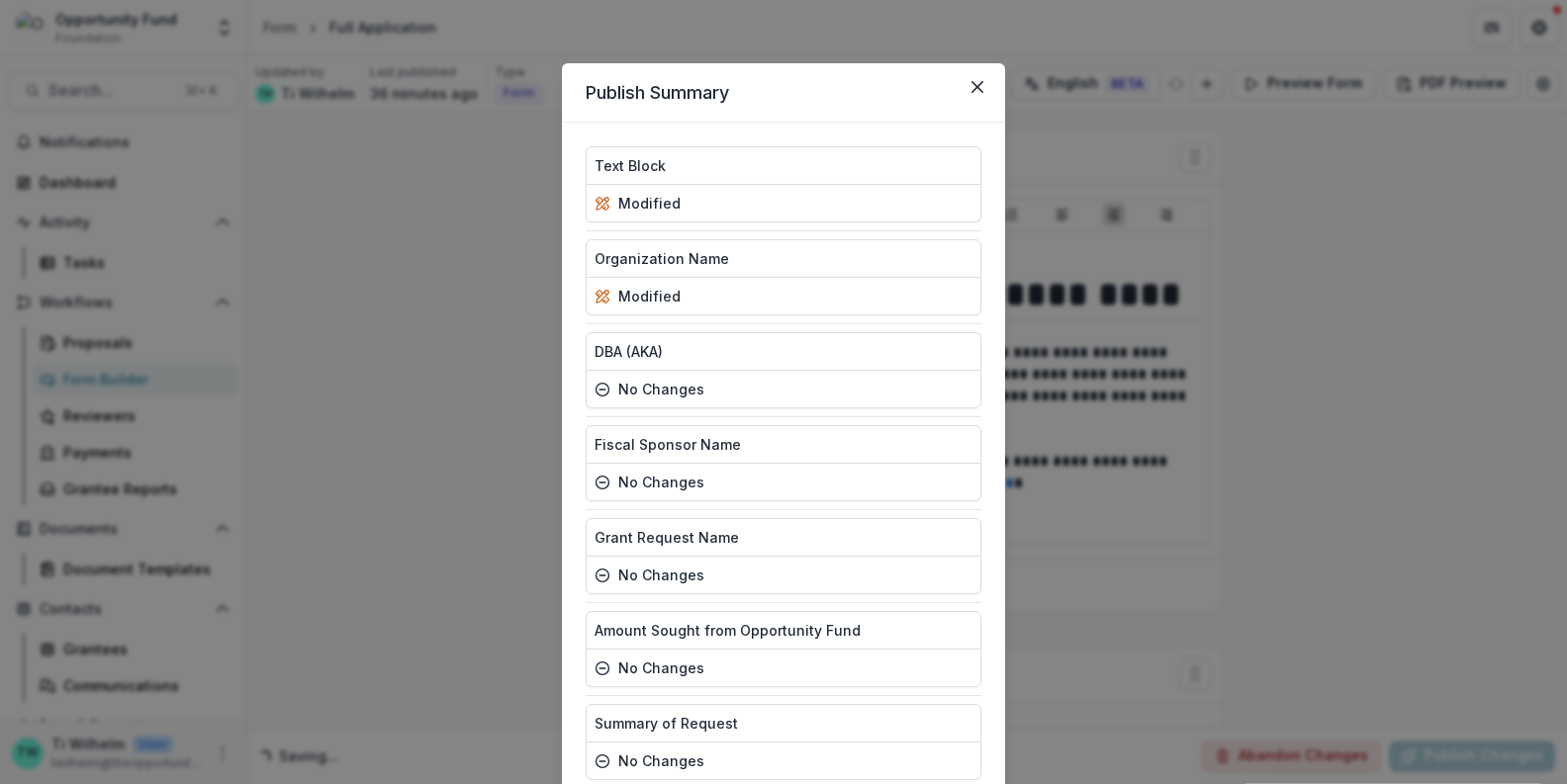 select on "**********" 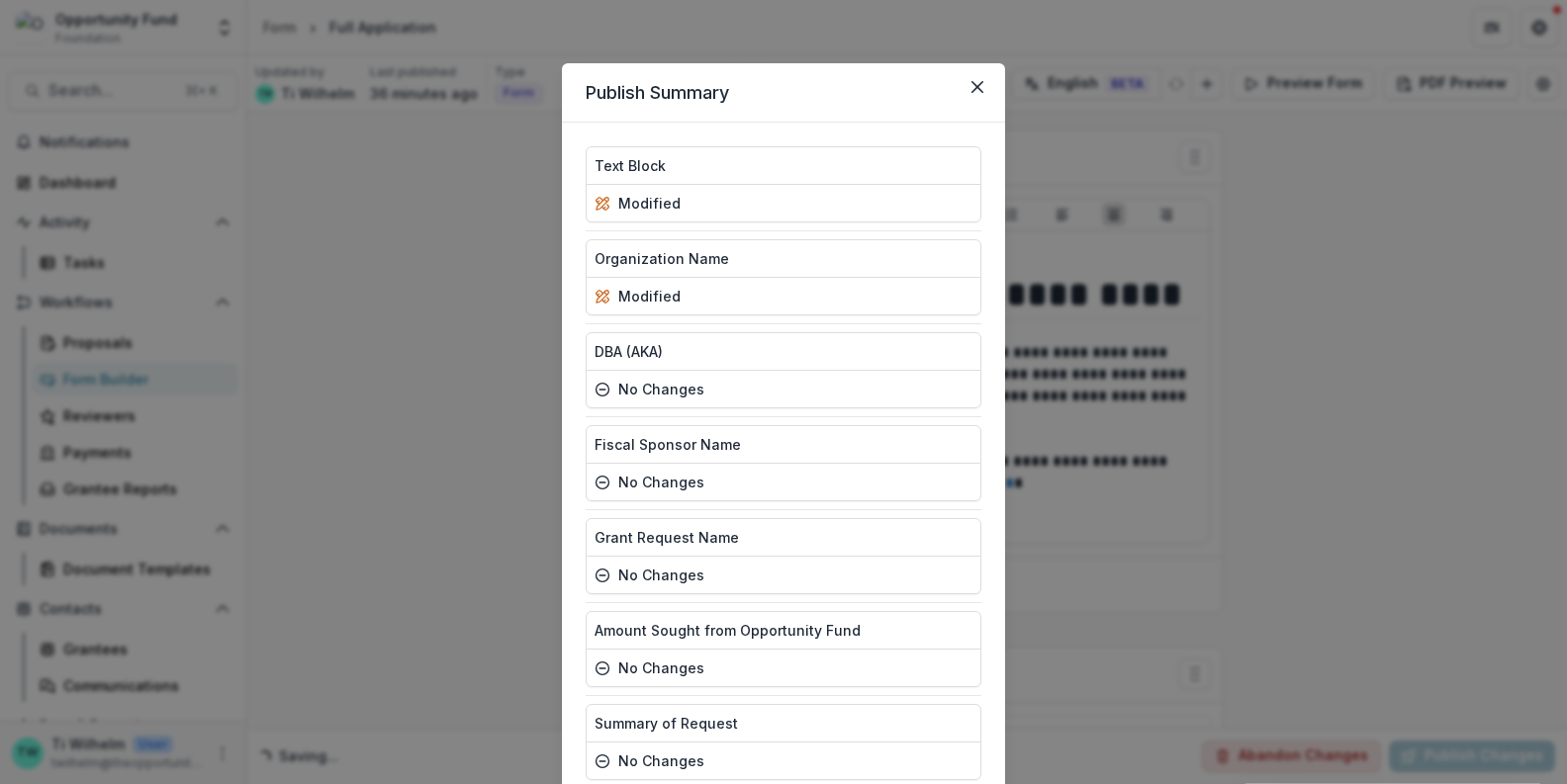 scroll, scrollTop: 0, scrollLeft: 0, axis: both 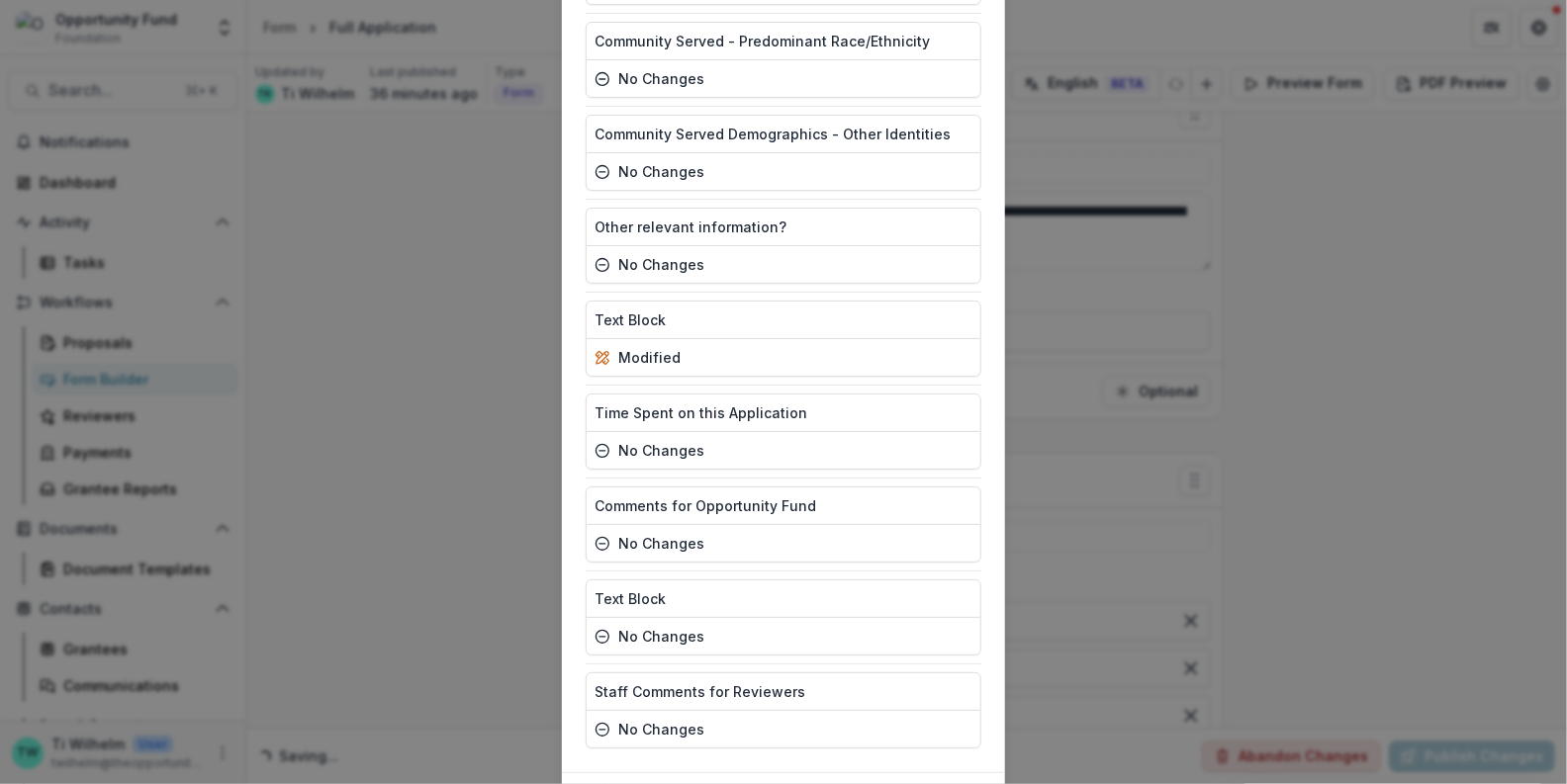 click on "Publish" at bounding box center (932, 805) 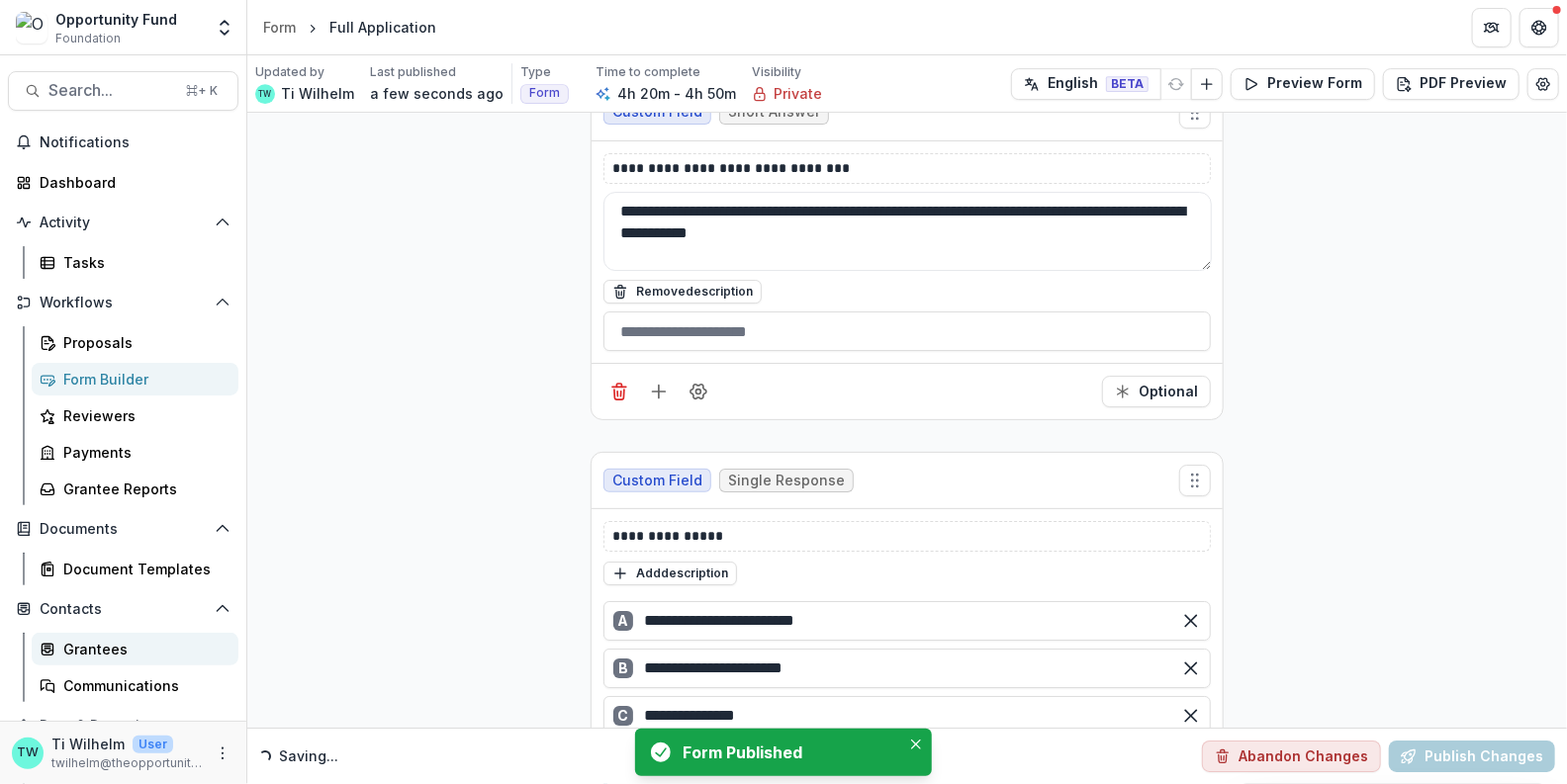 click on "Grantees" at bounding box center [142, 649] 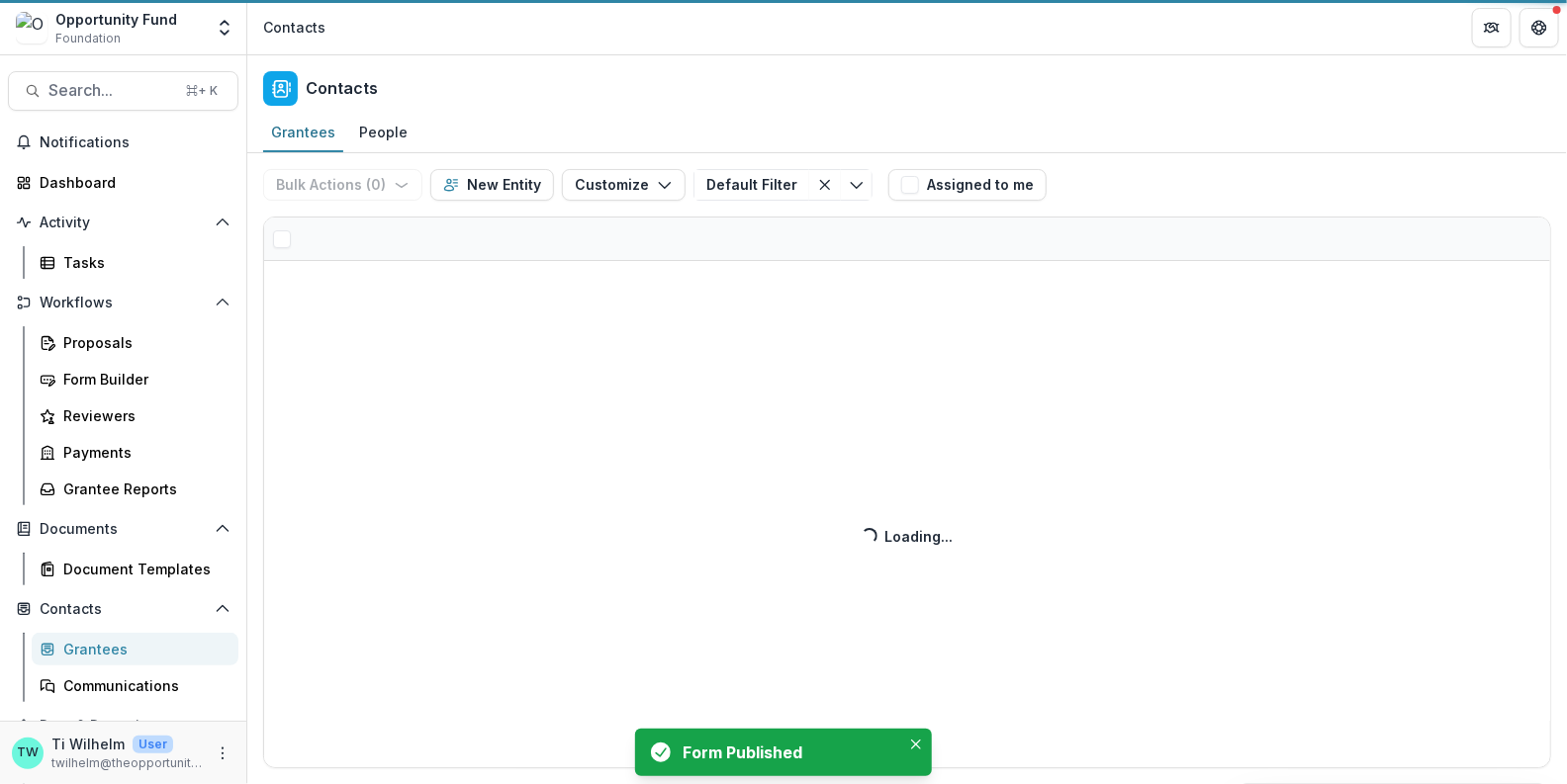 scroll, scrollTop: 0, scrollLeft: 0, axis: both 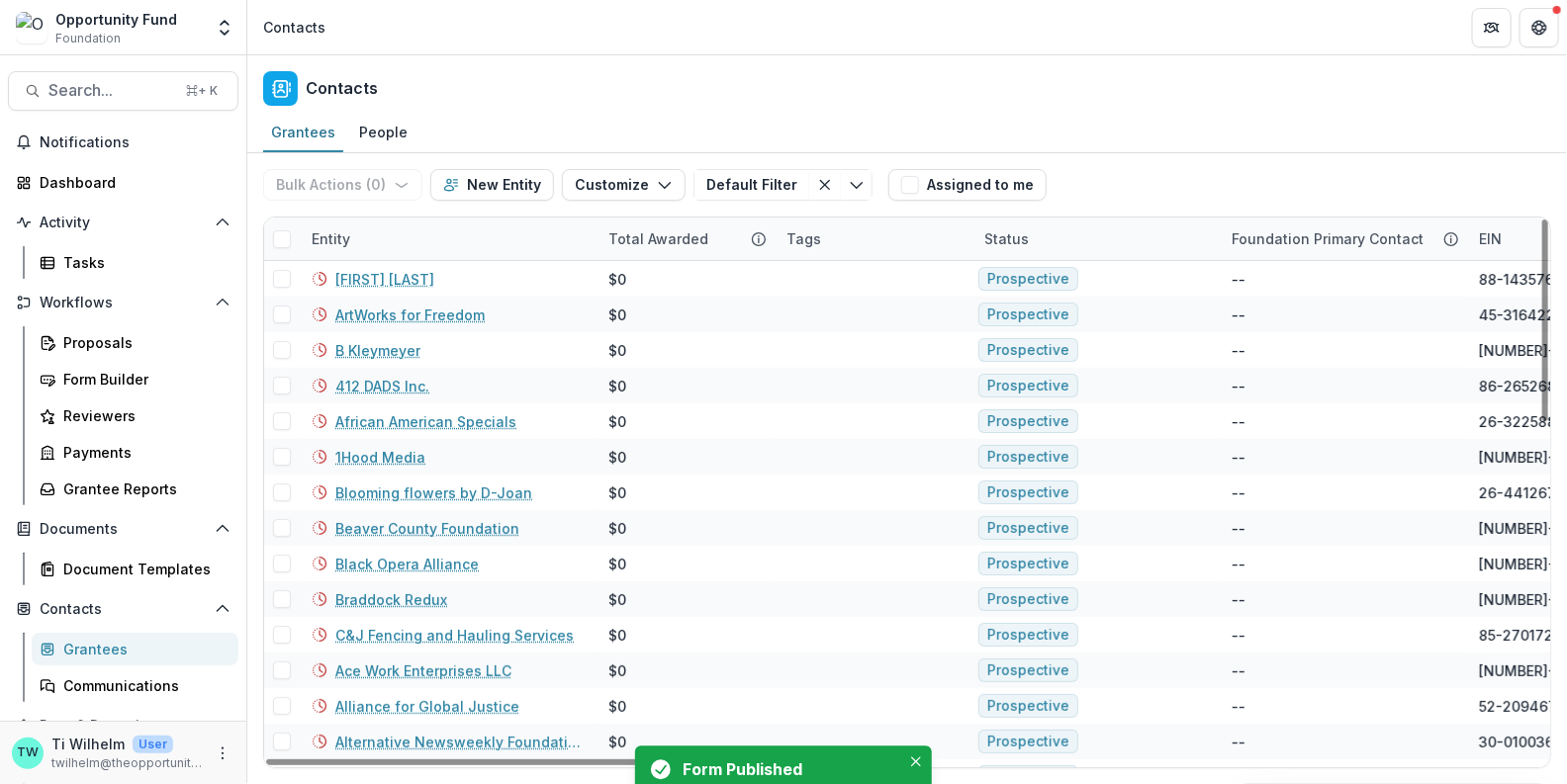 click on "Entity" at bounding box center (448, 238) 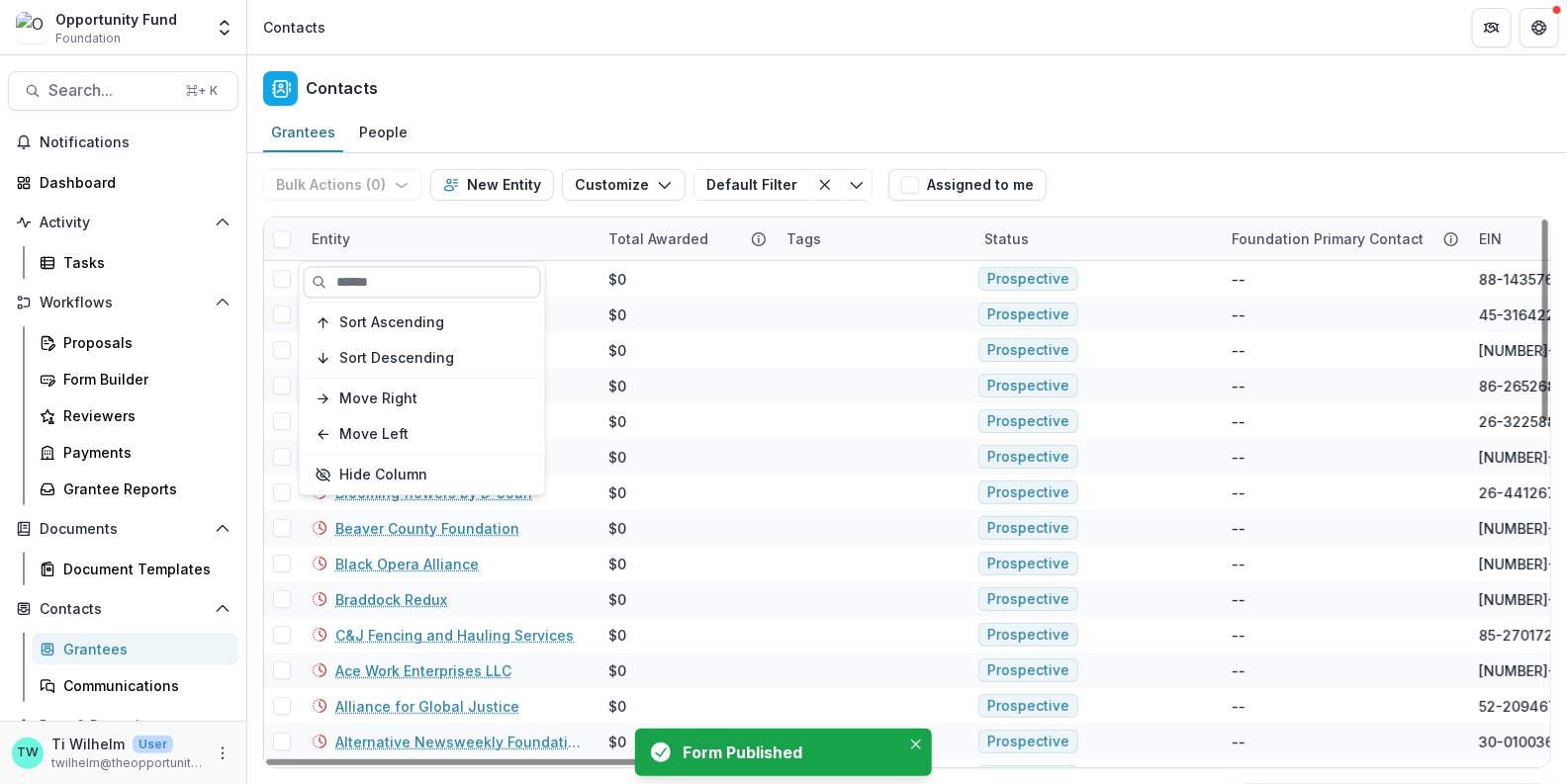 click at bounding box center [422, 282] 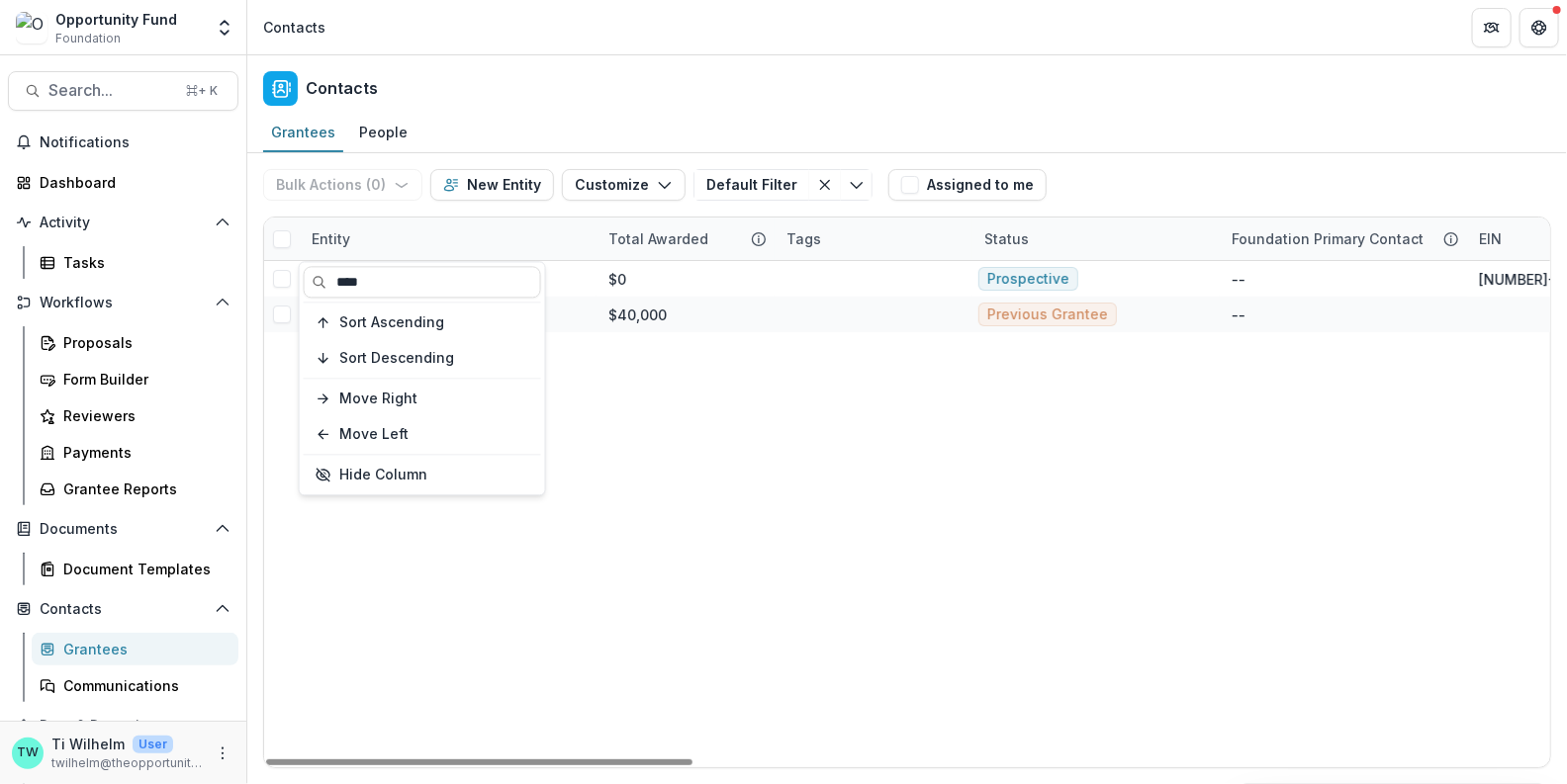 type on "****" 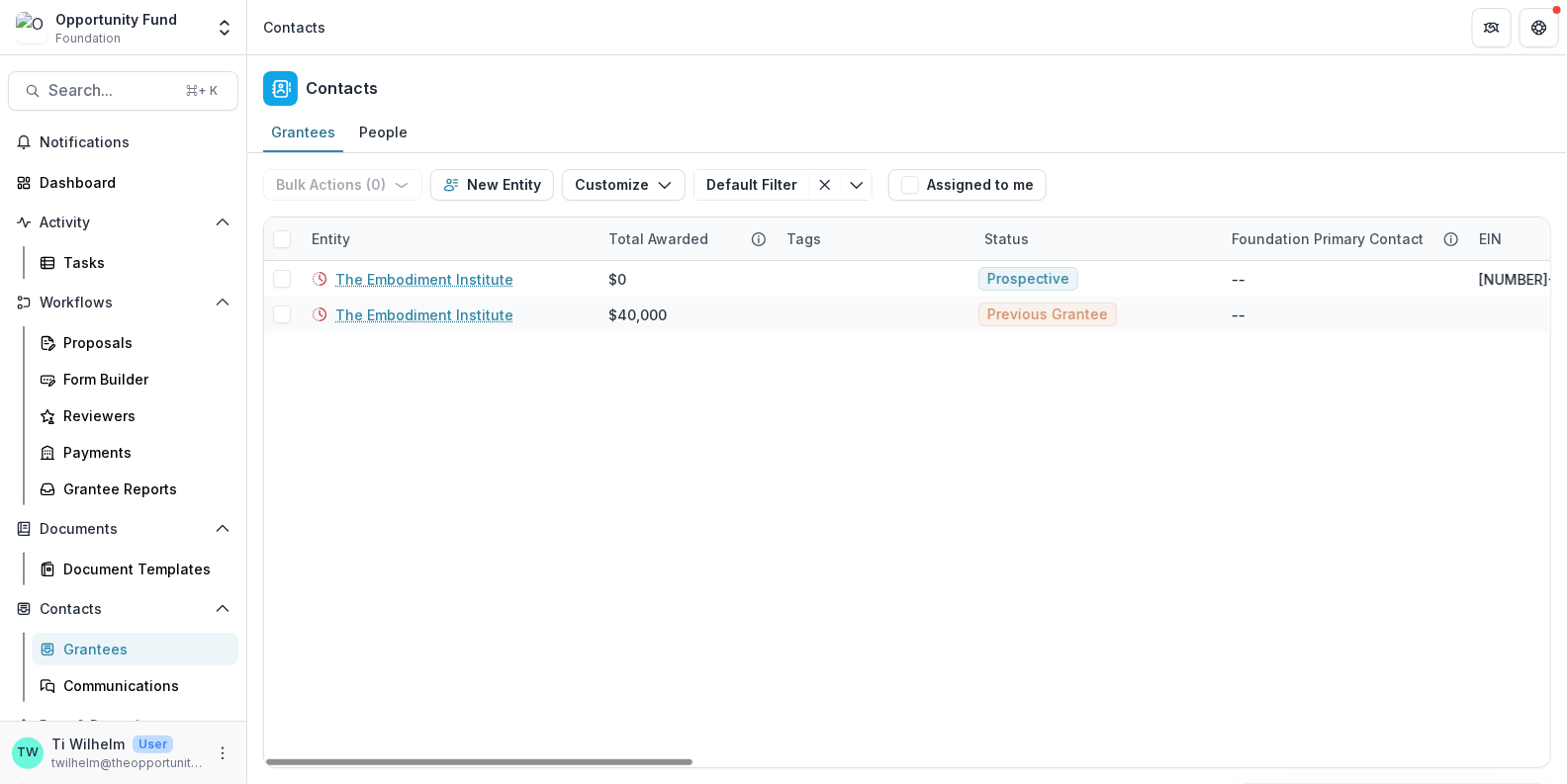 click on "The Embodiment Institute $0 Prospective -- [EIN] -- Organization The Embodiment Institute $40,000 Previous Grantee -- -- Organization" at bounding box center [2201, 514] 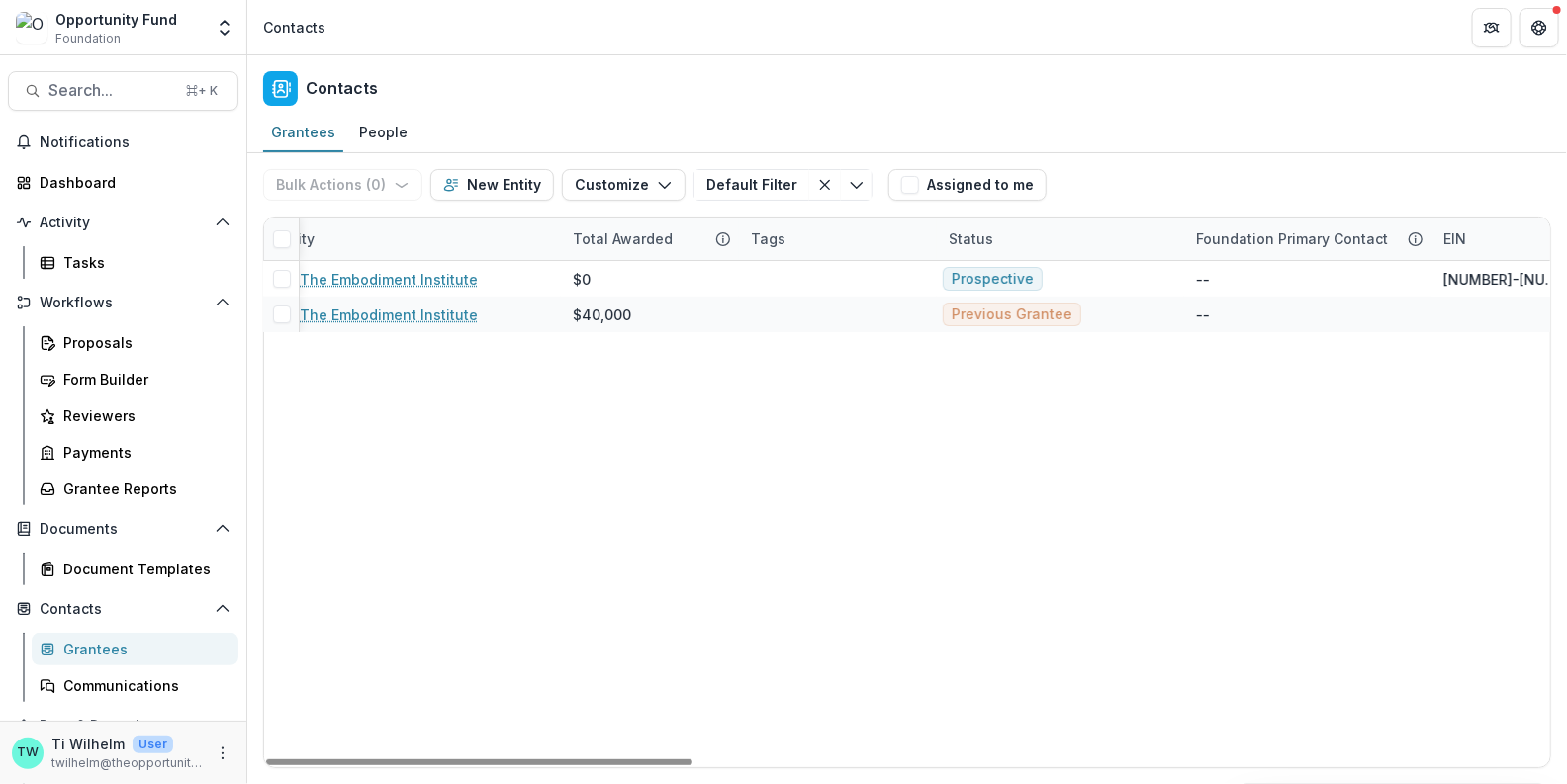 scroll, scrollTop: 0, scrollLeft: 0, axis: both 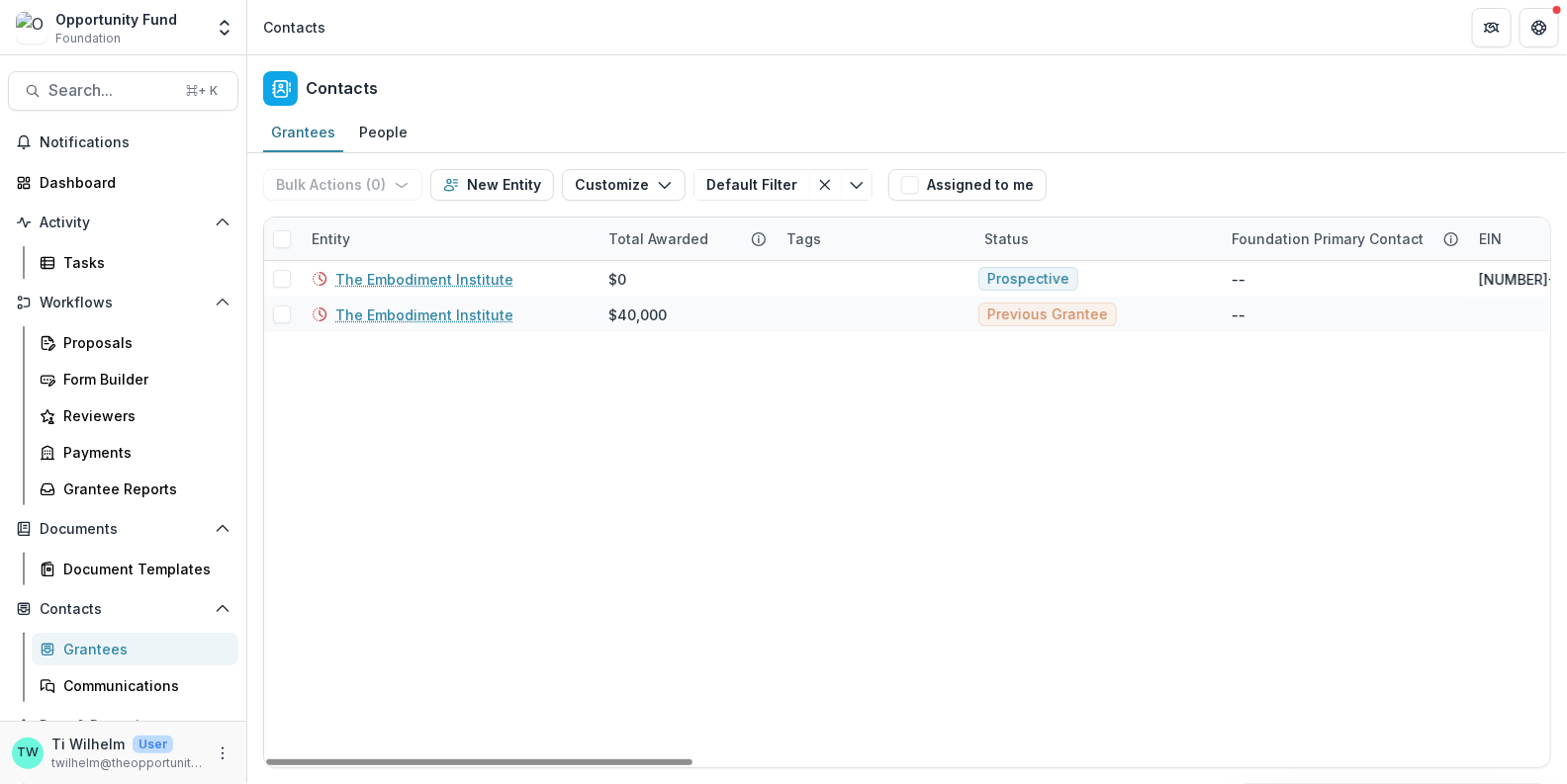 click on "Opportunity Fund Foundation Team Settings Admin Settings" at bounding box center (123, 28) 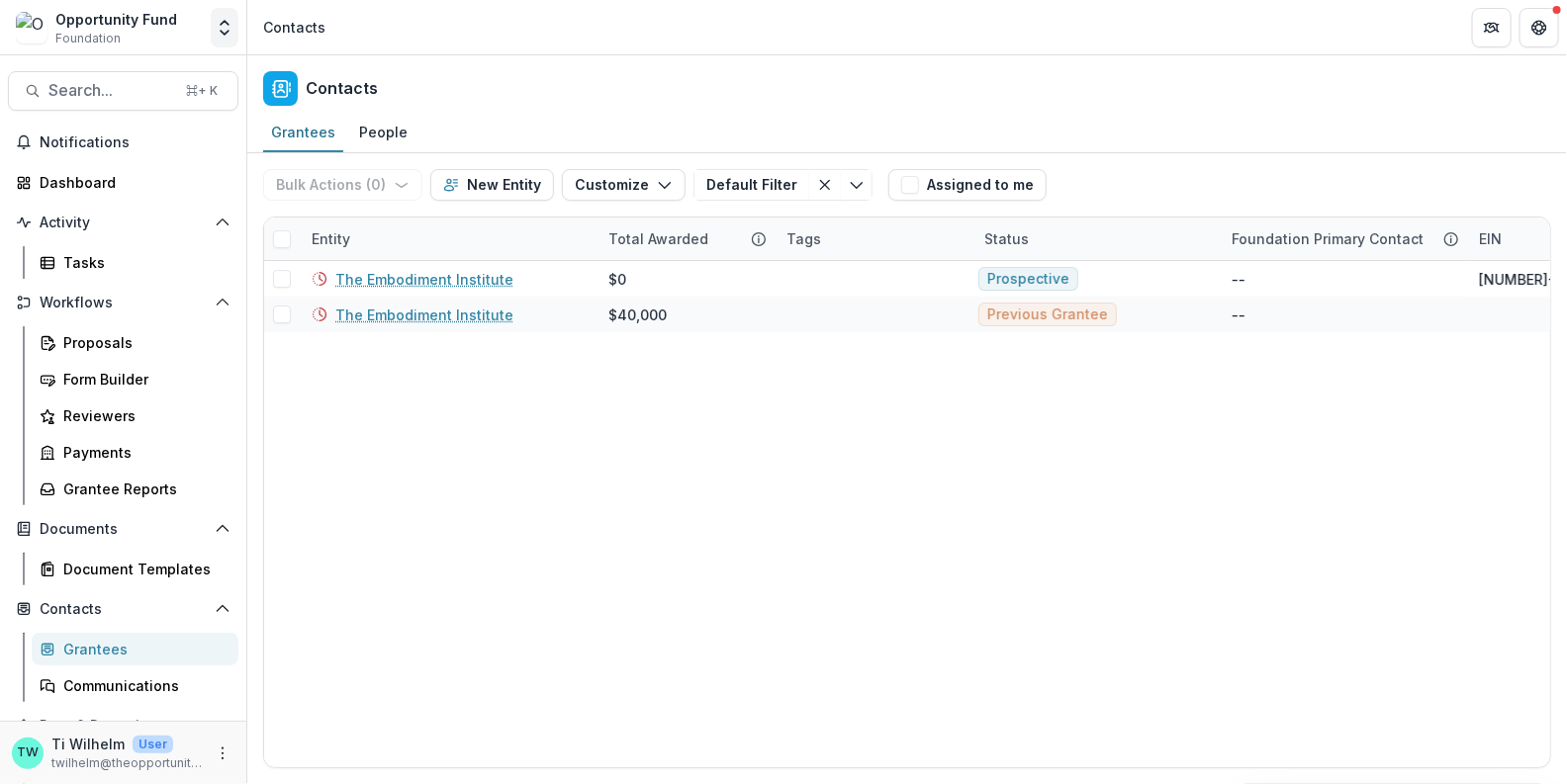 click 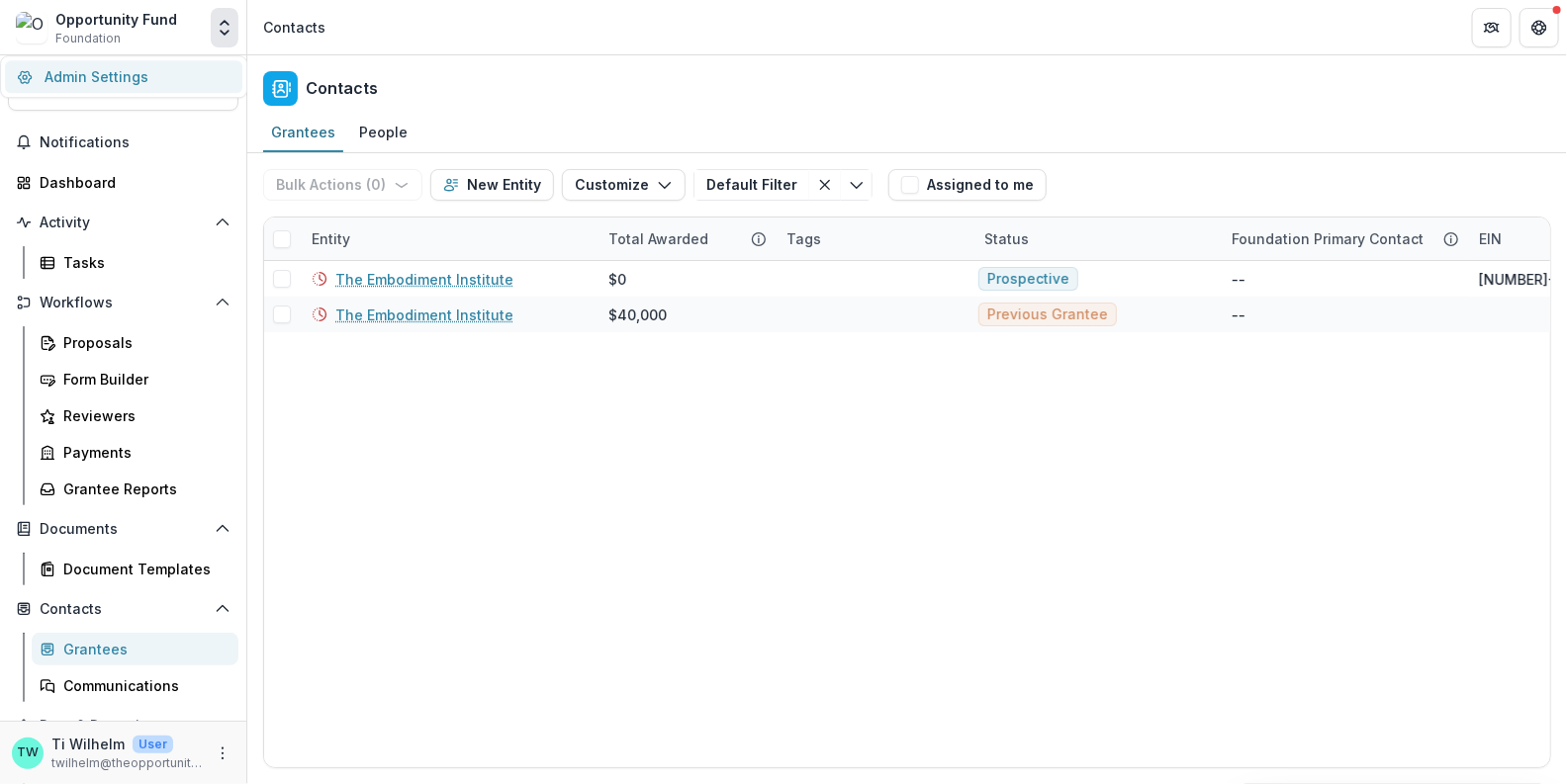 click on "Admin Settings" at bounding box center [124, 76] 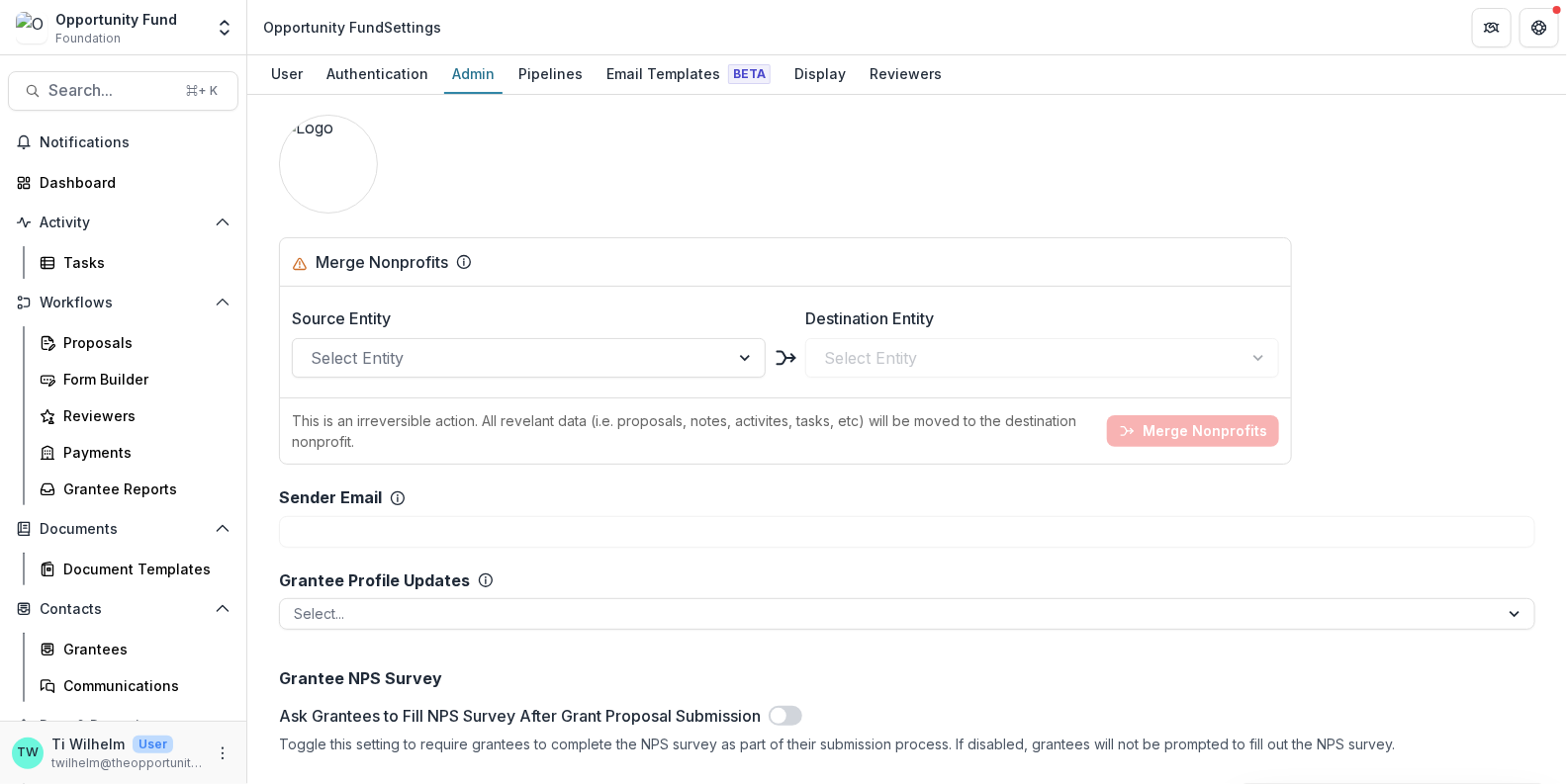 scroll, scrollTop: 2358, scrollLeft: 0, axis: vertical 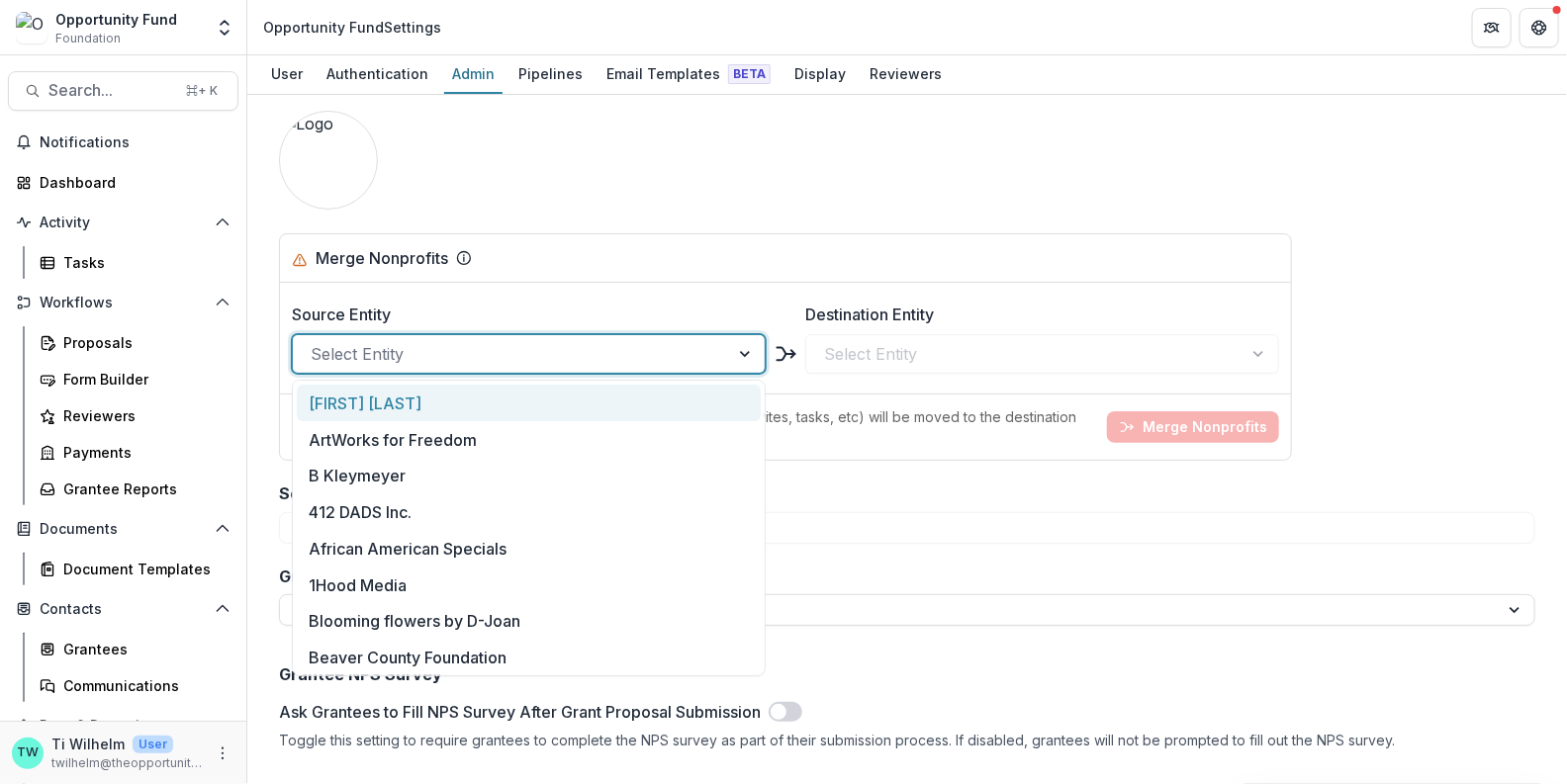 click at bounding box center [510, 354] 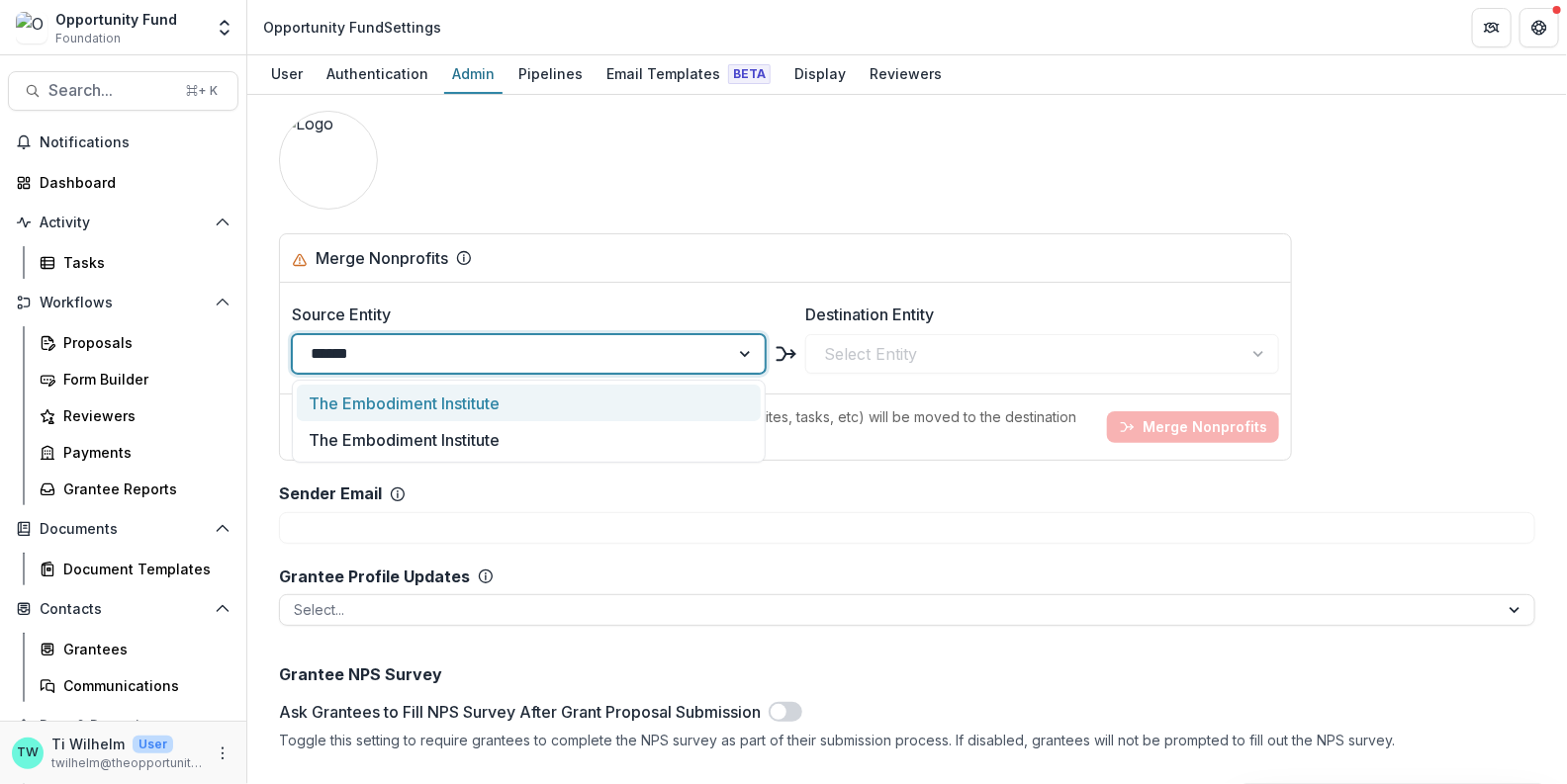 type on "*******" 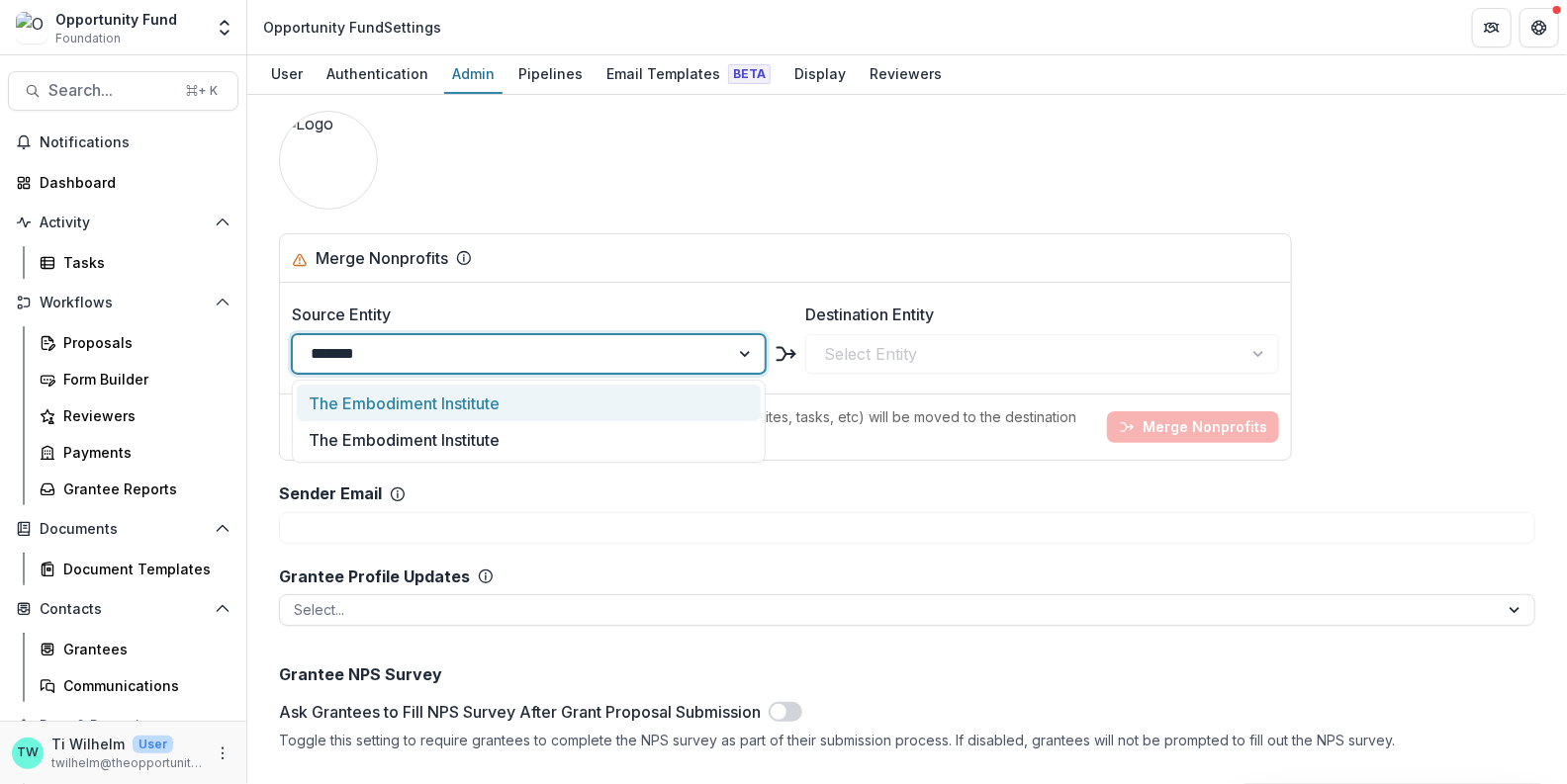 click on "The Embodiment Institute" at bounding box center (528, 402) 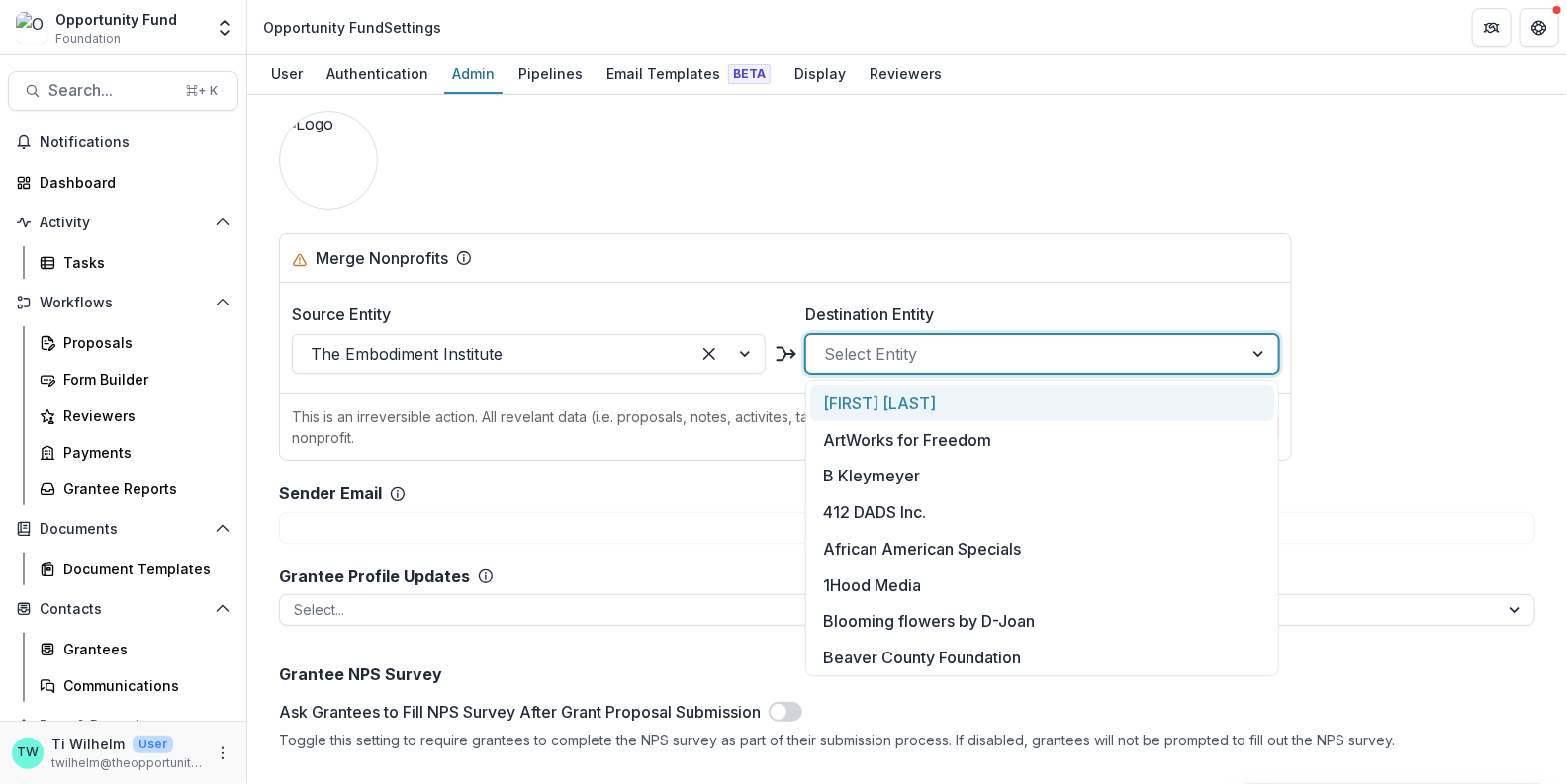click at bounding box center [1024, 354] 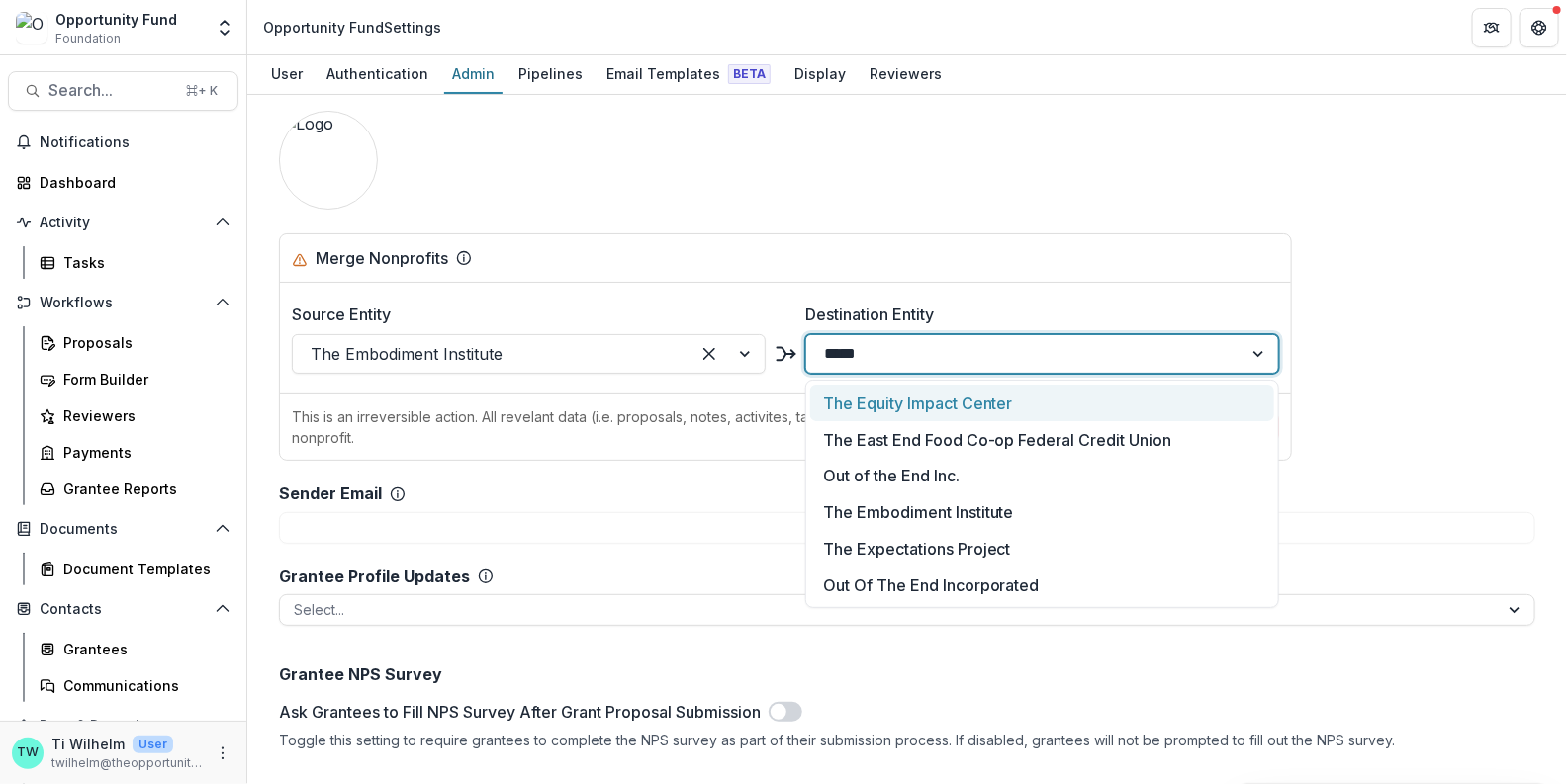 type on "******" 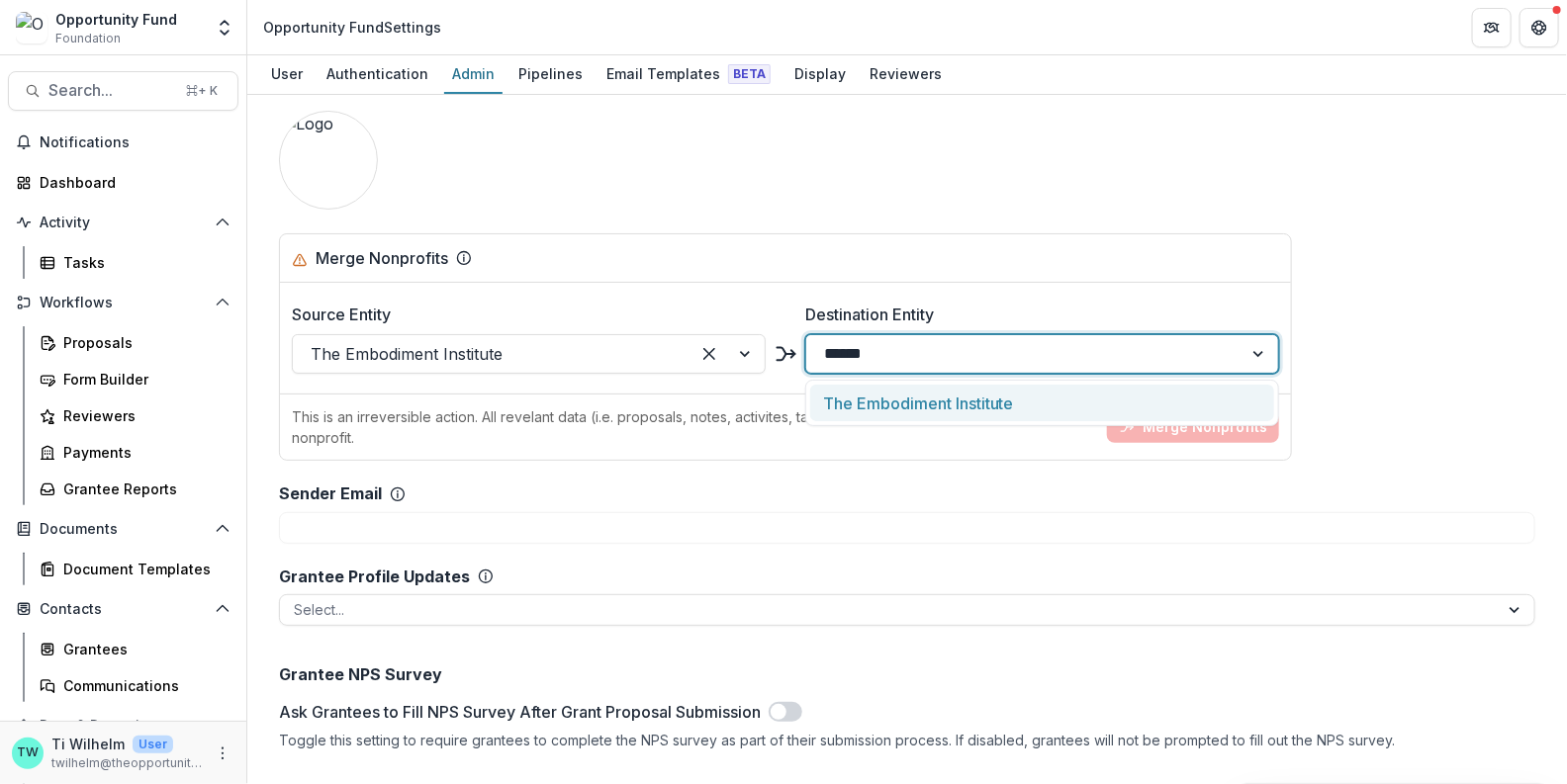 click on "The Embodiment Institute" at bounding box center [1042, 402] 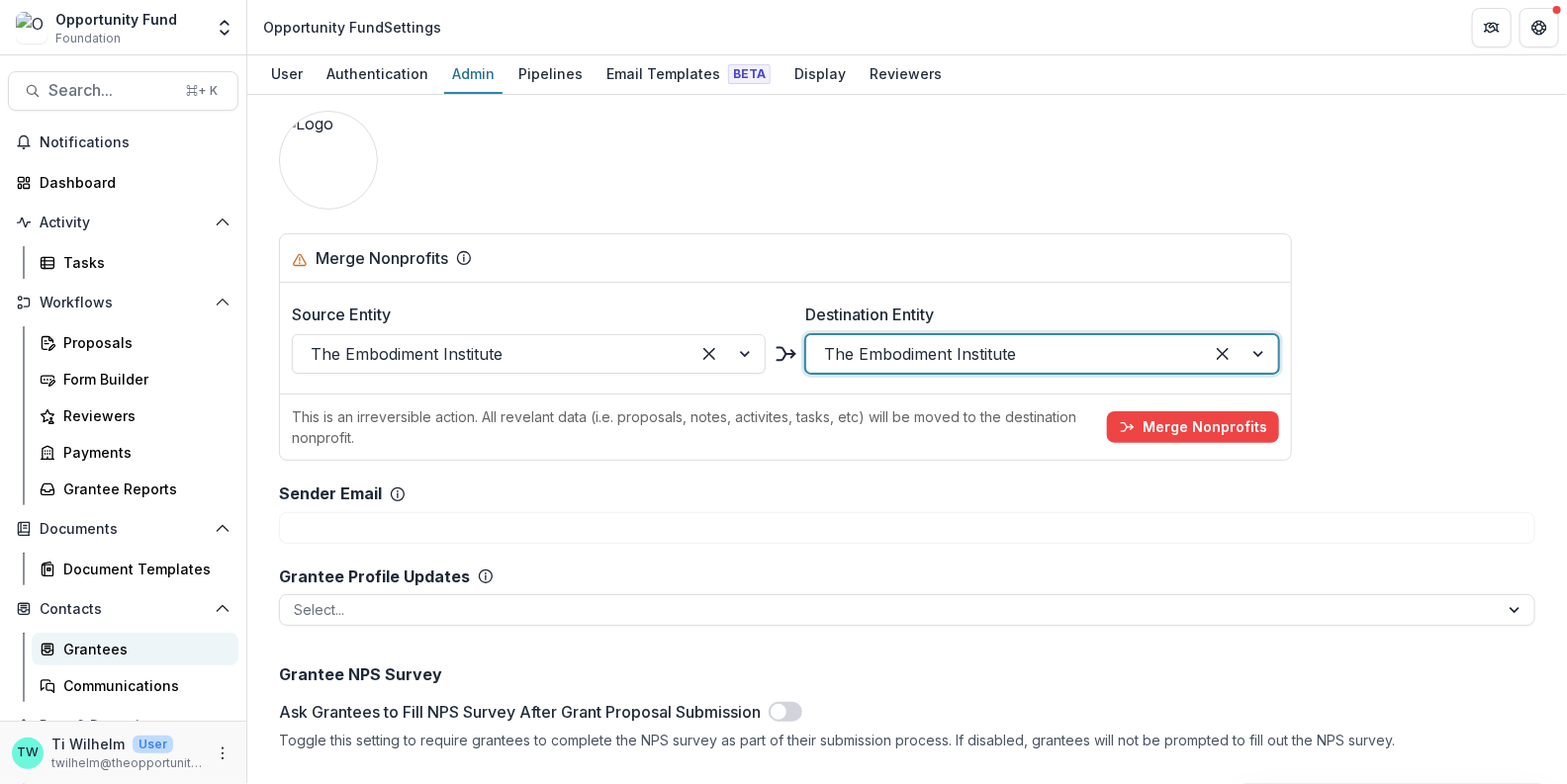 click on "Grantees" at bounding box center (142, 649) 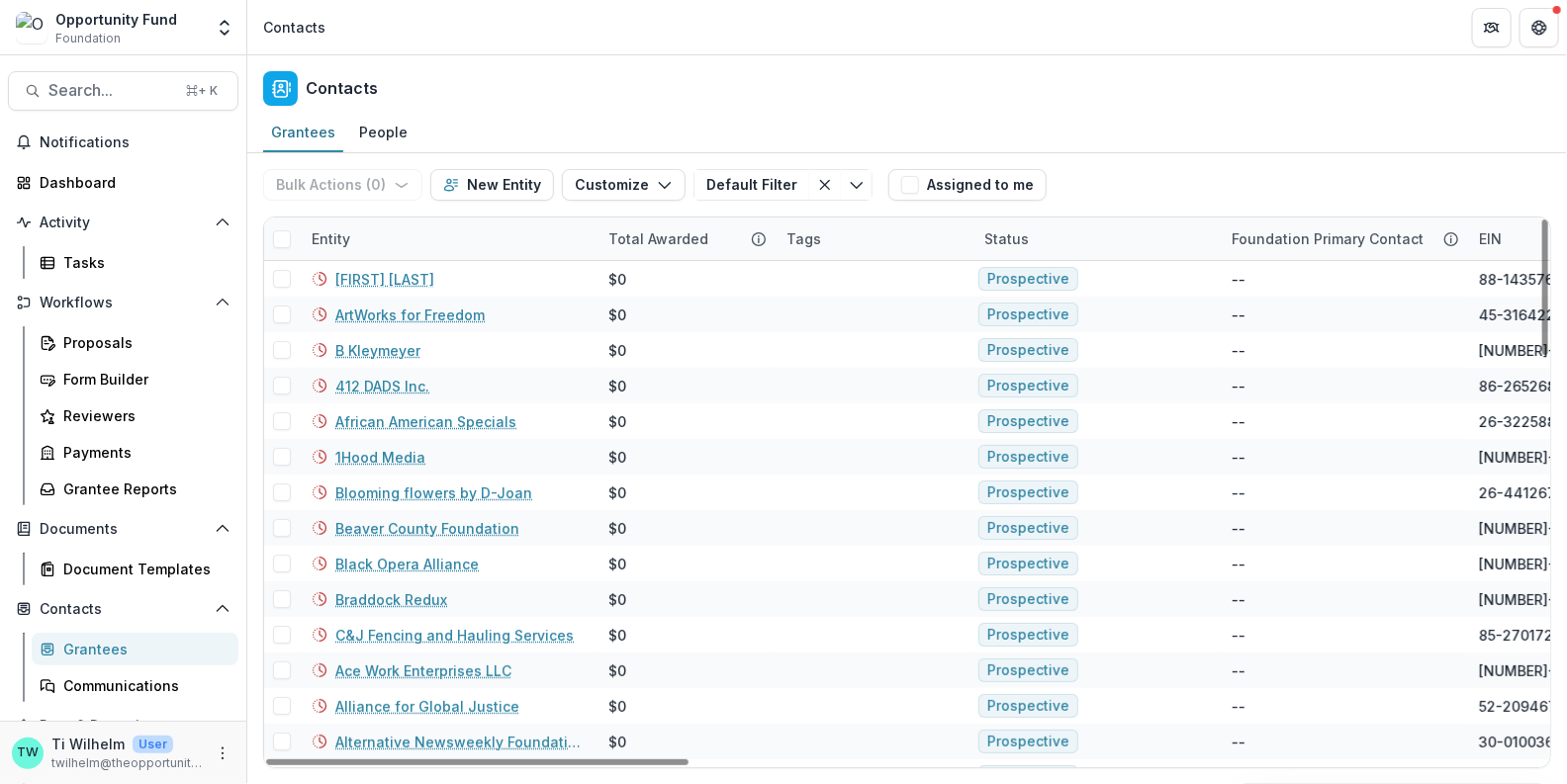 click on "Entity" at bounding box center (330, 238) 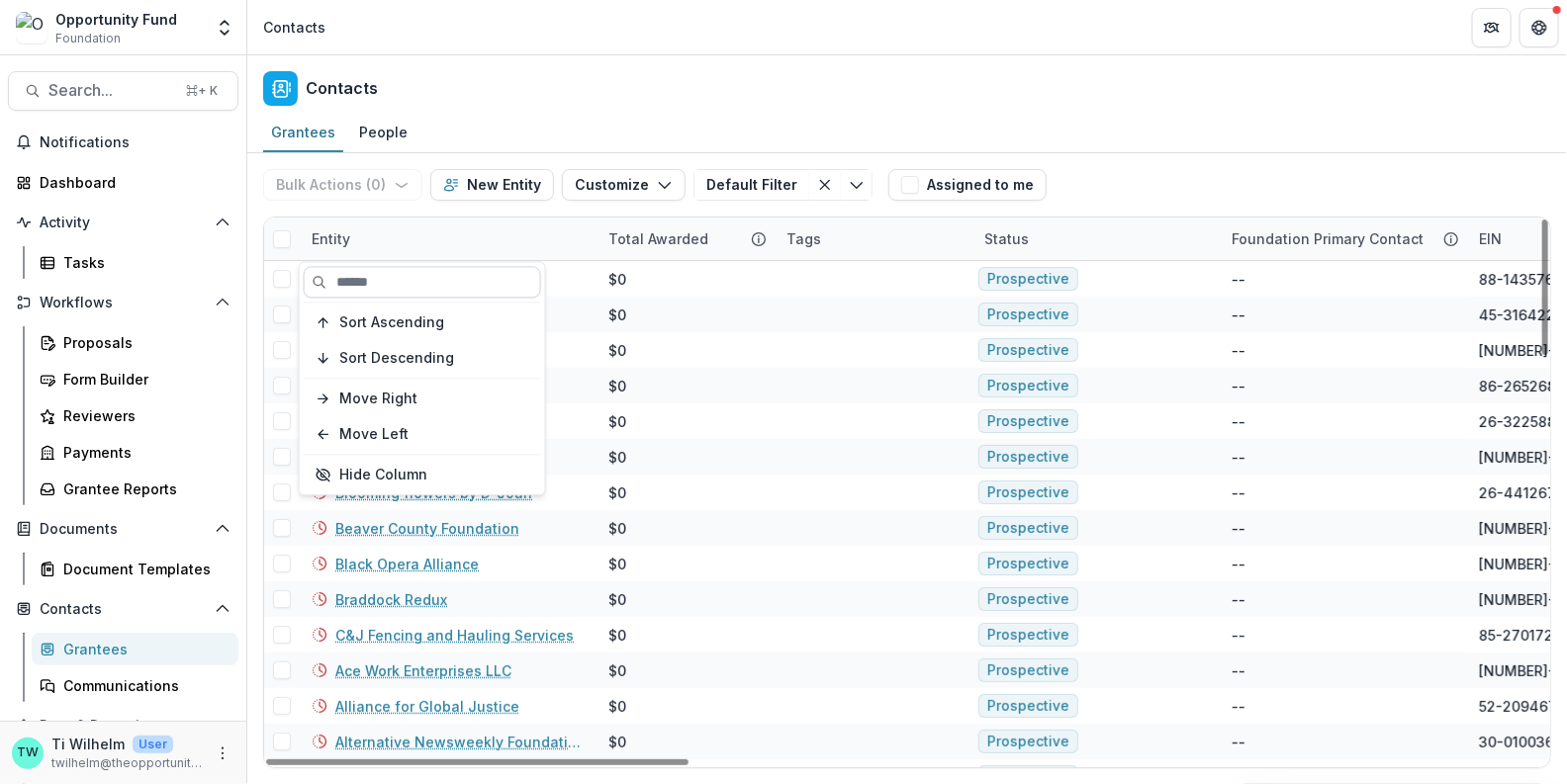click at bounding box center [422, 282] 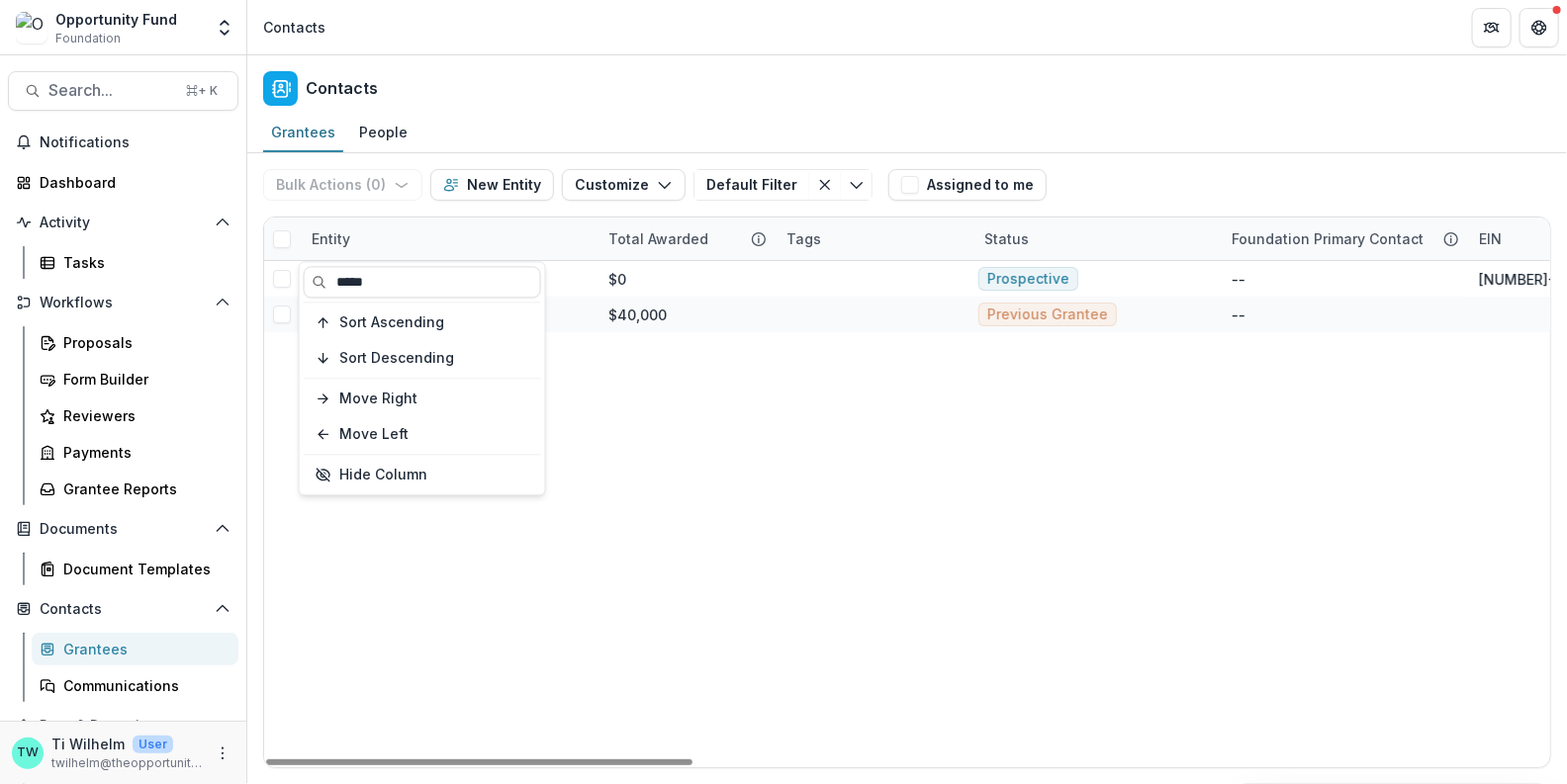 type on "*****" 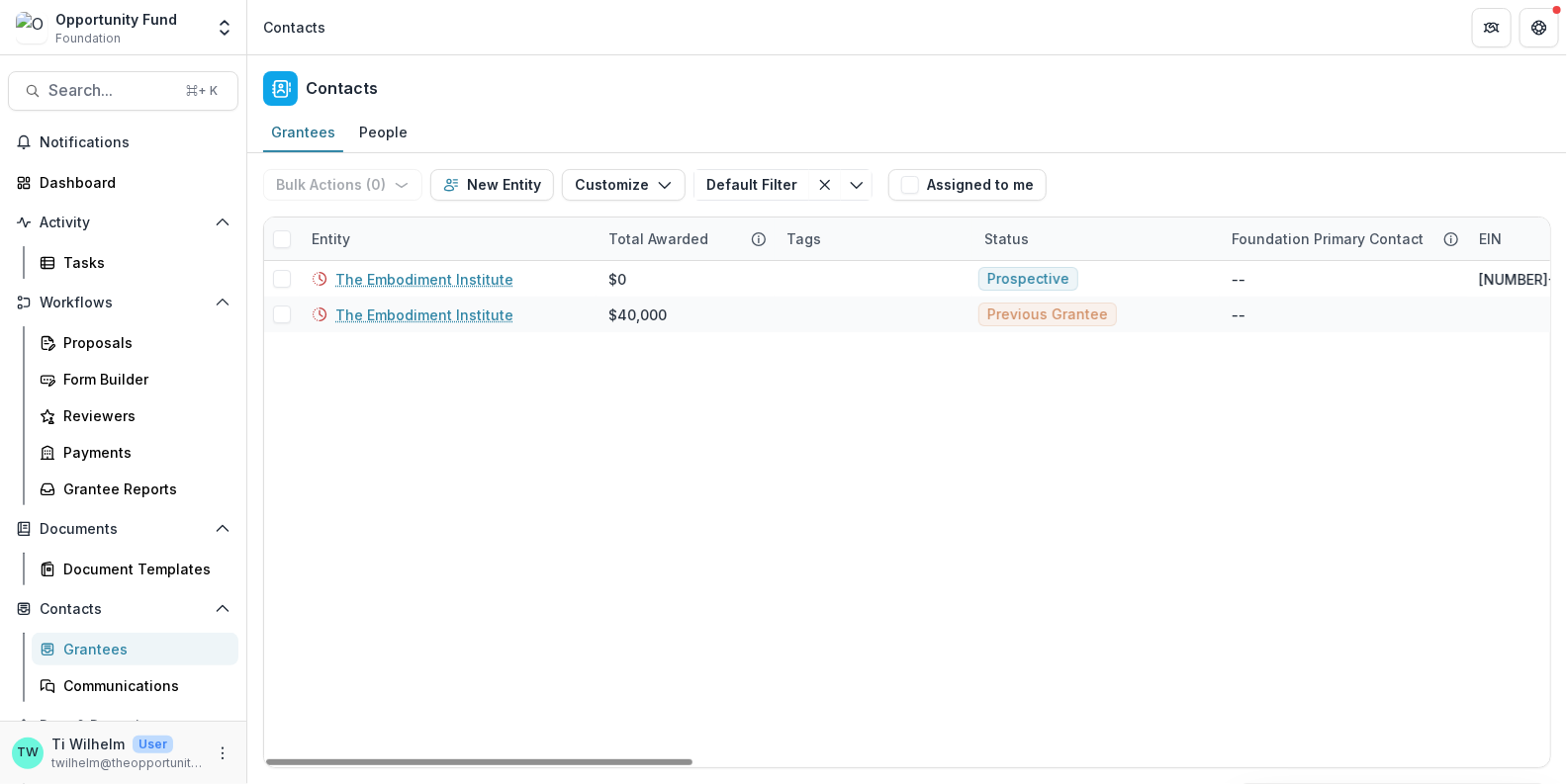 click on "The Embodiment Institute $0 Prospective -- [EIN] -- Organization The Embodiment Institute $40,000 Previous Grantee -- -- Organization" at bounding box center [2201, 514] 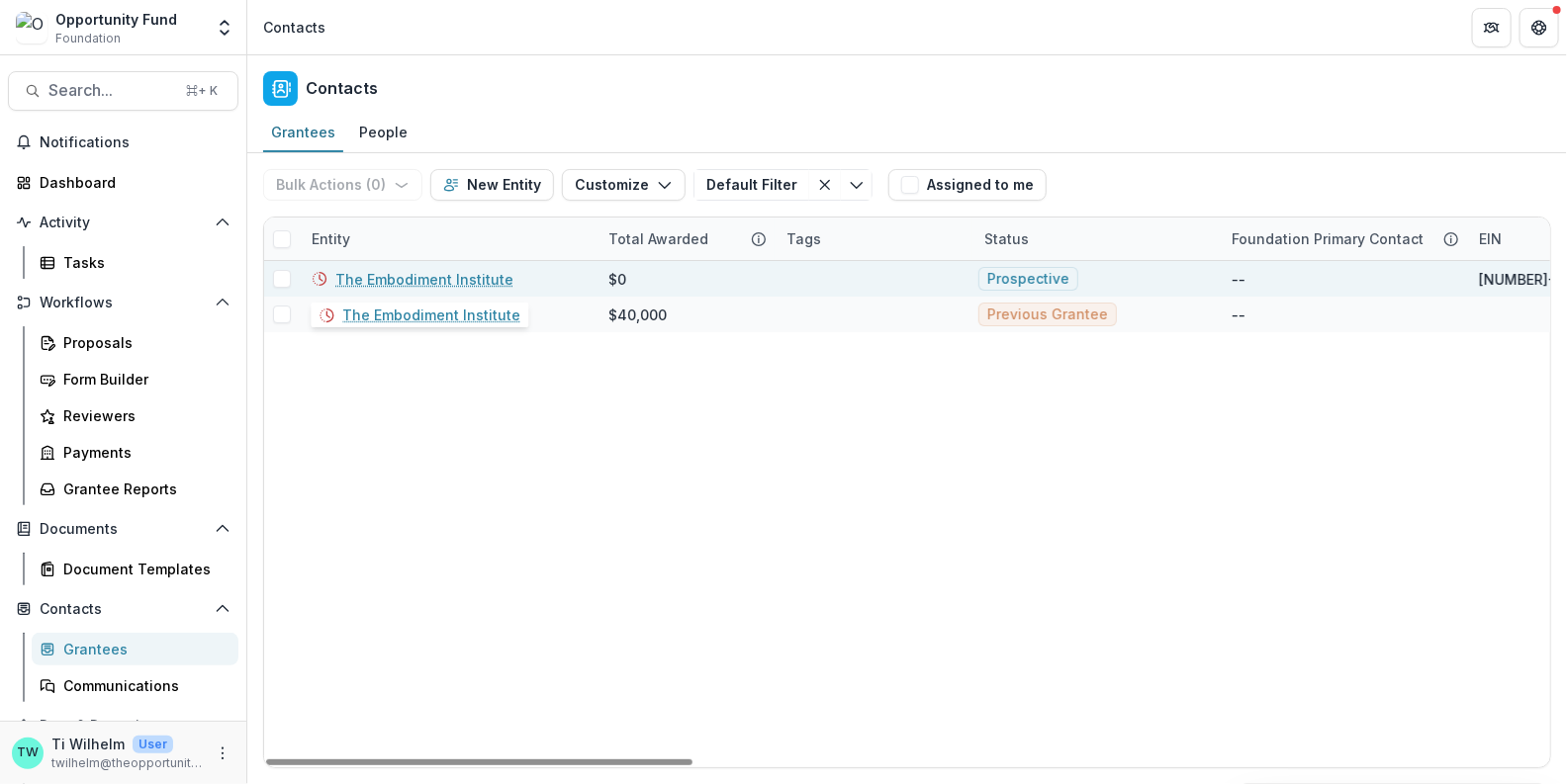 click on "The Embodiment Institute" at bounding box center [424, 279] 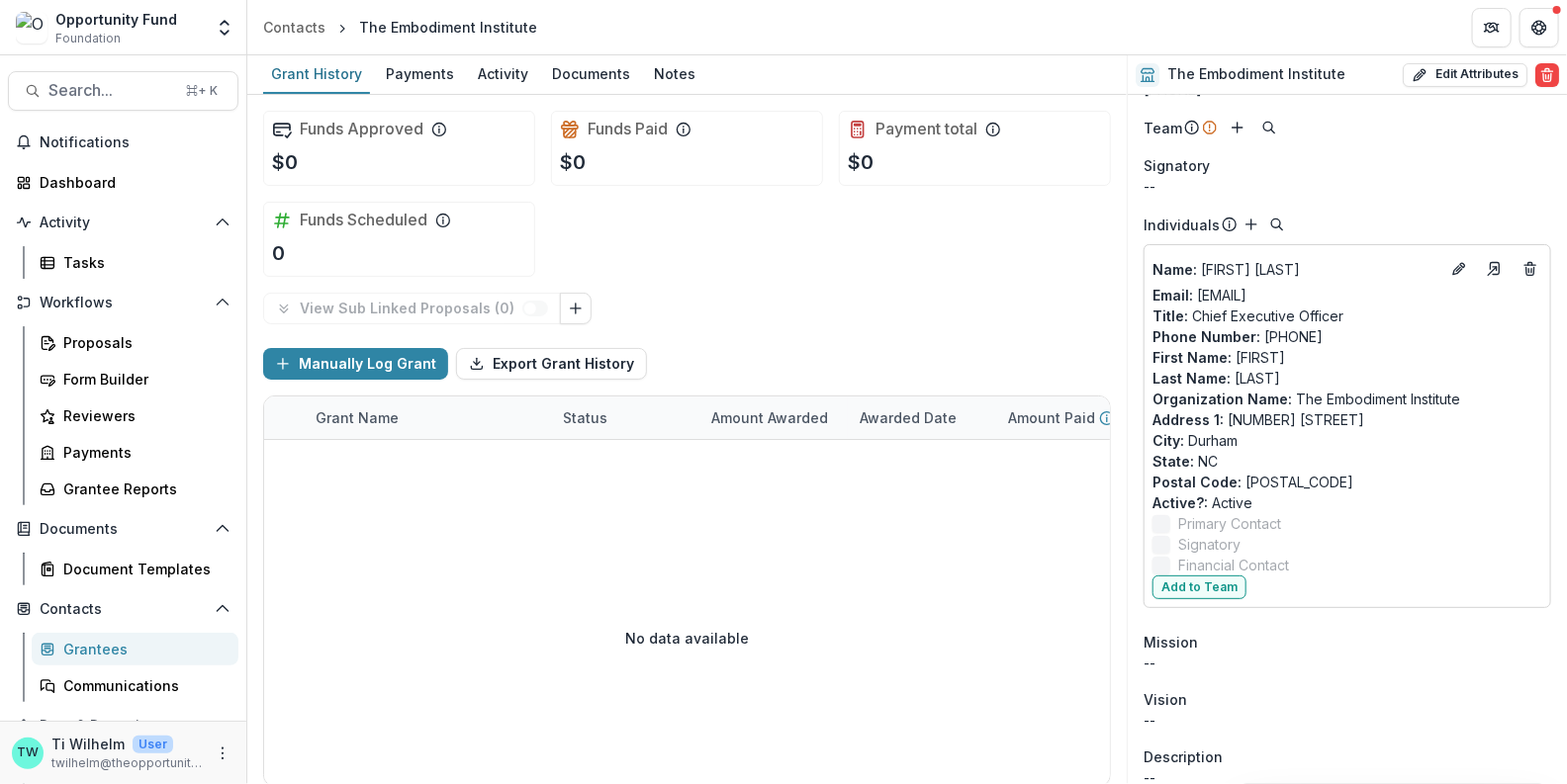 scroll, scrollTop: 0, scrollLeft: 0, axis: both 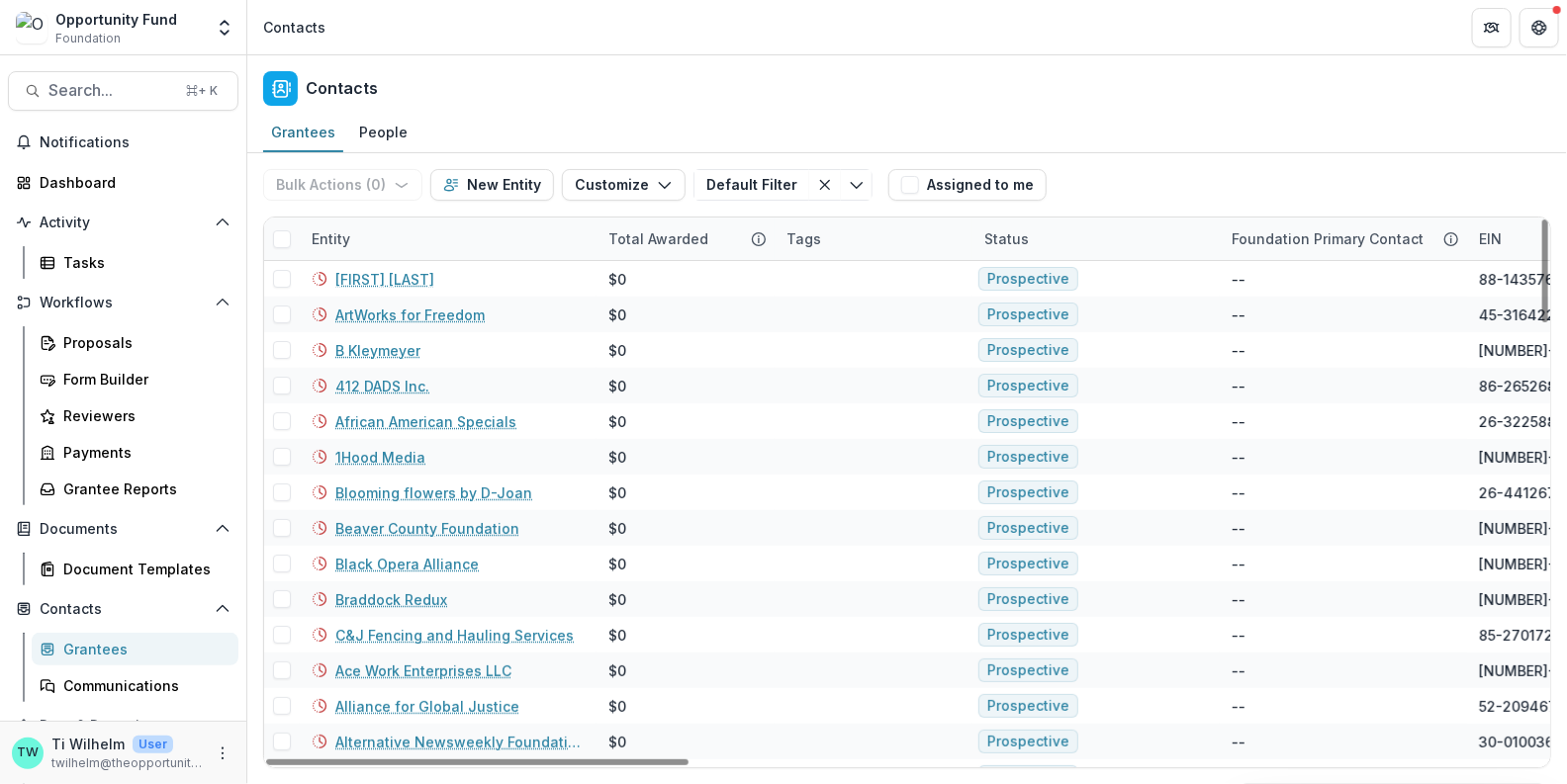 click on "Entity" at bounding box center (448, 238) 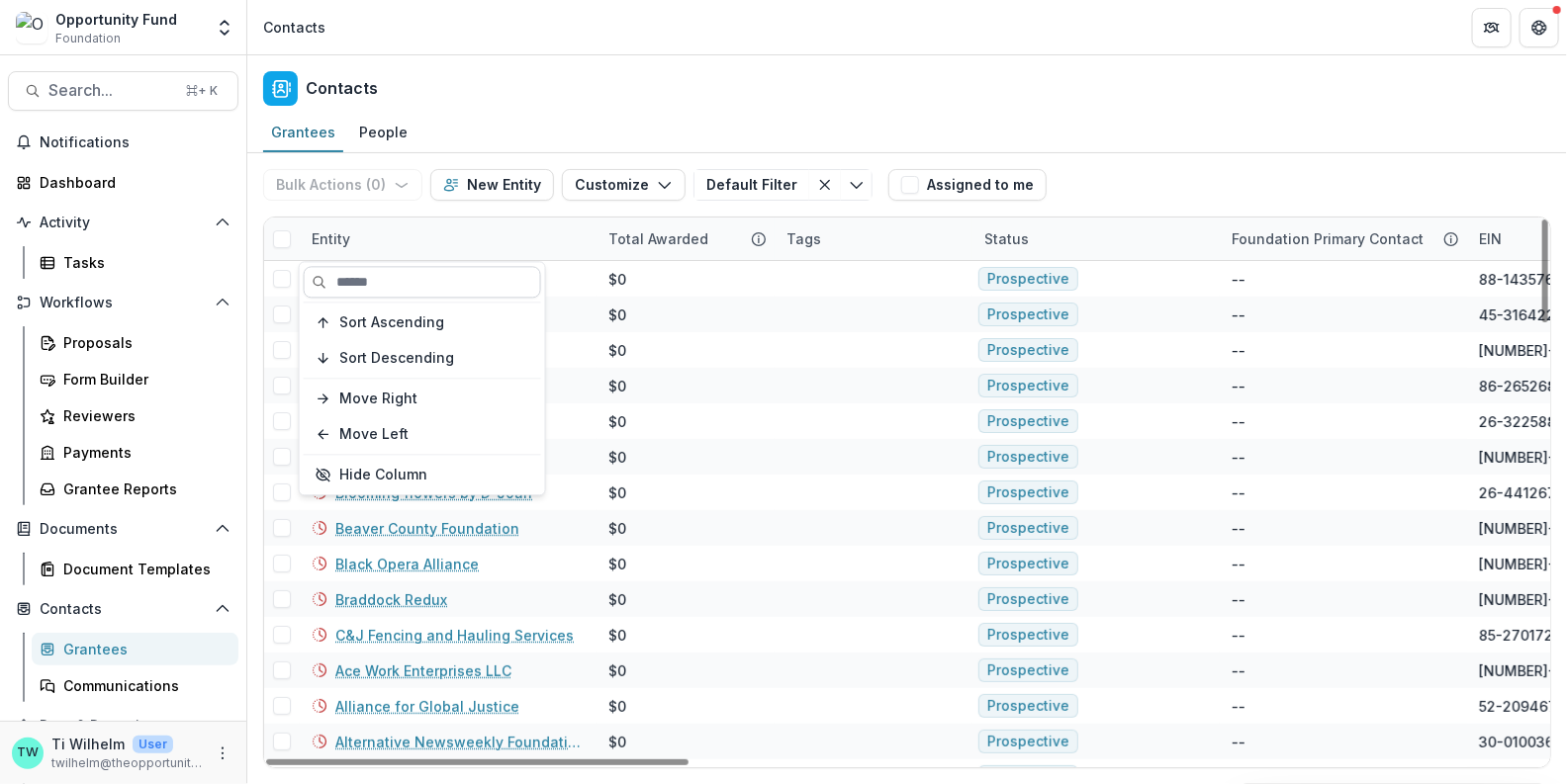 click at bounding box center [422, 282] 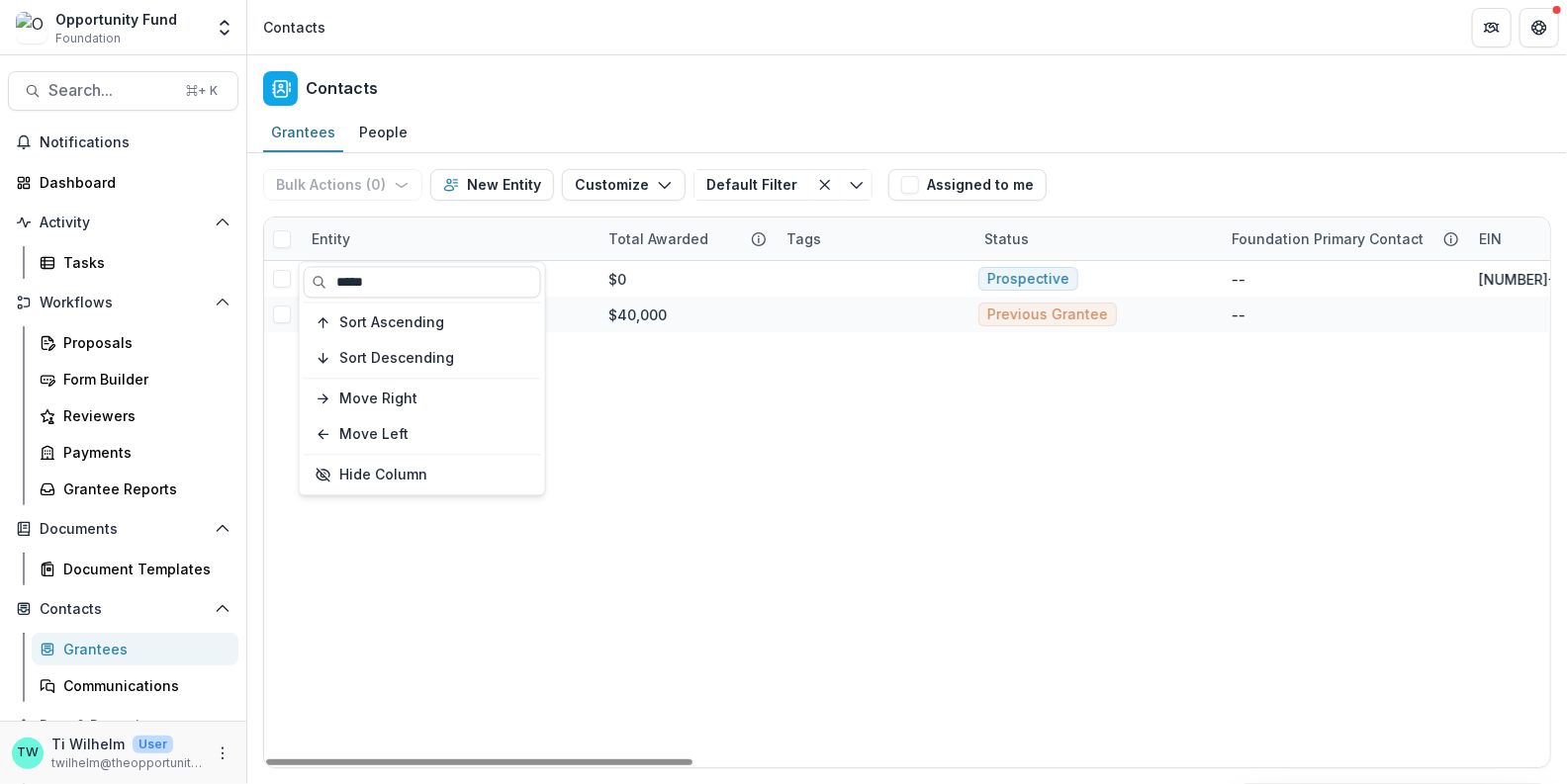 type on "*****" 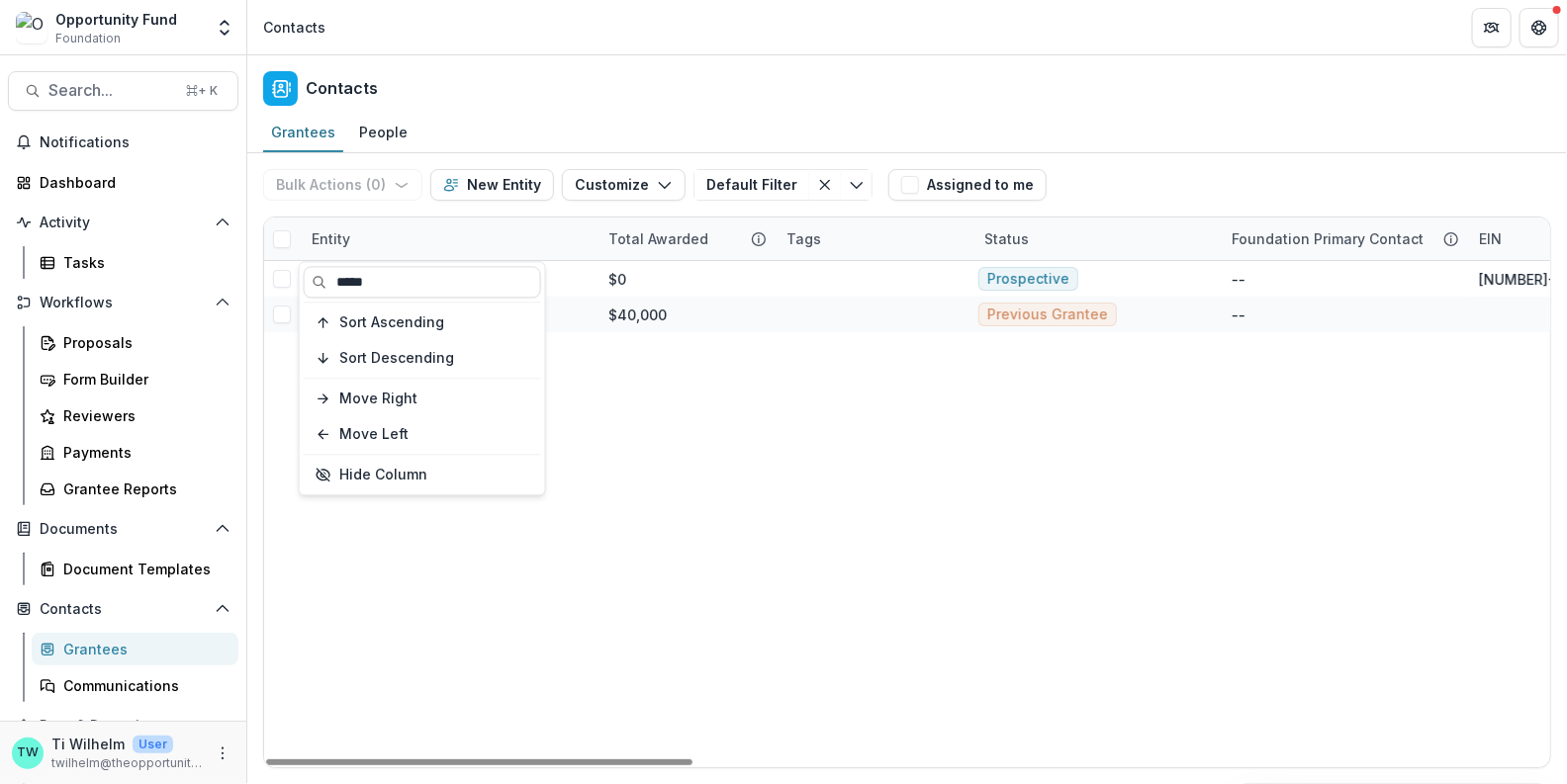 click on "The Embodiment Institute $0 Prospective -- [EIN] -- Organization The Embodiment Institute $40,000 Previous Grantee -- -- Organization" at bounding box center [2201, 514] 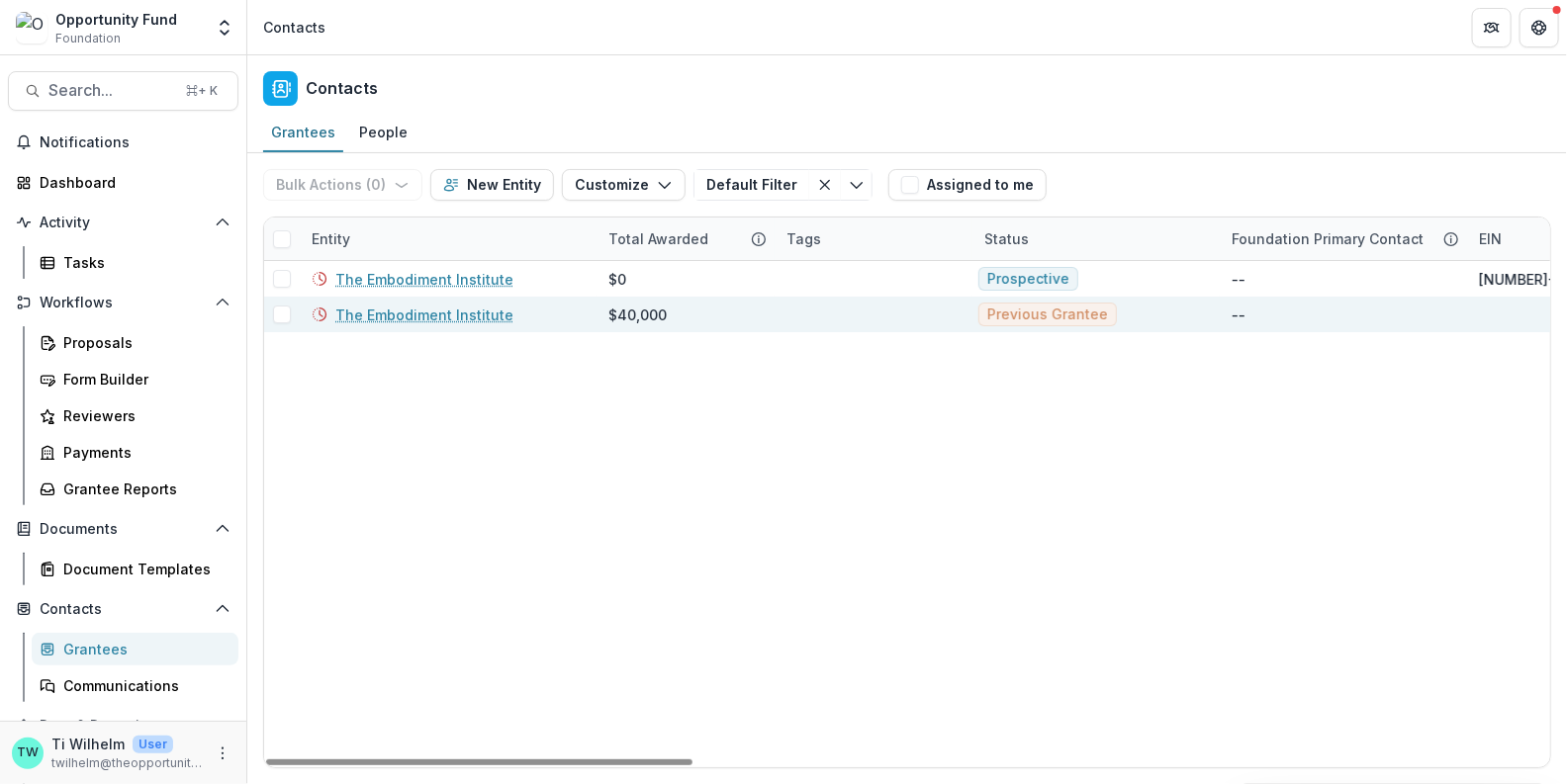 click on "The Embodiment Institute" at bounding box center (424, 314) 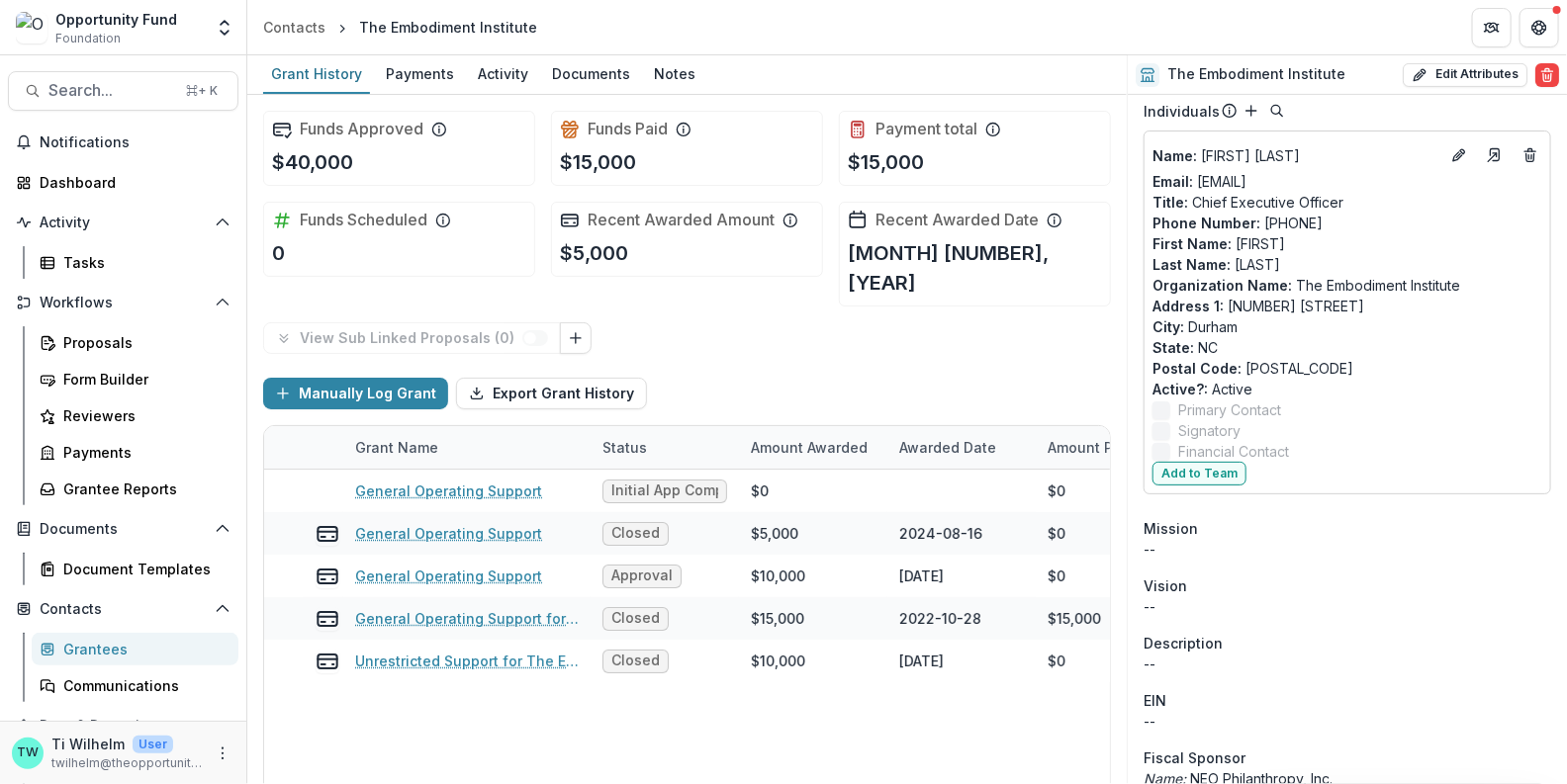scroll, scrollTop: 0, scrollLeft: 0, axis: both 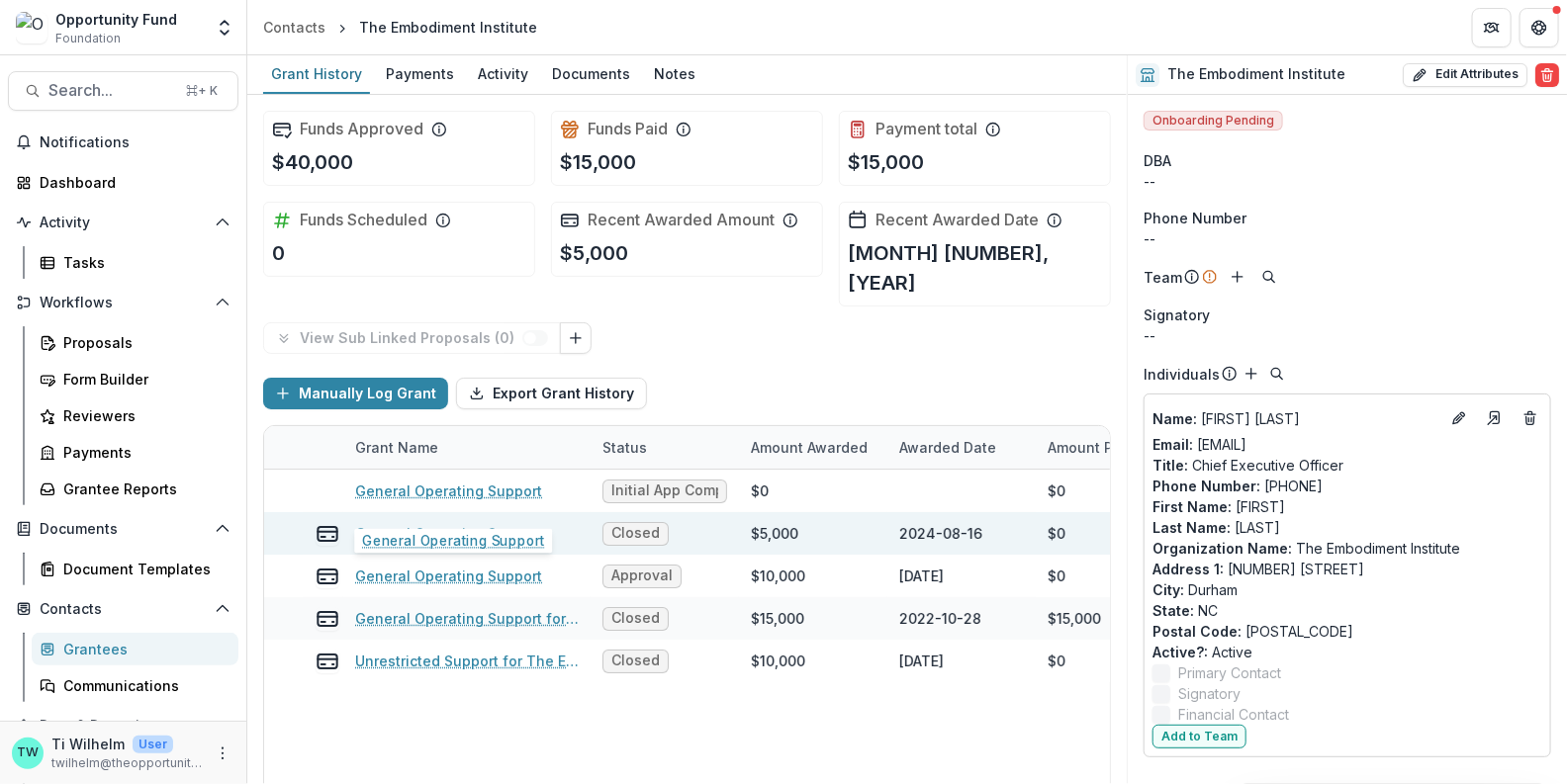 click on "General Operating Support" at bounding box center (448, 533) 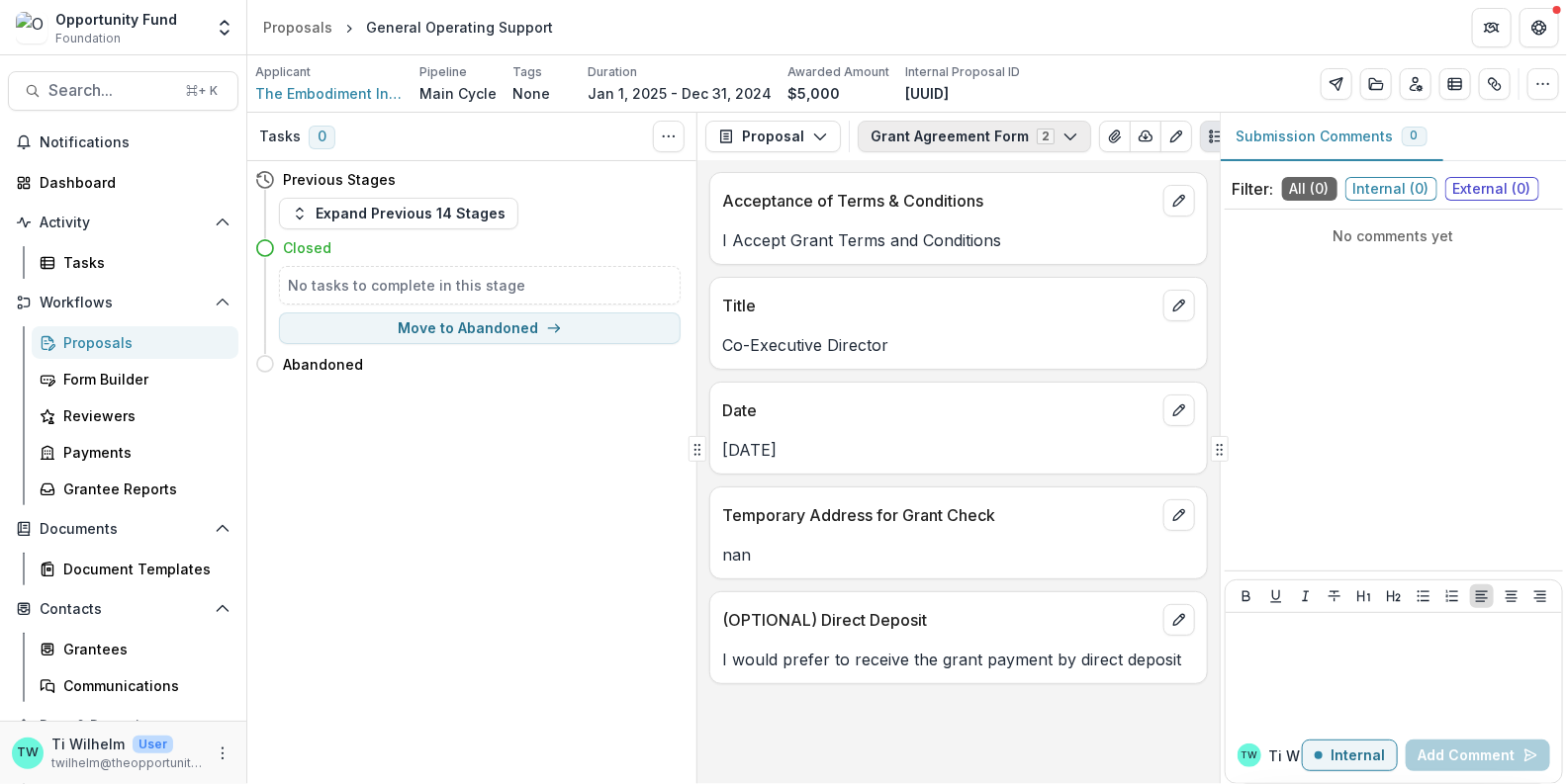 click on "Grant Agreement Form 2" at bounding box center [974, 136] 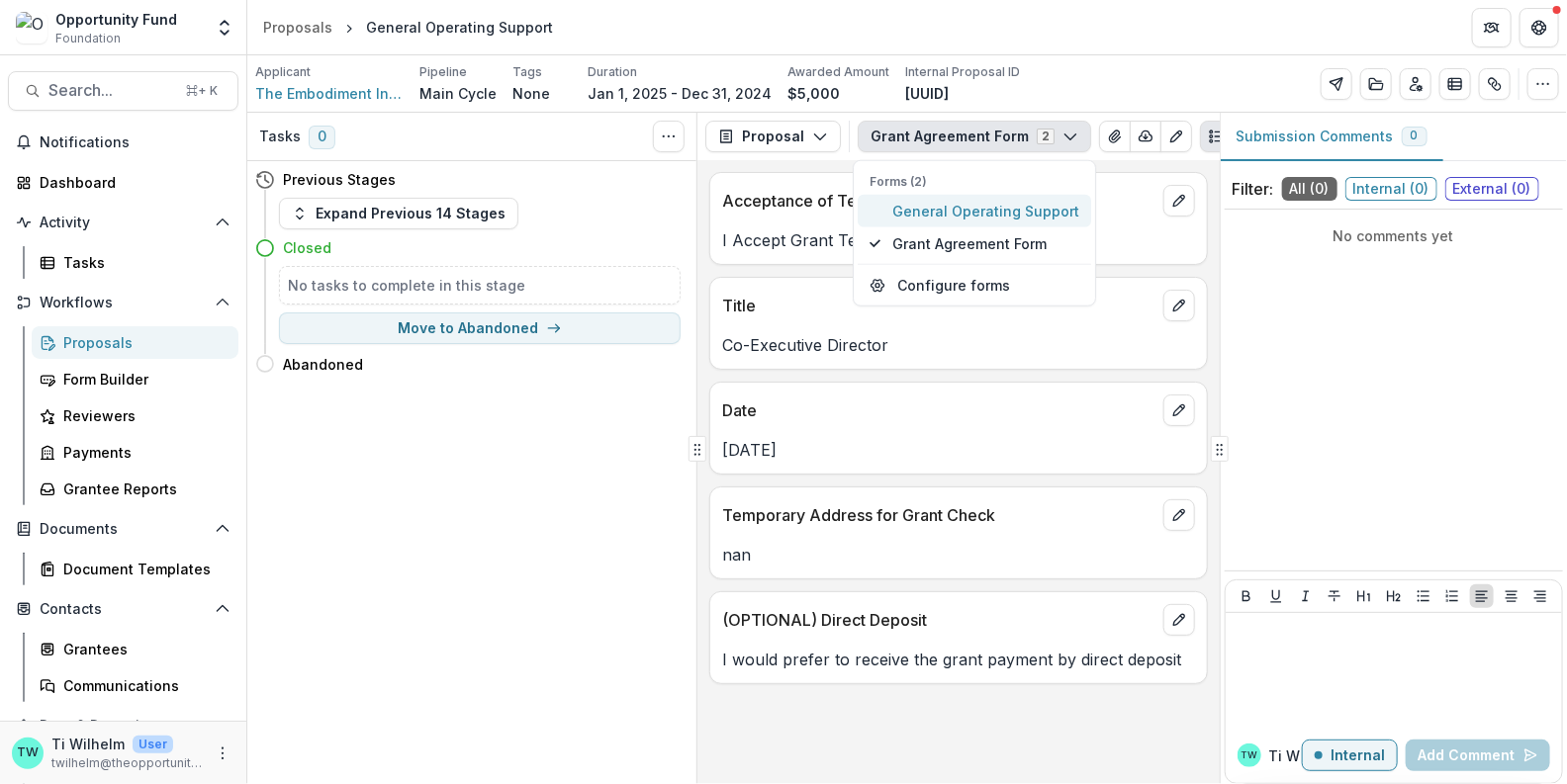 click on "General Operating Support" at bounding box center [986, 211] 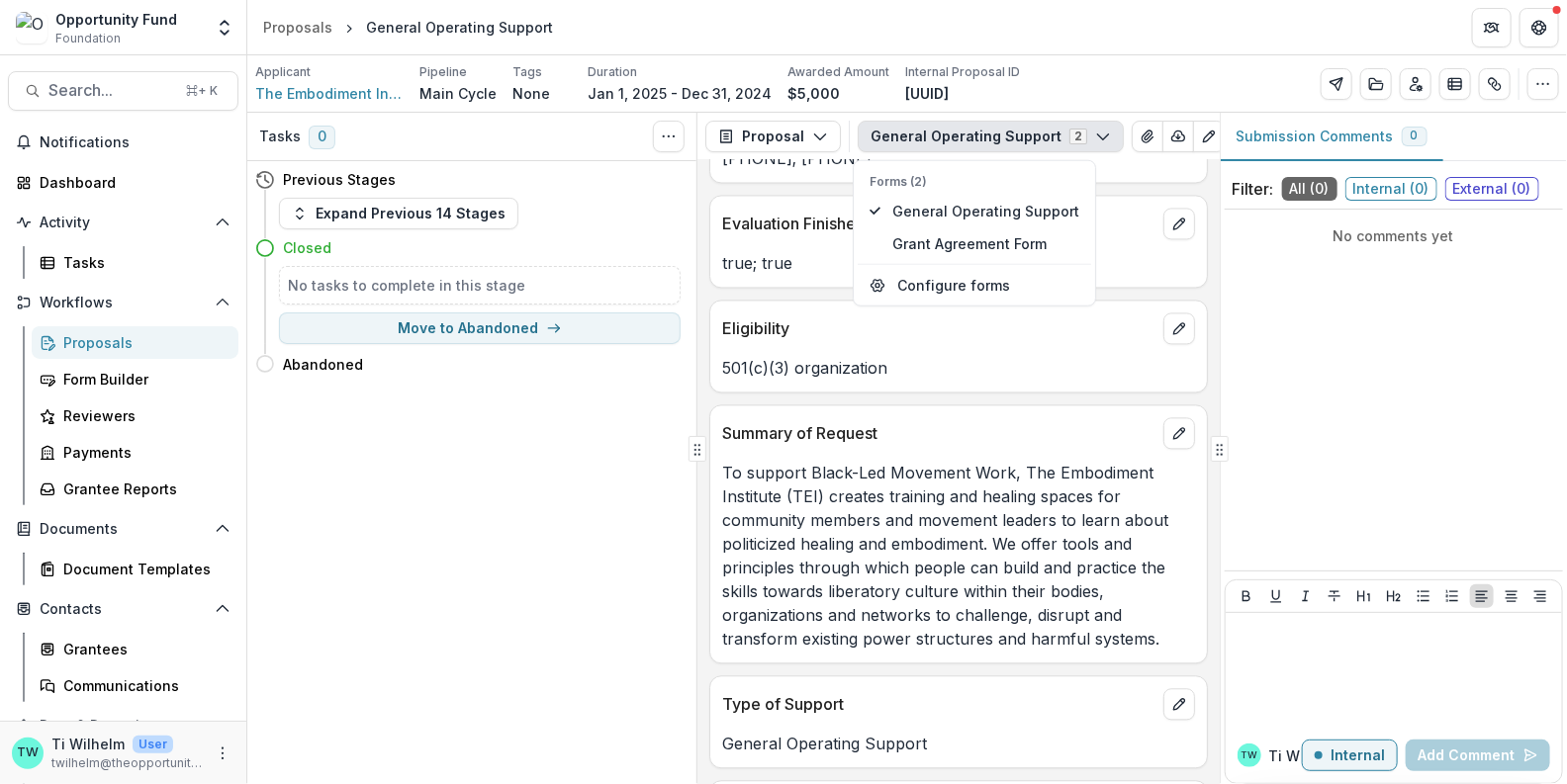 scroll, scrollTop: 1975, scrollLeft: 0, axis: vertical 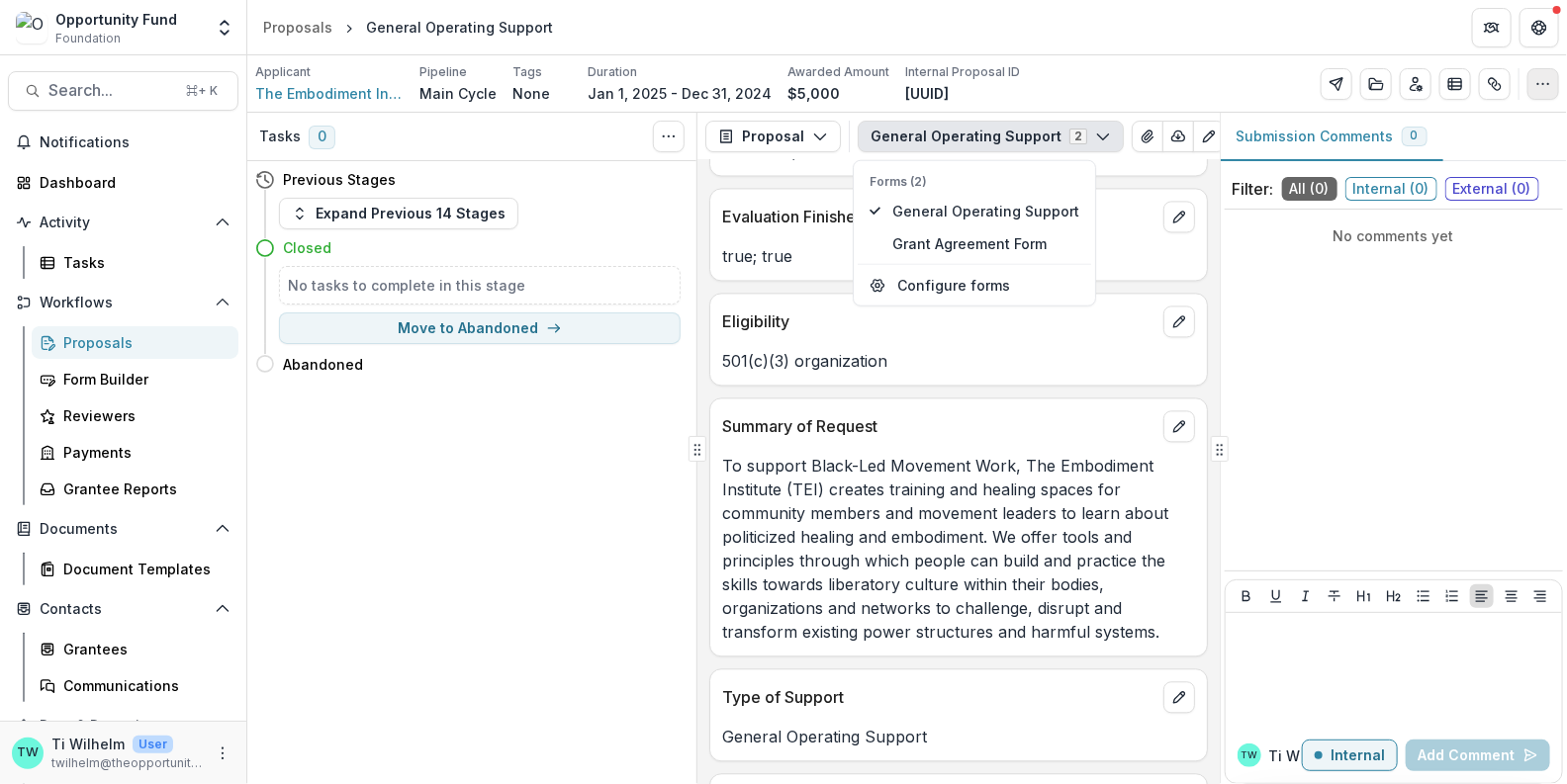 click 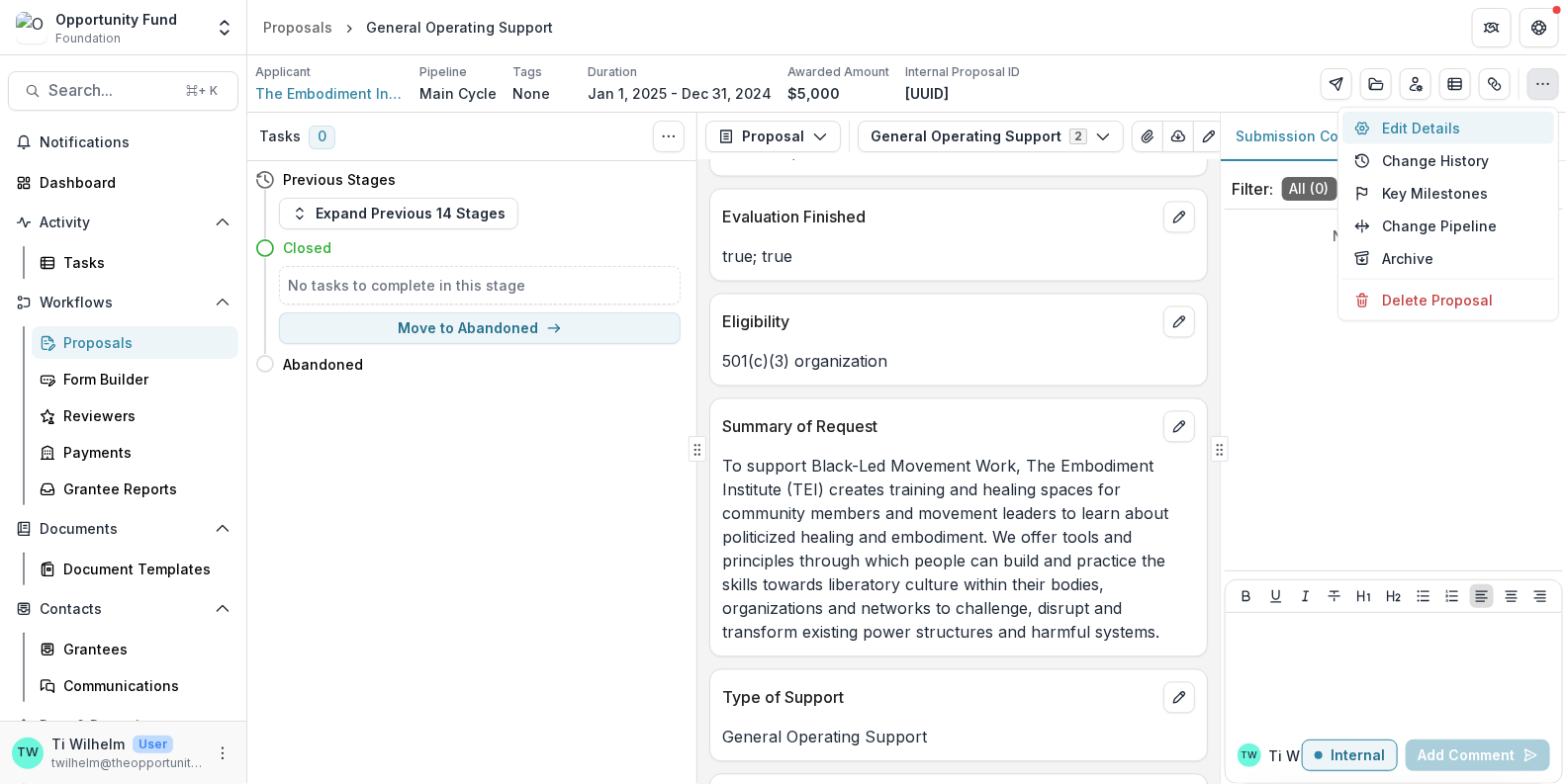 click on "Edit Details" at bounding box center [1448, 128] 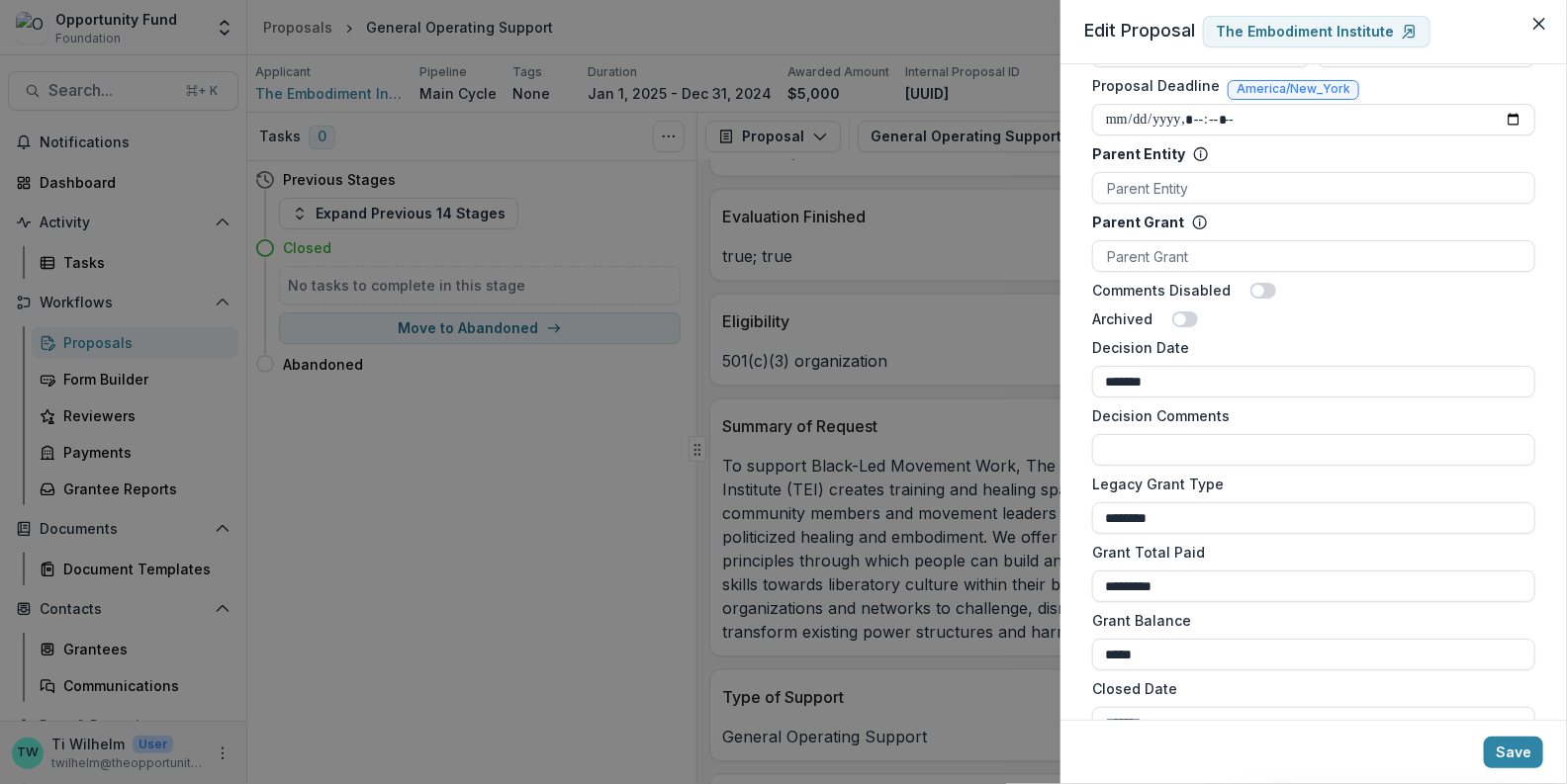 scroll, scrollTop: 1058, scrollLeft: 0, axis: vertical 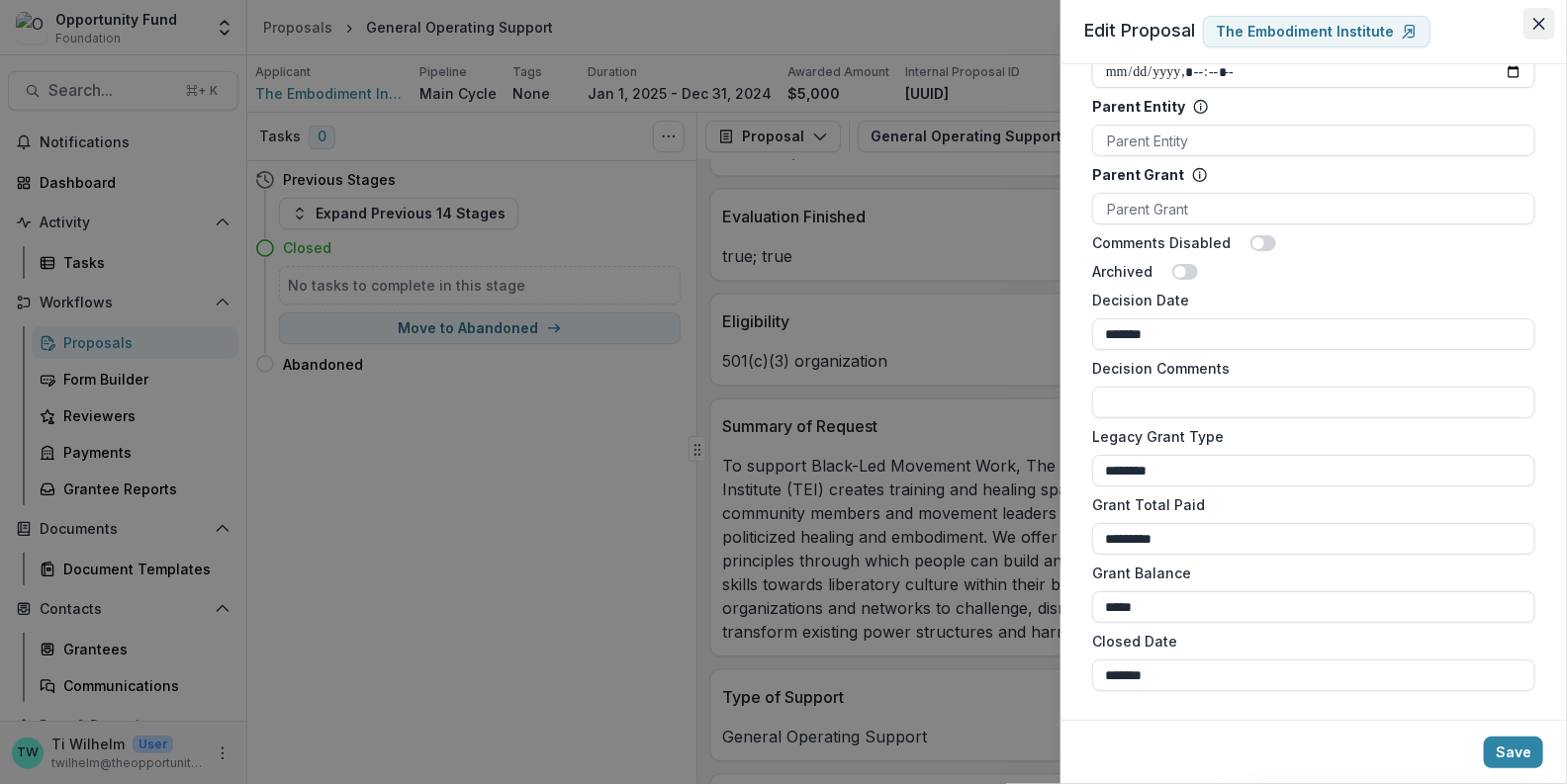 click 